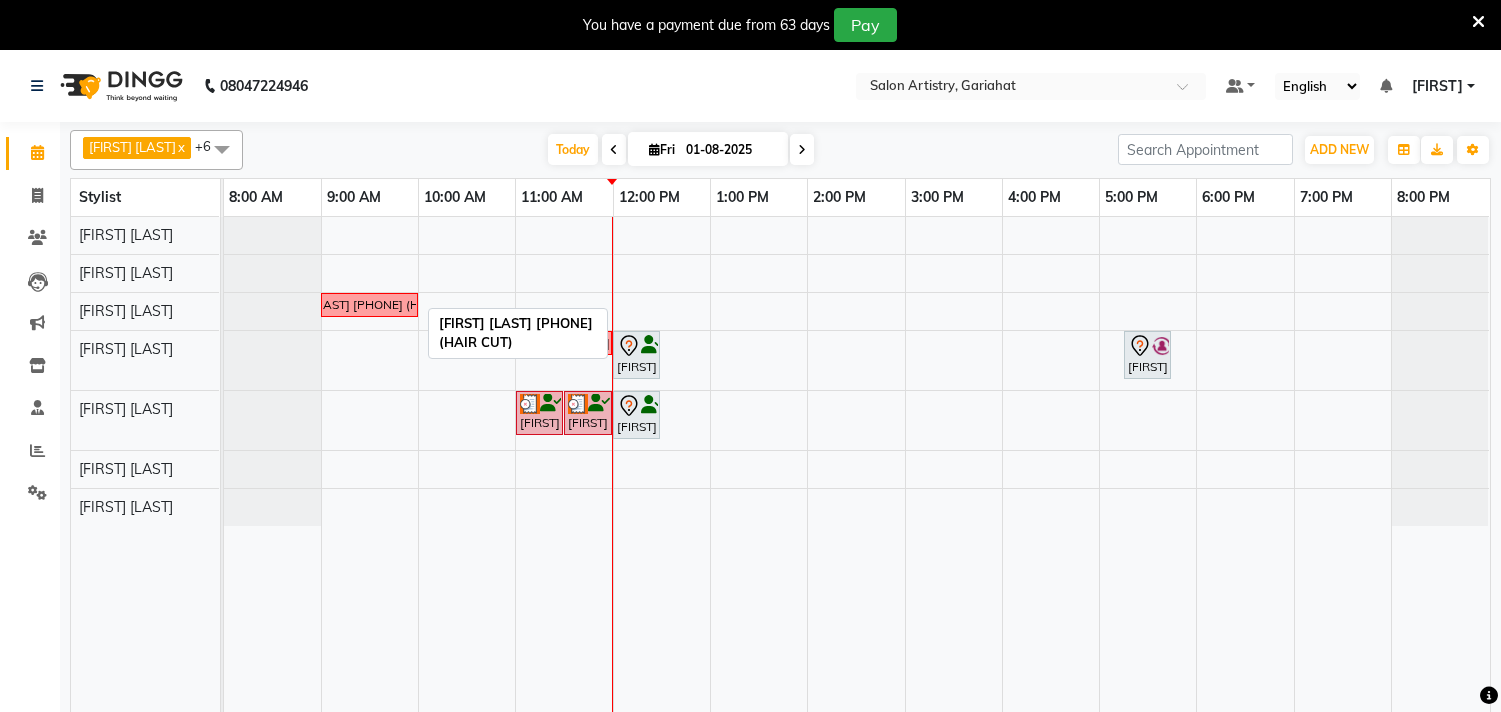 scroll, scrollTop: 0, scrollLeft: 0, axis: both 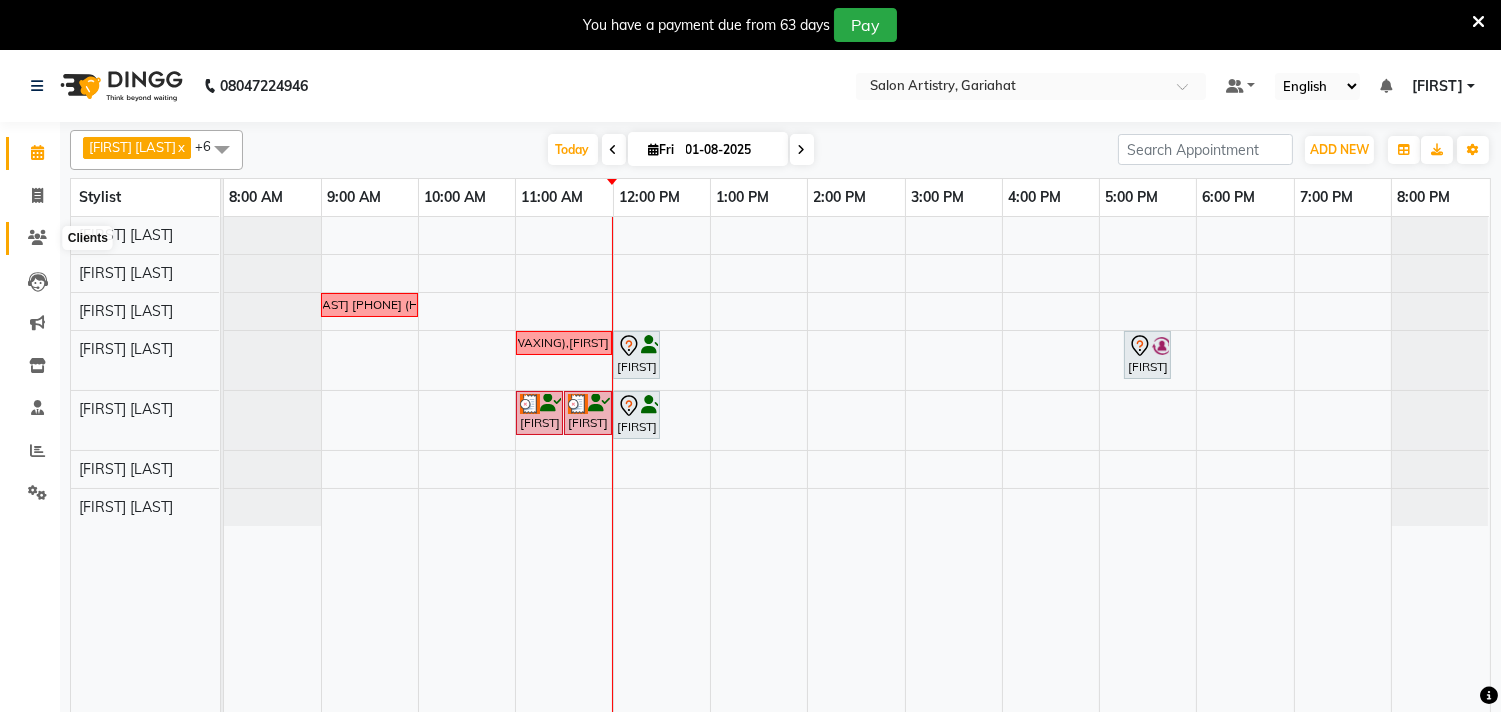 click 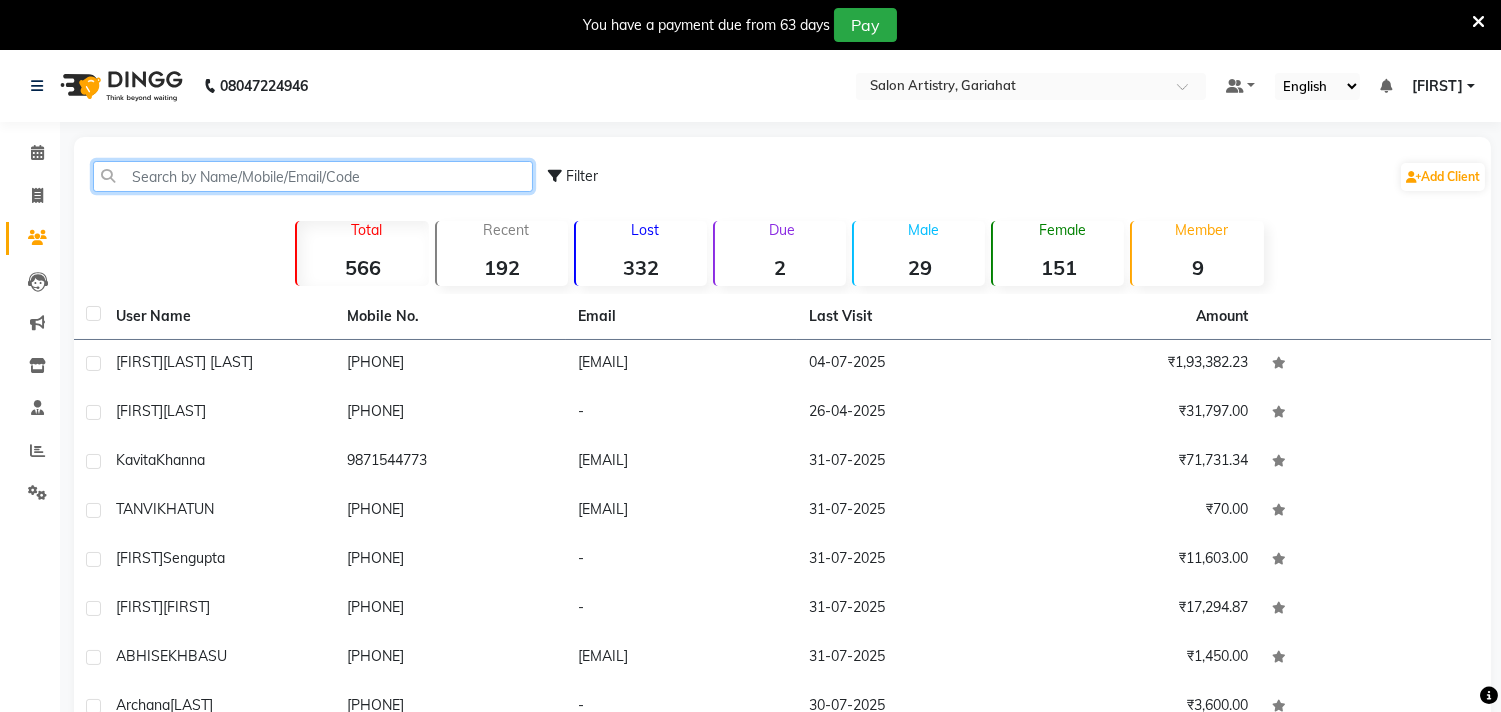 click 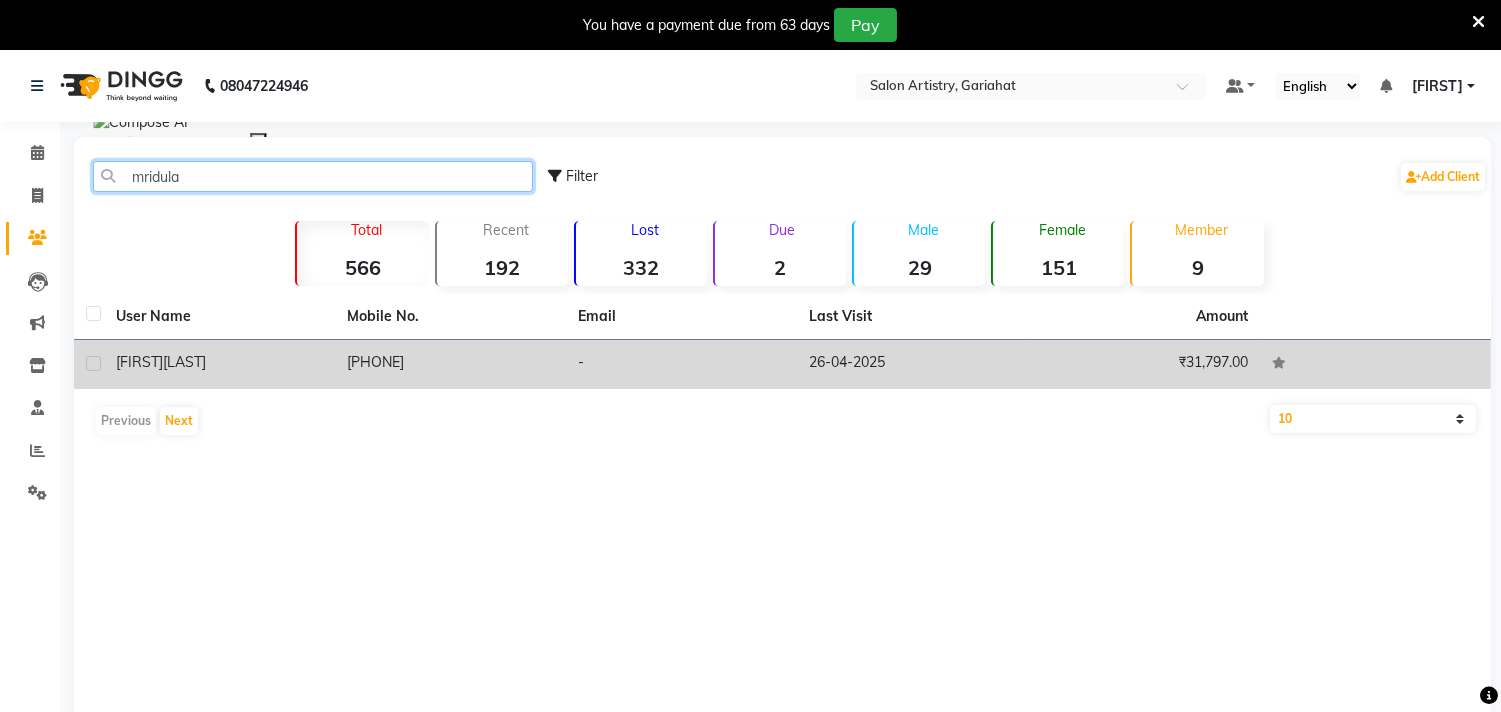 type on "mridula" 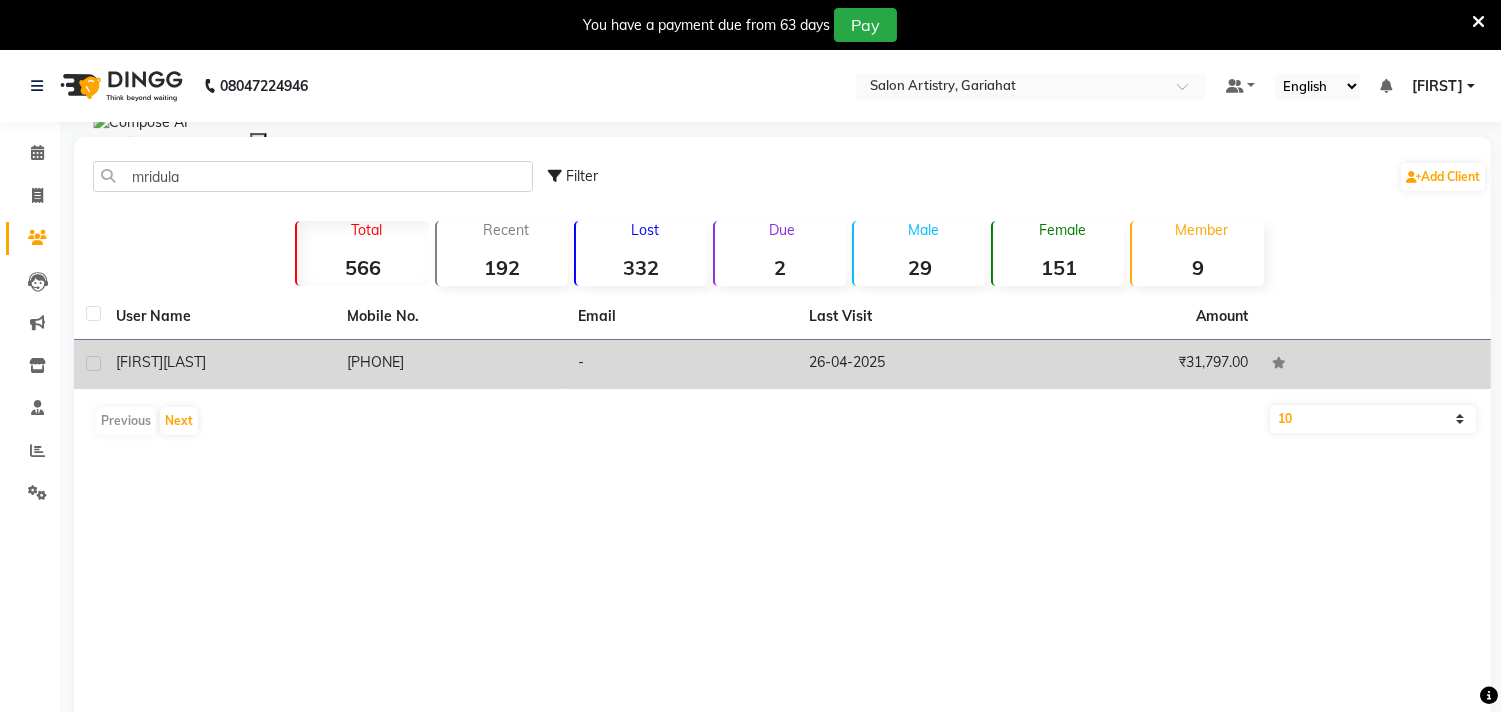 click 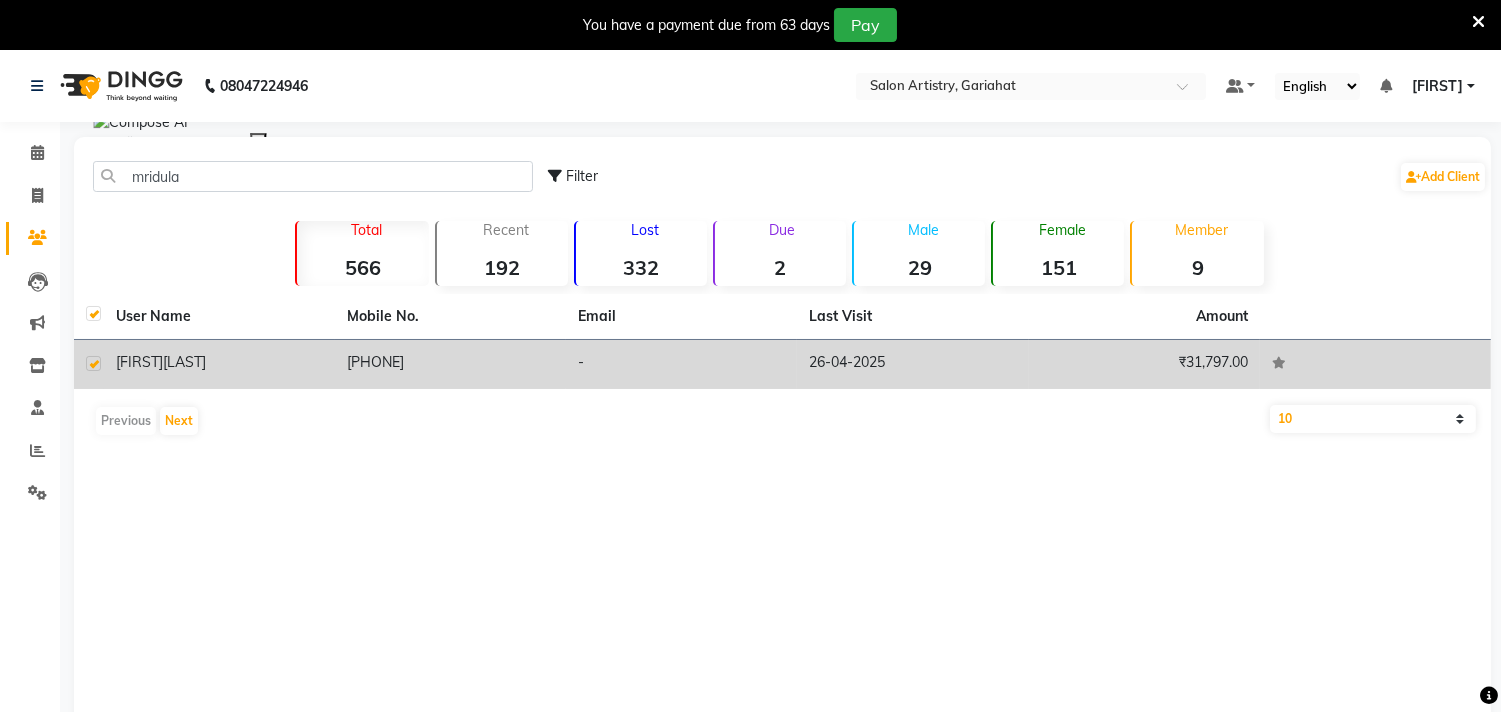 checkbox on "true" 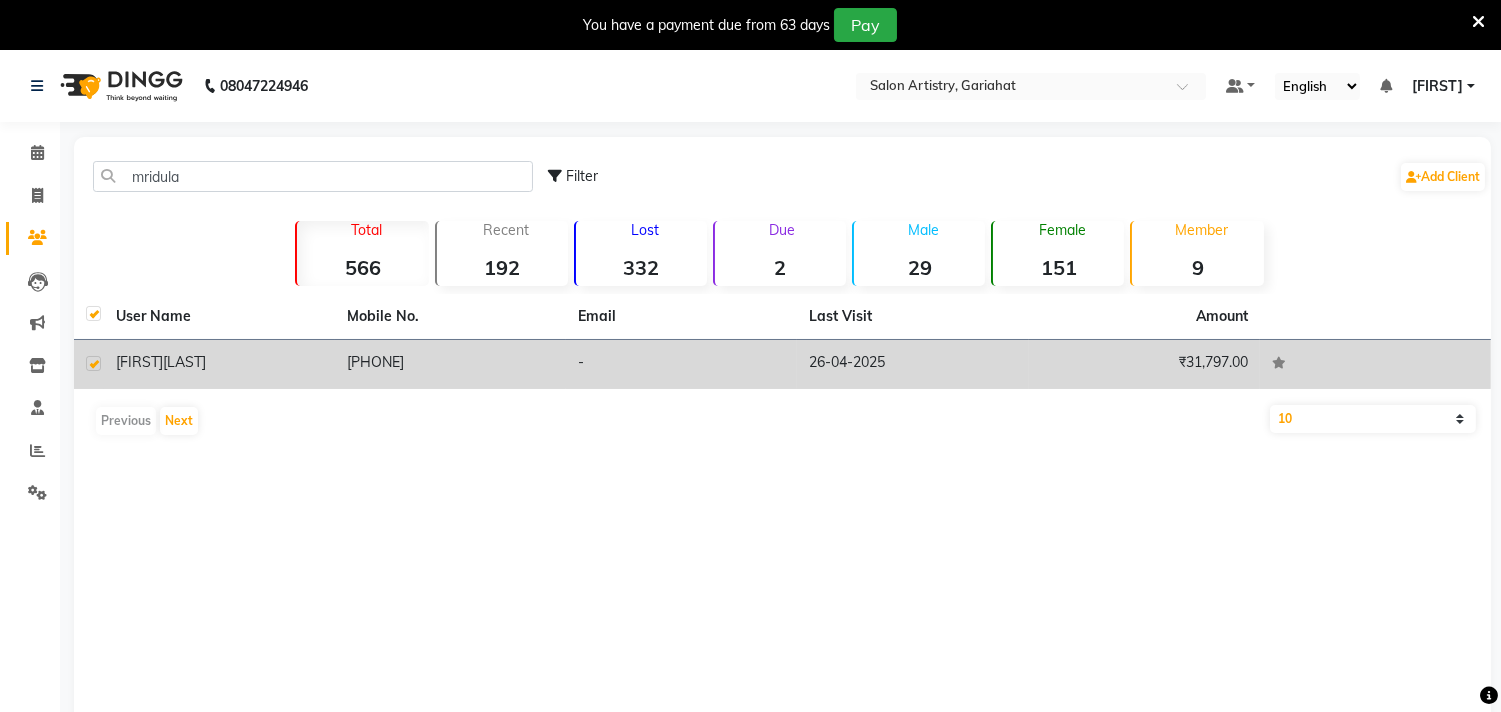 click on "[PHONE]" 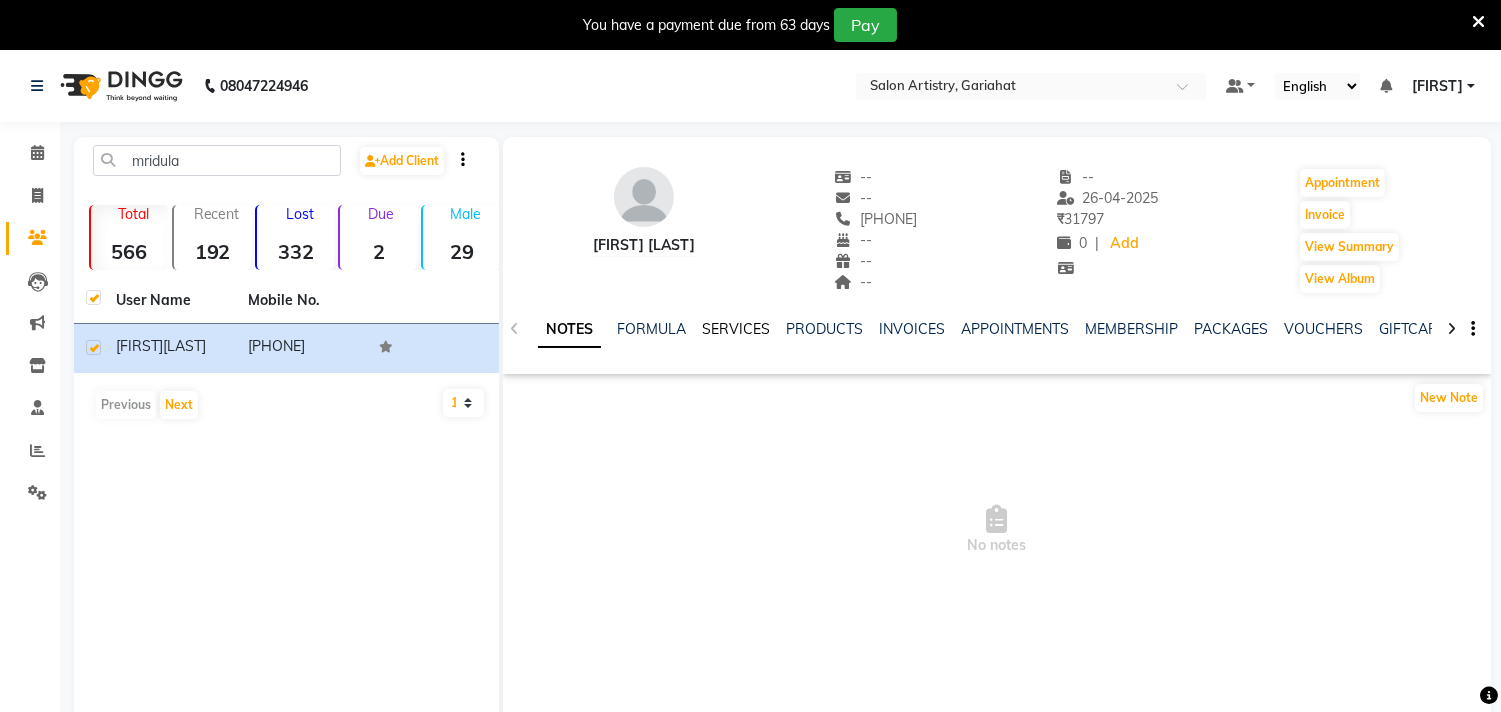 click on "SERVICES" 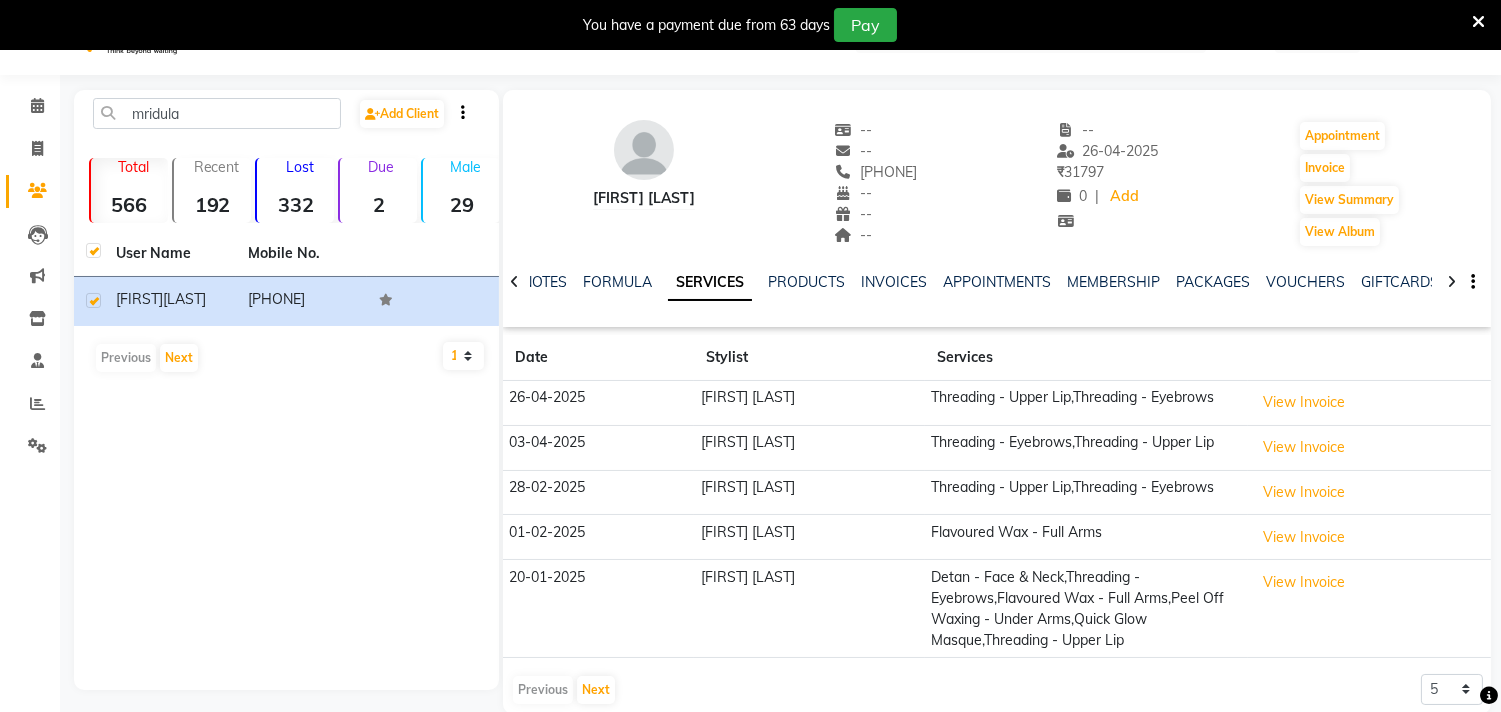 scroll, scrollTop: 80, scrollLeft: 0, axis: vertical 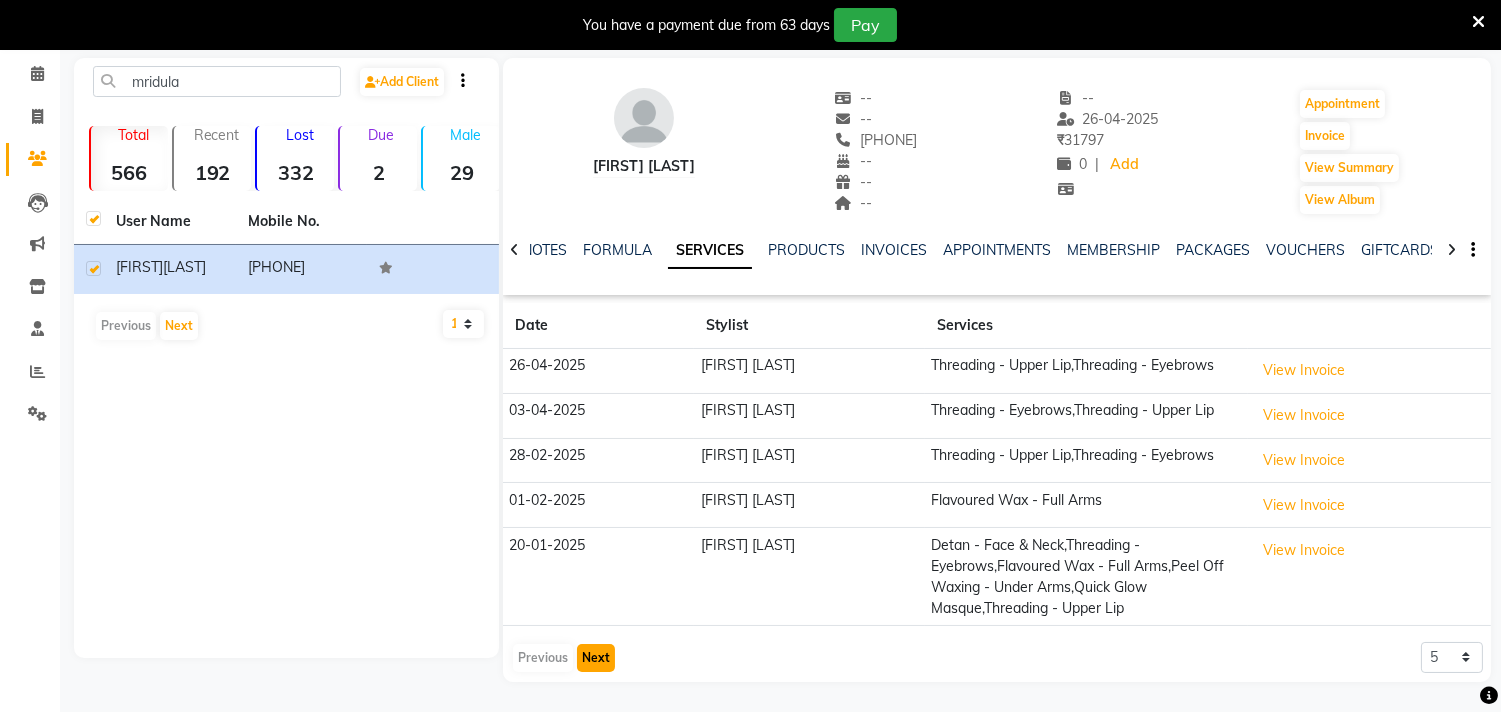 click on "Next" 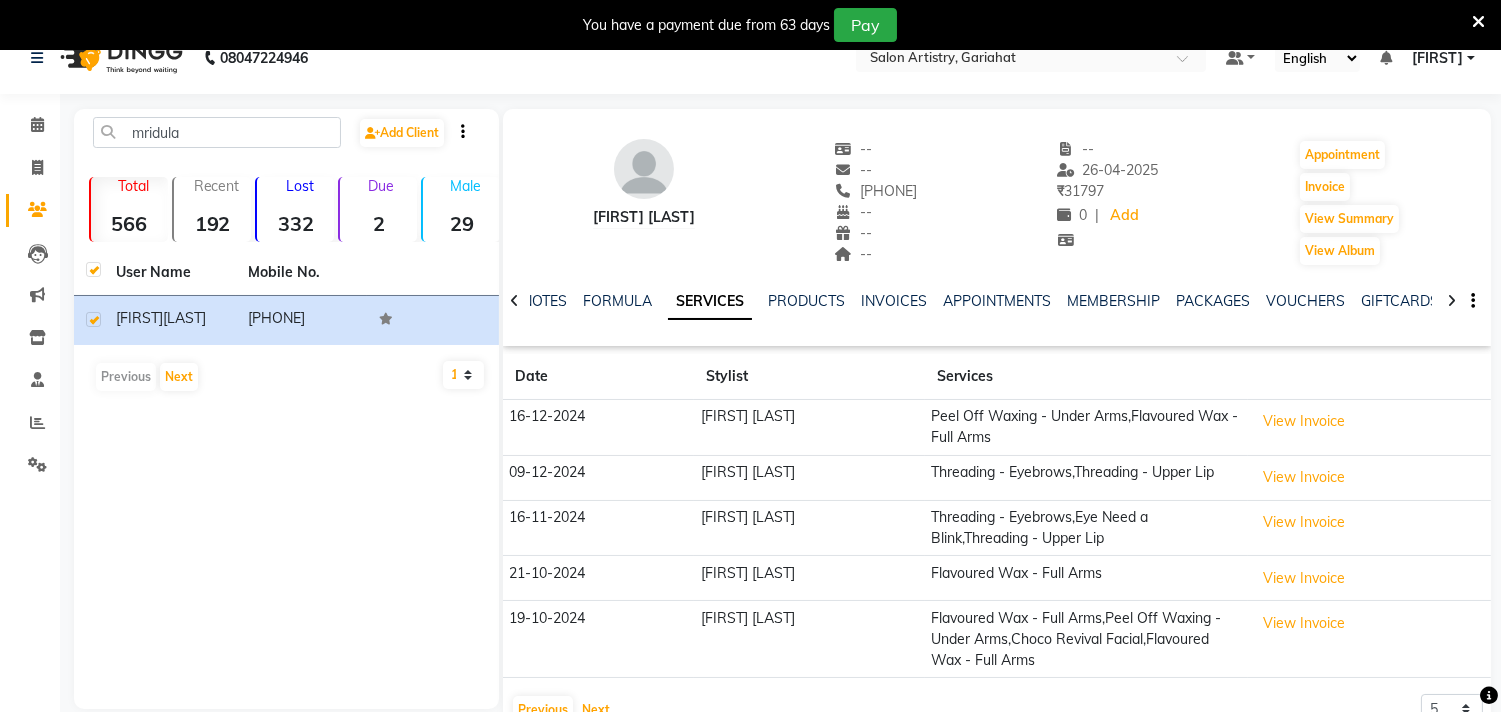 scroll, scrollTop: 0, scrollLeft: 0, axis: both 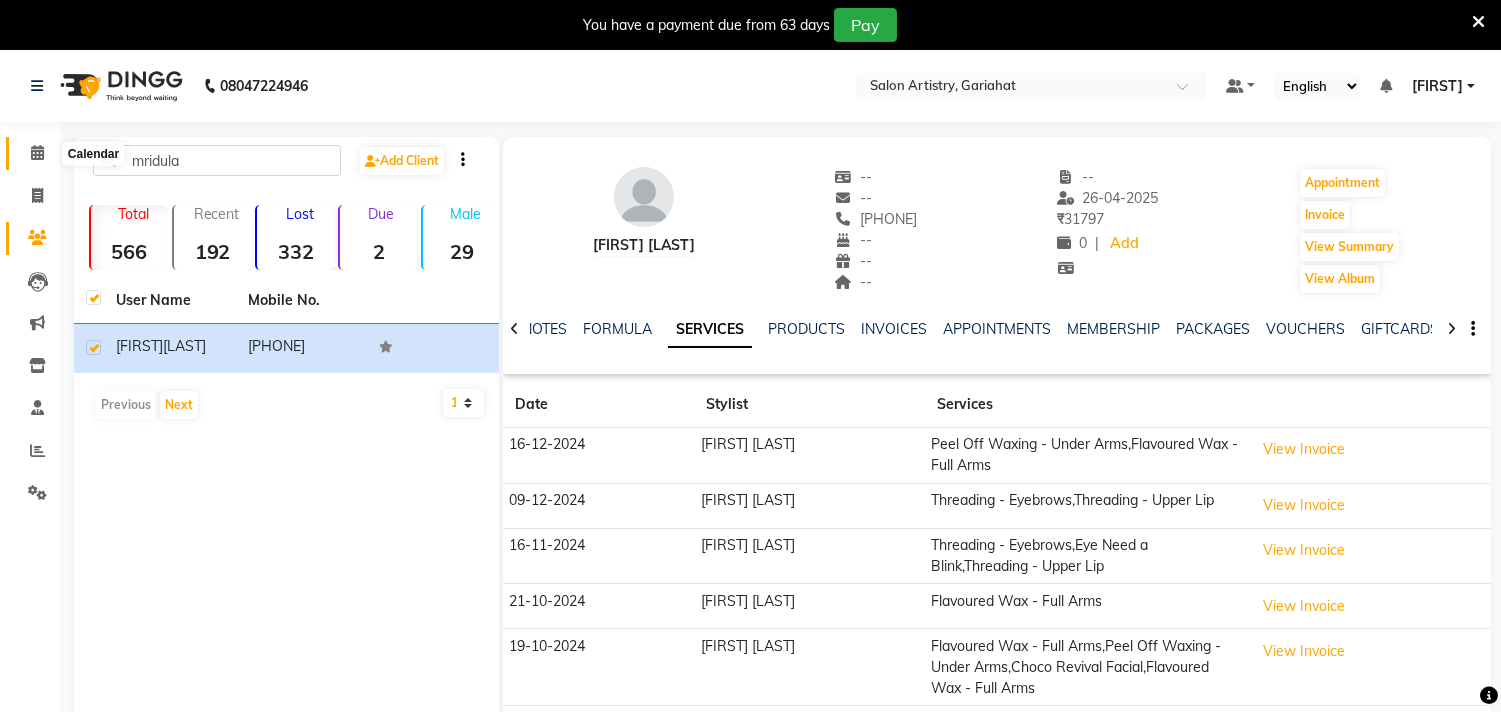 click 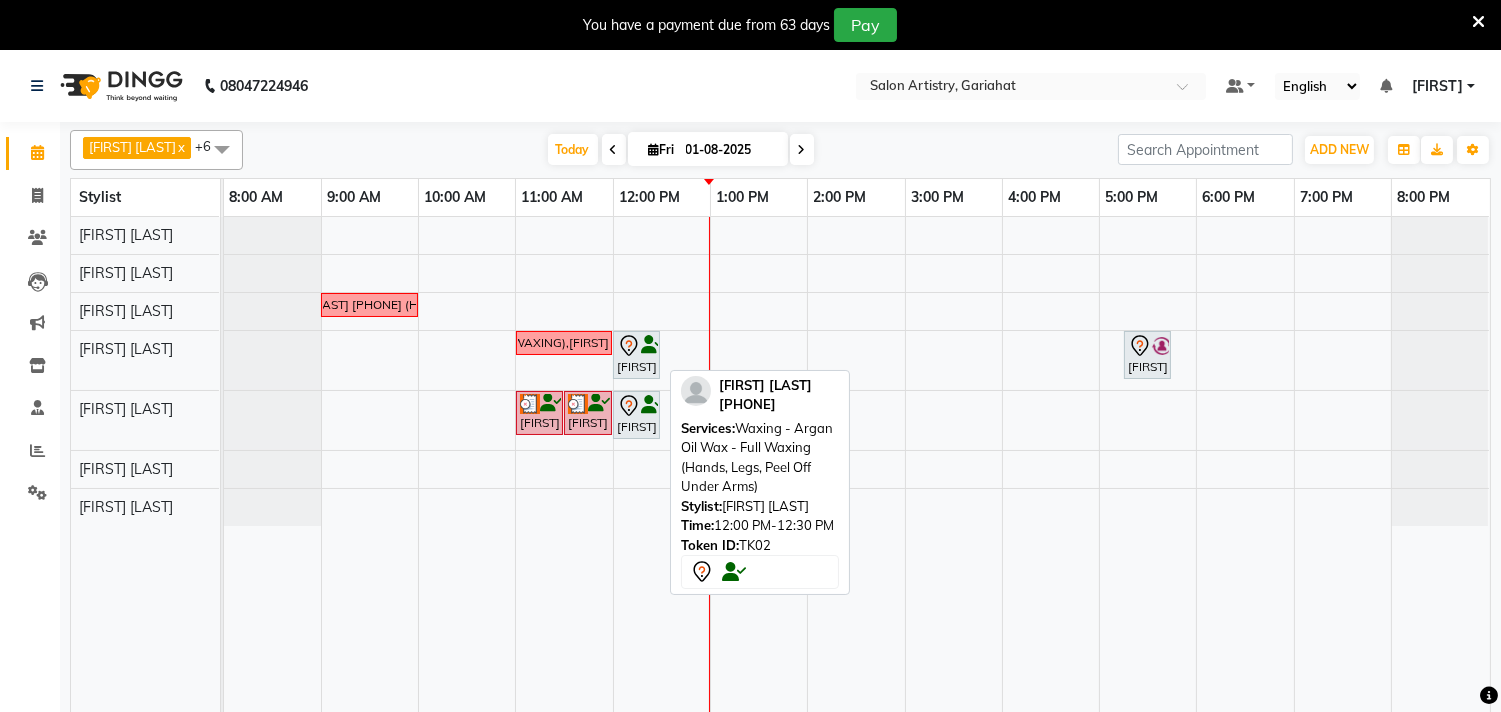 click 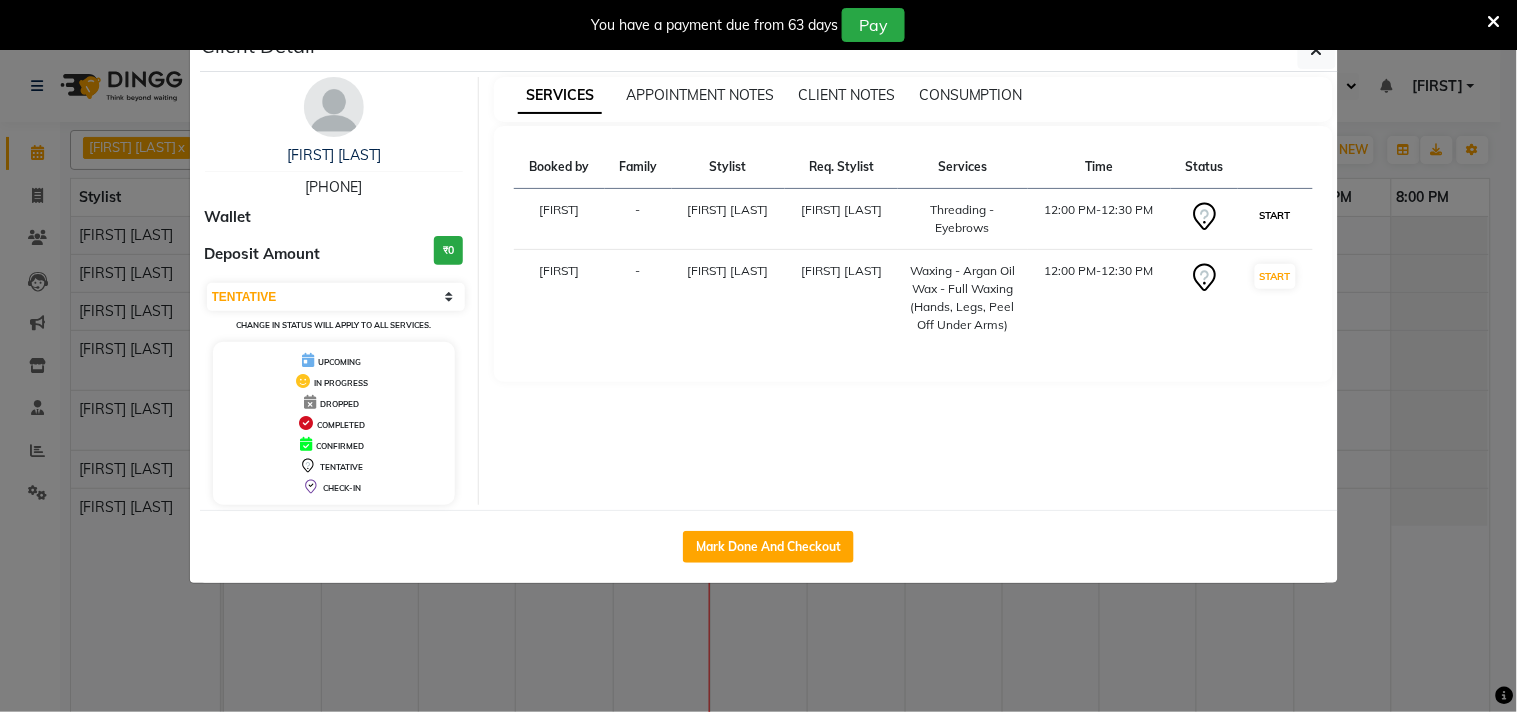 click on "START" at bounding box center (1275, 215) 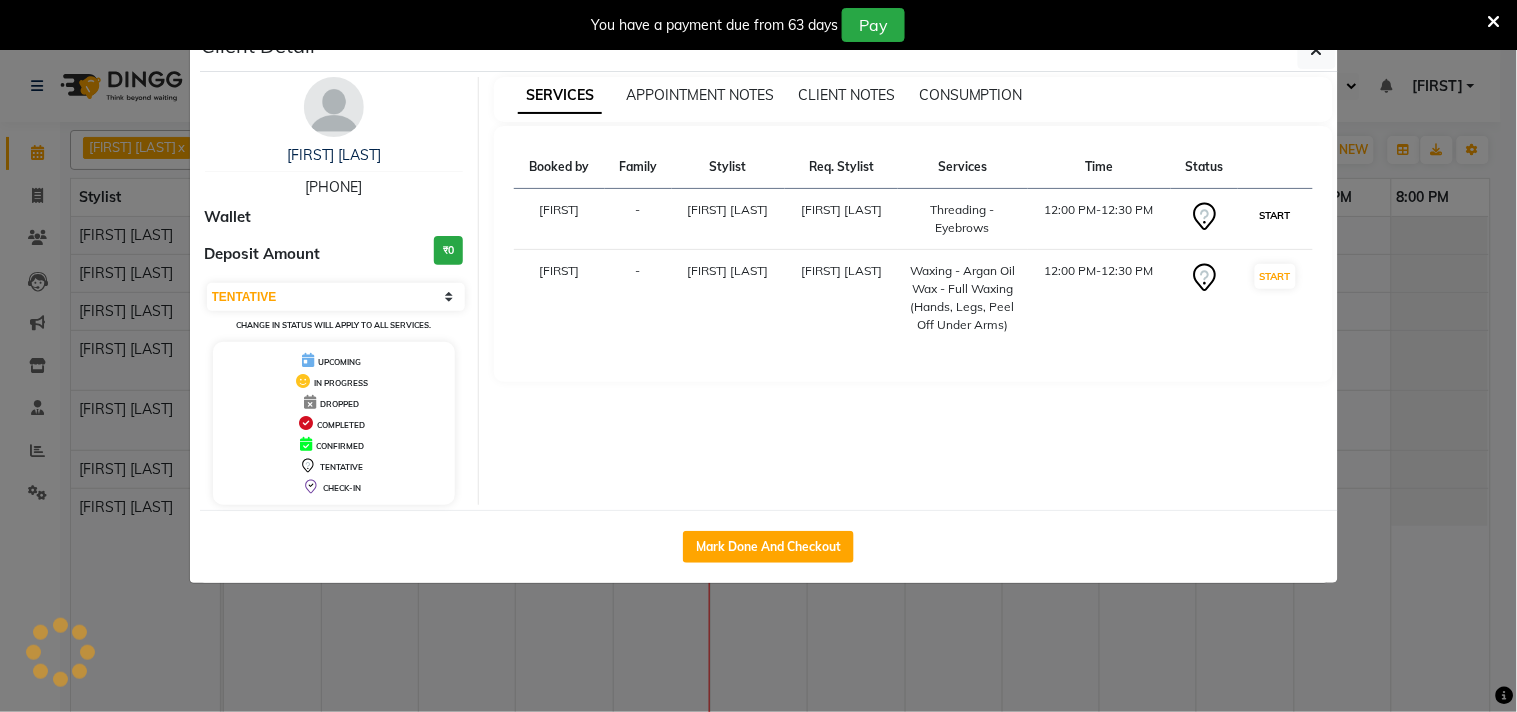 click on "START" at bounding box center (1275, 215) 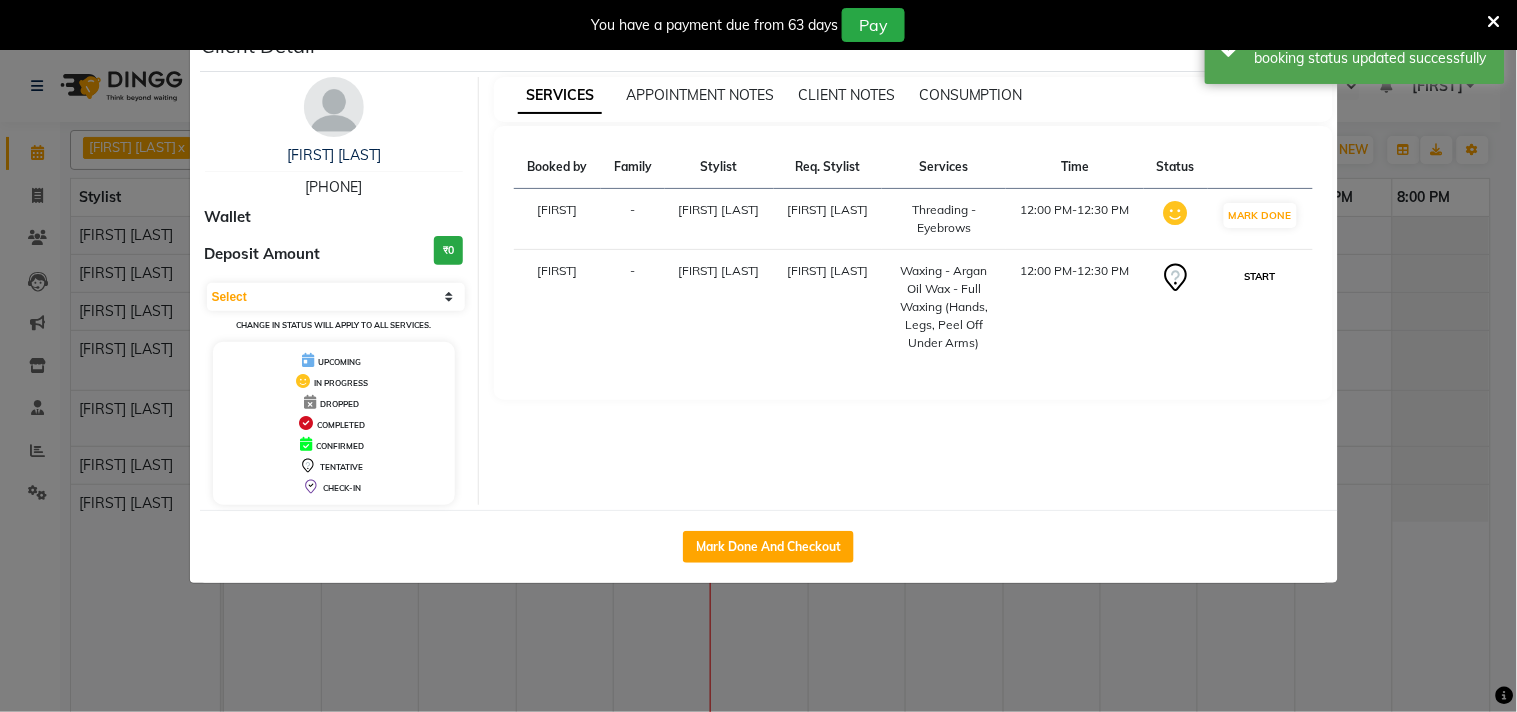 click on "START" at bounding box center [1260, 276] 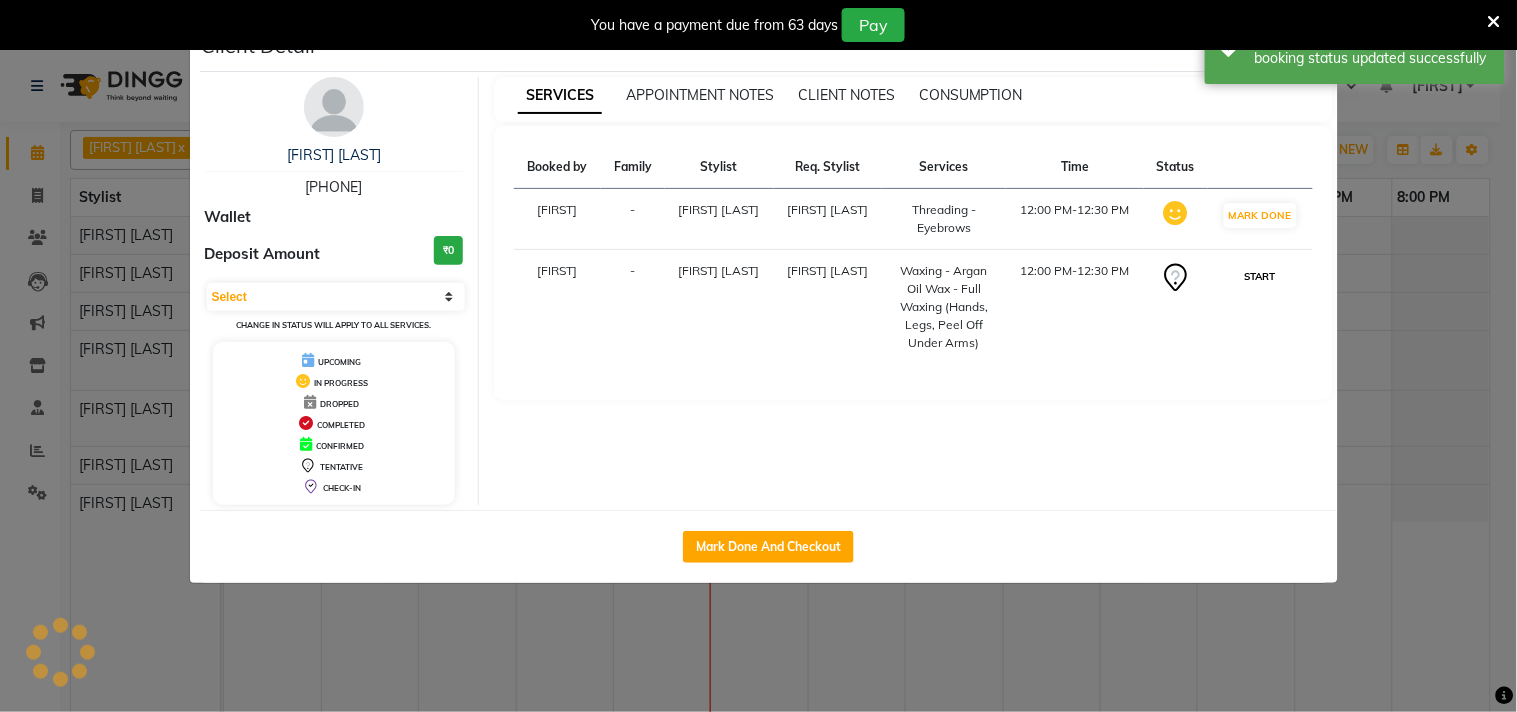 click on "START" at bounding box center [1260, 276] 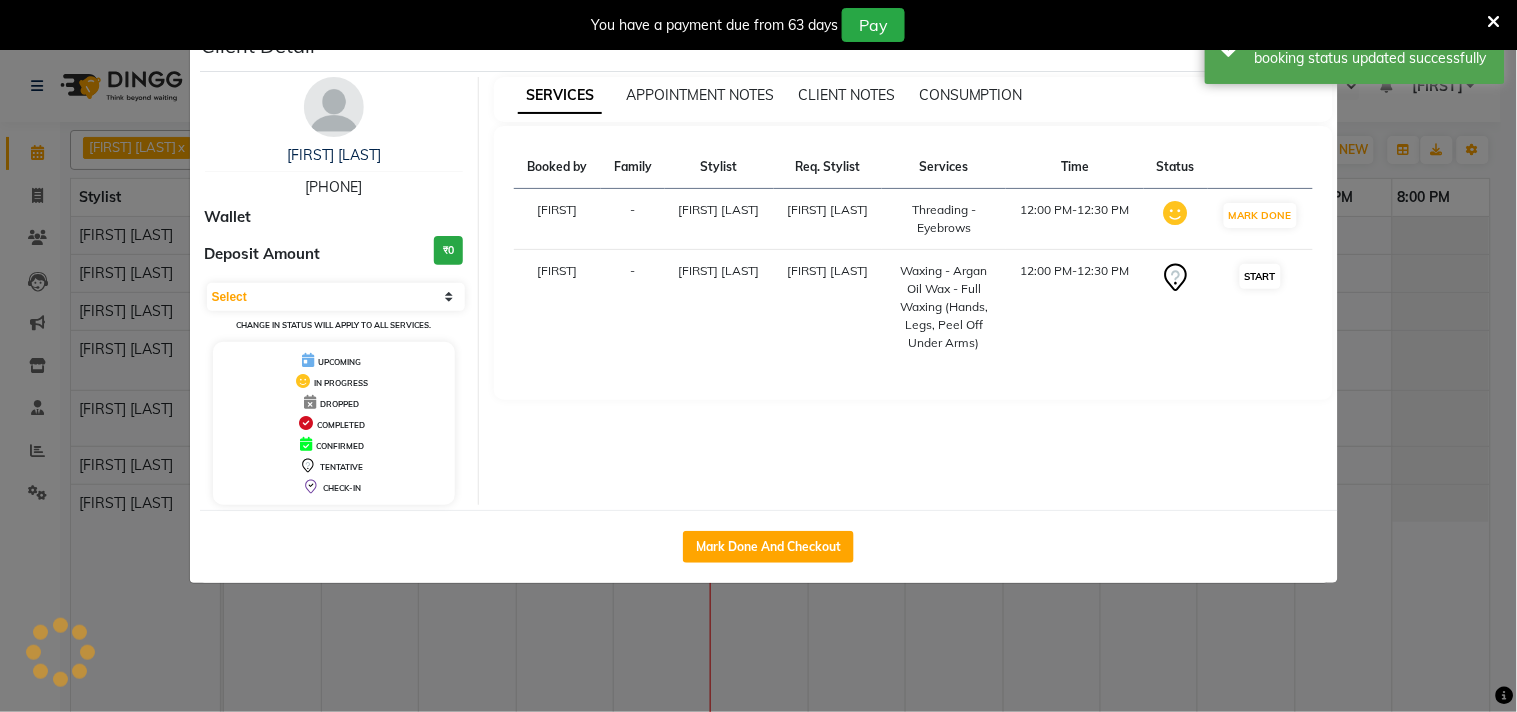 select on "1" 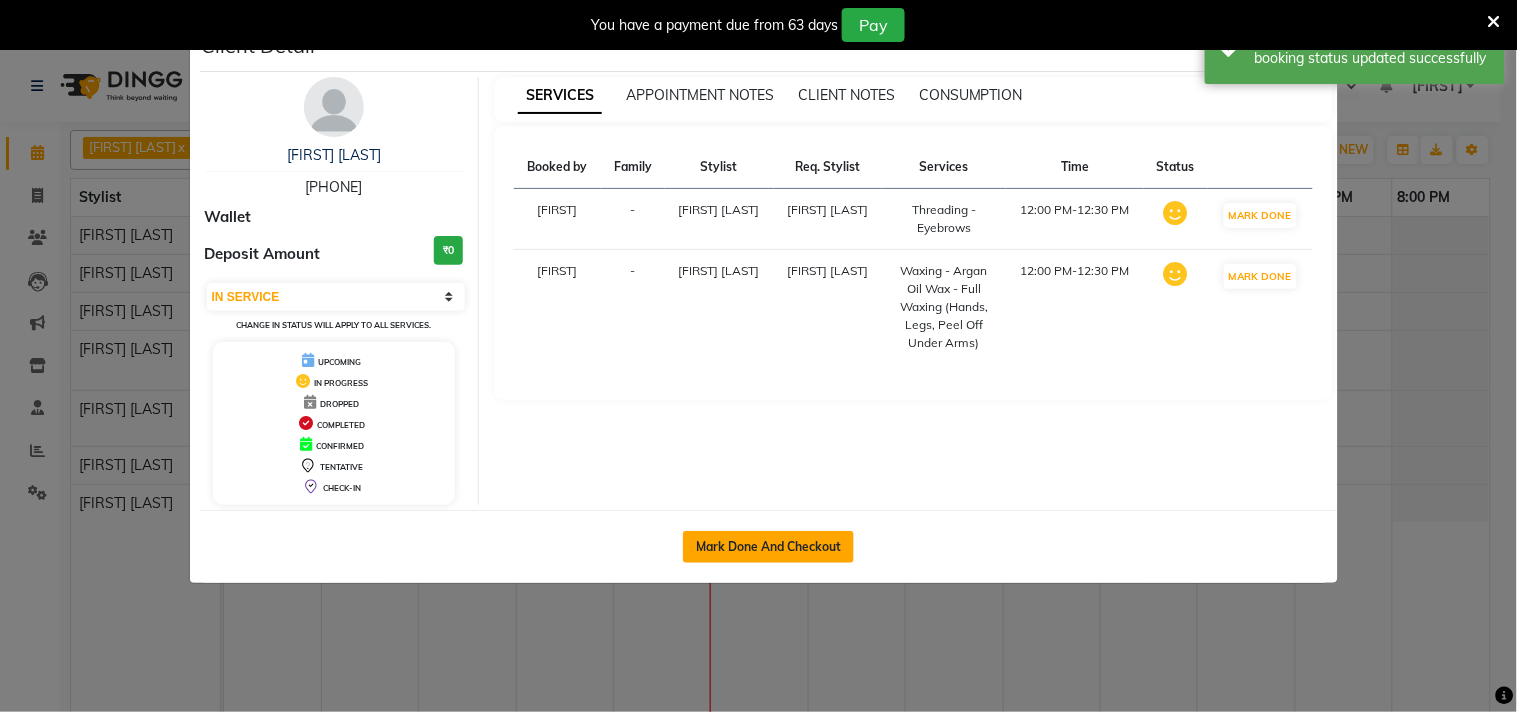 click on "Mark Done And Checkout" 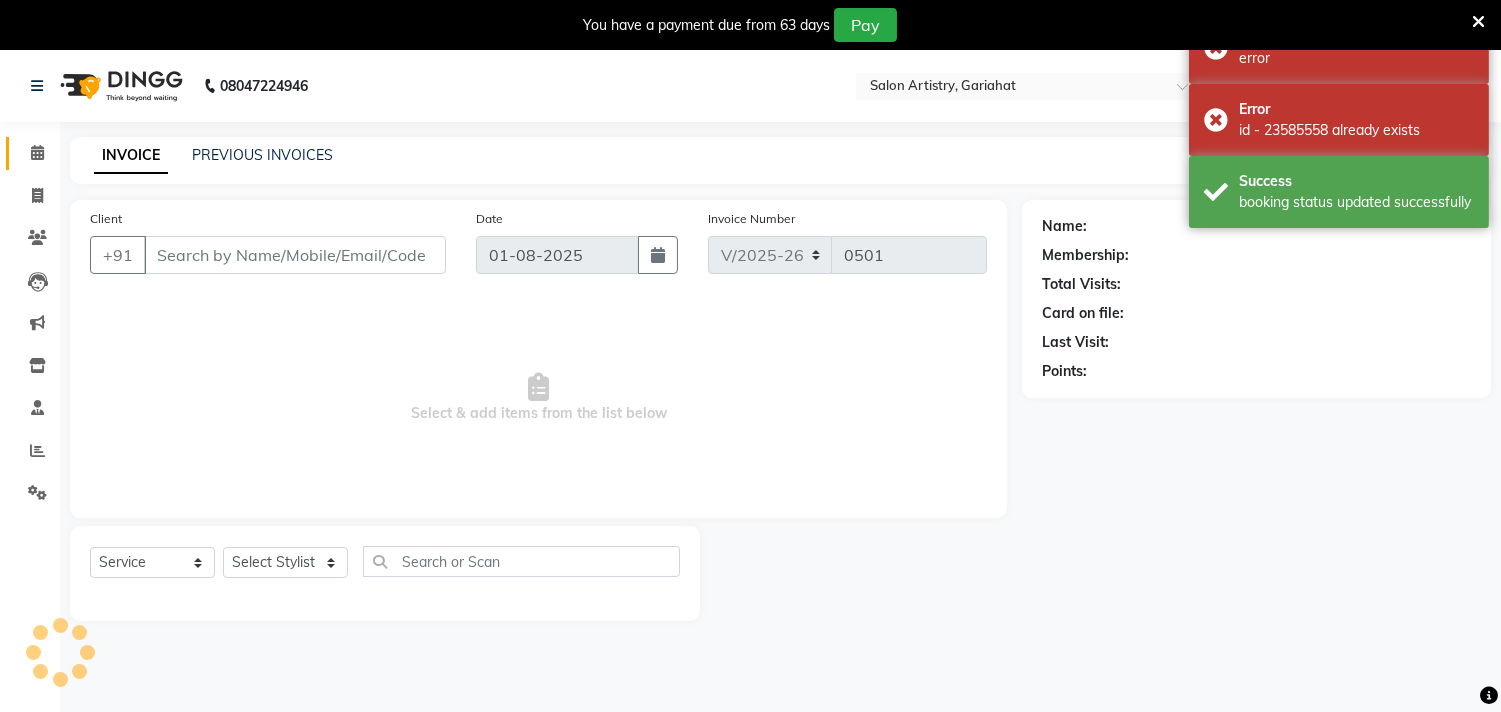 type on "9432187946" 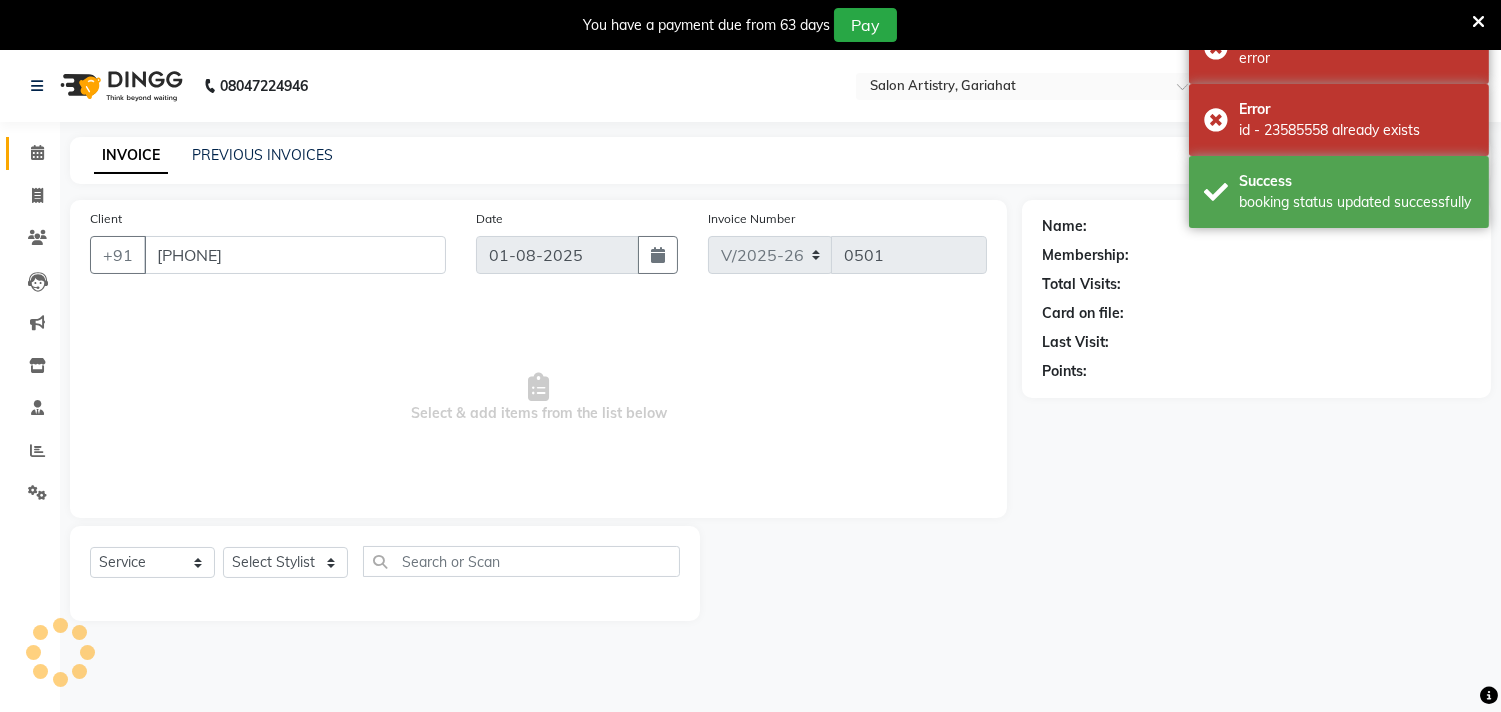 select on "82201" 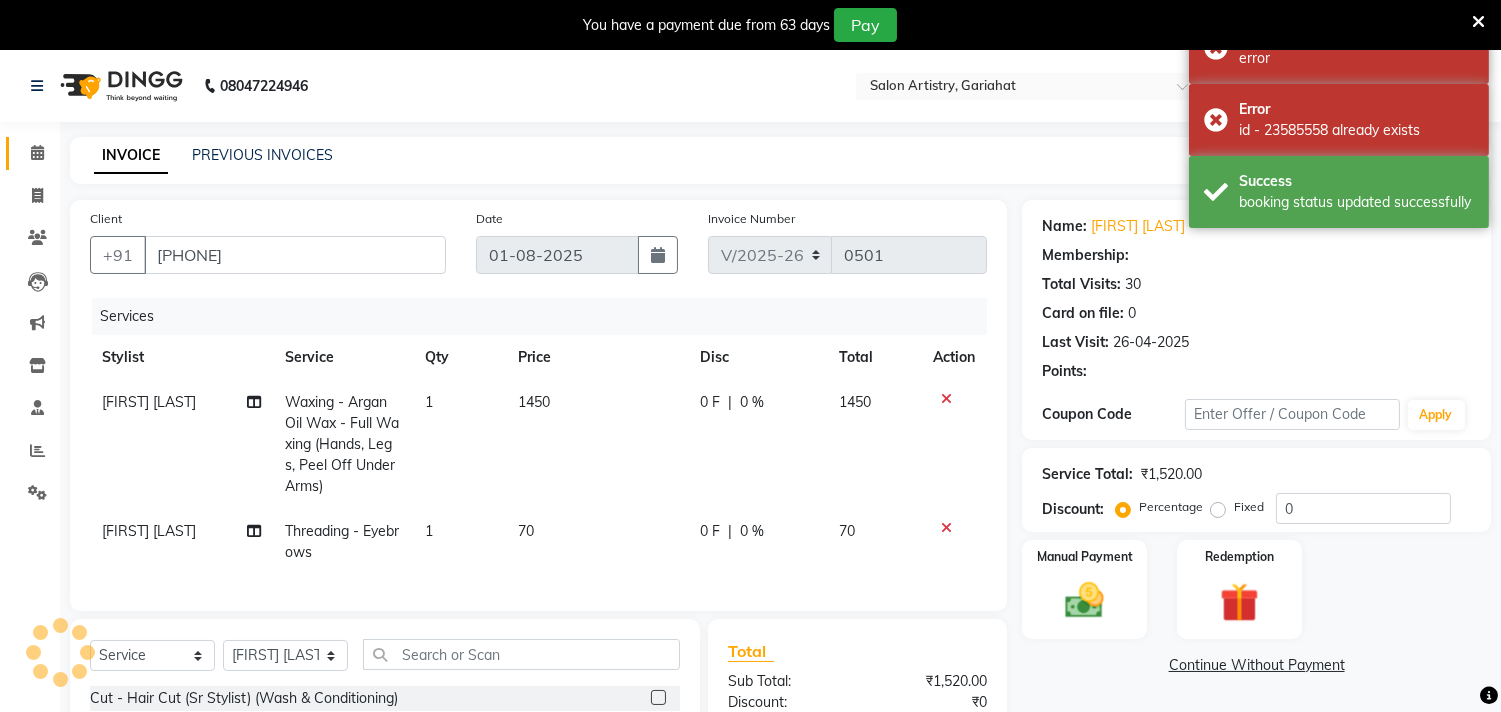 select on "1: Object" 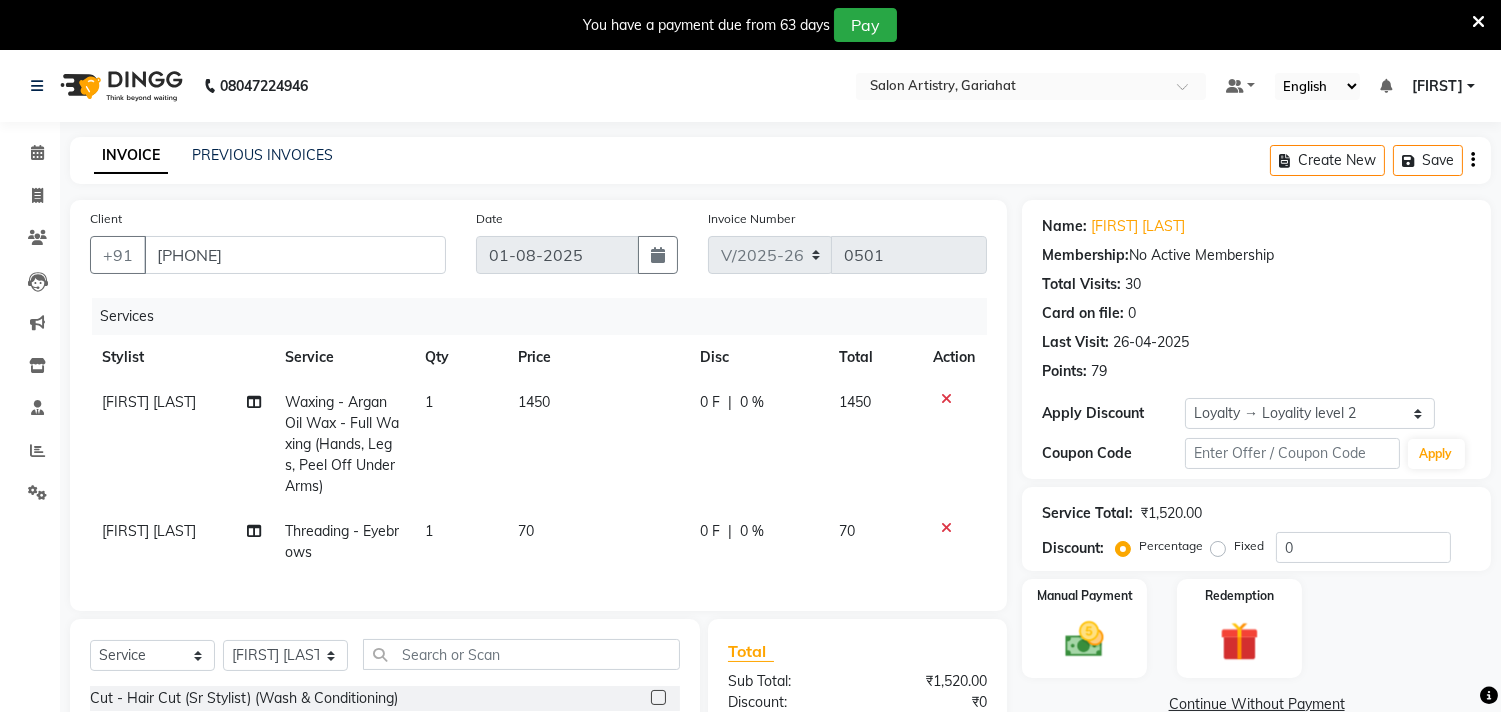 click 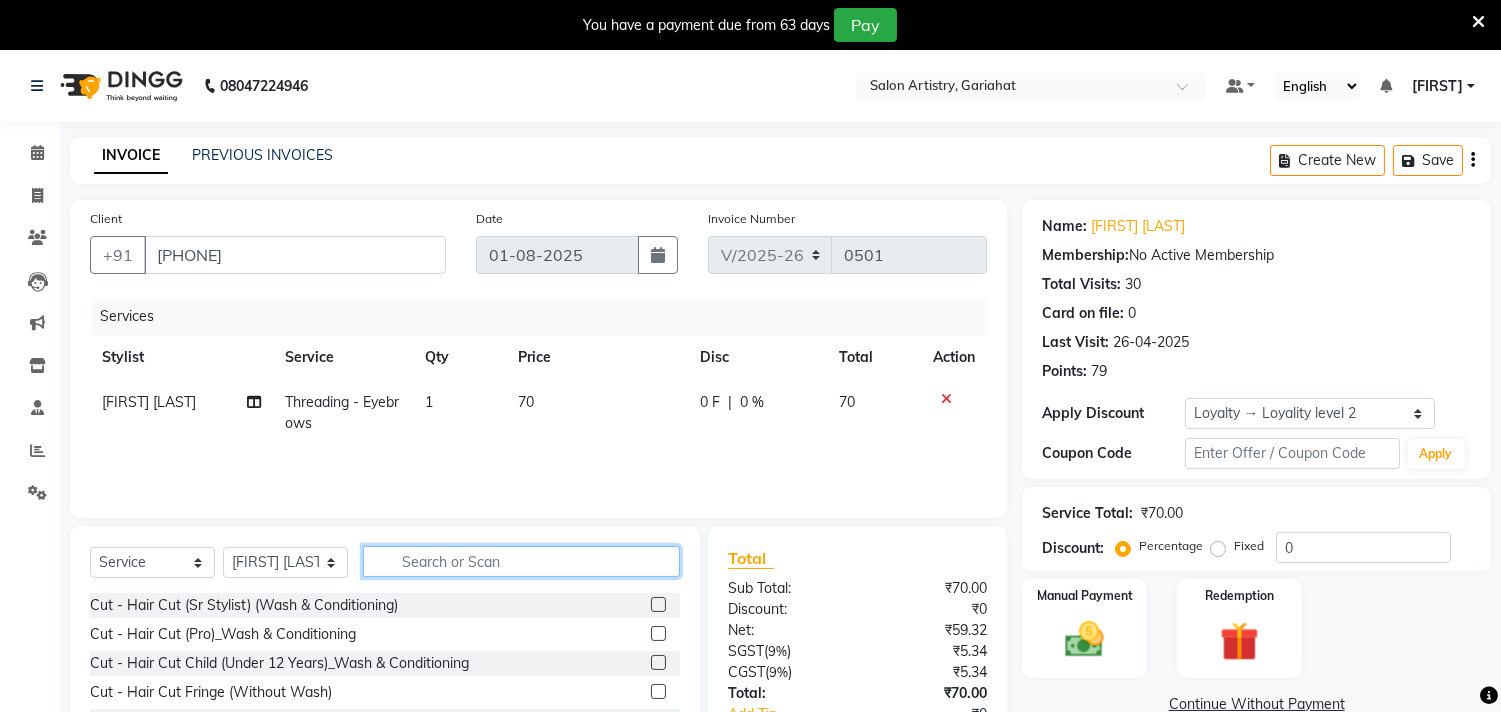 click 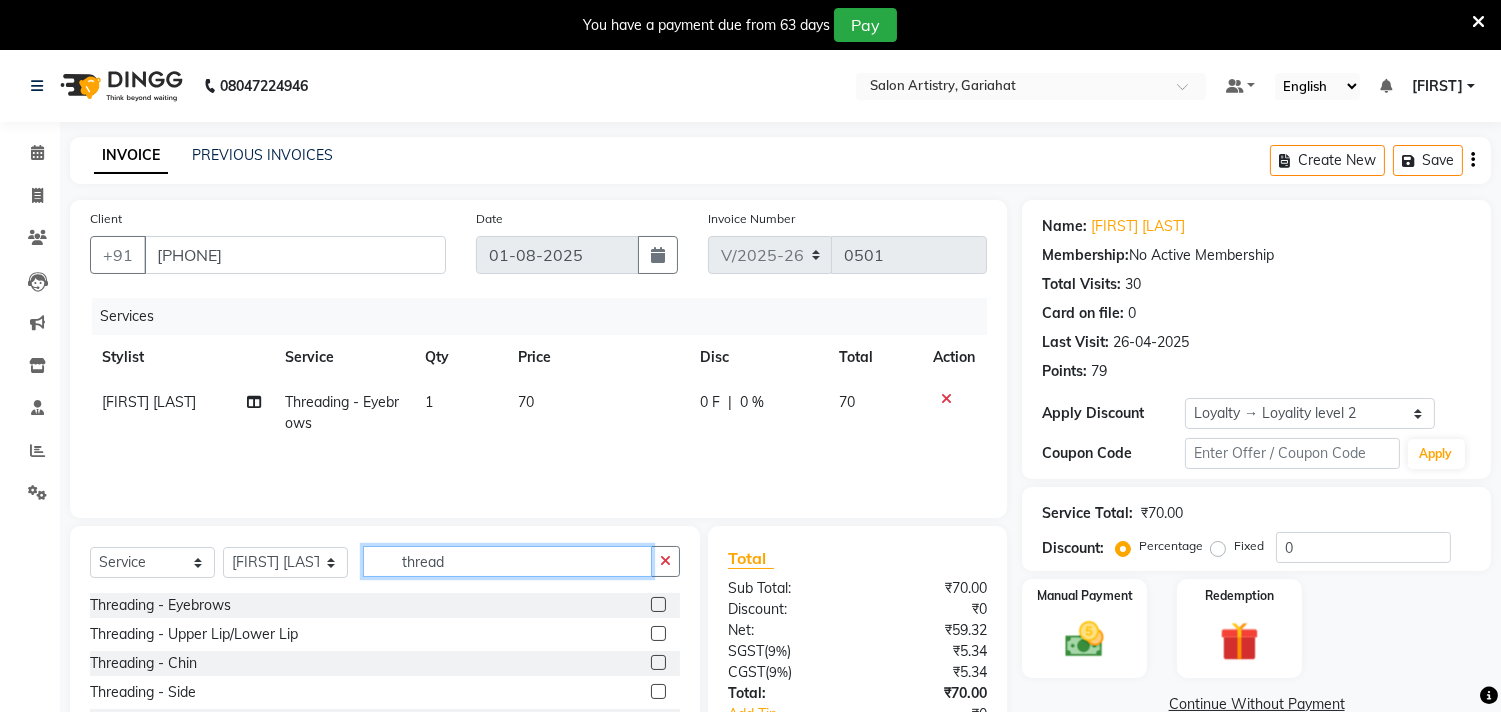 type on "thread" 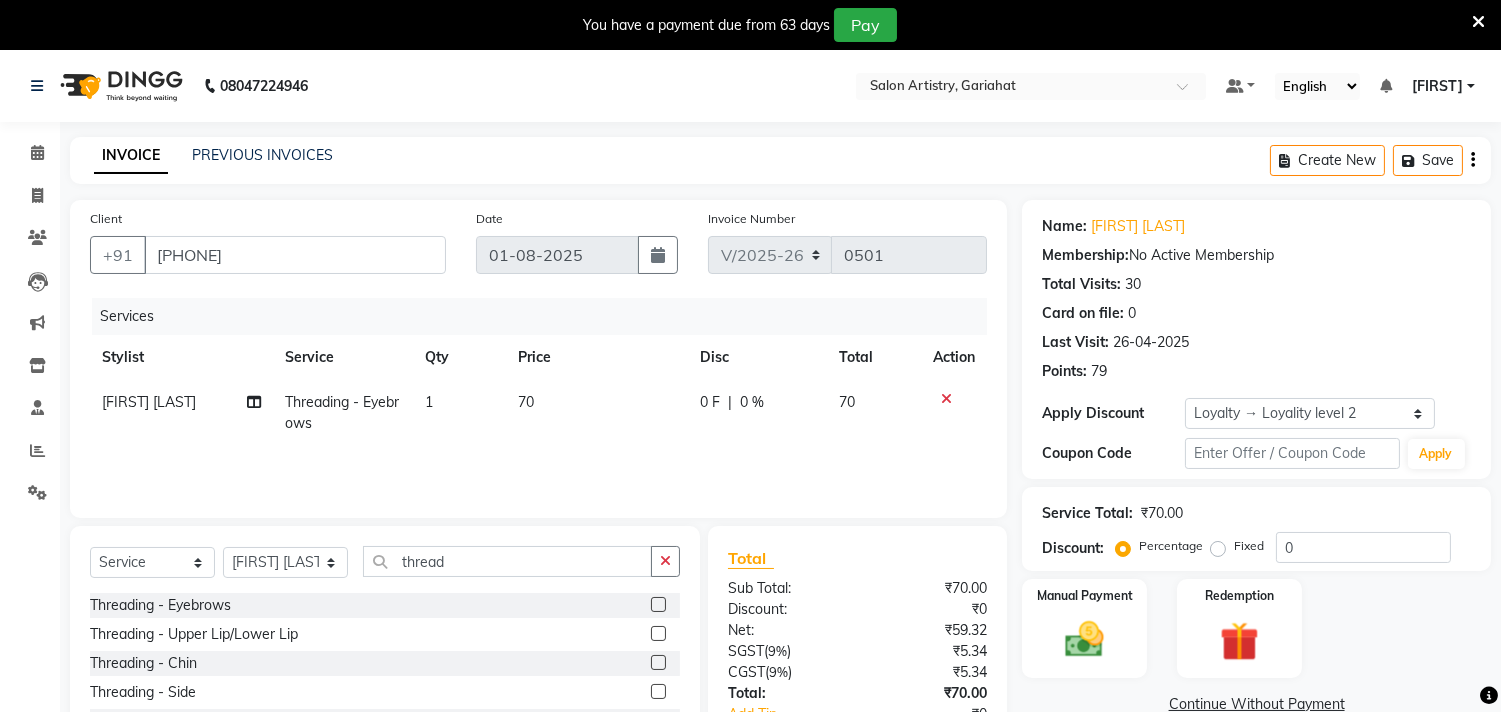 click 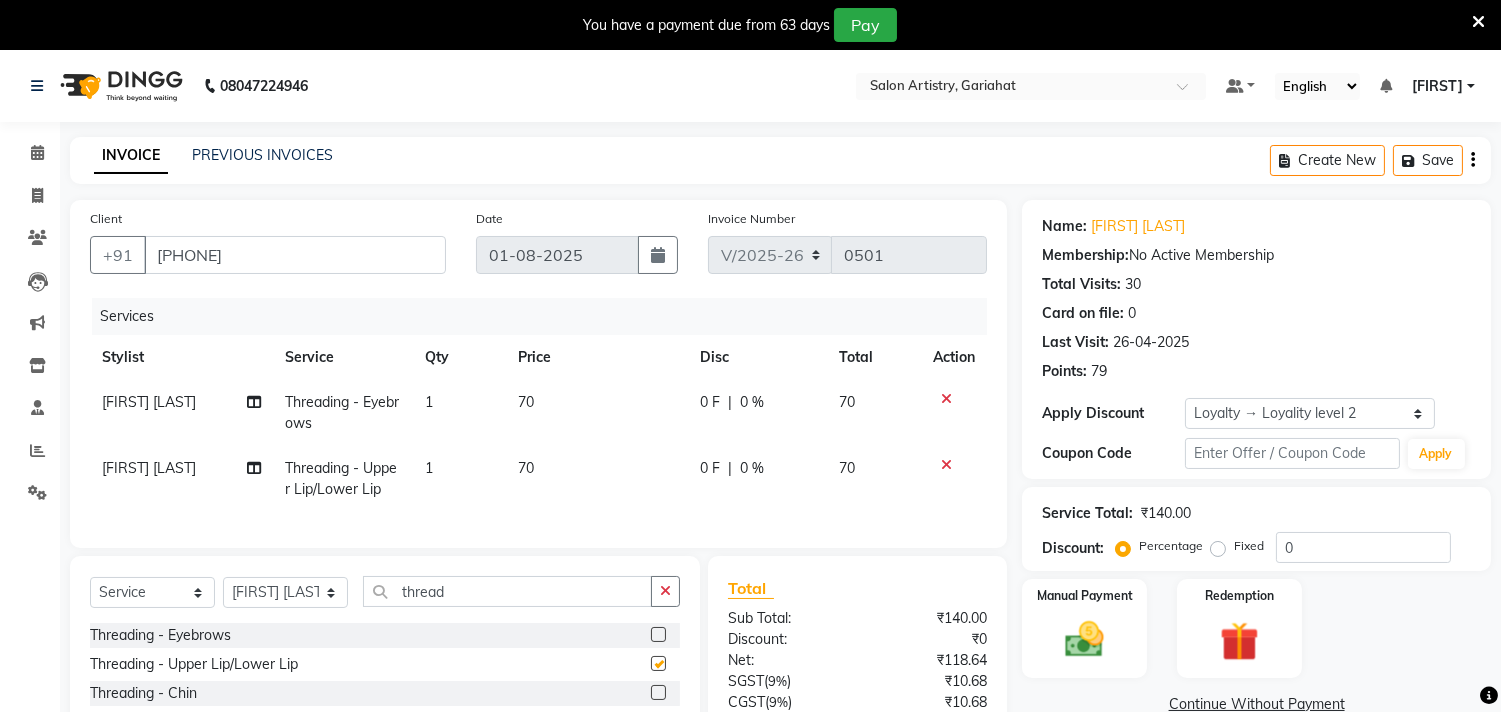 checkbox on "false" 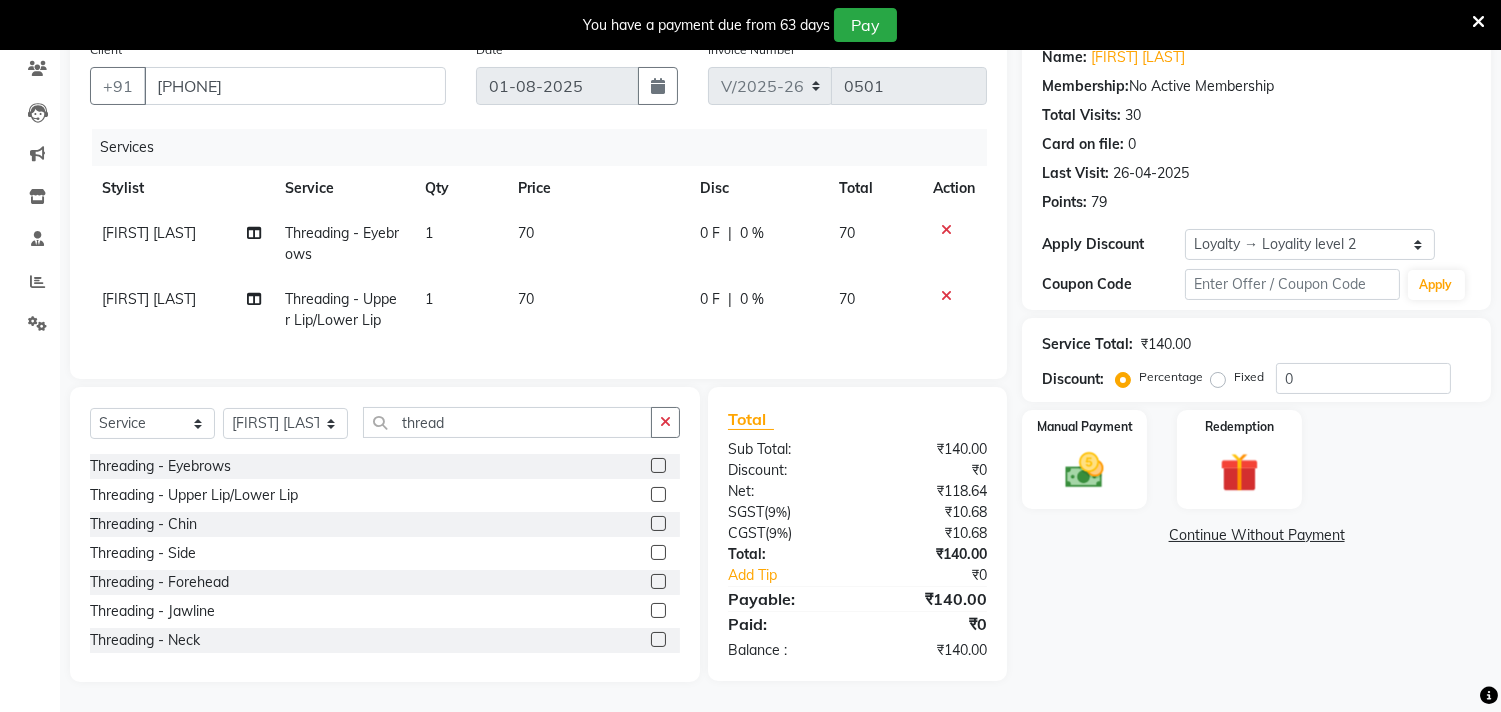 scroll, scrollTop: 185, scrollLeft: 0, axis: vertical 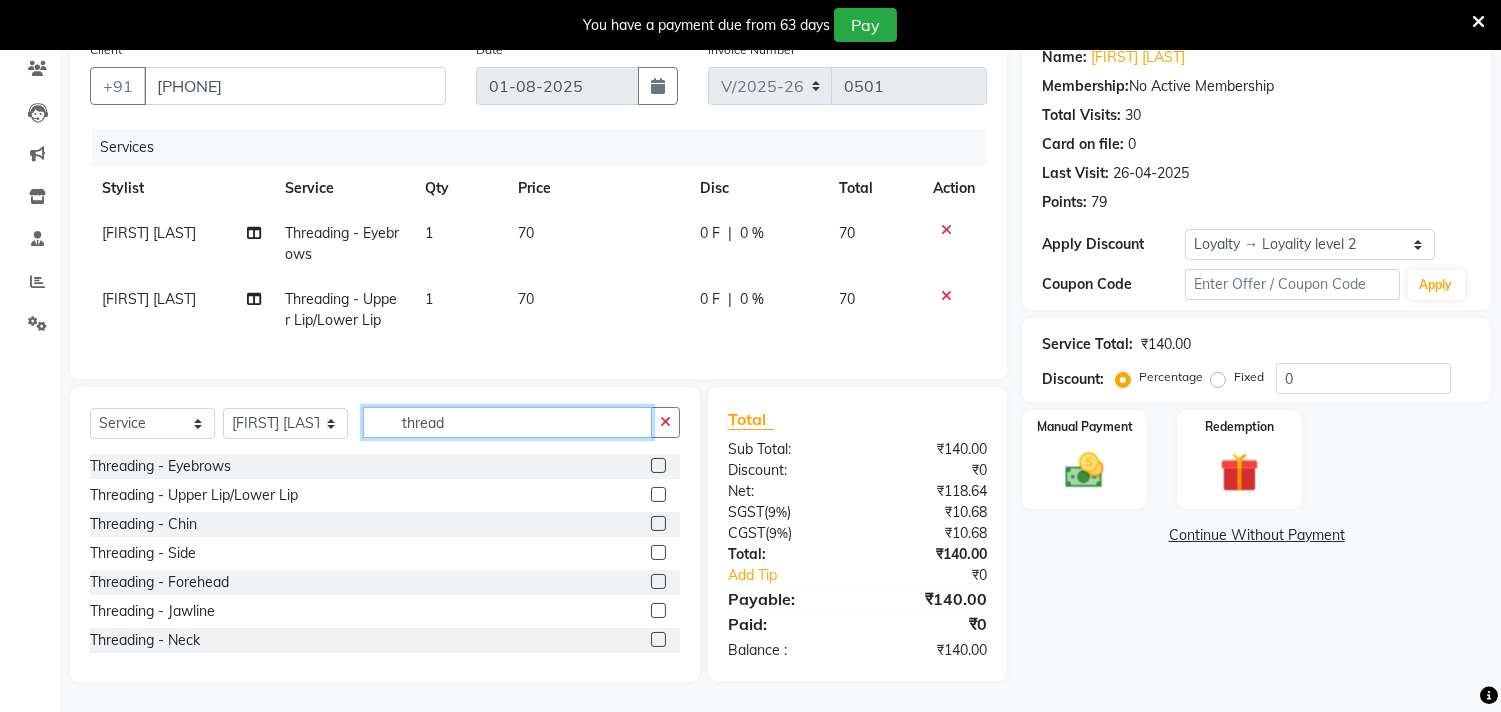 click on "thread" 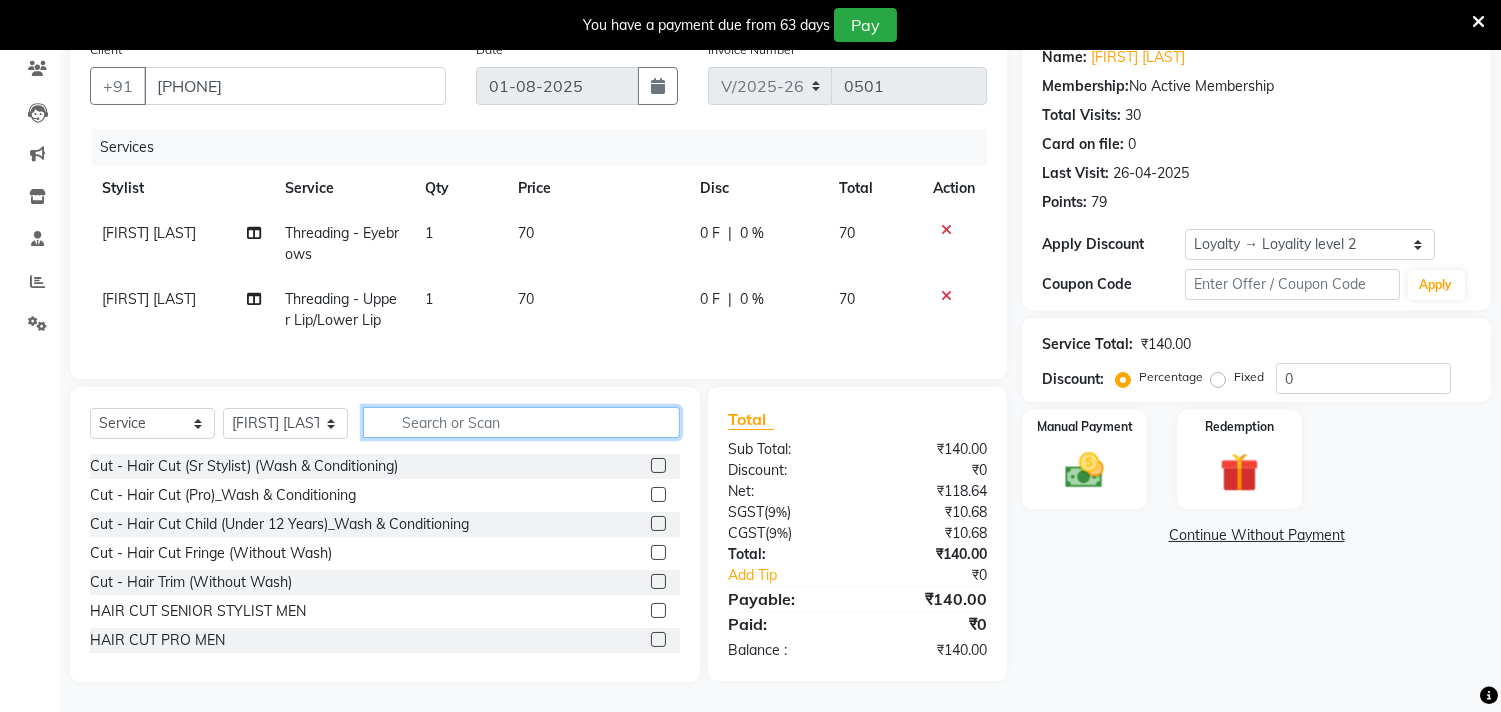 type 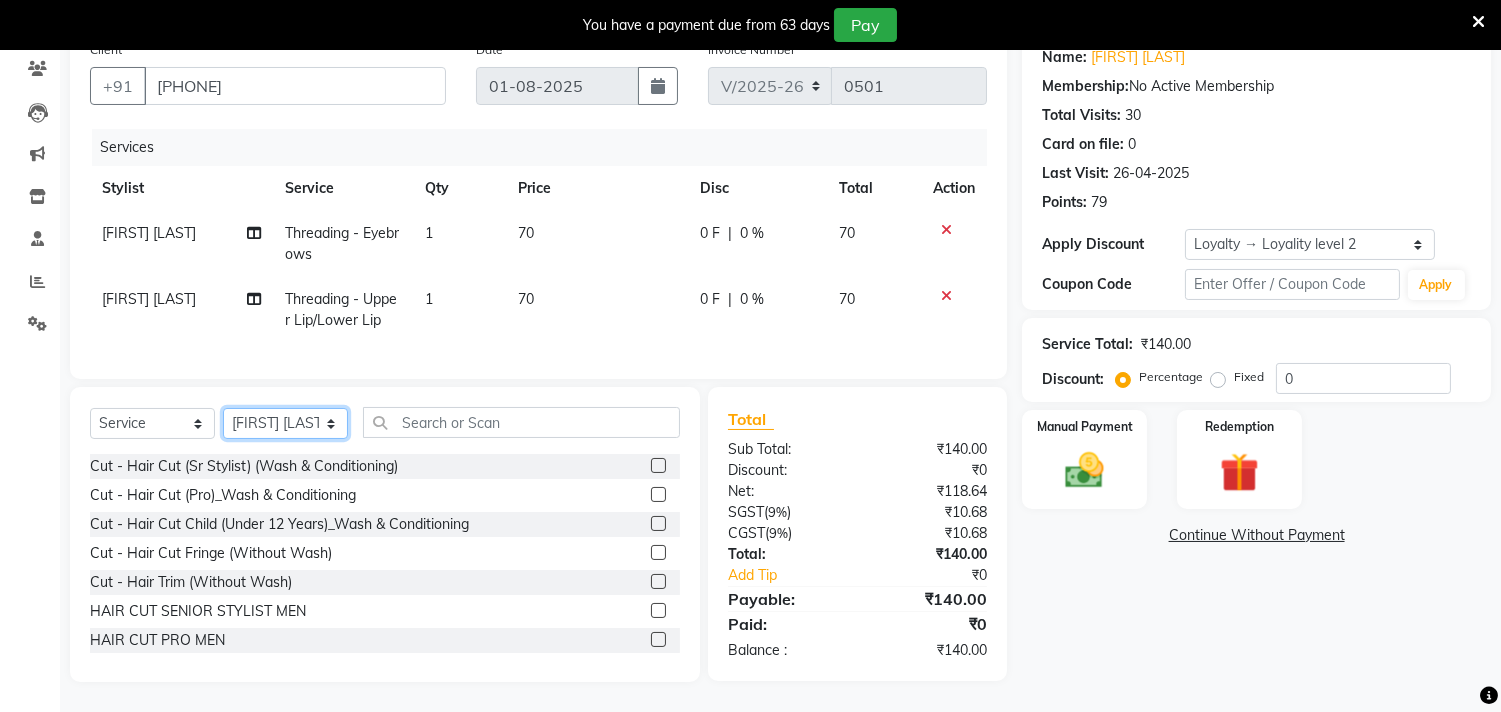 click on "Select Stylist Debolina  IQBAL AHEMED Irshad Khan Puja Debnath Ram Singh REKHA Rikki Das Rinku Pradhan RONY Sampa Maity SIMMI TAPASHI  Vikky Shaw" 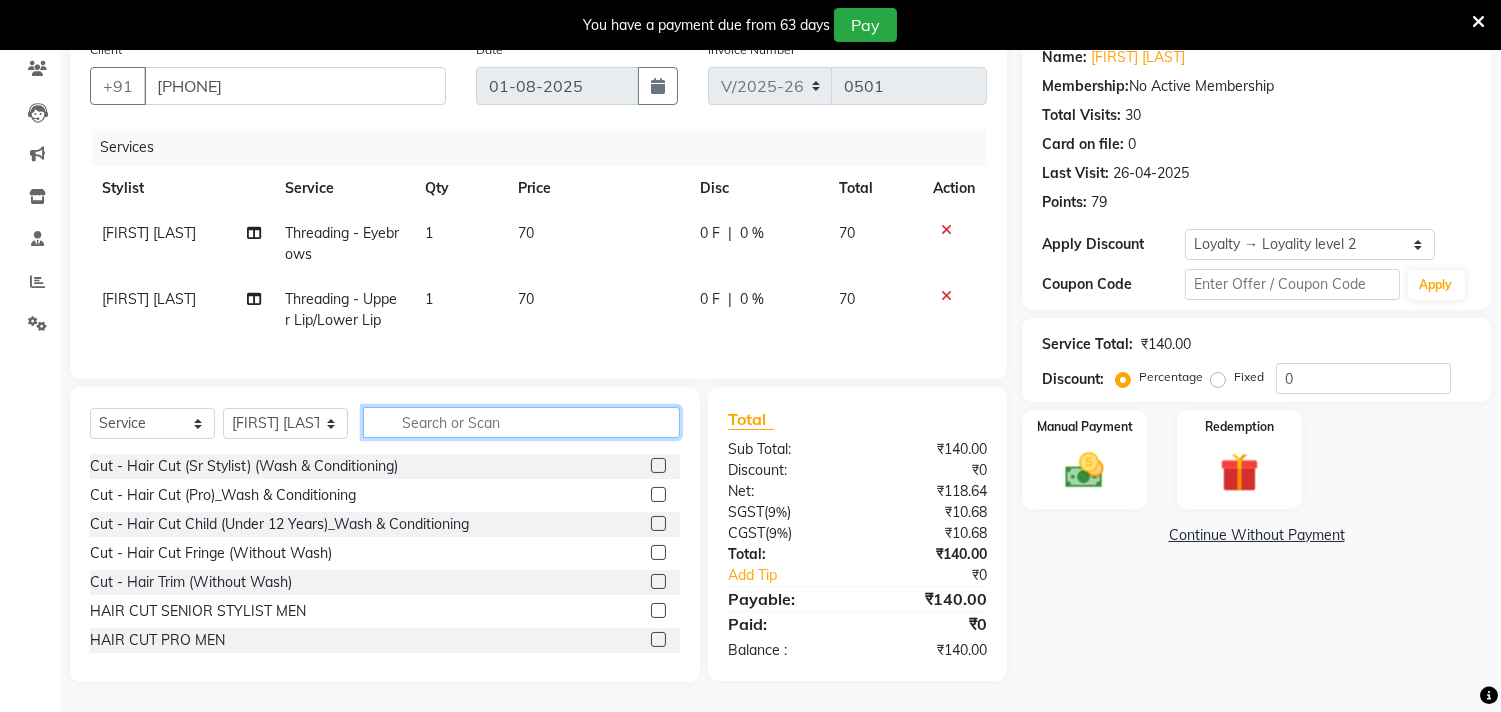 click 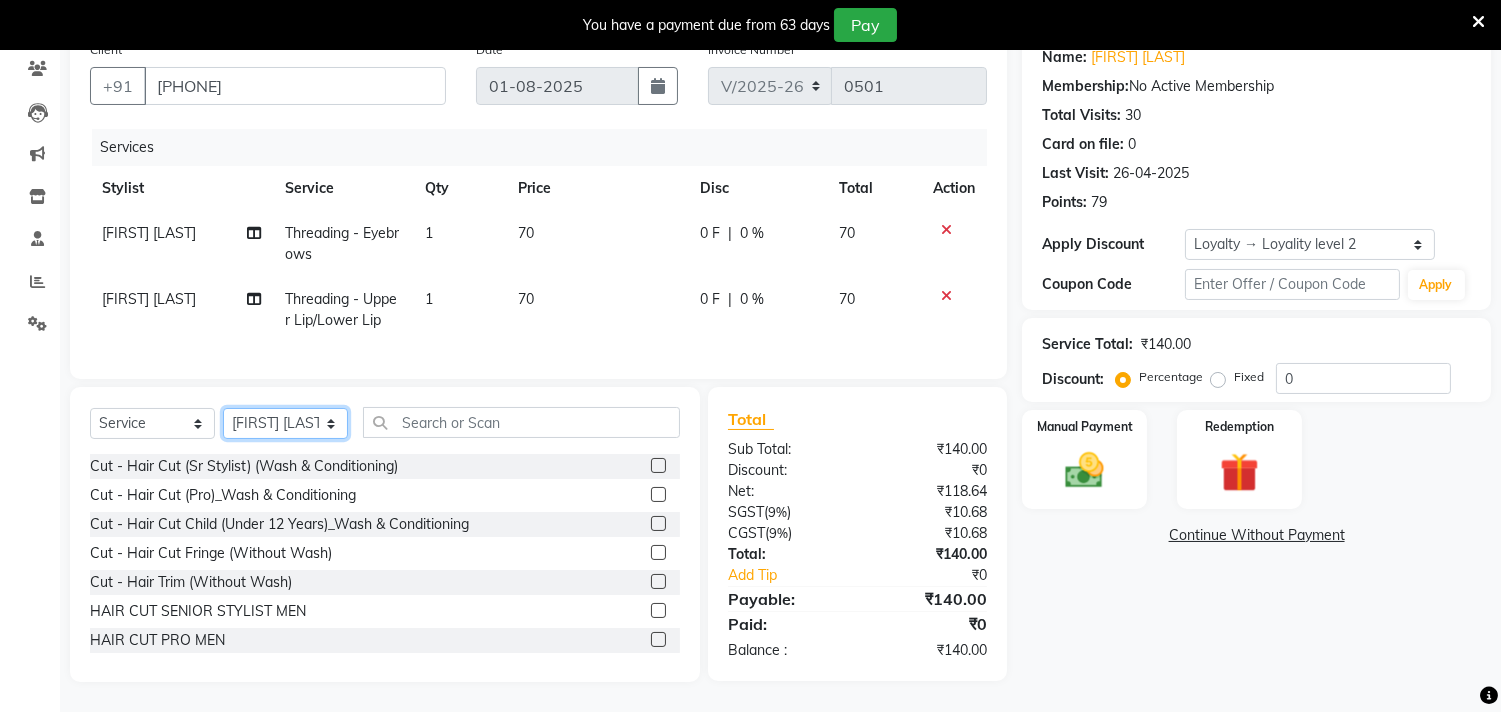 click on "Select Stylist Debolina  IQBAL AHEMED Irshad Khan Puja Debnath Ram Singh REKHA Rikki Das Rinku Pradhan RONY Sampa Maity SIMMI TAPASHI  Vikky Shaw" 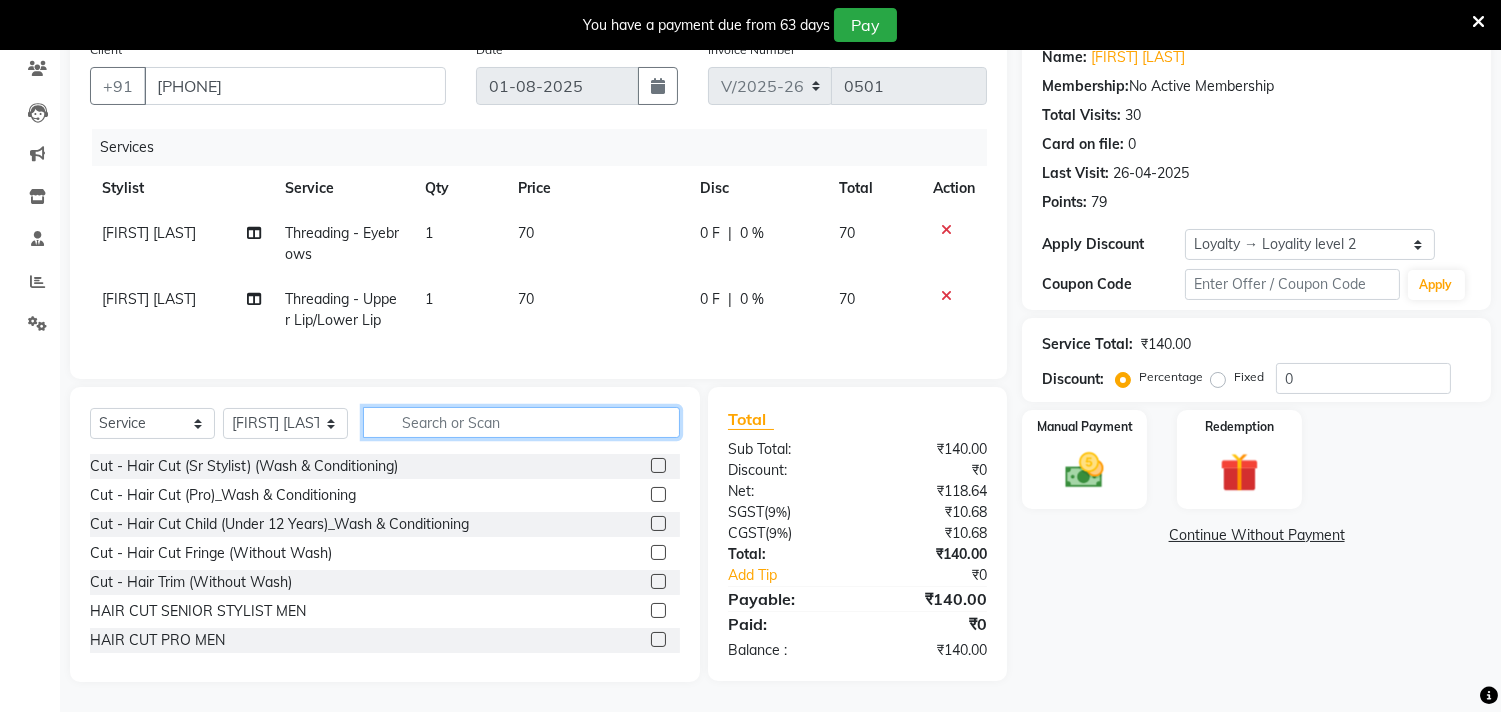click 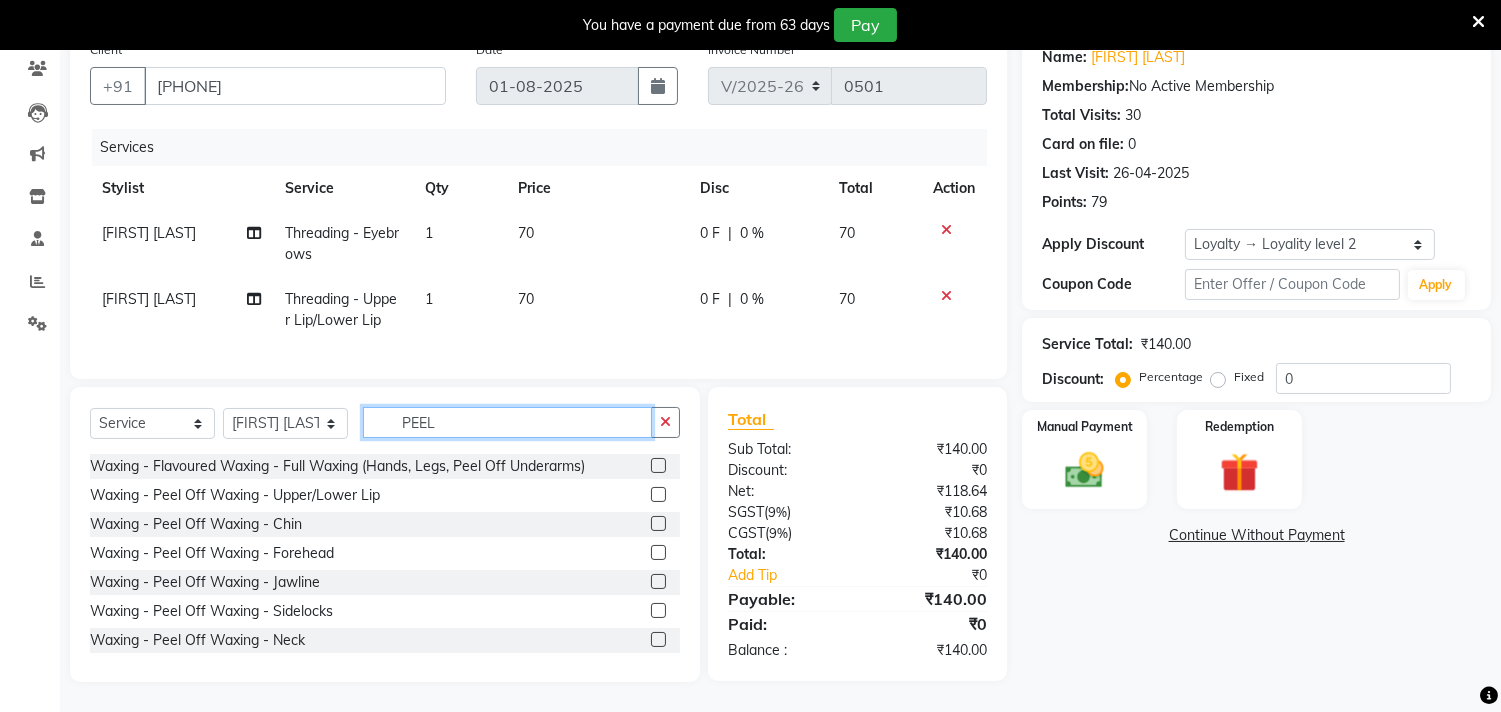 scroll, scrollTop: 185, scrollLeft: 0, axis: vertical 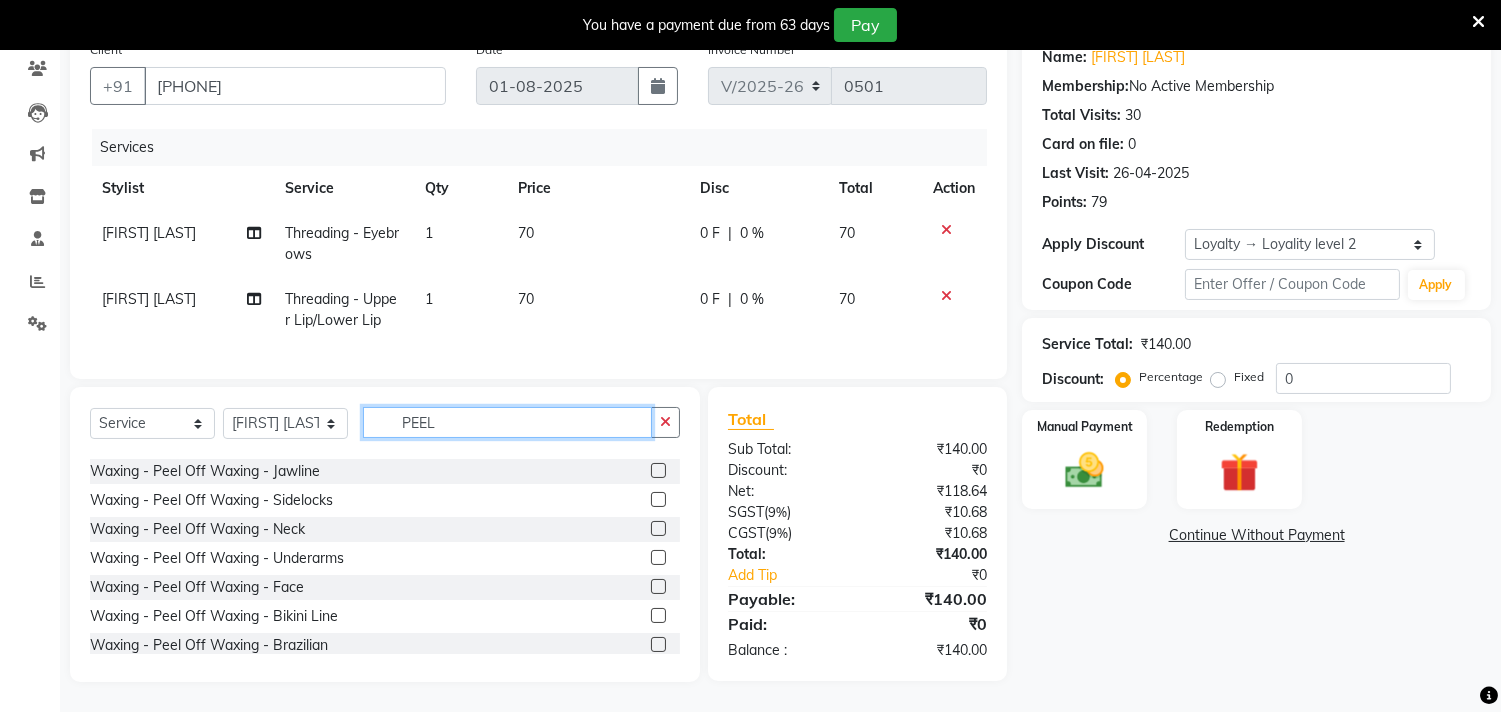 type on "PEEL" 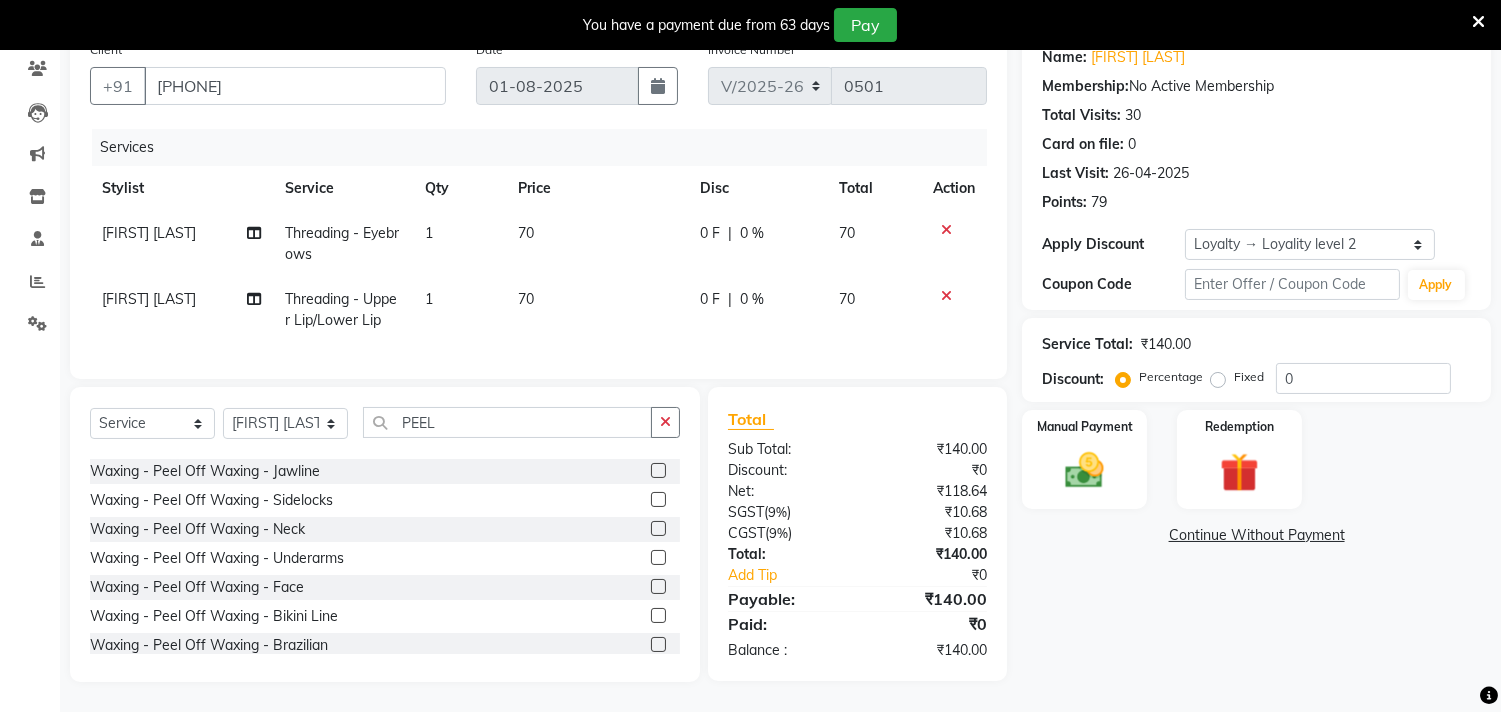 click 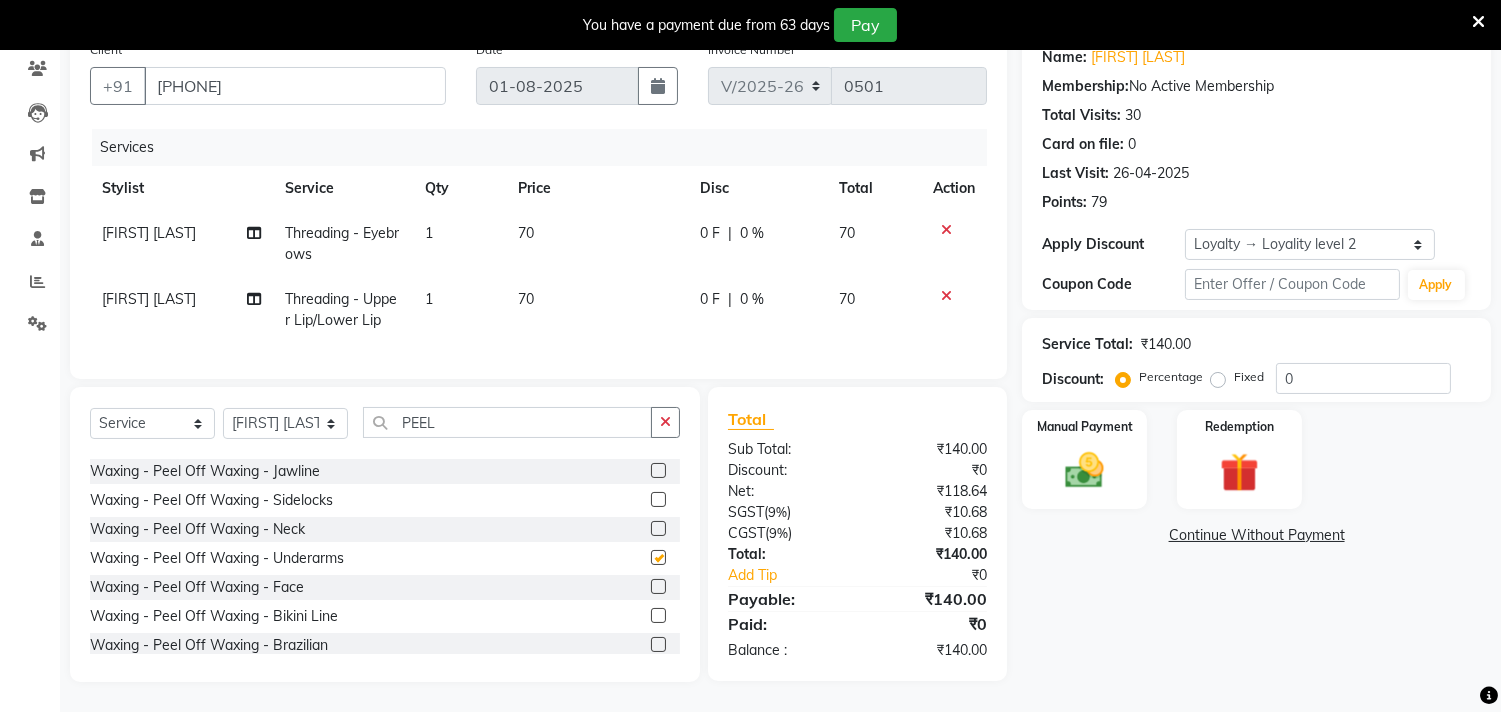 click 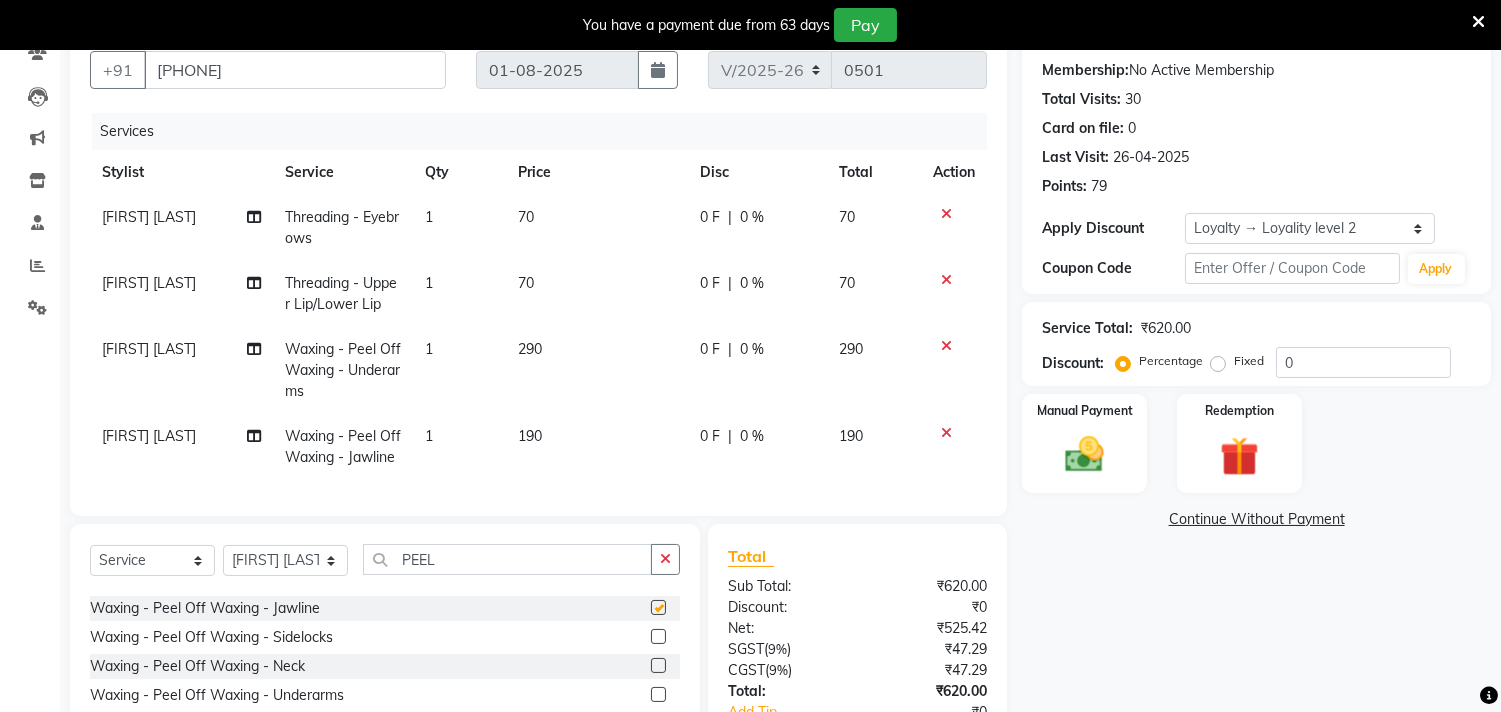 checkbox on "false" 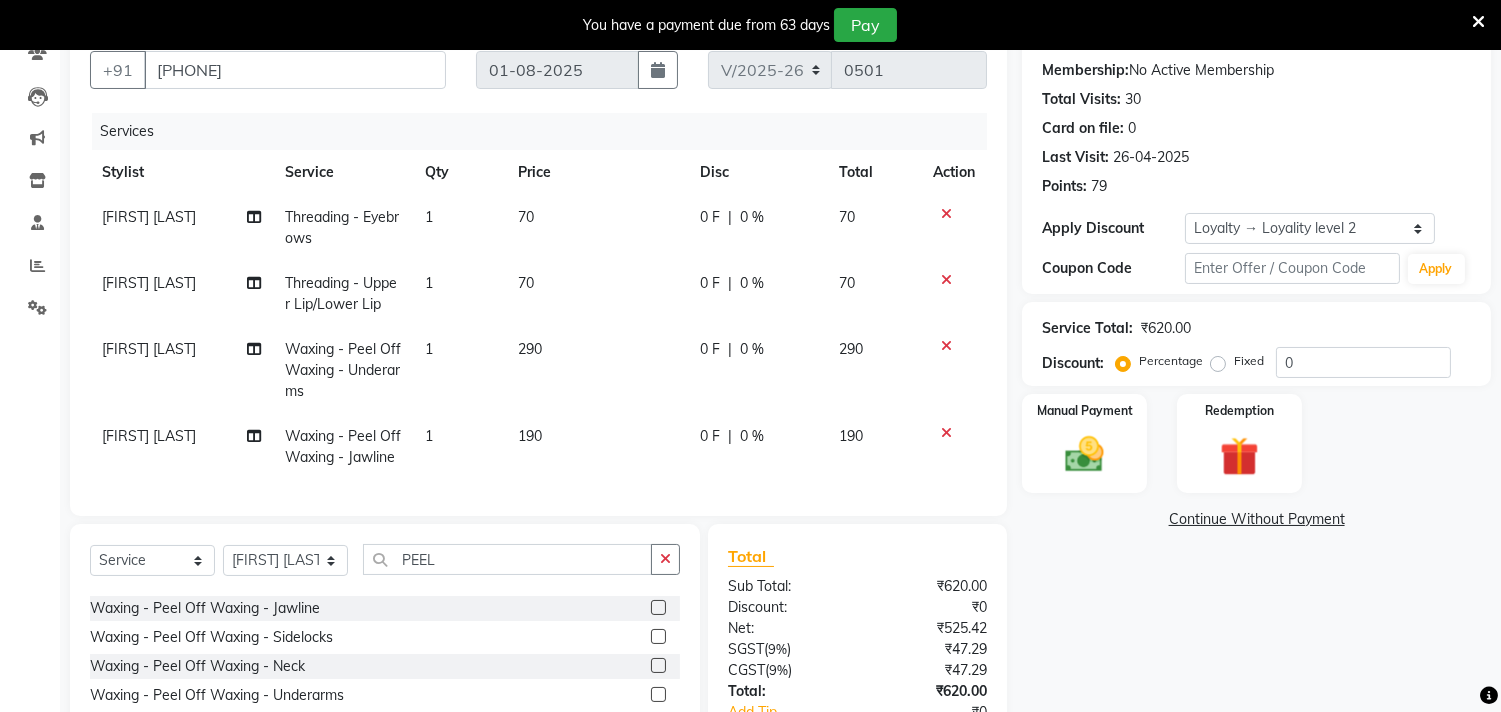 checkbox on "false" 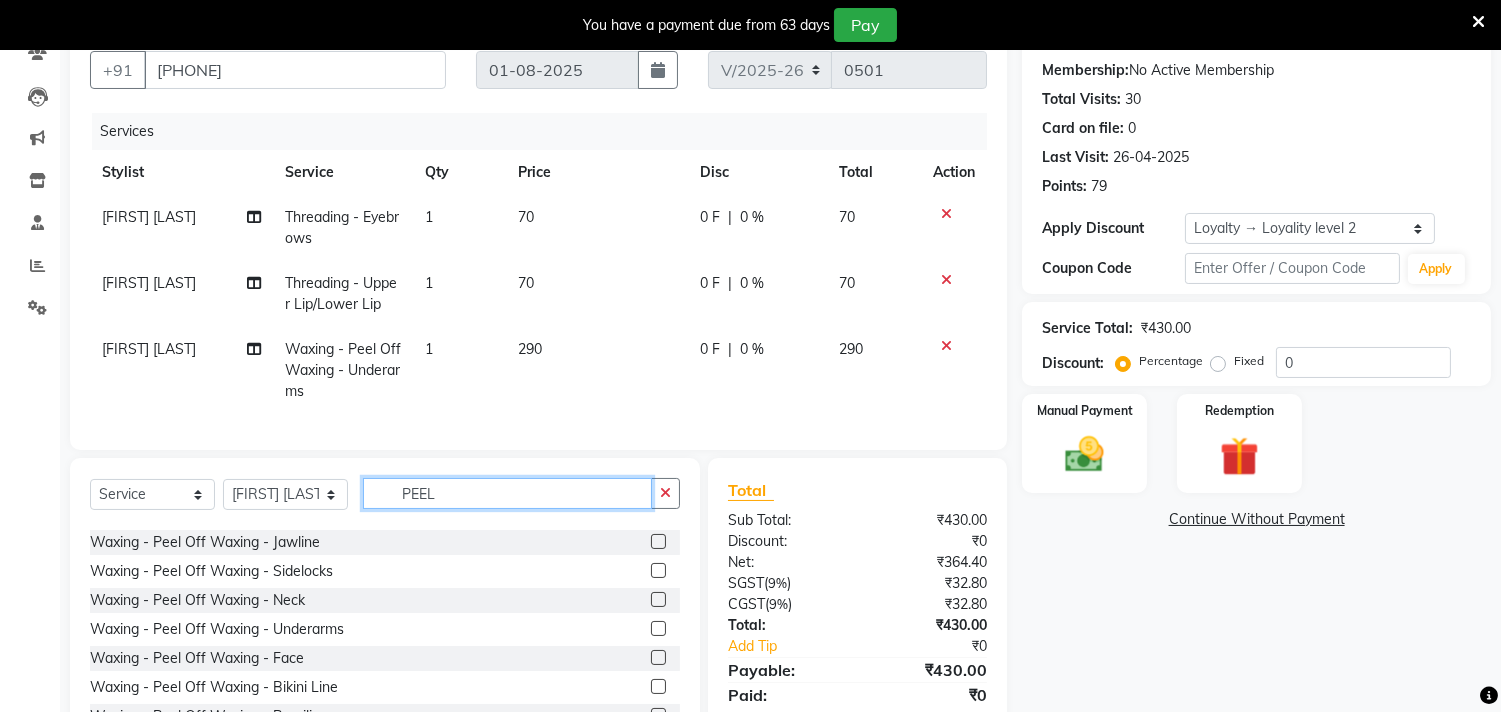 click on "PEEL" 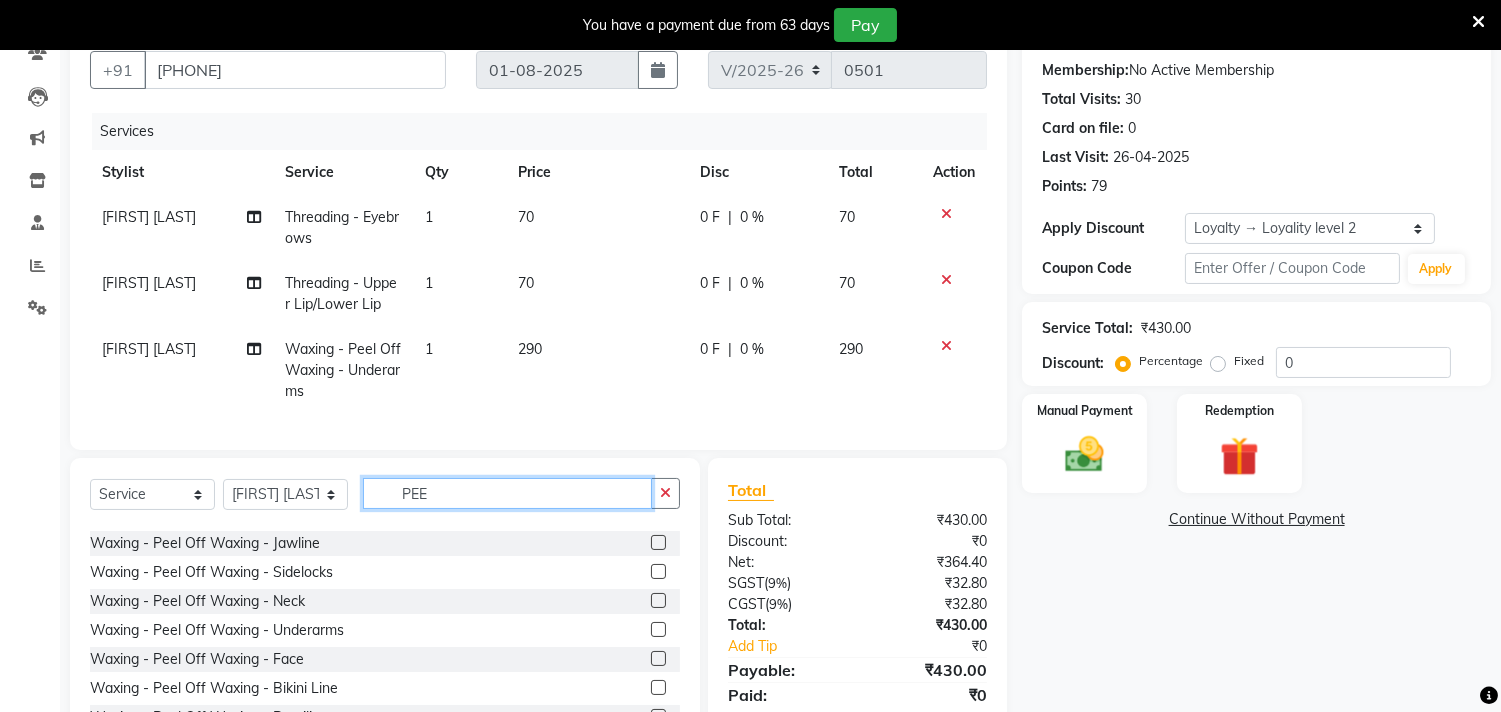 scroll, scrollTop: 111, scrollLeft: 0, axis: vertical 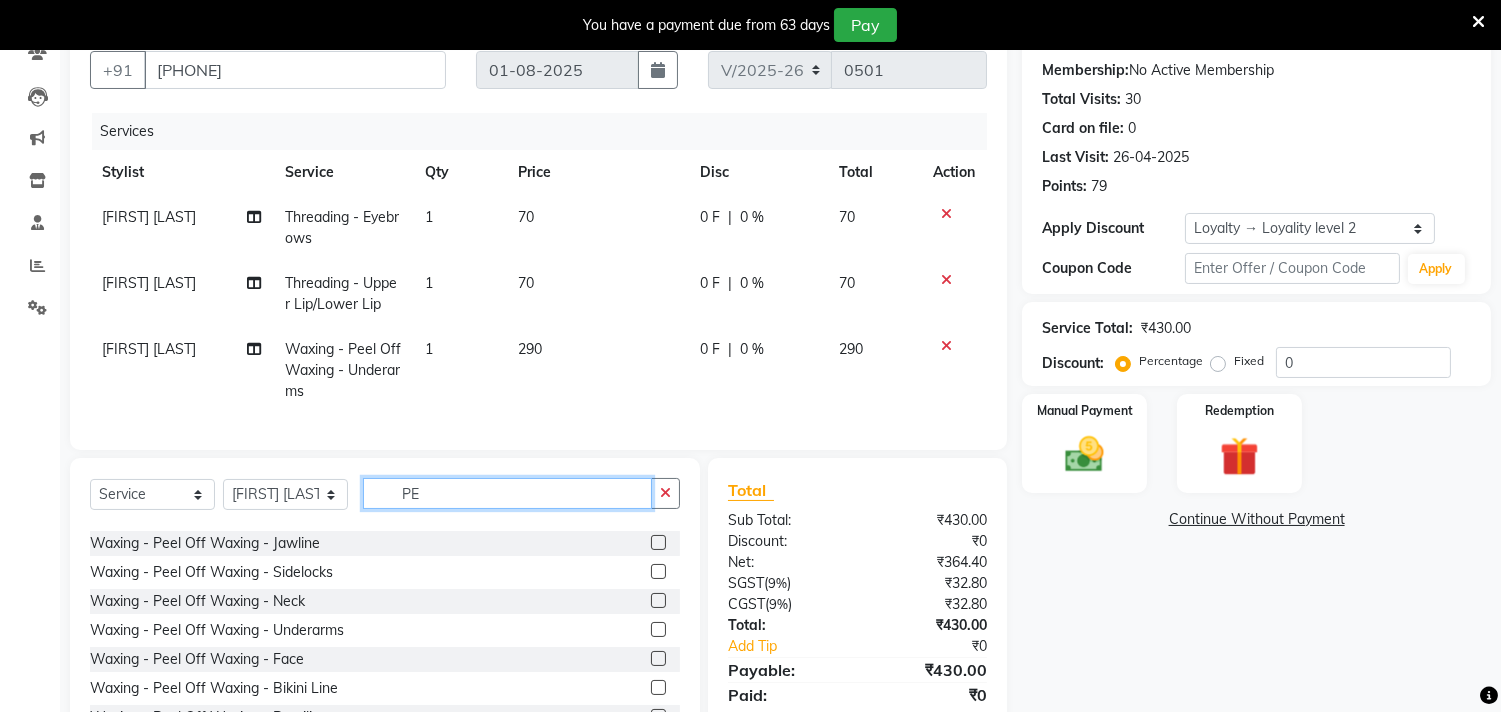 type on "P" 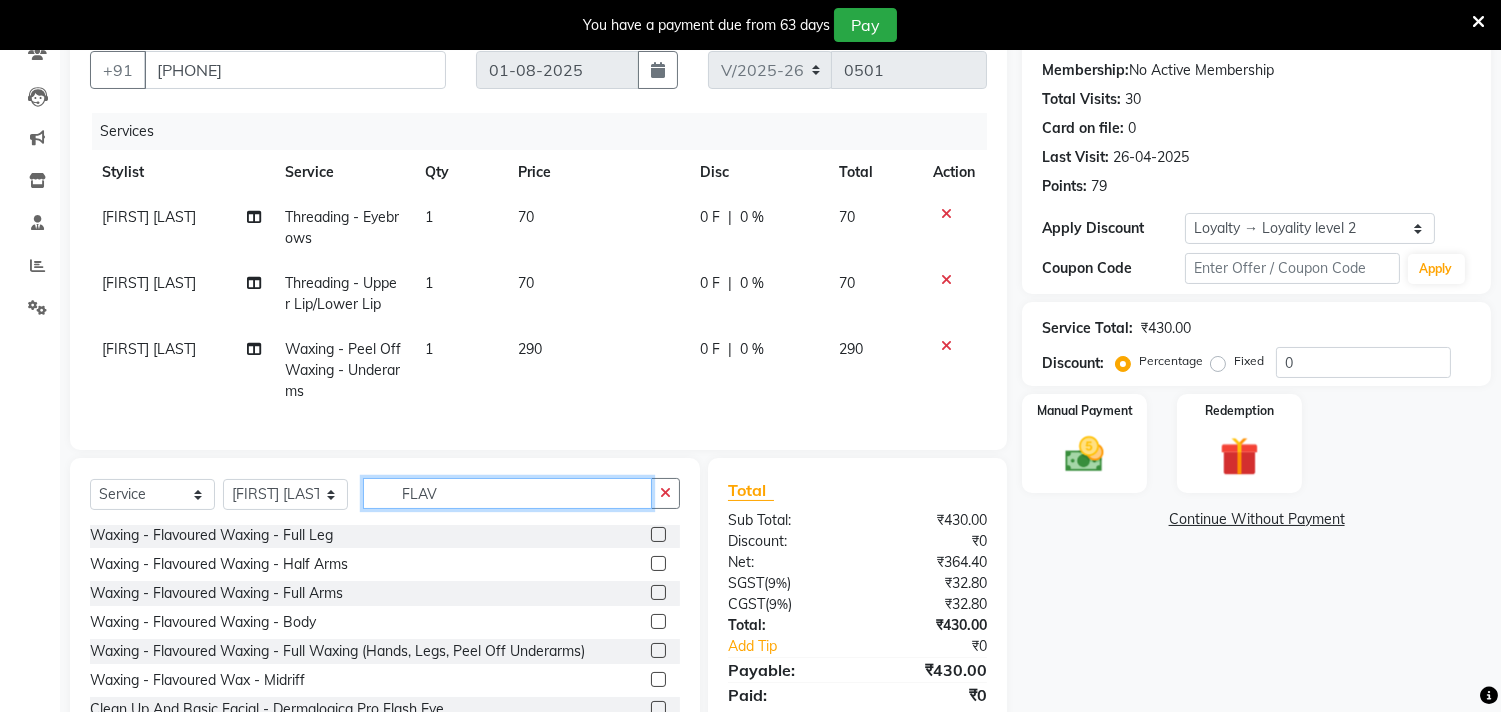 scroll, scrollTop: 90, scrollLeft: 0, axis: vertical 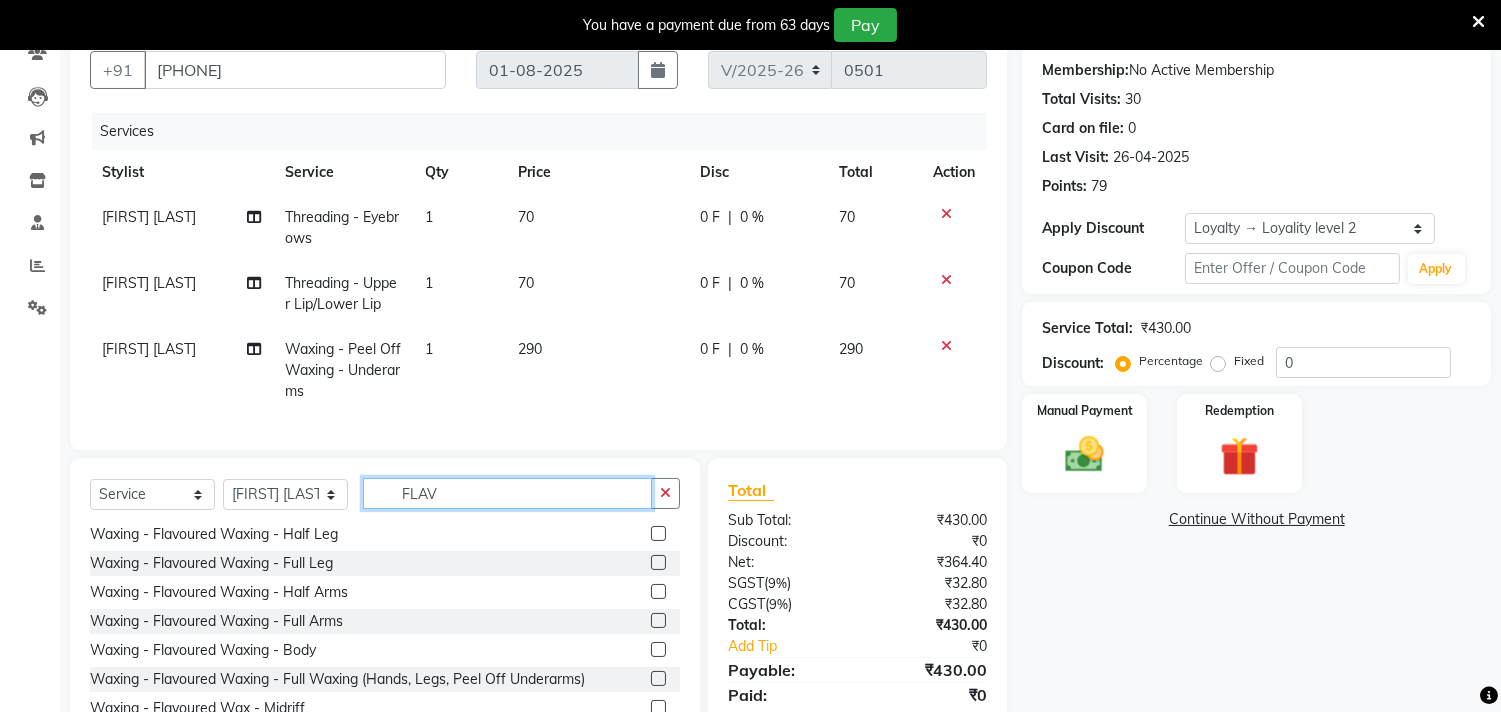 type on "FLAV" 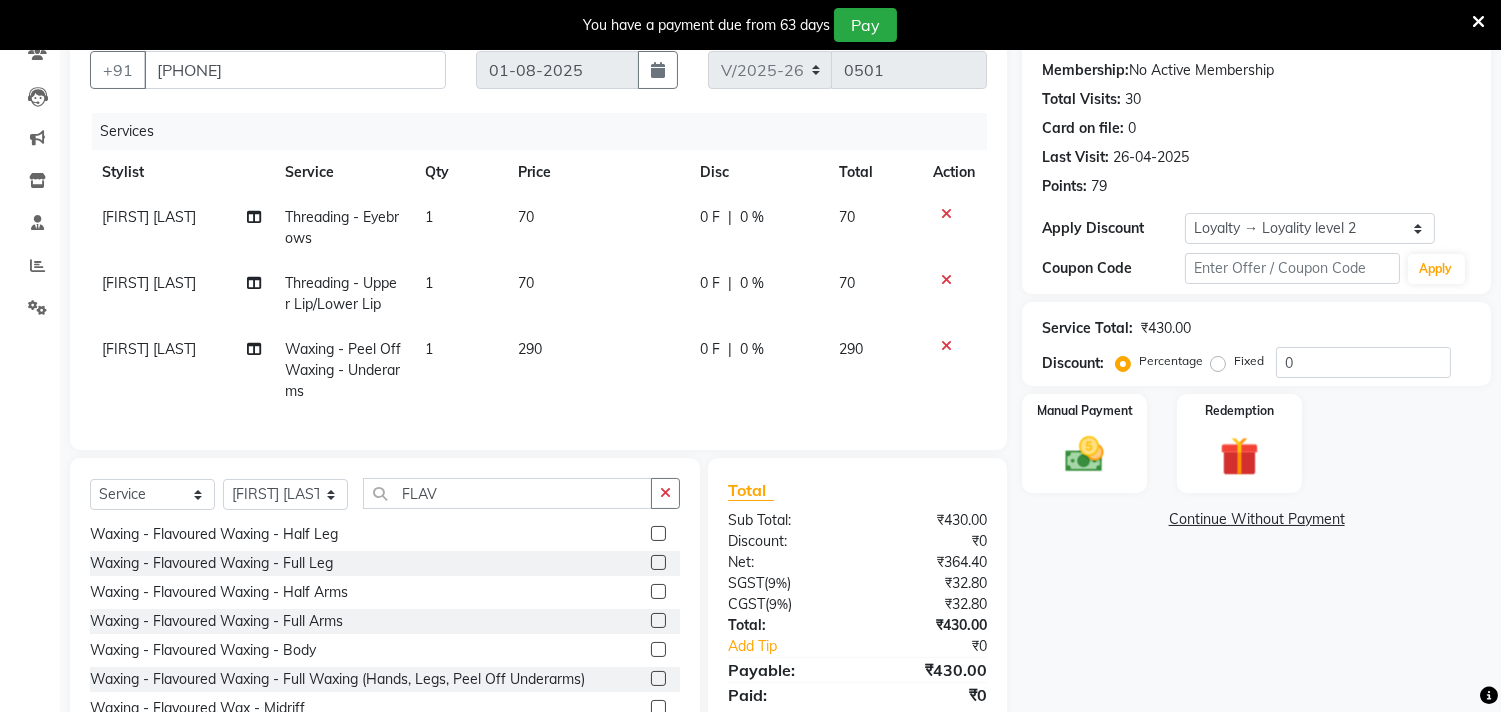click 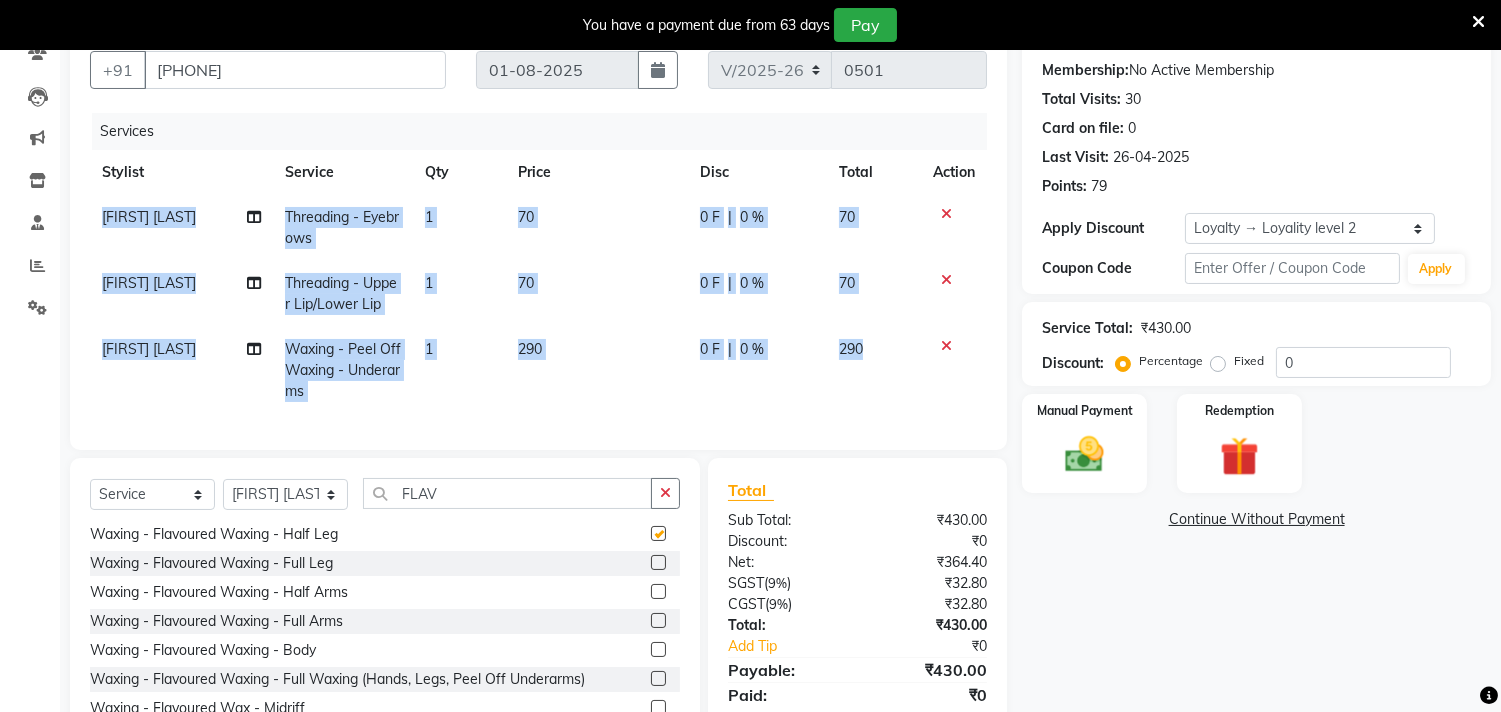 click on "Client +91 9432187946 Date 01-08-2025 Invoice Number V/2025 V/2025-26 0501 Services Stylist Service Qty Price Disc Total Action Sampa Maity Threading - Eyebrows 1 70 0 F | 0 % 70 Sampa Maity Threading - Upper Lip/Lower Lip 1 70 0 F | 0 % 70 Rinku Pradhan Waxing - Peel Off Waxing - Underarms 1 290 0 F | 0 % 290" 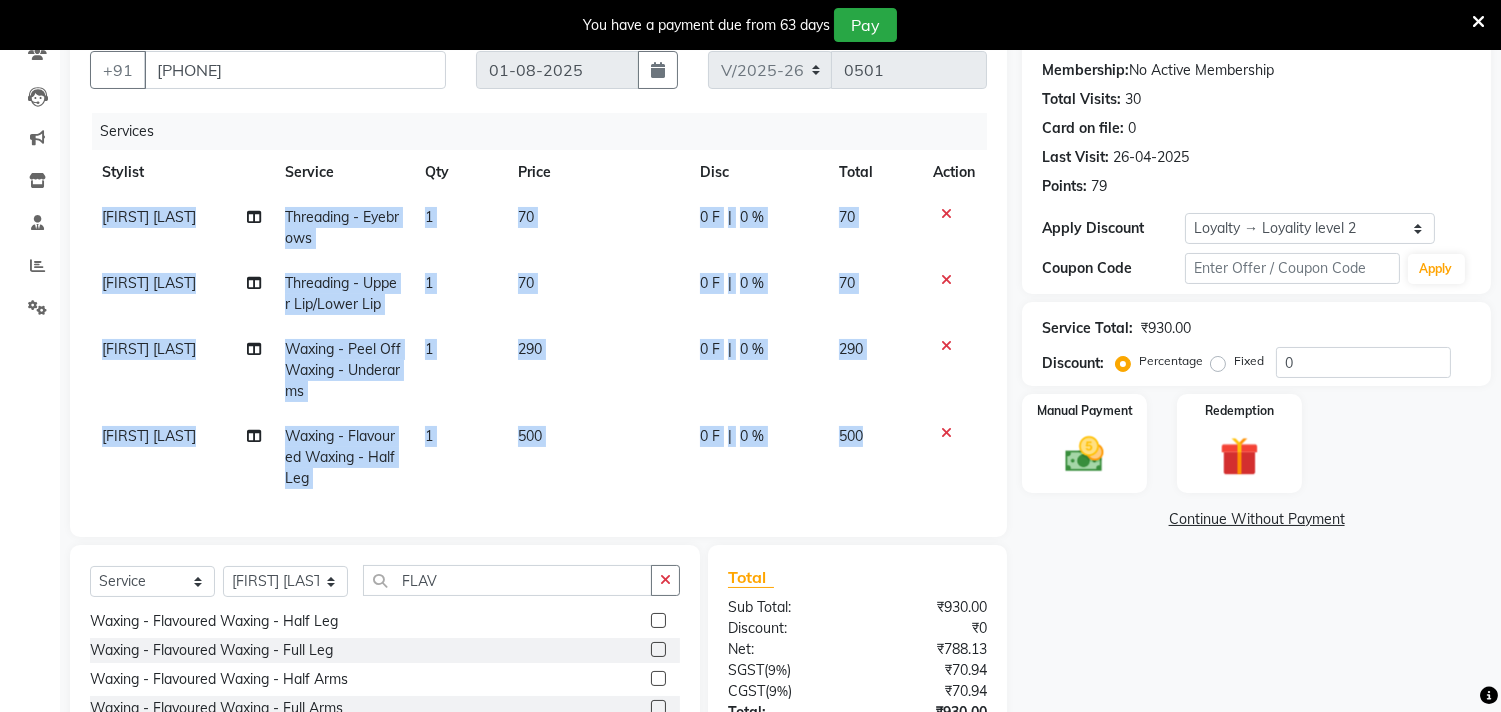 checkbox on "false" 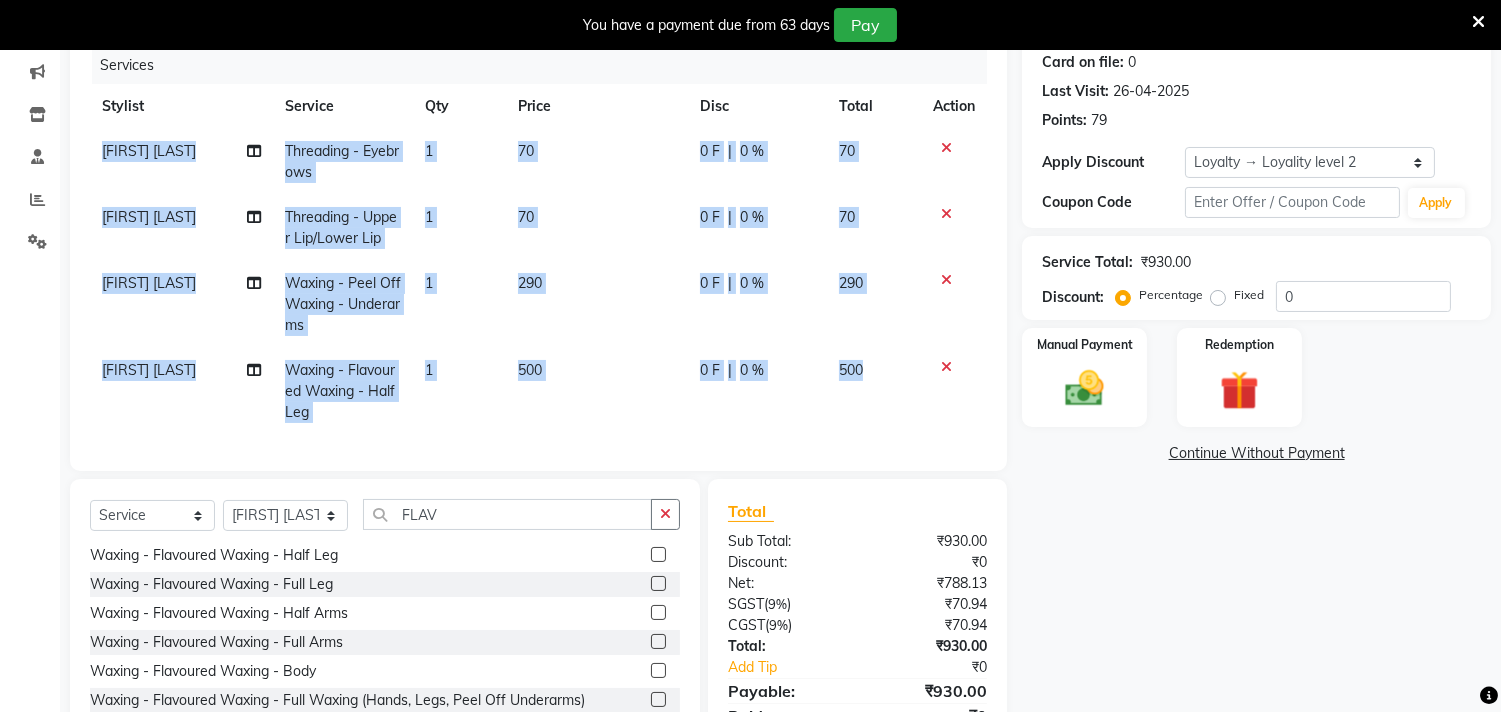 scroll, scrollTop: 296, scrollLeft: 0, axis: vertical 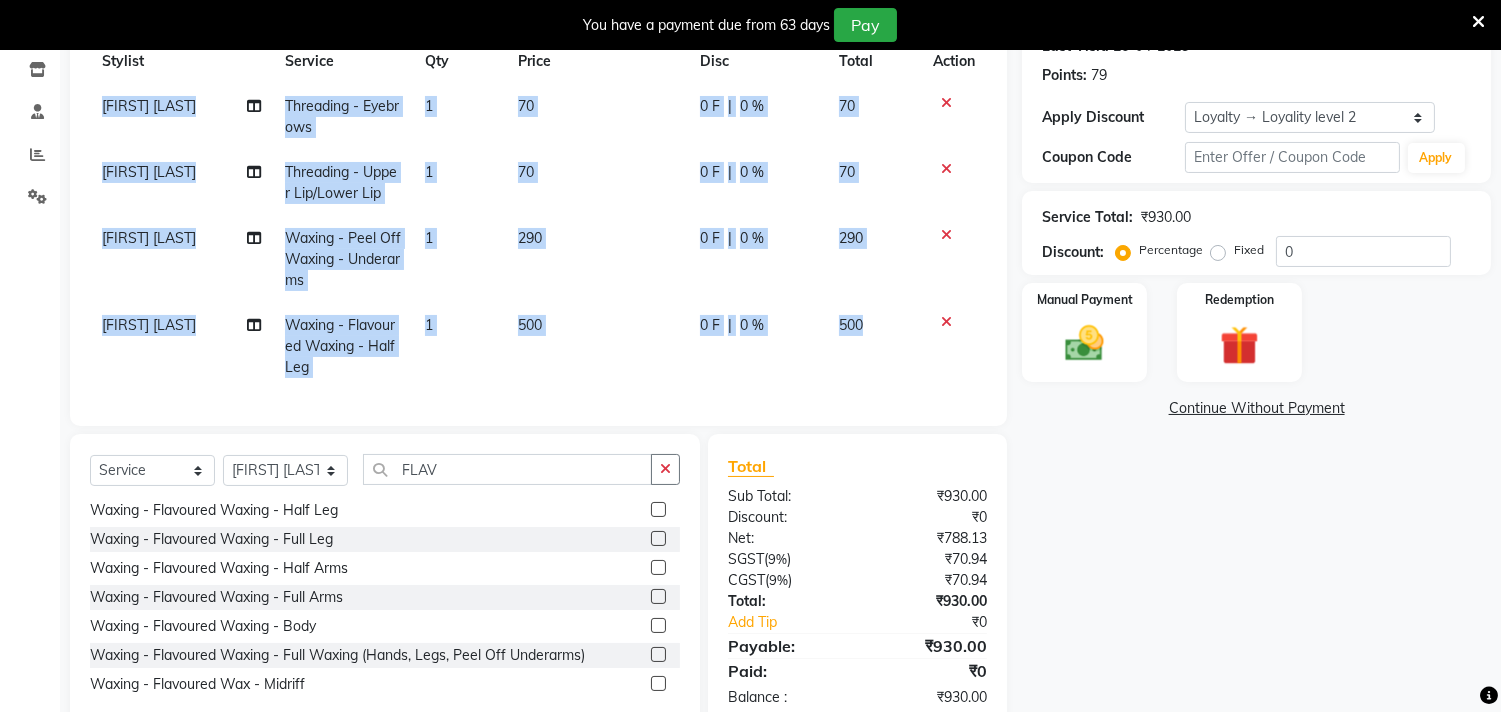 click 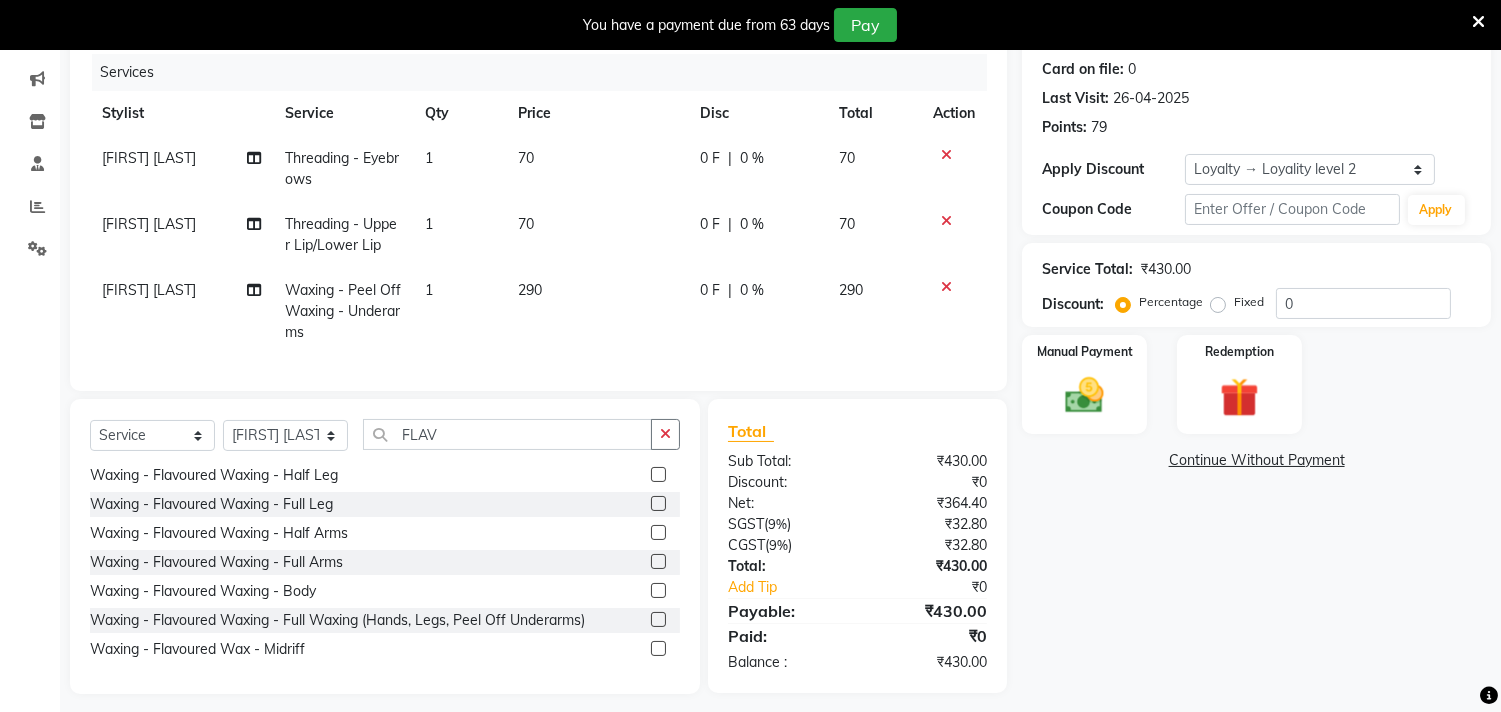 scroll, scrollTop: 272, scrollLeft: 0, axis: vertical 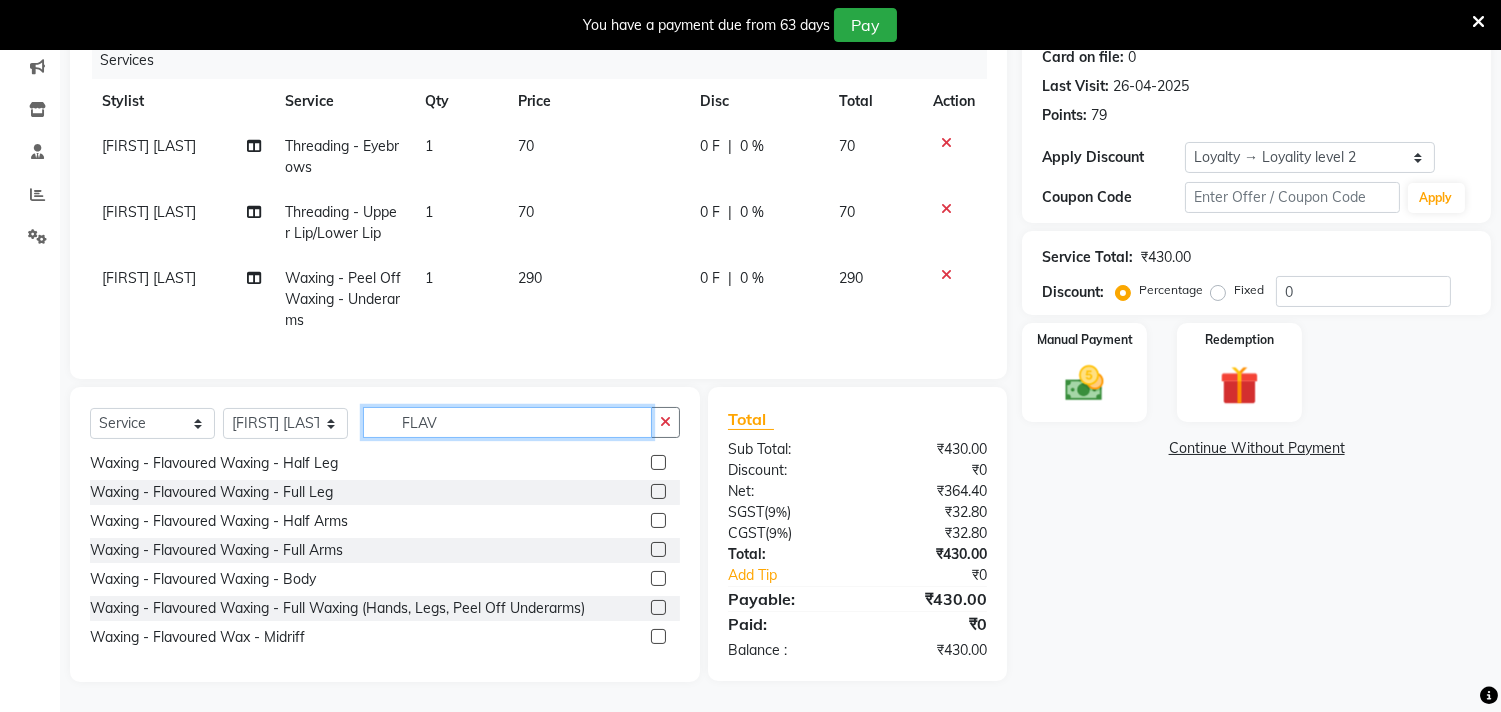click on "FLAV" 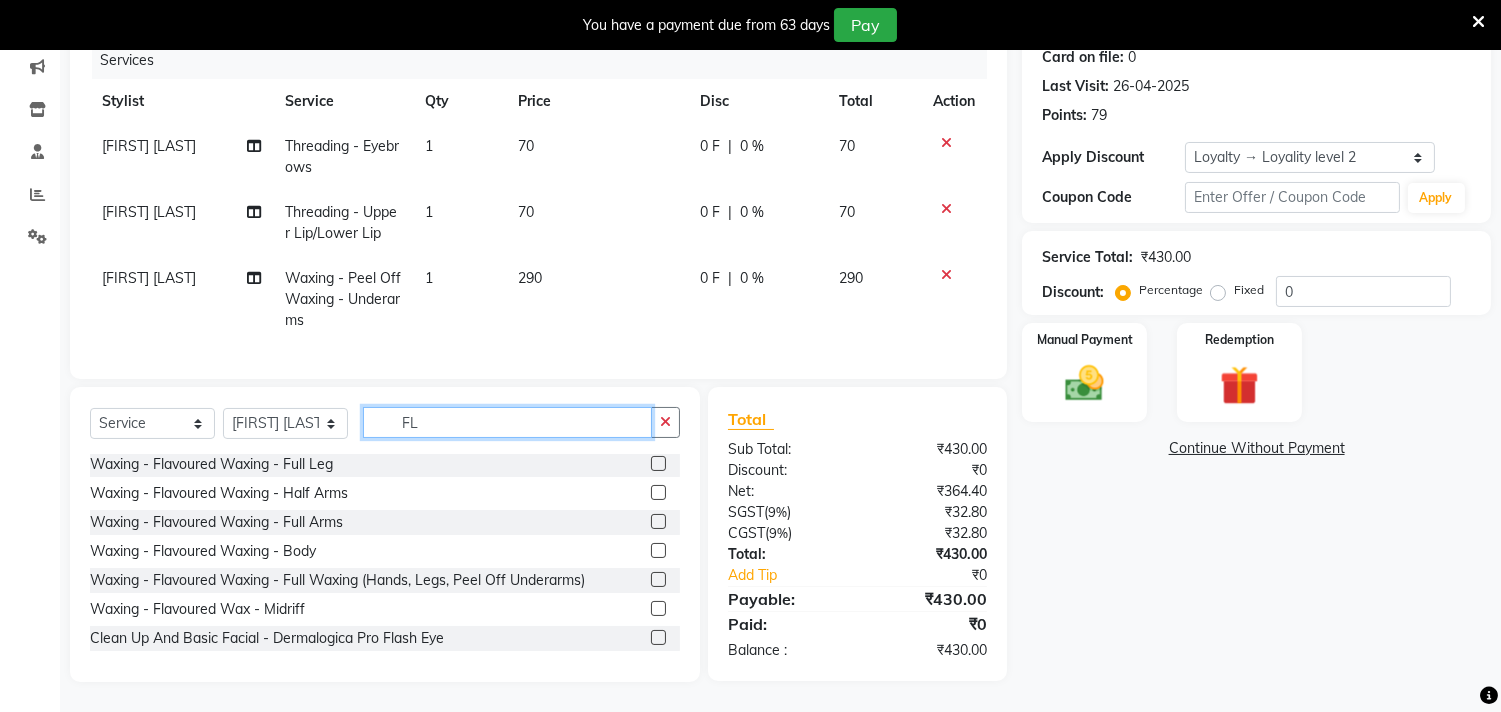 type on "F" 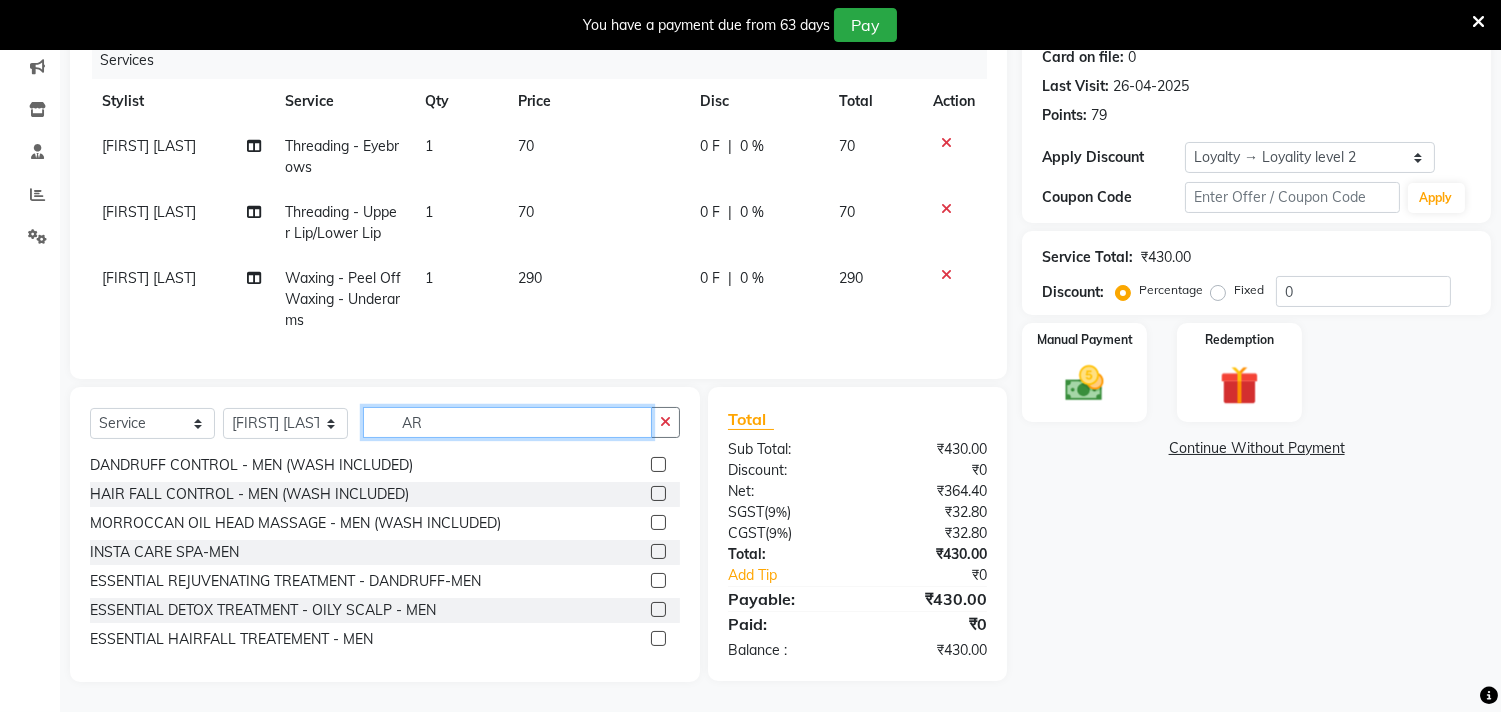 scroll, scrollTop: 118, scrollLeft: 0, axis: vertical 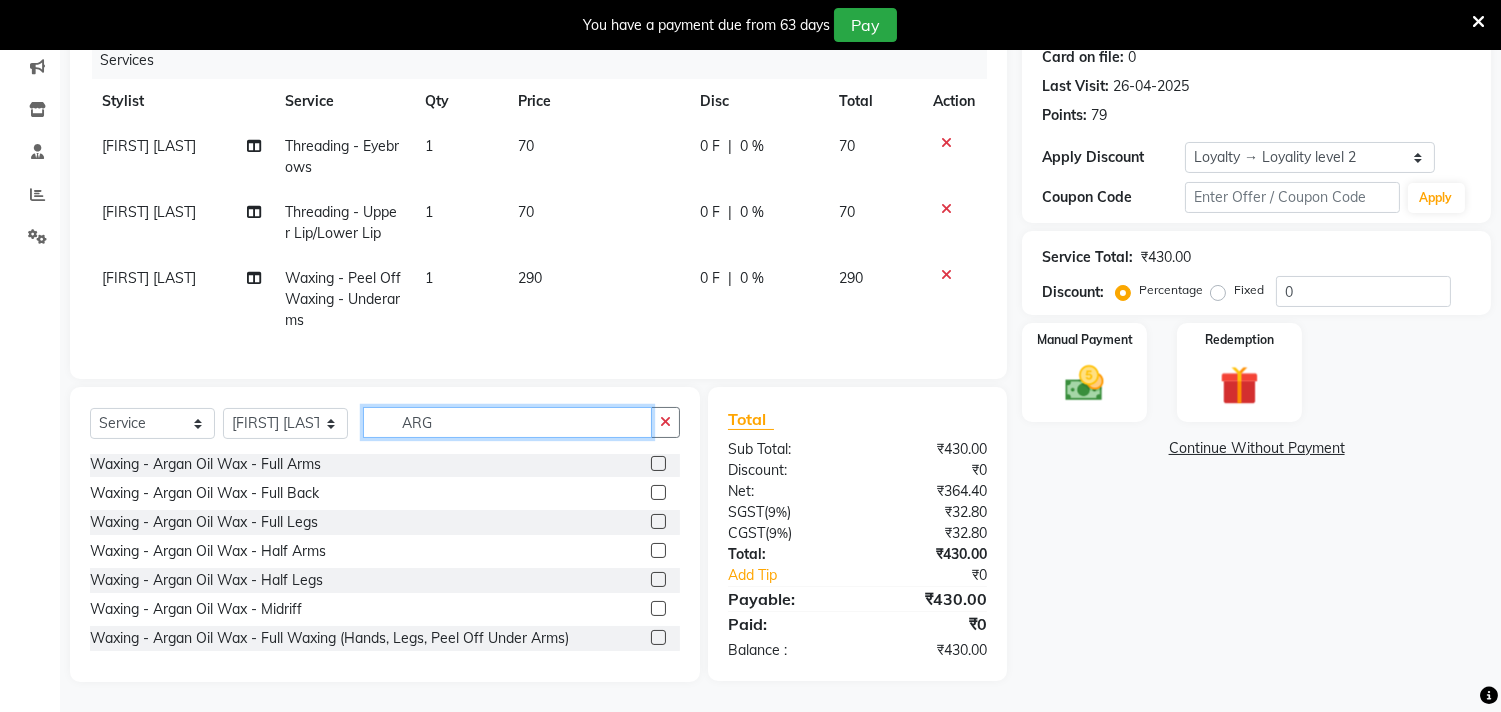 type on "ARG" 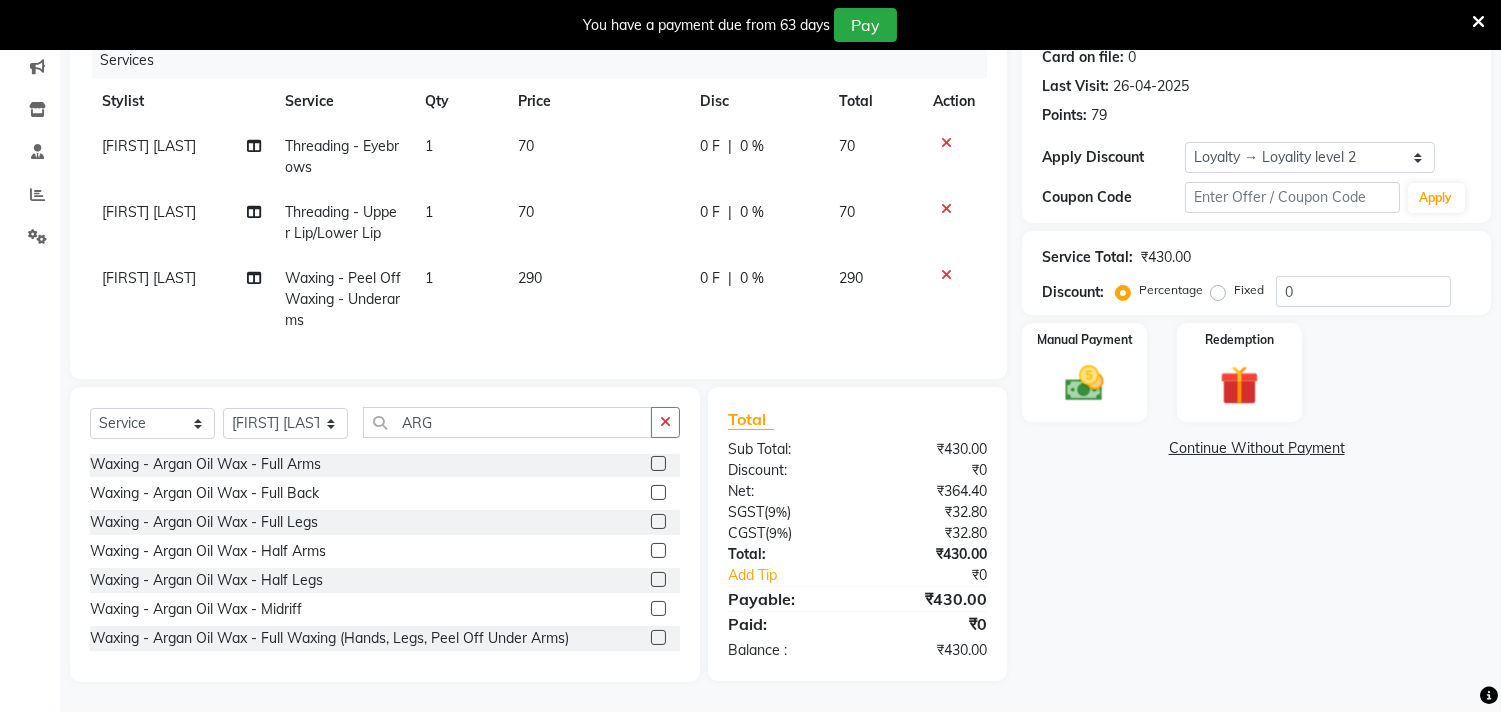 click 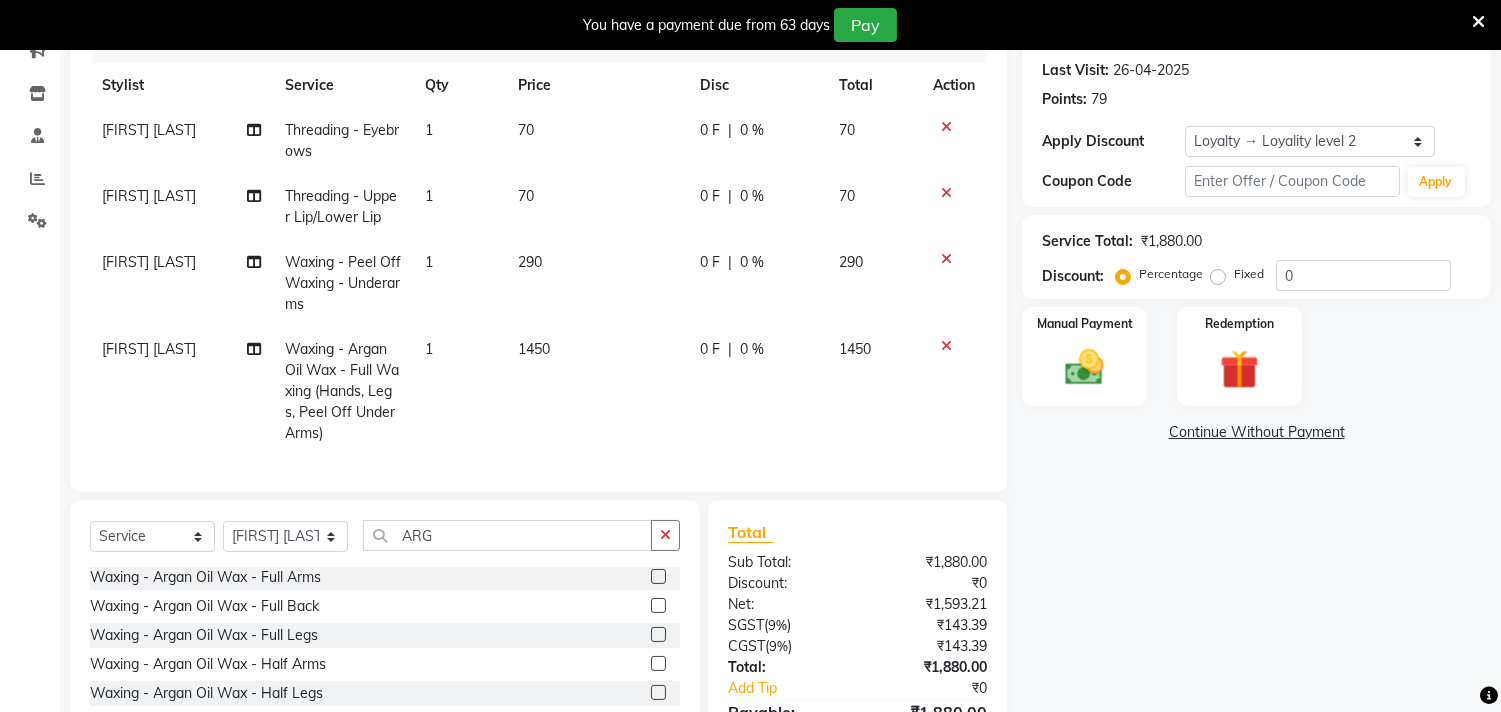 checkbox on "false" 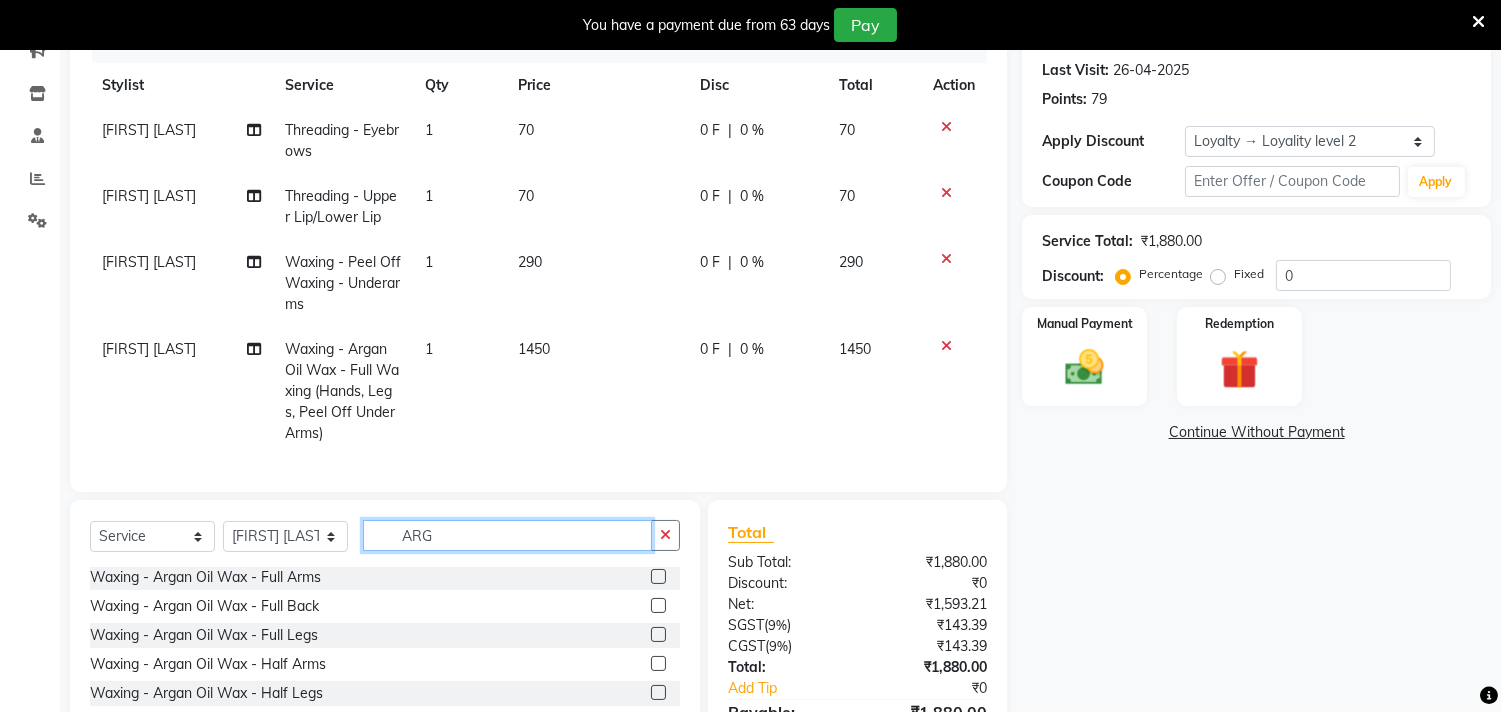 click on "ARG" 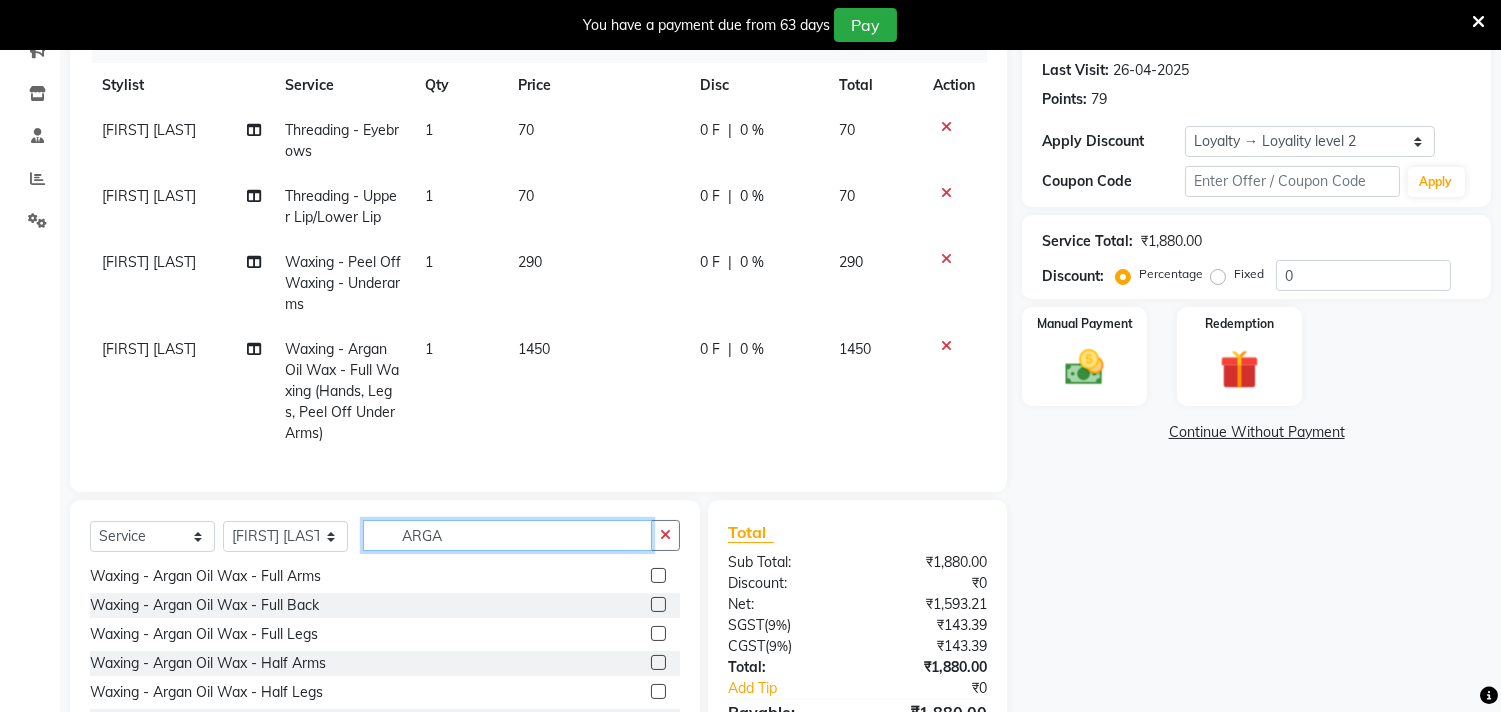 scroll, scrollTop: 90, scrollLeft: 0, axis: vertical 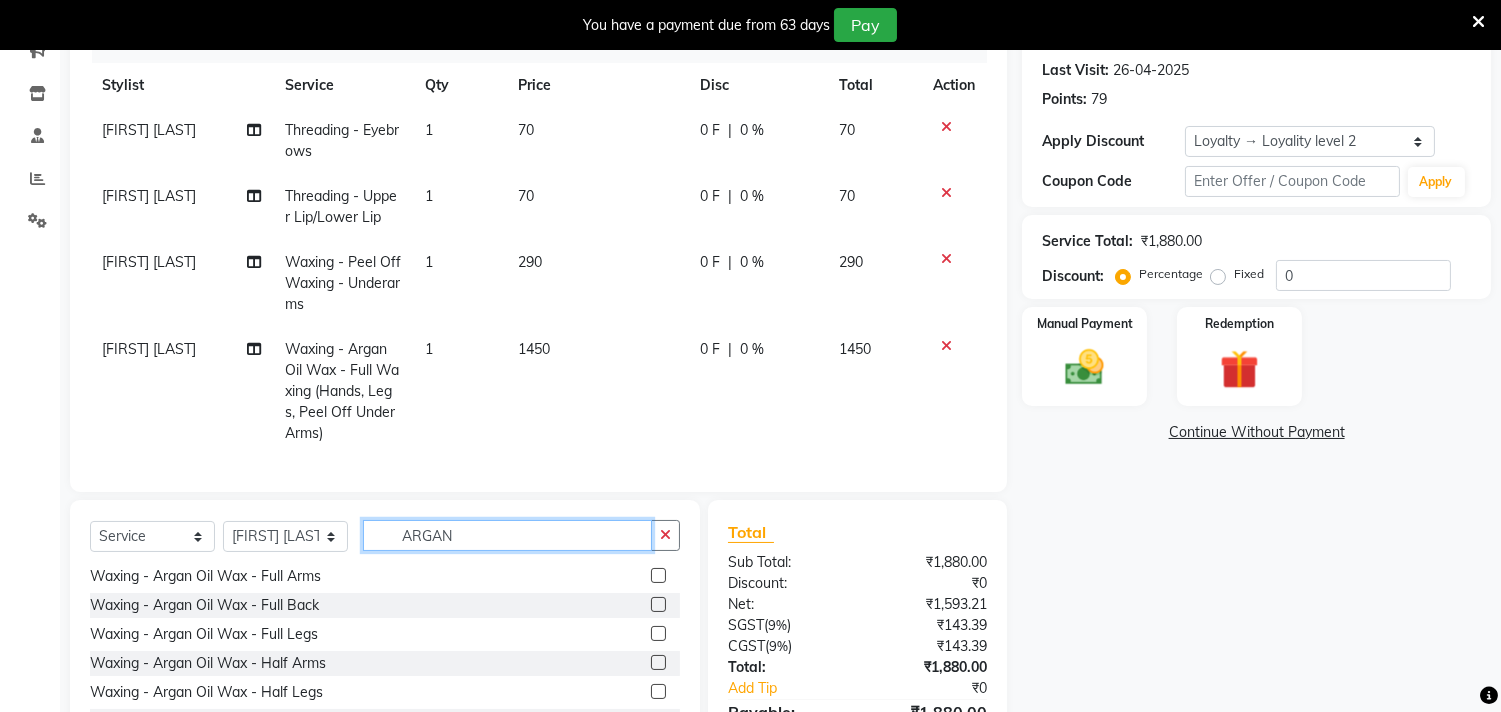 type on "ARGAN" 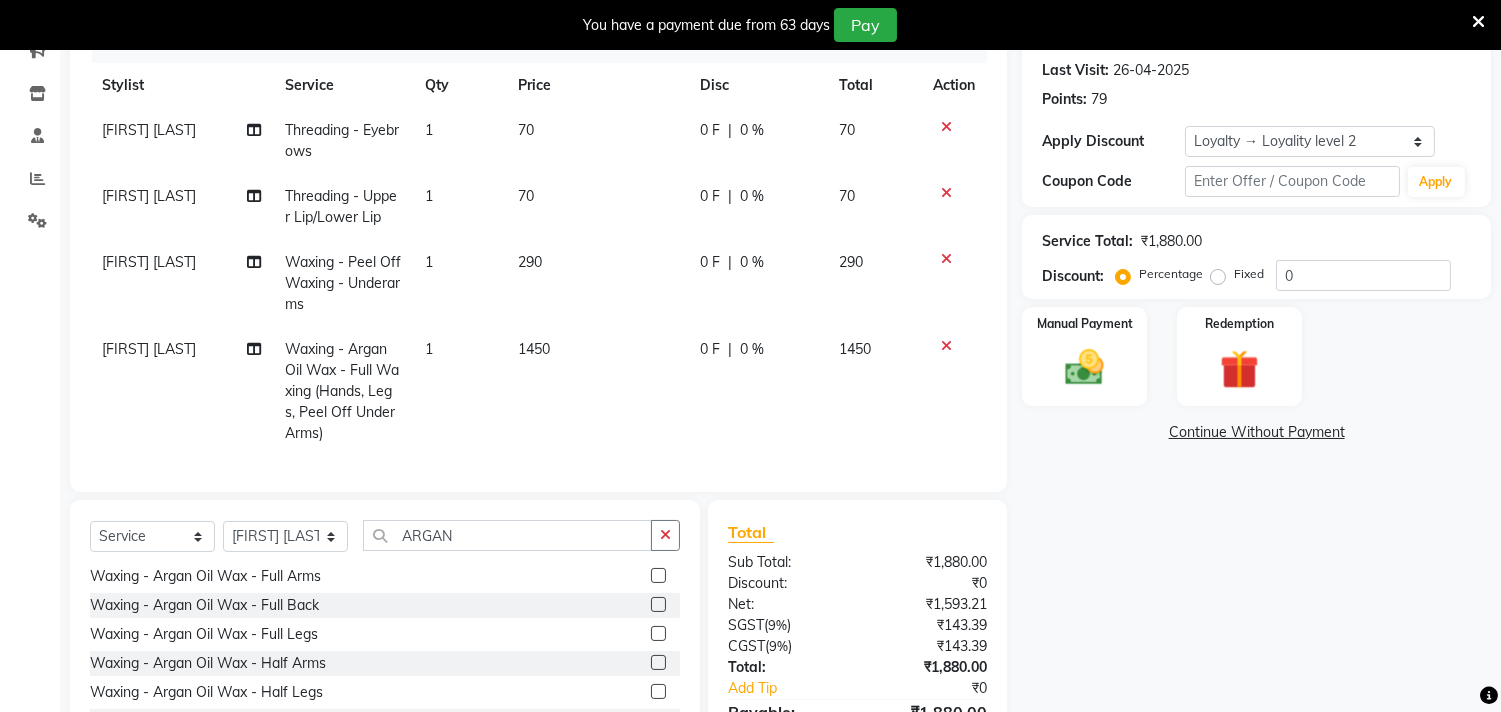 click 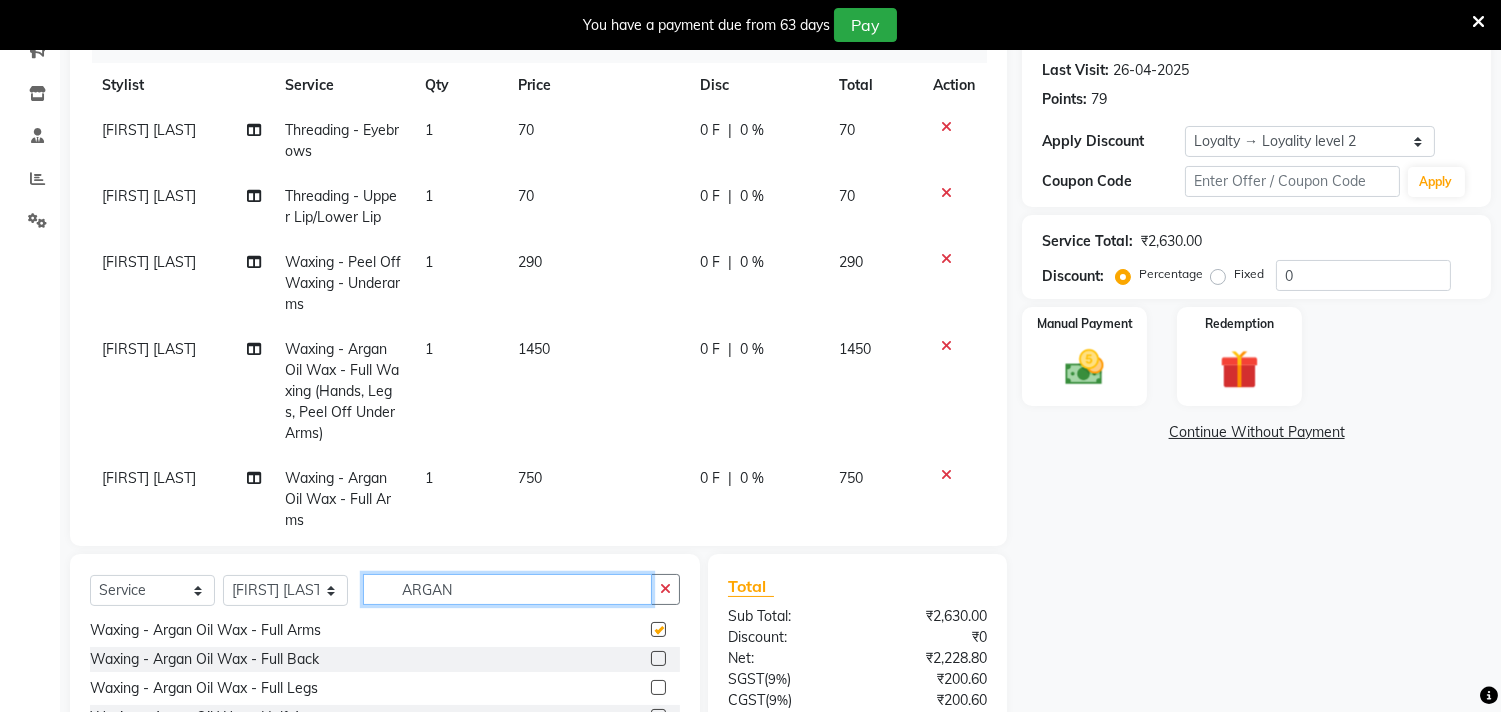 click on "ARGAN" 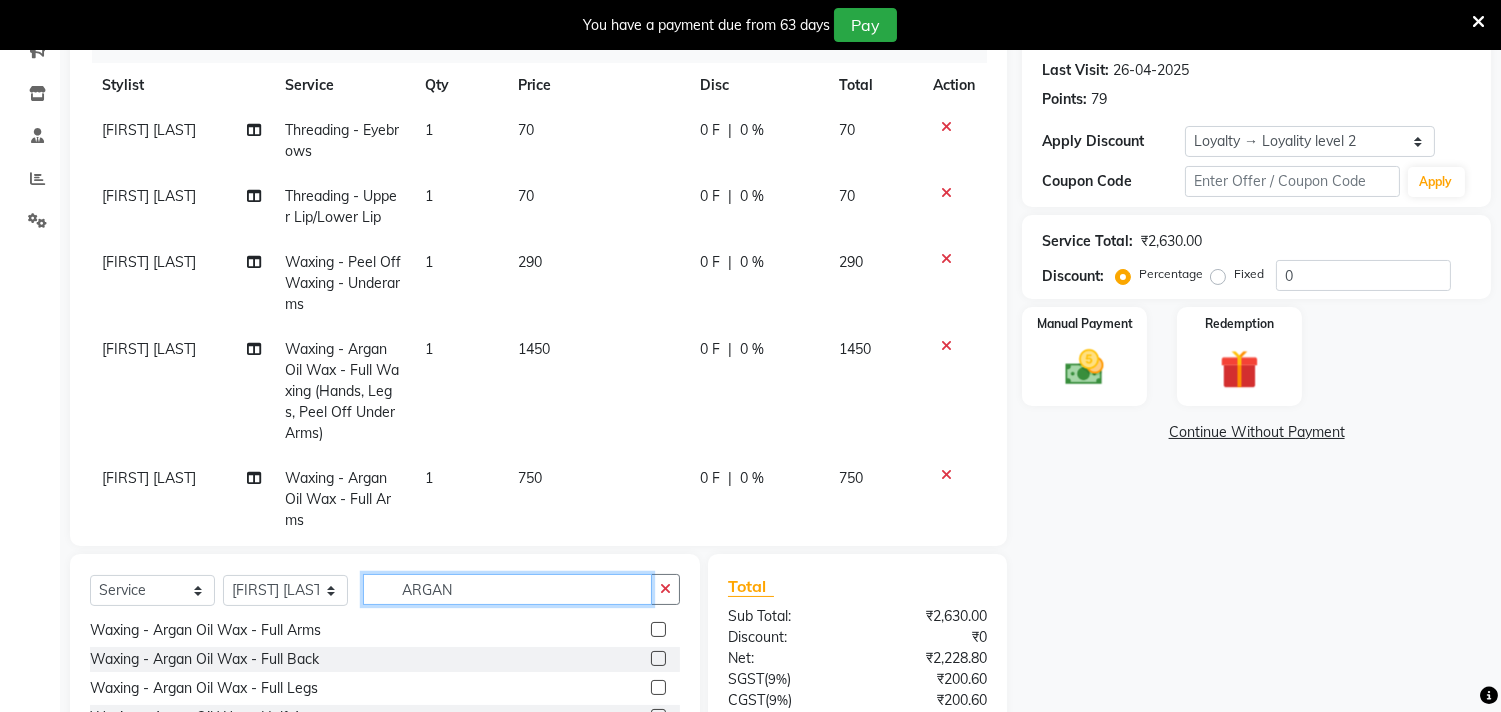 checkbox on "false" 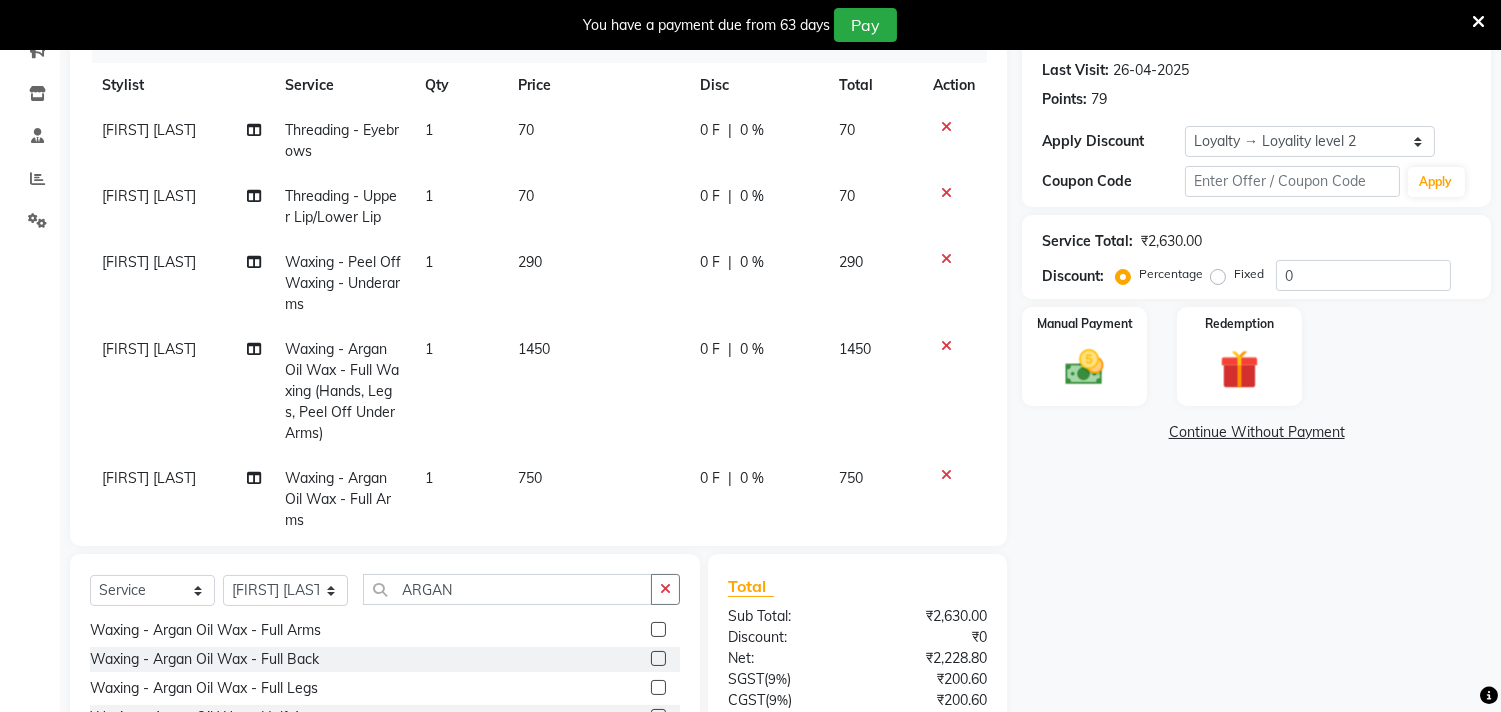click 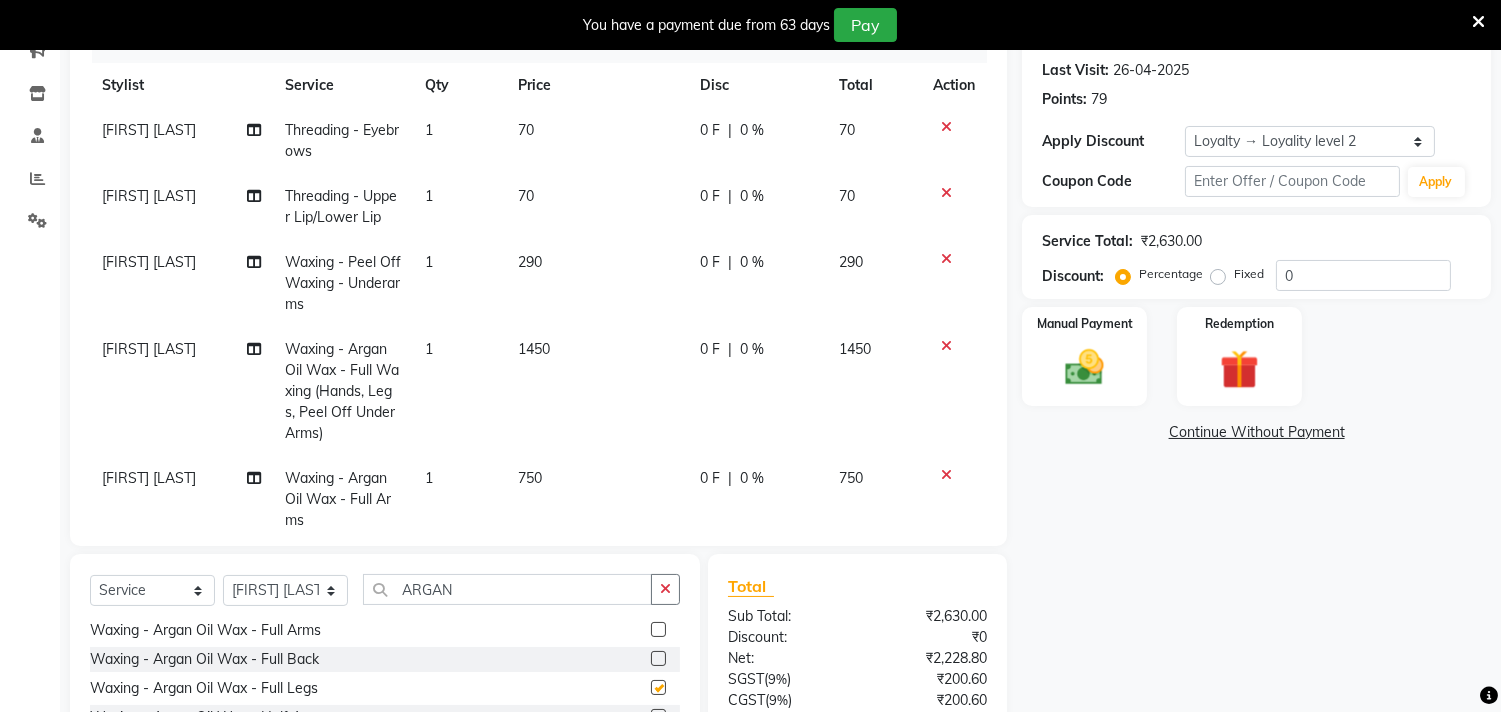 click 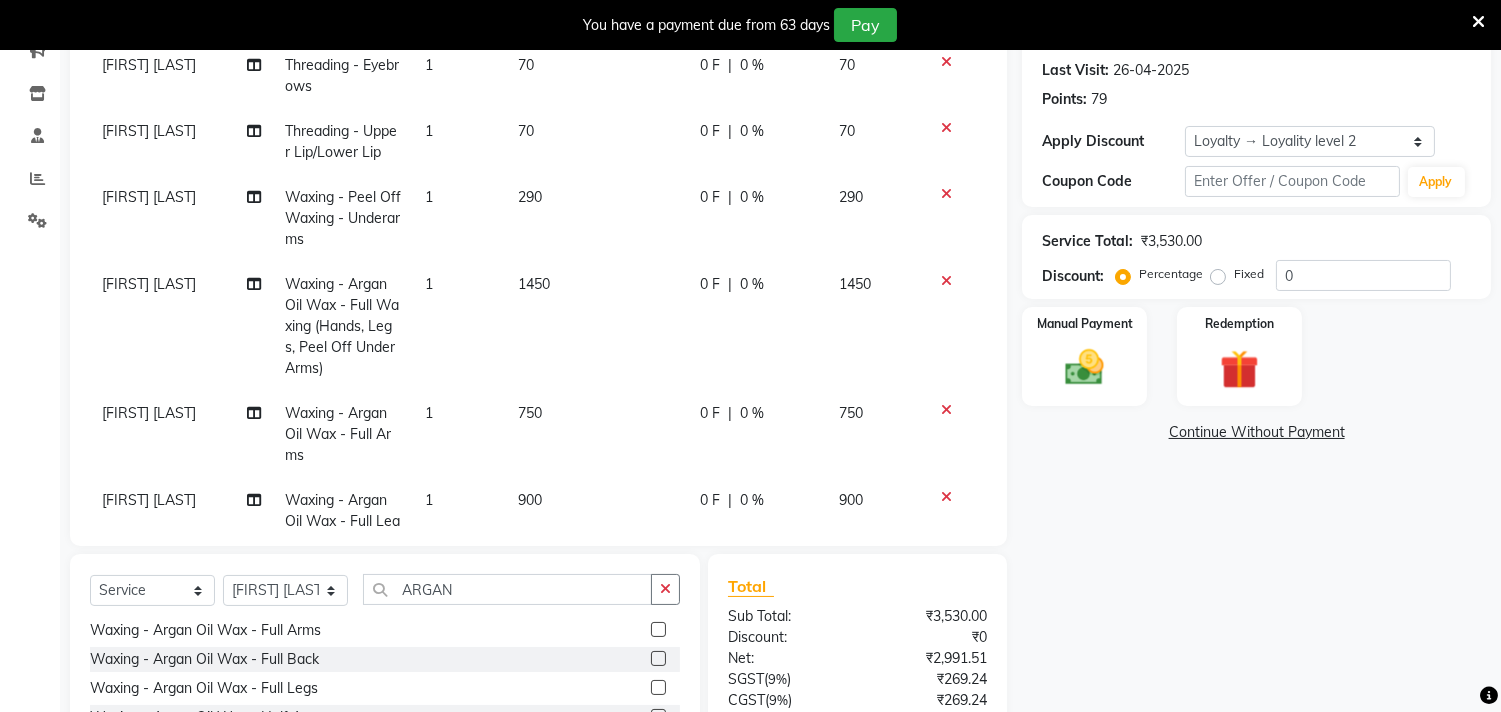 scroll, scrollTop: 136, scrollLeft: 0, axis: vertical 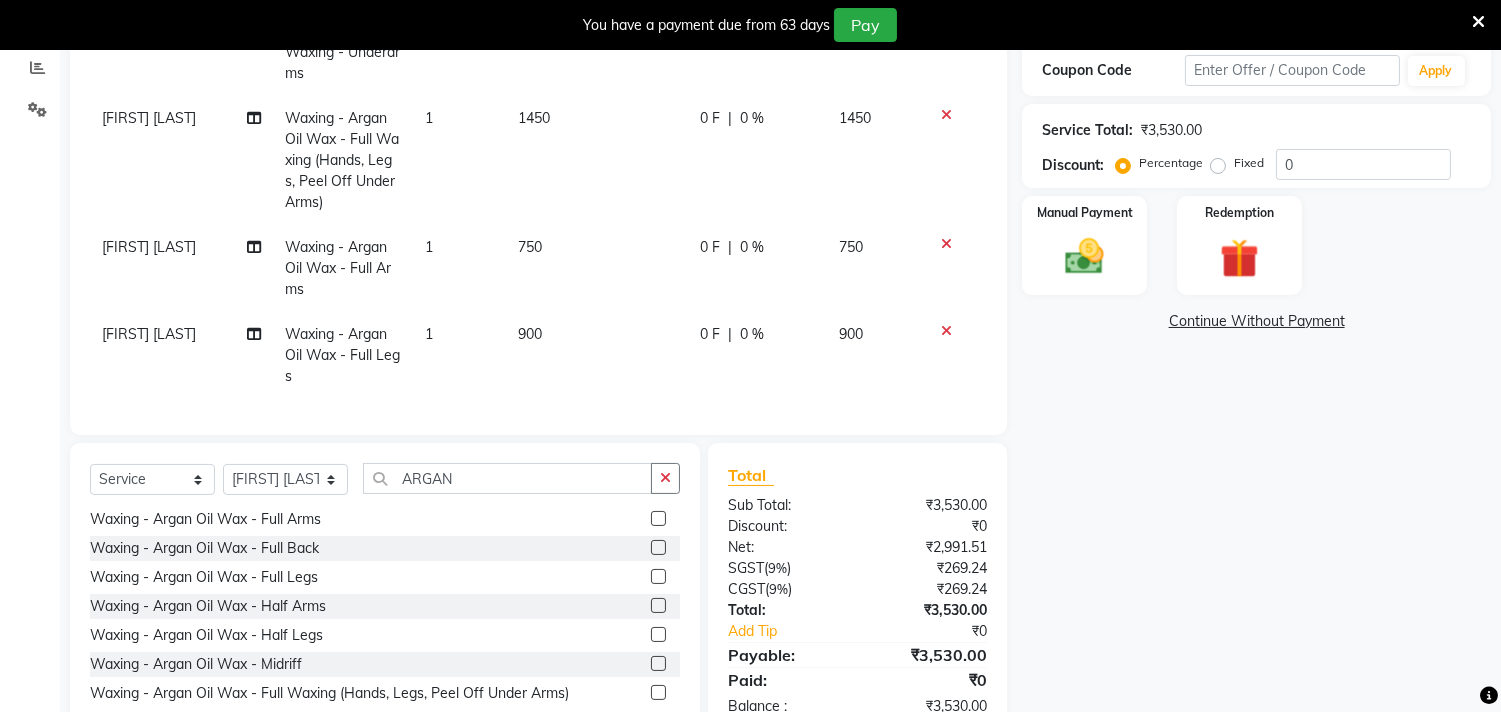click 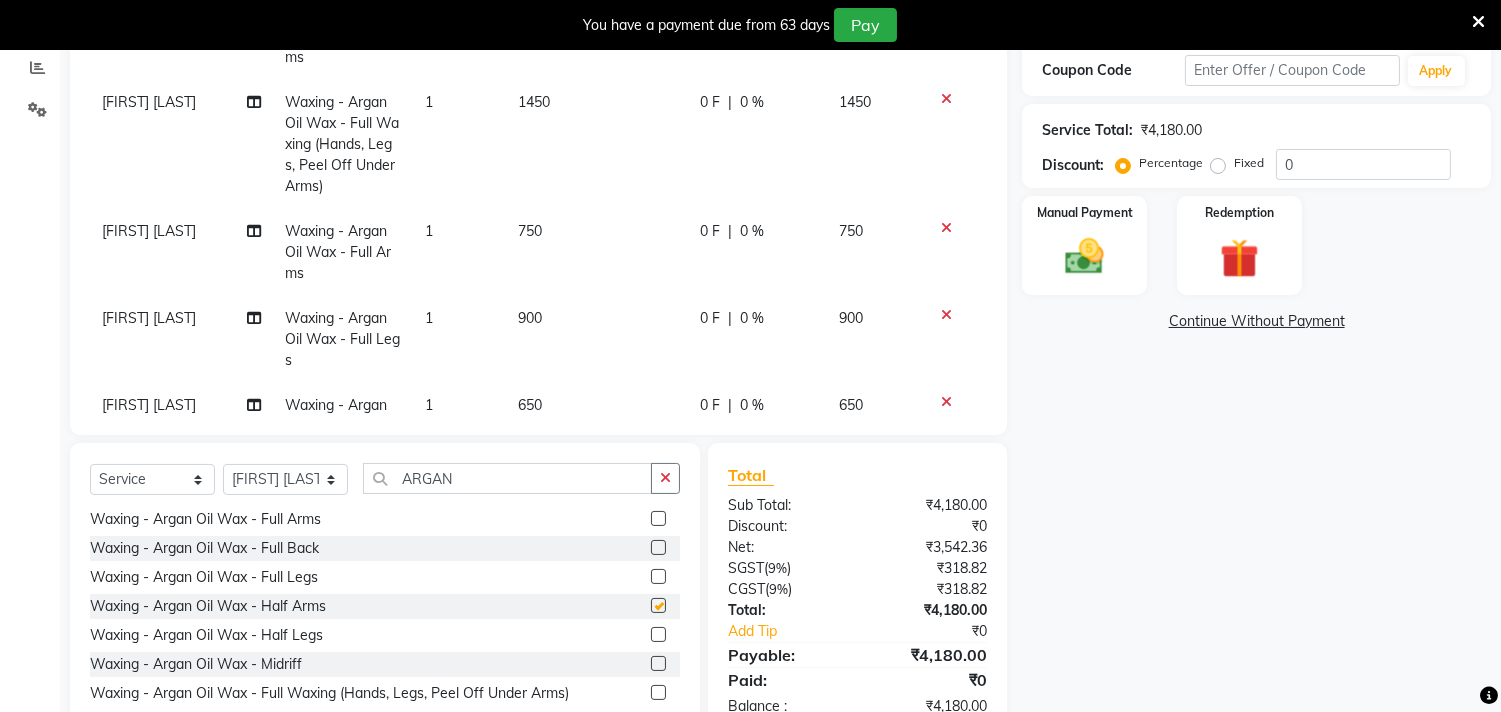 click 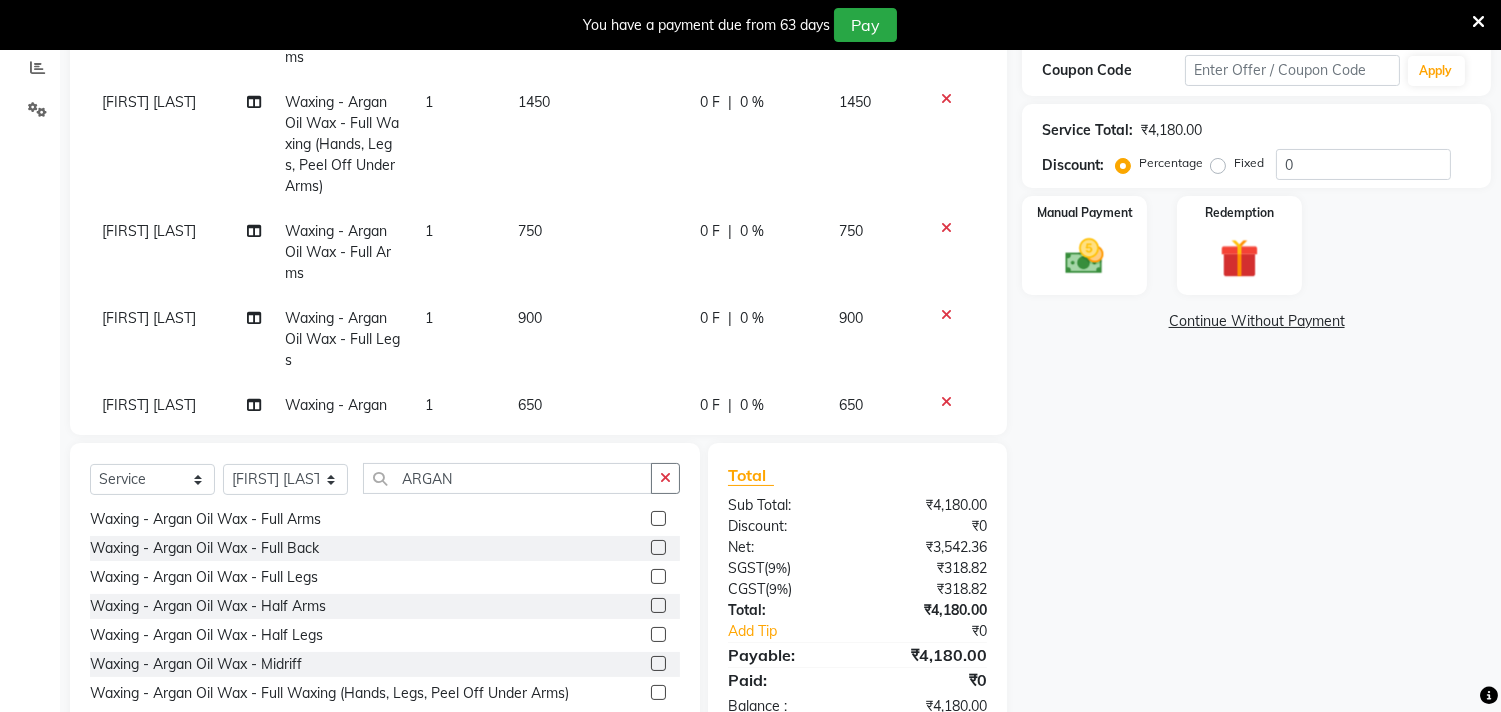 click 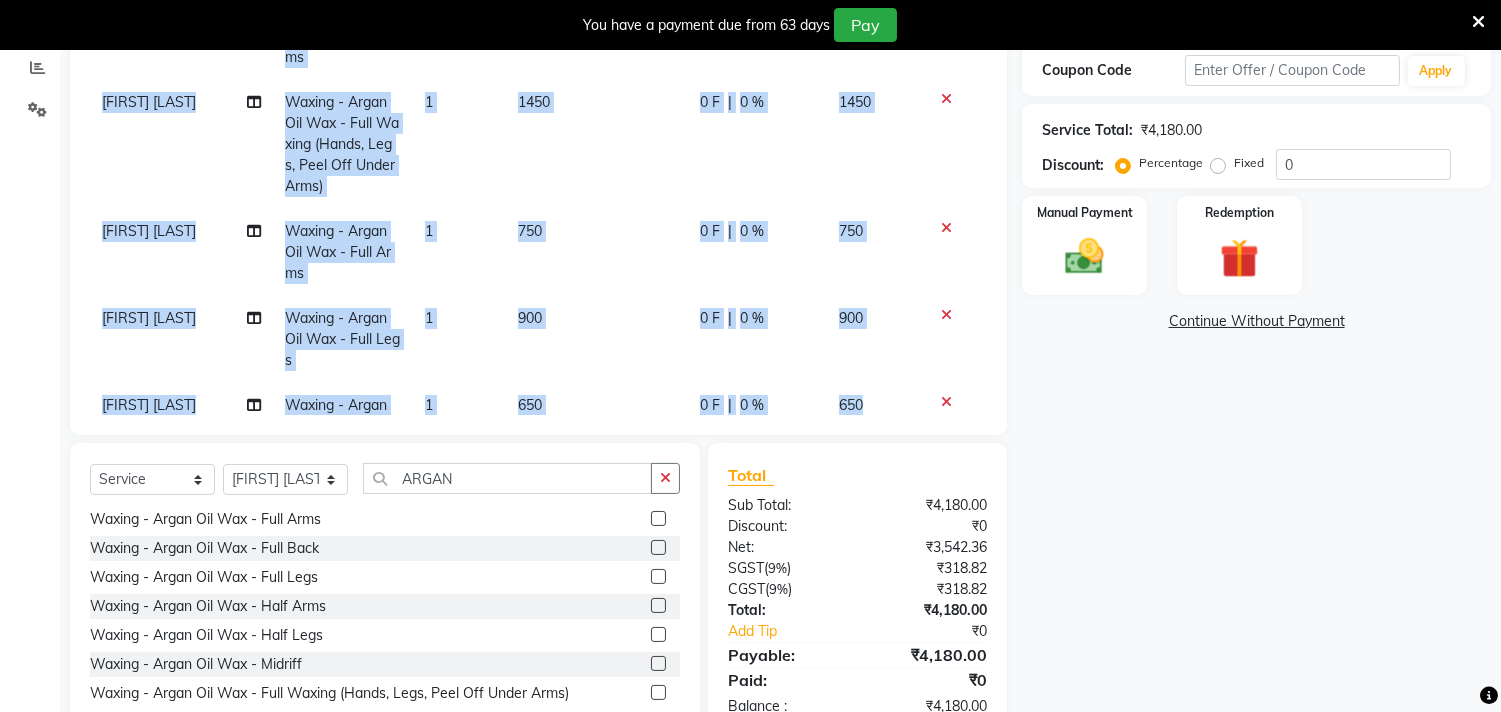 scroll, scrollTop: 0, scrollLeft: 0, axis: both 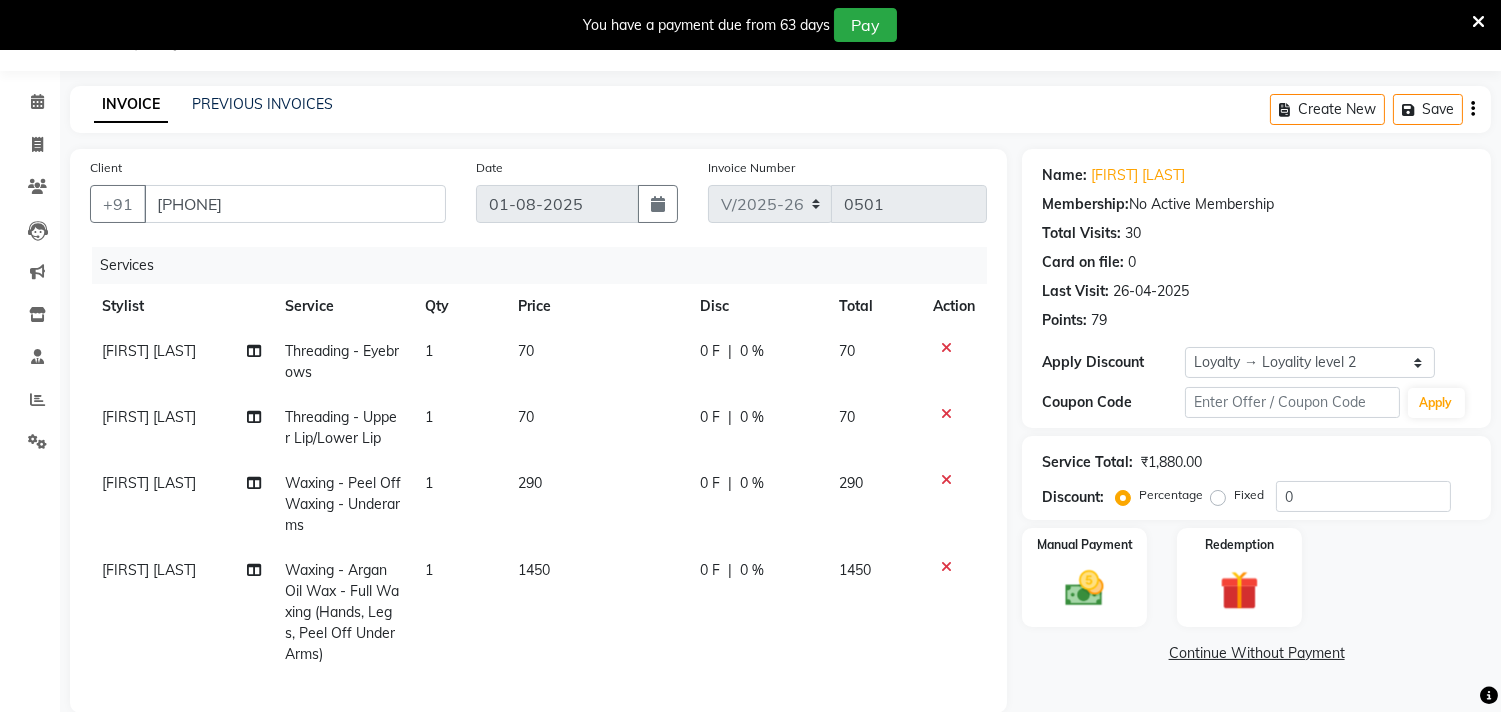 click 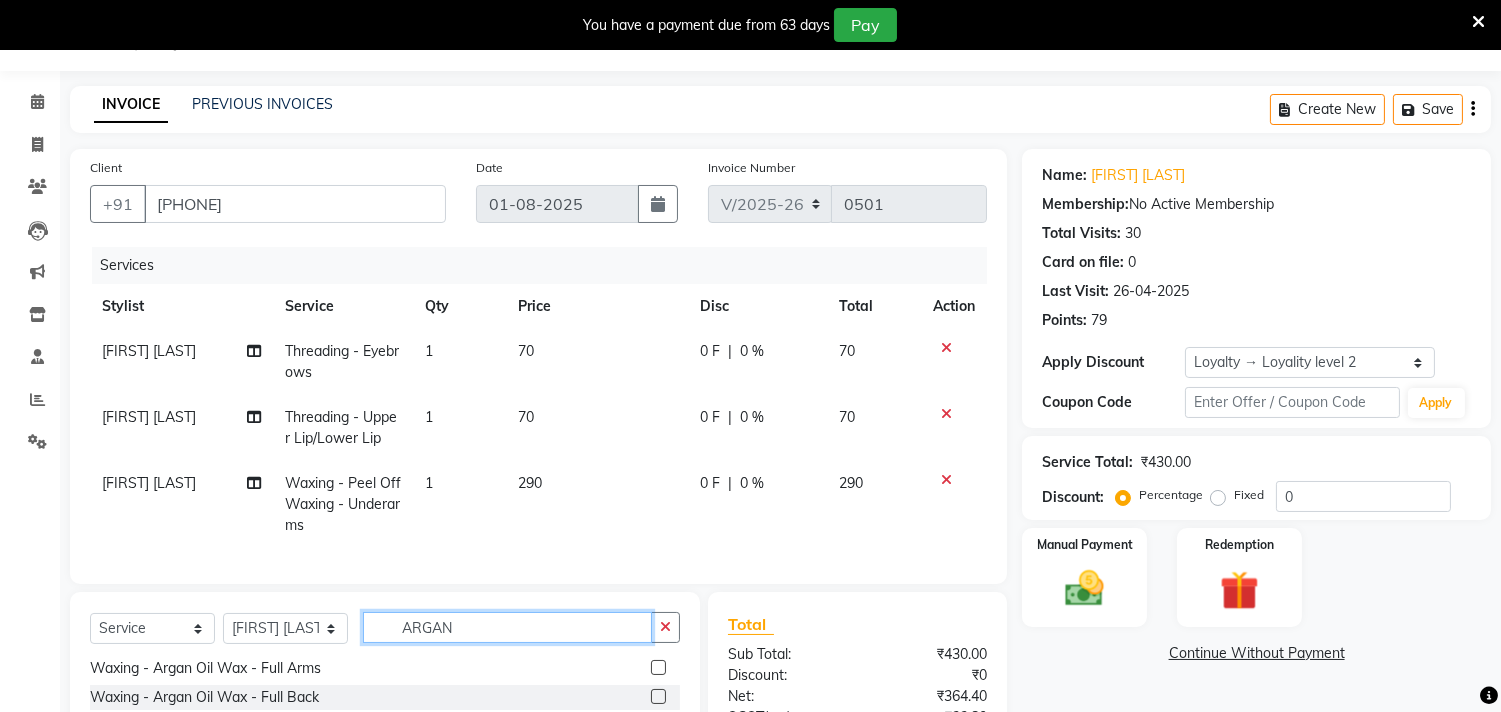 click on "ARGAN" 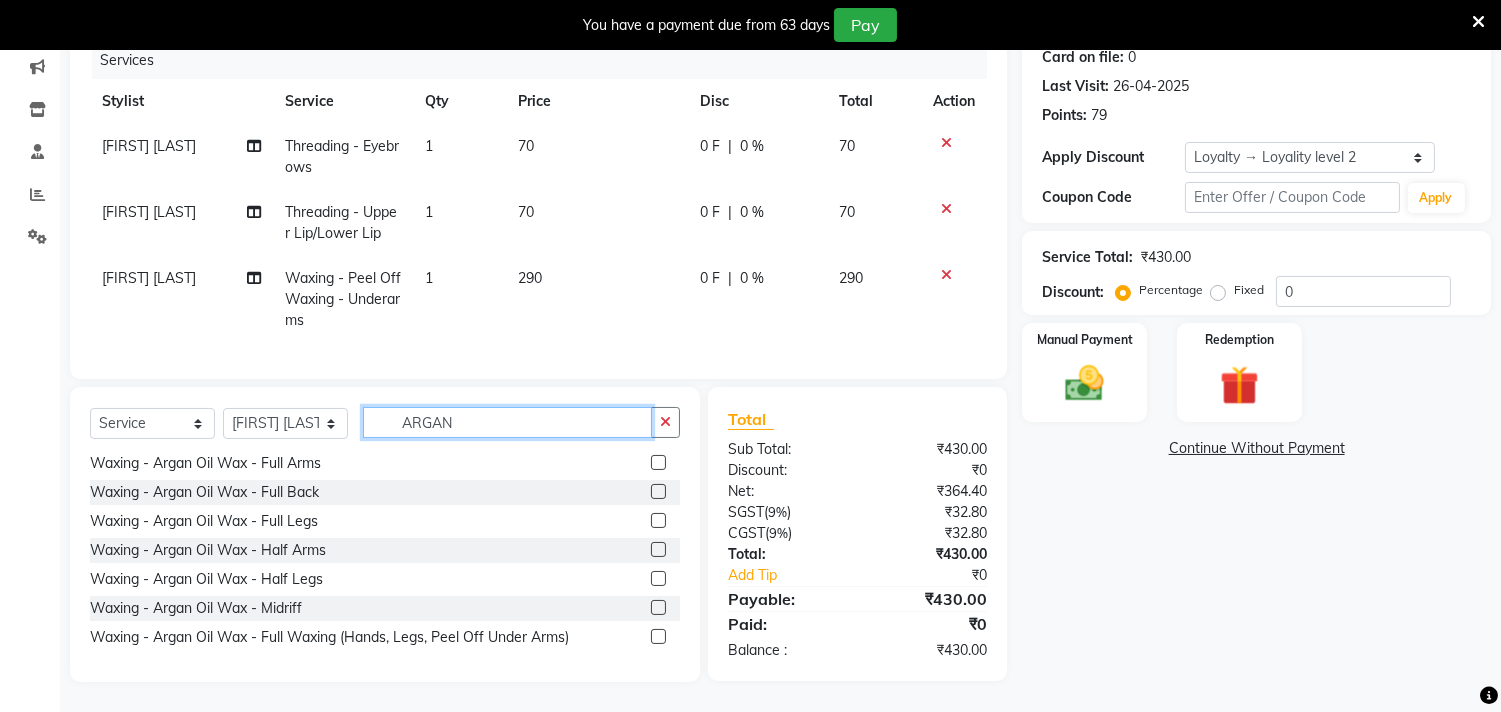 scroll, scrollTop: 272, scrollLeft: 0, axis: vertical 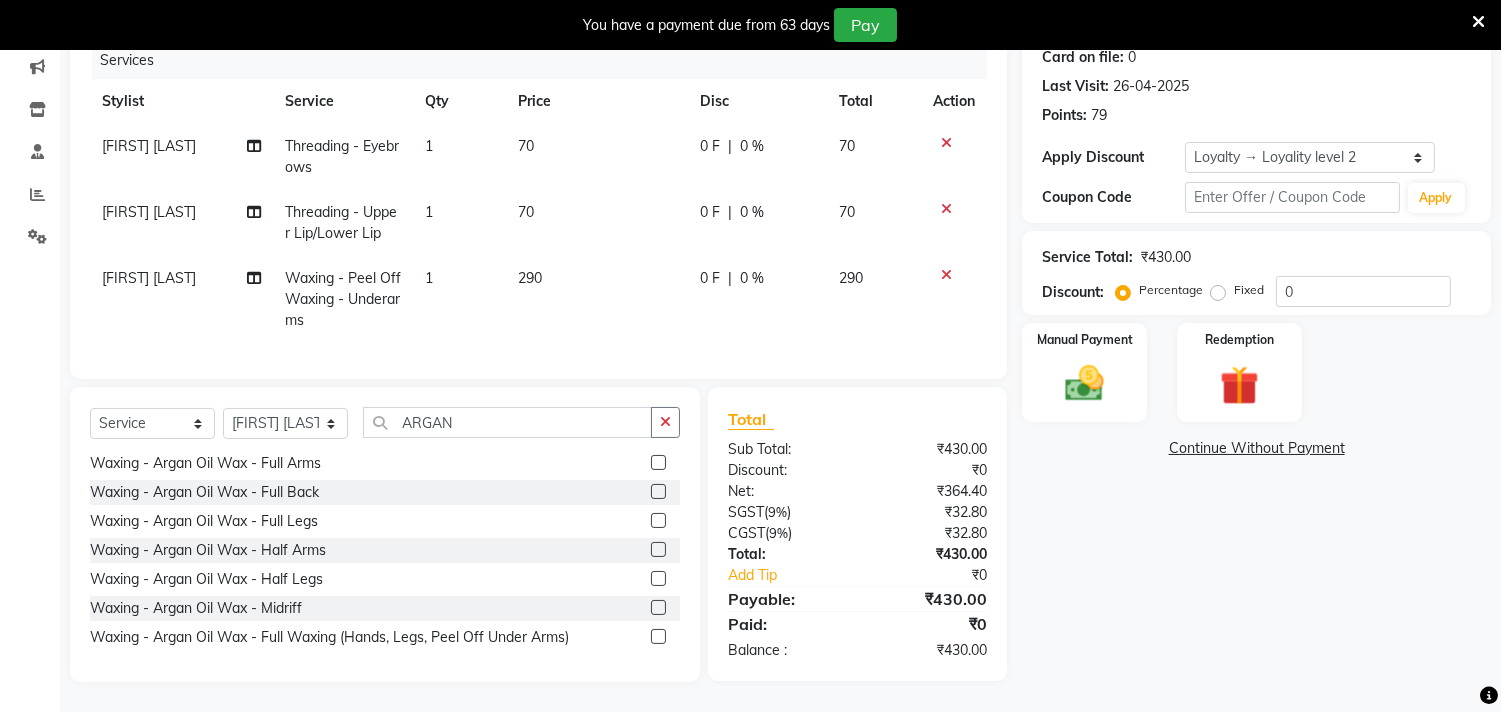 click 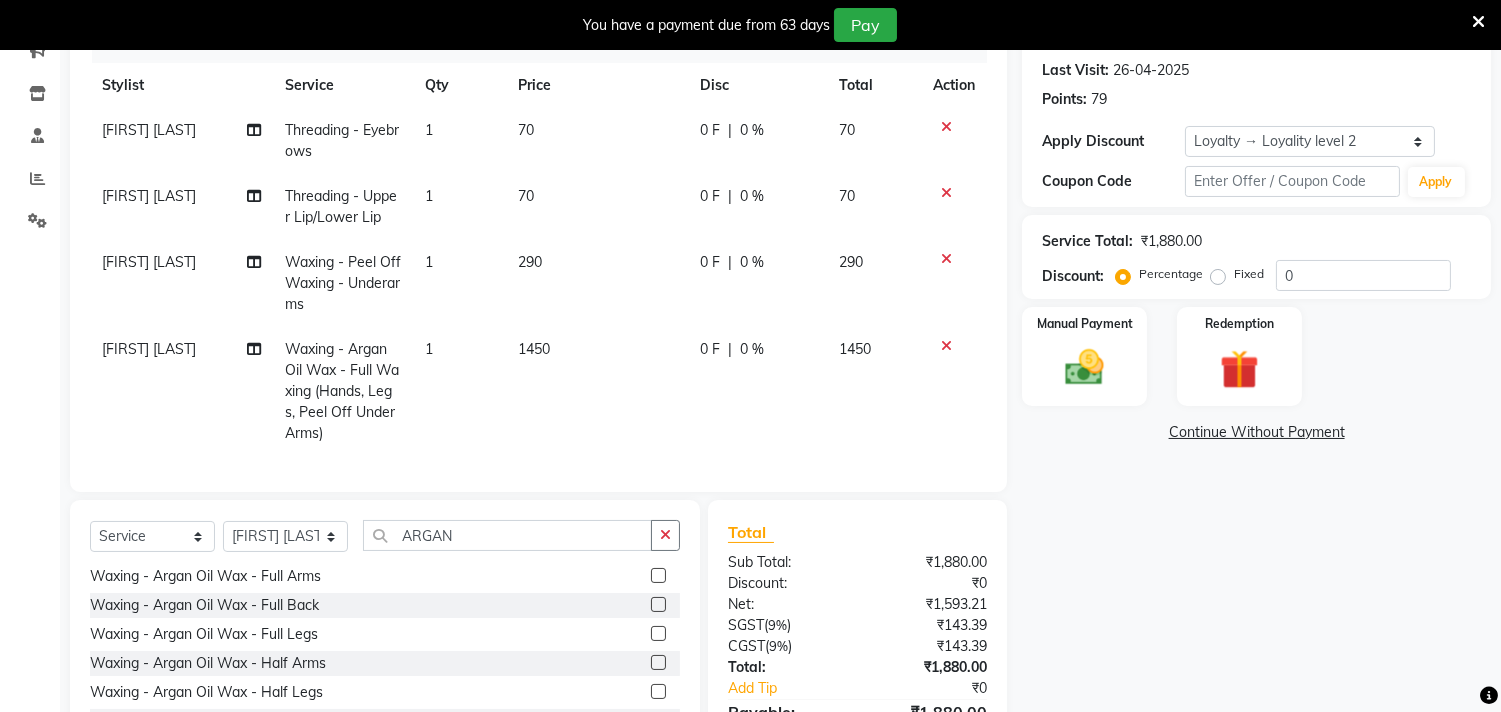 checkbox on "false" 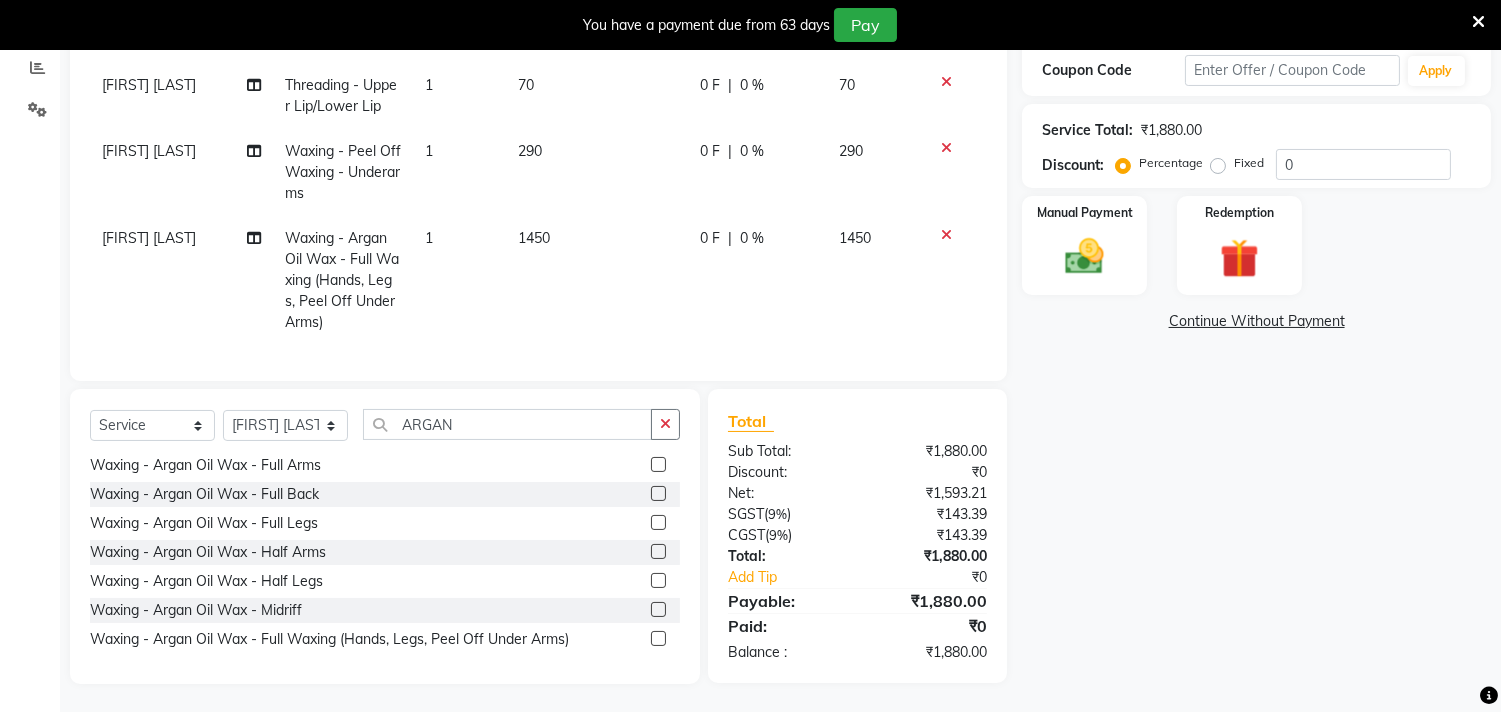 scroll, scrollTop: 401, scrollLeft: 0, axis: vertical 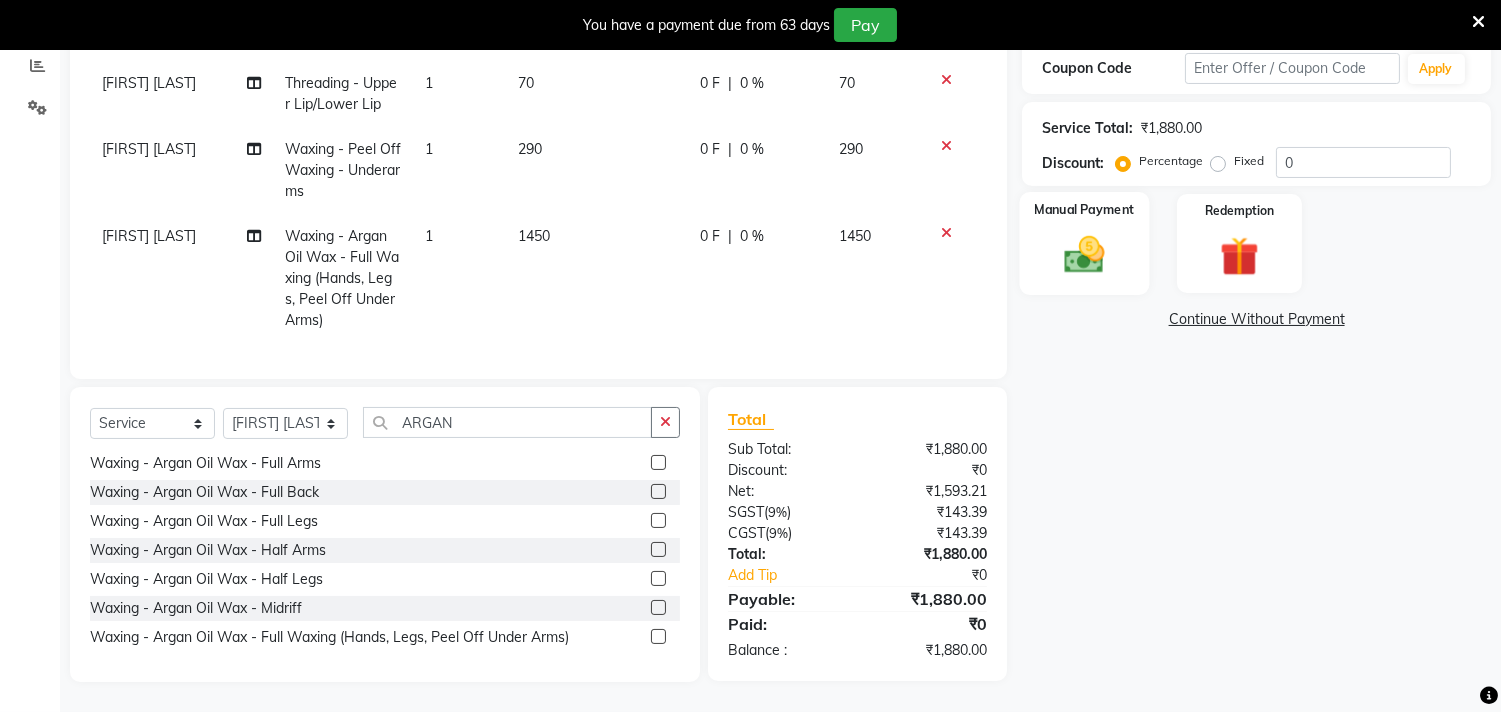 click 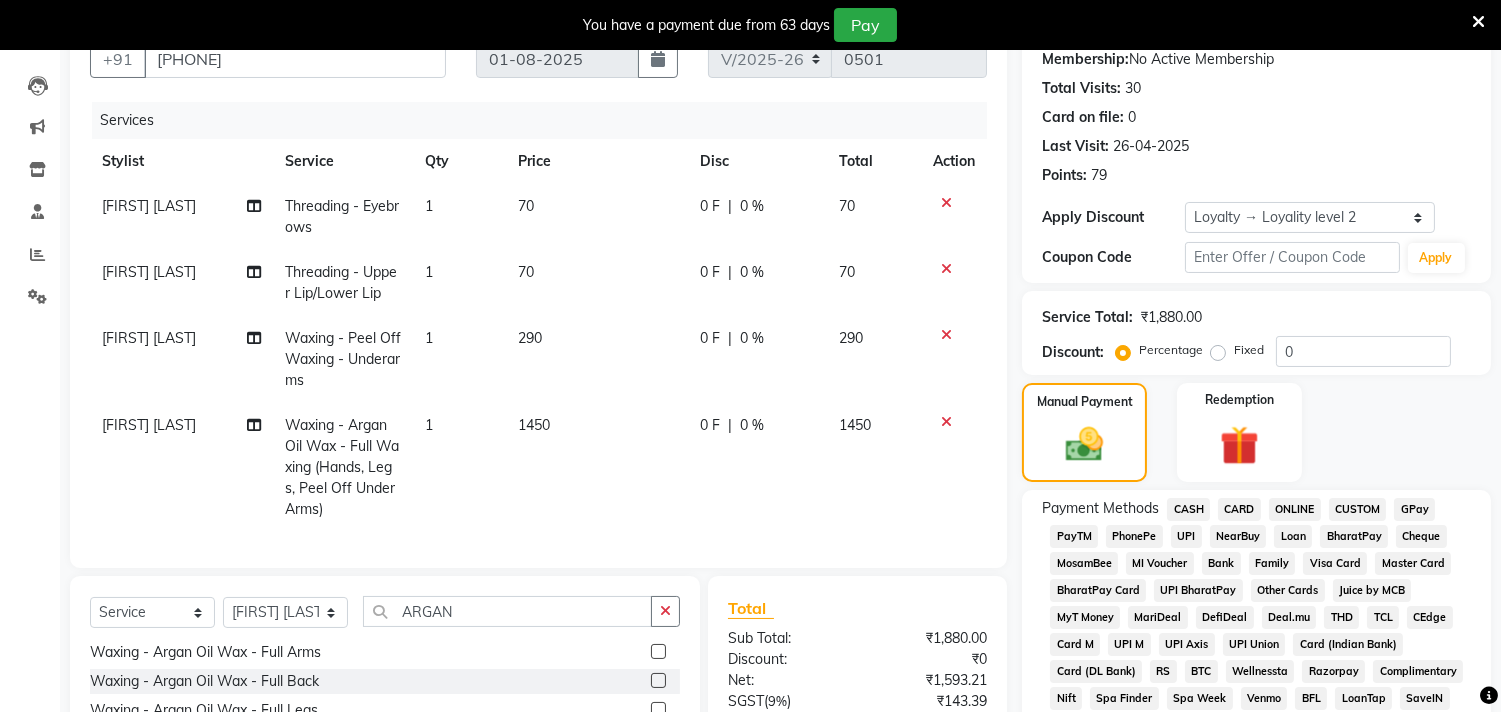 scroll, scrollTop: 222, scrollLeft: 0, axis: vertical 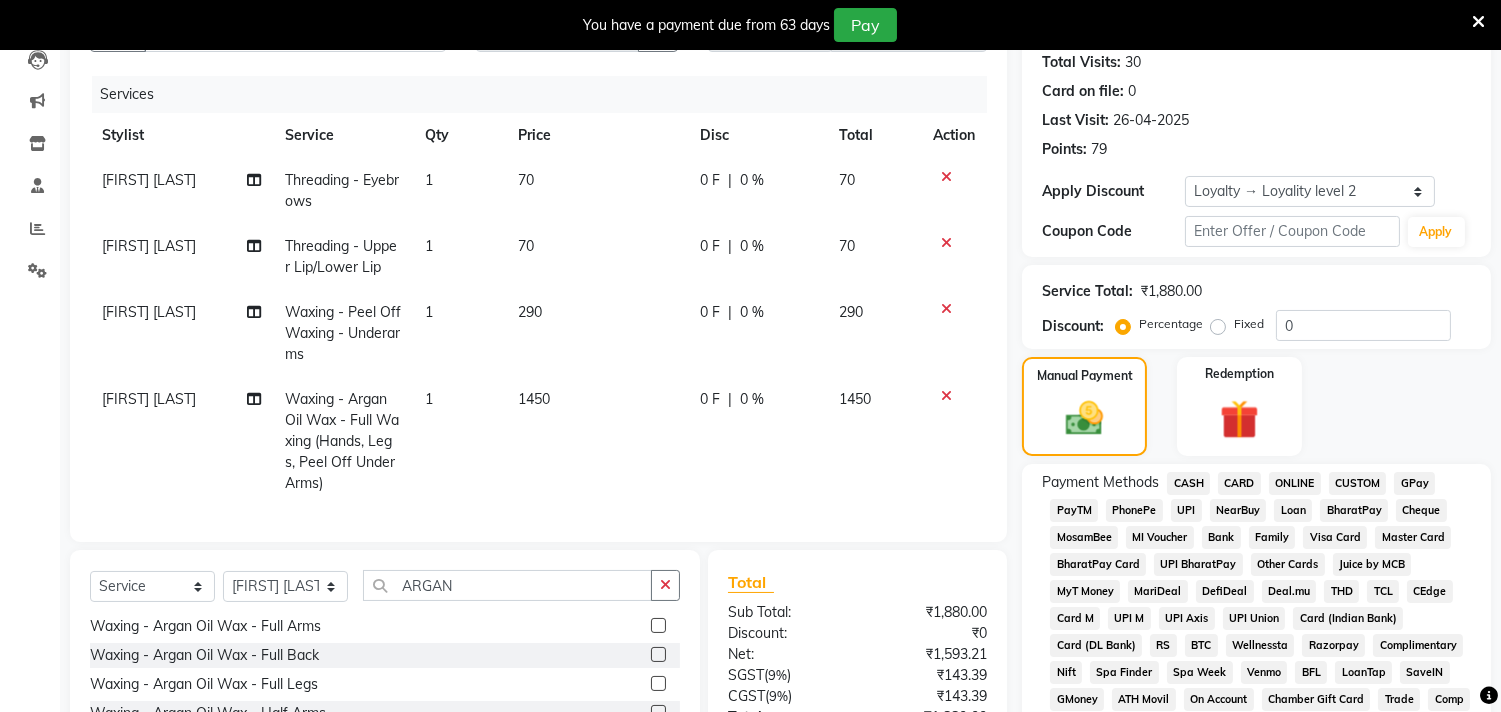 click on "GPay" 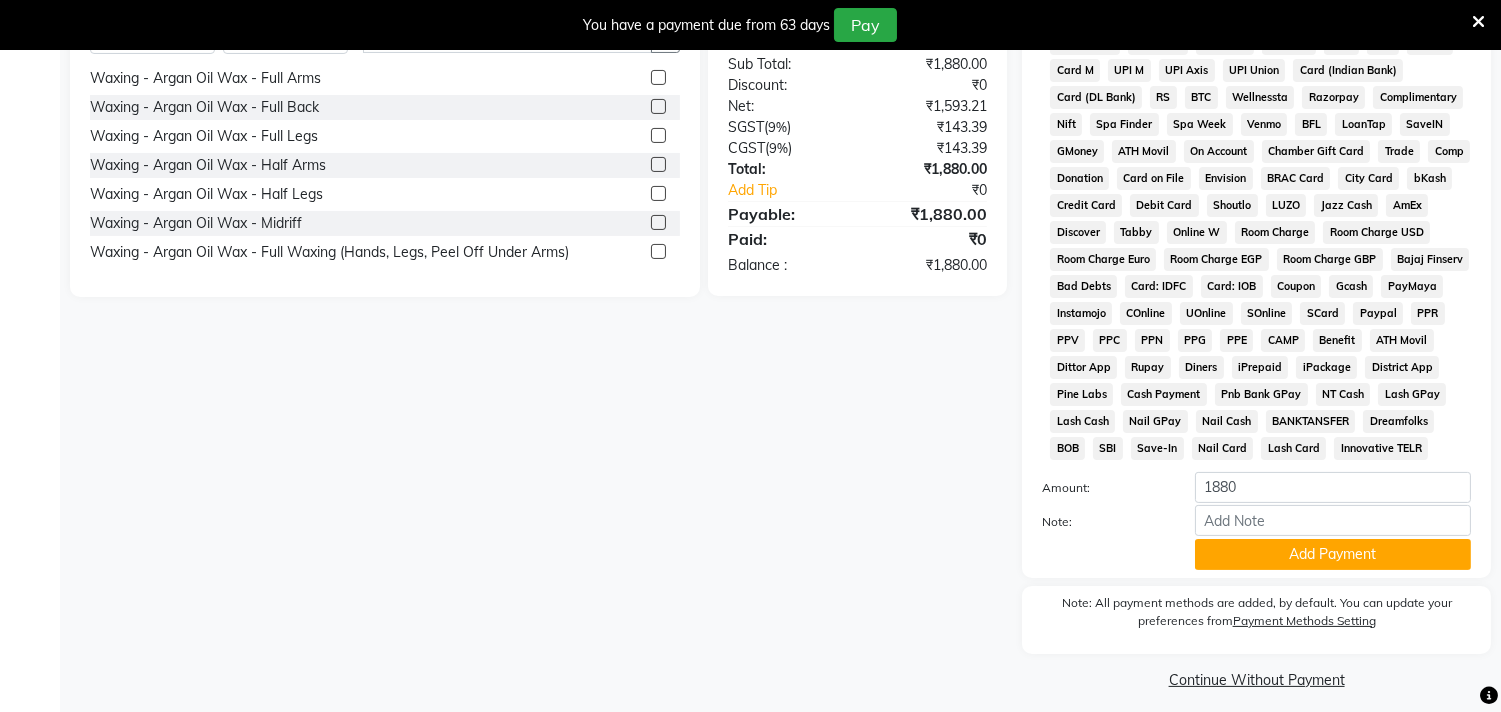 scroll, scrollTop: 777, scrollLeft: 0, axis: vertical 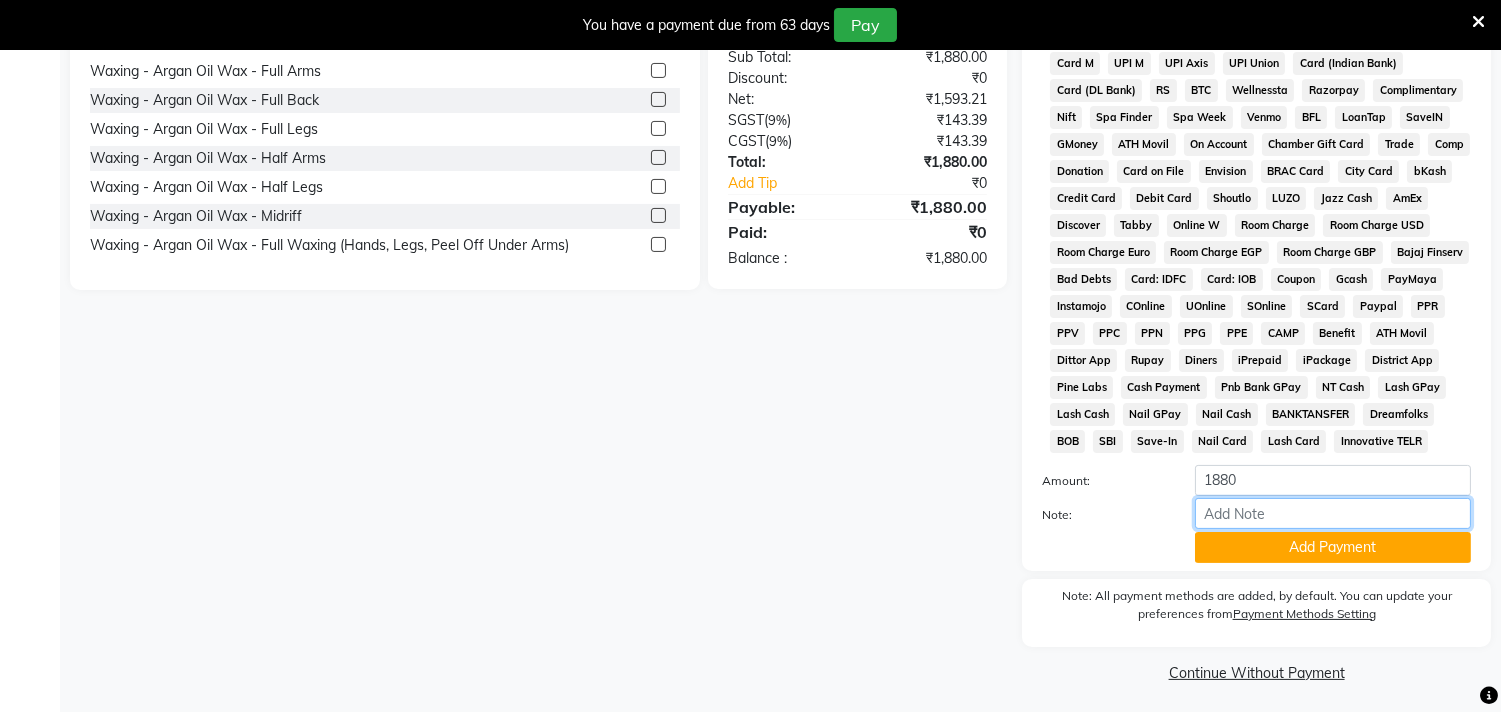 click on "Note:" at bounding box center [1333, 513] 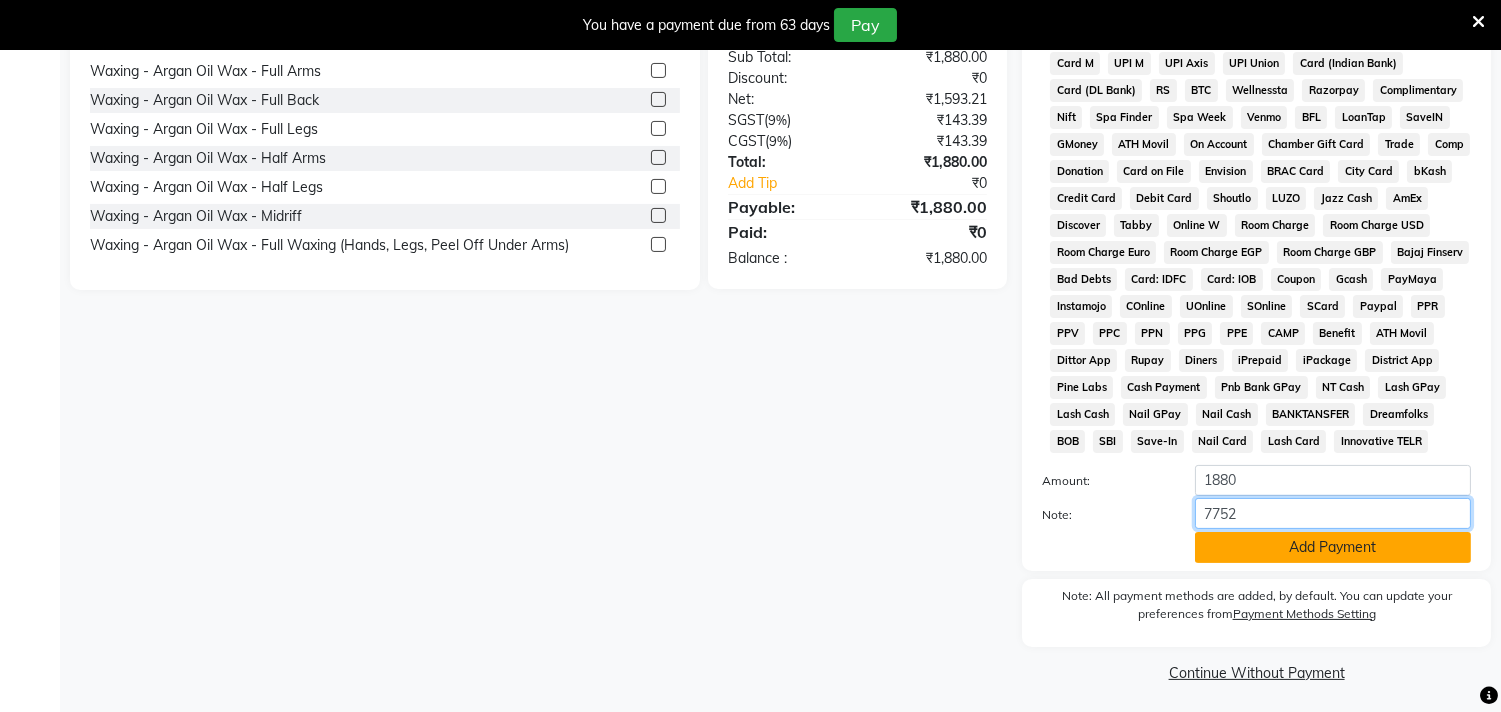 type on "7752" 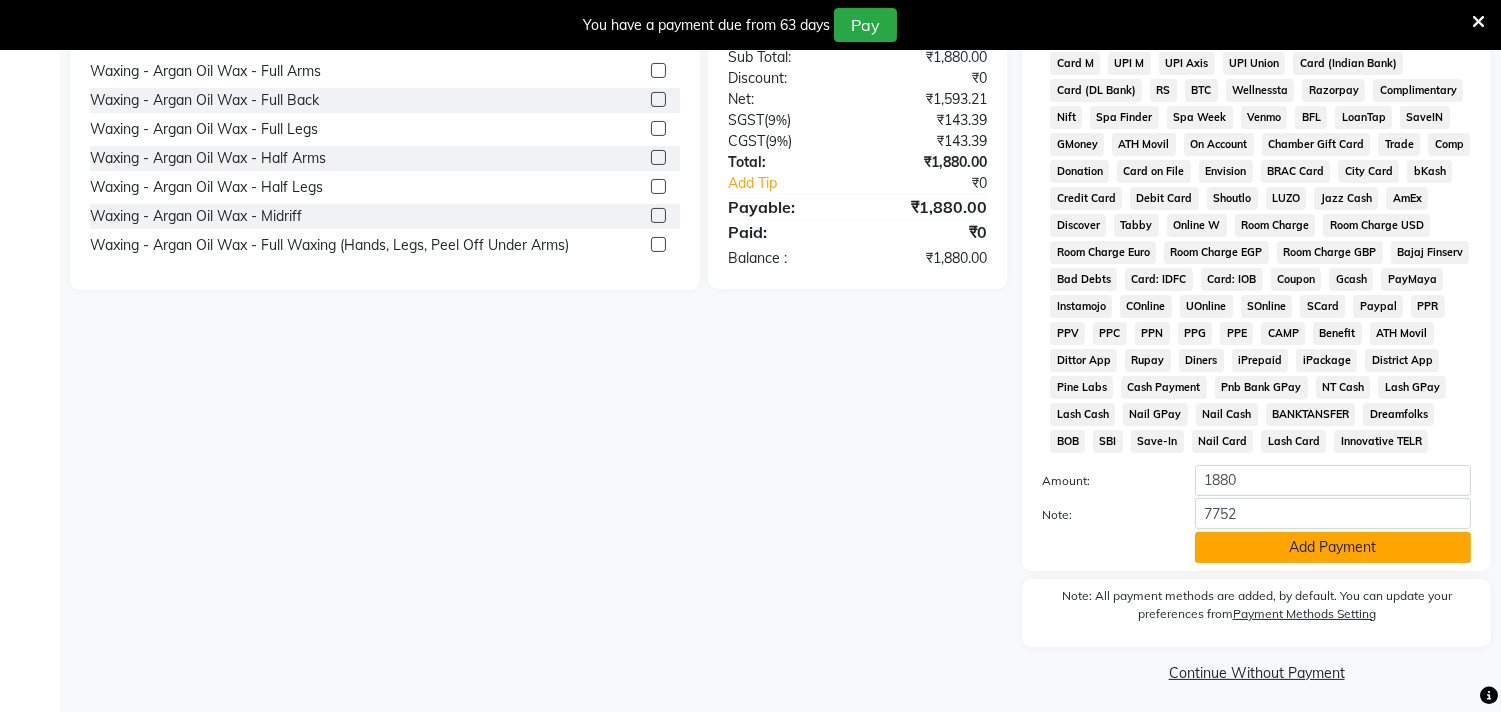click on "Add Payment" 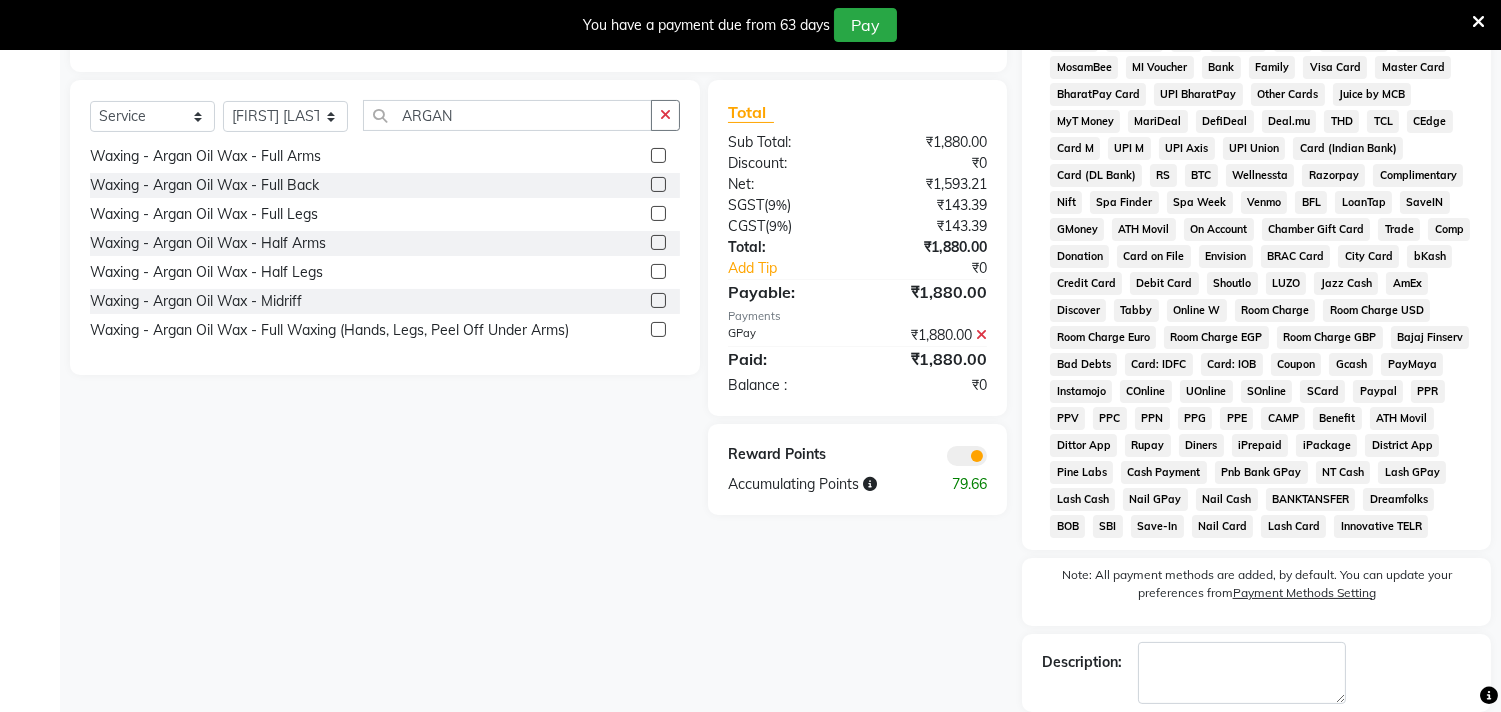 scroll, scrollTop: 794, scrollLeft: 0, axis: vertical 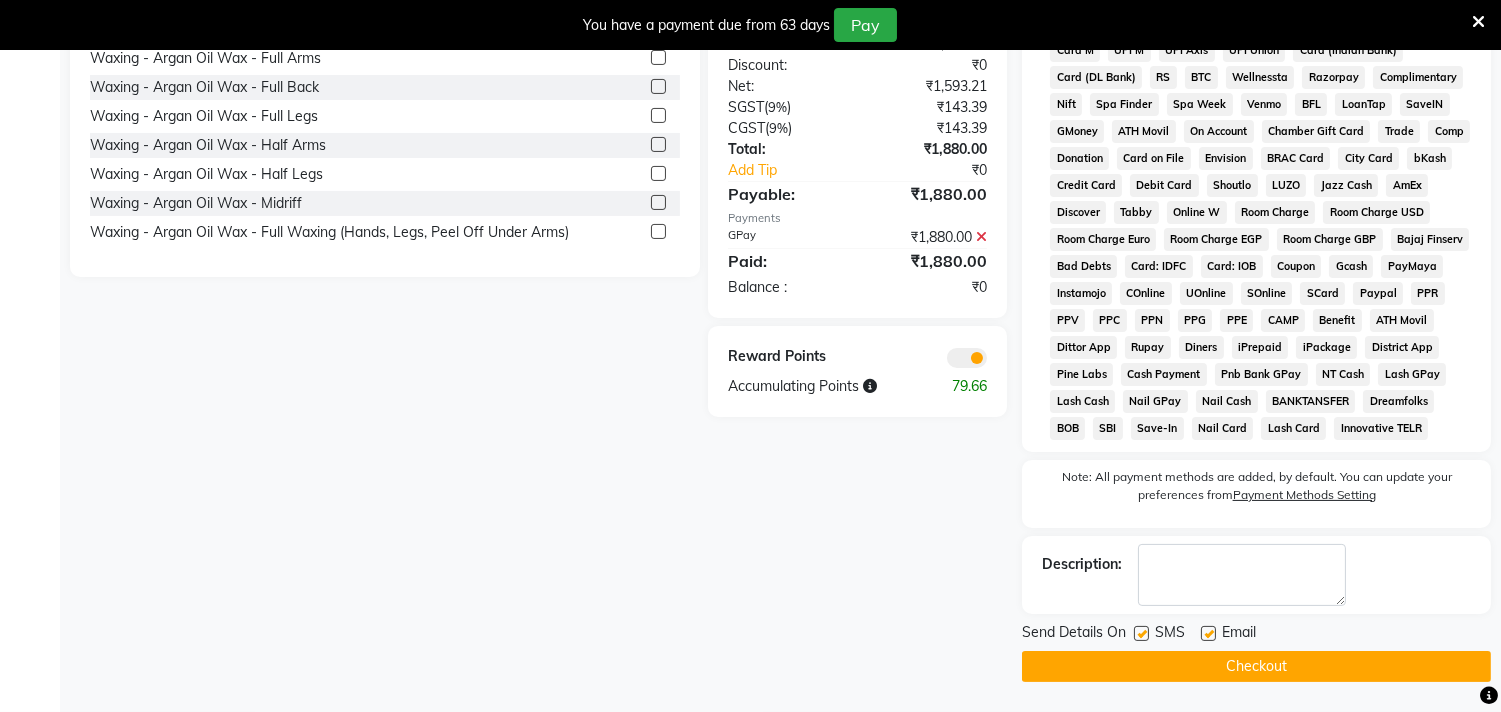 click on "Checkout" 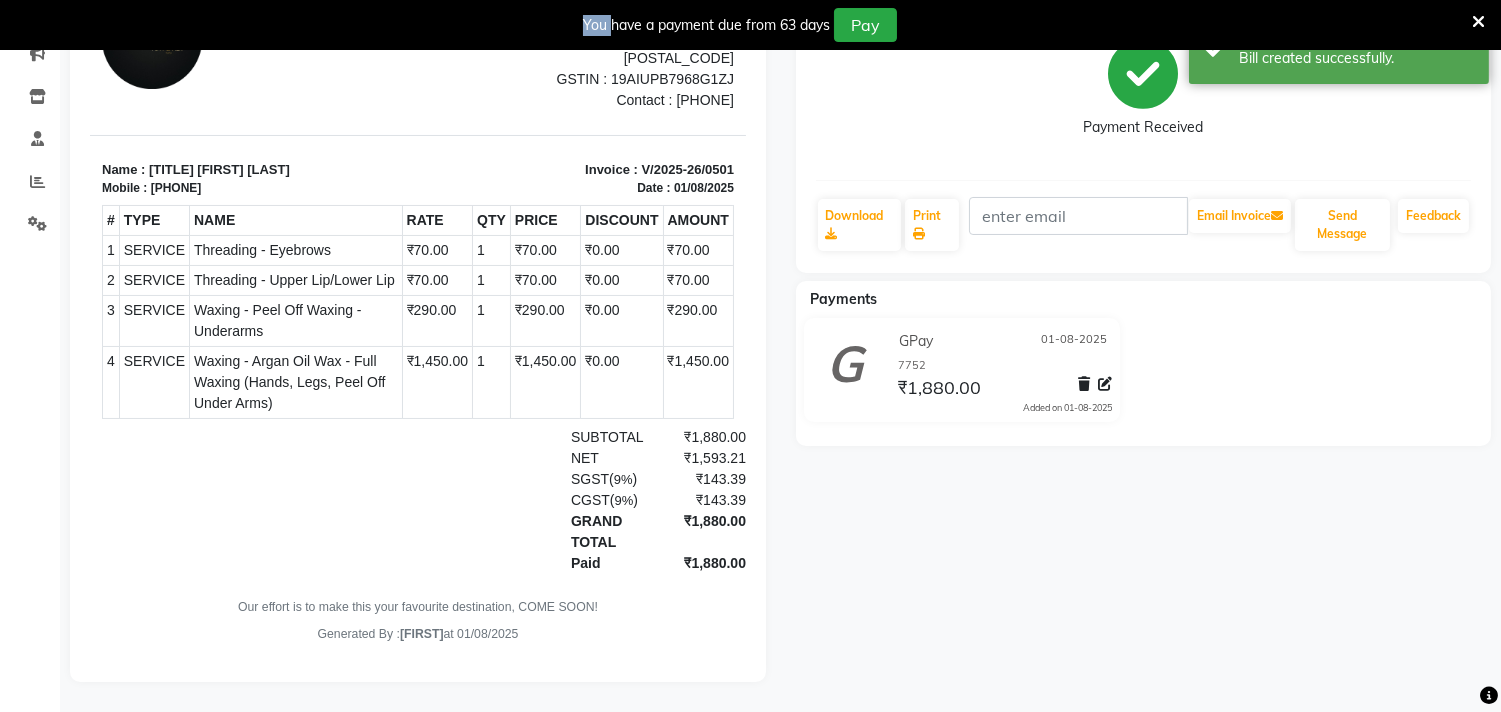 scroll, scrollTop: 0, scrollLeft: 0, axis: both 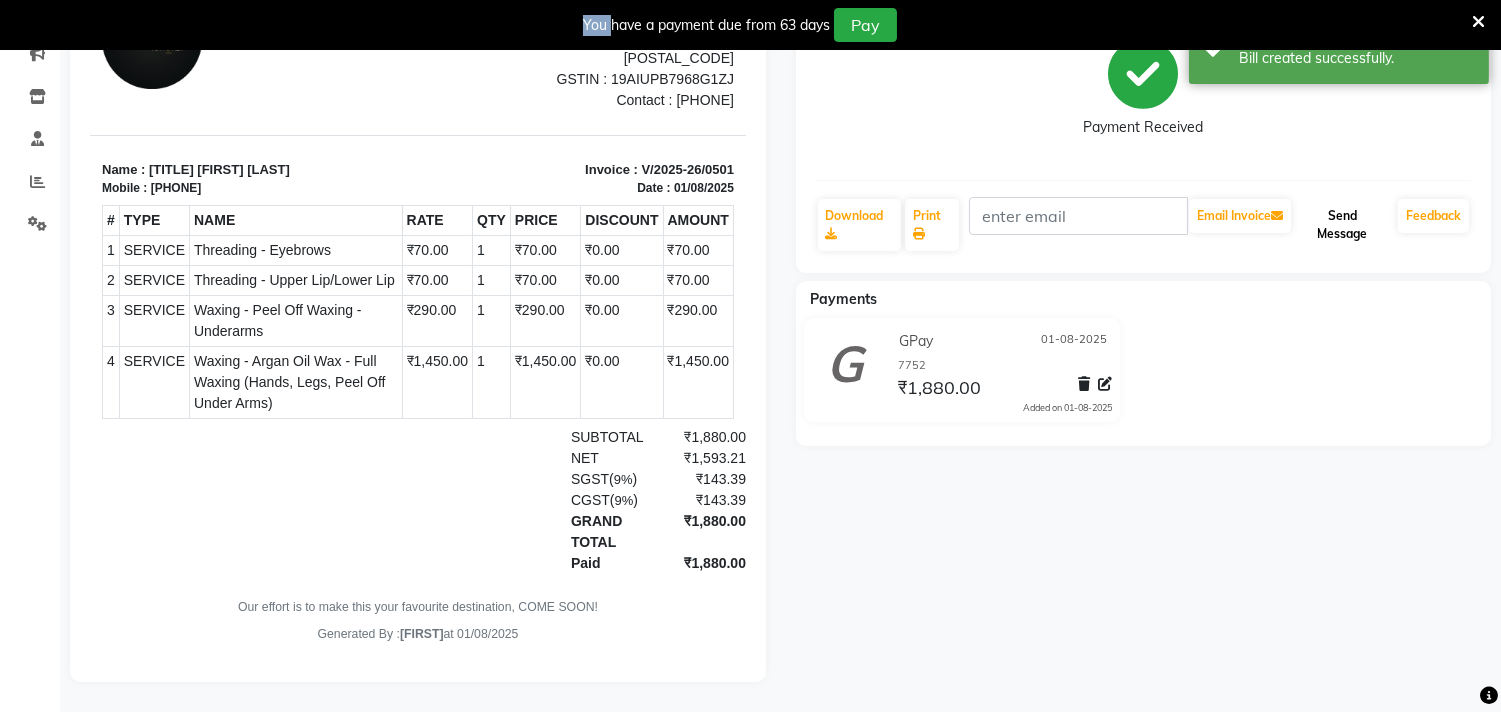 click on "Send Message" 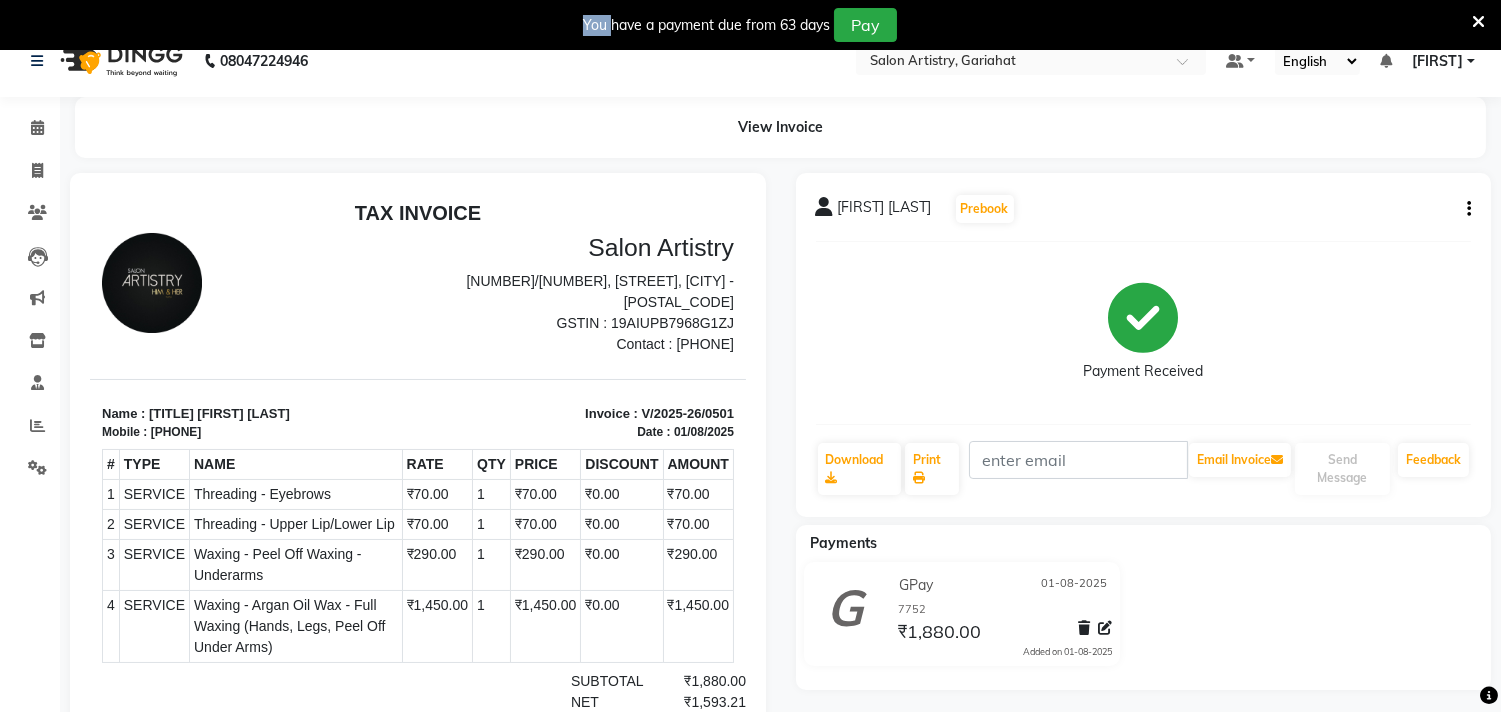 scroll, scrollTop: 0, scrollLeft: 0, axis: both 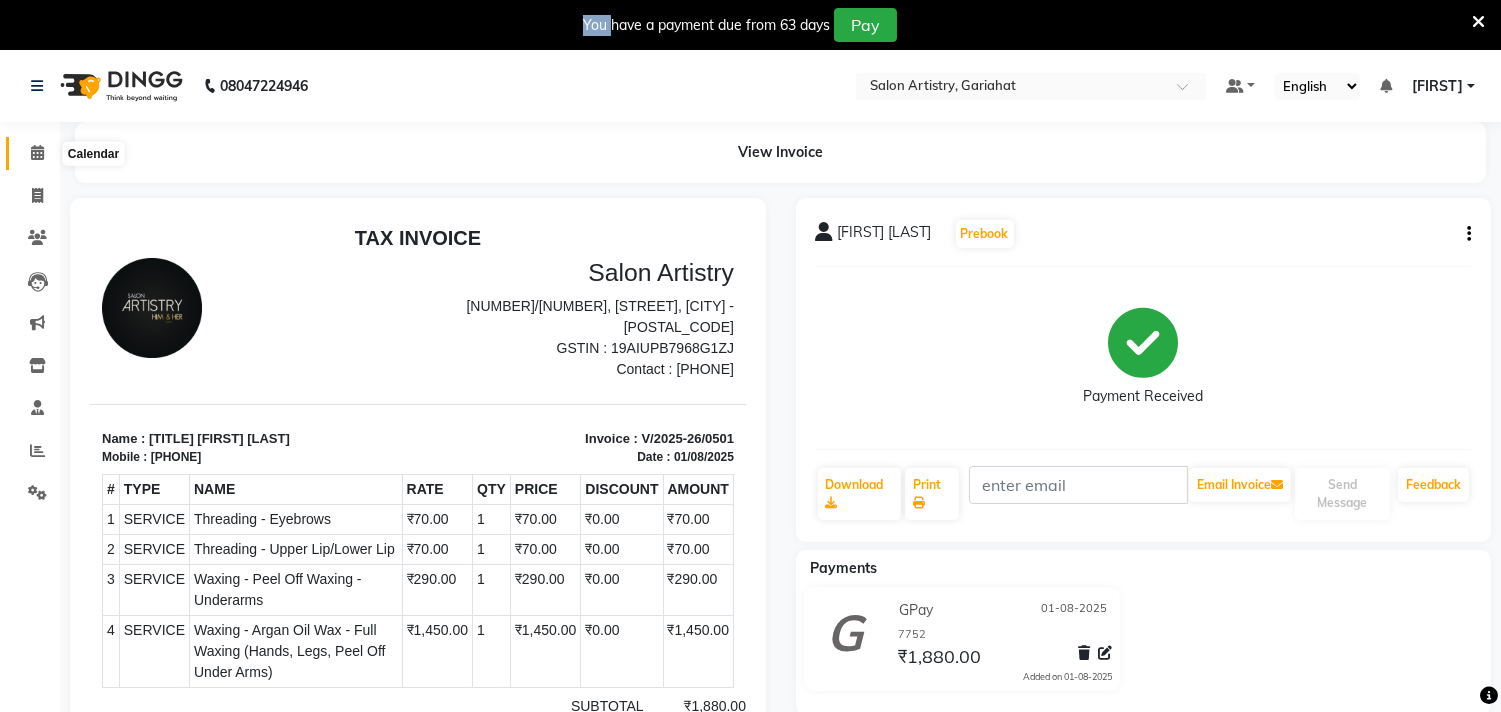 click 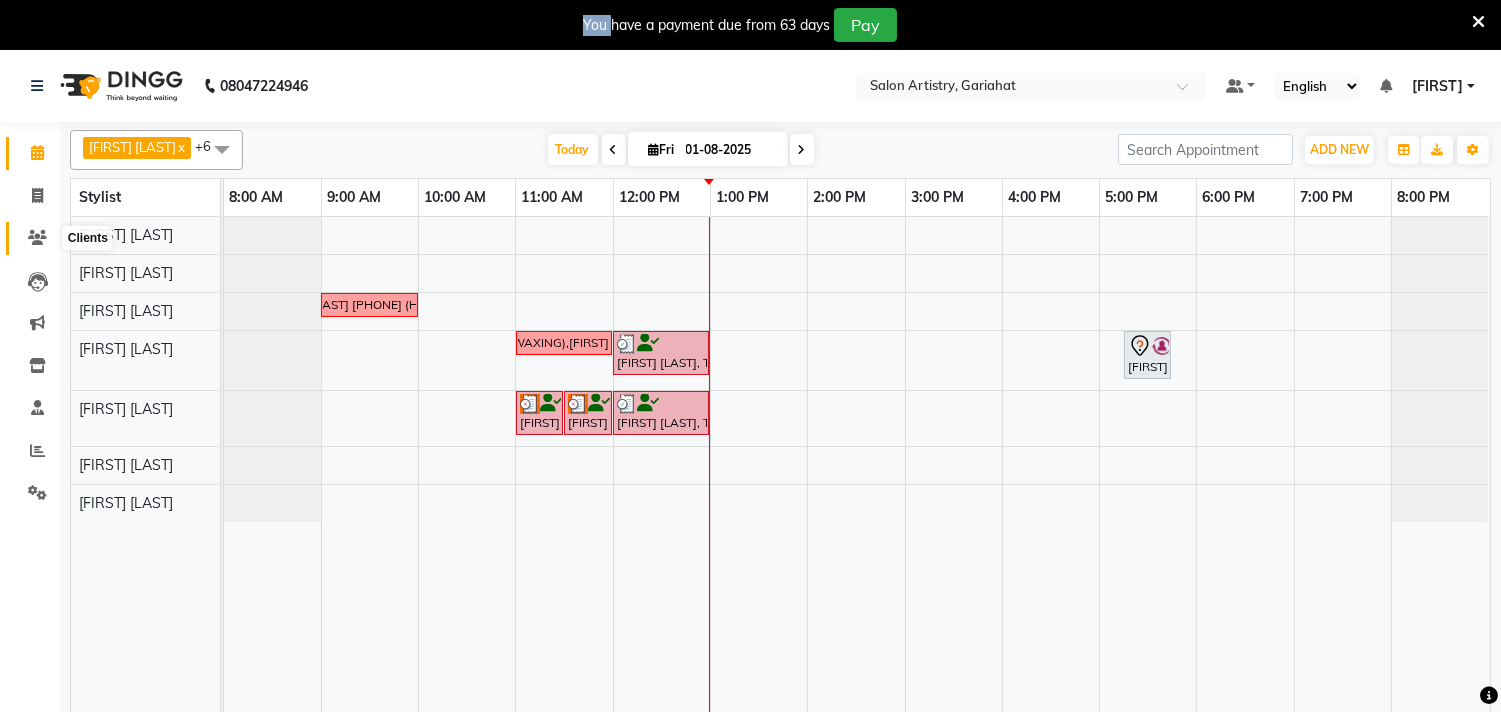 click 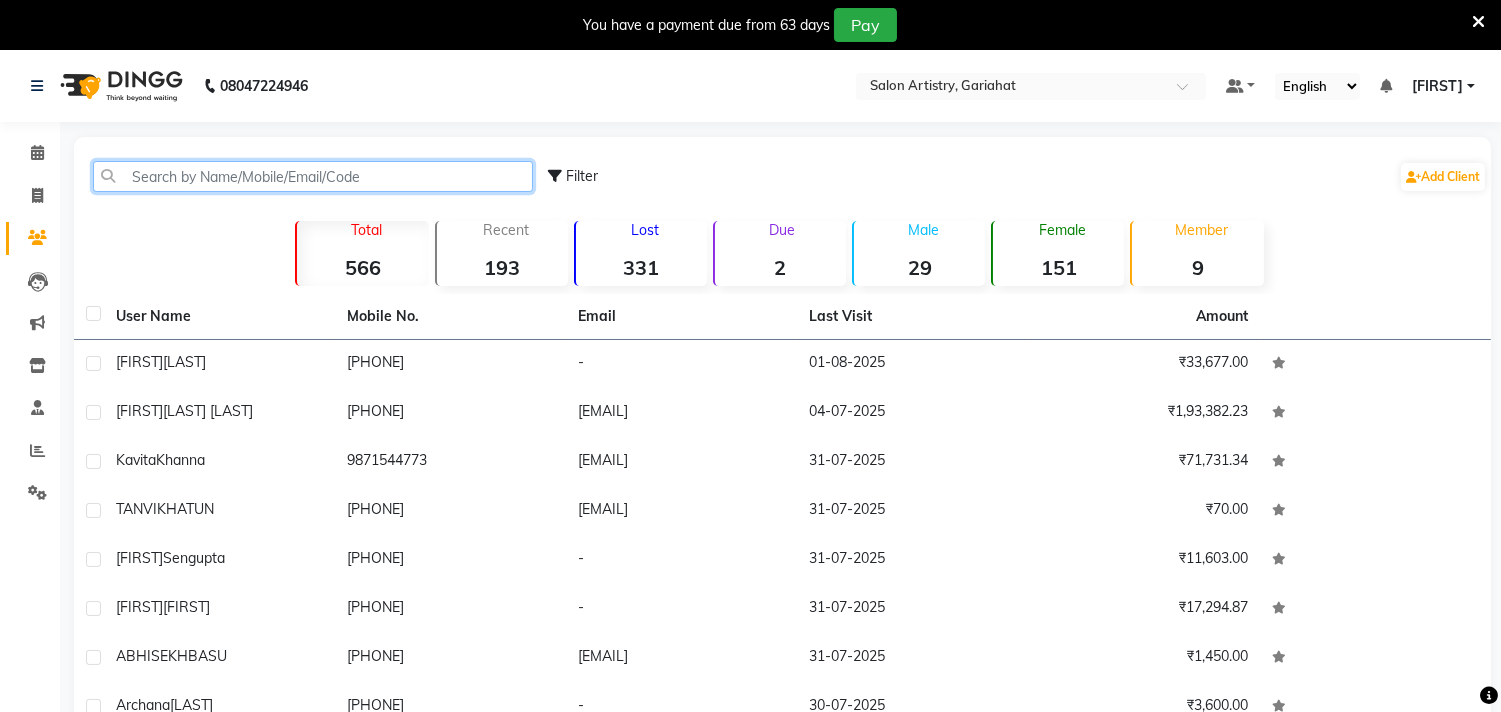 click 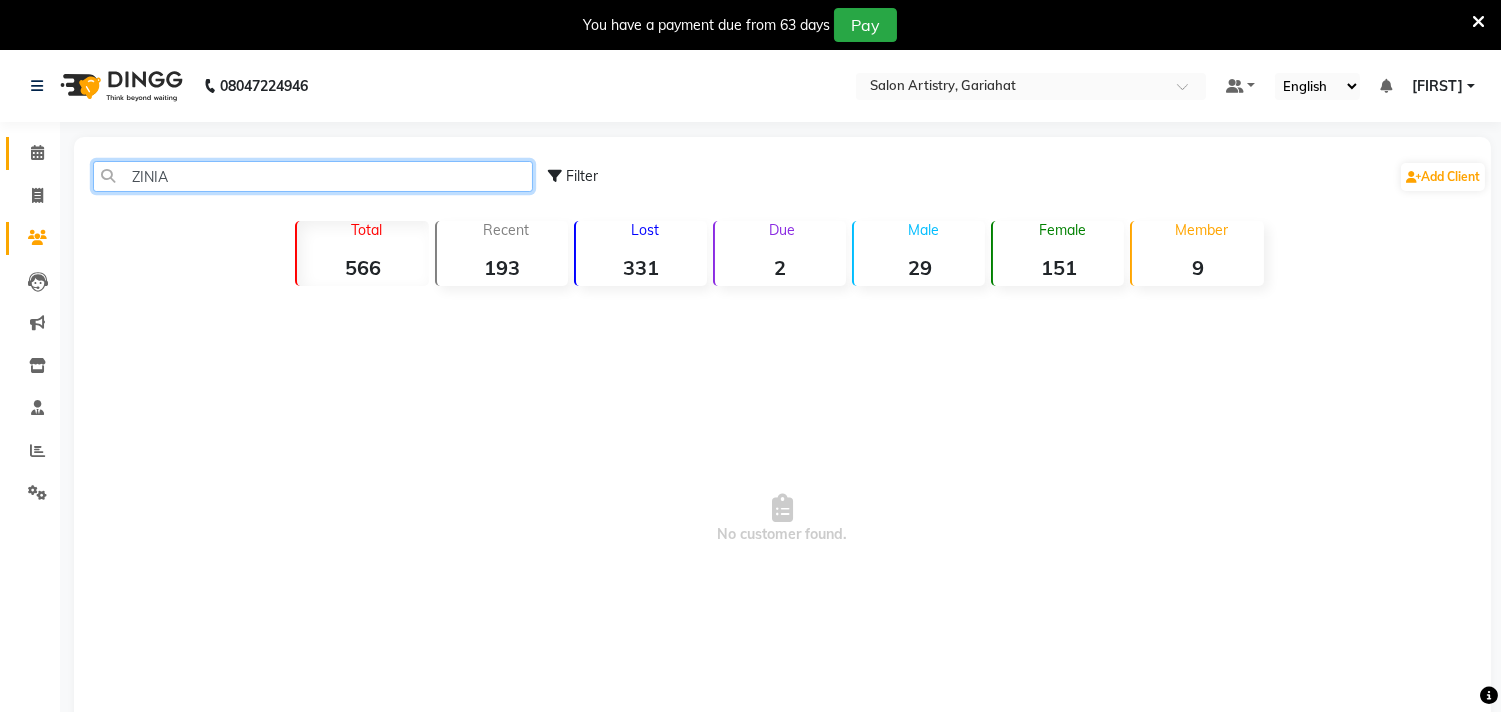 type on "ZINIA" 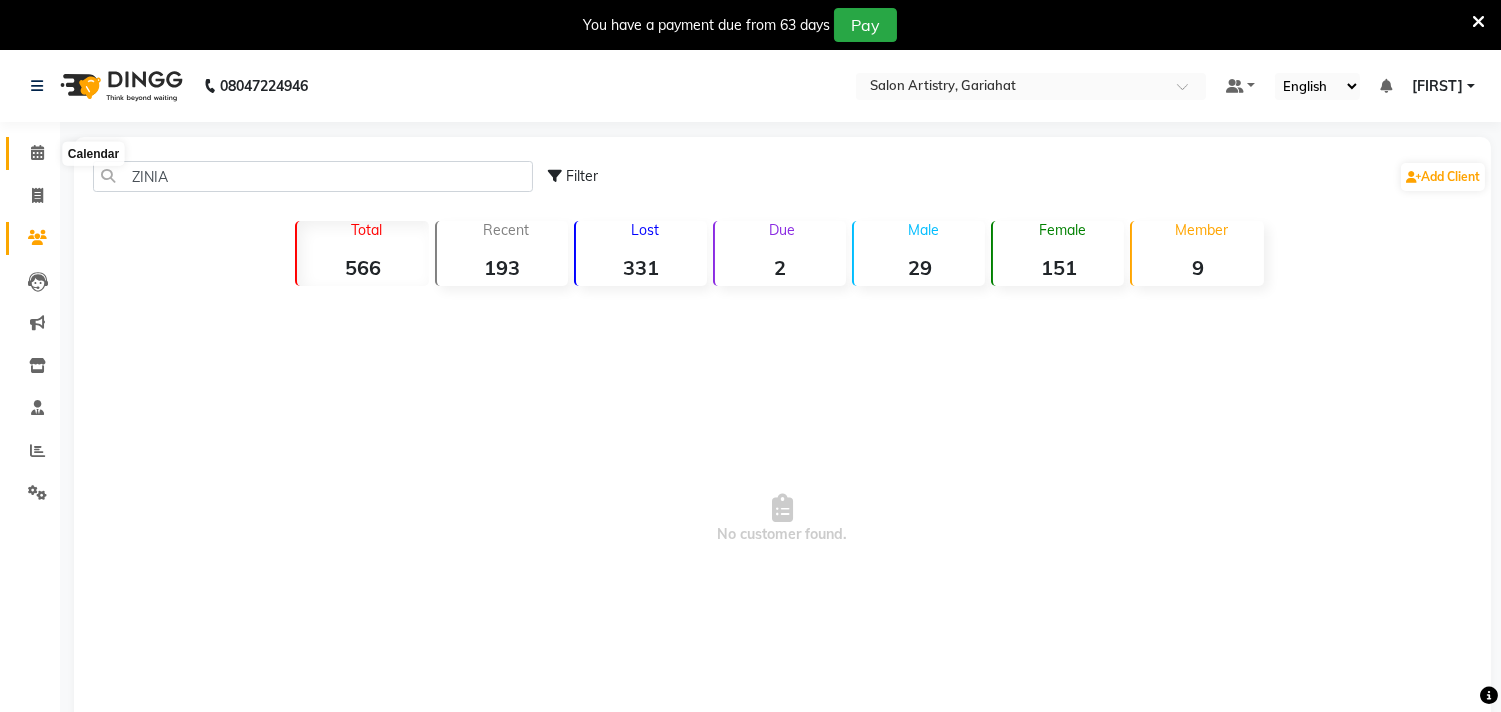 click 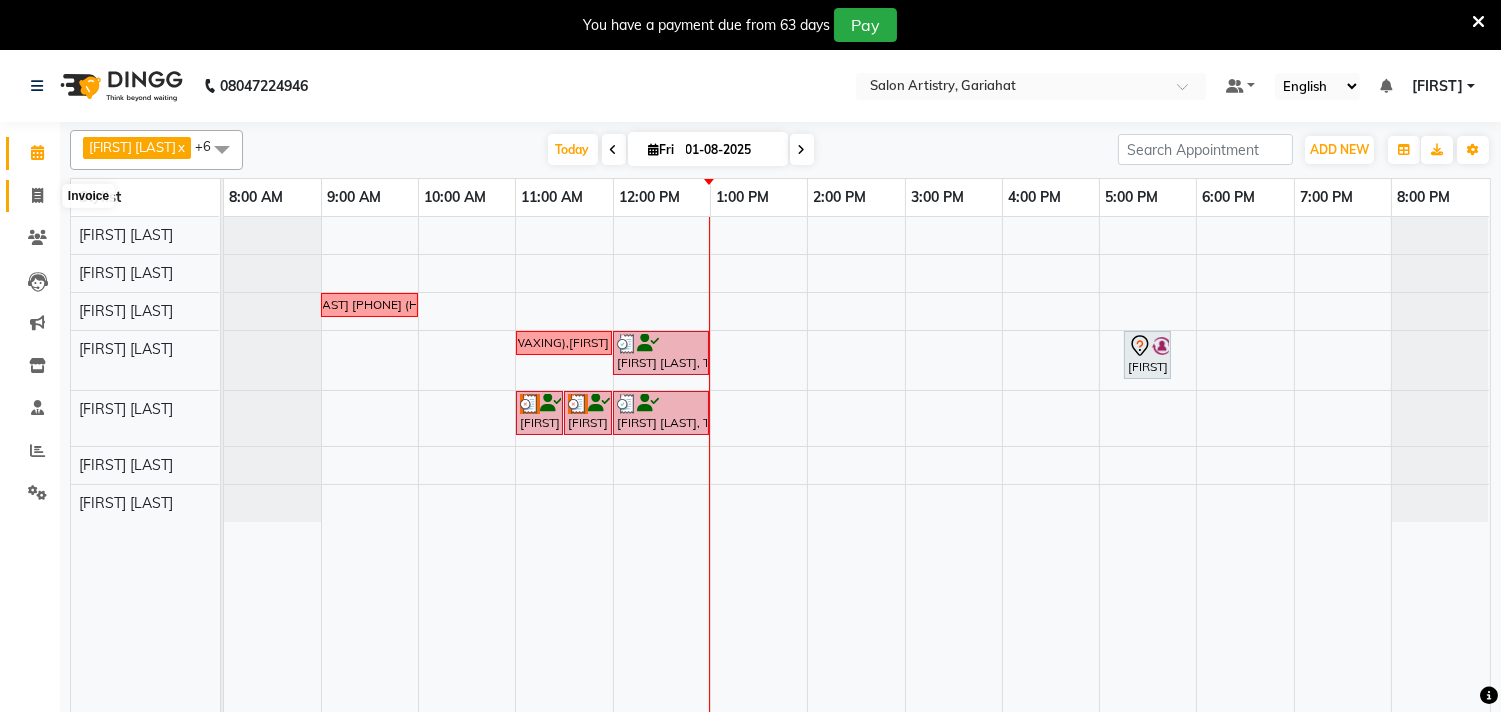 click 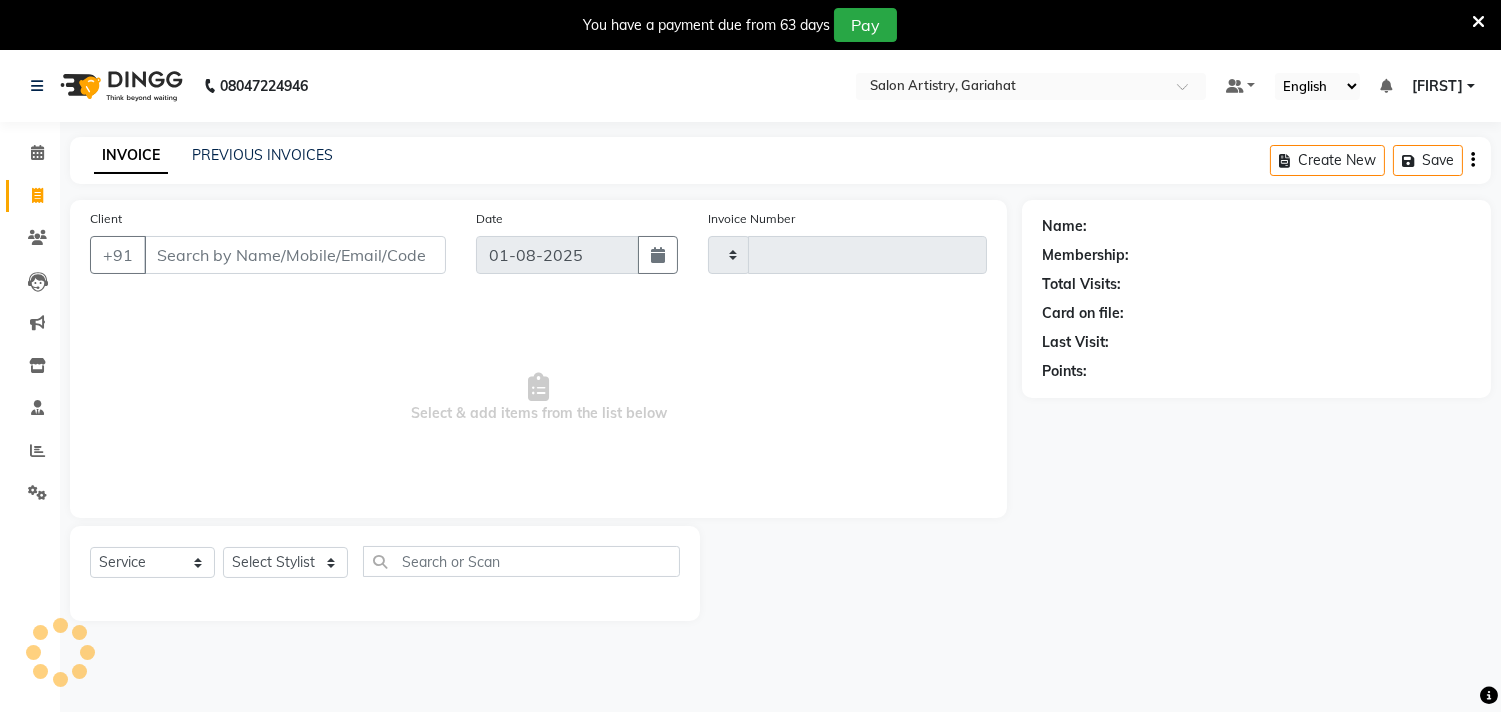 type on "0502" 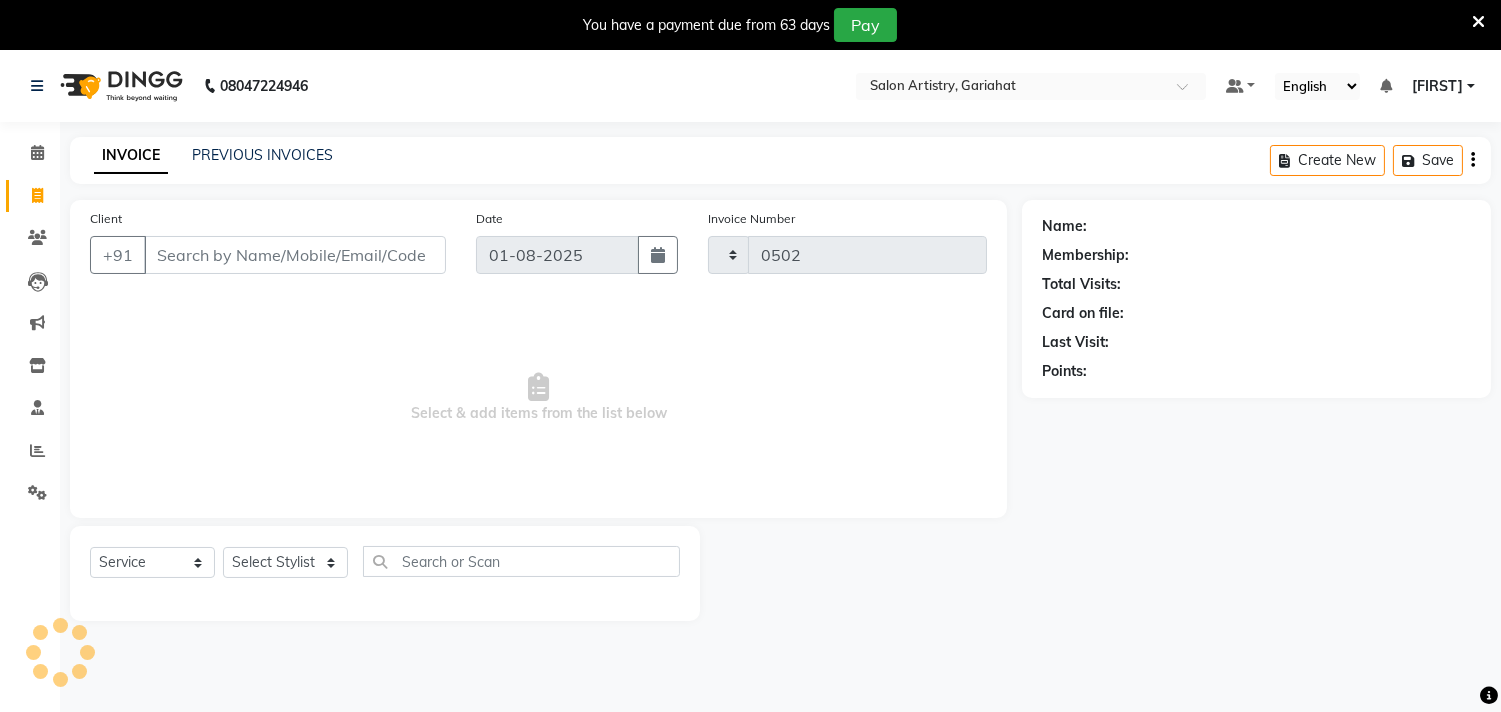 select on "8368" 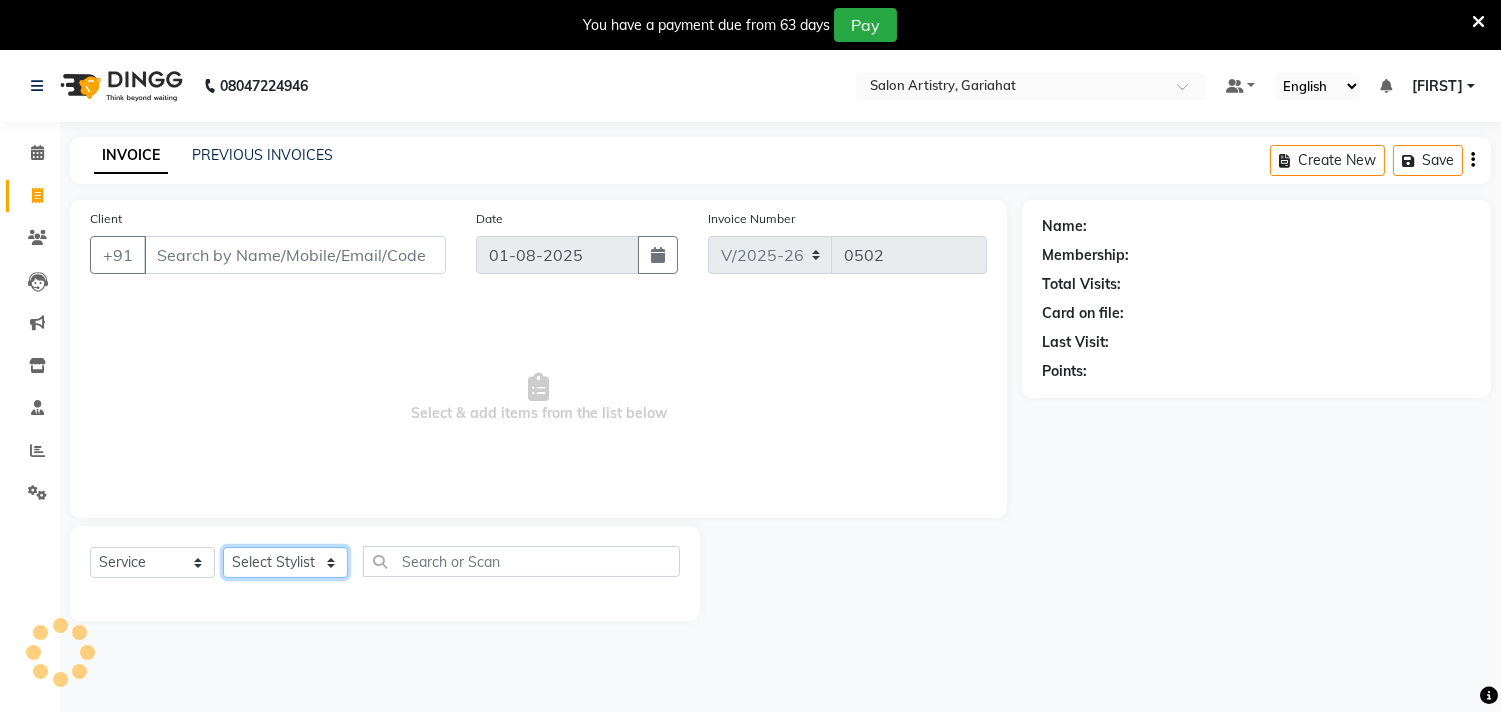 click on "Select Stylist" 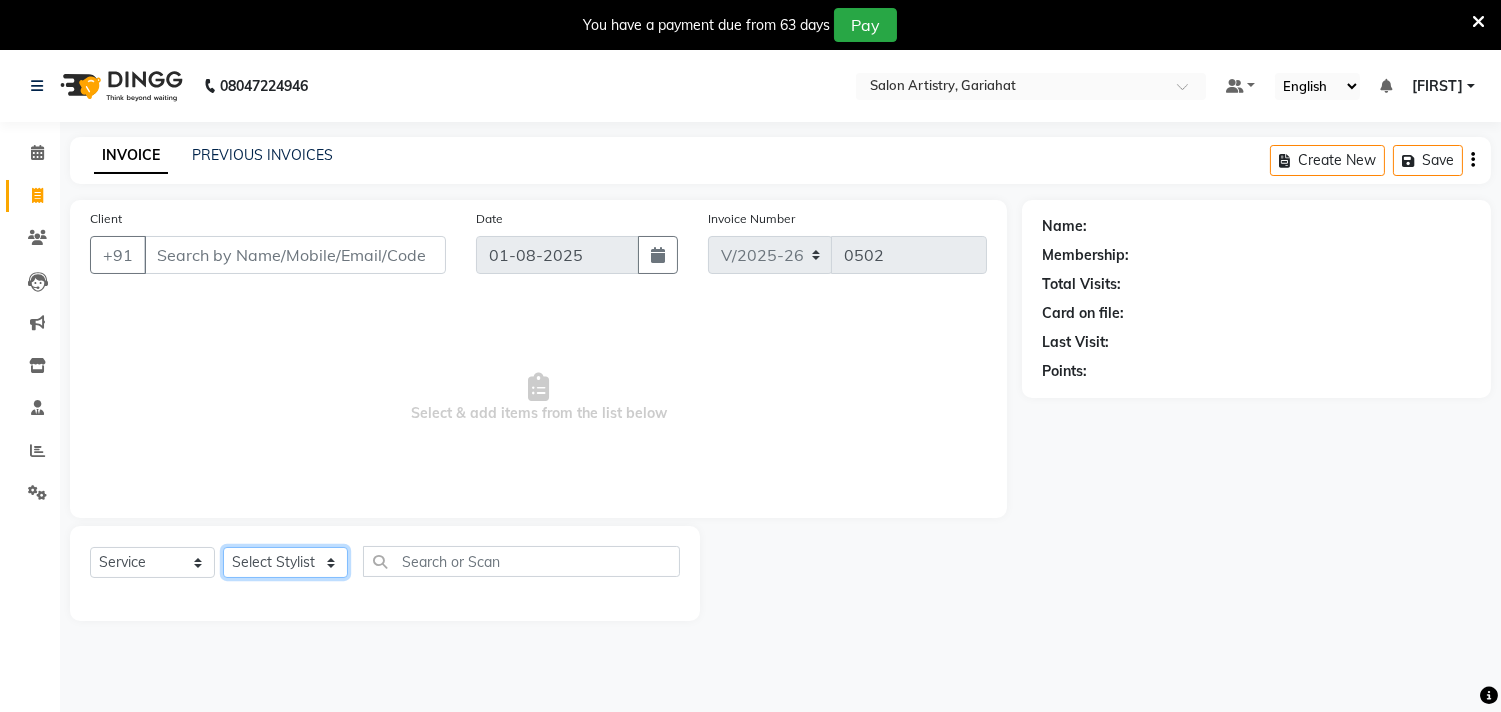 click on "Select Stylist Debolina  IQBAL AHEMED Irshad Khan Puja Debnath Ram Singh REKHA Rikki Das Rinku Pradhan RONY Sampa Maity SIMMI TAPASHI  Vikky Shaw" 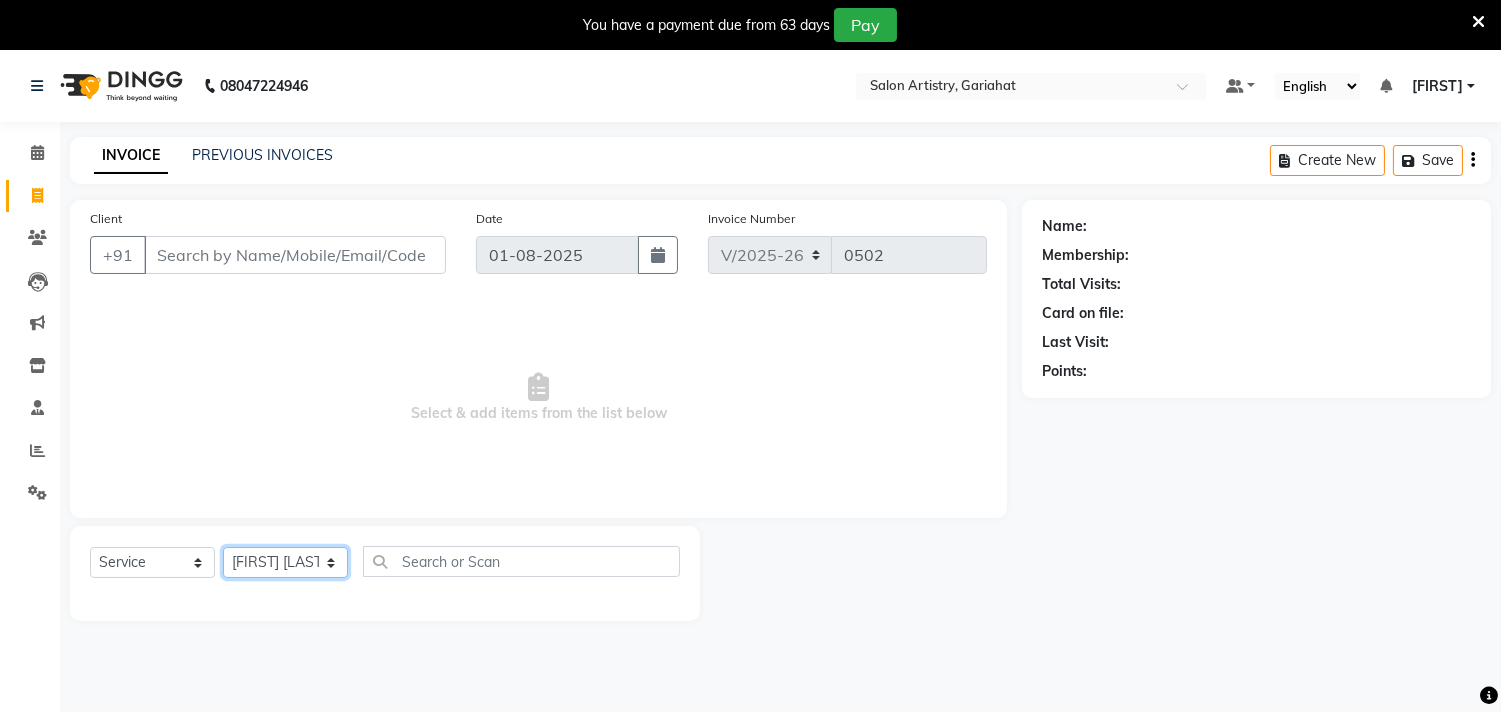 click on "Select Stylist Debolina  IQBAL AHEMED Irshad Khan Puja Debnath Ram Singh REKHA Rikki Das Rinku Pradhan RONY Sampa Maity SIMMI TAPASHI  Vikky Shaw" 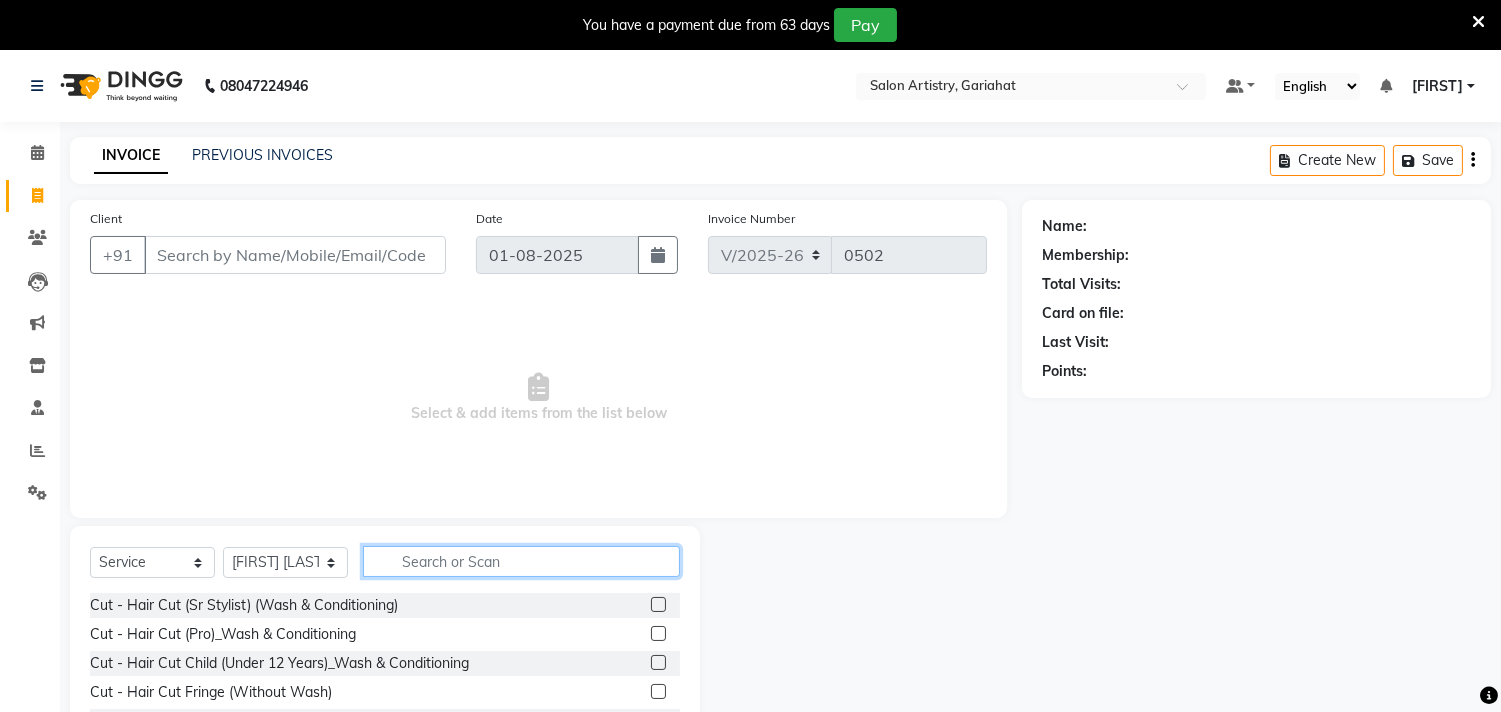 click 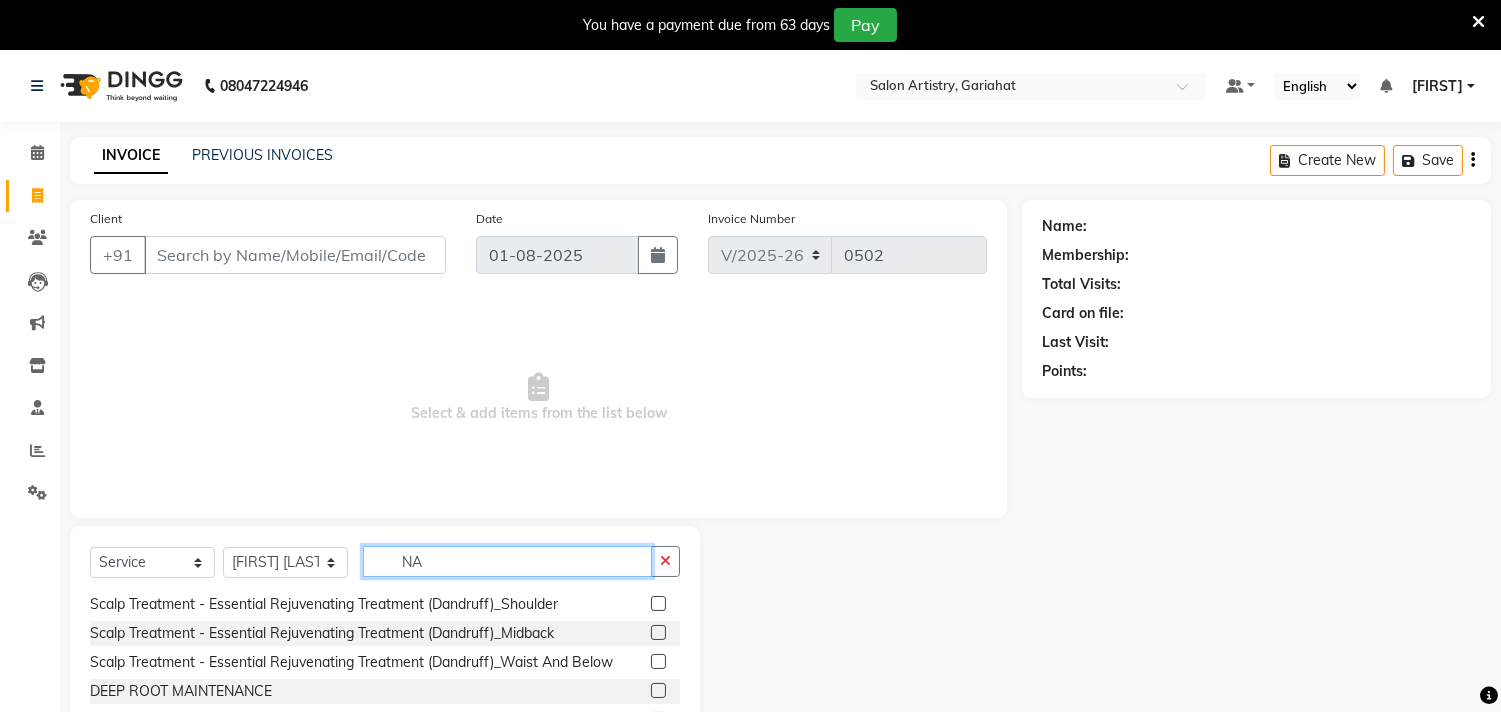 scroll, scrollTop: 408, scrollLeft: 0, axis: vertical 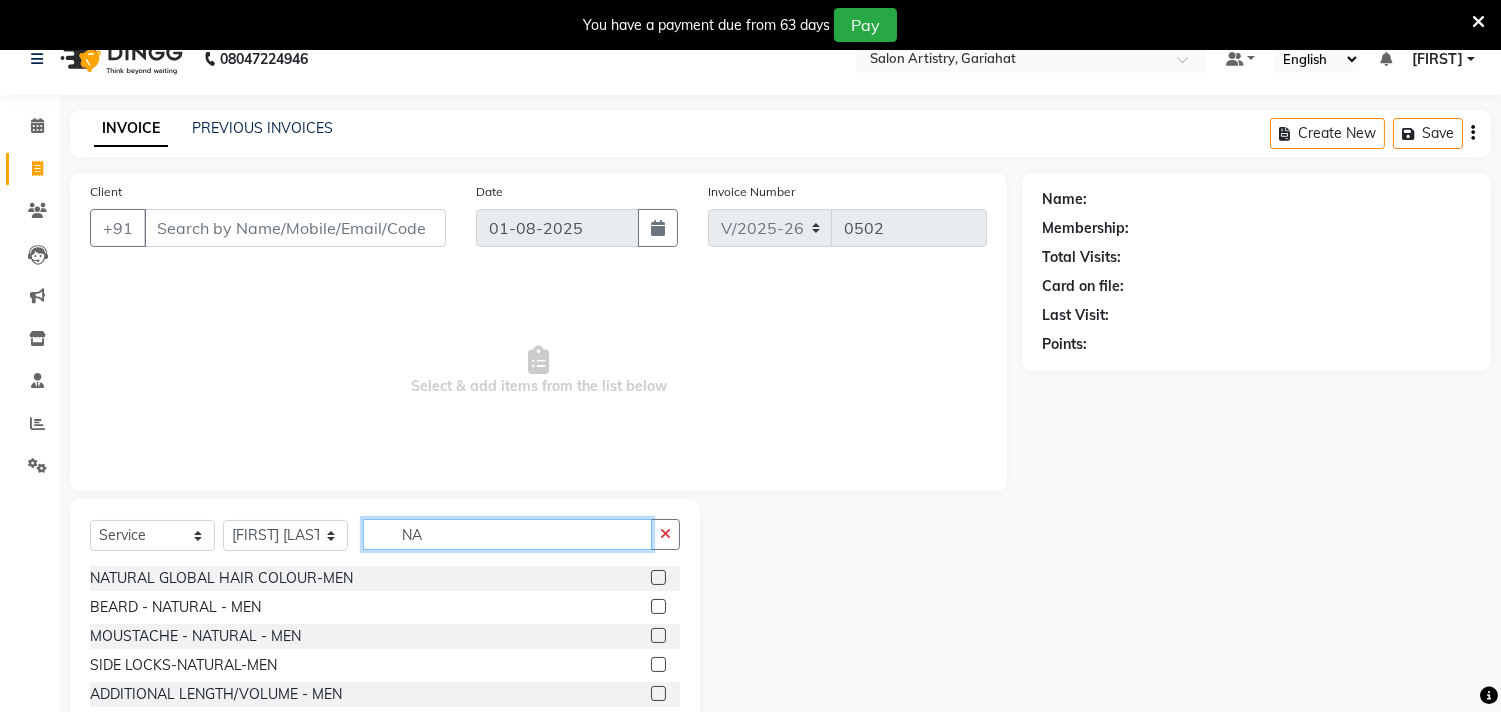 click on "NA" 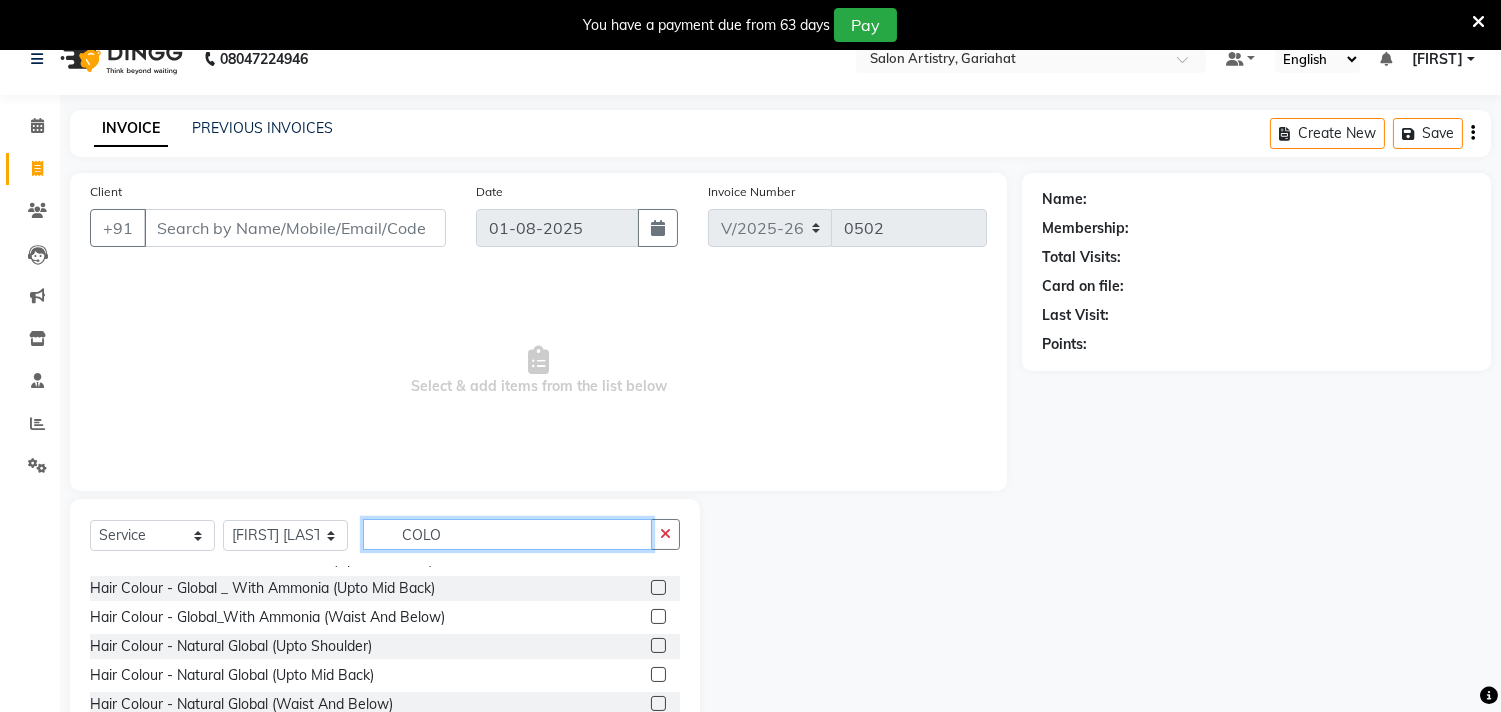scroll, scrollTop: 111, scrollLeft: 0, axis: vertical 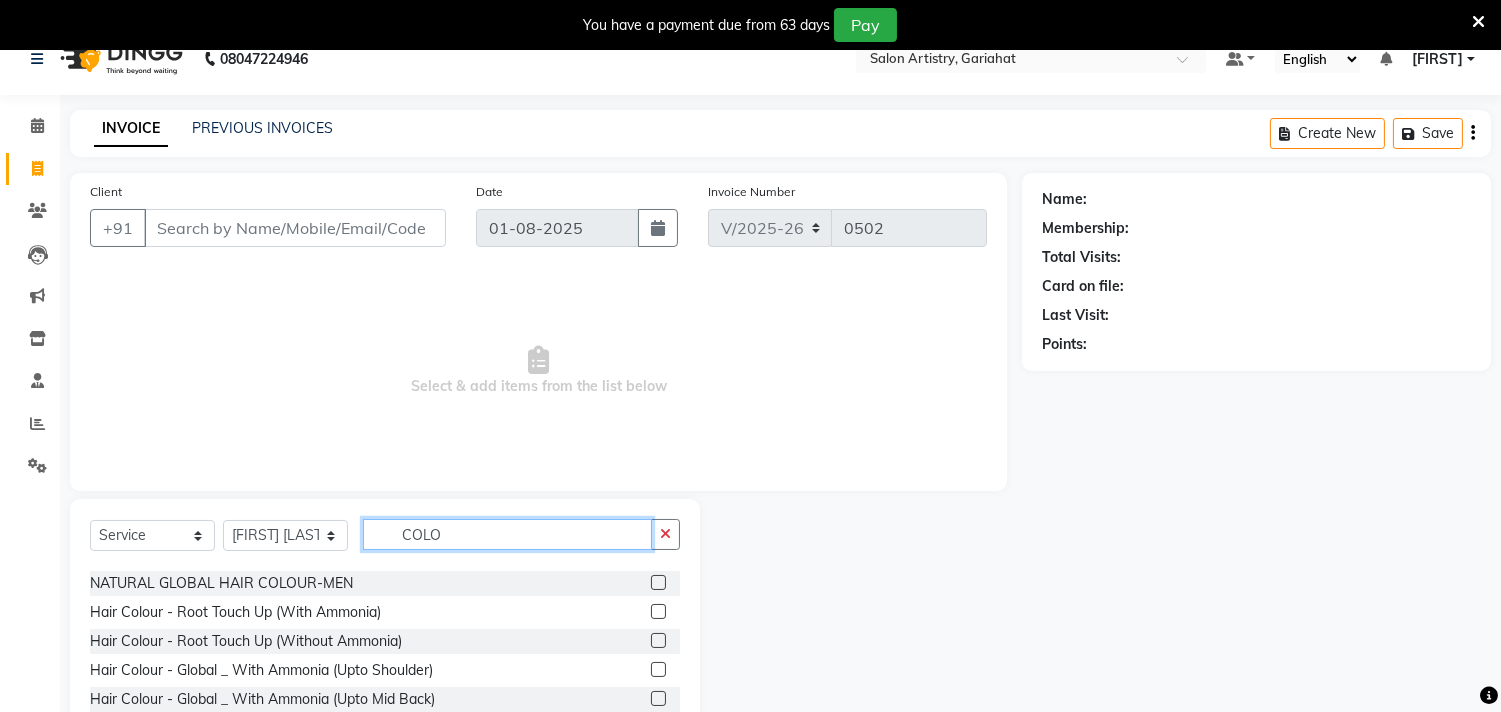 type on "COLO" 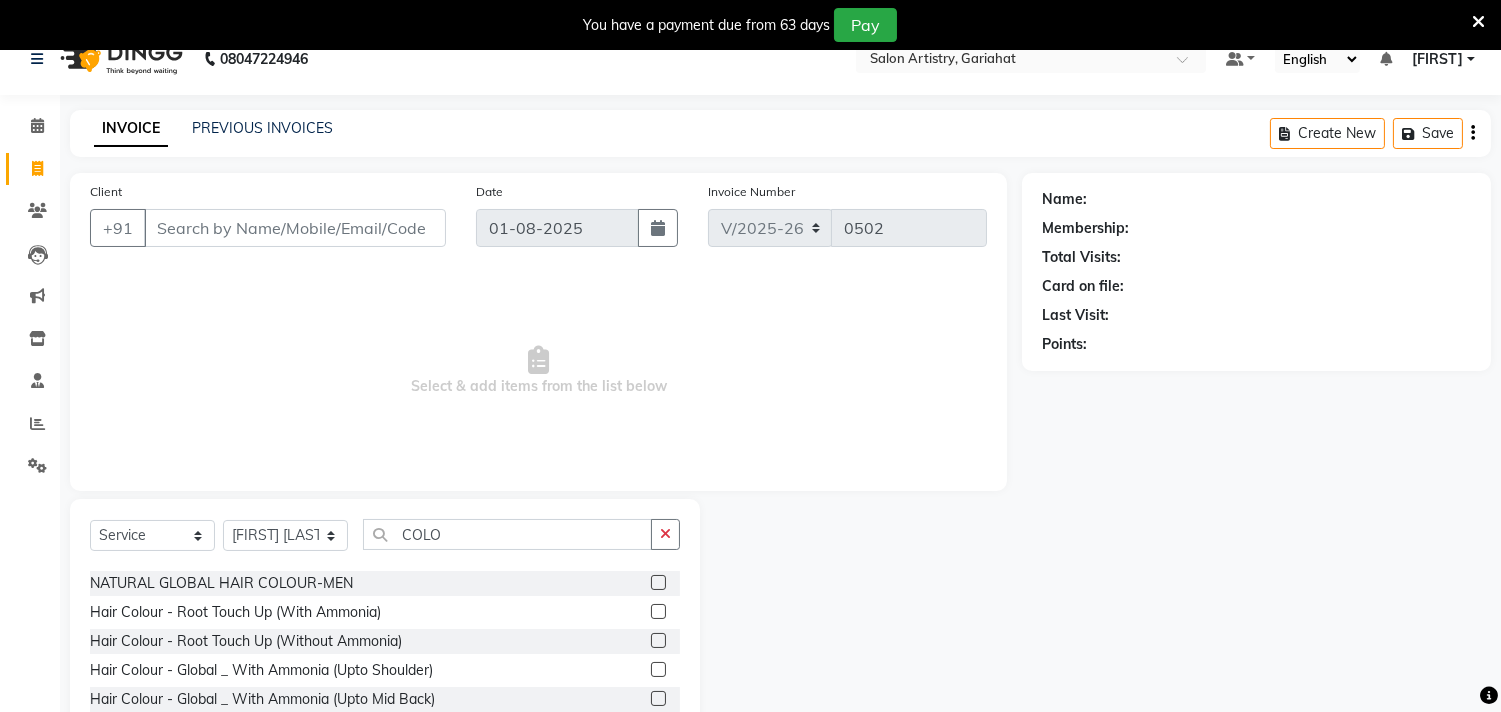 click 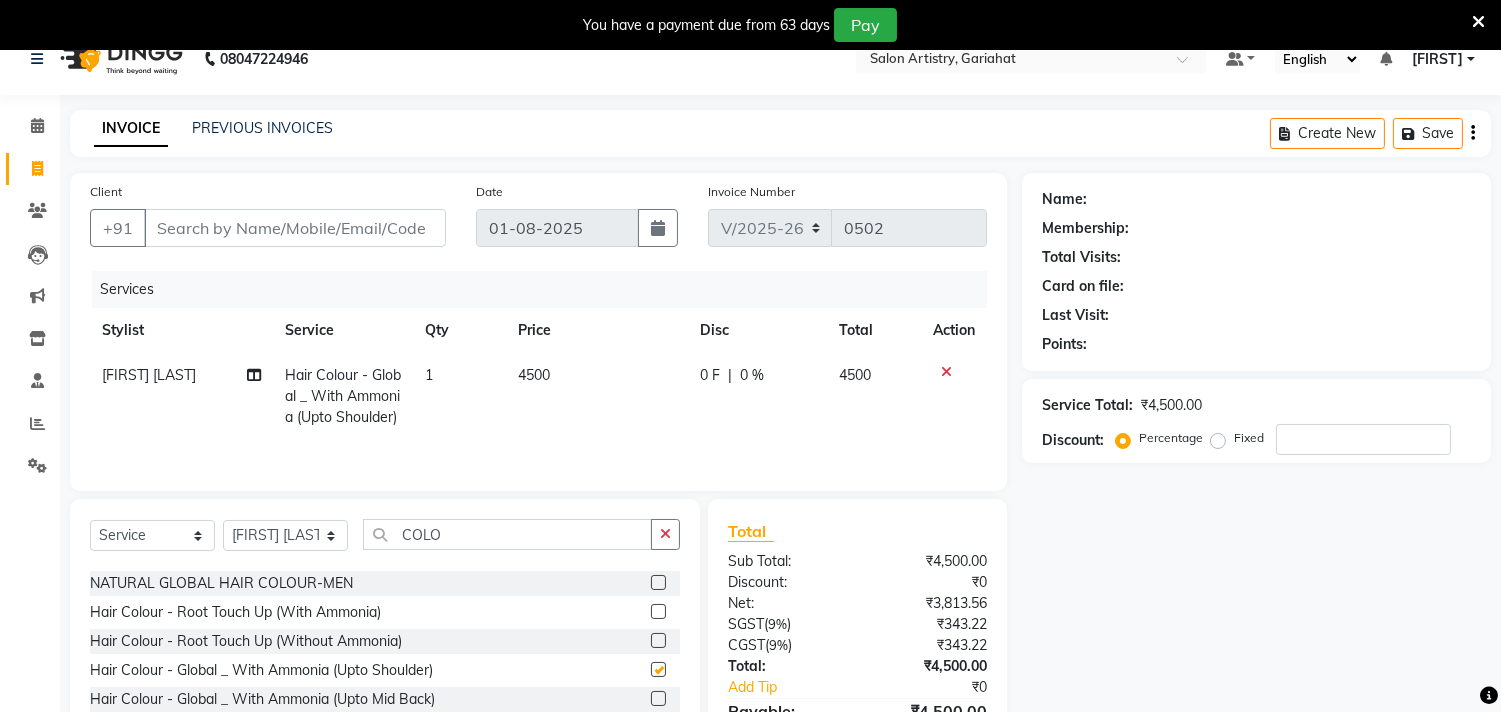 checkbox on "false" 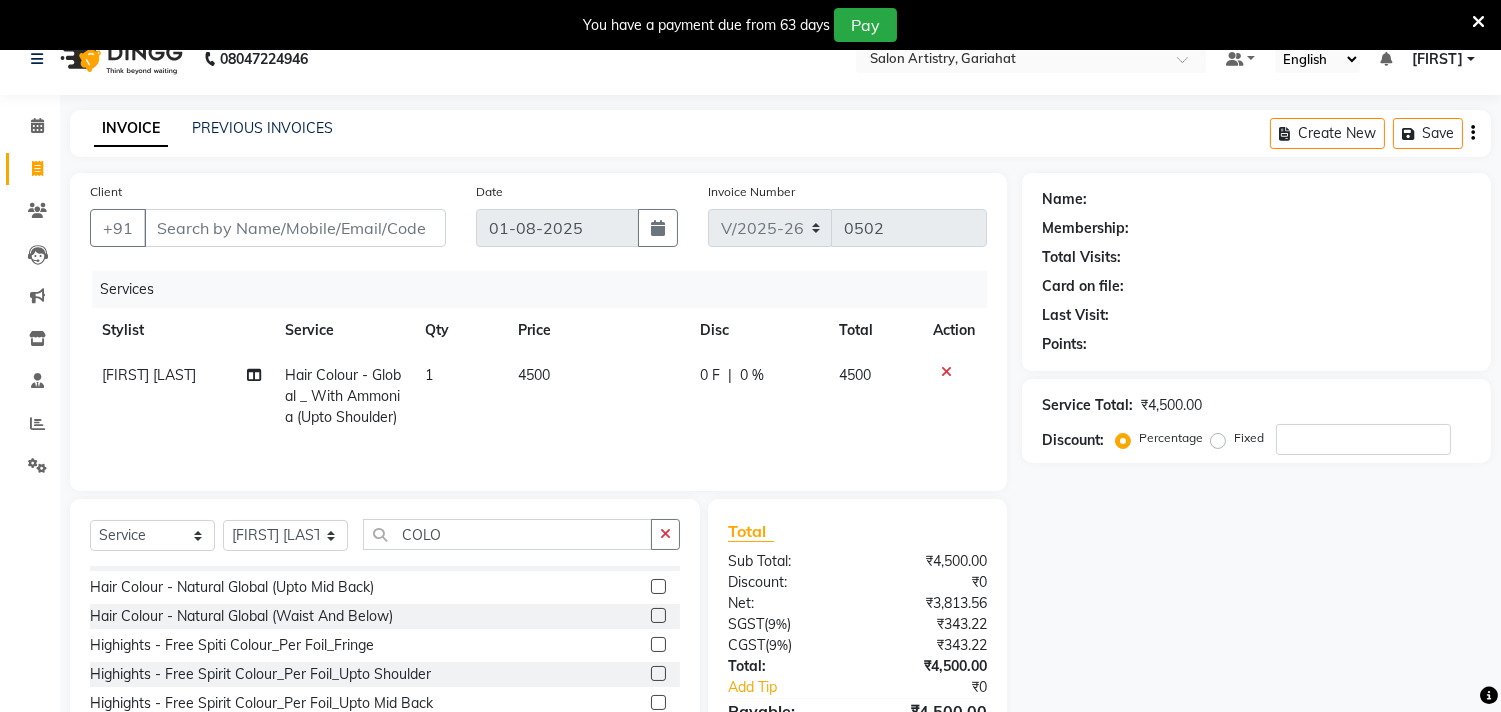 scroll, scrollTop: 333, scrollLeft: 0, axis: vertical 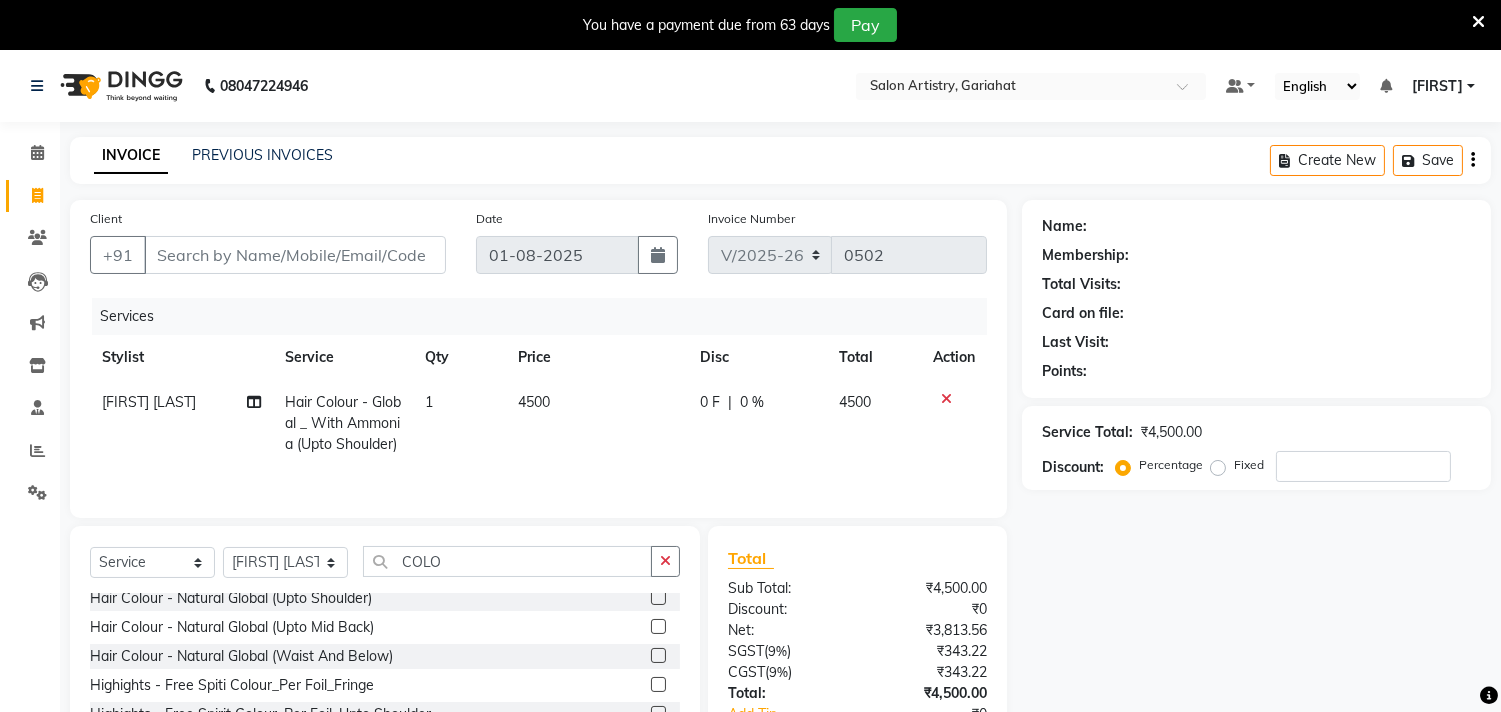 click 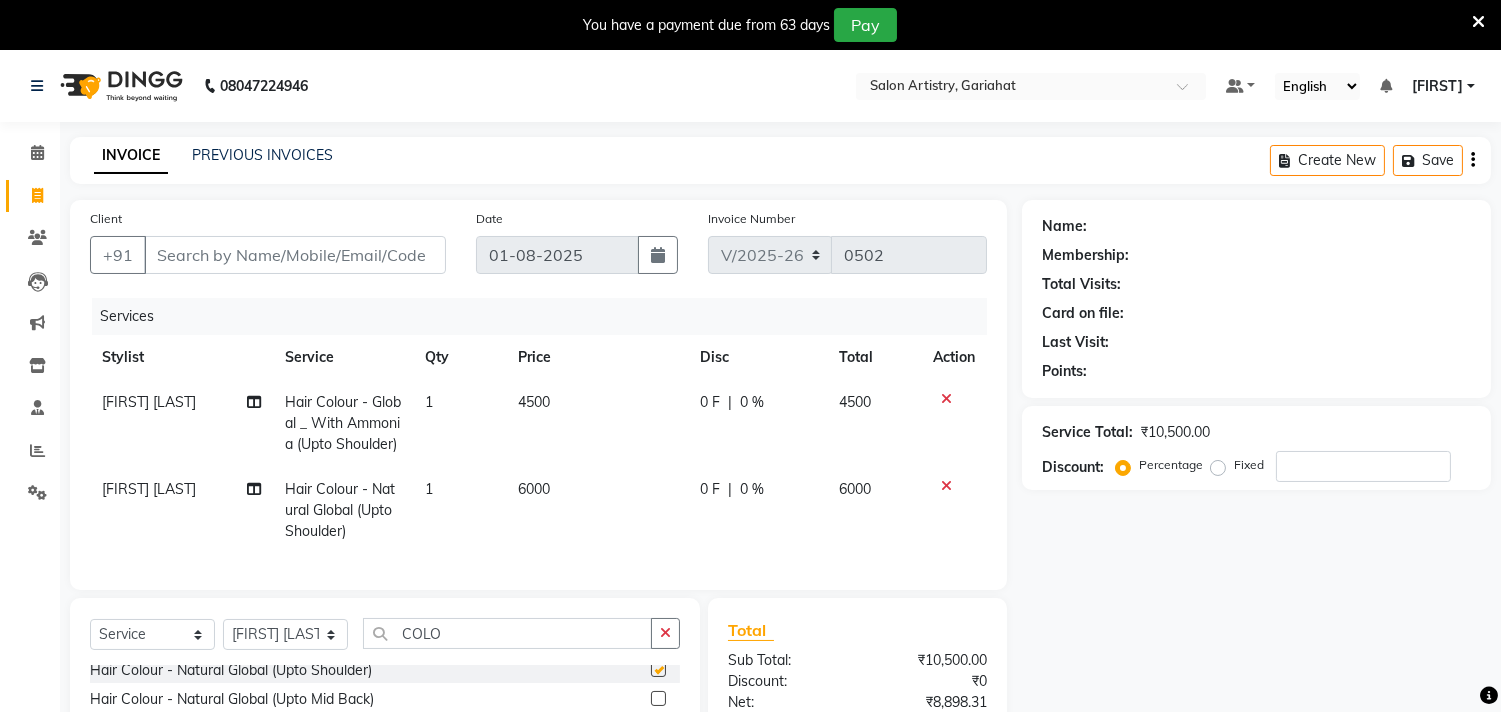 checkbox on "false" 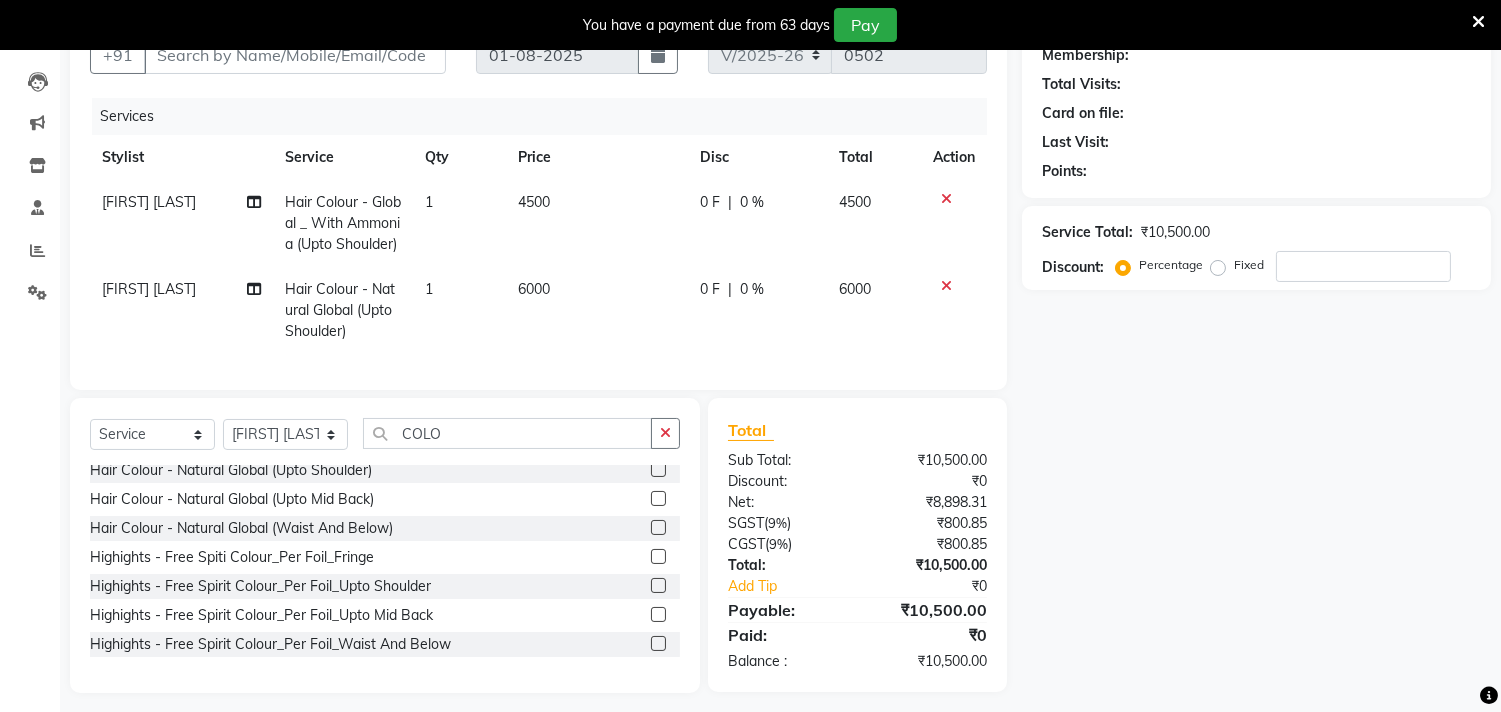 scroll, scrollTop: 222, scrollLeft: 0, axis: vertical 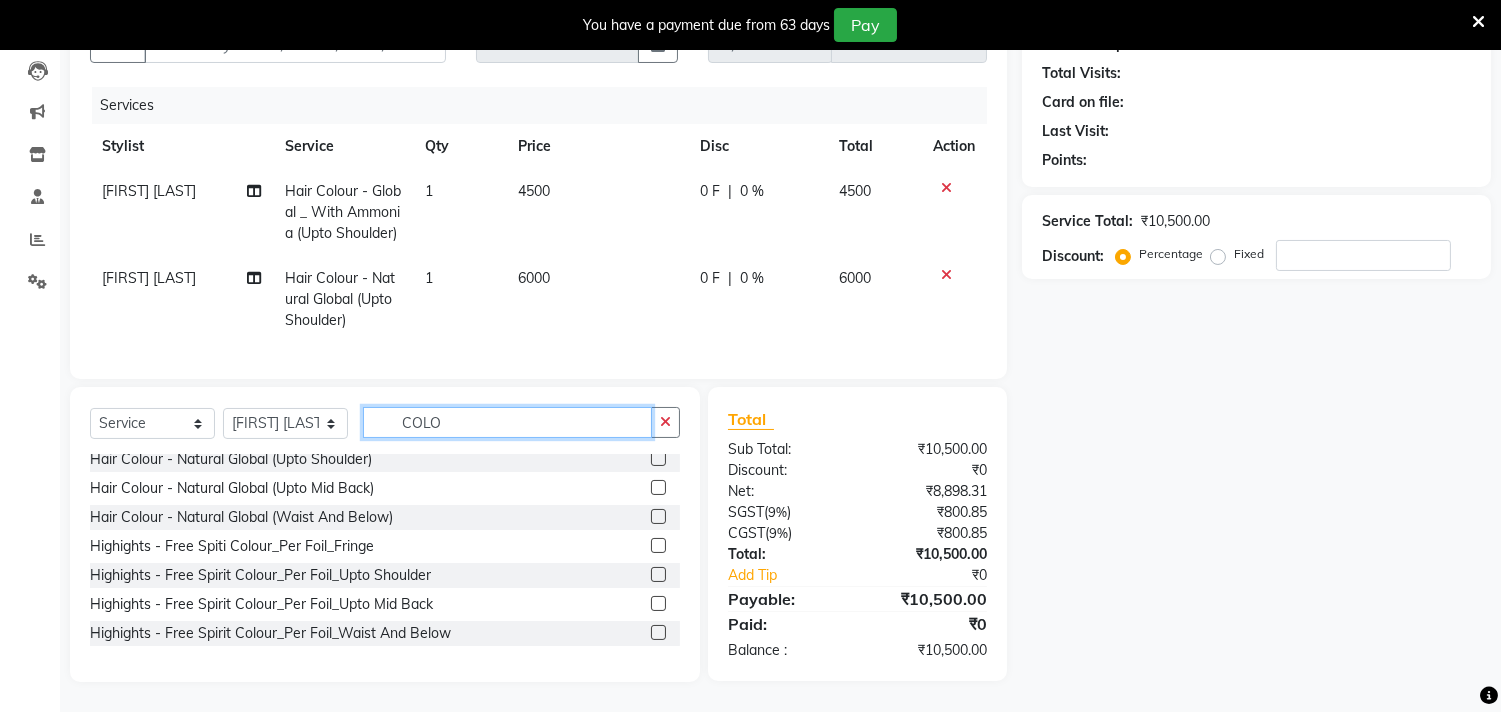 click on "COLO" 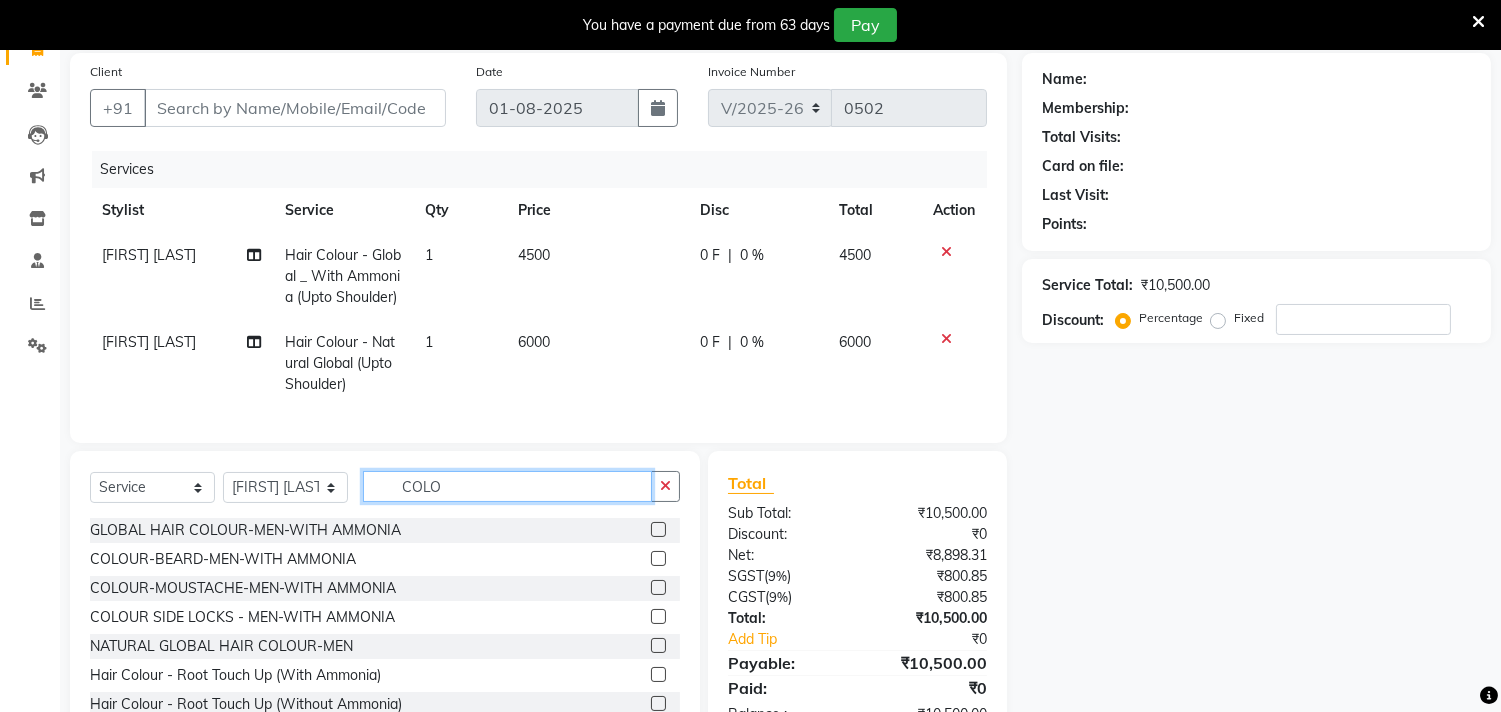 scroll, scrollTop: 0, scrollLeft: 0, axis: both 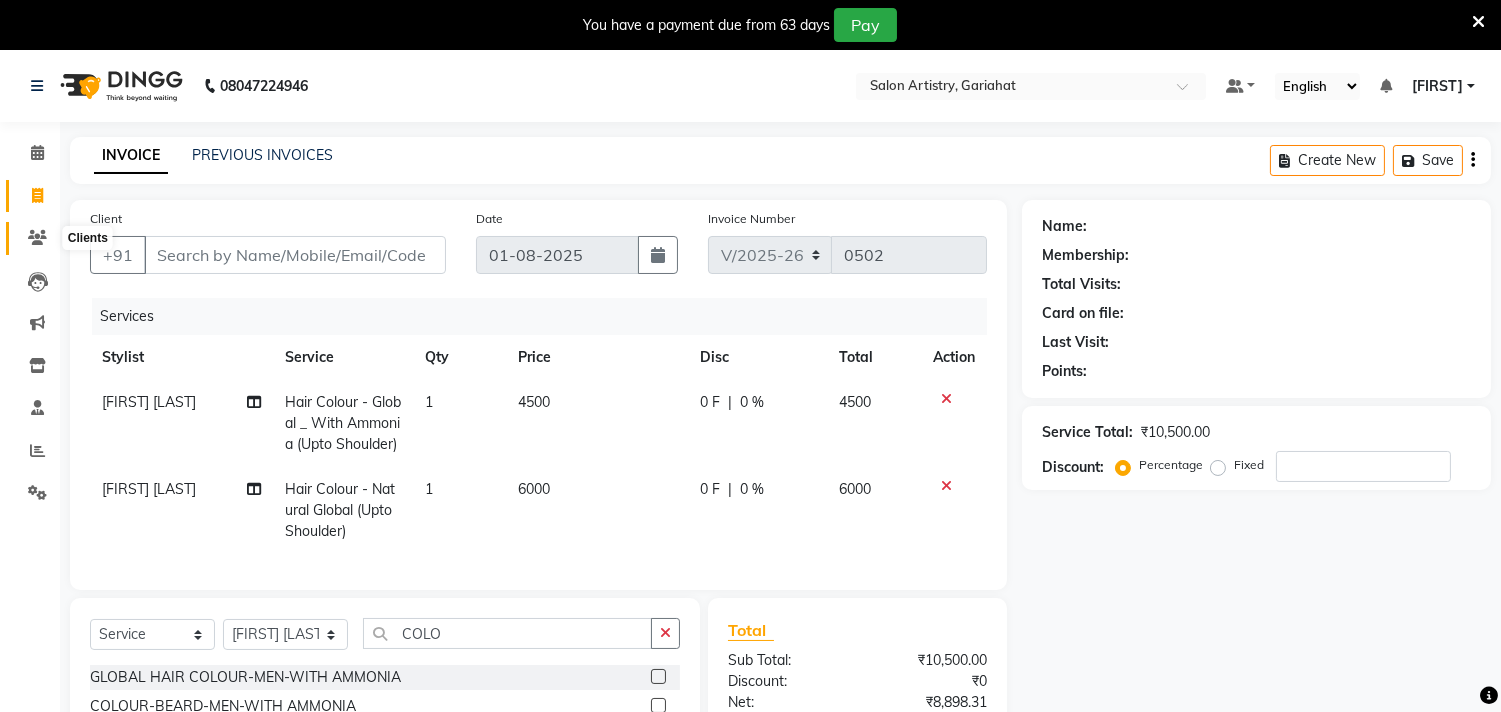 click 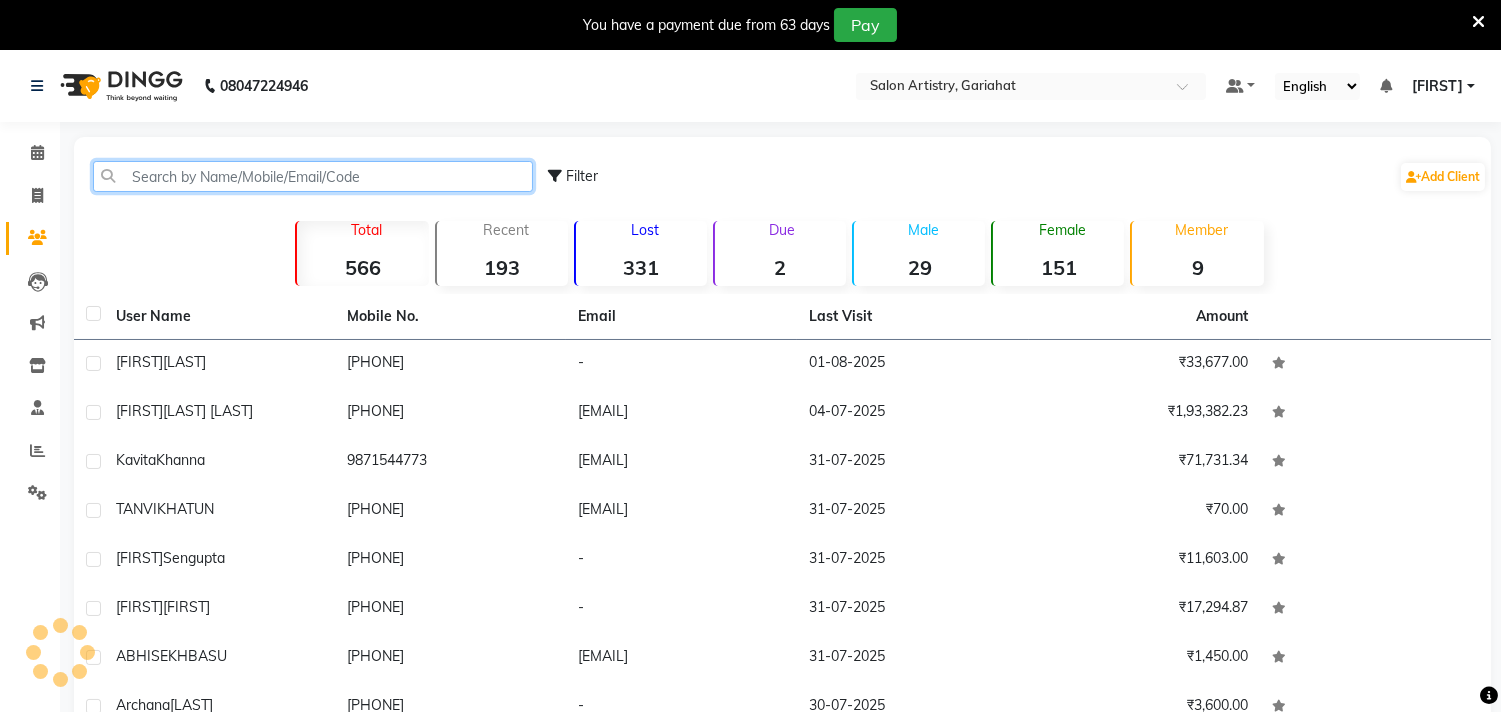 click 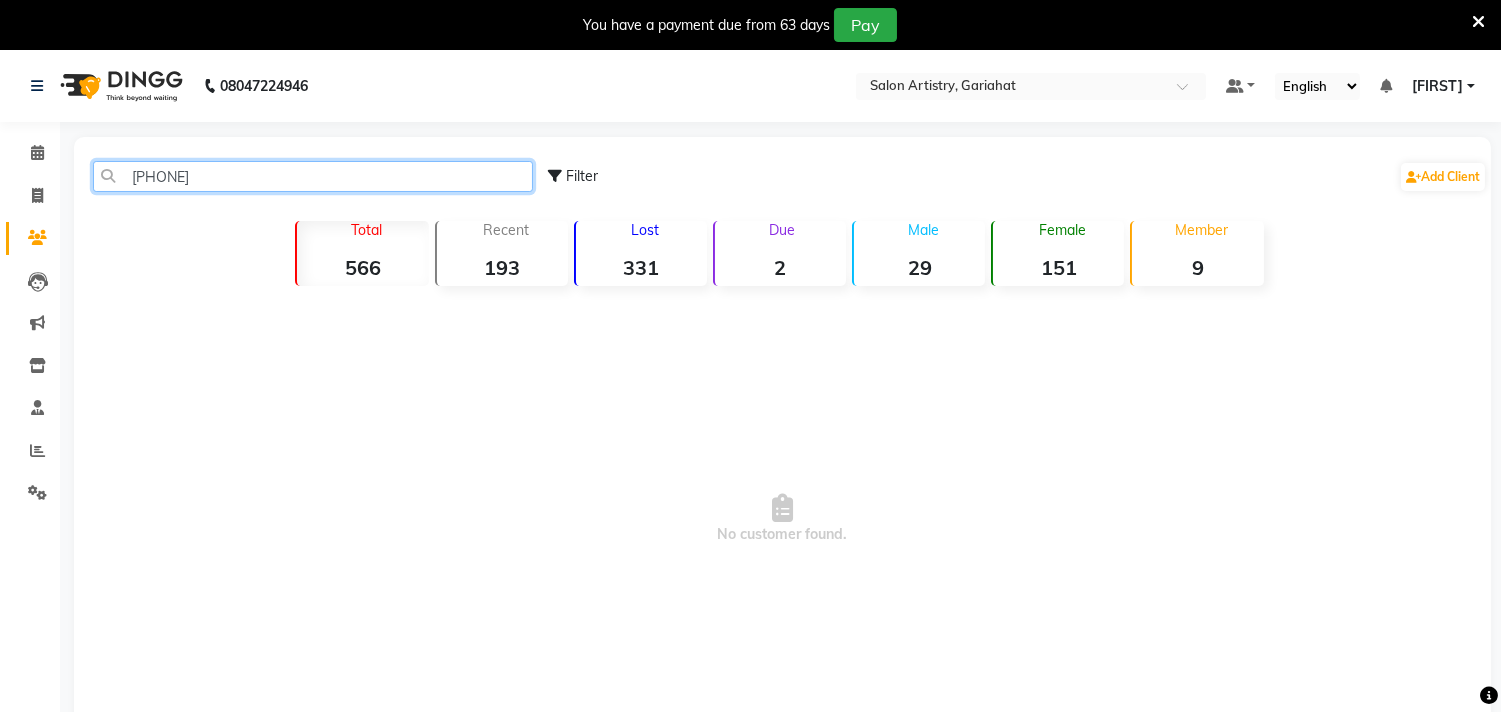 click on "9108668630" 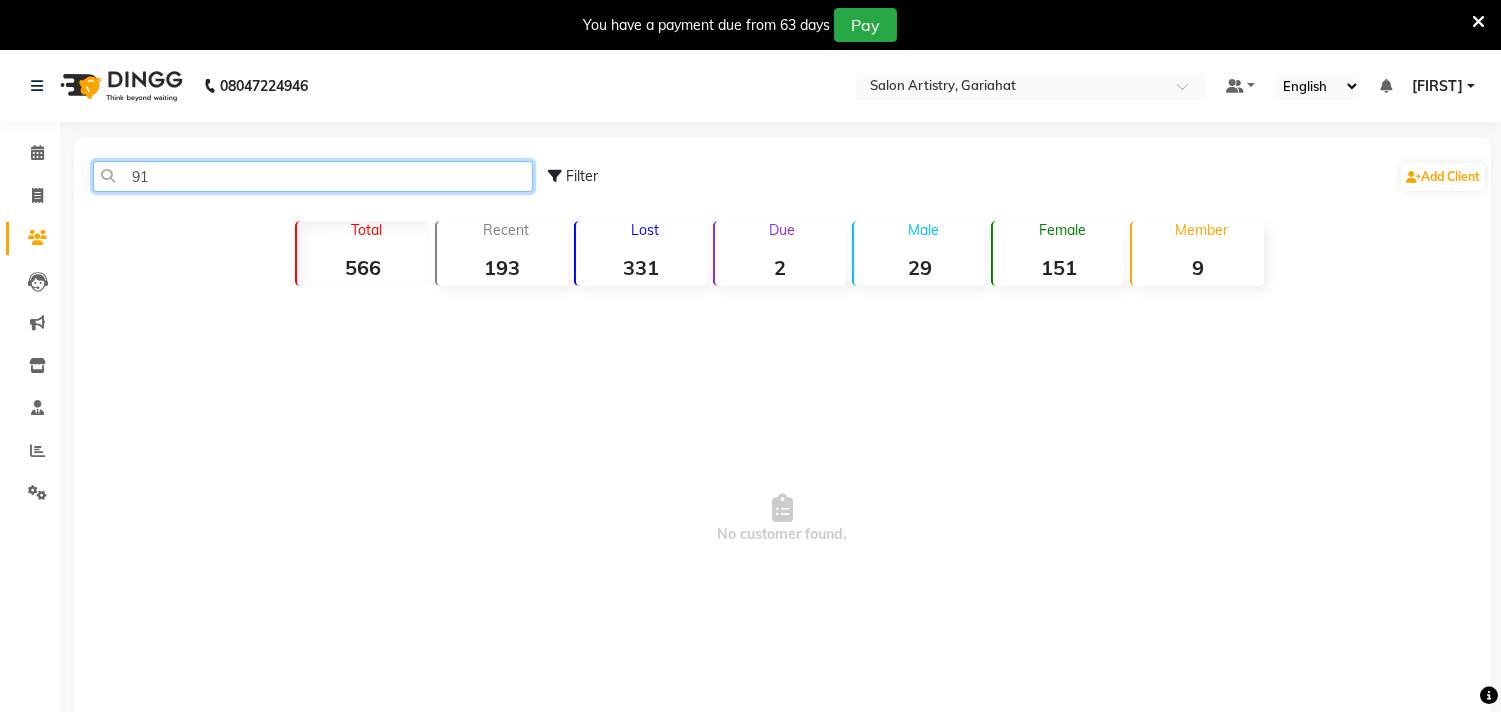 type on "9" 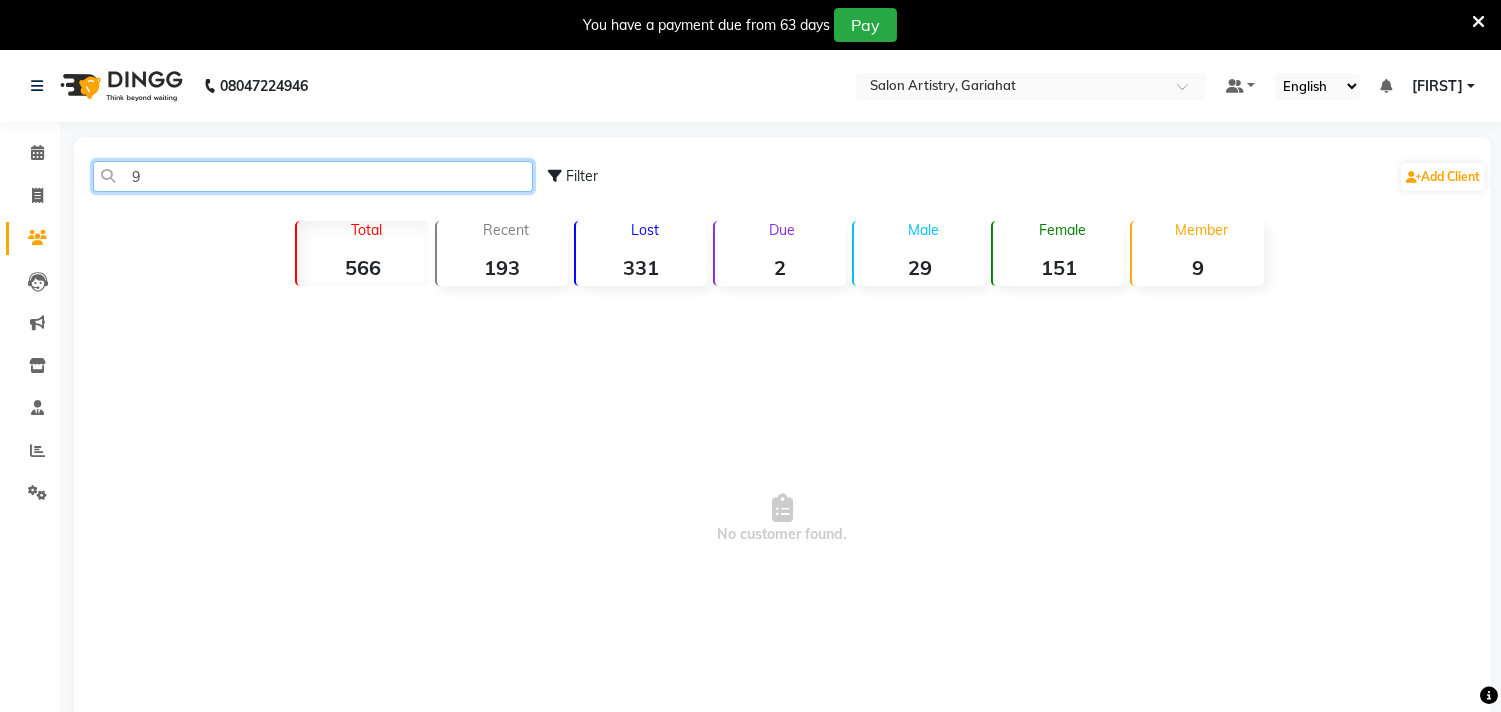 type 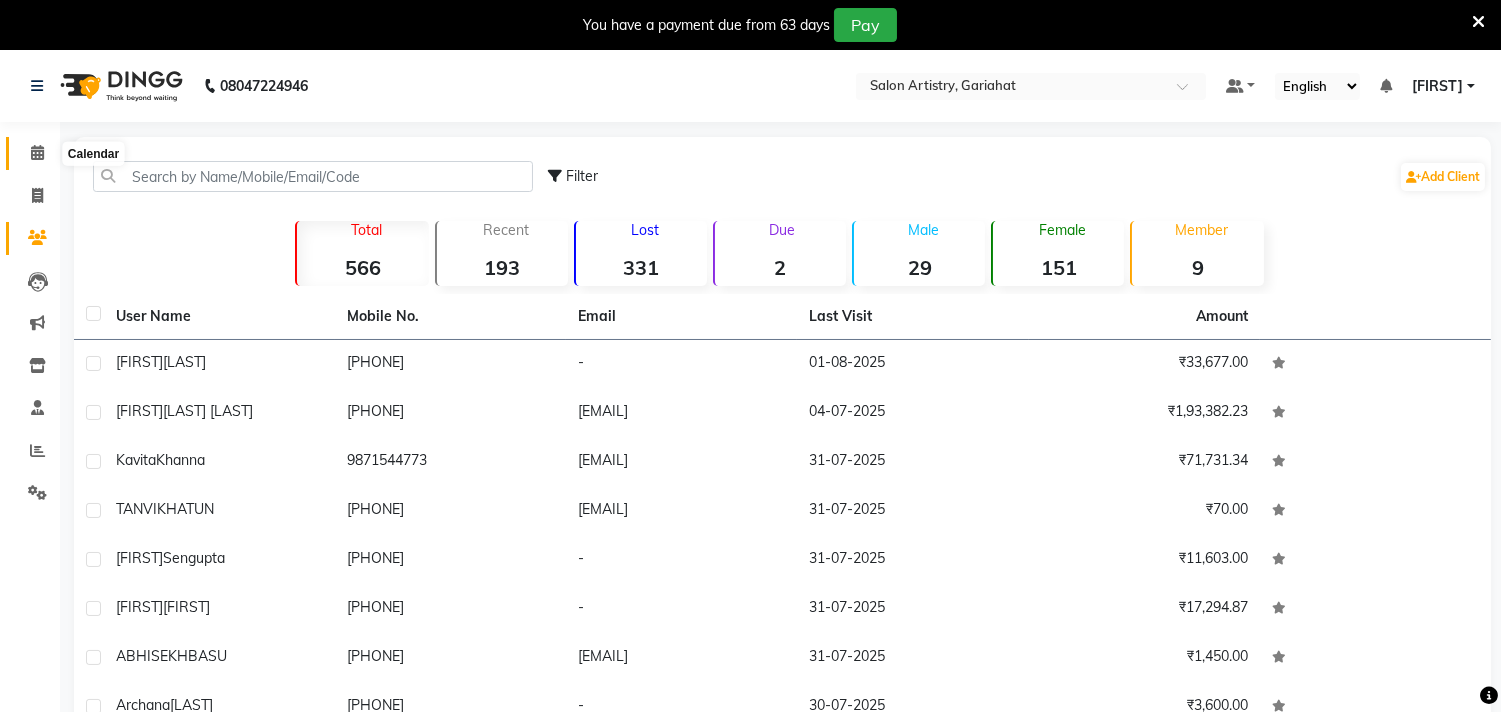 click 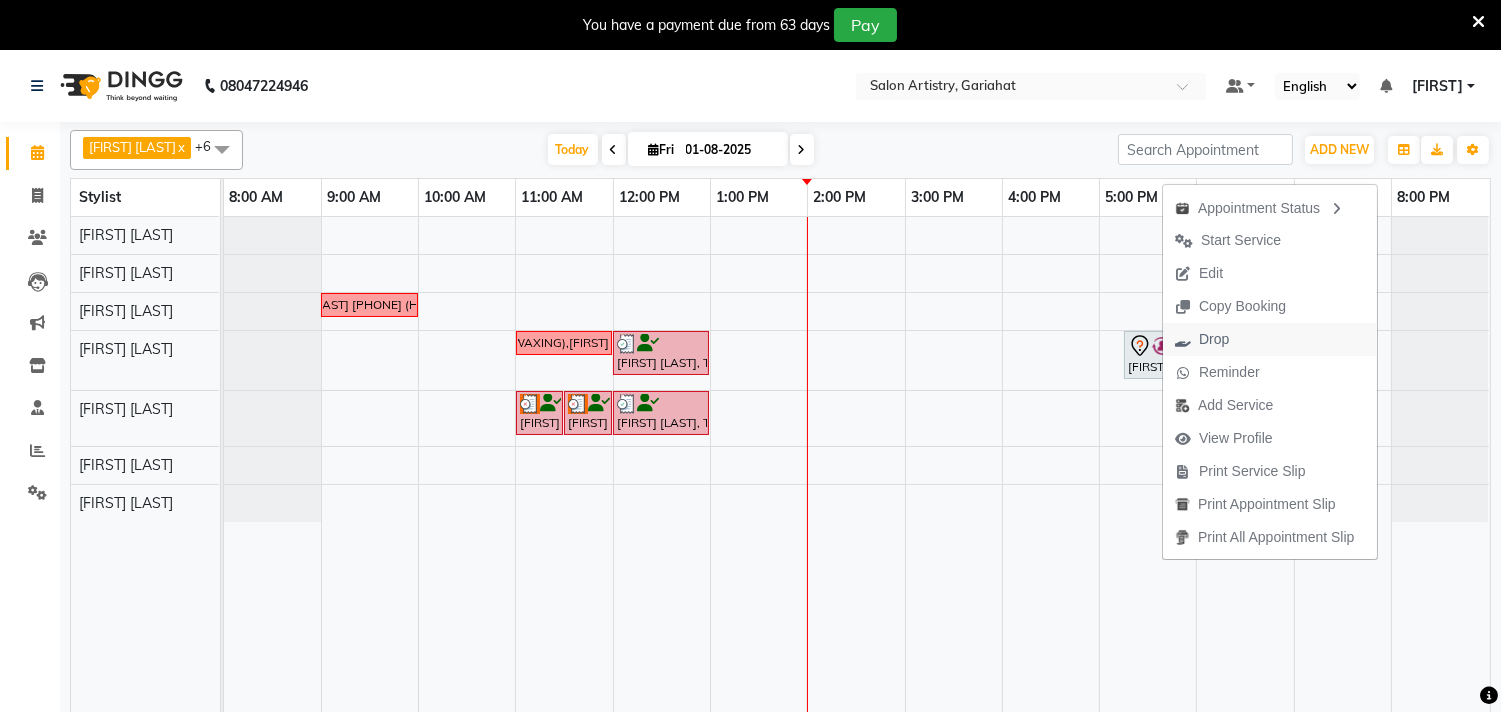 click on "Drop" at bounding box center [1214, 339] 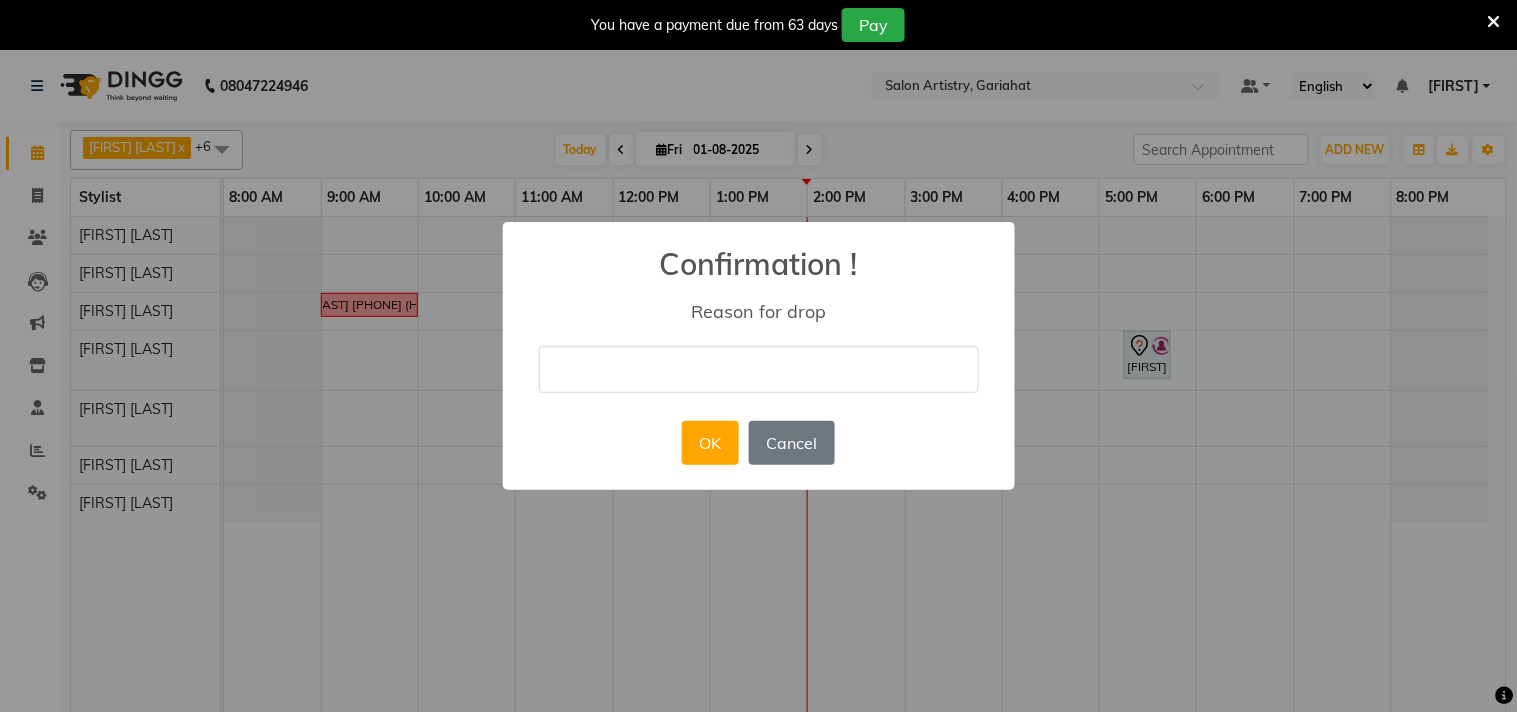 click at bounding box center [759, 369] 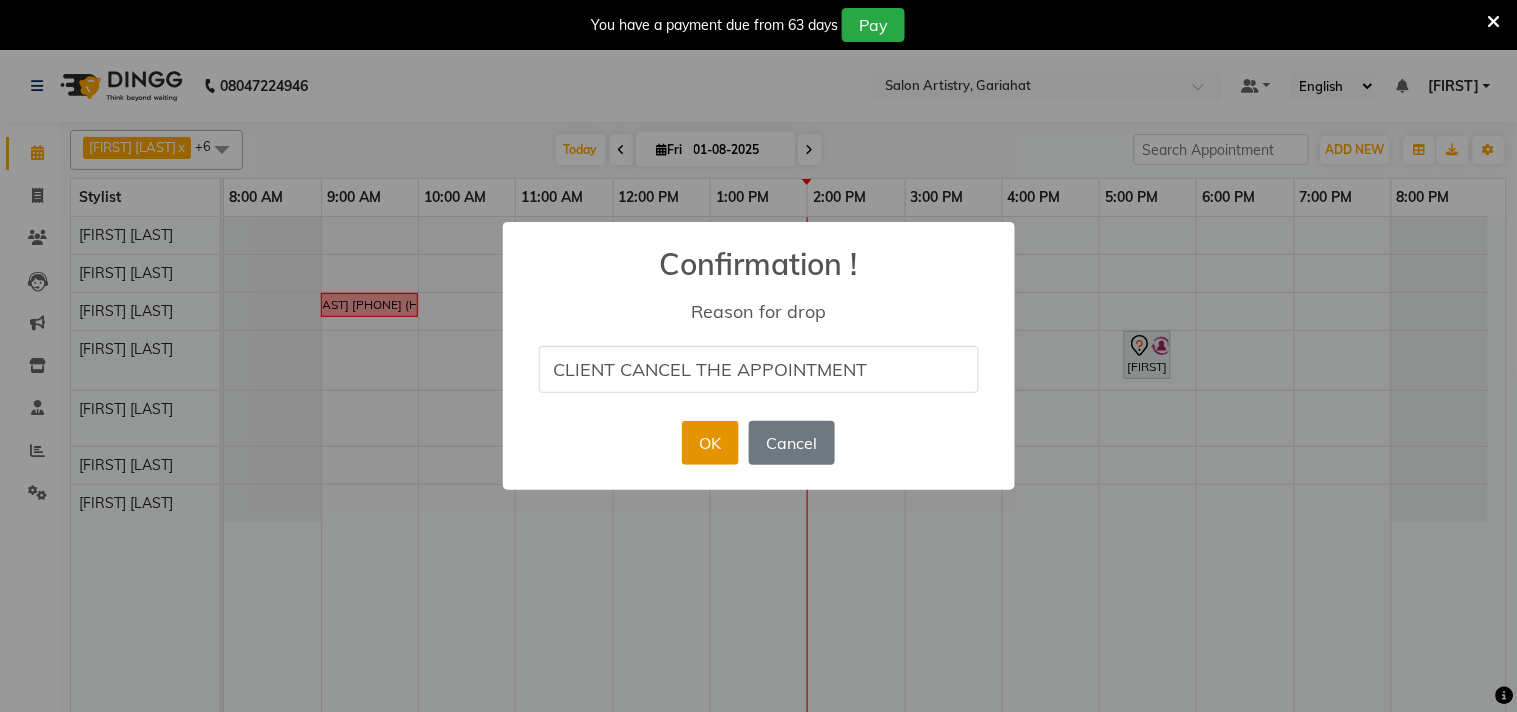type on "CLIENT CANCEL THE APPOINTMENT" 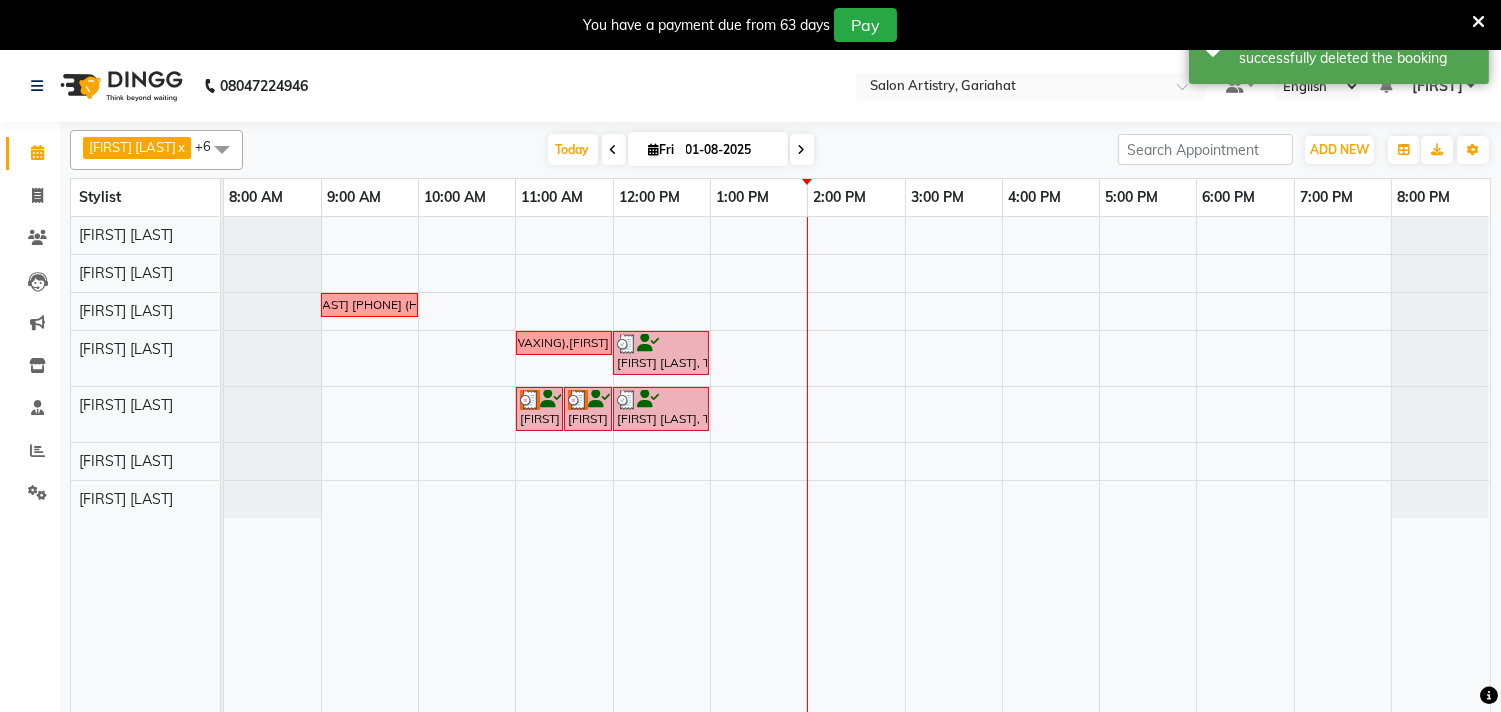 click at bounding box center (802, 149) 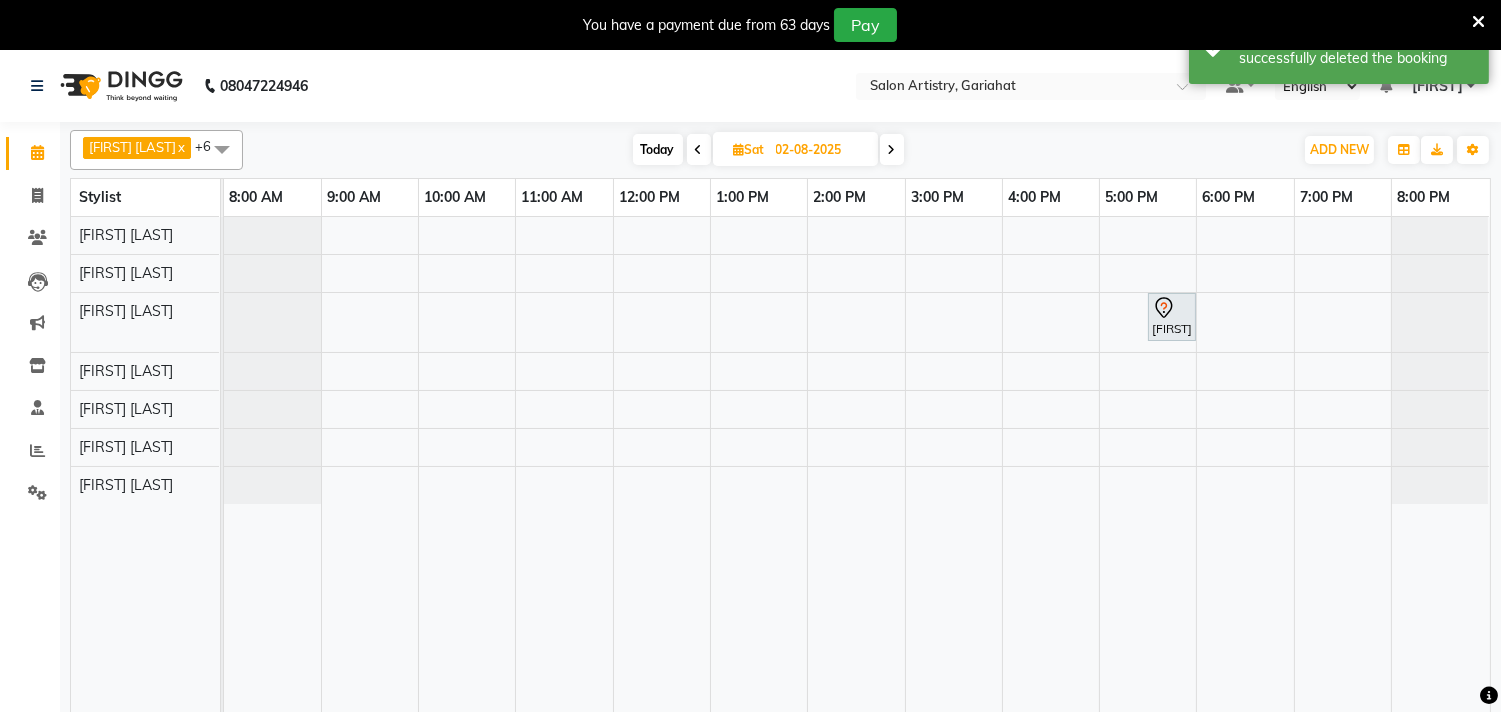 click at bounding box center [699, 150] 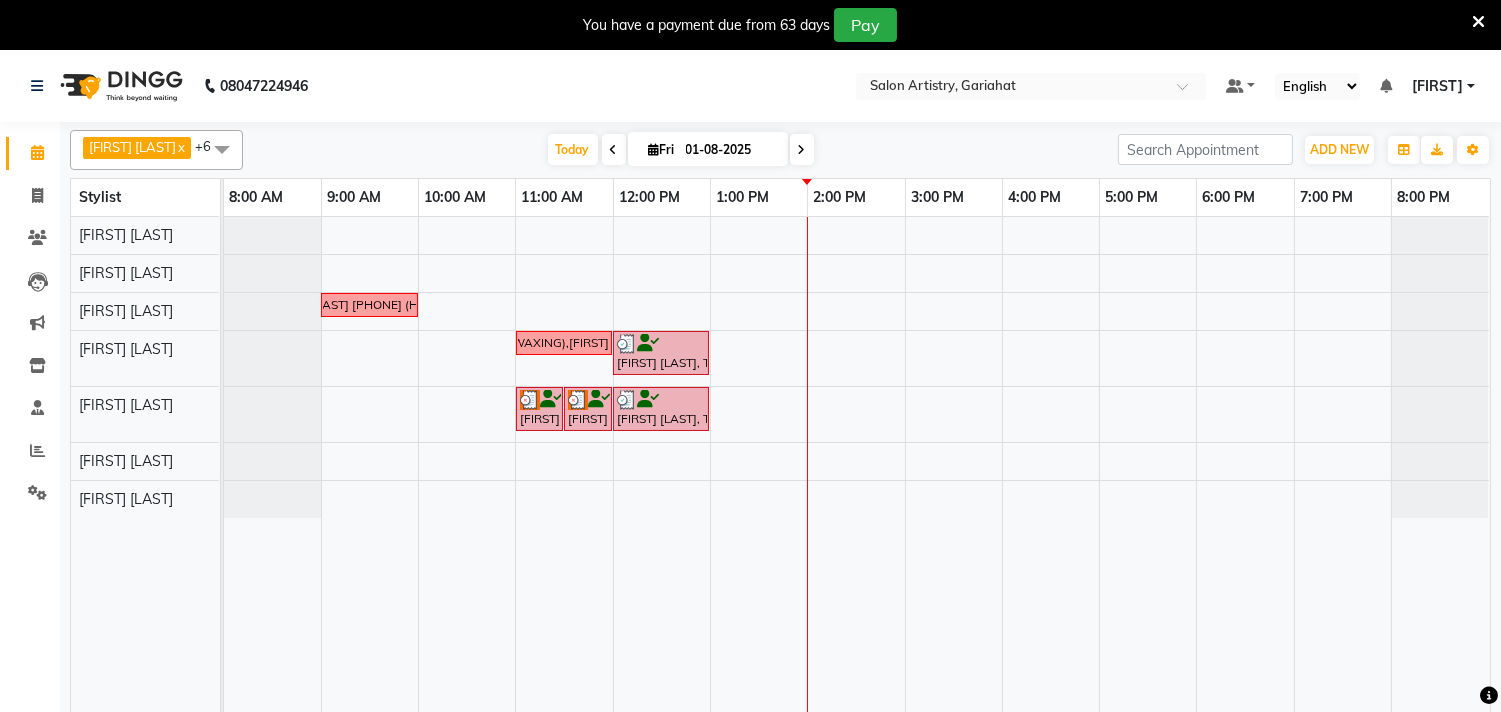 click at bounding box center [222, 149] 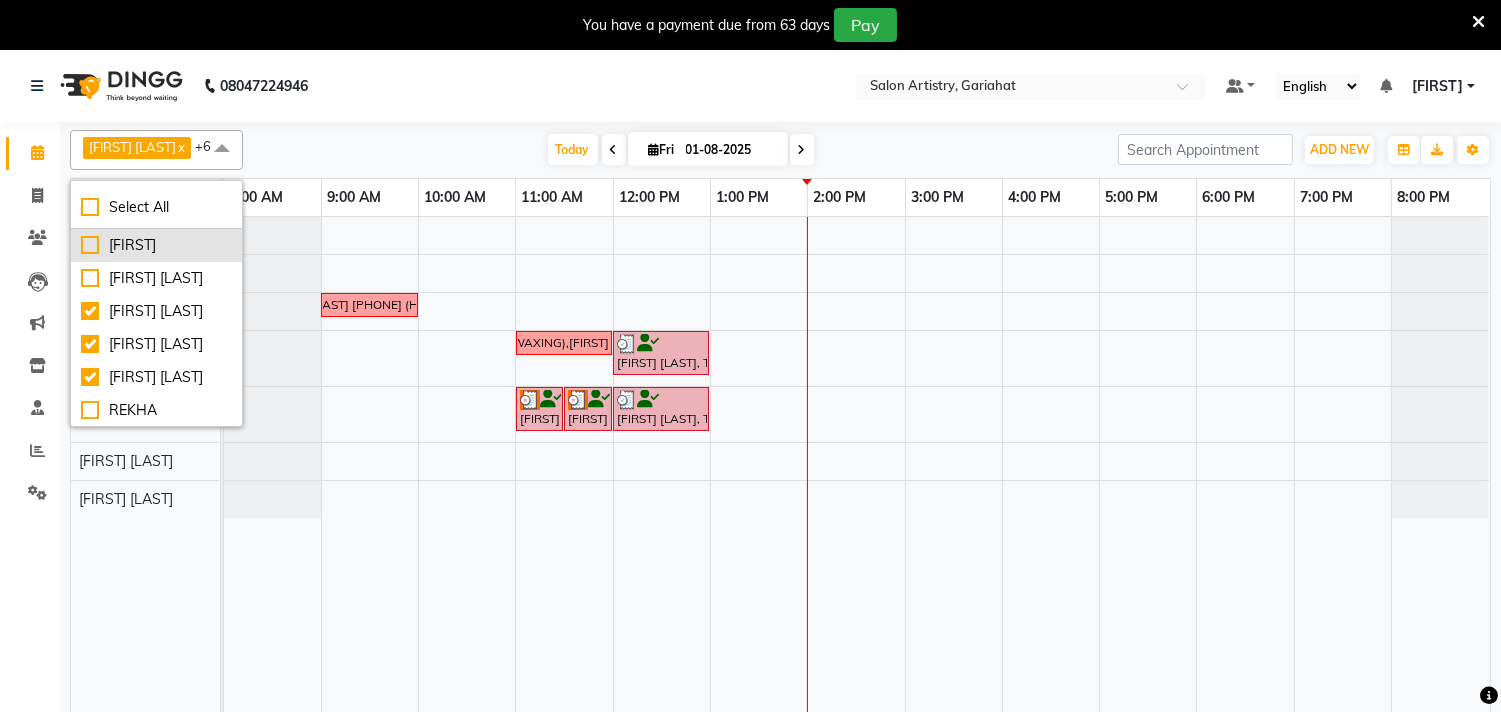 click on "[FIRST]" at bounding box center [156, 245] 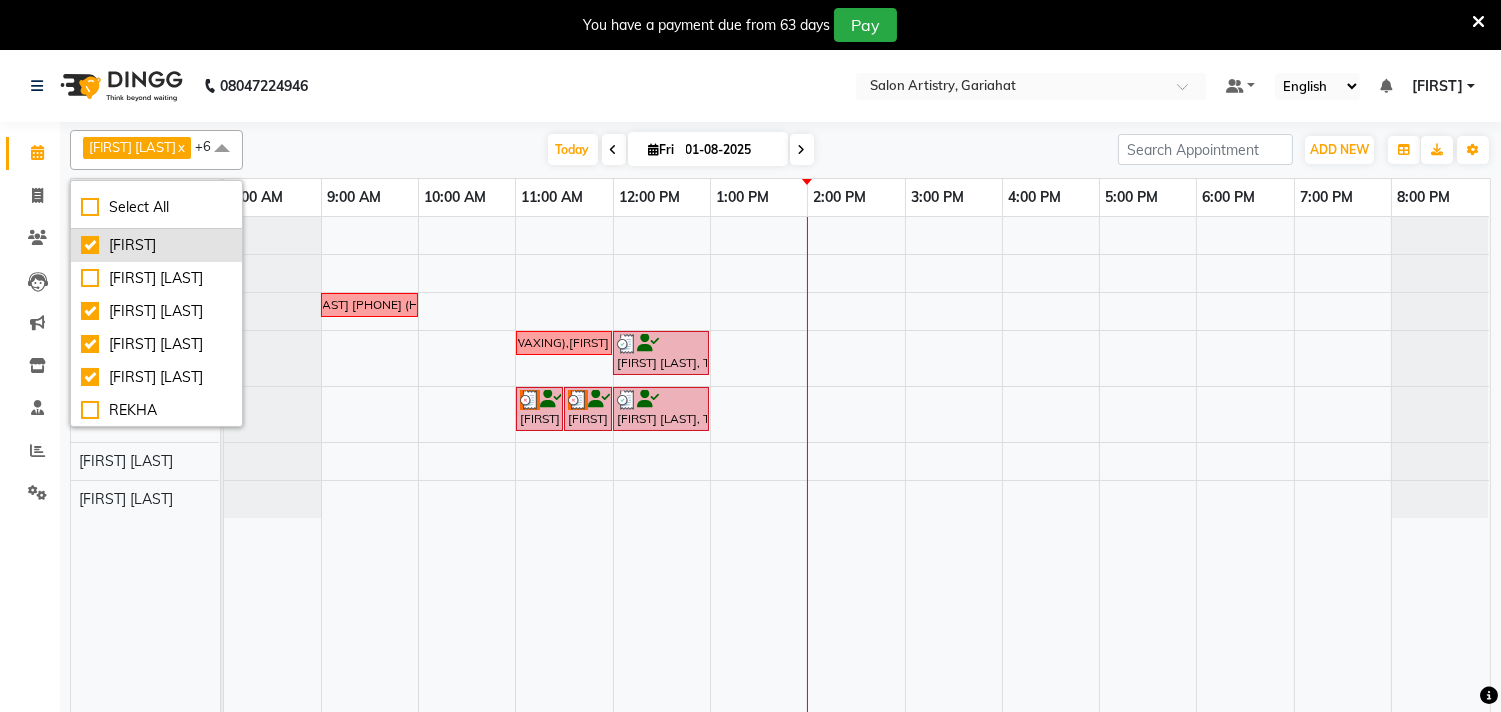 checkbox on "true" 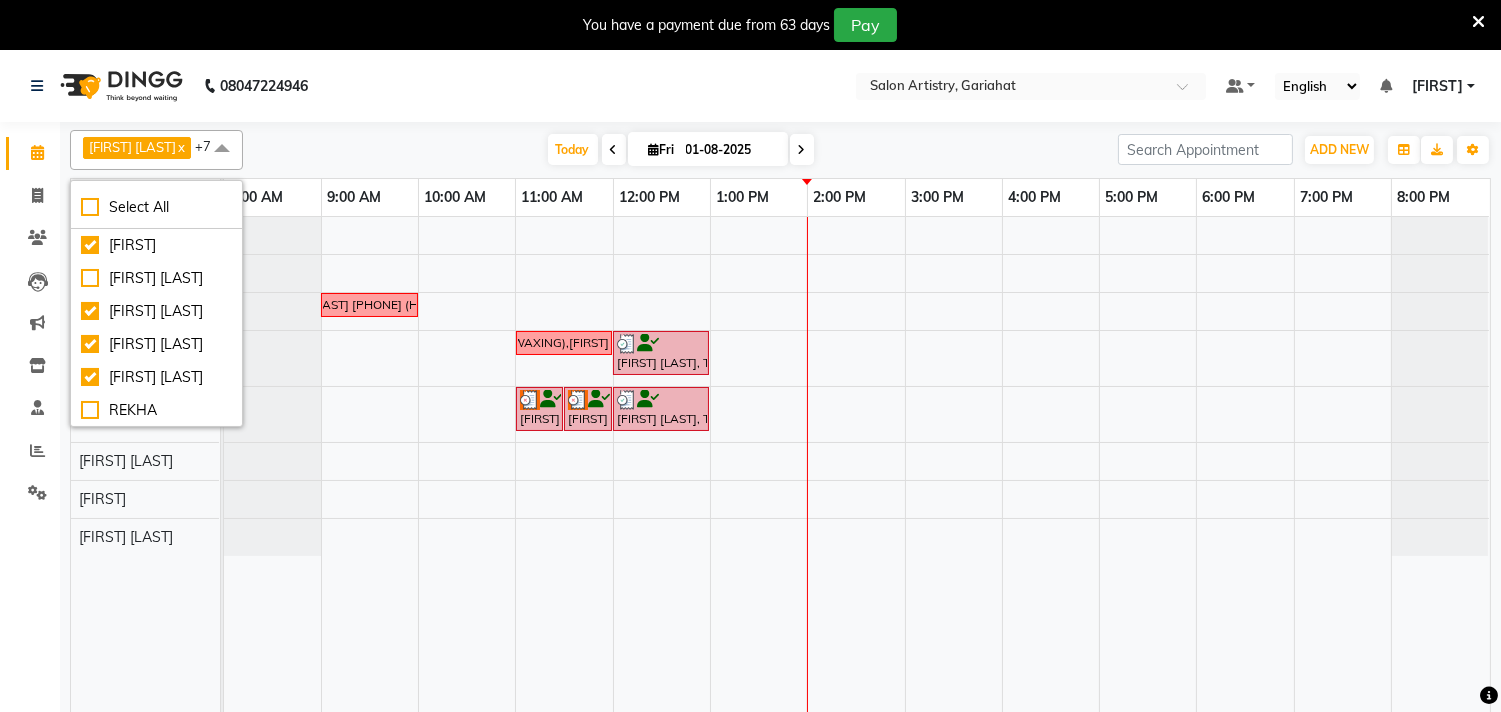 click on "Today  Fri 01-08-2025" at bounding box center (680, 150) 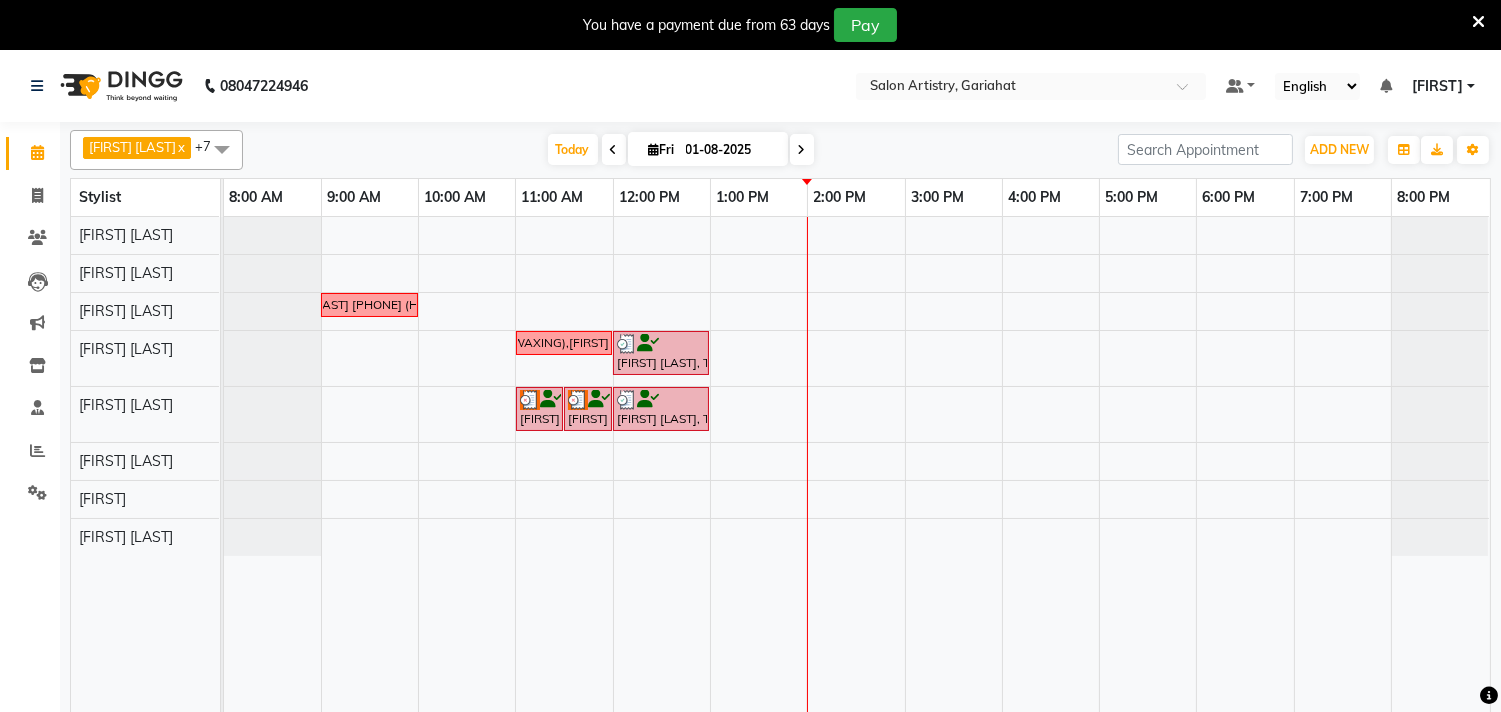 click on "ALKA PANDEY 7838416122 (HAIR CUT)   SAROMITA MAJUMDER 9883022210 (WAXING), PRIYANKA KARAN 6289952412 (WAXING),JHEELAM SARKAR 9547239750 (PEELOFF), DIPANWITA PATRA 856813005 (FACIAL)      Mridula Maity, TK02, 12:00 PM-01:00 PM, Waxing - Peel Off Waxing - Underarms,Waxing - Argan Oil Wax - Full Waxing (Hands, Legs, Peel Off Under Arms)     Chitrita Gupta Mukherjee, TK03, 11:00 AM-11:30 AM, Threading - Eyebrows     Chitrita Gupta Mukherjee, TK03, 11:30 AM-12:00 PM, Threading - Upper Lip/Lower Lip     Mridula Maity, TK02, 12:00 PM-01:00 PM, Threading - Eyebrows,Threading - Upper Lip/Lower Lip" at bounding box center [857, 477] 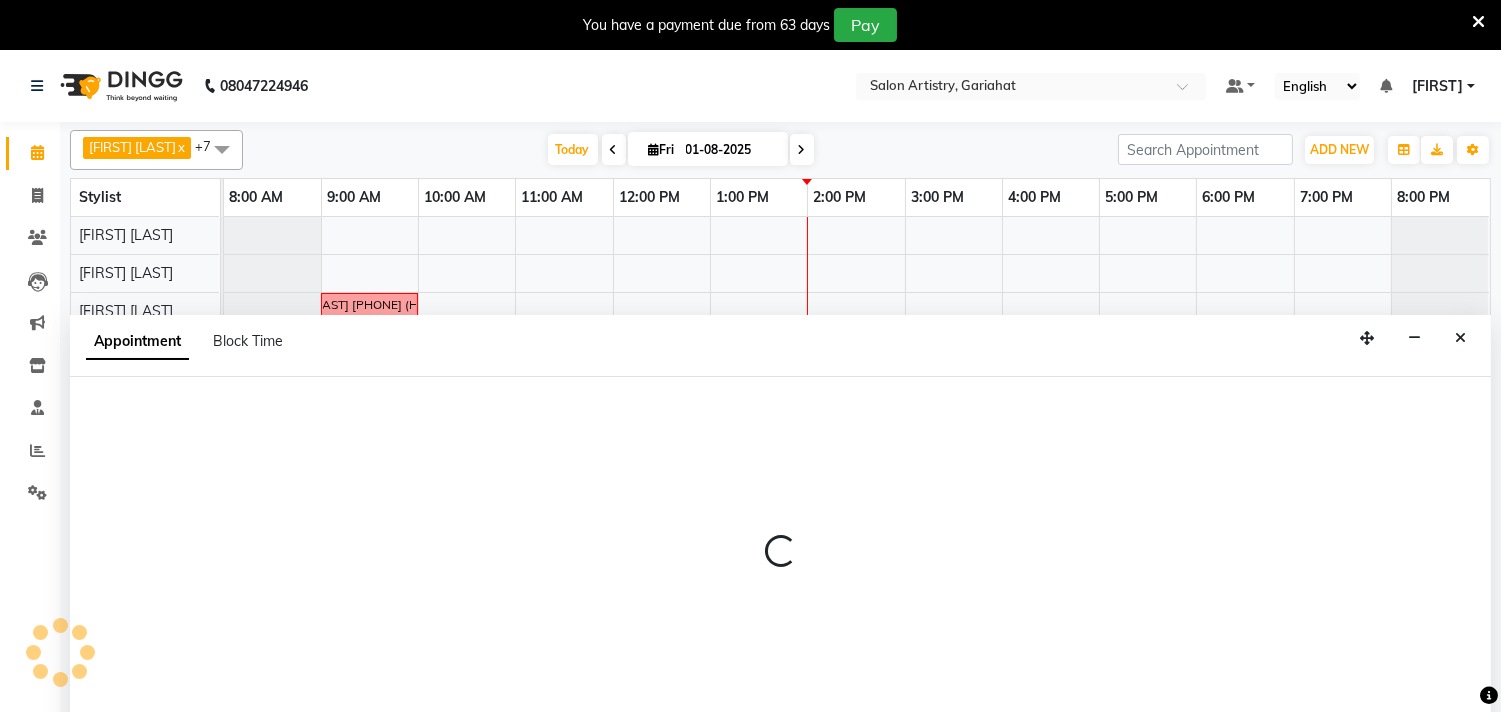 scroll, scrollTop: 50, scrollLeft: 0, axis: vertical 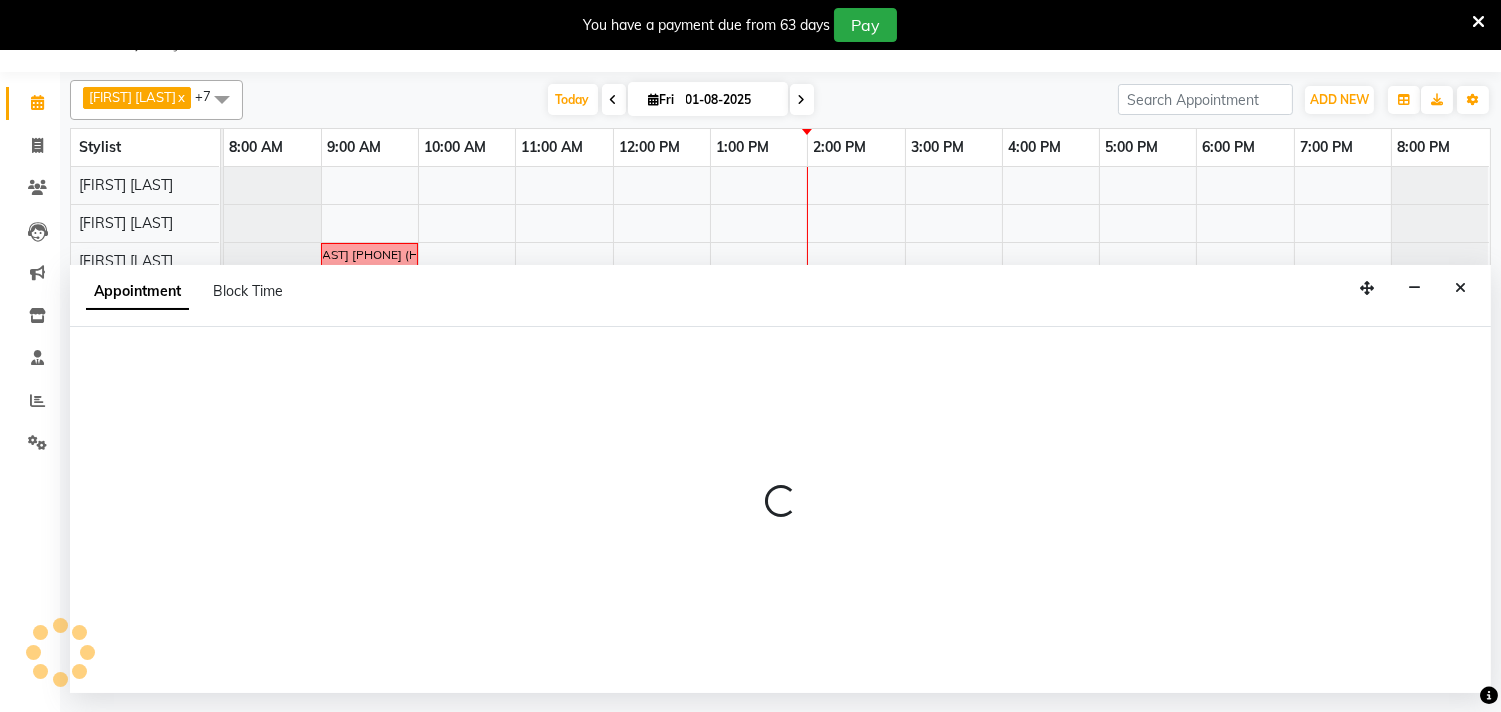 select on "82429" 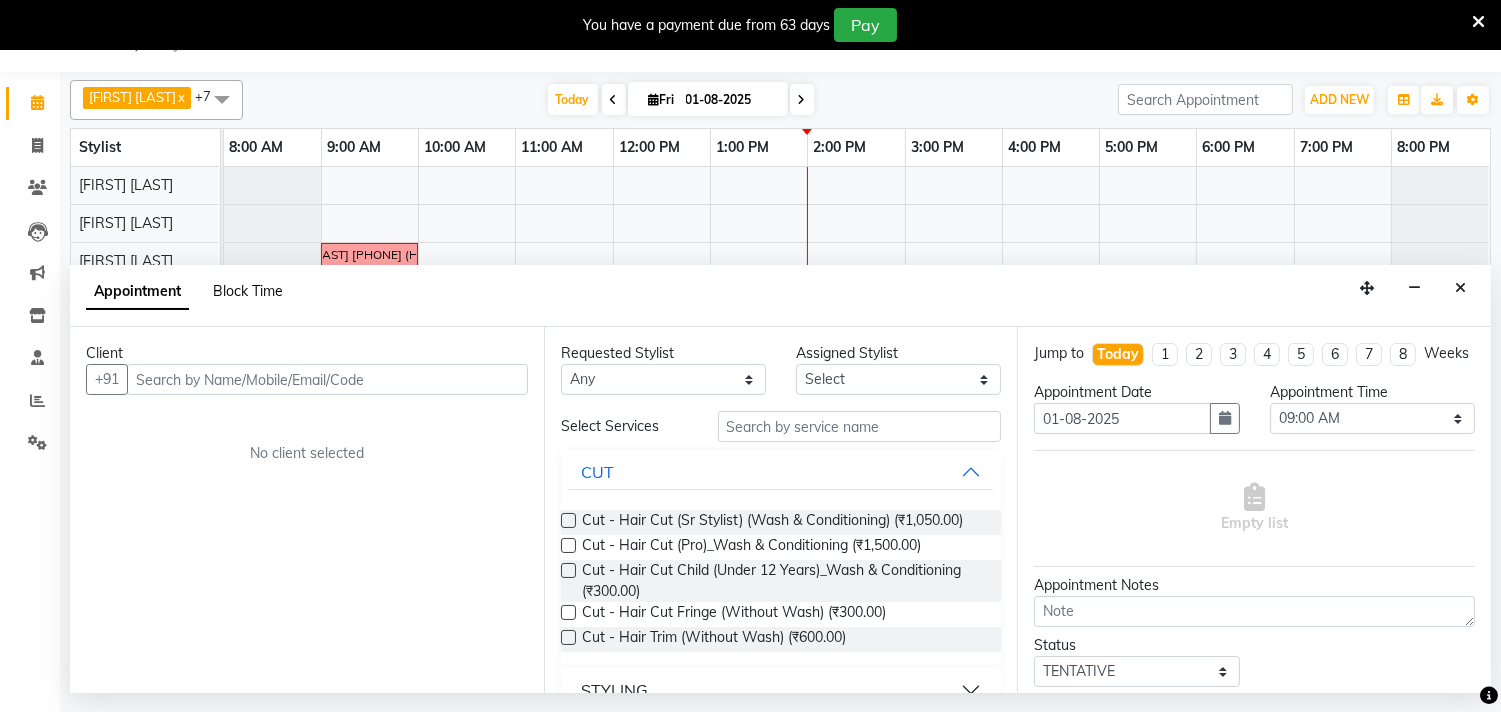 click on "Block Time" at bounding box center [248, 291] 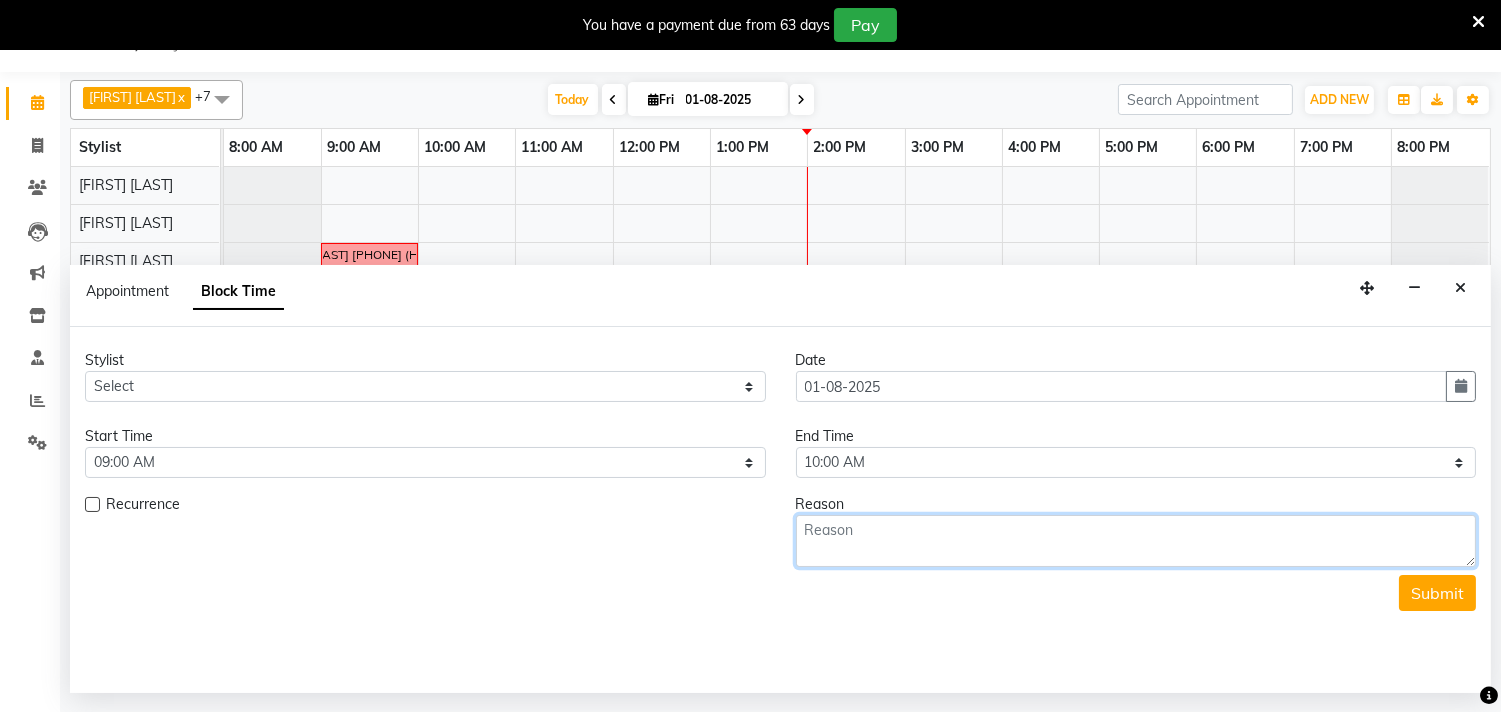 click at bounding box center [1136, 541] 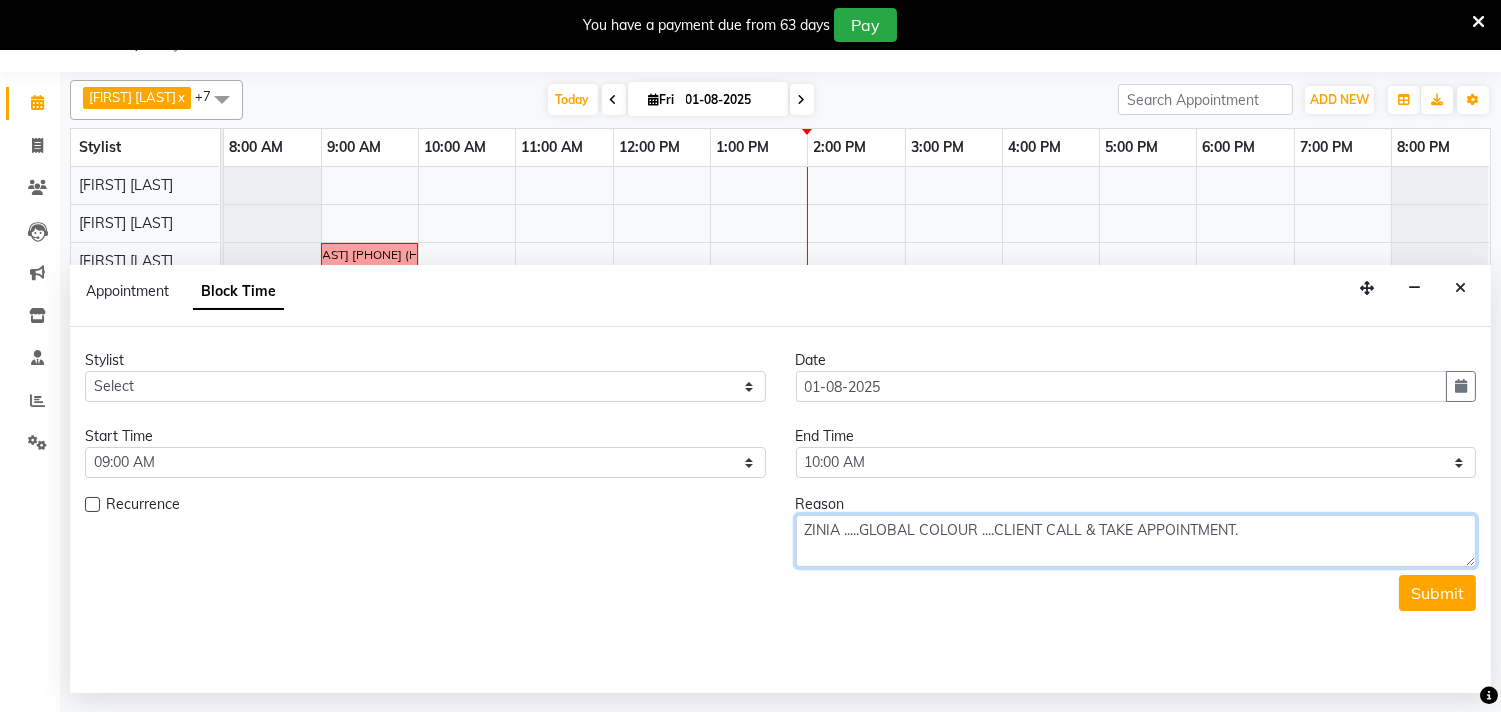 type on "ZINIA .....GLOBAL COLOUR ....CLIENT CALL & TAKE APPOINTMENT." 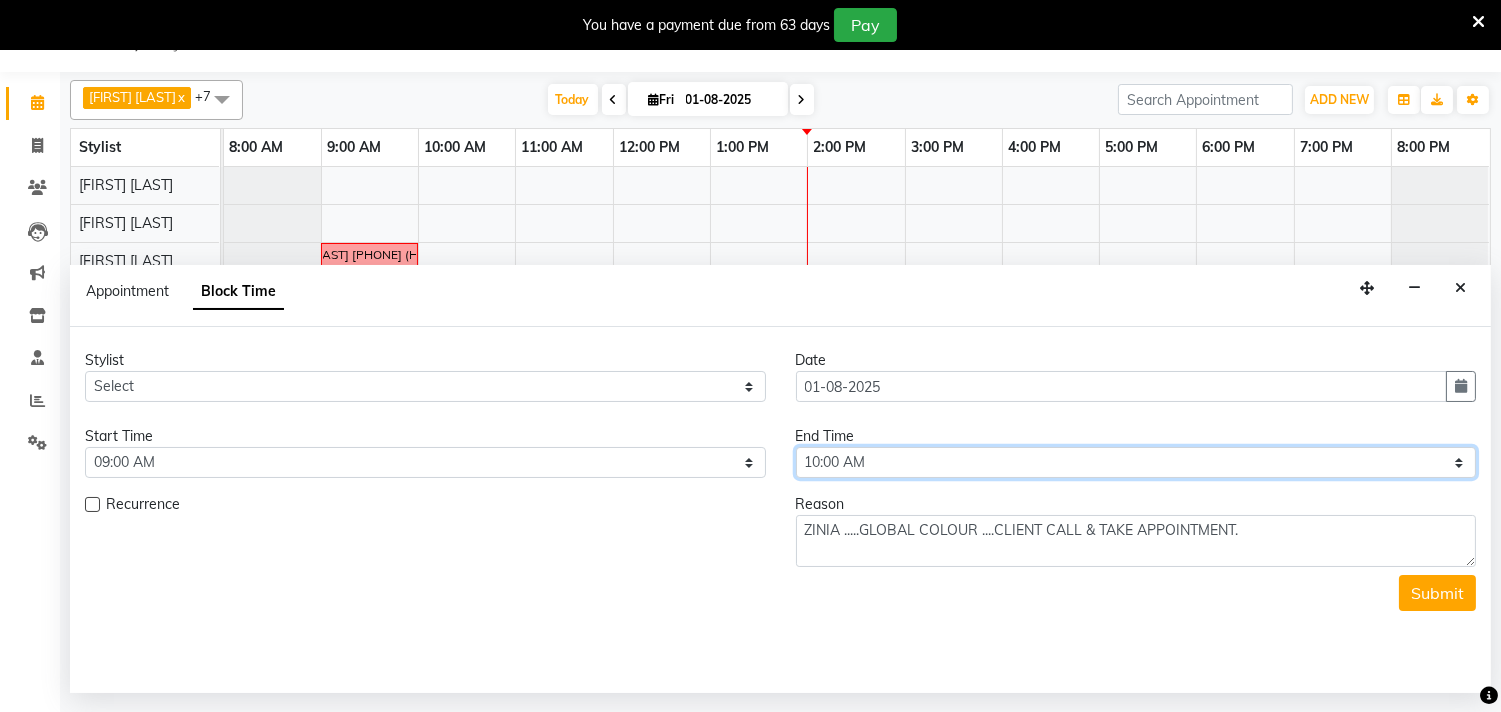 click on "Select 09:00 AM 09:05 AM 09:10 AM 09:15 AM 09:20 AM 09:25 AM 09:30 AM 09:35 AM 09:40 AM 09:45 AM 09:50 AM 09:55 AM 10:00 AM 10:05 AM 10:10 AM 10:15 AM 10:20 AM 10:25 AM 10:30 AM 10:35 AM 10:40 AM 10:45 AM 10:50 AM 10:55 AM 11:00 AM 11:05 AM 11:10 AM 11:15 AM 11:20 AM 11:25 AM 11:30 AM 11:35 AM 11:40 AM 11:45 AM 11:50 AM 11:55 AM 12:00 PM 12:05 PM 12:10 PM 12:15 PM 12:20 PM 12:25 PM 12:30 PM 12:35 PM 12:40 PM 12:45 PM 12:50 PM 12:55 PM 01:00 PM 01:05 PM 01:10 PM 01:15 PM 01:20 PM 01:25 PM 01:30 PM 01:35 PM 01:40 PM 01:45 PM 01:50 PM 01:55 PM 02:00 PM 02:05 PM 02:10 PM 02:15 PM 02:20 PM 02:25 PM 02:30 PM 02:35 PM 02:40 PM 02:45 PM 02:50 PM 02:55 PM 03:00 PM 03:05 PM 03:10 PM 03:15 PM 03:20 PM 03:25 PM 03:30 PM 03:35 PM 03:40 PM 03:45 PM 03:50 PM 03:55 PM 04:00 PM 04:05 PM 04:10 PM 04:15 PM 04:20 PM 04:25 PM 04:30 PM 04:35 PM 04:40 PM 04:45 PM 04:50 PM 04:55 PM 05:00 PM 05:05 PM 05:10 PM 05:15 PM 05:20 PM 05:25 PM 05:30 PM 05:35 PM 05:40 PM 05:45 PM 05:50 PM 05:55 PM 06:00 PM 06:05 PM 06:10 PM 06:15 PM 06:20 PM" at bounding box center (1136, 462) 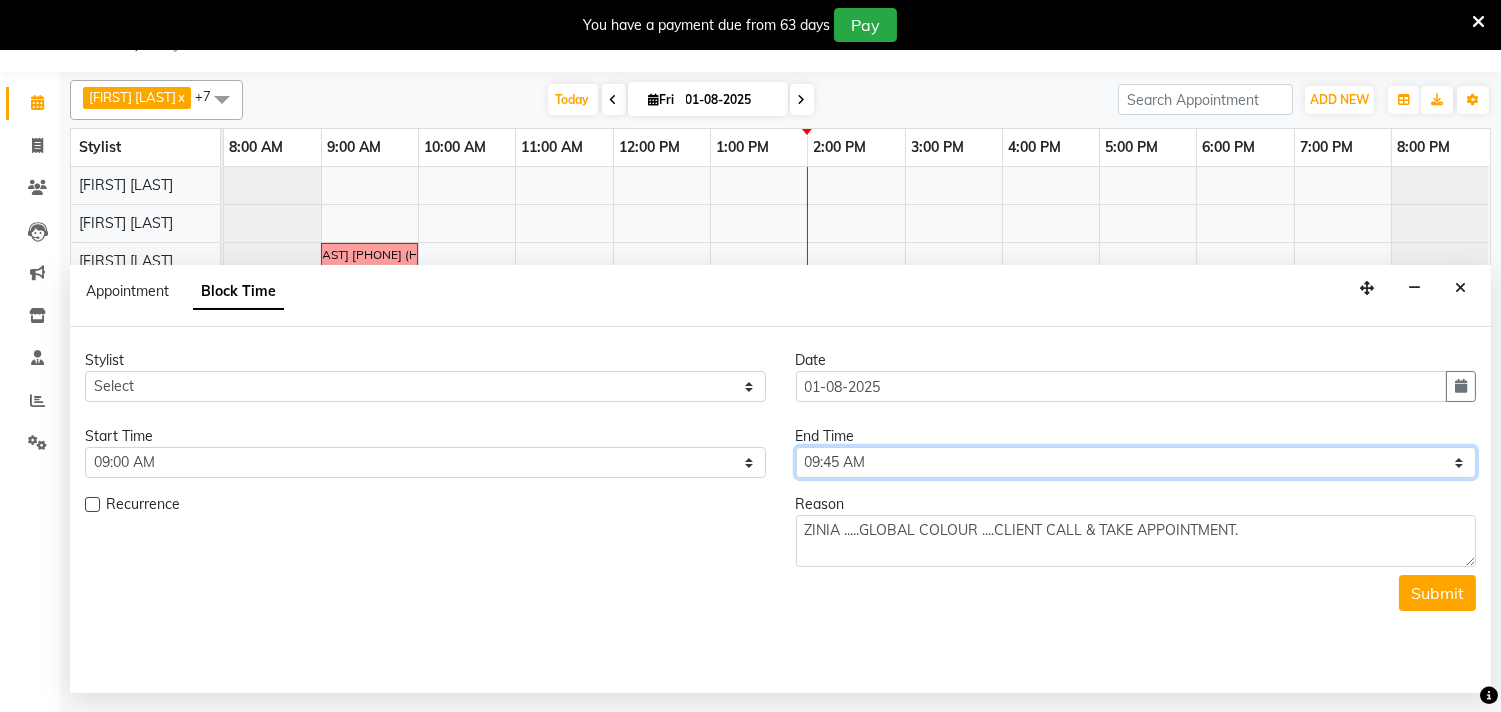 click on "Select 09:00 AM 09:05 AM 09:10 AM 09:15 AM 09:20 AM 09:25 AM 09:30 AM 09:35 AM 09:40 AM 09:45 AM 09:50 AM 09:55 AM 10:00 AM 10:05 AM 10:10 AM 10:15 AM 10:20 AM 10:25 AM 10:30 AM 10:35 AM 10:40 AM 10:45 AM 10:50 AM 10:55 AM 11:00 AM 11:05 AM 11:10 AM 11:15 AM 11:20 AM 11:25 AM 11:30 AM 11:35 AM 11:40 AM 11:45 AM 11:50 AM 11:55 AM 12:00 PM 12:05 PM 12:10 PM 12:15 PM 12:20 PM 12:25 PM 12:30 PM 12:35 PM 12:40 PM 12:45 PM 12:50 PM 12:55 PM 01:00 PM 01:05 PM 01:10 PM 01:15 PM 01:20 PM 01:25 PM 01:30 PM 01:35 PM 01:40 PM 01:45 PM 01:50 PM 01:55 PM 02:00 PM 02:05 PM 02:10 PM 02:15 PM 02:20 PM 02:25 PM 02:30 PM 02:35 PM 02:40 PM 02:45 PM 02:50 PM 02:55 PM 03:00 PM 03:05 PM 03:10 PM 03:15 PM 03:20 PM 03:25 PM 03:30 PM 03:35 PM 03:40 PM 03:45 PM 03:50 PM 03:55 PM 04:00 PM 04:05 PM 04:10 PM 04:15 PM 04:20 PM 04:25 PM 04:30 PM 04:35 PM 04:40 PM 04:45 PM 04:50 PM 04:55 PM 05:00 PM 05:05 PM 05:10 PM 05:15 PM 05:20 PM 05:25 PM 05:30 PM 05:35 PM 05:40 PM 05:45 PM 05:50 PM 05:55 PM 06:00 PM 06:05 PM 06:10 PM 06:15 PM 06:20 PM" at bounding box center [1136, 462] 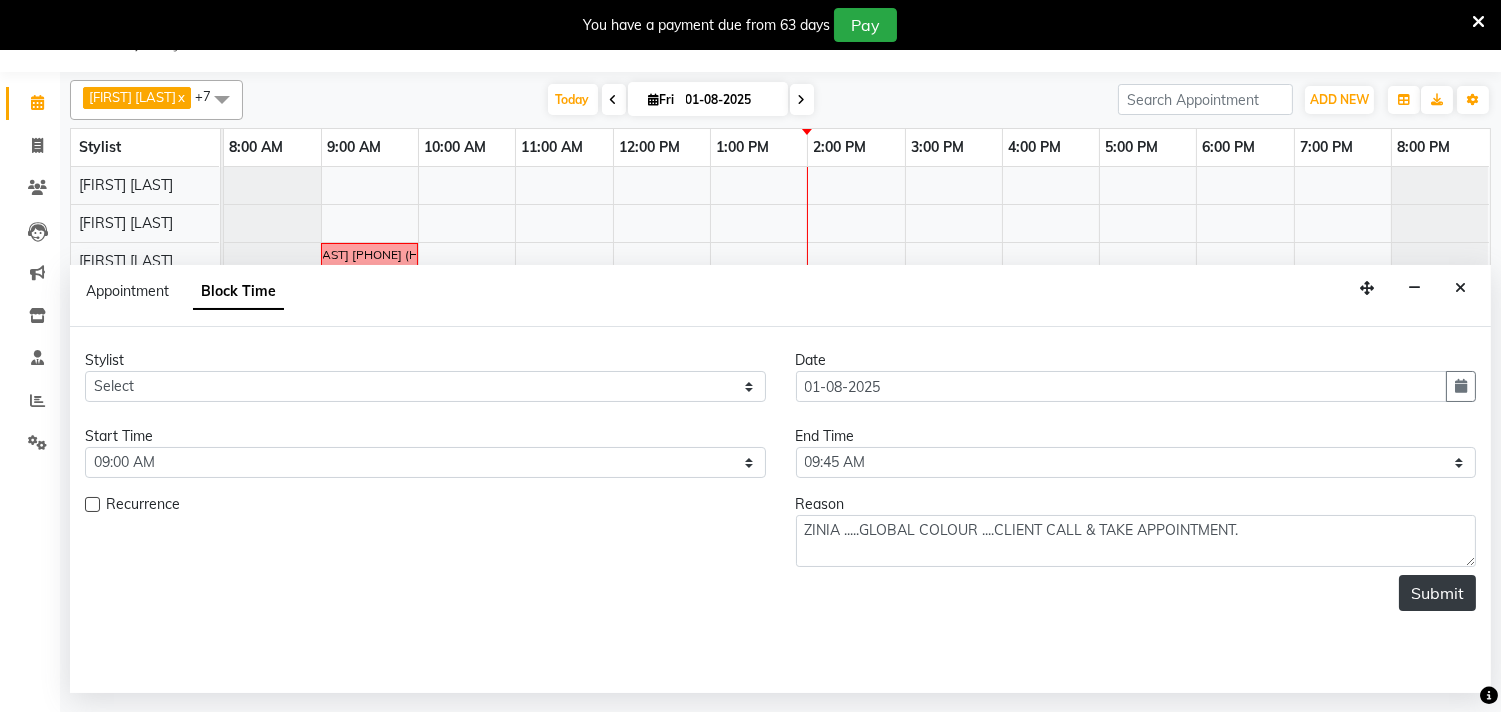 click on "Submit" at bounding box center [1437, 593] 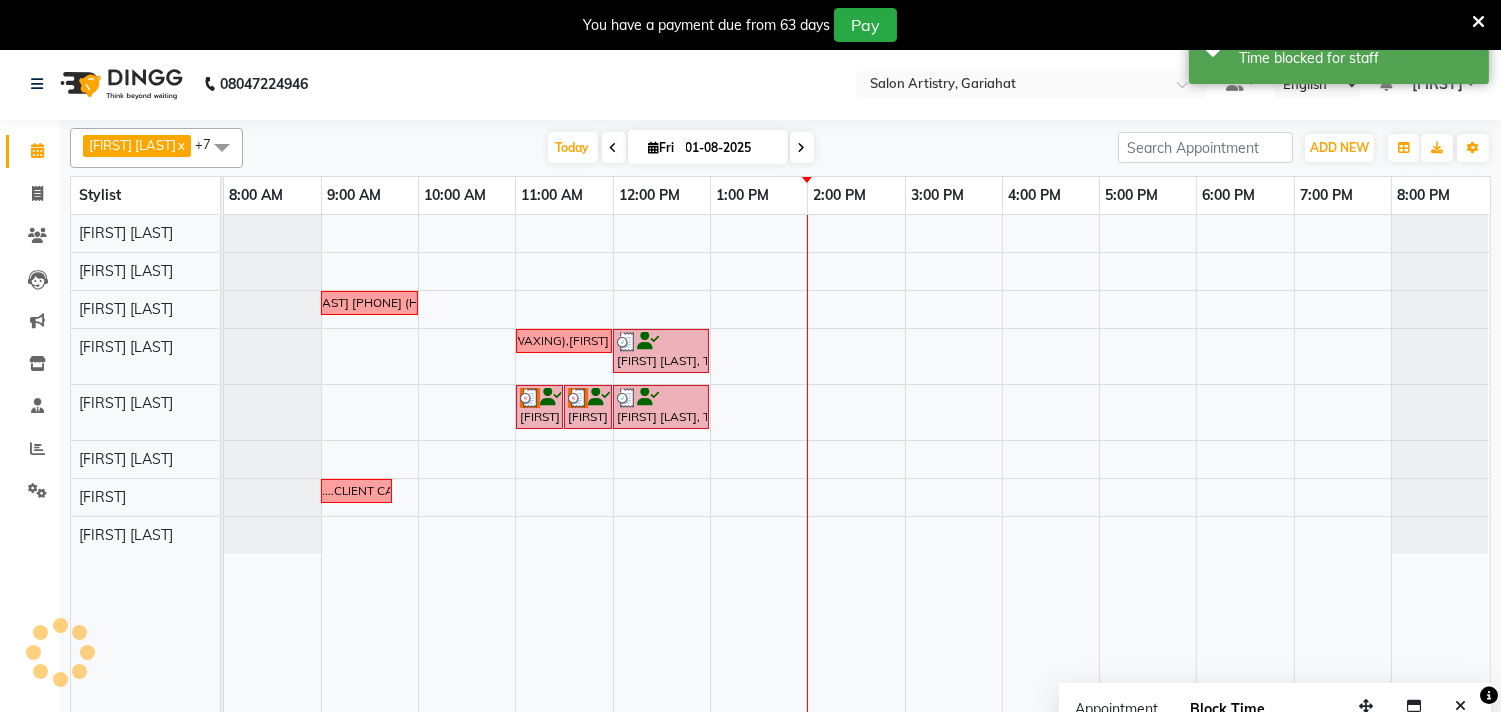 scroll, scrollTop: 0, scrollLeft: 0, axis: both 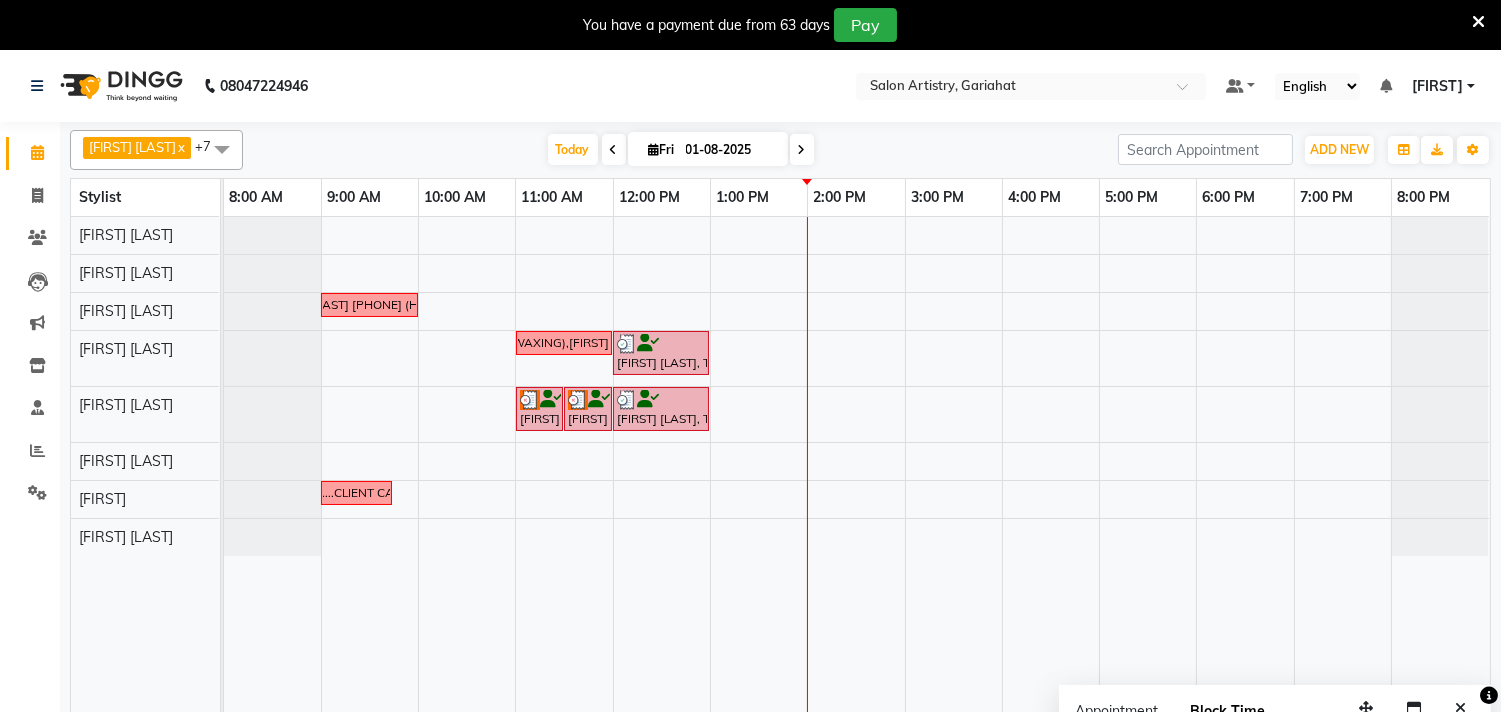 click on "ALKA PANDEY 7838416122 (HAIR CUT)   SAROMITA MAJUMDER 9883022210 (WAXING), PRIYANKA KARAN 6289952412 (WAXING),JHEELAM SARKAR 9547239750 (PEELOFF), DIPANWITA PATRA 856813005 (FACIAL)      Mridula Maity, TK02, 12:00 PM-01:00 PM, Waxing - Peel Off Waxing - Underarms,Waxing - Argan Oil Wax - Full Waxing (Hands, Legs, Peel Off Under Arms)     Chitrita Gupta Mukherjee, TK03, 11:00 AM-11:30 AM, Threading - Eyebrows     Chitrita Gupta Mukherjee, TK03, 11:30 AM-12:00 PM, Threading - Upper Lip/Lower Lip     Mridula Maity, TK02, 12:00 PM-01:00 PM, Threading - Eyebrows,Threading - Upper Lip/Lower Lip  ZINIA .....GLOBAL COLOUR ....CLIENT CALL & TAKE APPOINTMENT." at bounding box center [857, 477] 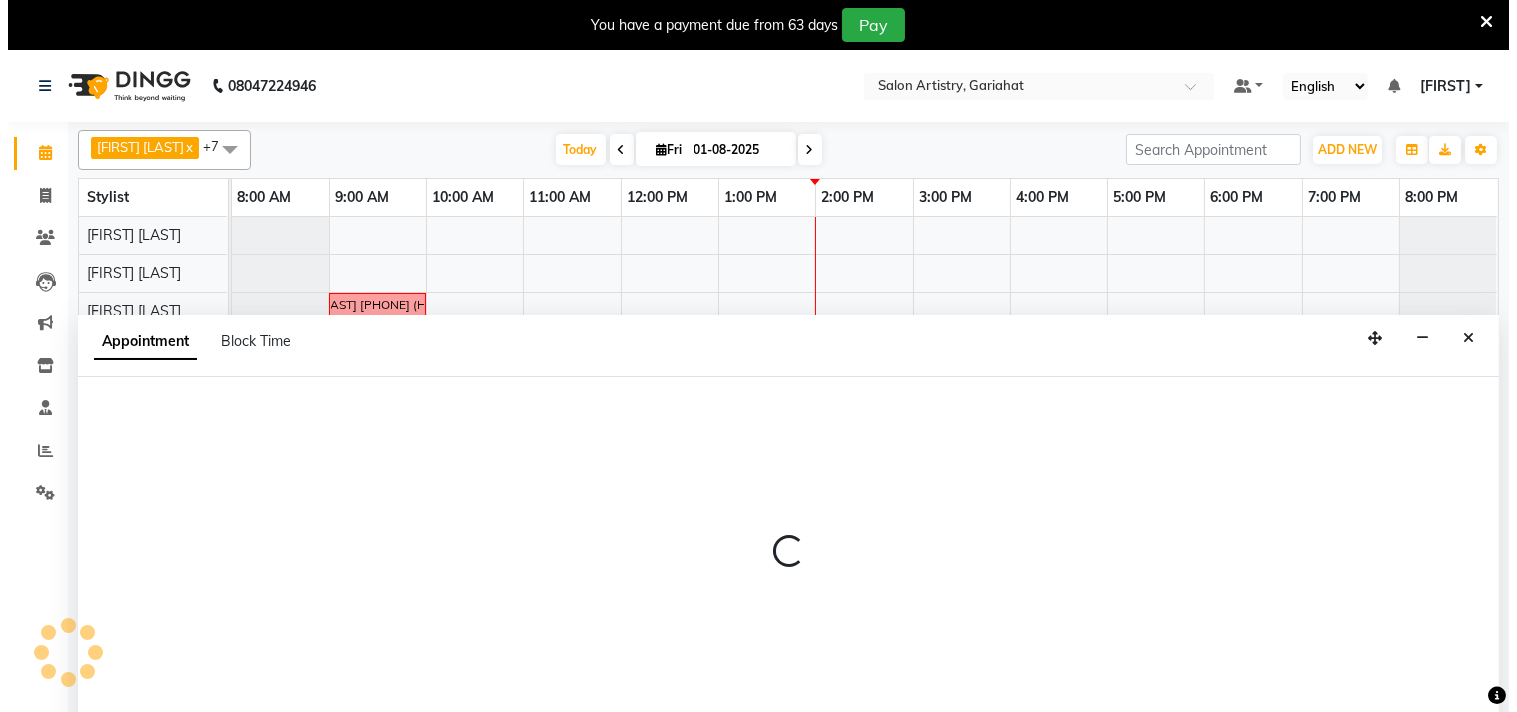 scroll, scrollTop: 50, scrollLeft: 0, axis: vertical 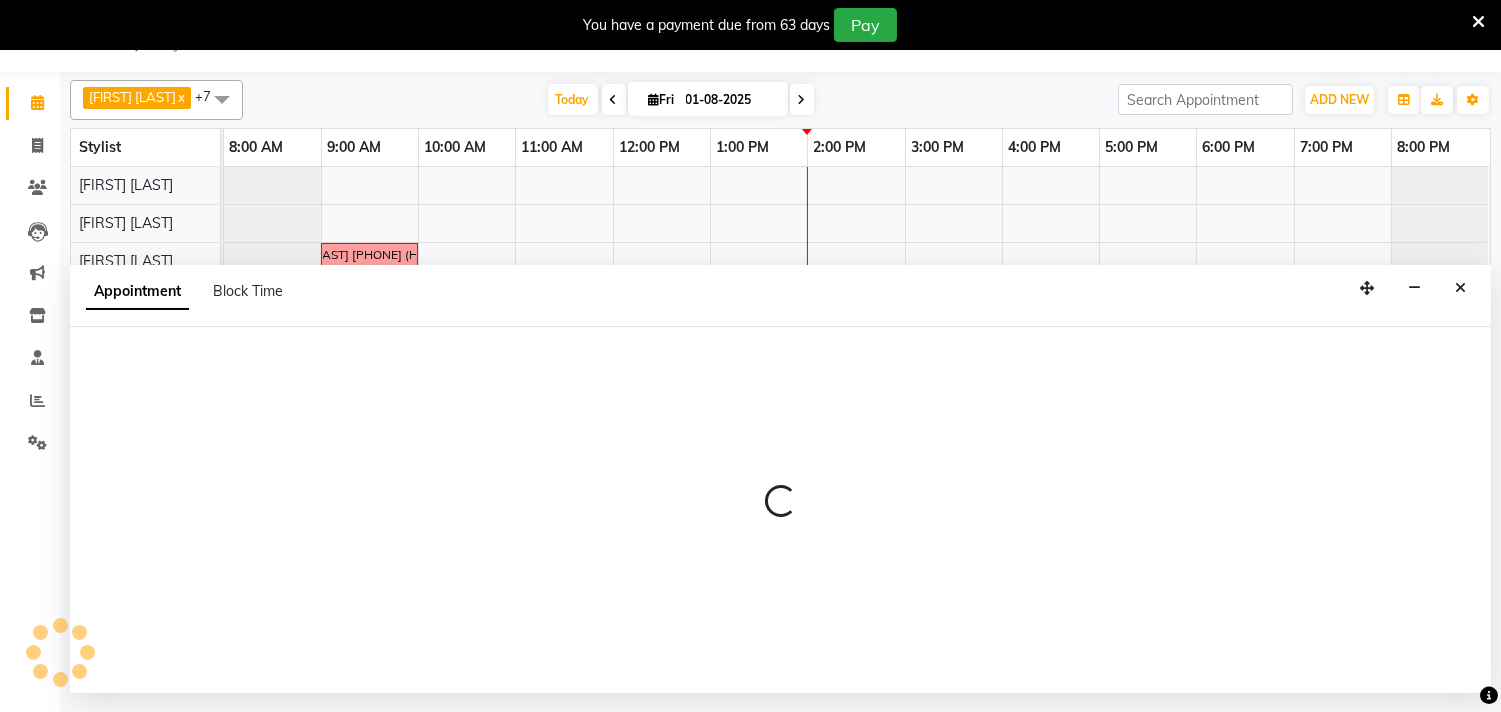 select on "82200" 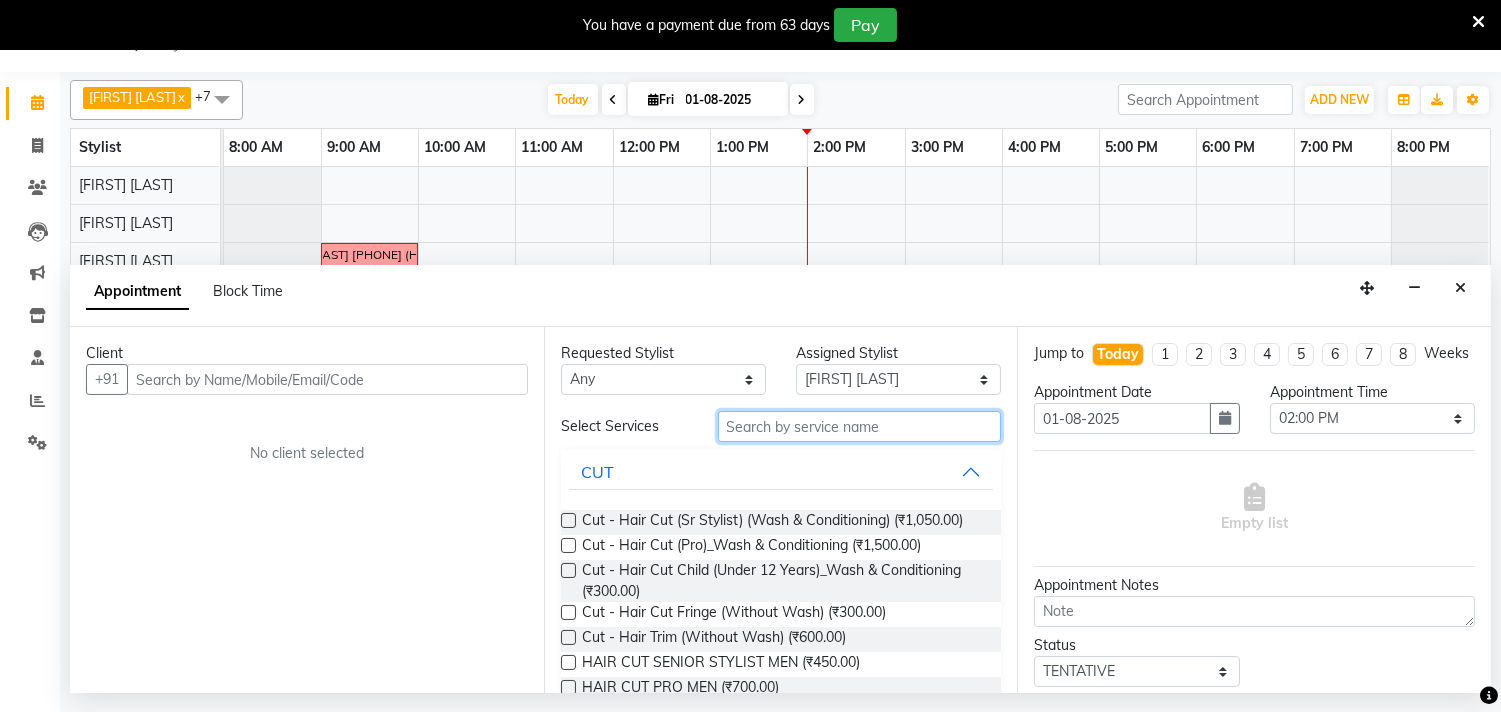 click at bounding box center [860, 426] 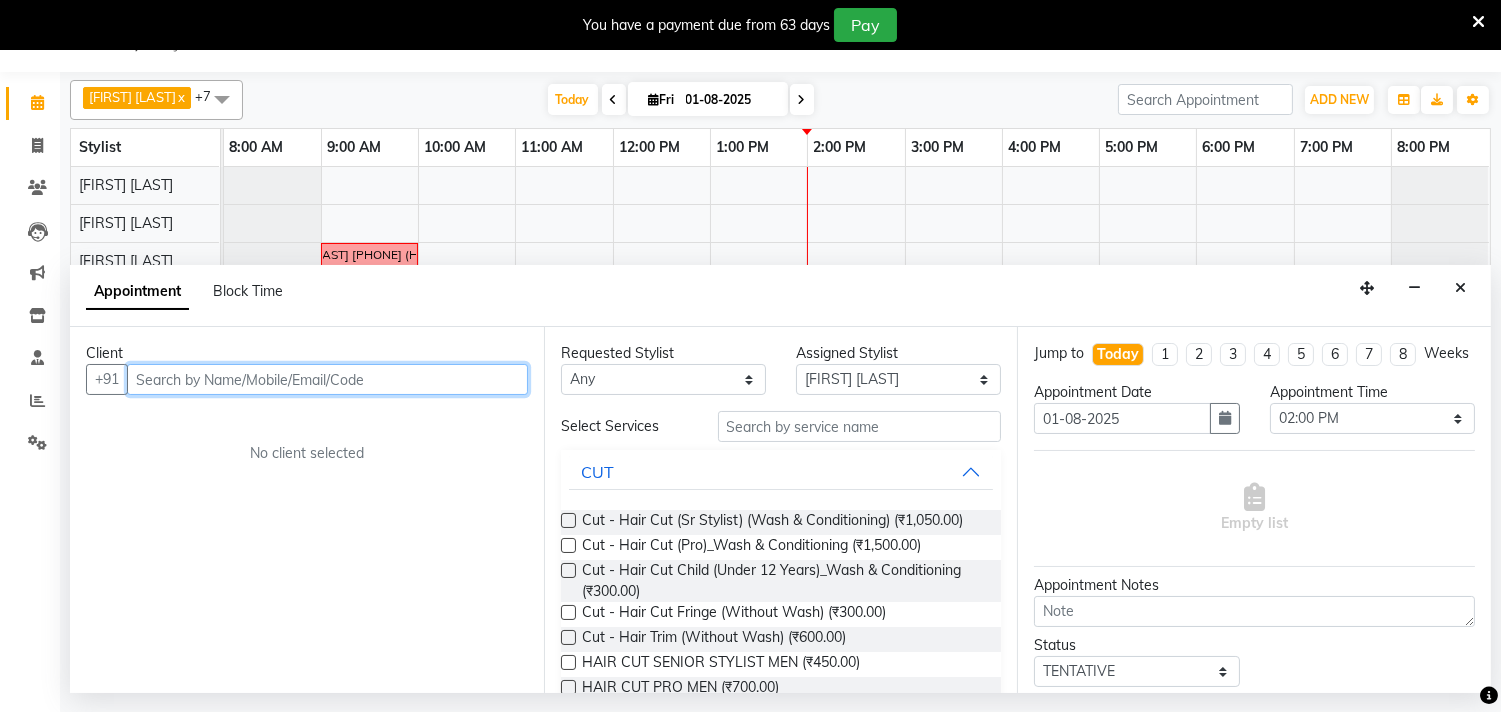 click at bounding box center (327, 379) 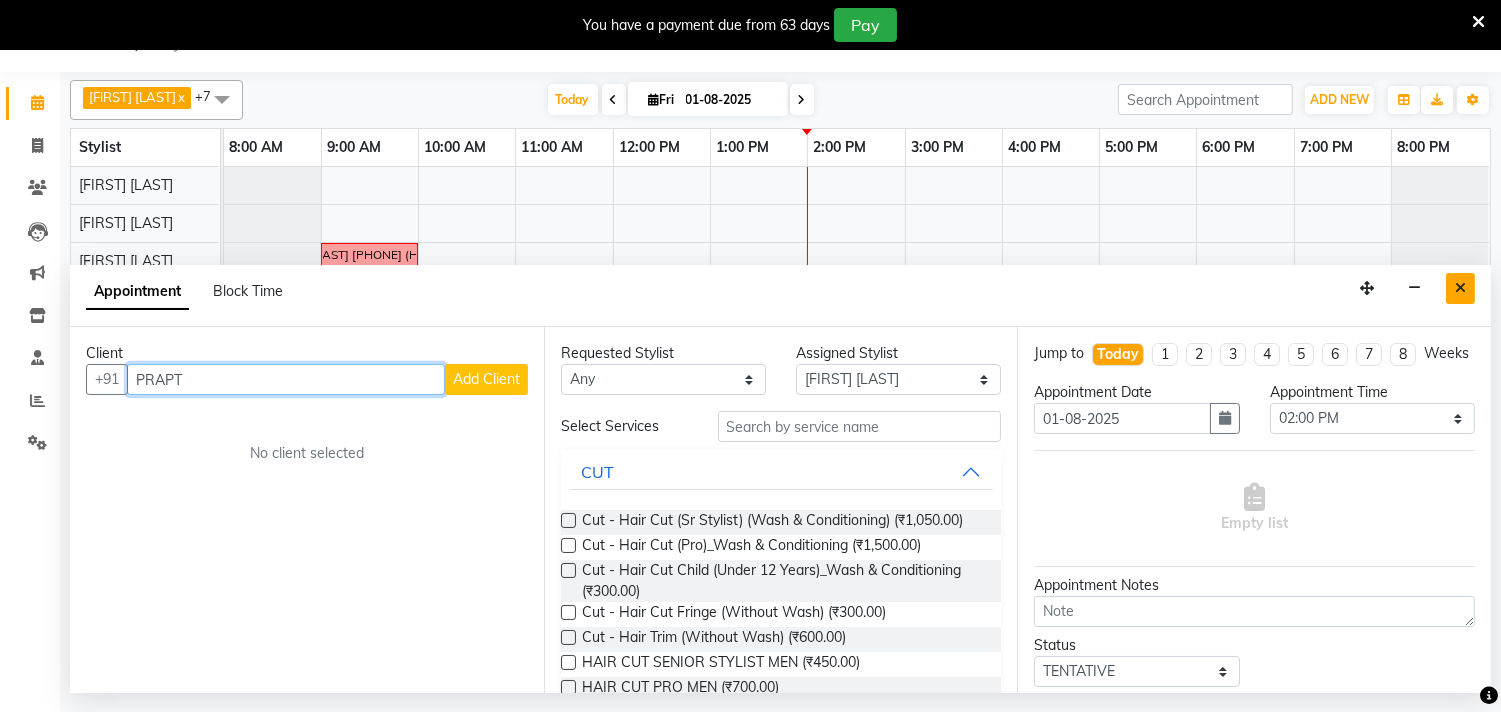 type on "PRAPT" 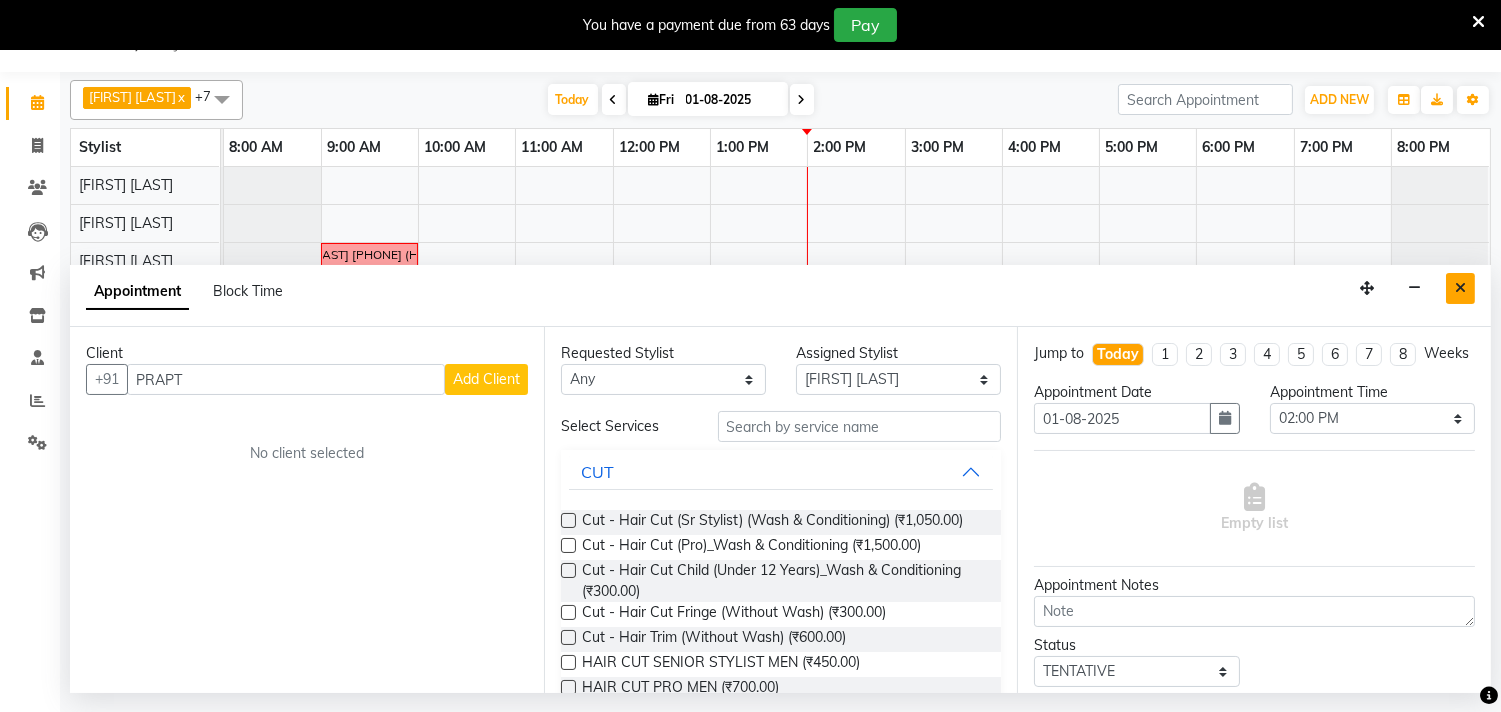 click at bounding box center (1460, 288) 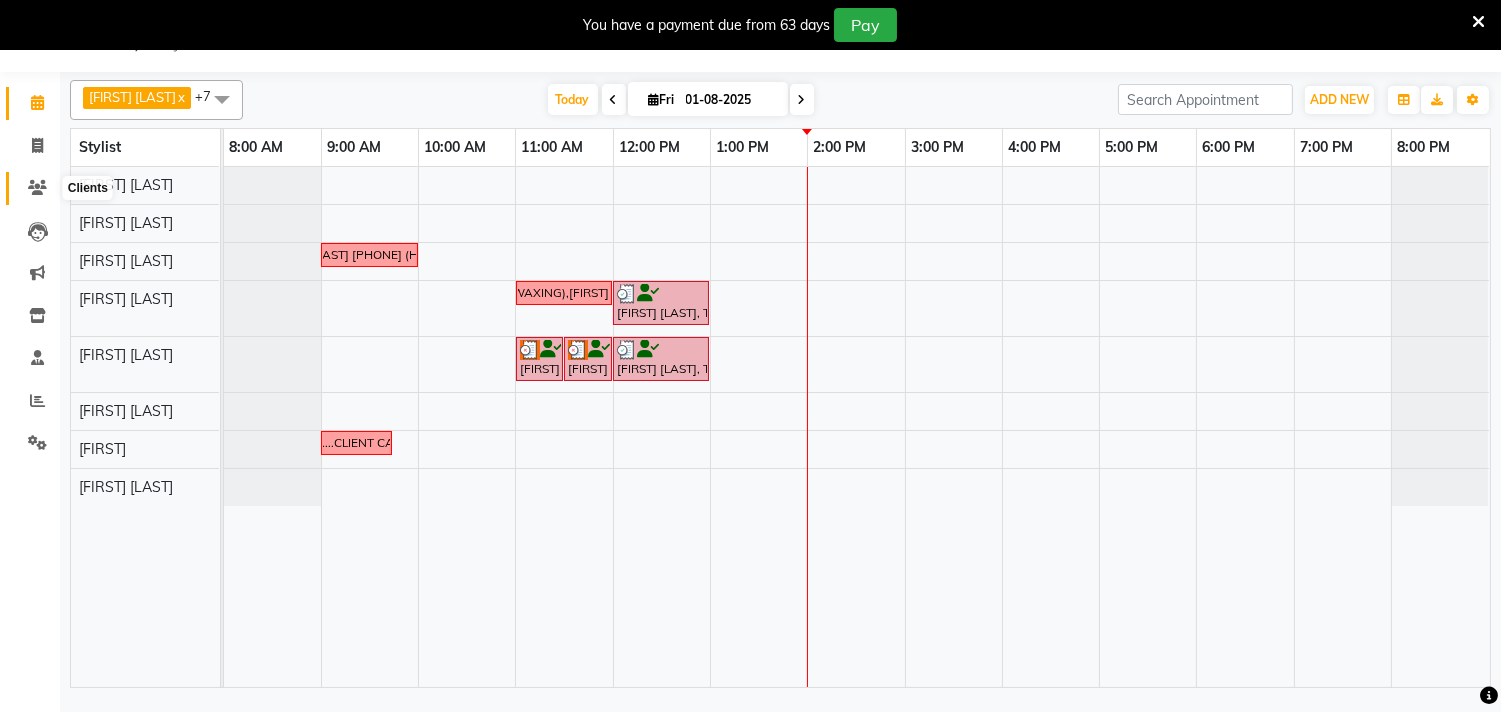 click 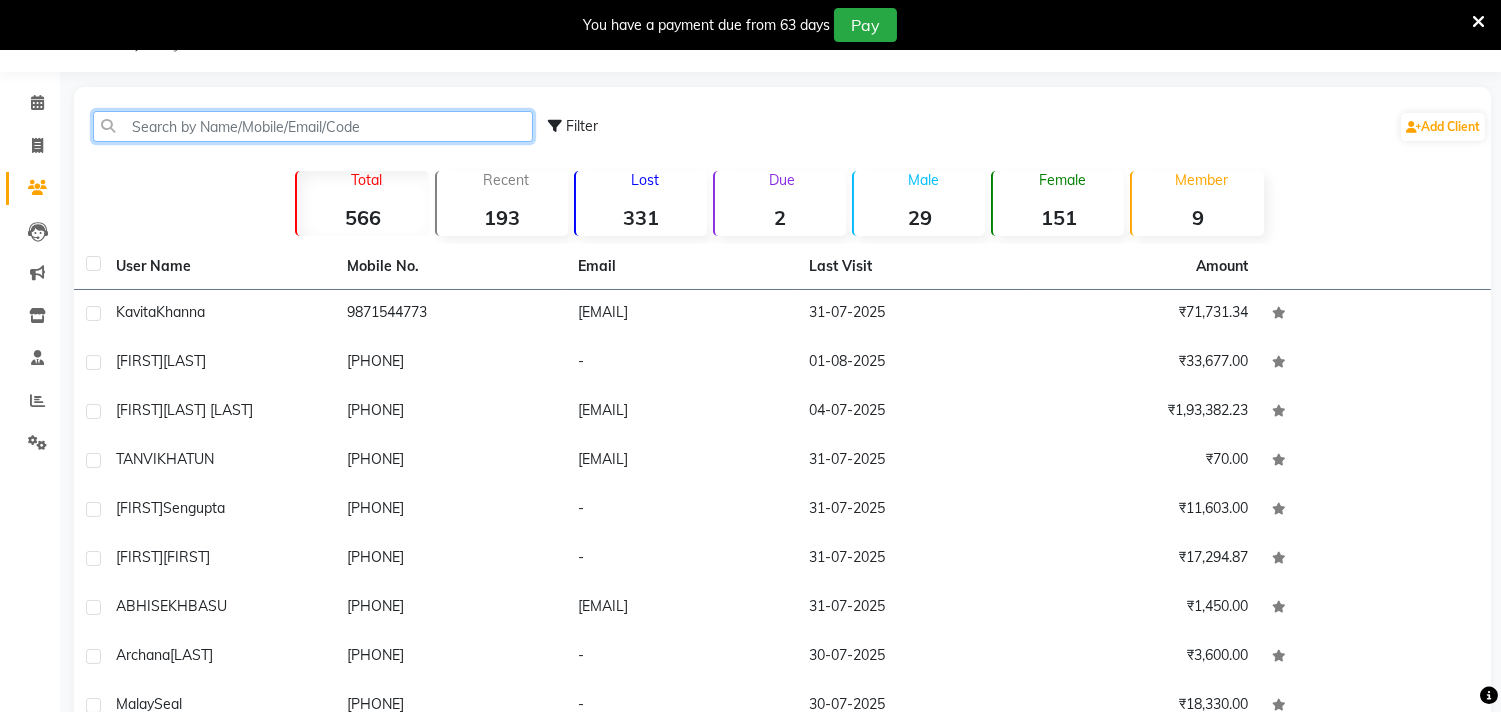 click 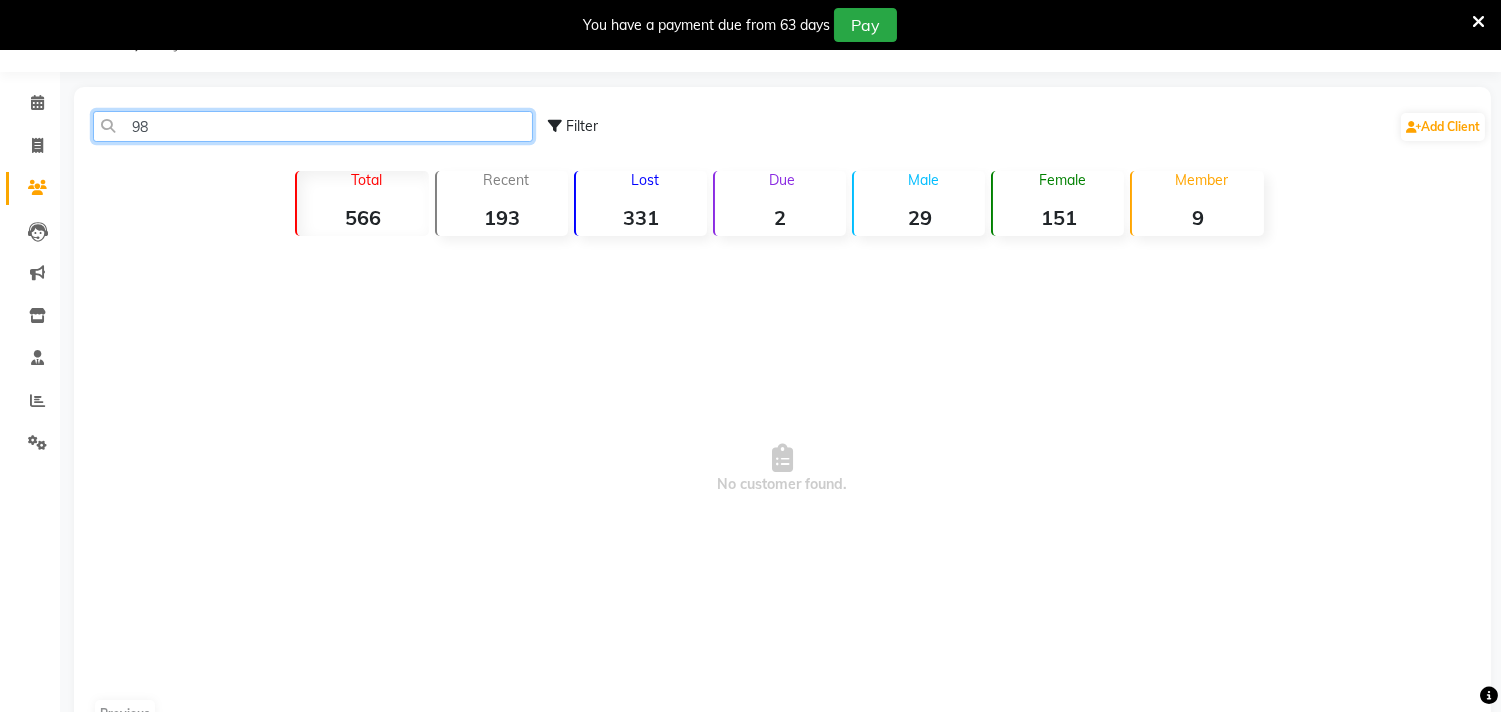 type on "9" 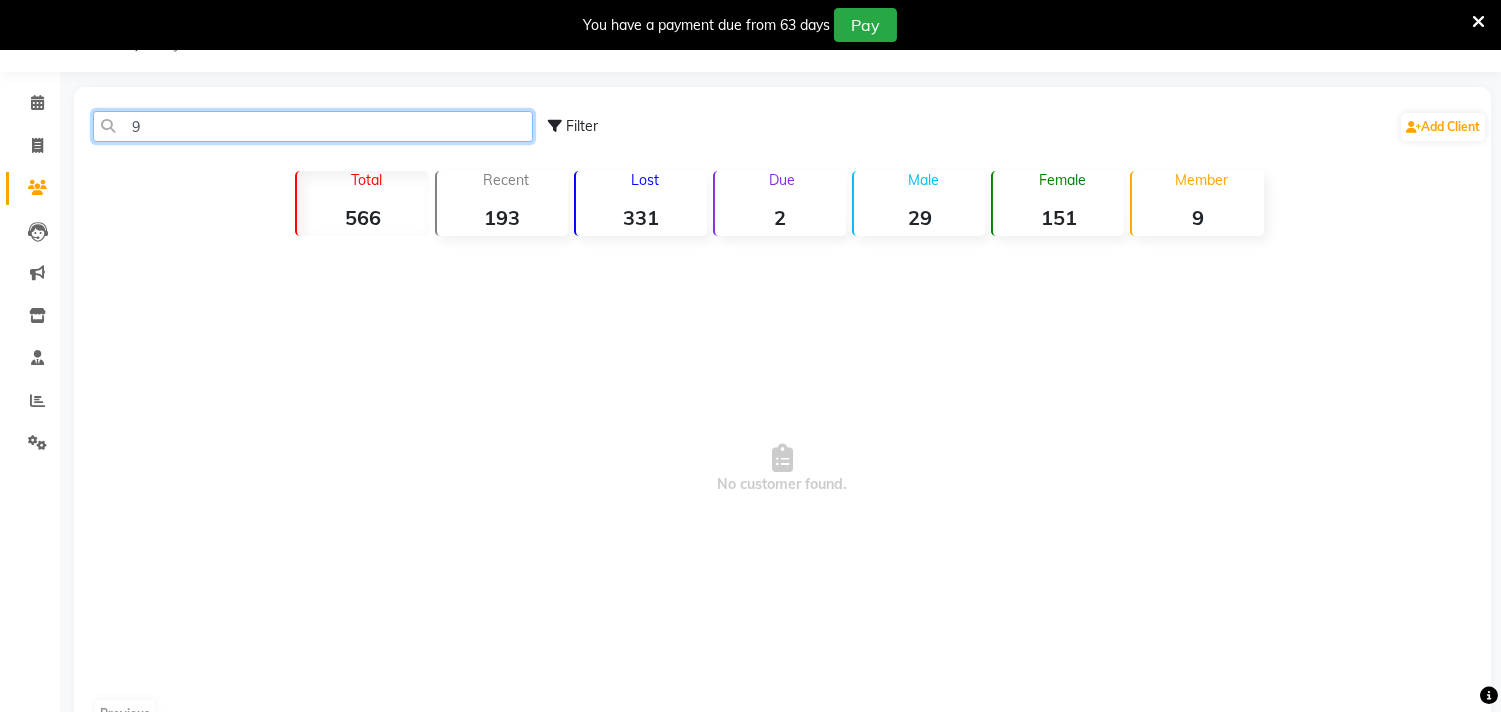 type 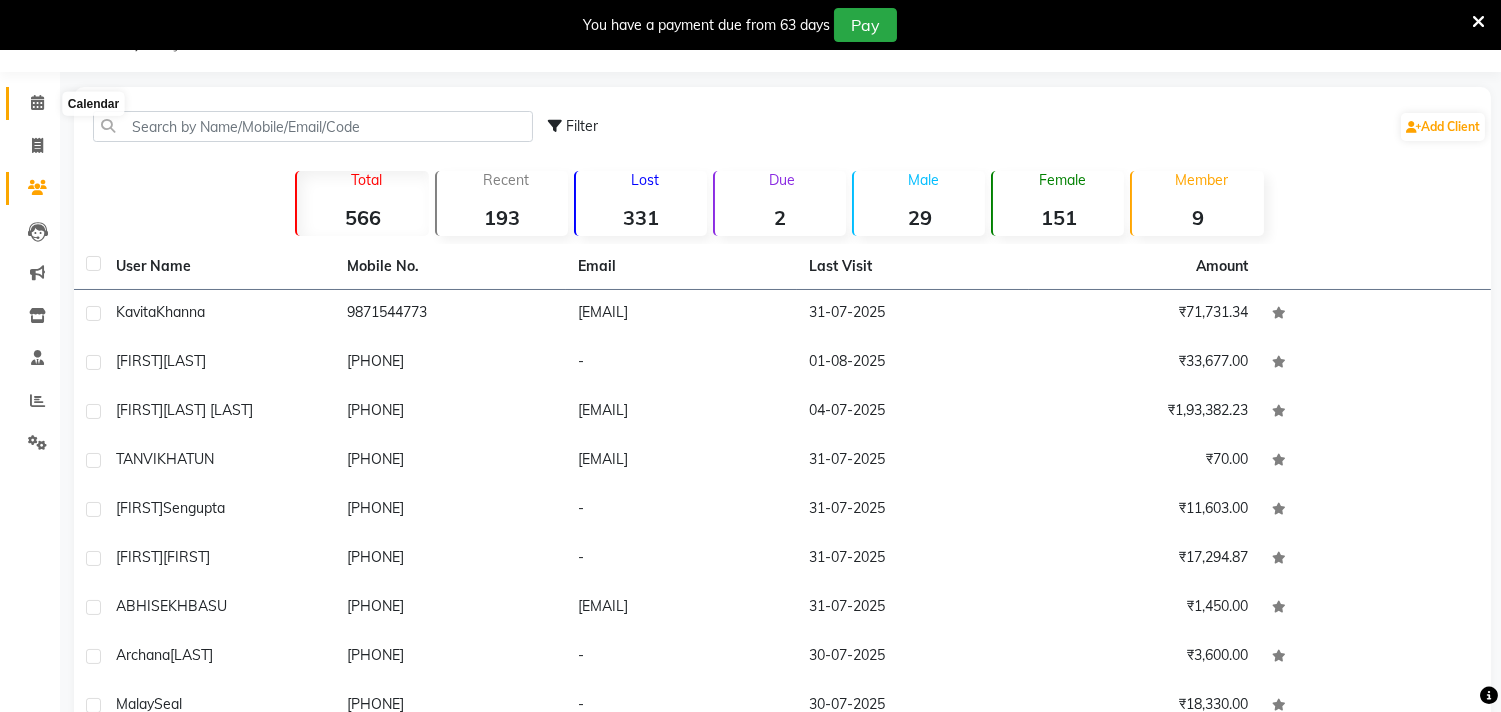 click 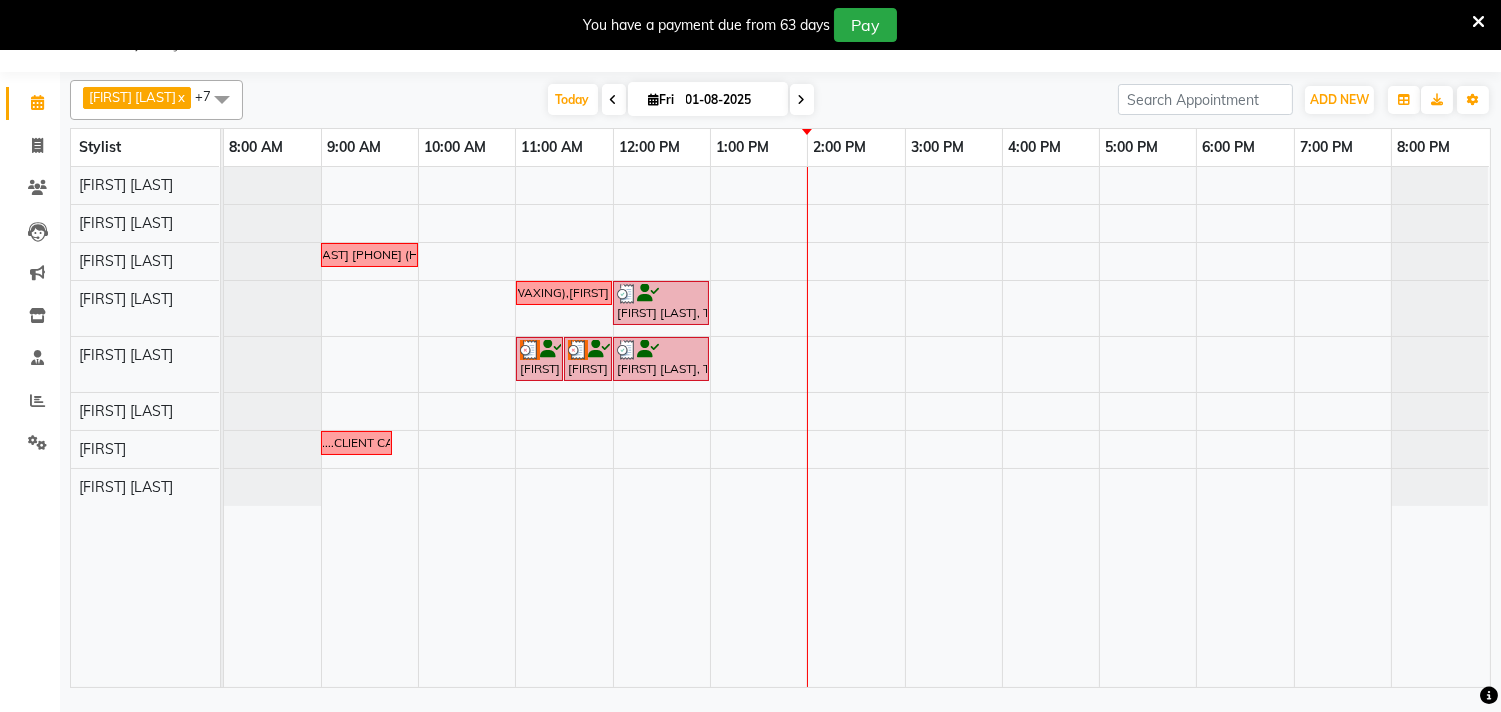 click on "ALKA PANDEY 7838416122 (HAIR CUT)   SAROMITA MAJUMDER 9883022210 (WAXING), PRIYANKA KARAN 6289952412 (WAXING),JHEELAM SARKAR 9547239750 (PEELOFF), DIPANWITA PATRA 856813005 (FACIAL)      Mridula Maity, TK02, 12:00 PM-01:00 PM, Waxing - Peel Off Waxing - Underarms,Waxing - Argan Oil Wax - Full Waxing (Hands, Legs, Peel Off Under Arms)     Chitrita Gupta Mukherjee, TK03, 11:00 AM-11:30 AM, Threading - Eyebrows     Chitrita Gupta Mukherjee, TK03, 11:30 AM-12:00 PM, Threading - Upper Lip/Lower Lip     Mridula Maity, TK02, 12:00 PM-01:00 PM, Threading - Eyebrows,Threading - Upper Lip/Lower Lip  ZINIA .....GLOBAL COLOUR ....CLIENT CALL & TAKE APPOINTMENT." at bounding box center [857, 427] 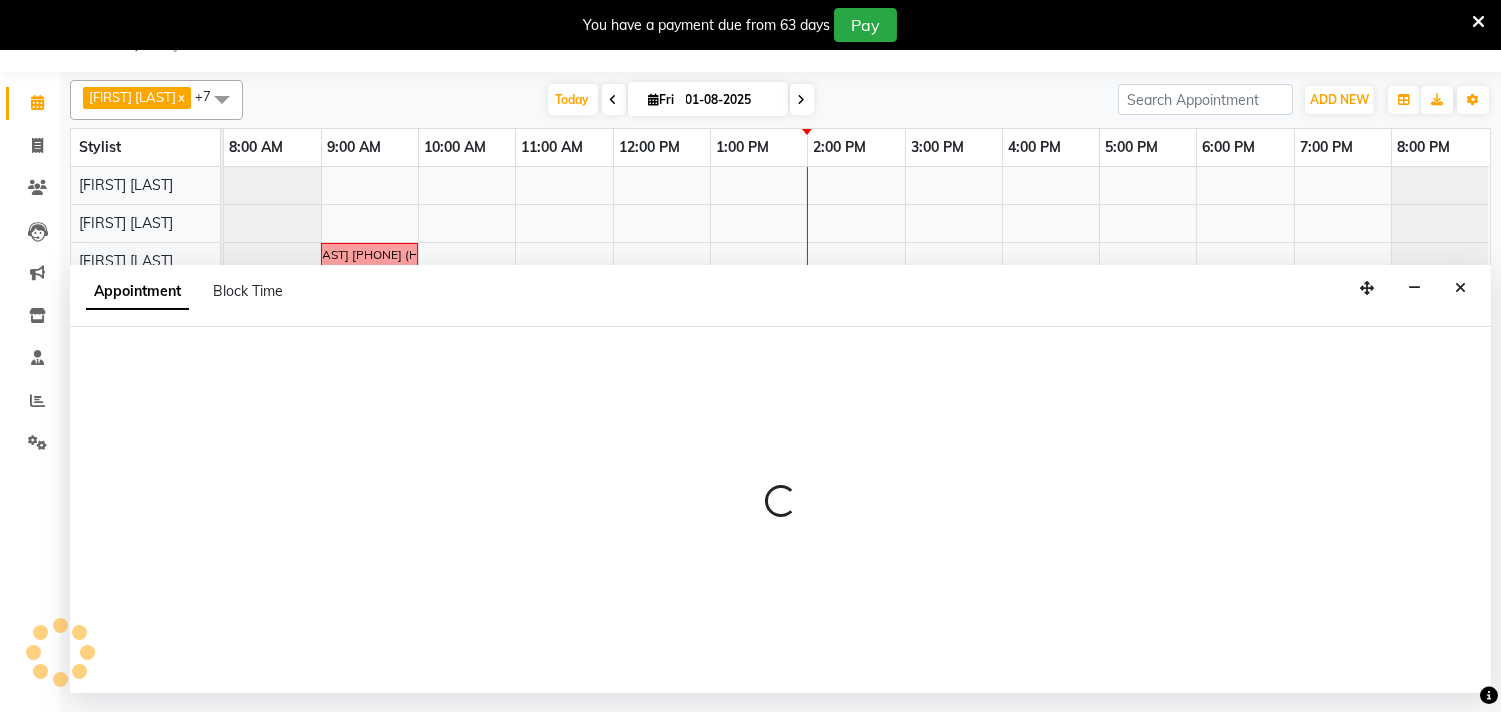select on "82200" 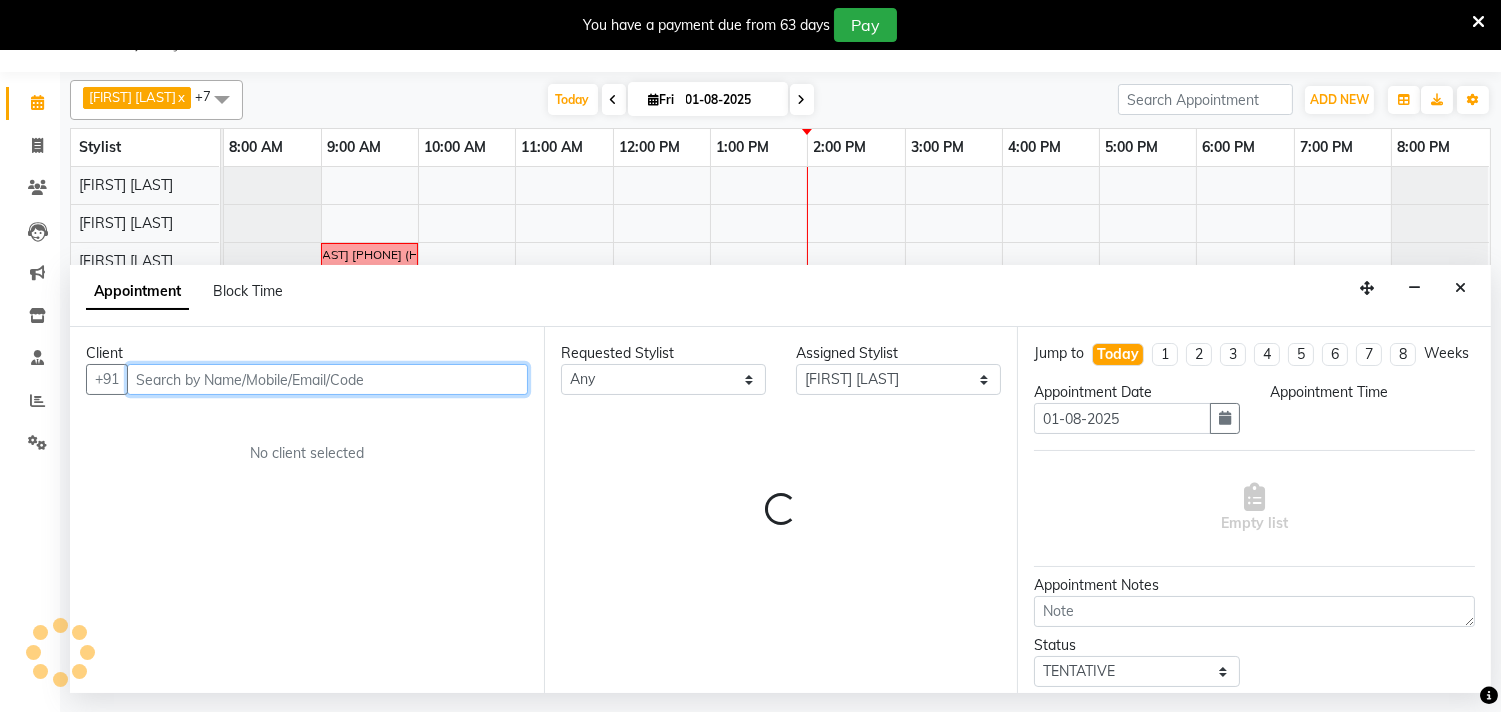 select on "840" 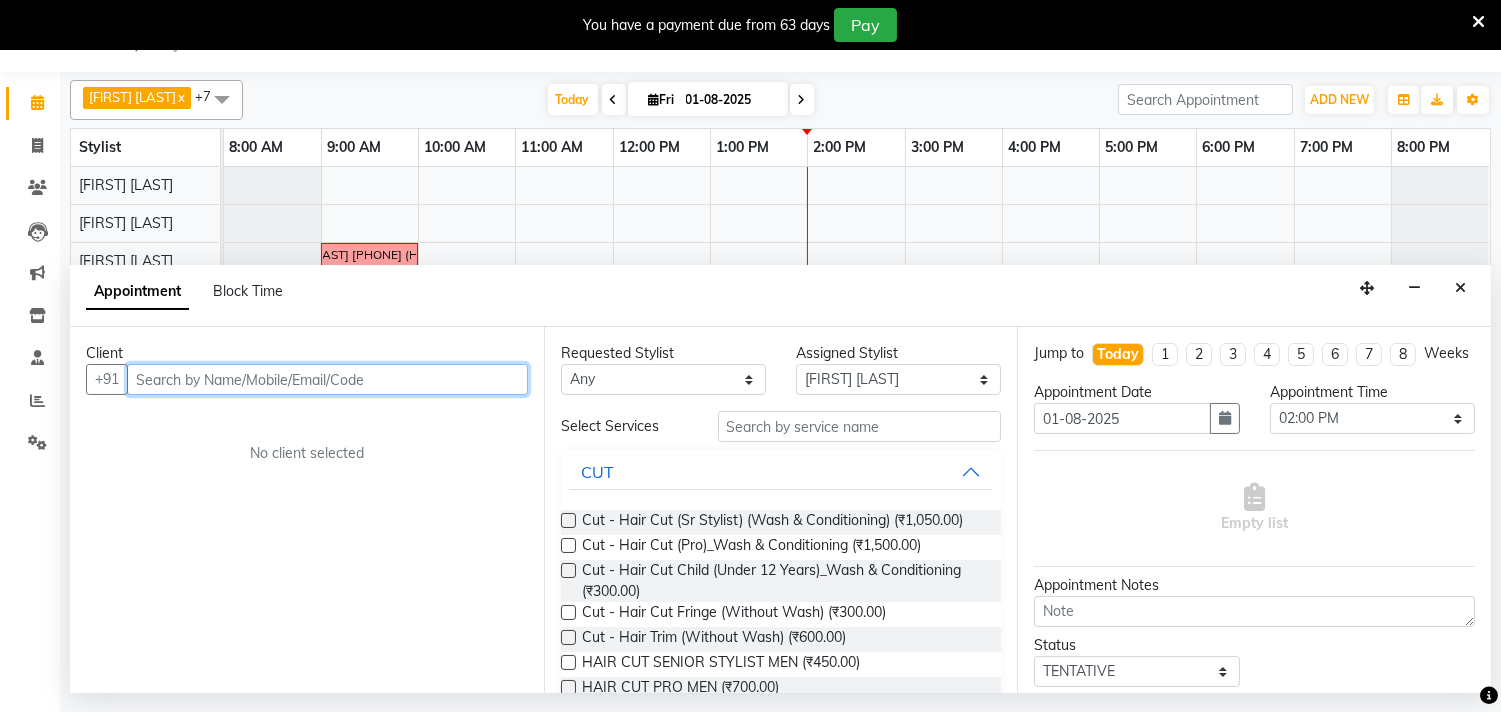 click at bounding box center [327, 379] 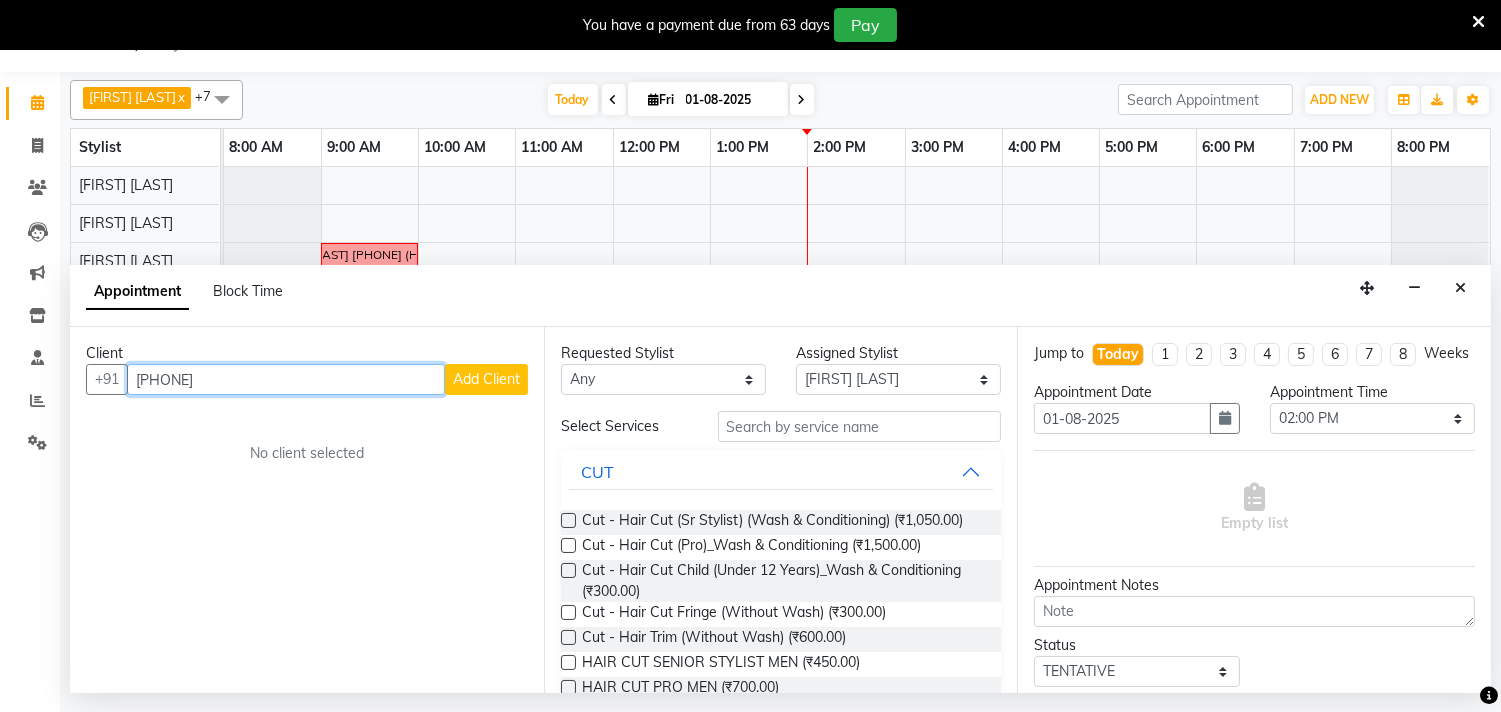 type on "9831735615" 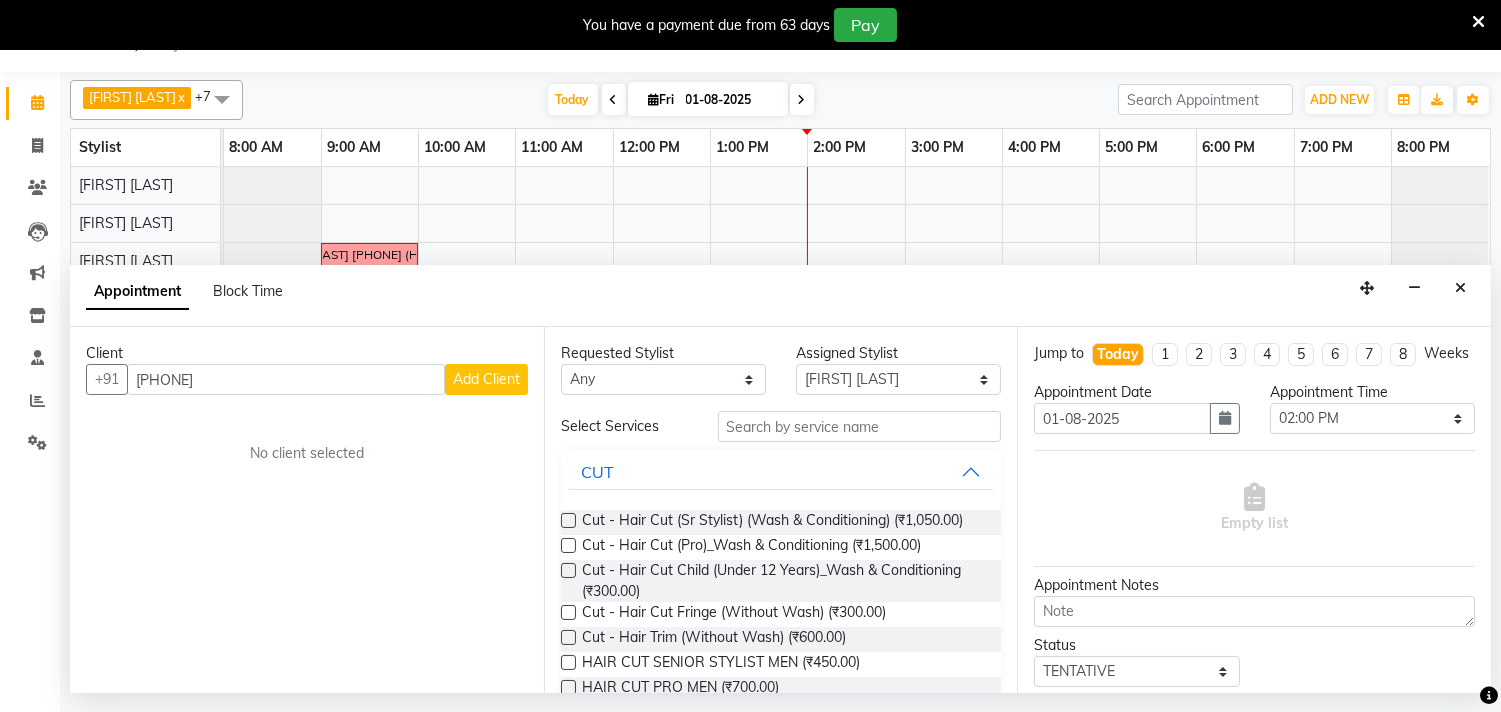 click on "Add Client" at bounding box center (486, 379) 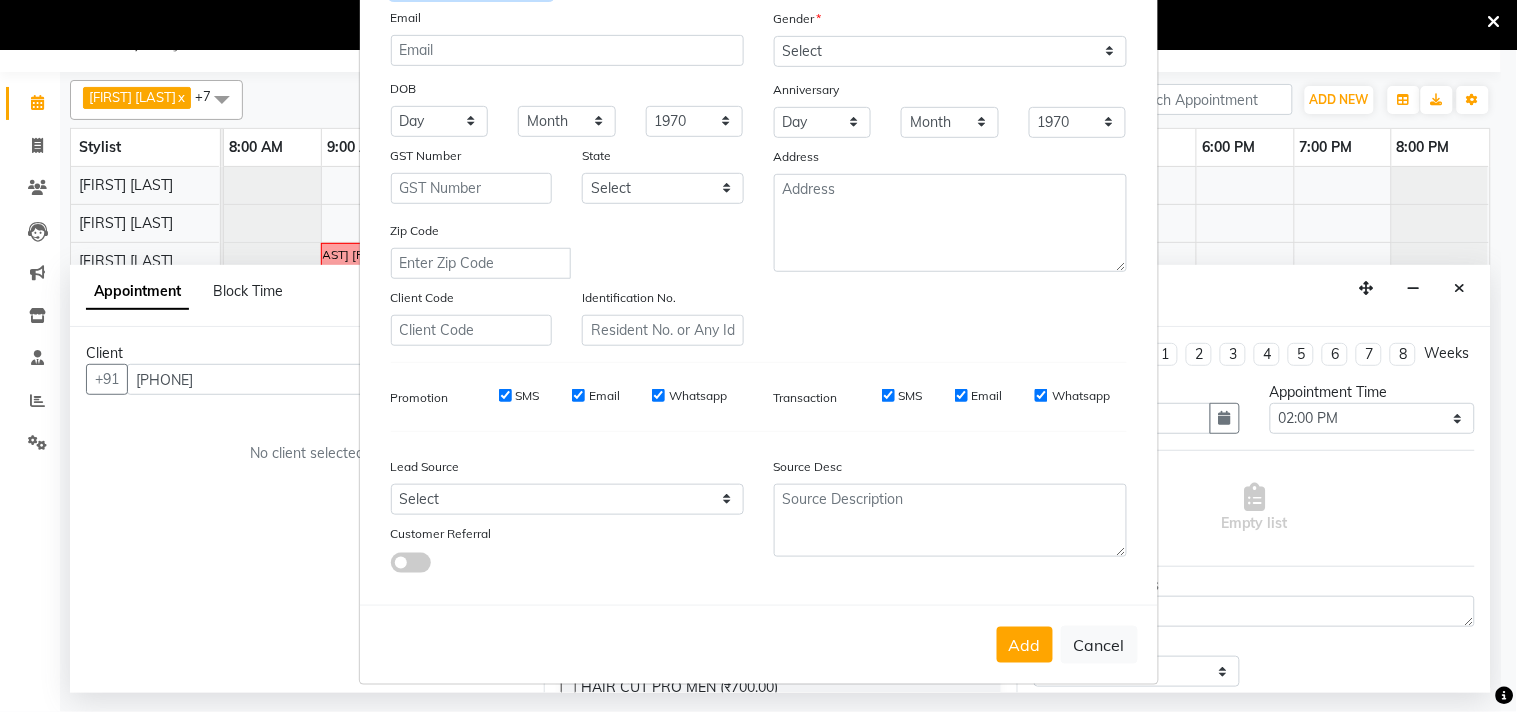 scroll, scrollTop: 212, scrollLeft: 0, axis: vertical 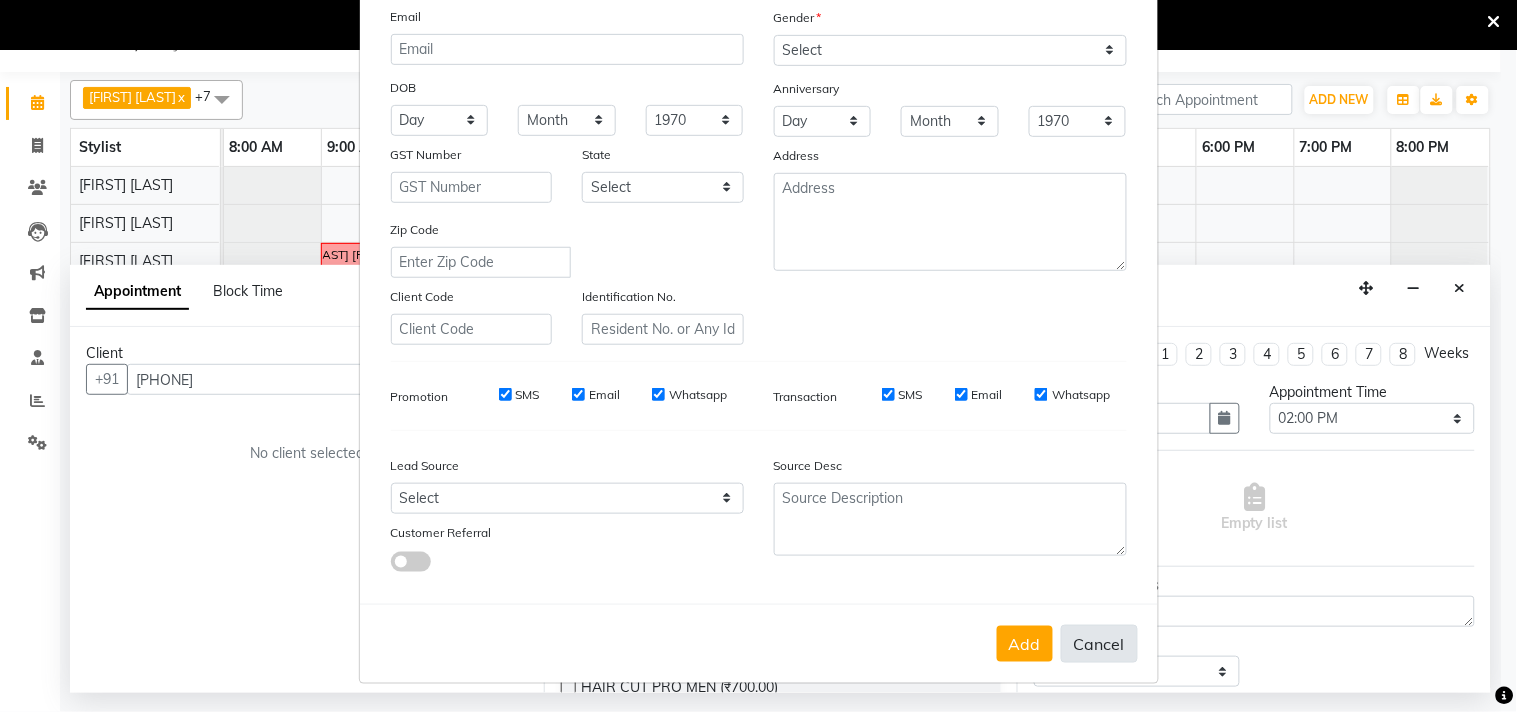 click on "Cancel" at bounding box center [1099, 644] 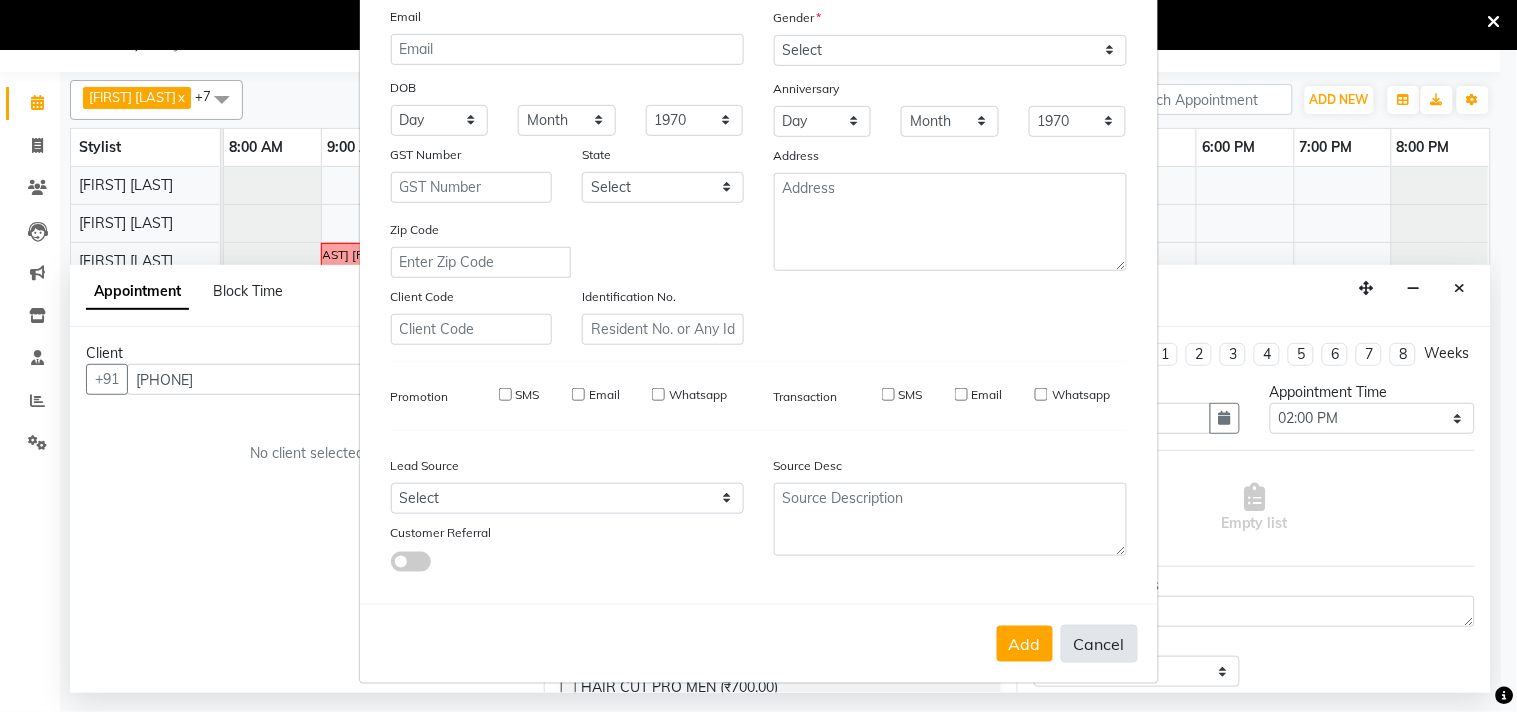 select 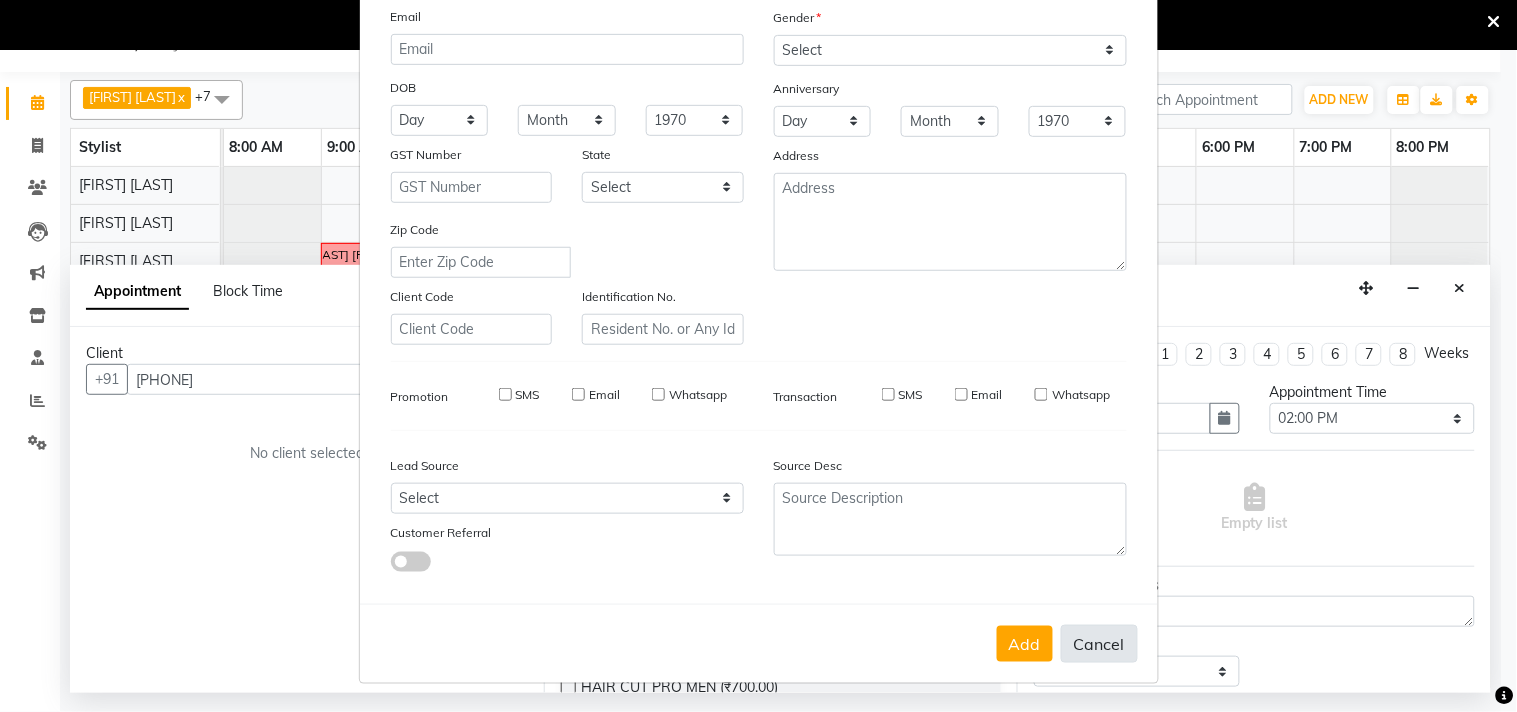 select 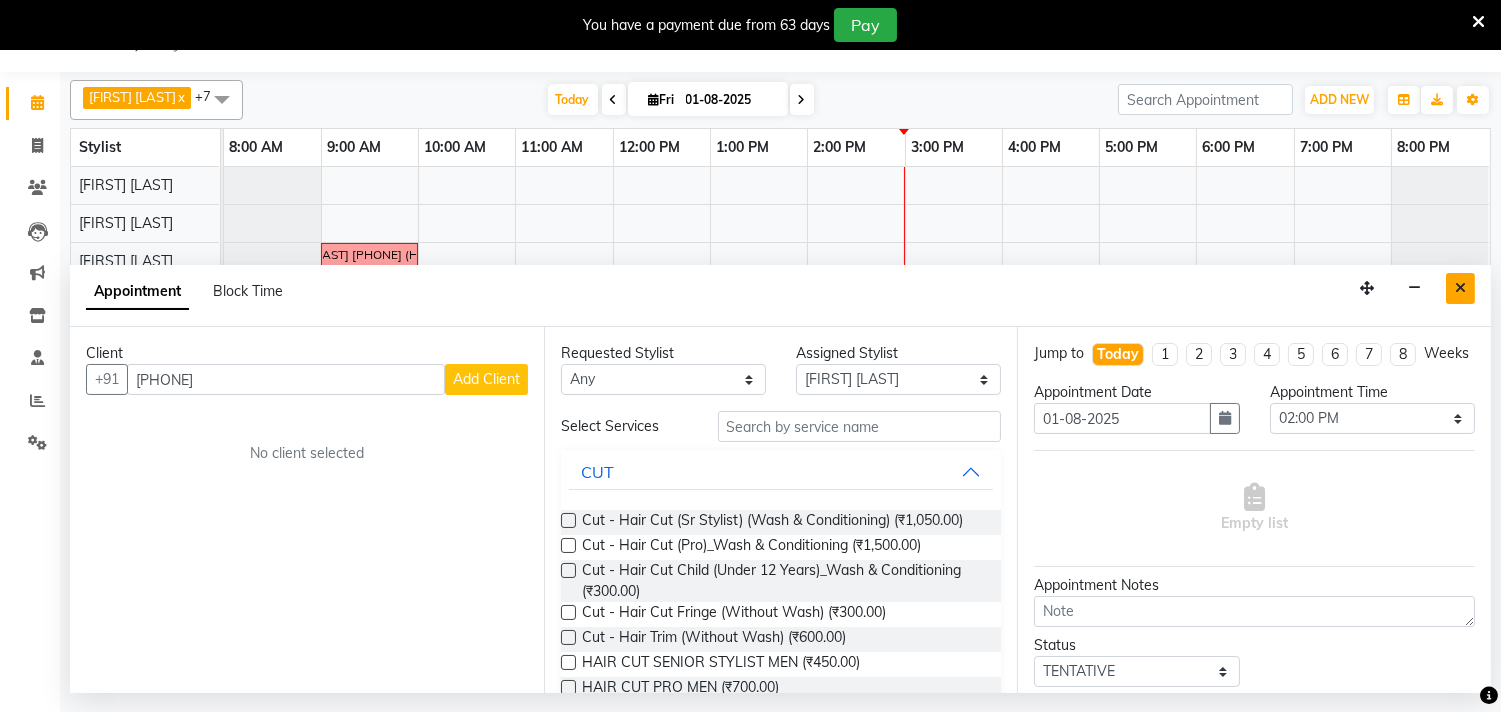 click at bounding box center [1460, 288] 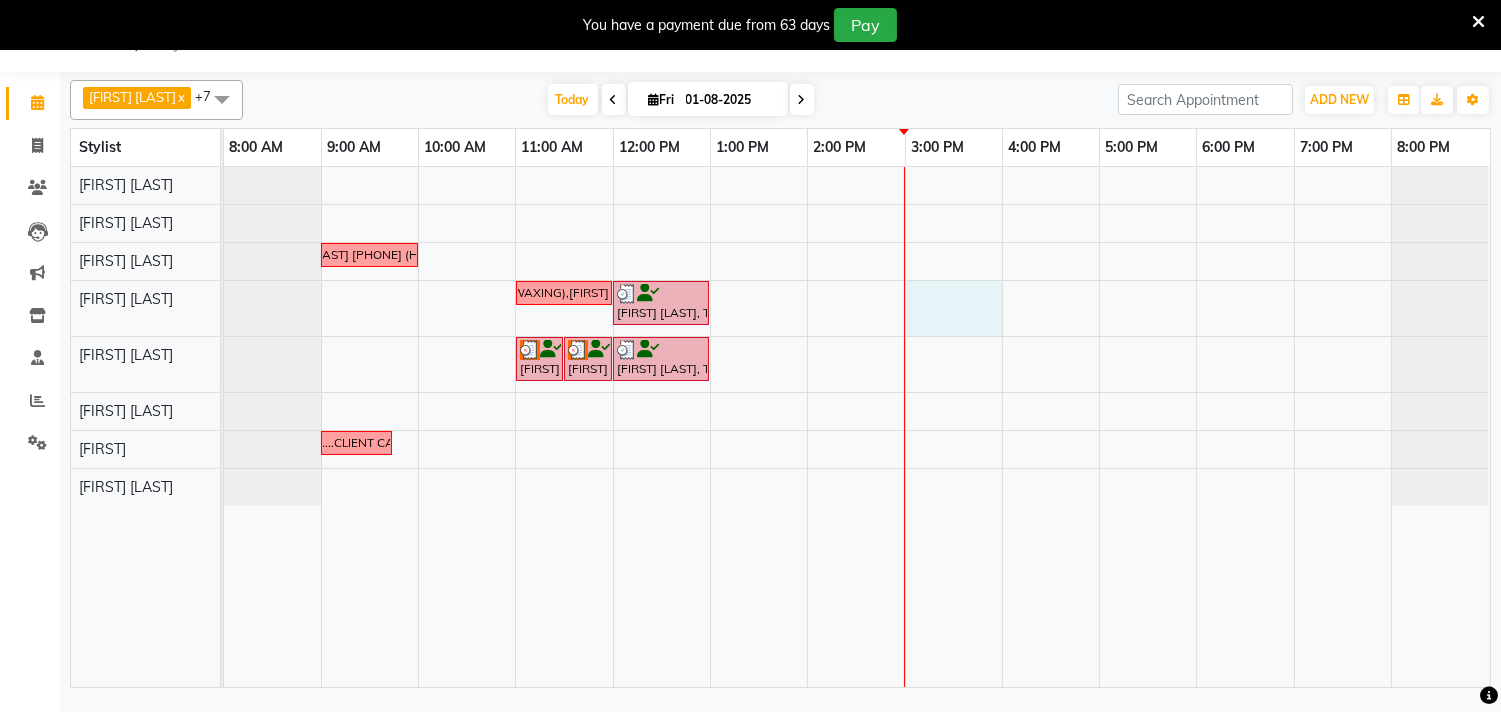 click on "ALKA PANDEY 7838416122 (HAIR CUT)   SAROMITA MAJUMDER 9883022210 (WAXING), PRIYANKA KARAN 6289952412 (WAXING),JHEELAM SARKAR 9547239750 (PEELOFF), DIPANWITA PATRA 856813005 (FACIAL)      Mridula Maity, TK02, 12:00 PM-01:00 PM, Waxing - Peel Off Waxing - Underarms,Waxing - Argan Oil Wax - Full Waxing (Hands, Legs, Peel Off Under Arms)     Chitrita Gupta Mukherjee, TK03, 11:00 AM-11:30 AM, Threading - Eyebrows     Chitrita Gupta Mukherjee, TK03, 11:30 AM-12:00 PM, Threading - Upper Lip/Lower Lip     Mridula Maity, TK02, 12:00 PM-01:00 PM, Threading - Eyebrows,Threading - Upper Lip/Lower Lip  ZINIA .....GLOBAL COLOUR ....CLIENT CALL & TAKE APPOINTMENT." at bounding box center (857, 427) 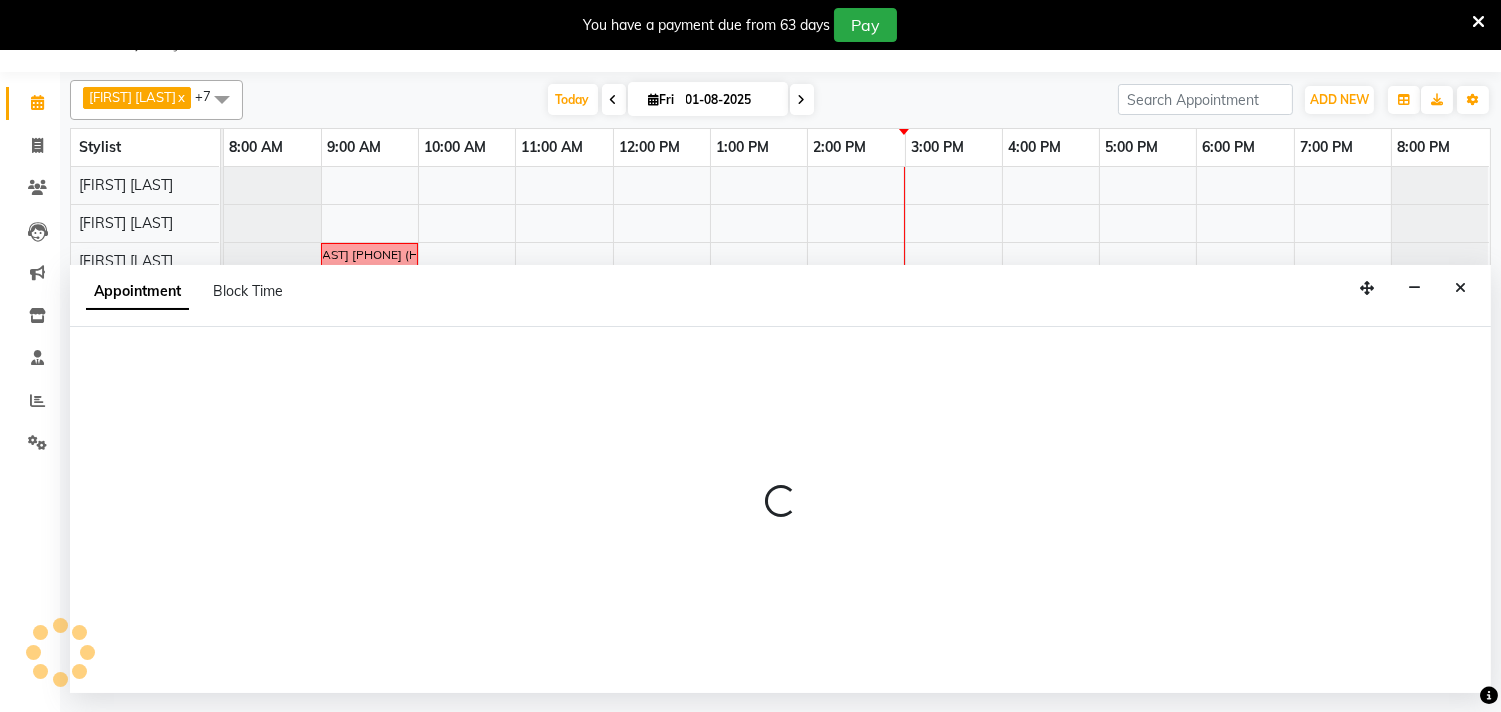 select on "82200" 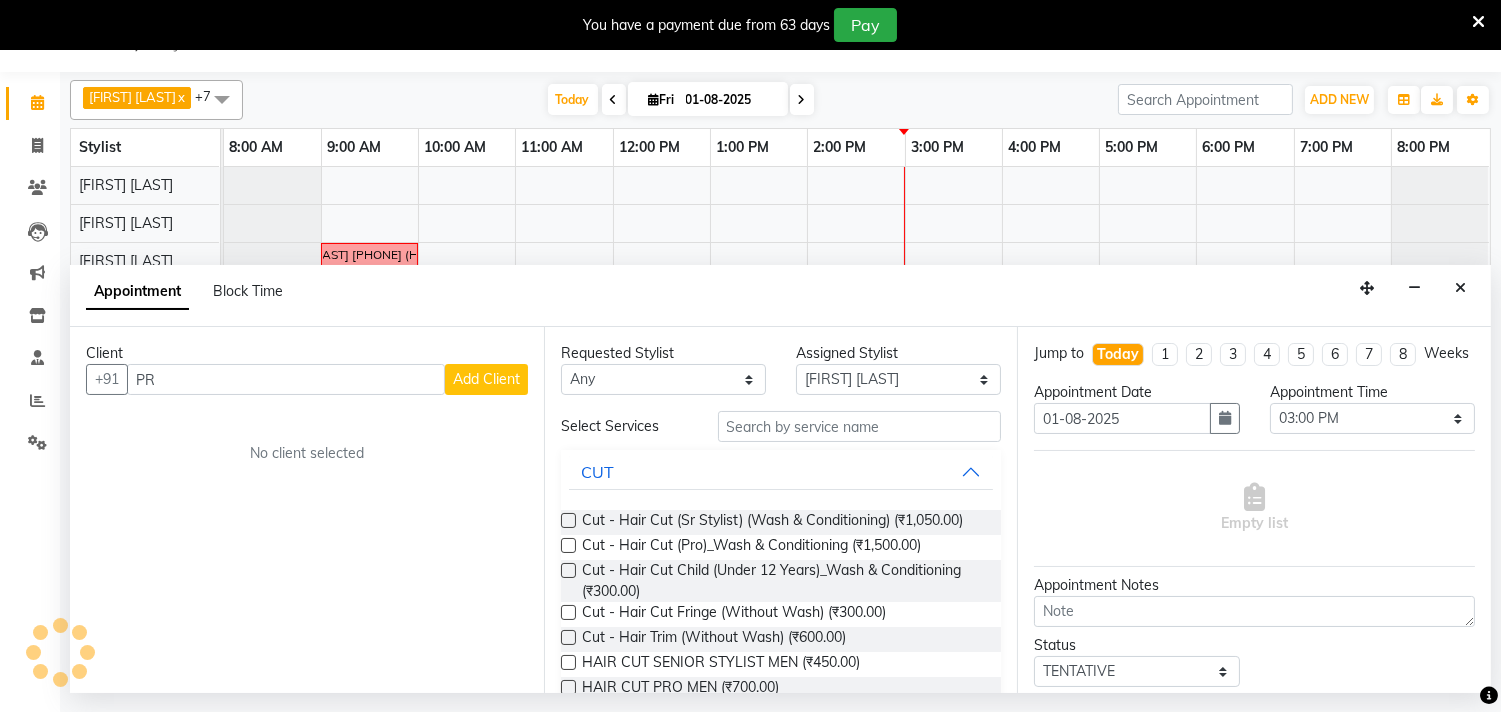 type on "P" 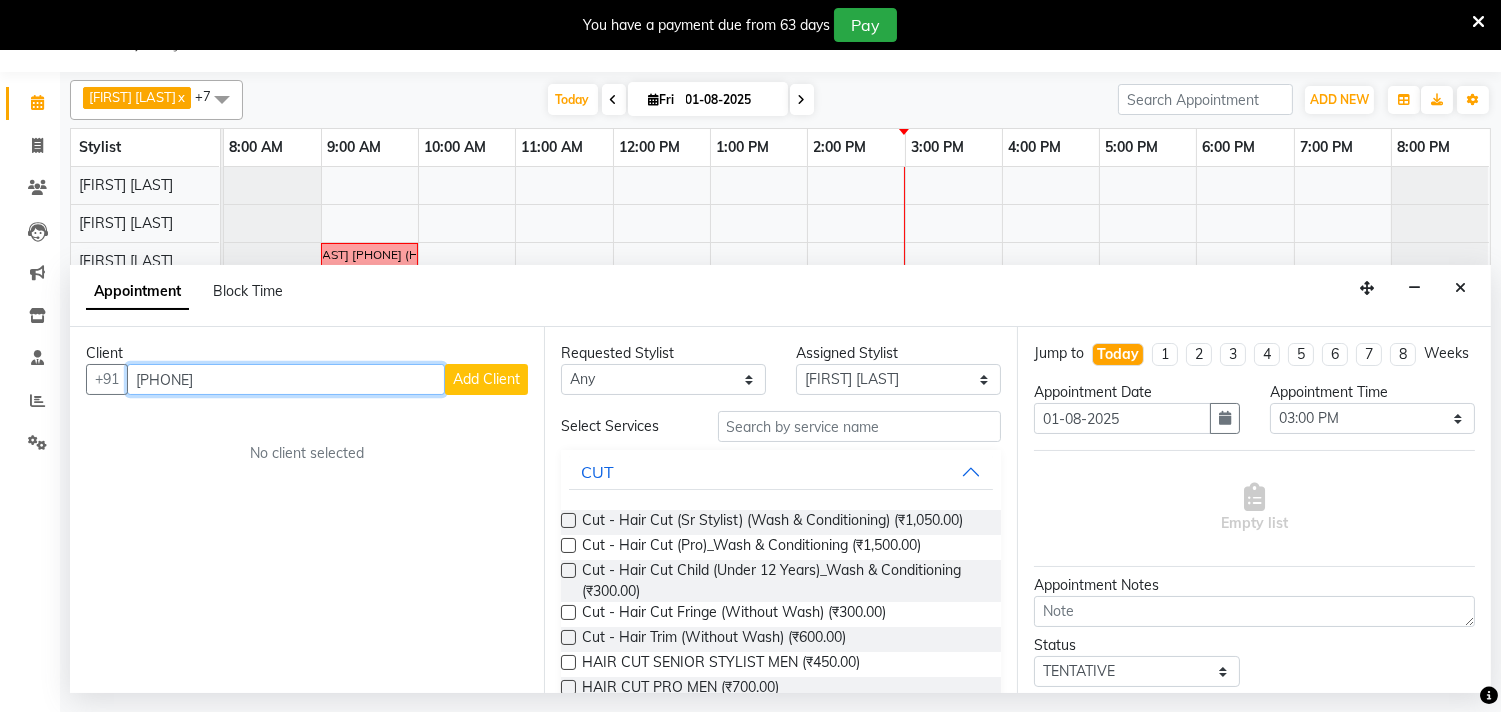 type on "9831735615" 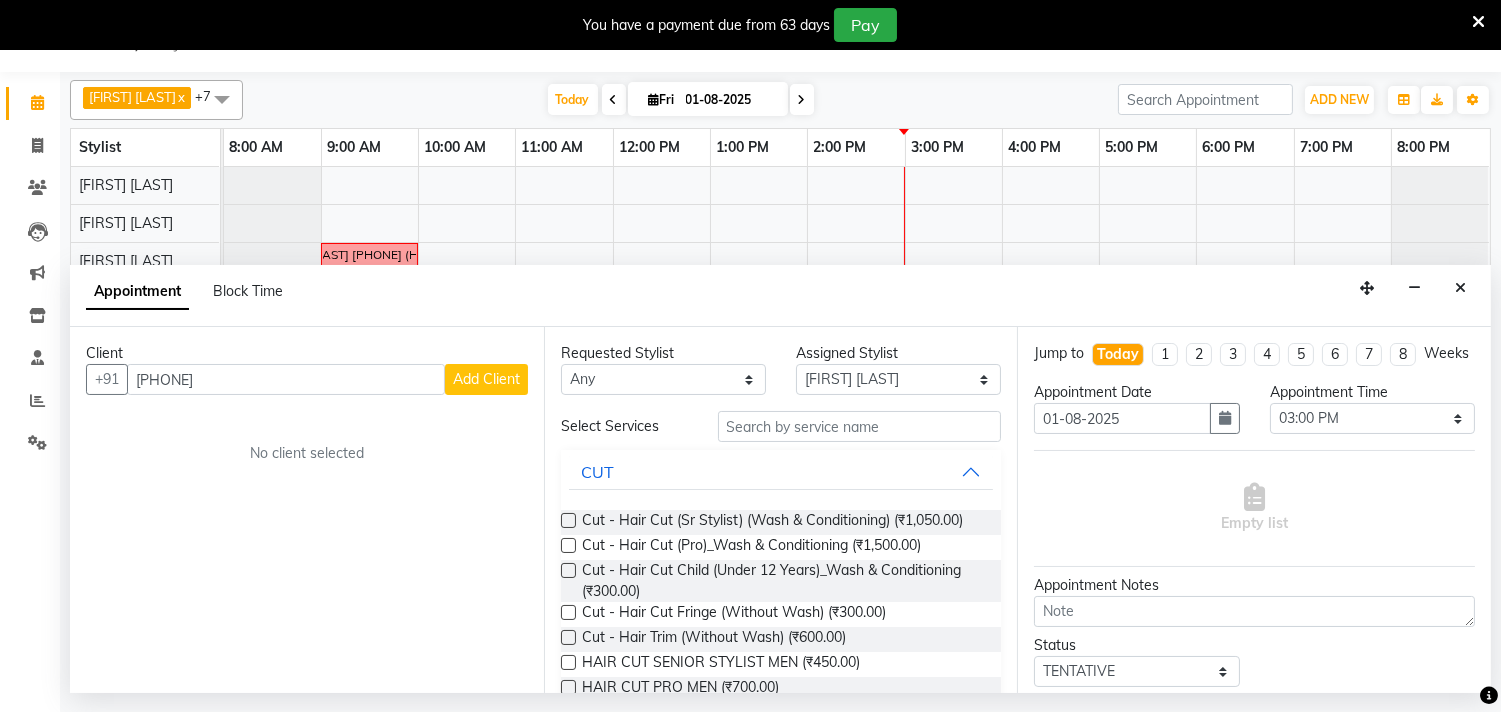 click on "Add Client" at bounding box center (486, 379) 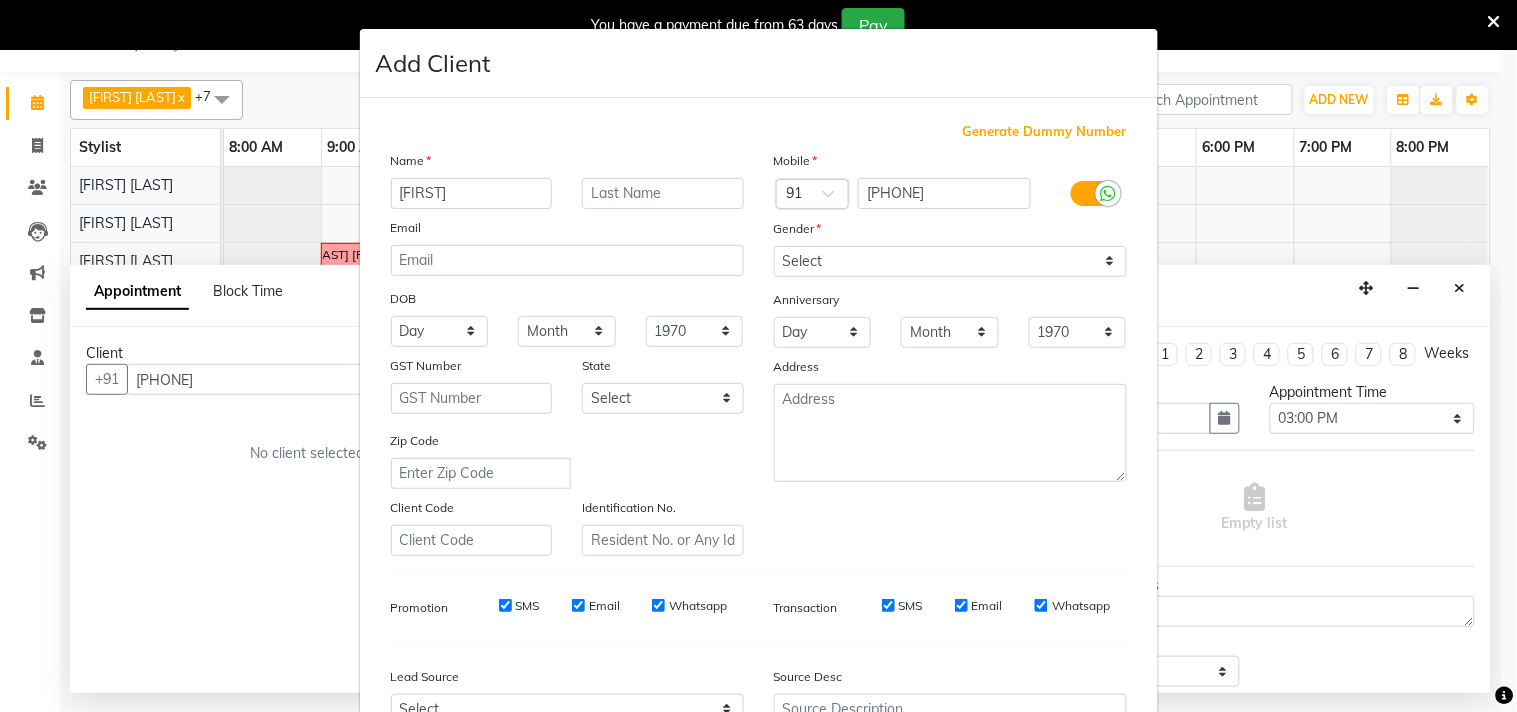type on "PRAPTI" 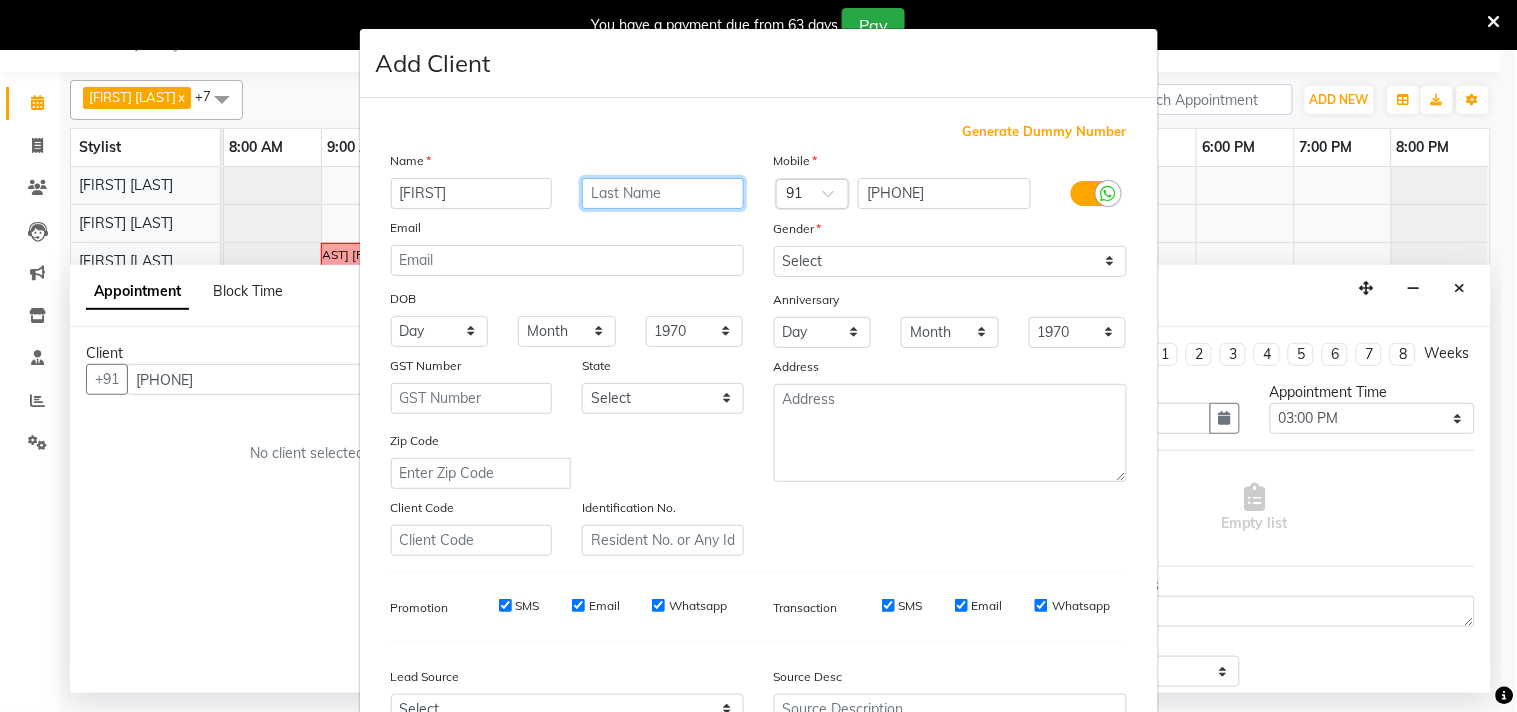 click at bounding box center [663, 193] 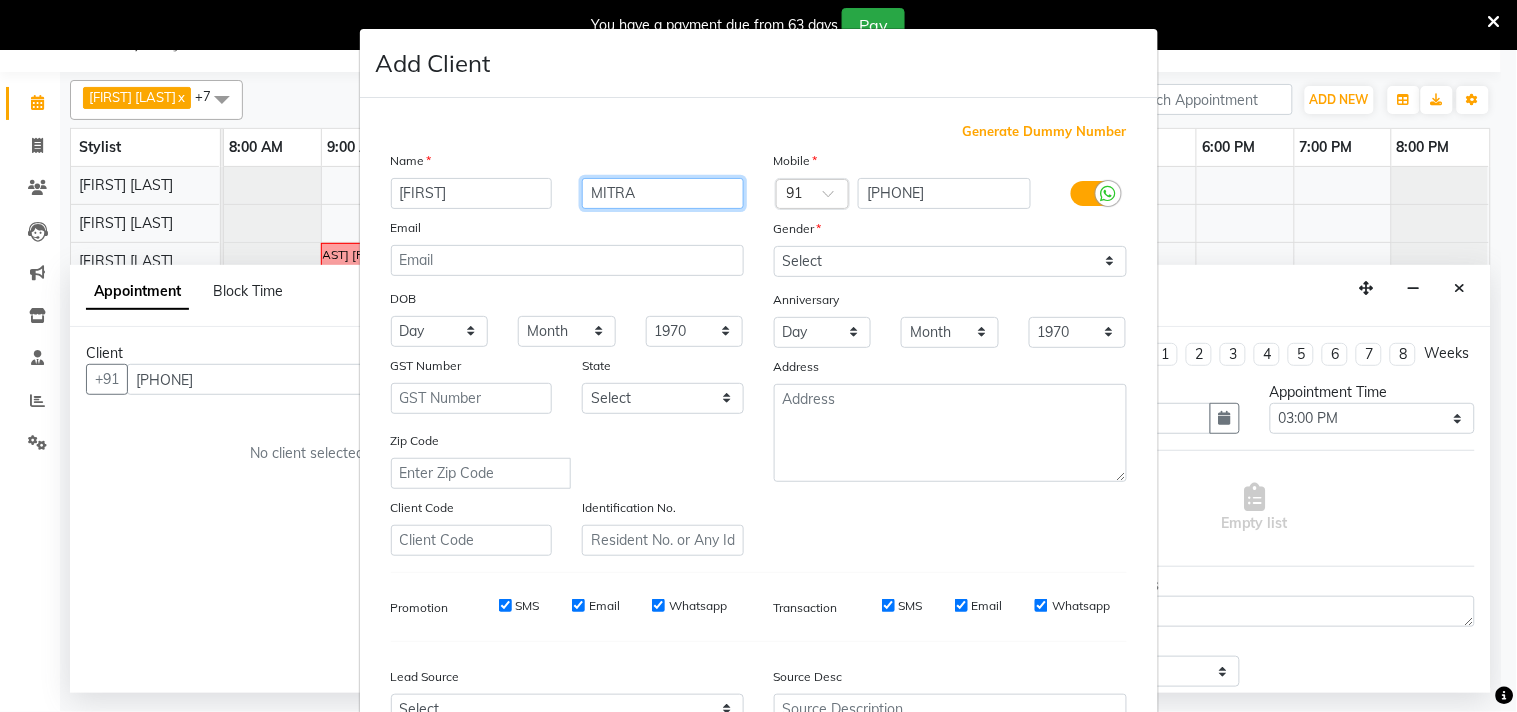 type on "MITRA" 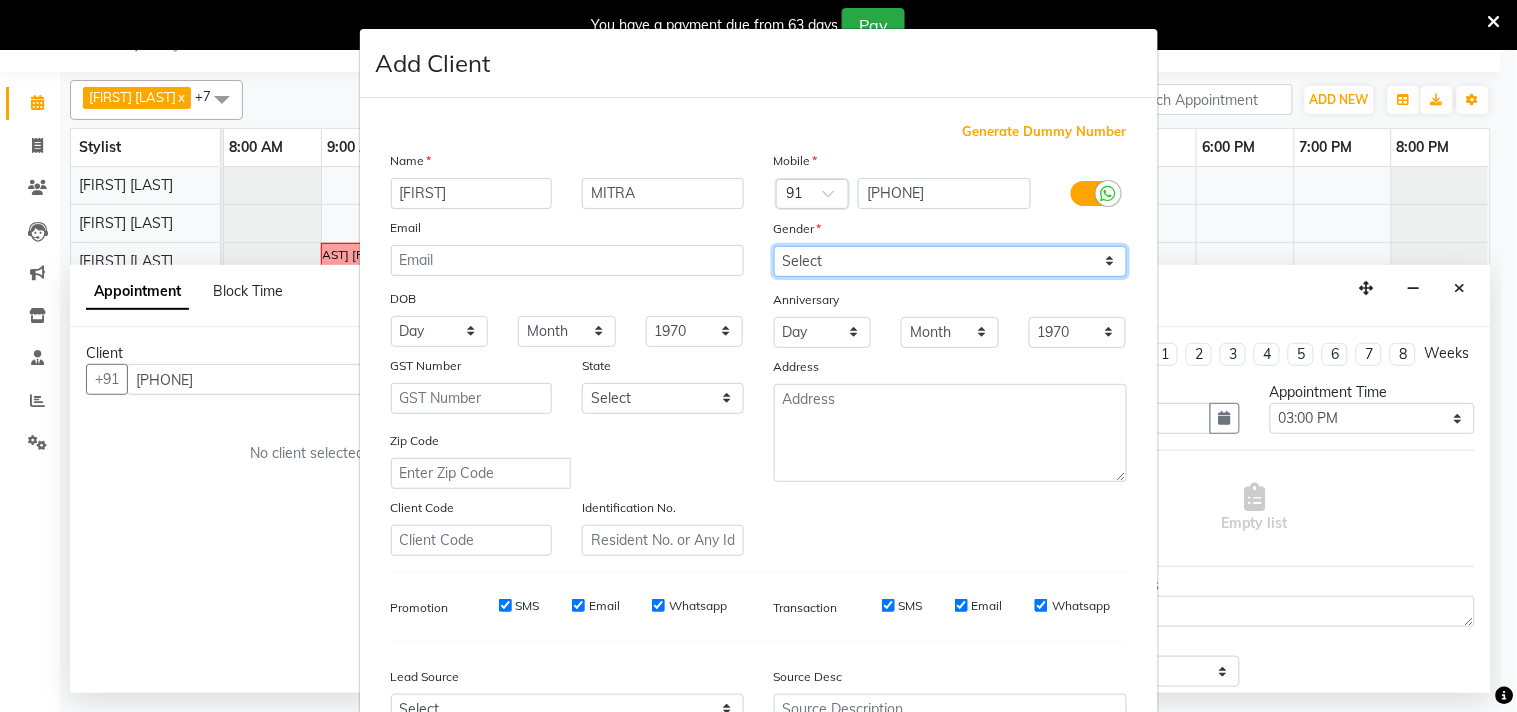 click on "Select Male Female Other Prefer Not To Say" at bounding box center [950, 261] 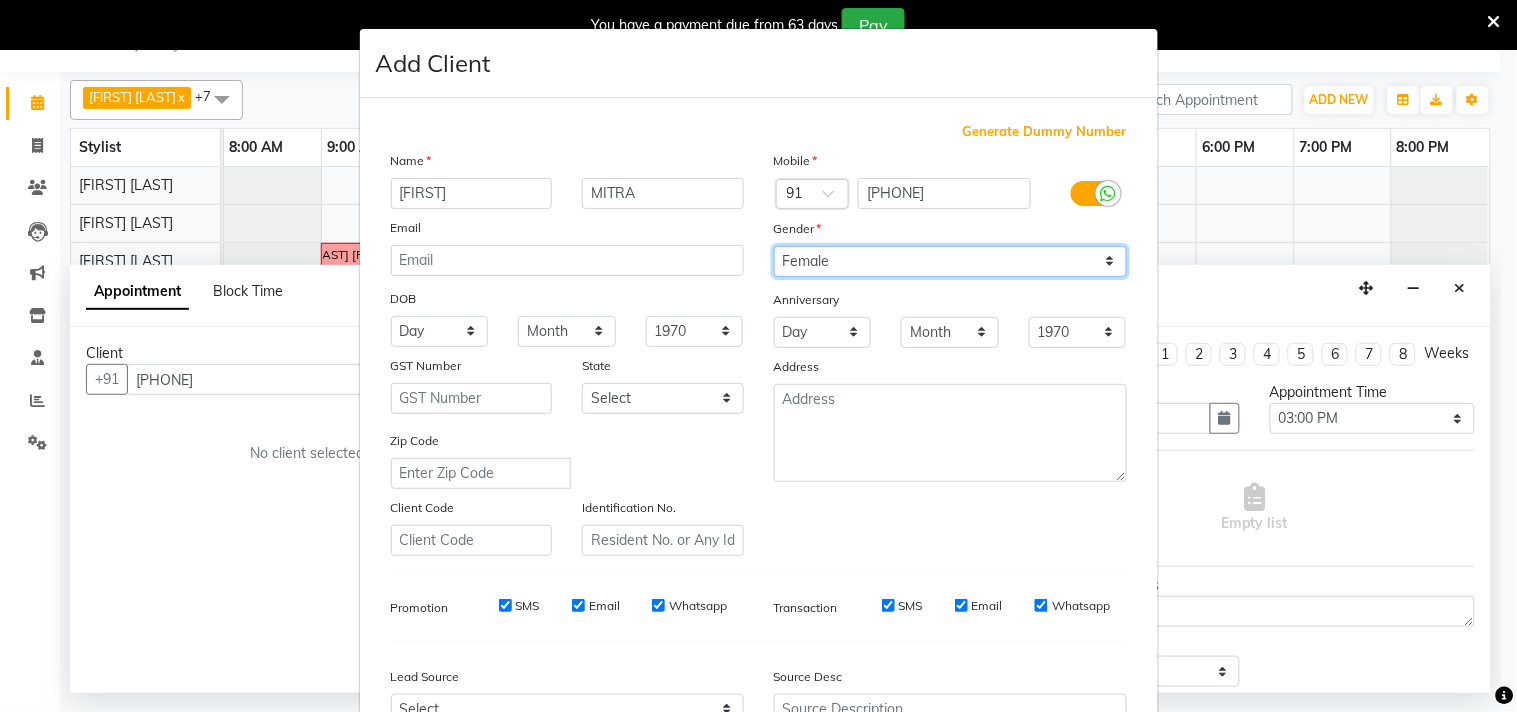 click on "Select Male Female Other Prefer Not To Say" at bounding box center (950, 261) 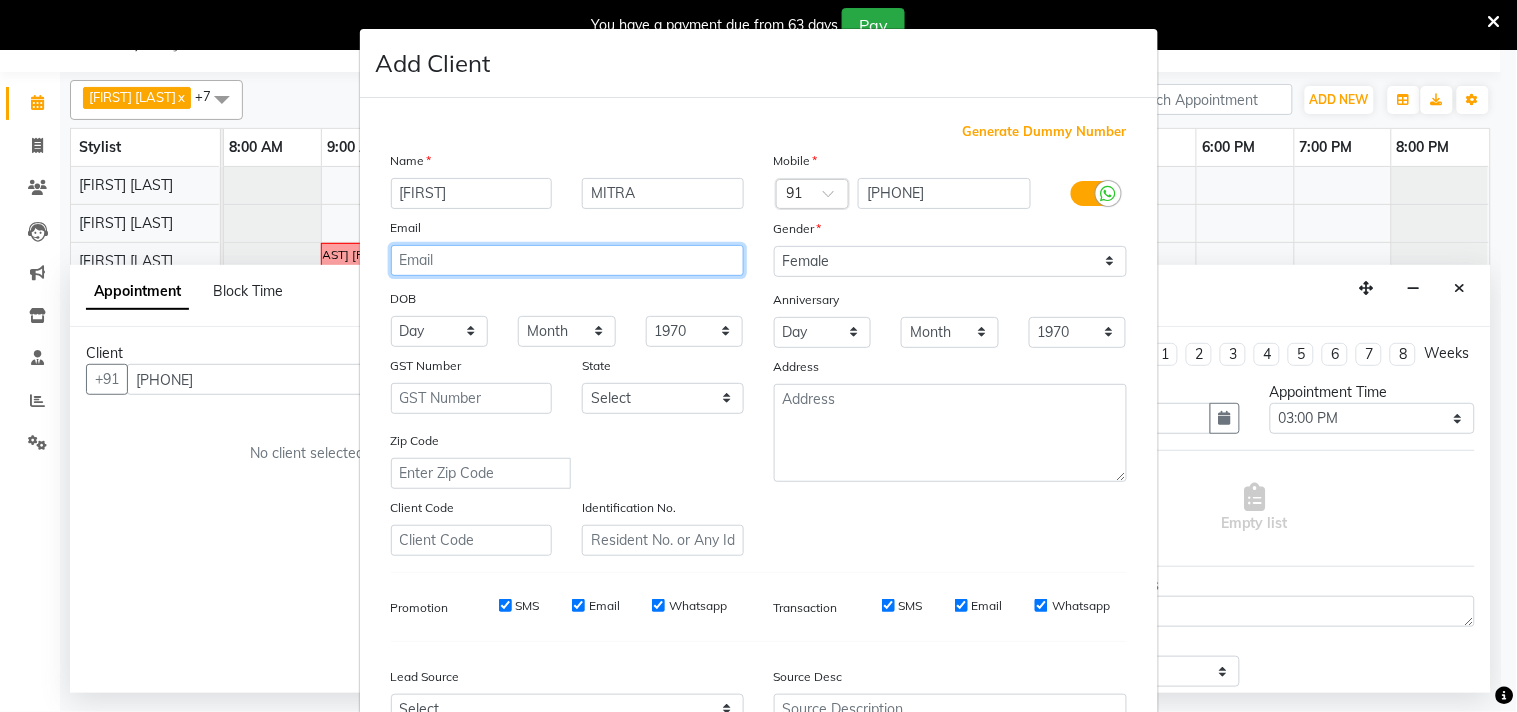 click at bounding box center (567, 260) 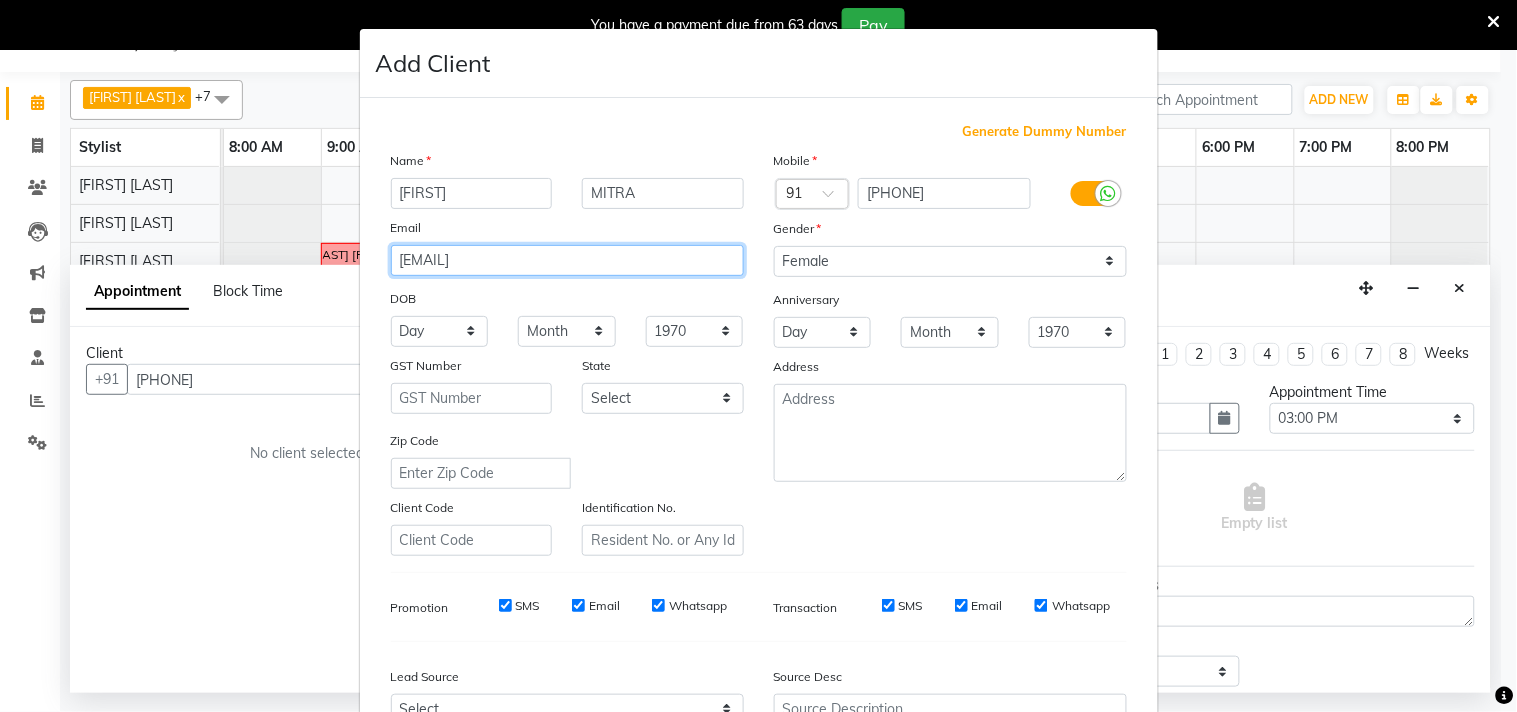 type on "aankhimaitra@gmail.com" 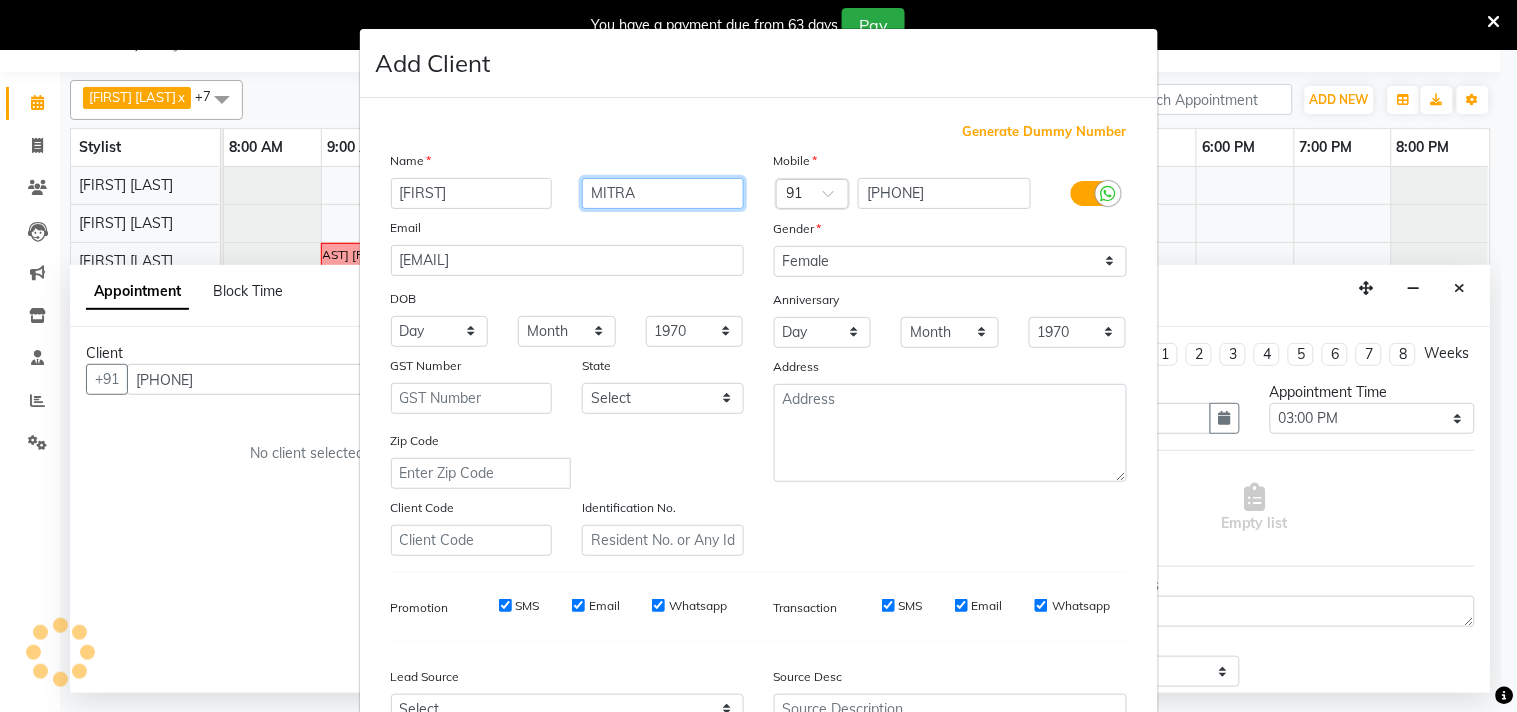 click on "MITRA" at bounding box center [663, 193] 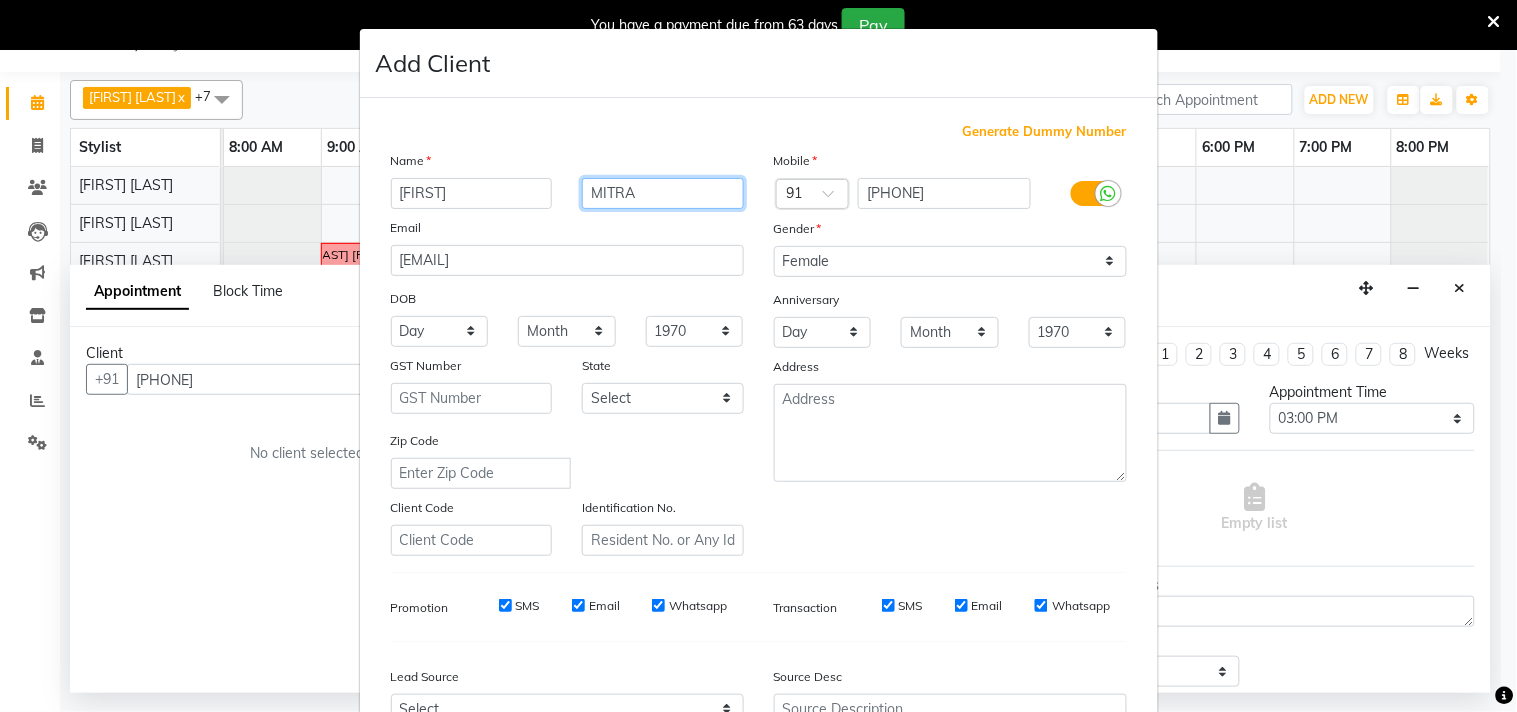 click on "MITRA" at bounding box center (663, 193) 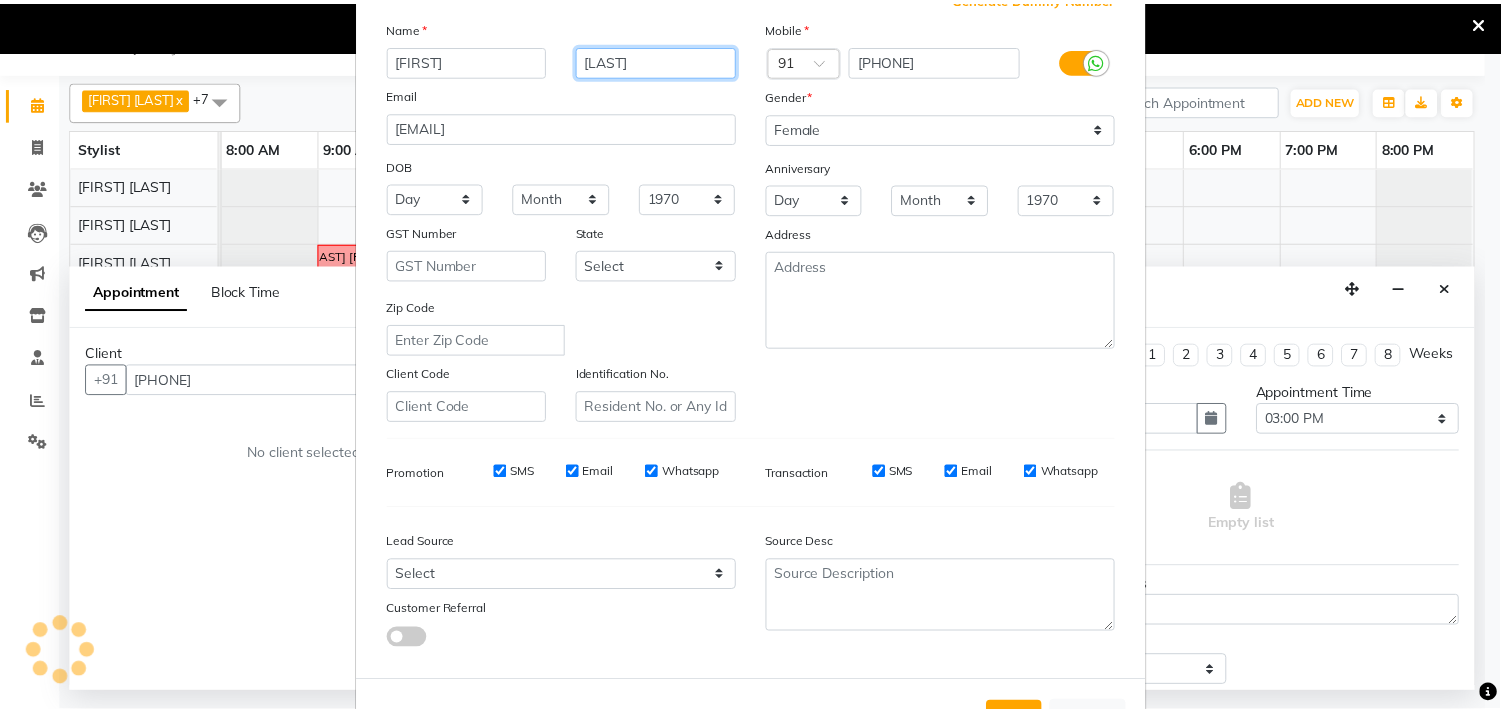 scroll, scrollTop: 212, scrollLeft: 0, axis: vertical 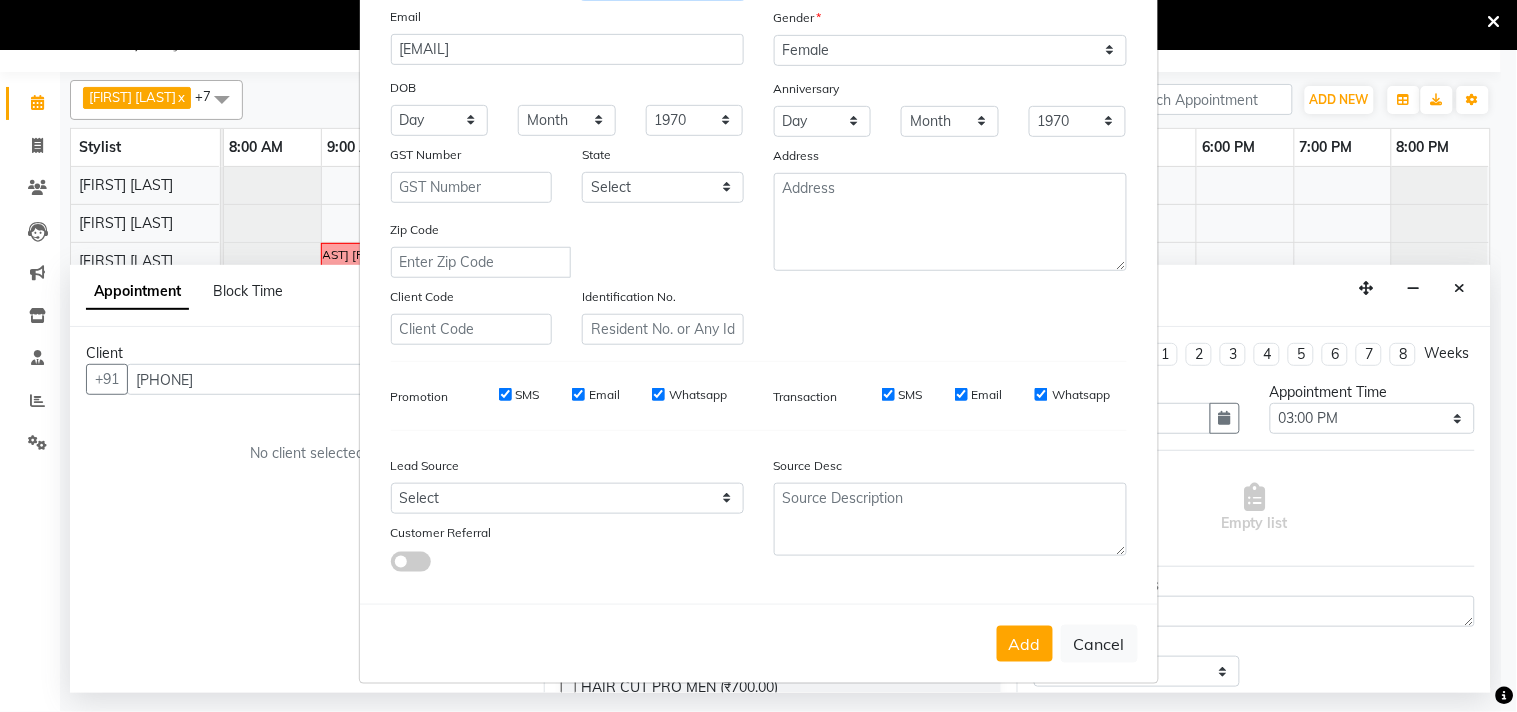 type on "MAITRA" 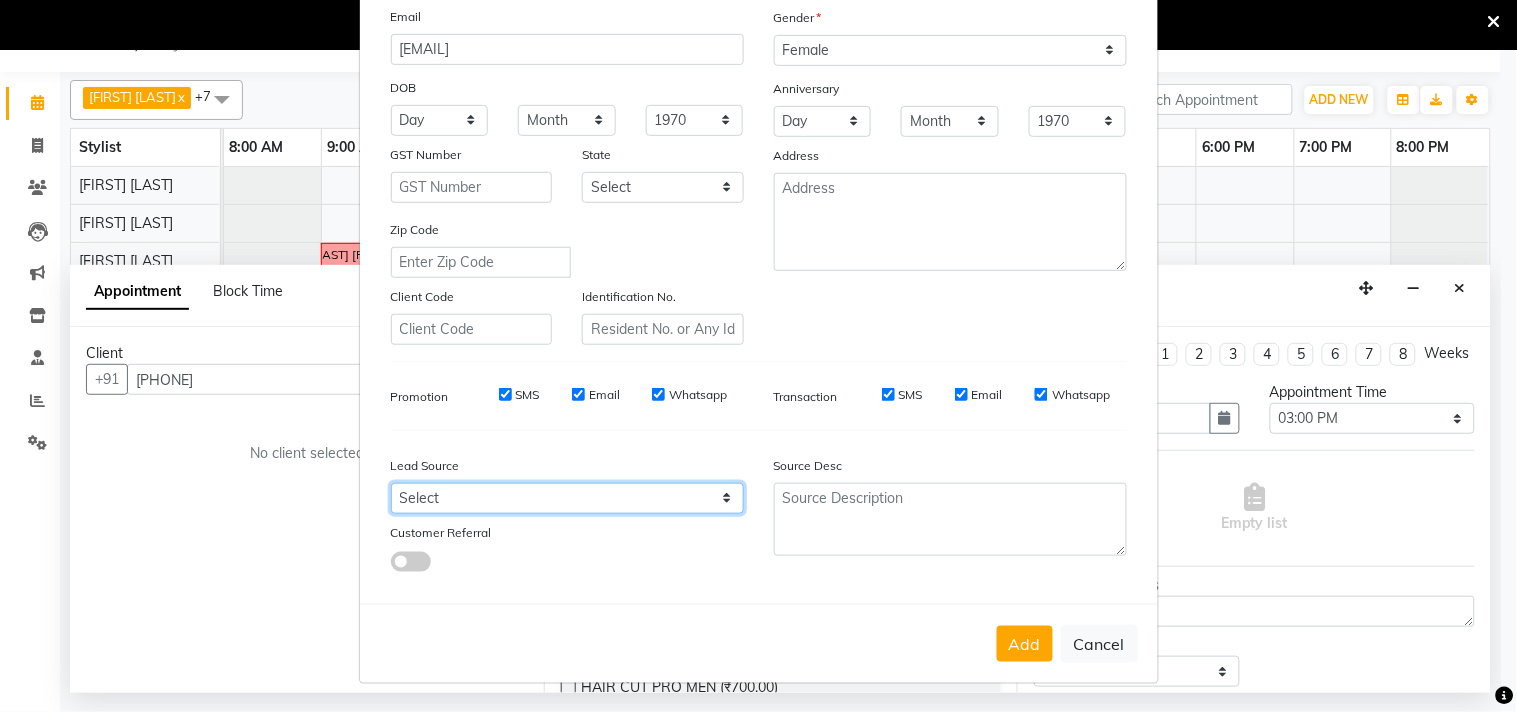 click on "Select Walk-in Referral Internet Friend Word of Mouth Advertisement Facebook JustDial Google Other" at bounding box center [567, 498] 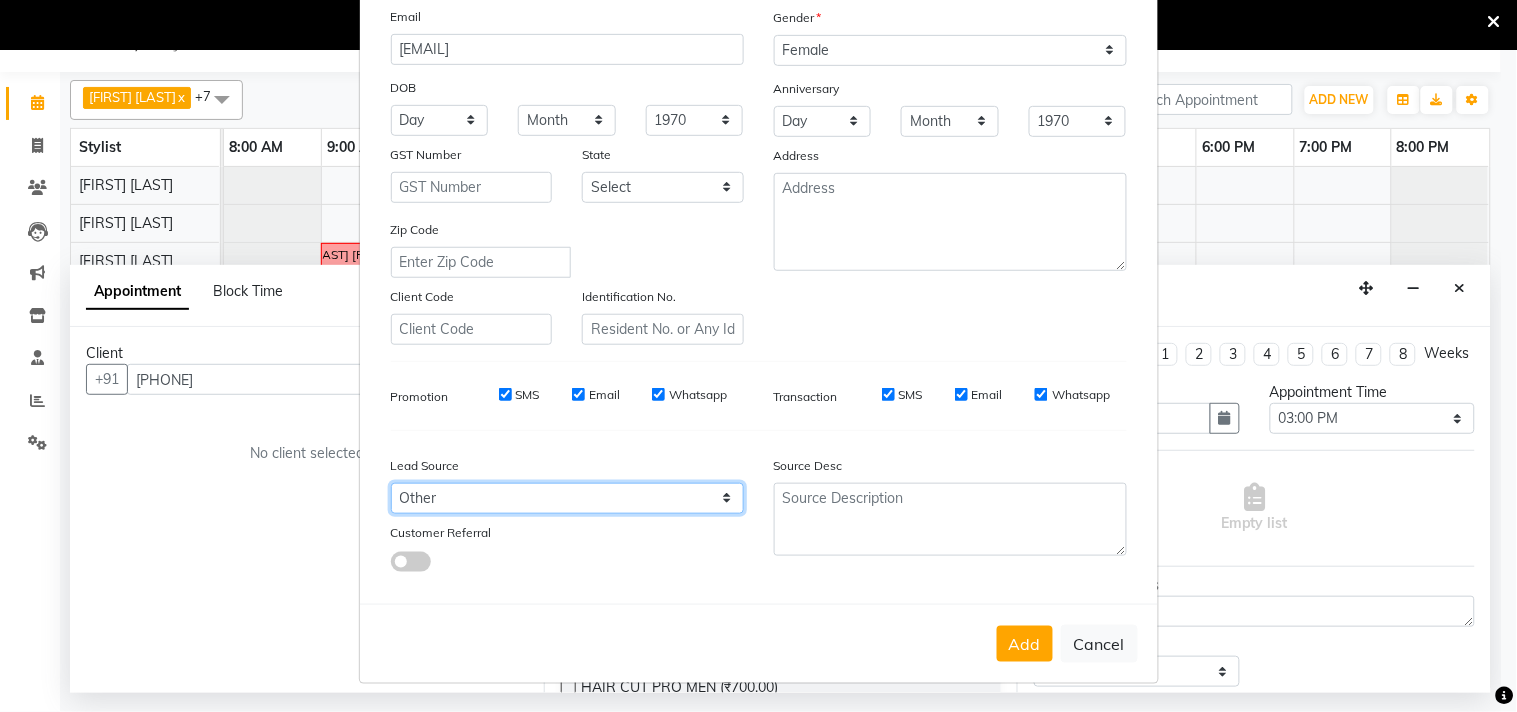 click on "Select Walk-in Referral Internet Friend Word of Mouth Advertisement Facebook JustDial Google Other" at bounding box center (567, 498) 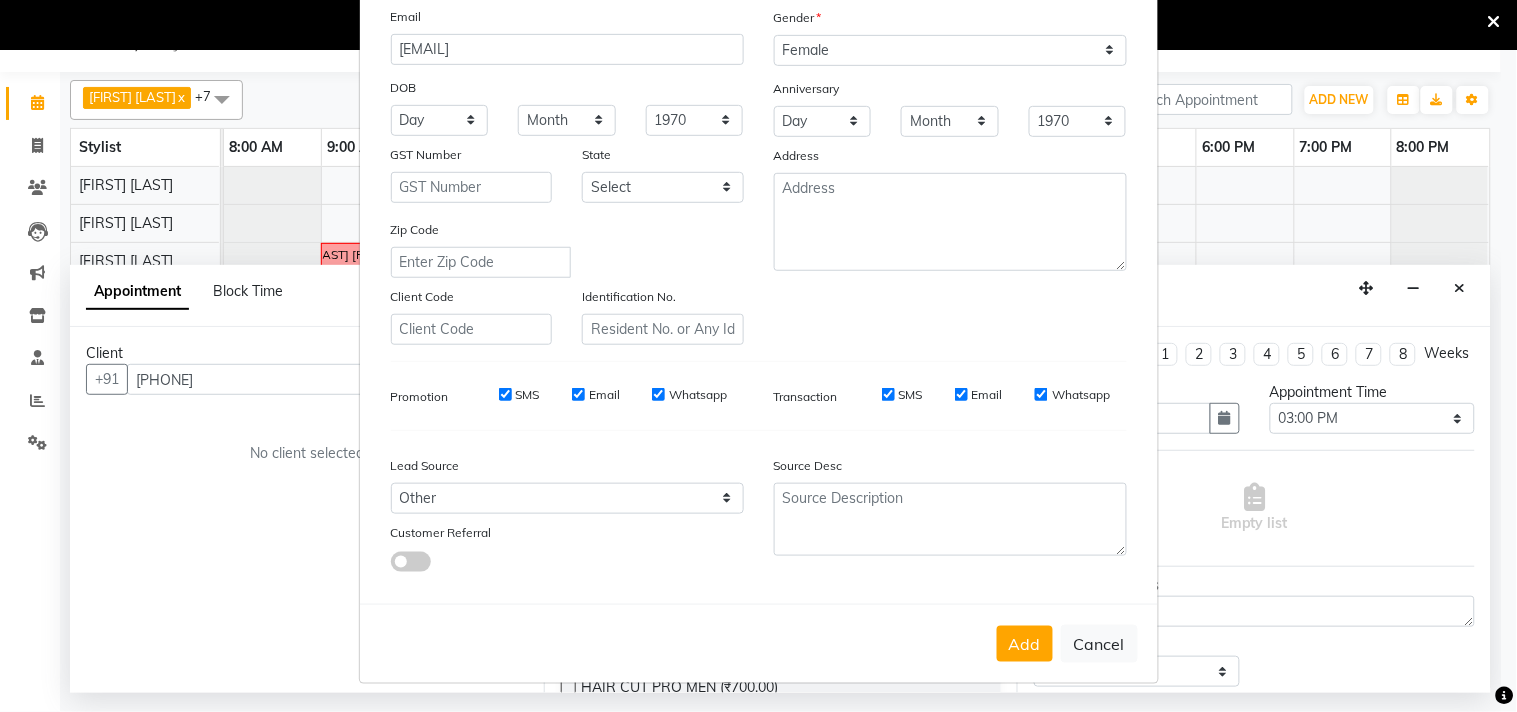 click on "Lead Source" at bounding box center [425, 466] 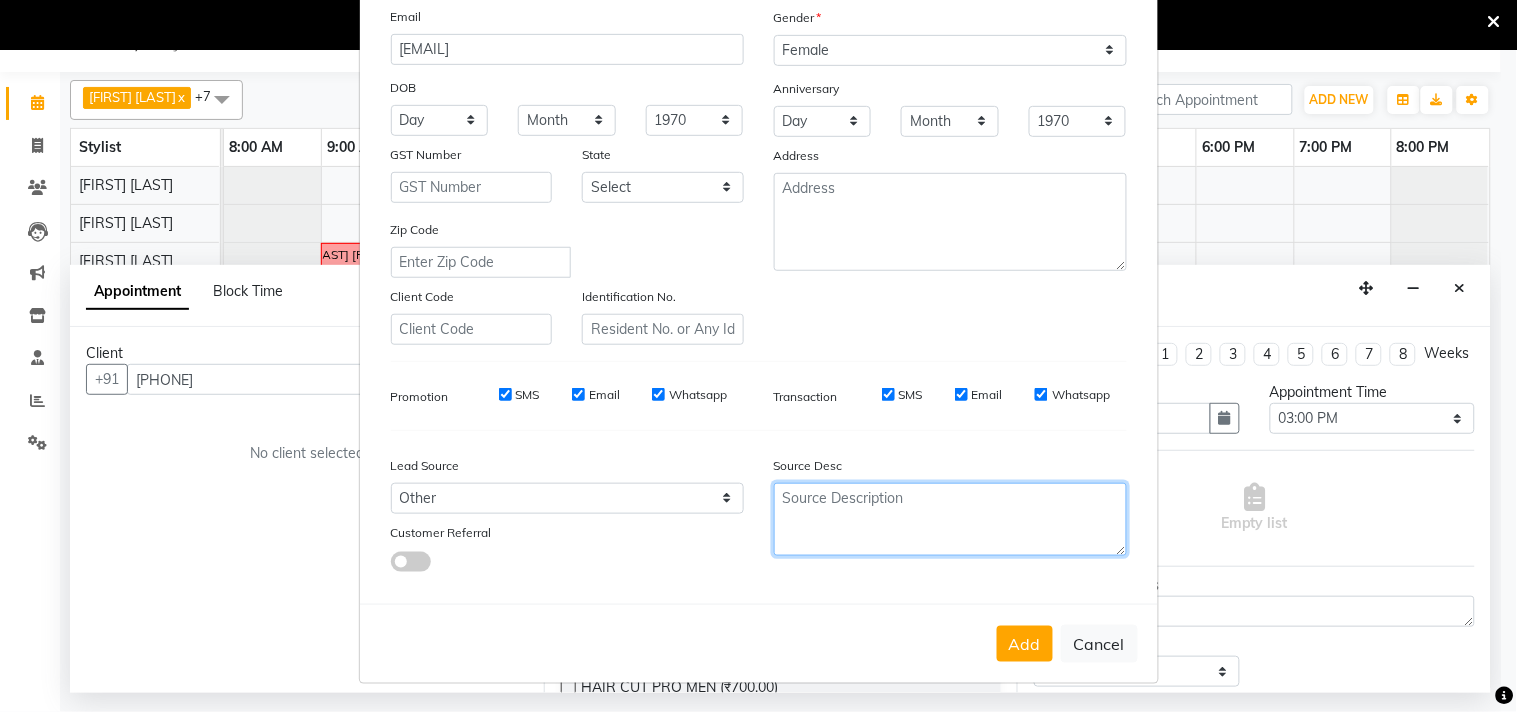 click at bounding box center [950, 519] 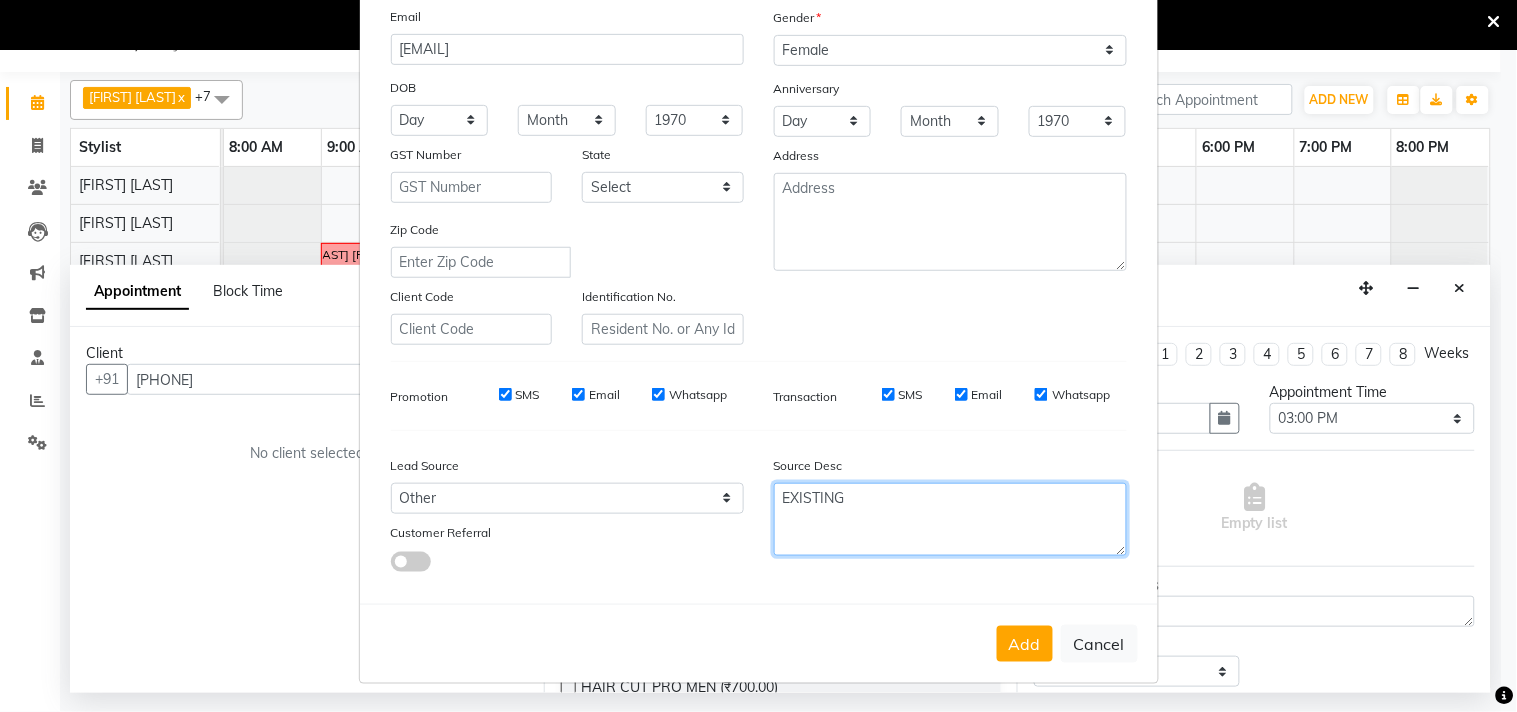 type on "EXISTING" 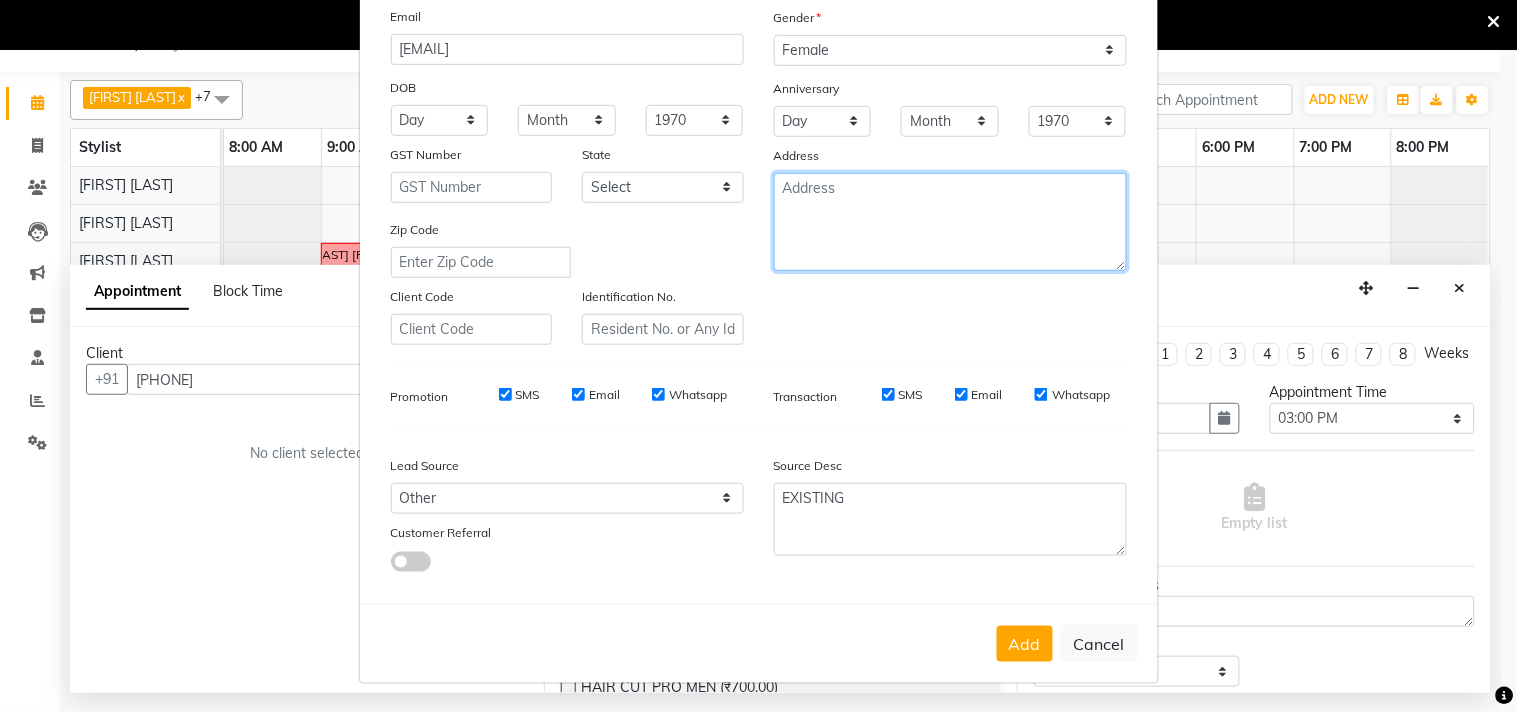 click at bounding box center (950, 222) 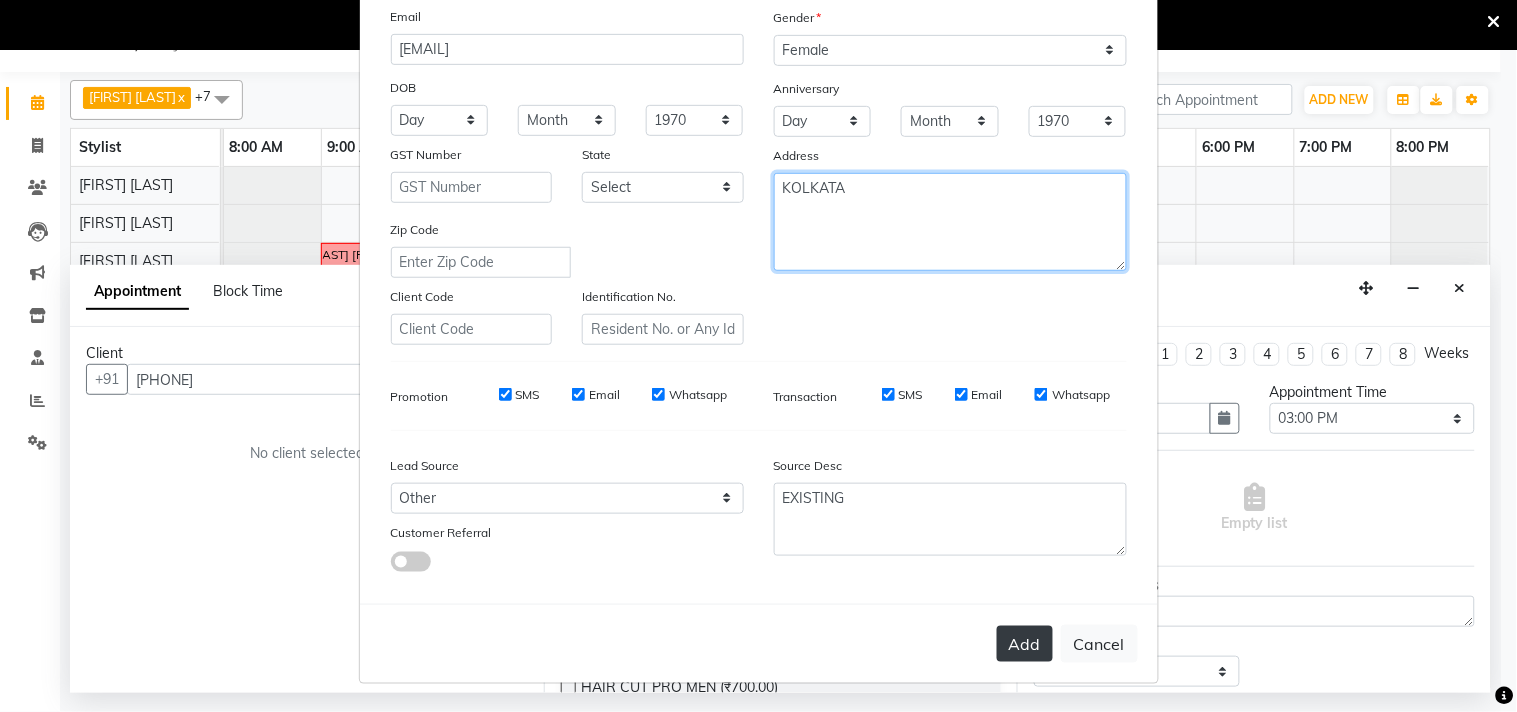 type on "KOLKATA" 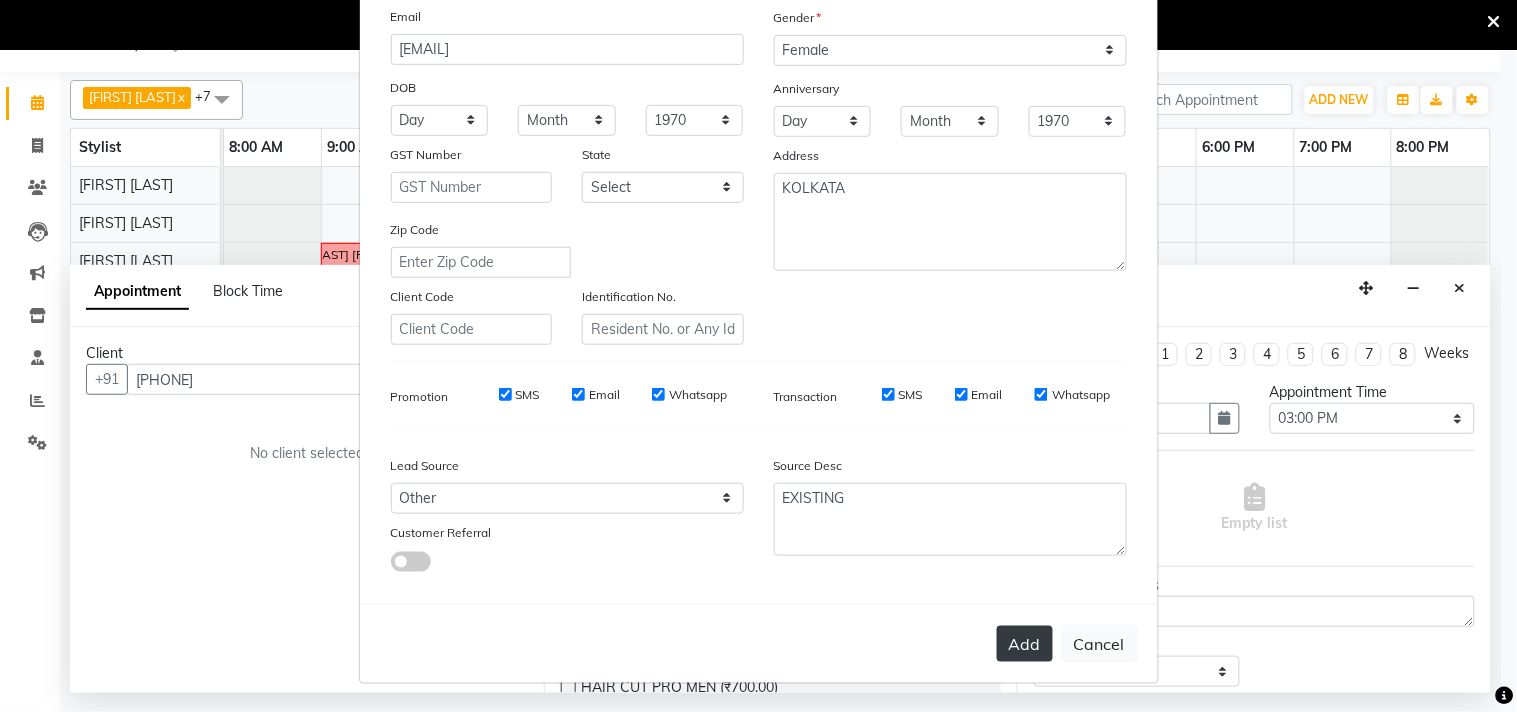 click on "Add" at bounding box center [1025, 644] 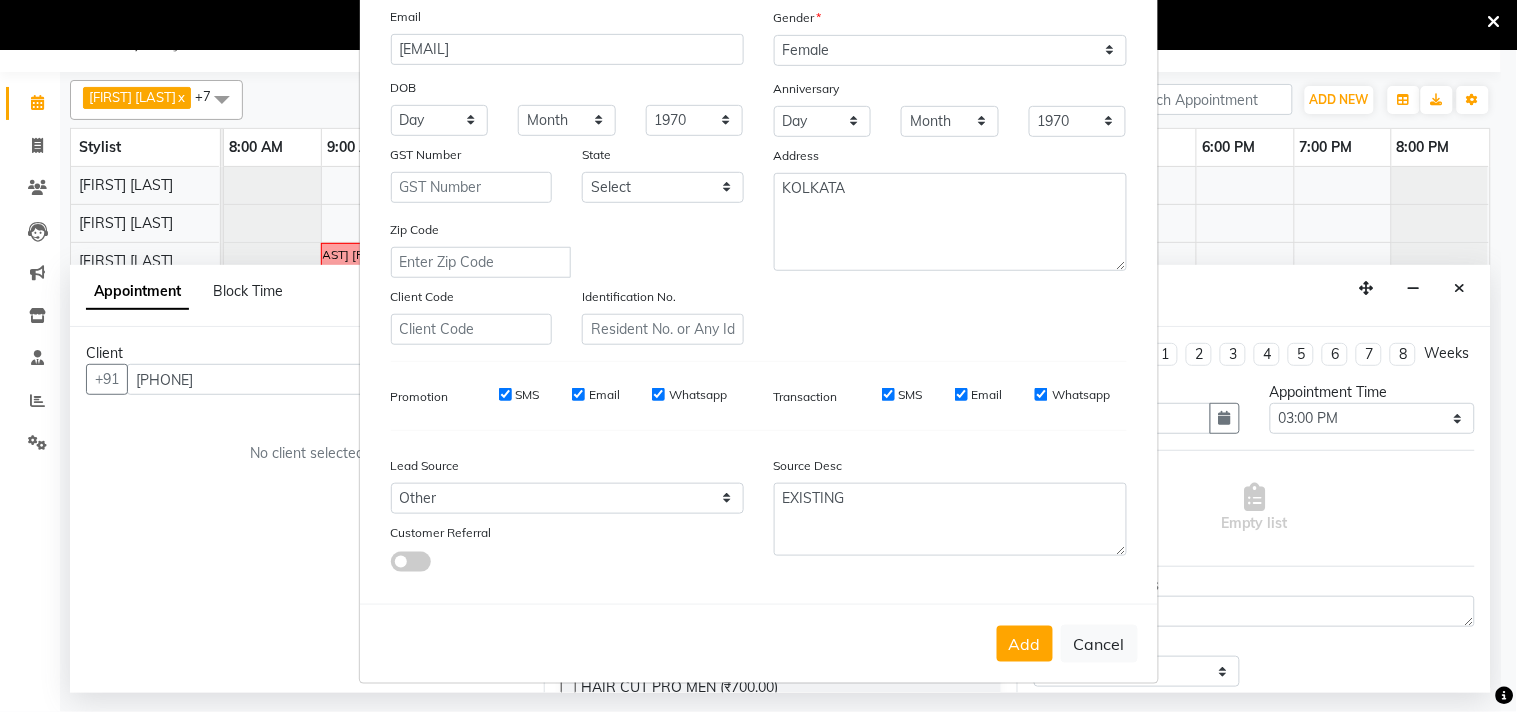 click on "Add   Cancel" at bounding box center [759, 643] 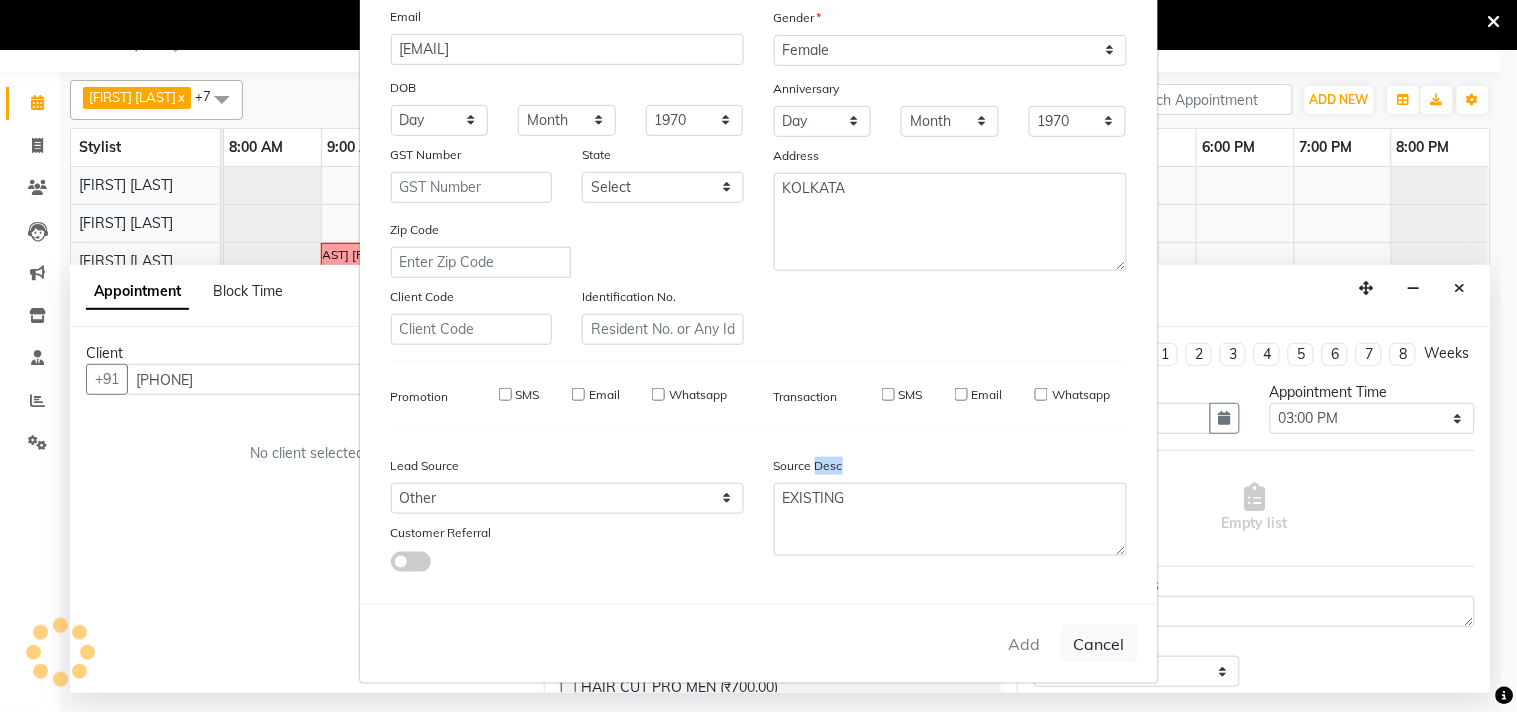 type 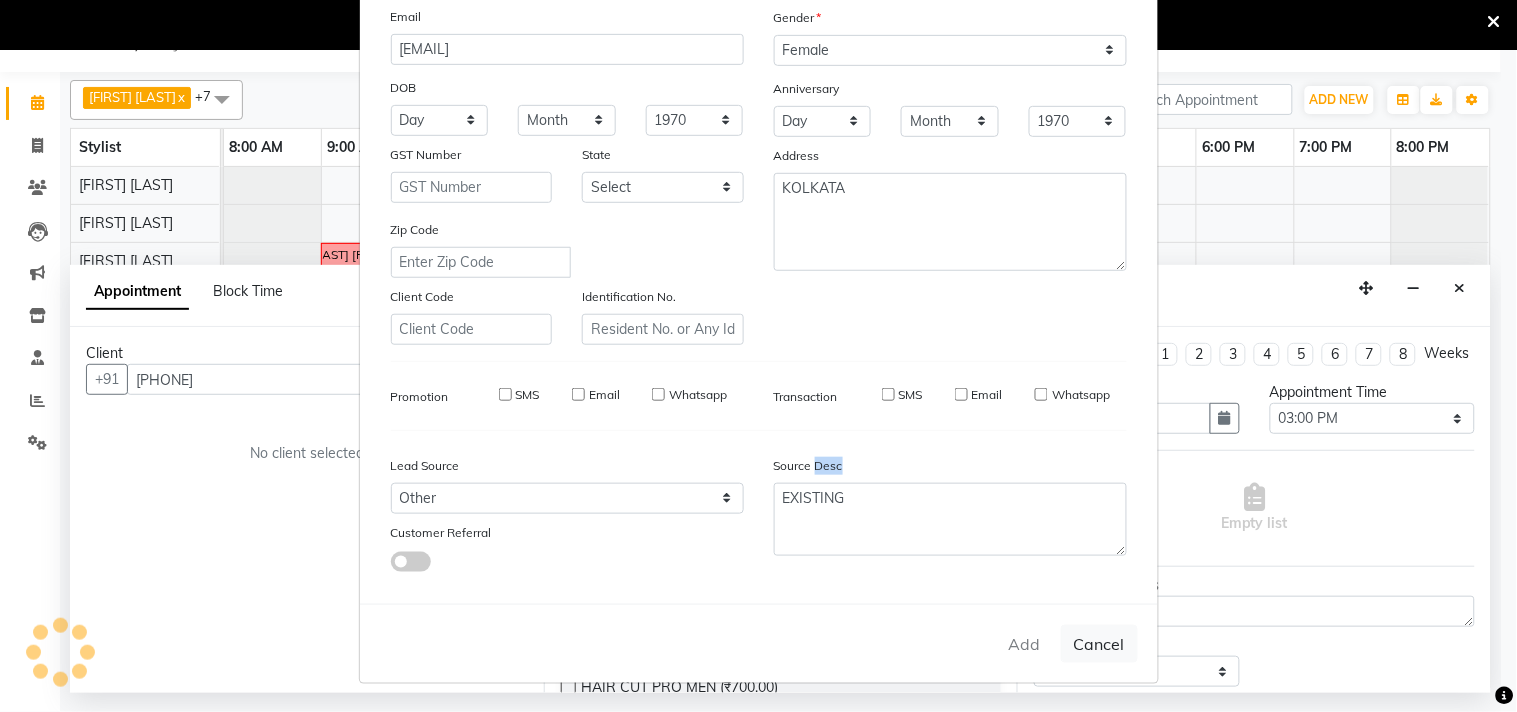 type 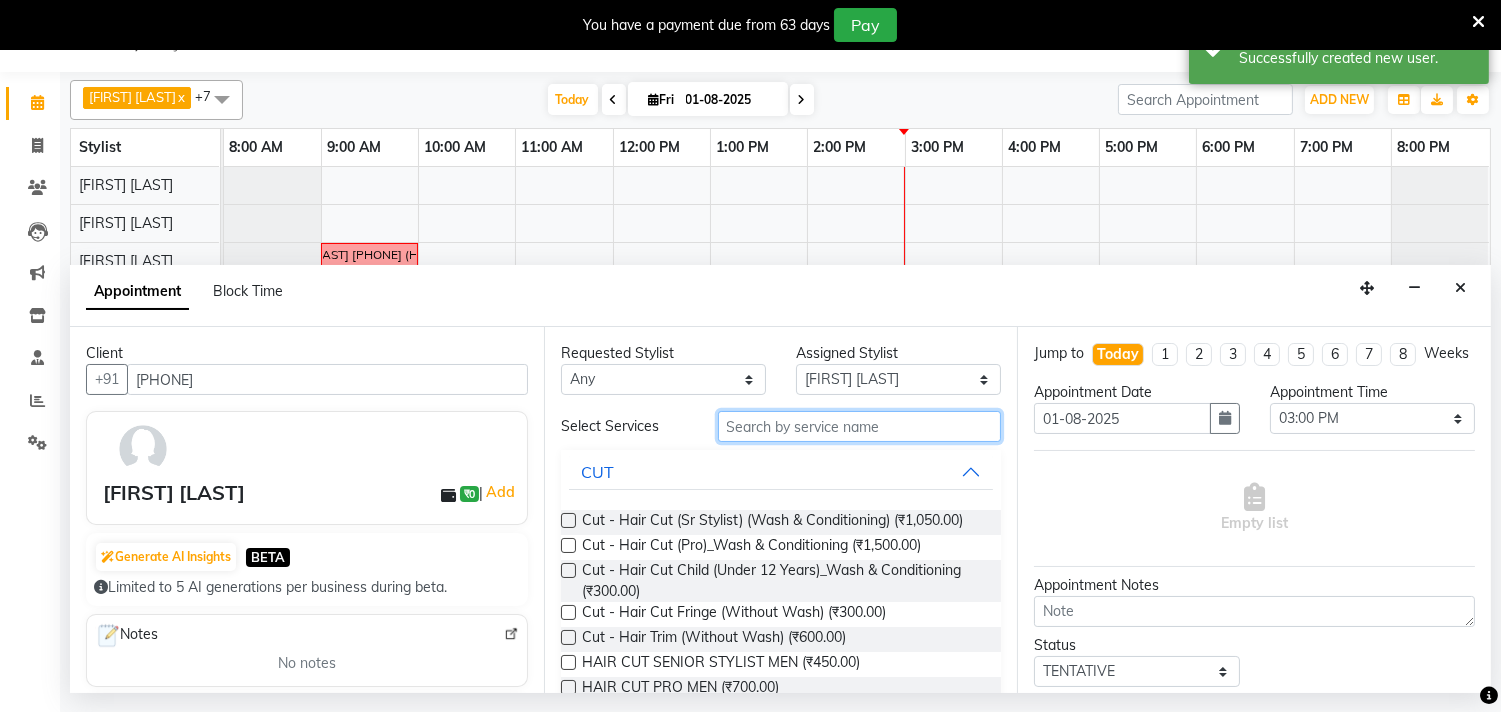 click at bounding box center [860, 426] 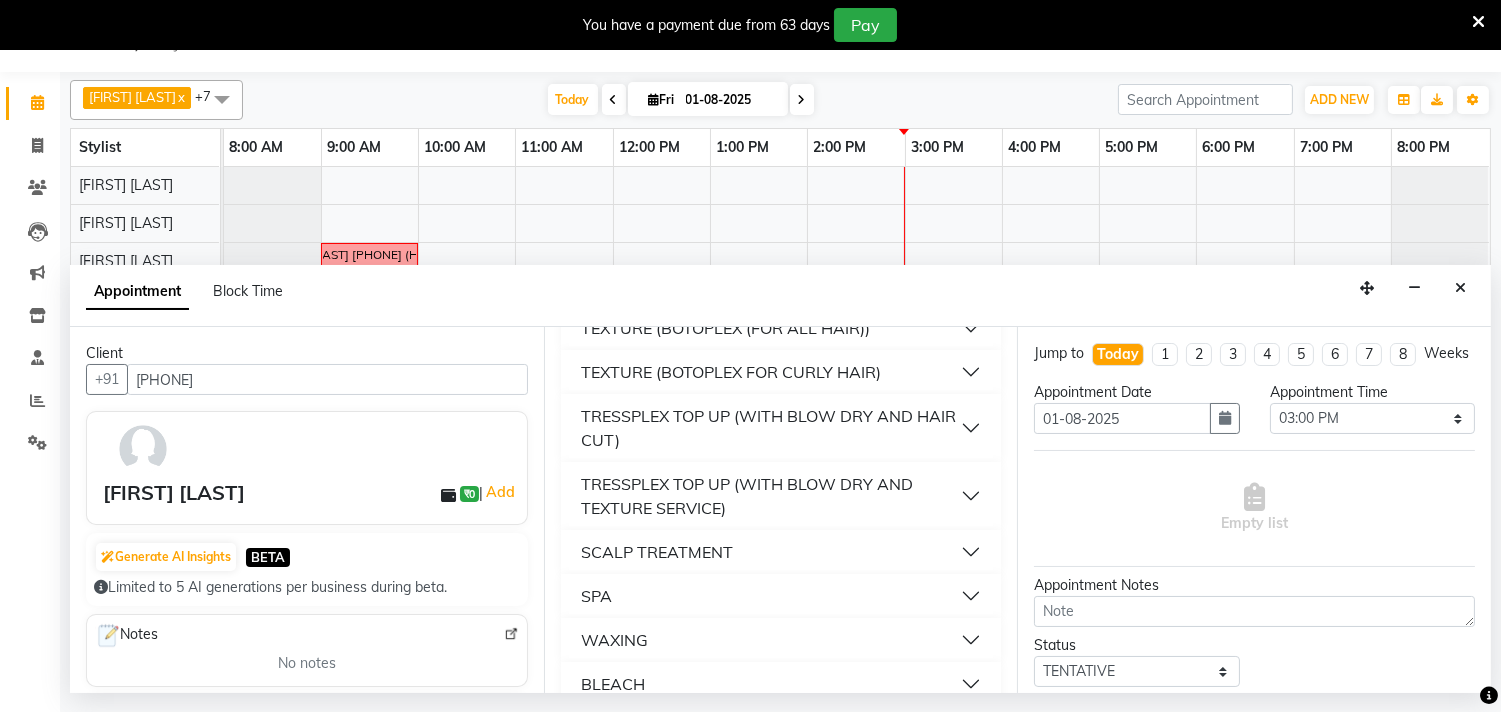 scroll, scrollTop: 806, scrollLeft: 0, axis: vertical 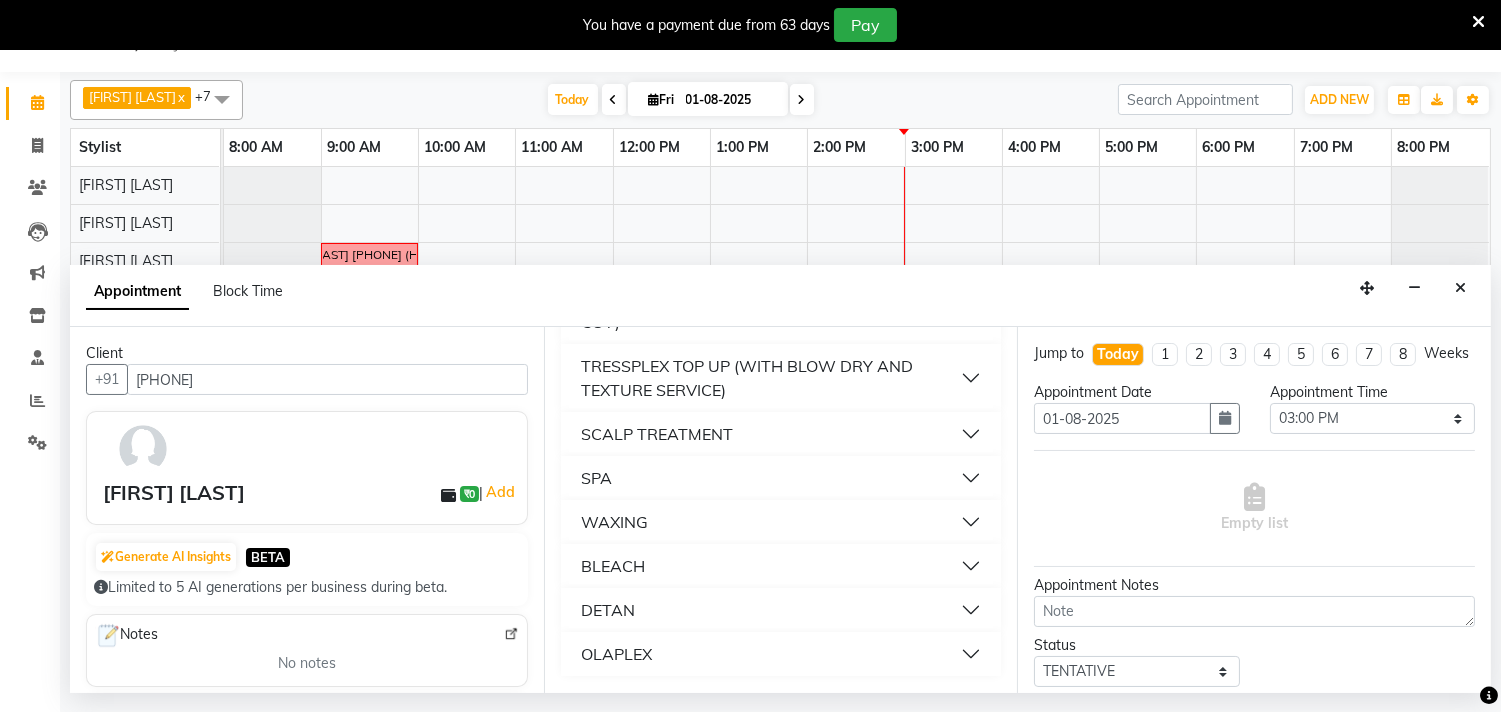 type on "MID" 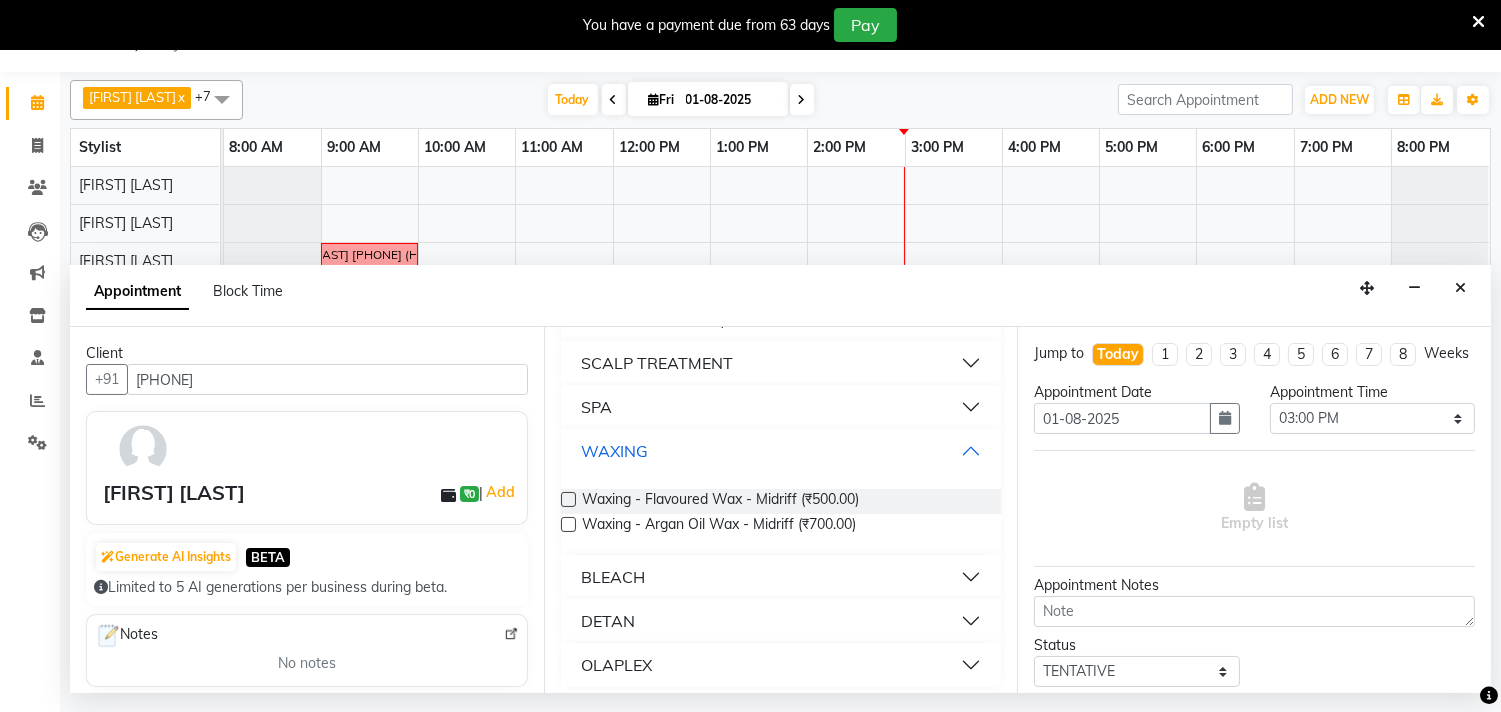 scroll, scrollTop: 888, scrollLeft: 0, axis: vertical 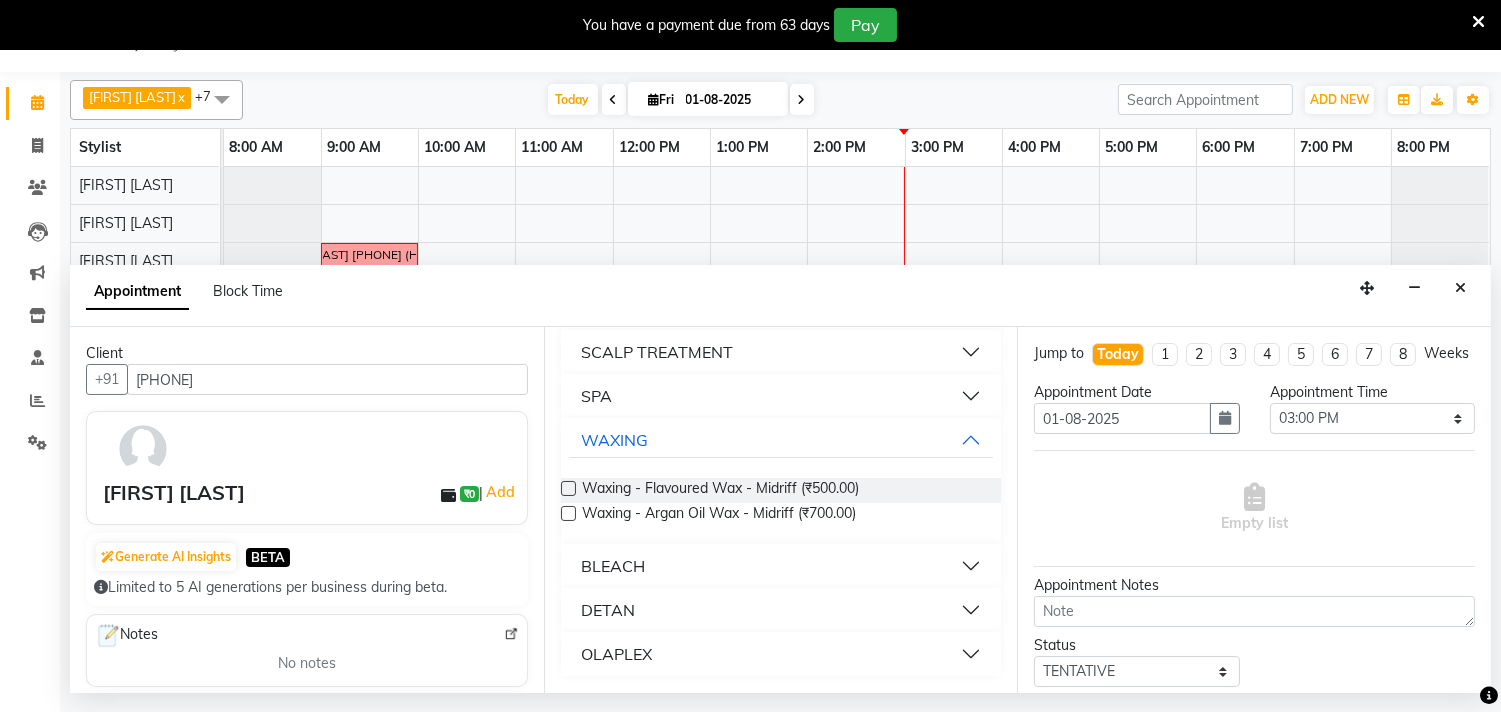 click at bounding box center [568, 513] 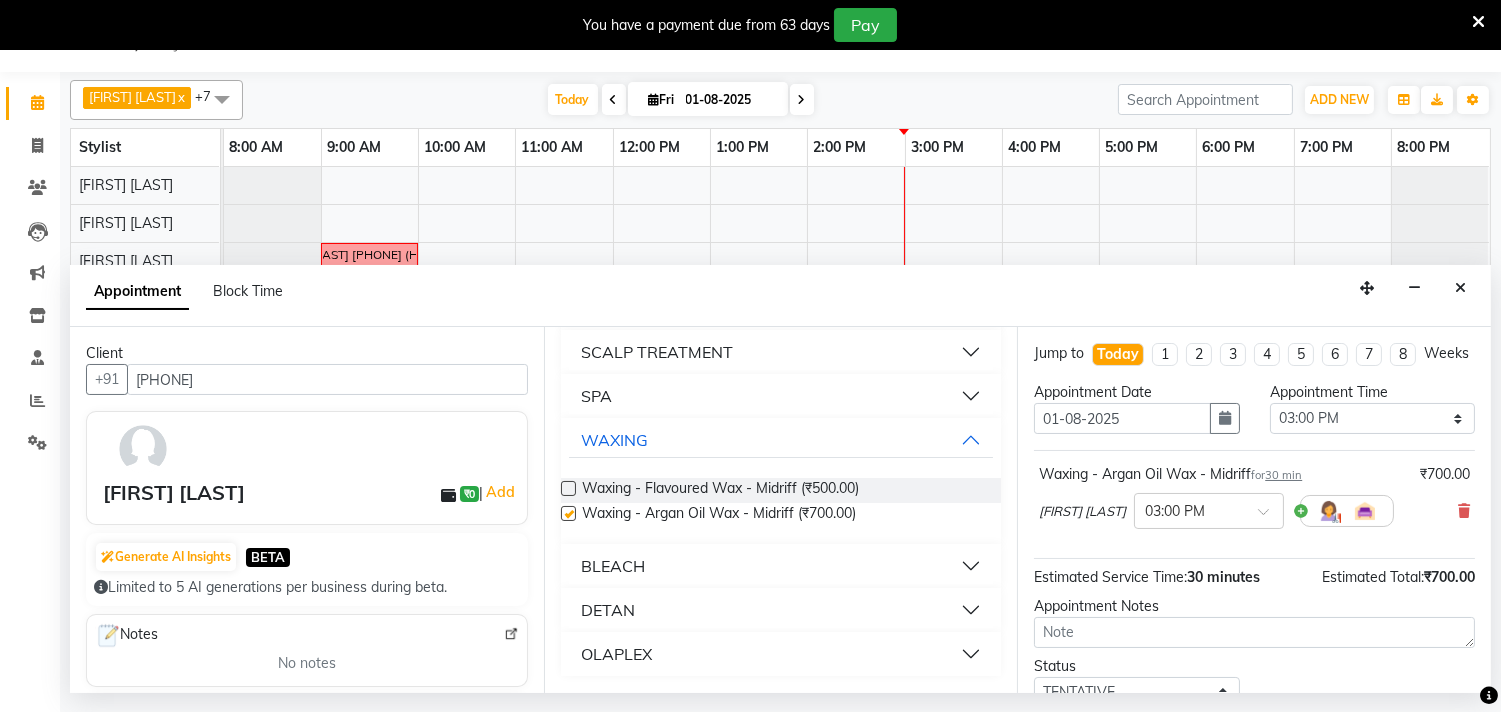 checkbox on "false" 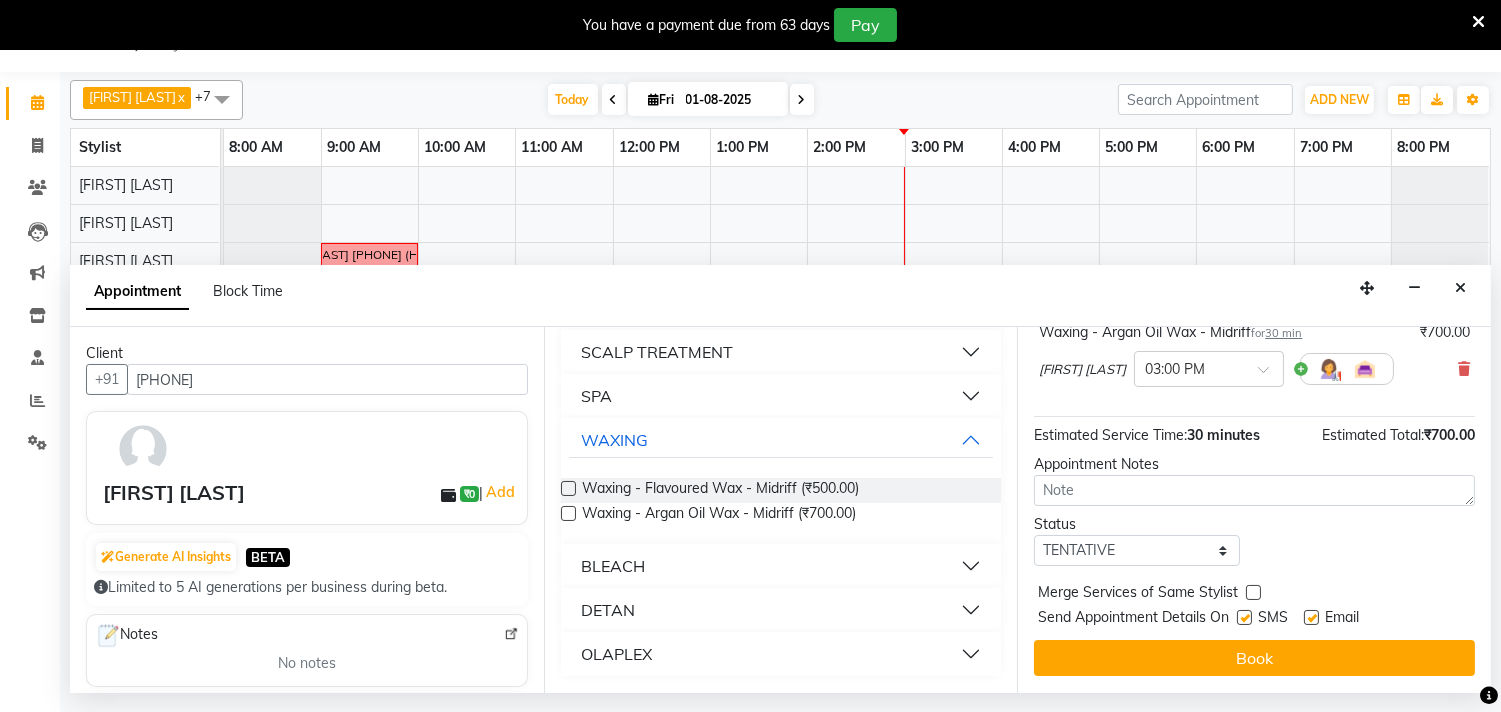scroll, scrollTop: 161, scrollLeft: 0, axis: vertical 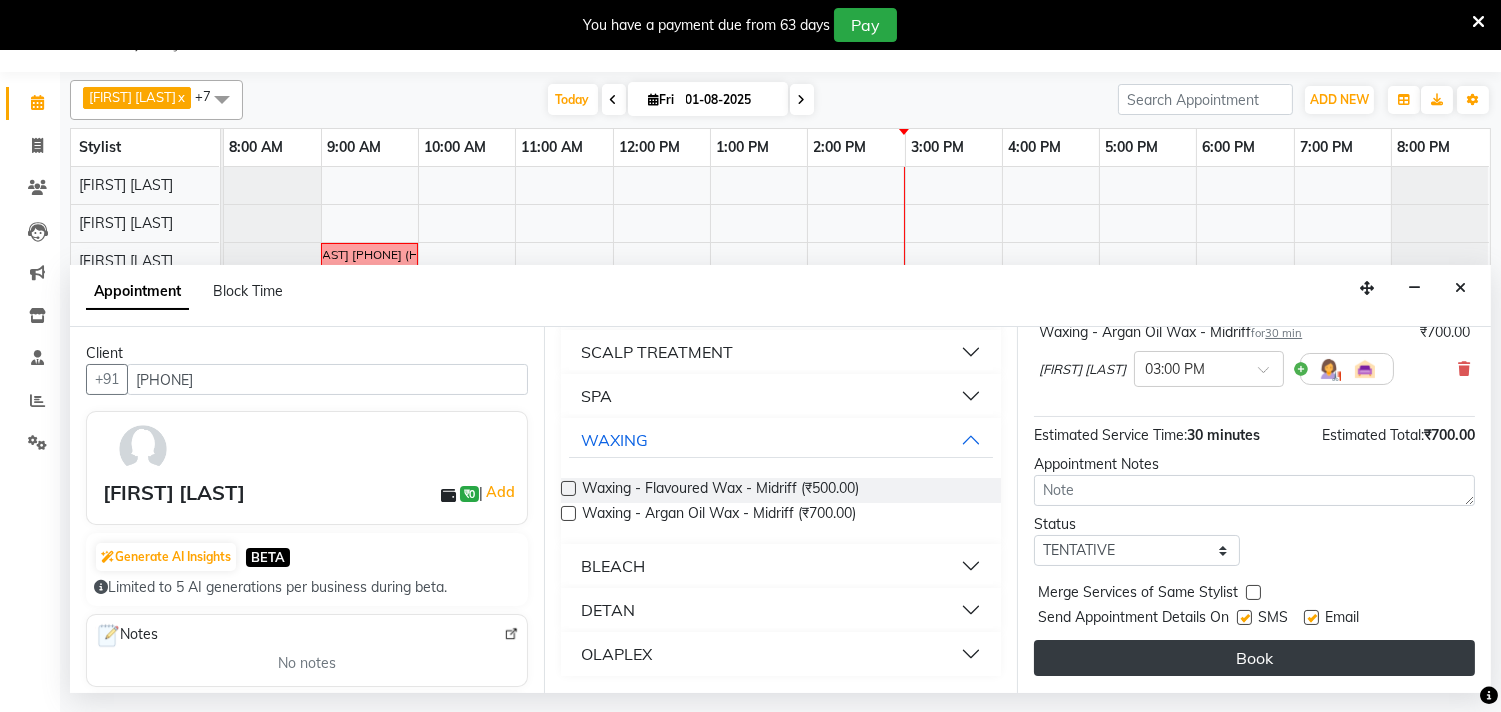 click on "Book" at bounding box center [1254, 658] 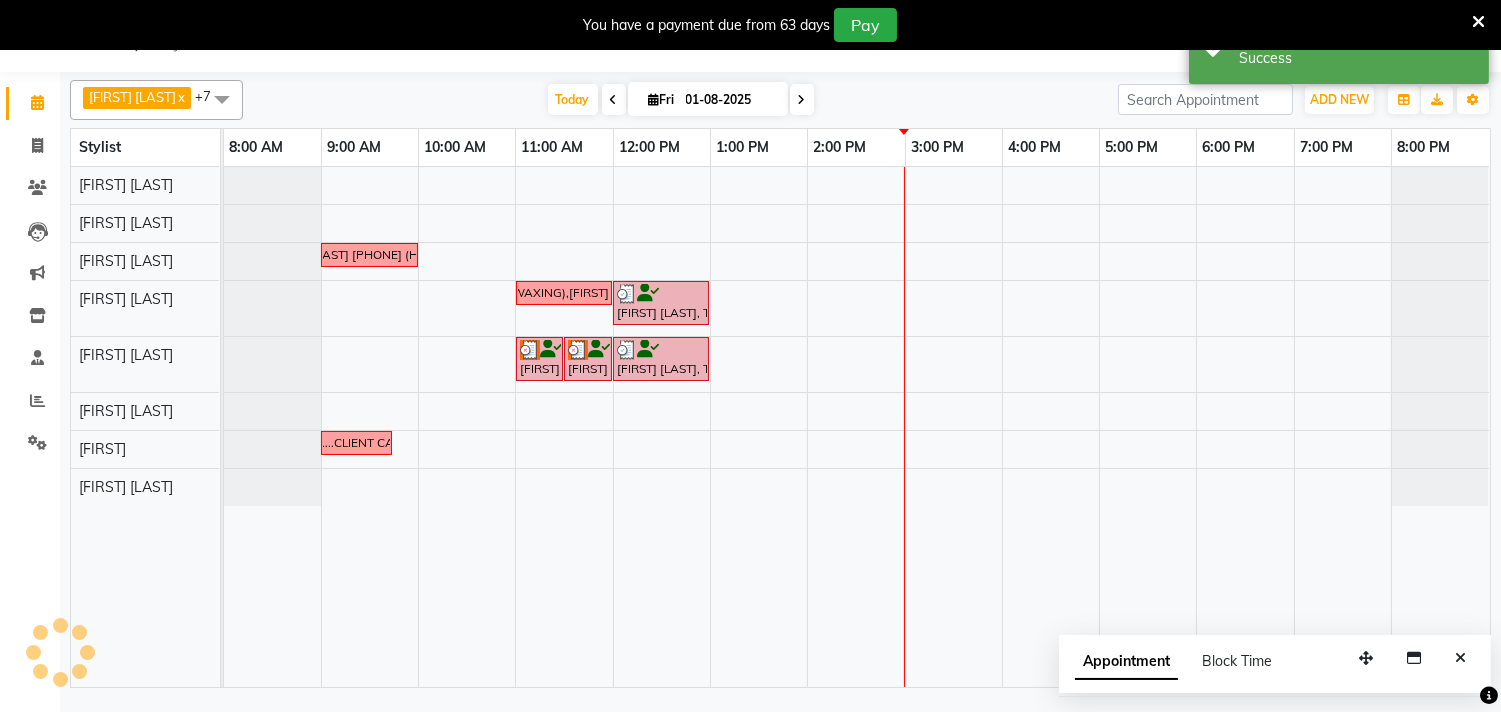 scroll, scrollTop: 0, scrollLeft: 0, axis: both 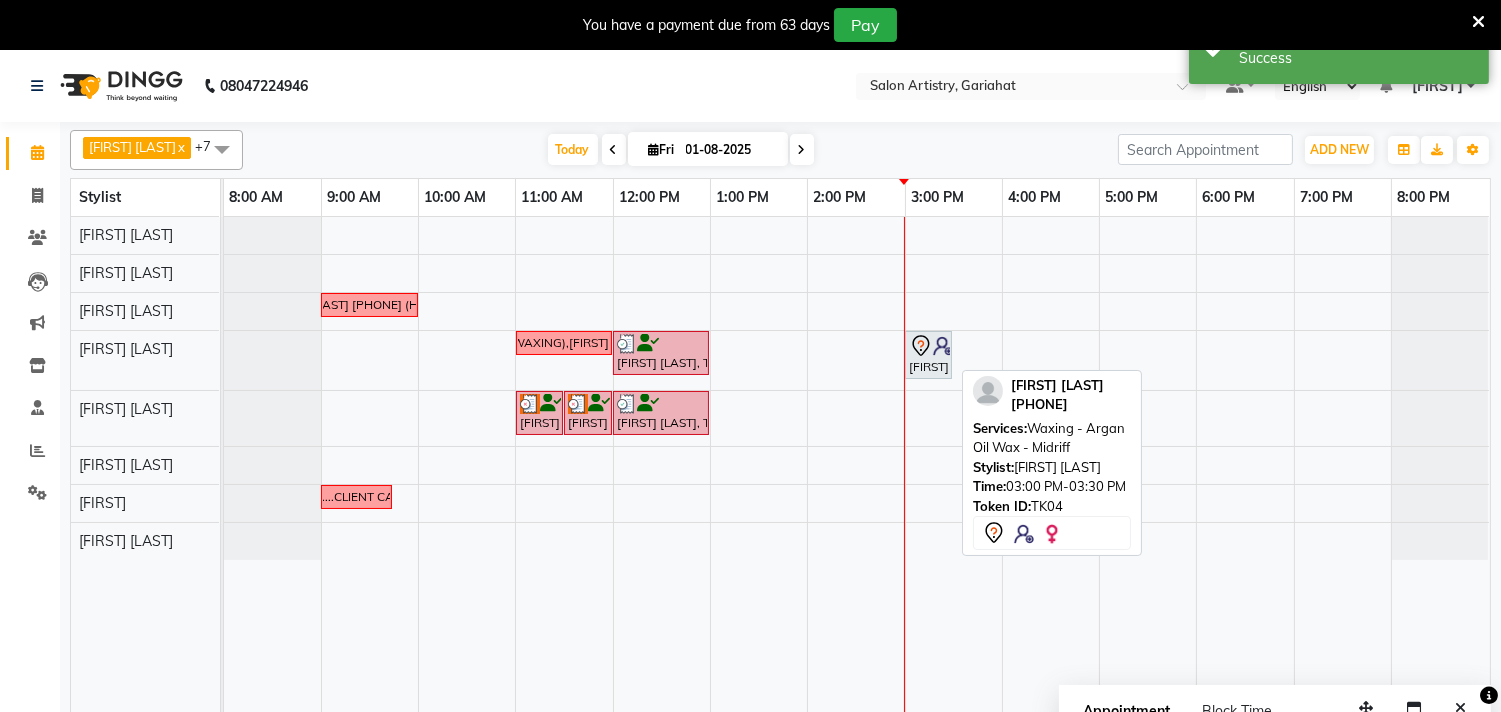 click at bounding box center [943, 346] 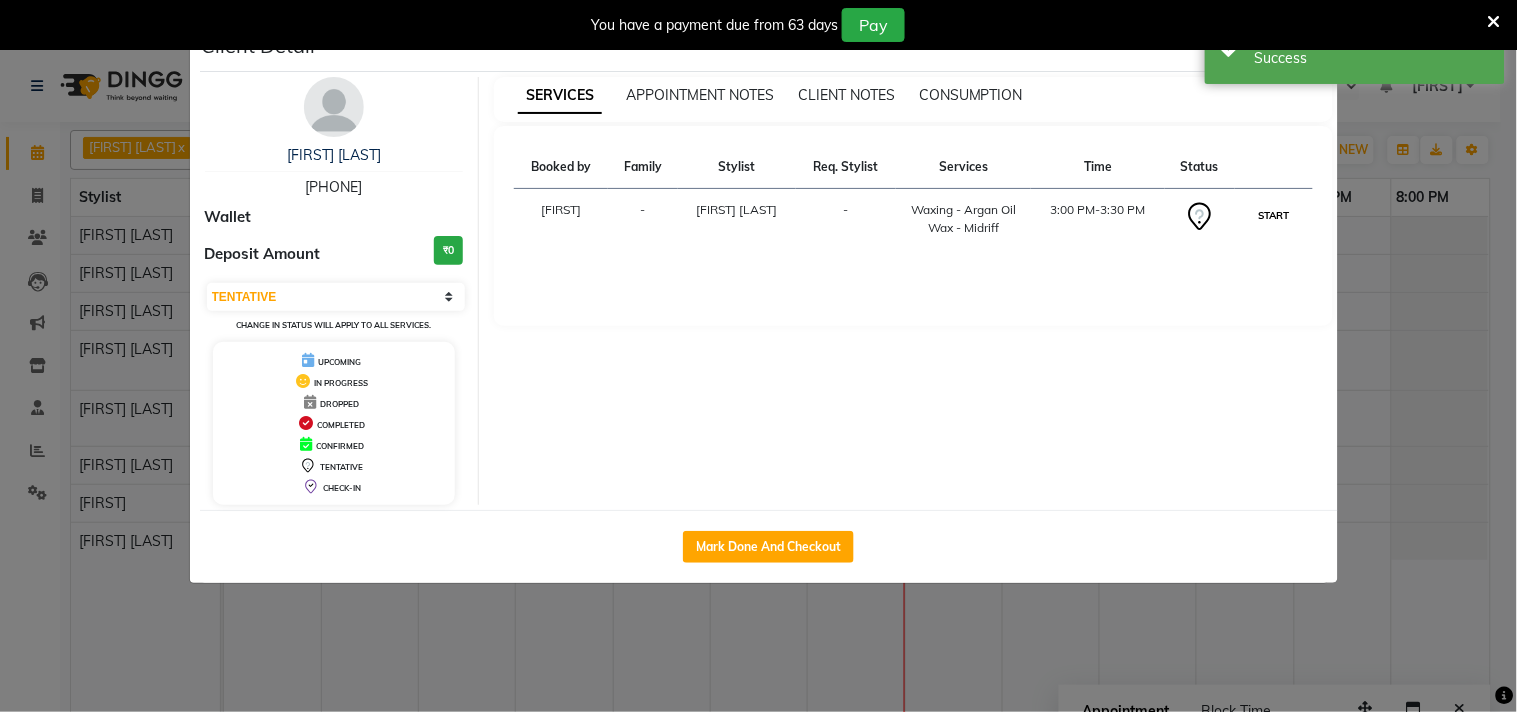 click on "START" at bounding box center [1273, 215] 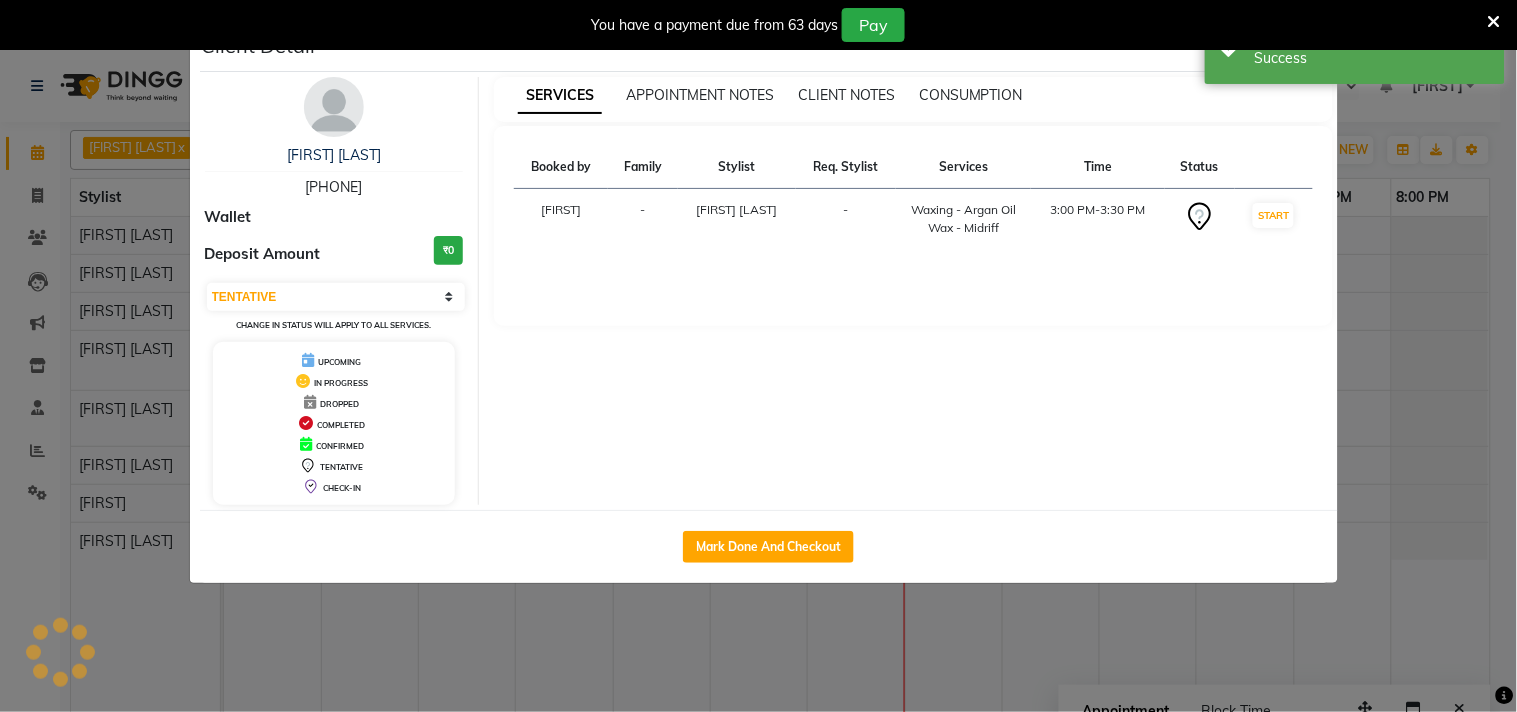 select on "1" 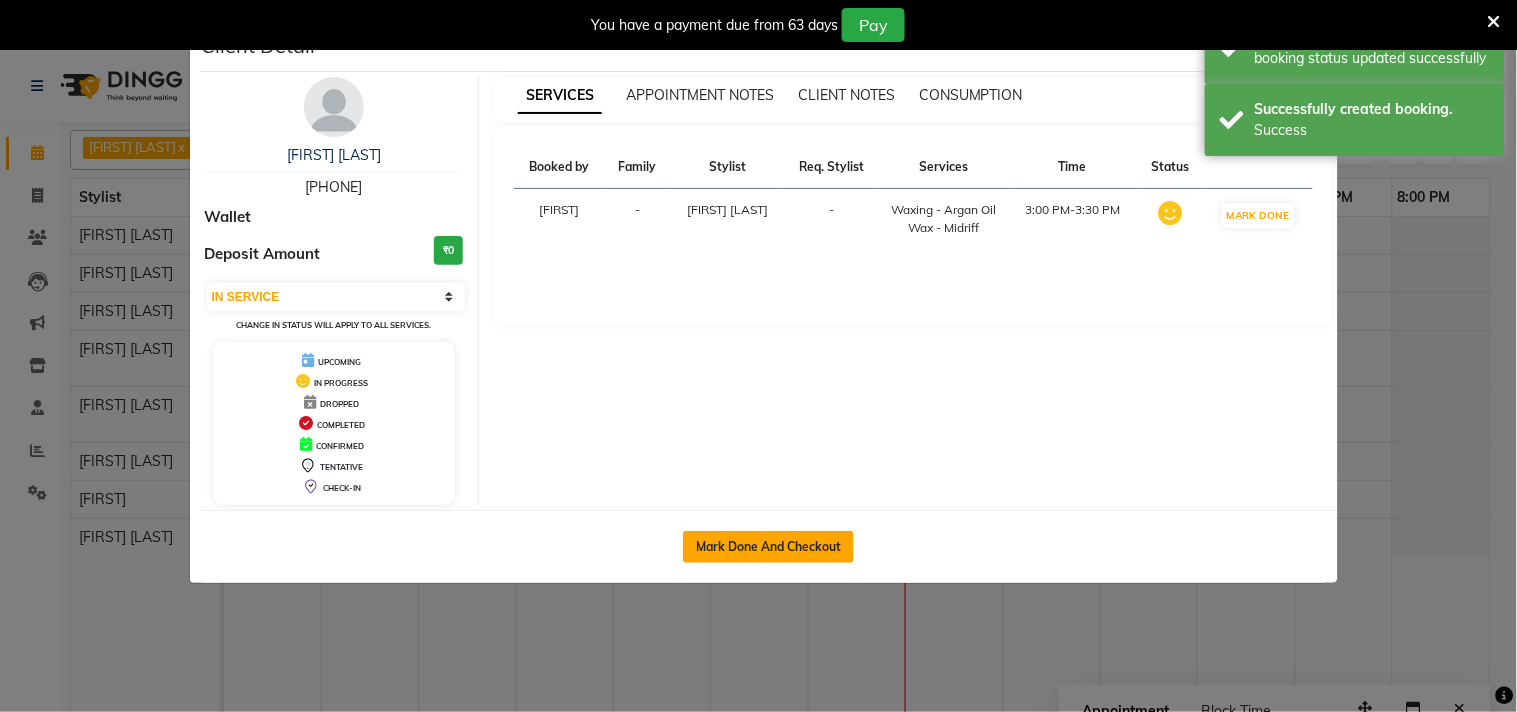 click on "Mark Done And Checkout" 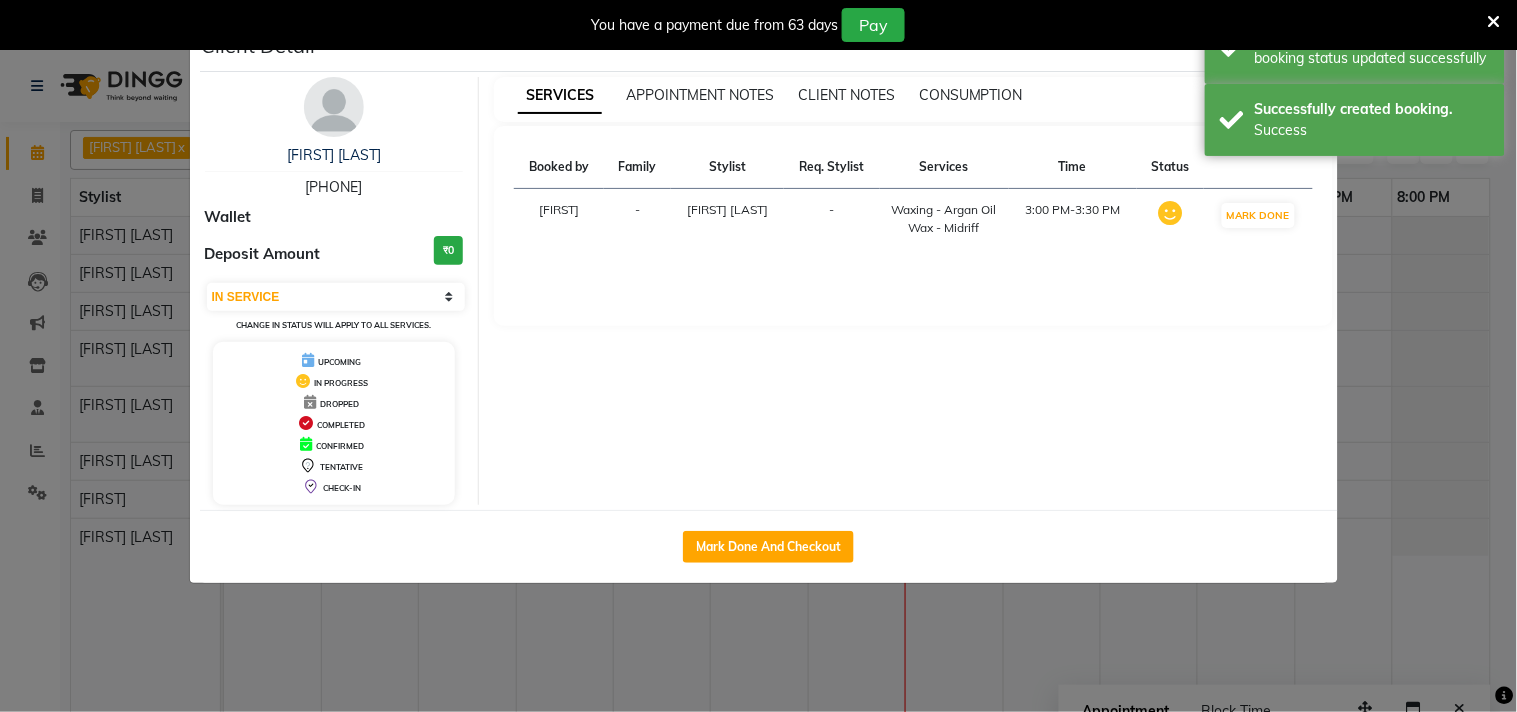 select on "service" 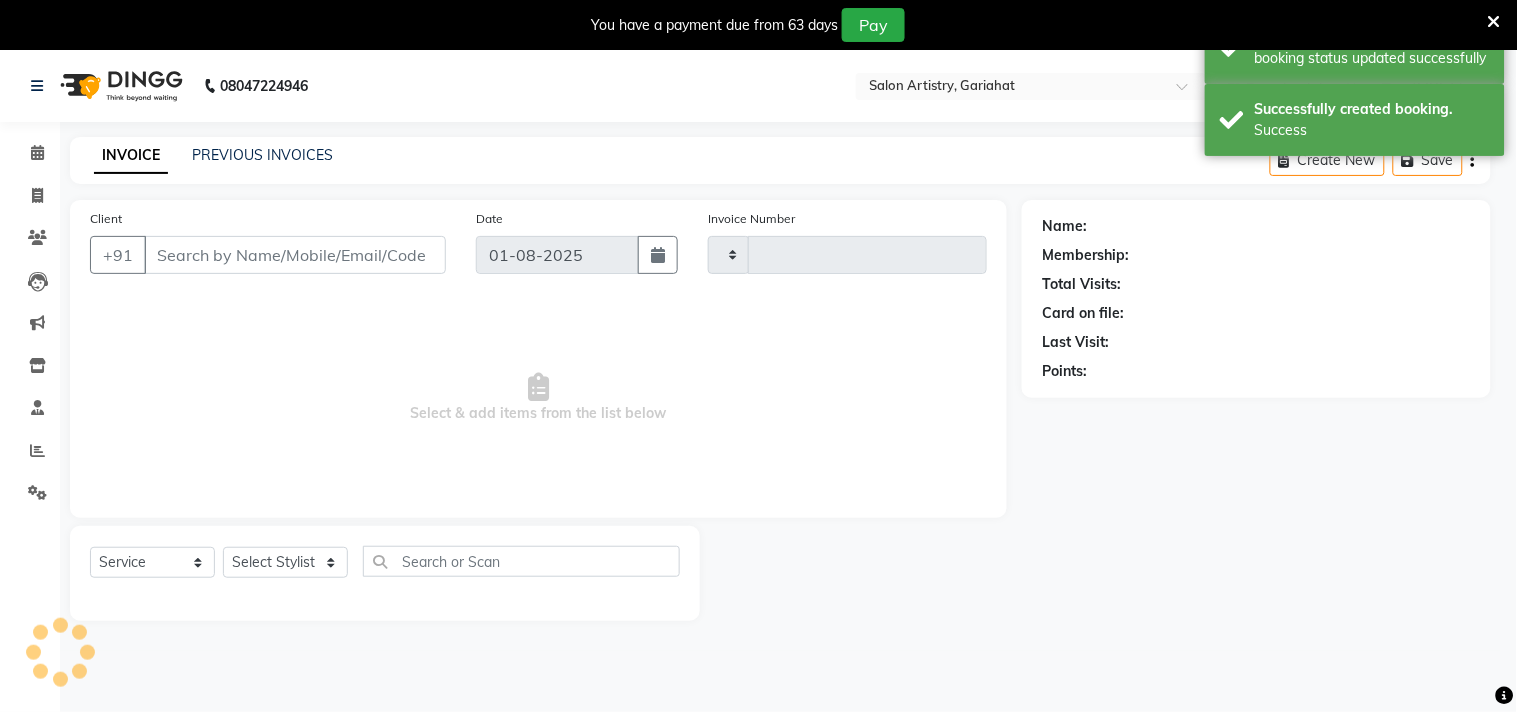 type on "0502" 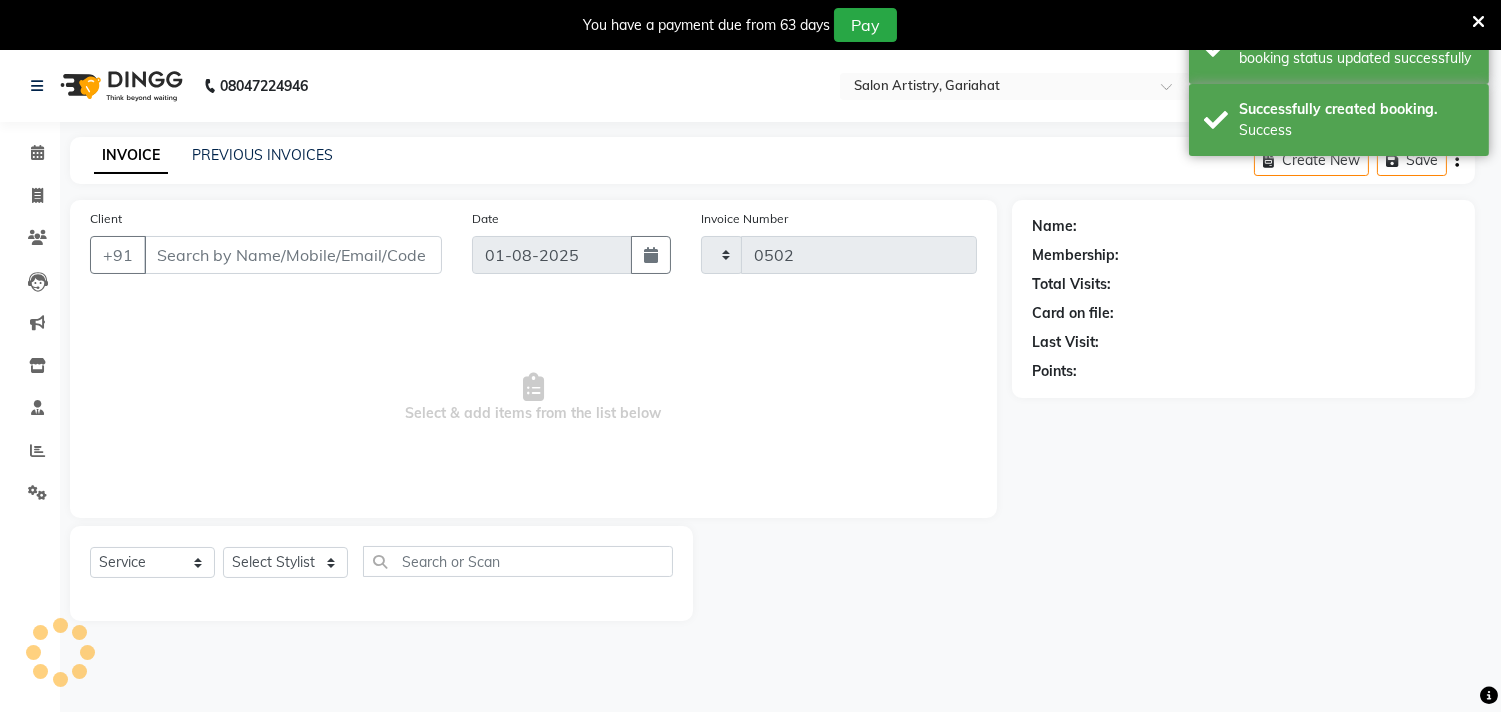 select on "8368" 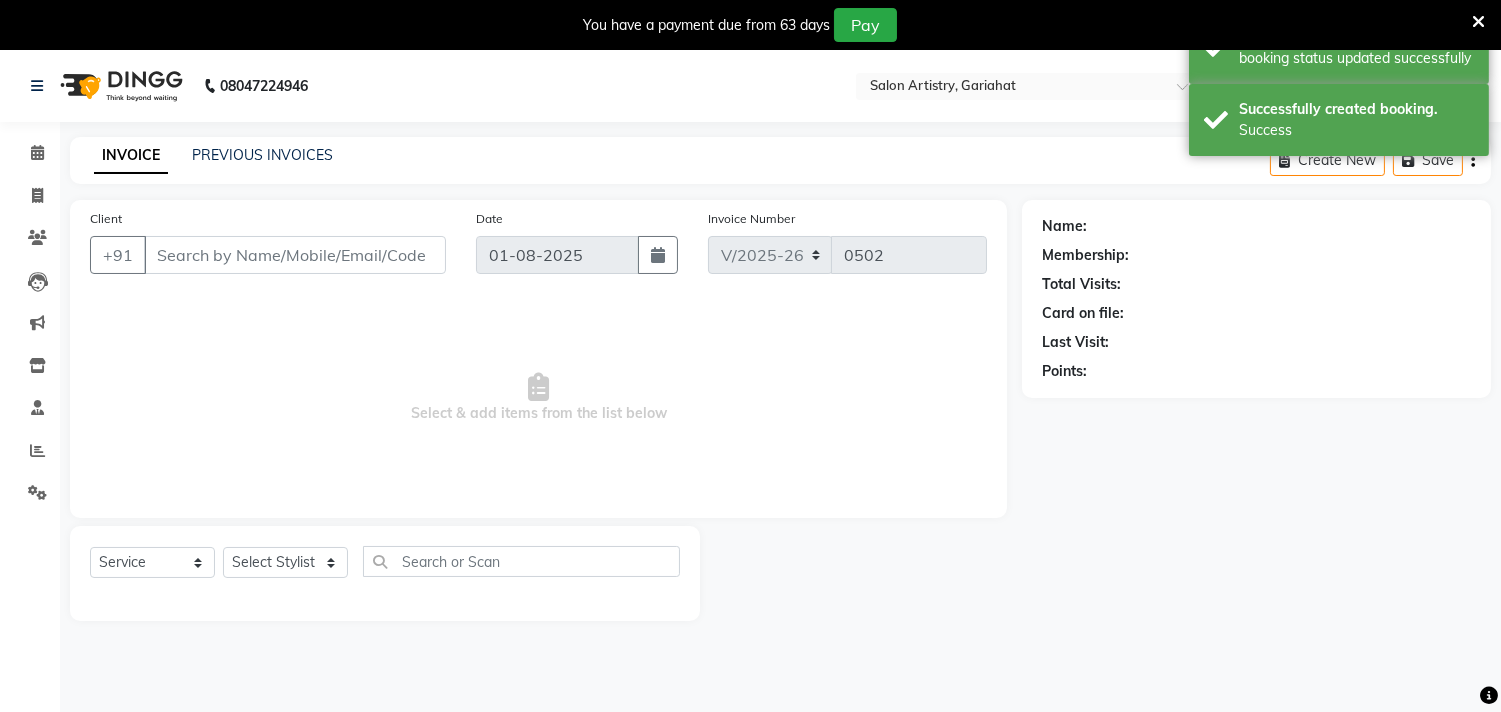 type on "9831735615" 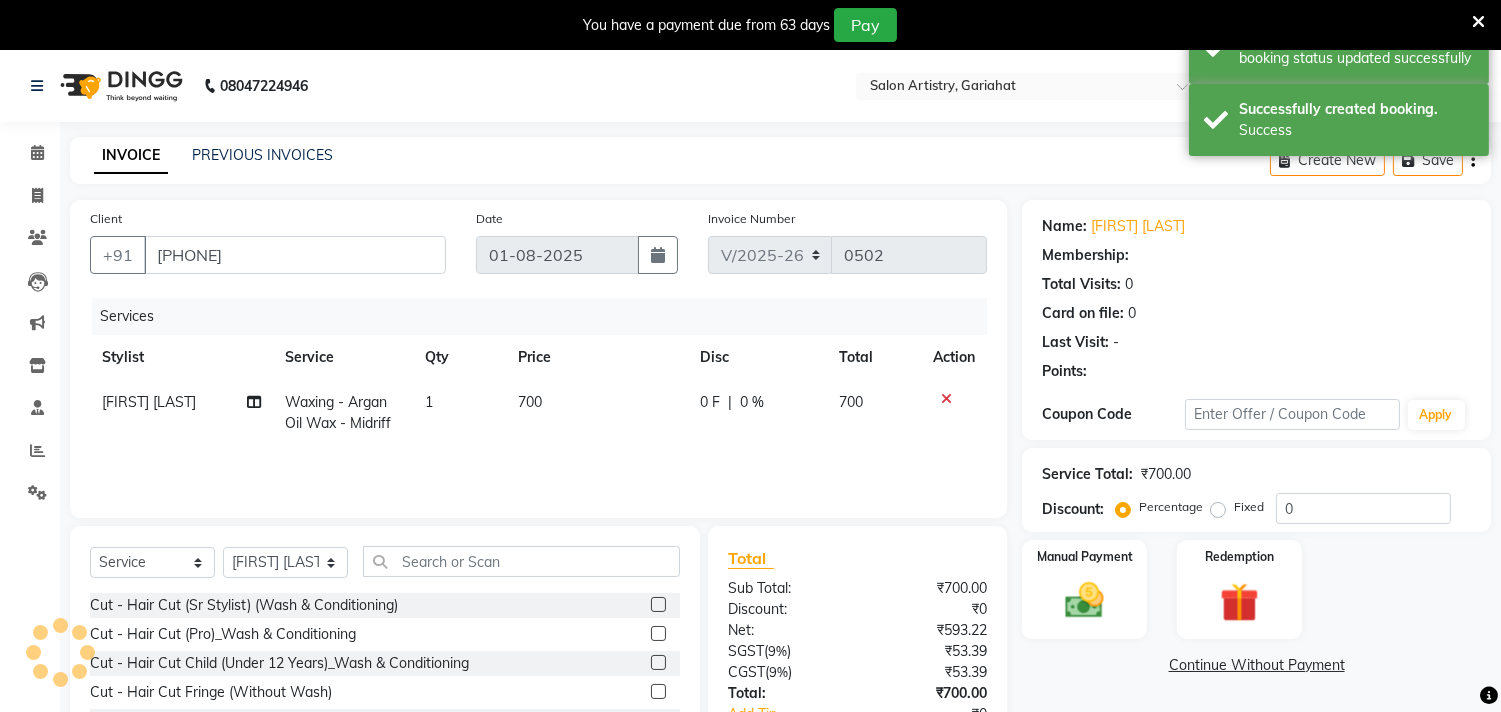 select on "1: Object" 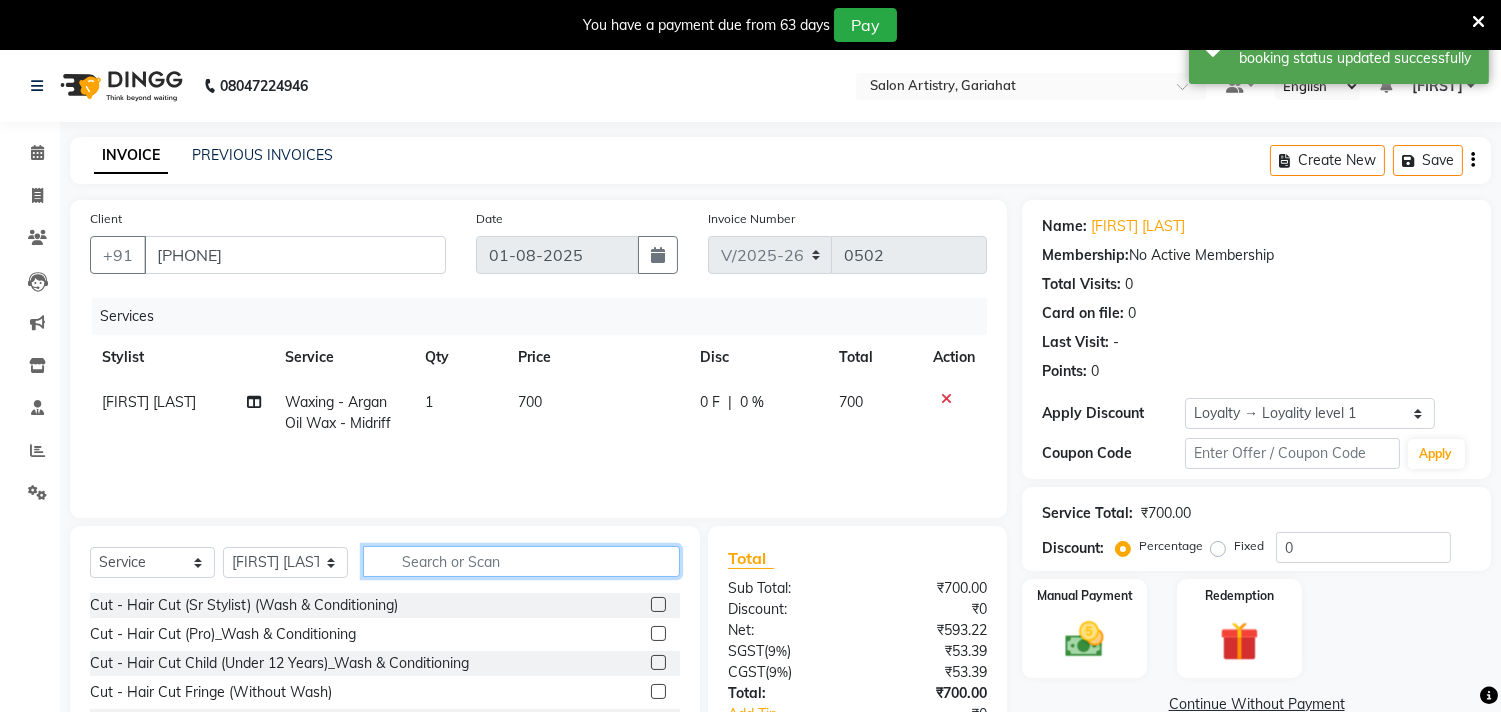 click 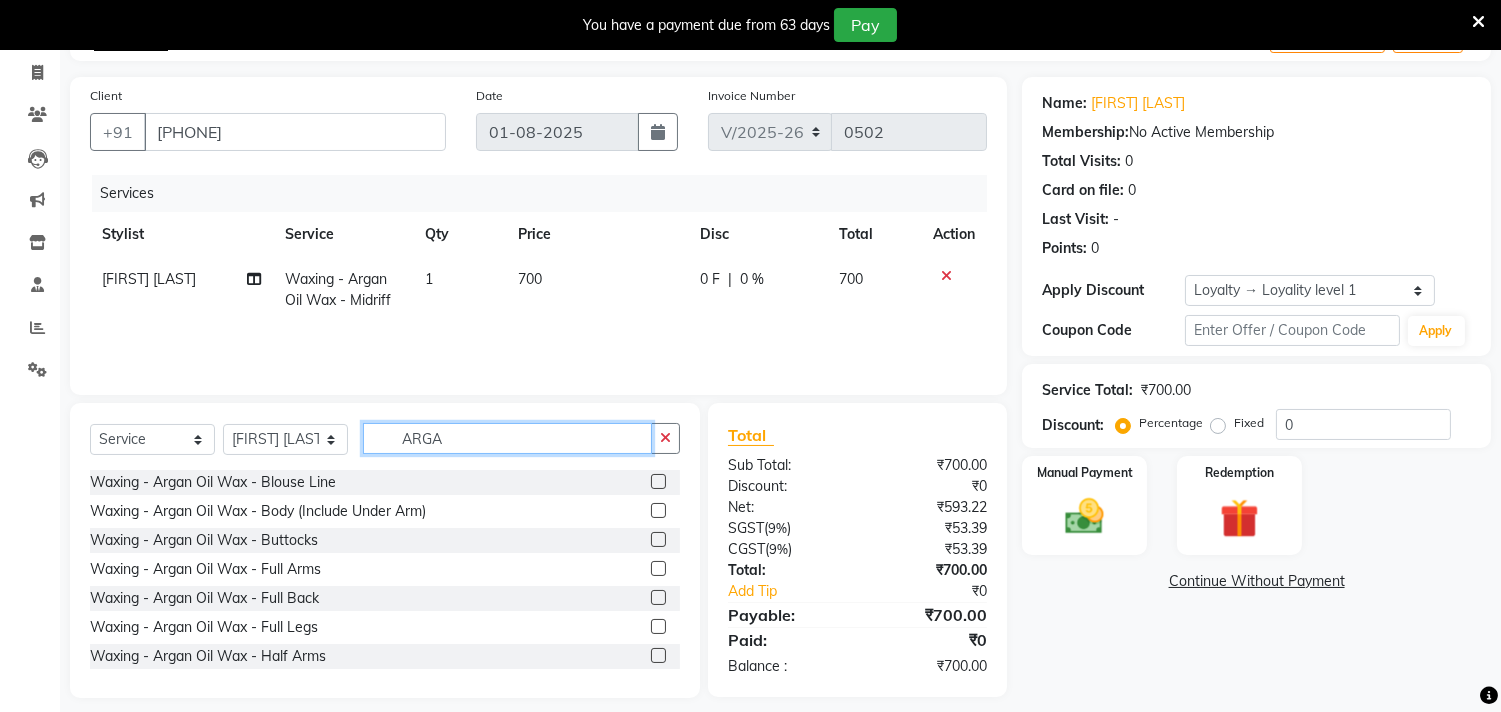scroll, scrollTop: 138, scrollLeft: 0, axis: vertical 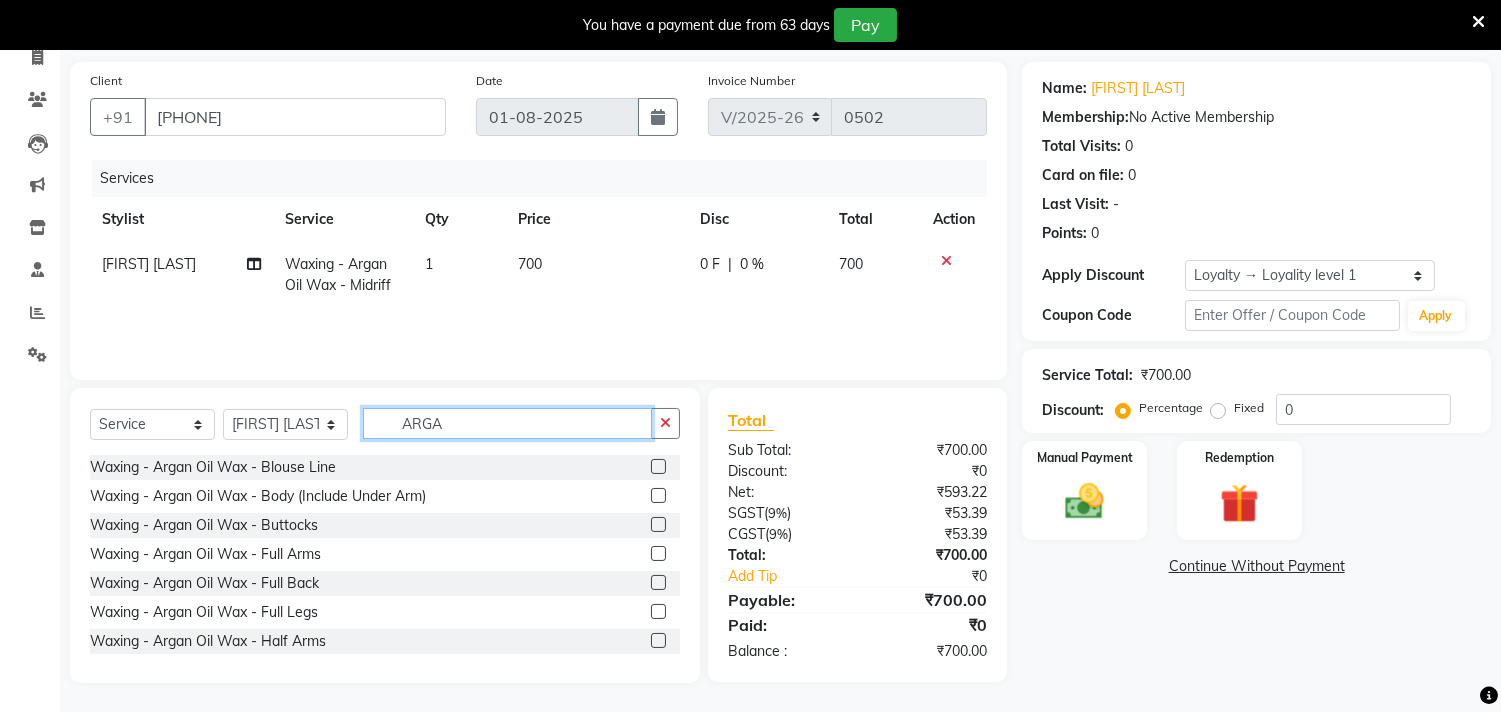 type on "ARGA" 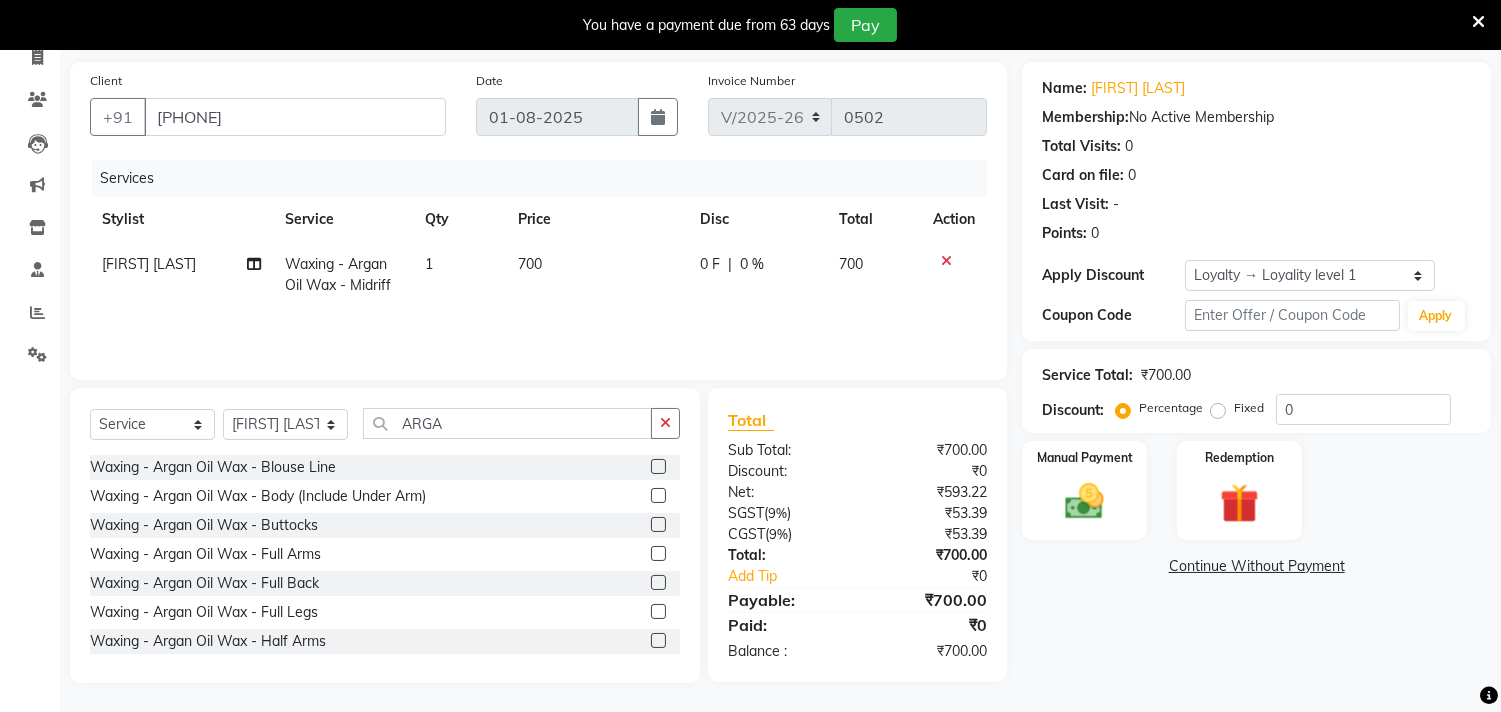 click 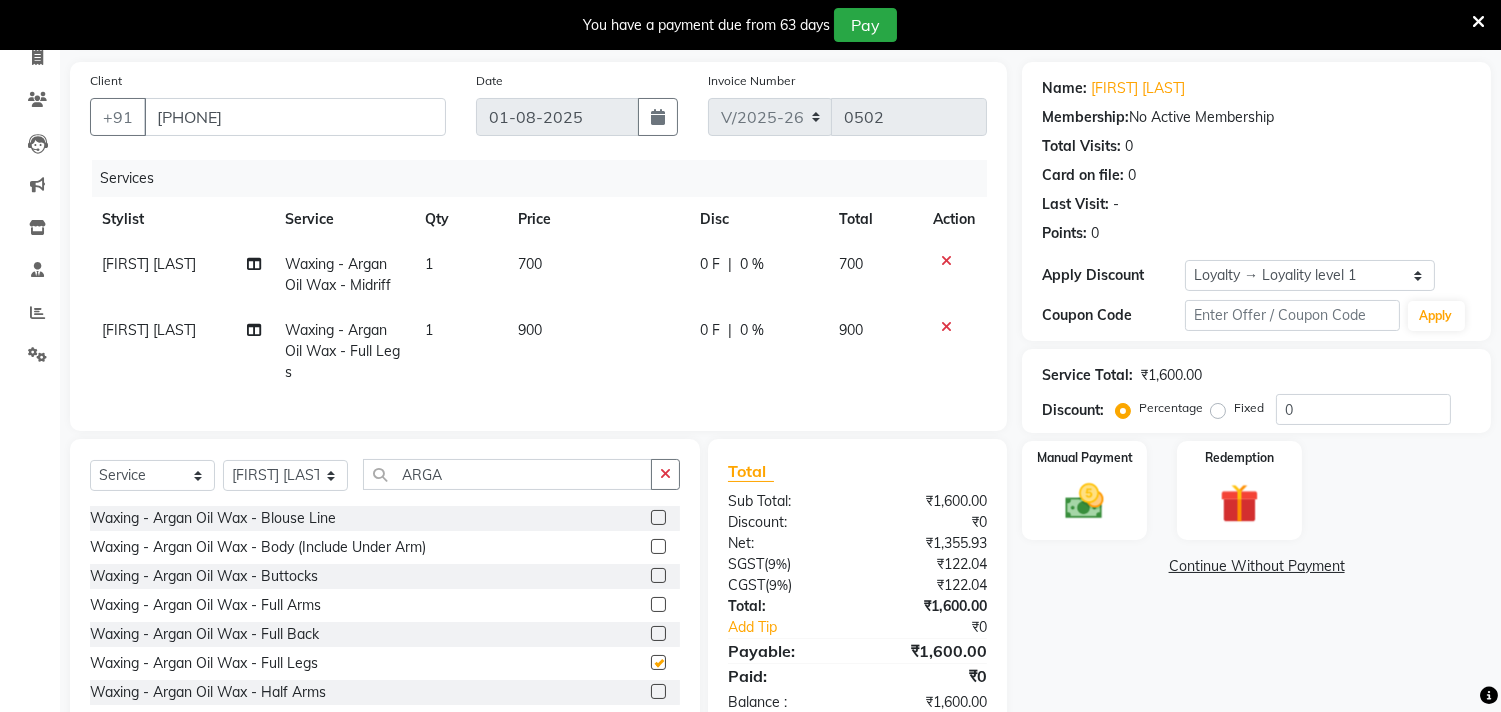 checkbox on "false" 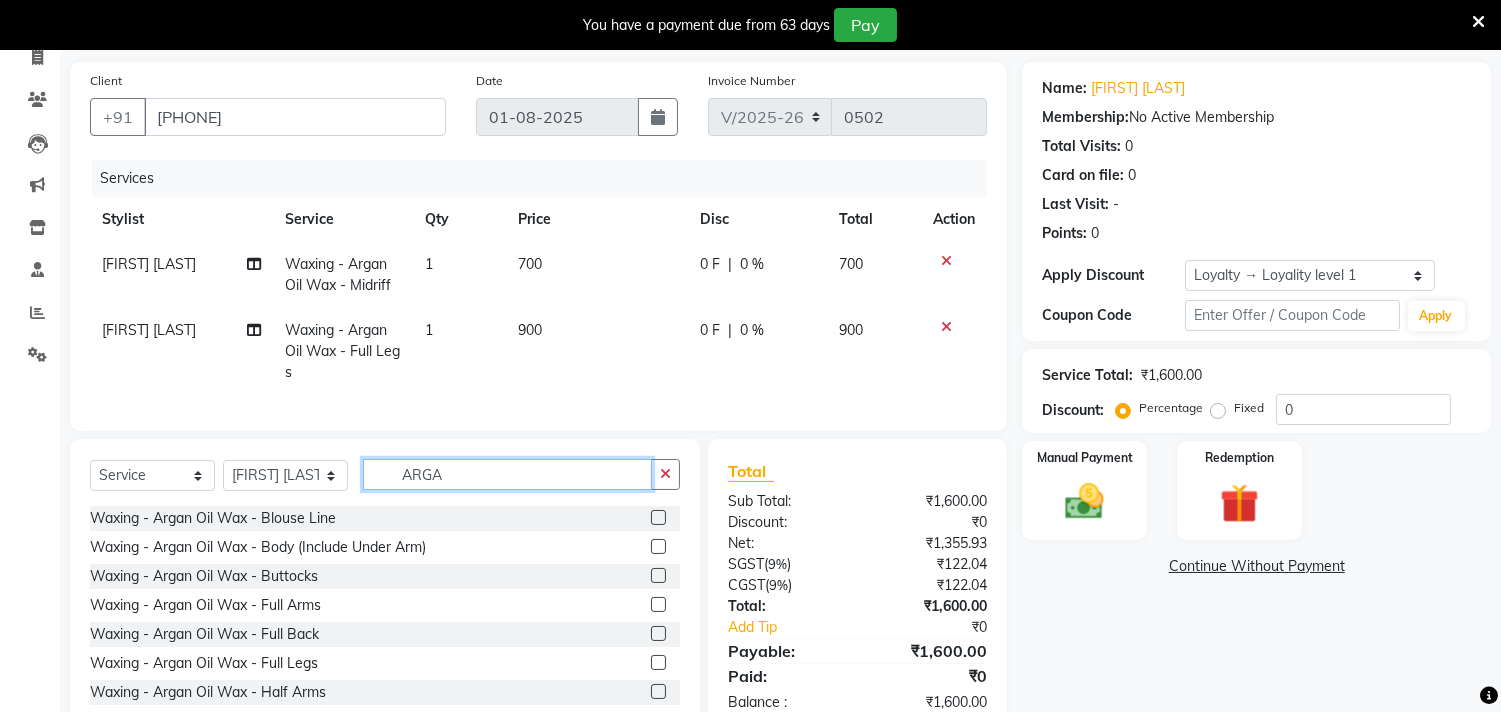 click on "ARGA" 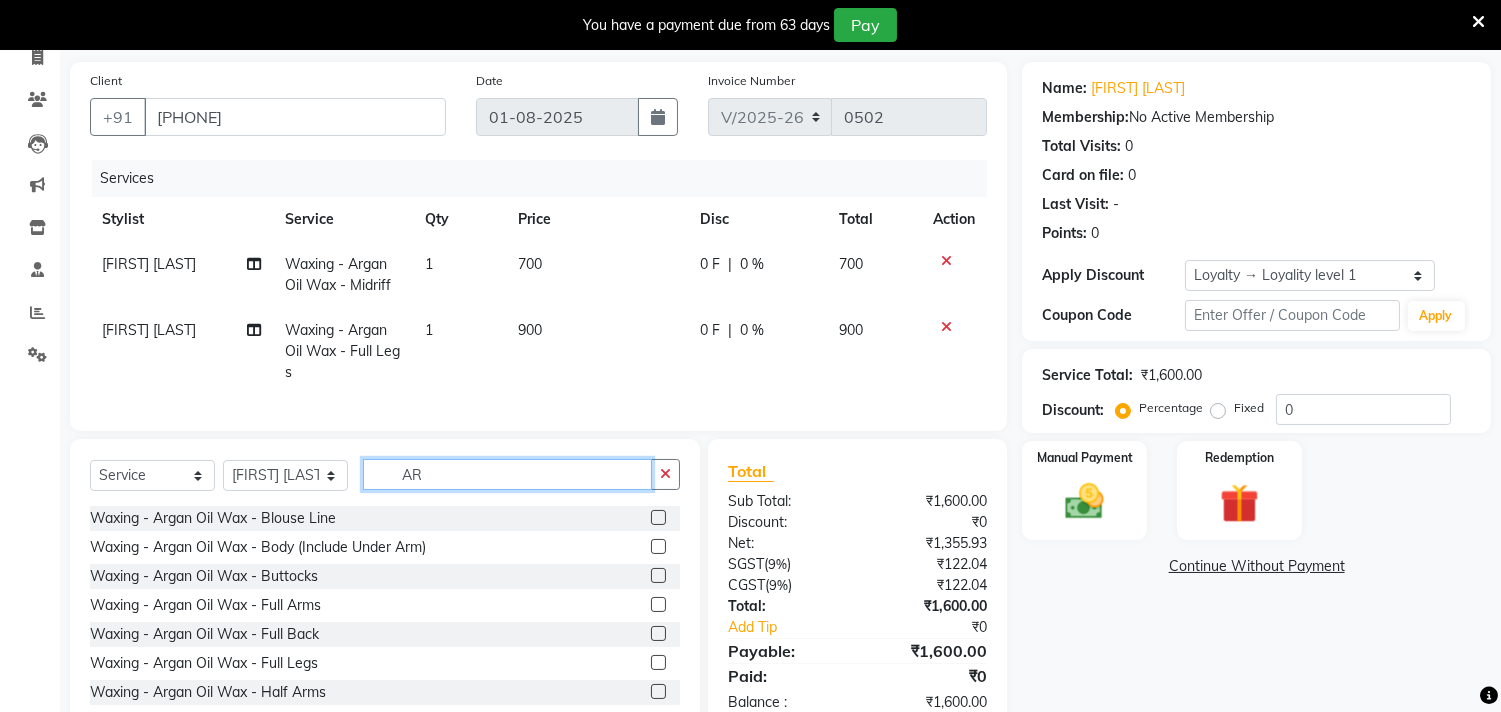 type on "A" 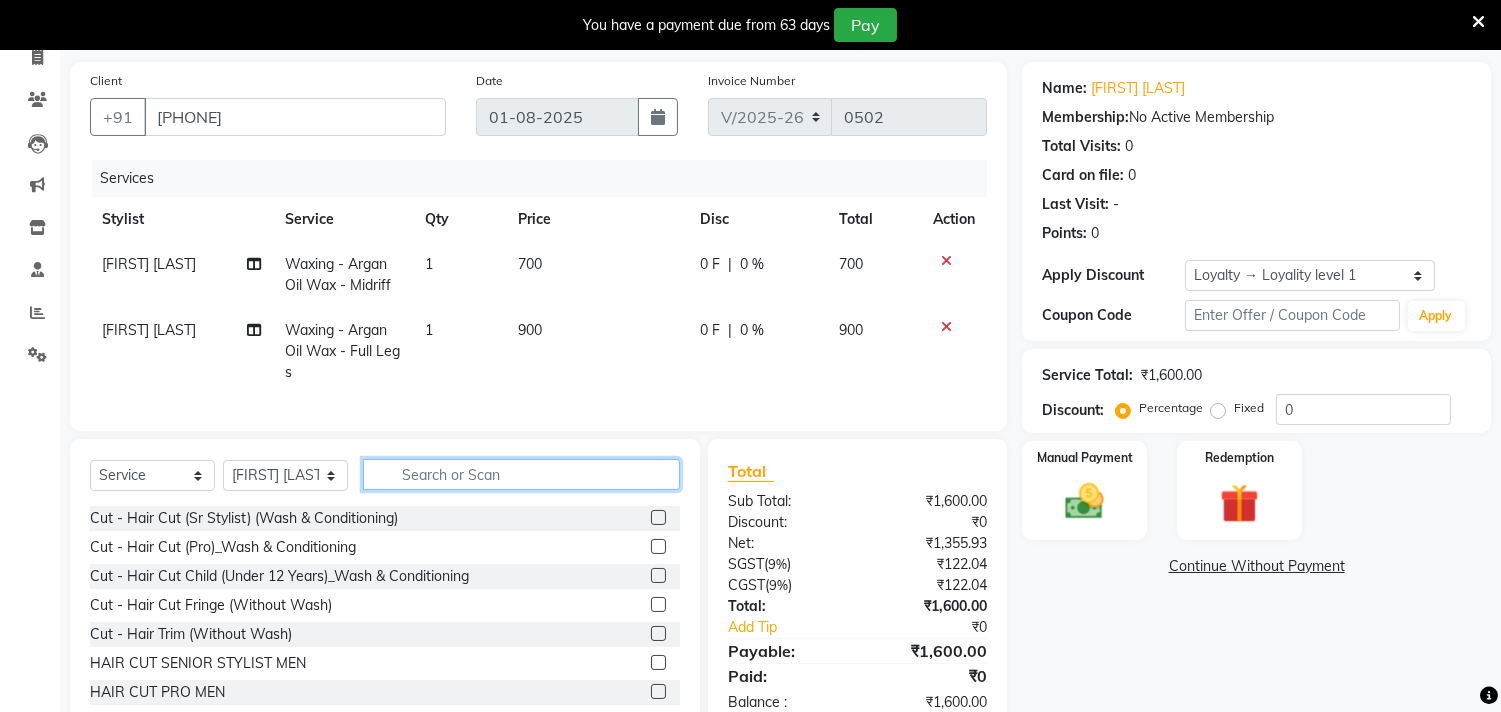 type 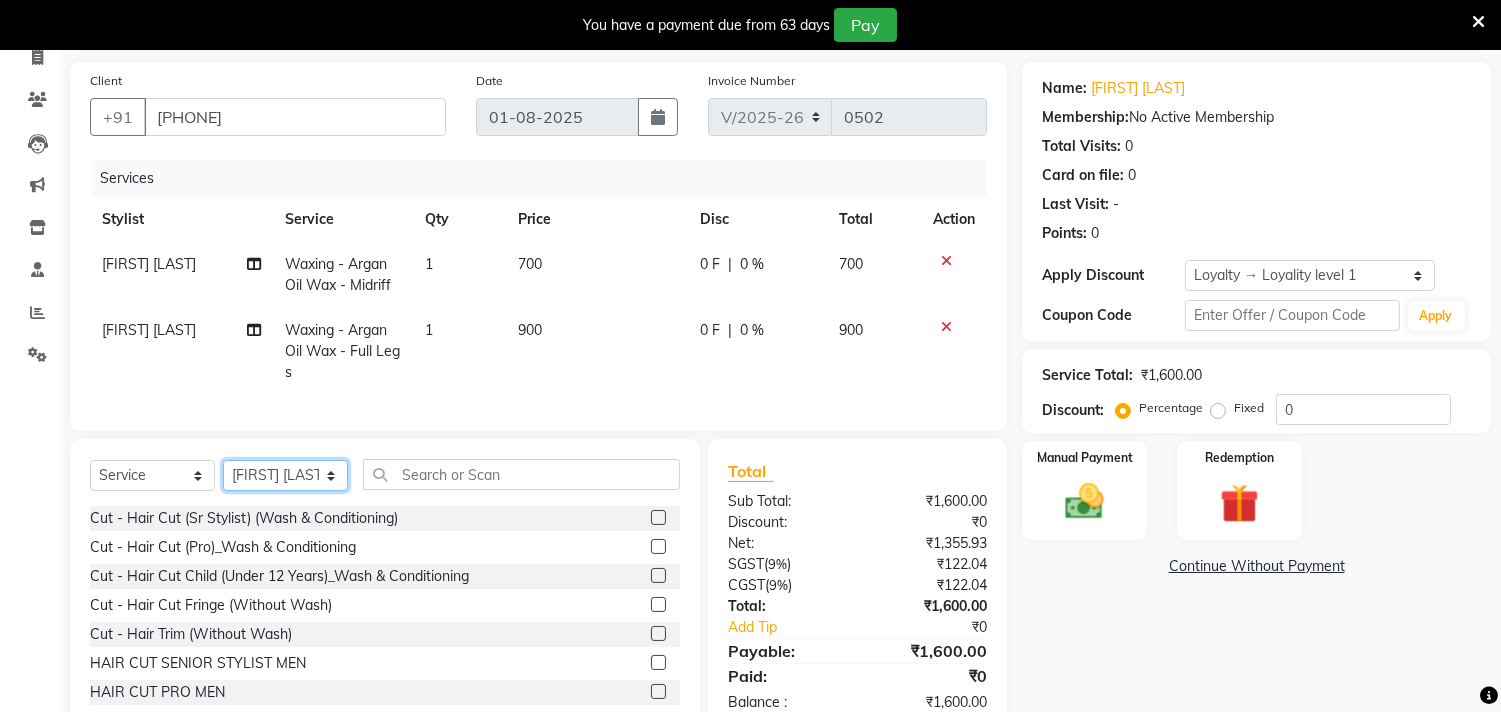 click on "Select Stylist Debolina  IQBAL AHEMED Irshad Khan Puja Debnath Ram Singh REKHA Rikki Das Rinku Pradhan RONY Sampa Maity SIMMI TAPASHI  Vikky Shaw" 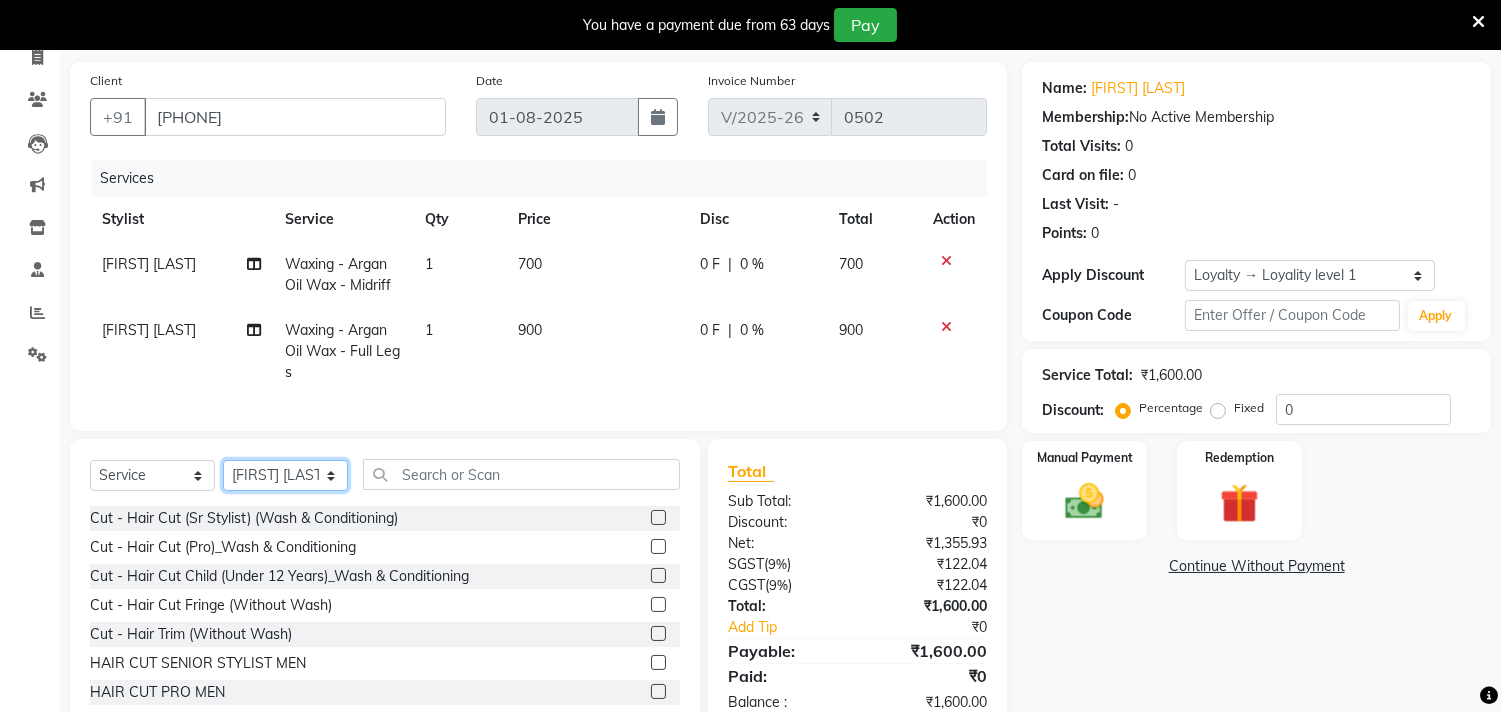 select on "82199" 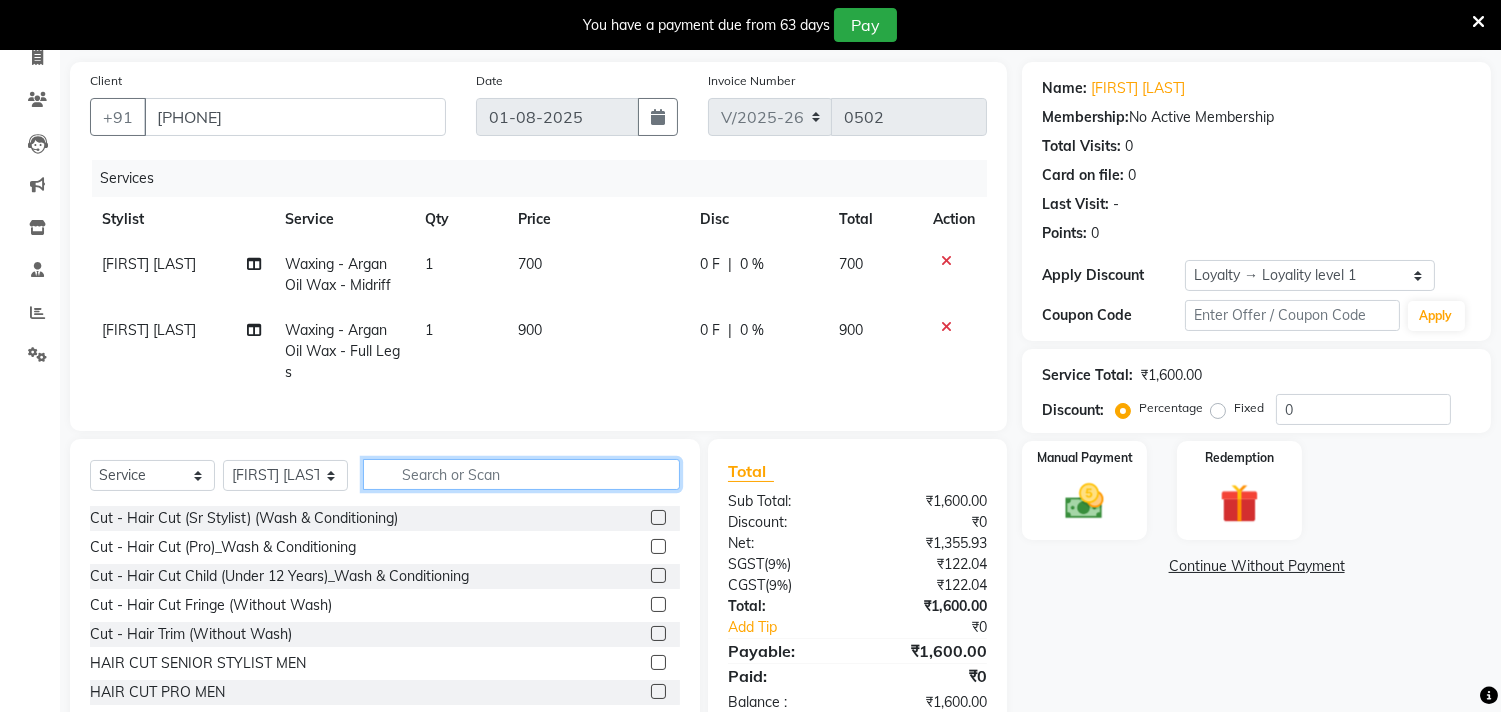 click 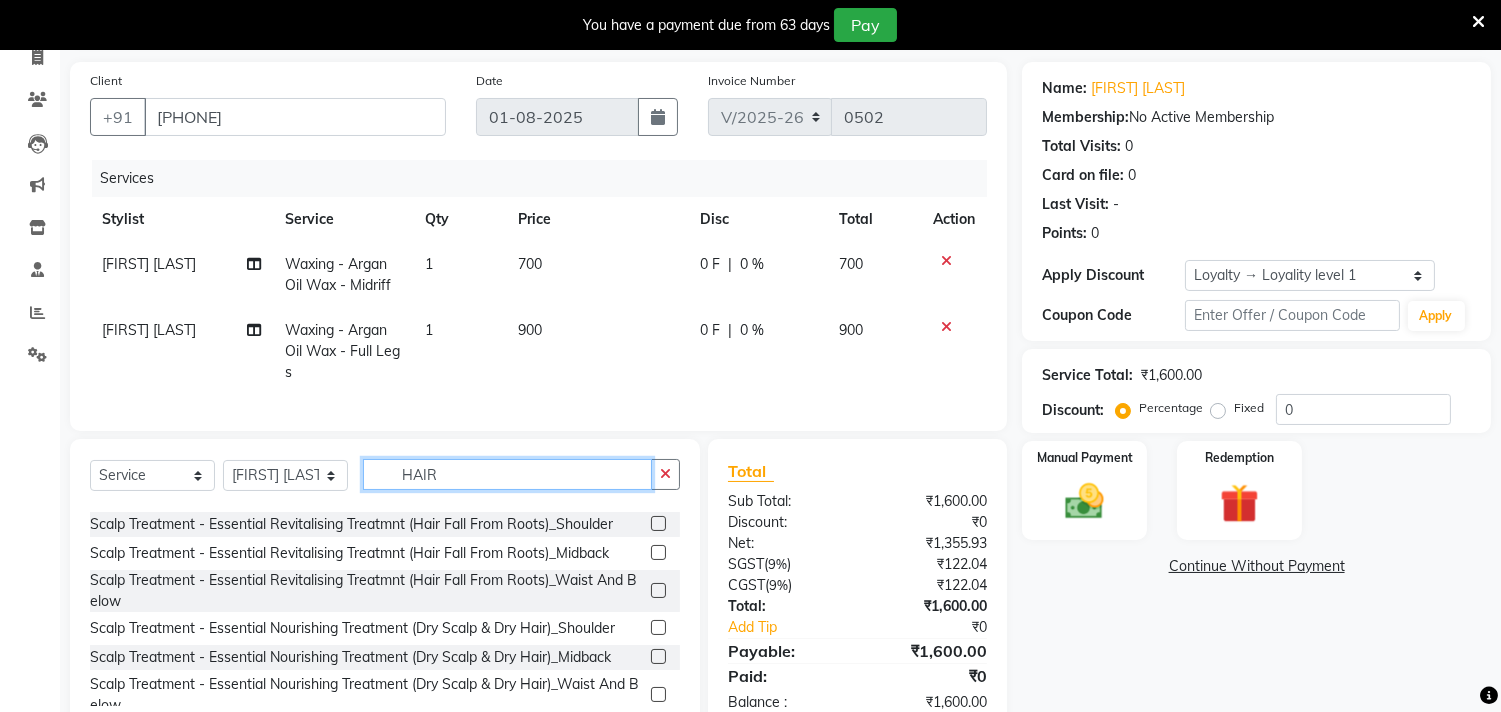 scroll, scrollTop: 934, scrollLeft: 0, axis: vertical 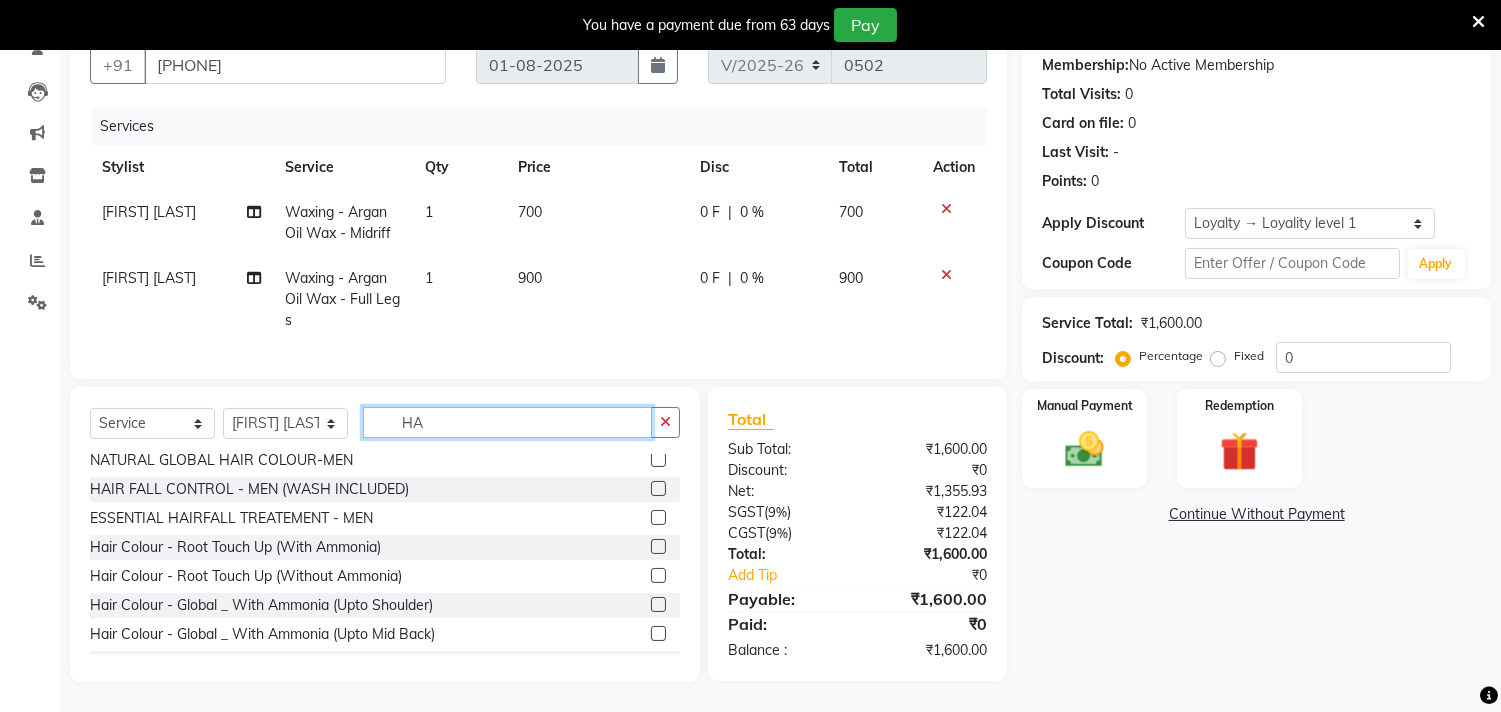 type on "H" 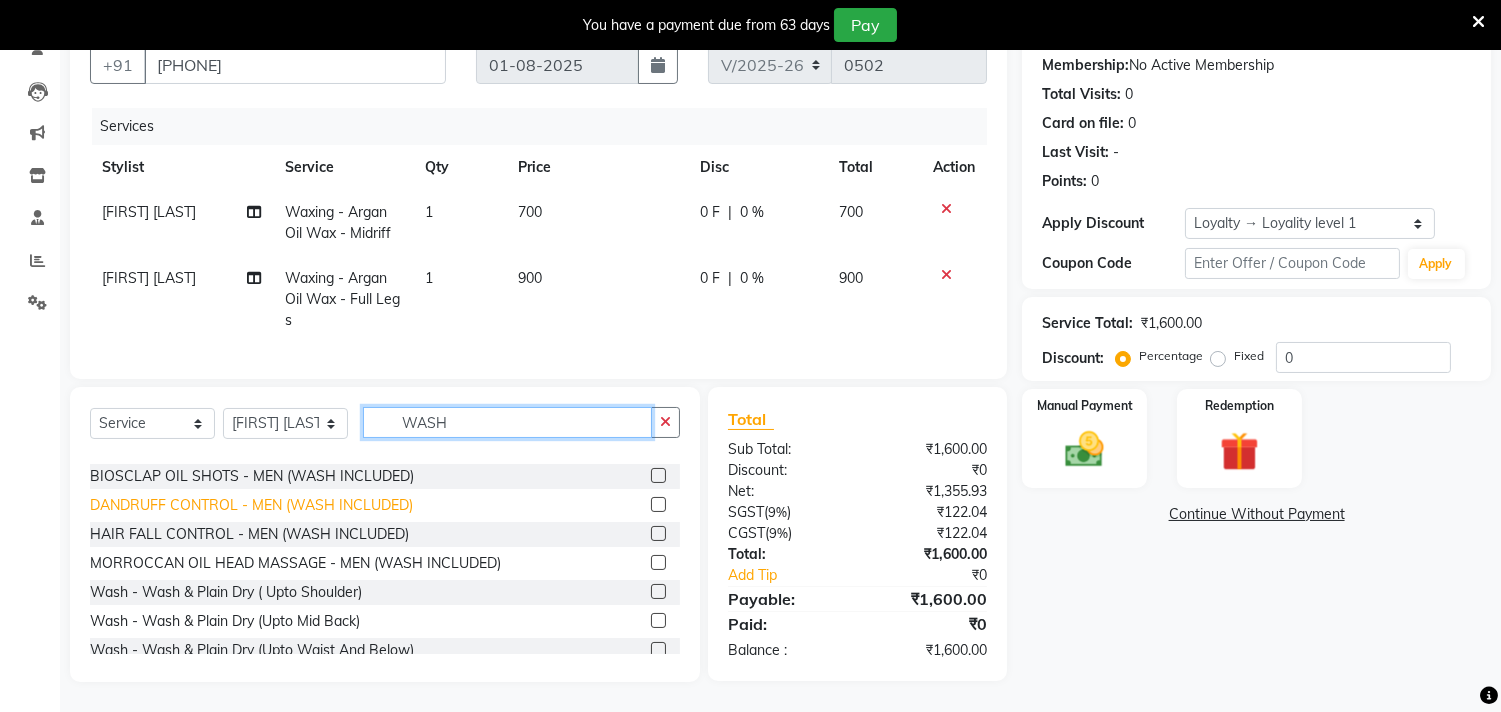 scroll, scrollTop: 333, scrollLeft: 0, axis: vertical 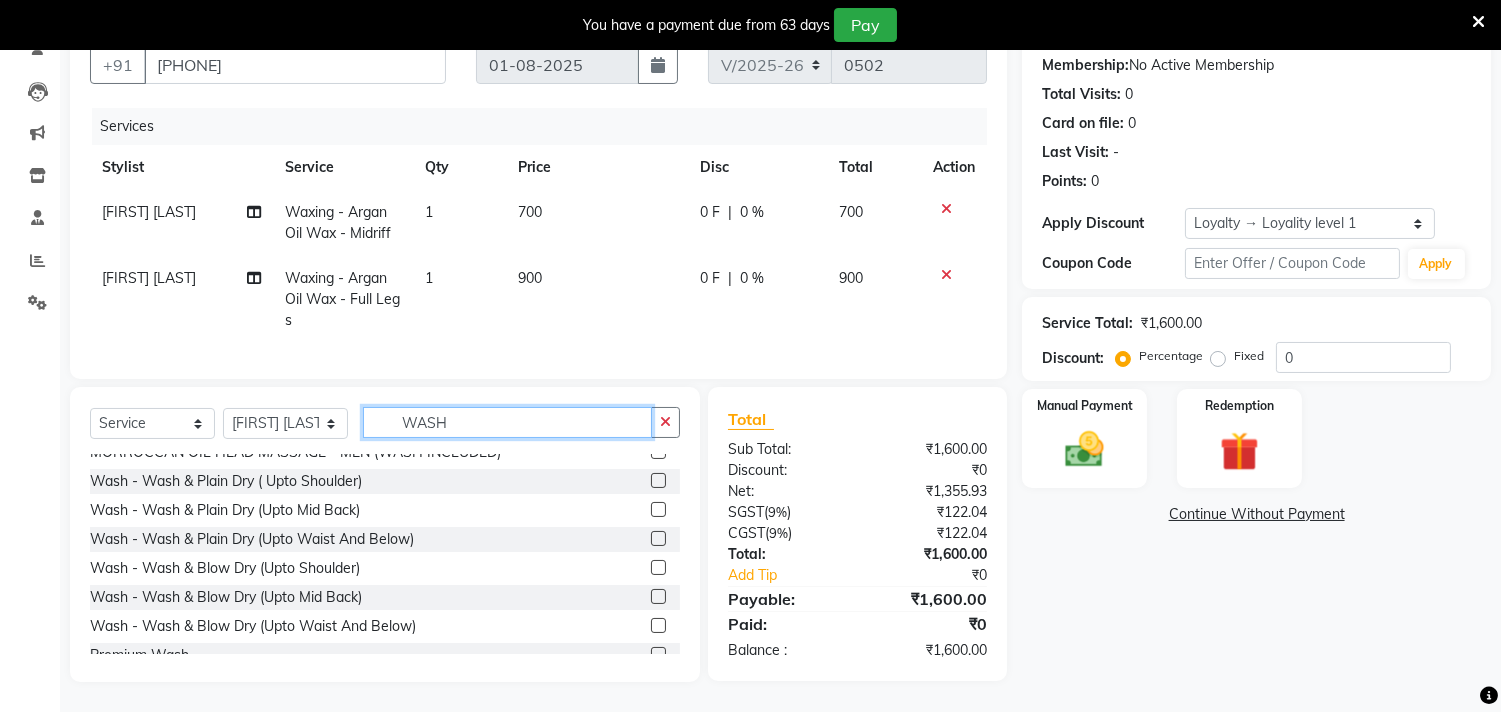 type on "WASH" 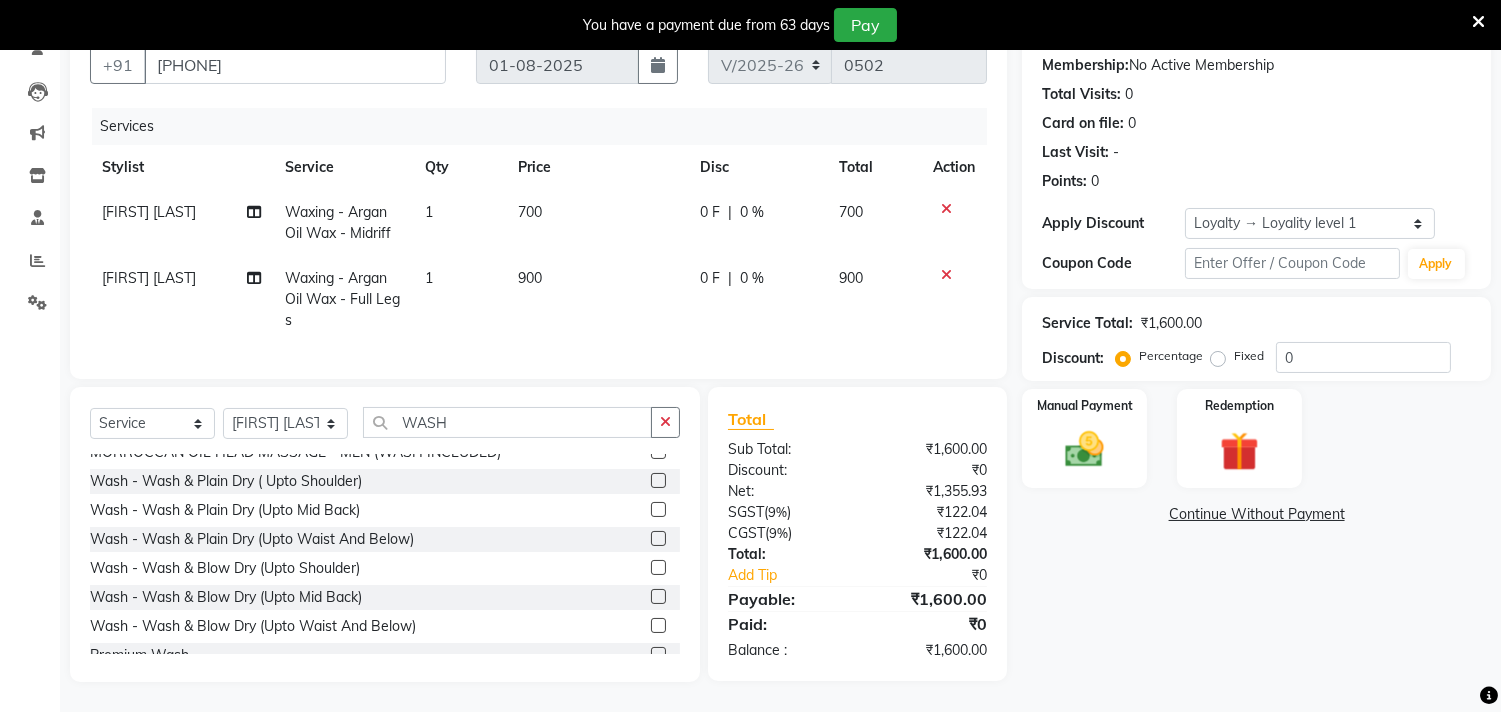 click 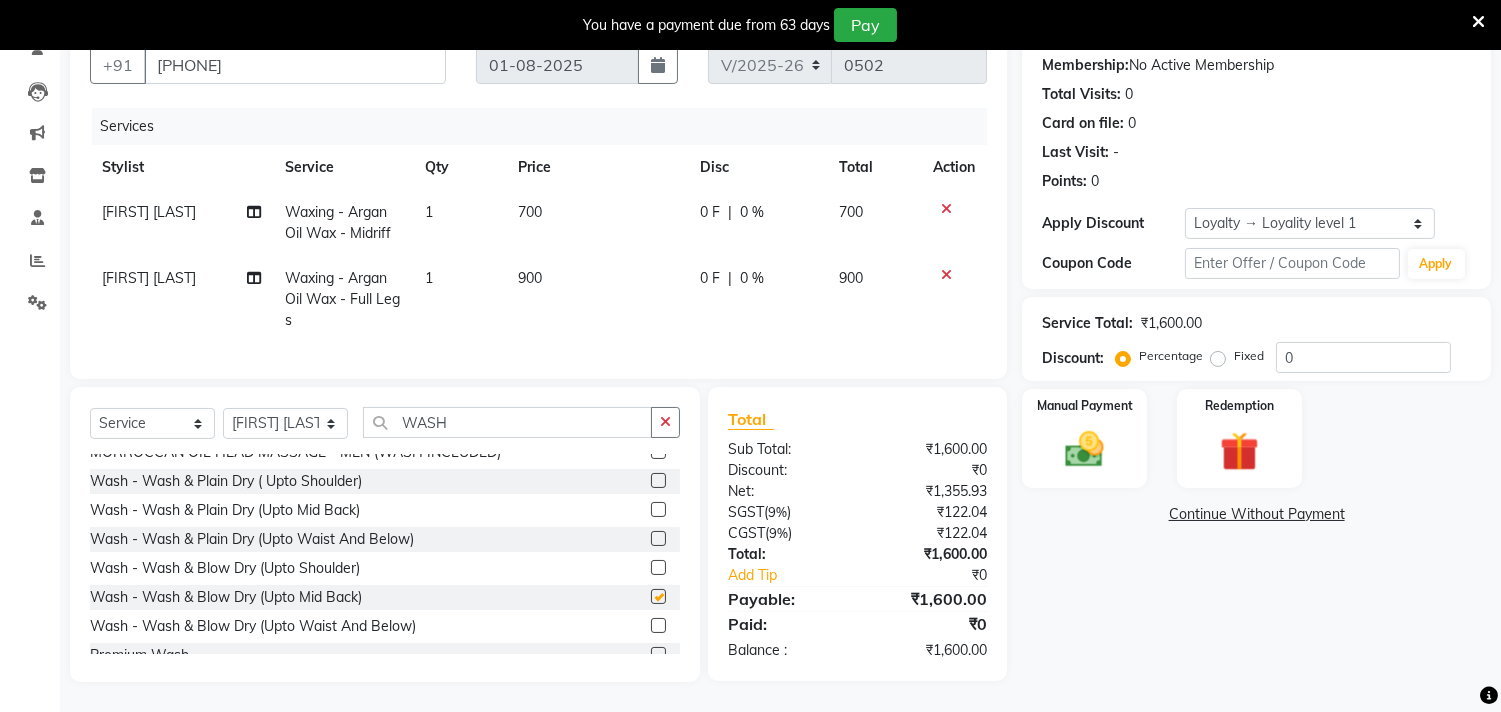 click 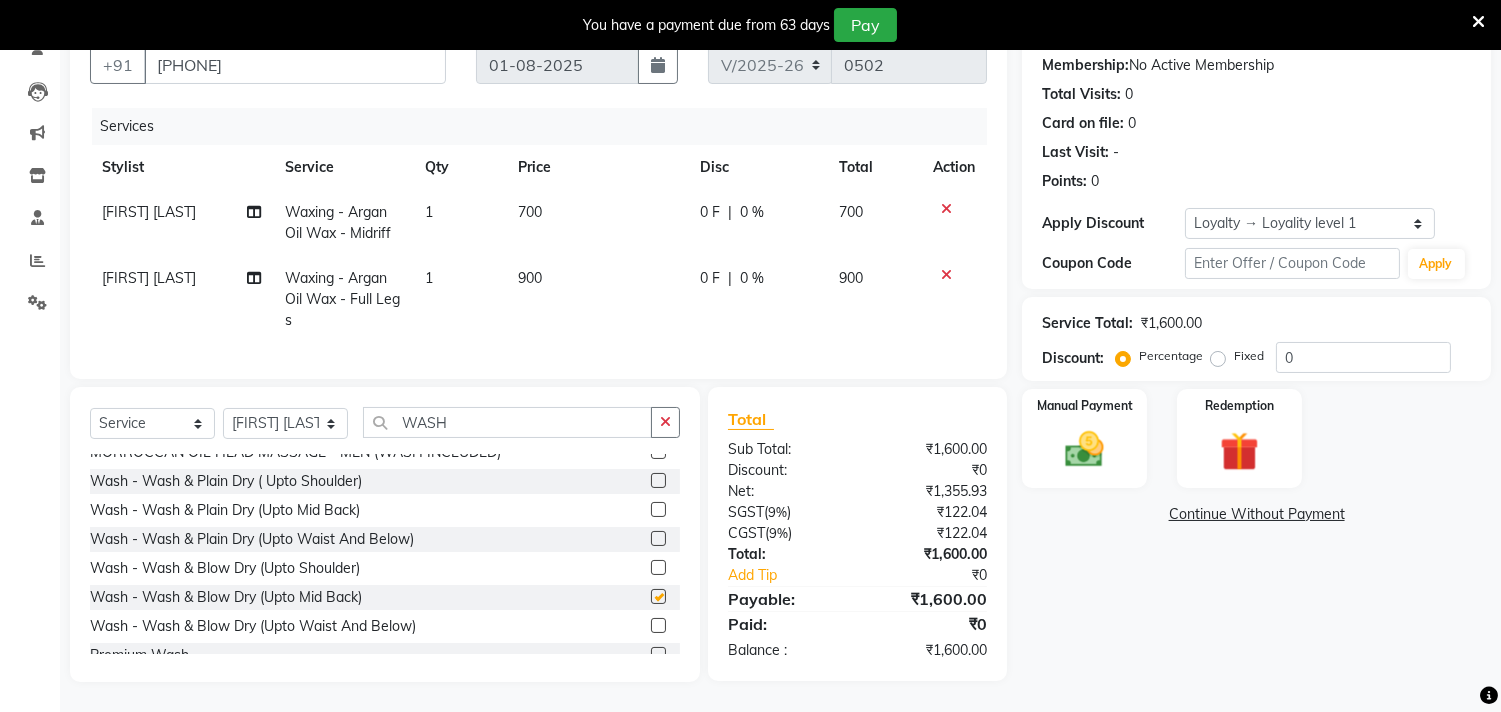 checkbox on "true" 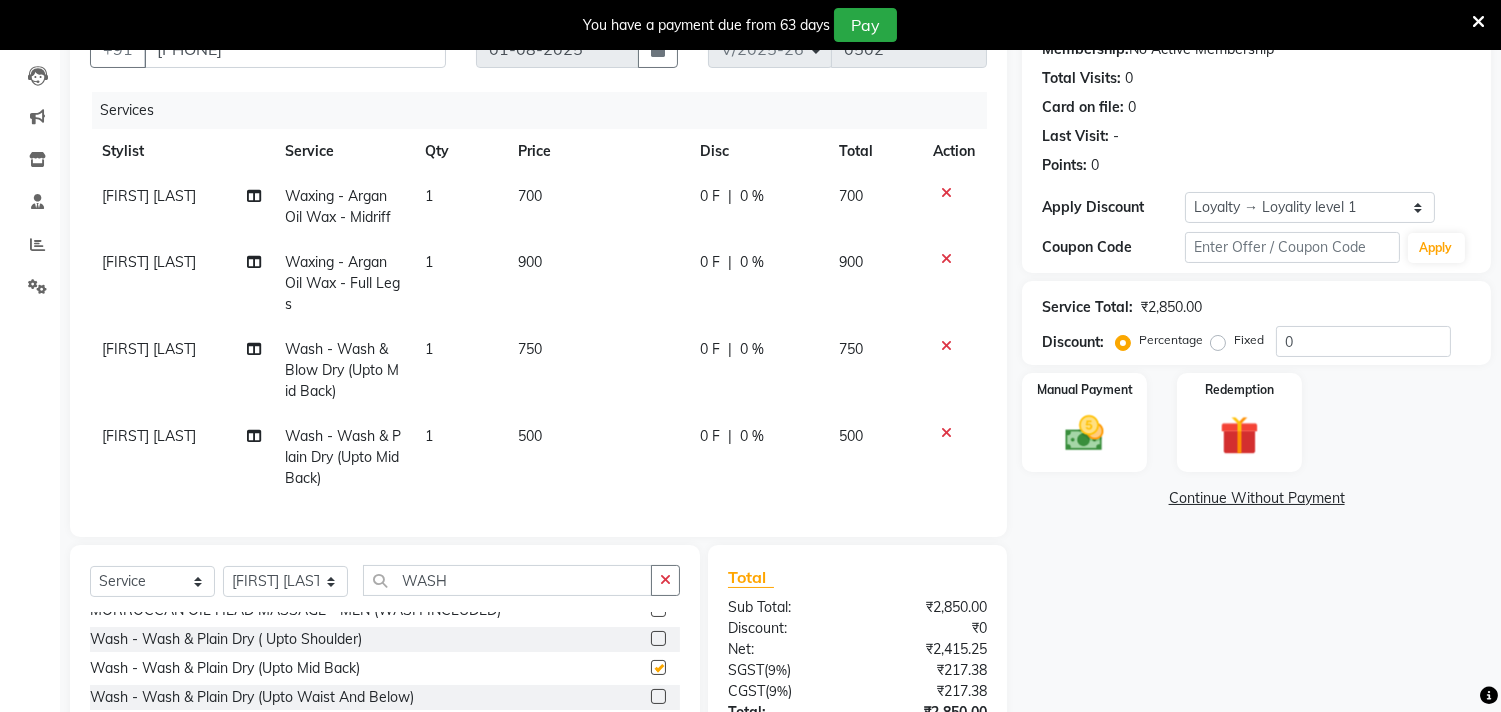 checkbox on "false" 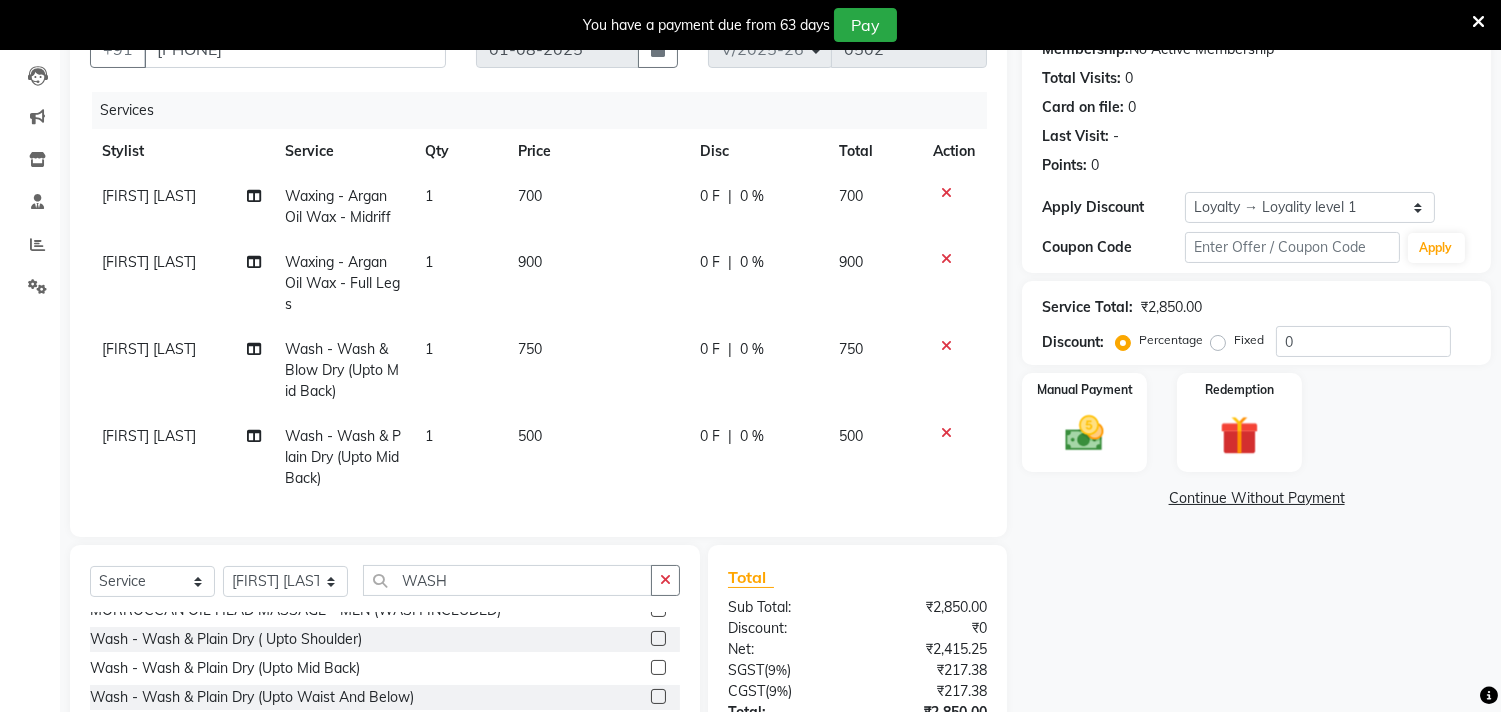 checkbox on "false" 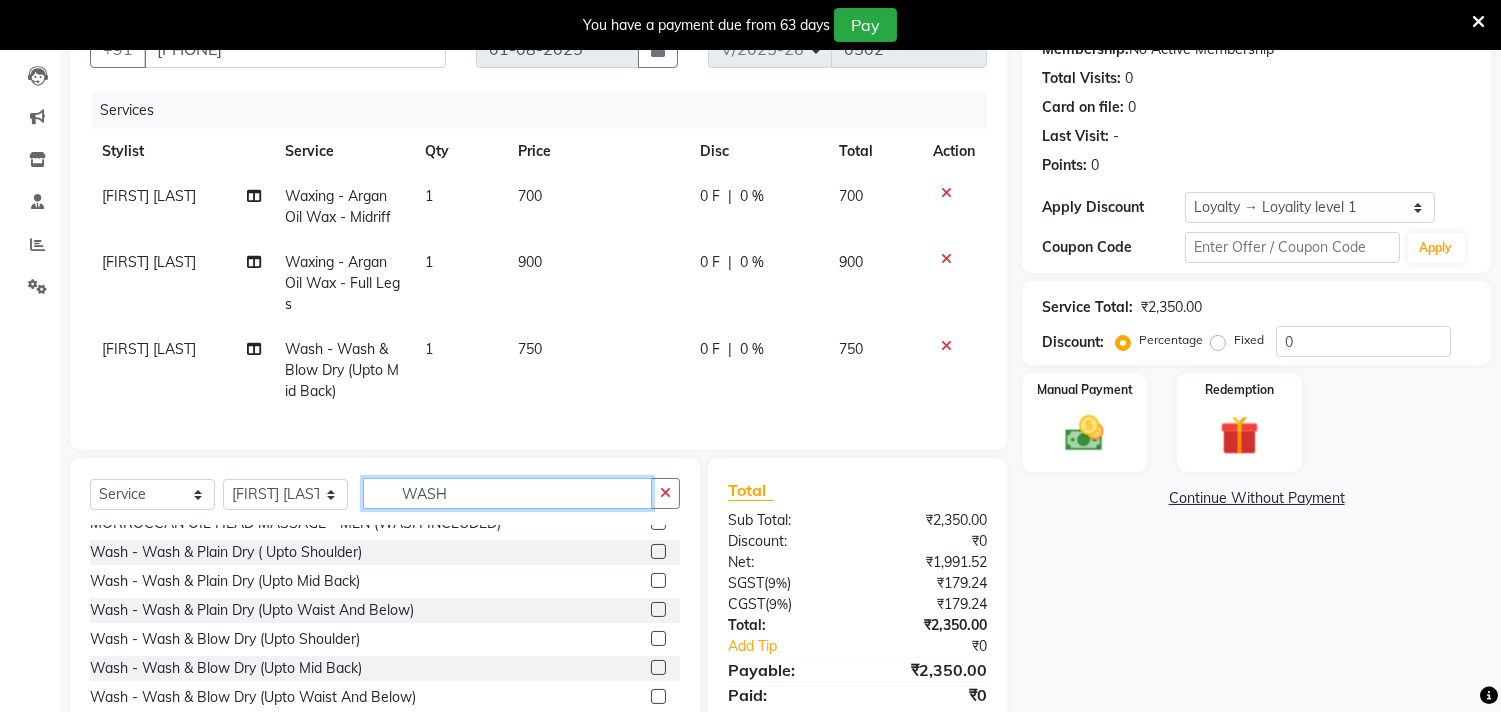 click on "WASH" 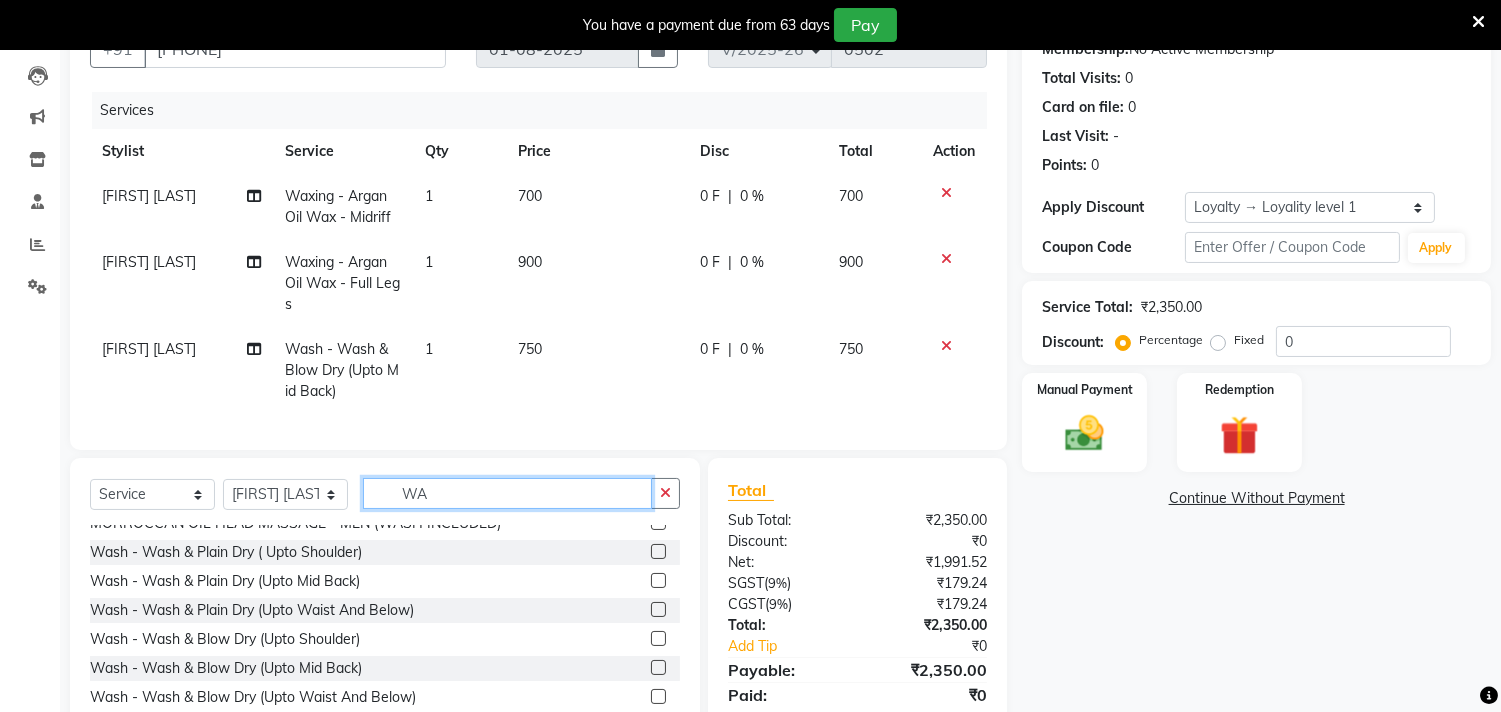 type on "W" 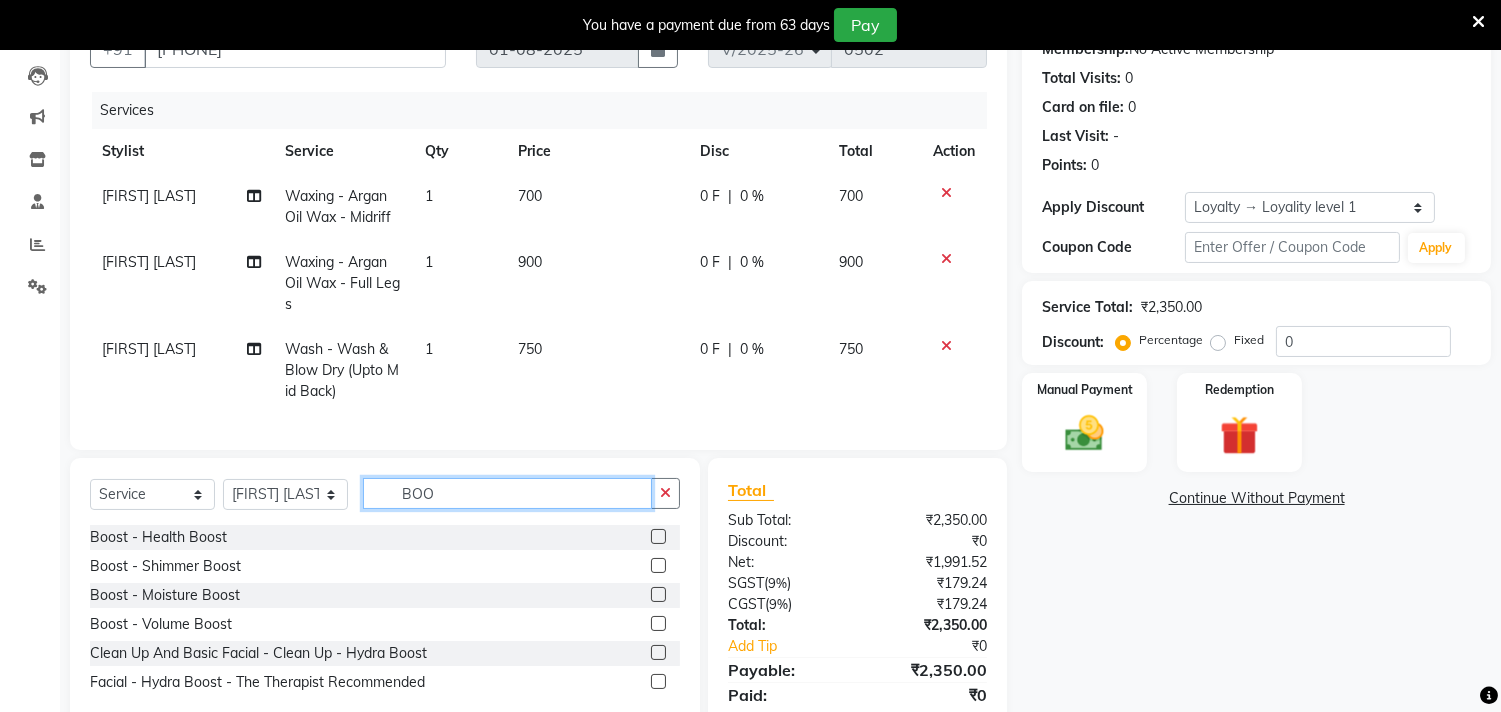 scroll, scrollTop: 0, scrollLeft: 0, axis: both 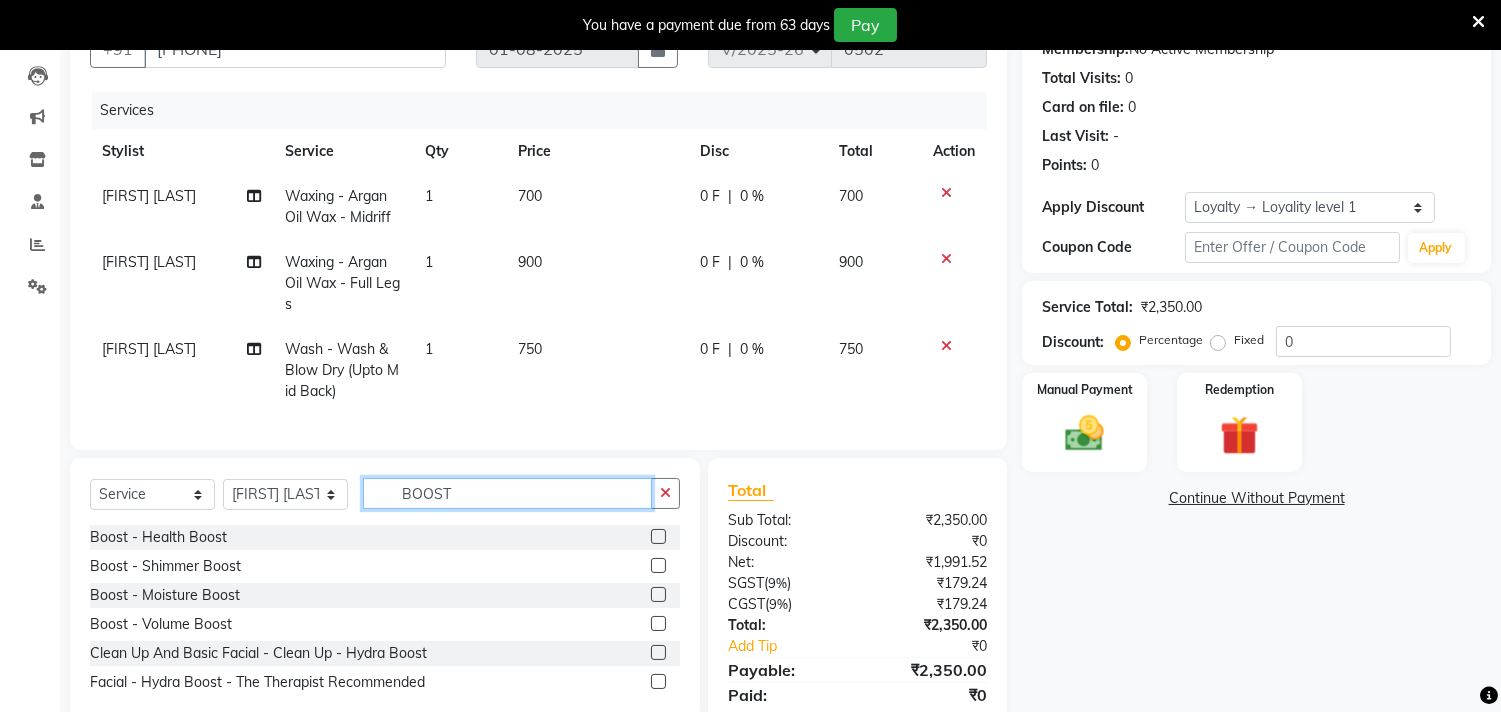 type on "BOOST" 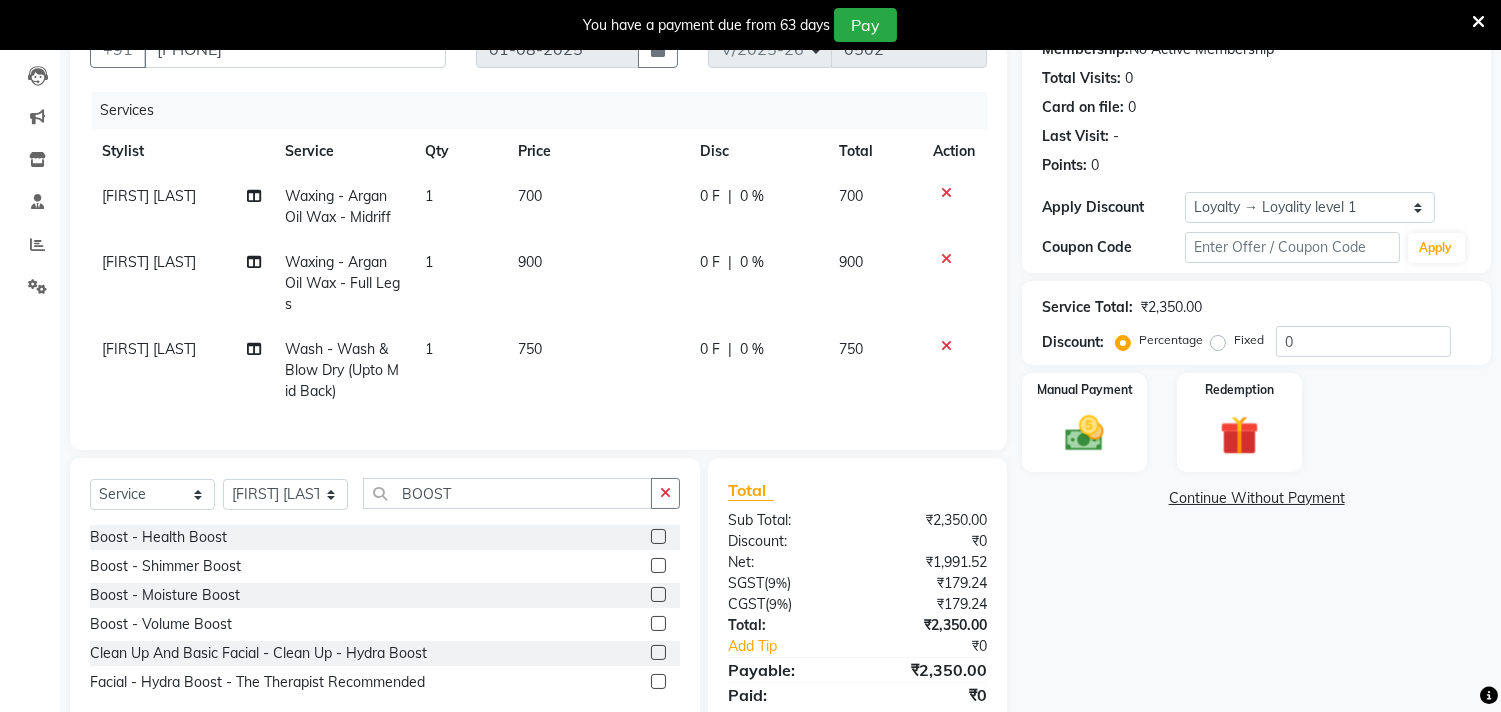click 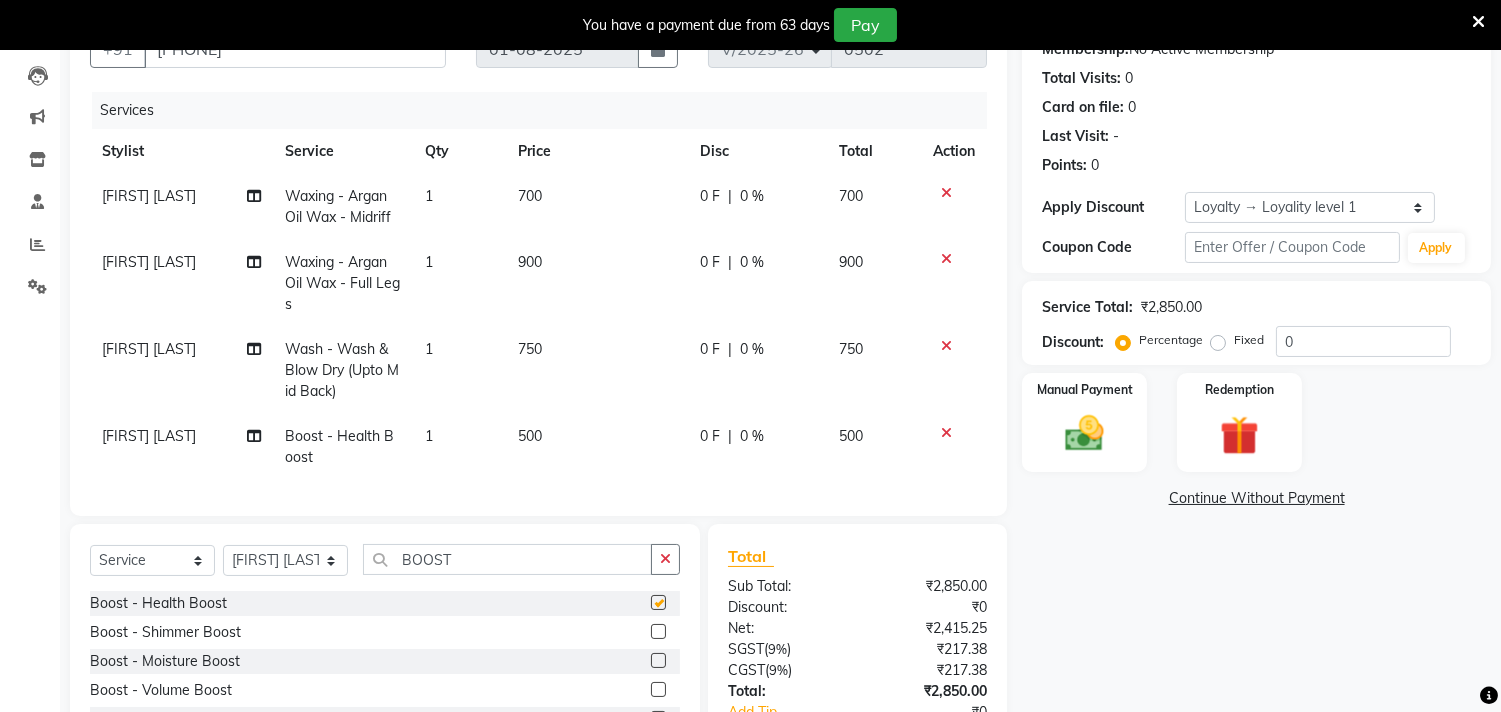 checkbox on "false" 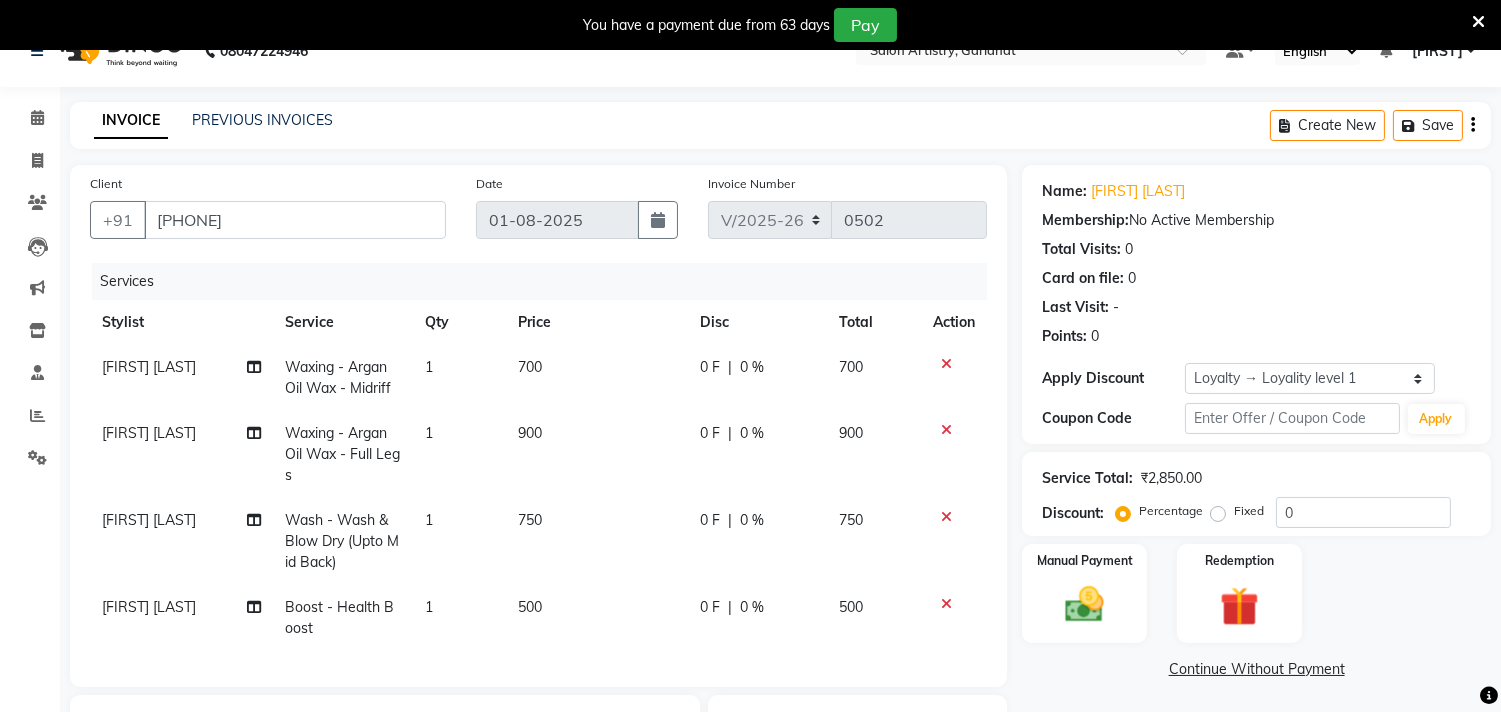 scroll, scrollTop: 0, scrollLeft: 0, axis: both 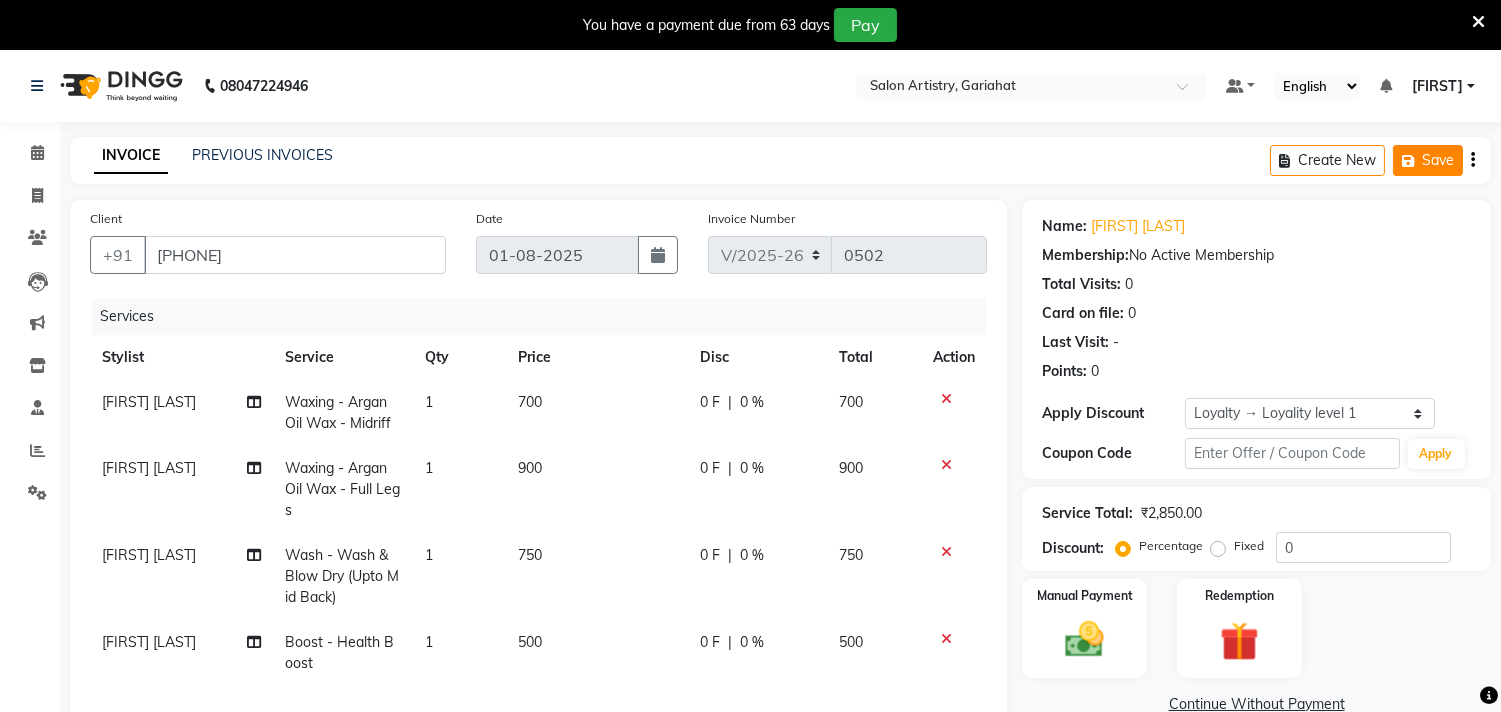 click on "Save" 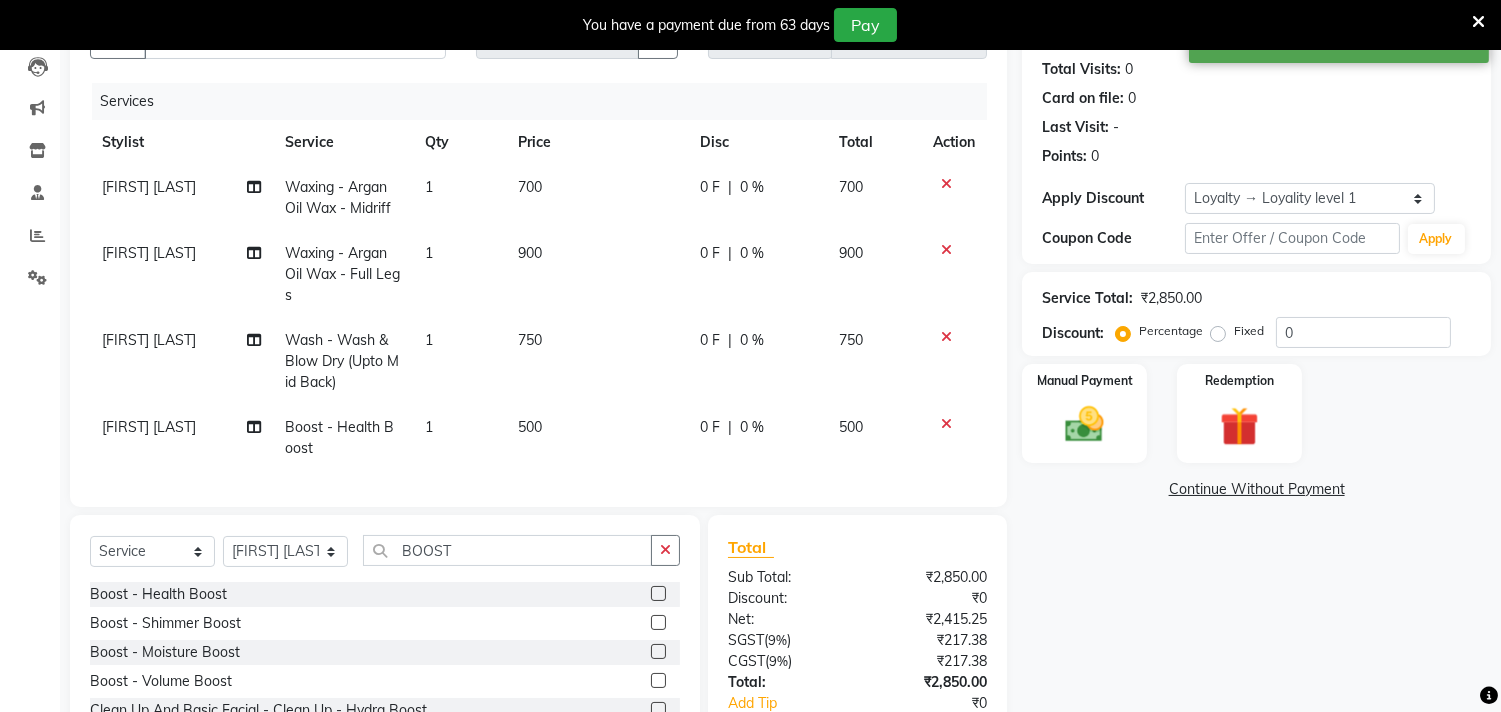 scroll, scrollTop: 0, scrollLeft: 0, axis: both 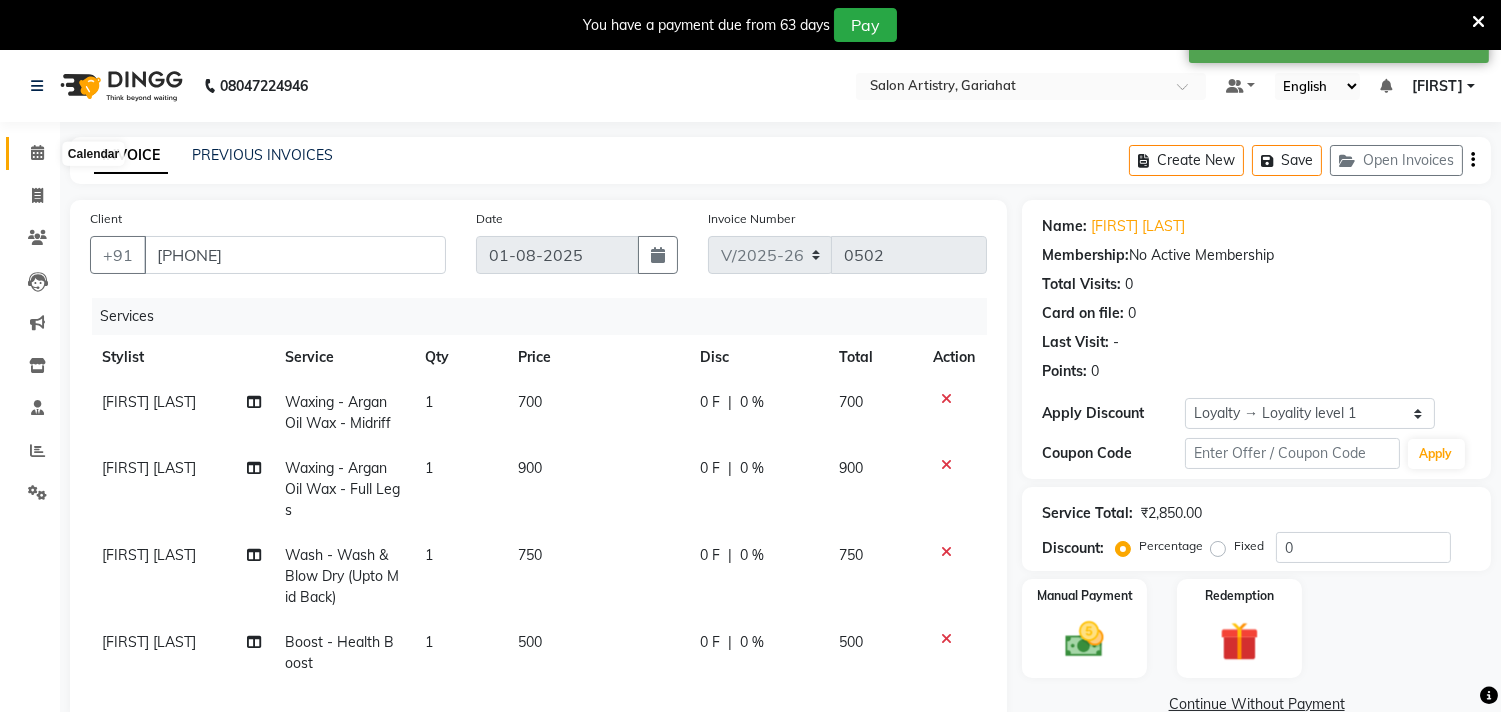 click 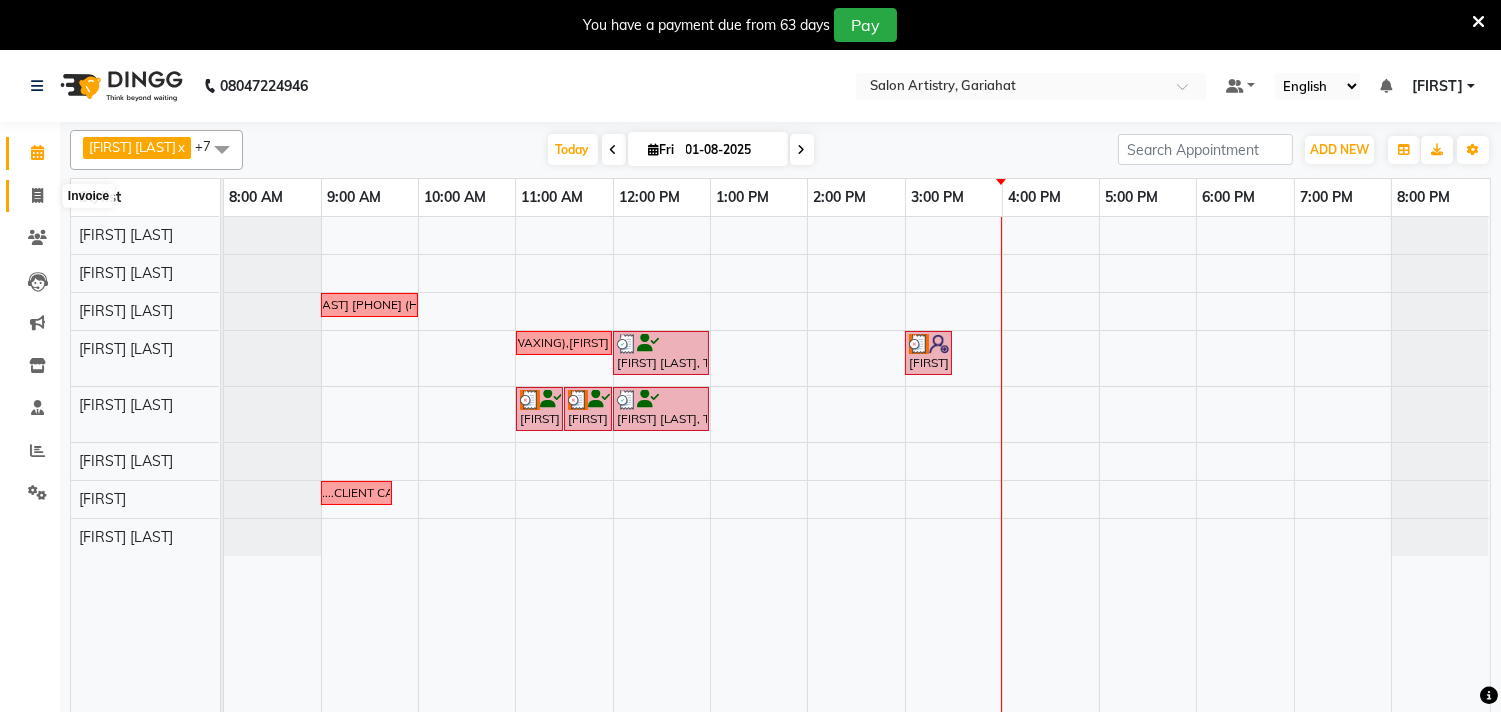 click 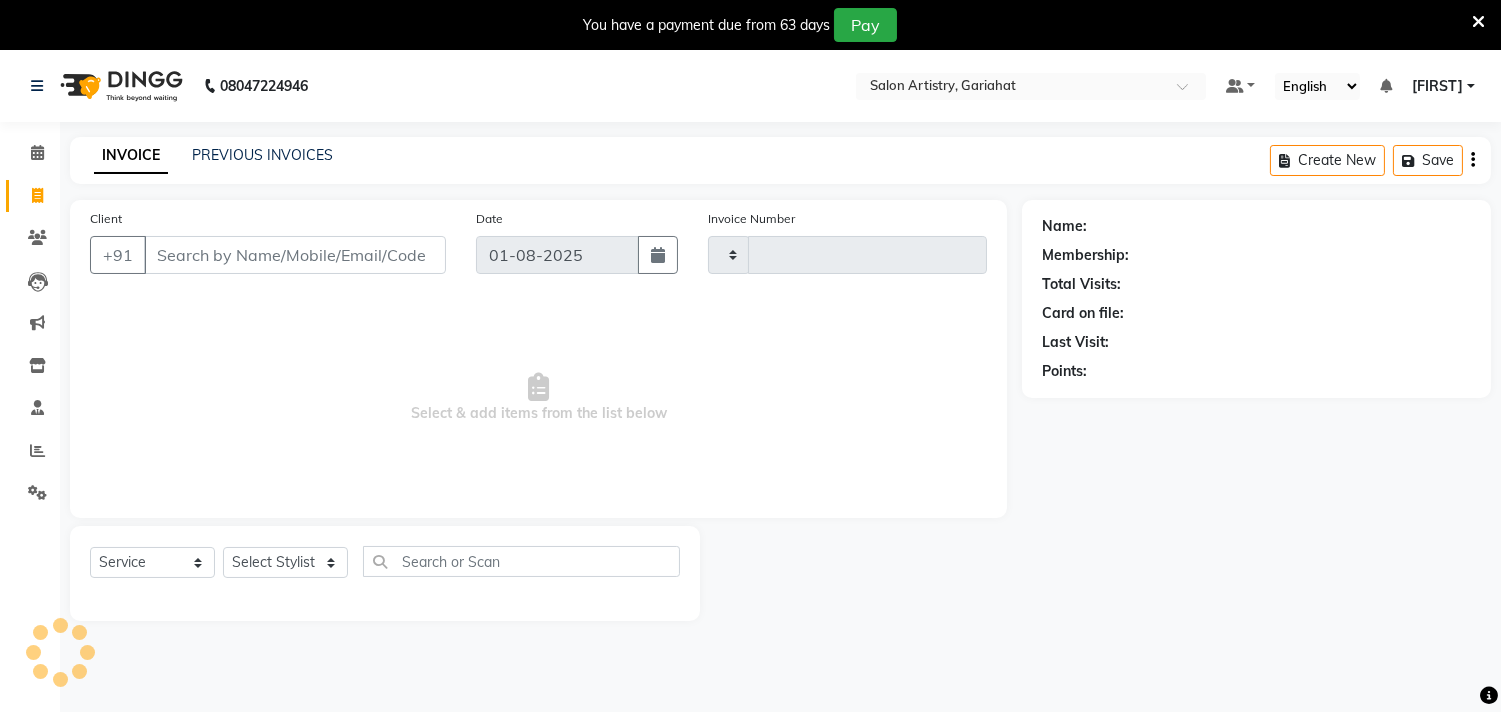 type on "0502" 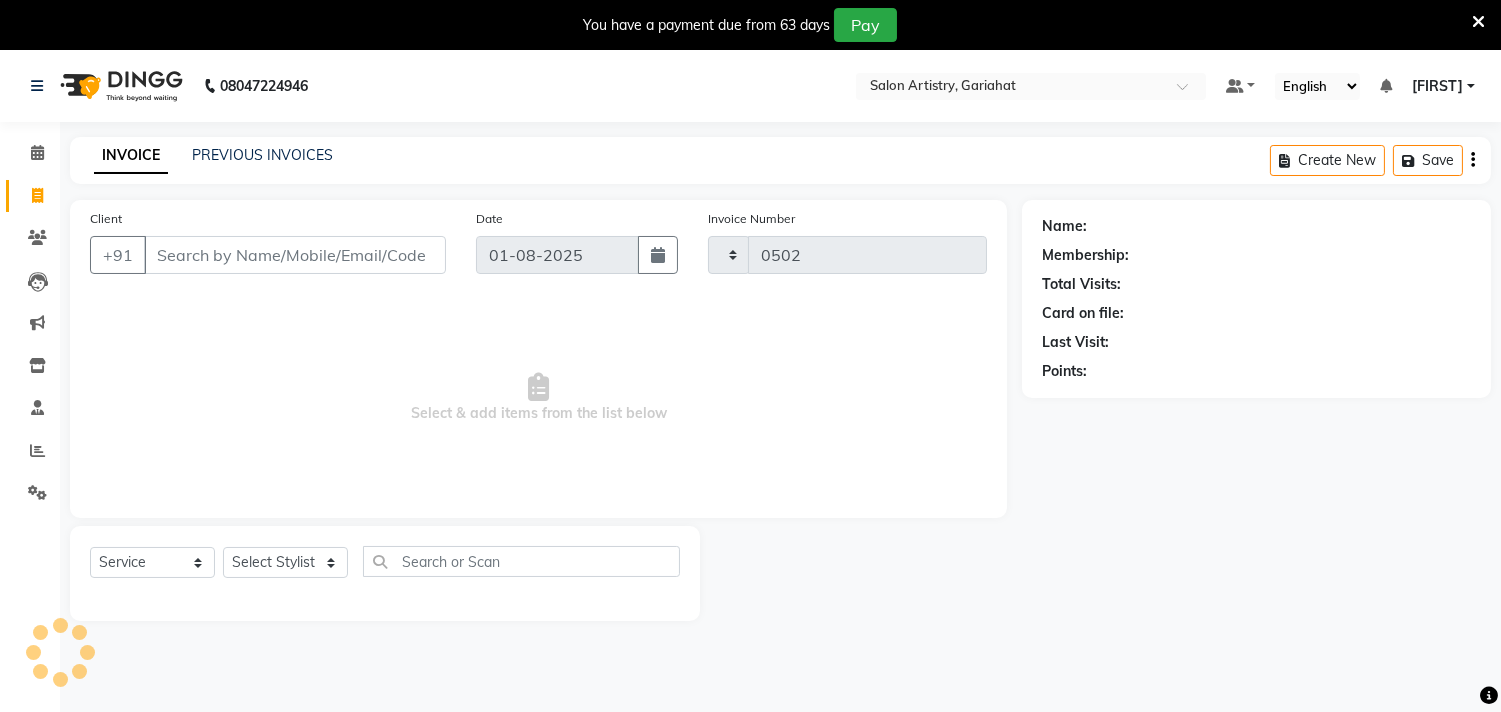 select on "8368" 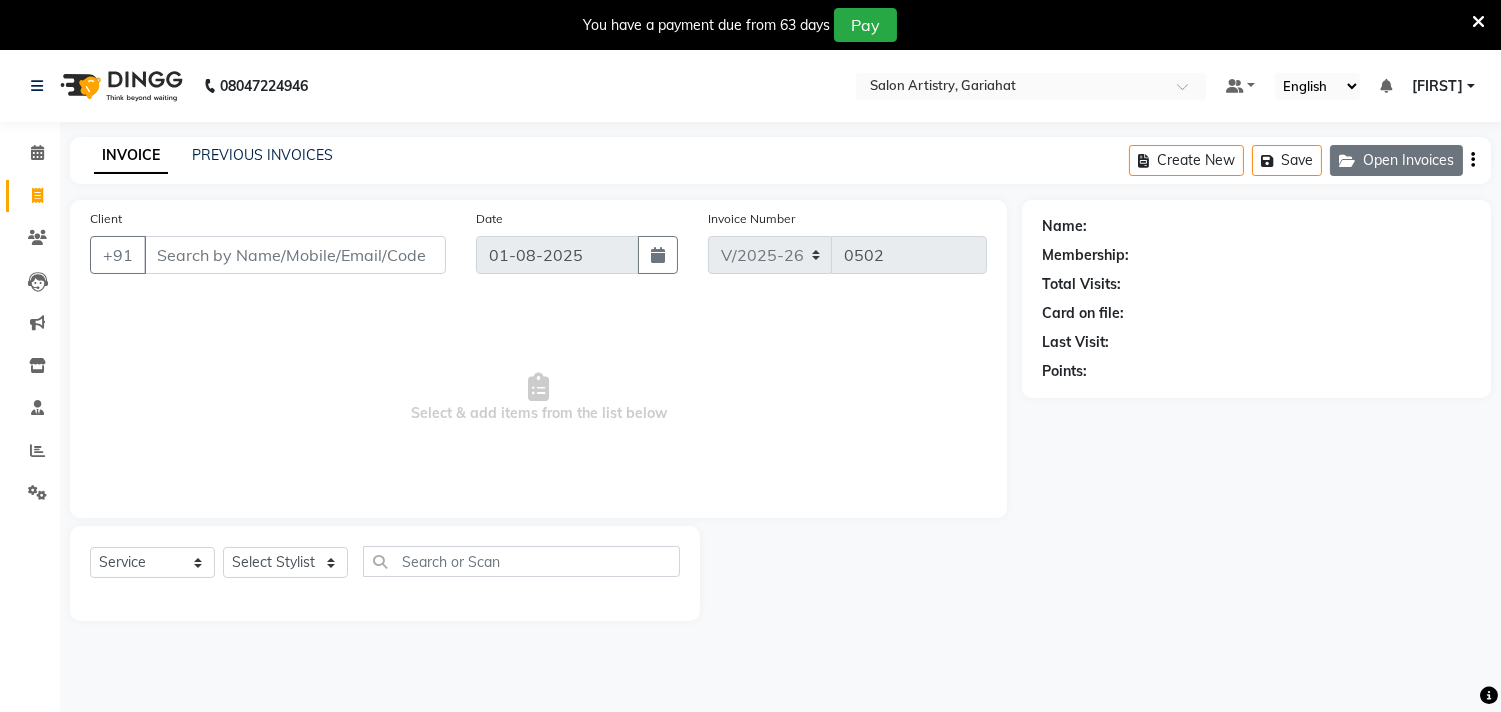 click on "Open Invoices" 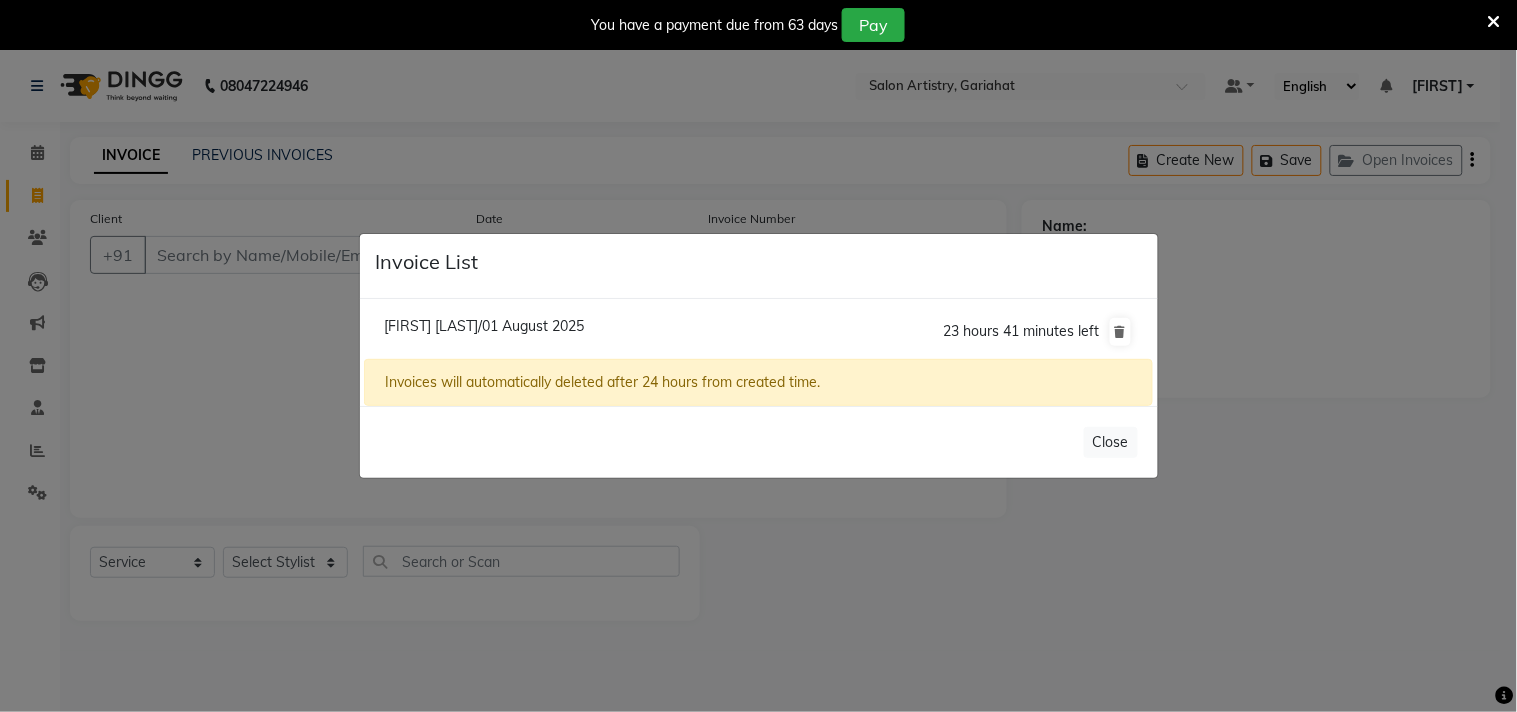 click on "Prapti Maitra/01 August 2025" 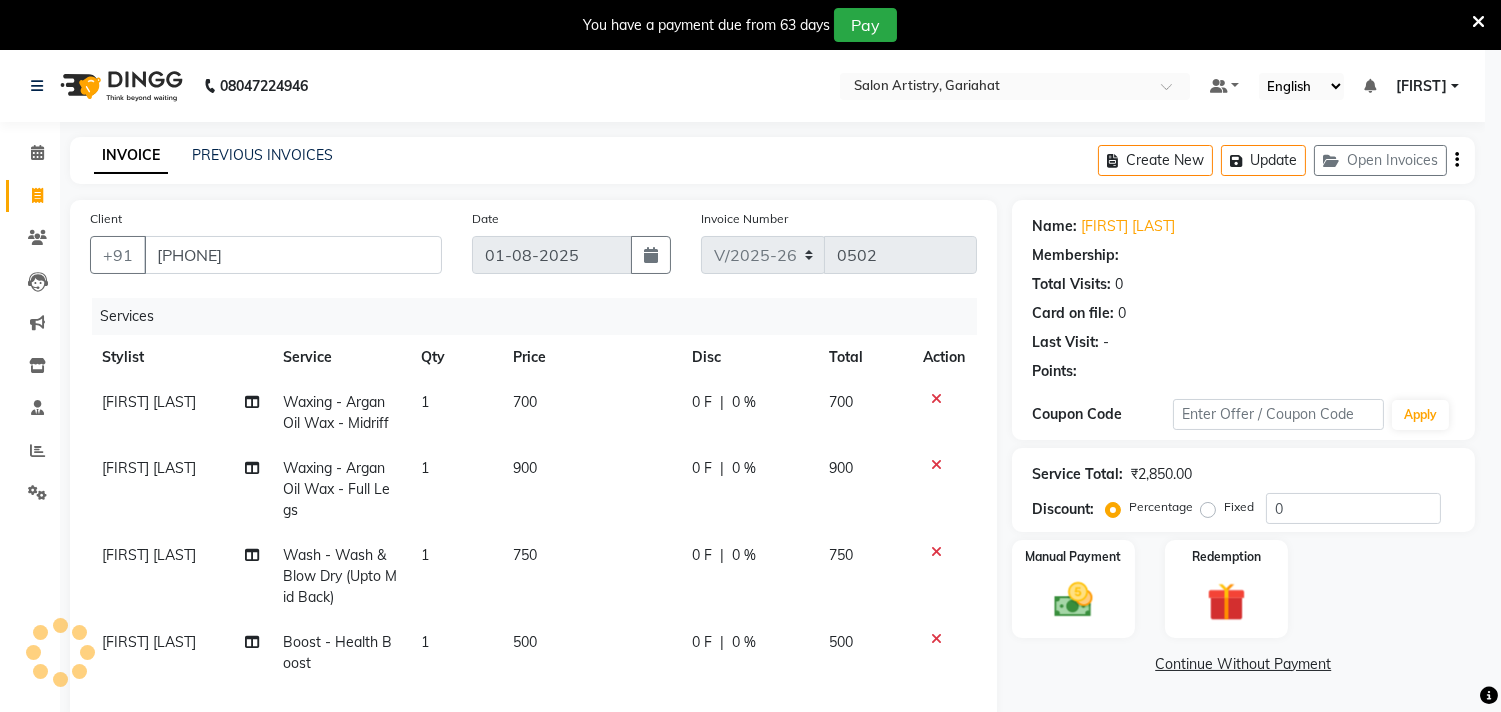 select on "1: Object" 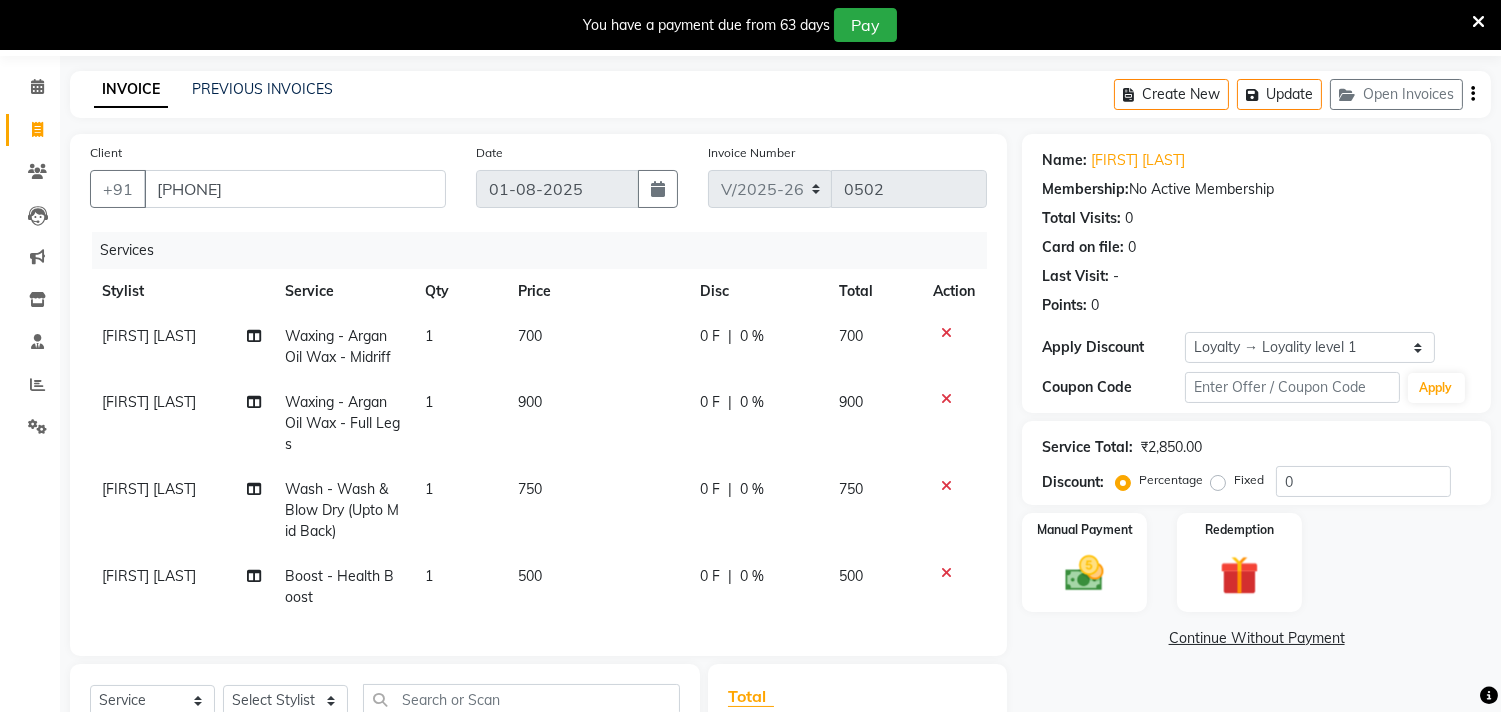 scroll, scrollTop: 222, scrollLeft: 0, axis: vertical 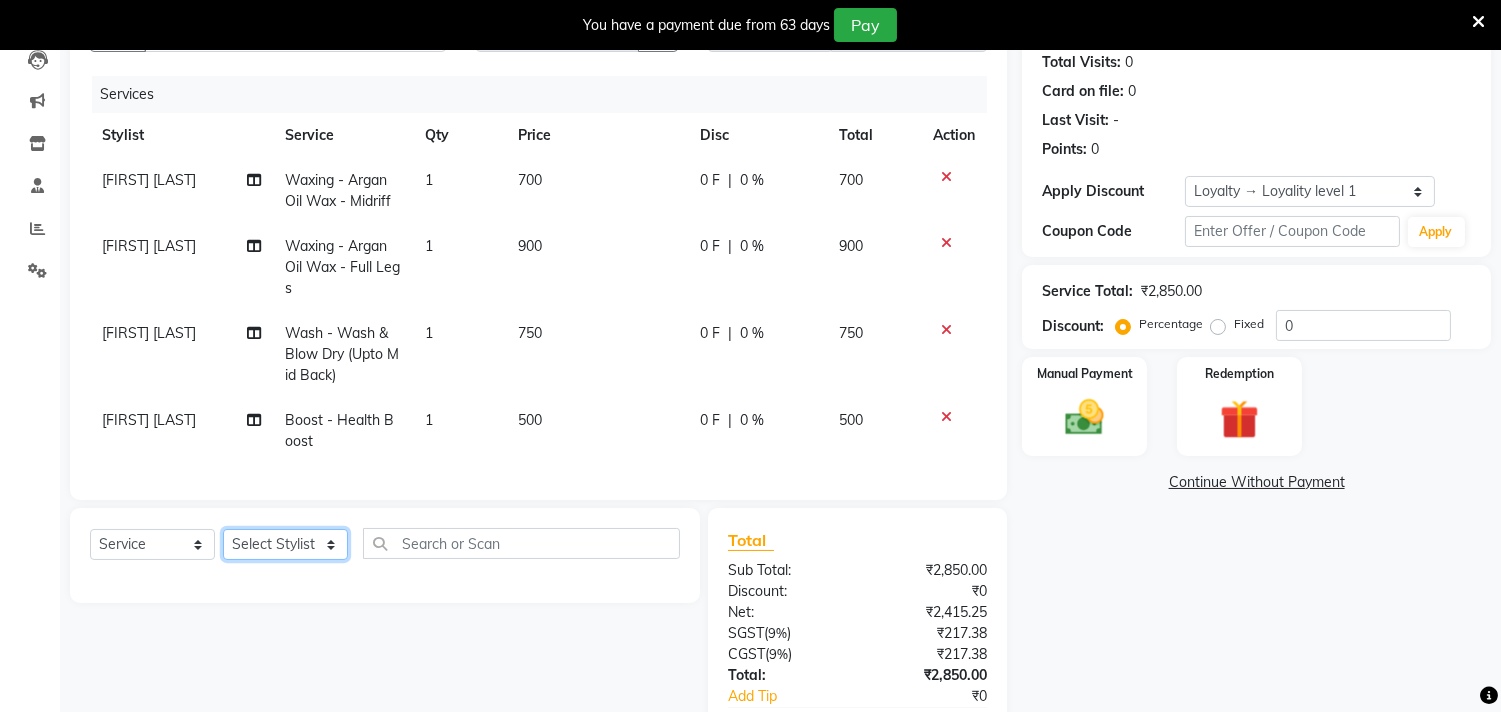 click on "Select Stylist Debolina  IQBAL AHEMED Irshad Khan Puja Debnath Ram Singh REKHA Rikki Das Rinku Pradhan RONY Sampa Maity SIMMI TAPASHI  Vikky Shaw" 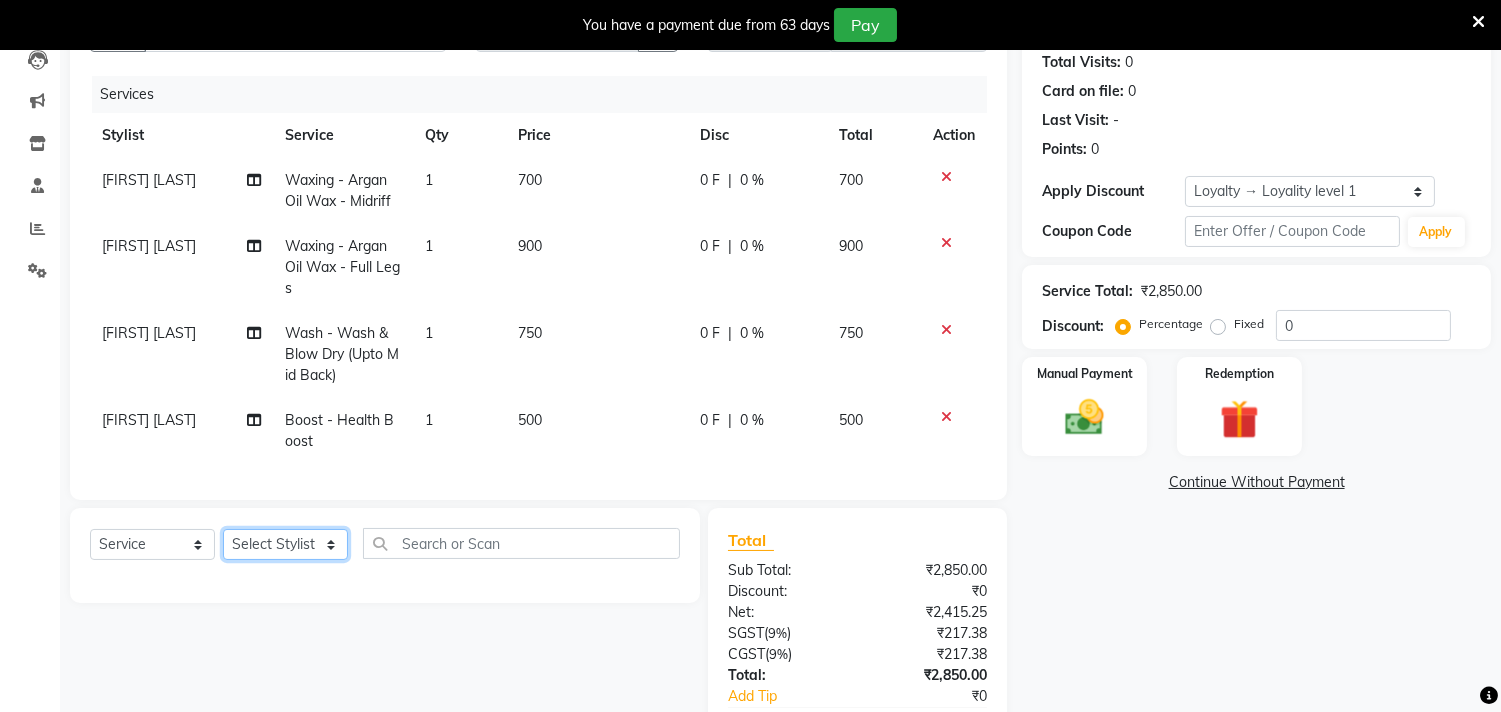 select on "82200" 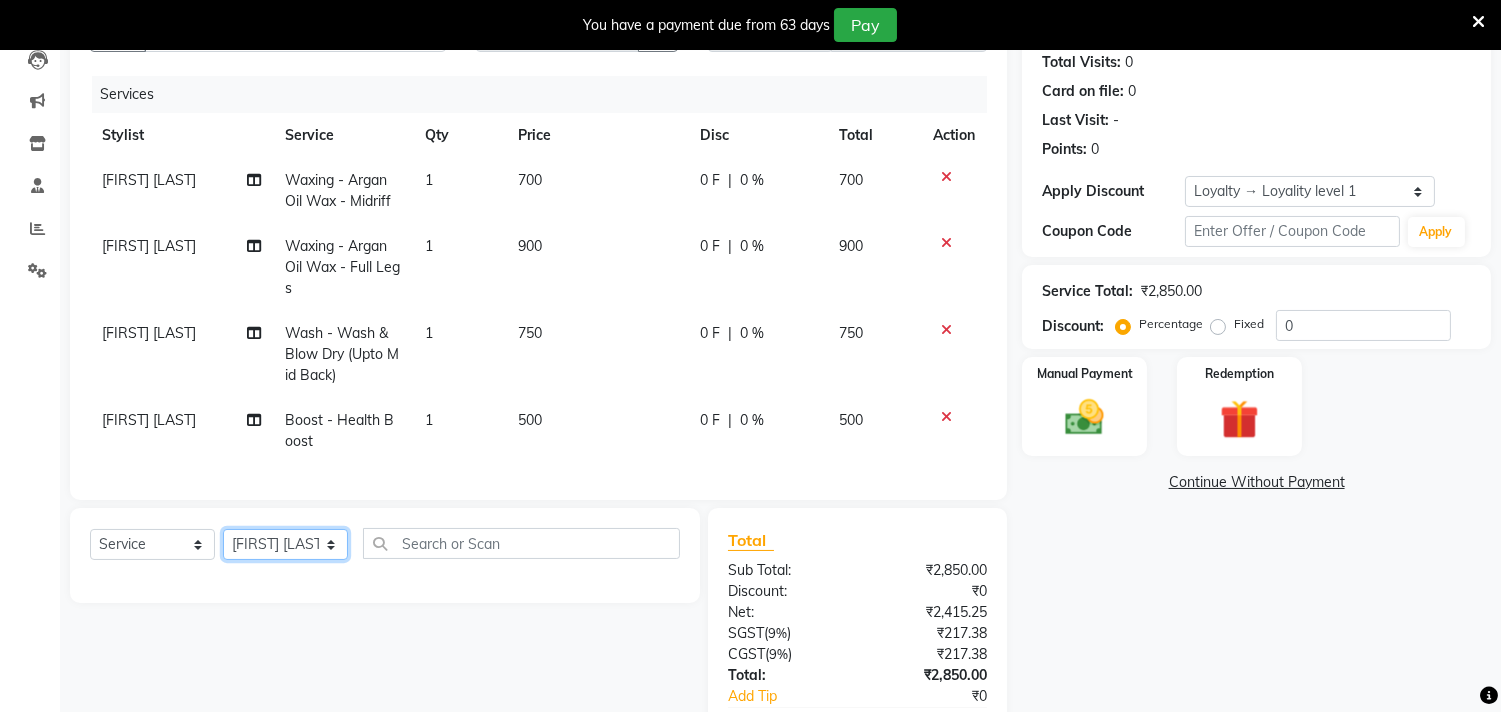click on "Select Stylist Debolina  IQBAL AHEMED Irshad Khan Puja Debnath Ram Singh REKHA Rikki Das Rinku Pradhan RONY Sampa Maity SIMMI TAPASHI  Vikky Shaw" 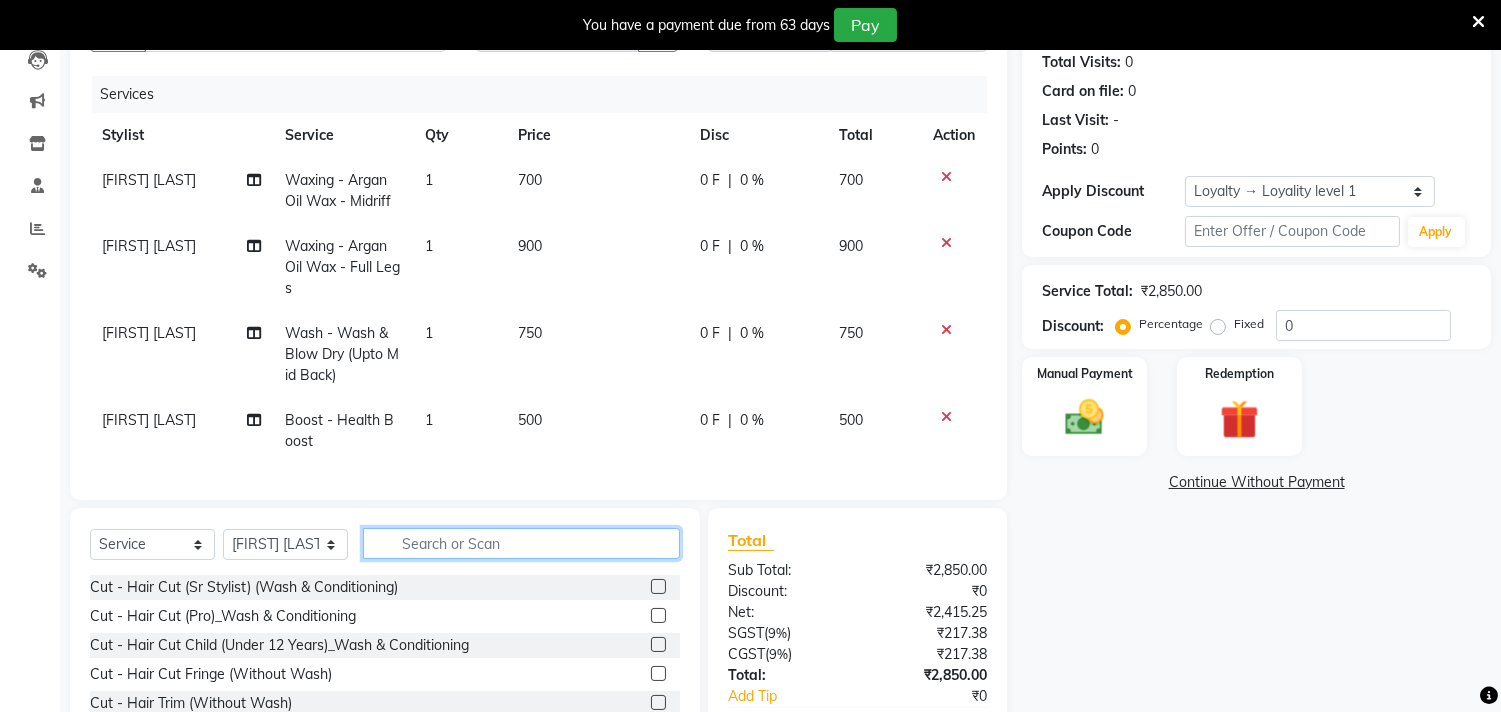 click 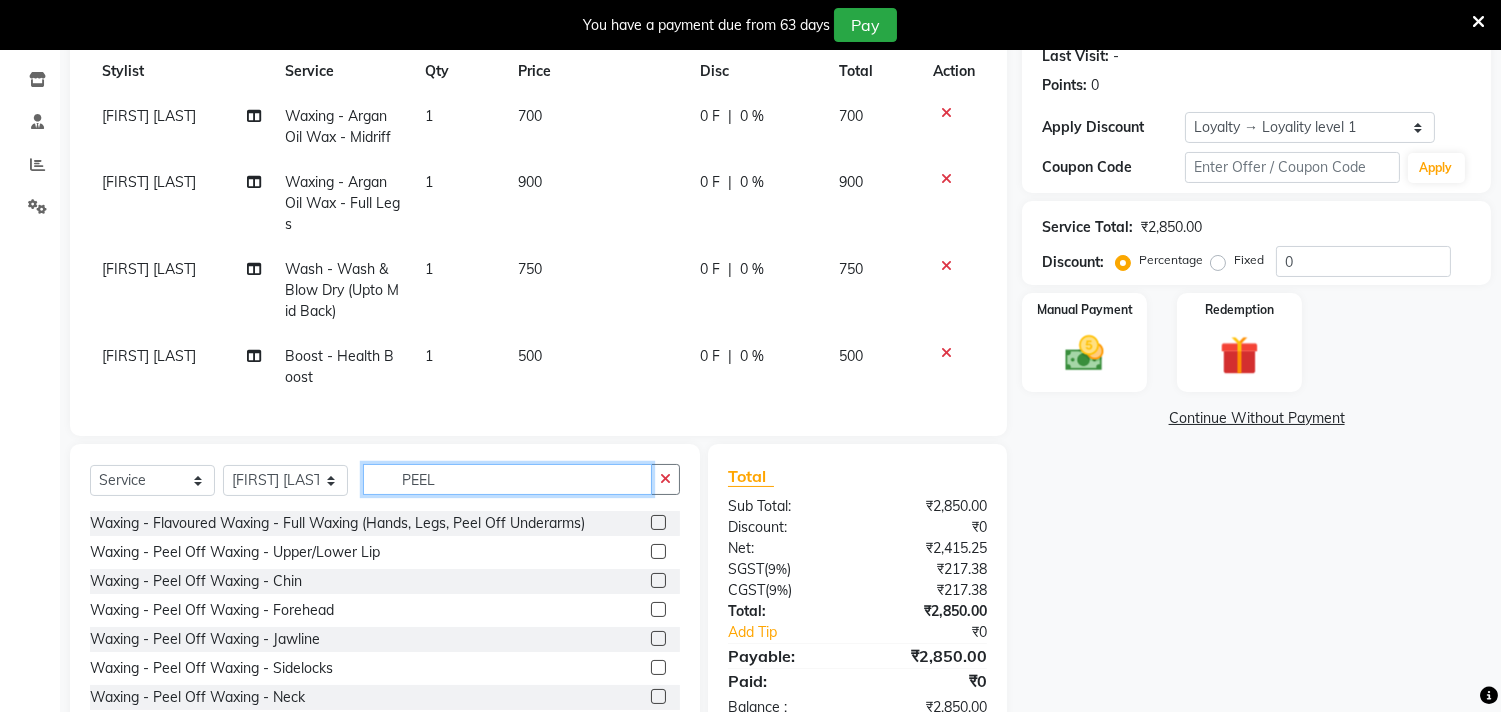 scroll, scrollTop: 333, scrollLeft: 0, axis: vertical 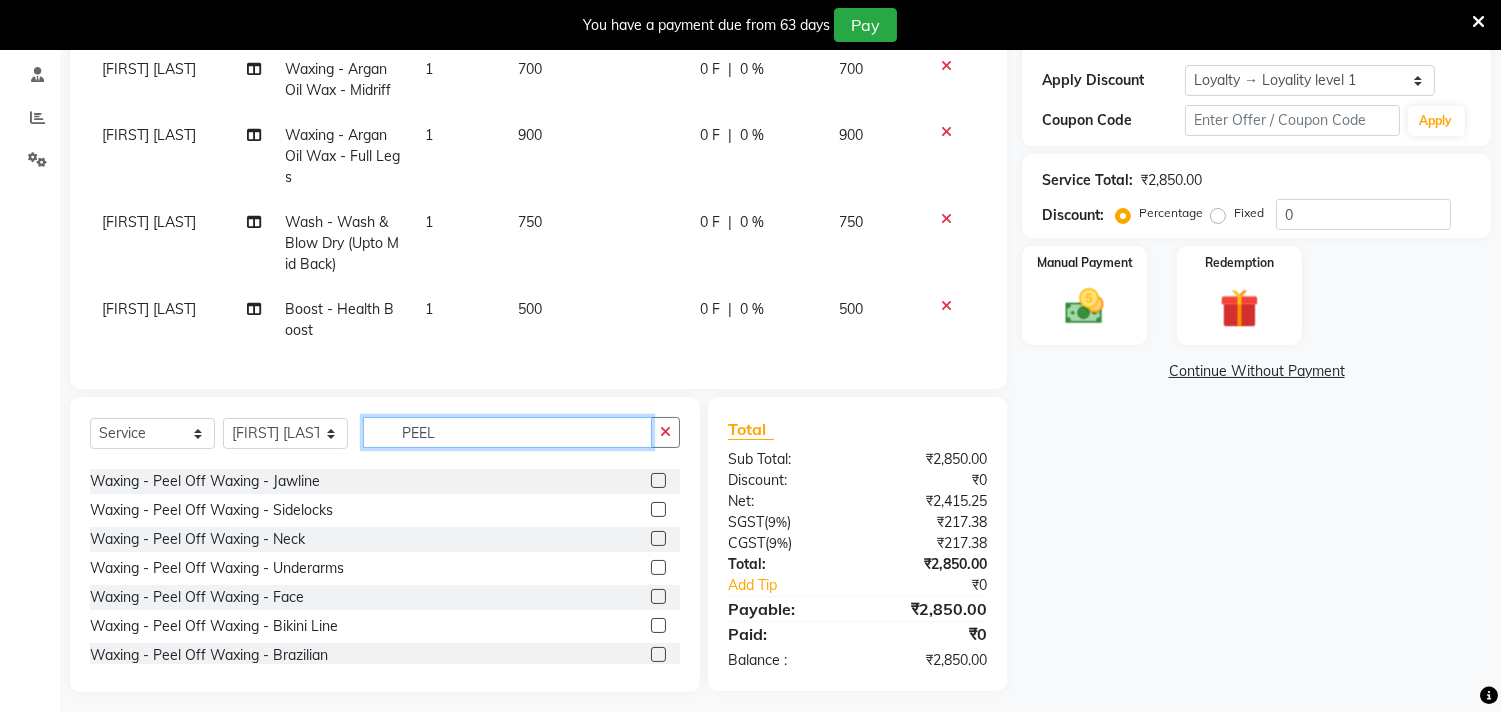 type on "PEEL" 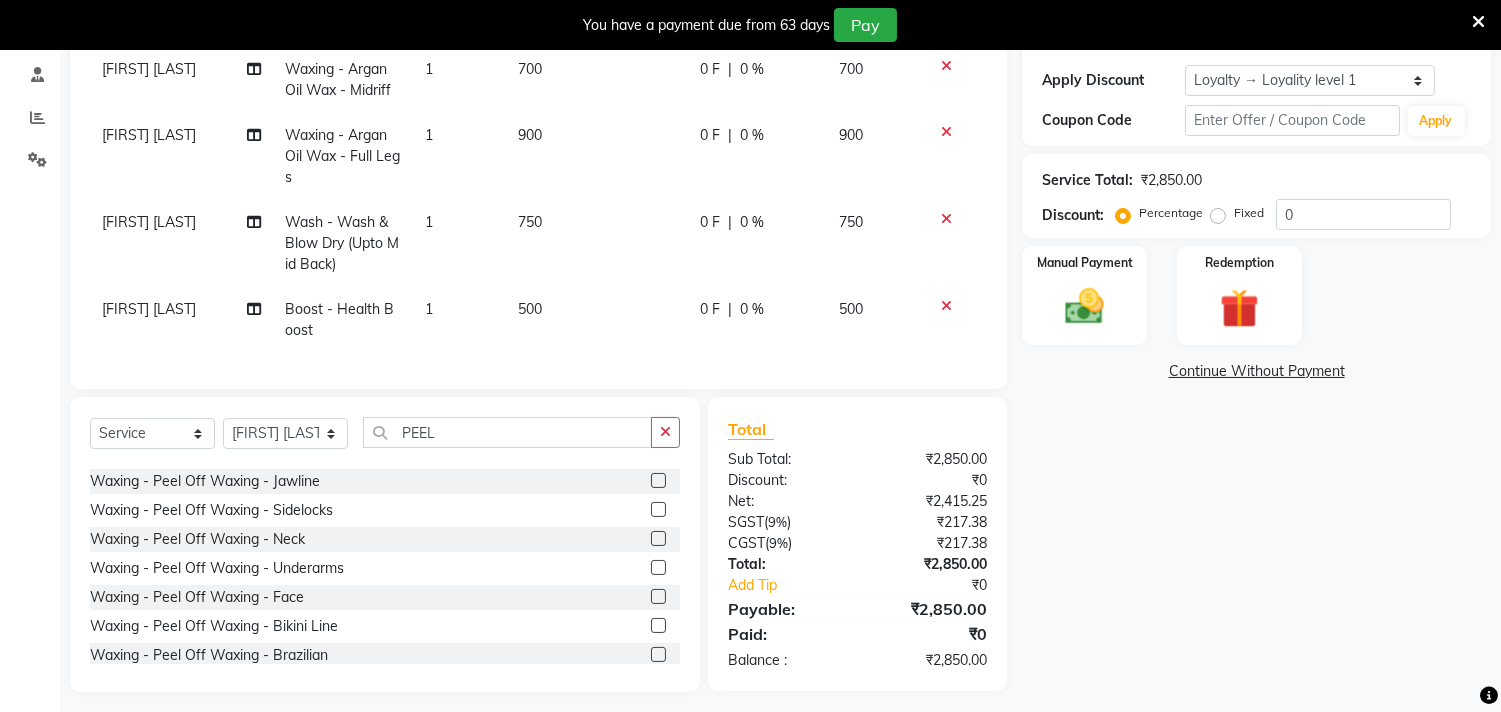 click 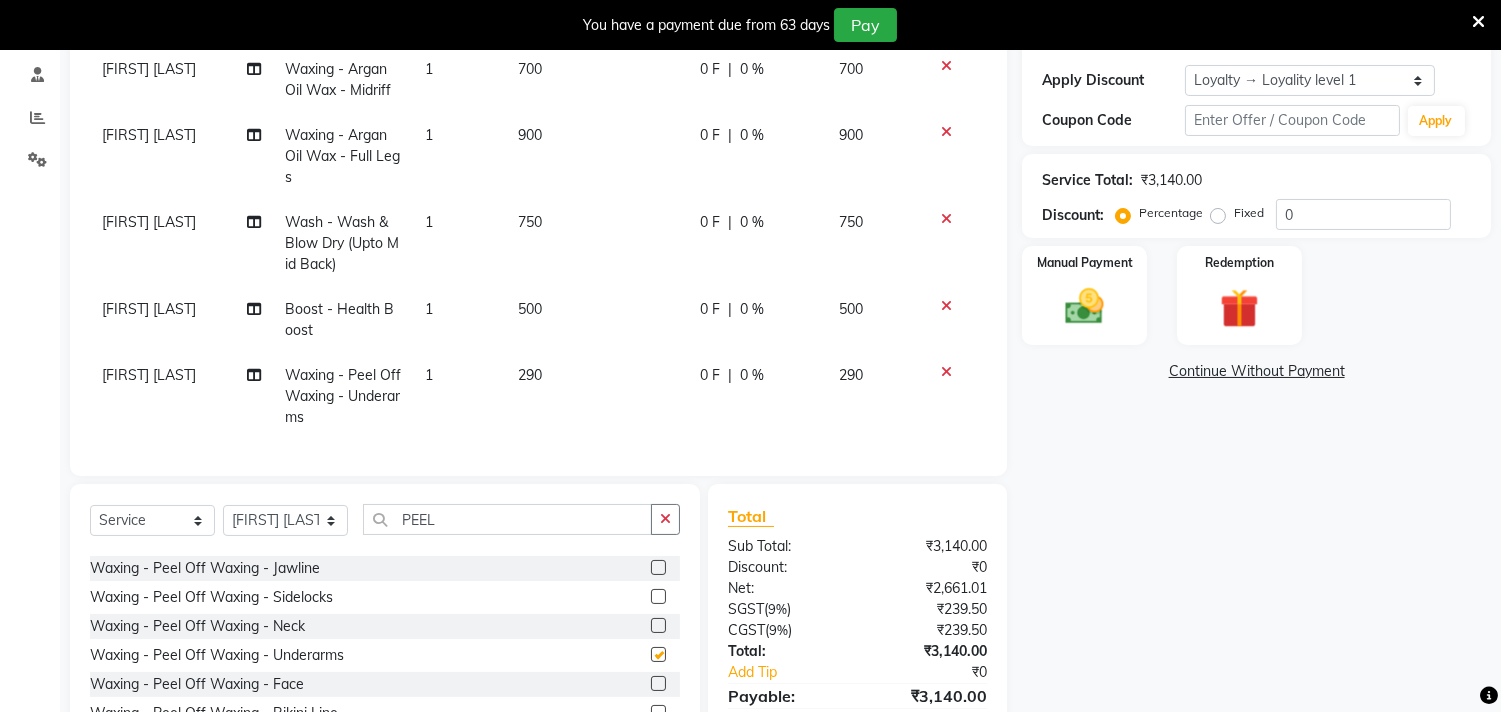 checkbox on "false" 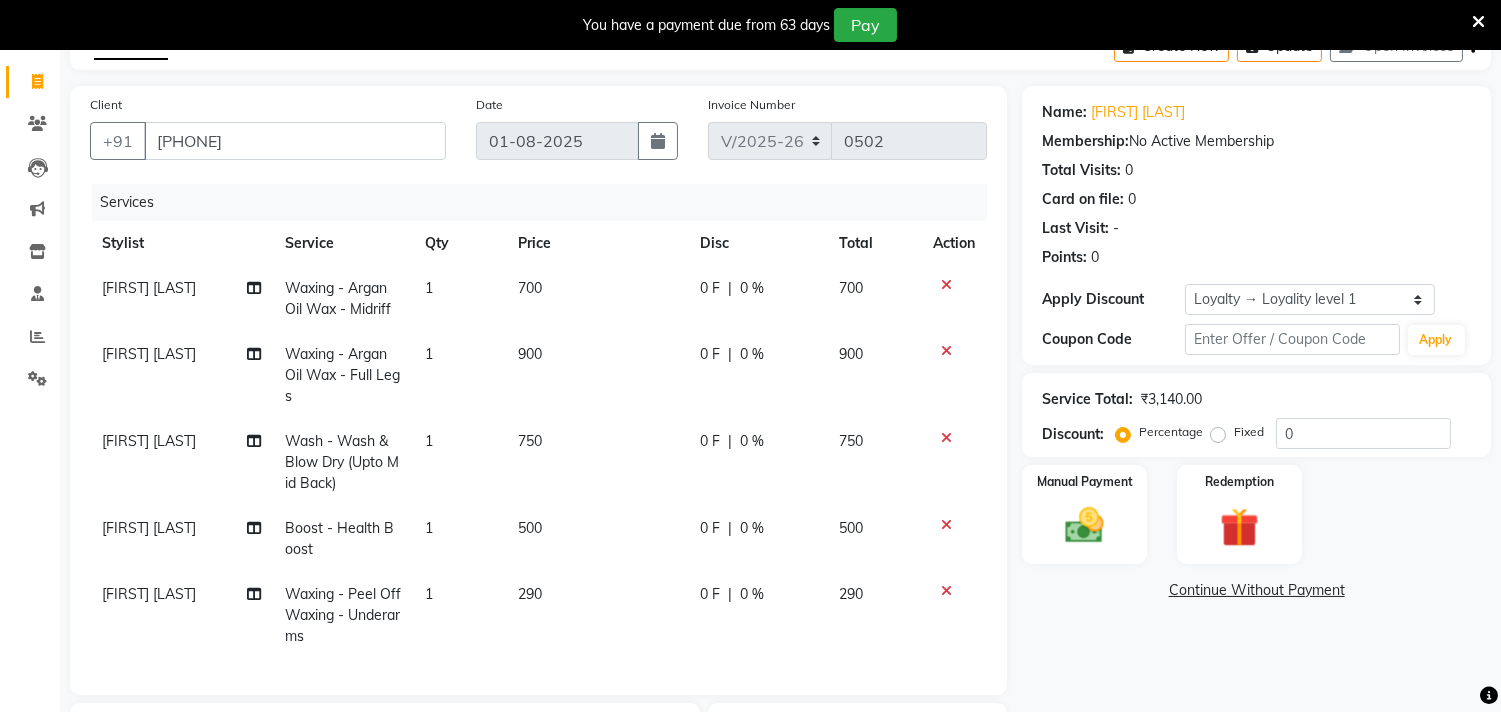 scroll, scrollTop: 105, scrollLeft: 0, axis: vertical 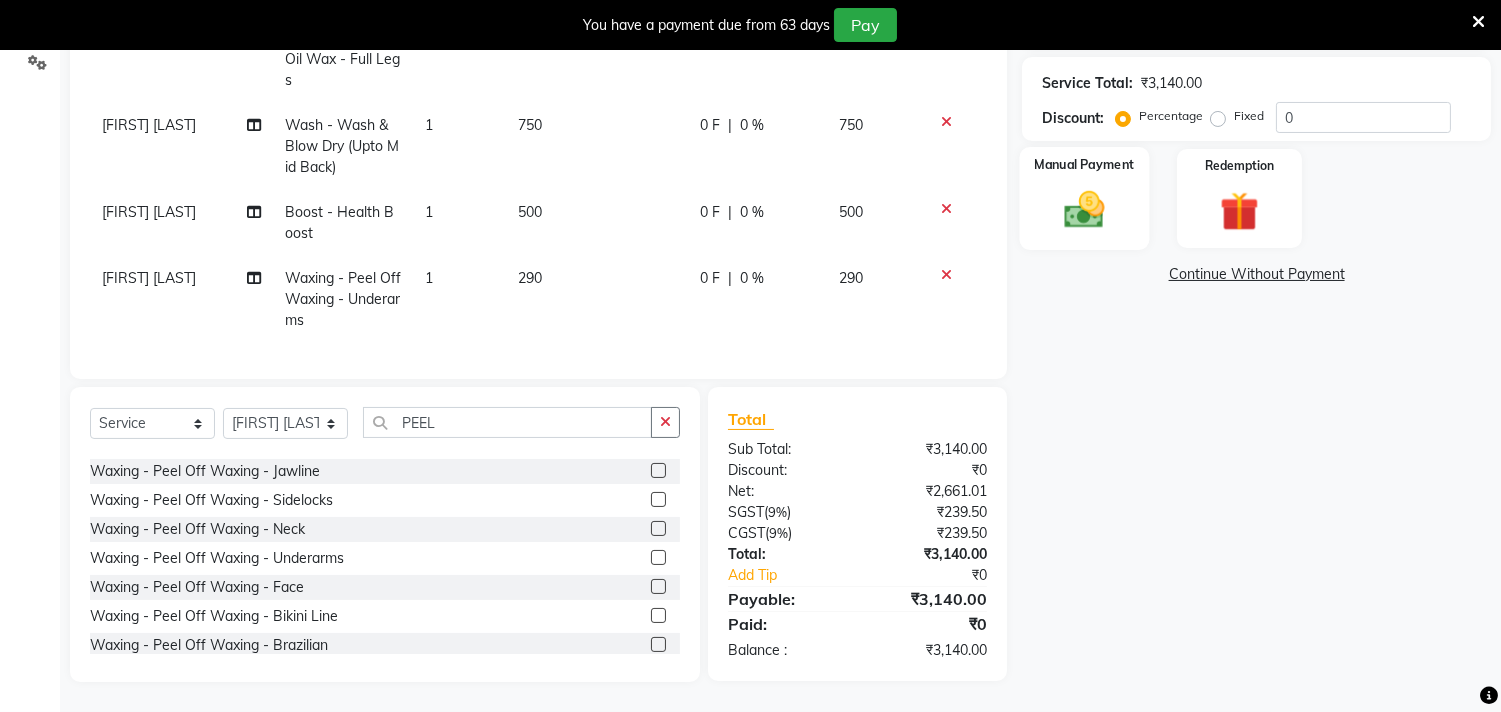 click 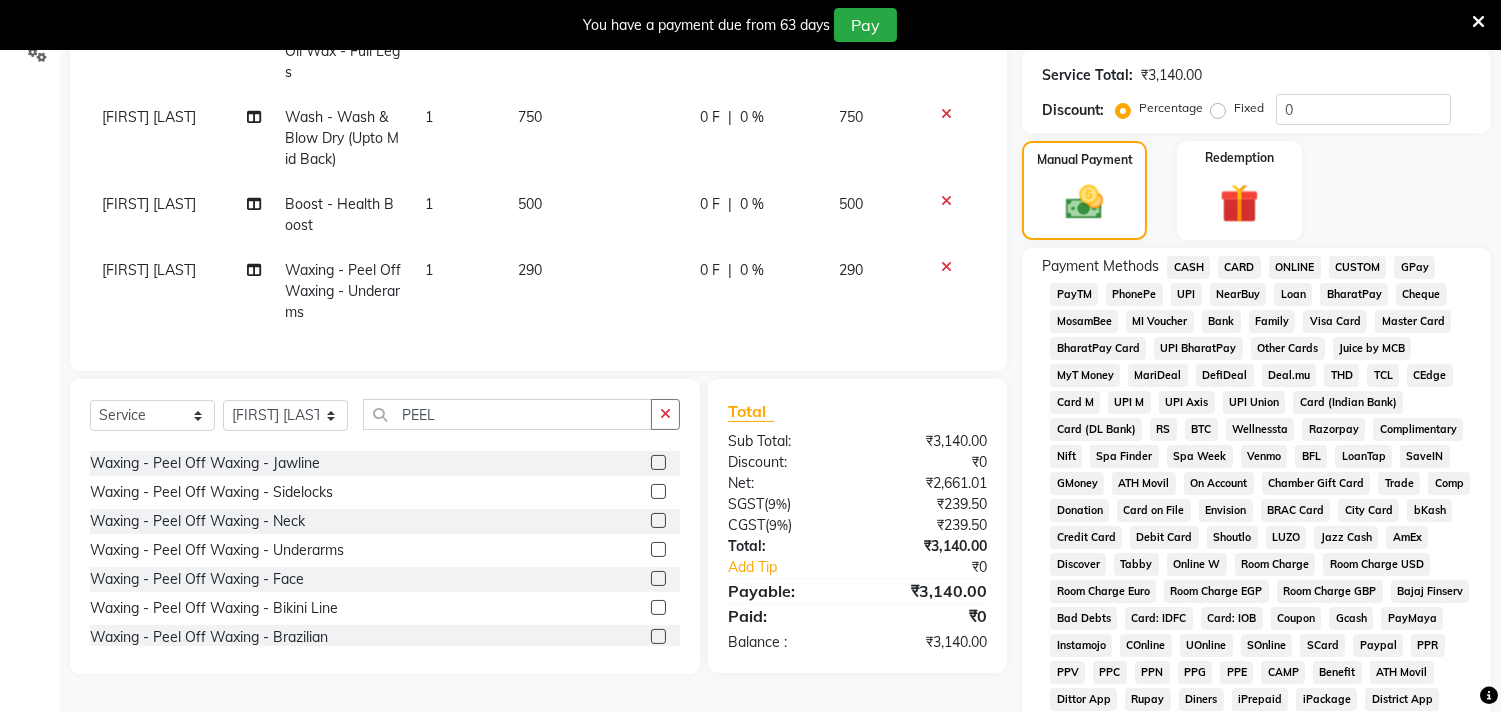 scroll, scrollTop: 0, scrollLeft: 0, axis: both 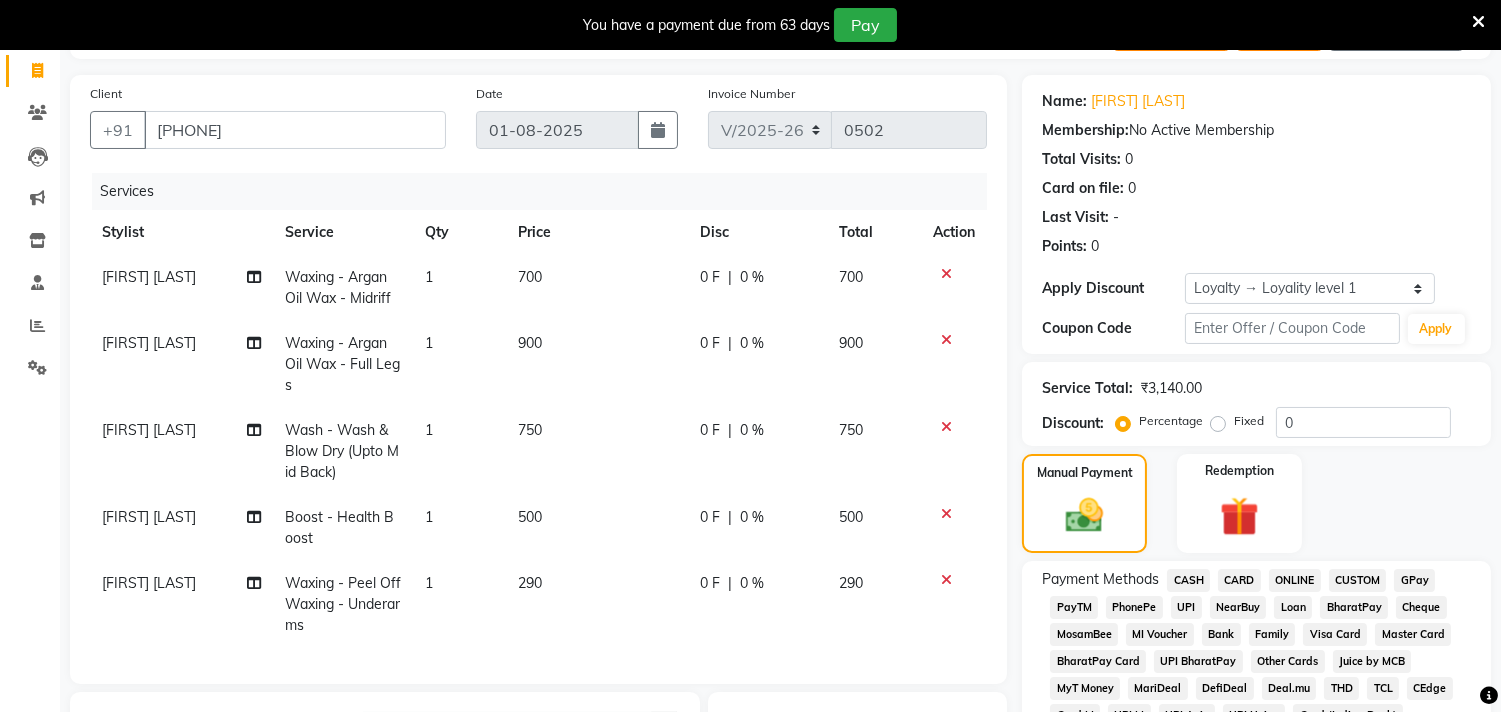 click on "CARD" 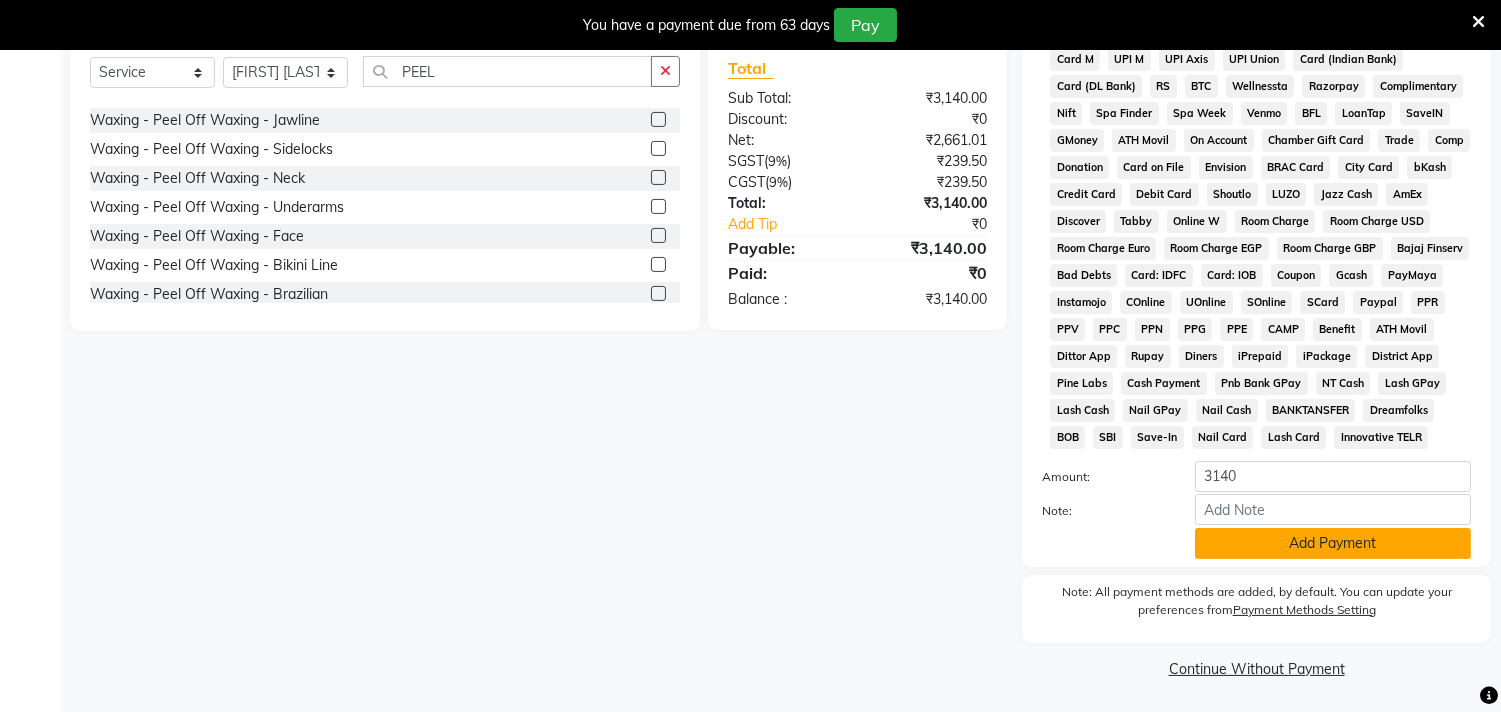 scroll, scrollTop: 787, scrollLeft: 0, axis: vertical 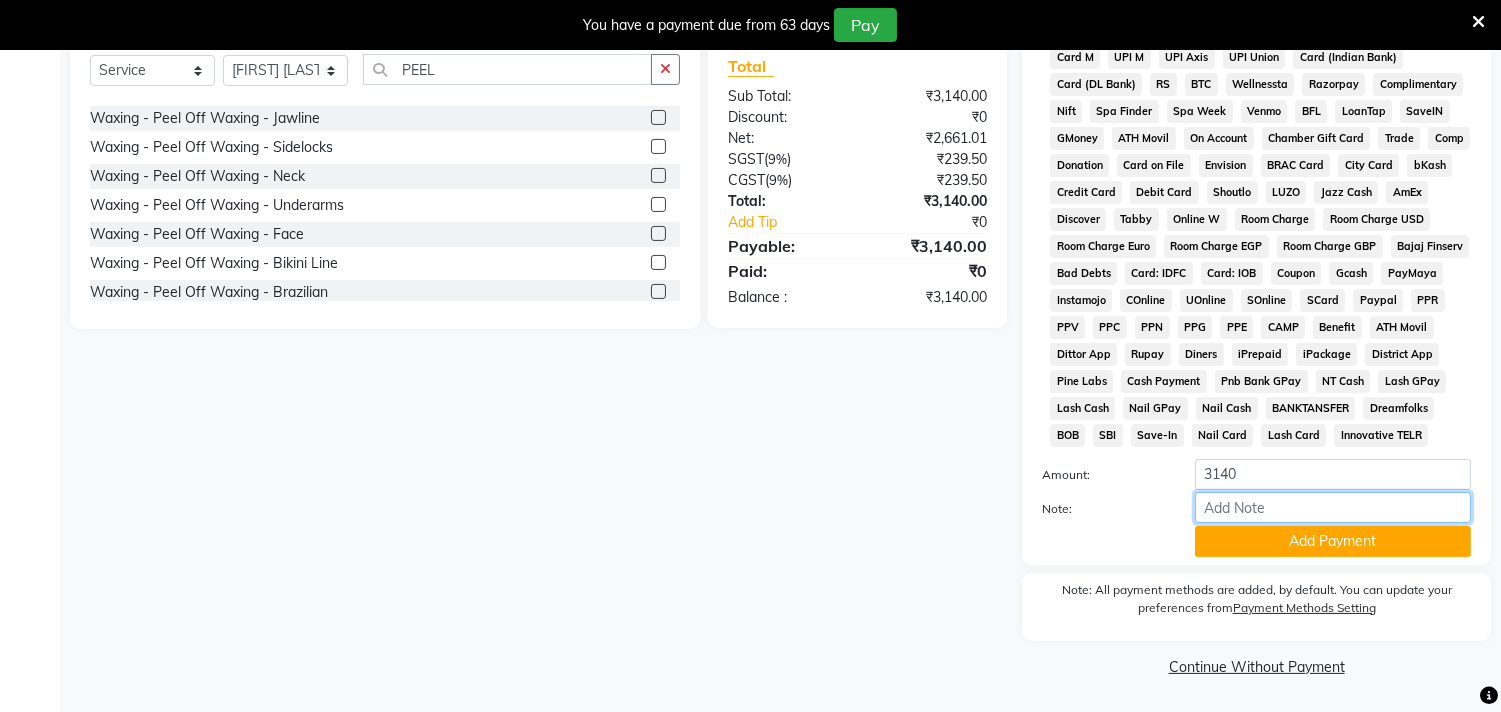 click on "Note:" at bounding box center (1333, 507) 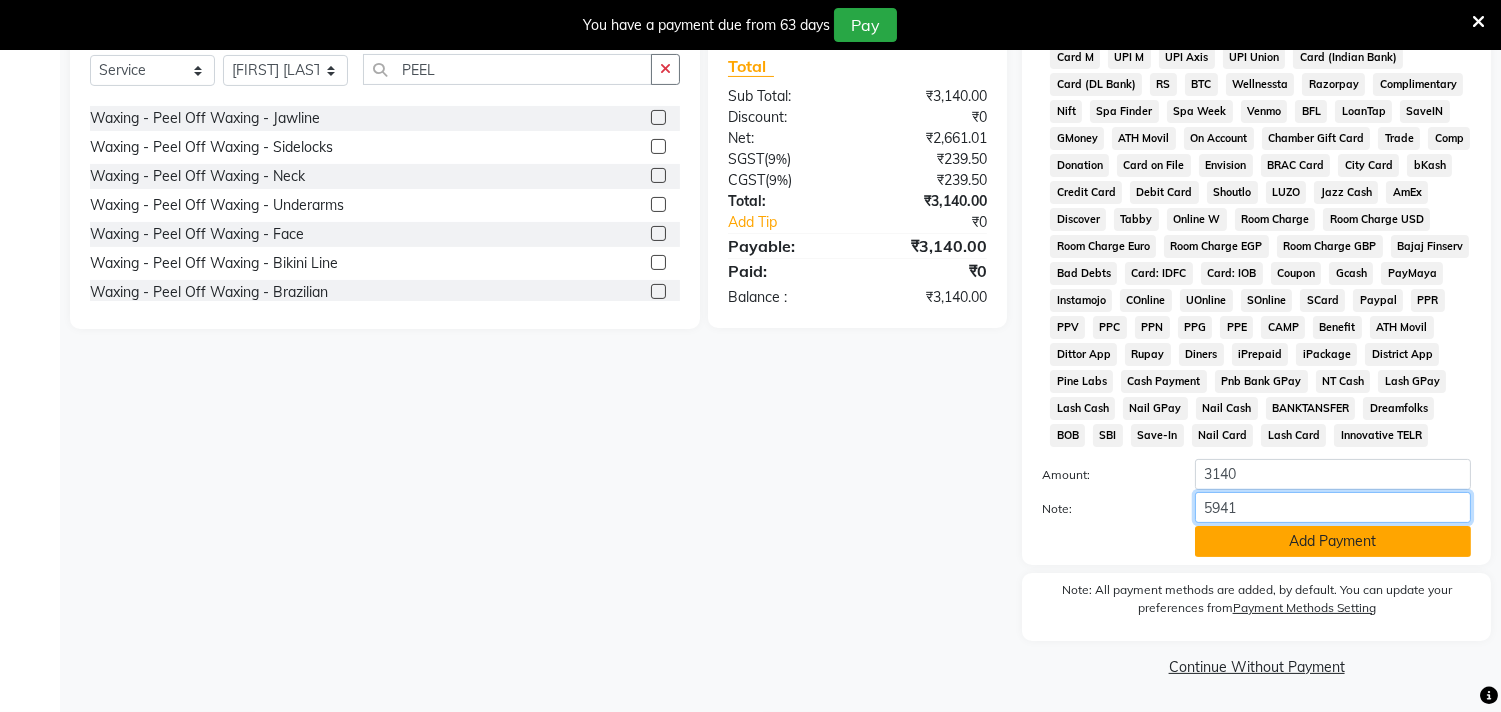type on "5941" 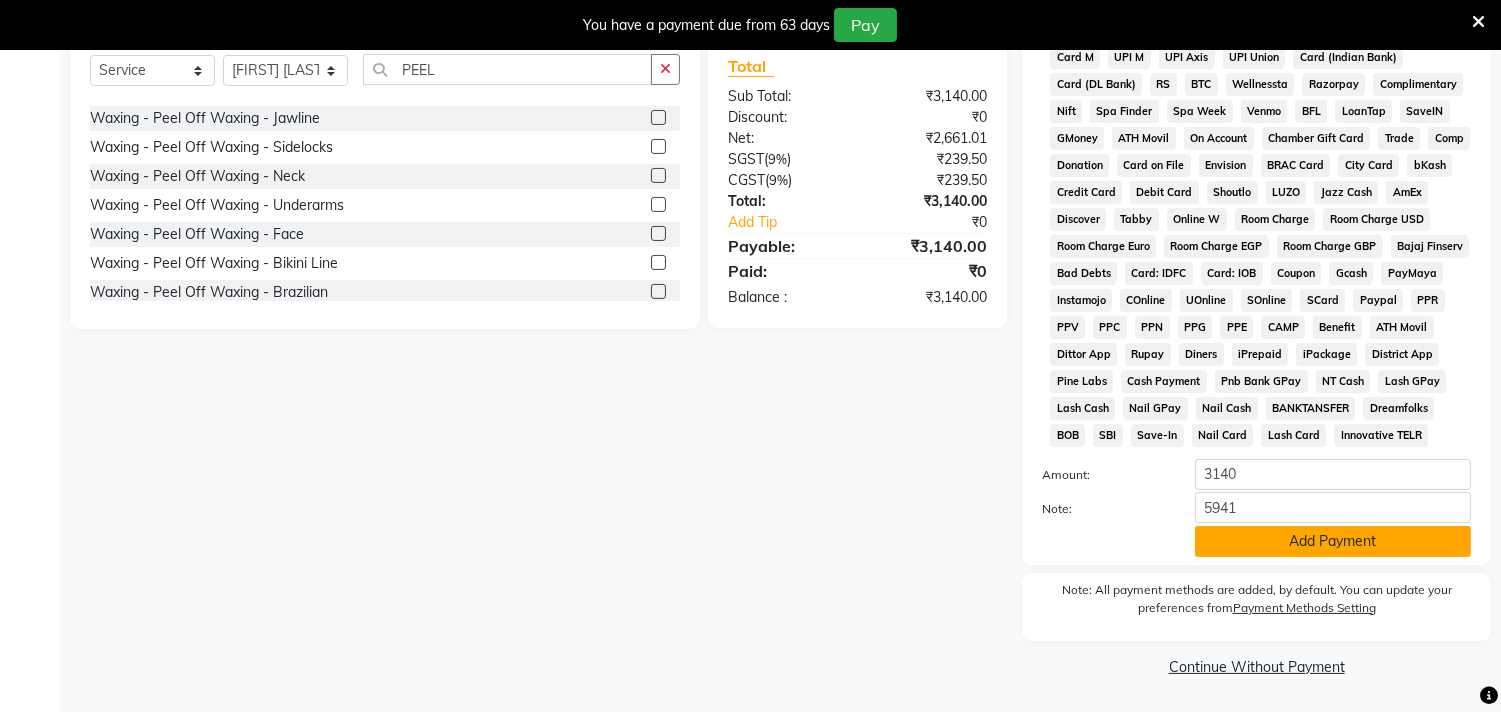 click on "Add Payment" 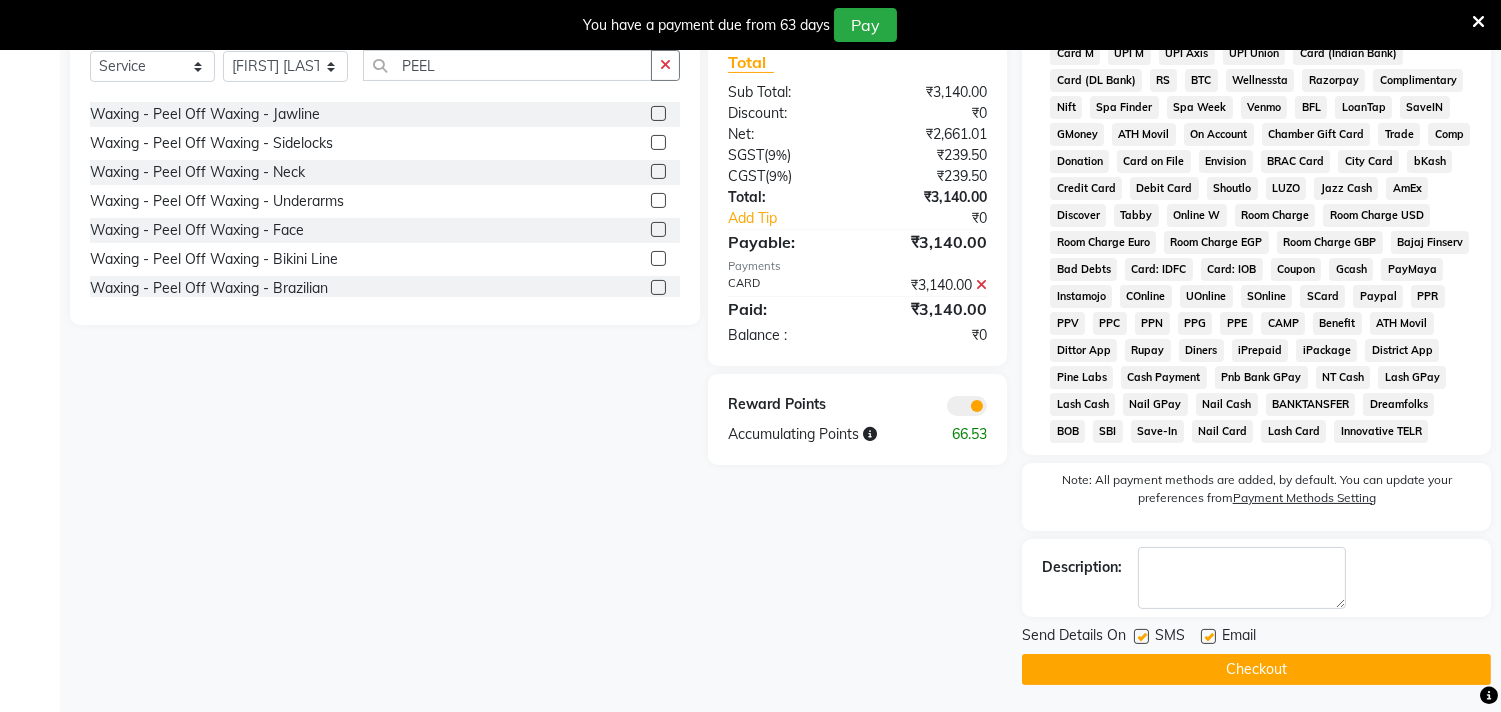 click on "Checkout" 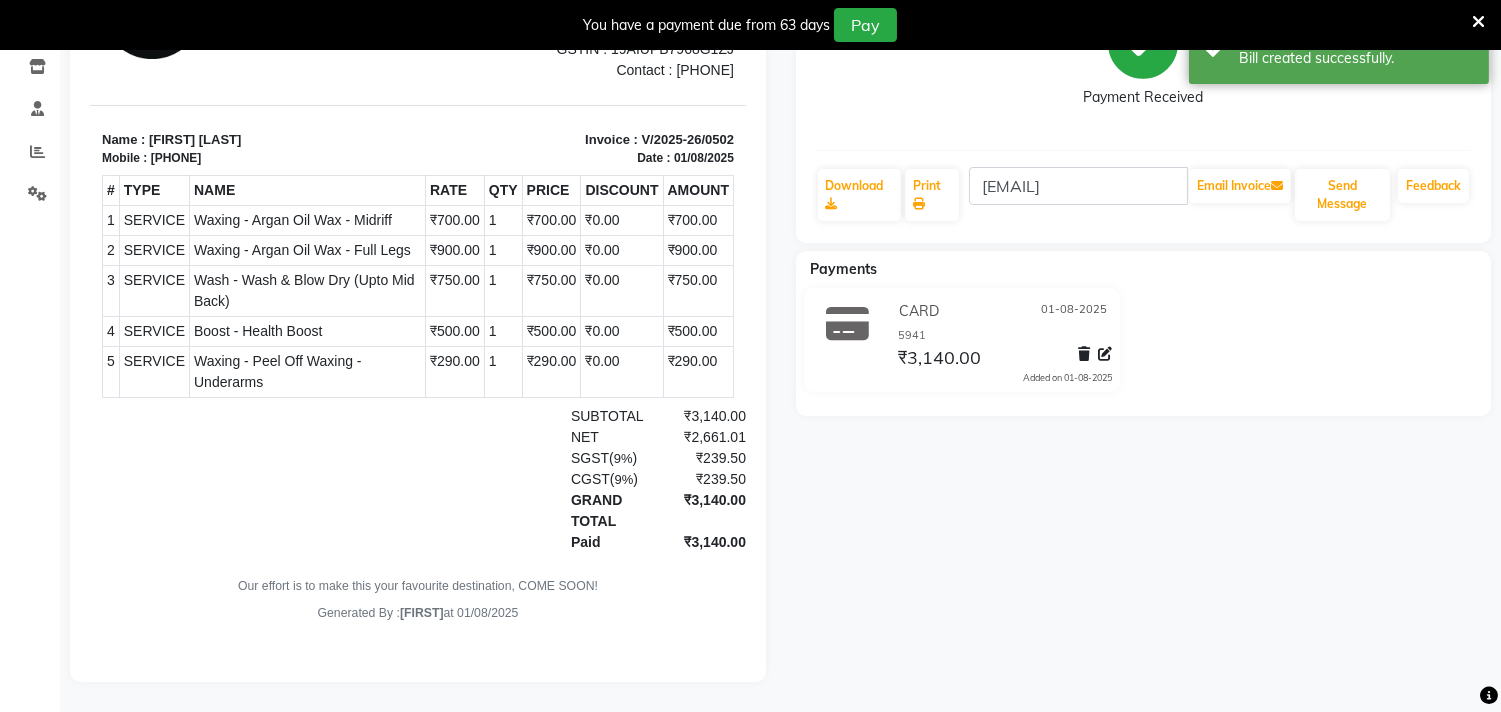 scroll, scrollTop: 0, scrollLeft: 0, axis: both 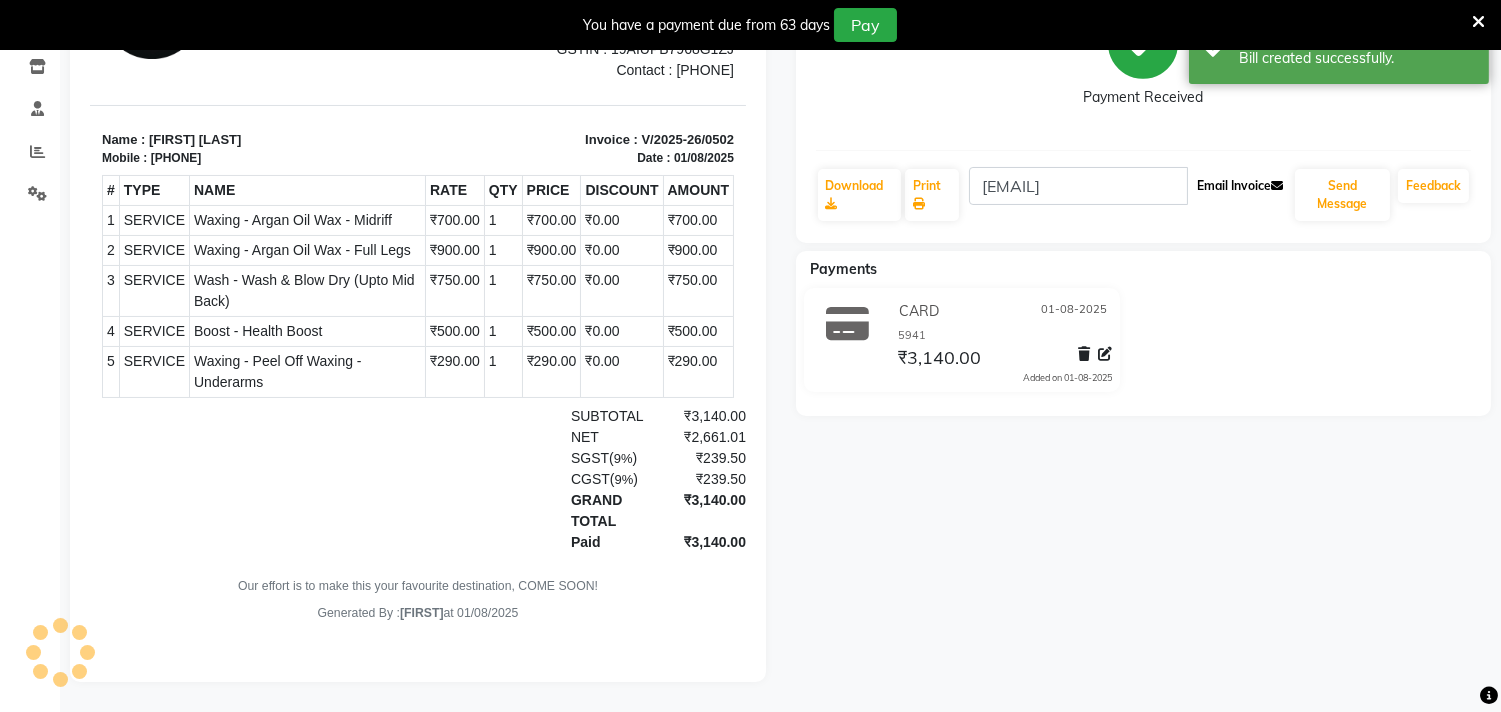 click on "Email Invoice" 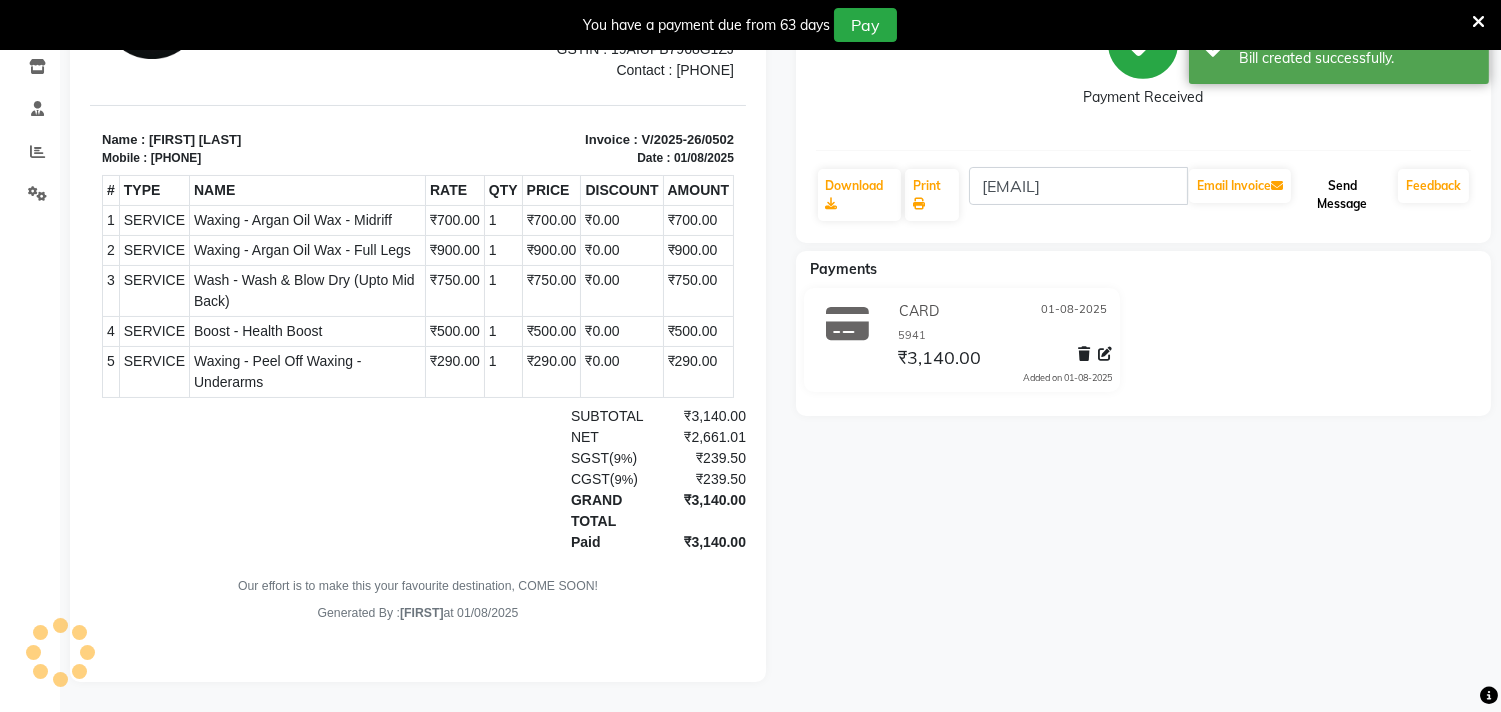 click on "Send Message" 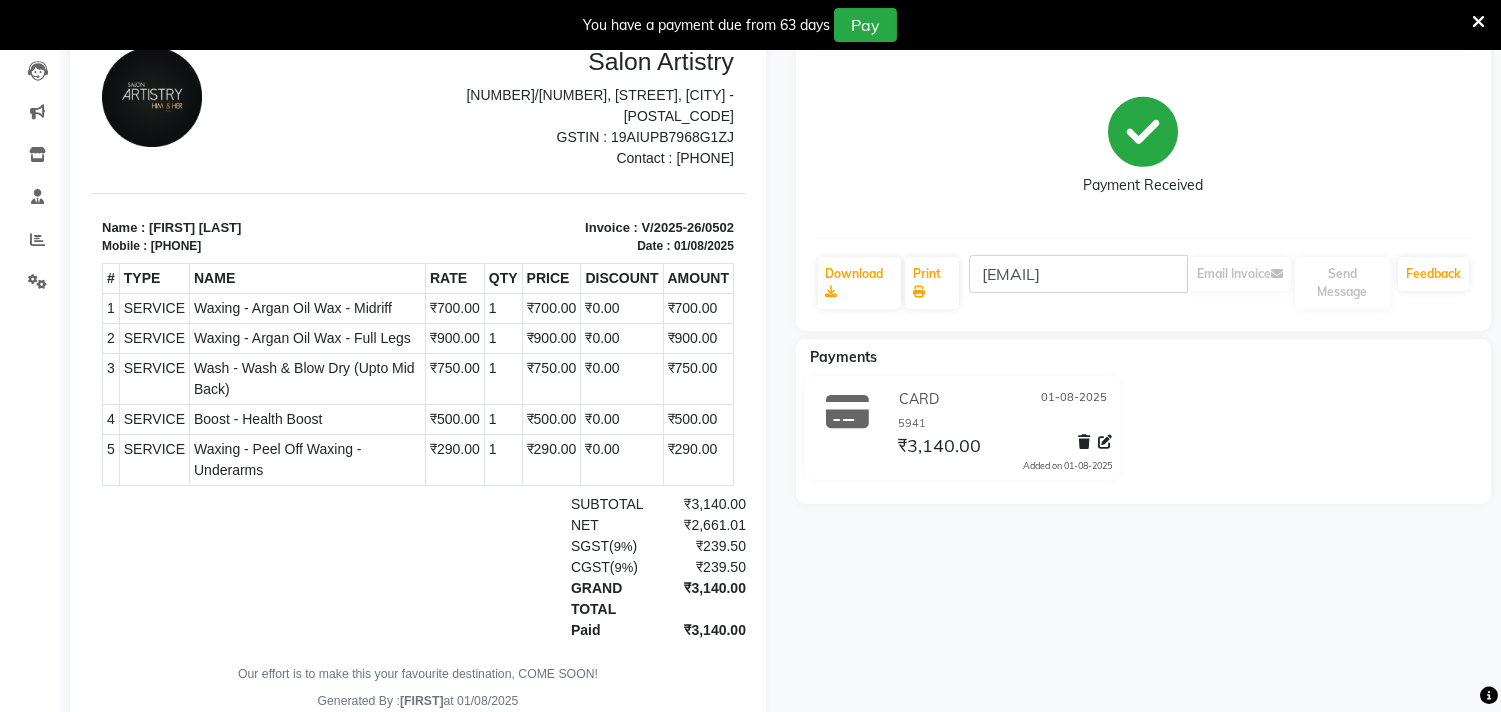 scroll, scrollTop: 0, scrollLeft: 0, axis: both 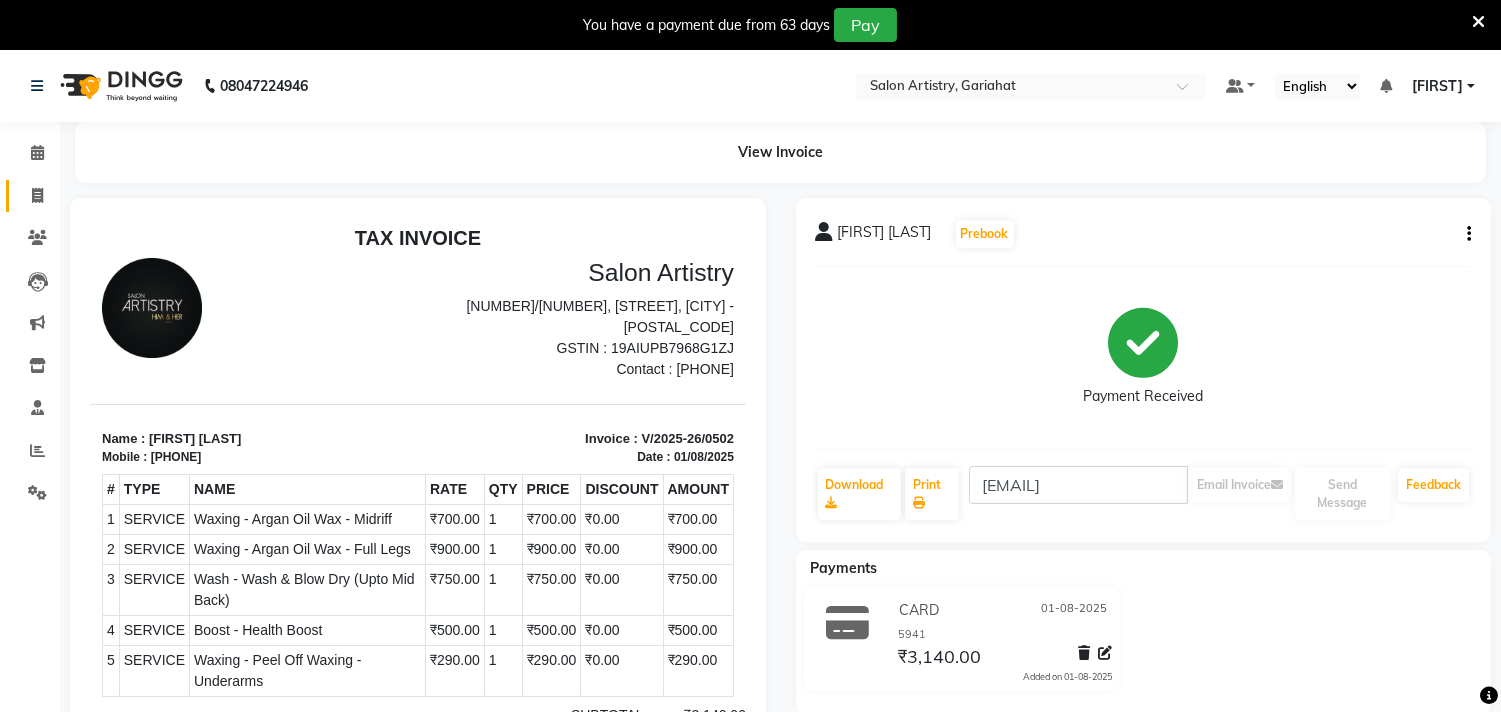 click 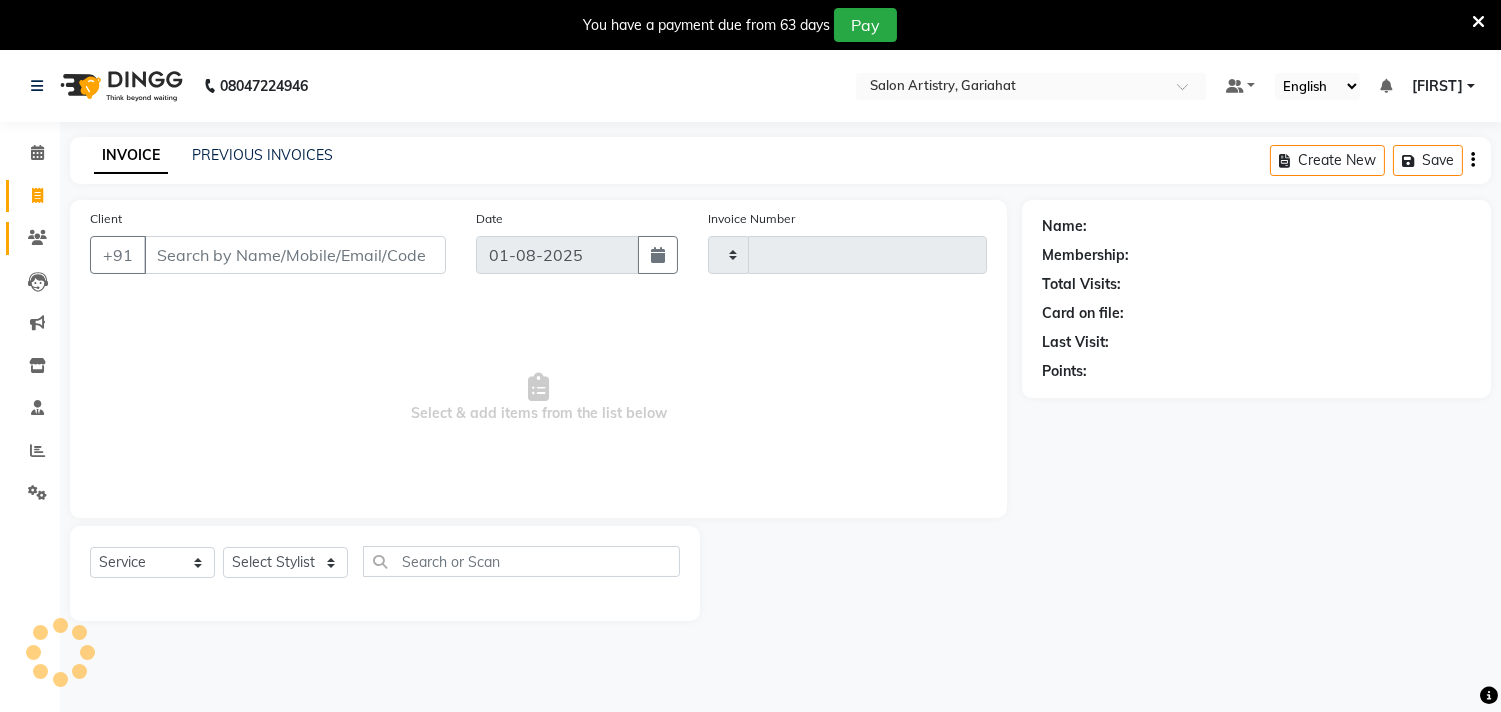 scroll, scrollTop: 50, scrollLeft: 0, axis: vertical 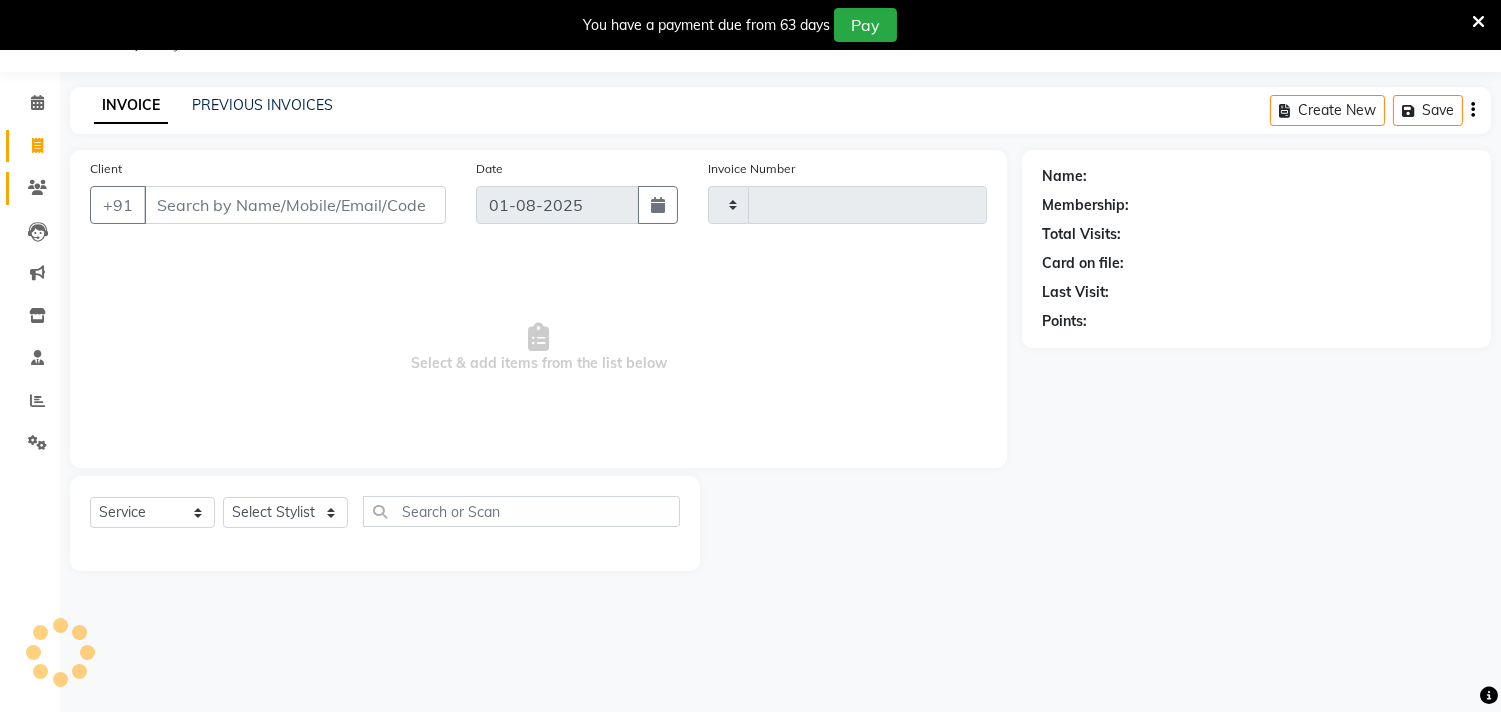 type on "0503" 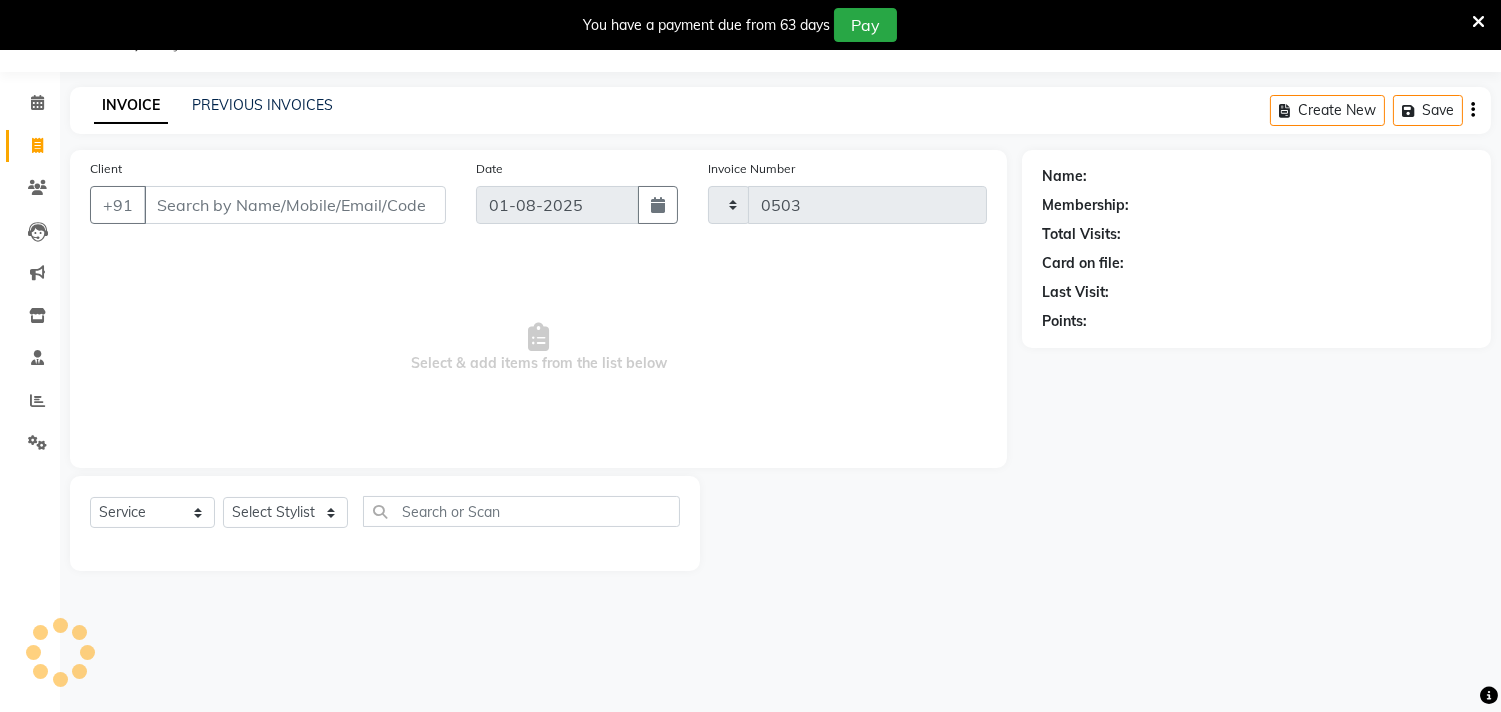 select on "8368" 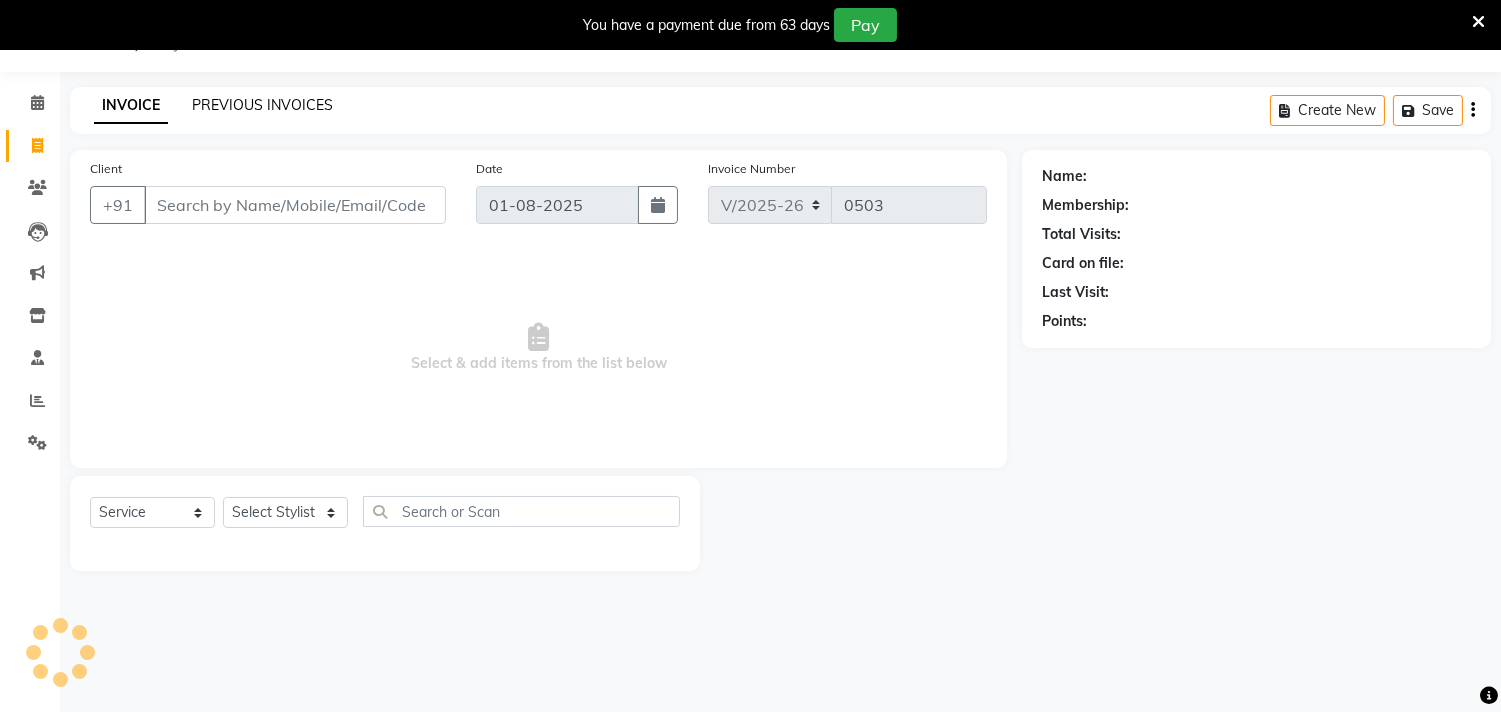 click on "PREVIOUS INVOICES" 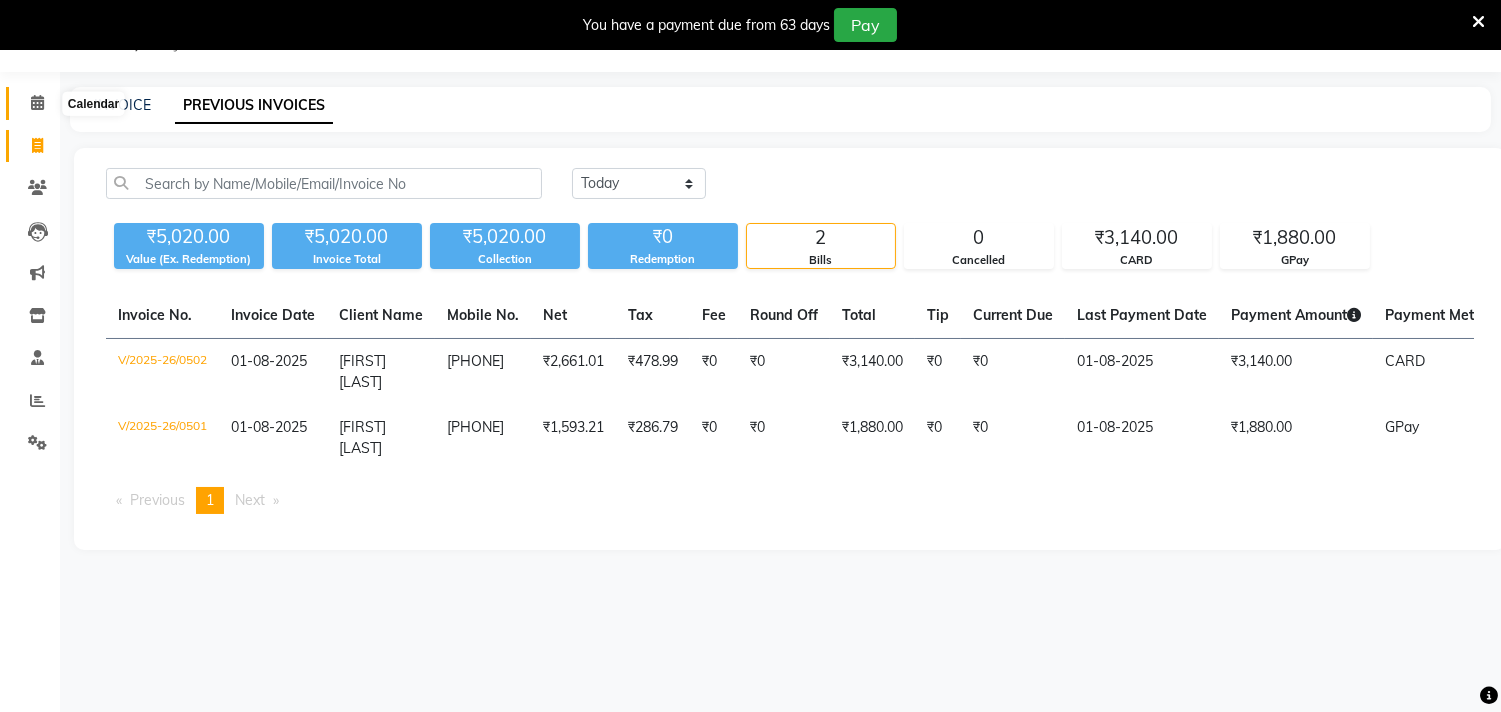 click 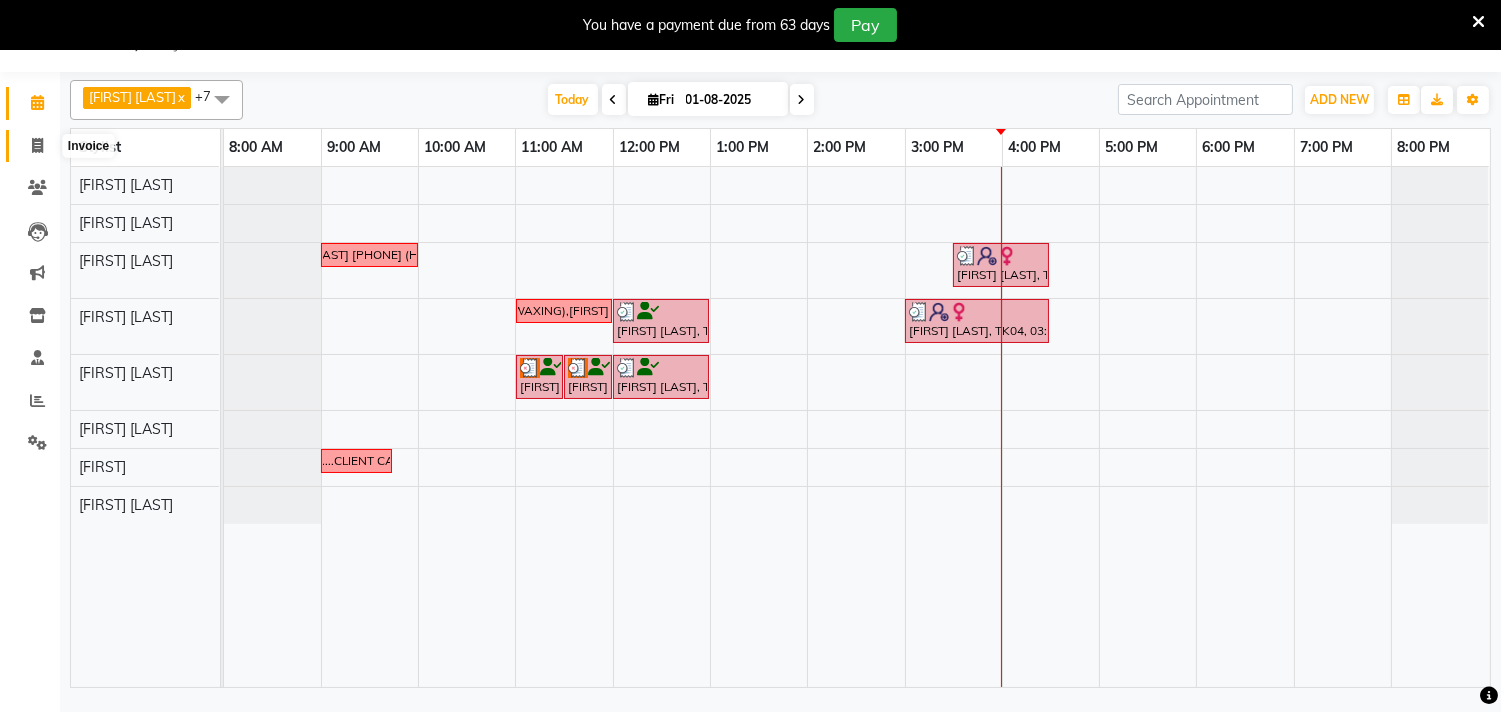 click 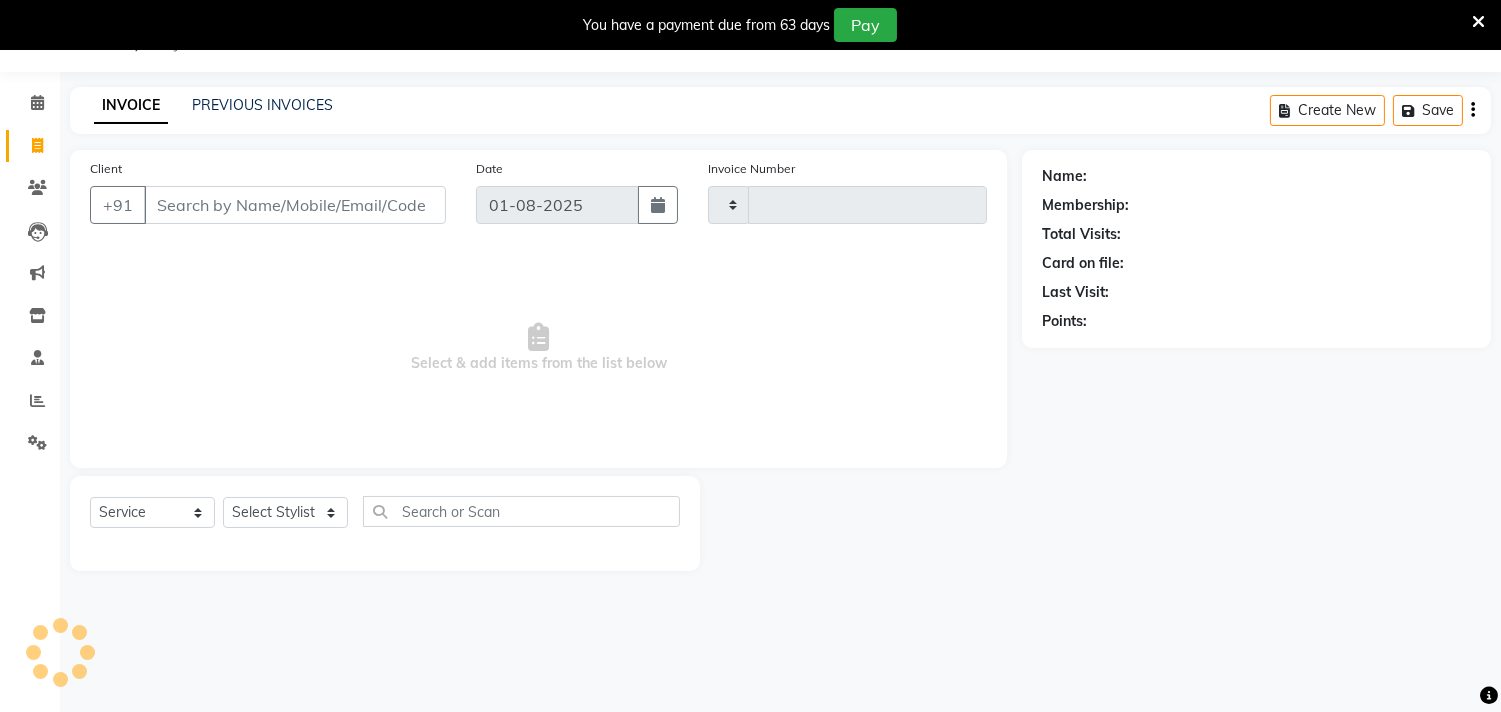type on "0503" 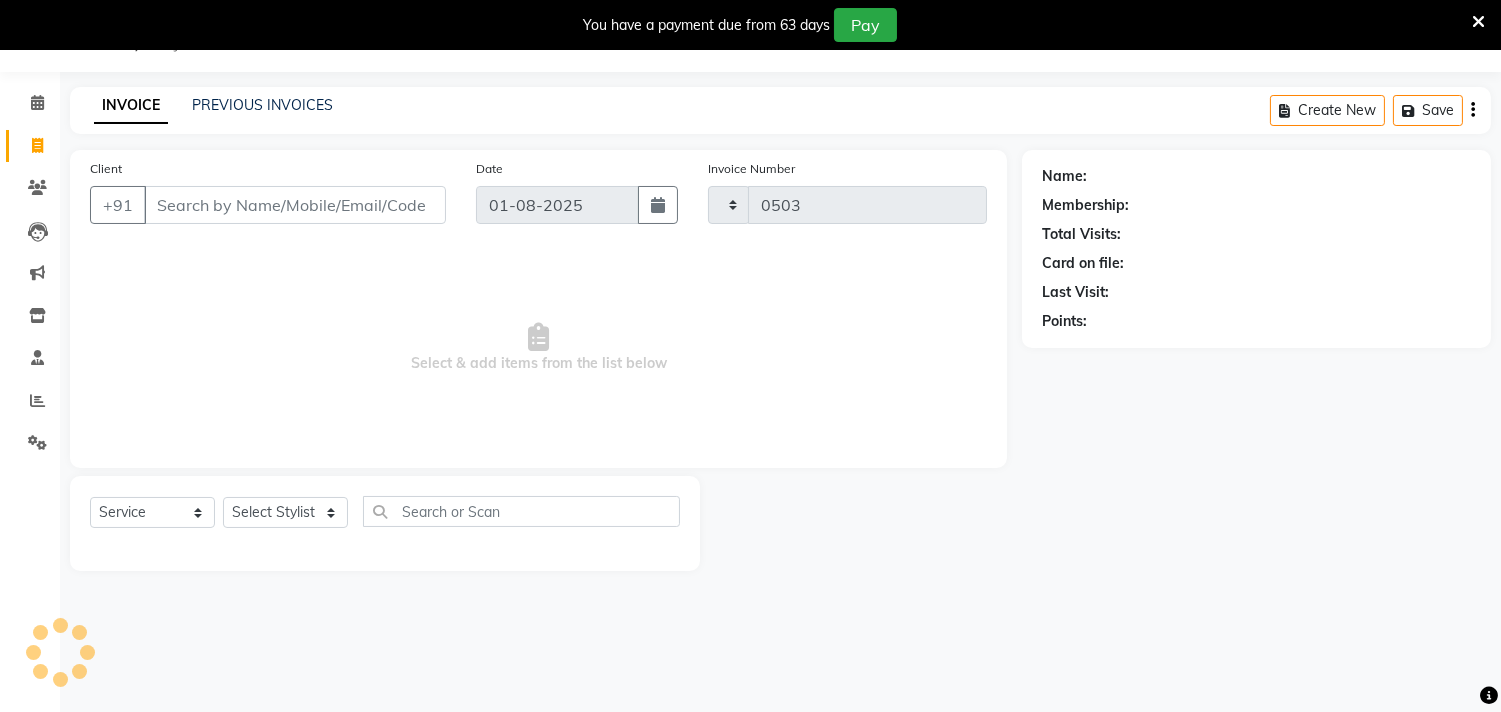 select on "8368" 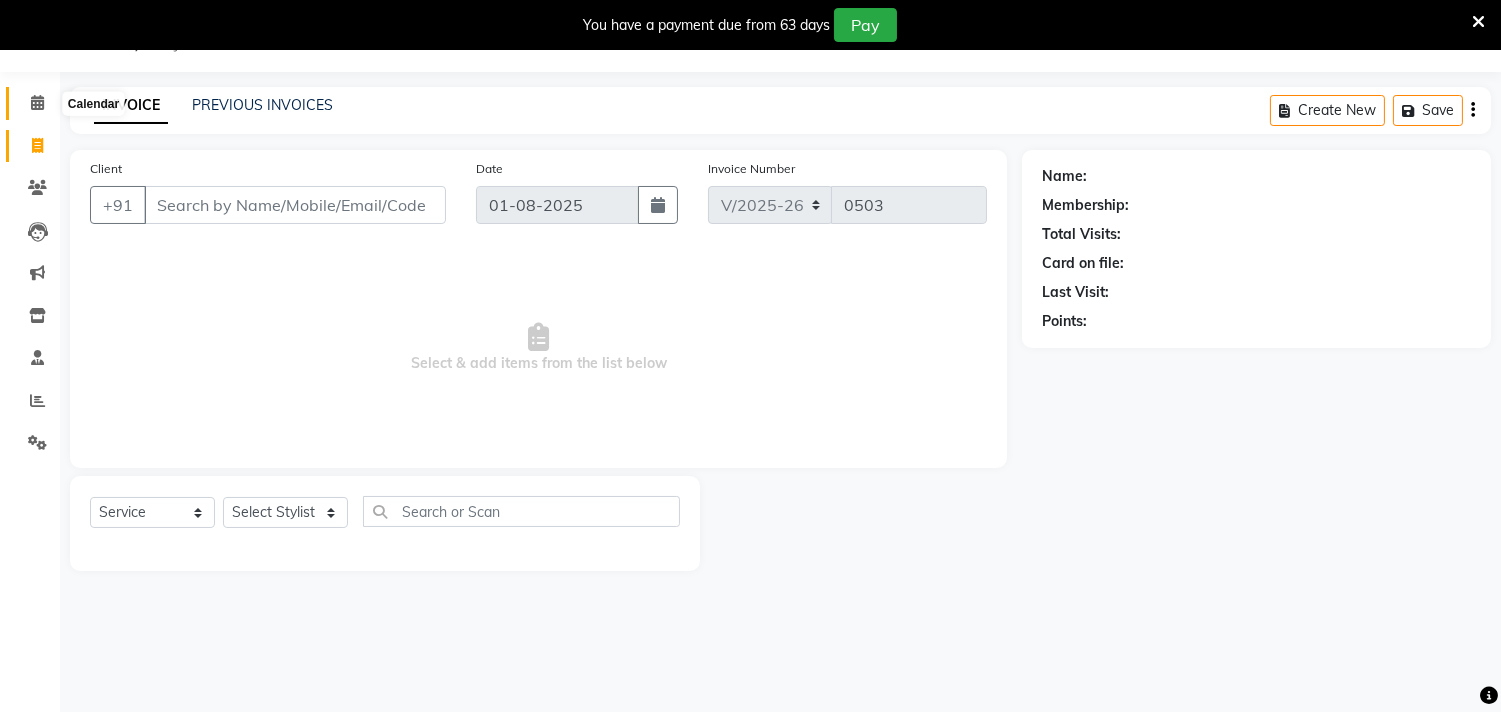 click 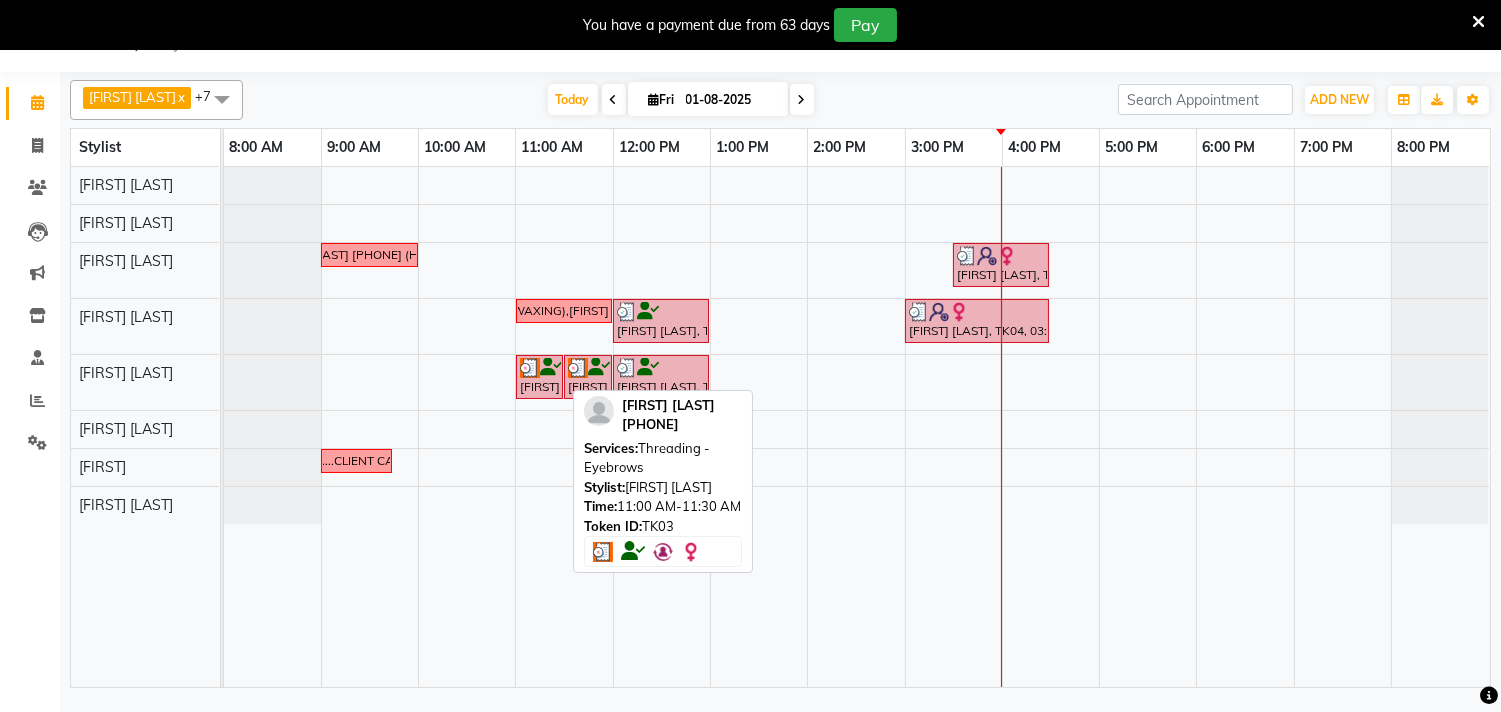 click on "[FIRST] [LAST], TK03, 11:00 AM-11:30 AM, Threading - Eyebrows" at bounding box center (539, 377) 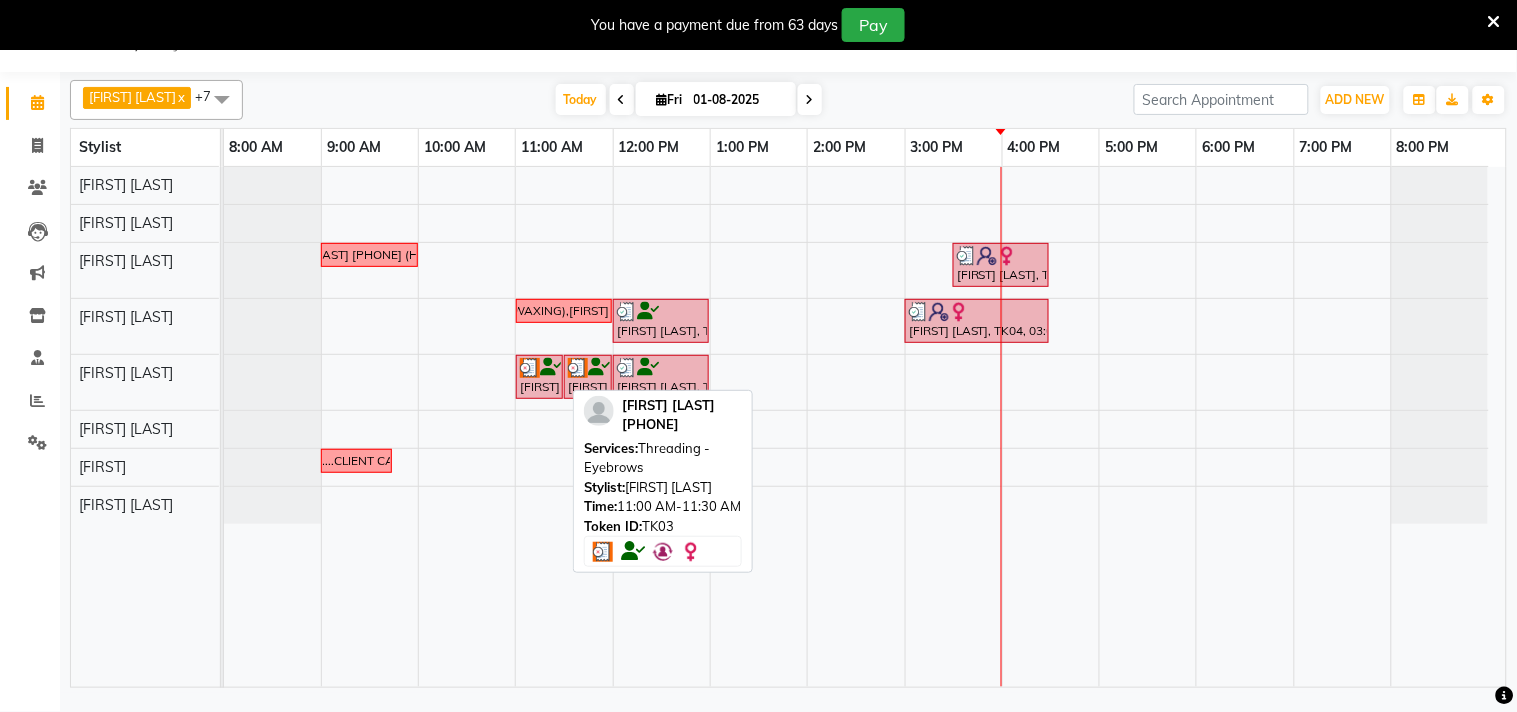 select on "3" 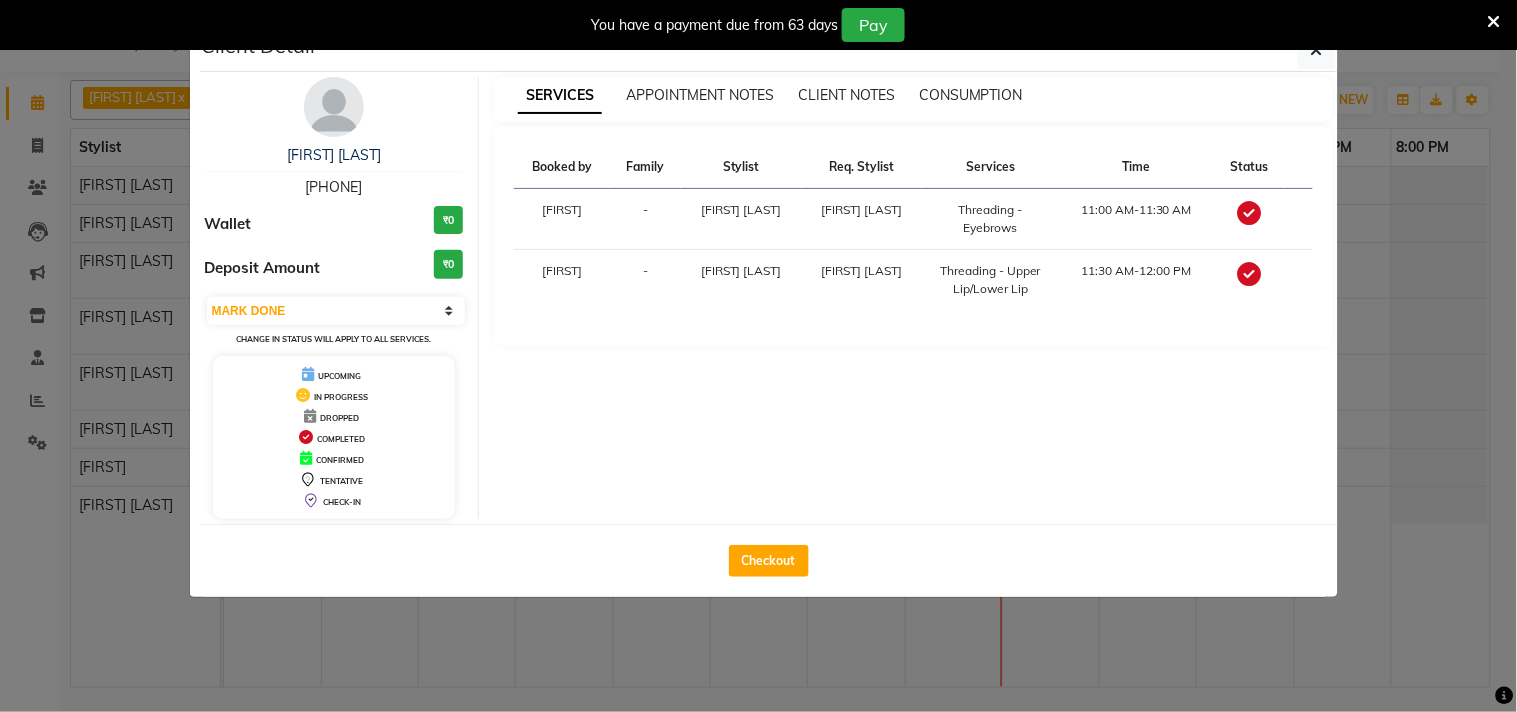 click on "You have a payment due from 63 days   Pay" at bounding box center (758, 25) 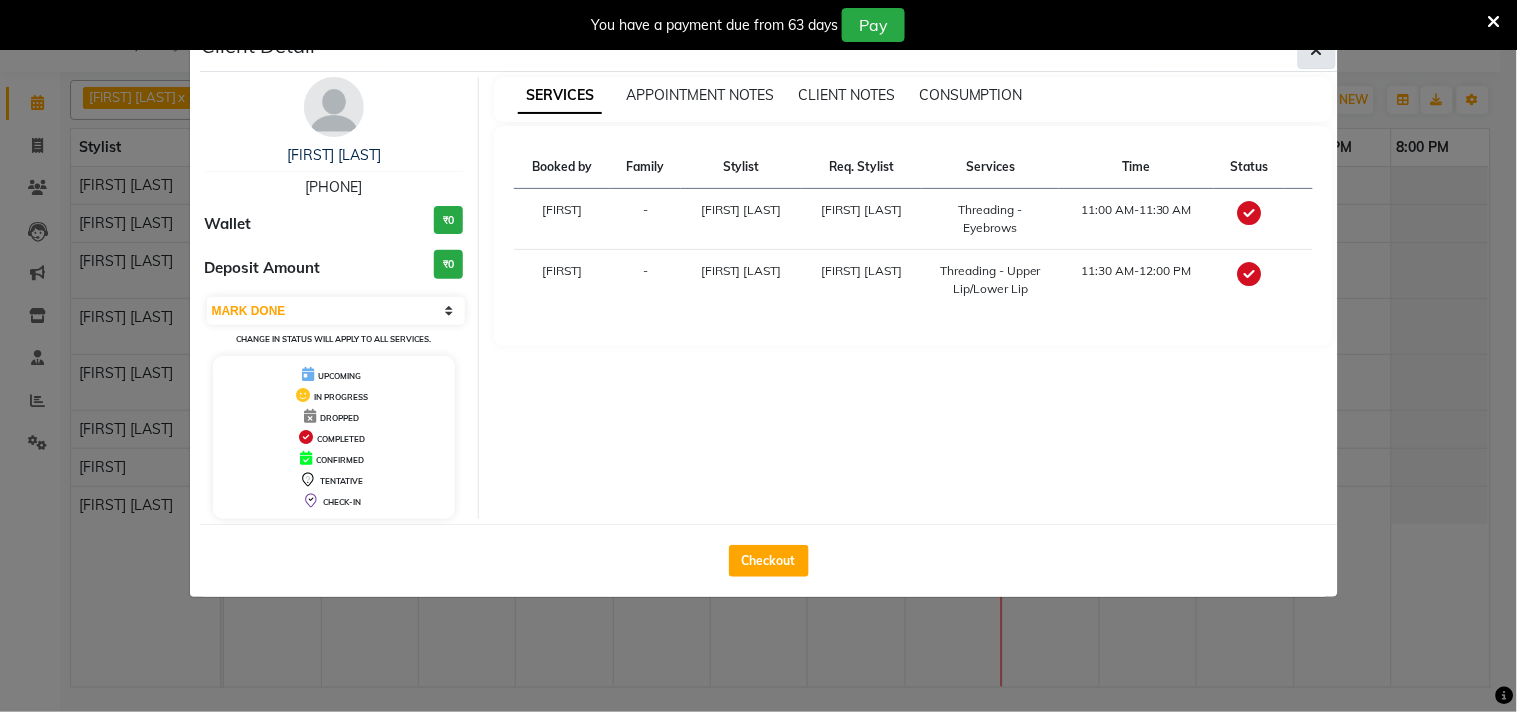 click 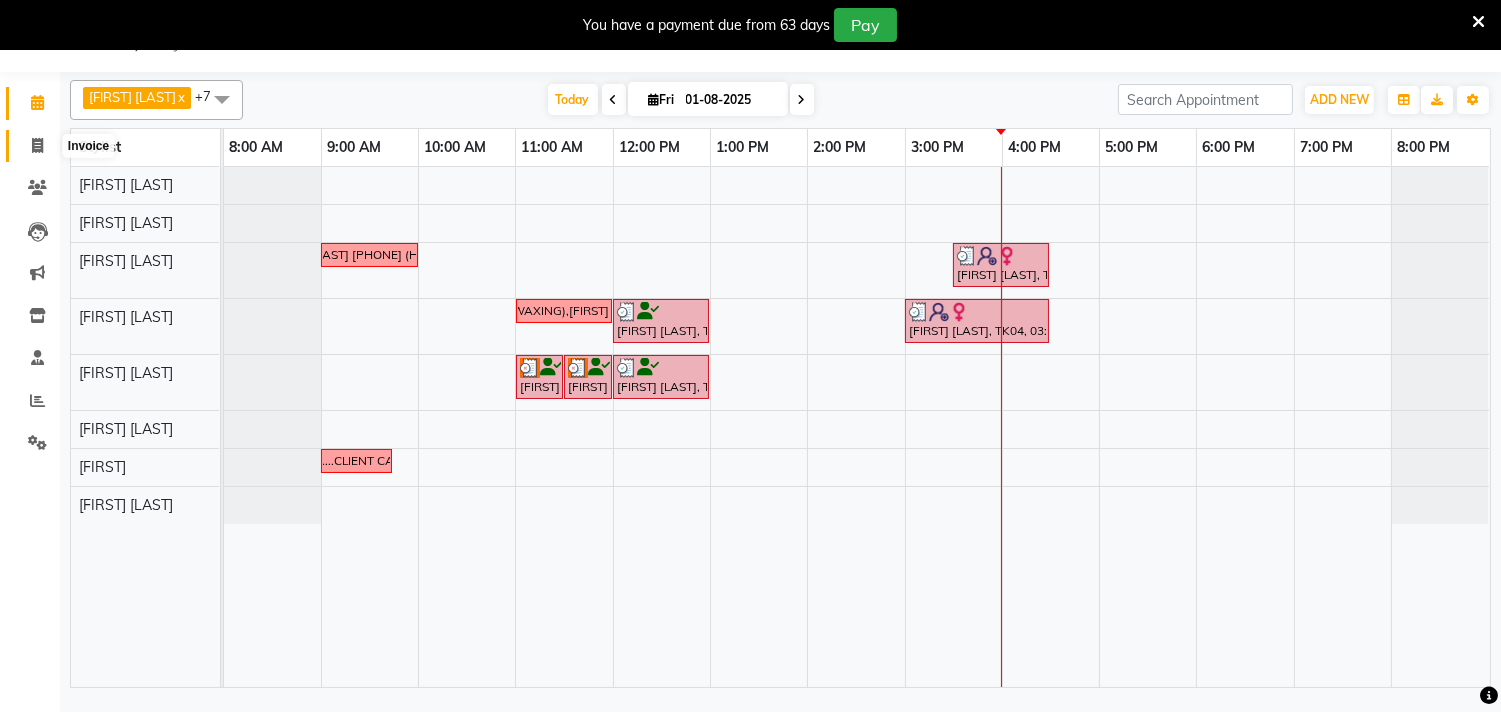 click 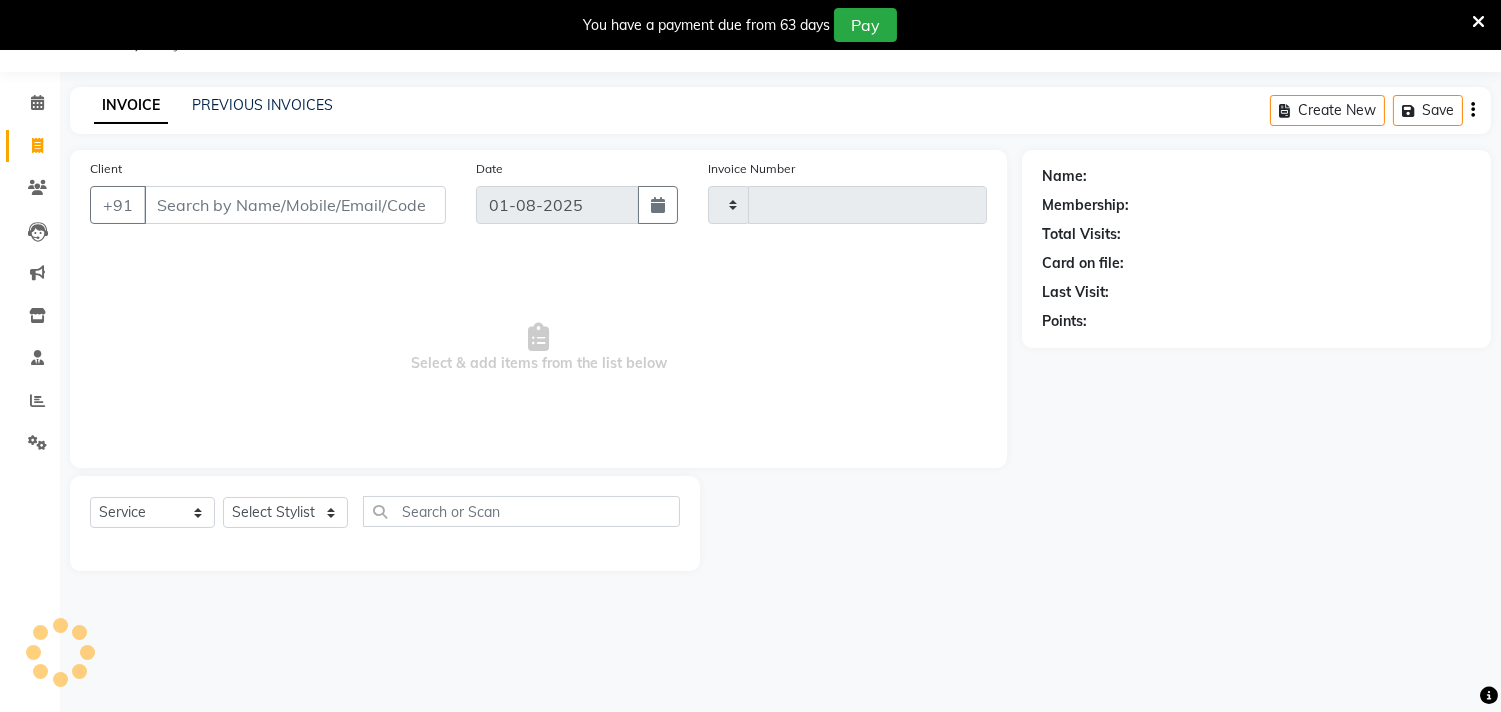type on "0503" 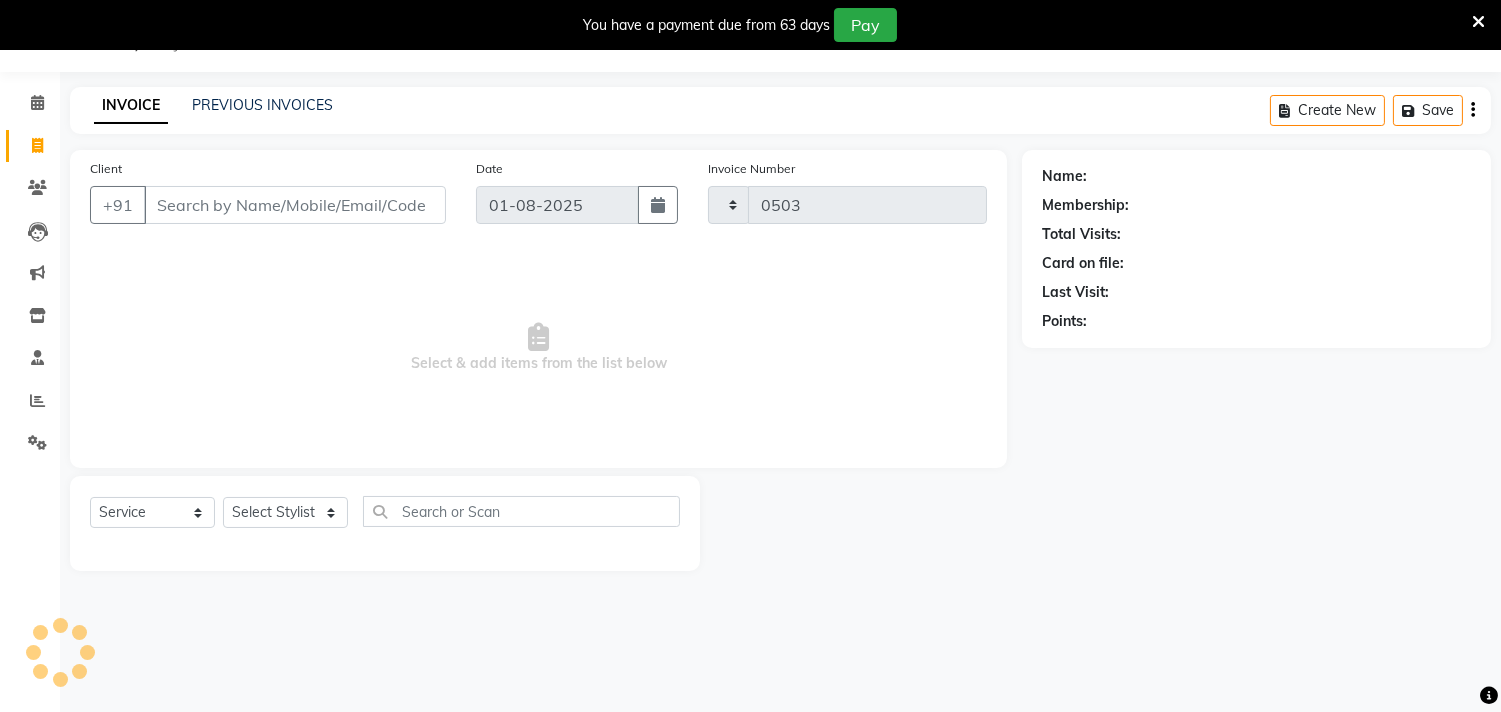 select on "8368" 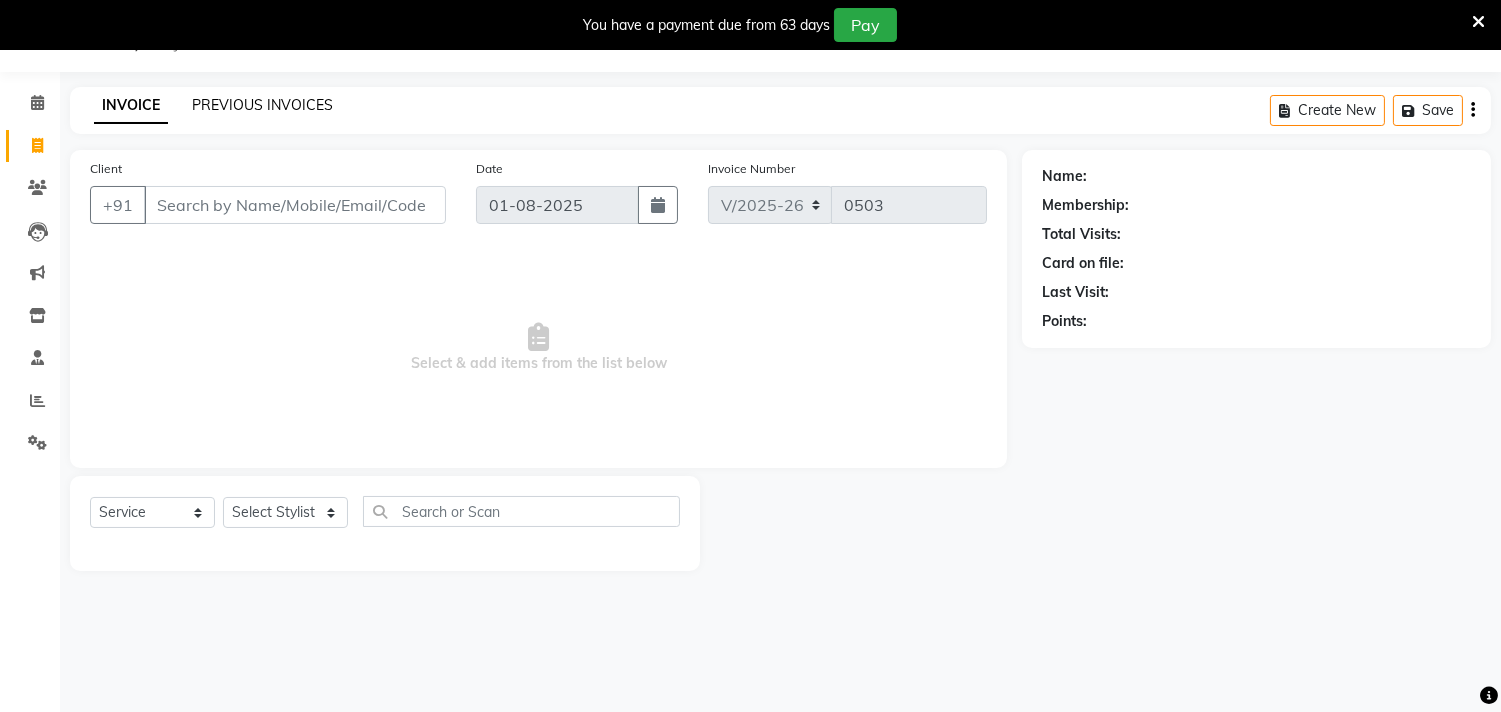 click on "PREVIOUS INVOICES" 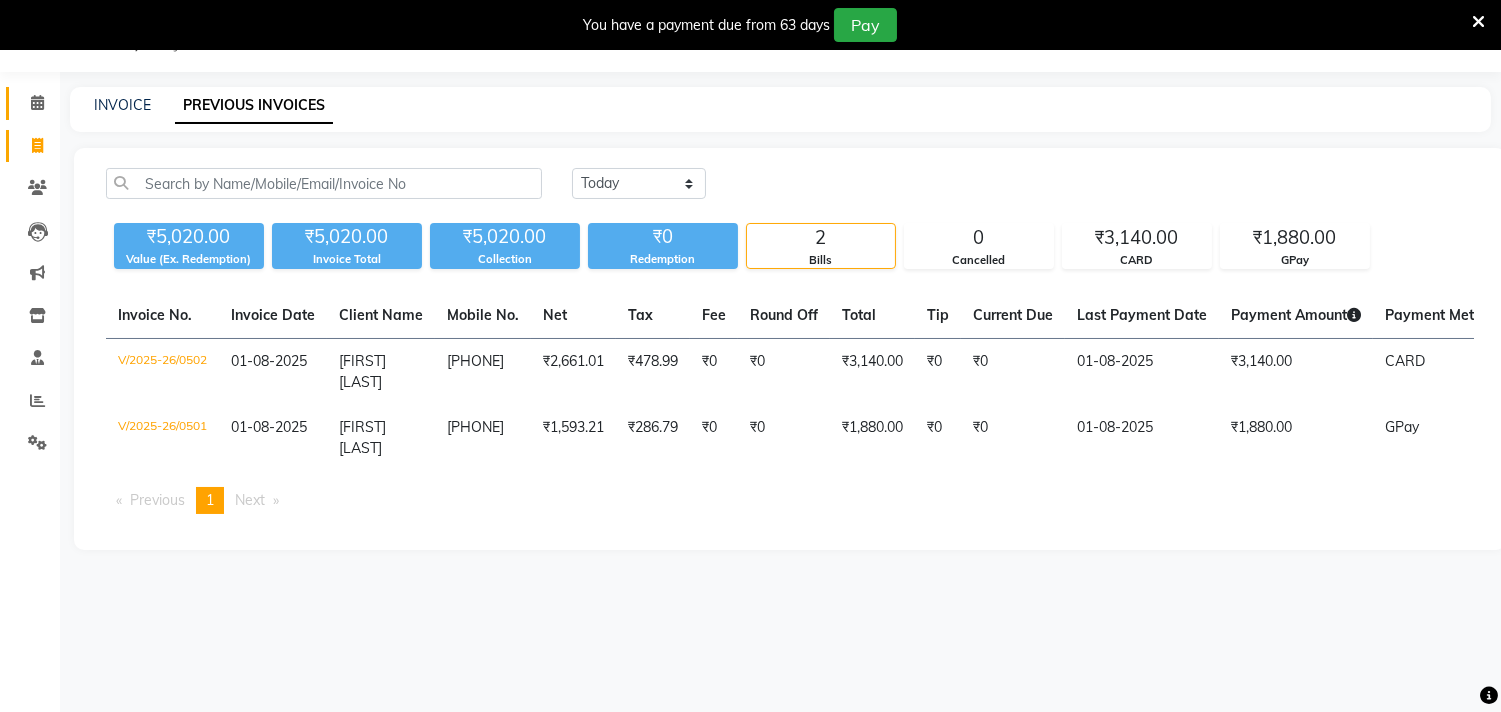 click on "Calendar" 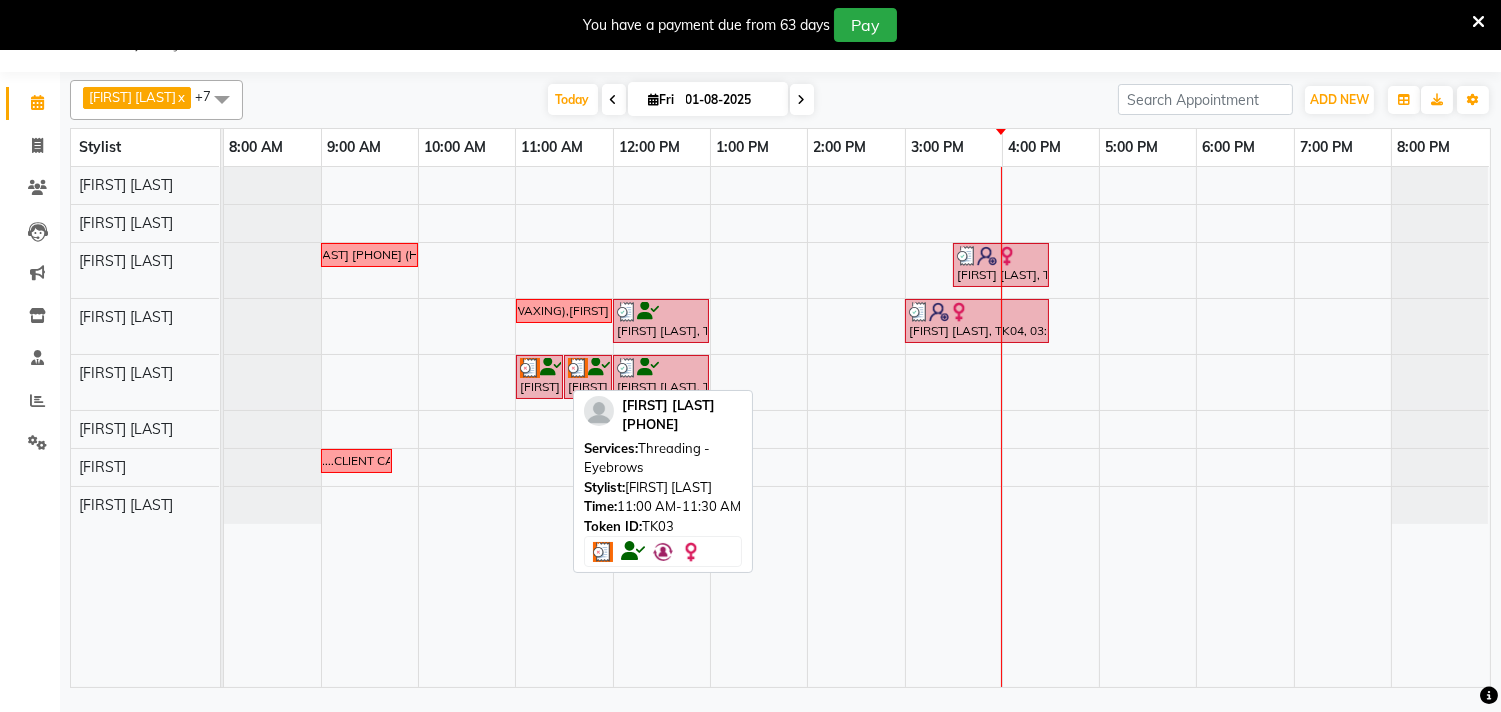 click at bounding box center [551, 367] 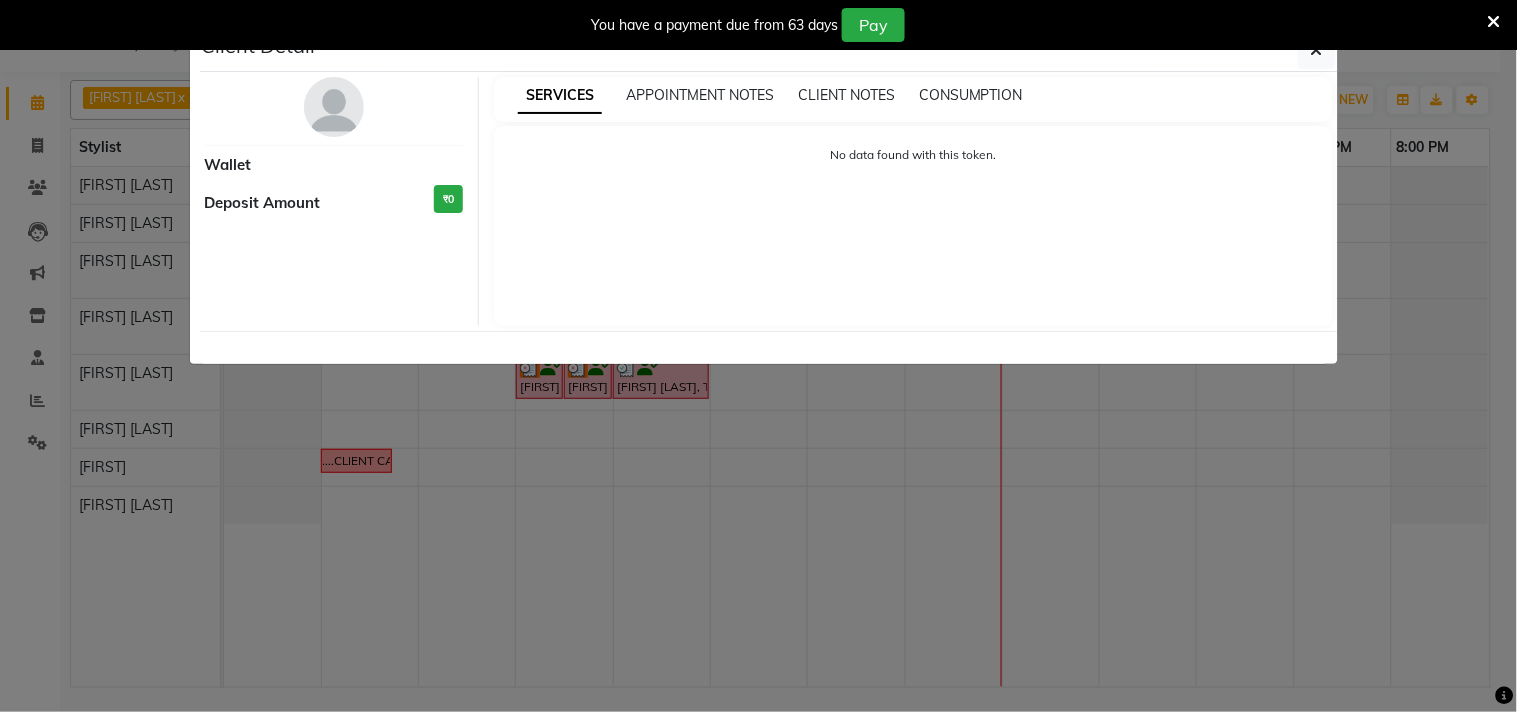 select on "3" 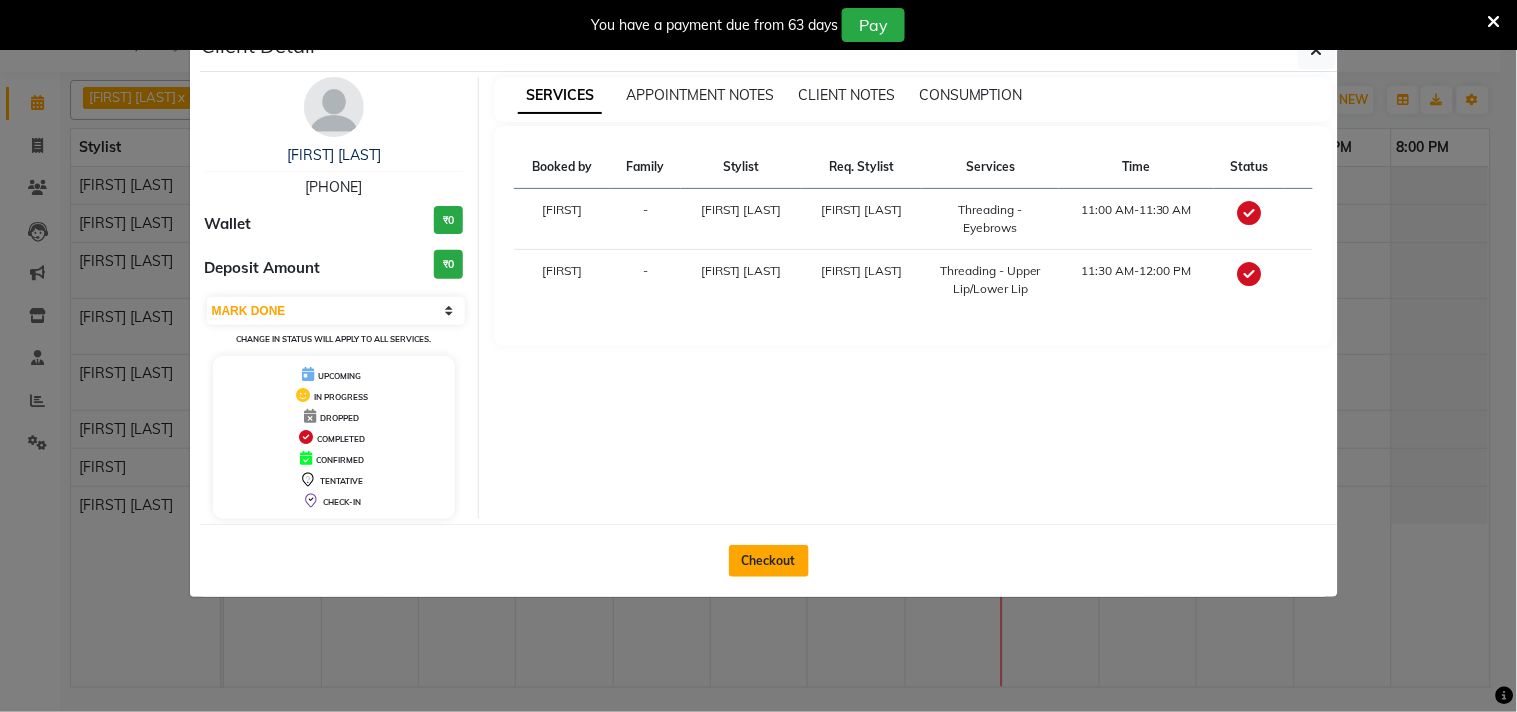 click on "Checkout" 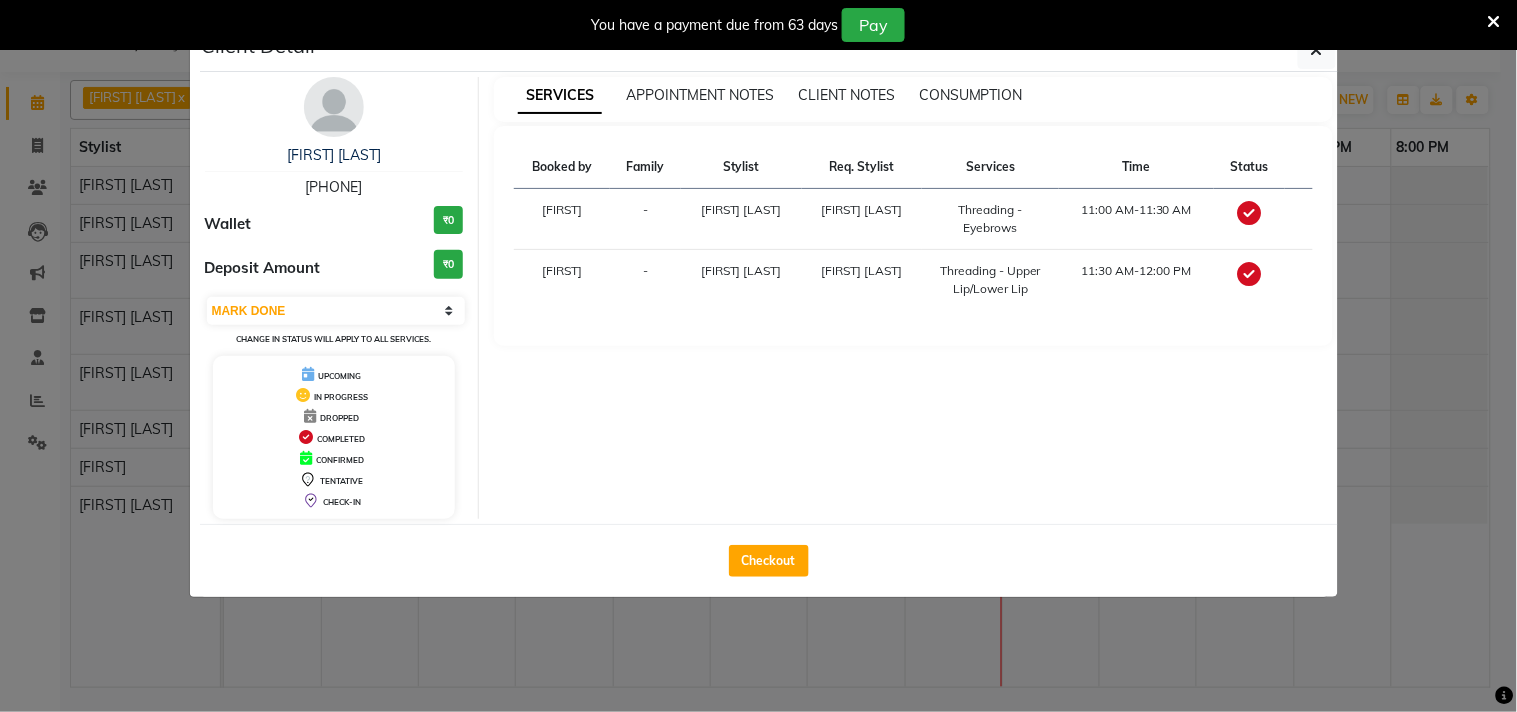 select on "8368" 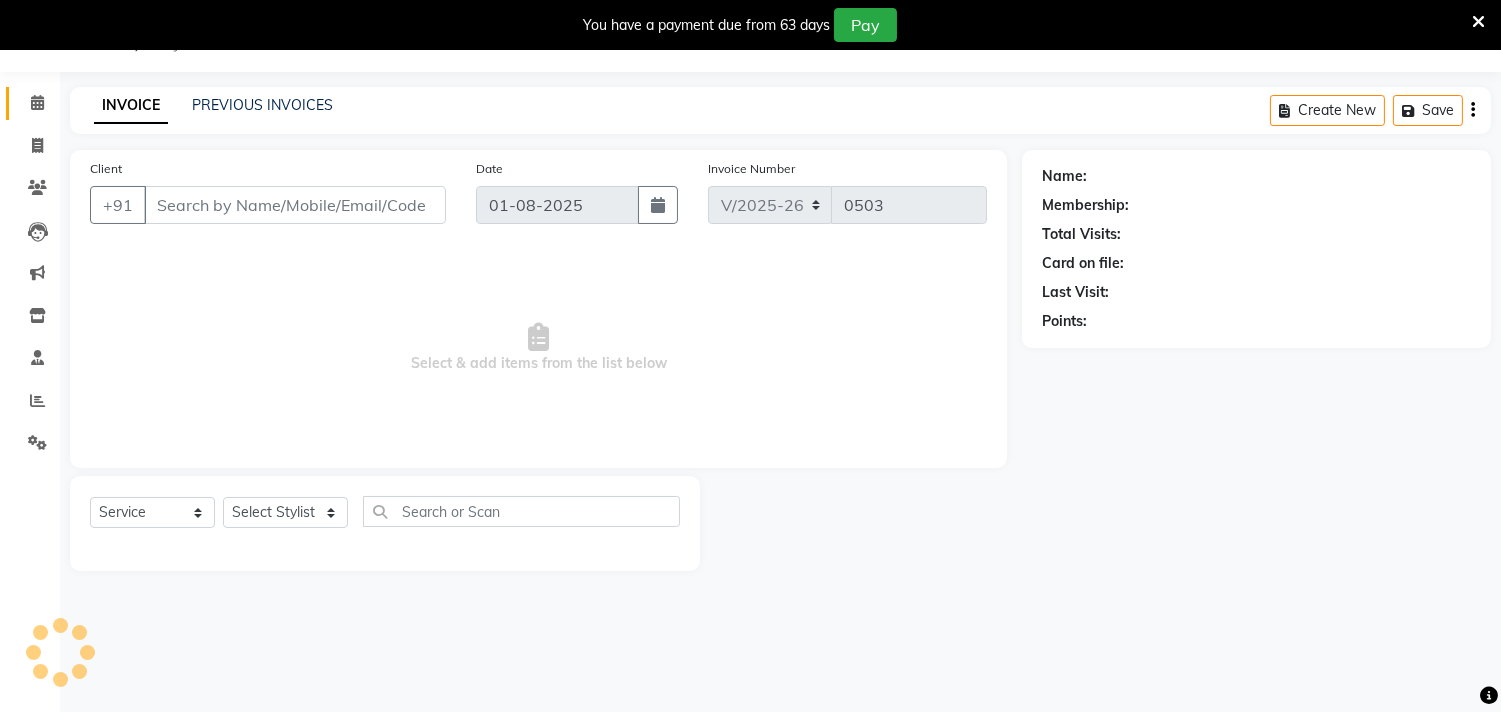 type on "9830890411" 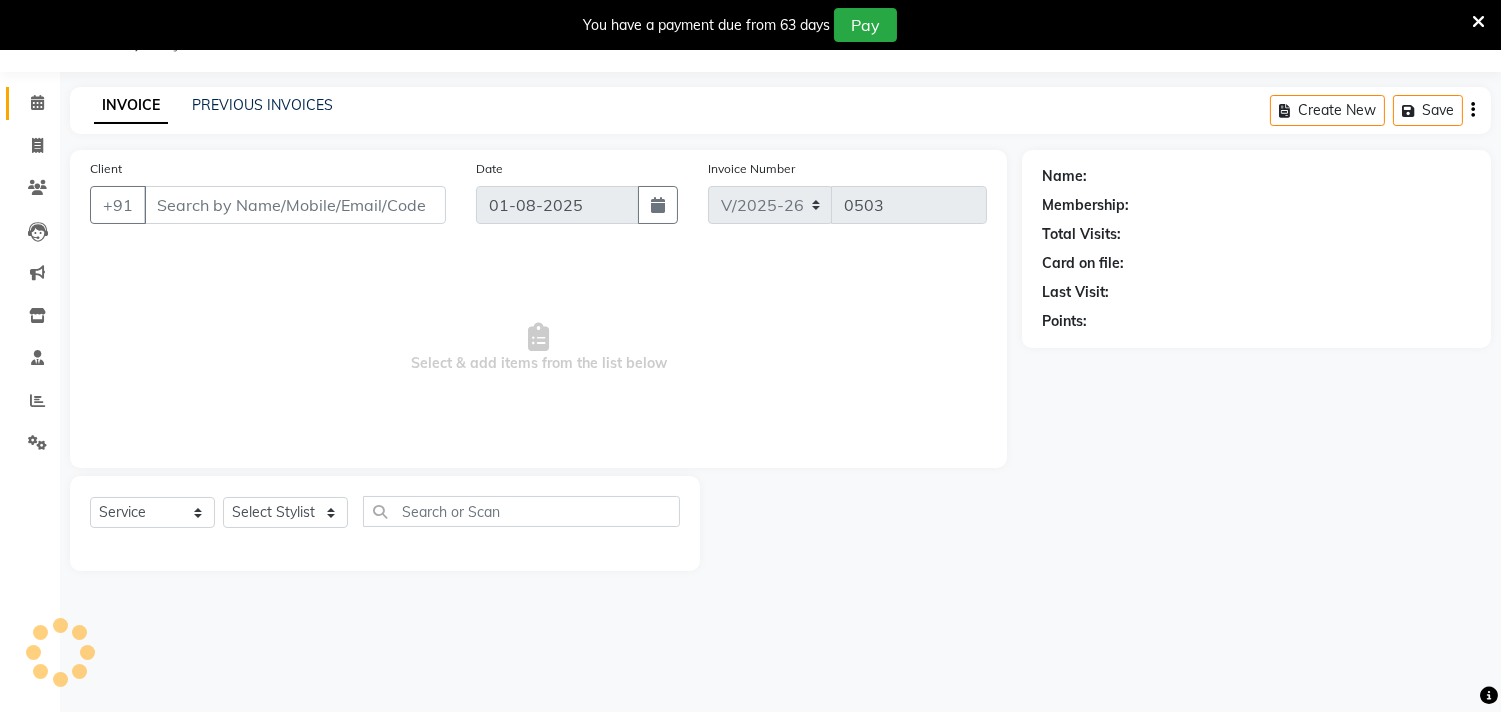 select on "82201" 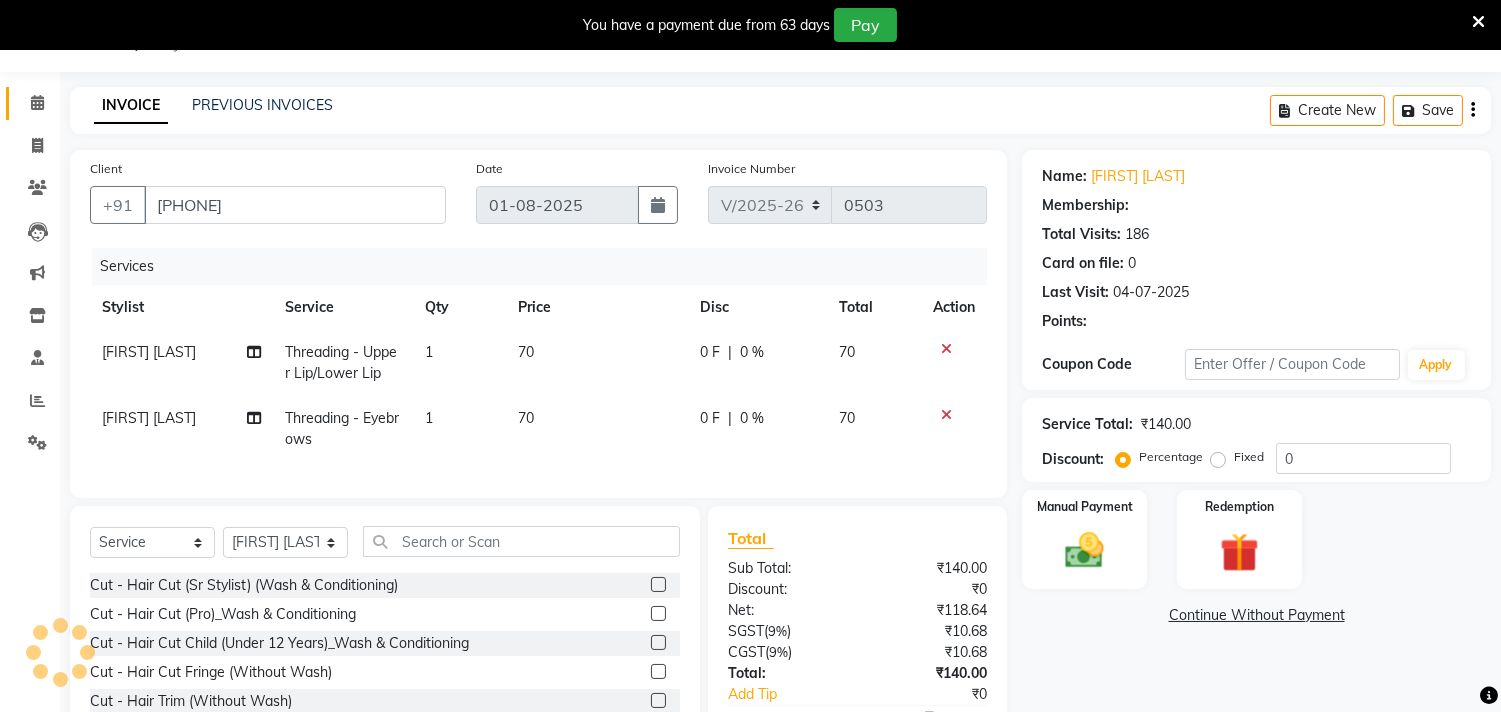 select on "1: Object" 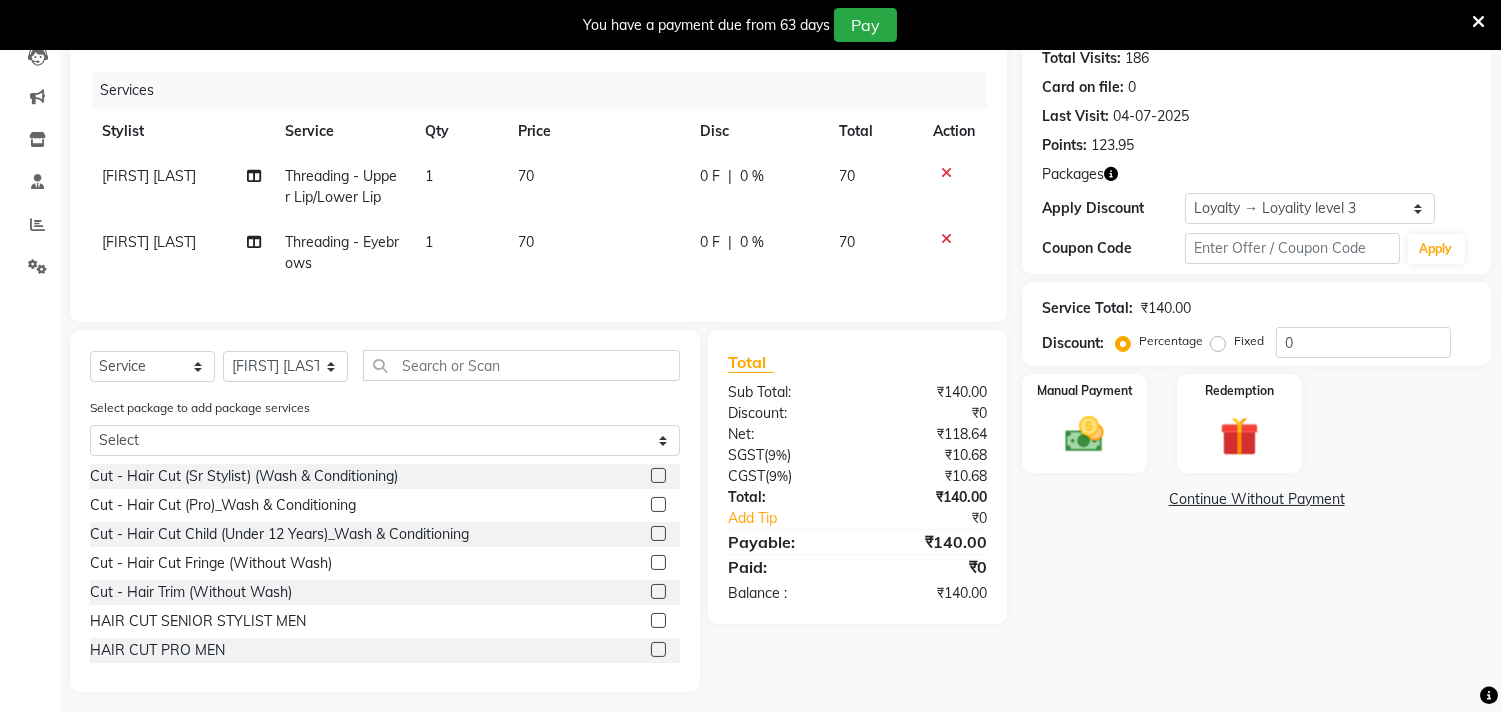 scroll, scrollTop: 252, scrollLeft: 0, axis: vertical 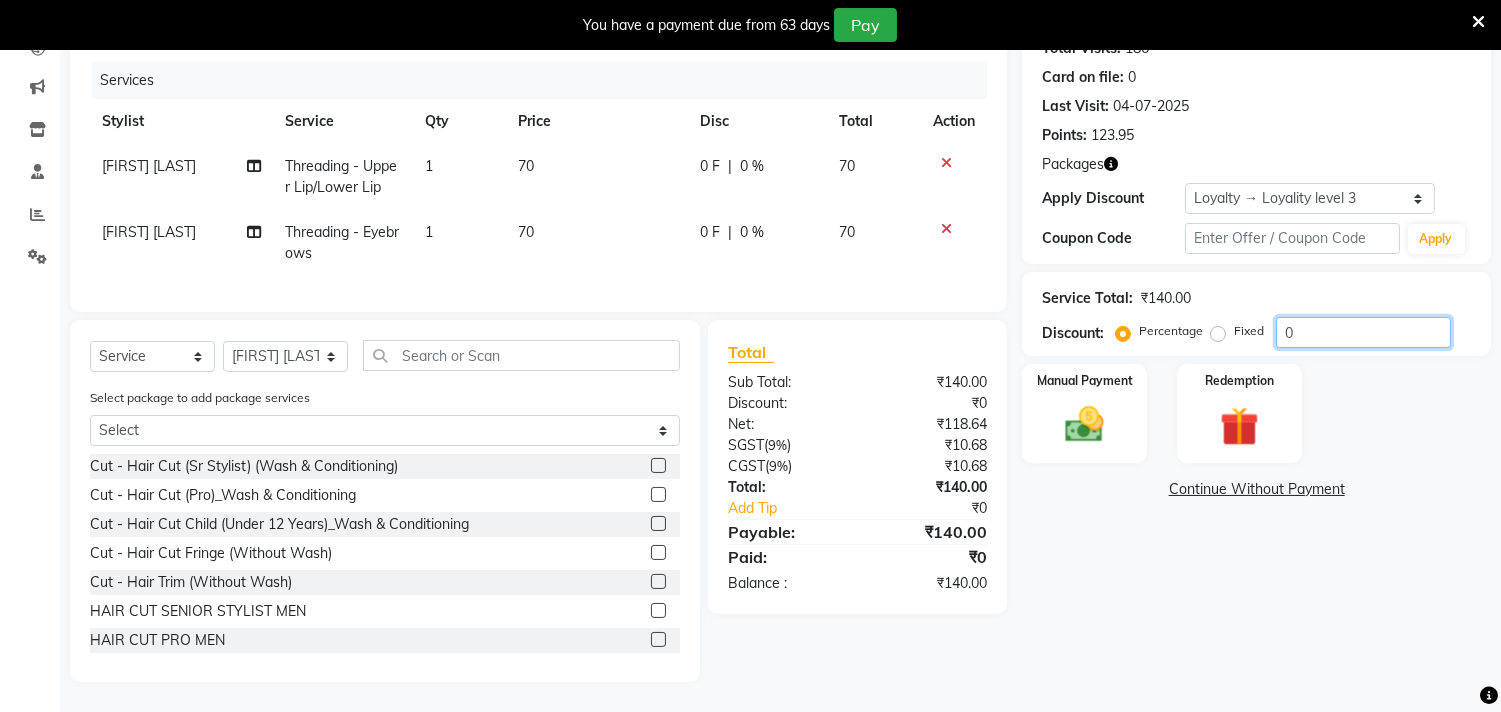 click on "0" 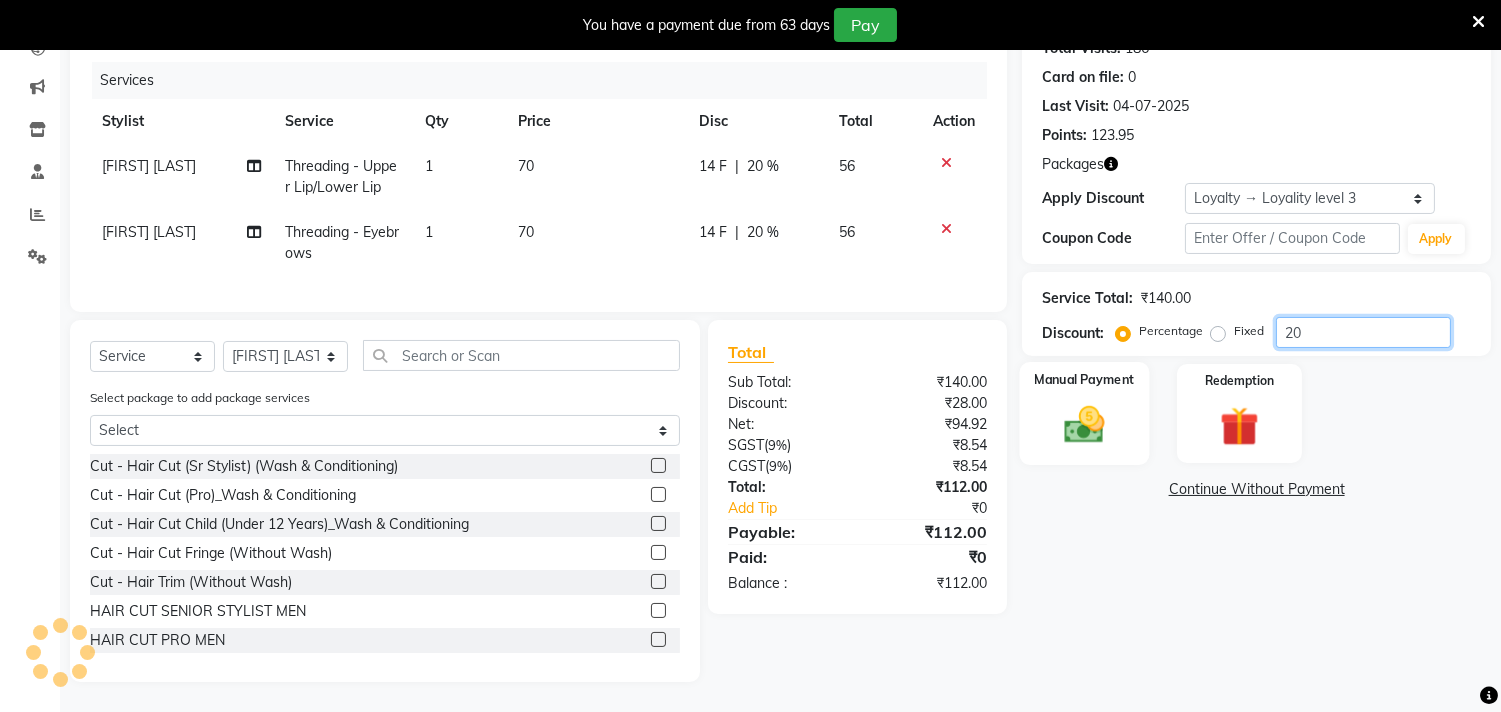 type on "20" 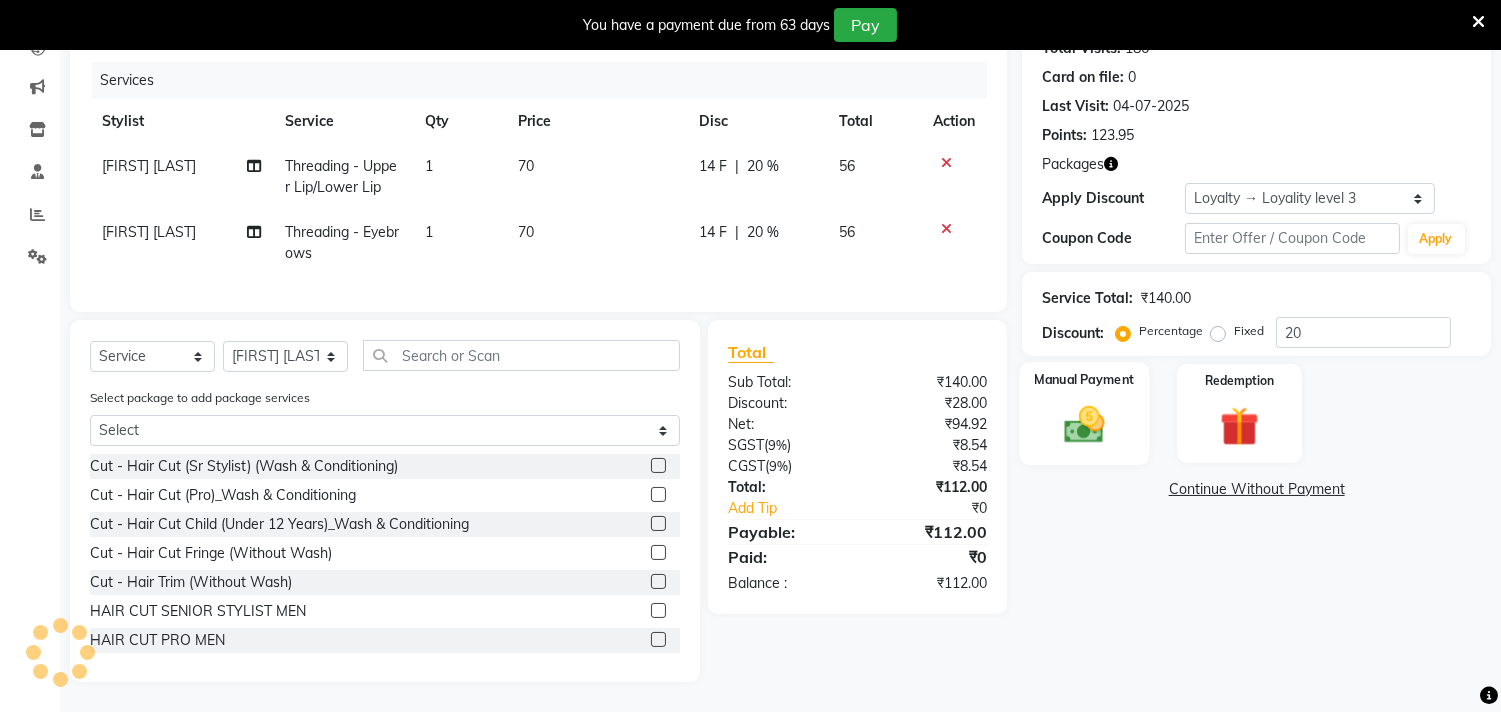 click 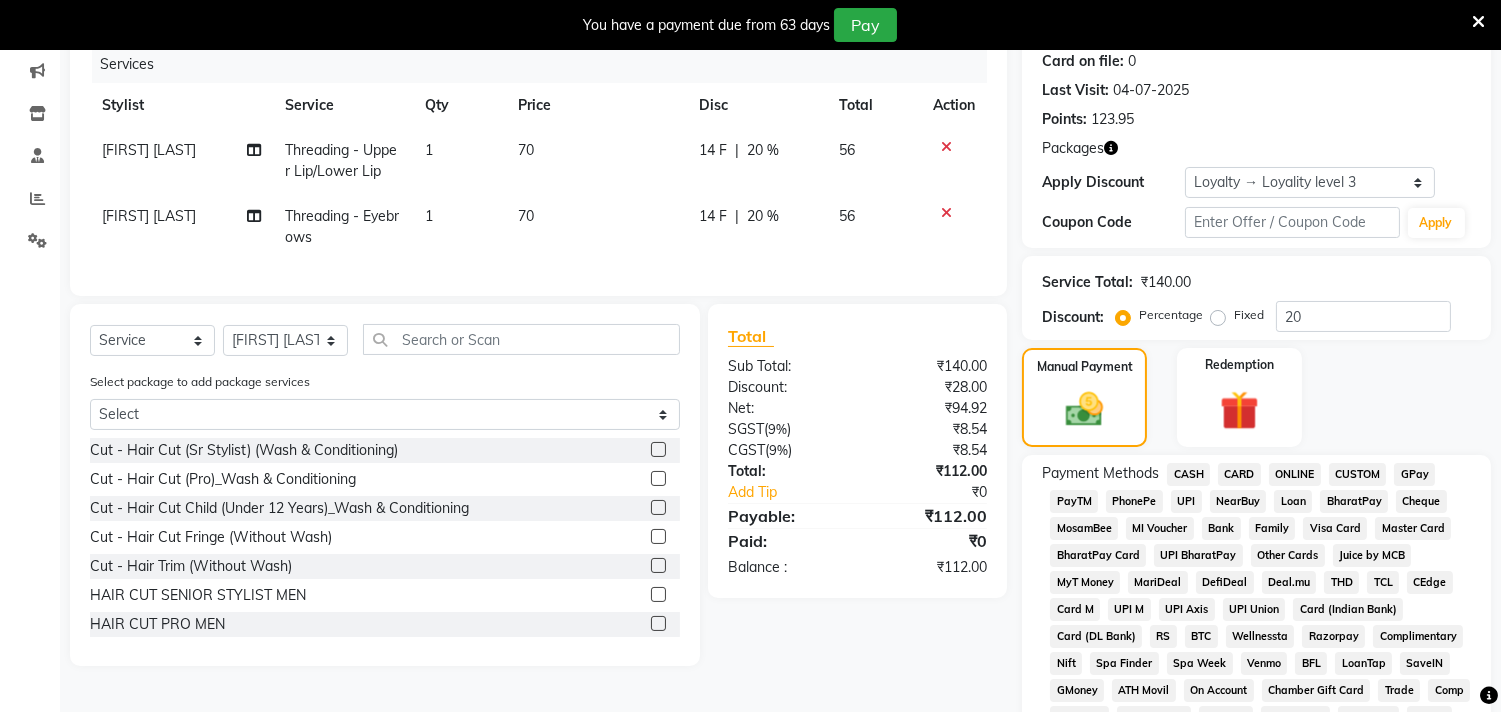 click on "CASH" 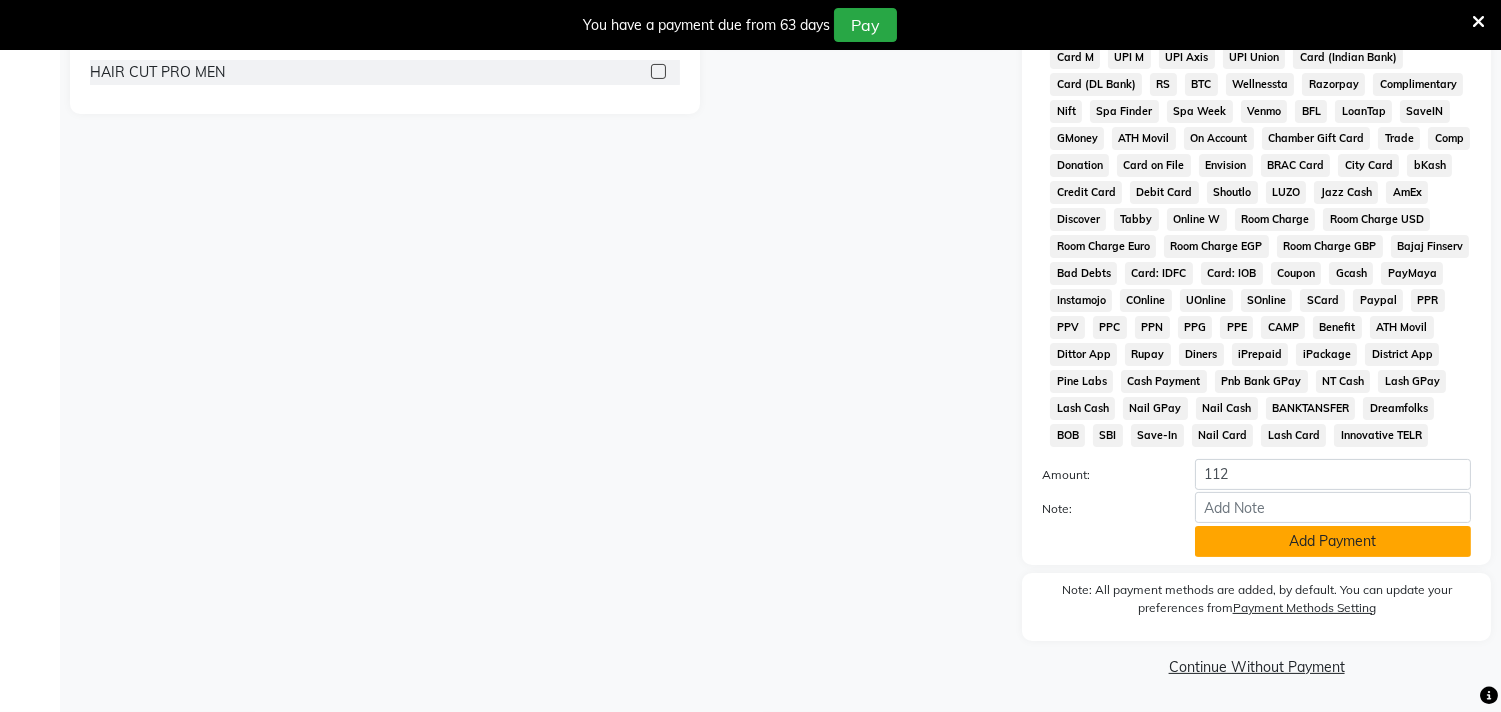 scroll, scrollTop: 808, scrollLeft: 0, axis: vertical 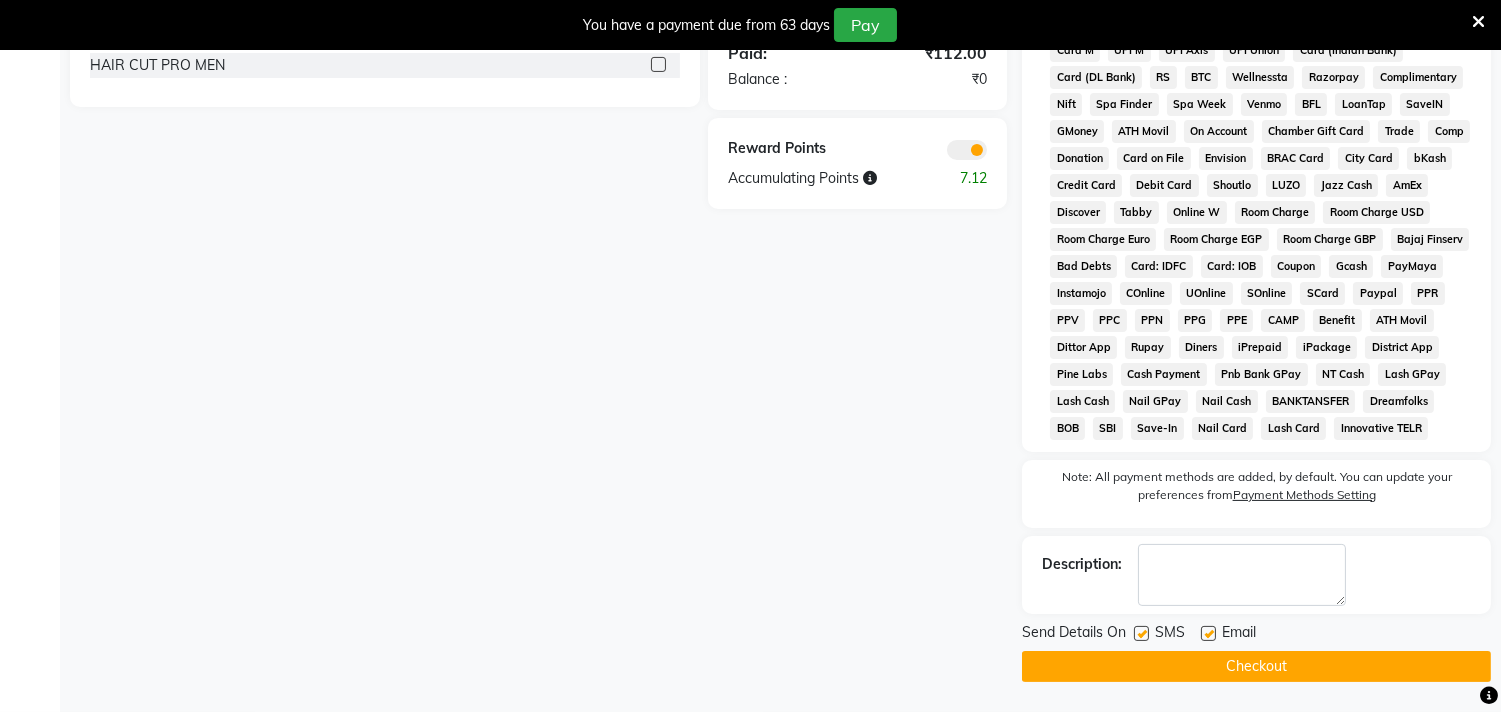 click on "Checkout" 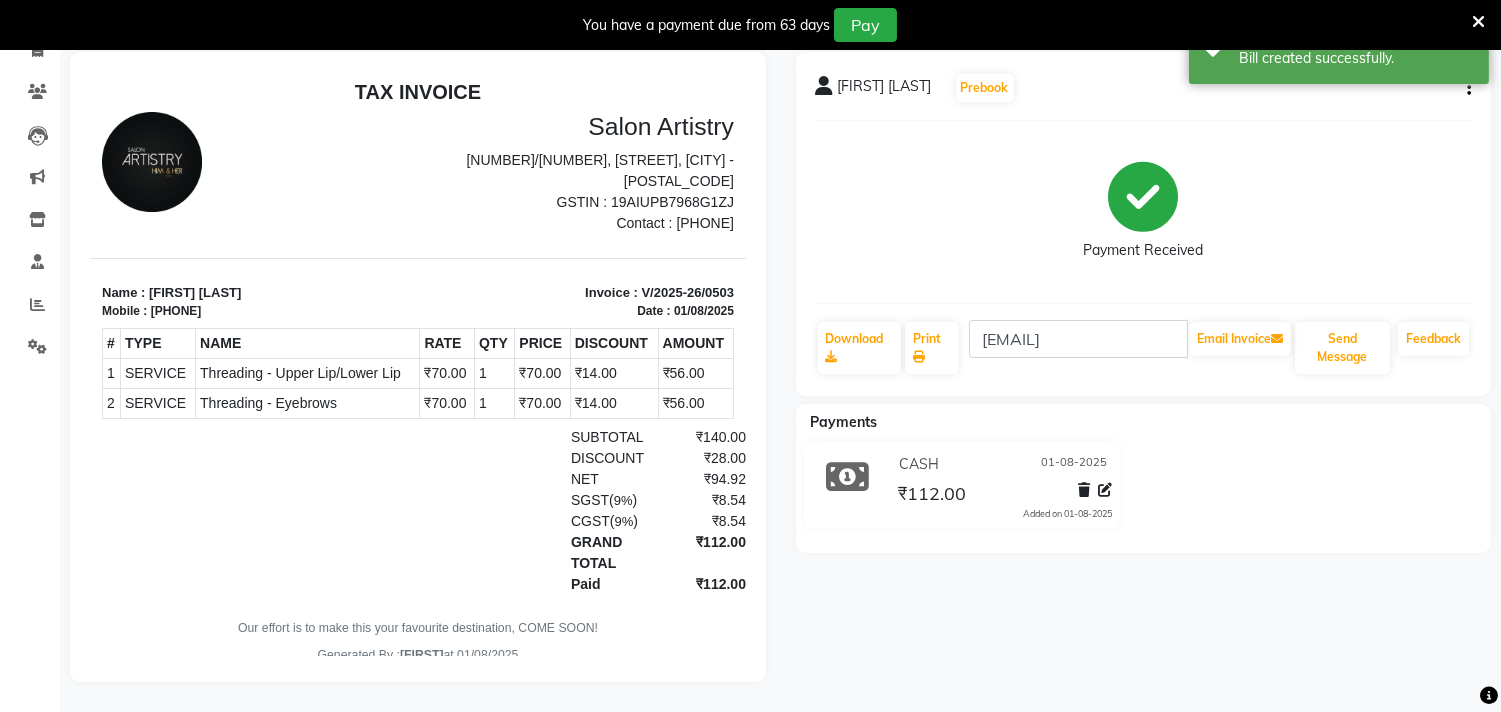 scroll, scrollTop: 0, scrollLeft: 0, axis: both 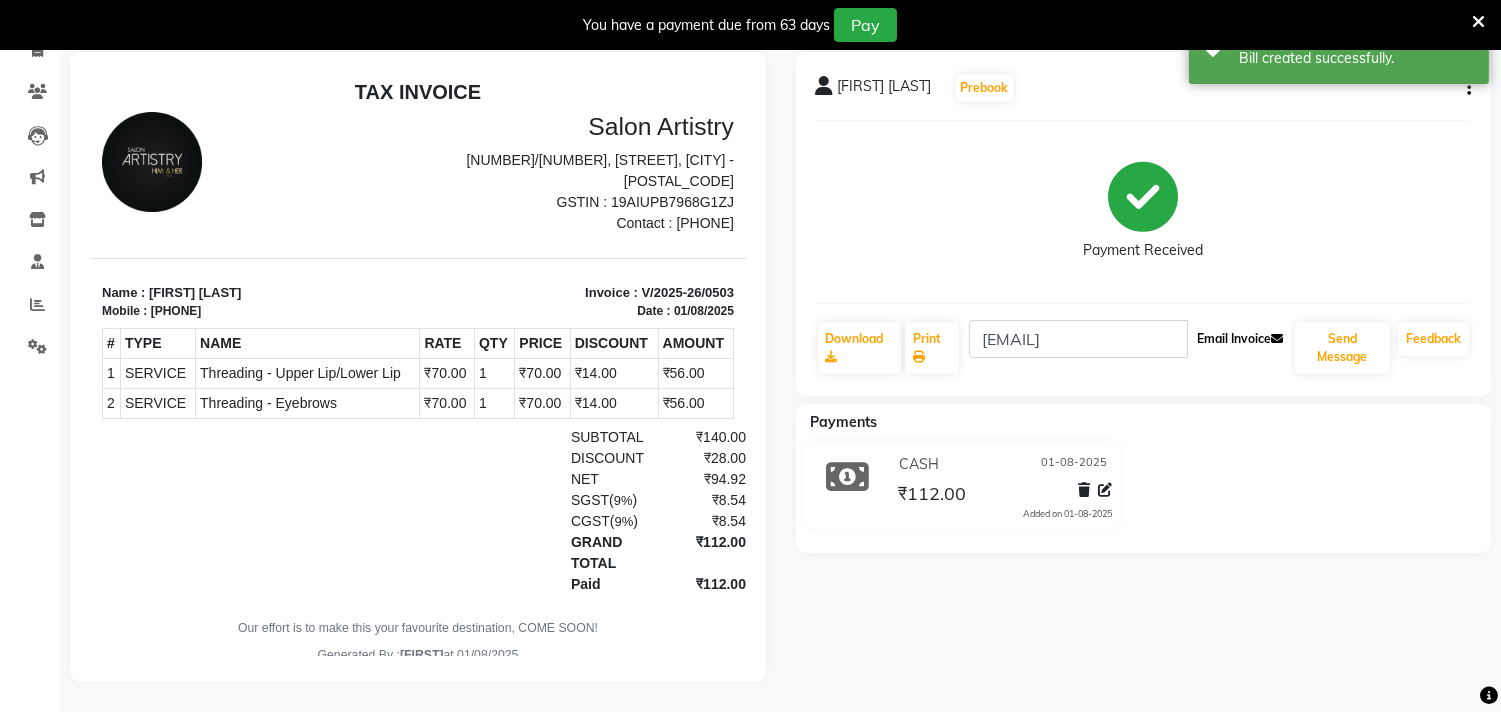 click on "Email Invoice" 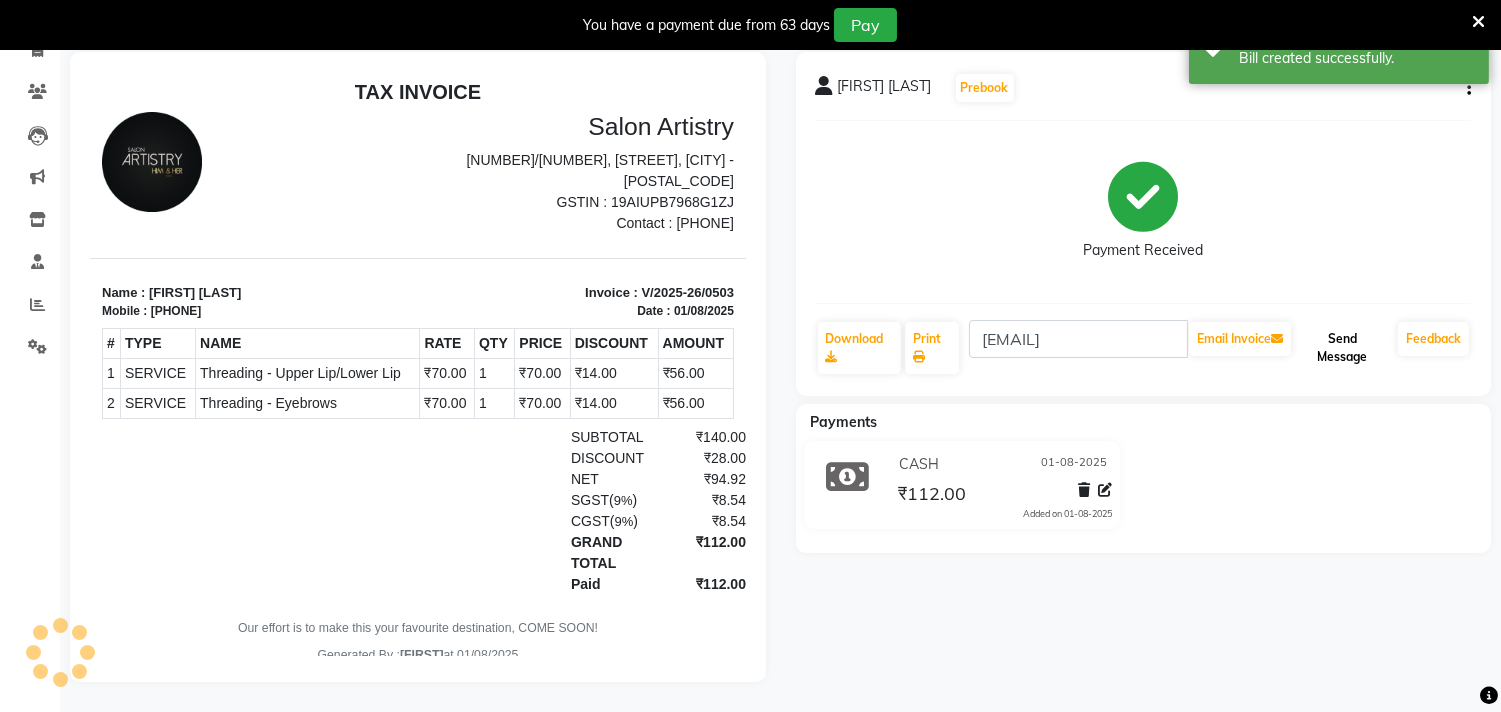 click on "Send Message" 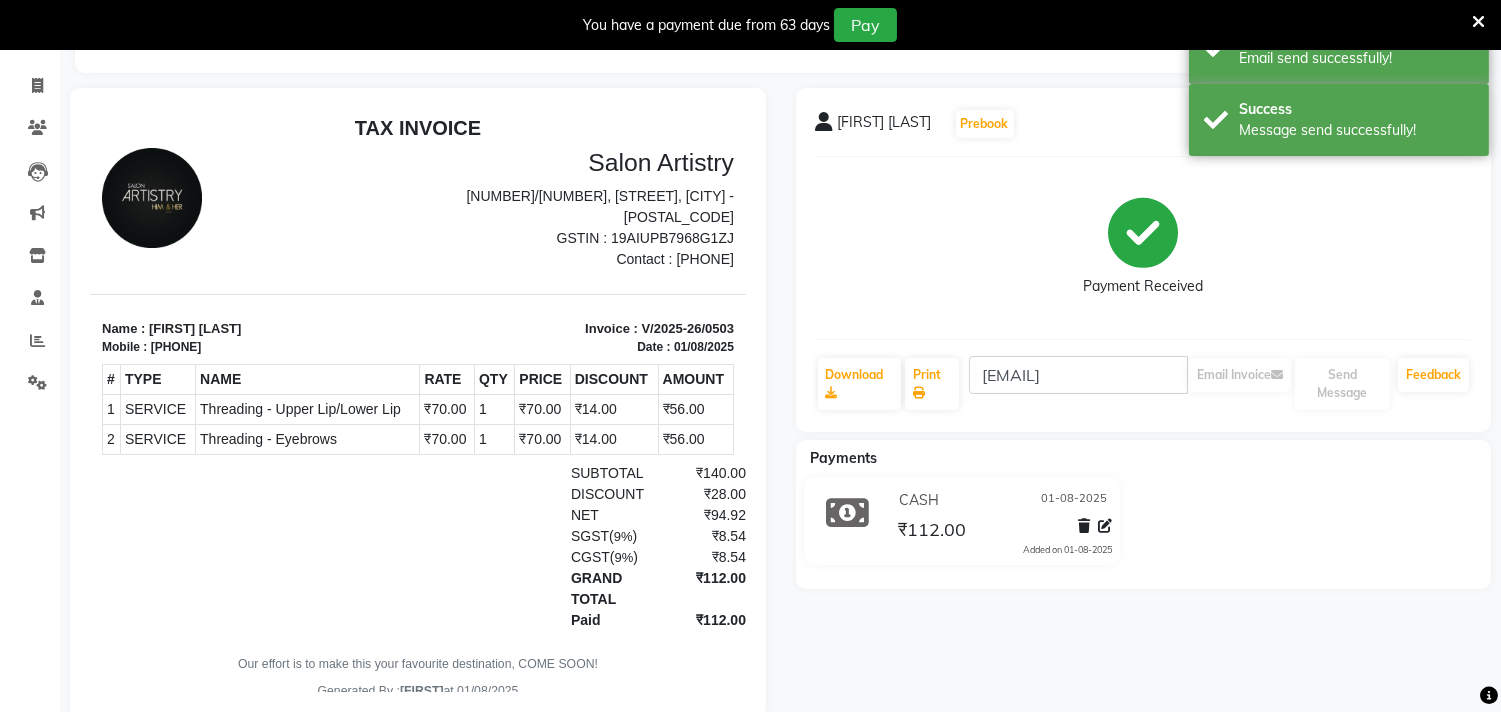 scroll, scrollTop: 0, scrollLeft: 0, axis: both 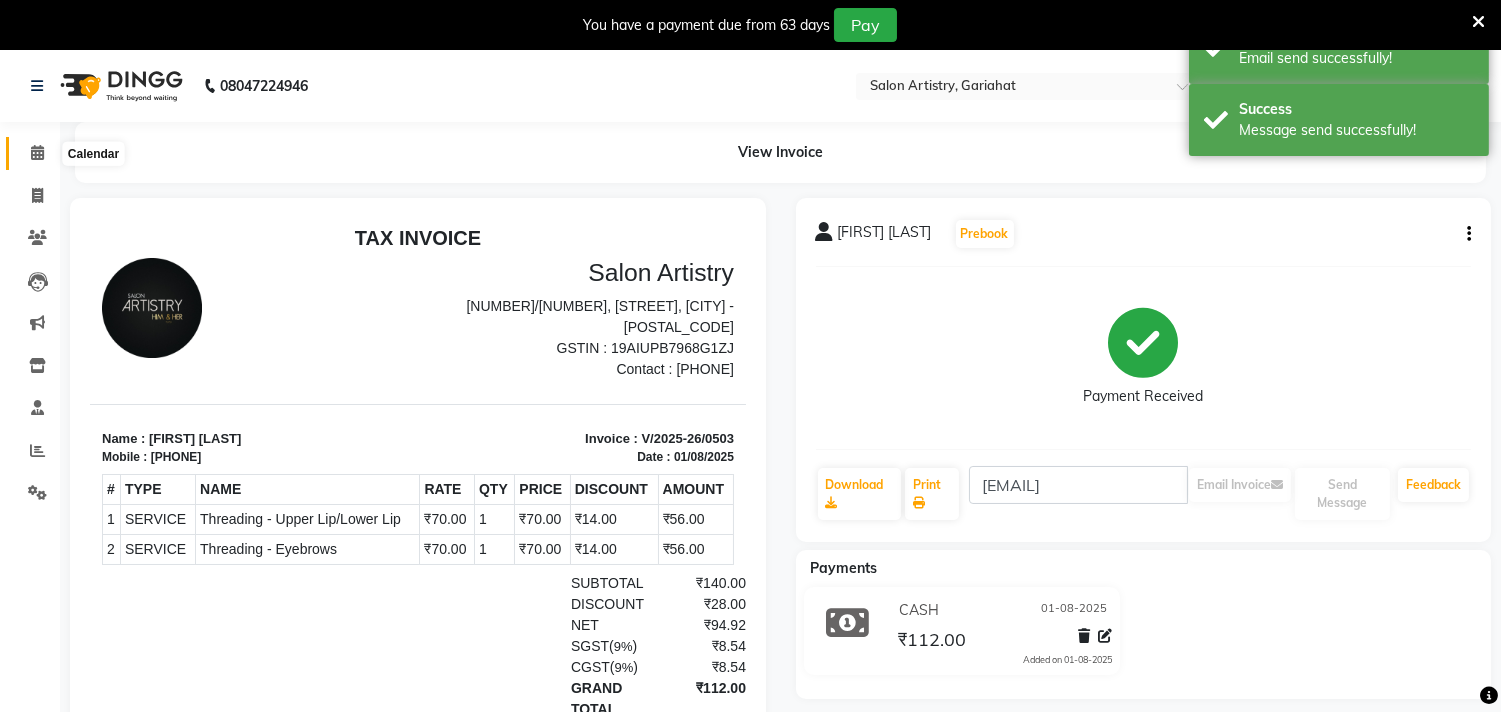 click 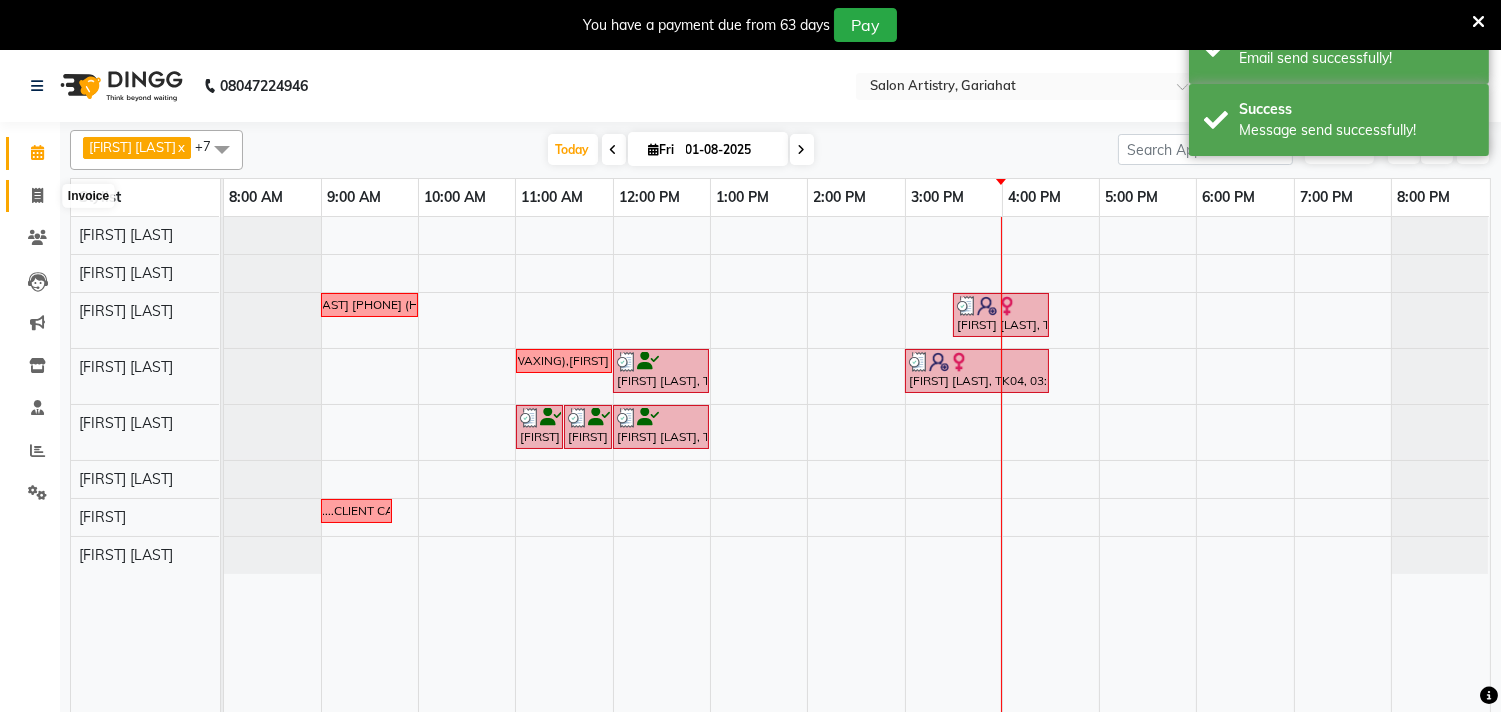 click 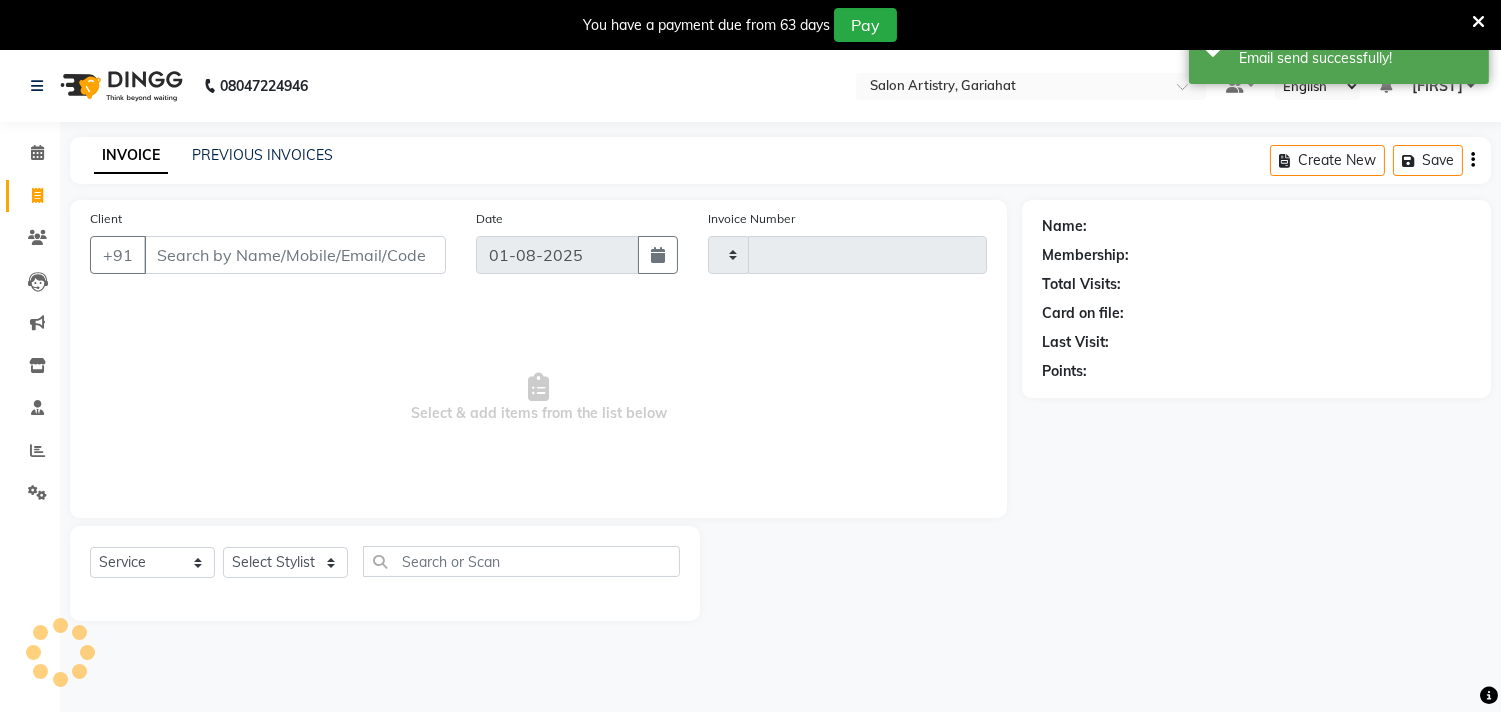 type on "0504" 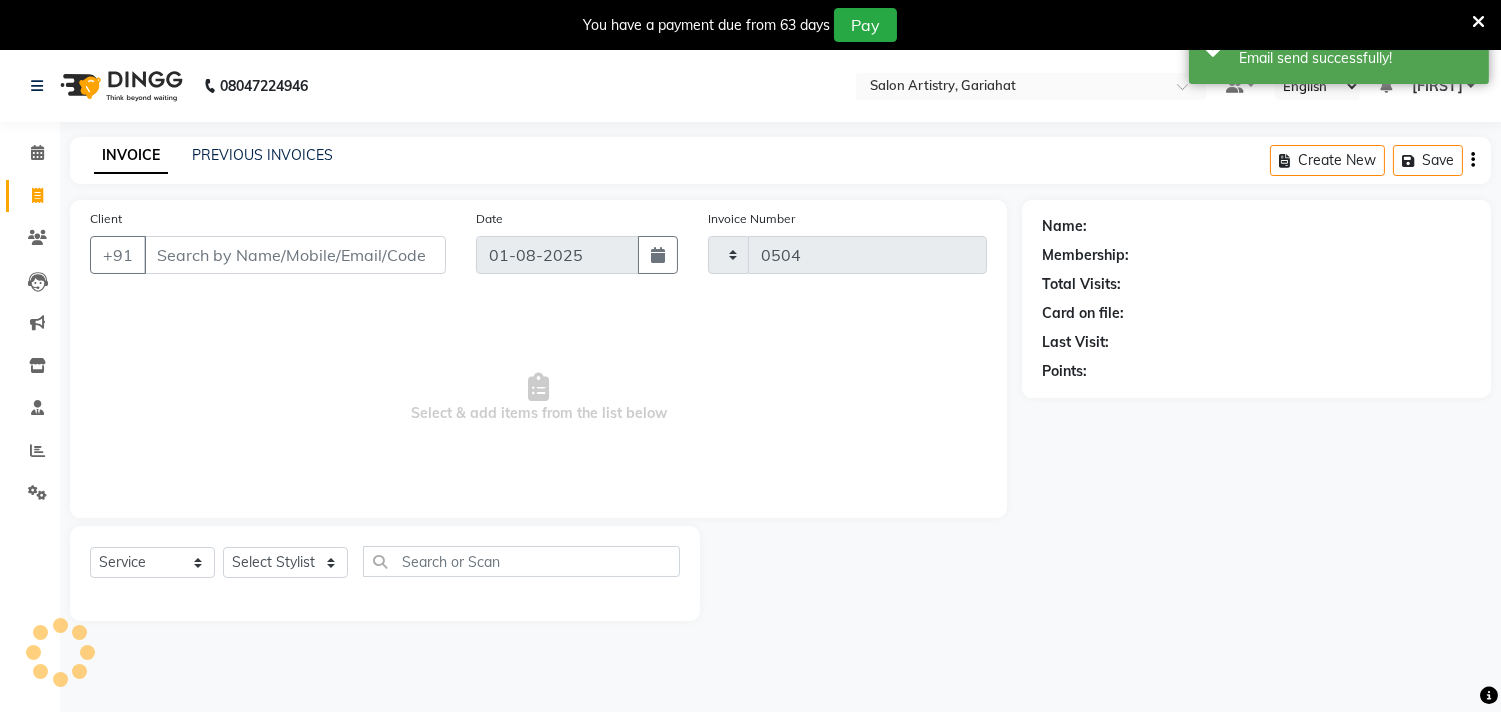 select on "8368" 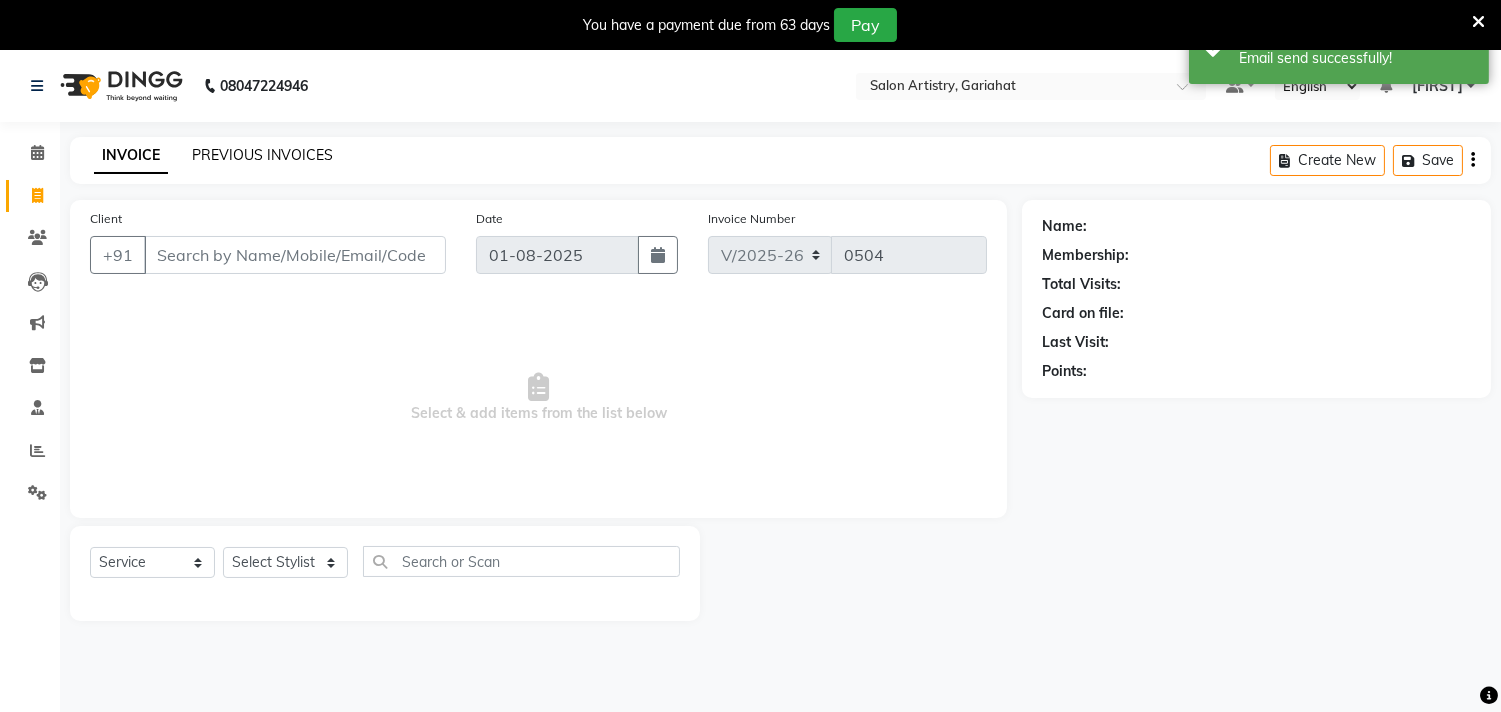 click on "PREVIOUS INVOICES" 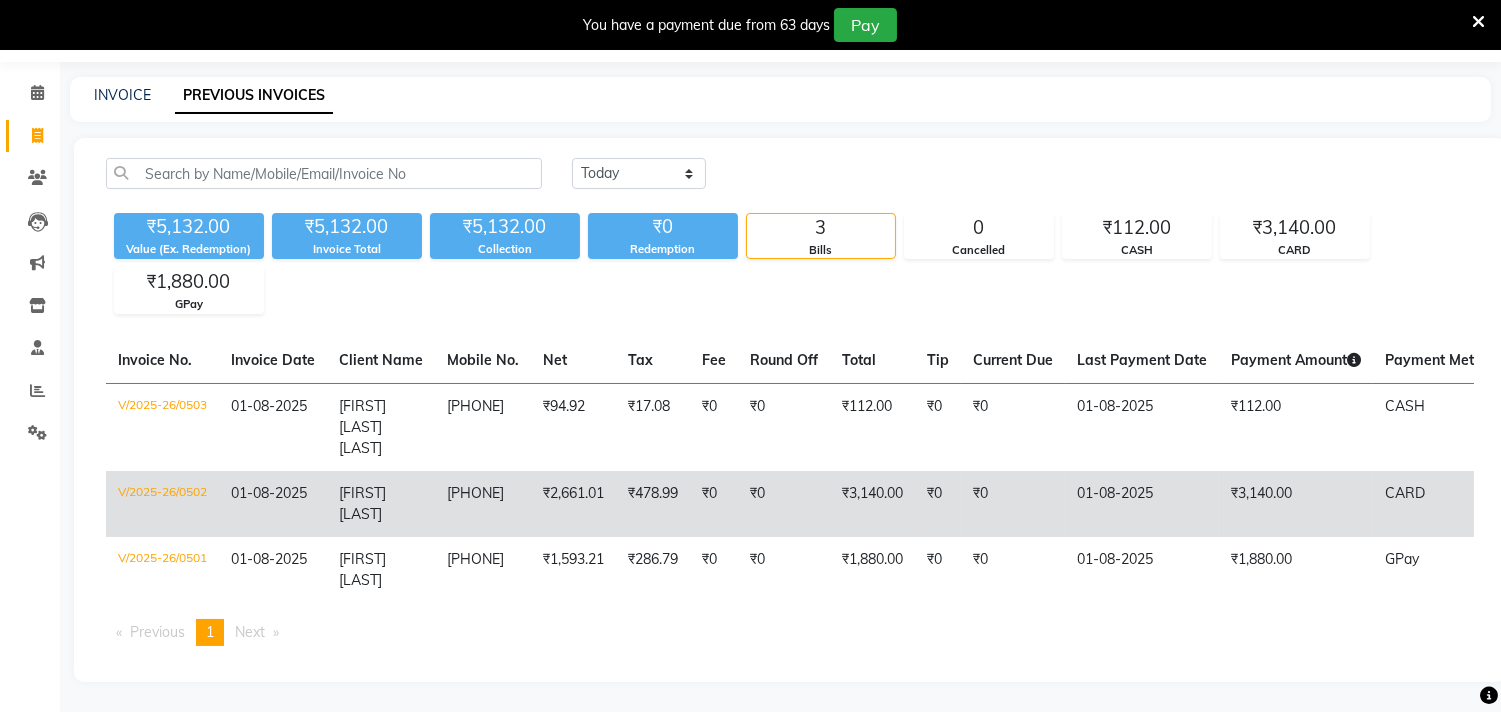 scroll, scrollTop: 0, scrollLeft: 0, axis: both 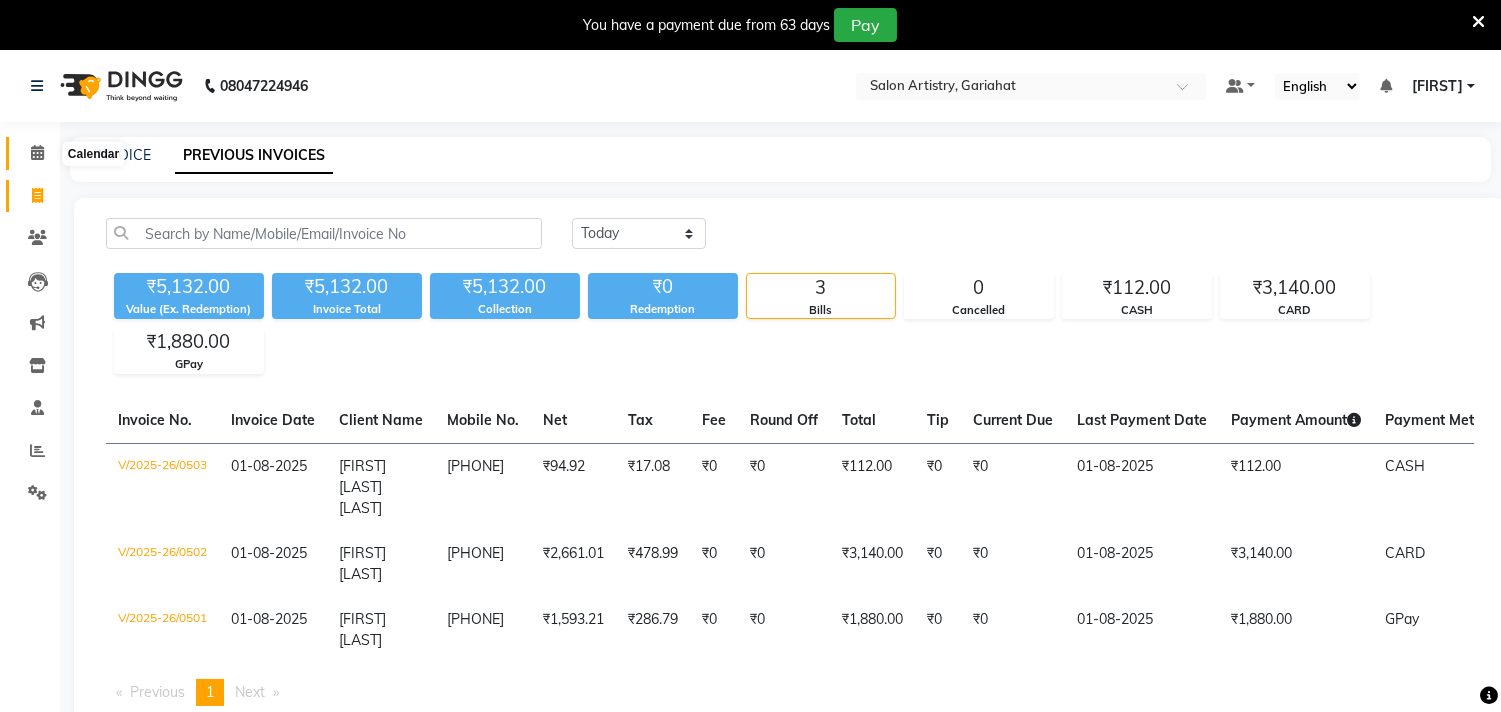 click 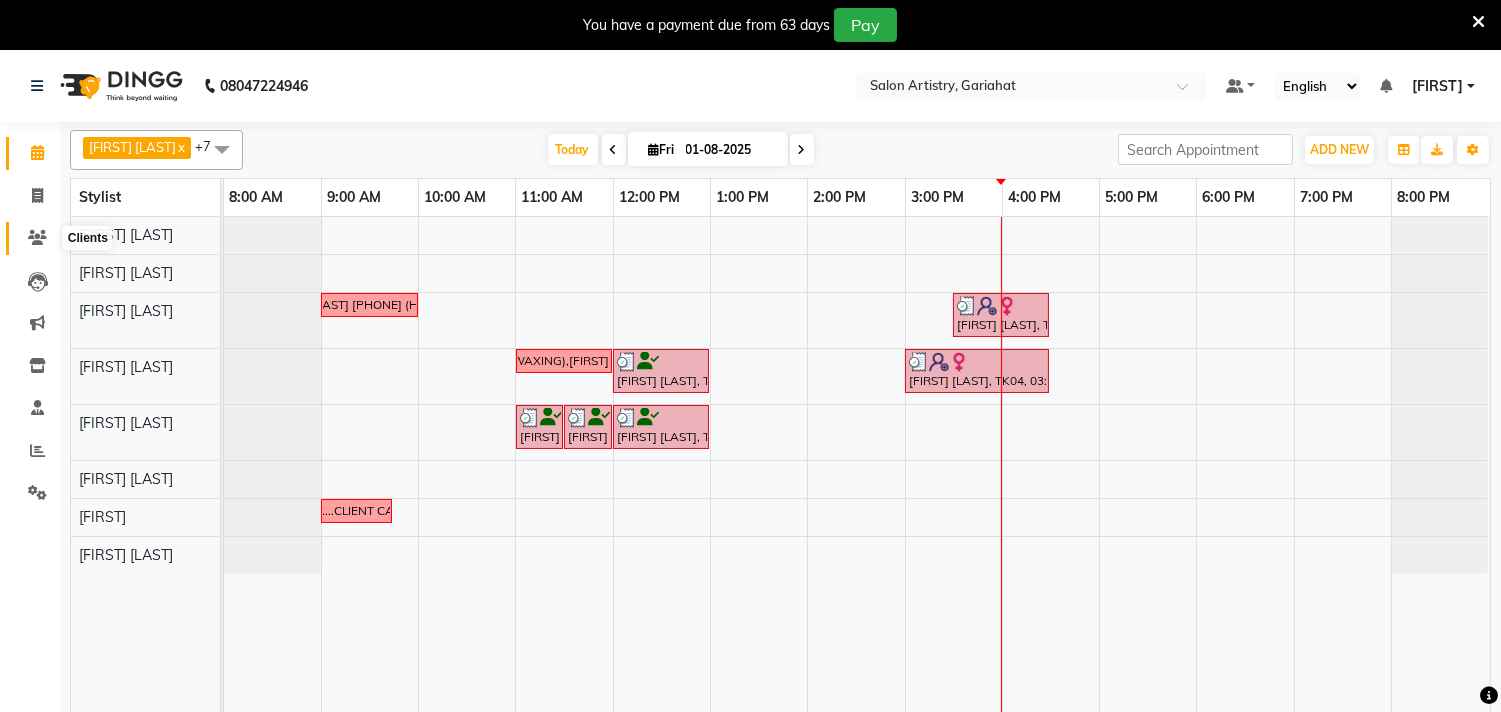 click 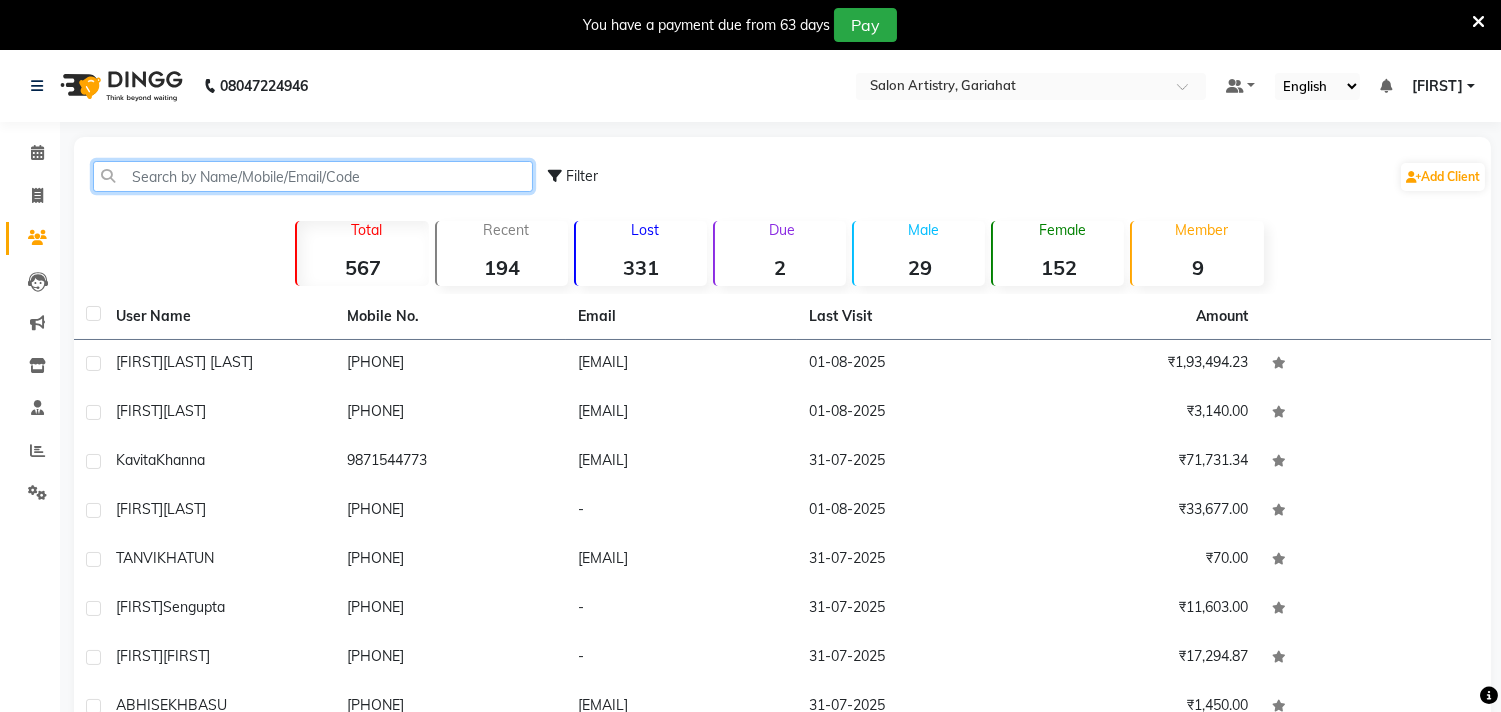 click 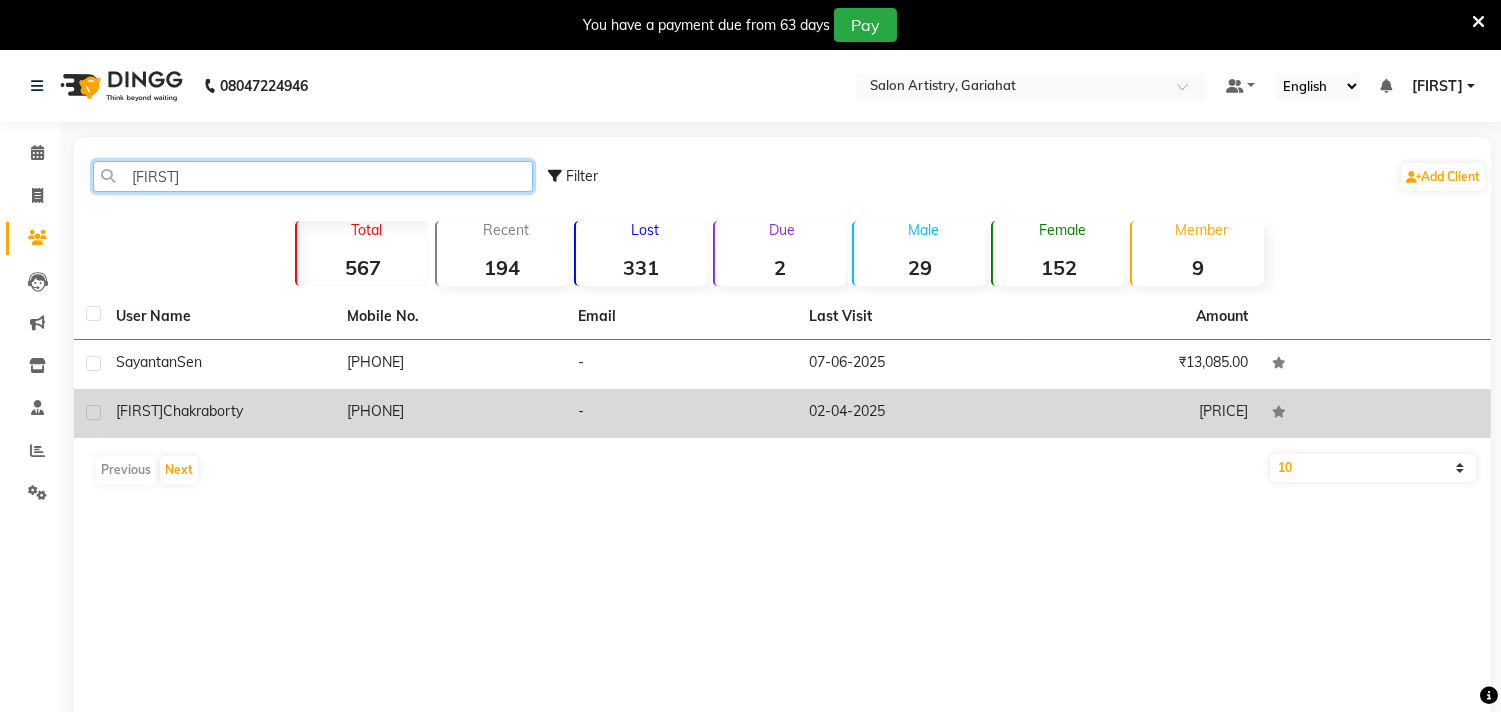 type on "SAYANT" 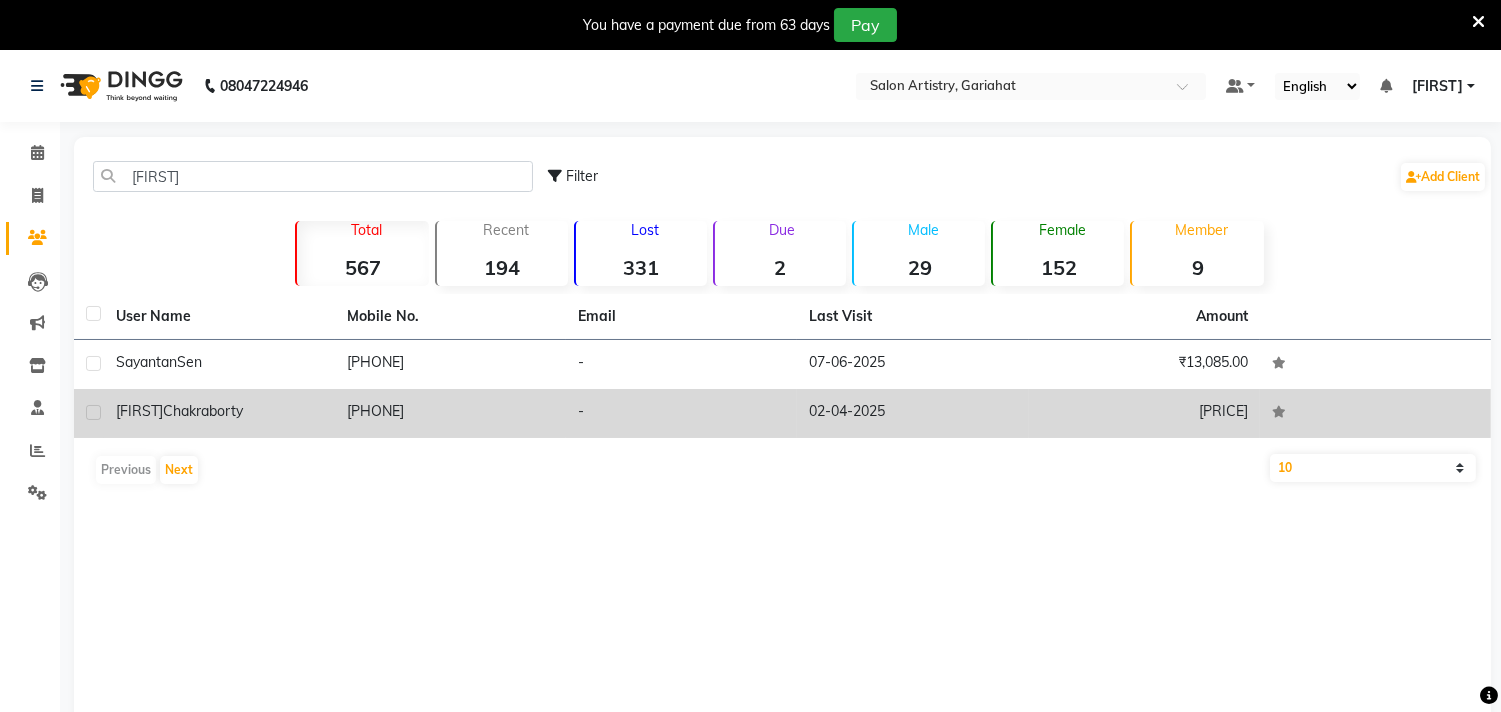 click on "Sayantani  Chakraborty" 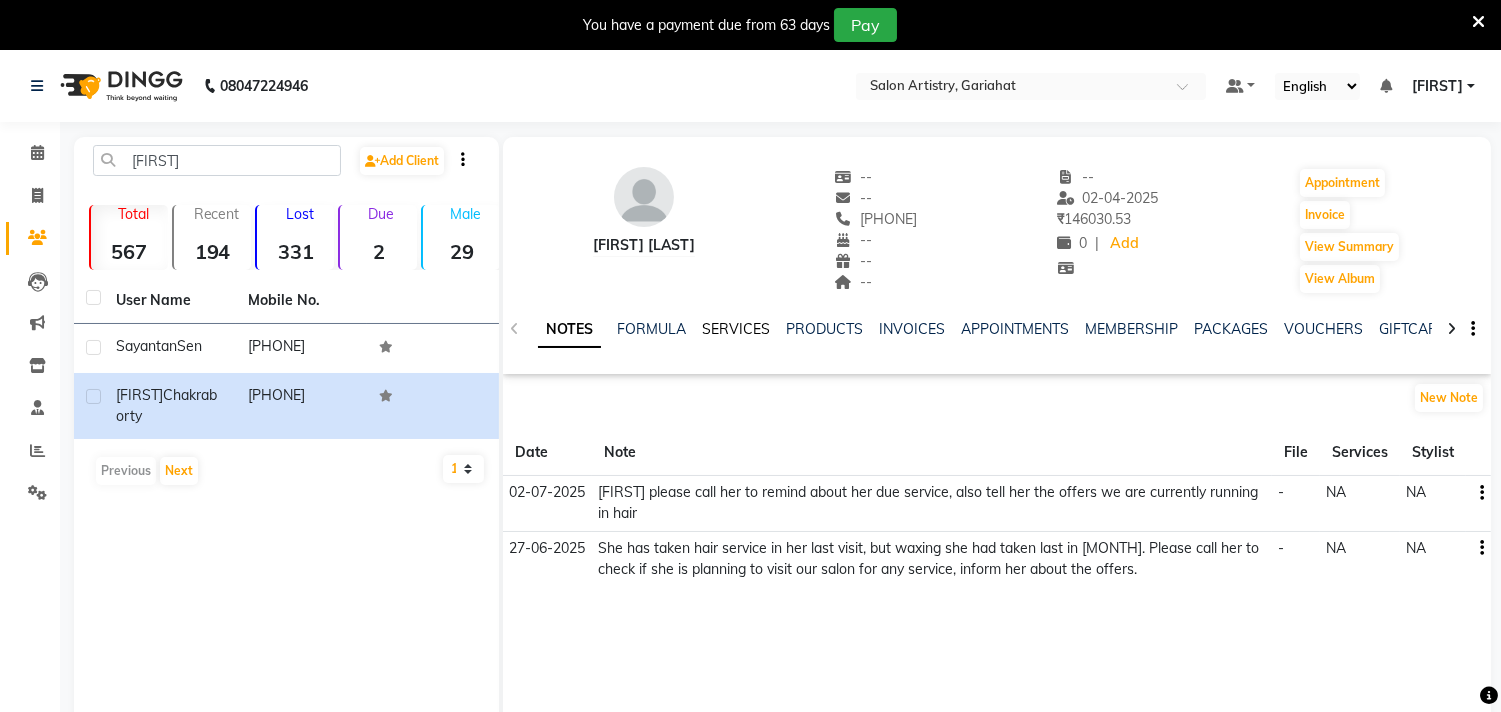 click on "SERVICES" 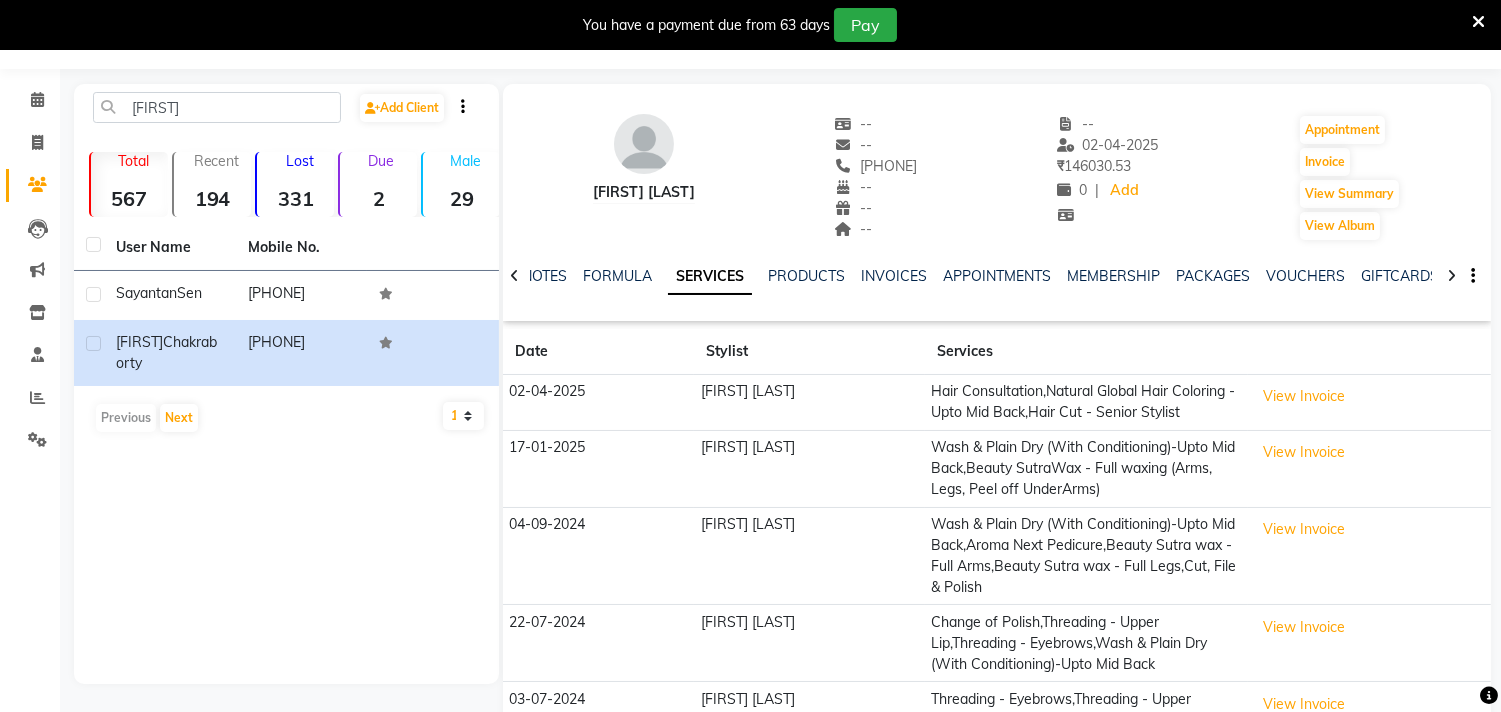 scroll, scrollTop: 111, scrollLeft: 0, axis: vertical 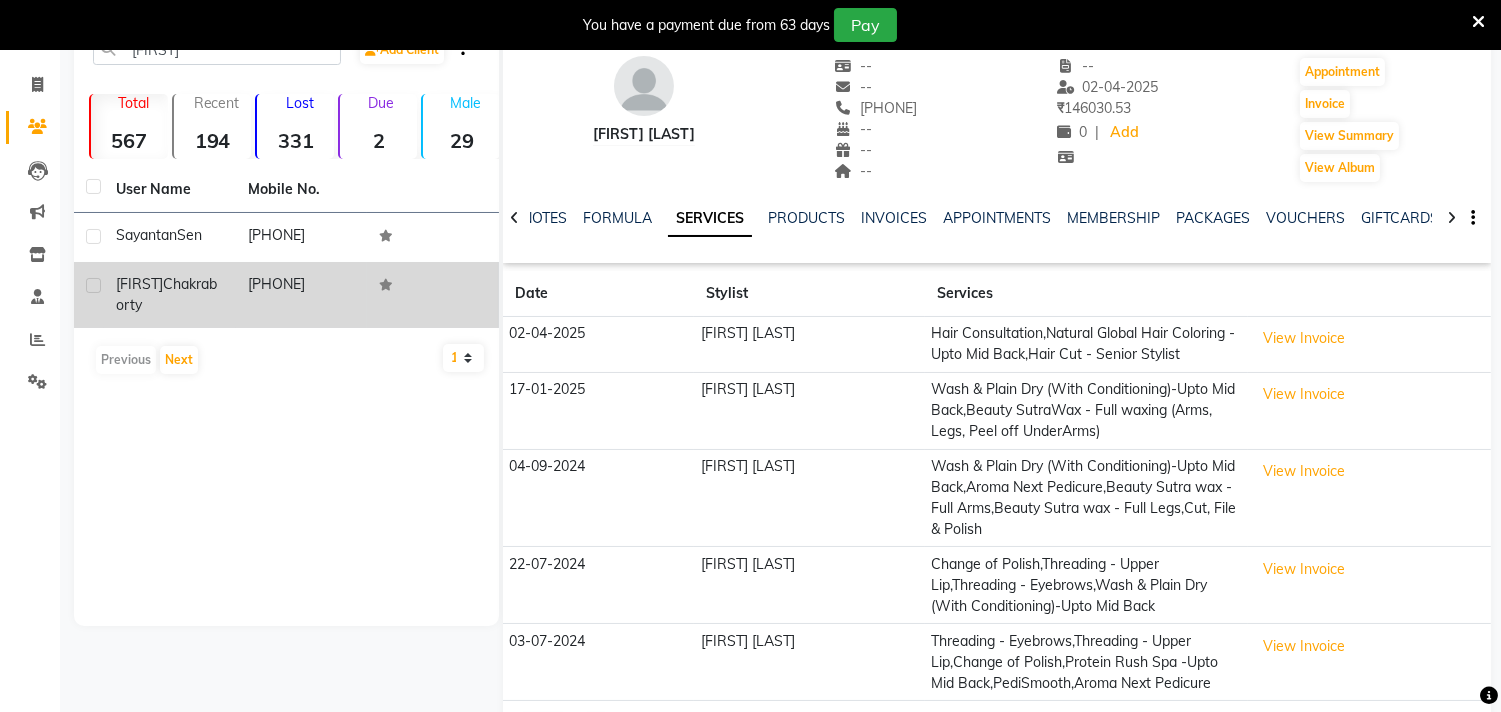 click 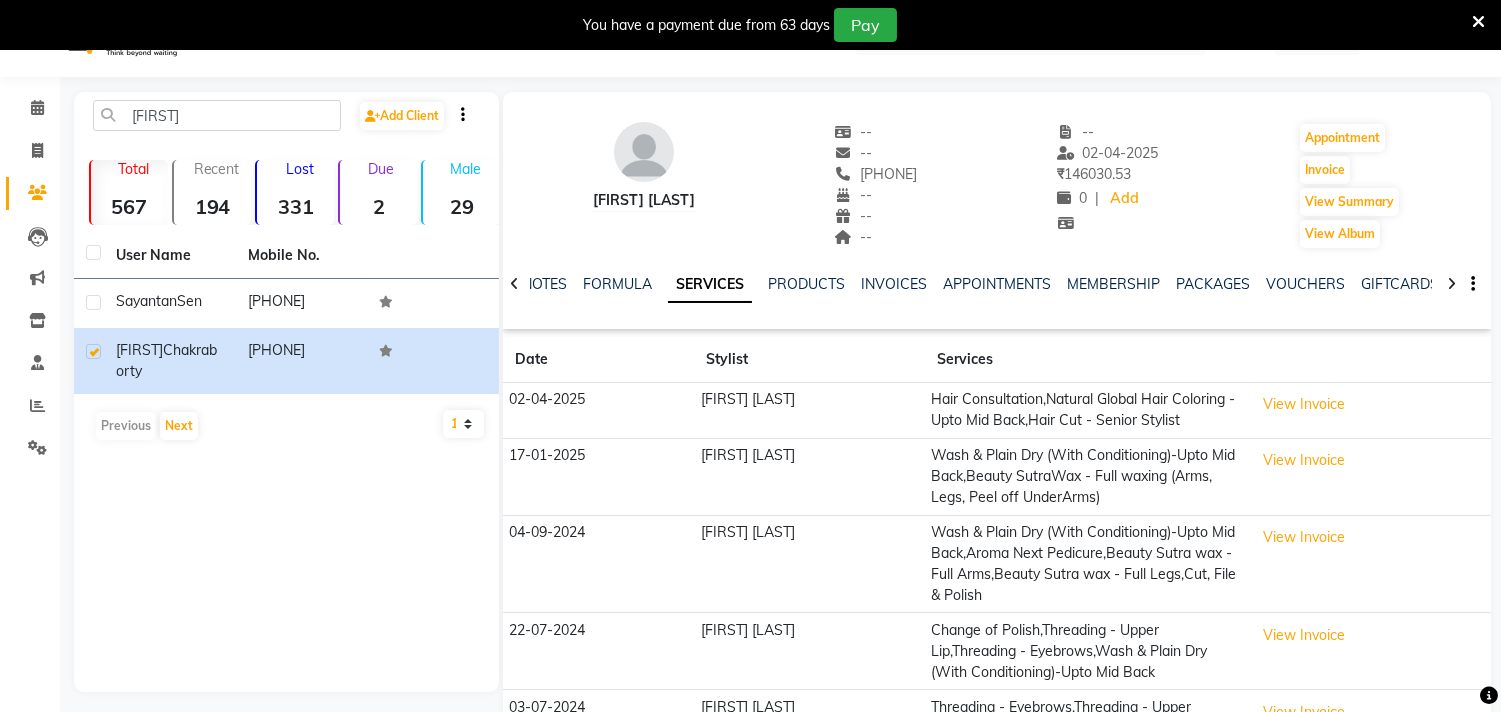 scroll, scrollTop: 0, scrollLeft: 0, axis: both 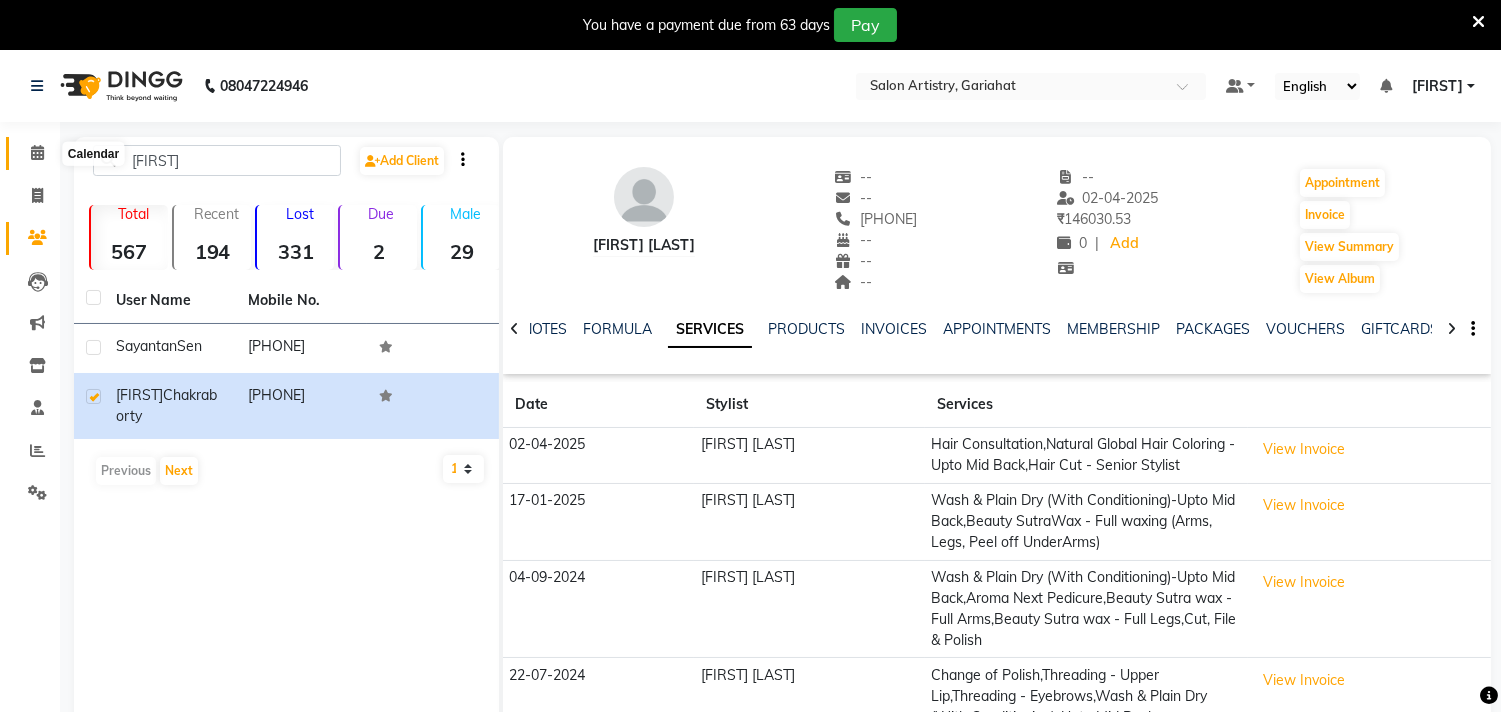 click 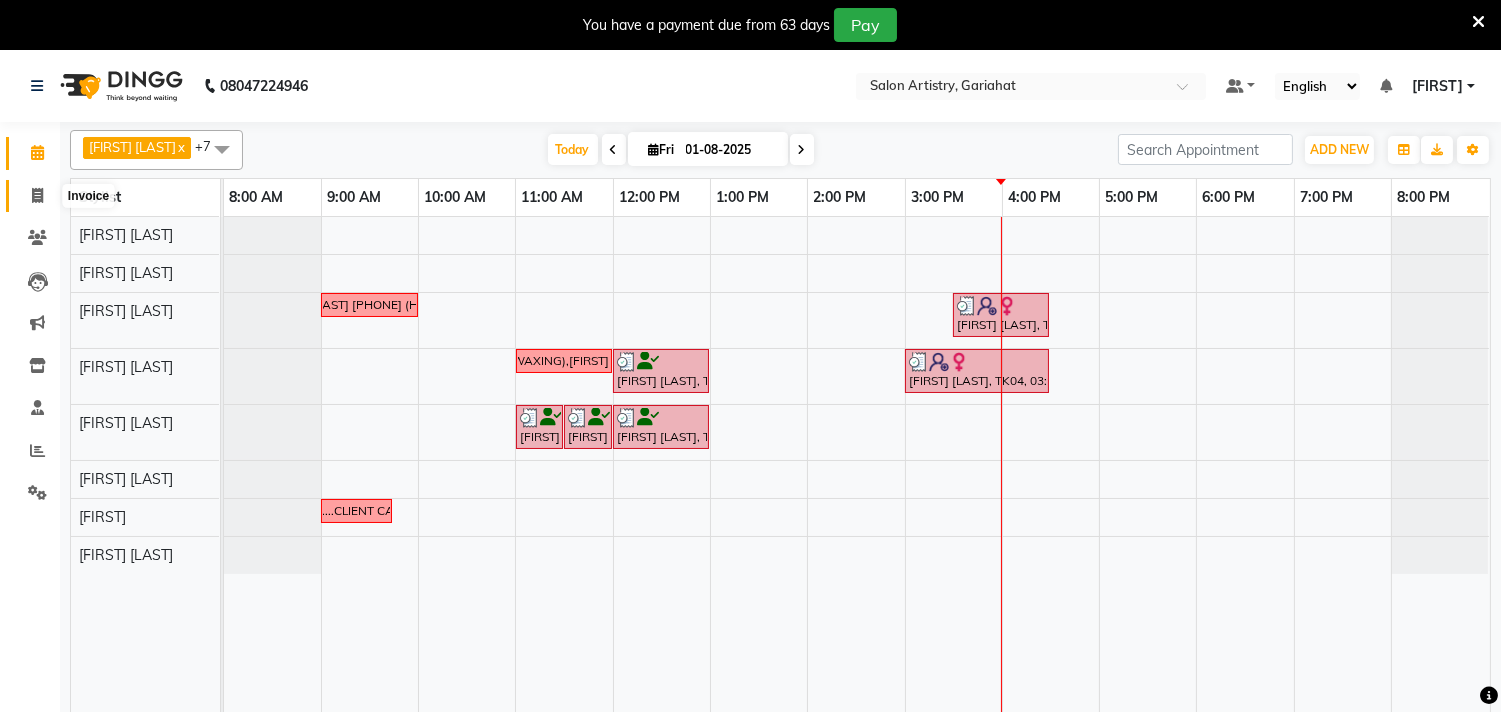 click 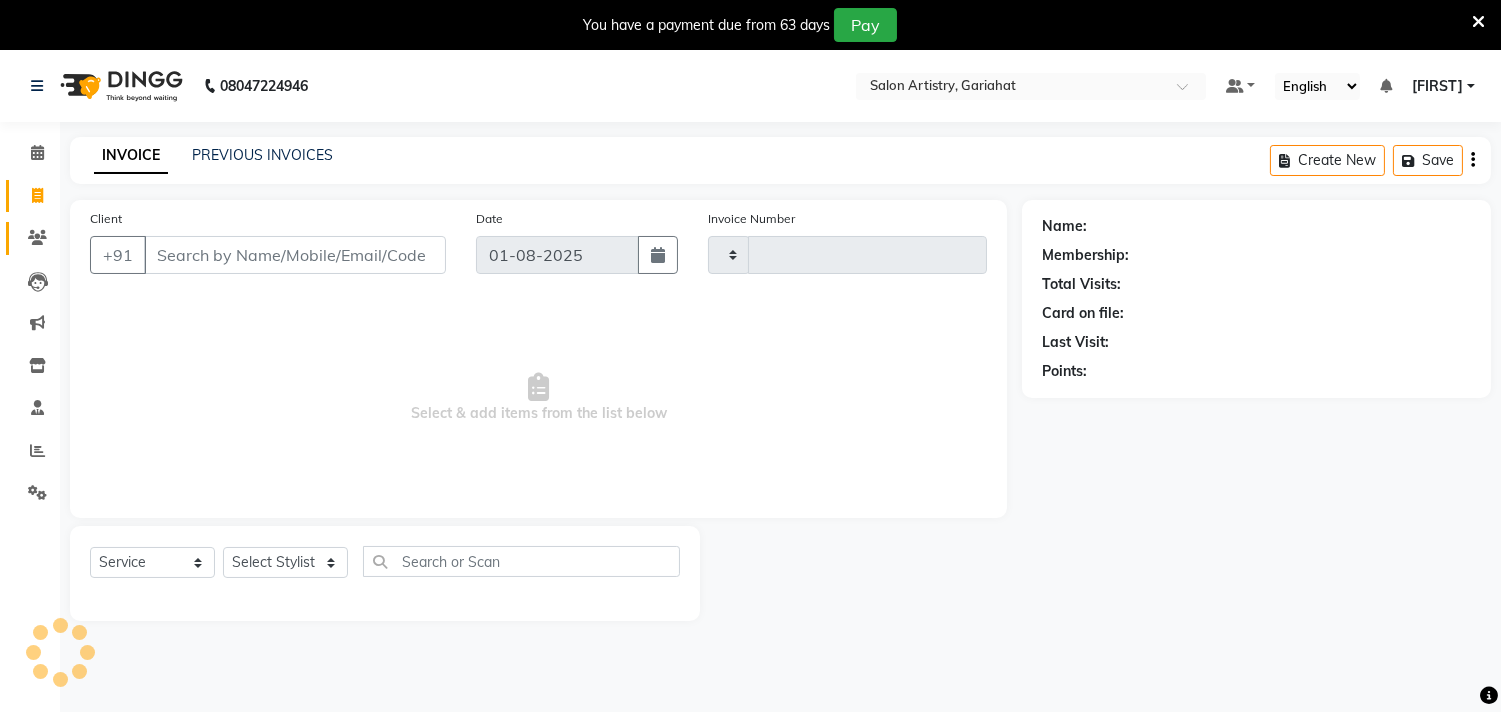 type on "0504" 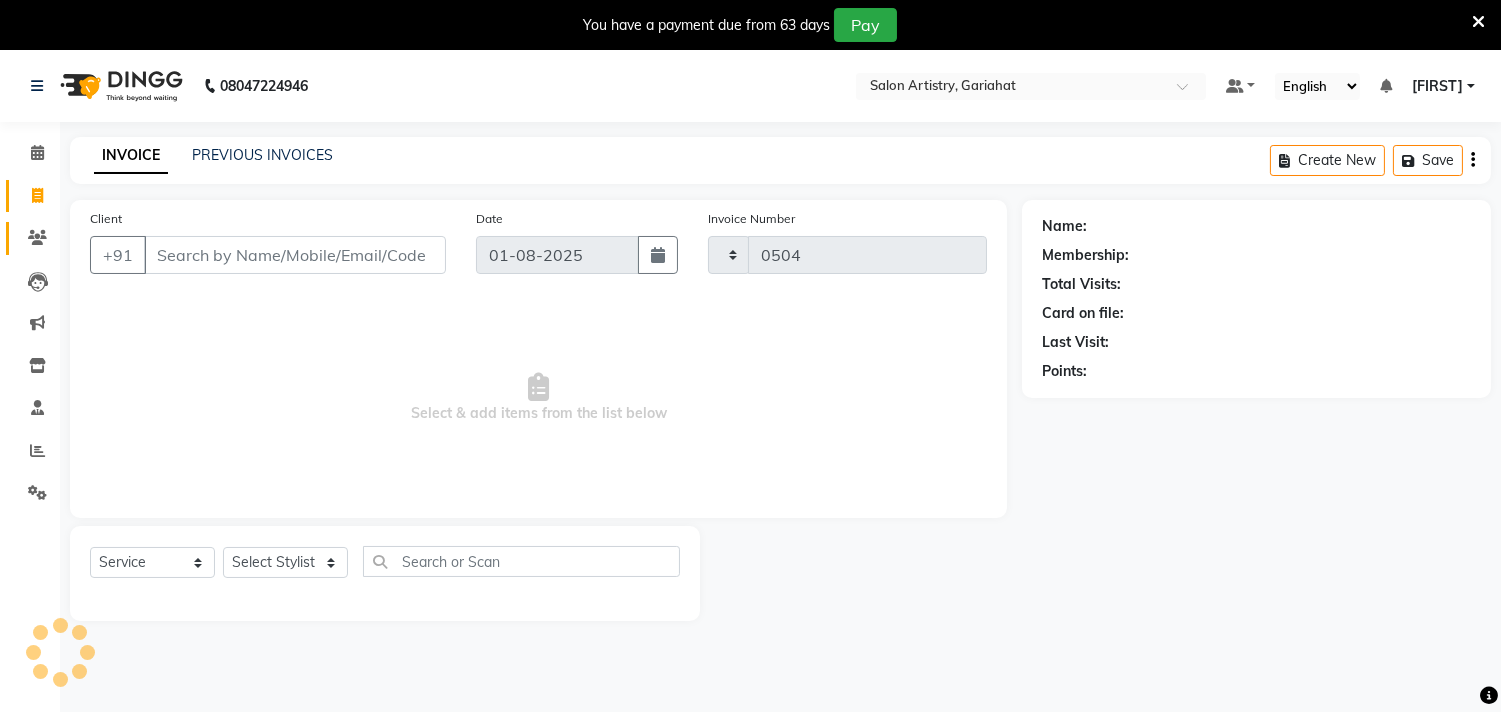 select on "8368" 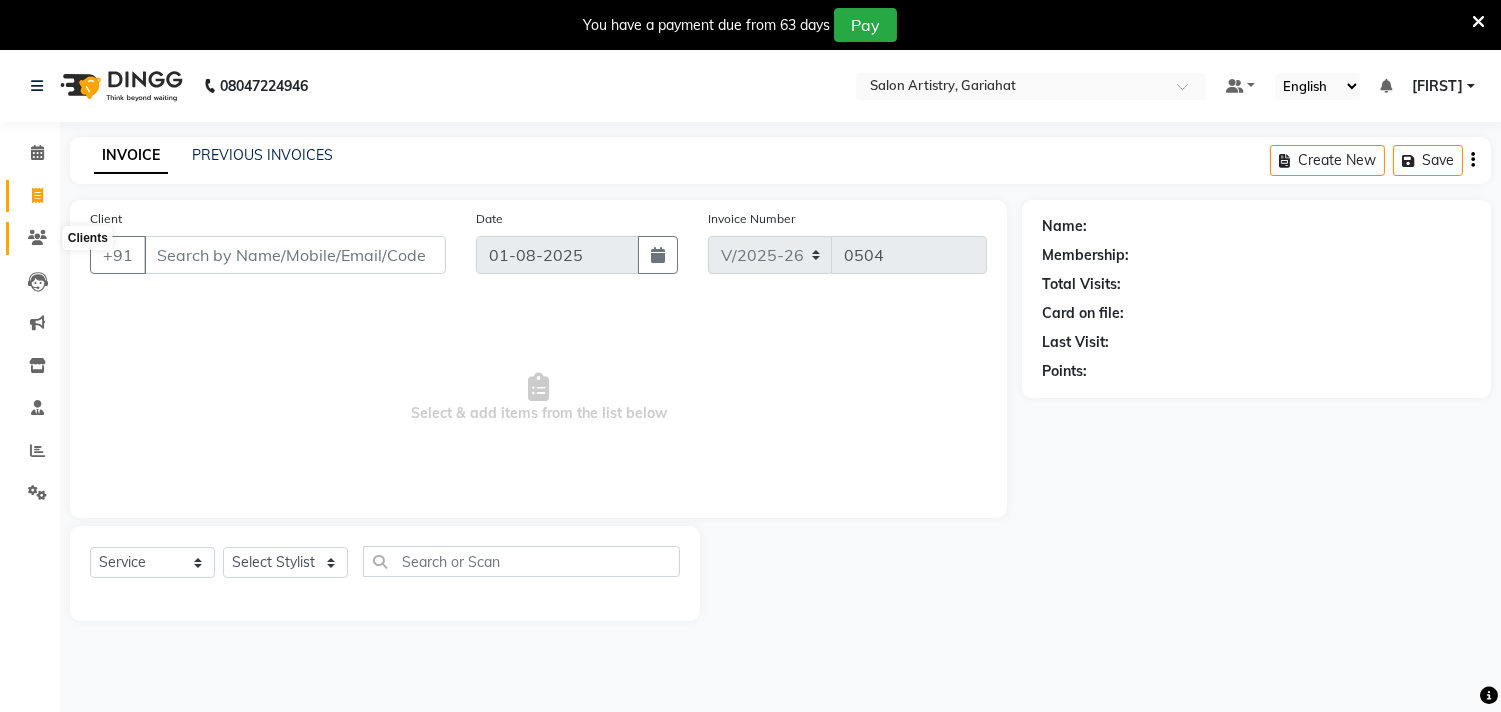 click 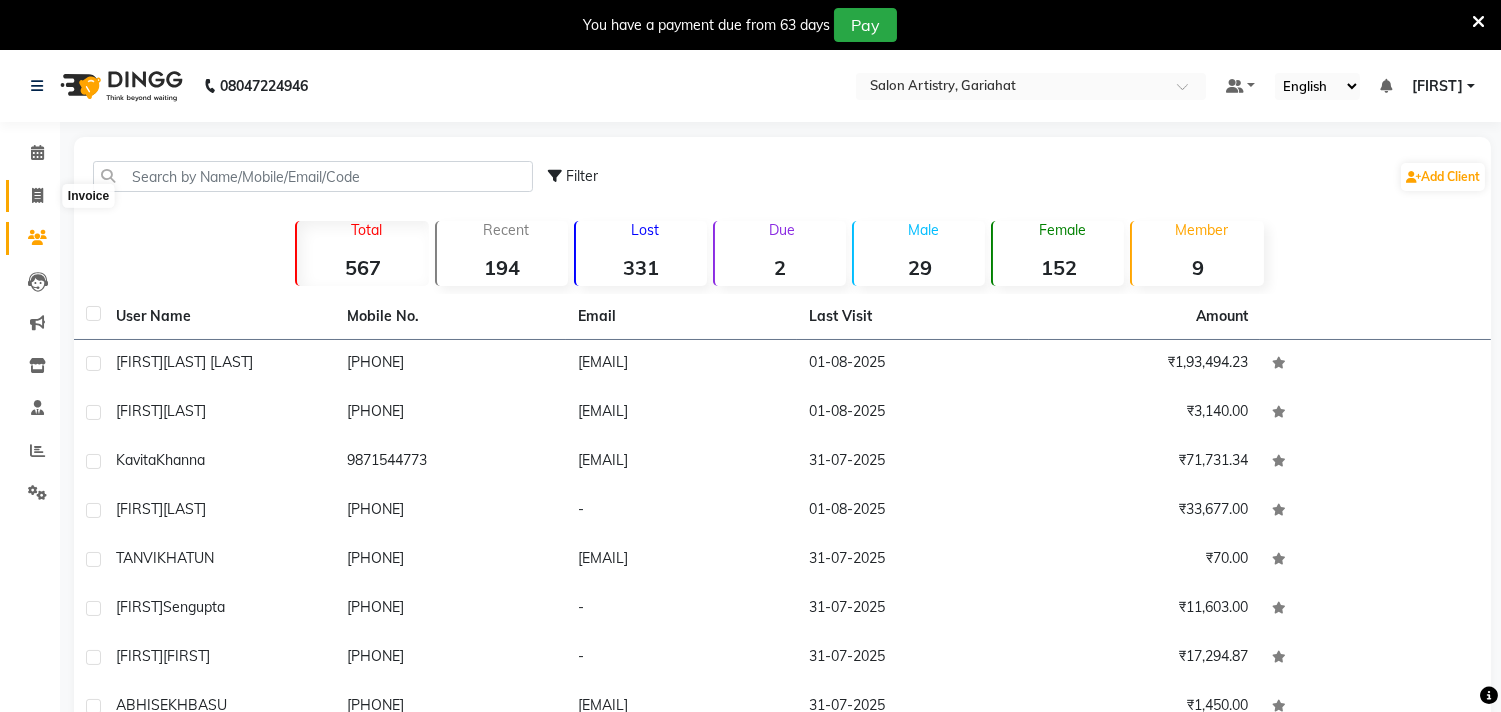 click 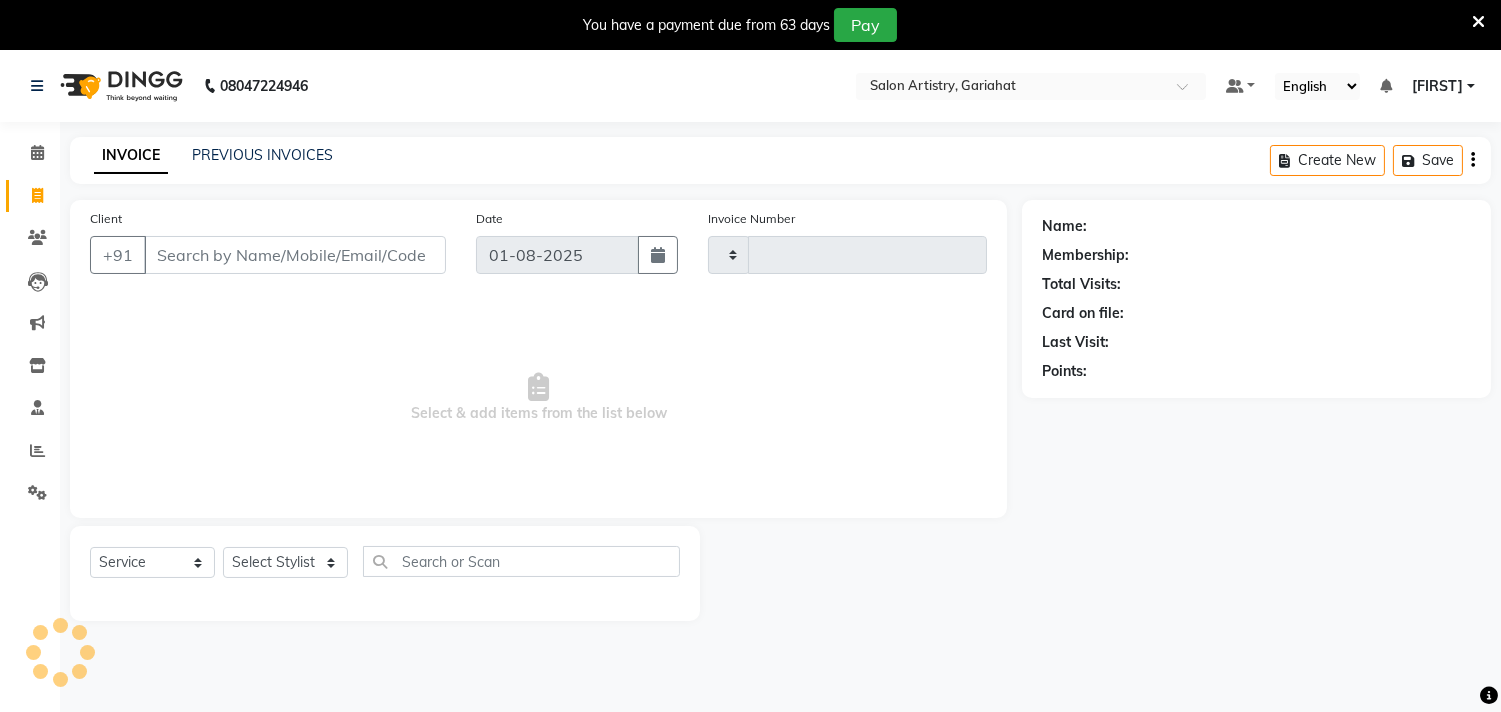type on "0504" 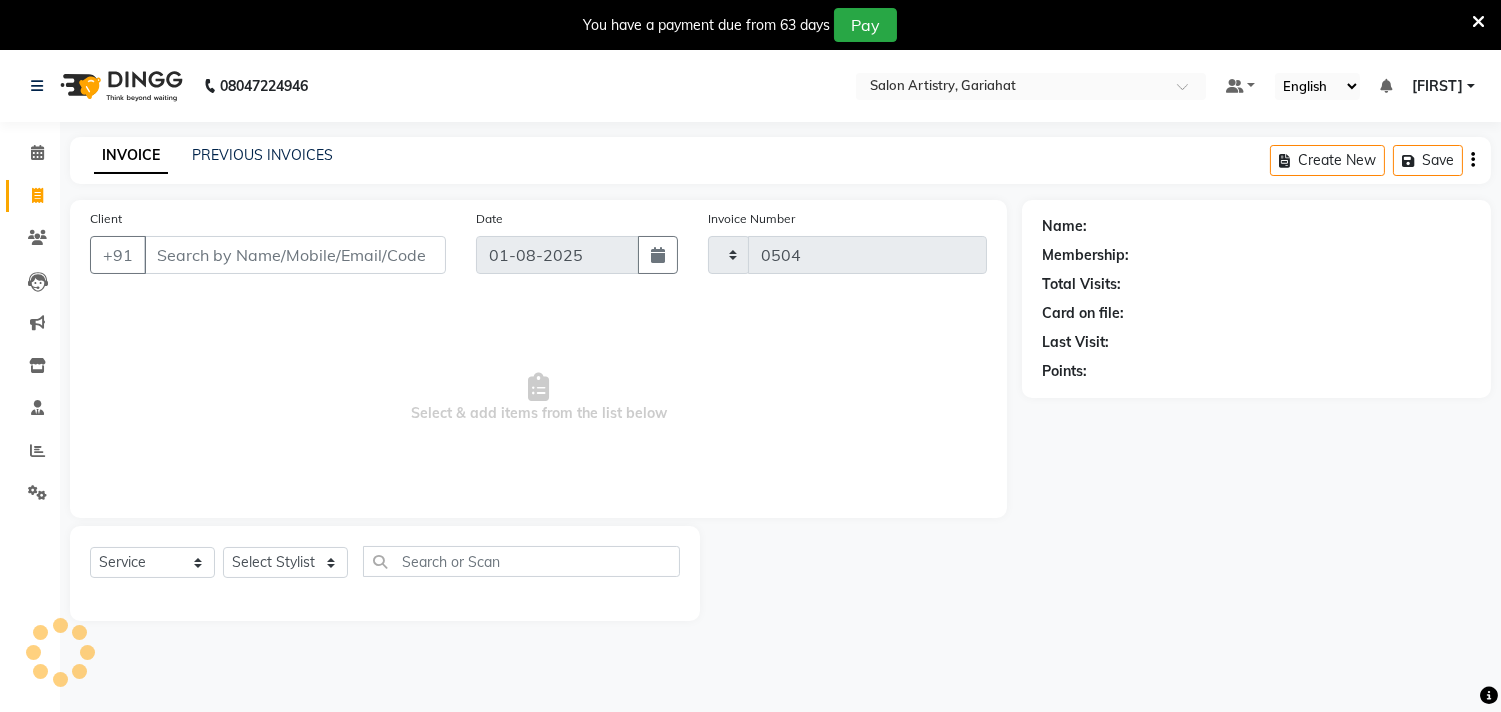 scroll, scrollTop: 50, scrollLeft: 0, axis: vertical 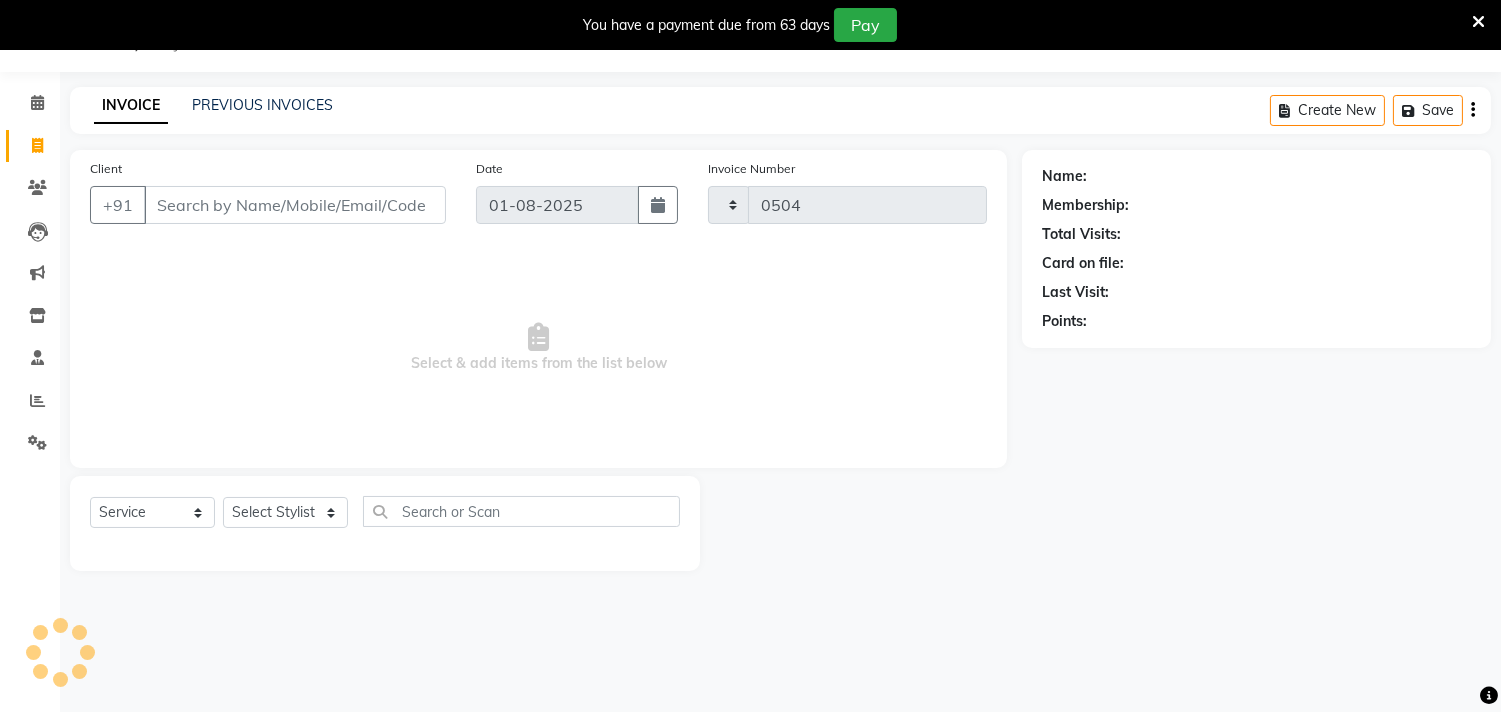 select on "8368" 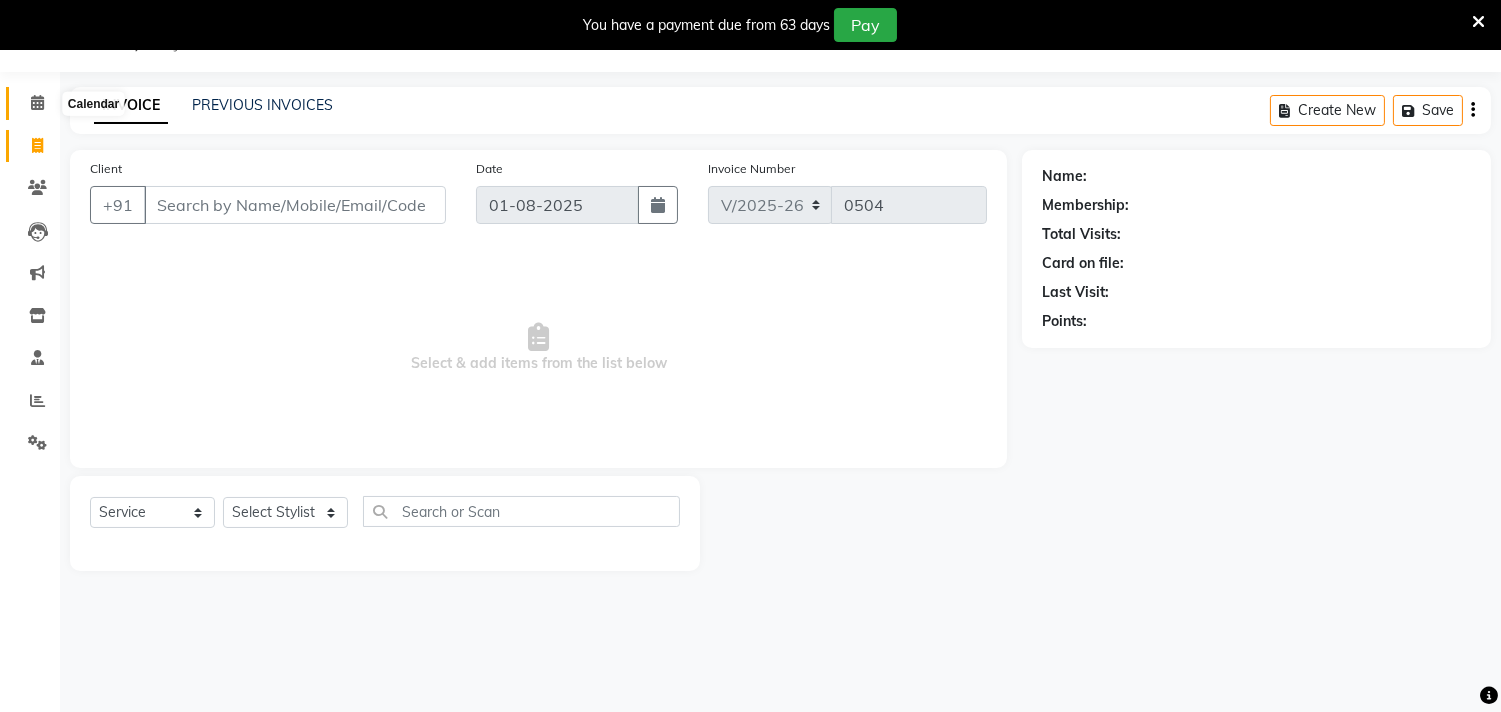 click 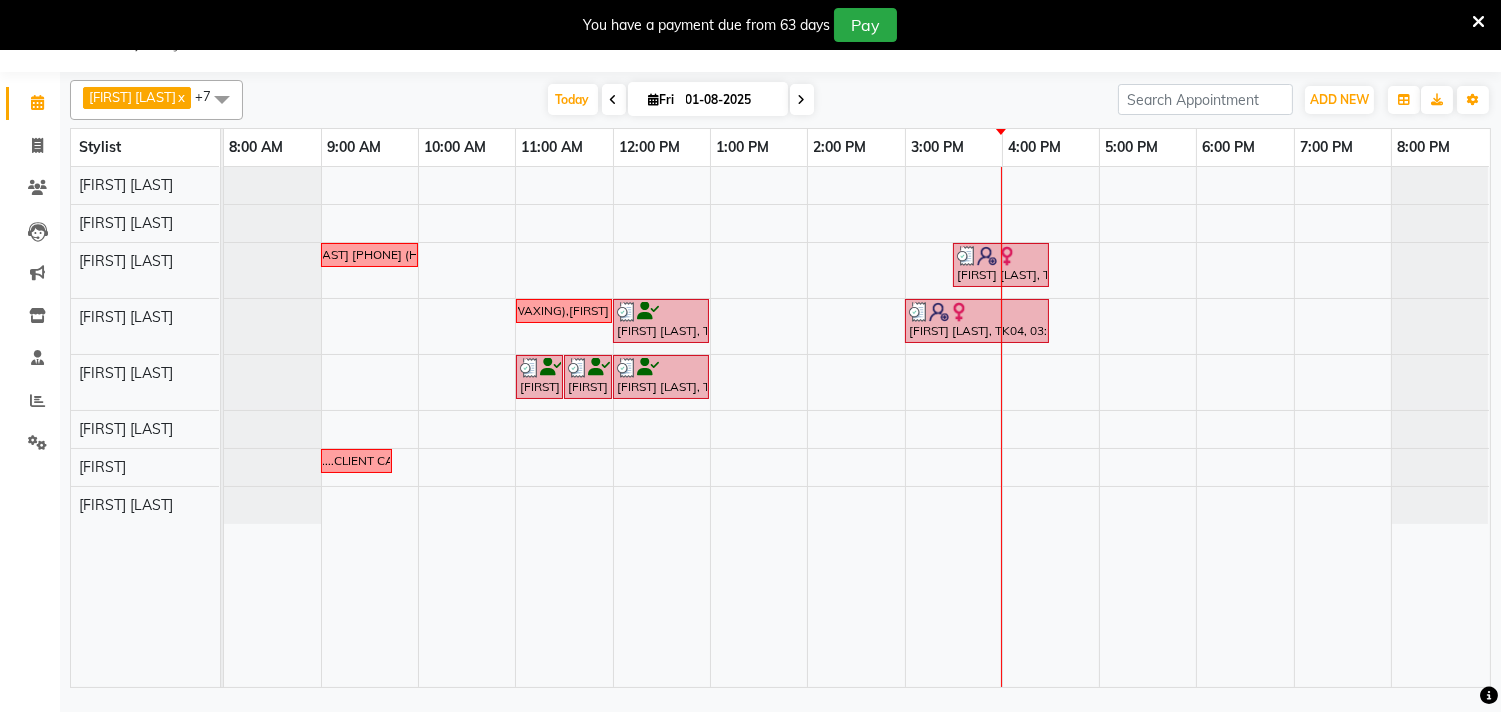 click on "ALKA PANDEY 7838416122 (HAIR CUT)      PRAPTI MAITRA, TK04, 03:30 PM-04:30 PM, Wash  - Wash & Blow Dry (Upto Mid Back),Boost - Health Boost  SAROMITA MAJUMDER 9883022210 (WAXING), PRIYANKA KARAN 6289952412 (WAXING),JHEELAM SARKAR 9547239750 (PEELOFF), DIPANWITA PATRA 856813005 (FACIAL)      Mridula Maity, TK02, 12:00 PM-01:00 PM, Waxing - Peel Off Waxing - Underarms,Waxing - Argan Oil Wax - Full Waxing (Hands, Legs, Peel Off Under Arms)     PRAPTI MAITRA, TK04, 03:00 PM-04:30 PM, Waxing - Argan Oil Wax - Midriff,Waxing - Argan Oil Wax - Full Legs,Waxing - Peel Off Waxing - Underarms     Chitrita Gupta Mukherjee, TK03, 11:00 AM-11:30 AM, Threading - Eyebrows     Chitrita Gupta Mukherjee, TK03, 11:30 AM-12:00 PM, Threading - Upper Lip/Lower Lip     Mridula Maity, TK02, 12:00 PM-01:00 PM, Threading - Eyebrows,Threading - Upper Lip/Lower Lip  ZINIA .....GLOBAL COLOUR ....CLIENT CALL & TAKE APPOINTMENT." at bounding box center (857, 427) 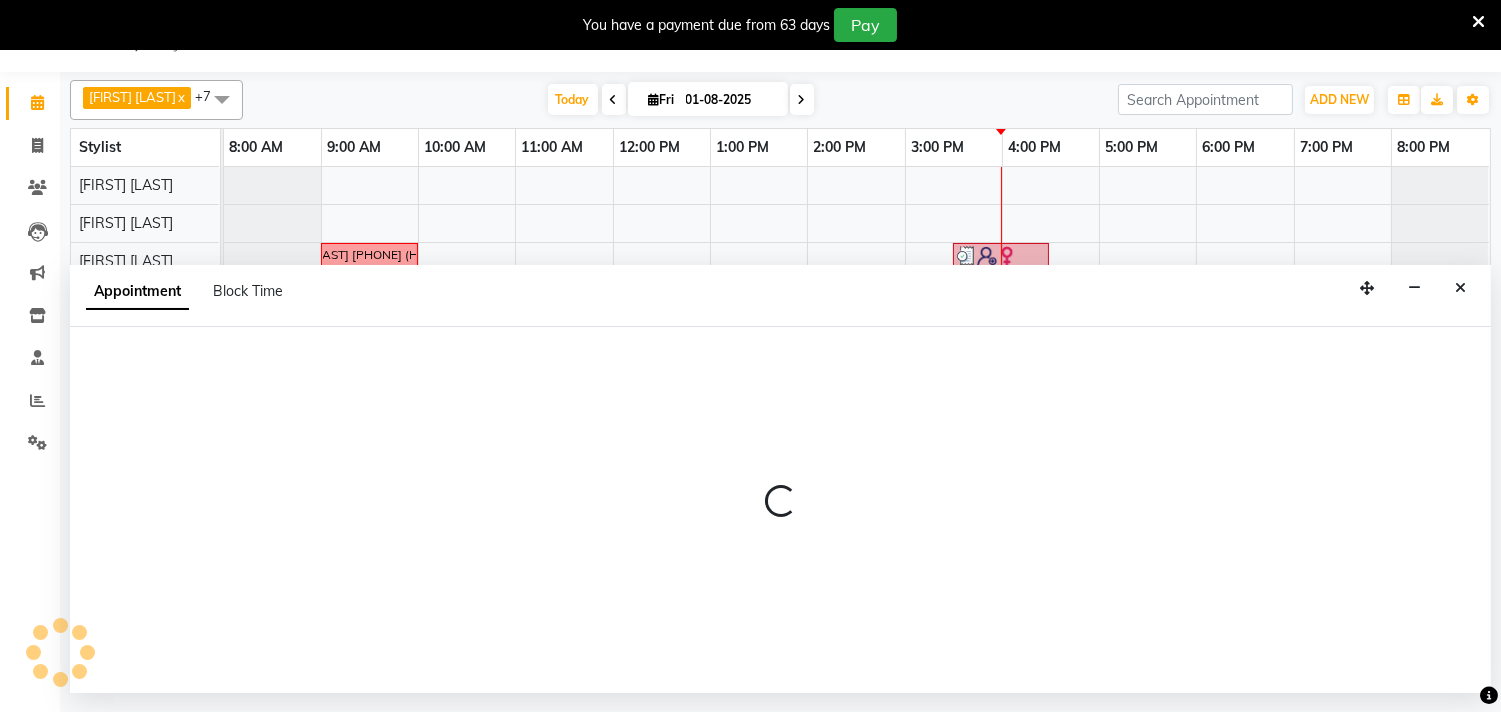 select on "82200" 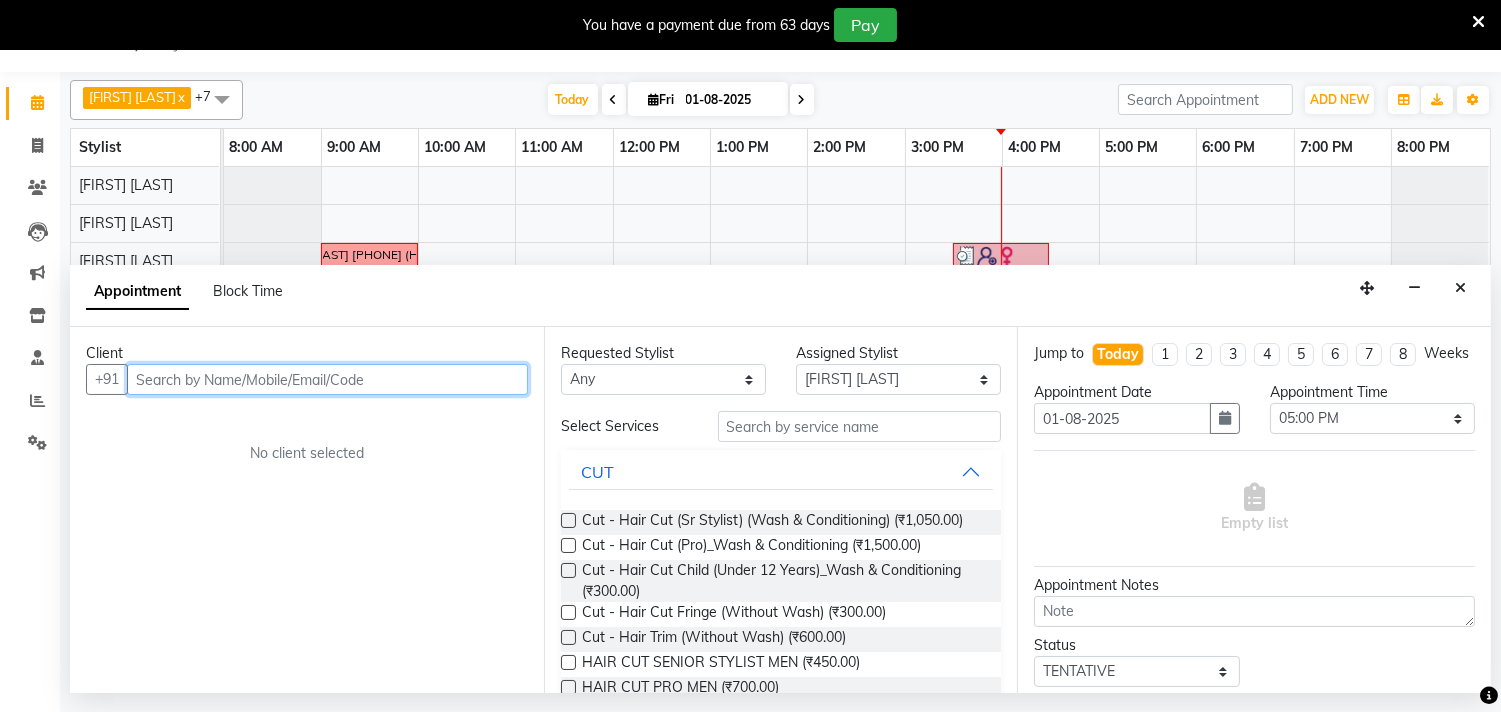 click at bounding box center (327, 379) 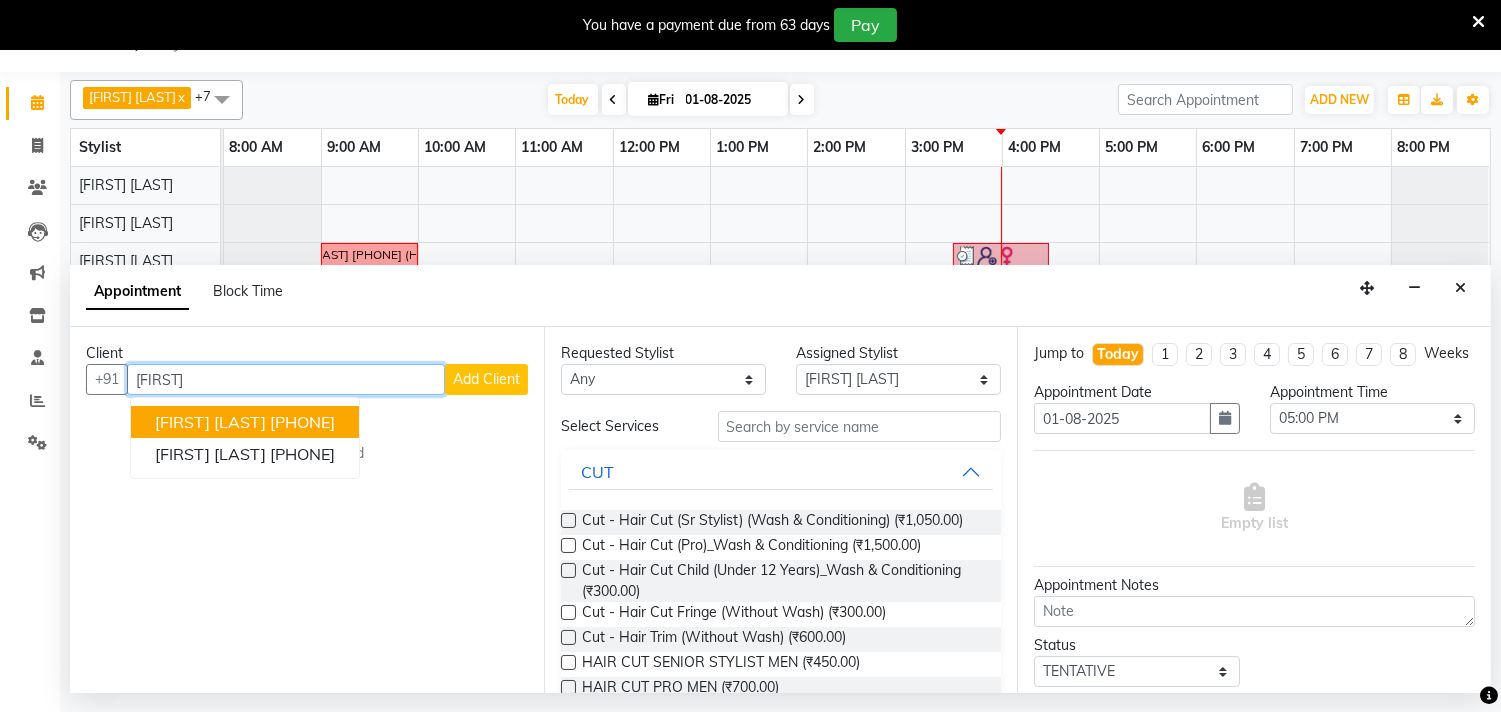 click on "Sayantani Chakraborty  9836872204" at bounding box center [245, 422] 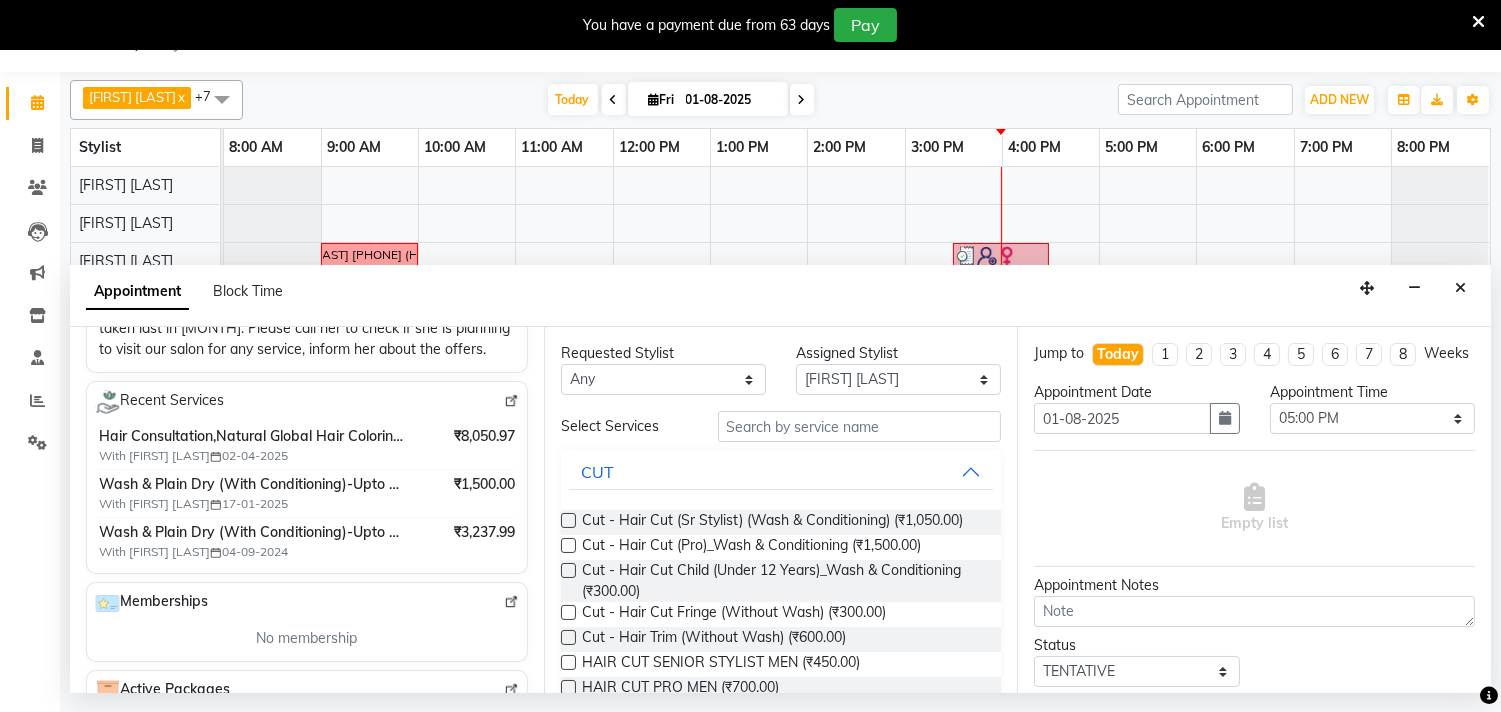 scroll, scrollTop: 444, scrollLeft: 0, axis: vertical 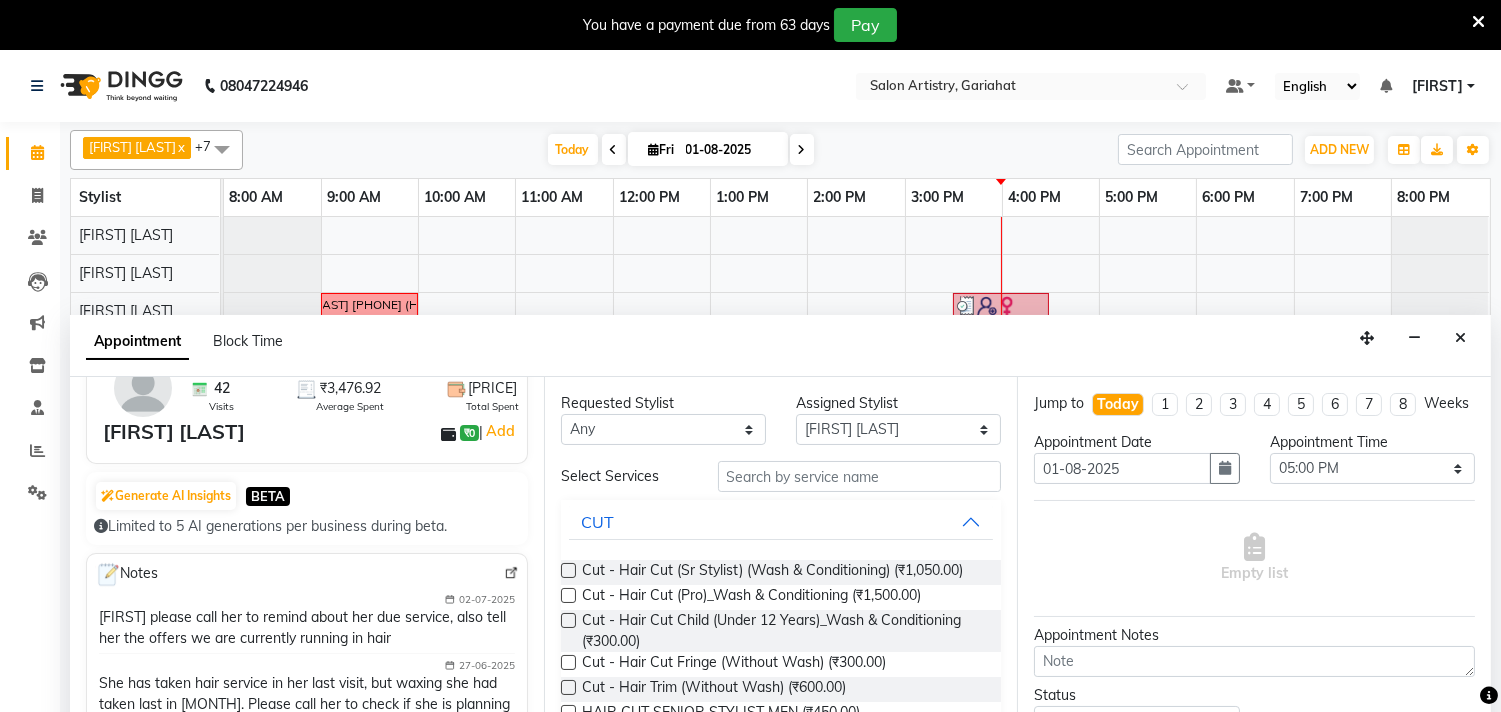 type on "[PHONE]" 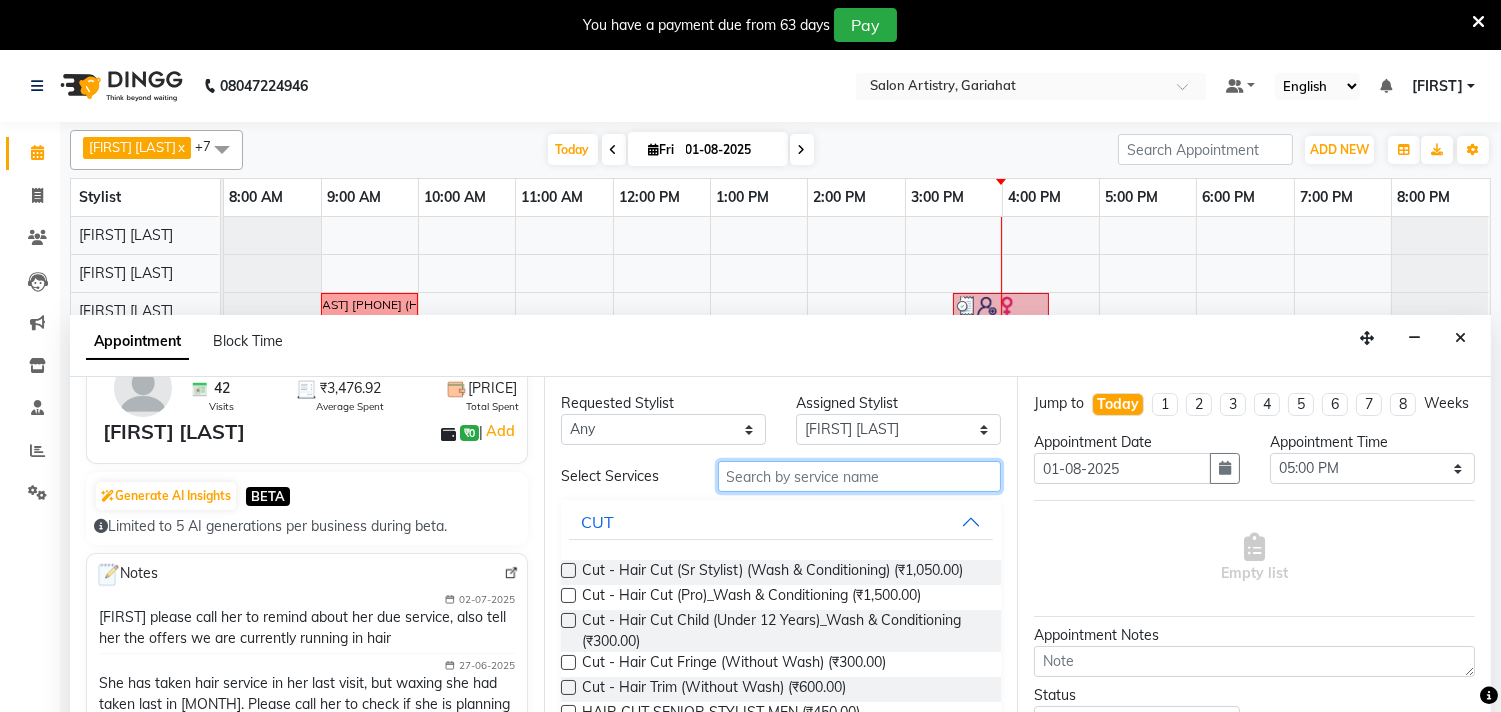 click at bounding box center (860, 476) 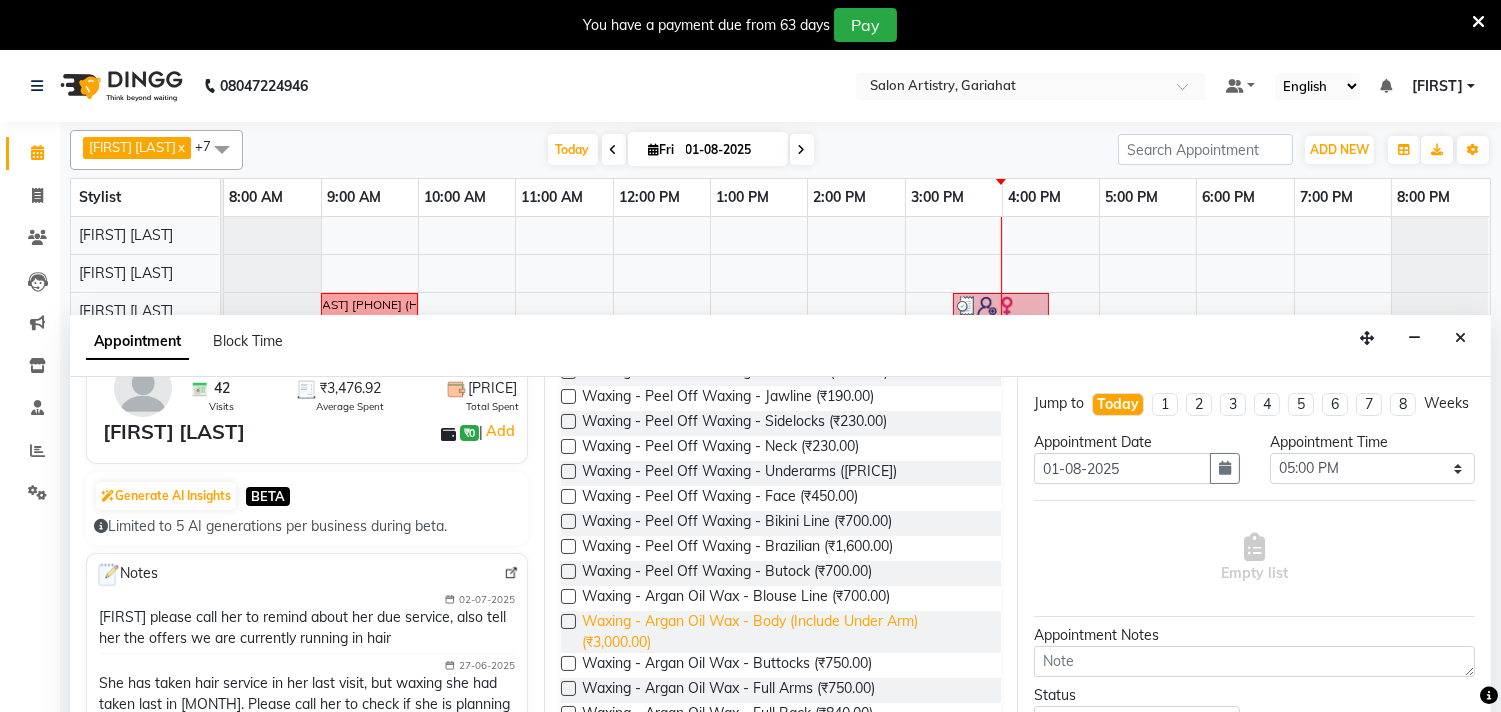 scroll, scrollTop: 555, scrollLeft: 0, axis: vertical 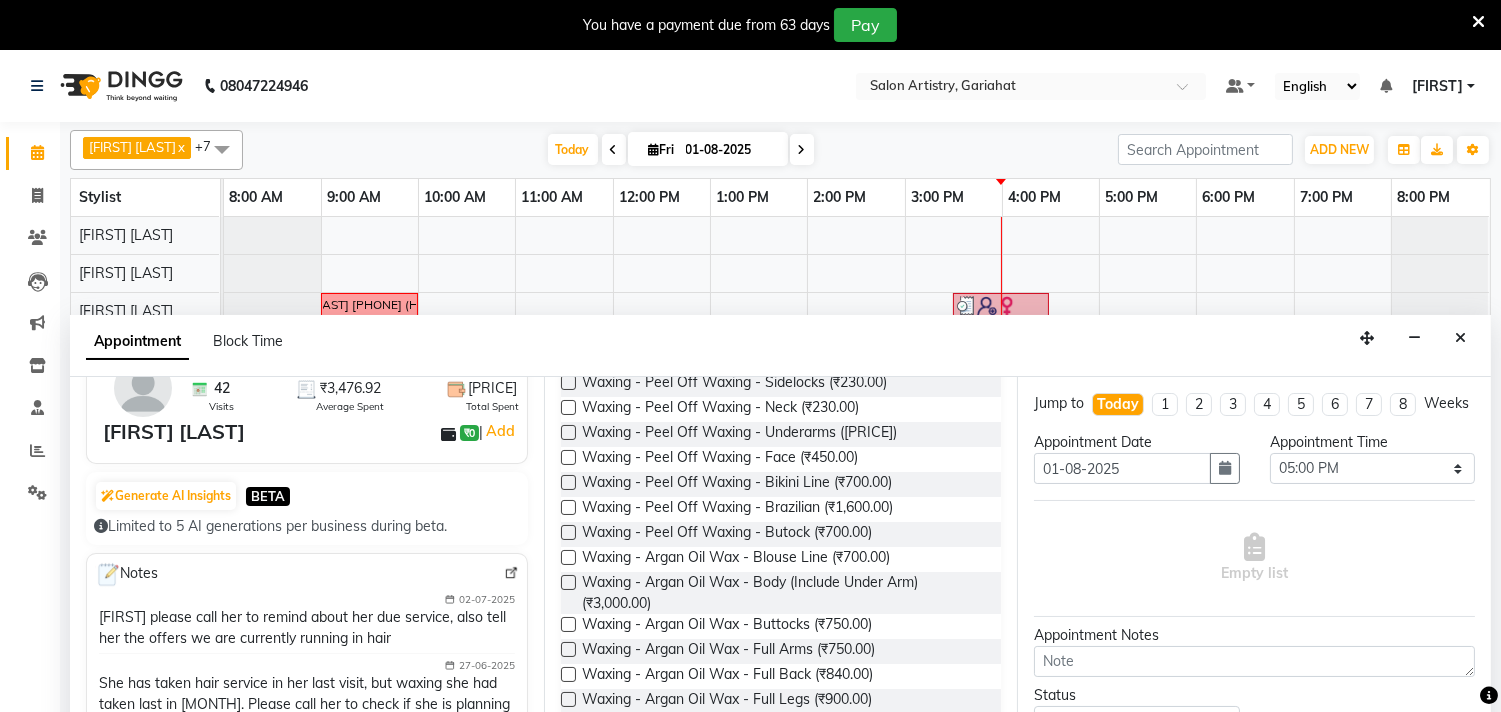 type on "WAX" 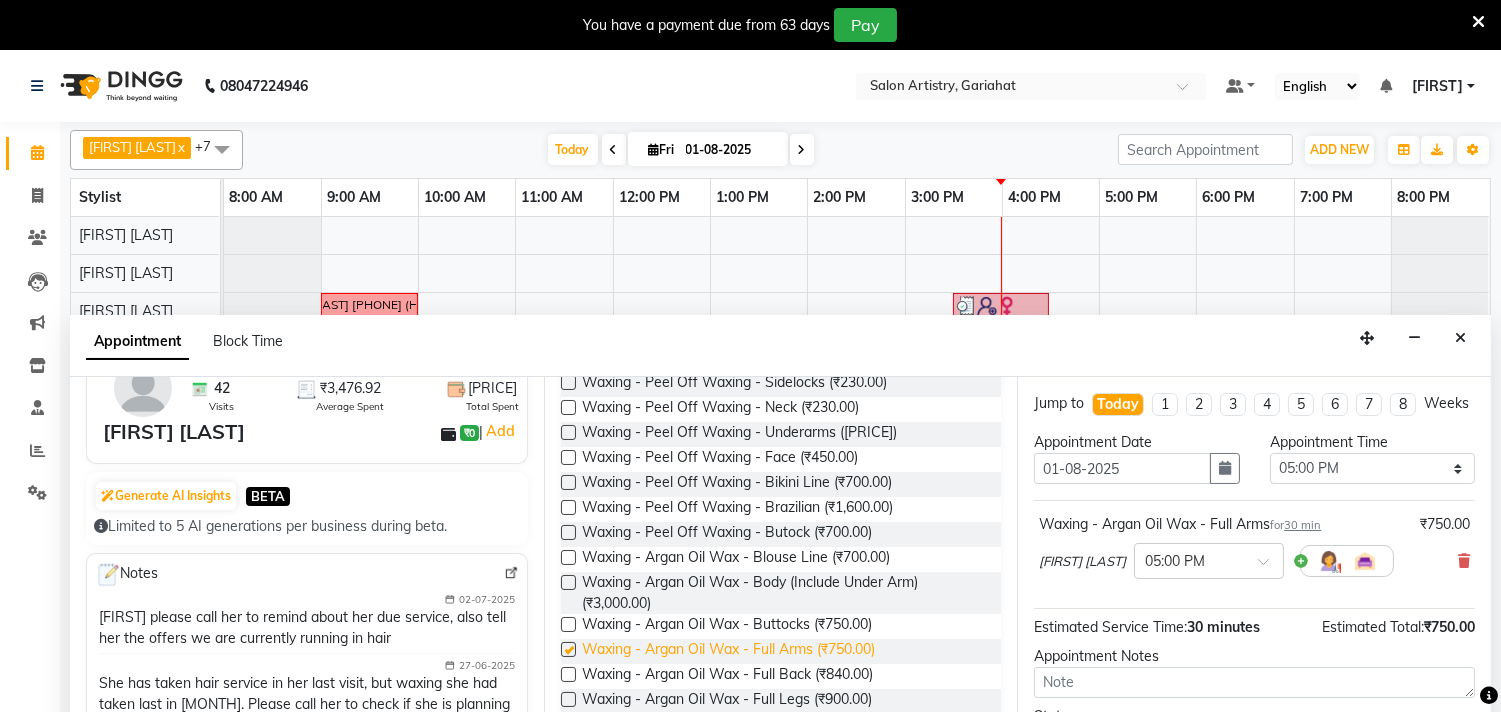 checkbox on "false" 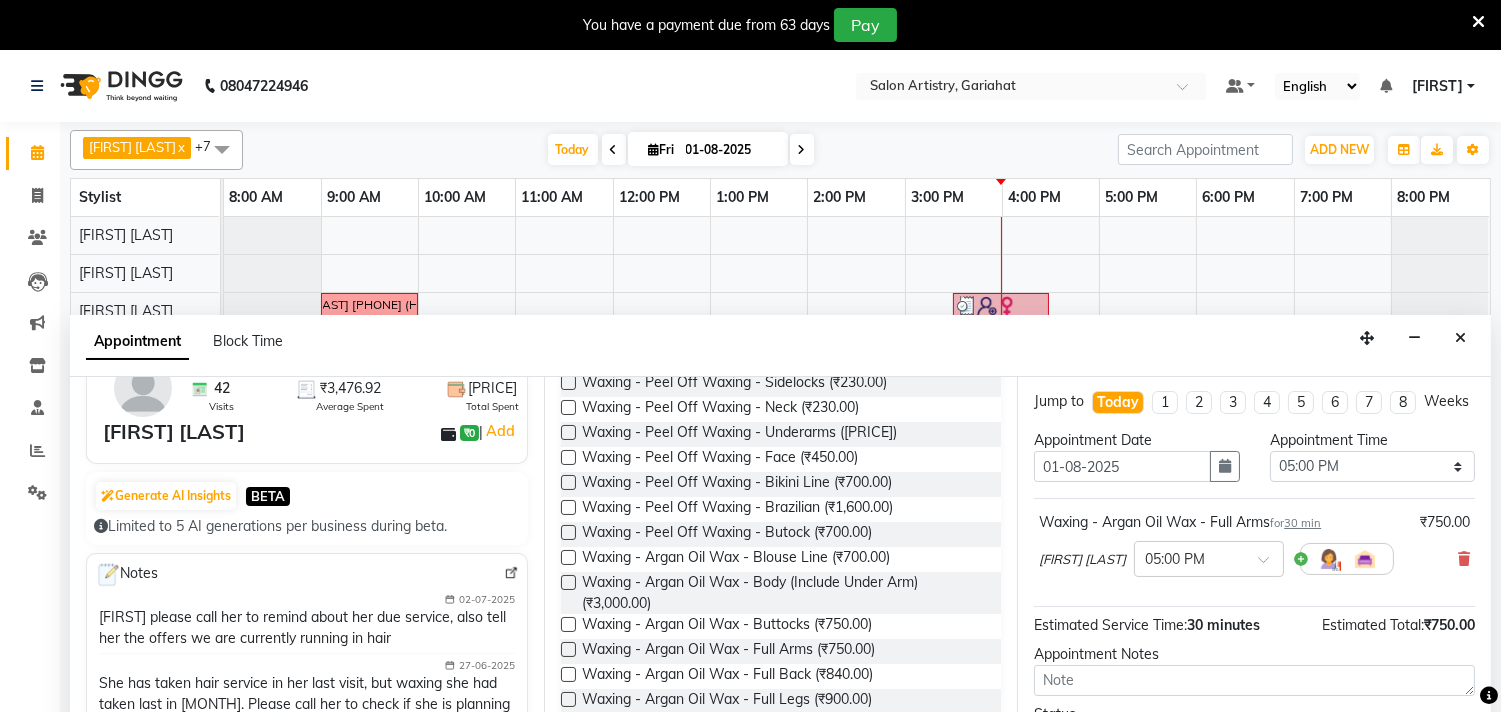 scroll, scrollTop: 0, scrollLeft: 0, axis: both 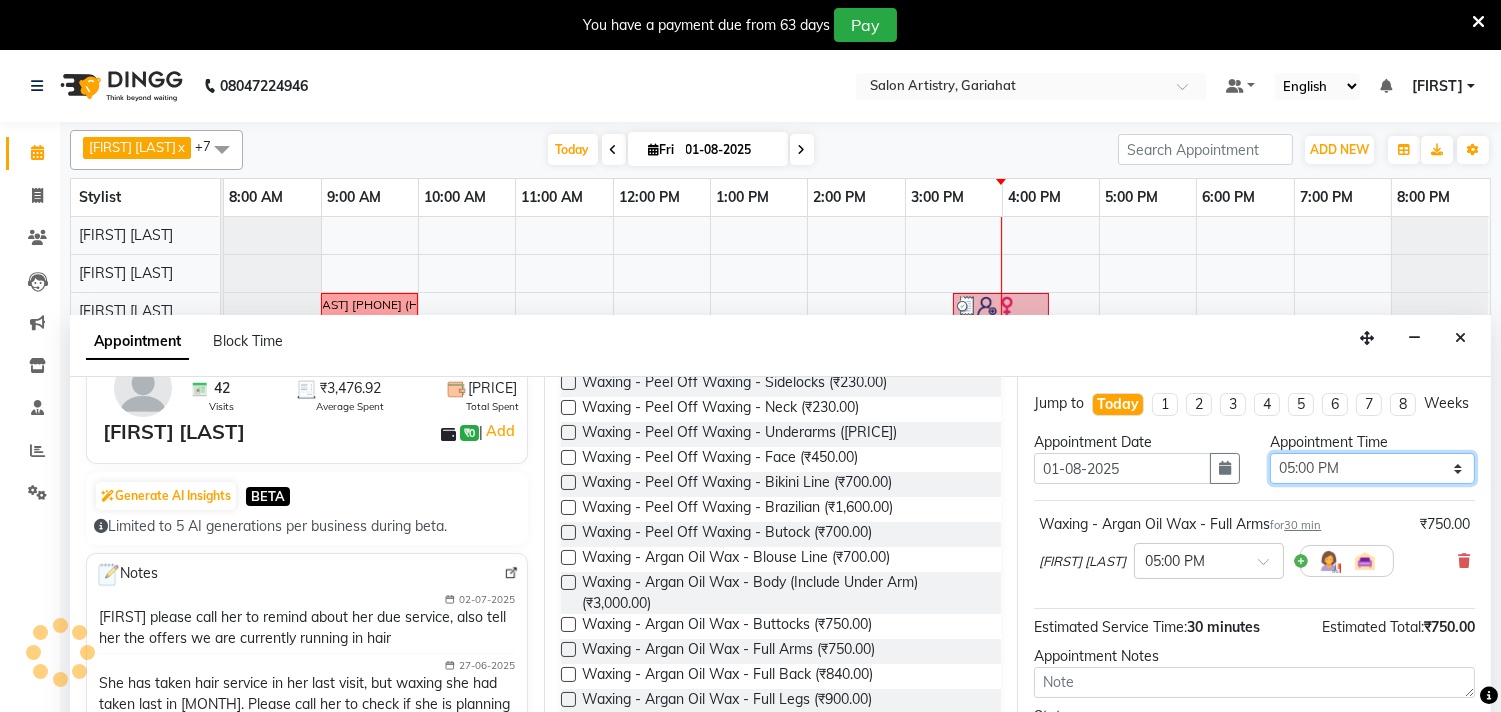click on "Select 09:00 AM 09:05 AM 09:10 AM 09:15 AM 09:20 AM 09:25 AM 09:30 AM 09:35 AM 09:40 AM 09:45 AM 09:50 AM 09:55 AM 10:00 AM 10:05 AM 10:10 AM 10:15 AM 10:20 AM 10:25 AM 10:30 AM 10:35 AM 10:40 AM 10:45 AM 10:50 AM 10:55 AM 11:00 AM 11:05 AM 11:10 AM 11:15 AM 11:20 AM 11:25 AM 11:30 AM 11:35 AM 11:40 AM 11:45 AM 11:50 AM 11:55 AM 12:00 PM 12:05 PM 12:10 PM 12:15 PM 12:20 PM 12:25 PM 12:30 PM 12:35 PM 12:40 PM 12:45 PM 12:50 PM 12:55 PM 01:00 PM 01:05 PM 01:10 PM 01:15 PM 01:20 PM 01:25 PM 01:30 PM 01:35 PM 01:40 PM 01:45 PM 01:50 PM 01:55 PM 02:00 PM 02:05 PM 02:10 PM 02:15 PM 02:20 PM 02:25 PM 02:30 PM 02:35 PM 02:40 PM 02:45 PM 02:50 PM 02:55 PM 03:00 PM 03:05 PM 03:10 PM 03:15 PM 03:20 PM 03:25 PM 03:30 PM 03:35 PM 03:40 PM 03:45 PM 03:50 PM 03:55 PM 04:00 PM 04:05 PM 04:10 PM 04:15 PM 04:20 PM 04:25 PM 04:30 PM 04:35 PM 04:40 PM 04:45 PM 04:50 PM 04:55 PM 05:00 PM 05:05 PM 05:10 PM 05:15 PM 05:20 PM 05:25 PM 05:30 PM 05:35 PM 05:40 PM 05:45 PM 05:50 PM 05:55 PM 06:00 PM 06:05 PM 06:10 PM 06:15 PM 06:20 PM" at bounding box center (1372, 468) 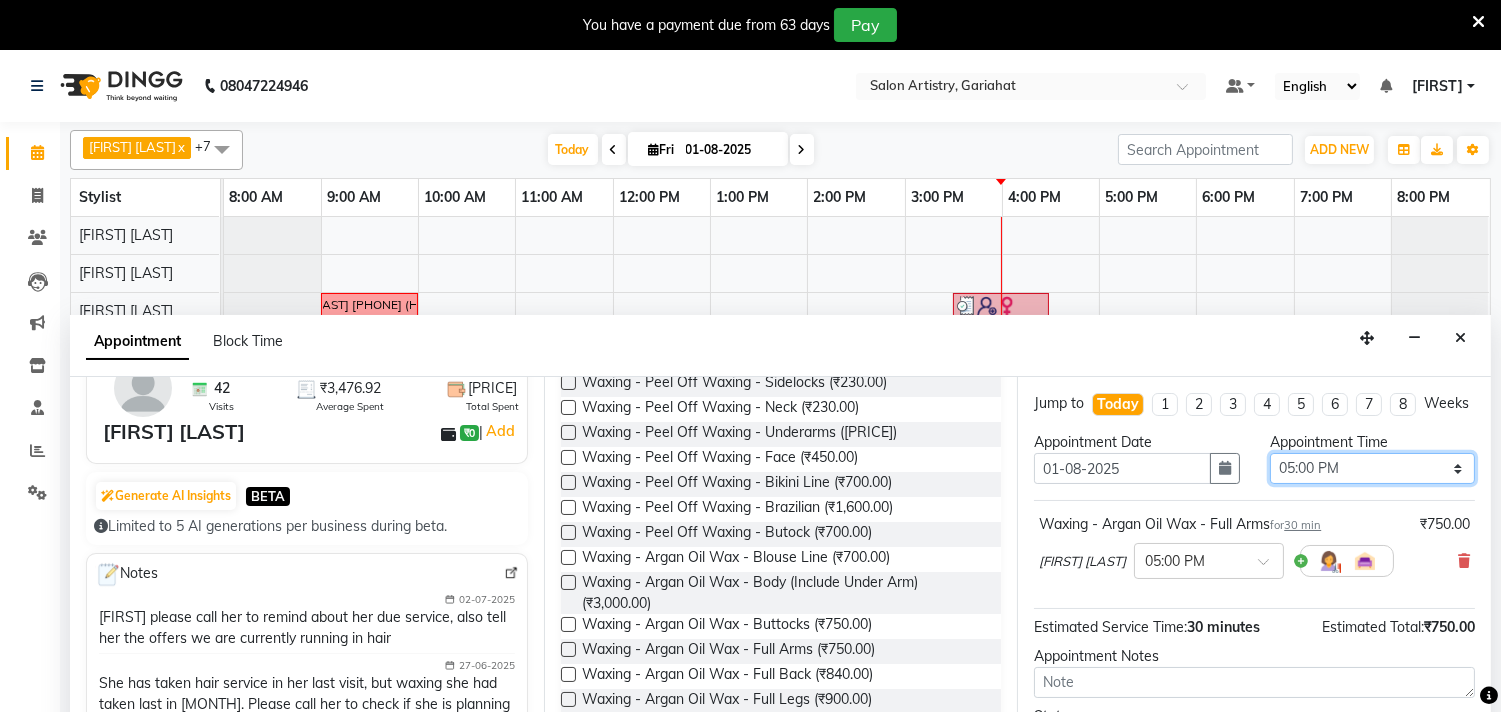 select on "1050" 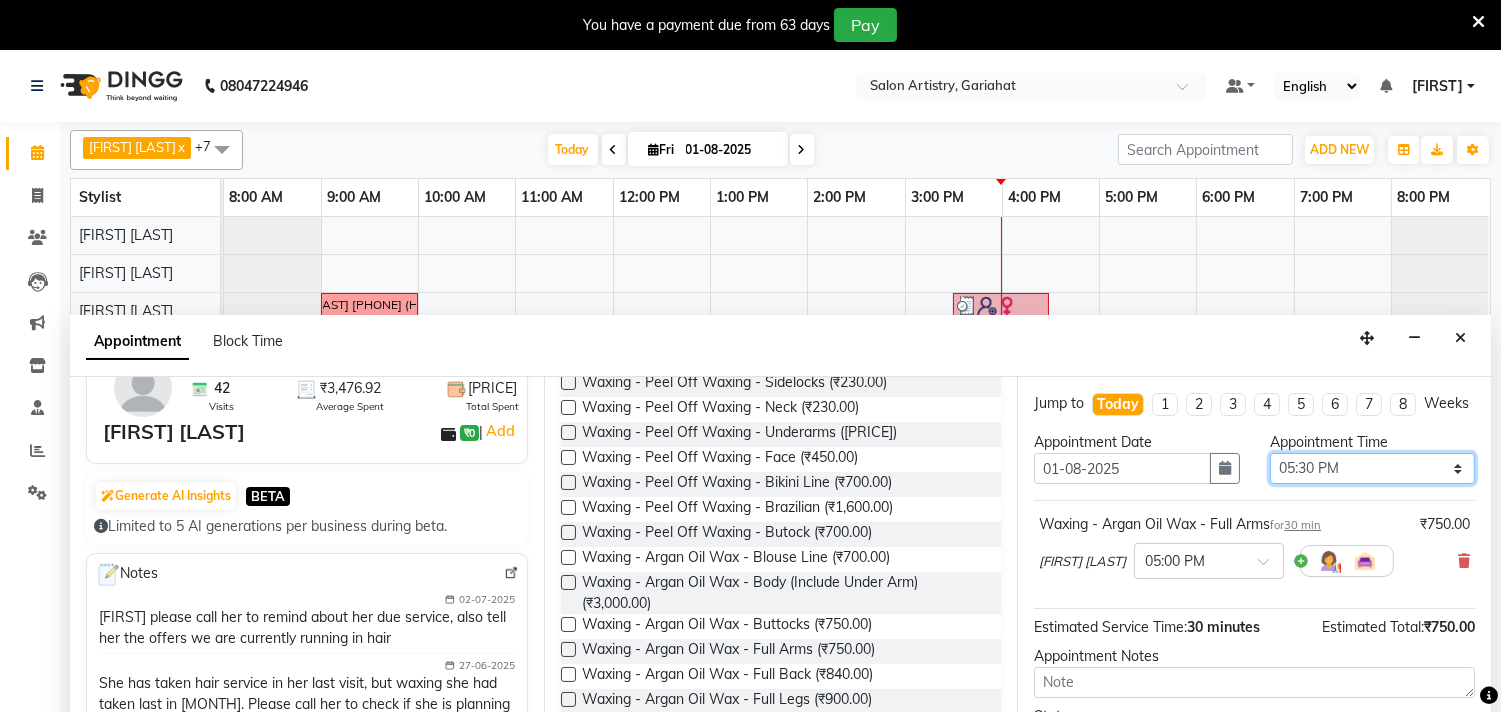 click on "Select 09:00 AM 09:05 AM 09:10 AM 09:15 AM 09:20 AM 09:25 AM 09:30 AM 09:35 AM 09:40 AM 09:45 AM 09:50 AM 09:55 AM 10:00 AM 10:05 AM 10:10 AM 10:15 AM 10:20 AM 10:25 AM 10:30 AM 10:35 AM 10:40 AM 10:45 AM 10:50 AM 10:55 AM 11:00 AM 11:05 AM 11:10 AM 11:15 AM 11:20 AM 11:25 AM 11:30 AM 11:35 AM 11:40 AM 11:45 AM 11:50 AM 11:55 AM 12:00 PM 12:05 PM 12:10 PM 12:15 PM 12:20 PM 12:25 PM 12:30 PM 12:35 PM 12:40 PM 12:45 PM 12:50 PM 12:55 PM 01:00 PM 01:05 PM 01:10 PM 01:15 PM 01:20 PM 01:25 PM 01:30 PM 01:35 PM 01:40 PM 01:45 PM 01:50 PM 01:55 PM 02:00 PM 02:05 PM 02:10 PM 02:15 PM 02:20 PM 02:25 PM 02:30 PM 02:35 PM 02:40 PM 02:45 PM 02:50 PM 02:55 PM 03:00 PM 03:05 PM 03:10 PM 03:15 PM 03:20 PM 03:25 PM 03:30 PM 03:35 PM 03:40 PM 03:45 PM 03:50 PM 03:55 PM 04:00 PM 04:05 PM 04:10 PM 04:15 PM 04:20 PM 04:25 PM 04:30 PM 04:35 PM 04:40 PM 04:45 PM 04:50 PM 04:55 PM 05:00 PM 05:05 PM 05:10 PM 05:15 PM 05:20 PM 05:25 PM 05:30 PM 05:35 PM 05:40 PM 05:45 PM 05:50 PM 05:55 PM 06:00 PM 06:05 PM 06:10 PM 06:15 PM 06:20 PM" at bounding box center [1372, 468] 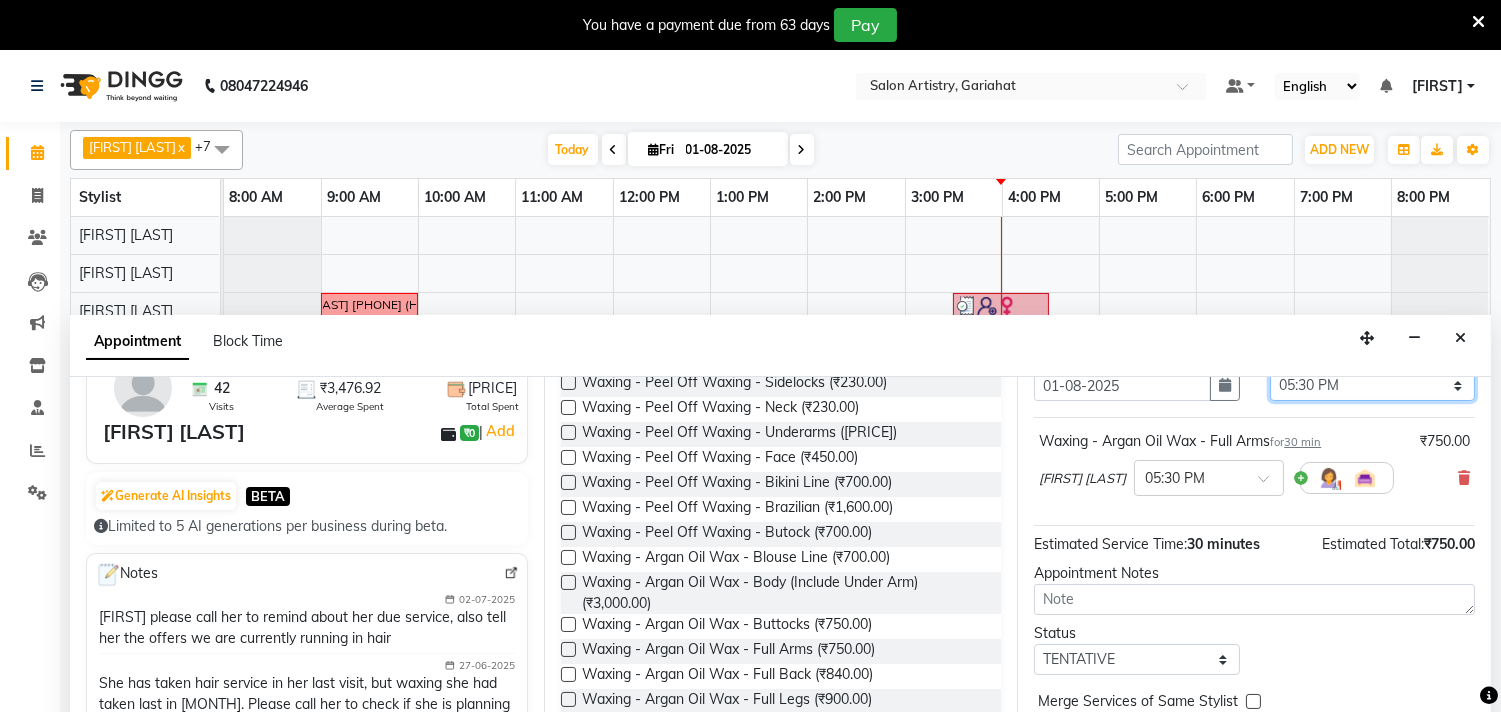 scroll, scrollTop: 161, scrollLeft: 0, axis: vertical 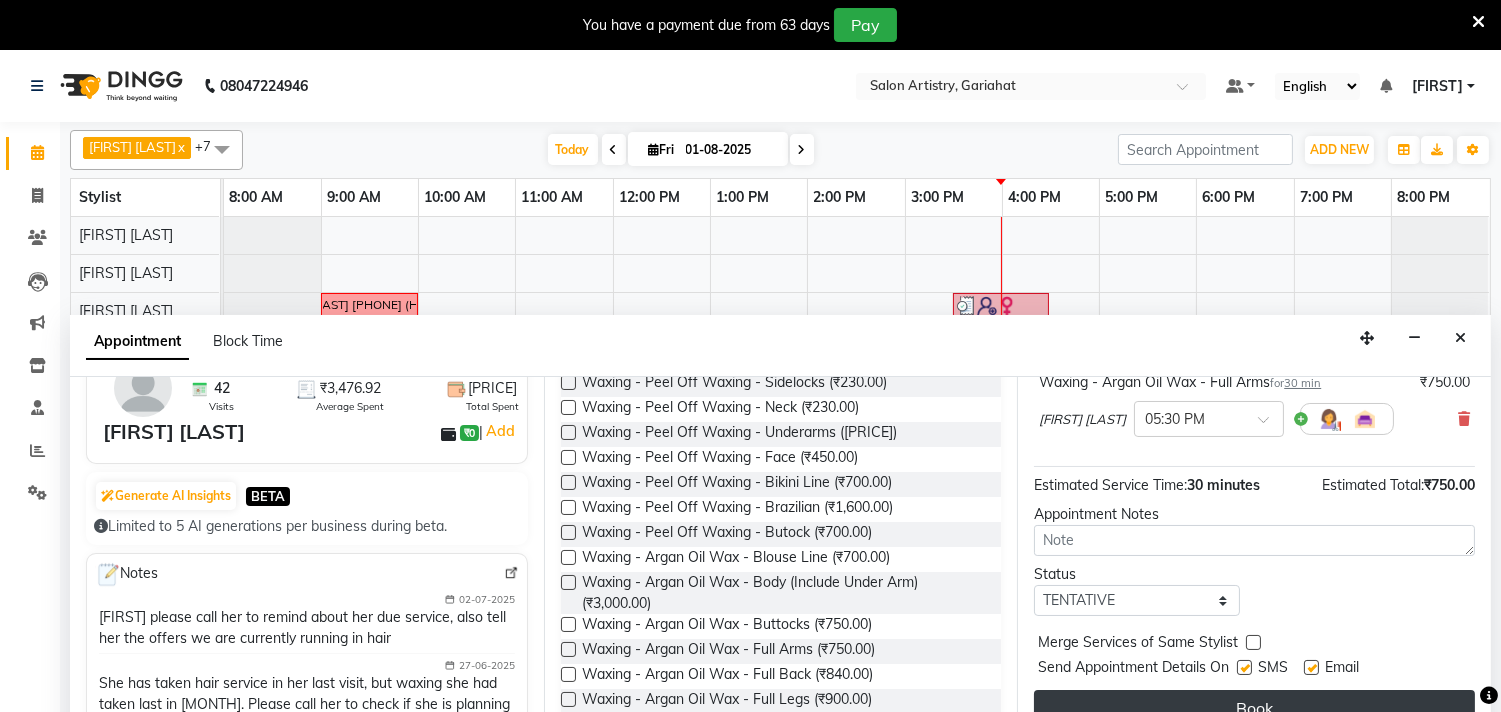 click on "Book" at bounding box center [1254, 708] 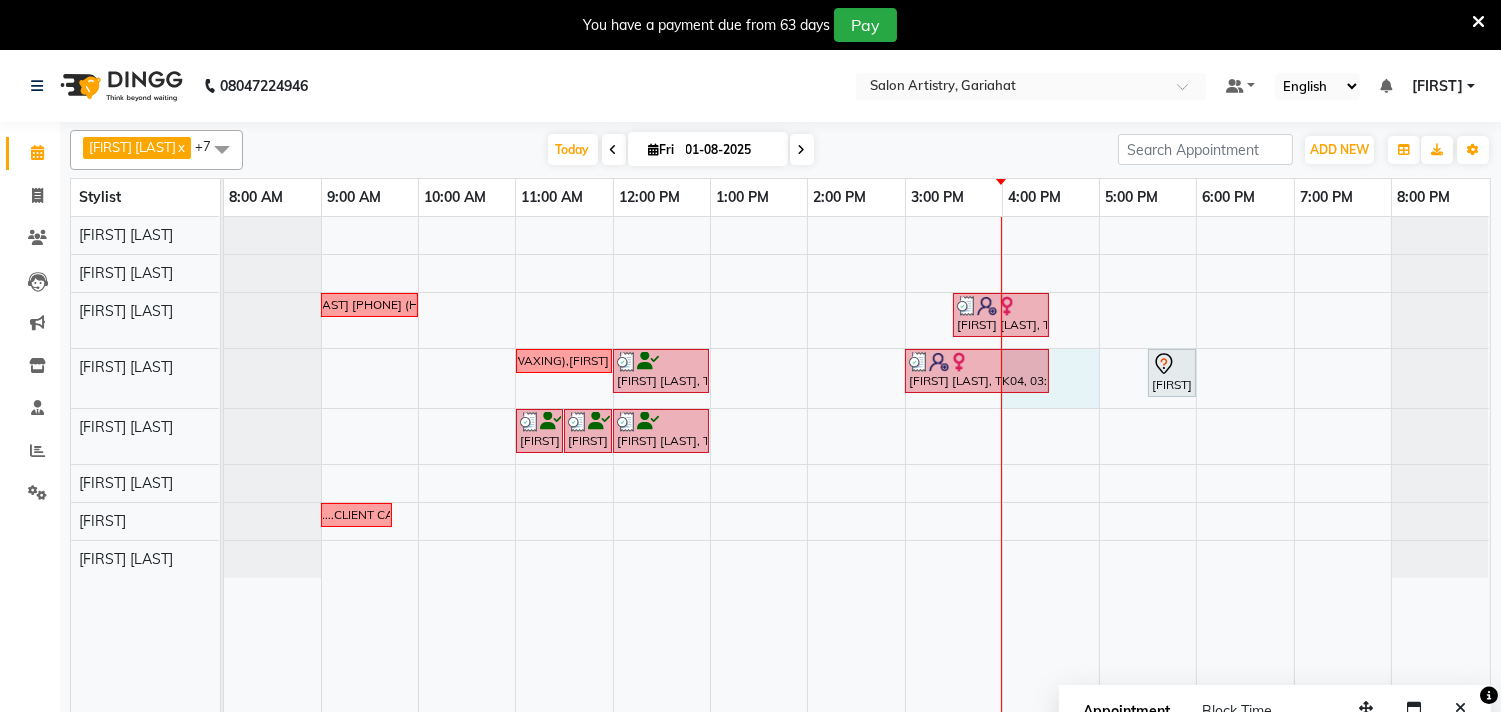 click on "ALKA PANDEY 7838416122 (HAIR CUT)      PRAPTI MAITRA, TK04, 03:30 PM-04:30 PM, Wash  - Wash & Blow Dry (Upto Mid Back),Boost - Health Boost  SAROMITA MAJUMDER 9883022210 (WAXING), PRIYANKA KARAN 6289952412 (WAXING),JHEELAM SARKAR 9547239750 (PEELOFF), DIPANWITA PATRA 856813005 (FACIAL)      Mridula Maity, TK02, 12:00 PM-01:00 PM, Waxing - Peel Off Waxing - Underarms,Waxing - Argan Oil Wax - Full Waxing (Hands, Legs, Peel Off Under Arms)     PRAPTI MAITRA, TK04, 03:00 PM-04:30 PM, Waxing - Argan Oil Wax - Midriff,Waxing - Argan Oil Wax - Full Legs,Waxing - Peel Off Waxing - Underarms             Sayantani Chakraborty, TK05, 05:30 PM-06:00 PM, Waxing - Argan Oil Wax - Full Arms     Chitrita Gupta Mukherjee, TK03, 11:00 AM-11:30 AM, Threading - Eyebrows     Chitrita Gupta Mukherjee, TK03, 11:30 AM-12:00 PM, Threading - Upper Lip/Lower Lip     Mridula Maity, TK02, 12:00 PM-01:00 PM, Threading - Eyebrows,Threading - Upper Lip/Lower Lip  ZINIA .....GLOBAL COLOUR ....CLIENT CALL & TAKE APPOINTMENT." at bounding box center (857, 477) 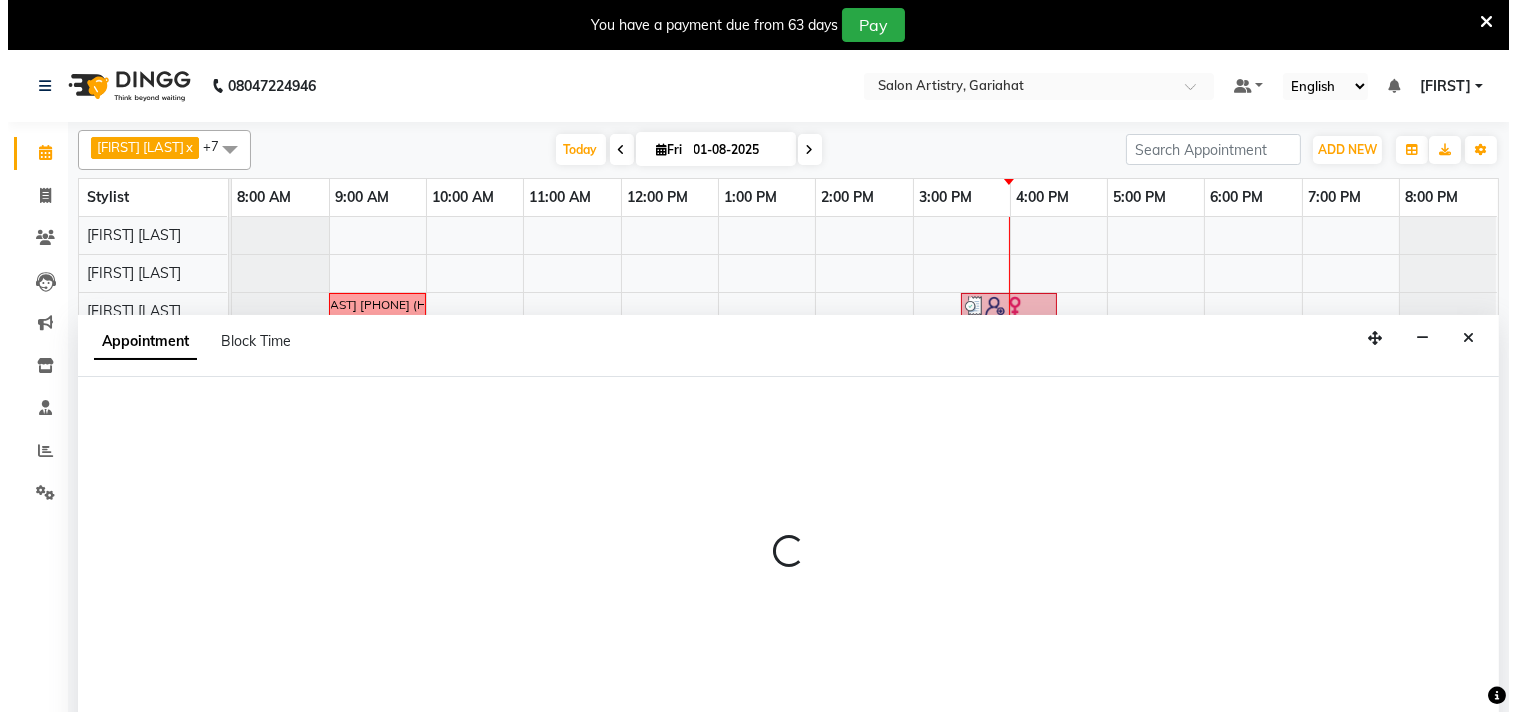 scroll, scrollTop: 50, scrollLeft: 0, axis: vertical 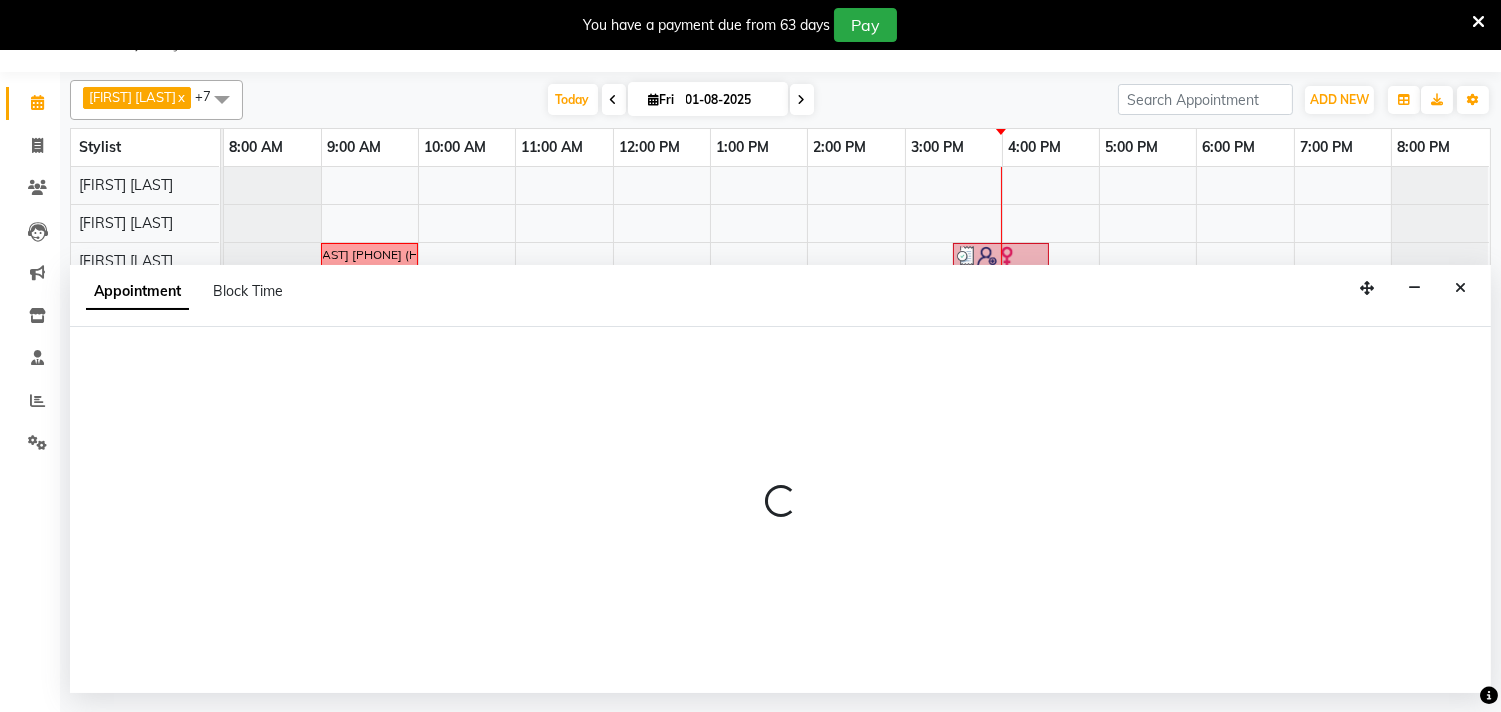 select on "82200" 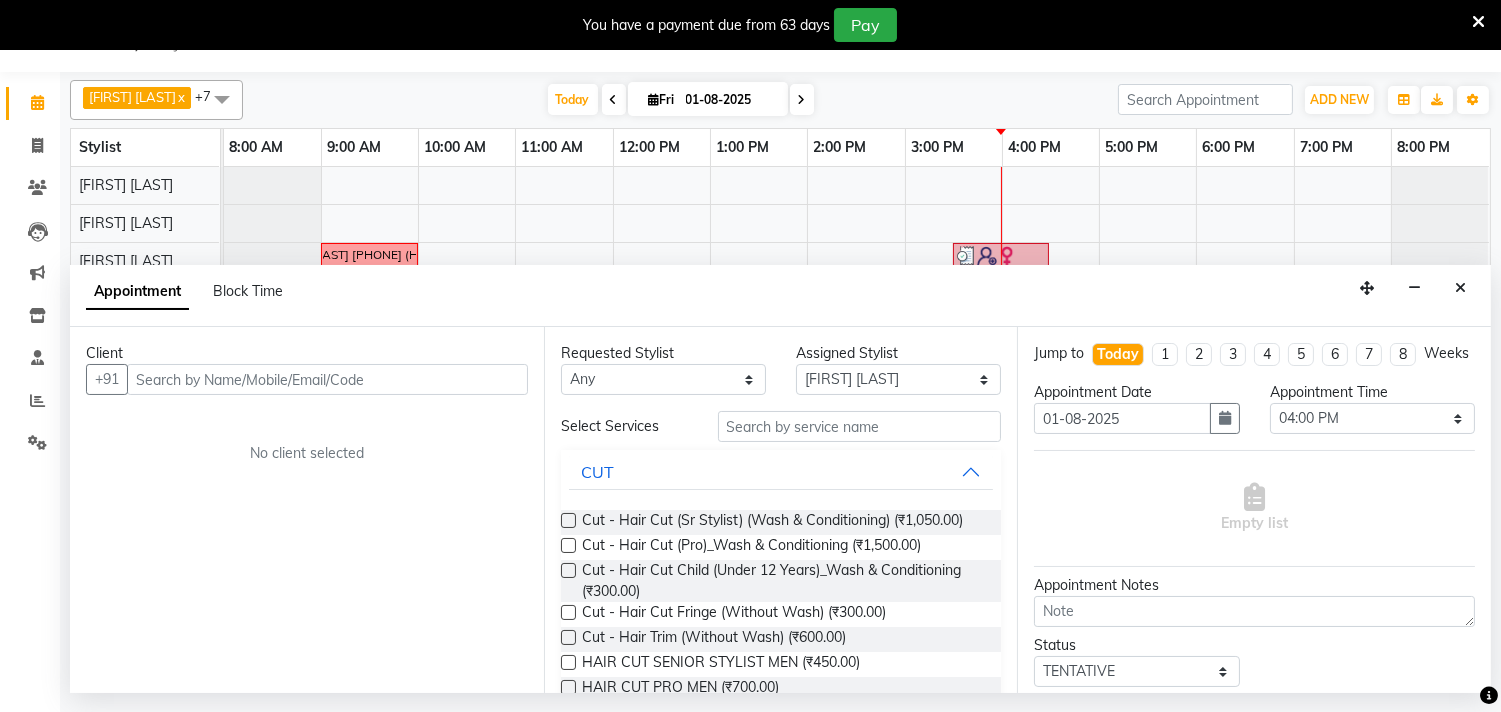 click at bounding box center (327, 379) 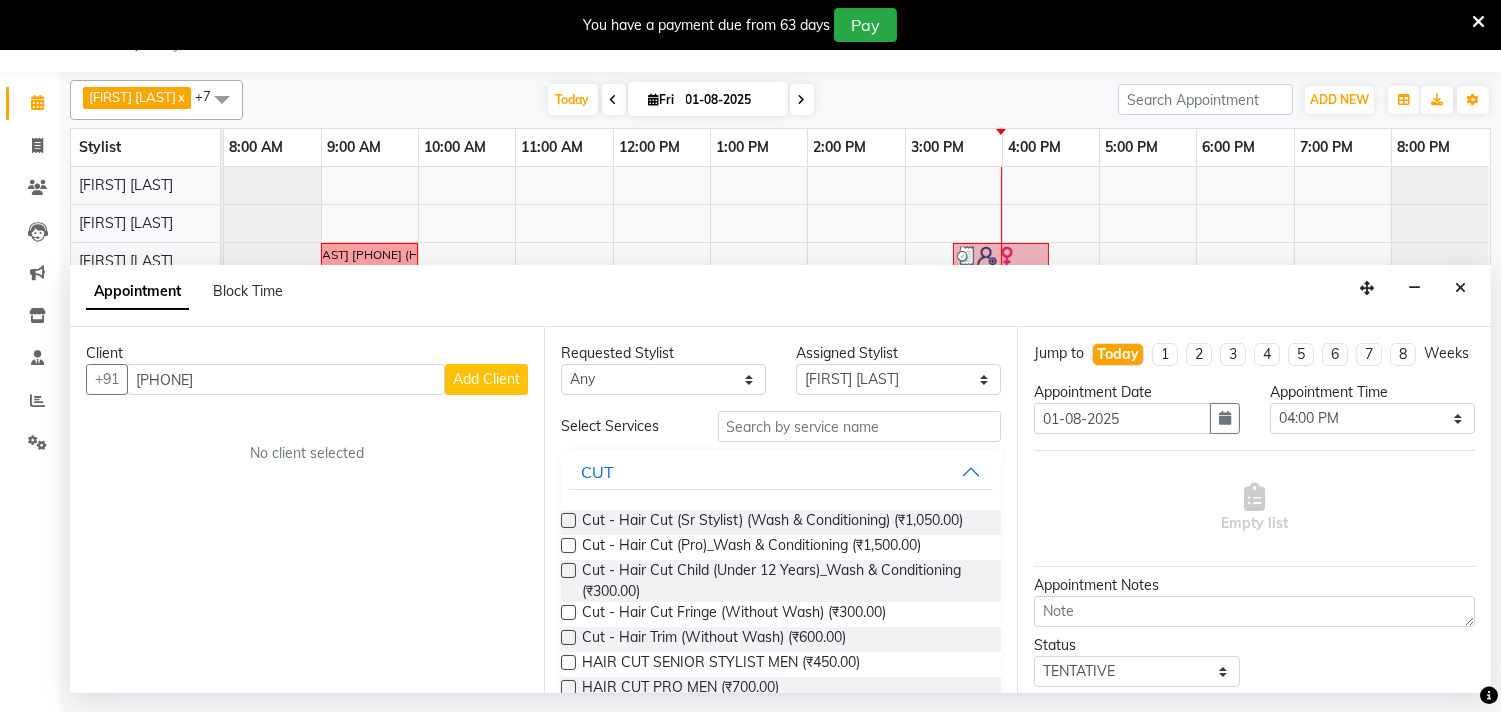 type on "[PHONE]" 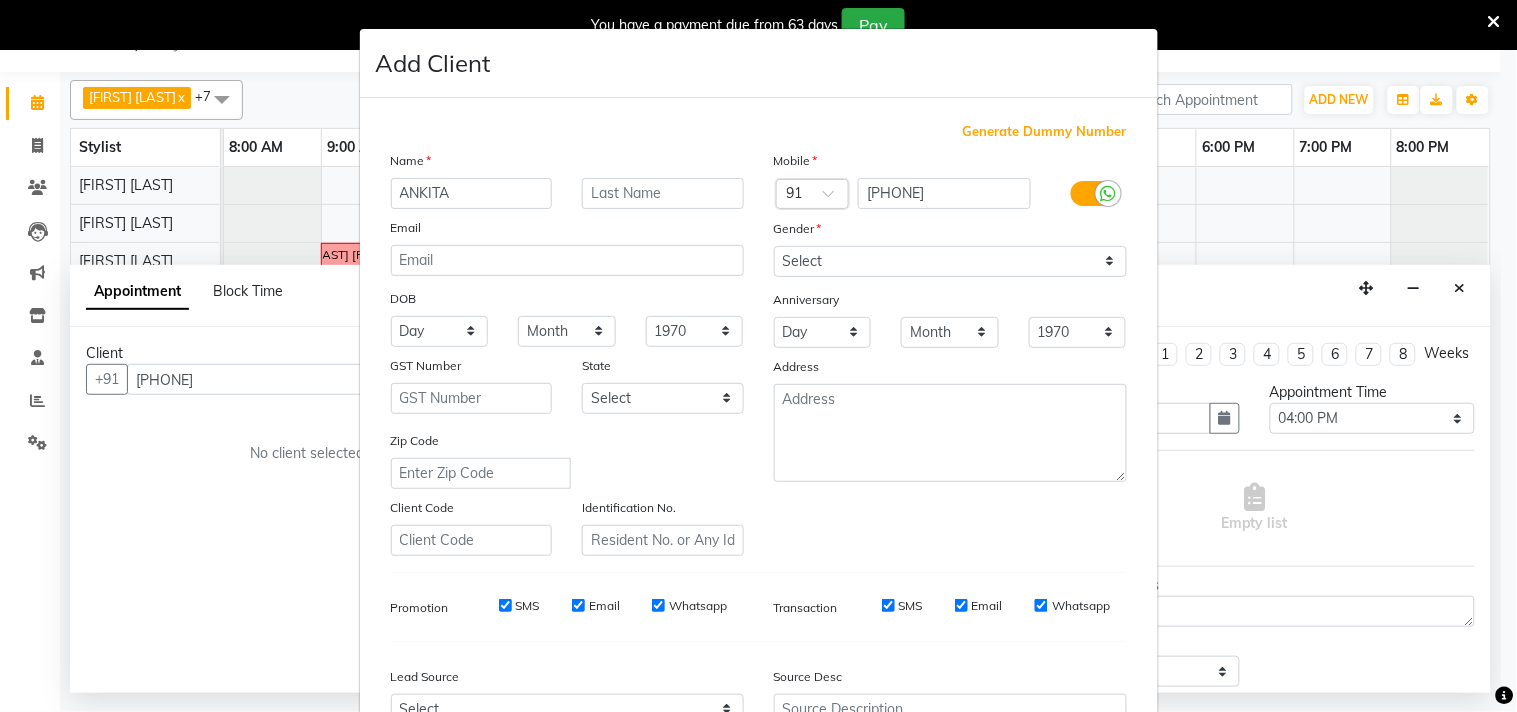 type on "ANKITA" 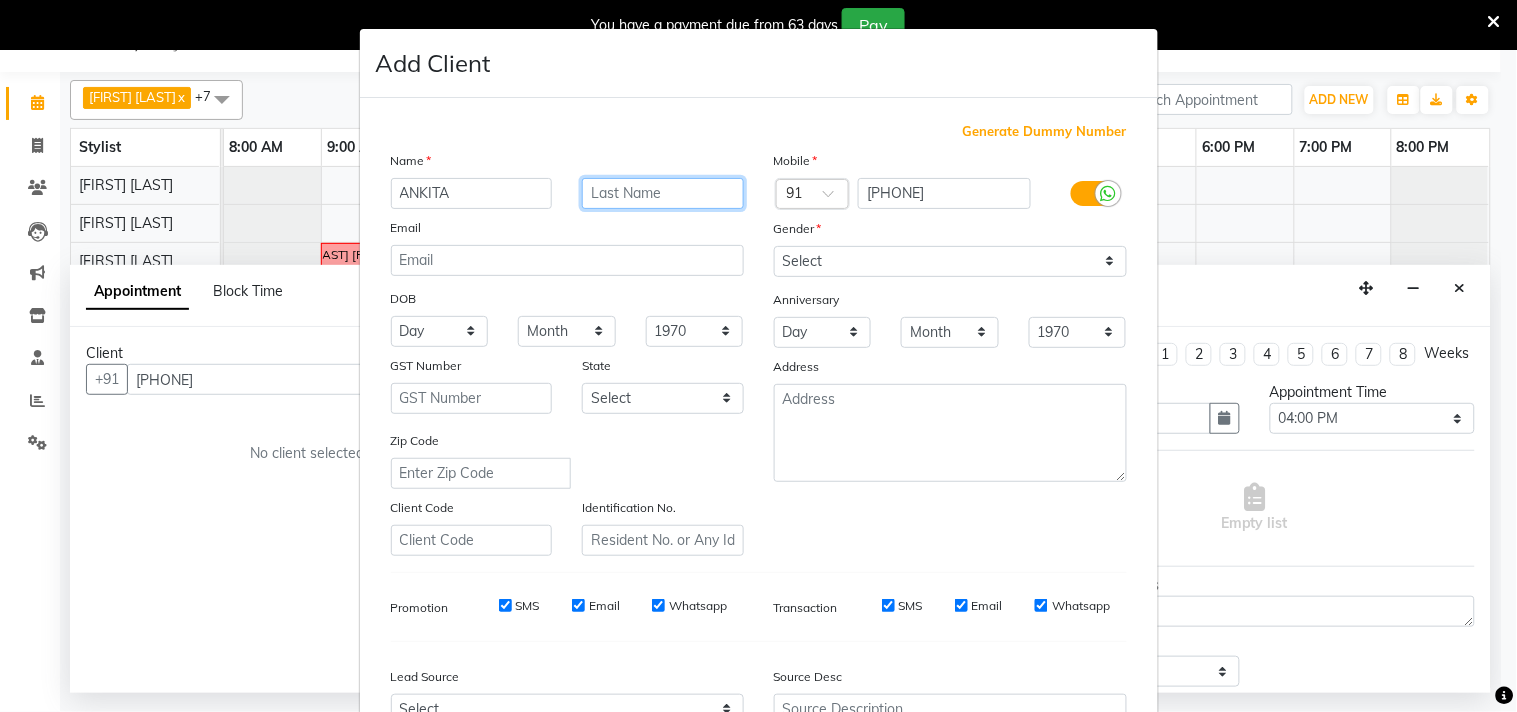 click at bounding box center (663, 193) 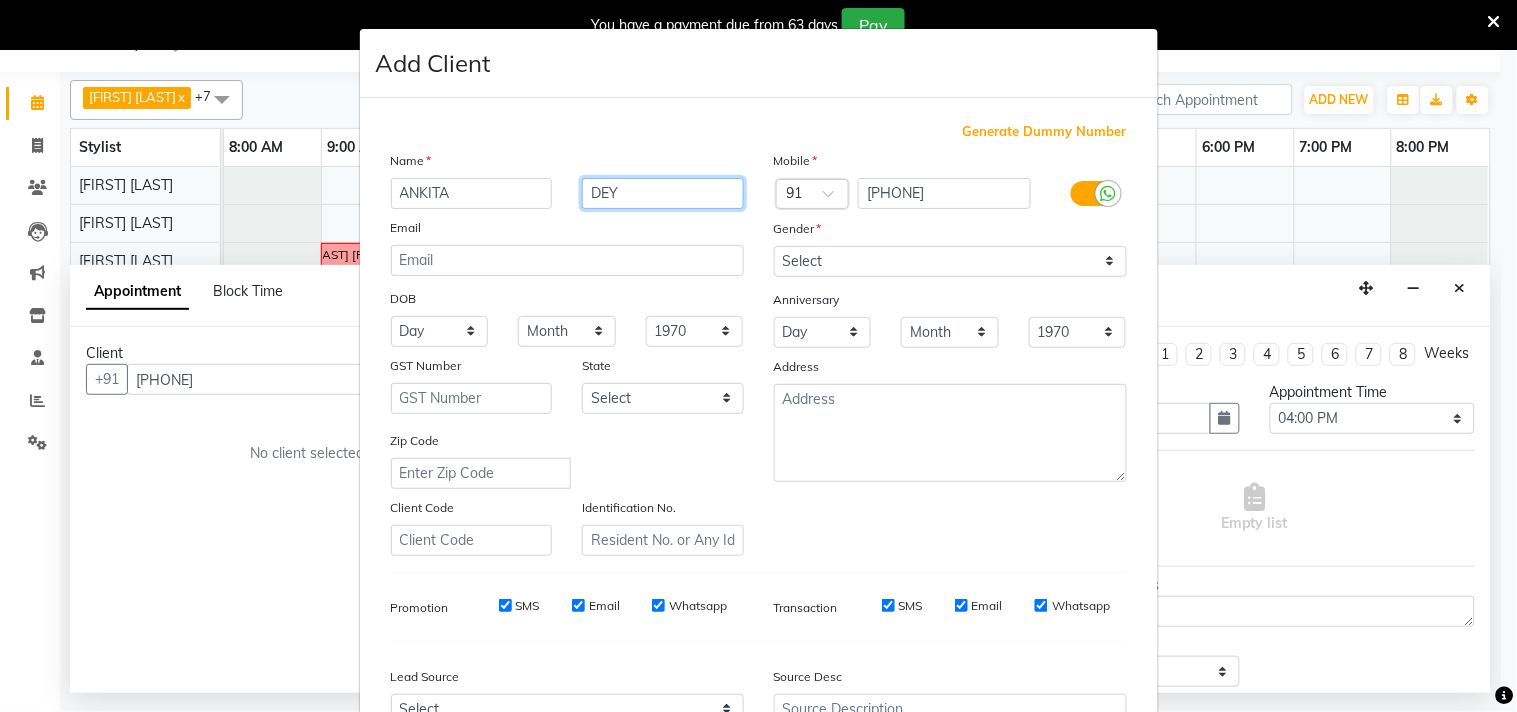 type on "DEY" 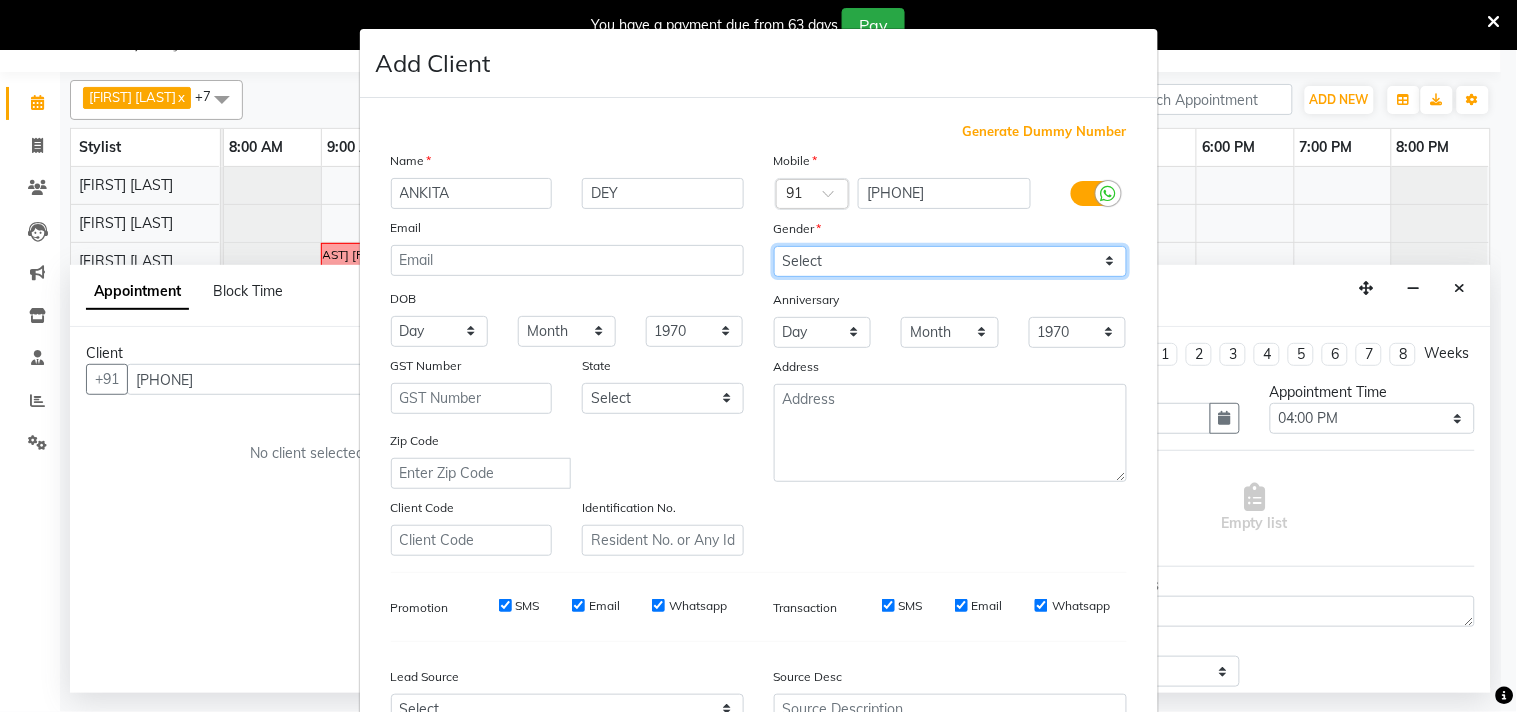 click on "Select Male Female Other Prefer Not To Say" at bounding box center (950, 261) 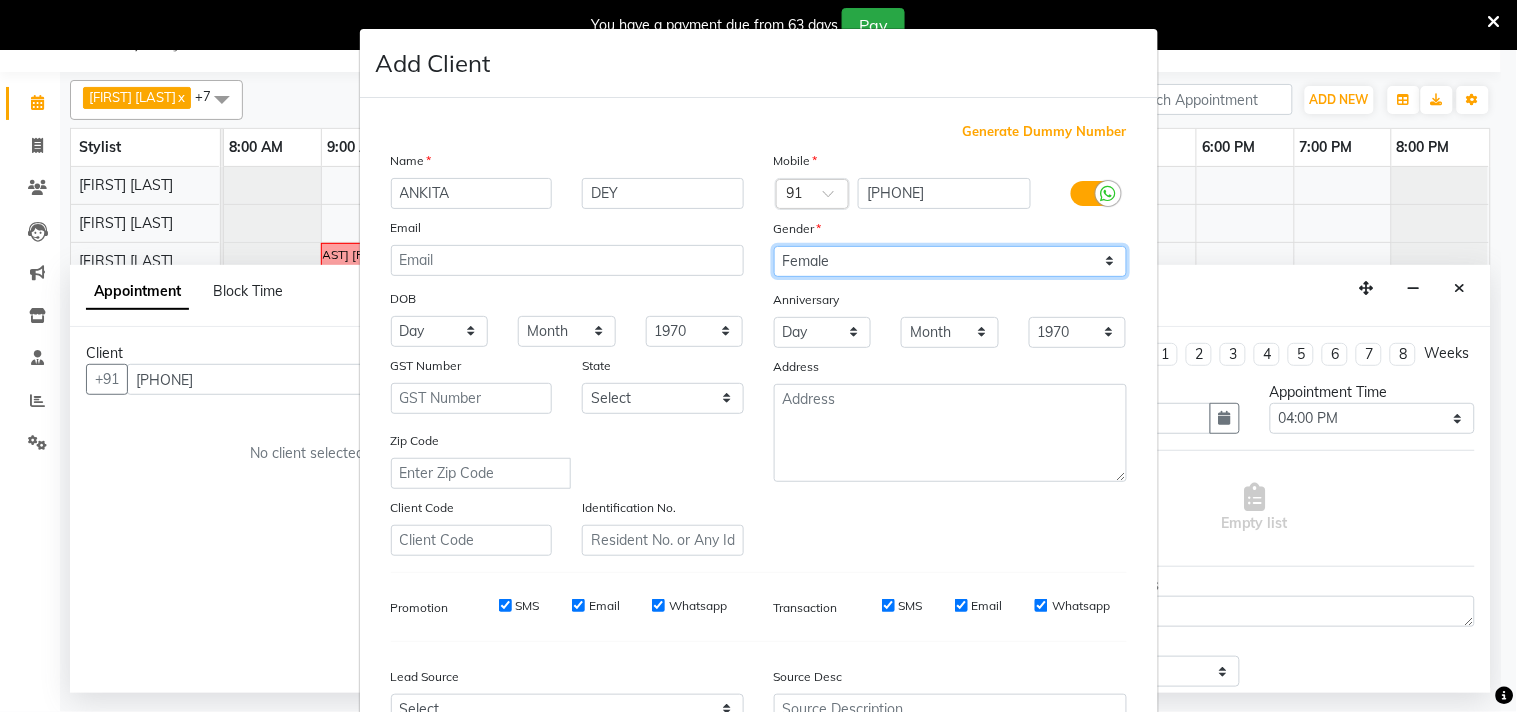click on "Select Male Female Other Prefer Not To Say" at bounding box center (950, 261) 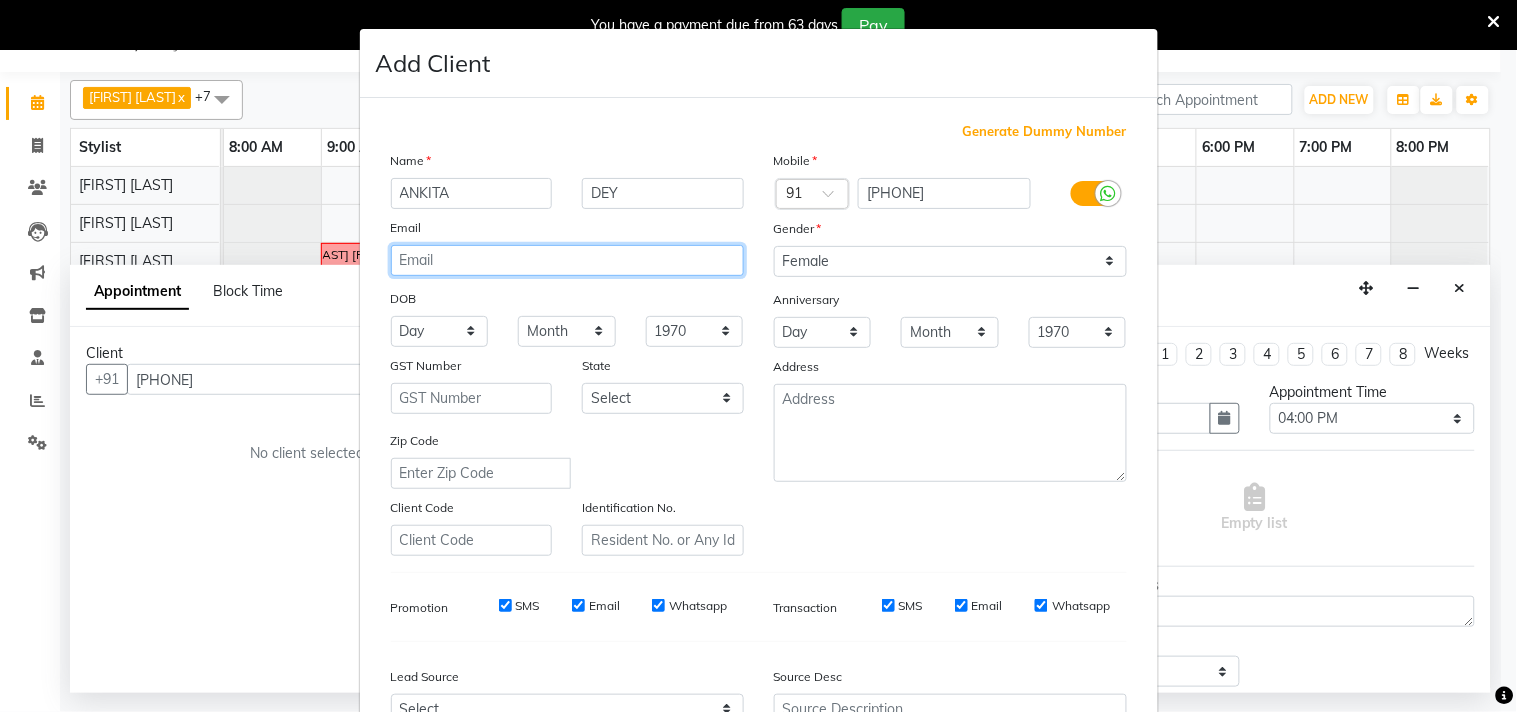 click at bounding box center (567, 260) 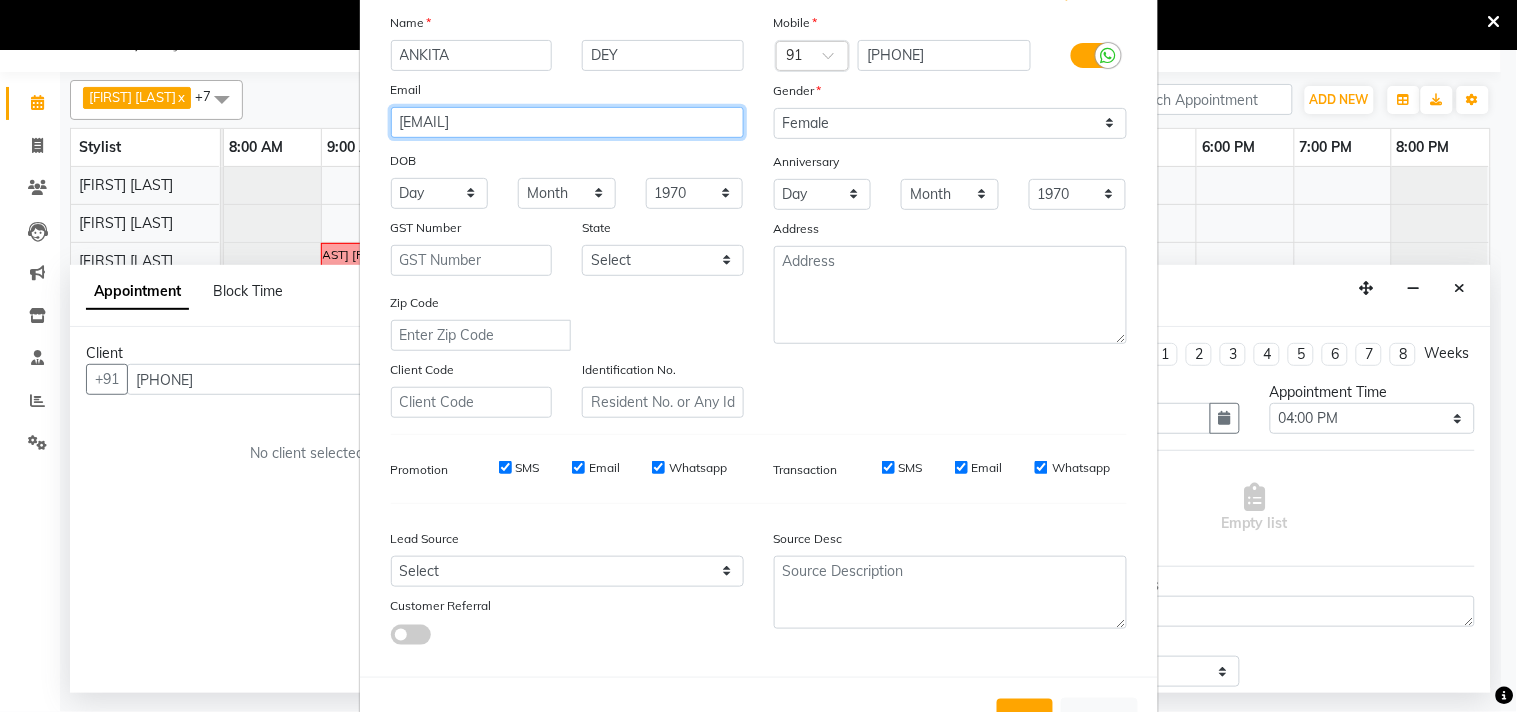 scroll, scrollTop: 212, scrollLeft: 0, axis: vertical 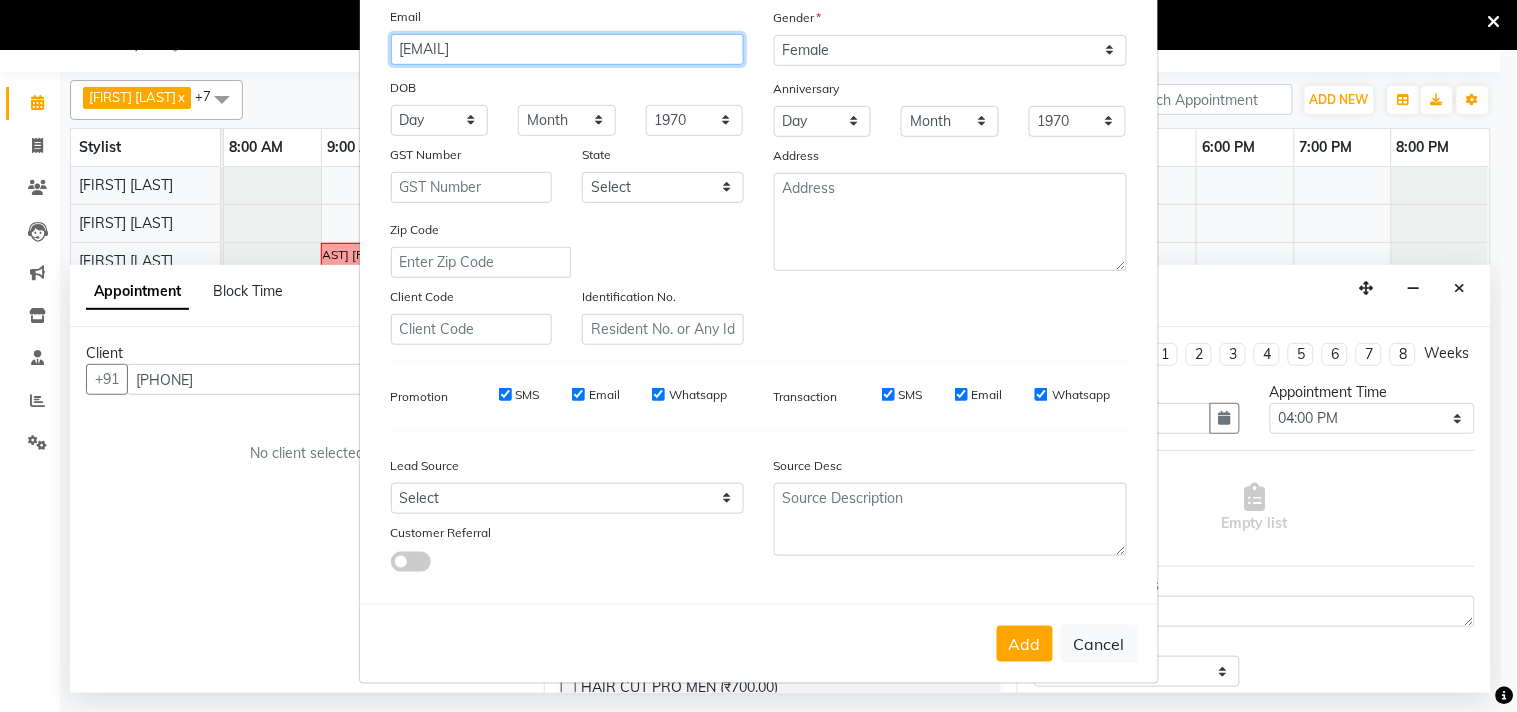 type on "ankitadey133@gmail.com" 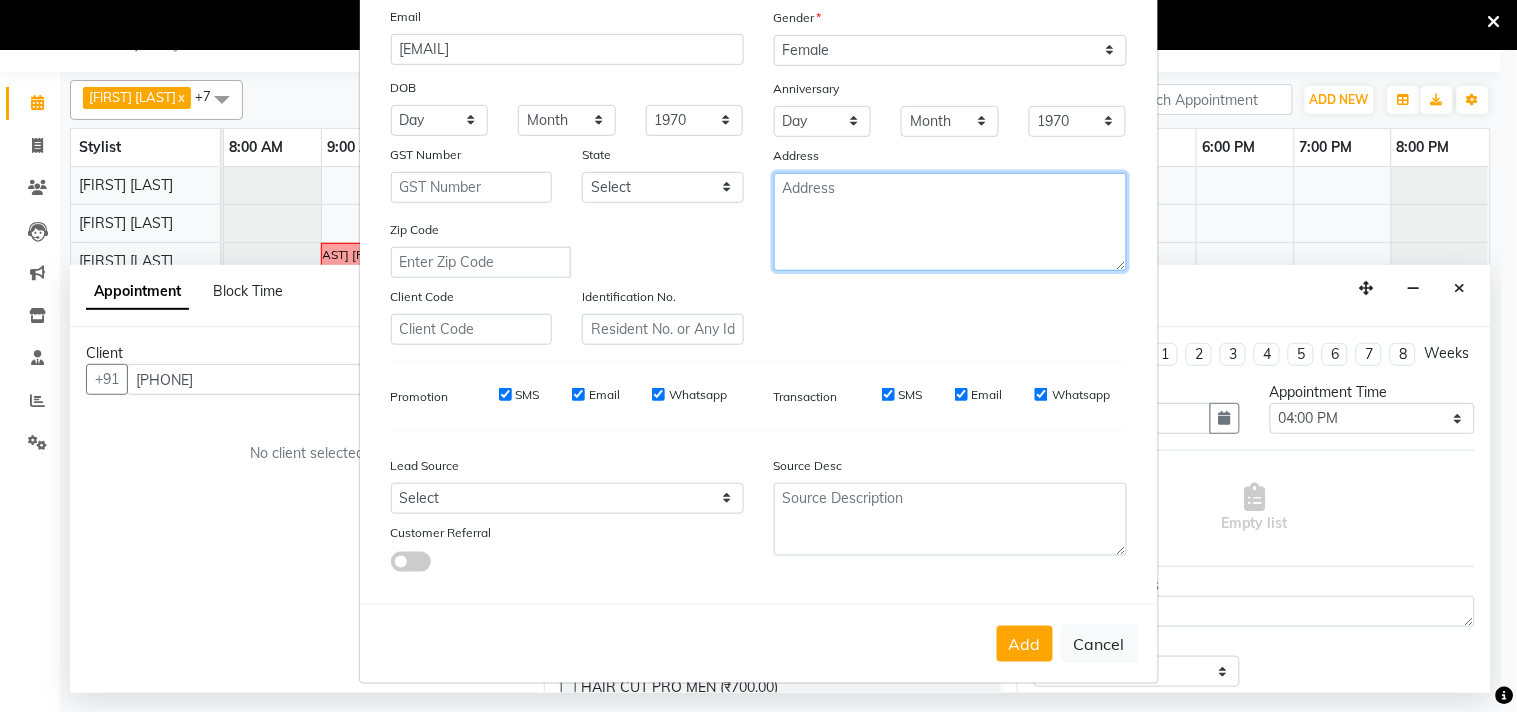 click at bounding box center [950, 222] 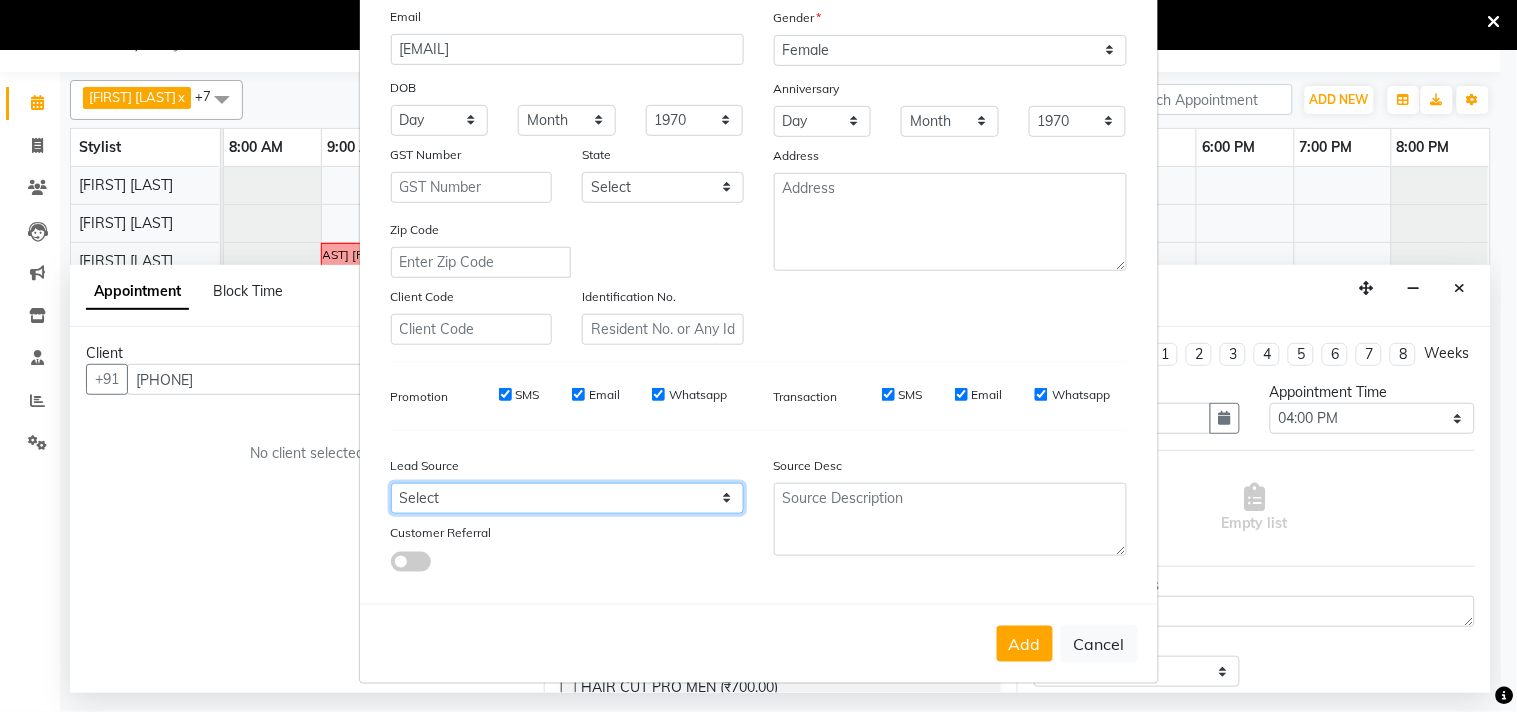 click on "Select Walk-in Referral Internet Friend Word of Mouth Advertisement Facebook JustDial Google Other" at bounding box center (567, 498) 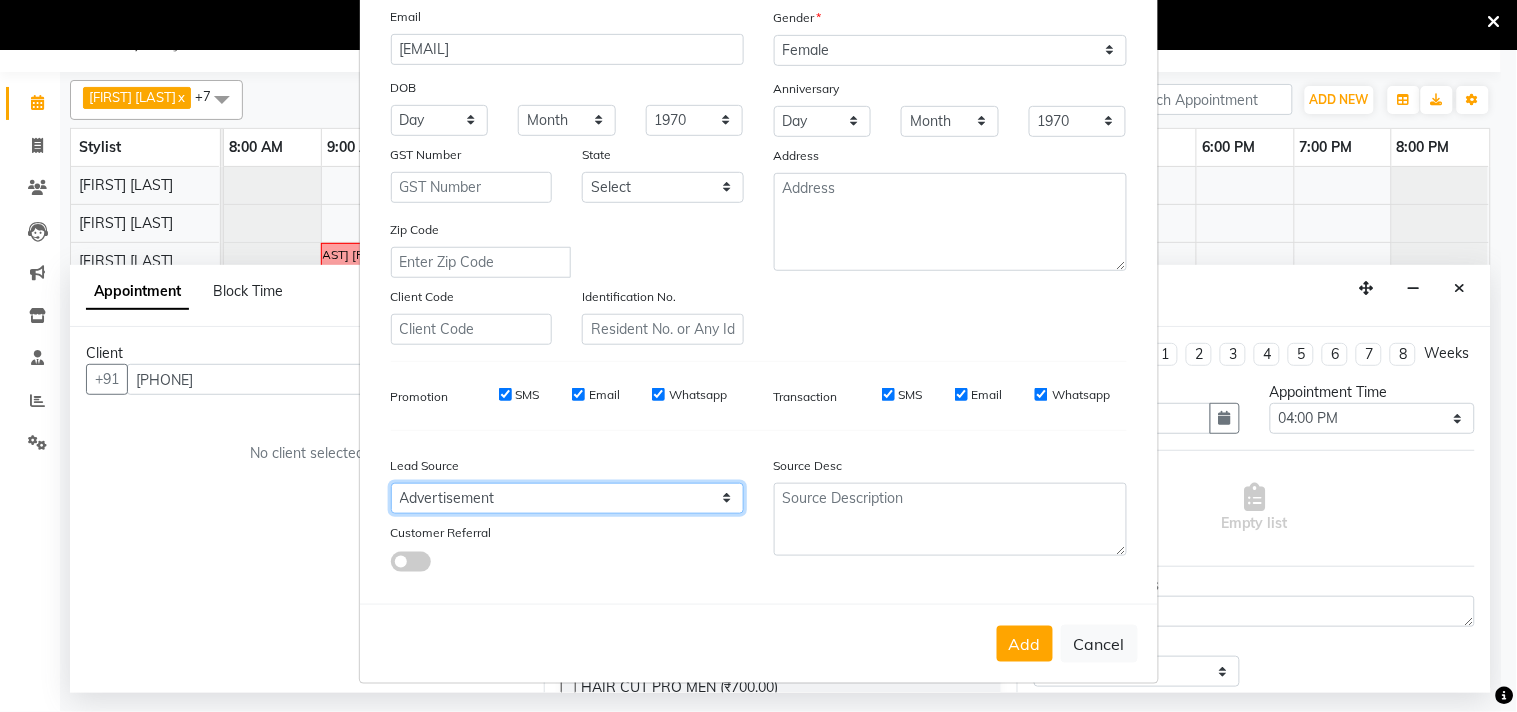 click on "Select Walk-in Referral Internet Friend Word of Mouth Advertisement Facebook JustDial Google Other" at bounding box center [567, 498] 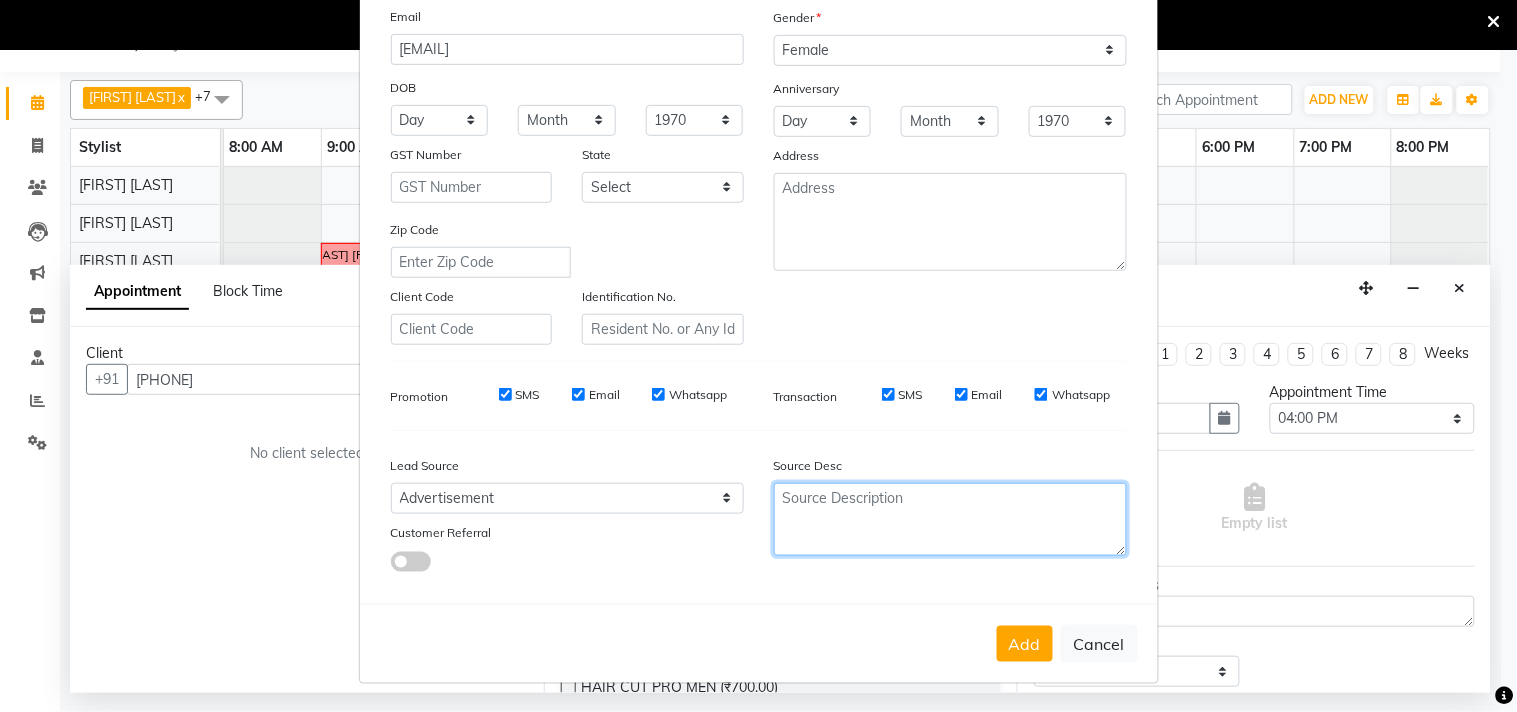 click at bounding box center (950, 519) 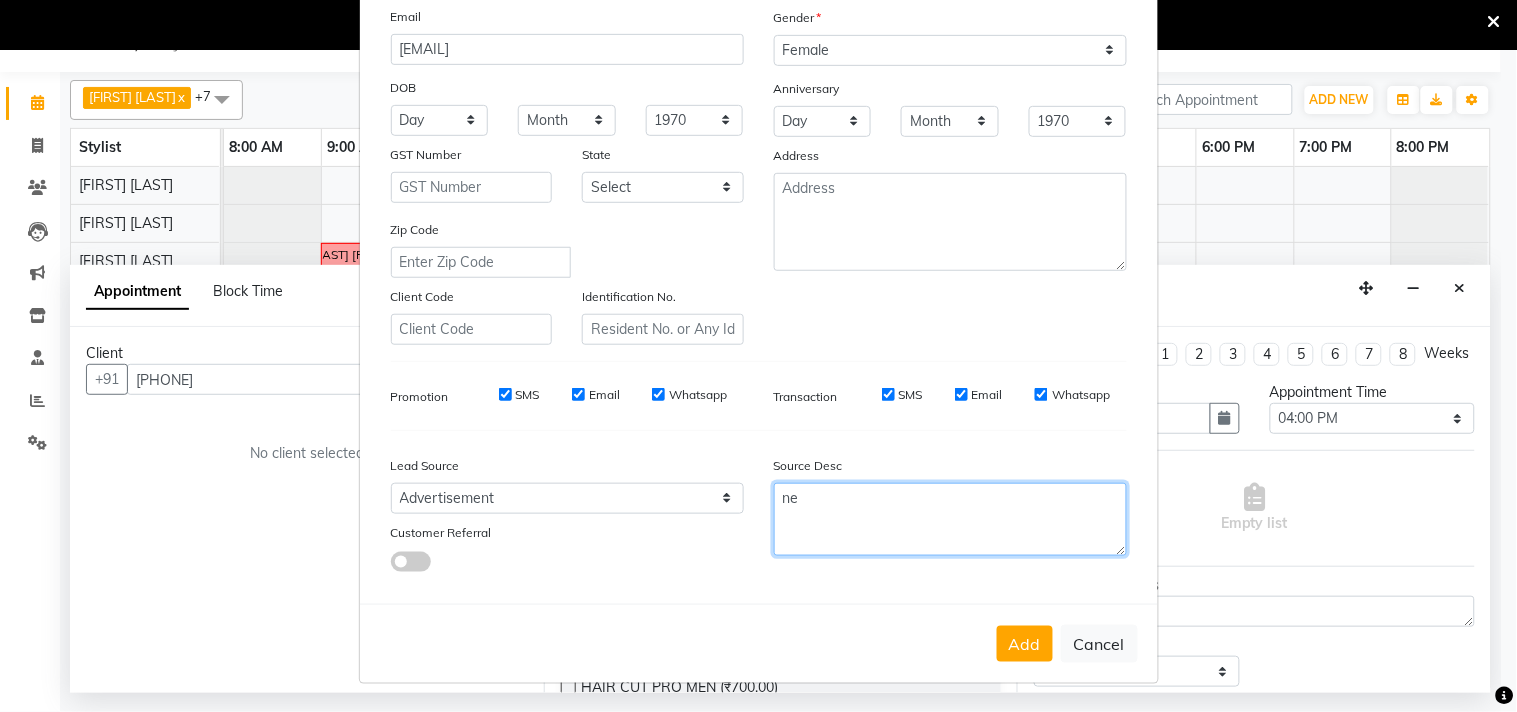 type on "n" 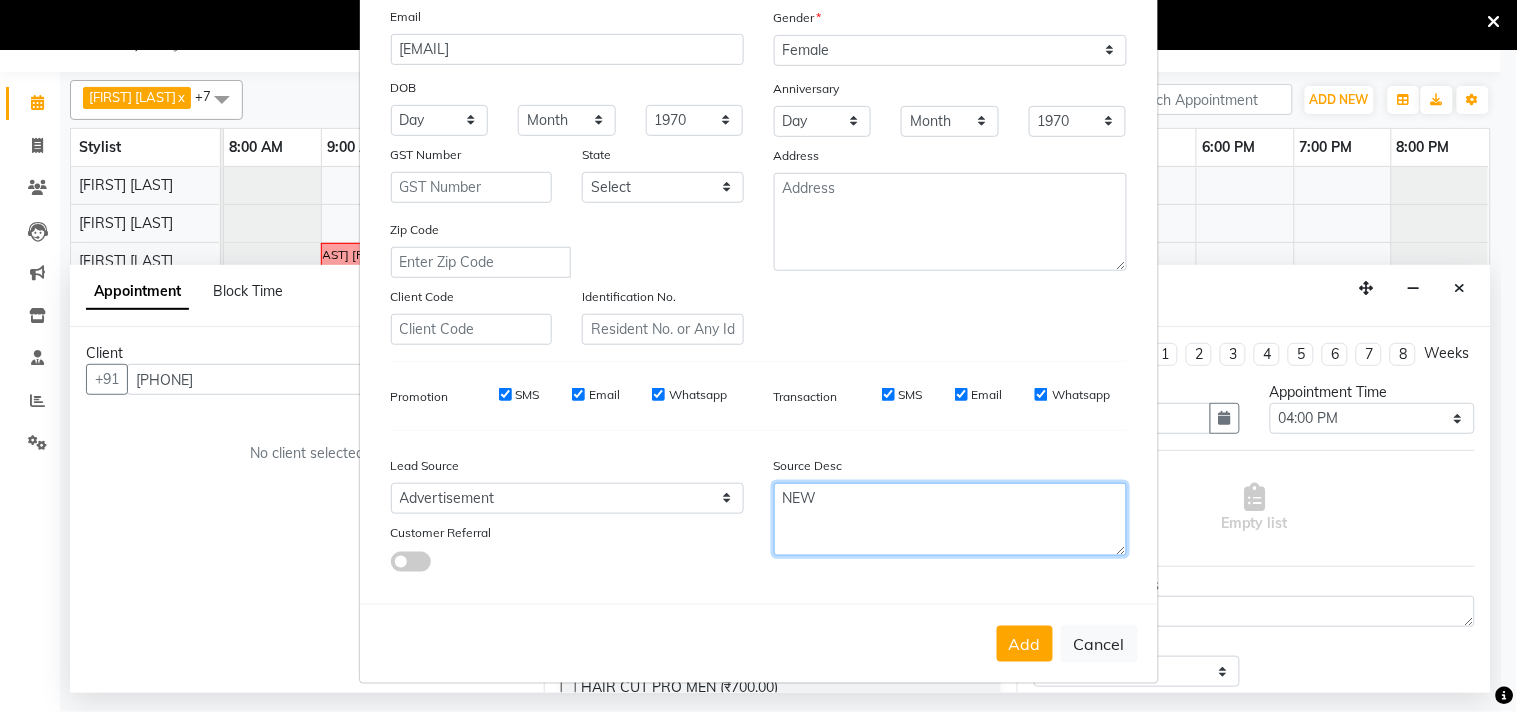type on "NEW" 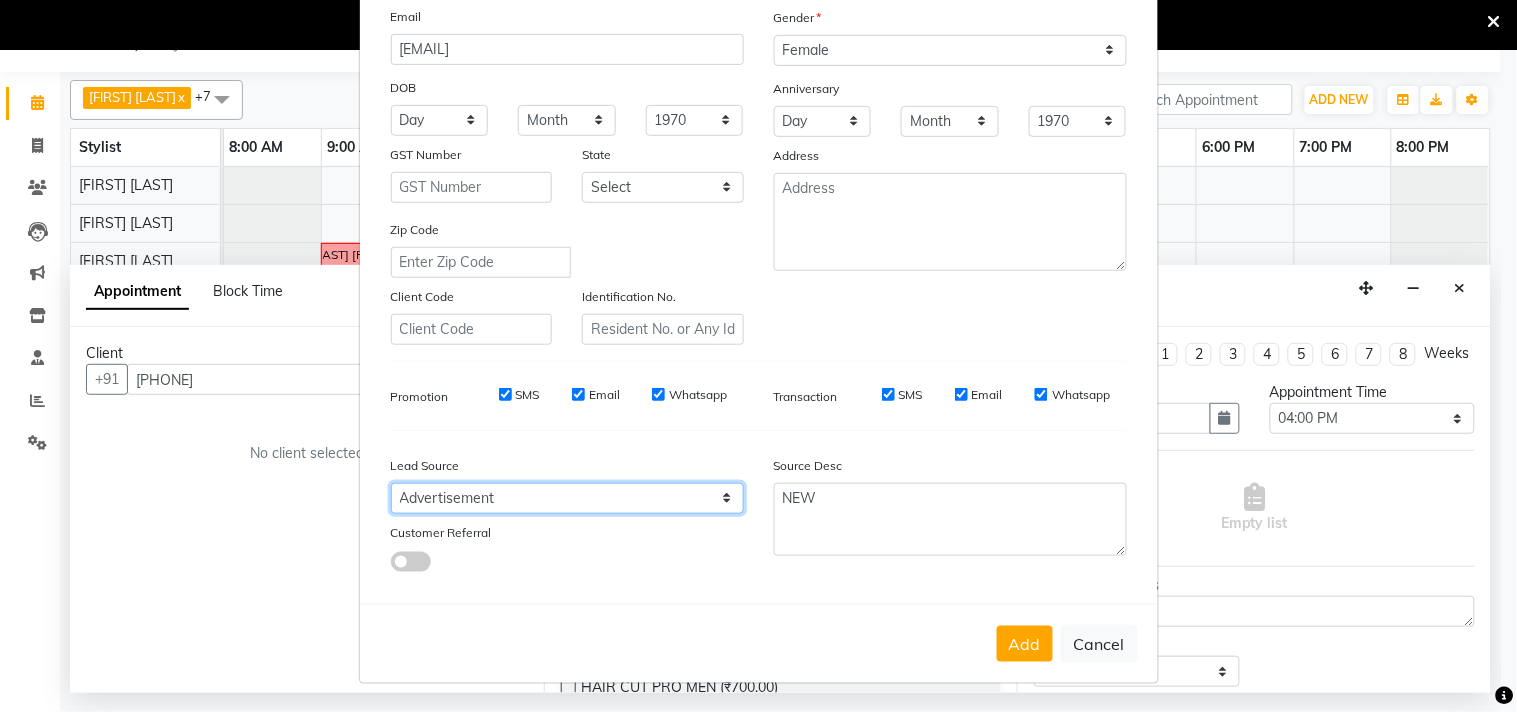 click on "Select Walk-in Referral Internet Friend Word of Mouth Advertisement Facebook JustDial Google Other" at bounding box center (567, 498) 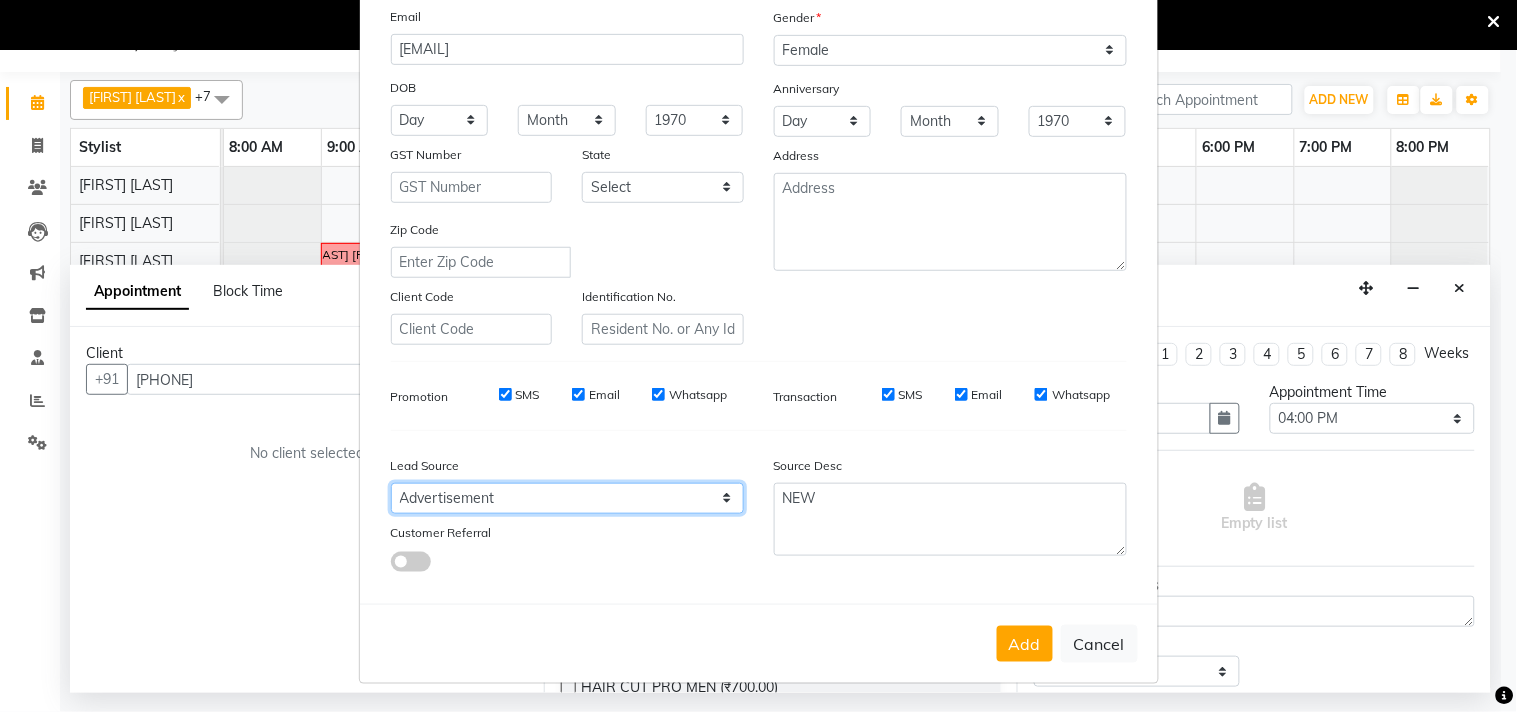 click on "Select Walk-in Referral Internet Friend Word of Mouth Advertisement Facebook JustDial Google Other" at bounding box center [567, 498] 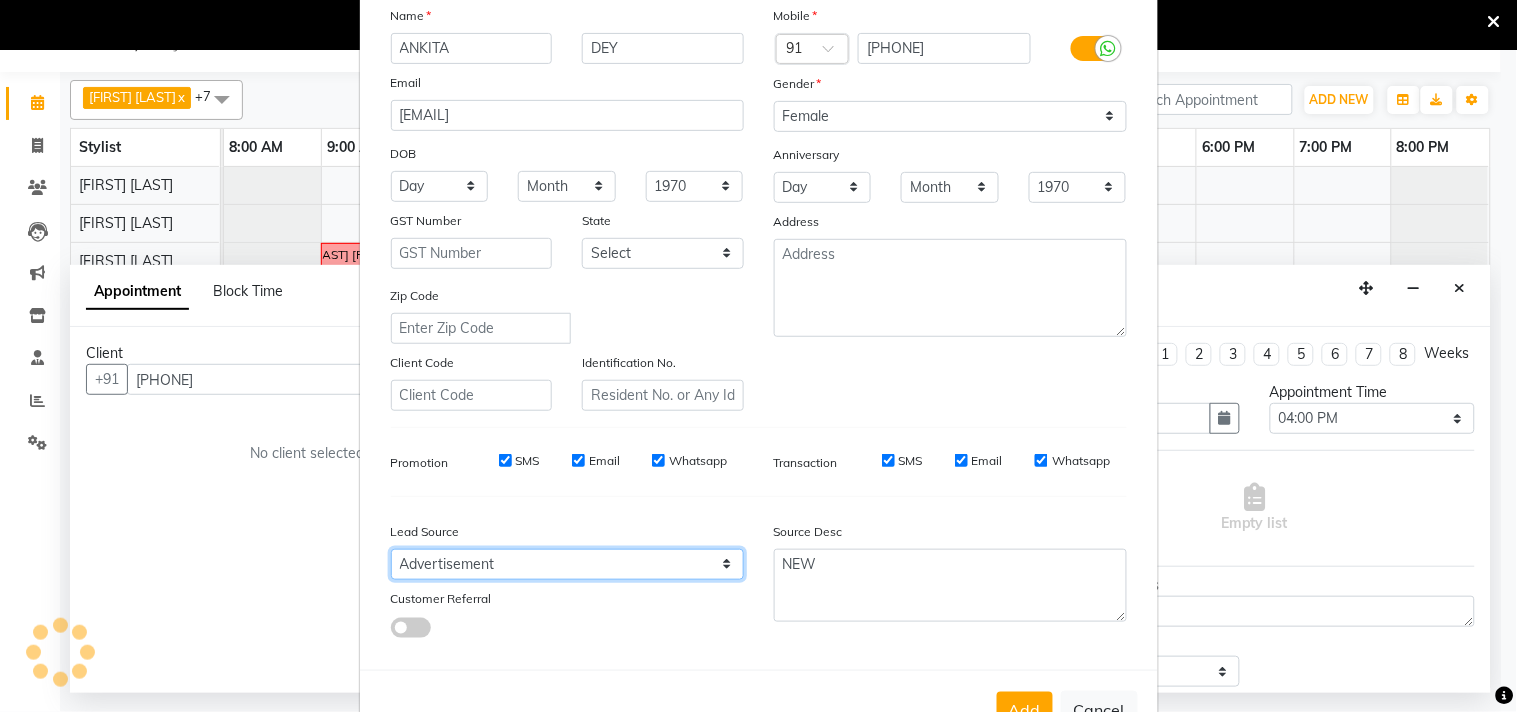 scroll, scrollTop: 101, scrollLeft: 0, axis: vertical 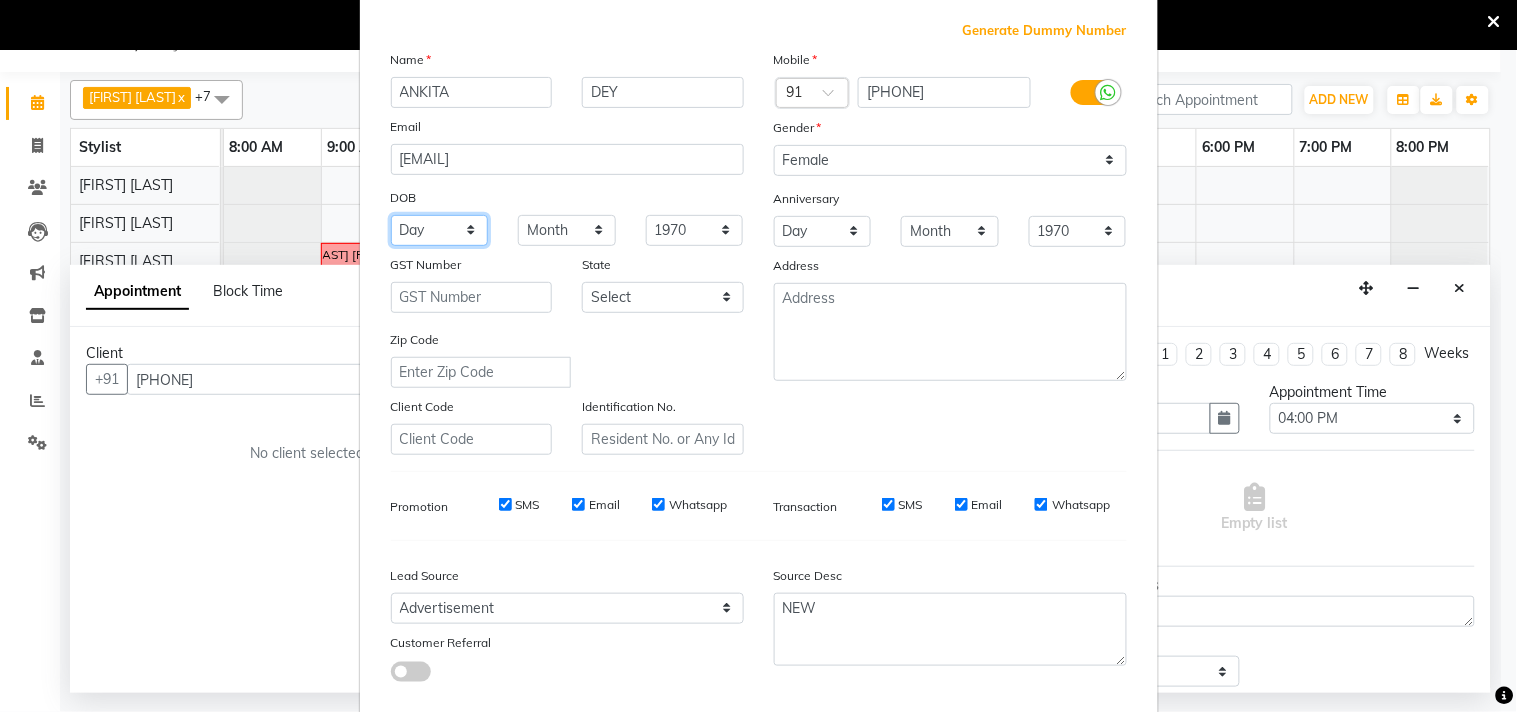 click on "Day 01 02 03 04 05 06 07 08 09 10 11 12 13 14 15 16 17 18 19 20 21 22 23 24 25 26 27 28 29 30 31" at bounding box center (440, 230) 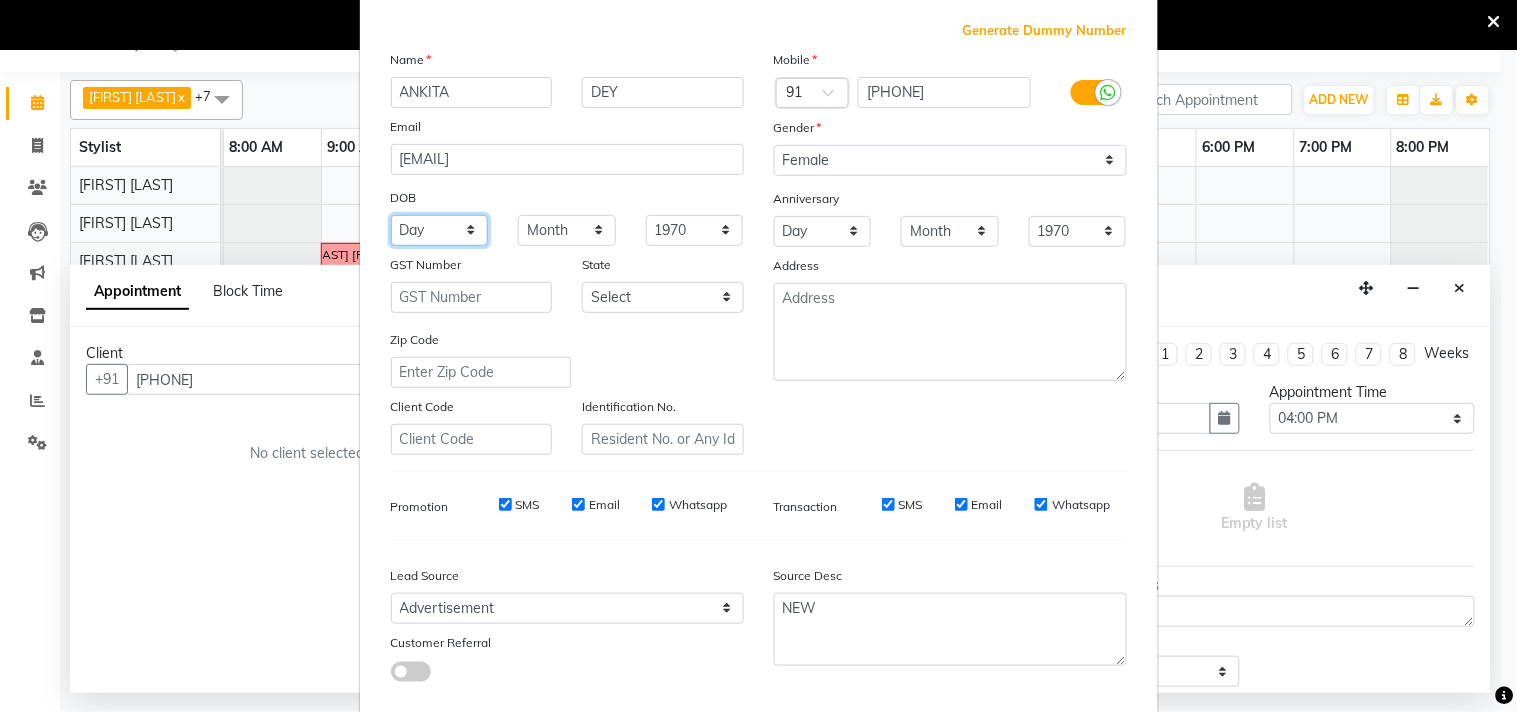 select on "05" 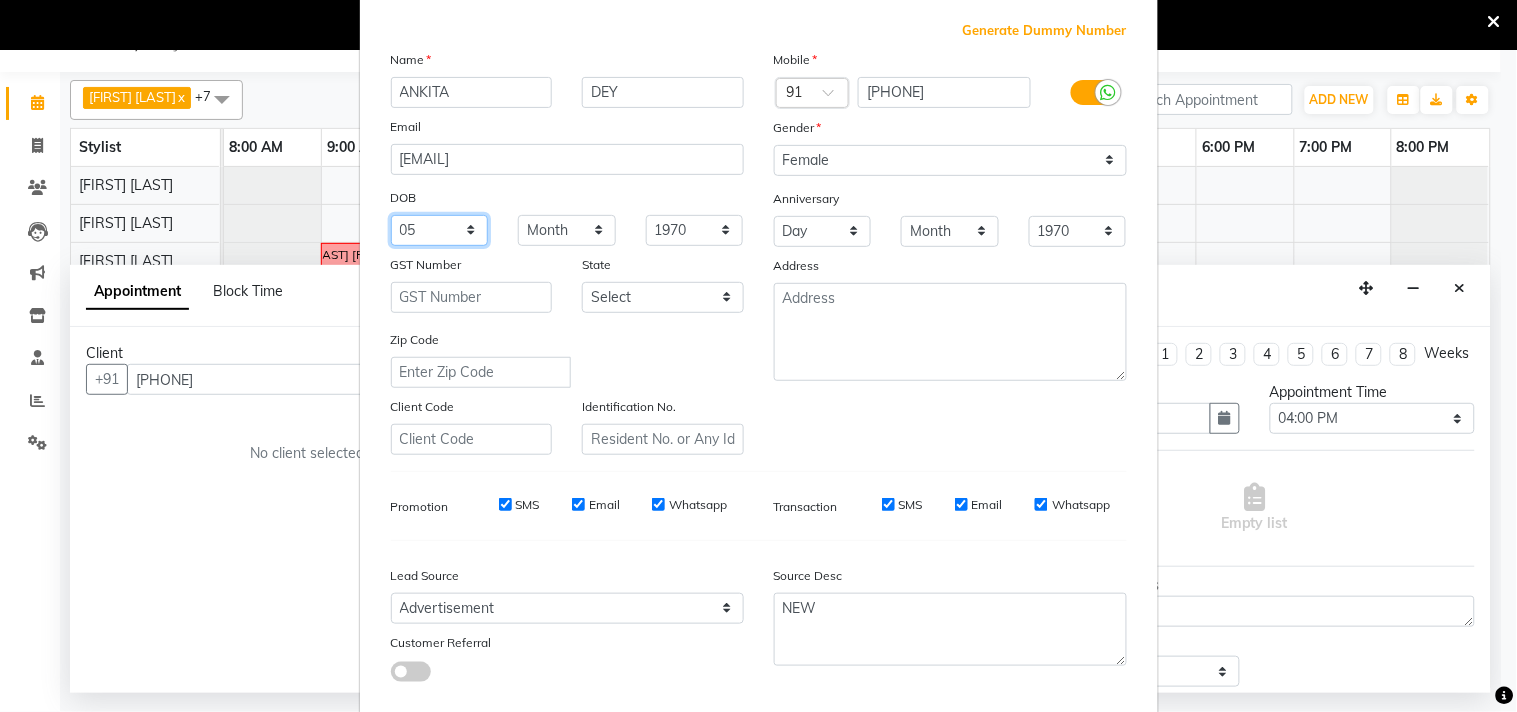 click on "Day 01 02 03 04 05 06 07 08 09 10 11 12 13 14 15 16 17 18 19 20 21 22 23 24 25 26 27 28 29 30 31" at bounding box center (440, 230) 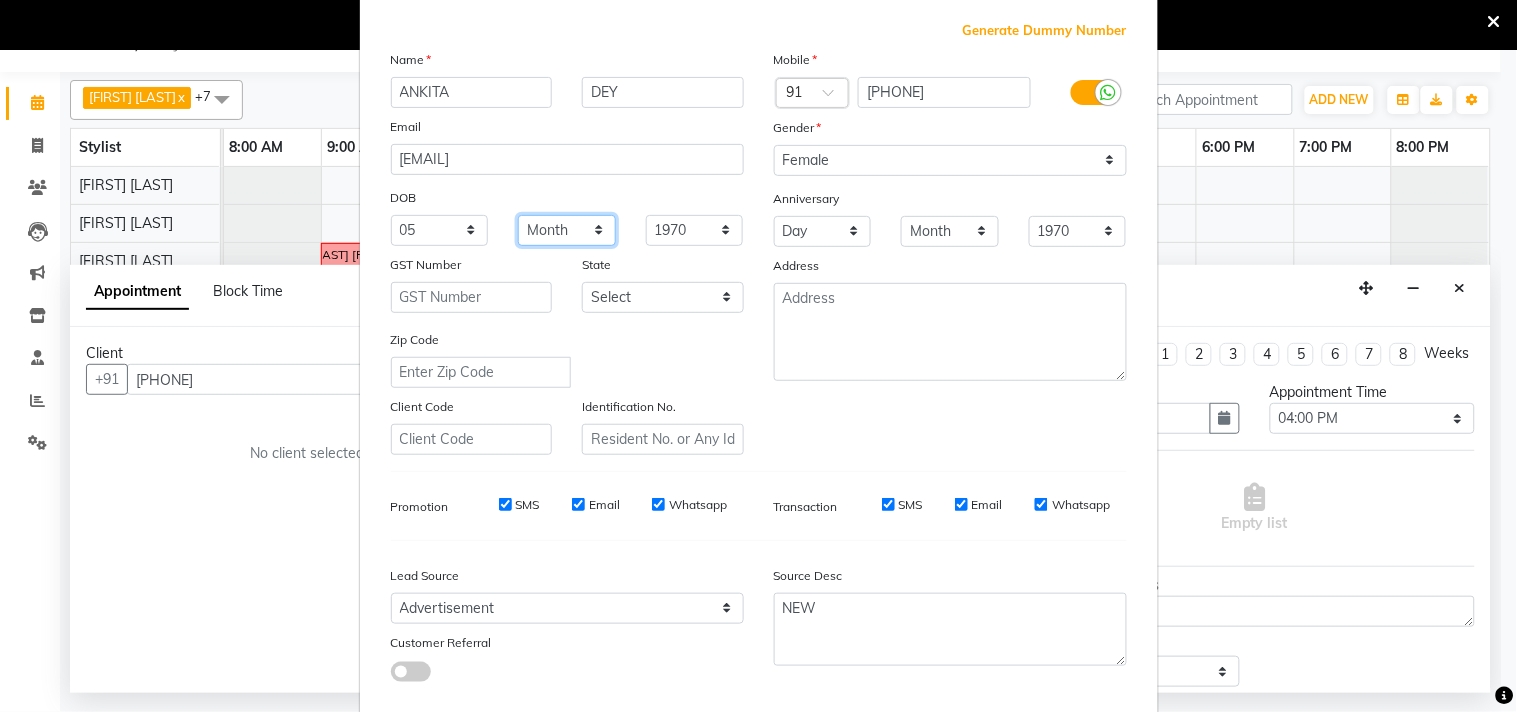 click on "Month January February March April May June July August September October November December" at bounding box center (567, 230) 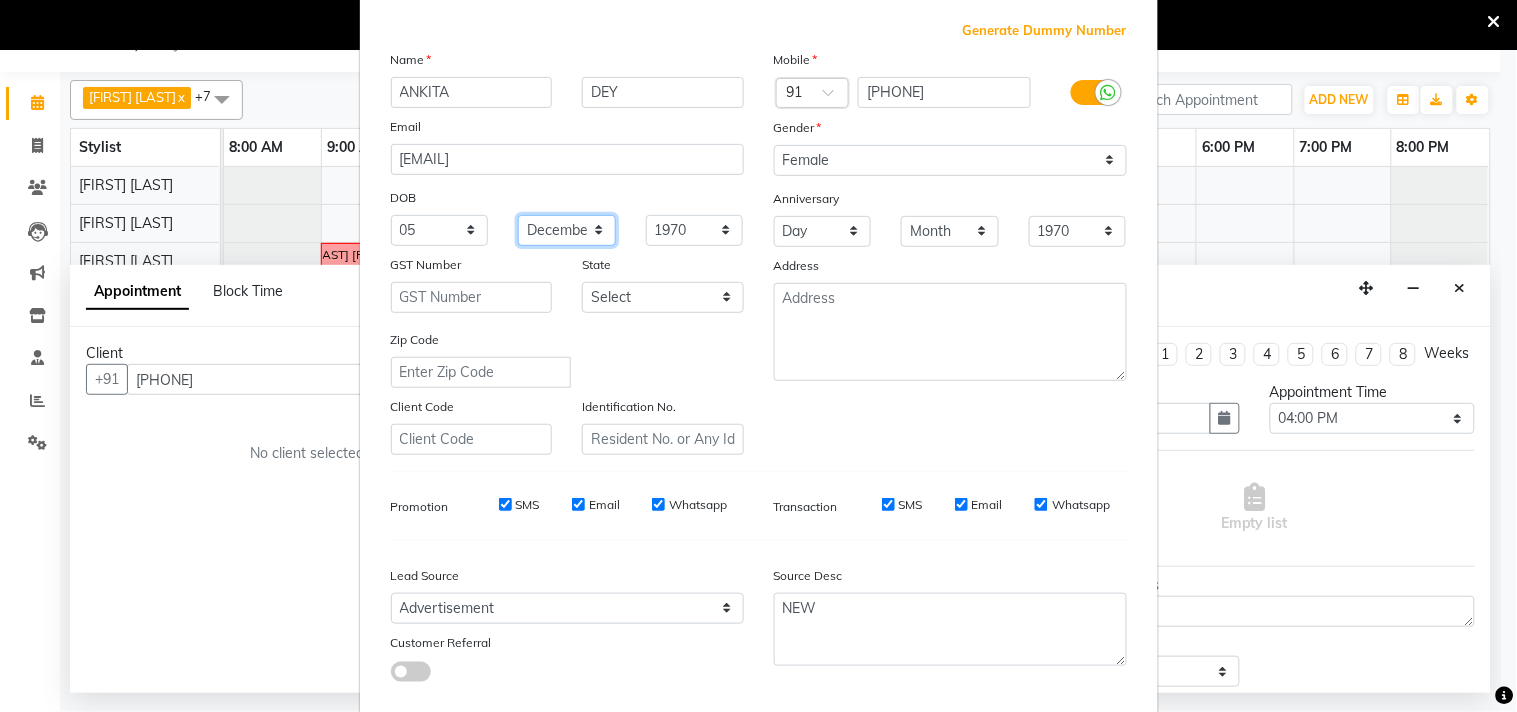 click on "Month January February March April May June July August September October November December" at bounding box center (567, 230) 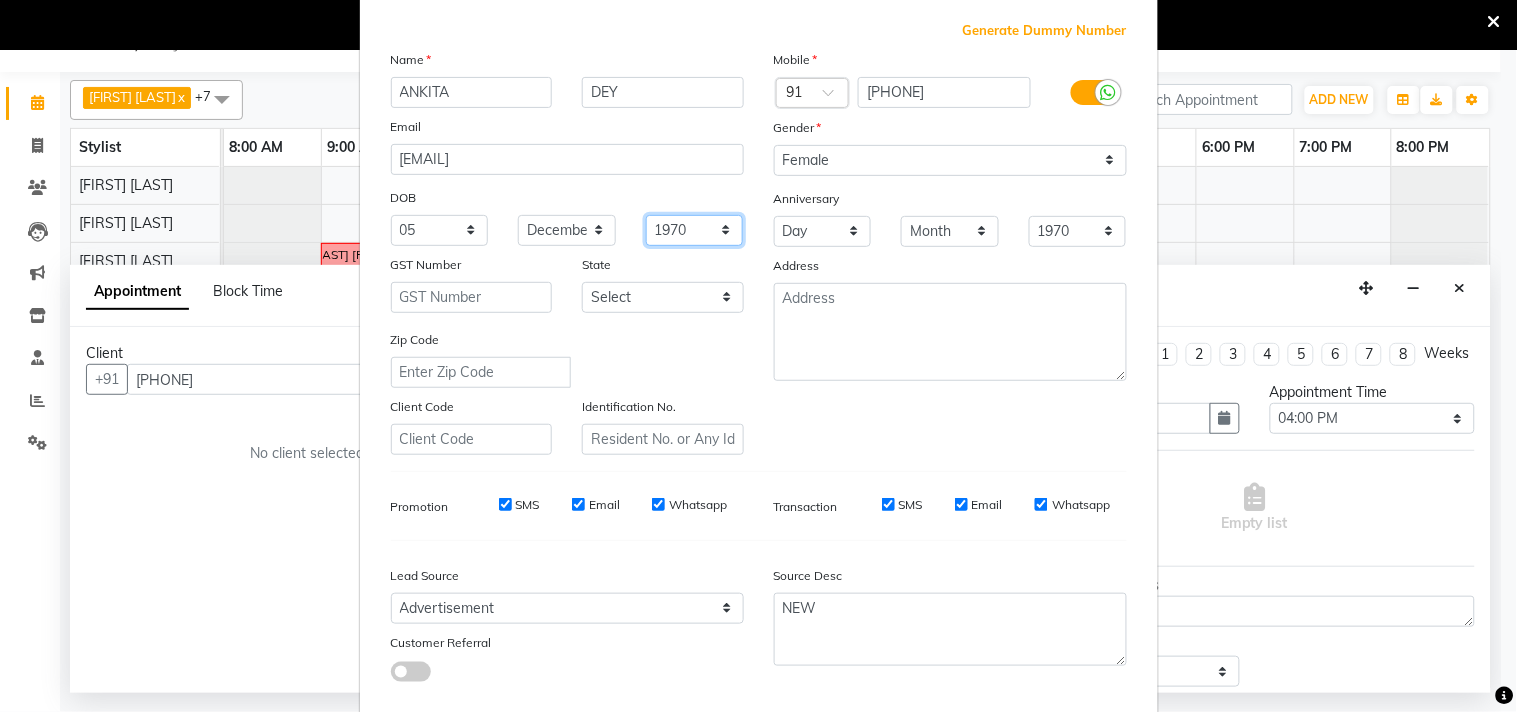 click on "1940 1941 1942 1943 1944 1945 1946 1947 1948 1949 1950 1951 1952 1953 1954 1955 1956 1957 1958 1959 1960 1961 1962 1963 1964 1965 1966 1967 1968 1969 1970 1971 1972 1973 1974 1975 1976 1977 1978 1979 1980 1981 1982 1983 1984 1985 1986 1987 1988 1989 1990 1991 1992 1993 1994 1995 1996 1997 1998 1999 2000 2001 2002 2003 2004 2005 2006 2007 2008 2009 2010 2011 2012 2013 2014 2015 2016 2017 2018 2019 2020 2021 2022 2023 2024" at bounding box center (695, 230) 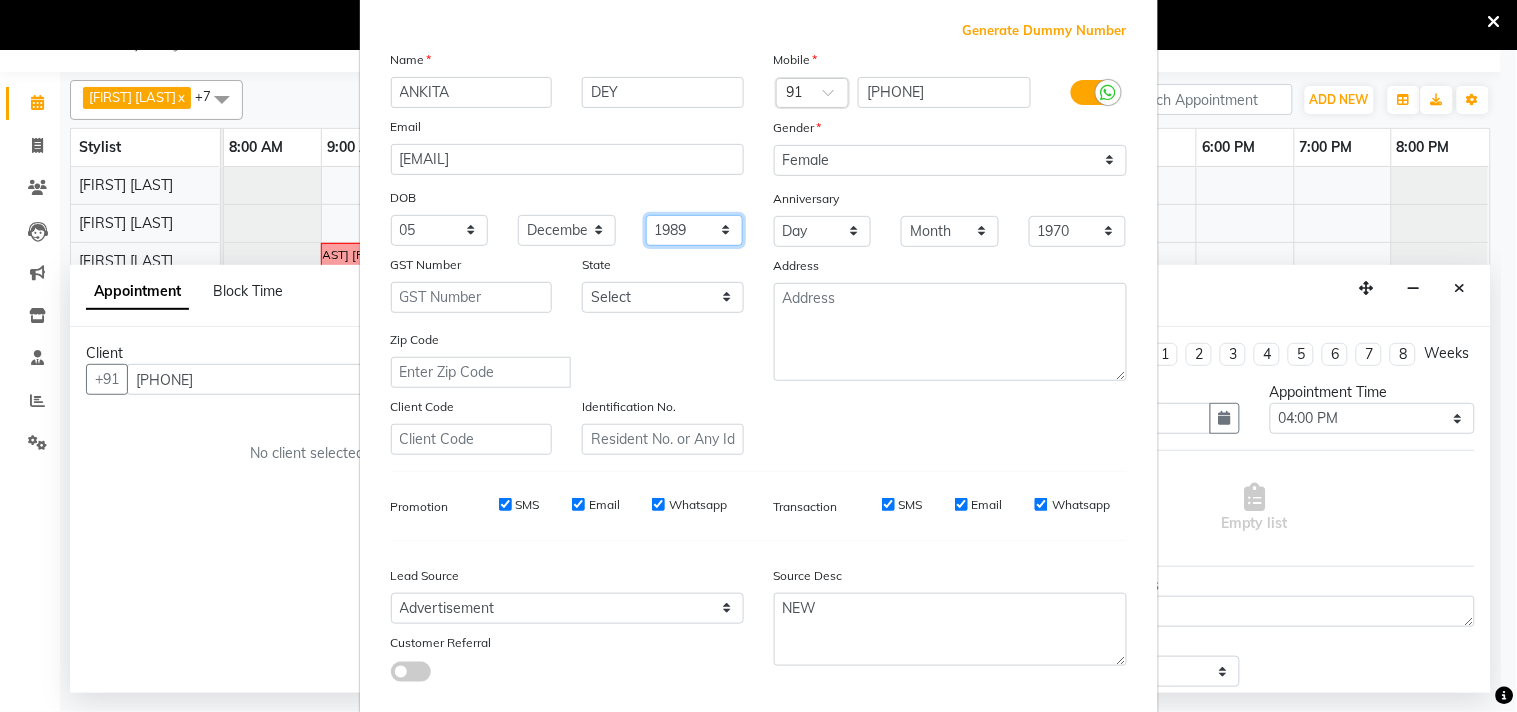 click on "1940 1941 1942 1943 1944 1945 1946 1947 1948 1949 1950 1951 1952 1953 1954 1955 1956 1957 1958 1959 1960 1961 1962 1963 1964 1965 1966 1967 1968 1969 1970 1971 1972 1973 1974 1975 1976 1977 1978 1979 1980 1981 1982 1983 1984 1985 1986 1987 1988 1989 1990 1991 1992 1993 1994 1995 1996 1997 1998 1999 2000 2001 2002 2003 2004 2005 2006 2007 2008 2009 2010 2011 2012 2013 2014 2015 2016 2017 2018 2019 2020 2021 2022 2023 2024" at bounding box center (695, 230) 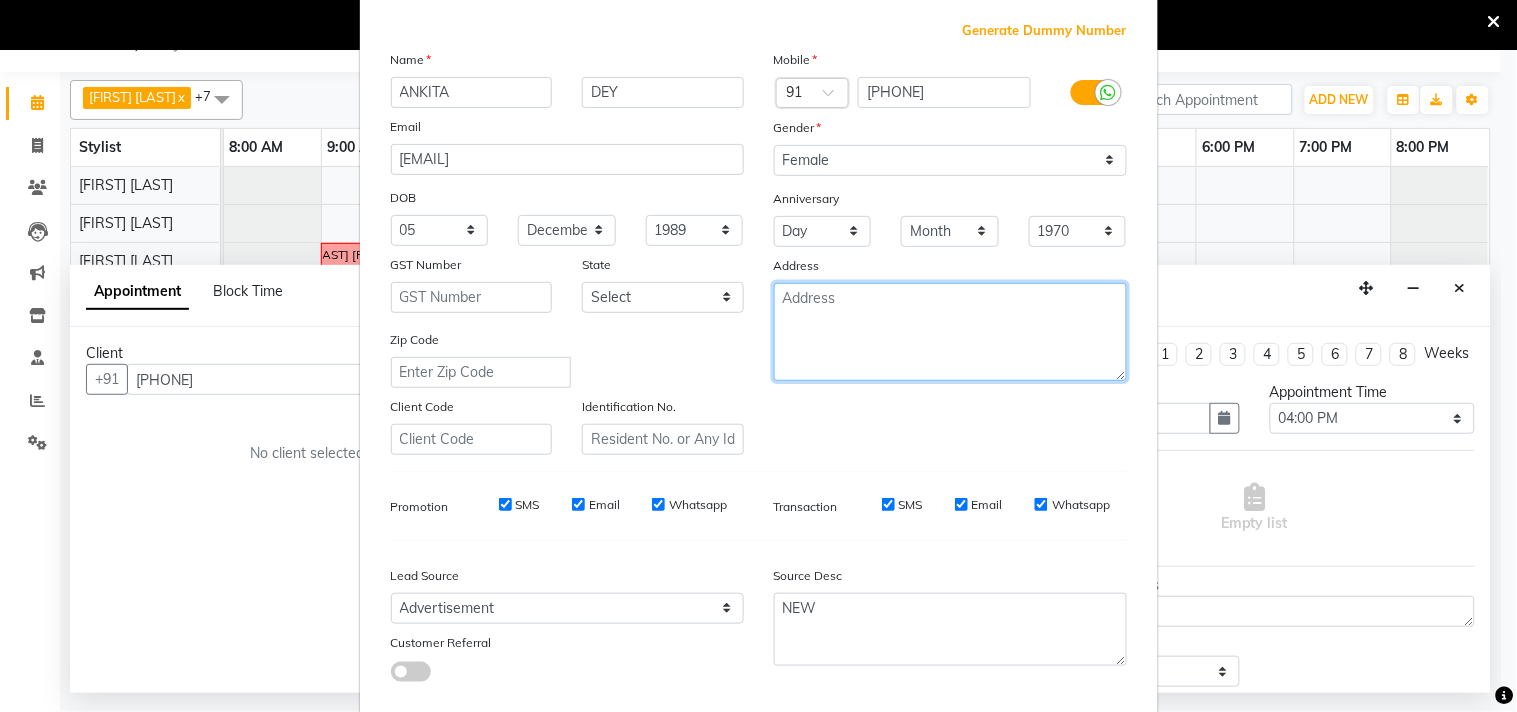click at bounding box center (950, 332) 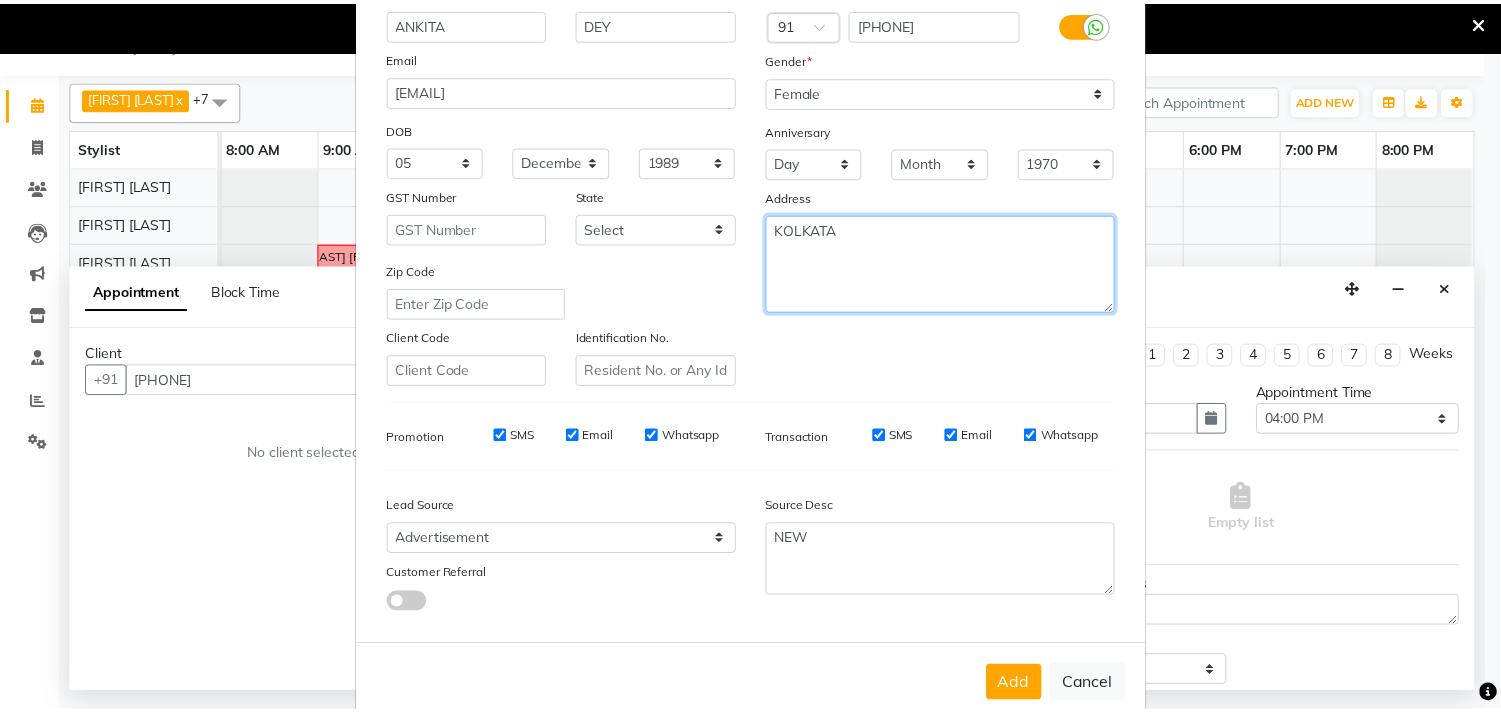 scroll, scrollTop: 212, scrollLeft: 0, axis: vertical 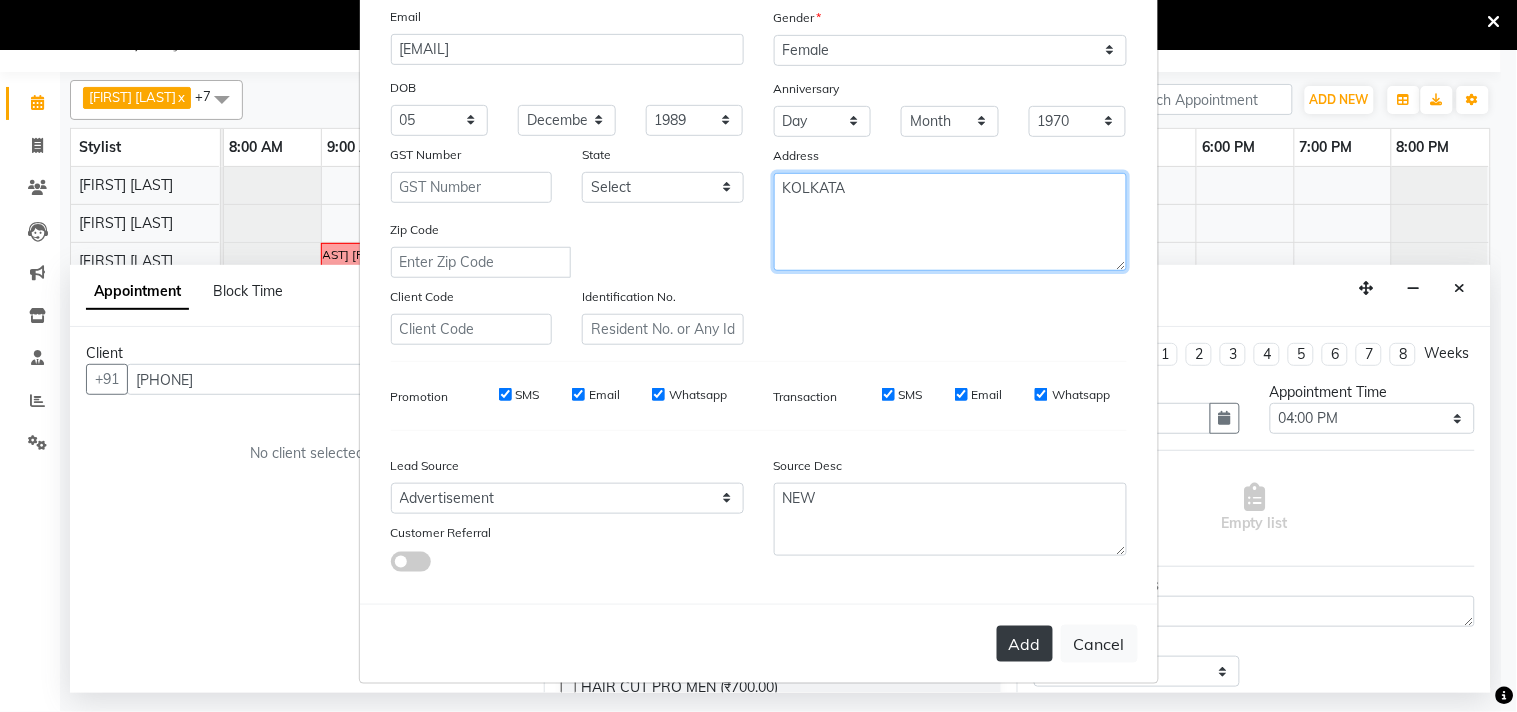 type on "KOLKATA" 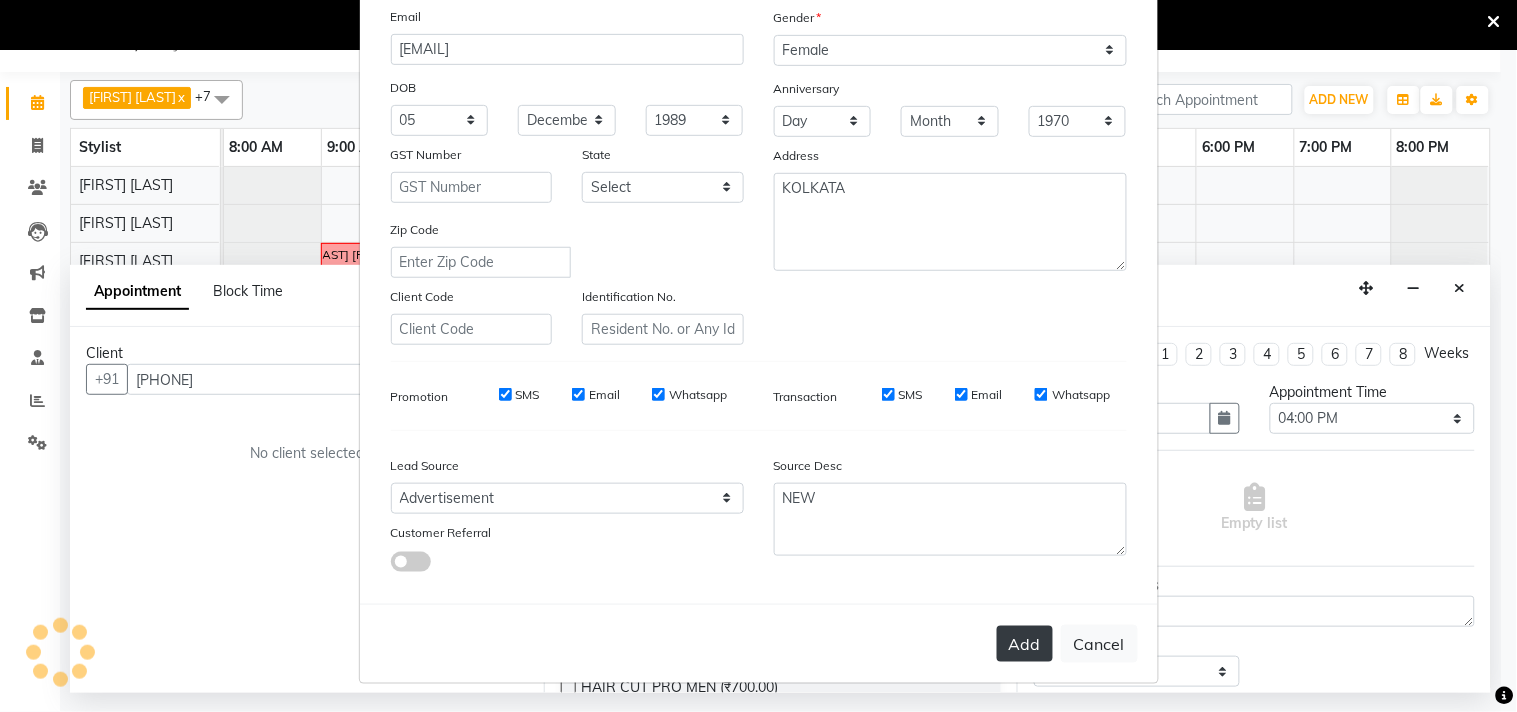 click on "Add" at bounding box center [1025, 644] 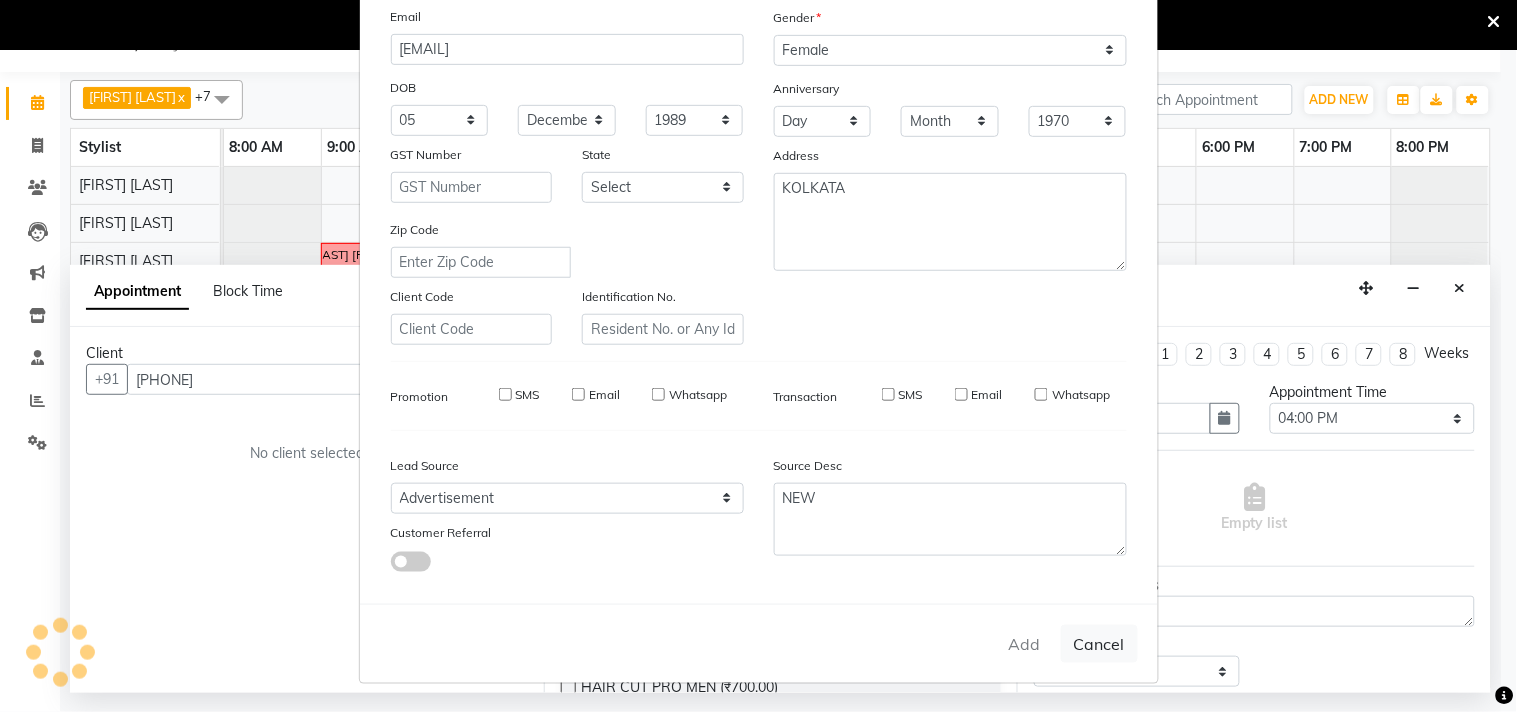 type 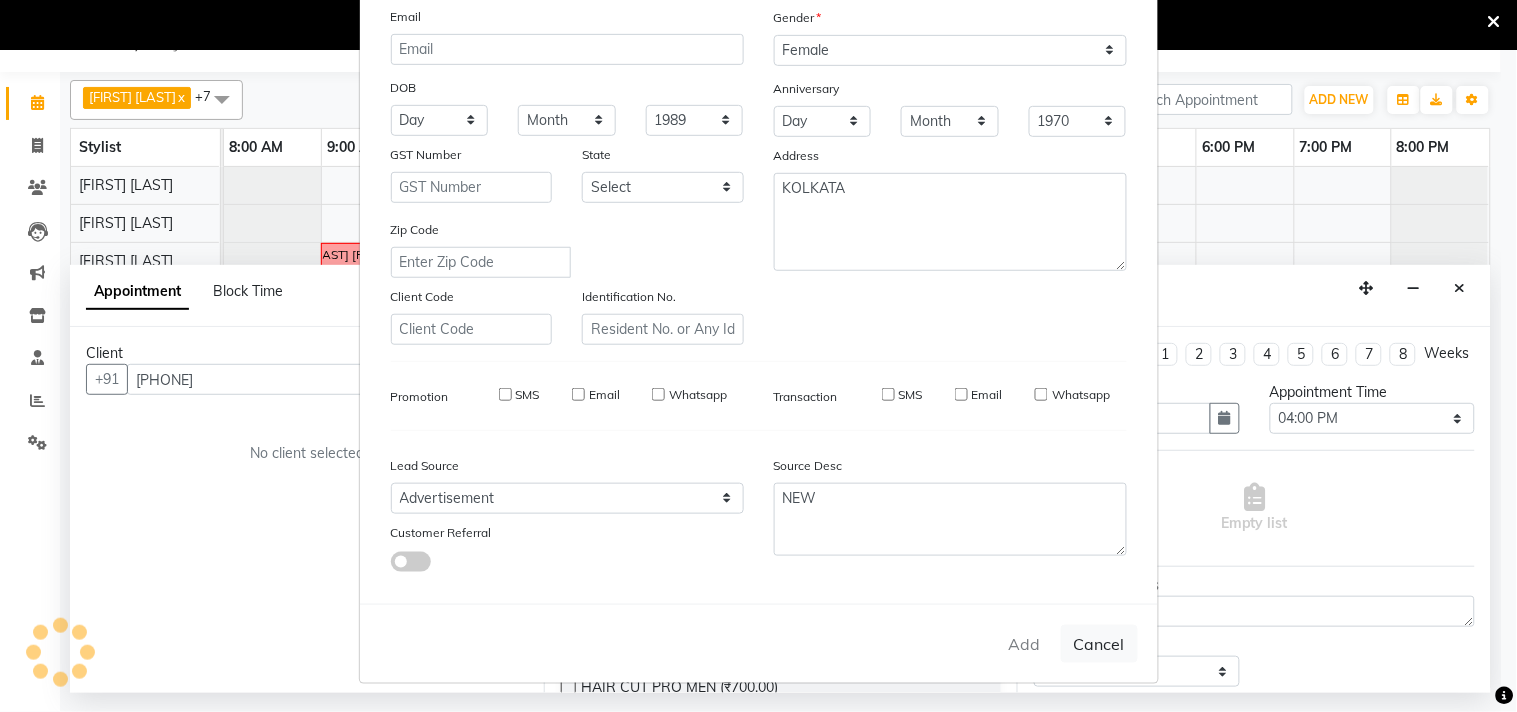 select 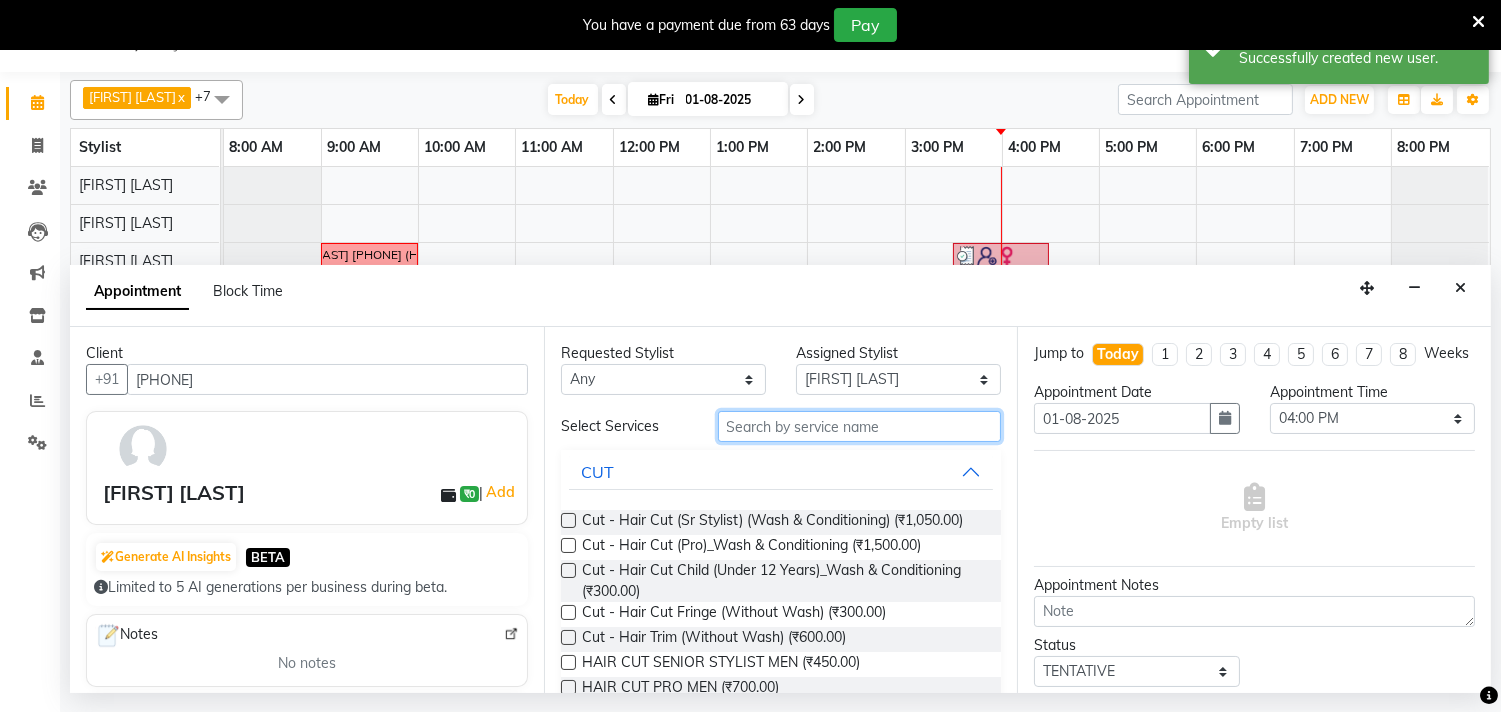click at bounding box center (860, 426) 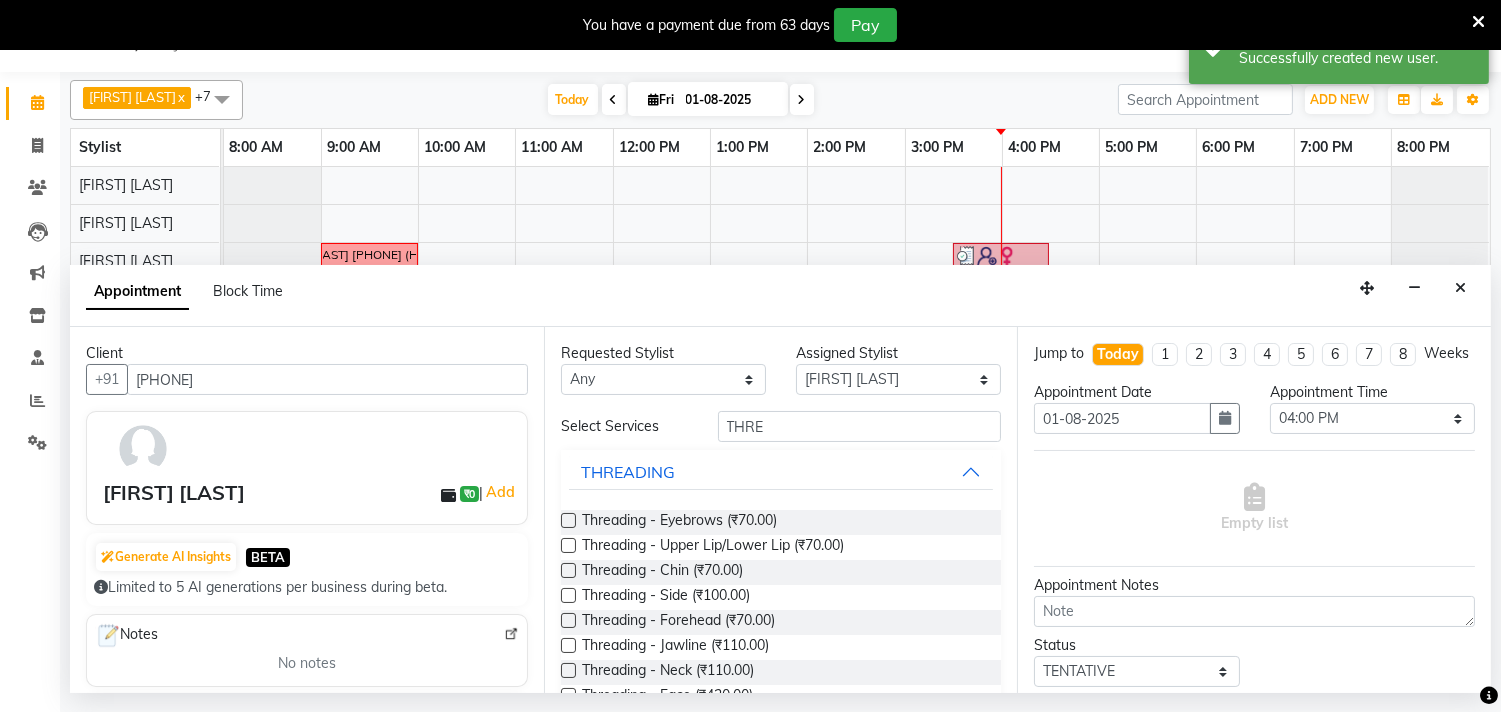 click at bounding box center (568, 520) 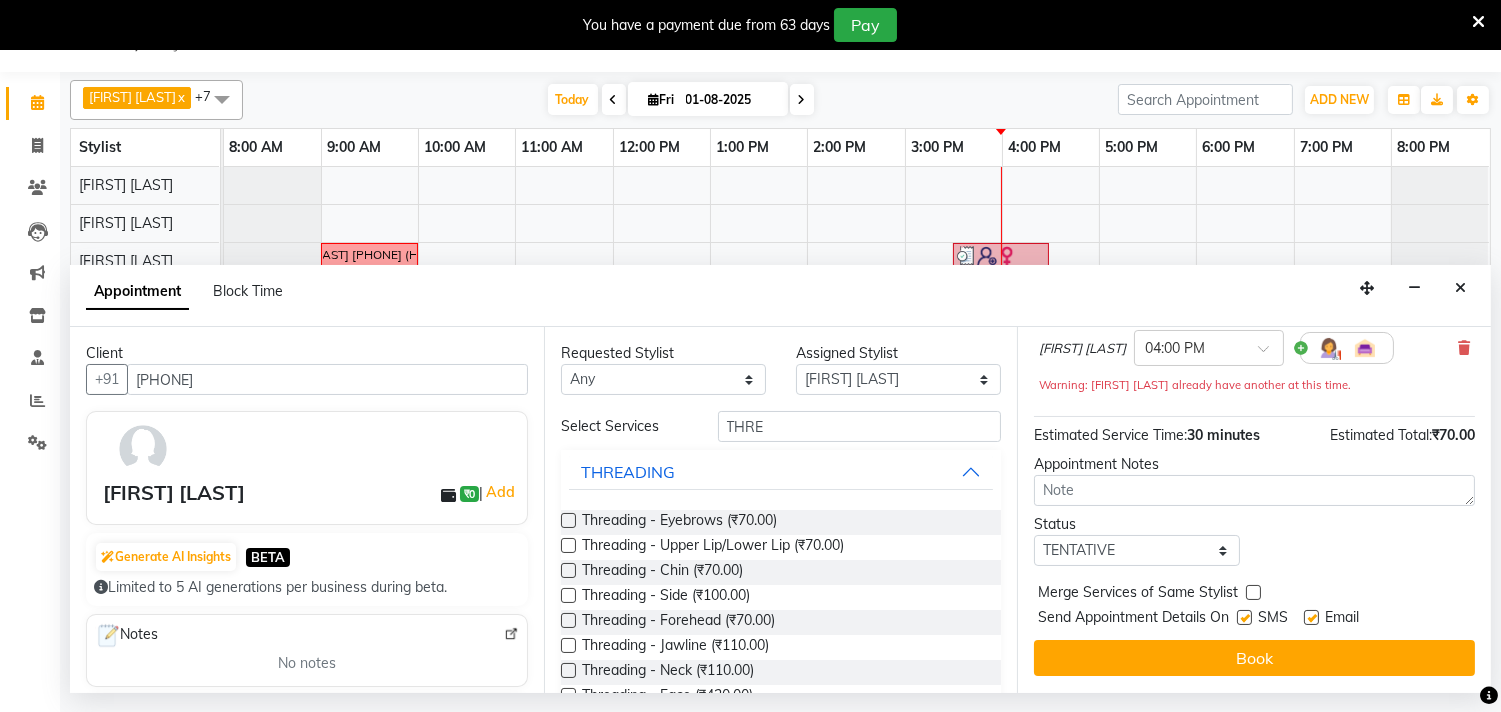 scroll, scrollTop: 181, scrollLeft: 0, axis: vertical 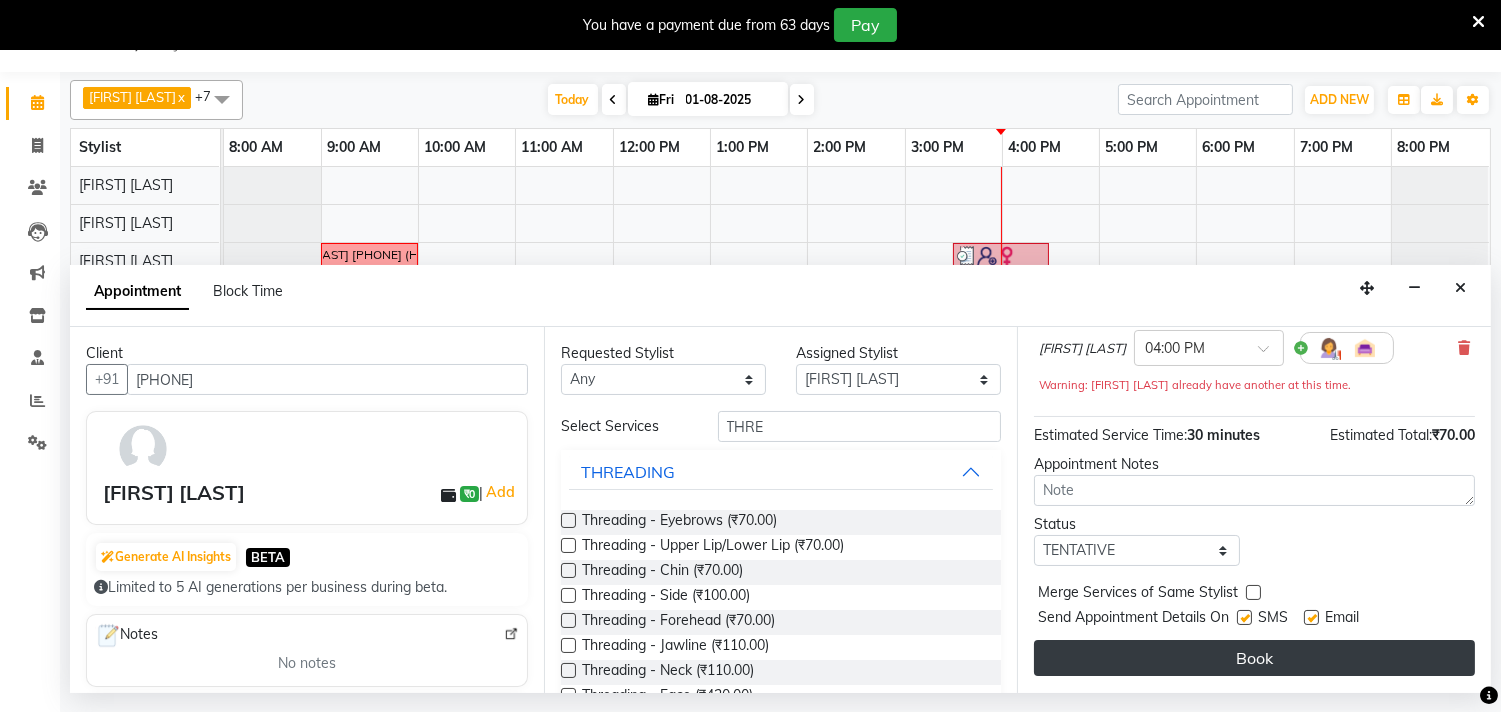 click on "Book" at bounding box center (1254, 658) 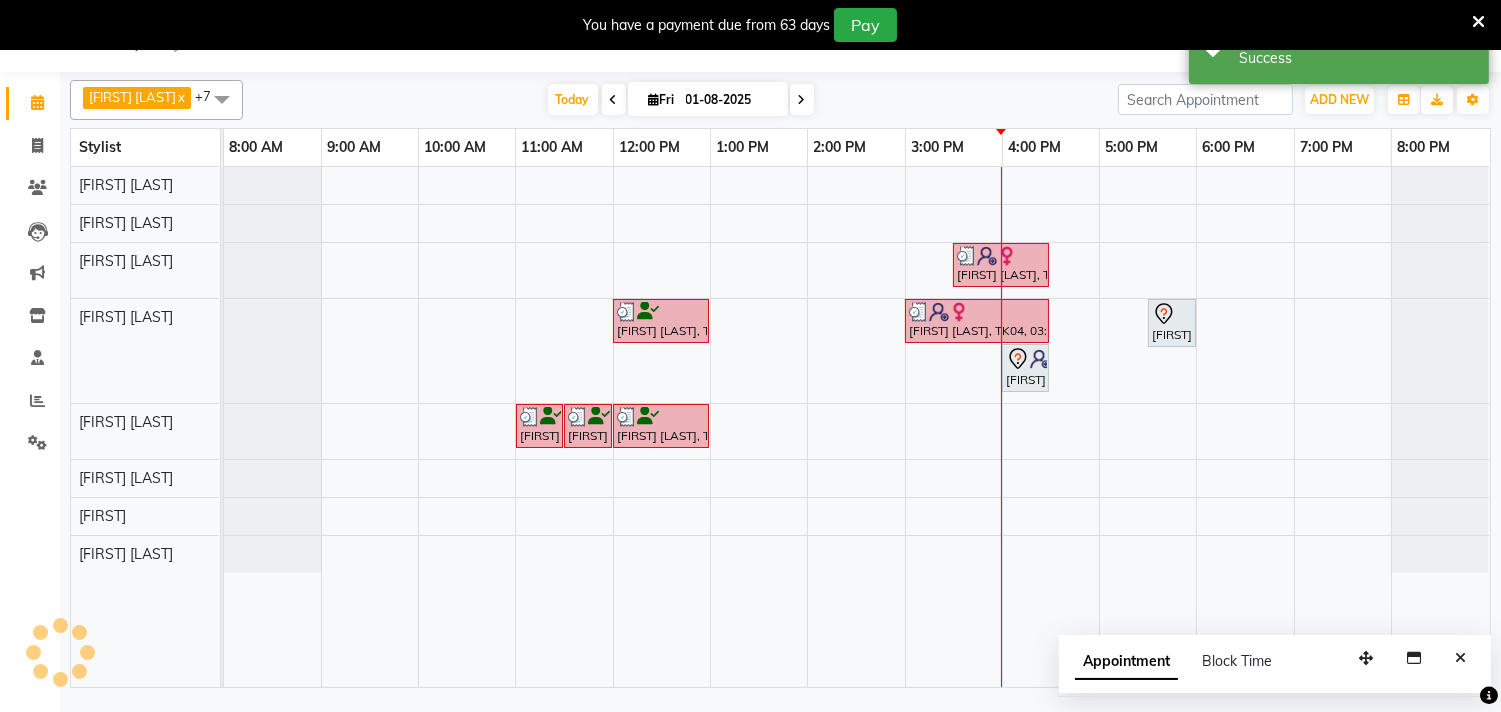 scroll, scrollTop: 0, scrollLeft: 0, axis: both 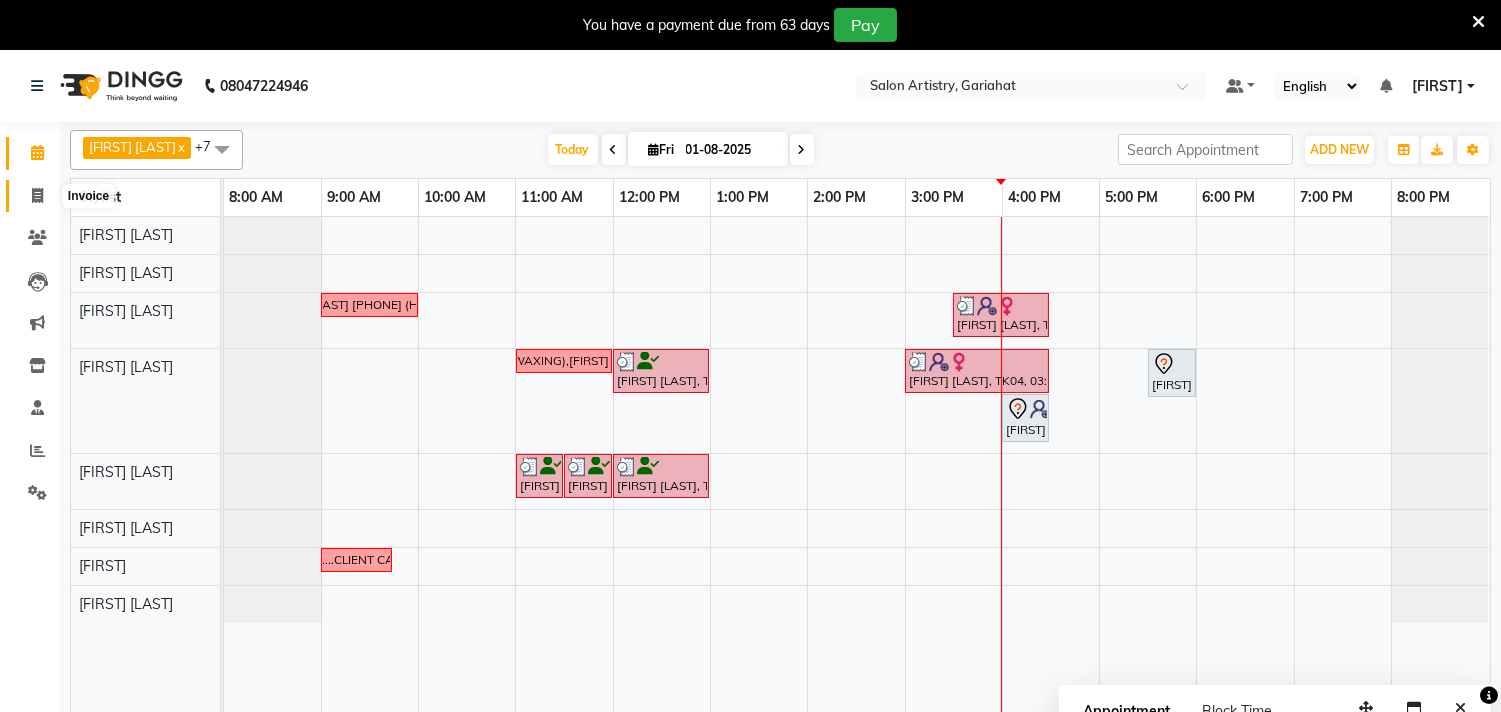 click 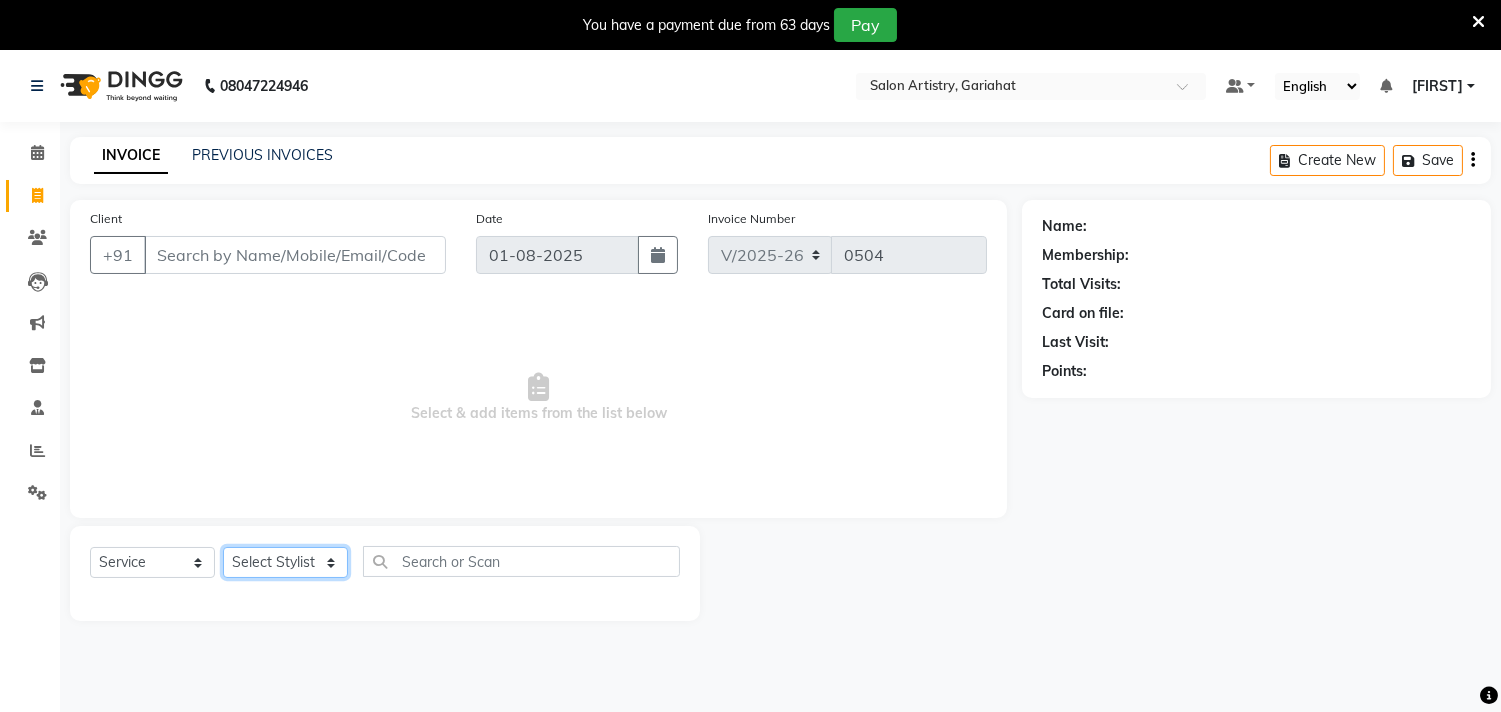 click on "Select Stylist Debolina  IQBAL AHEMED Irshad Khan Puja Debnath Ram Singh REKHA Rikki Das Rinku Pradhan RONY Sampa Maity SIMMI TAPASHI  Vikky Shaw" 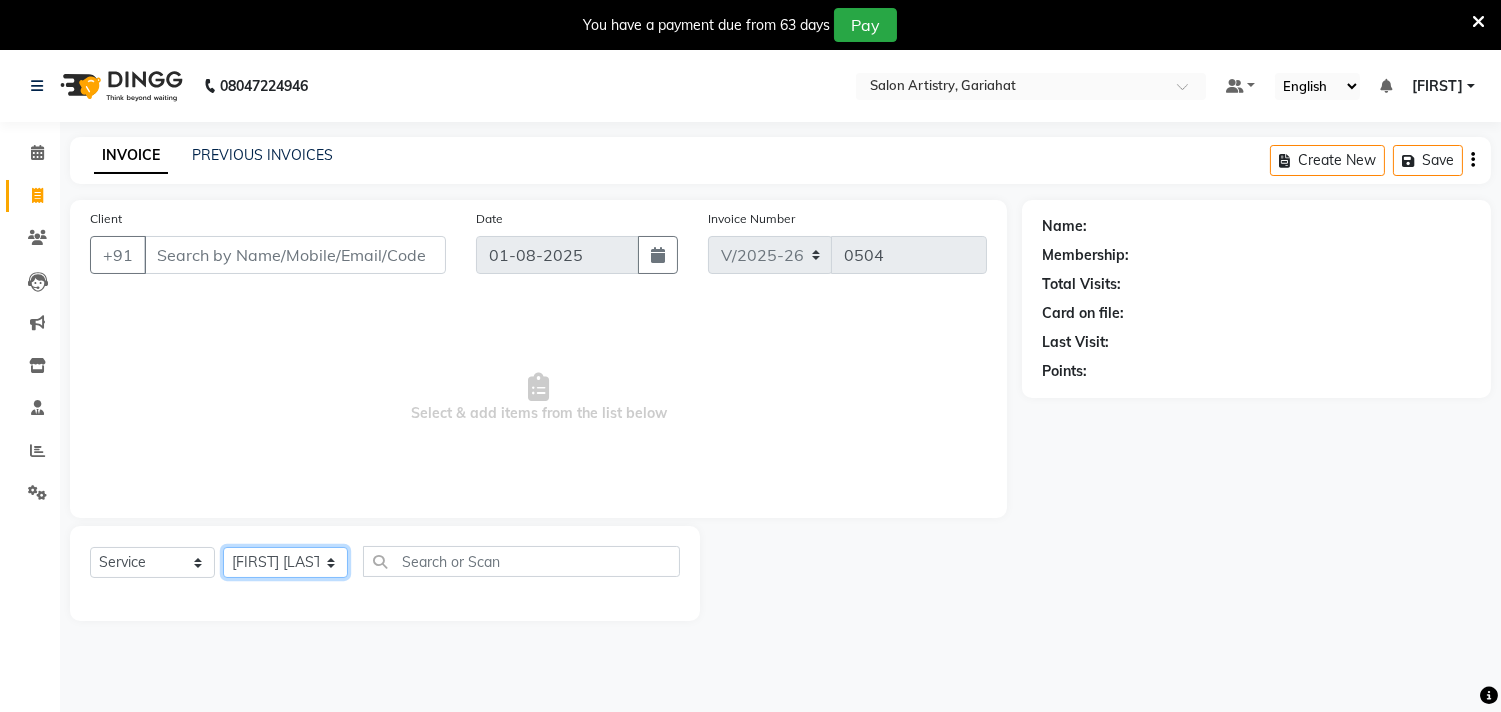 click on "Select Stylist Debolina  IQBAL AHEMED Irshad Khan Puja Debnath Ram Singh REKHA Rikki Das Rinku Pradhan RONY Sampa Maity SIMMI TAPASHI  Vikky Shaw" 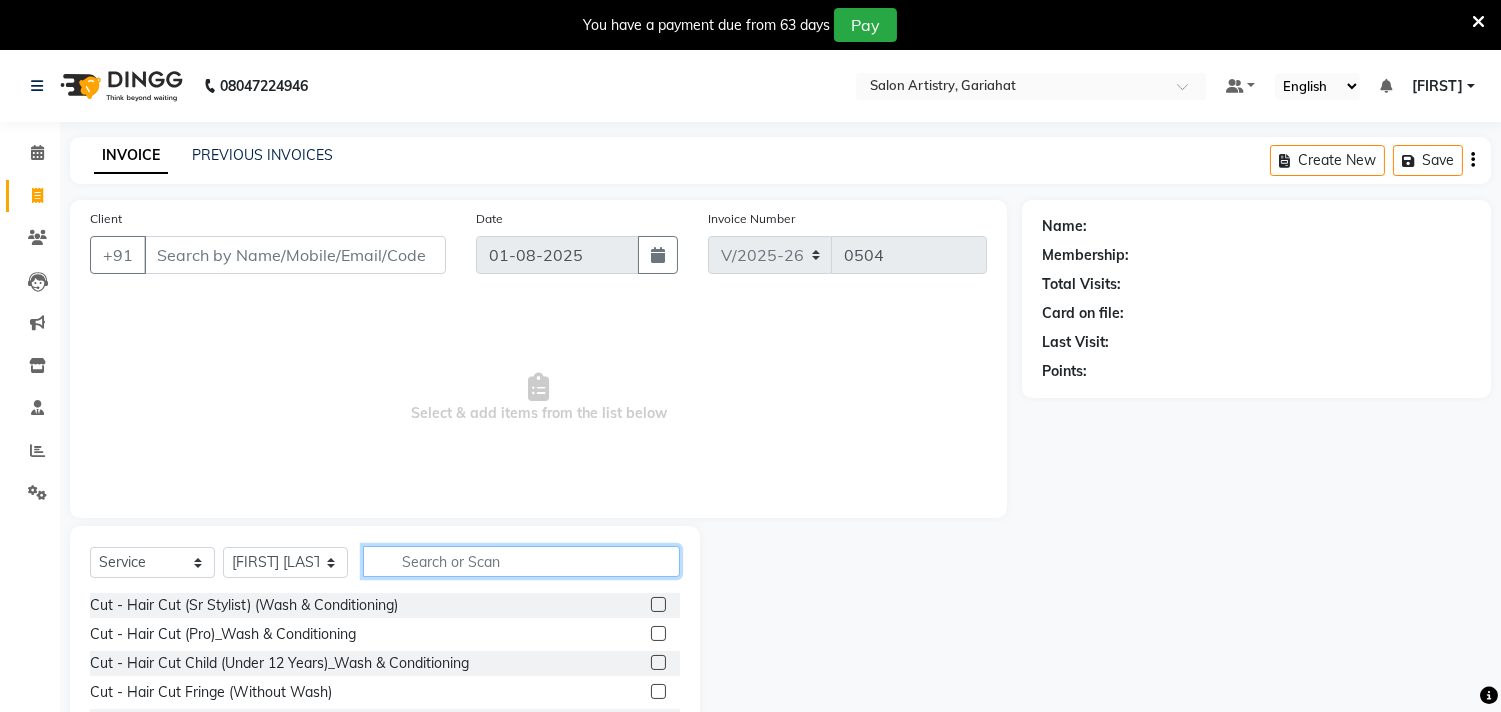 click 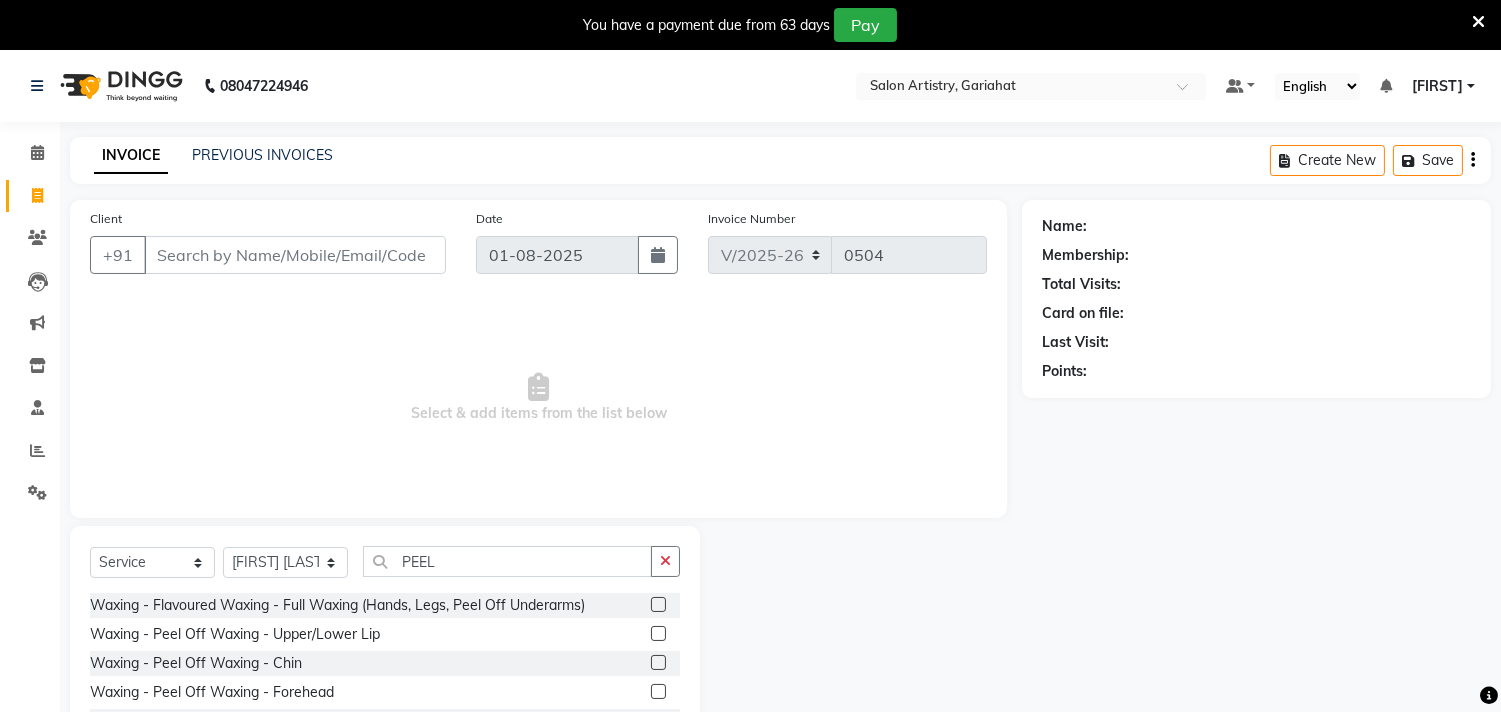 drag, startPoint x: 637, startPoint y: 630, endPoint x: 634, endPoint y: 645, distance: 15.297058 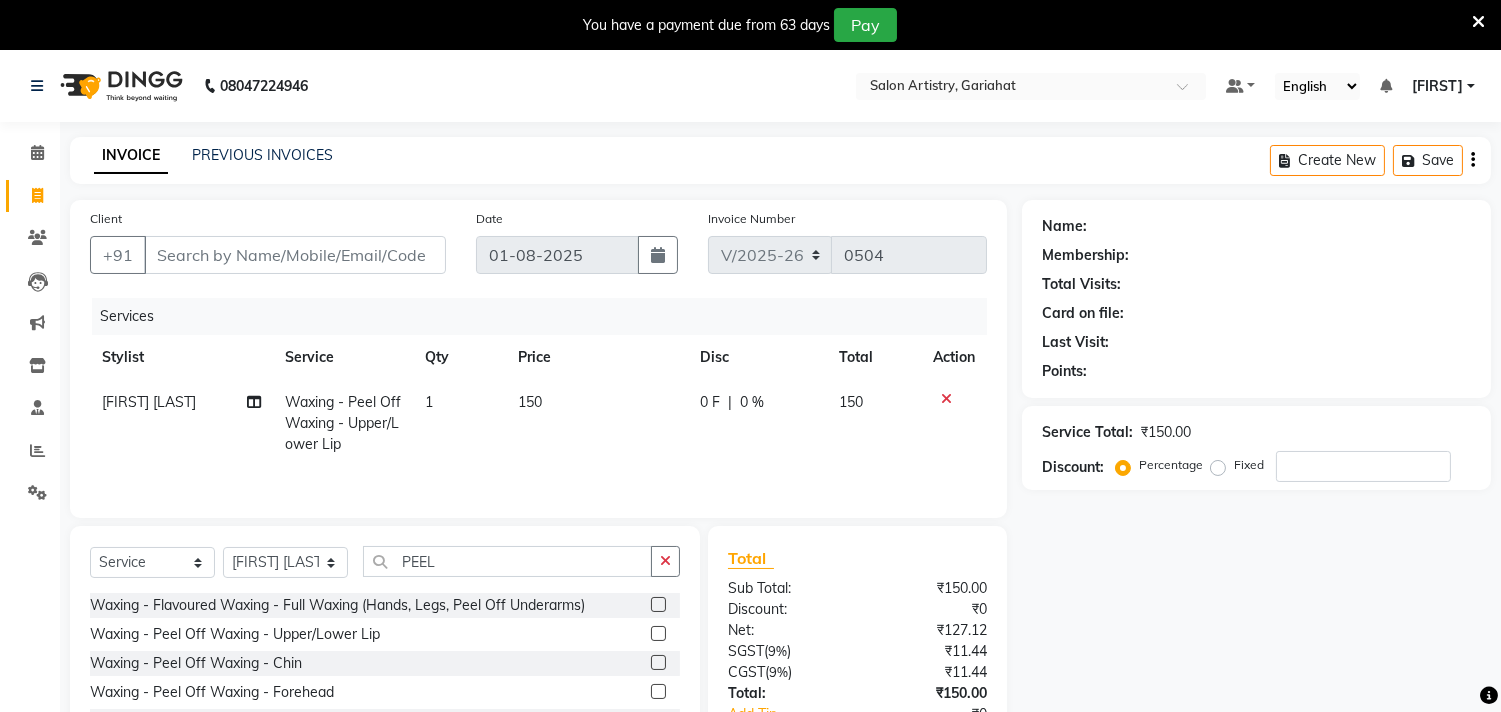 click 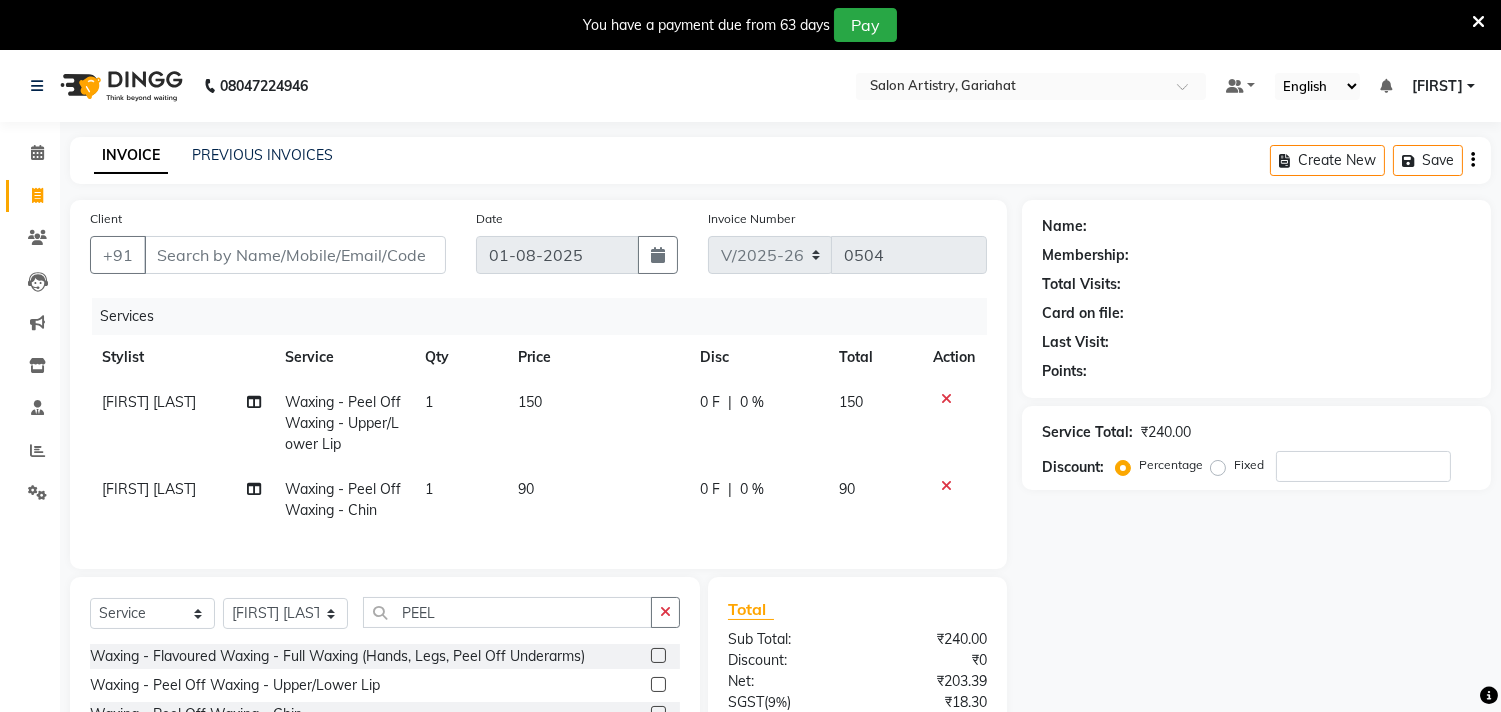 click 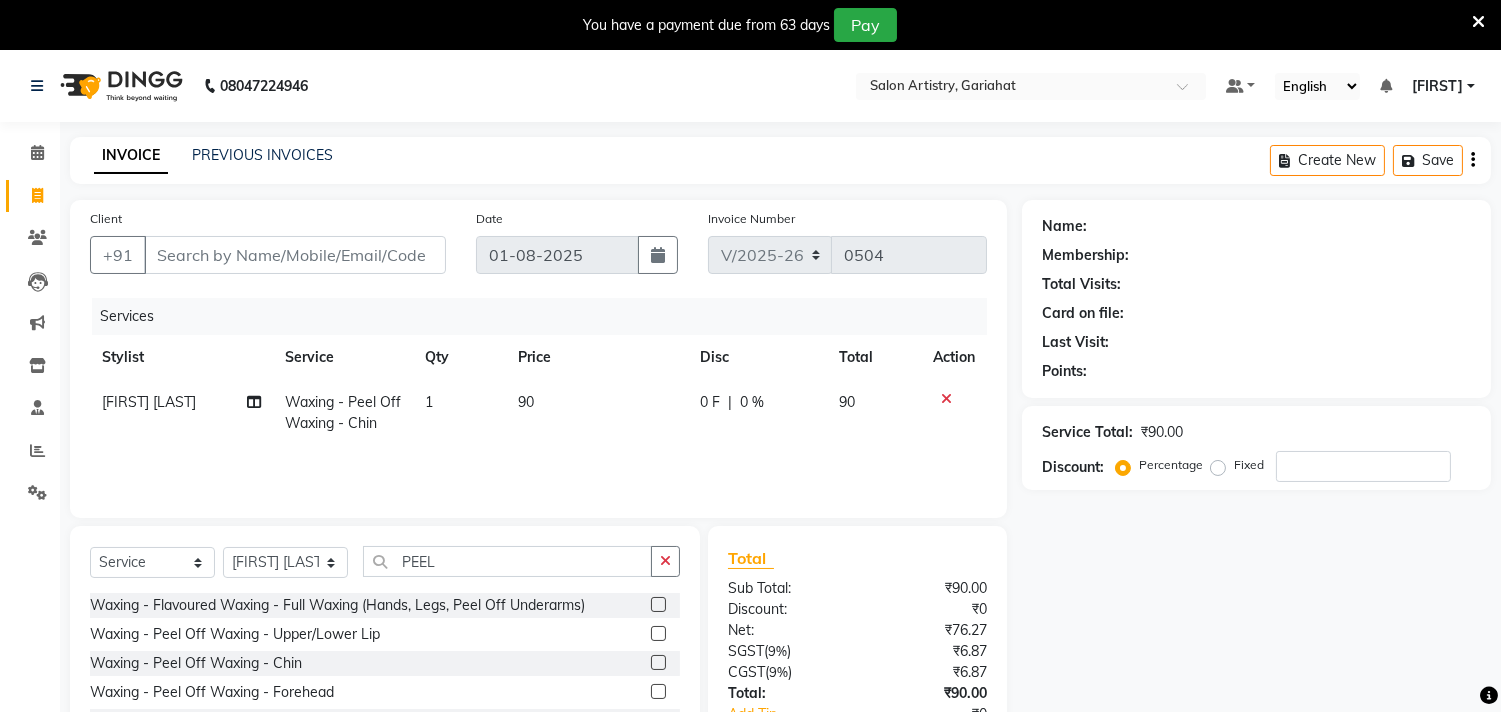 click 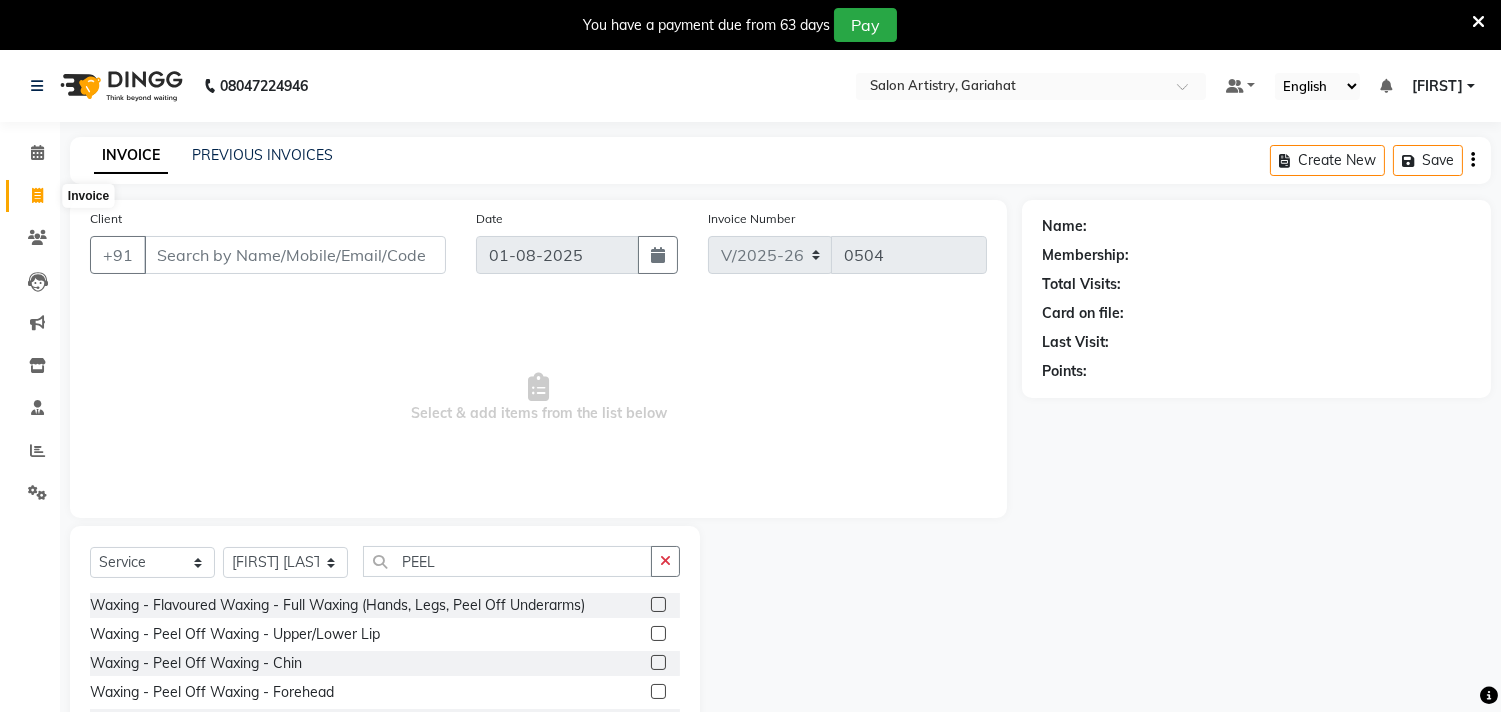 click 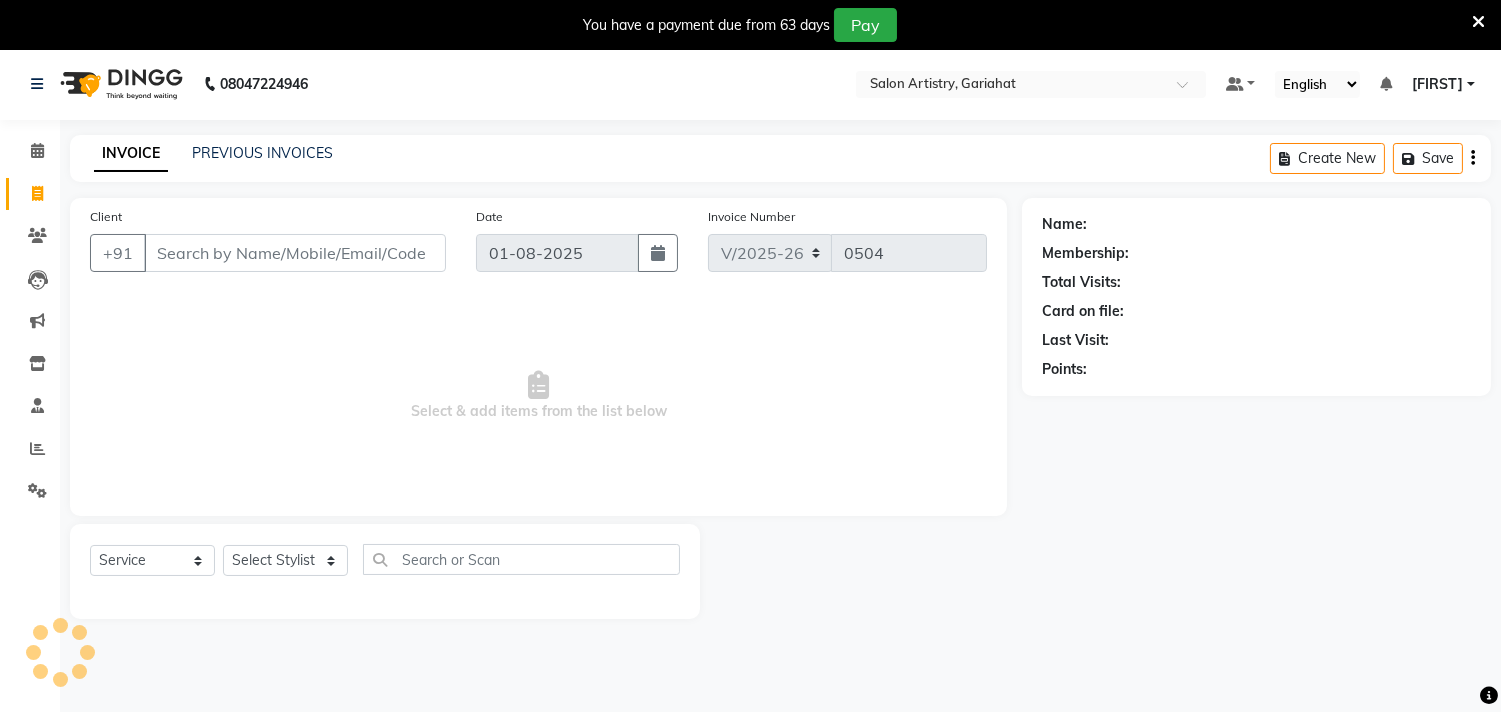 scroll, scrollTop: 50, scrollLeft: 0, axis: vertical 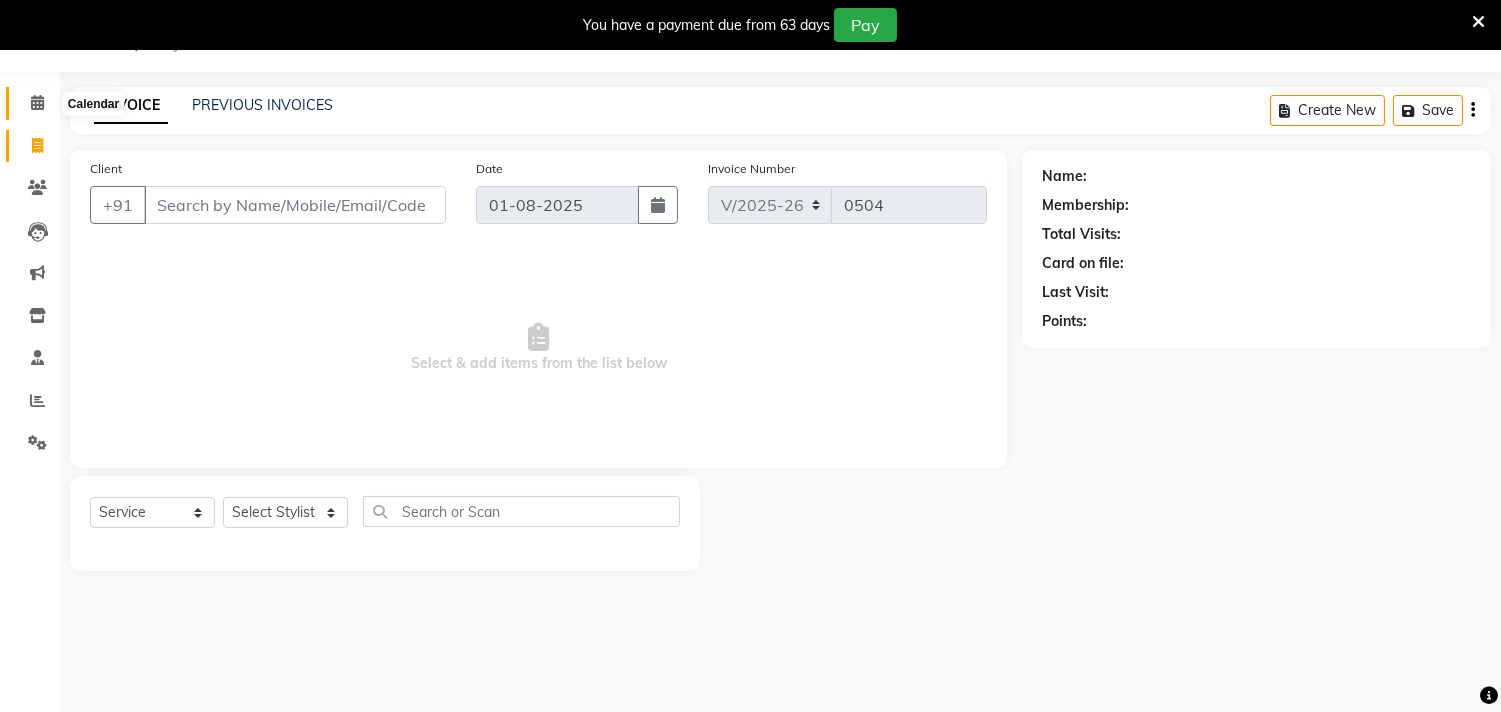 click 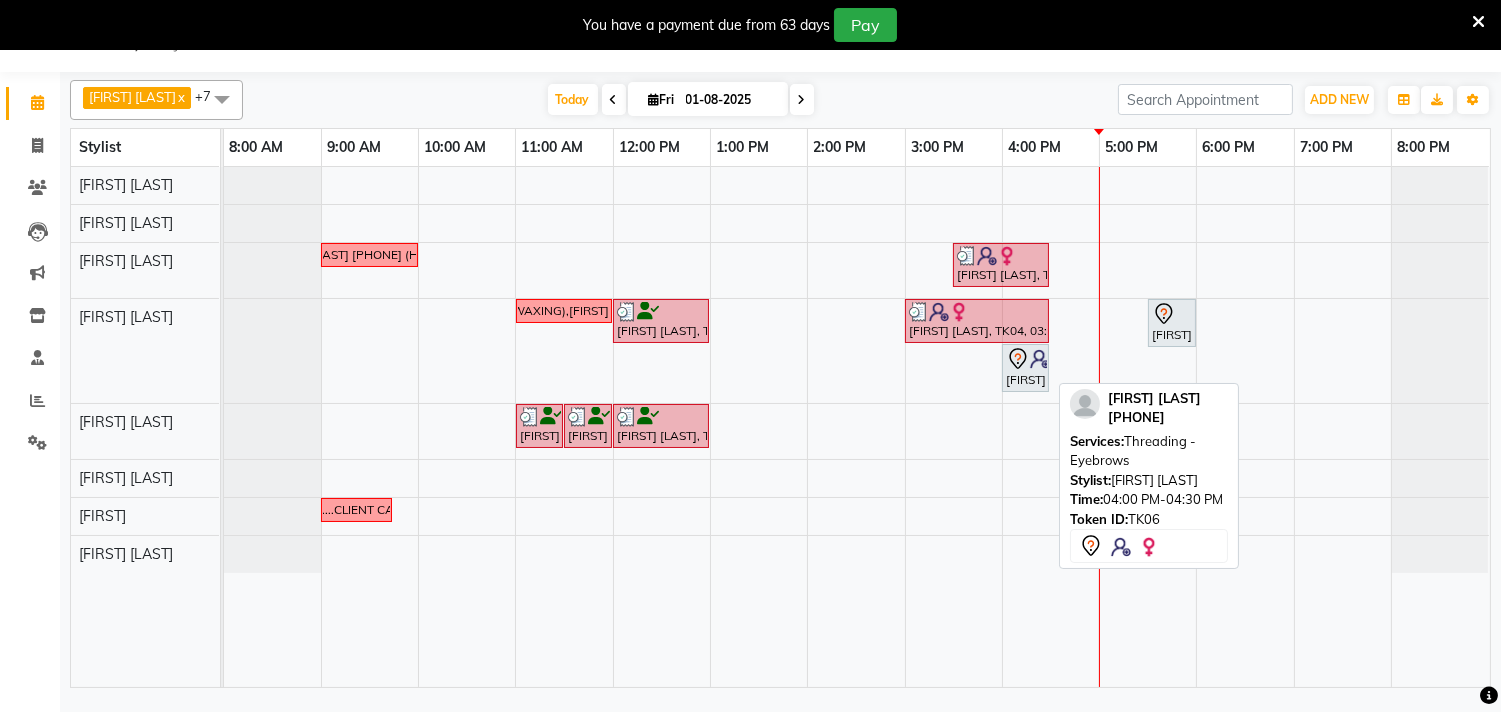 click on "ANKITA DEY, TK06, 04:00 PM-04:30 PM, Threading - Eyebrows" at bounding box center (1025, 368) 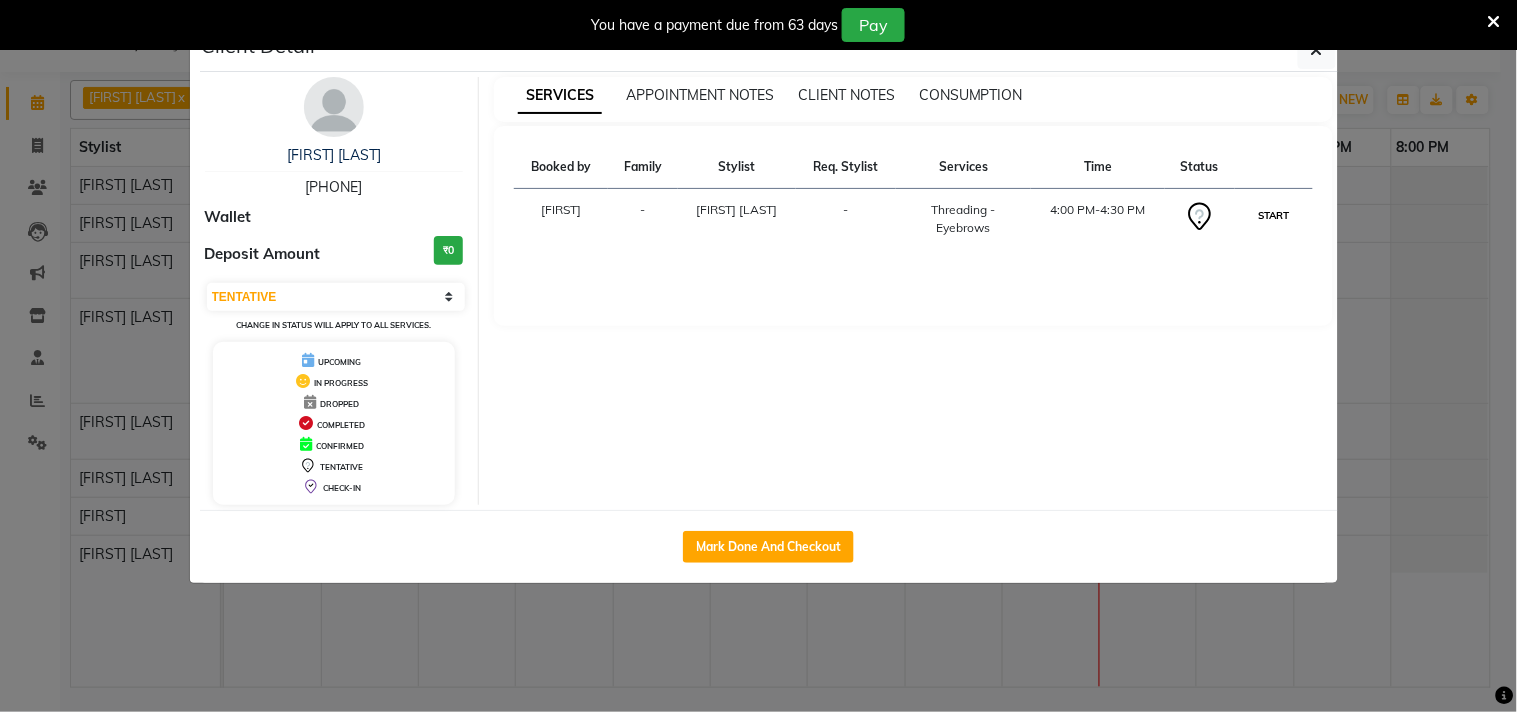 click on "START" at bounding box center (1273, 215) 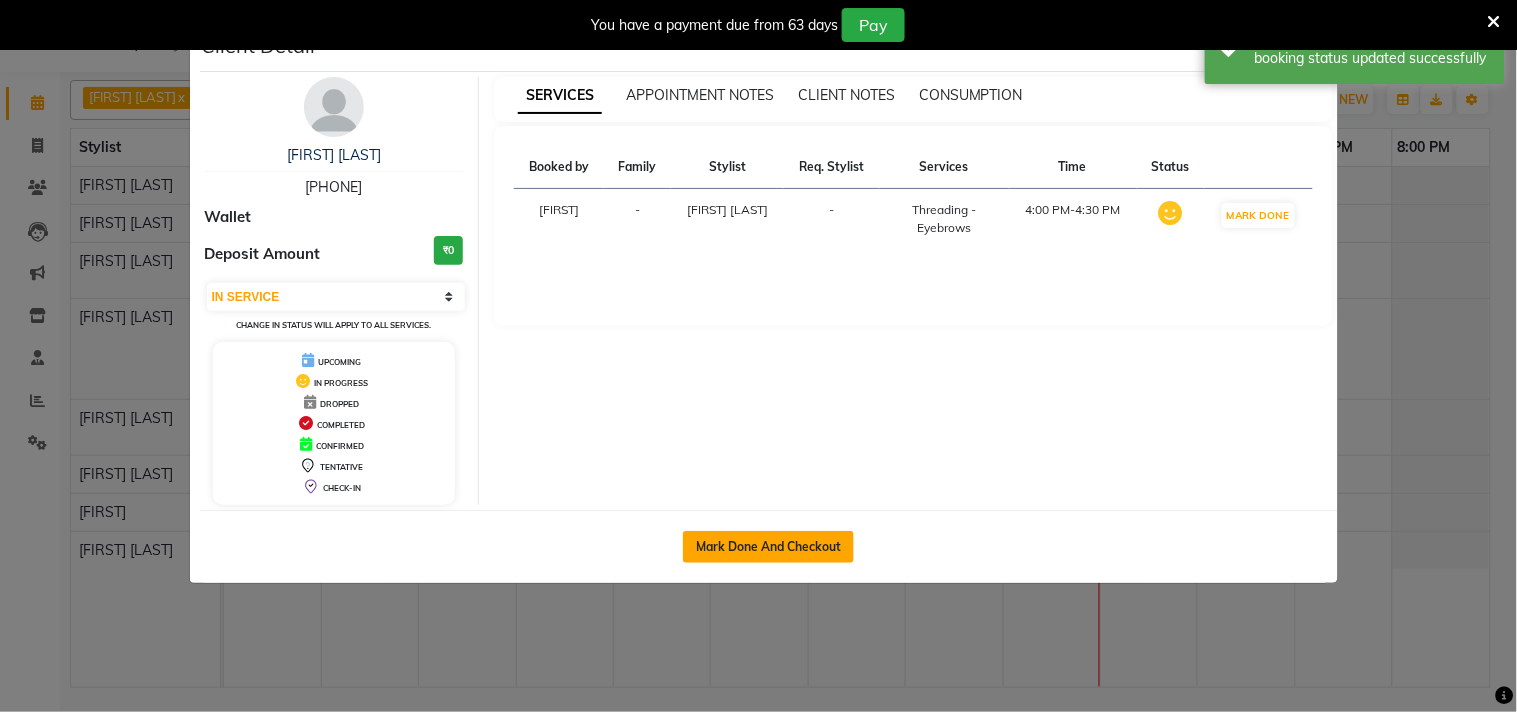 click on "Mark Done And Checkout" 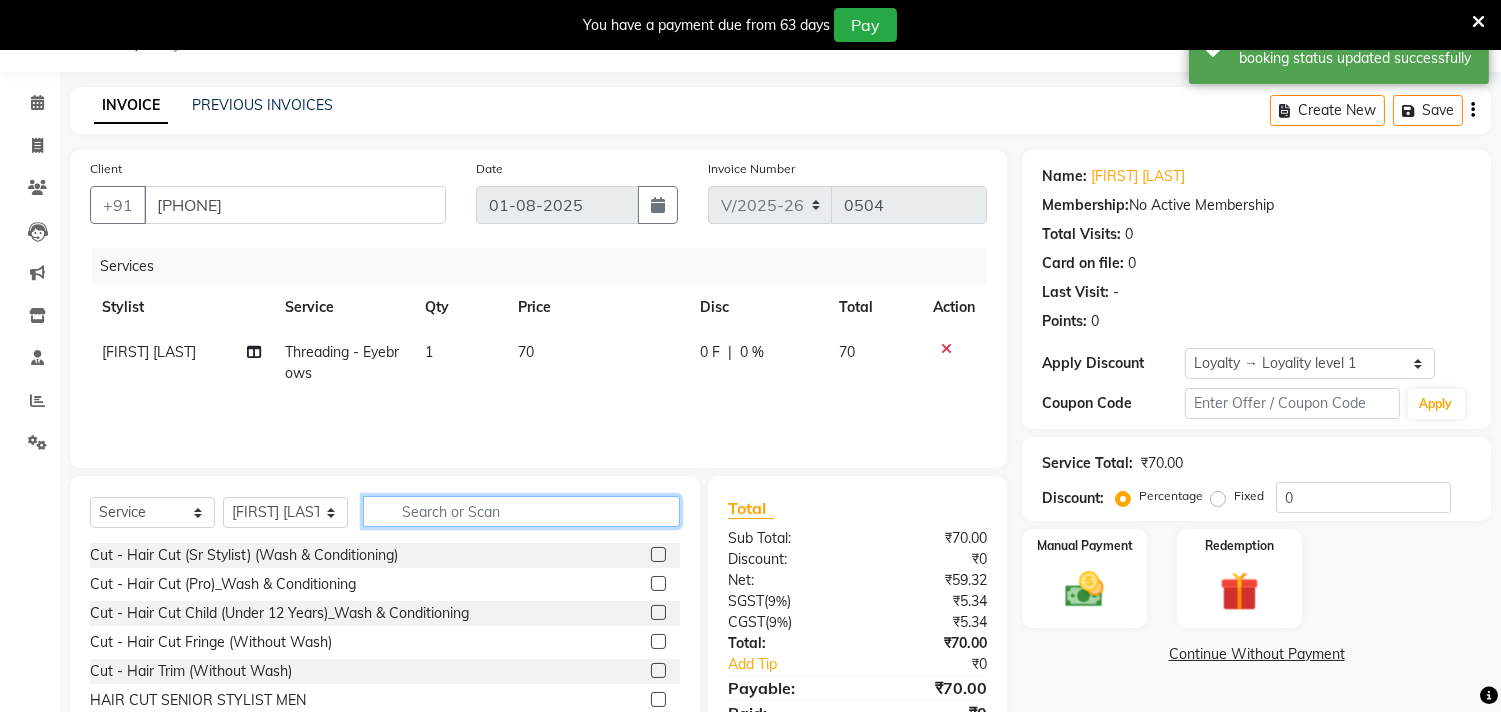 click 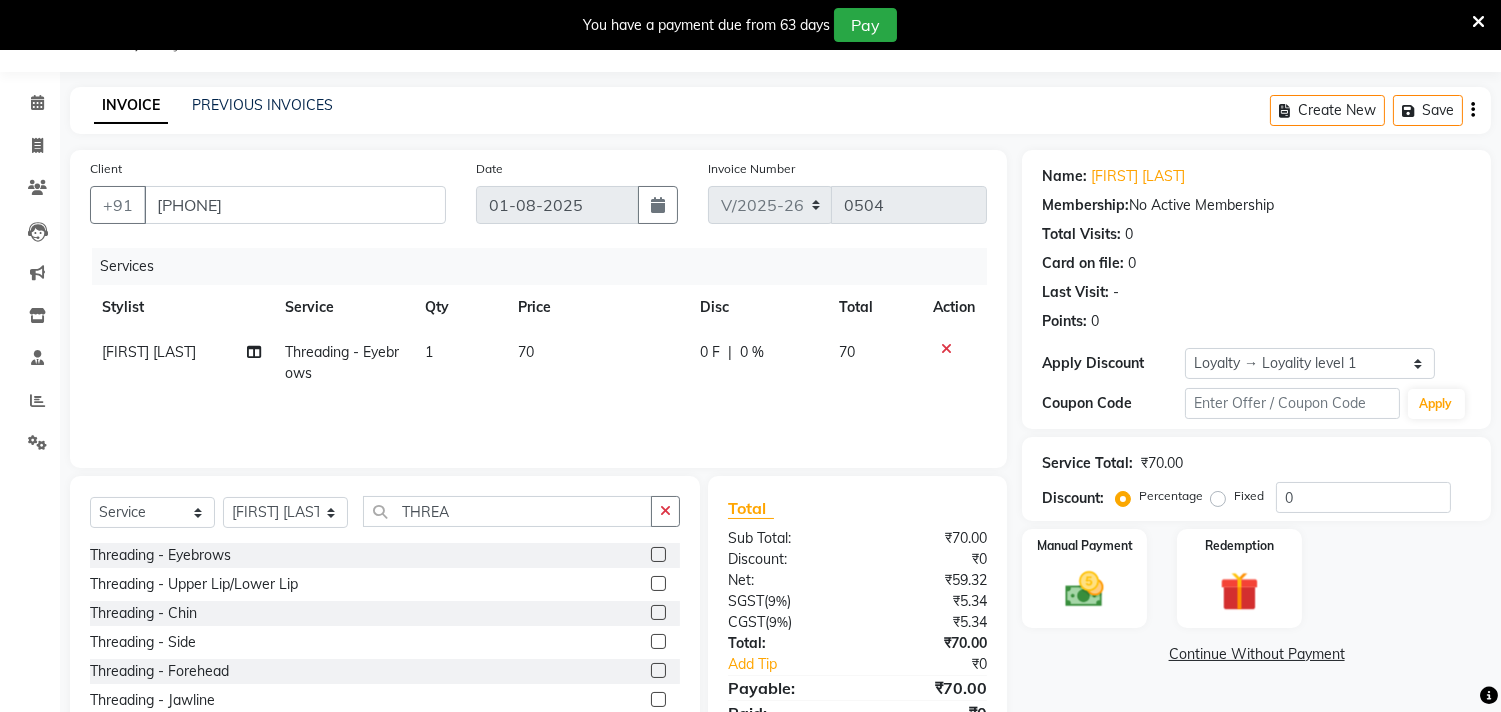 click 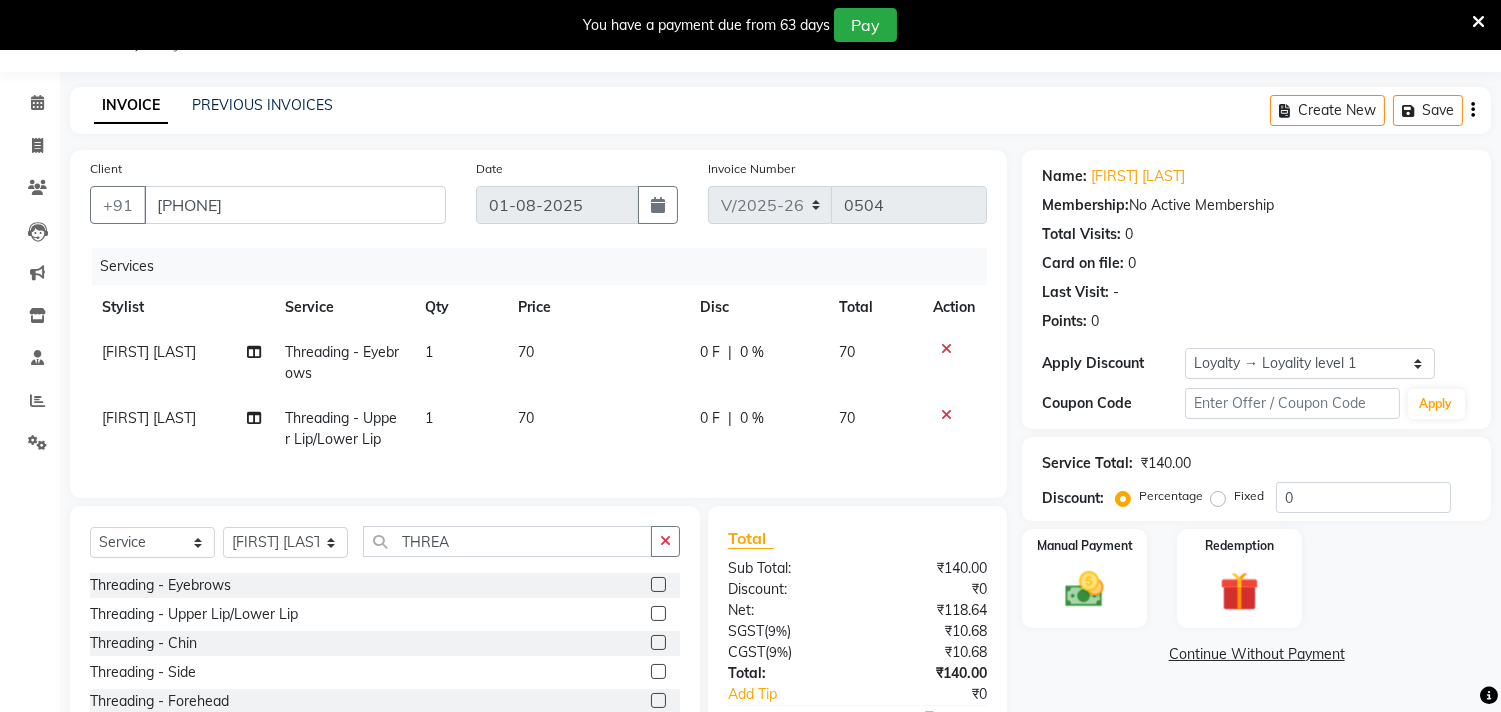 click 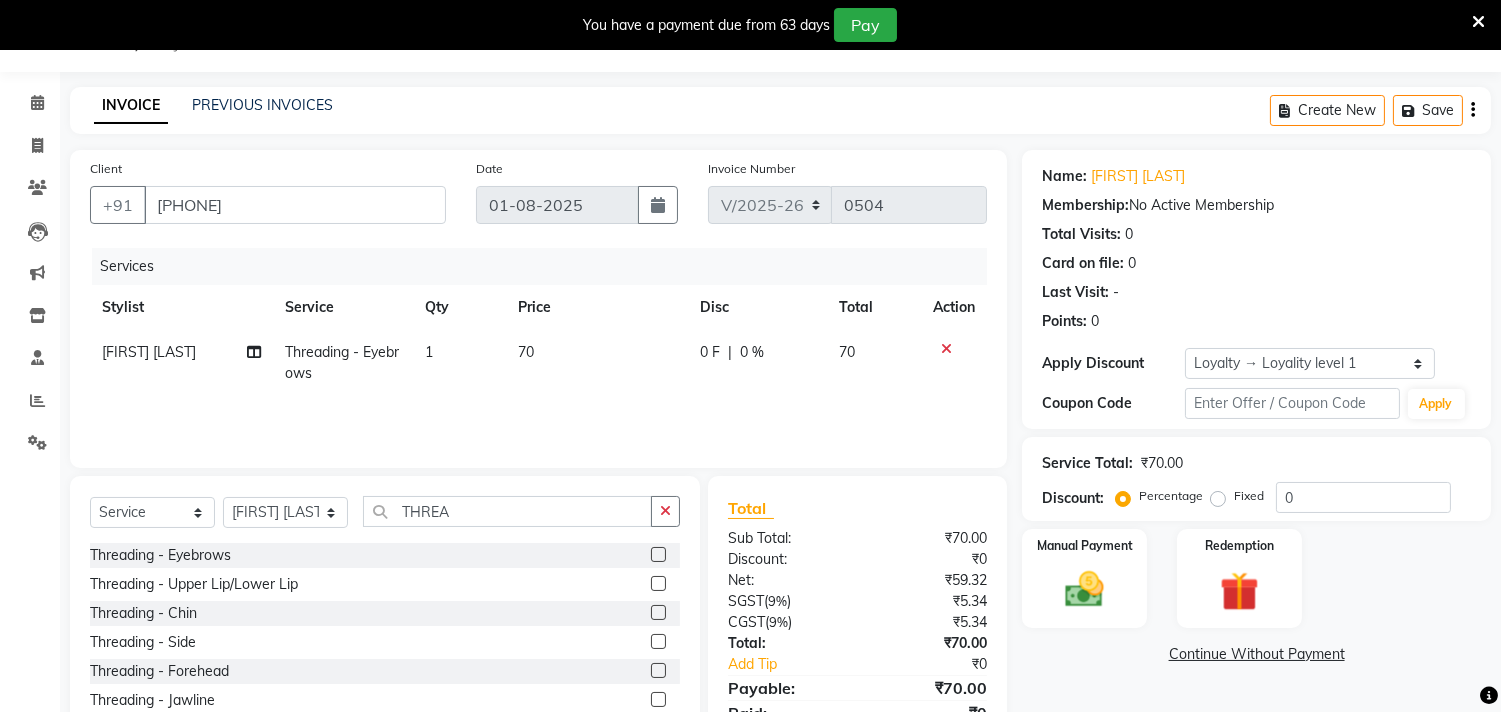click 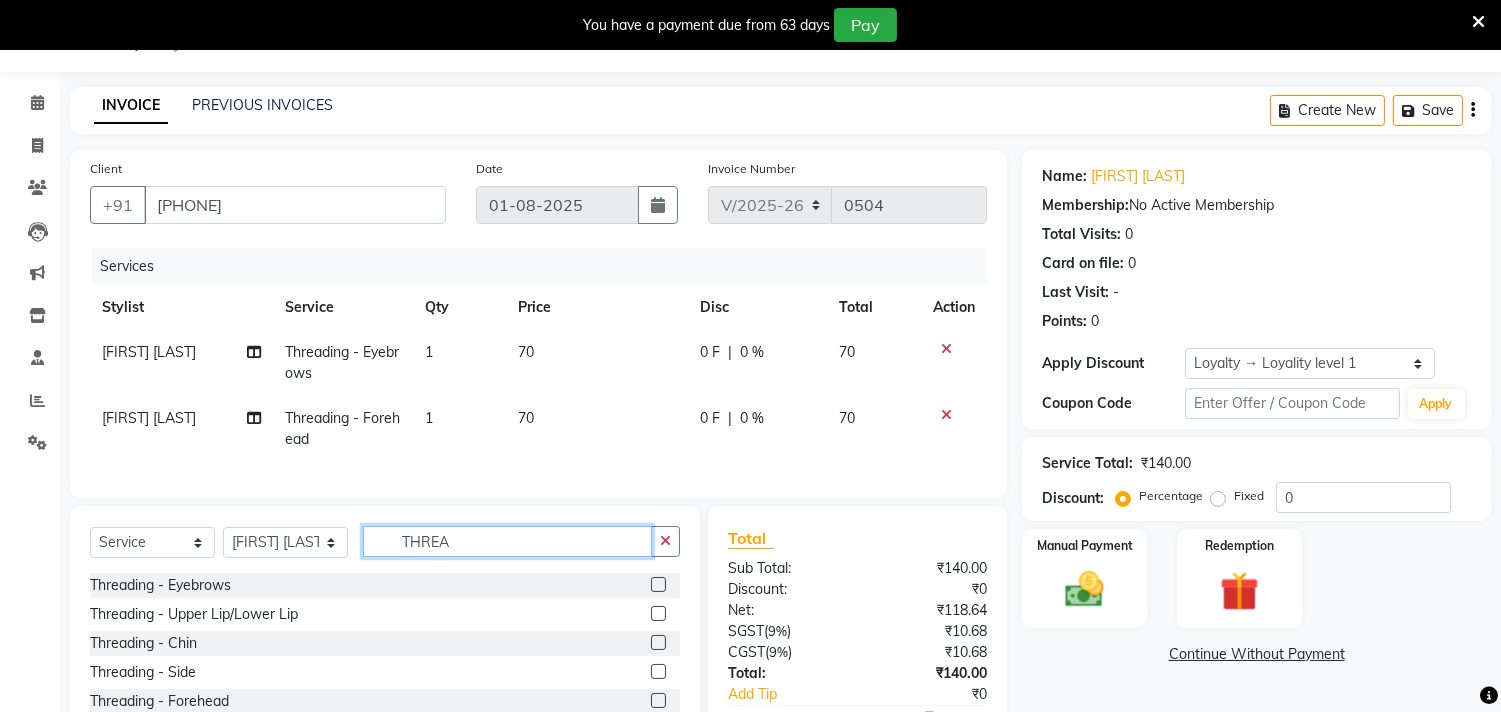 click on "THREA" 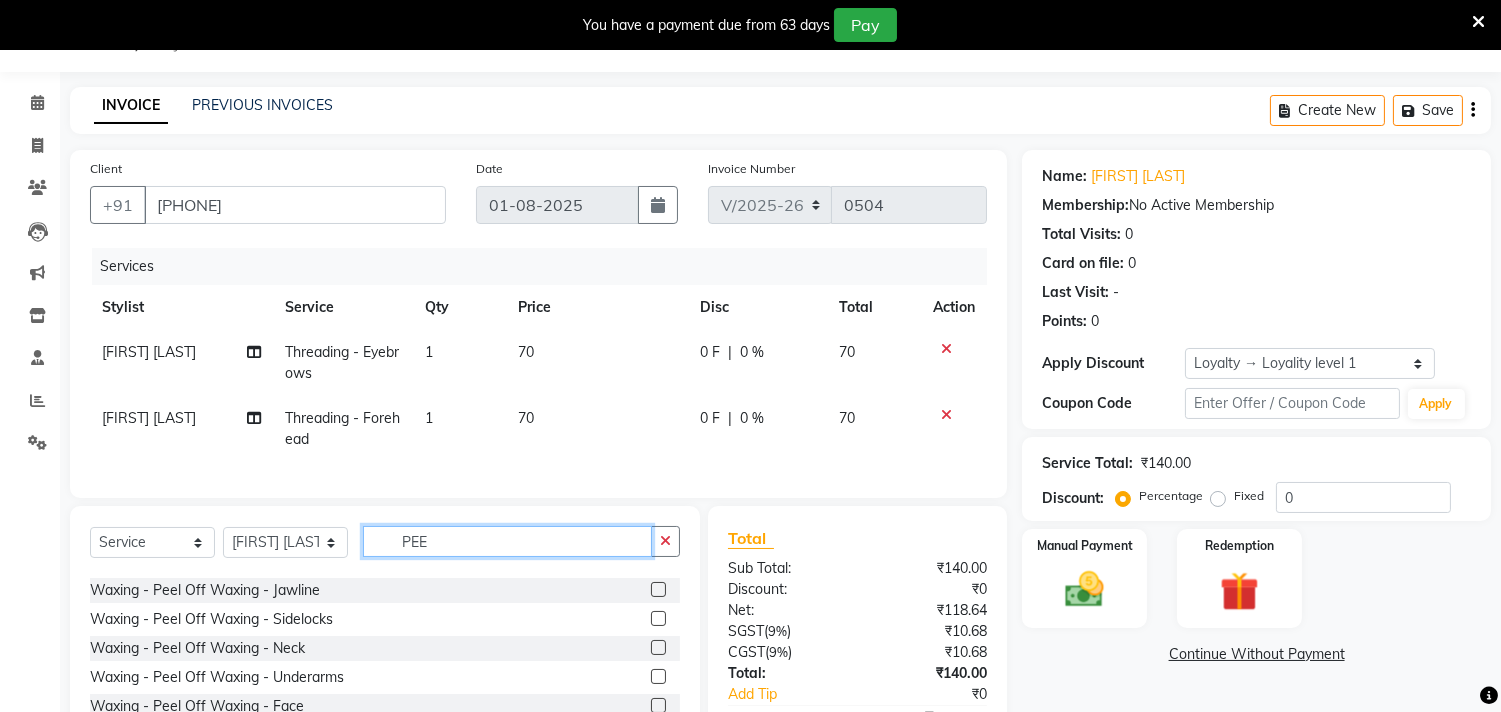 scroll, scrollTop: 0, scrollLeft: 0, axis: both 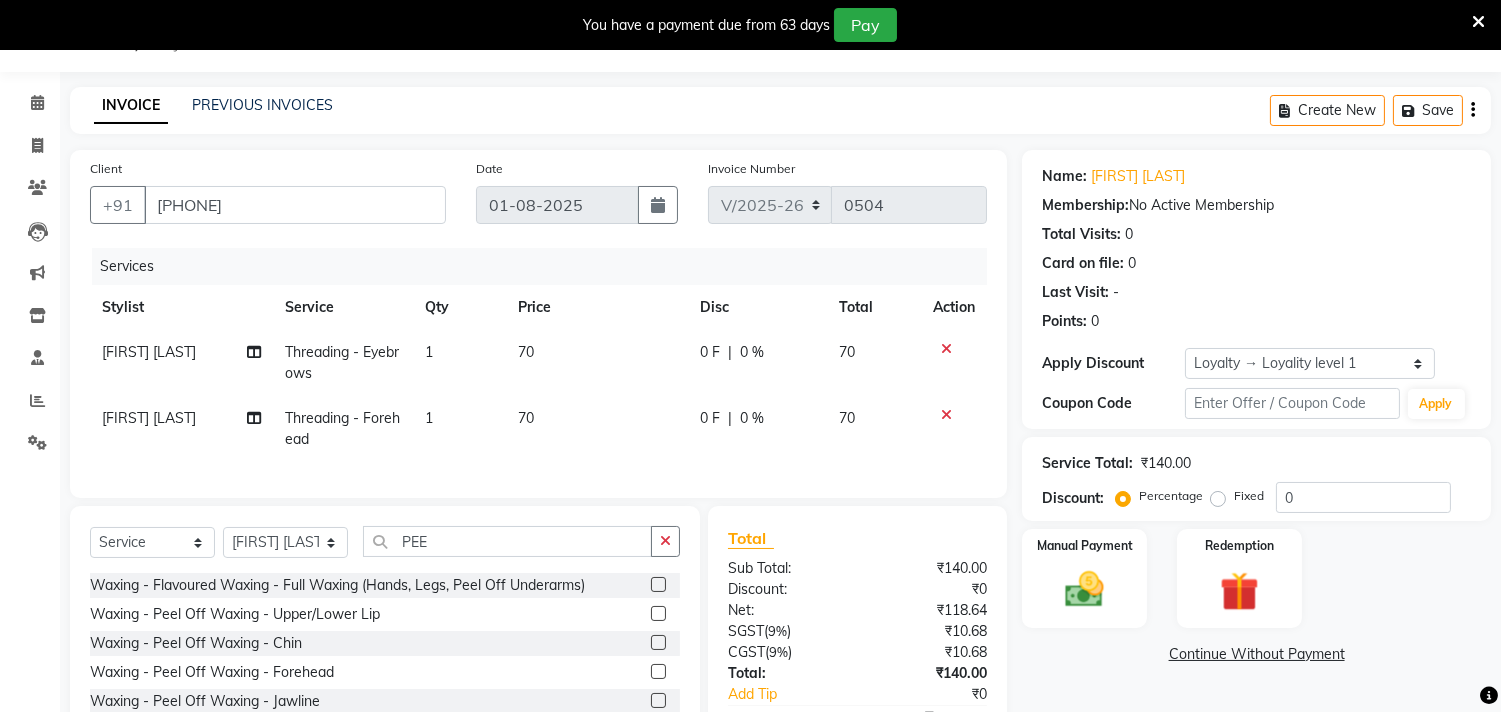click 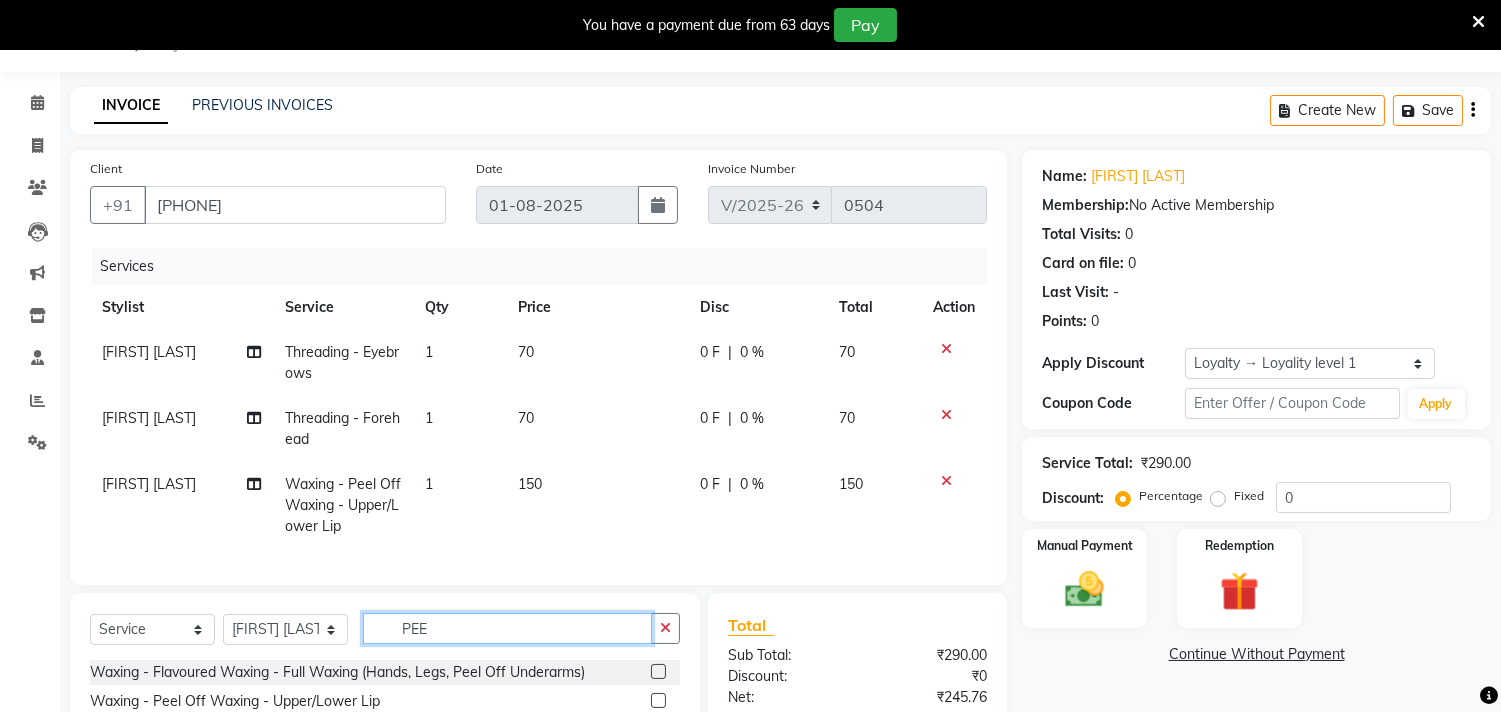 click on "PEE" 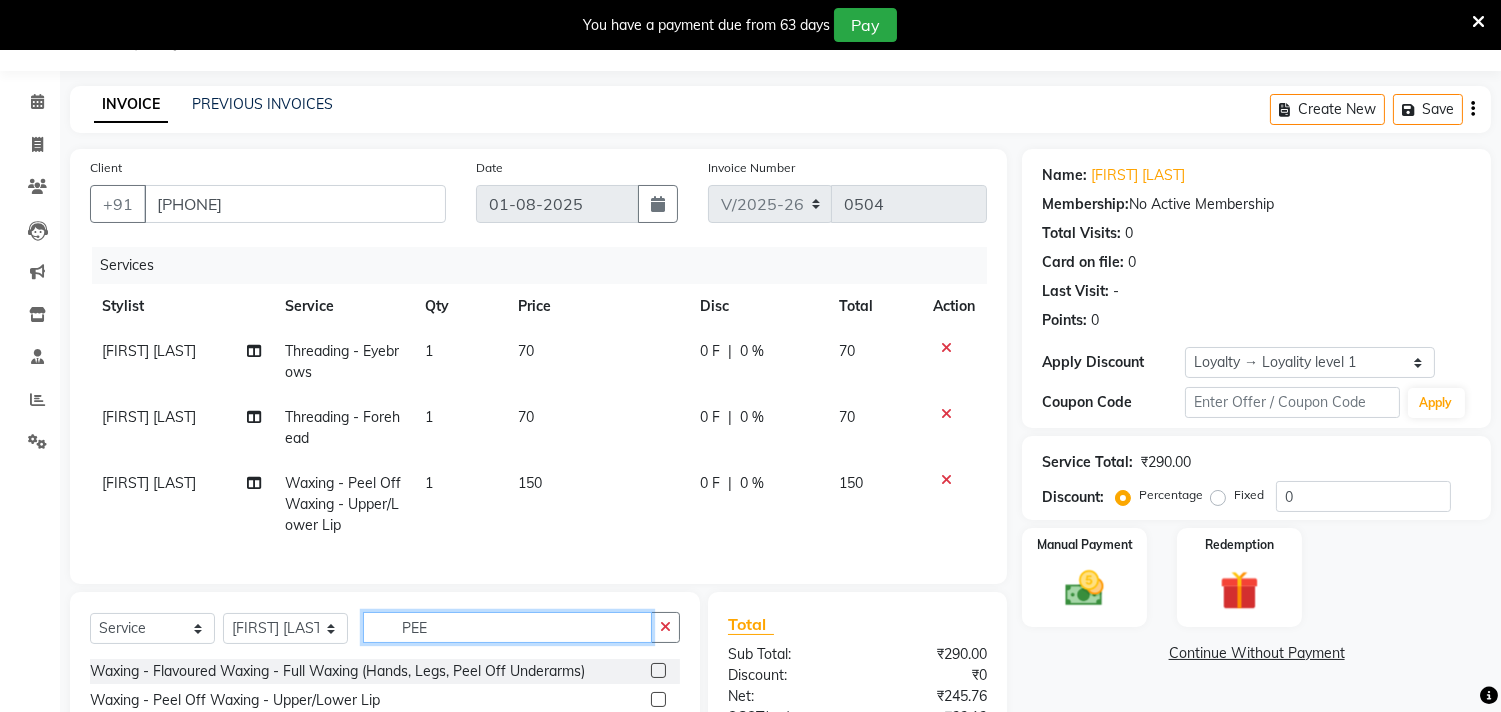 scroll, scrollTop: 161, scrollLeft: 0, axis: vertical 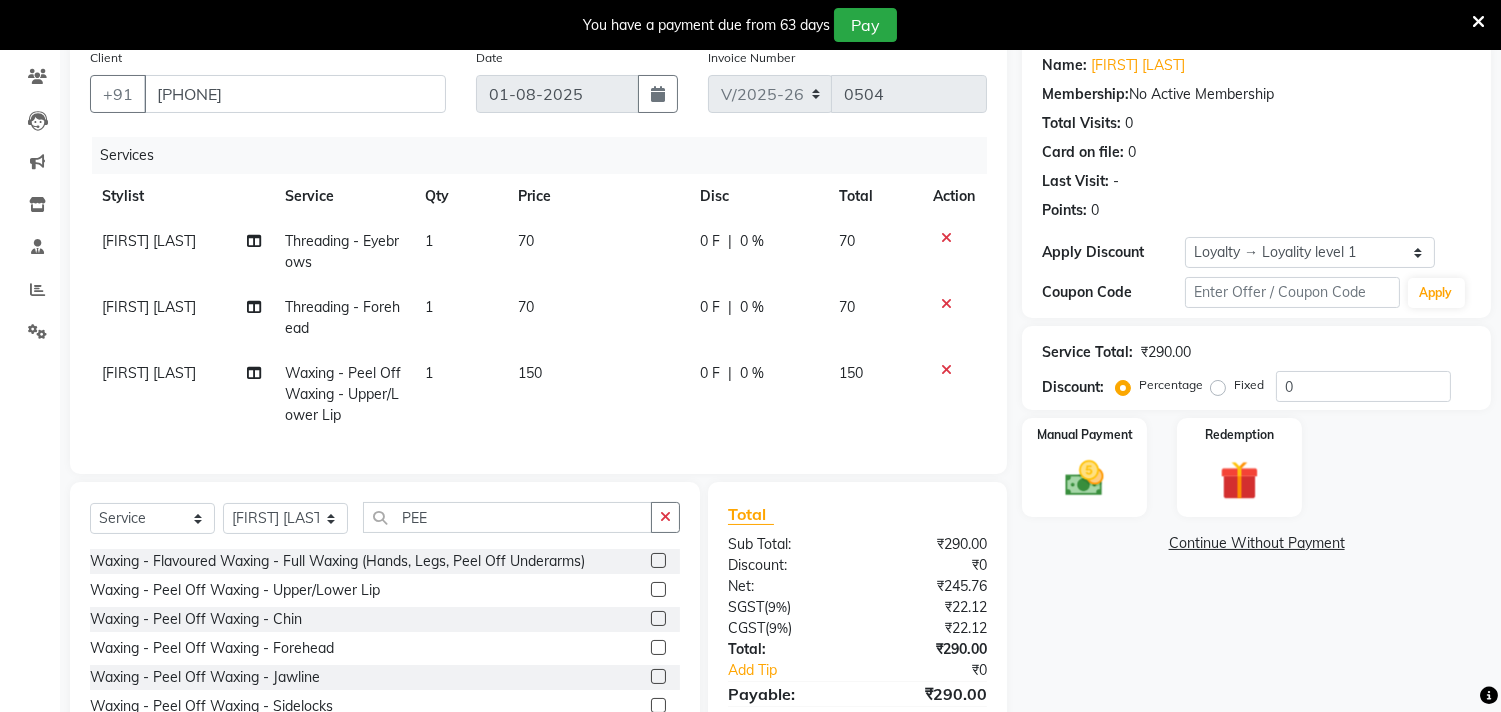 click 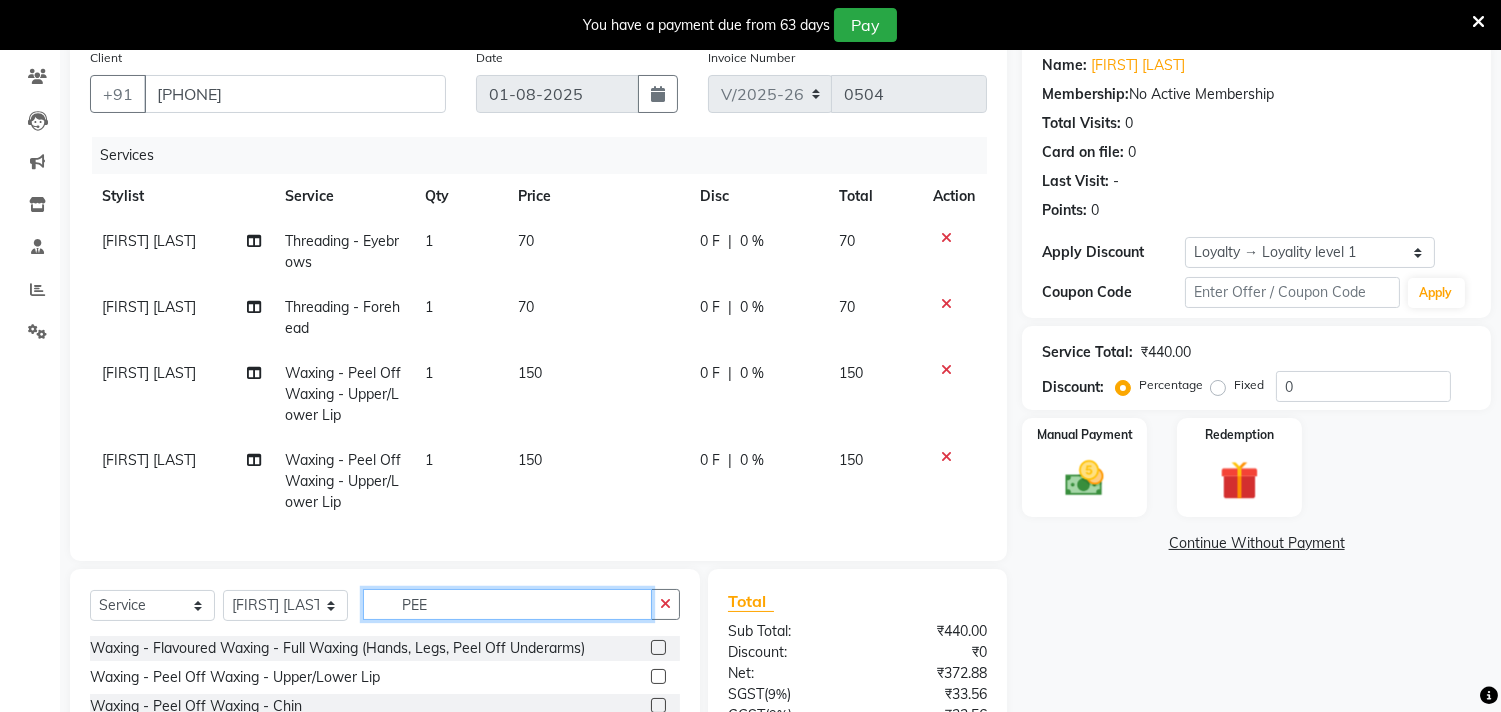 click on "PEE" 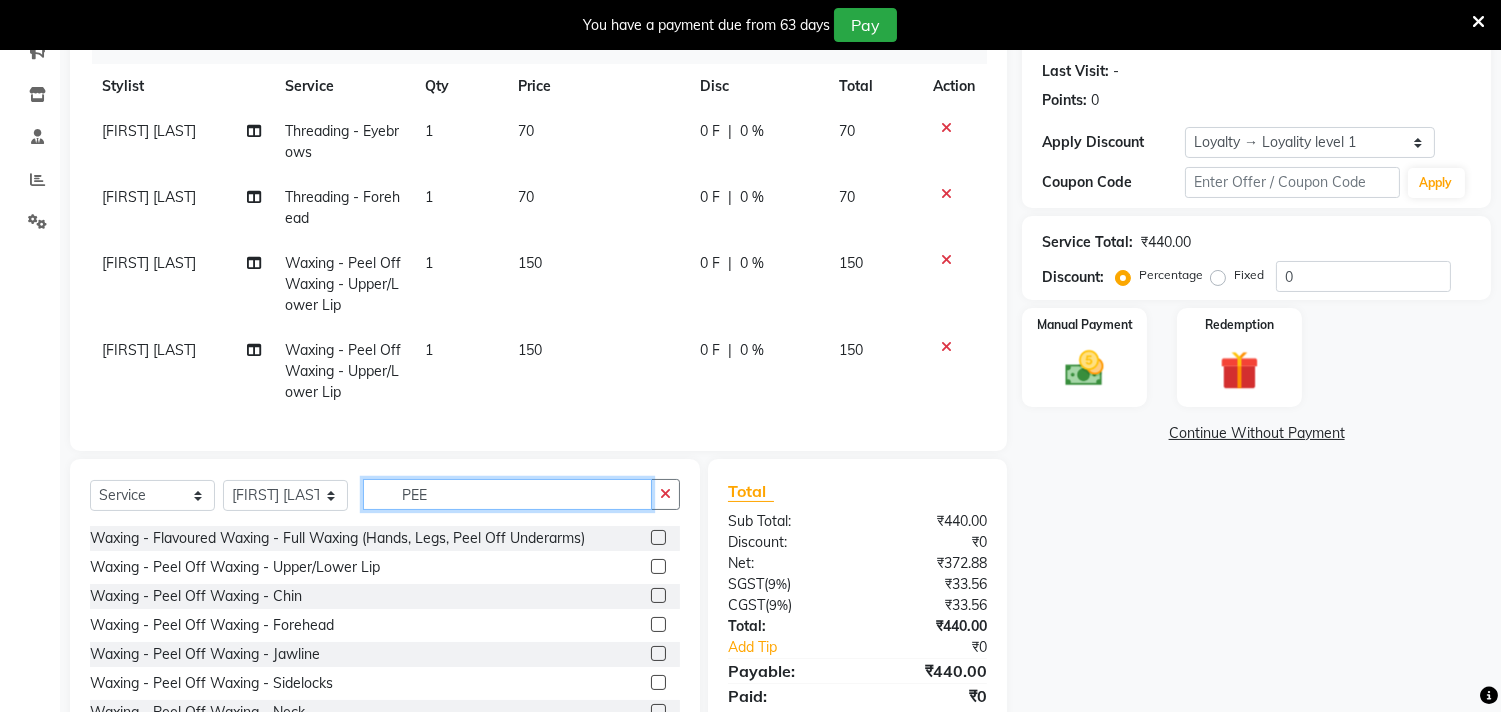 scroll, scrollTop: 272, scrollLeft: 0, axis: vertical 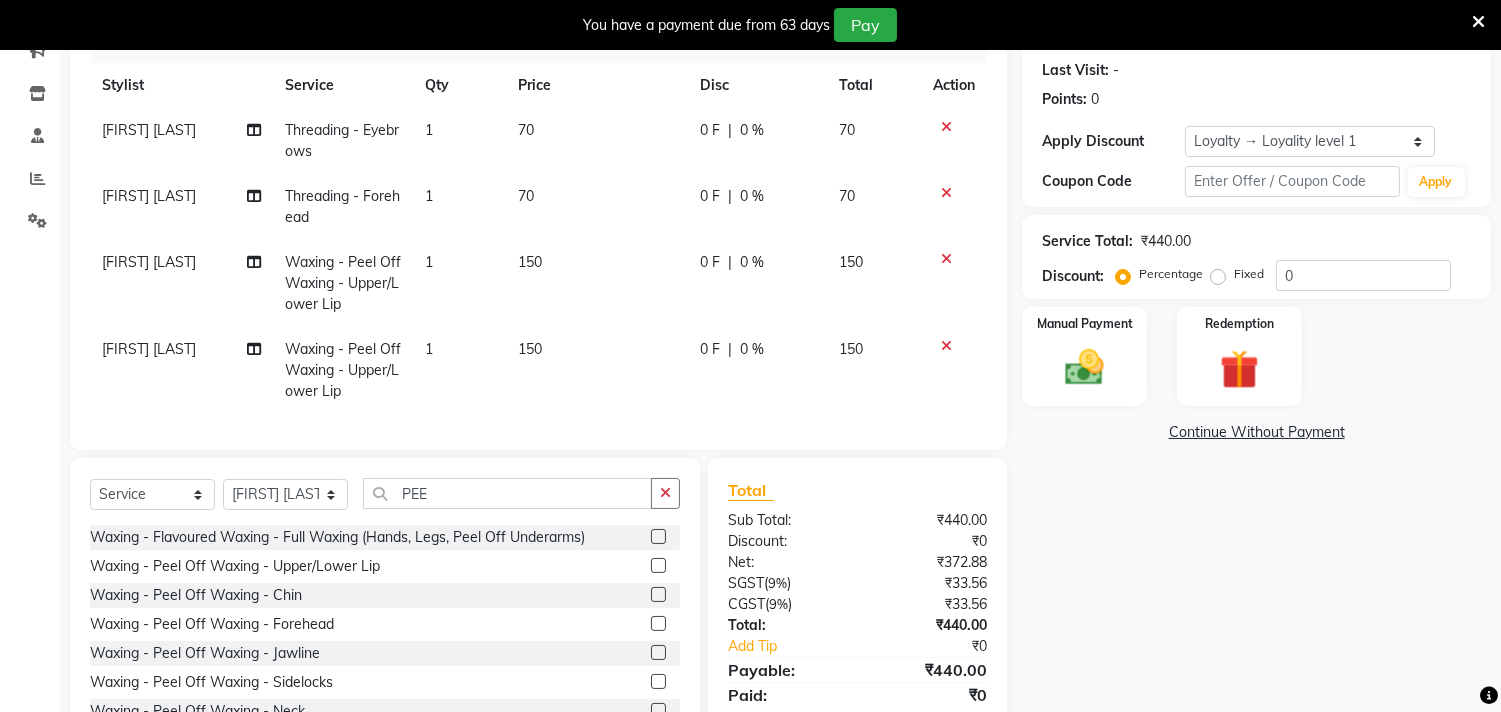 click 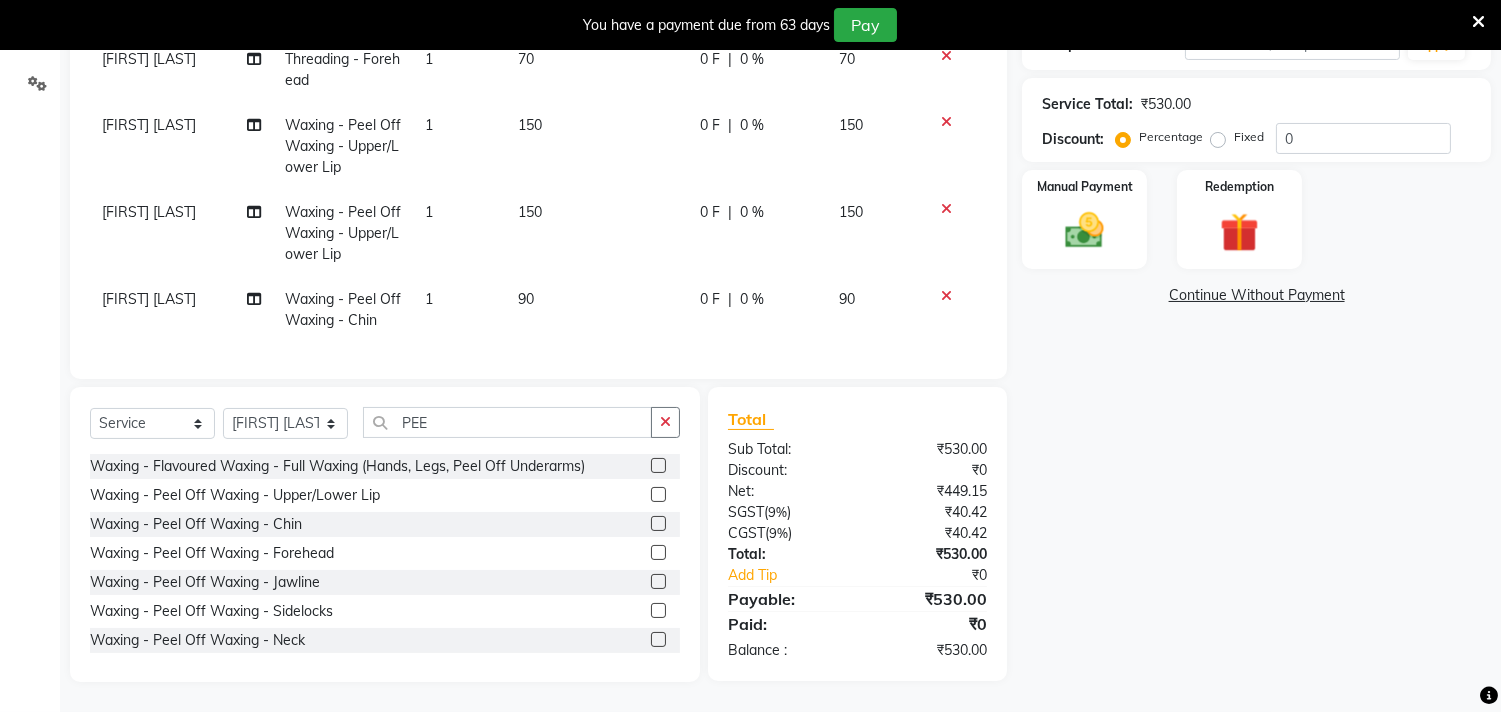 scroll, scrollTop: 425, scrollLeft: 0, axis: vertical 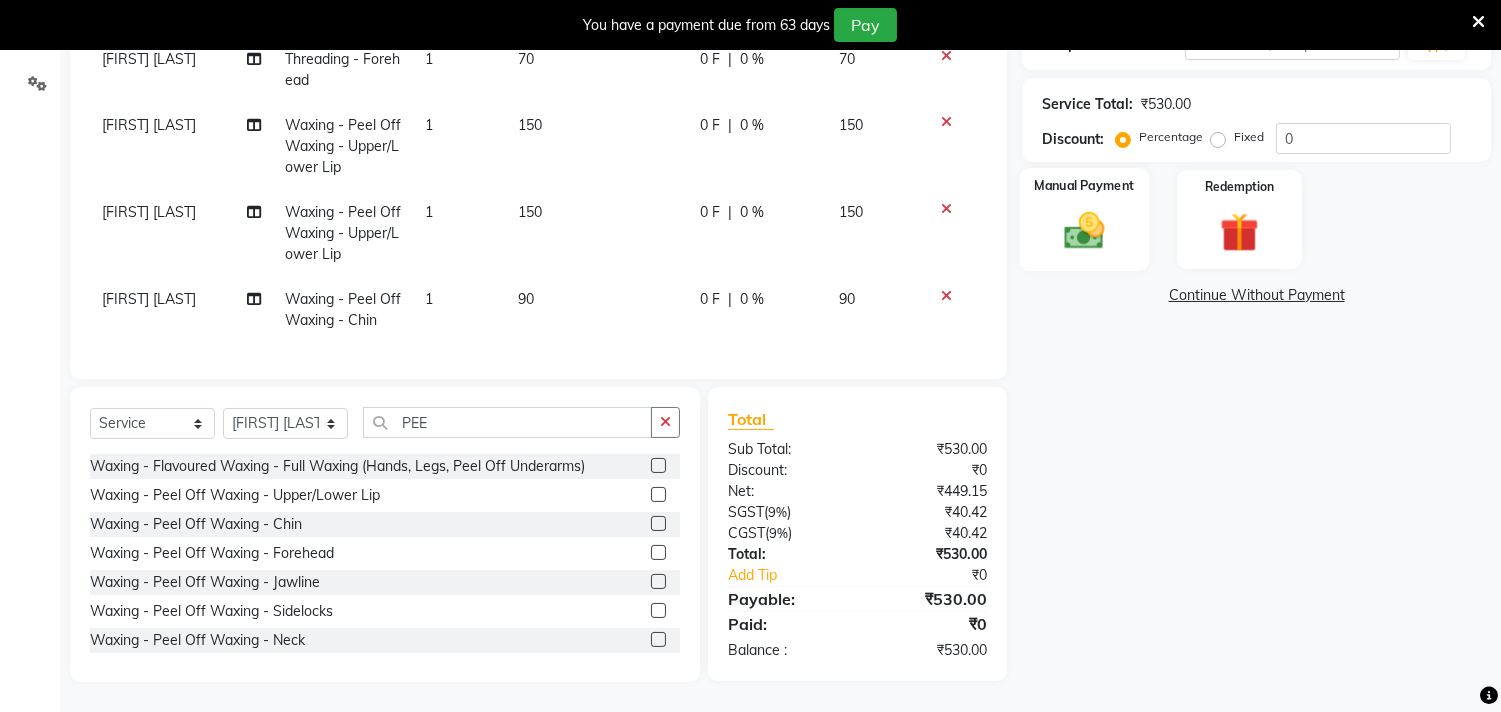 click 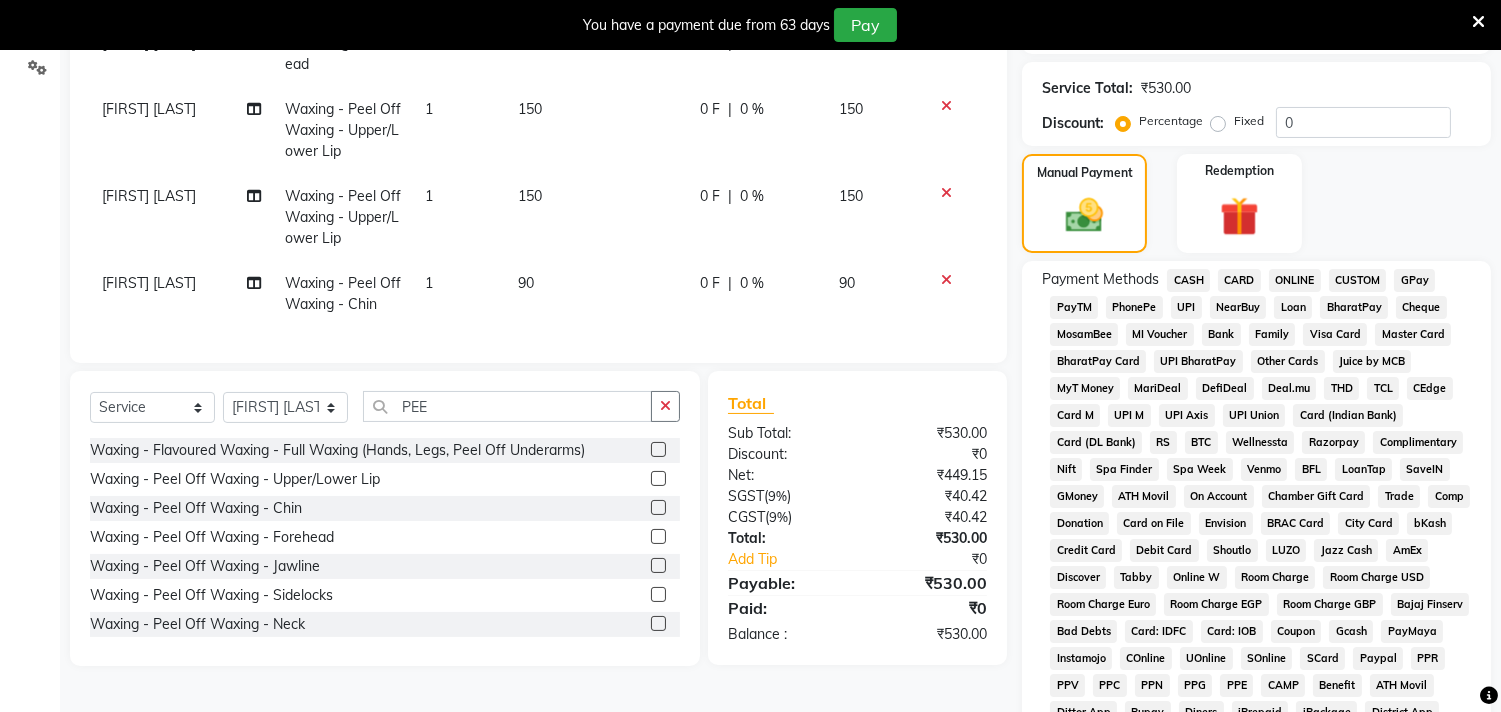 click on "GPay" 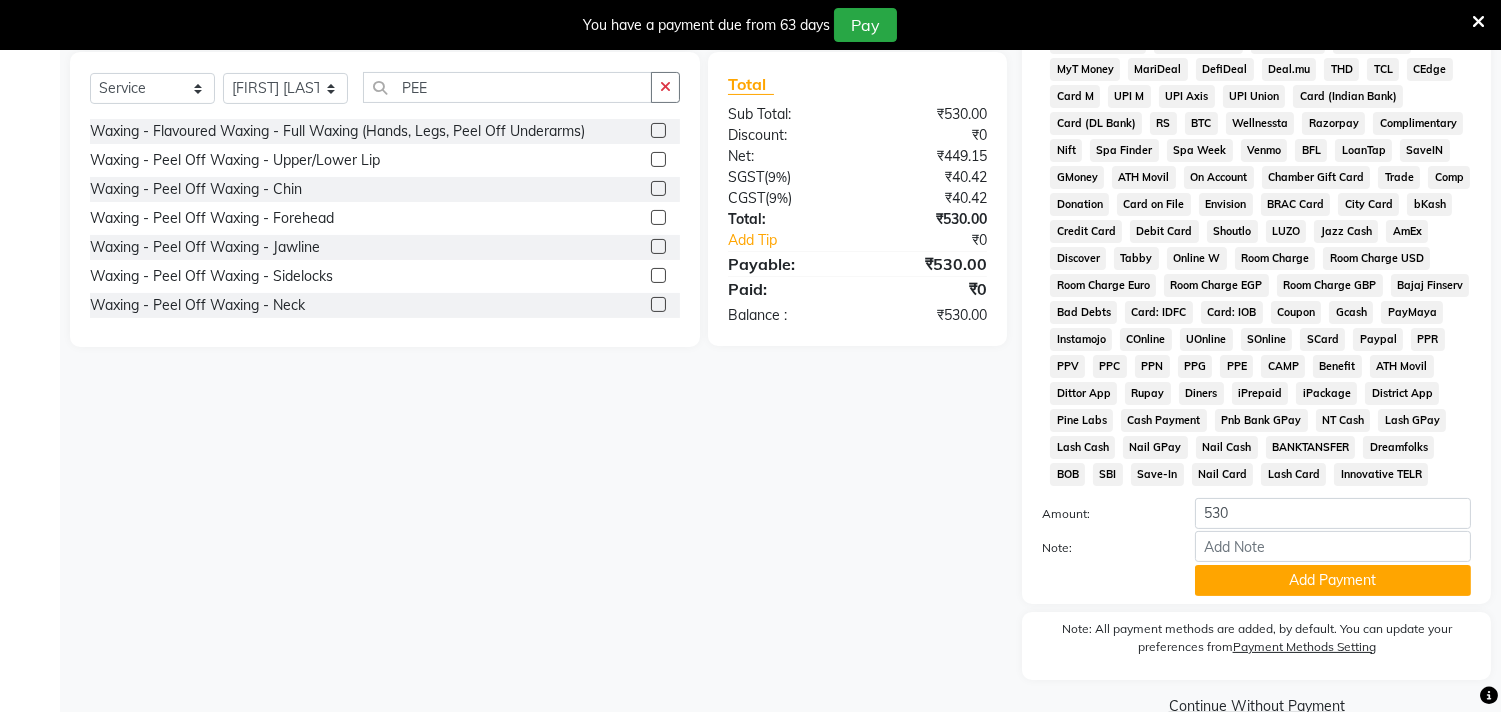scroll, scrollTop: 758, scrollLeft: 0, axis: vertical 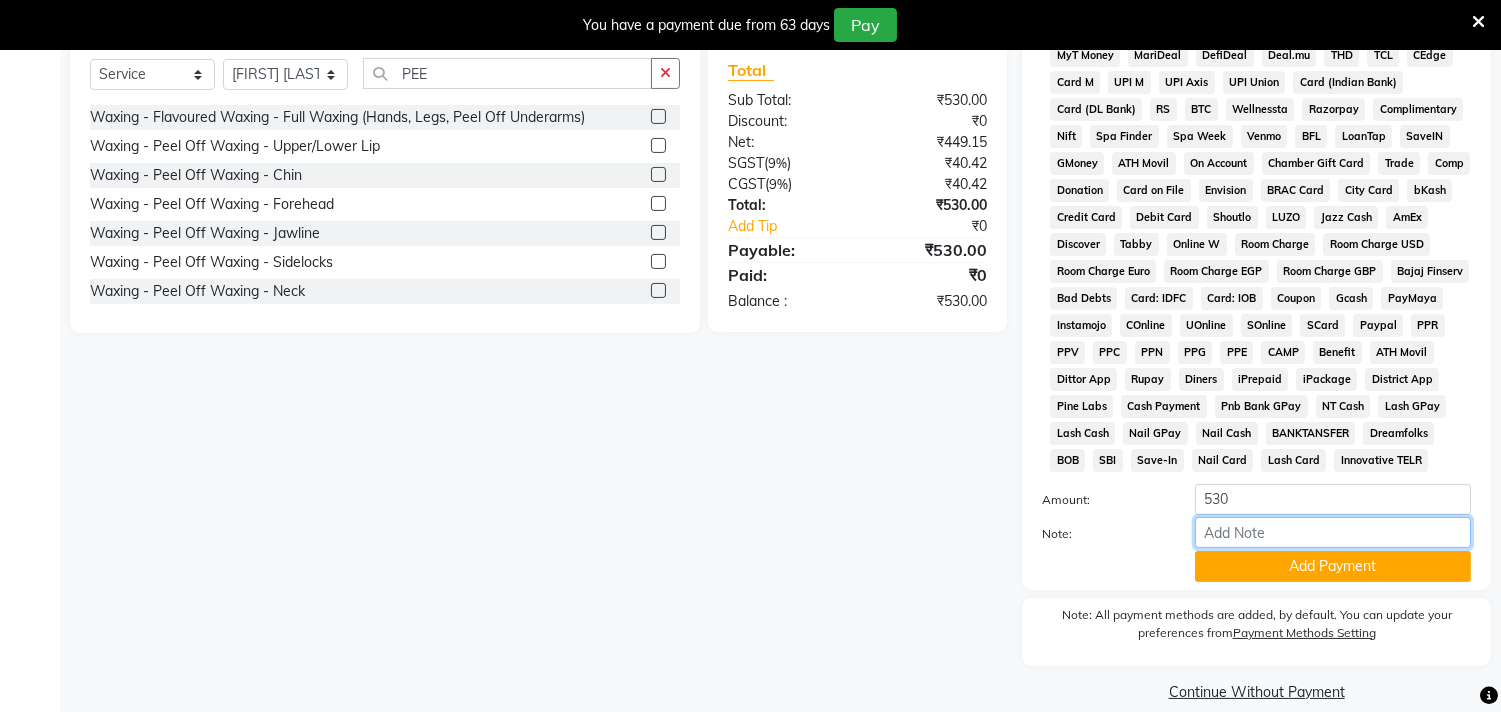 click on "Note:" at bounding box center (1333, 532) 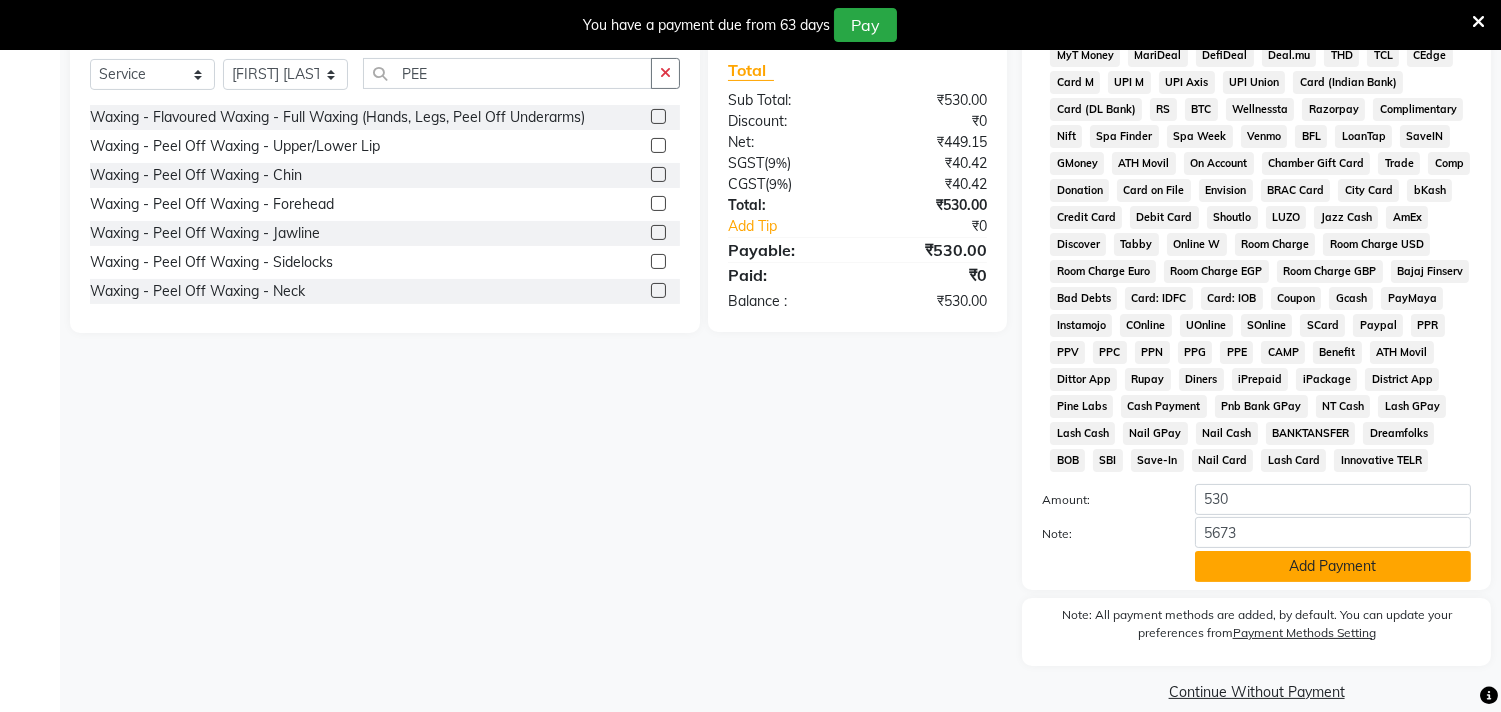 click on "Add Payment" 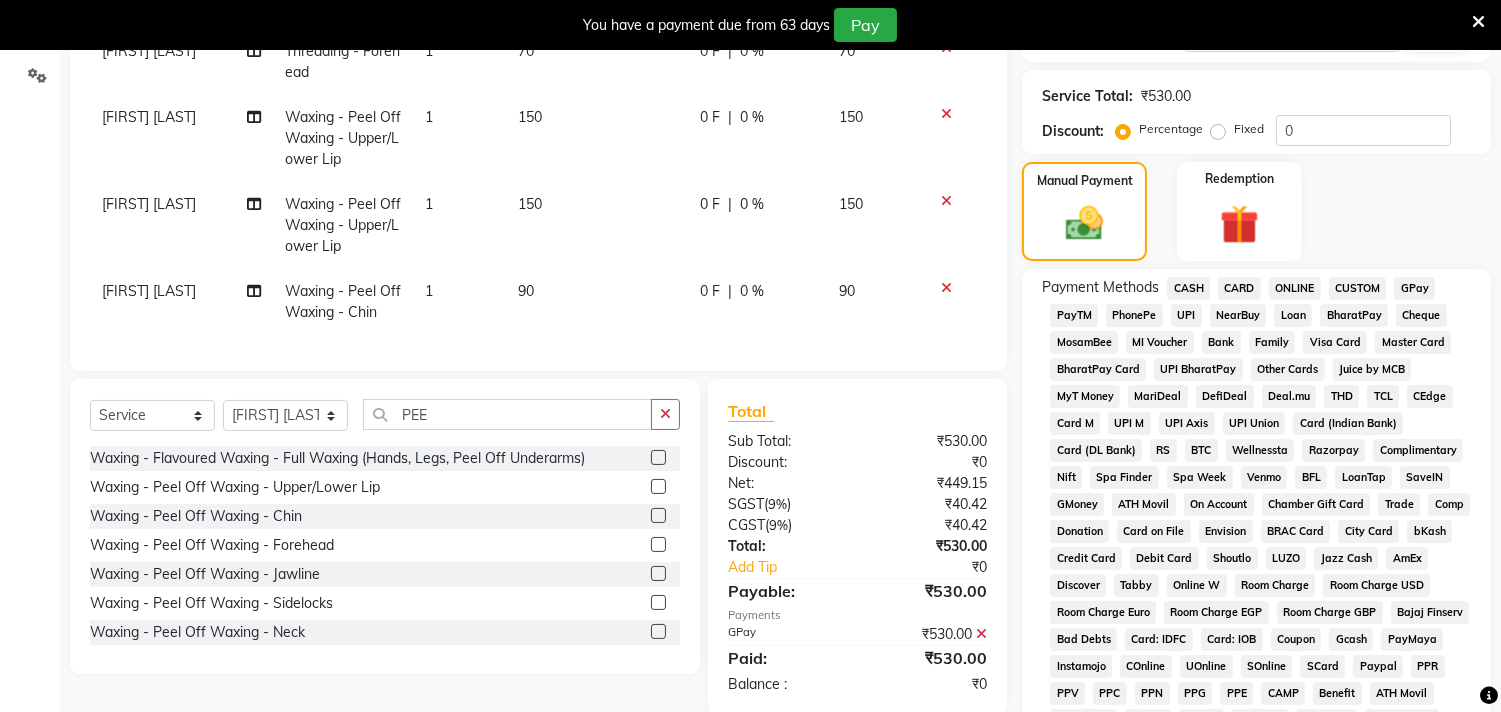 scroll, scrollTop: 425, scrollLeft: 0, axis: vertical 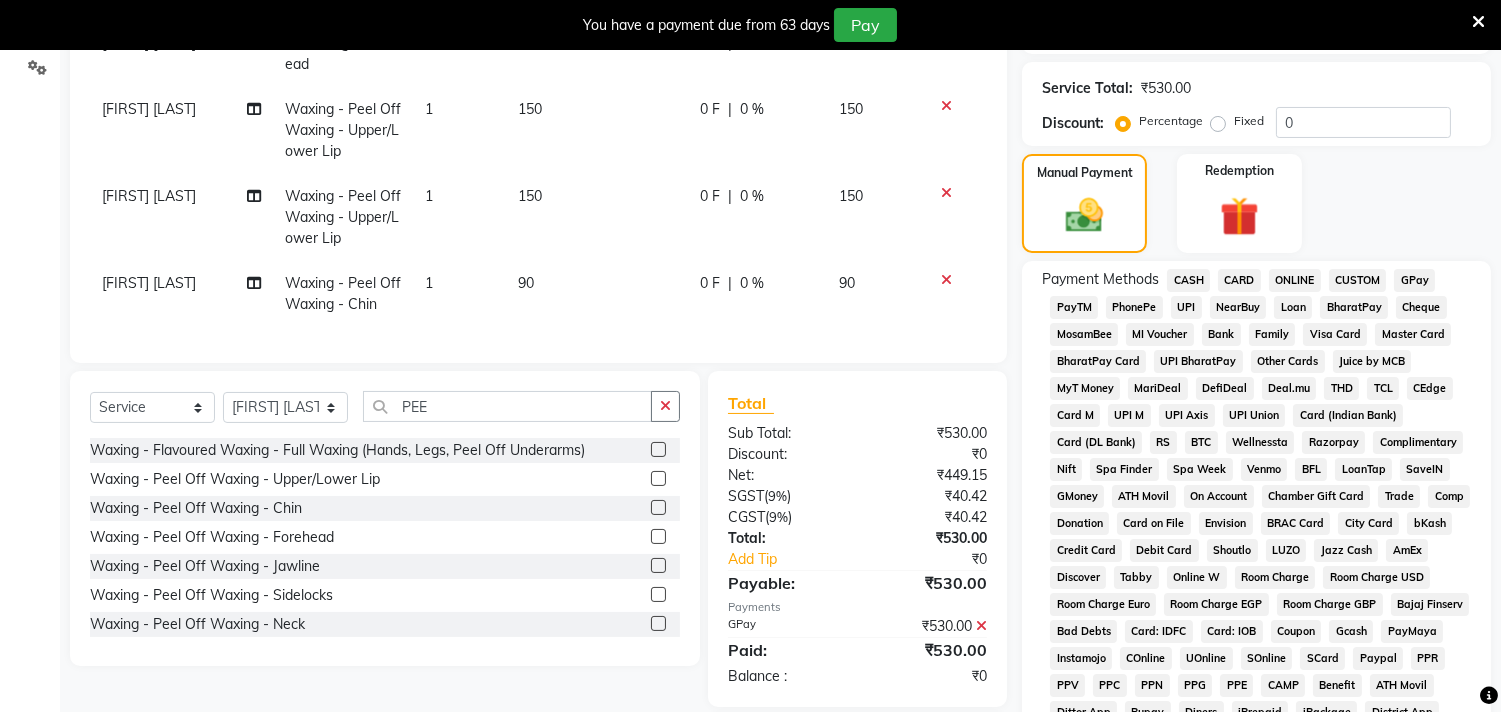 click on "GPay" 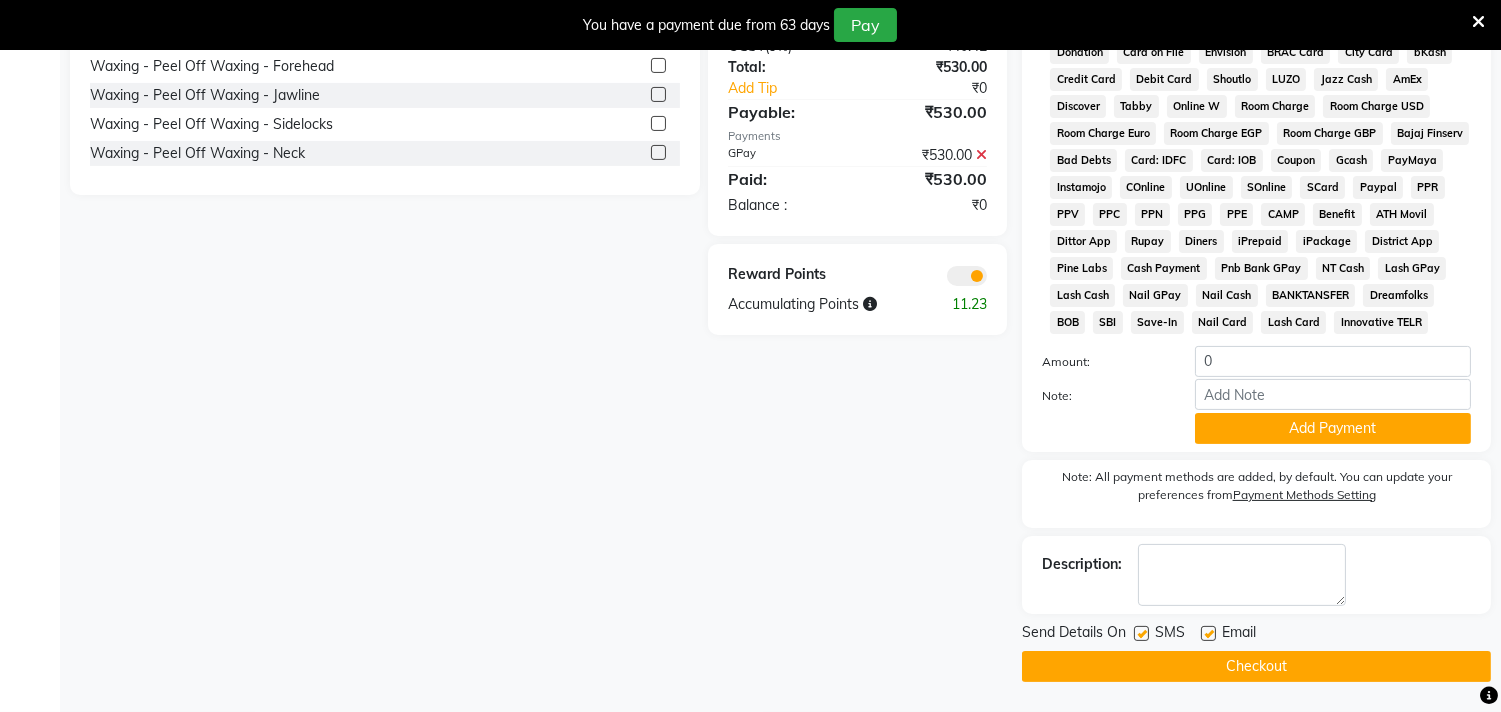 scroll, scrollTop: 901, scrollLeft: 0, axis: vertical 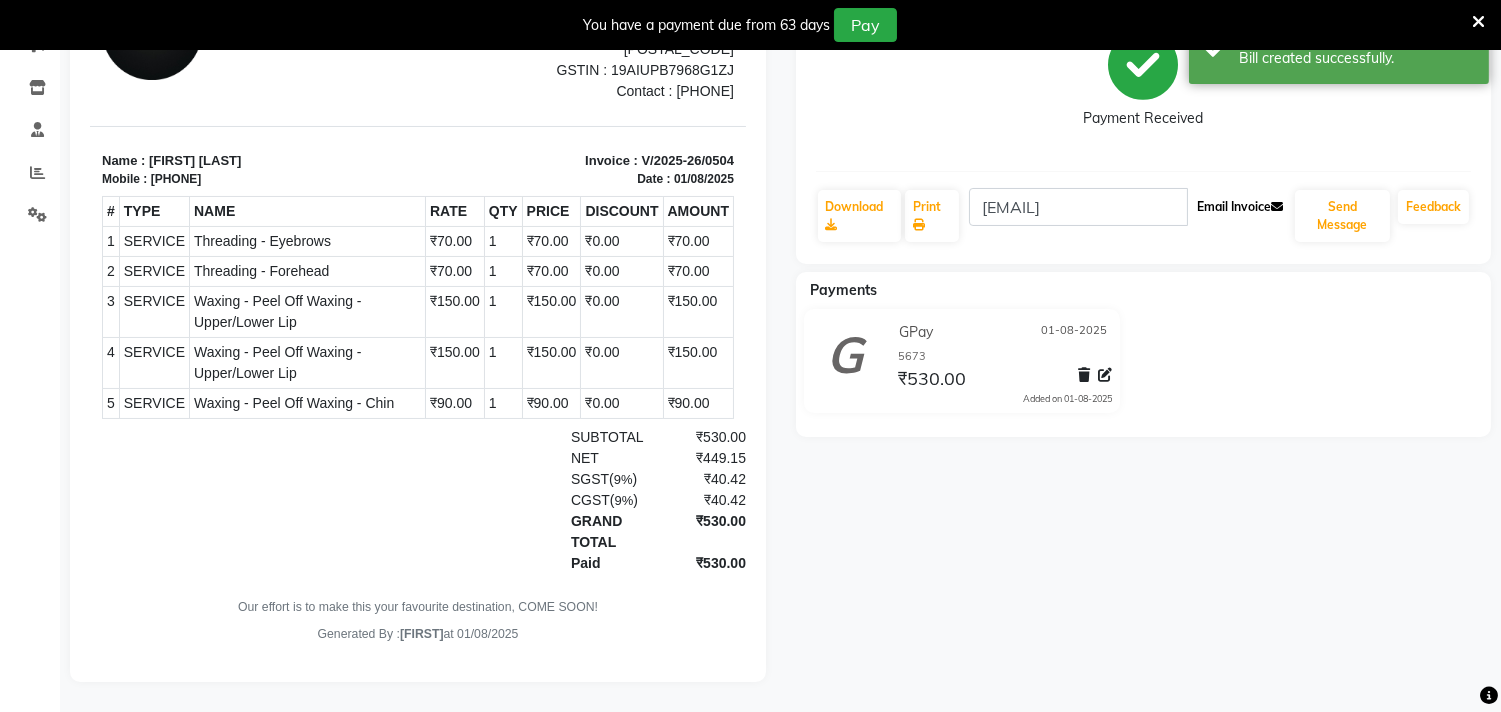 click on "Email Invoice" 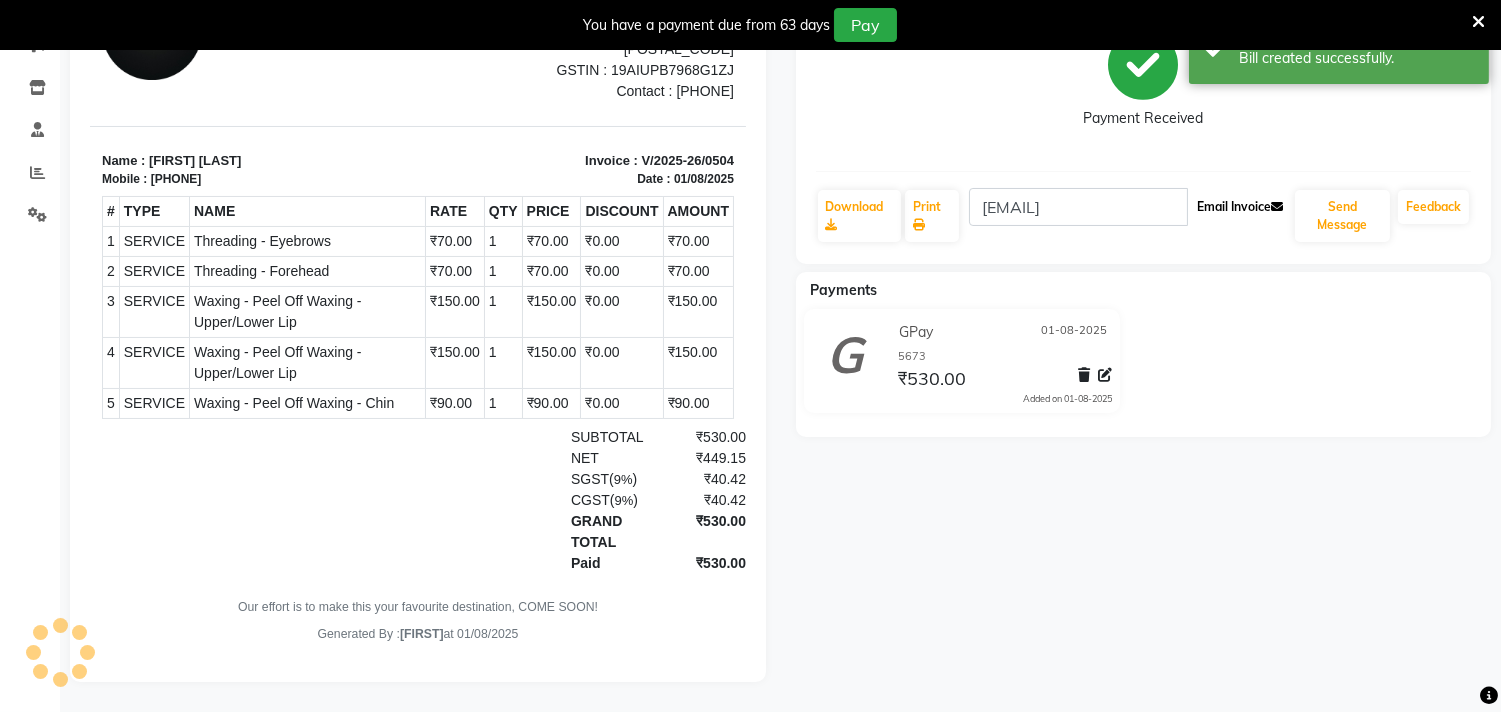 click on "Email Invoice" 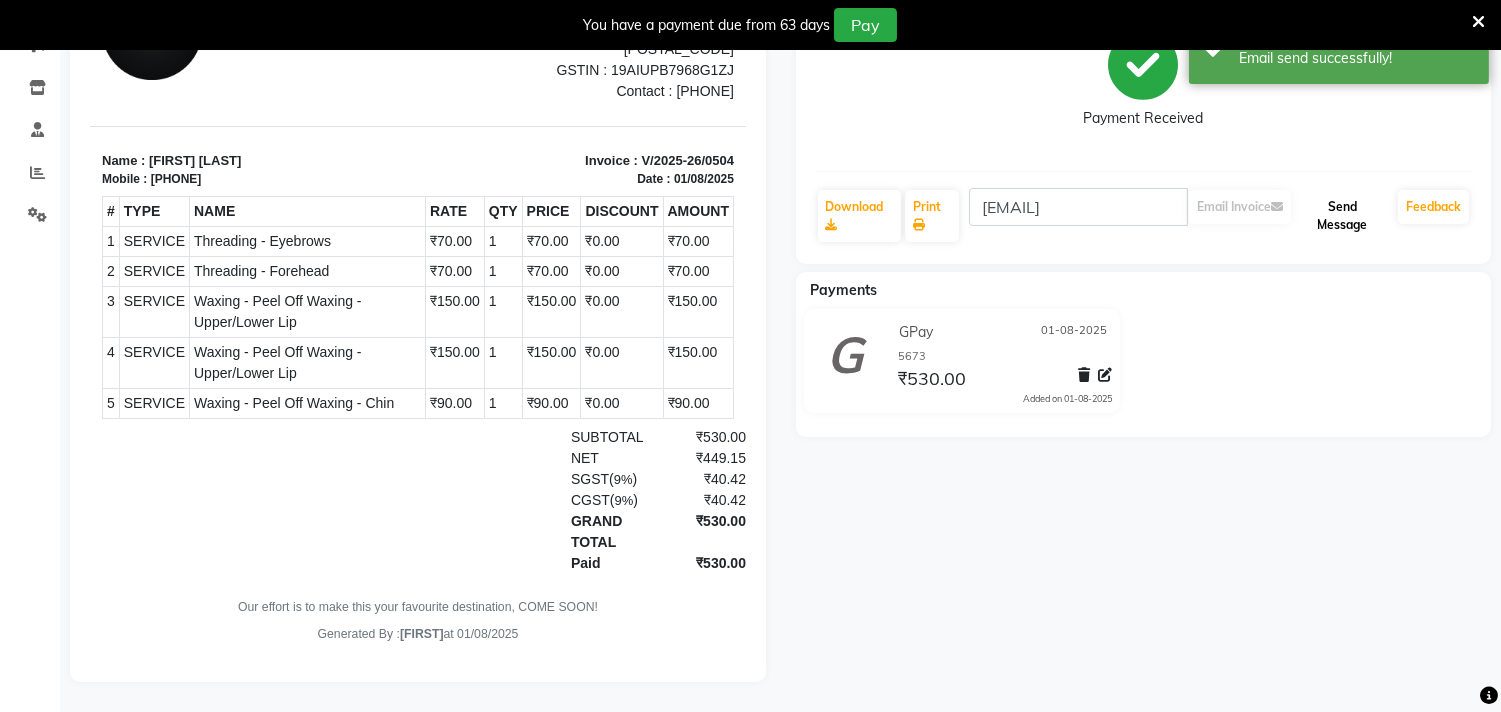 click on "Send Message" 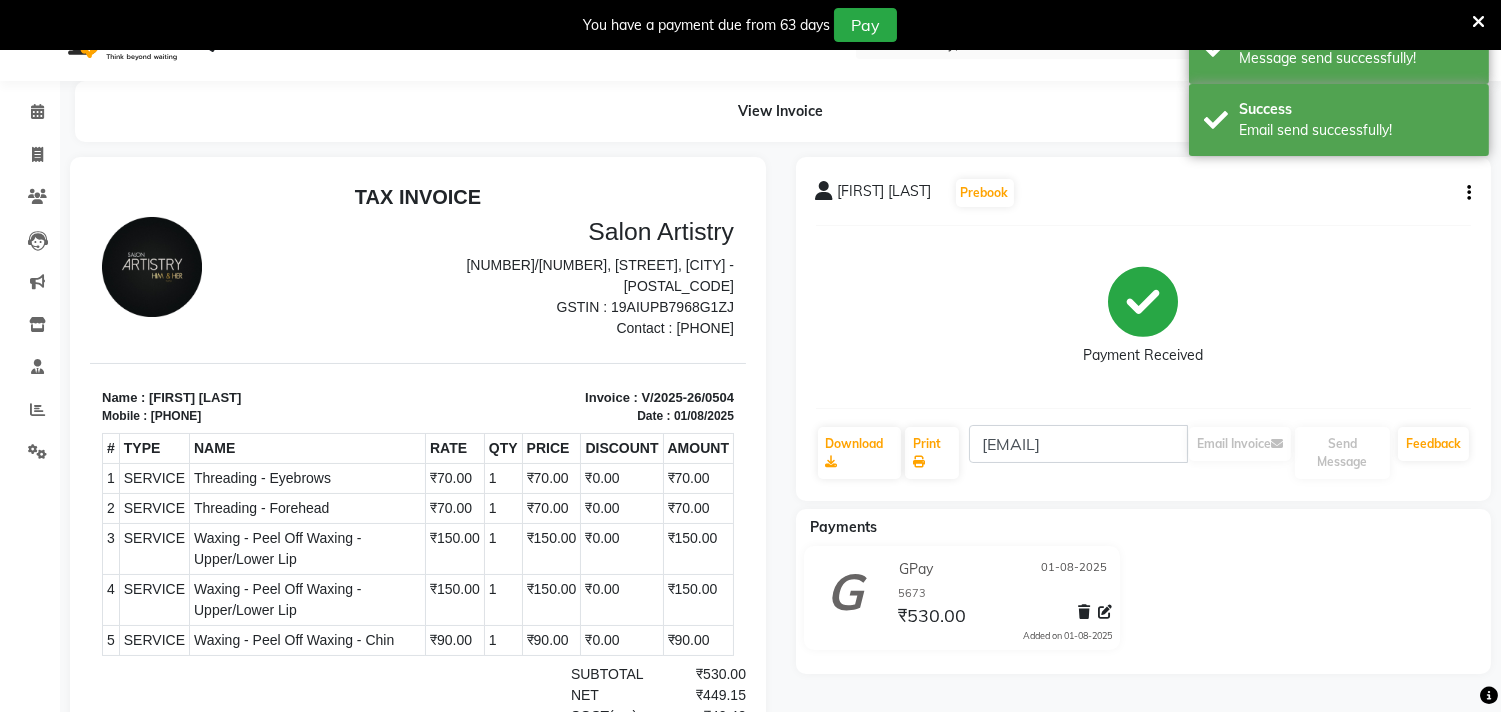 scroll, scrollTop: 0, scrollLeft: 0, axis: both 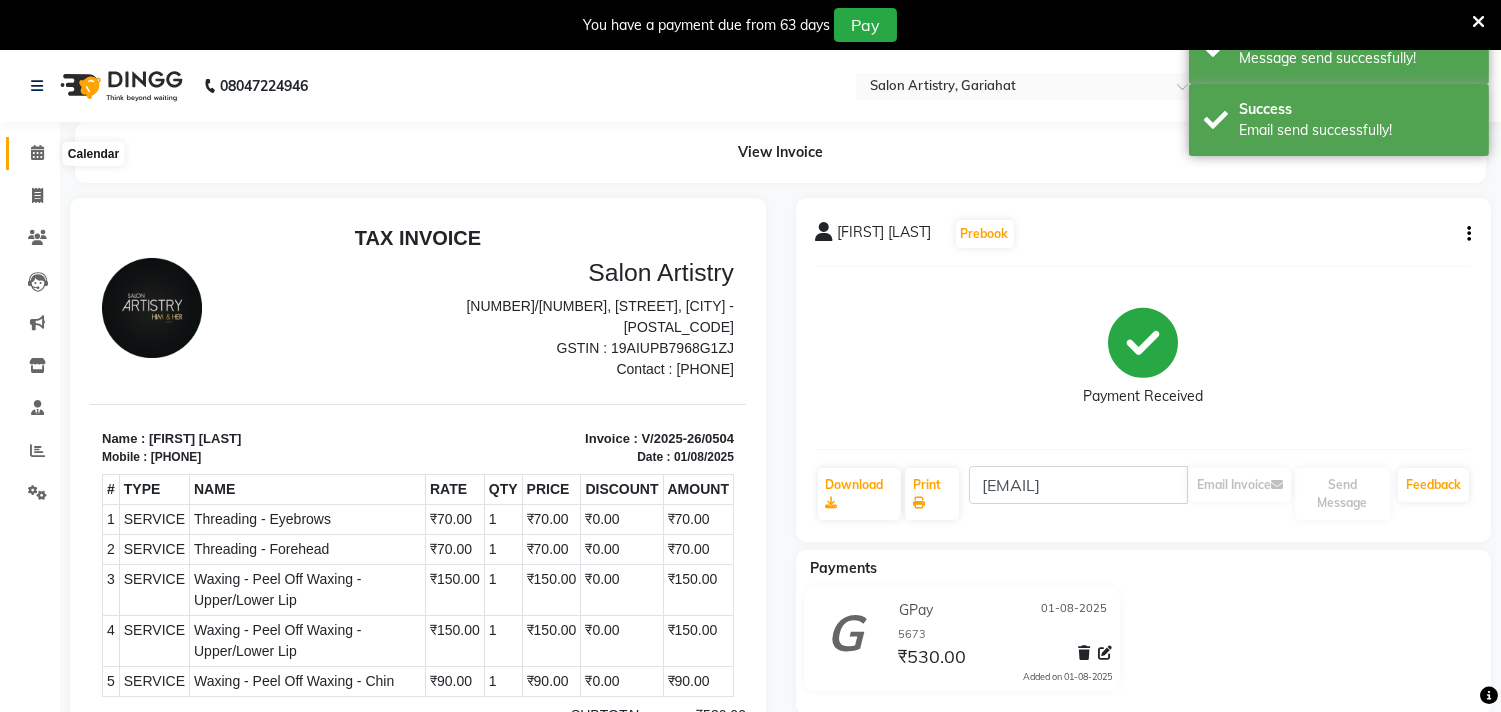 click 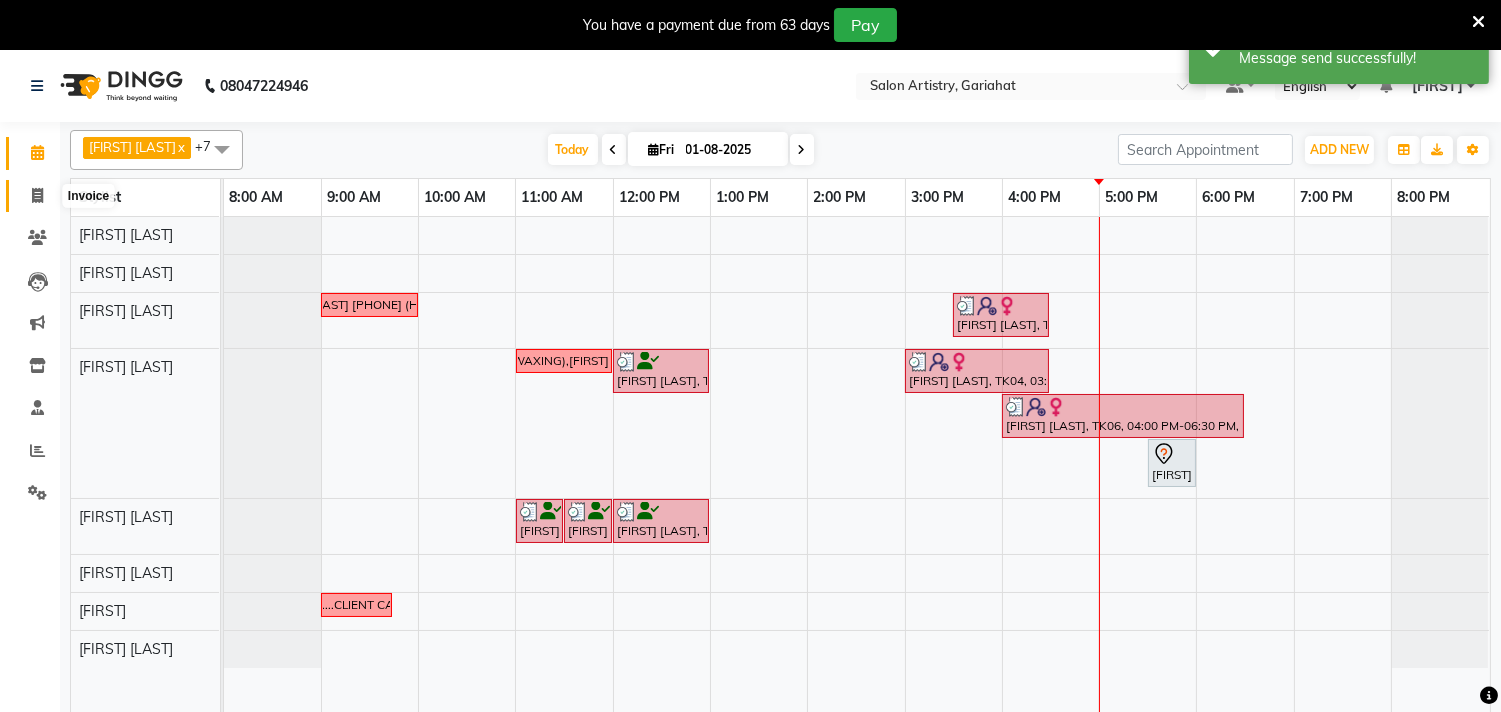 click 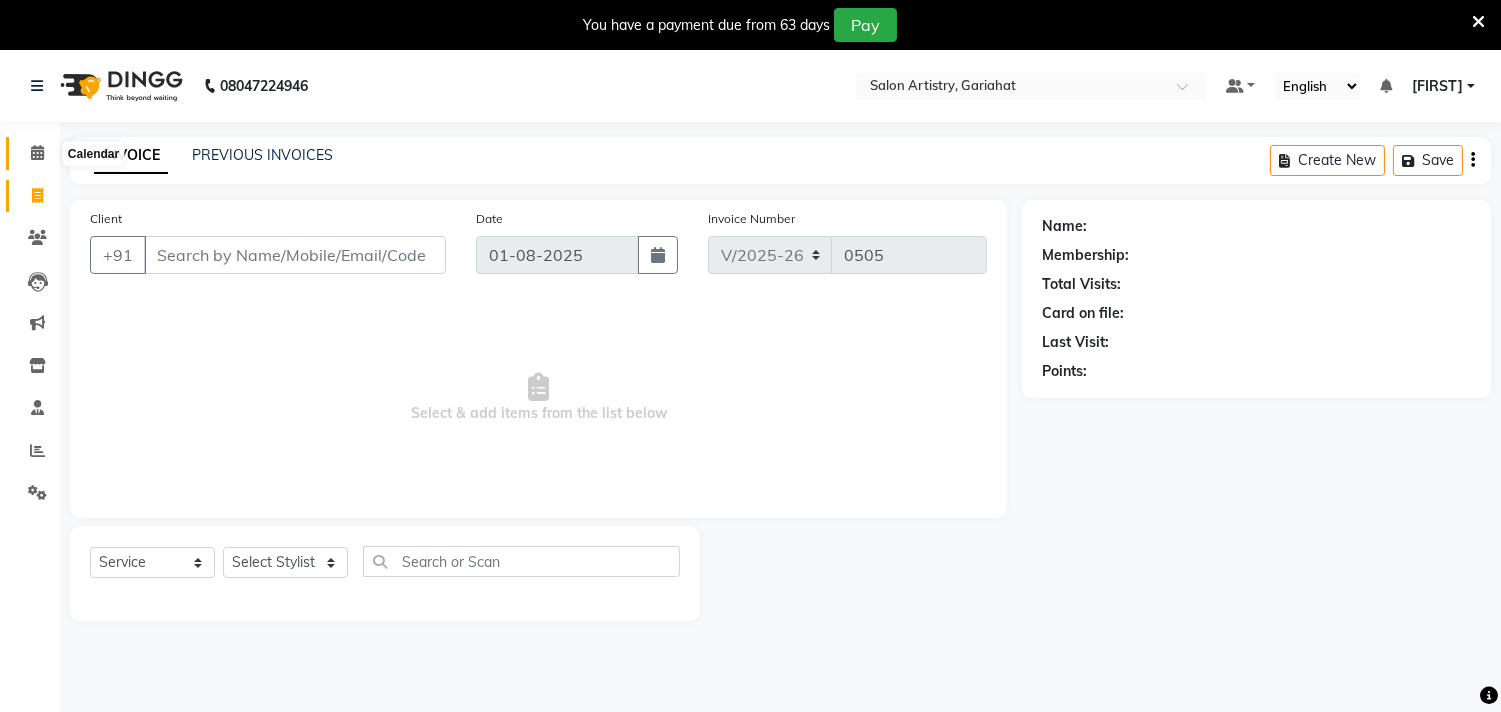 click 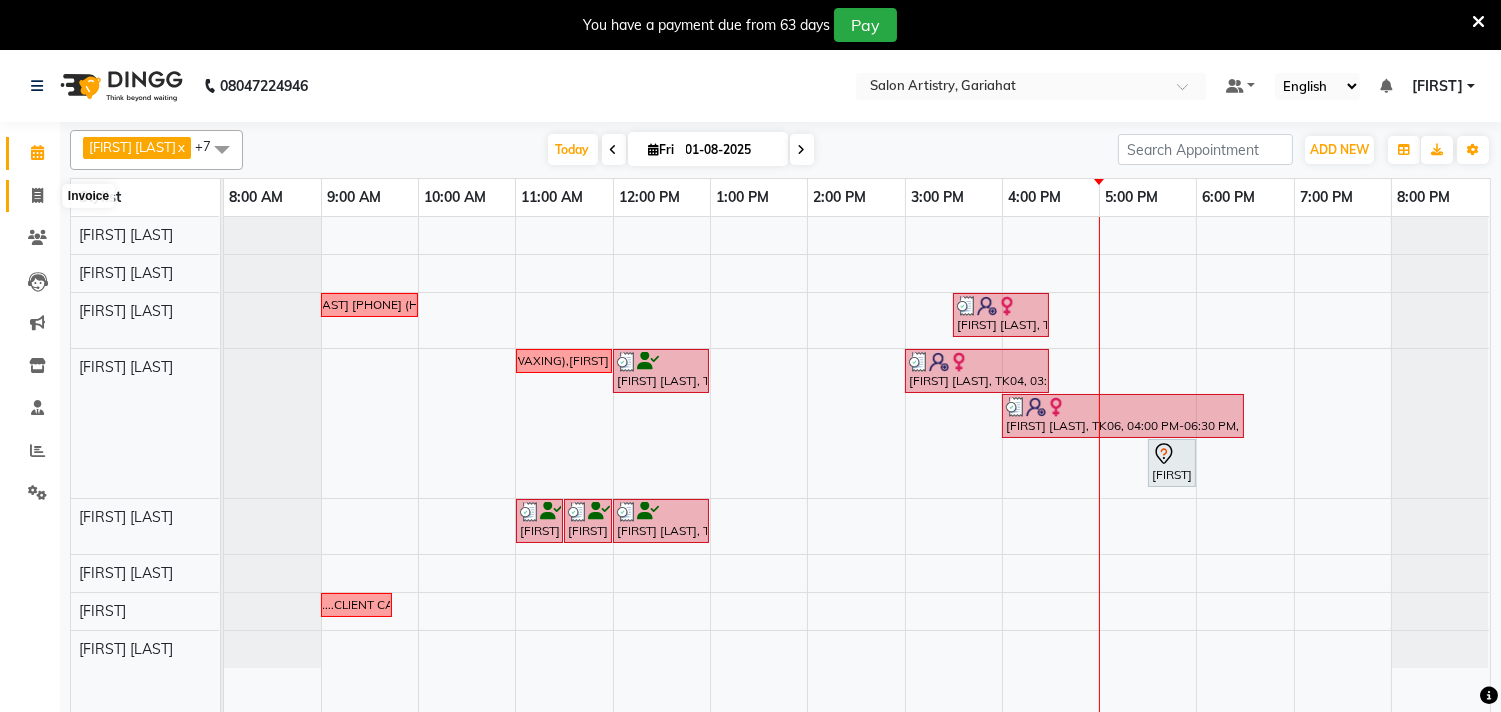 click 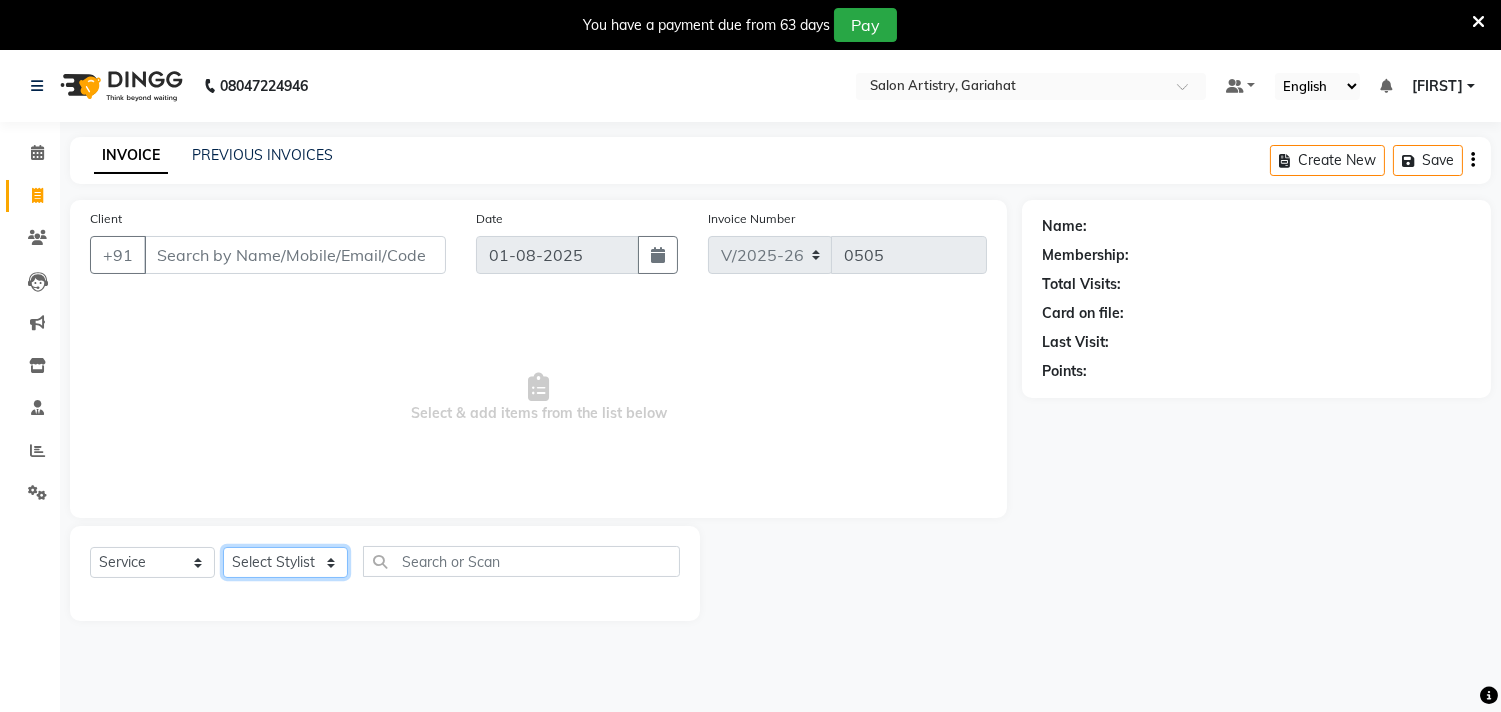 click on "Select Stylist Debolina  IQBAL AHEMED Irshad Khan Puja Debnath Ram Singh REKHA Rikki Das Rinku Pradhan RONY Sampa Maity SIMMI TAPASHI  Vikky Shaw" 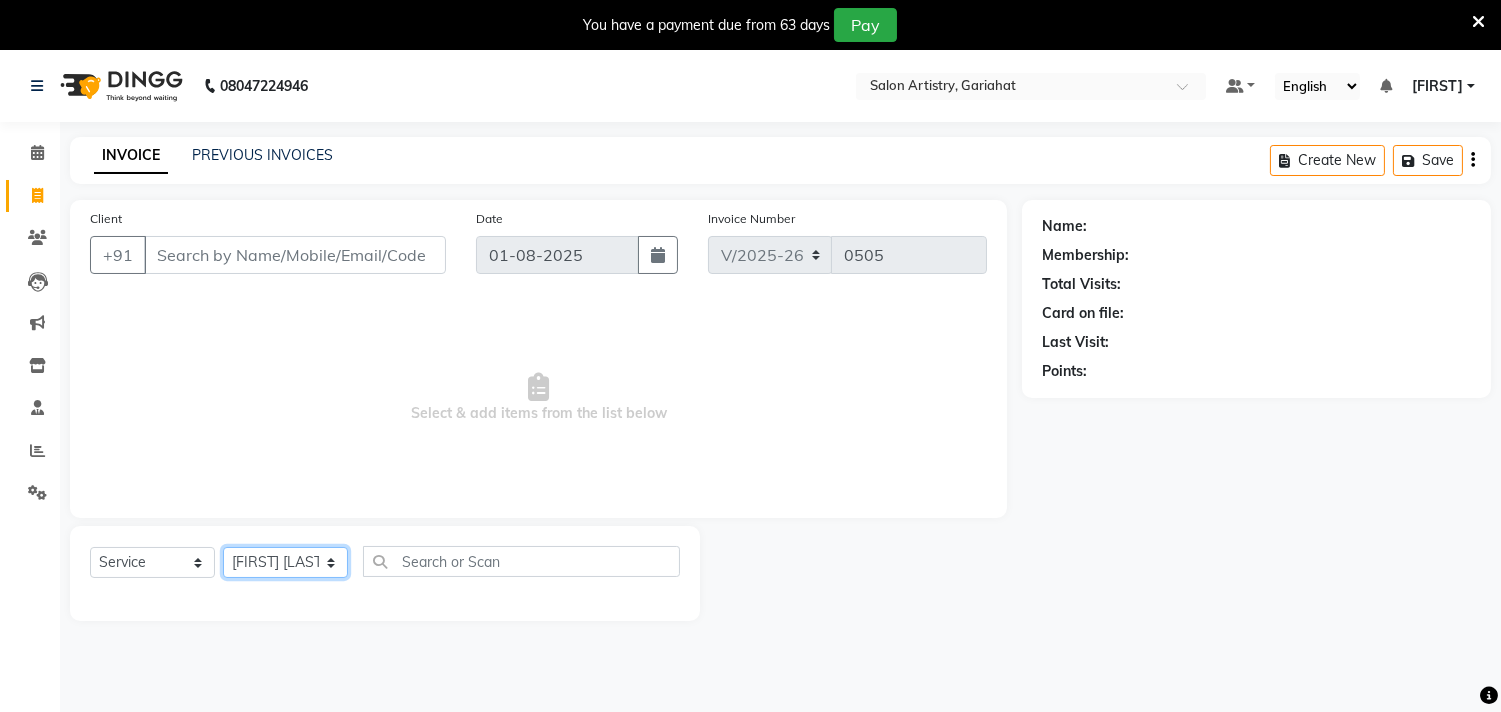 click on "Select Stylist Debolina  IQBAL AHEMED Irshad Khan Puja Debnath Ram Singh REKHA Rikki Das Rinku Pradhan RONY Sampa Maity SIMMI TAPASHI  Vikky Shaw" 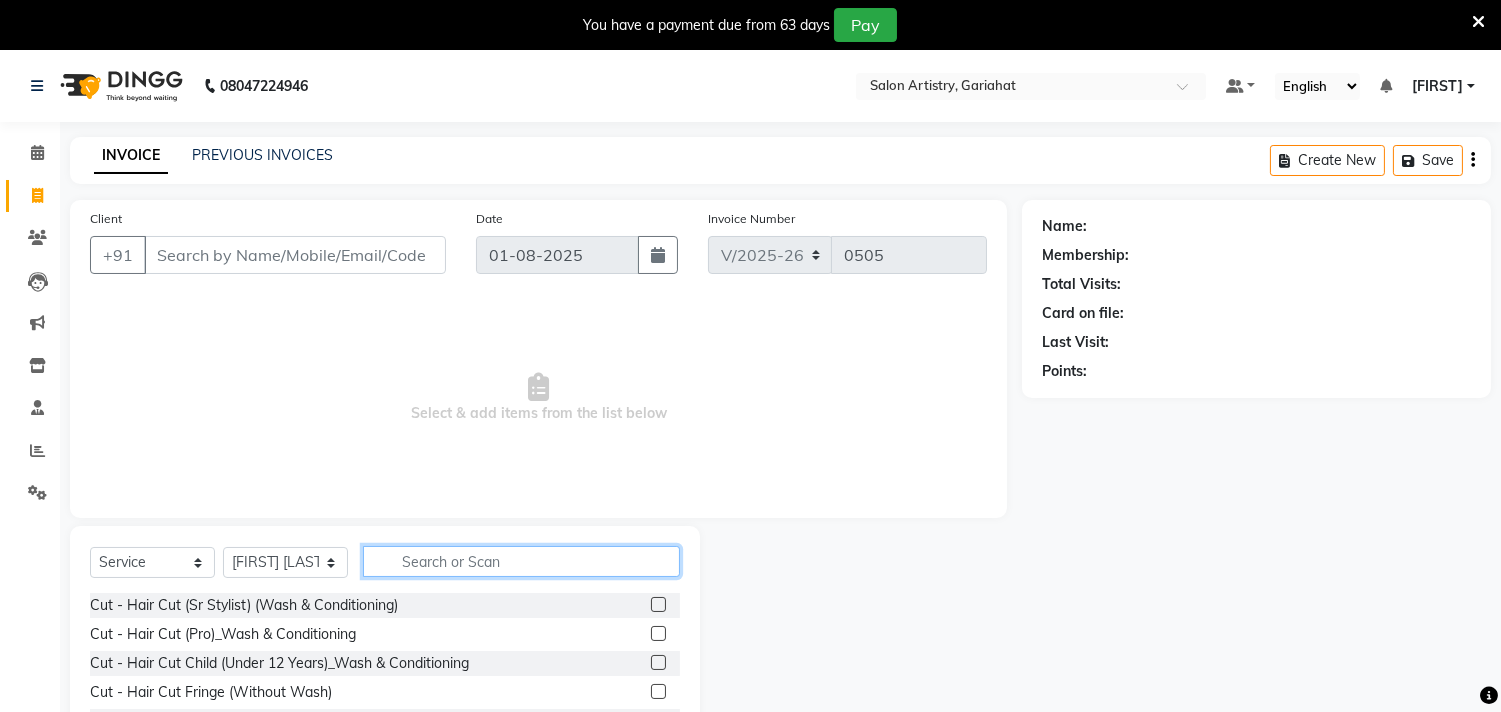 click 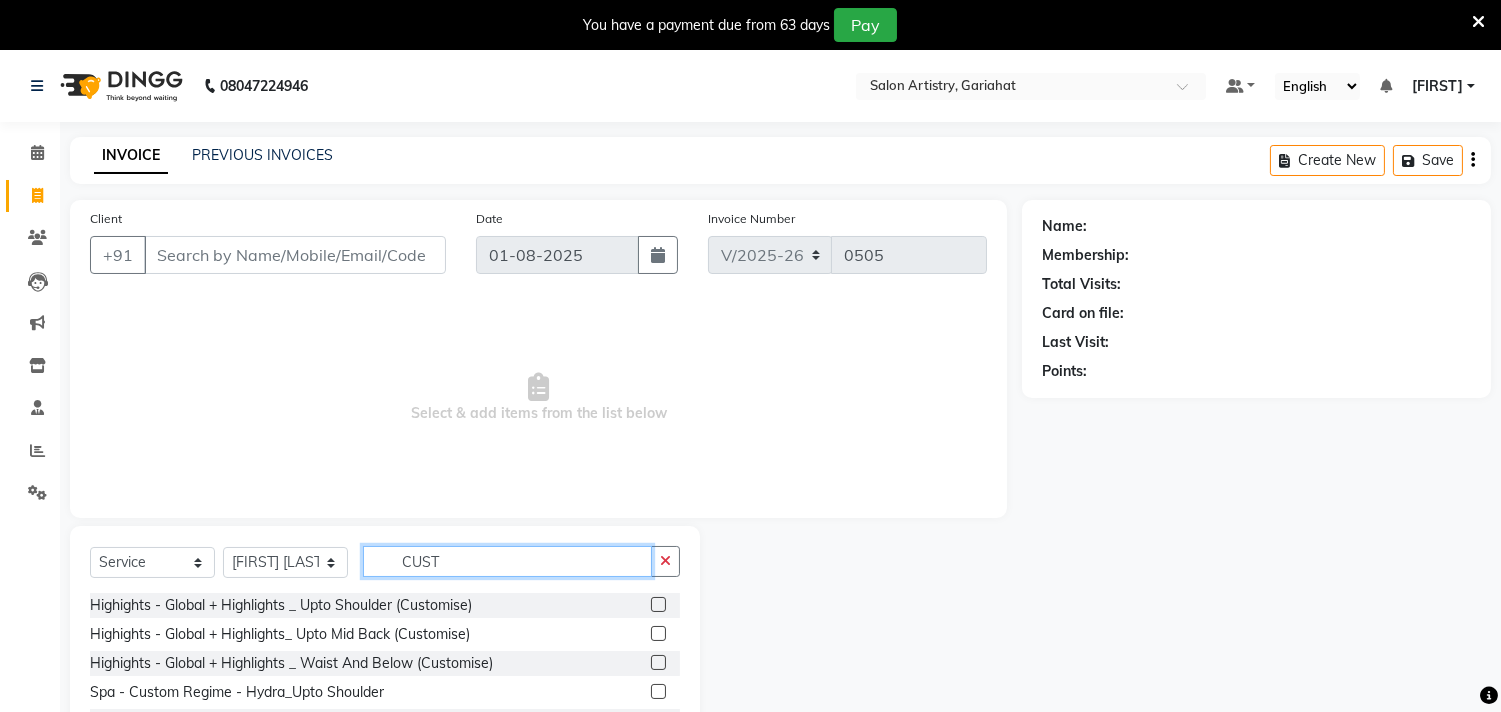 scroll, scrollTop: 111, scrollLeft: 0, axis: vertical 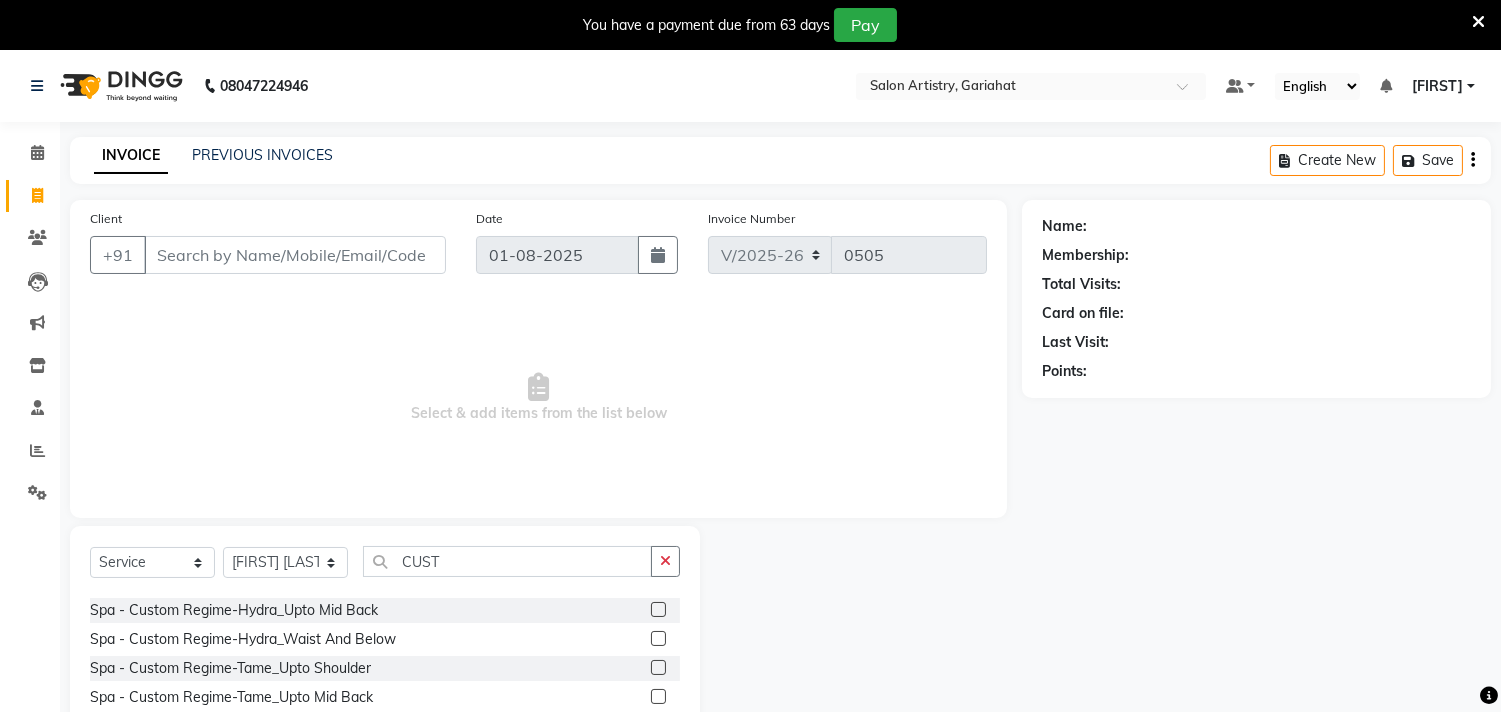 click 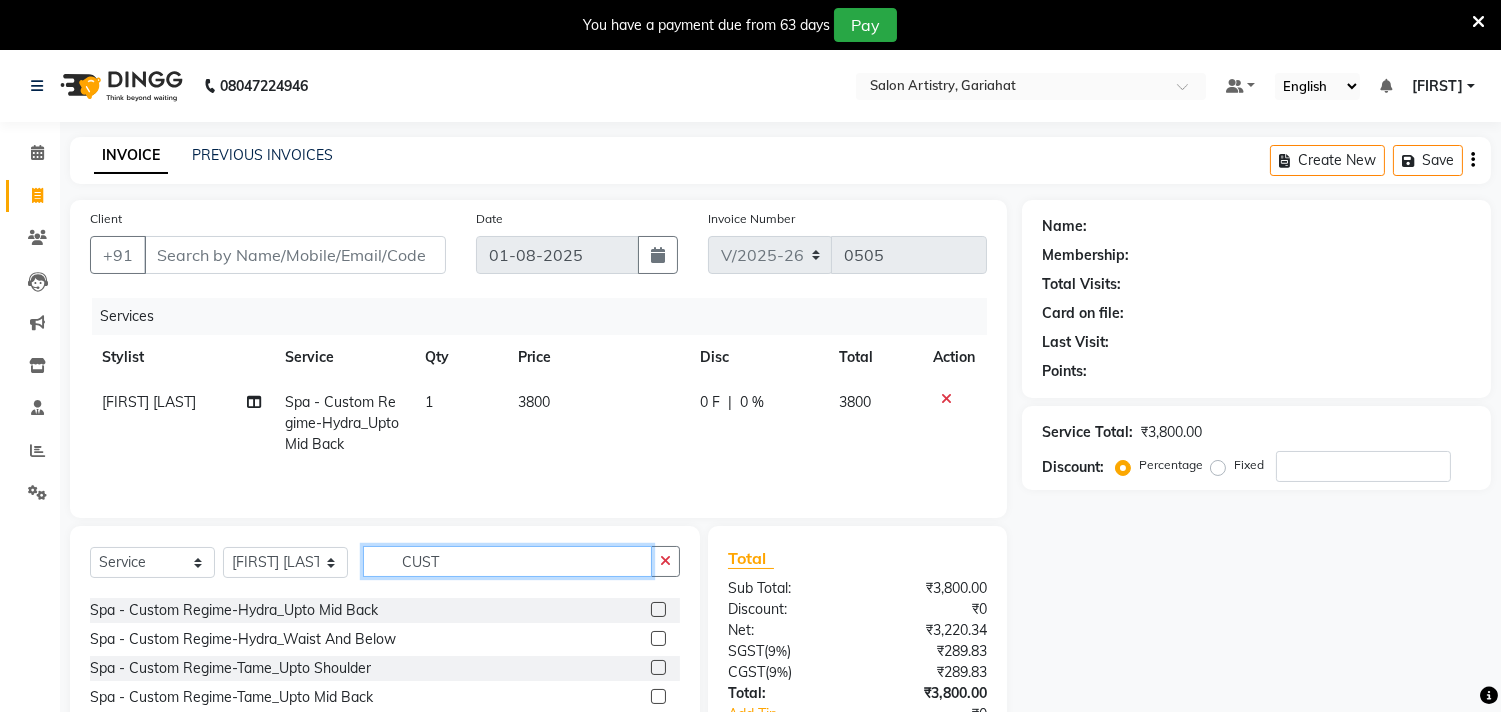 click on "CUST" 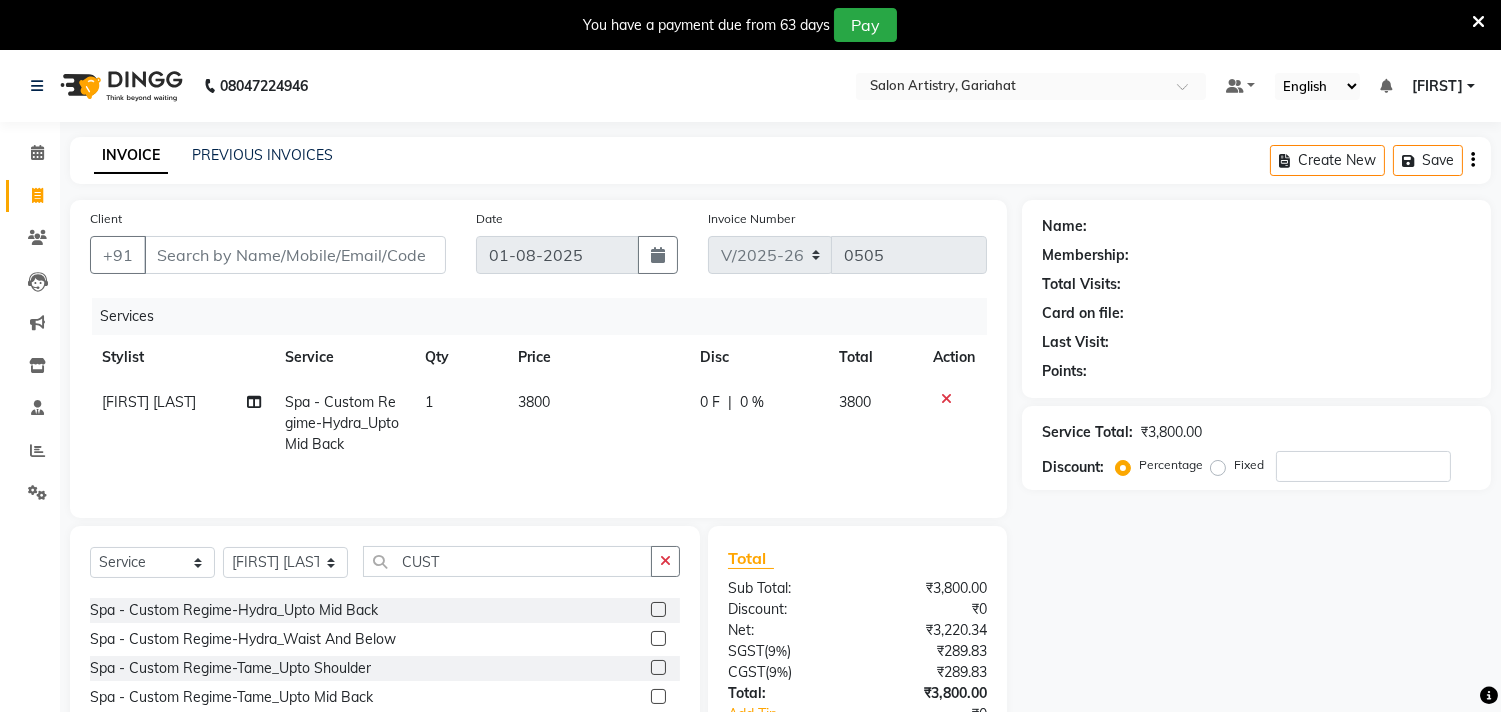 click 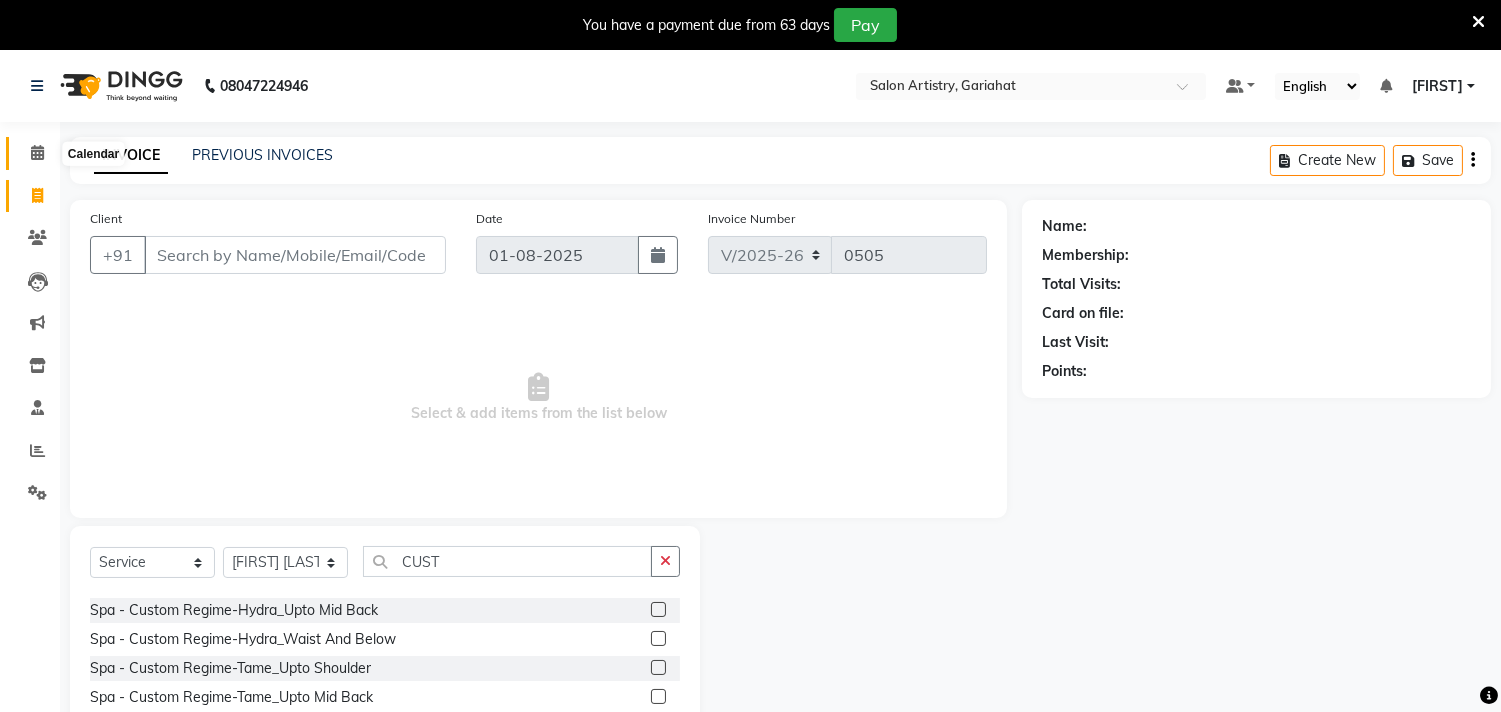 click 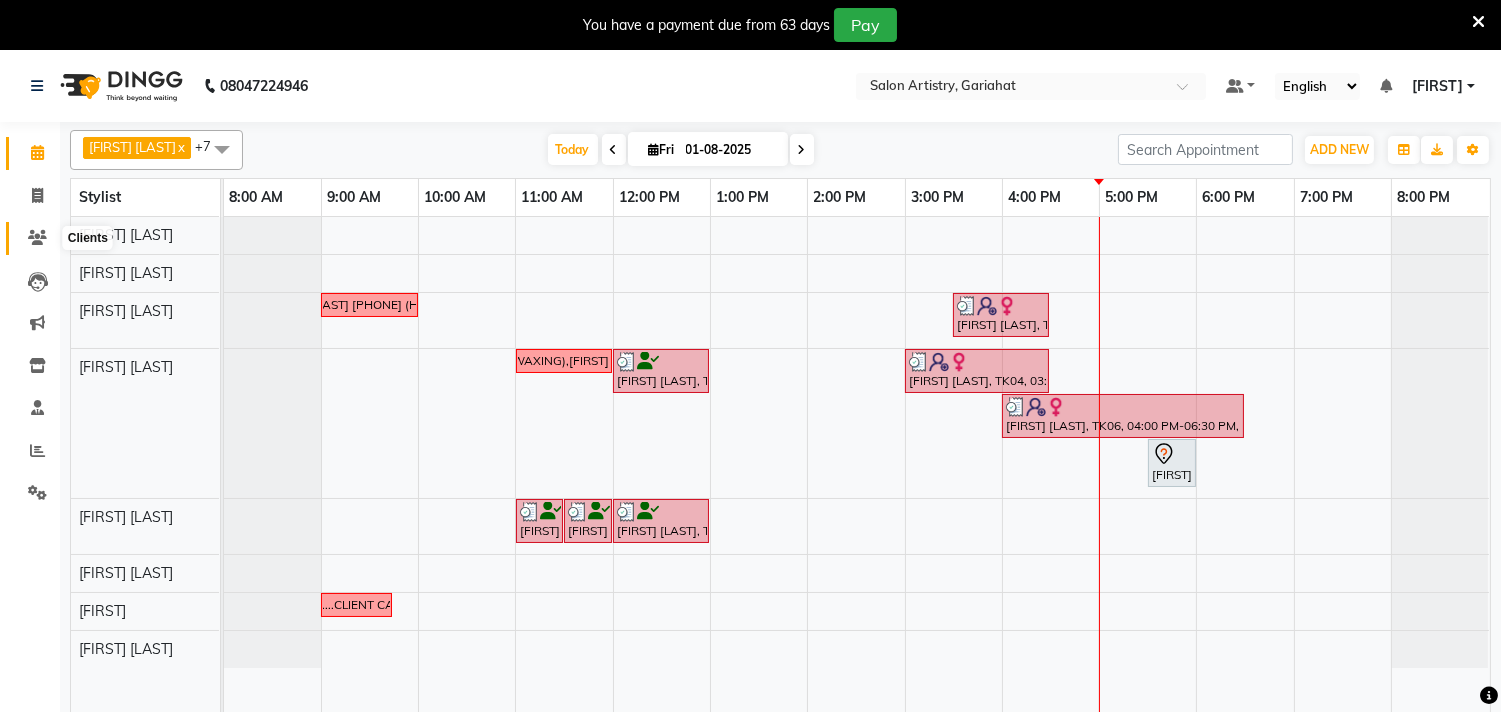 click 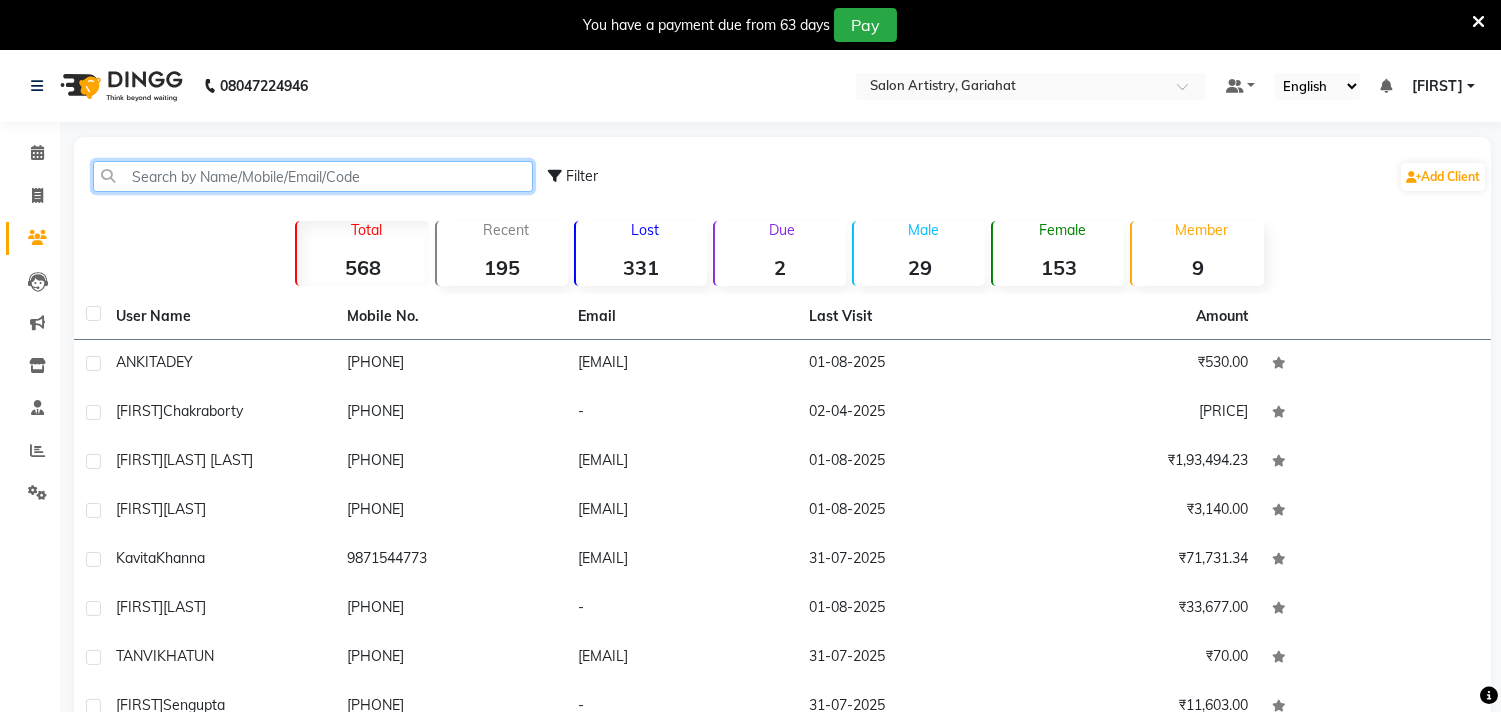 click 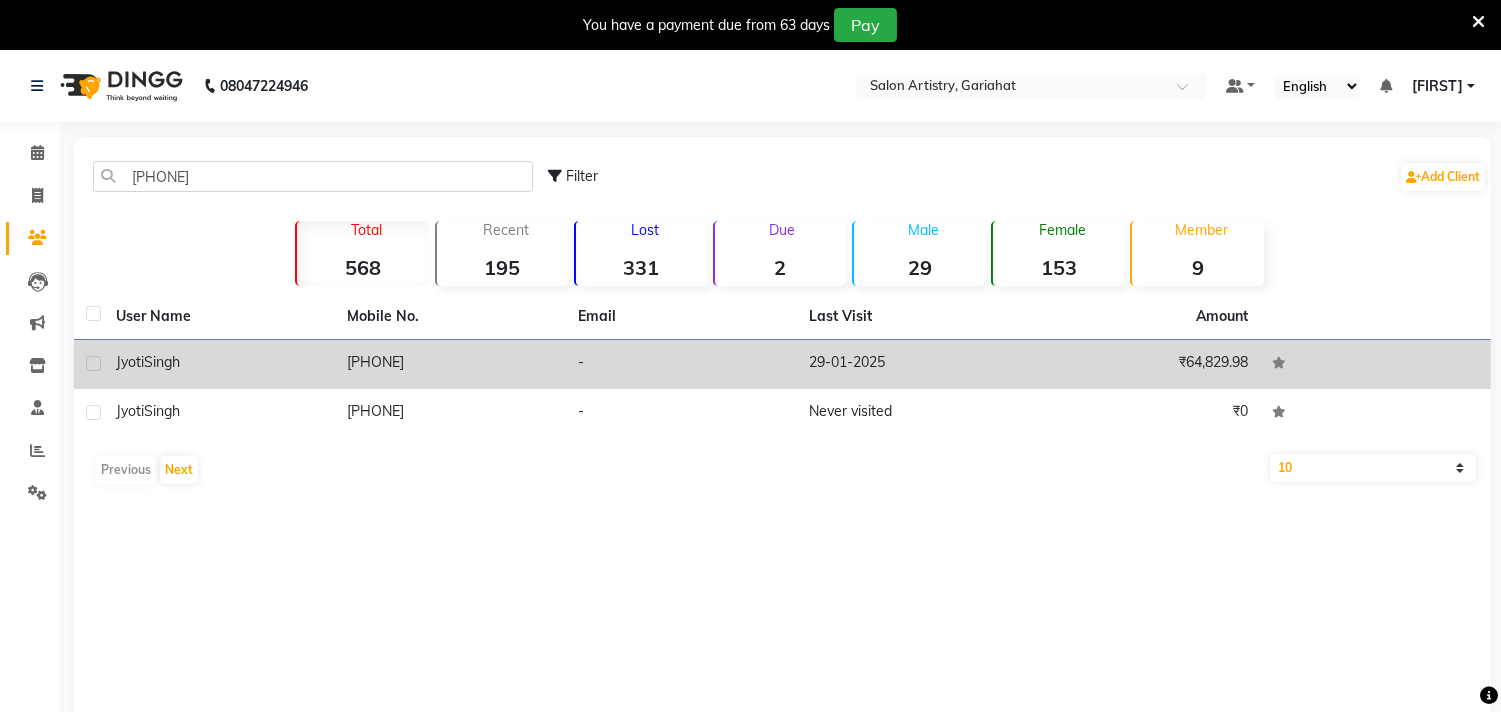click on "Singh" 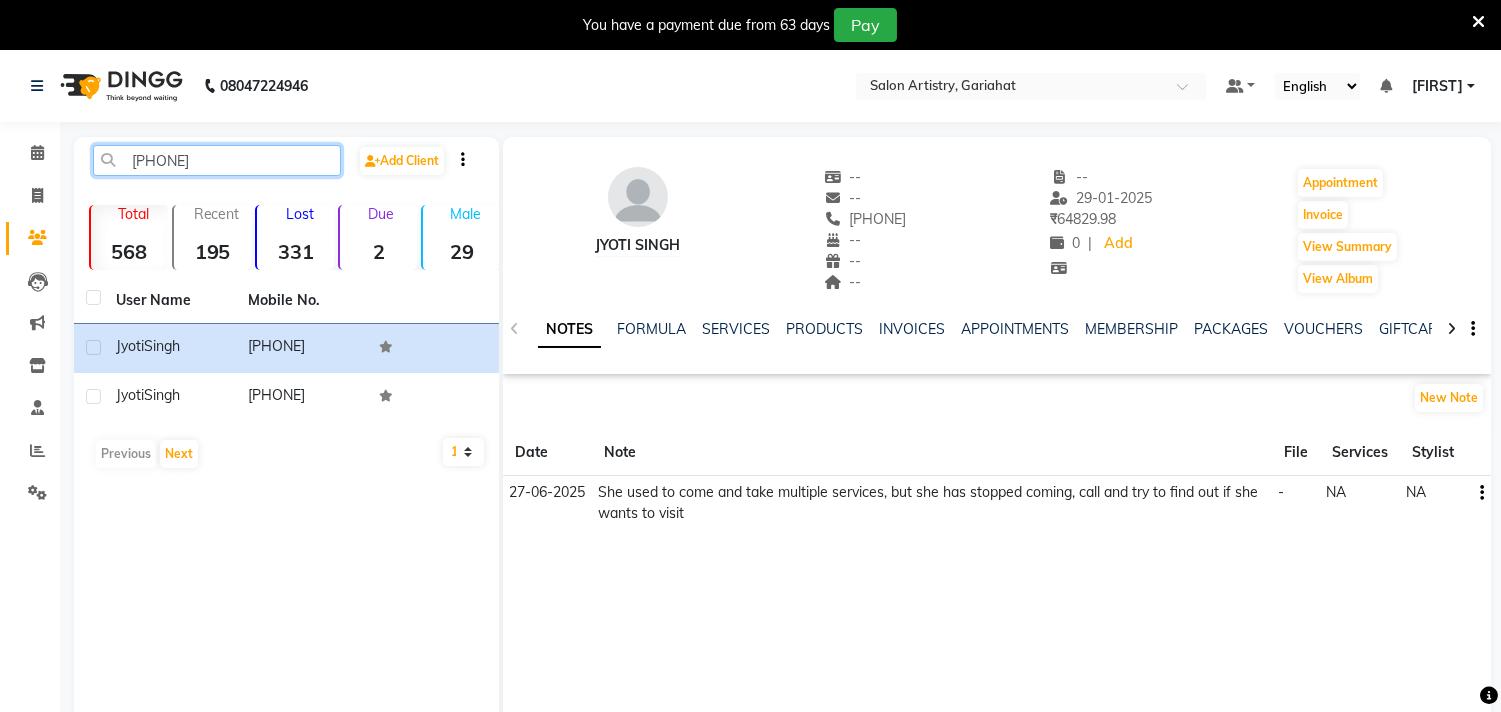 drag, startPoint x: 225, startPoint y: 161, endPoint x: 128, endPoint y: 165, distance: 97.082436 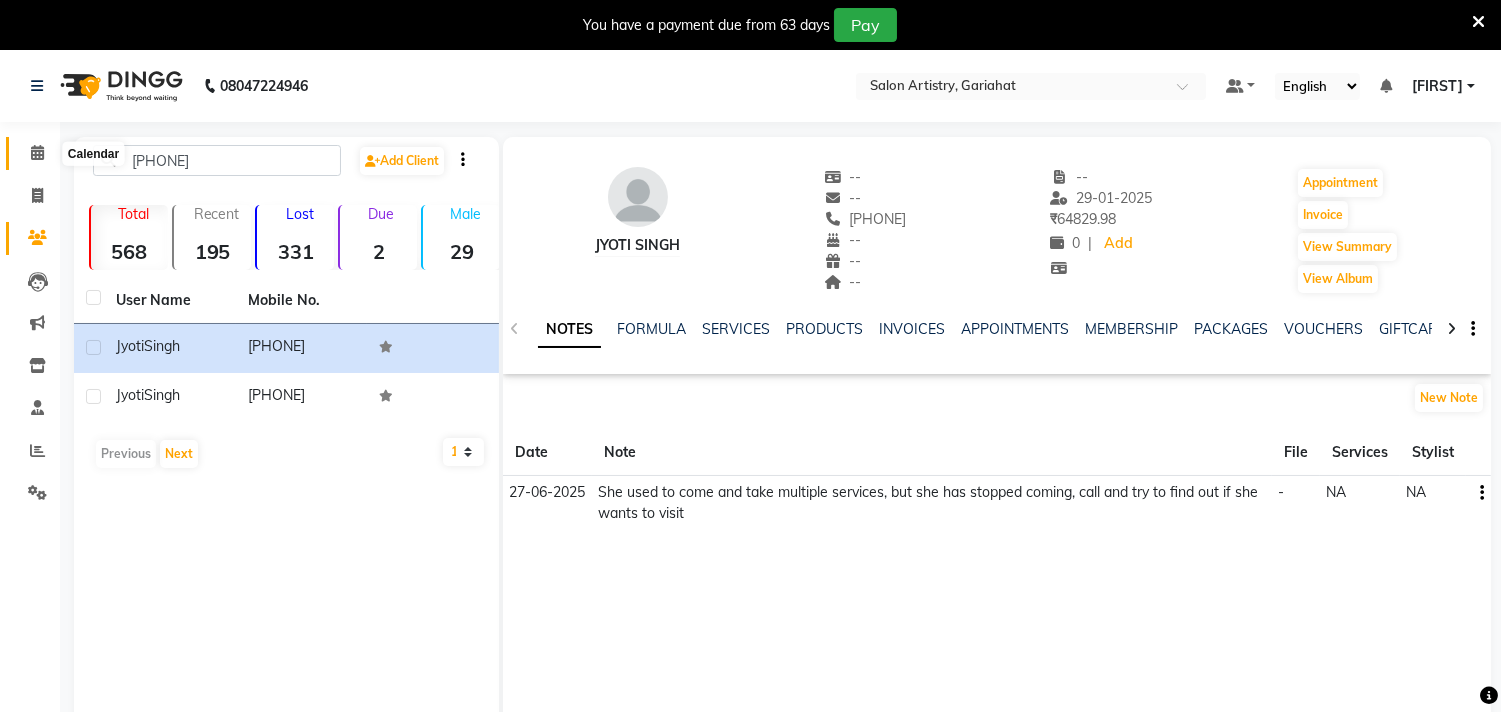 click 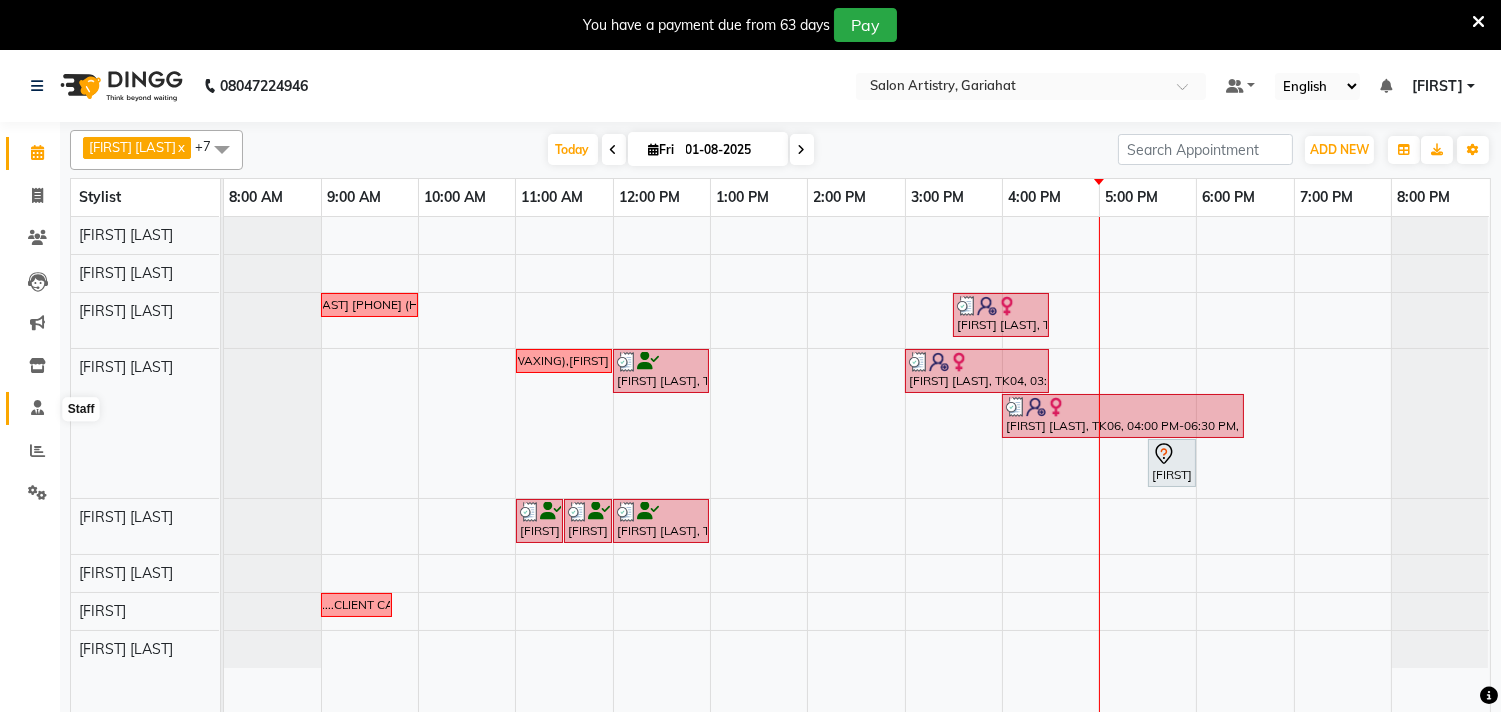 click 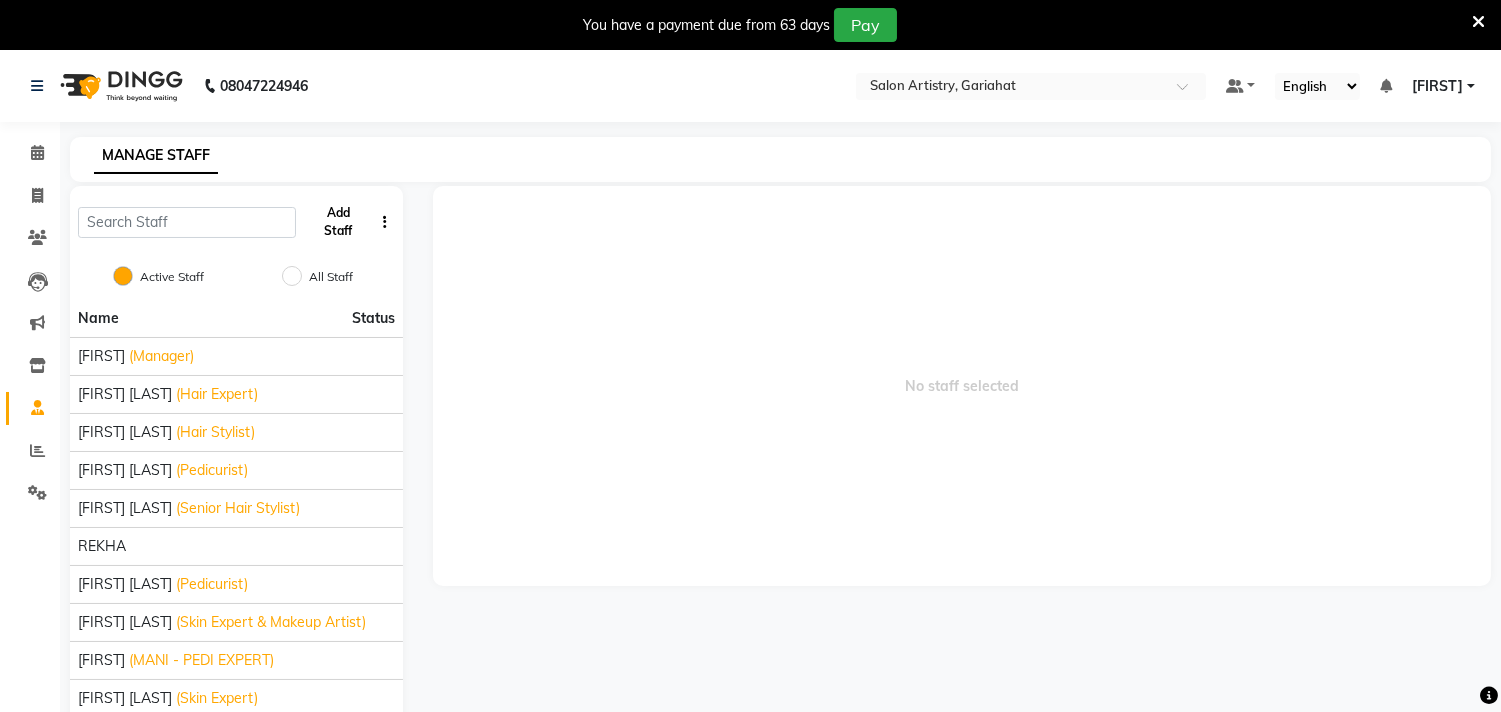 click on "Add Staff" 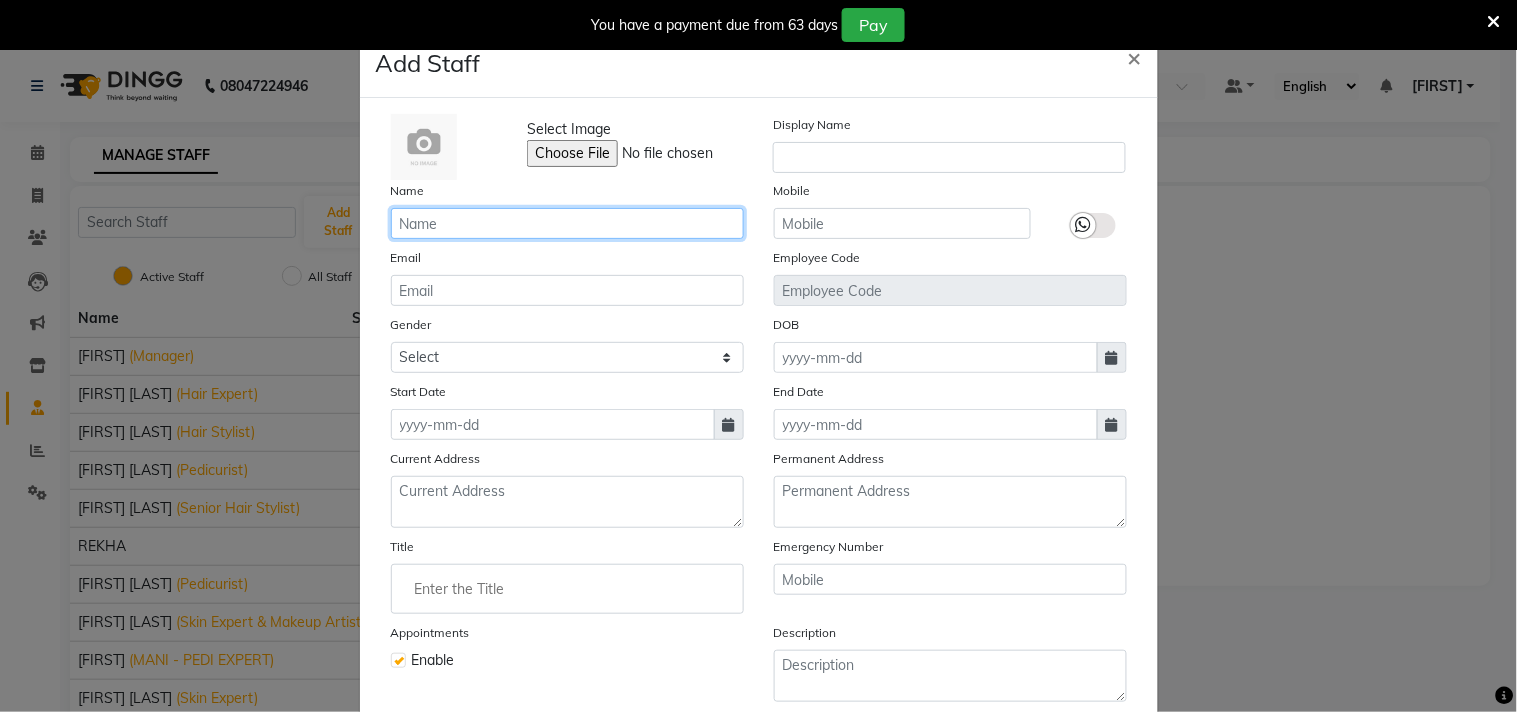 drag, startPoint x: 464, startPoint y: 222, endPoint x: 482, endPoint y: 245, distance: 29.206163 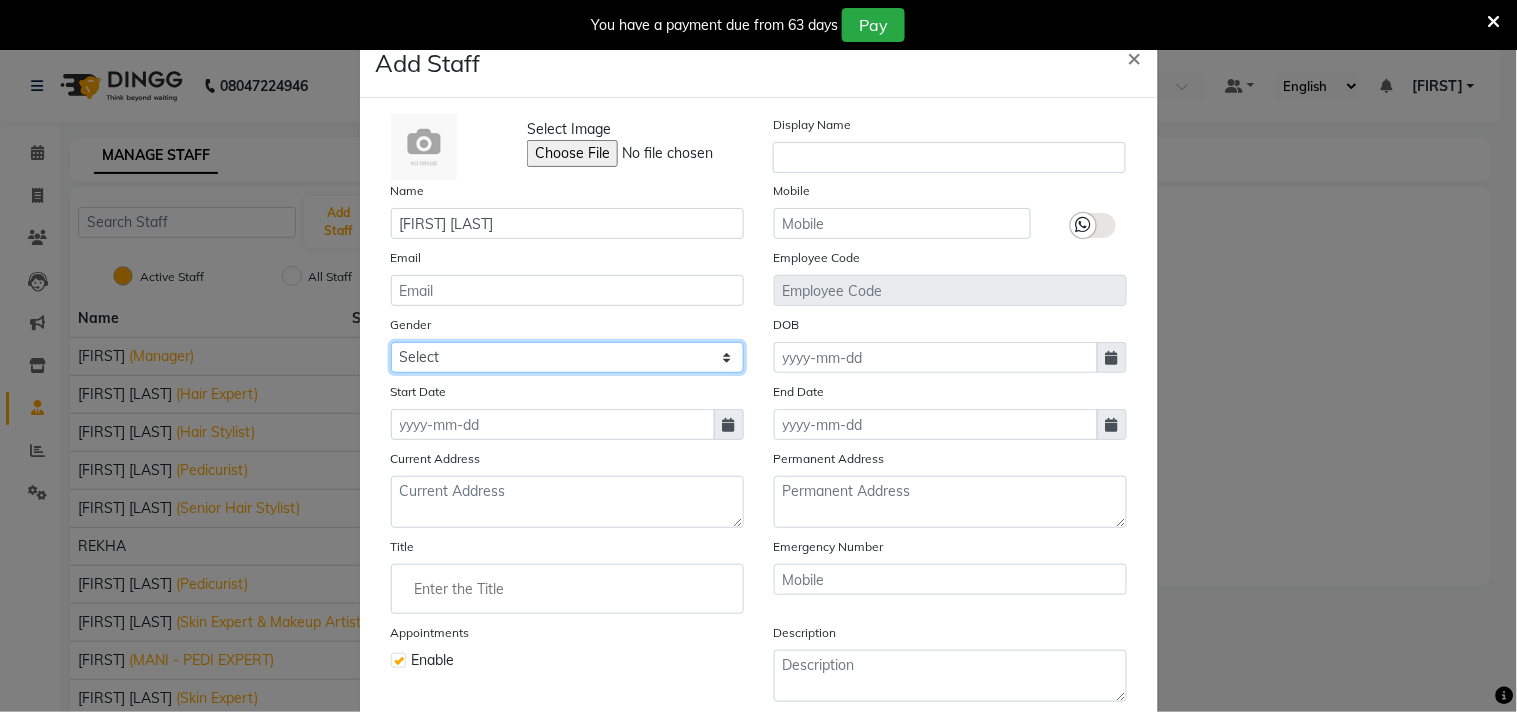 click on "Select Male Female Other Prefer Not To Say" 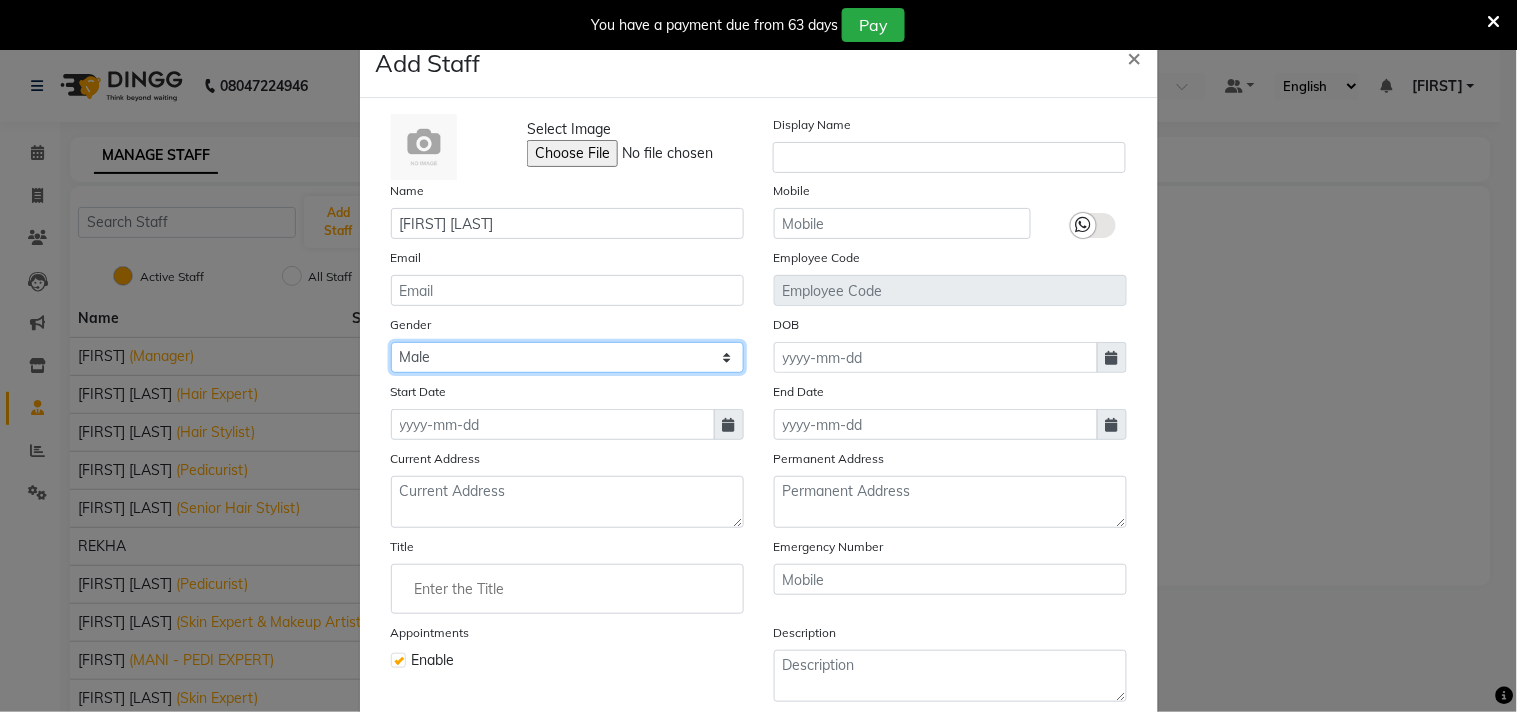 click on "Select Male Female Other Prefer Not To Say" 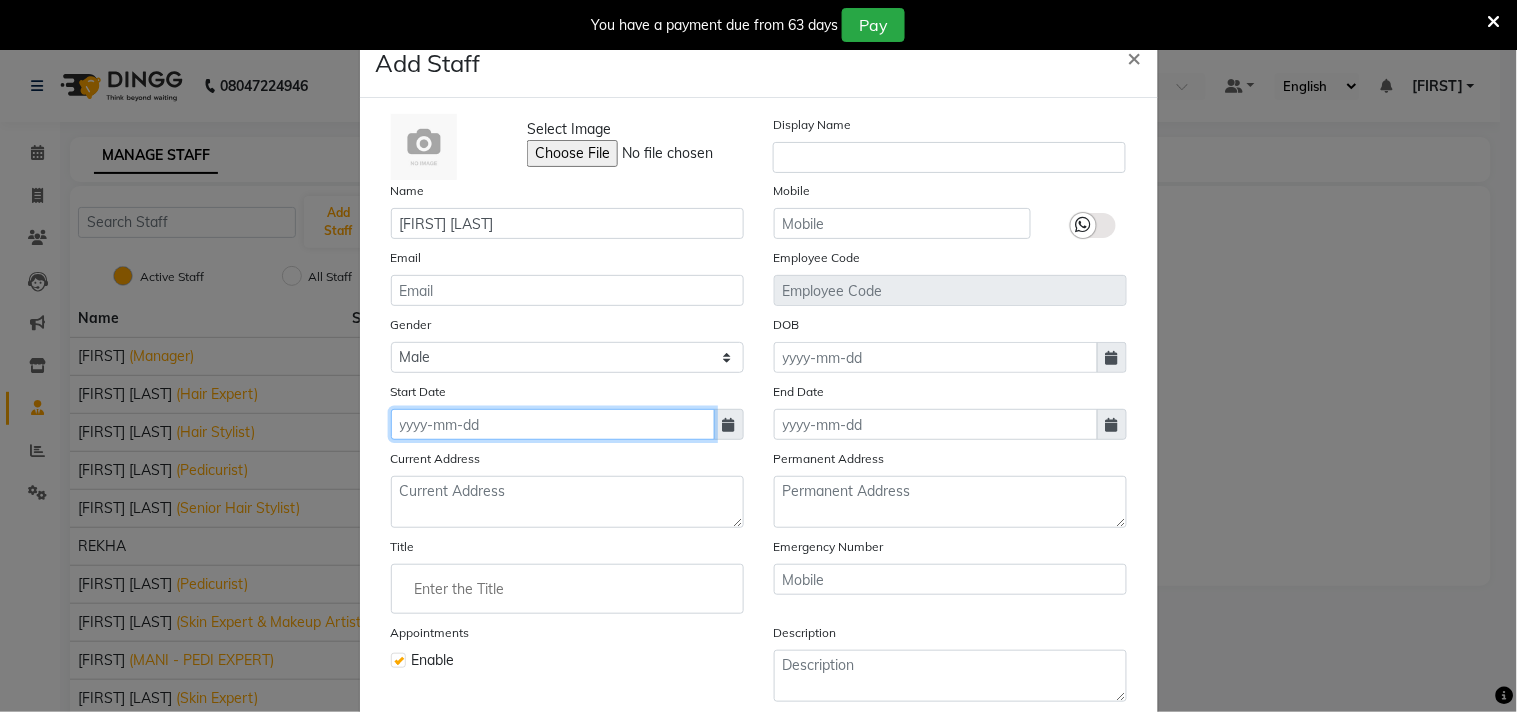 click 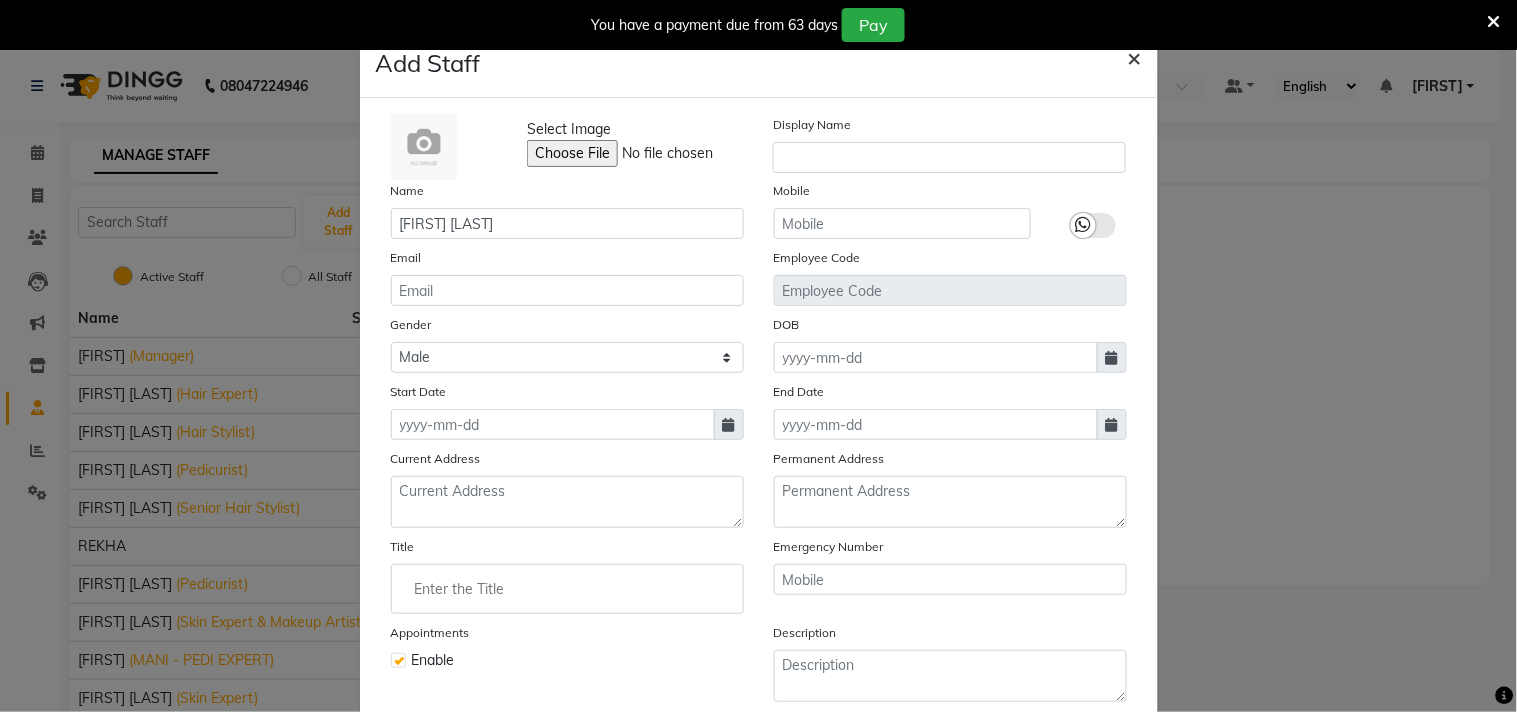 click on "×" 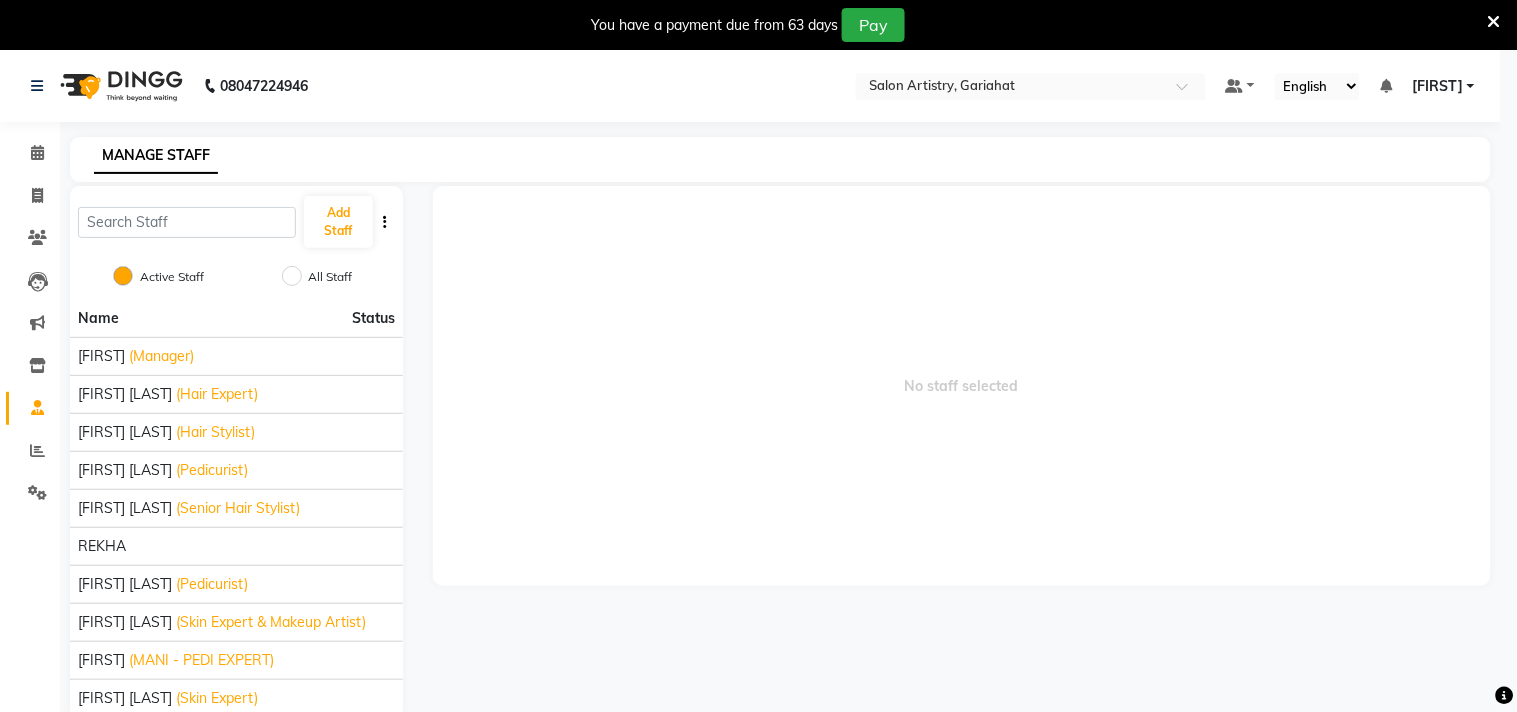 click on "×" 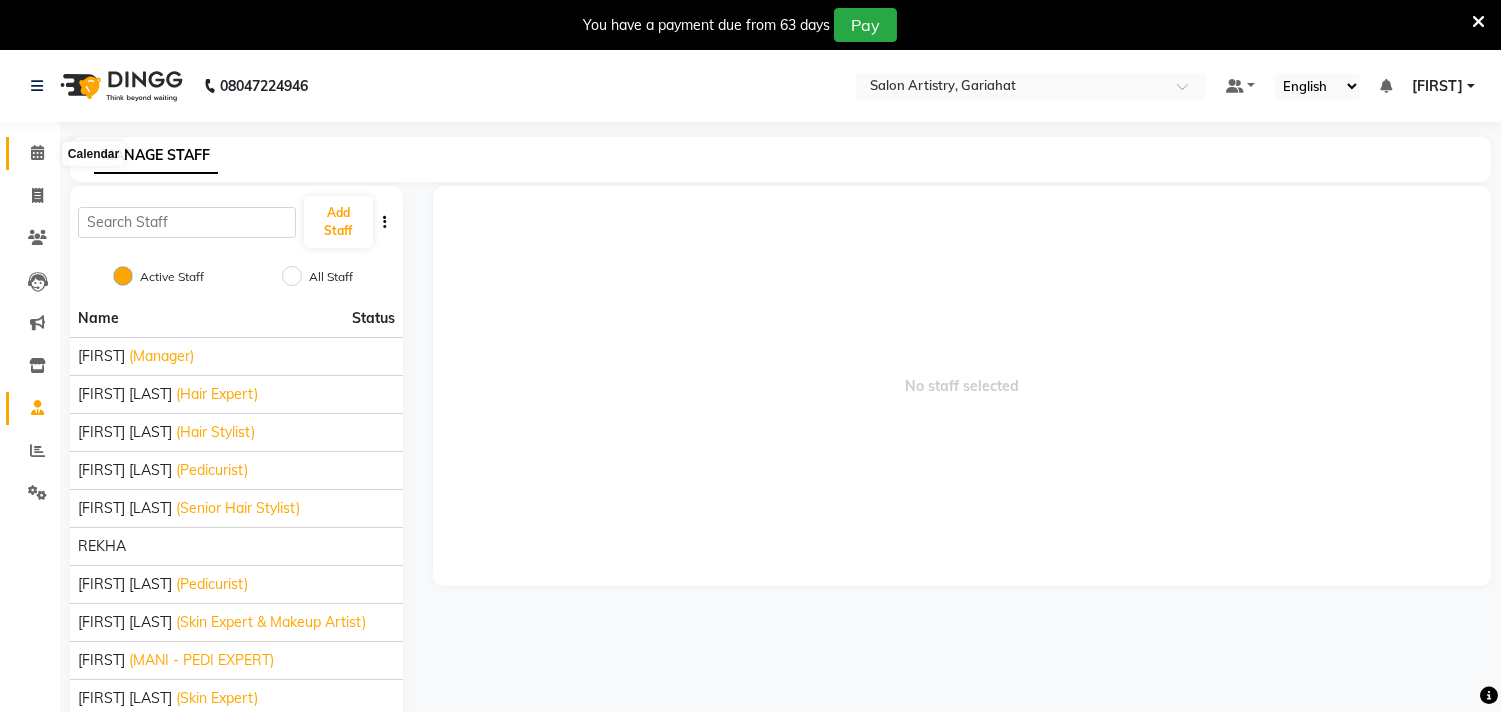 click 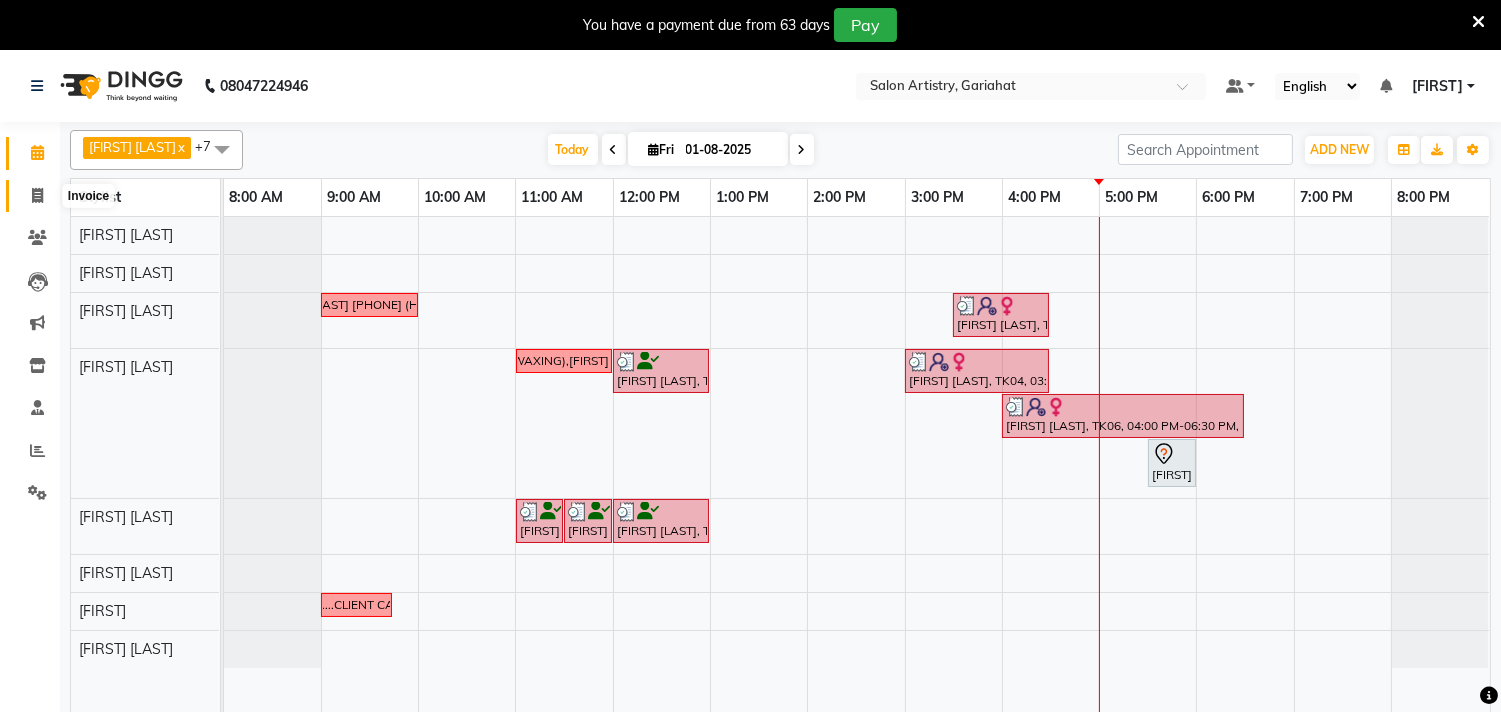 click 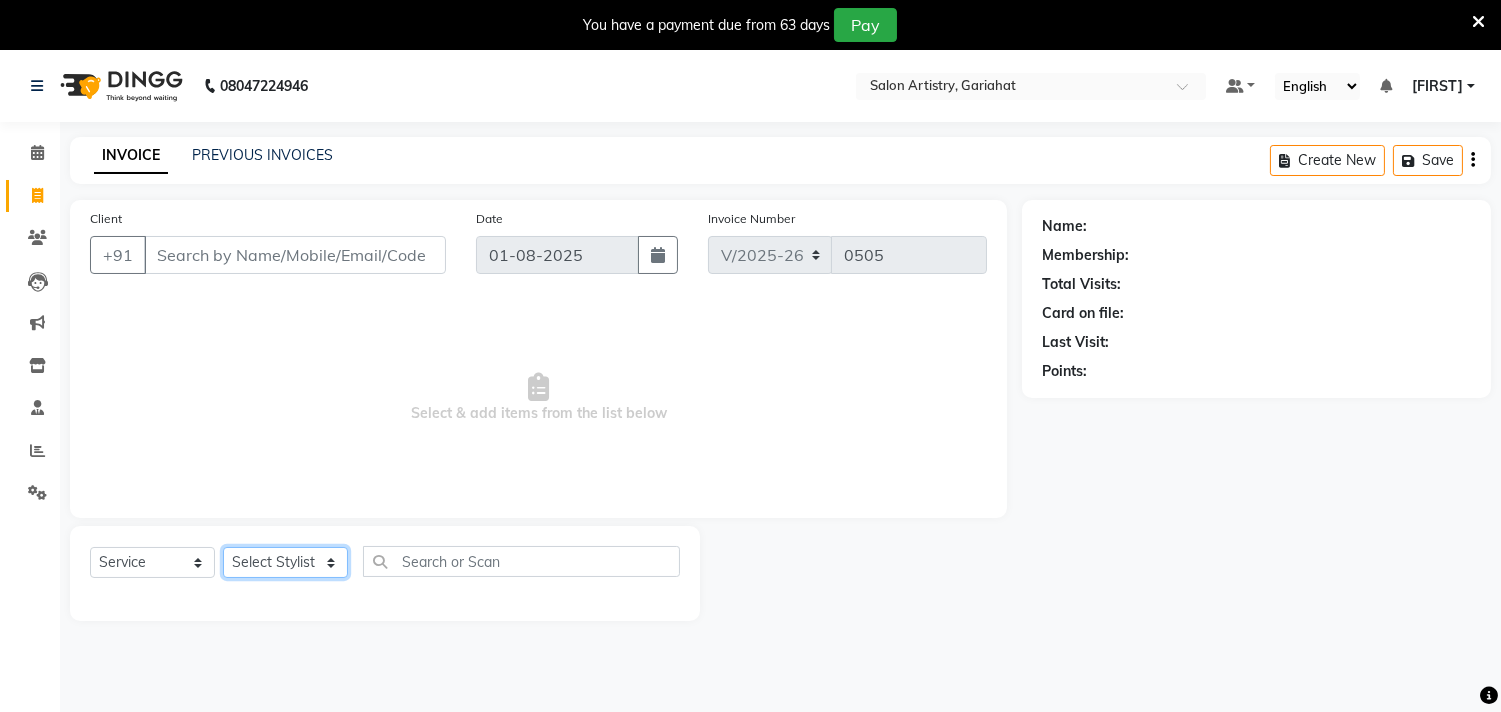 click on "Select Stylist" 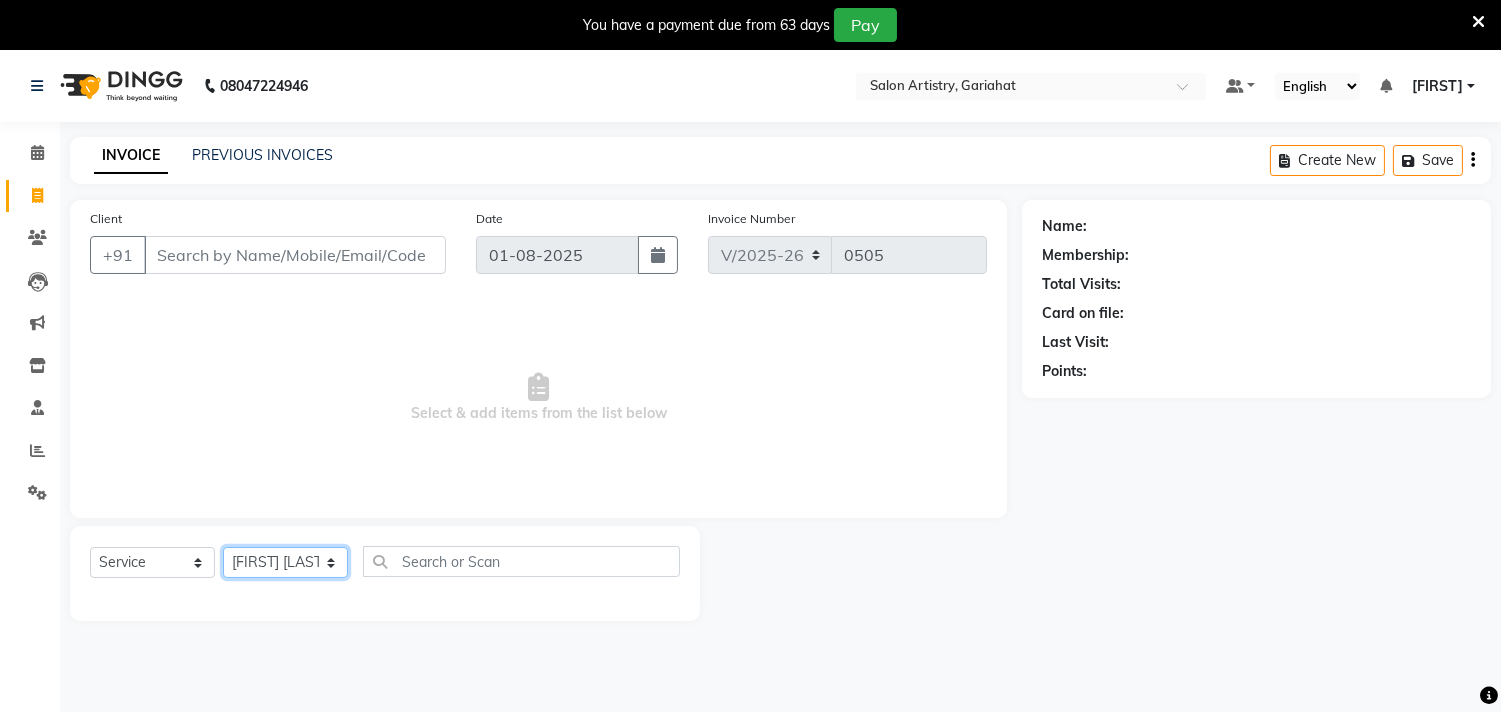 click on "Select Stylist Debolina  IQBAL AHEMED Irshad Khan Puja Debnath Ram Singh REKHA Rikki Das Rinku Pradhan RONY Sampa Maity SIMMI TAPASHI  Vikky Shaw" 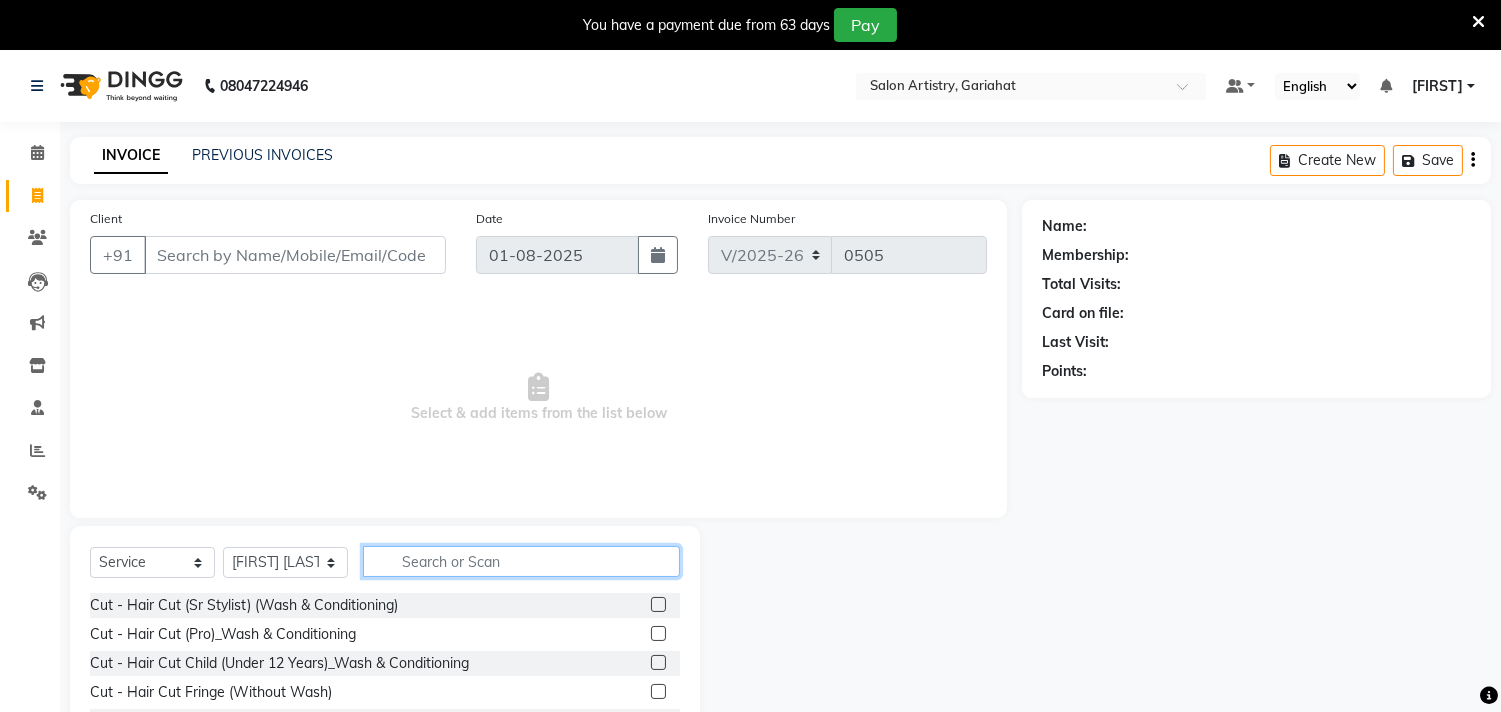 click 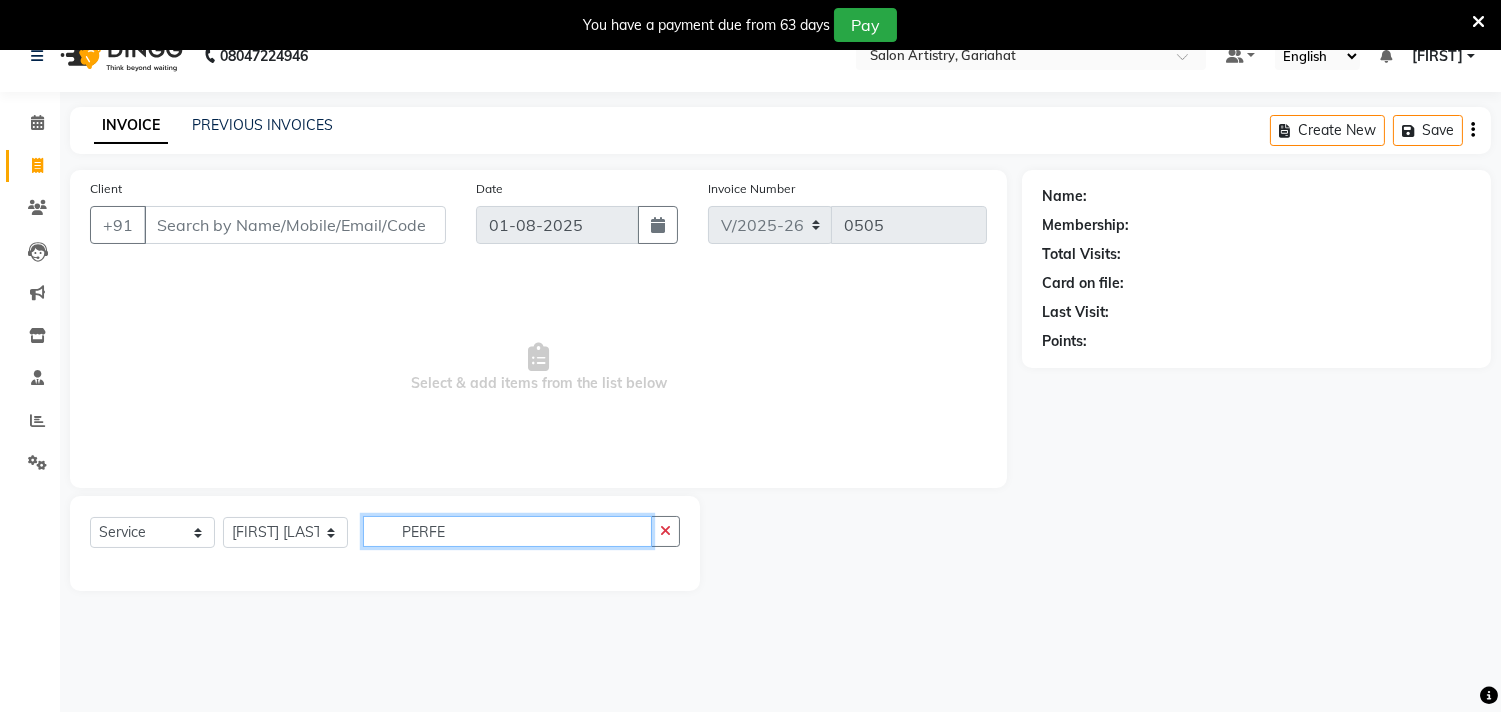 scroll, scrollTop: 50, scrollLeft: 0, axis: vertical 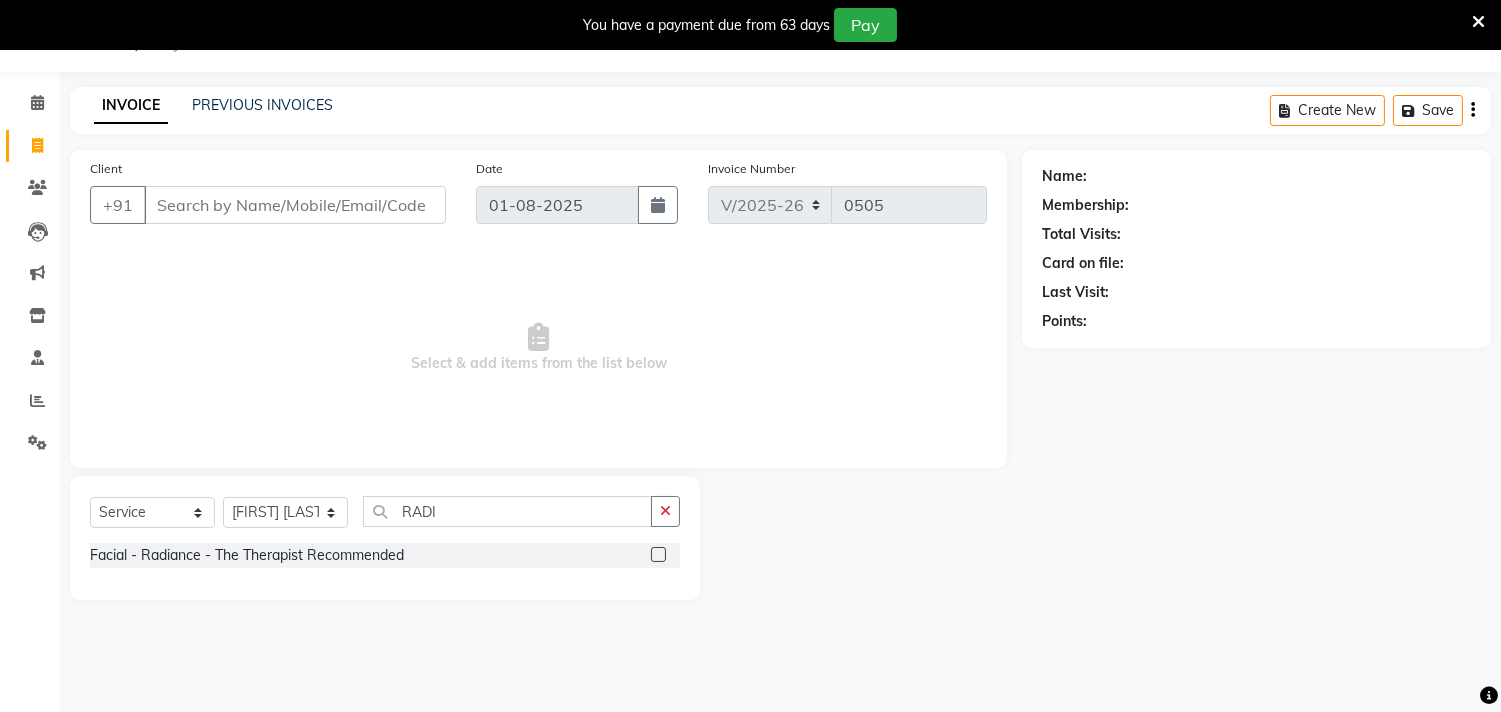 click 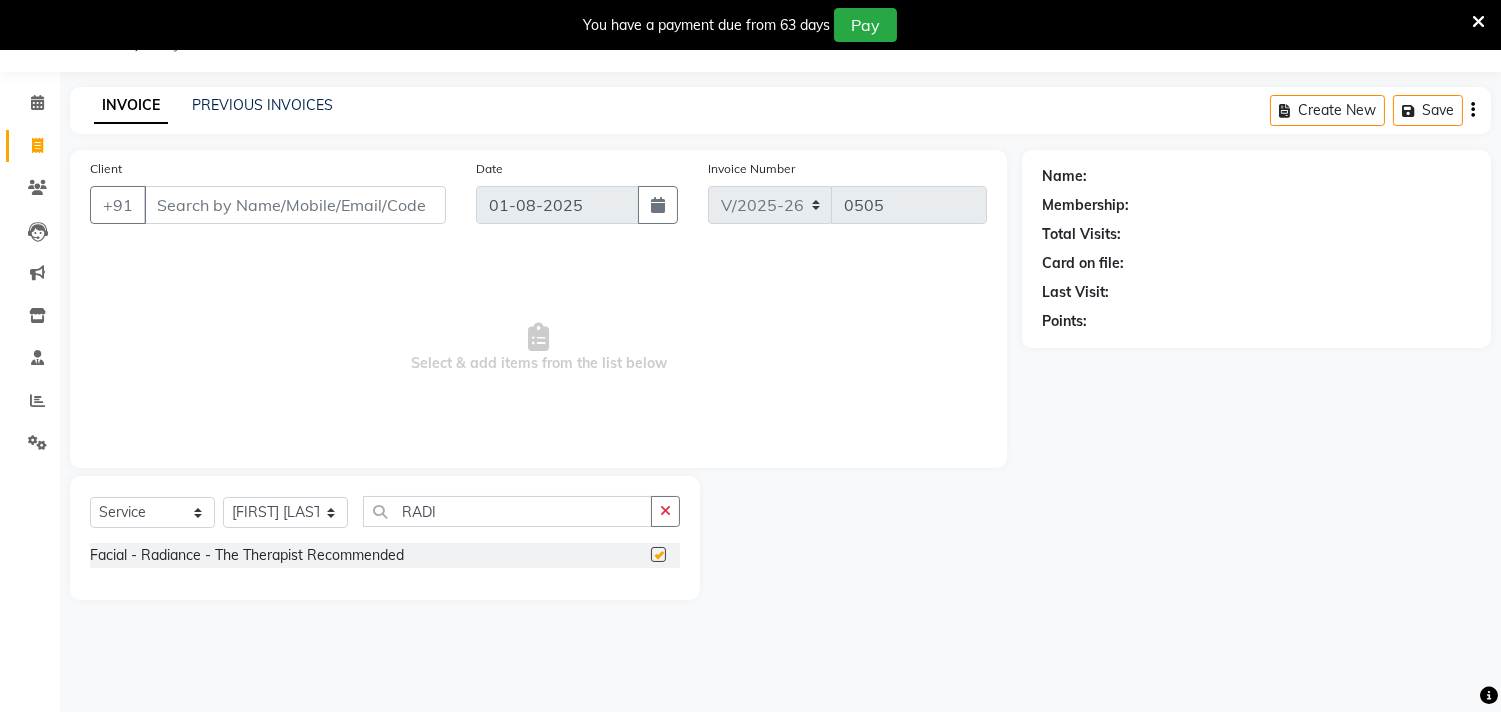 click 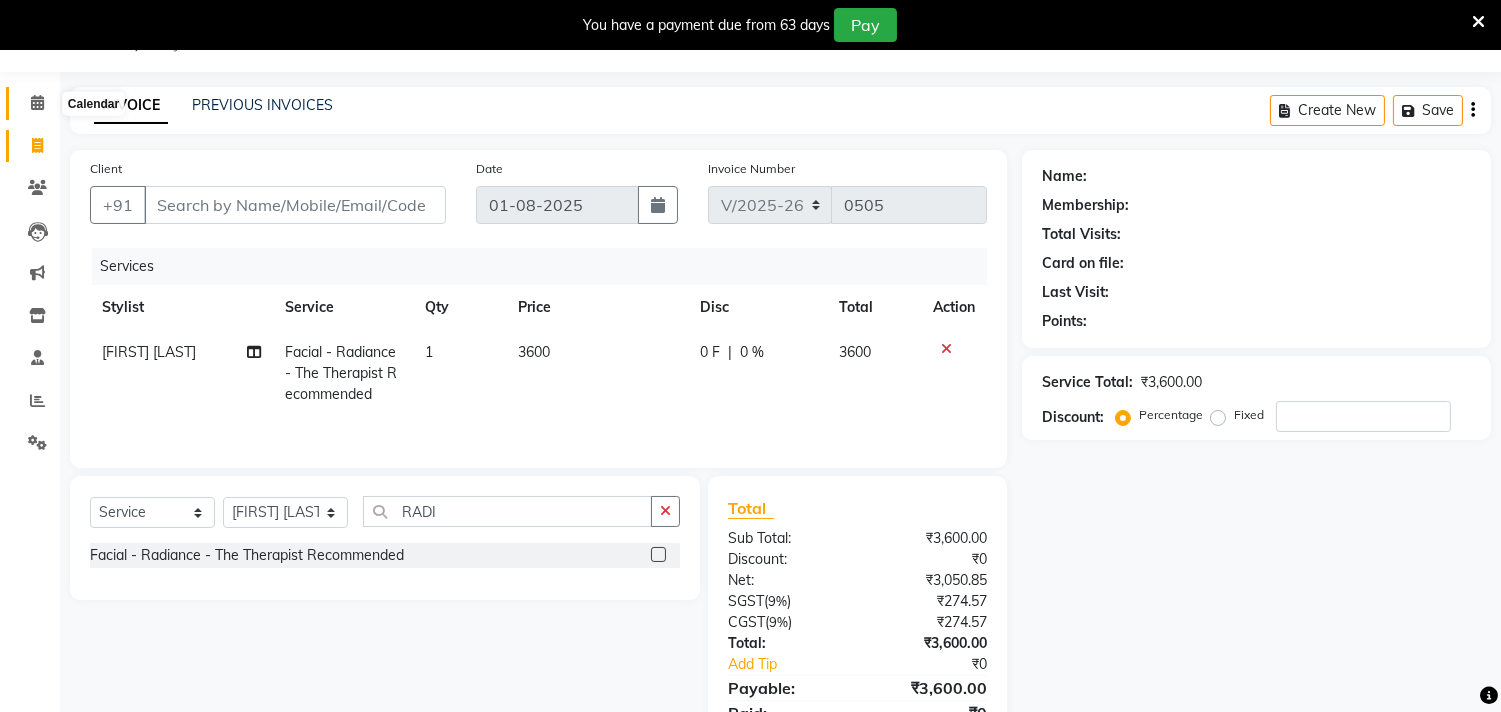 click 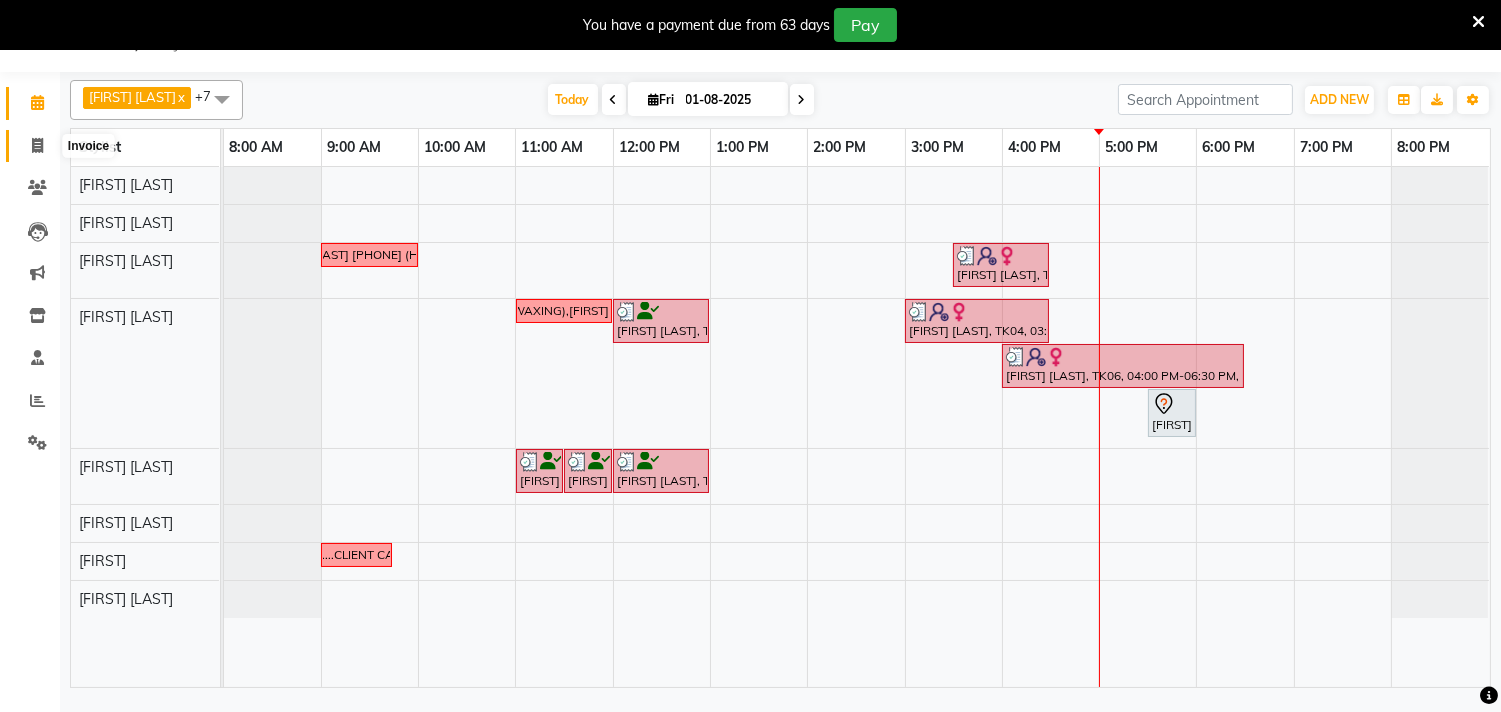 click 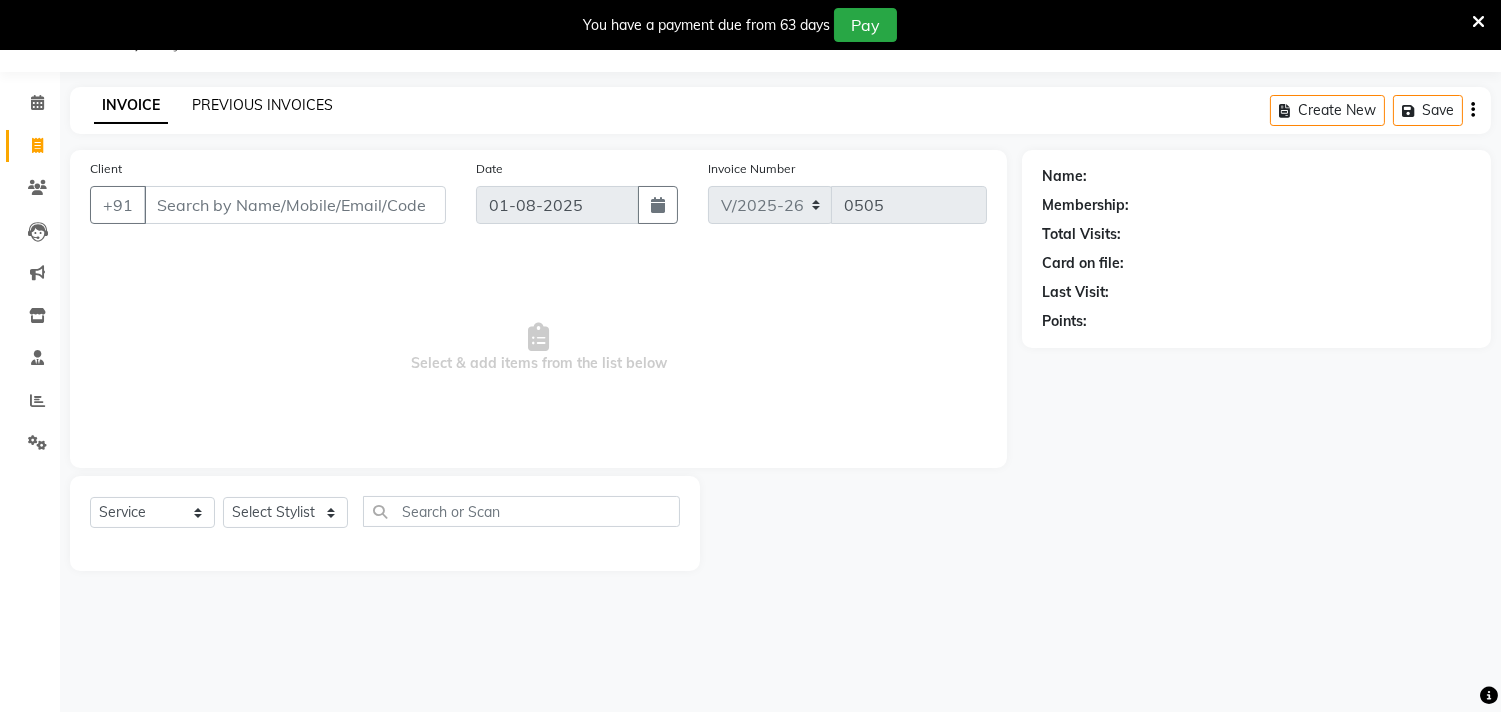 click on "PREVIOUS INVOICES" 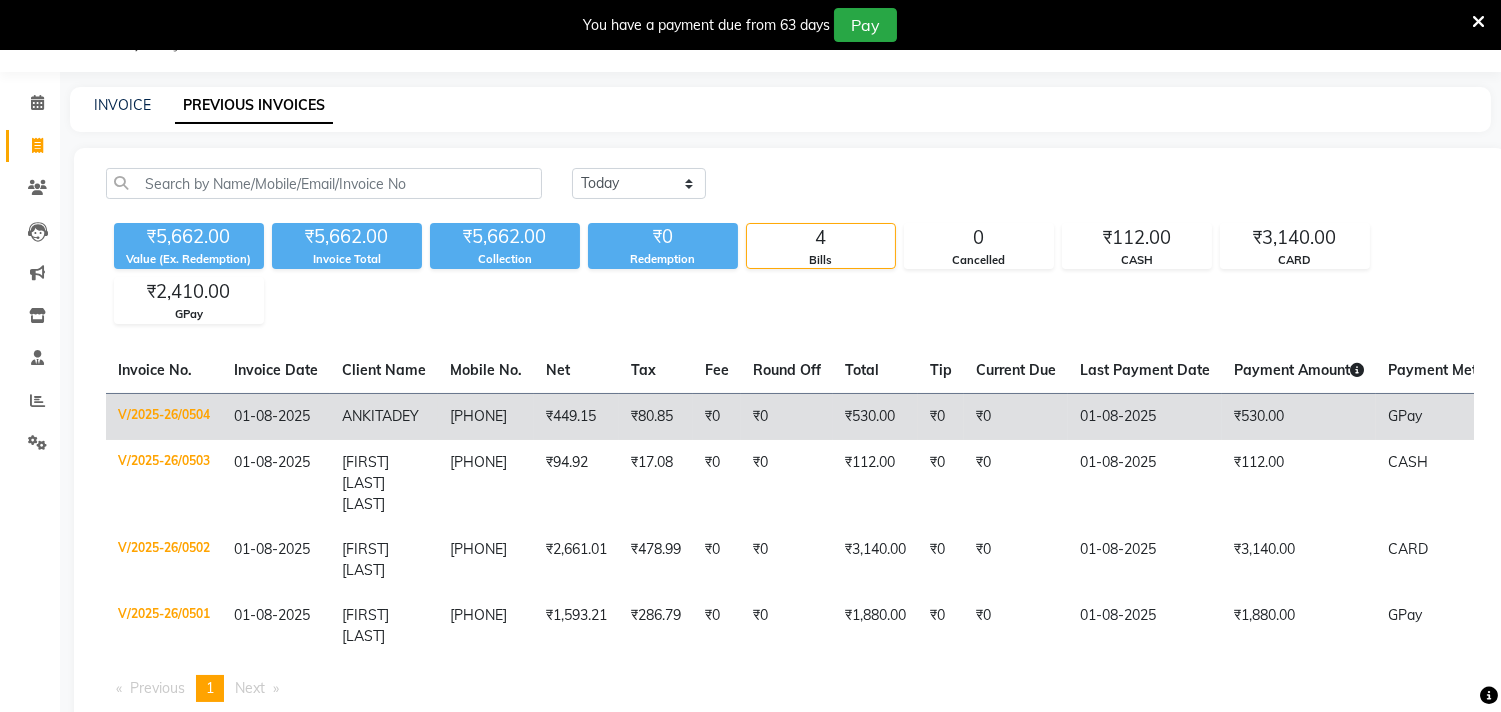 click on "ANKITA  DEY" 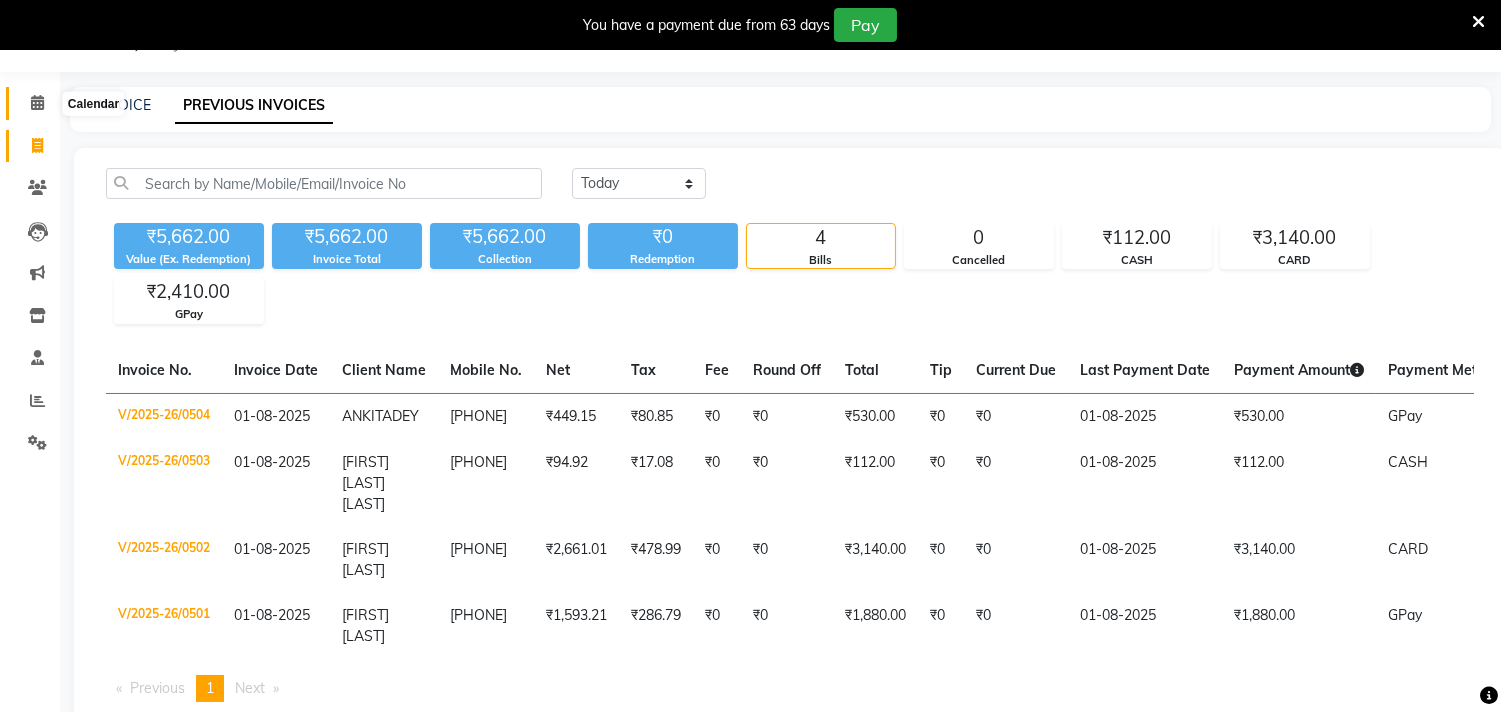 click 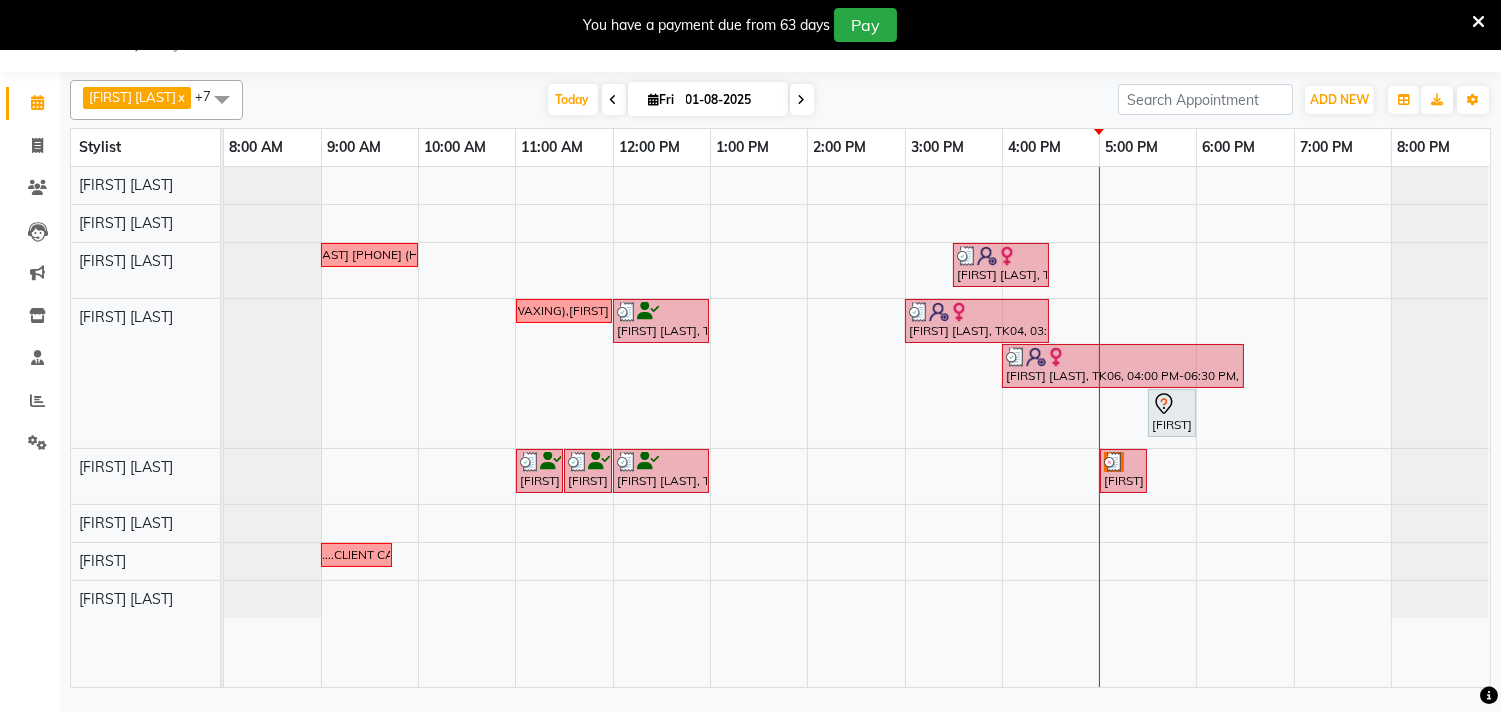 click at bounding box center [222, 99] 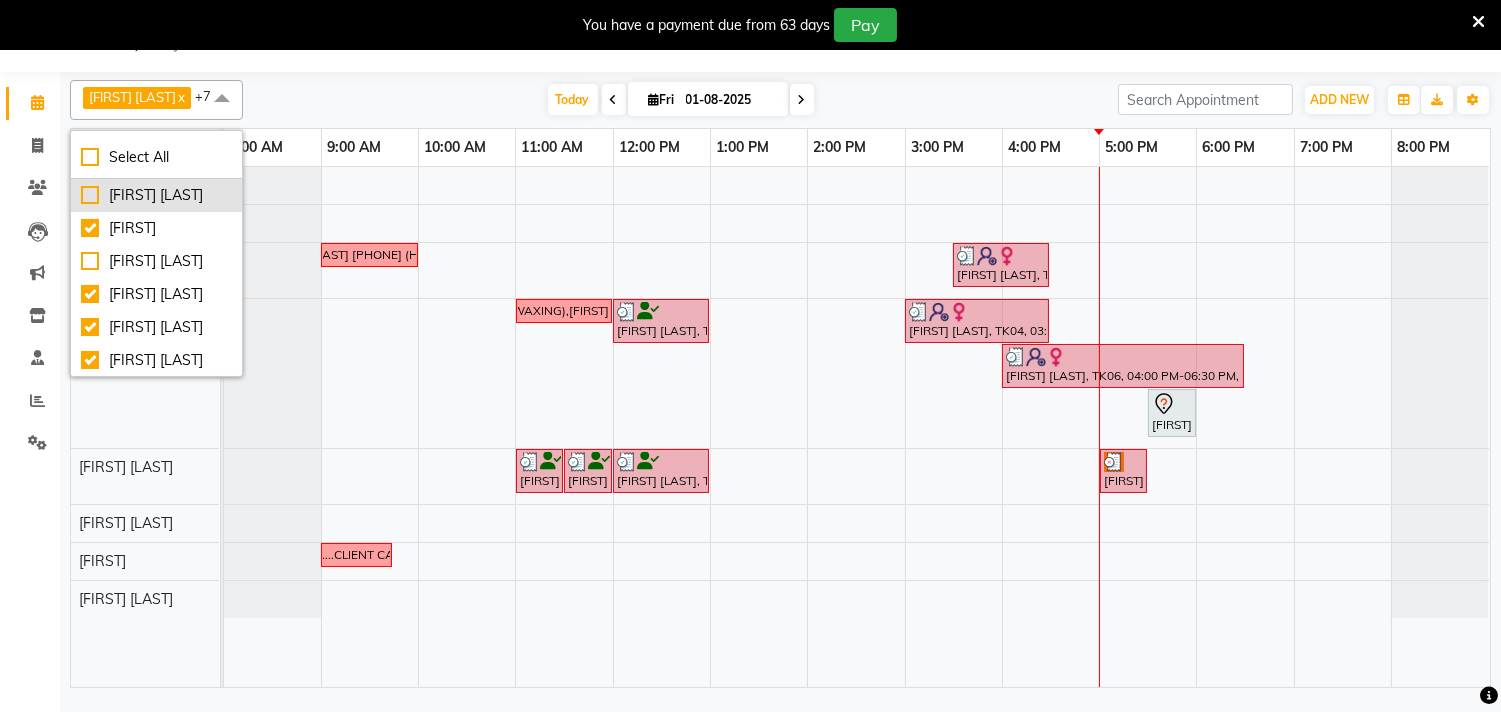 click on "[FIRST] [LAST]" at bounding box center (156, 195) 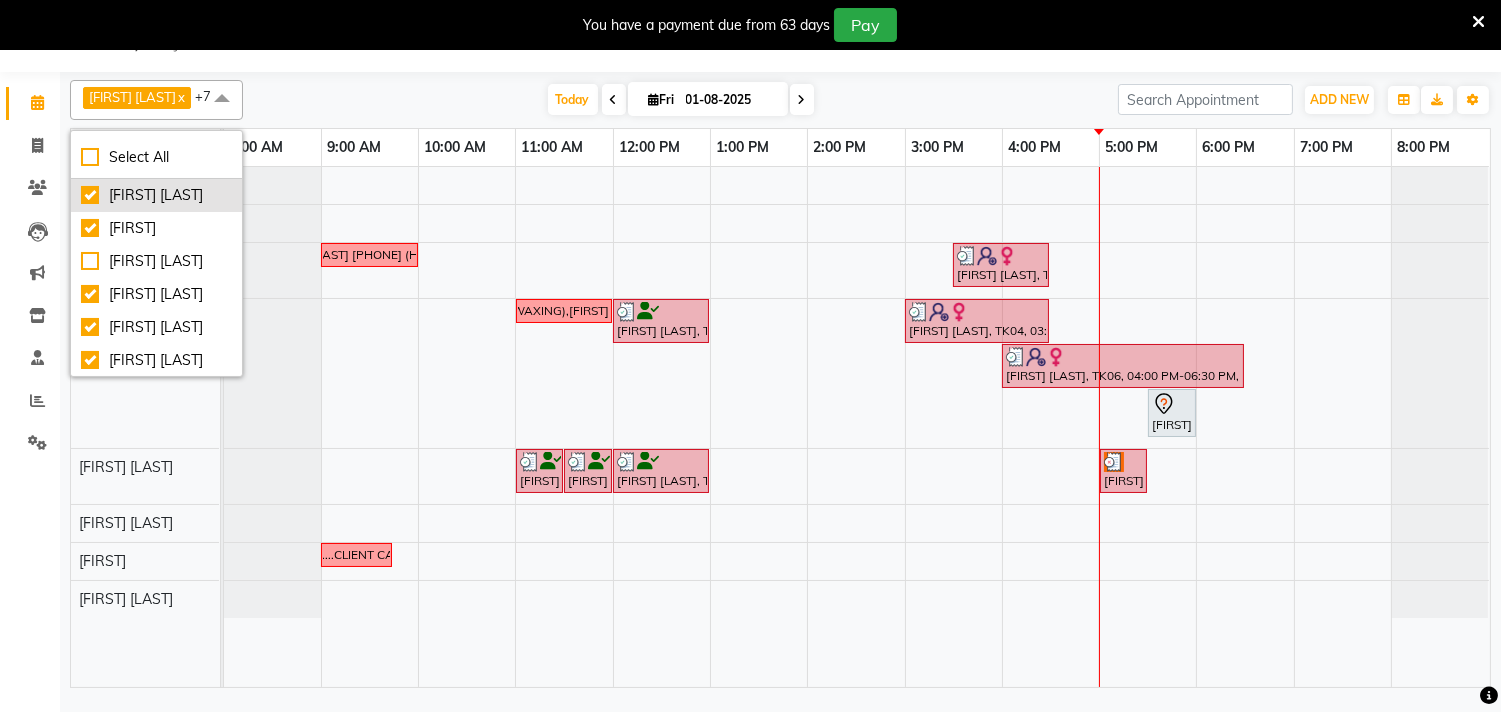 click on "[FIRST] [LAST]" at bounding box center [156, 195] 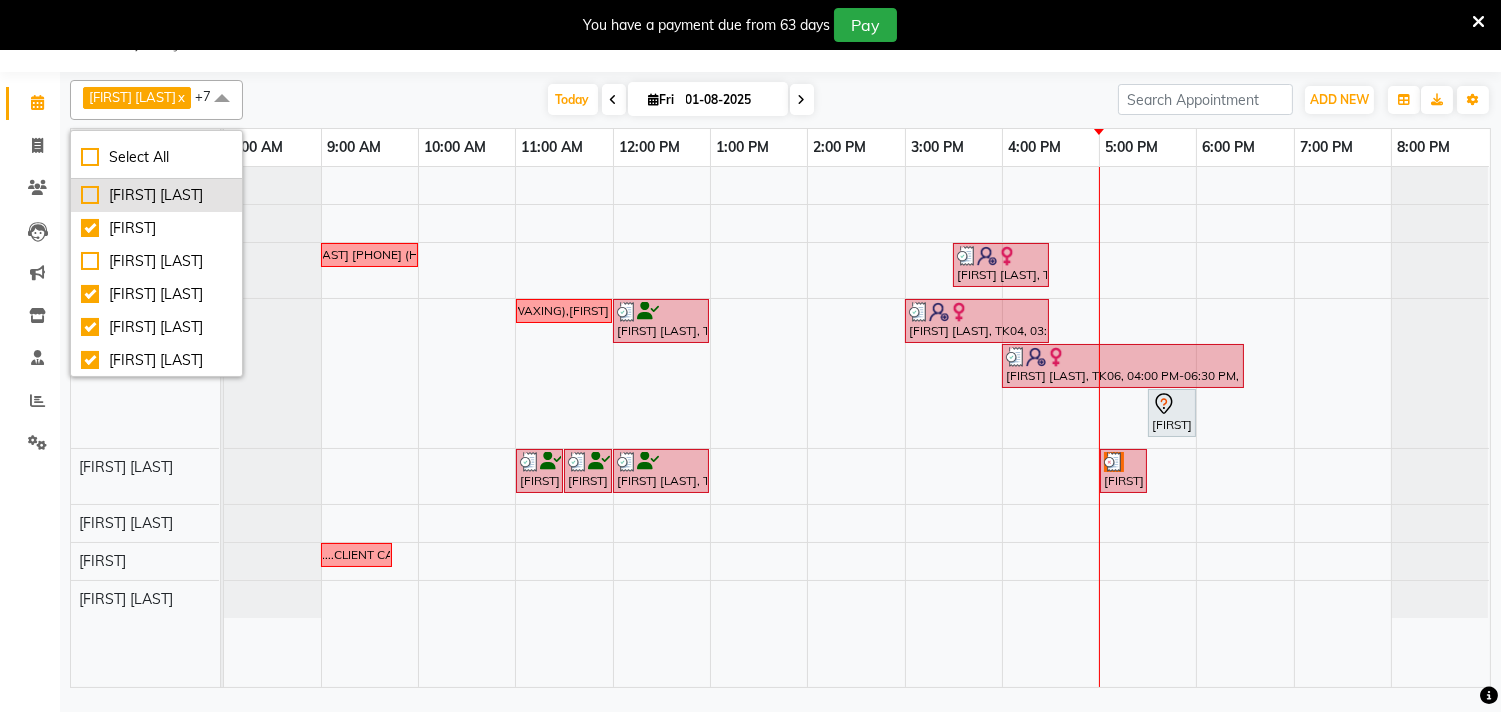 click on "[FIRST] [LAST]" at bounding box center [156, 195] 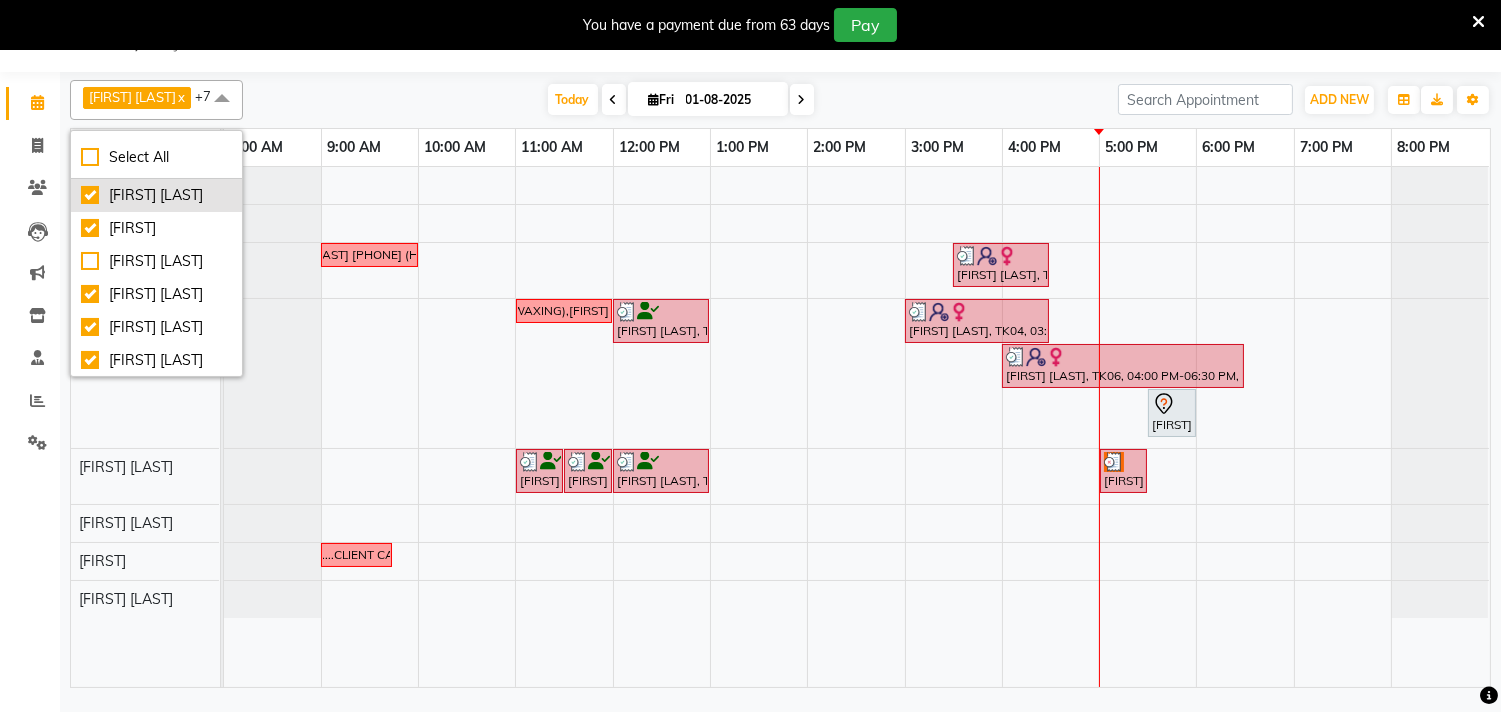 click on "[FIRST] [LAST]" at bounding box center (156, 195) 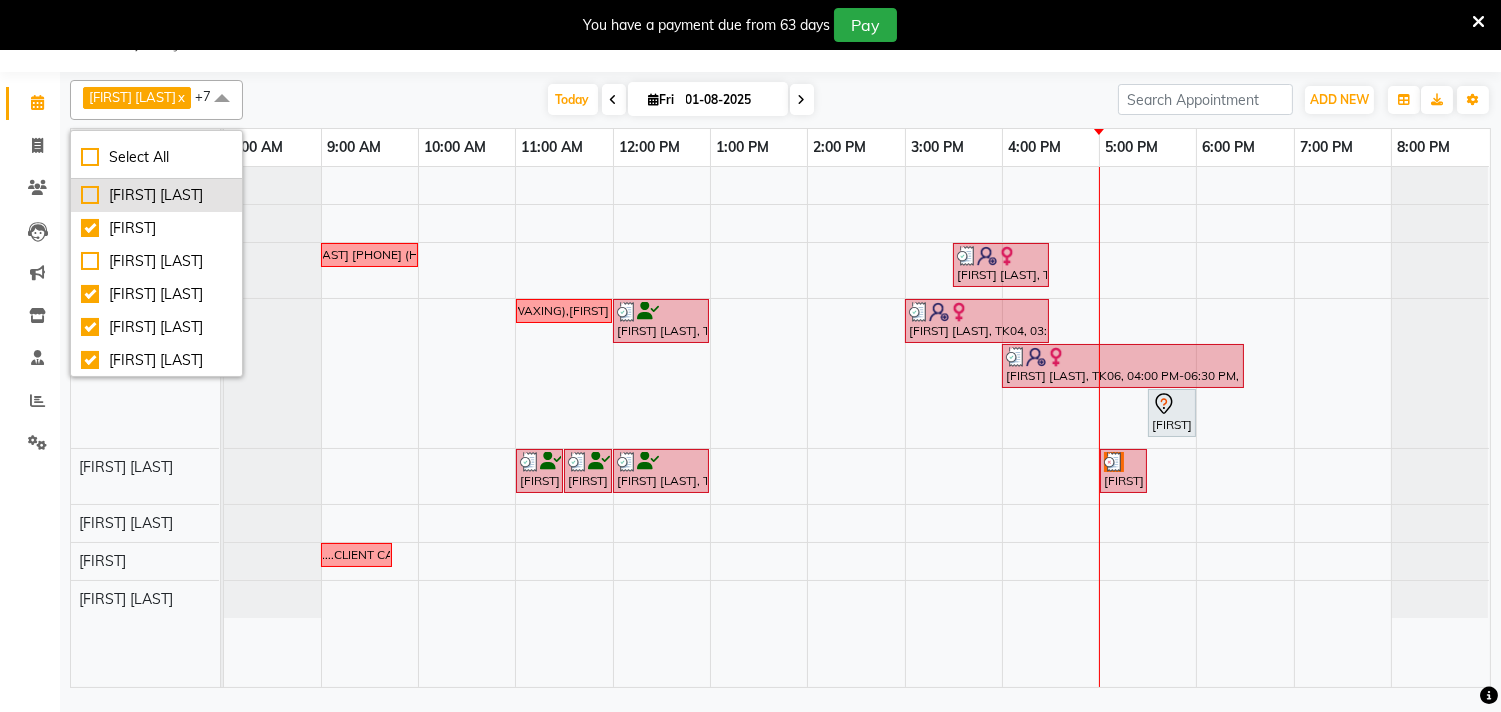 click on "[FIRST] [LAST]" at bounding box center [156, 195] 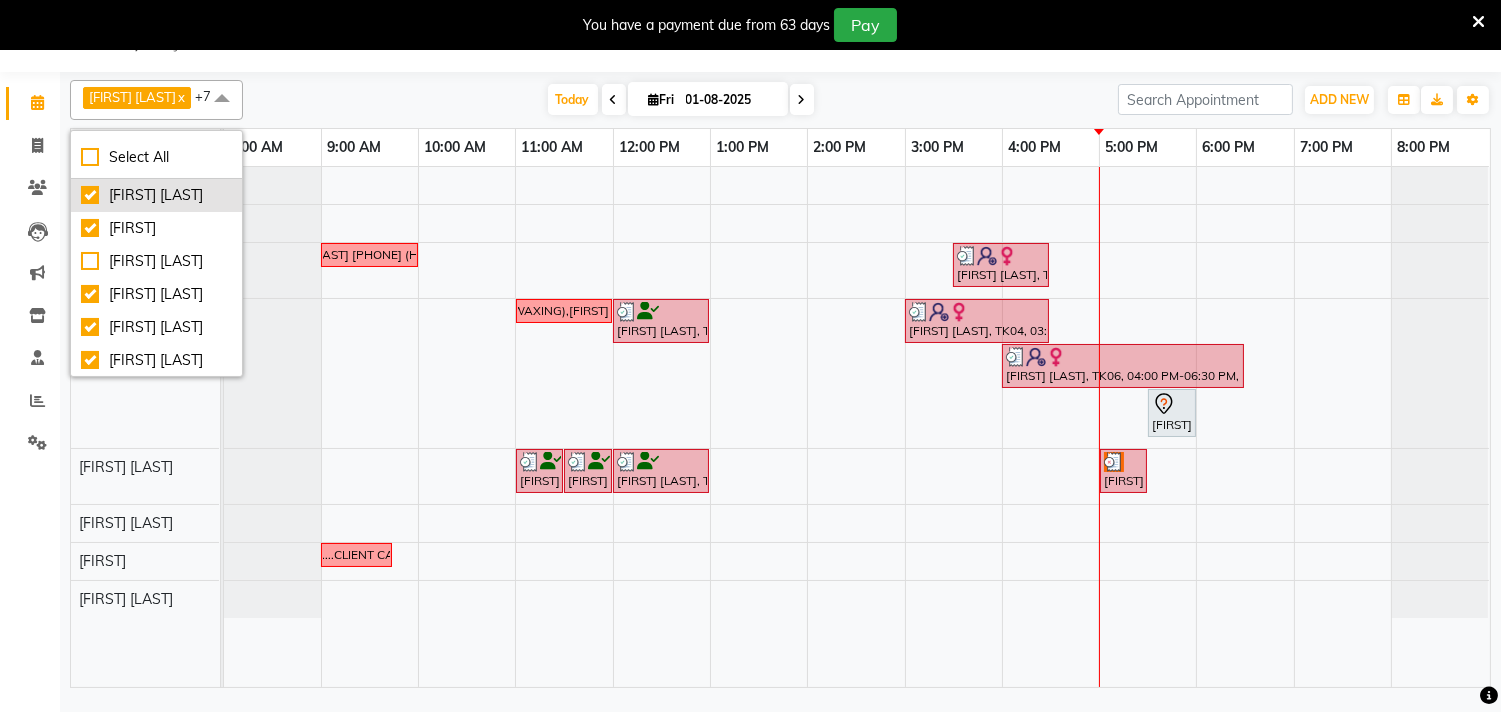 click on "[FIRST] [LAST]" at bounding box center [156, 195] 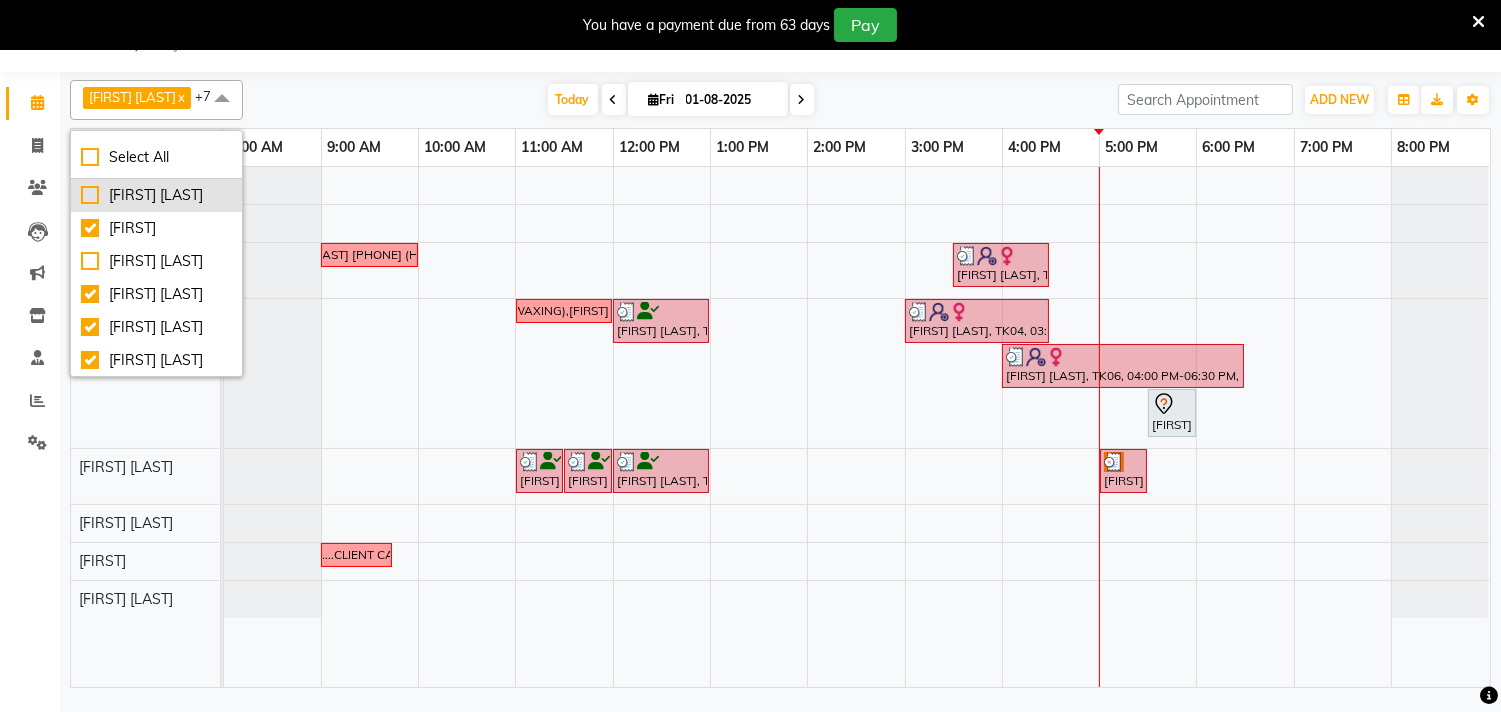 click on "[FIRST] [LAST]" at bounding box center [156, 195] 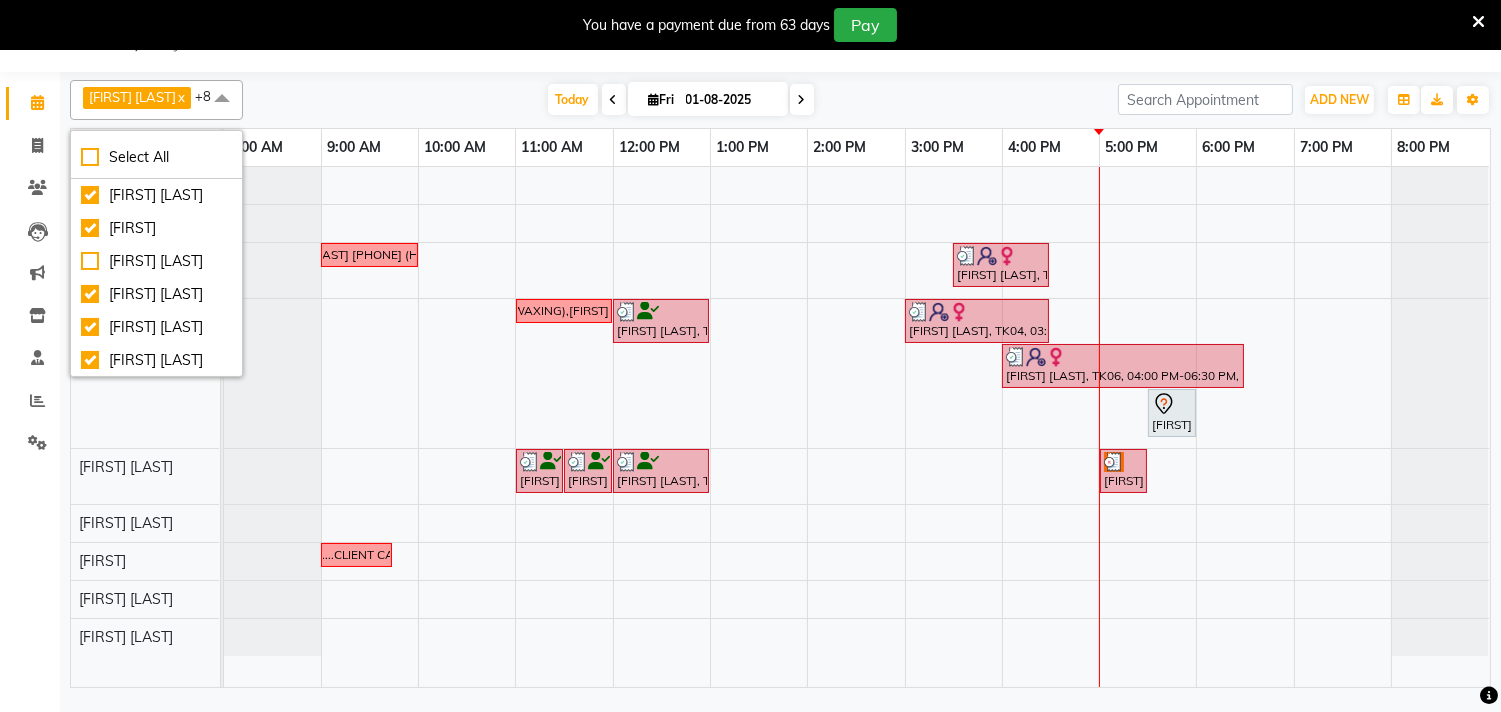 click on "Irshad Khan  x Puja Debnath  x Ram Singh  x Rikki Das  x Rinku Pradhan  x Sampa Maity  x Vikky Shaw  x Debolina   x ADITYA SAHA  x +8 Select All ADITYA SAHA Debolina  IQBAL AHEMED Irshad Khan Puja Debnath Ram Singh REKHA Rikki Das Rinku Pradhan RONY Sampa Maity SIMMI TAPASHI  Vikky Shaw Today  Fri 01-08-2025 Toggle Dropdown Add Appointment Add Invoice Add Expense Add Client Toggle Dropdown Add Appointment Add Invoice Add Expense Add Client ADD NEW Toggle Dropdown Add Appointment Add Invoice Add Expense Add Client Irshad Khan  x Puja Debnath  x Ram Singh  x Rikki Das  x Rinku Pradhan  x Sampa Maity  x Vikky Shaw  x Debolina   x ADITYA SAHA  x +8 Select All ADITYA SAHA Debolina  IQBAL AHEMED Irshad Khan Puja Debnath Ram Singh REKHA Rikki Das Rinku Pradhan RONY Sampa Maity SIMMI TAPASHI  Vikky Shaw Group By  Staff View   Room View  View as Vertical  Vertical - Week View  Horizontal  Horizontal - Week View  List  Toggle Dropdown Calendar Settings Manage Tags   Arrange Stylists   Reset Stylists" at bounding box center (780, 100) 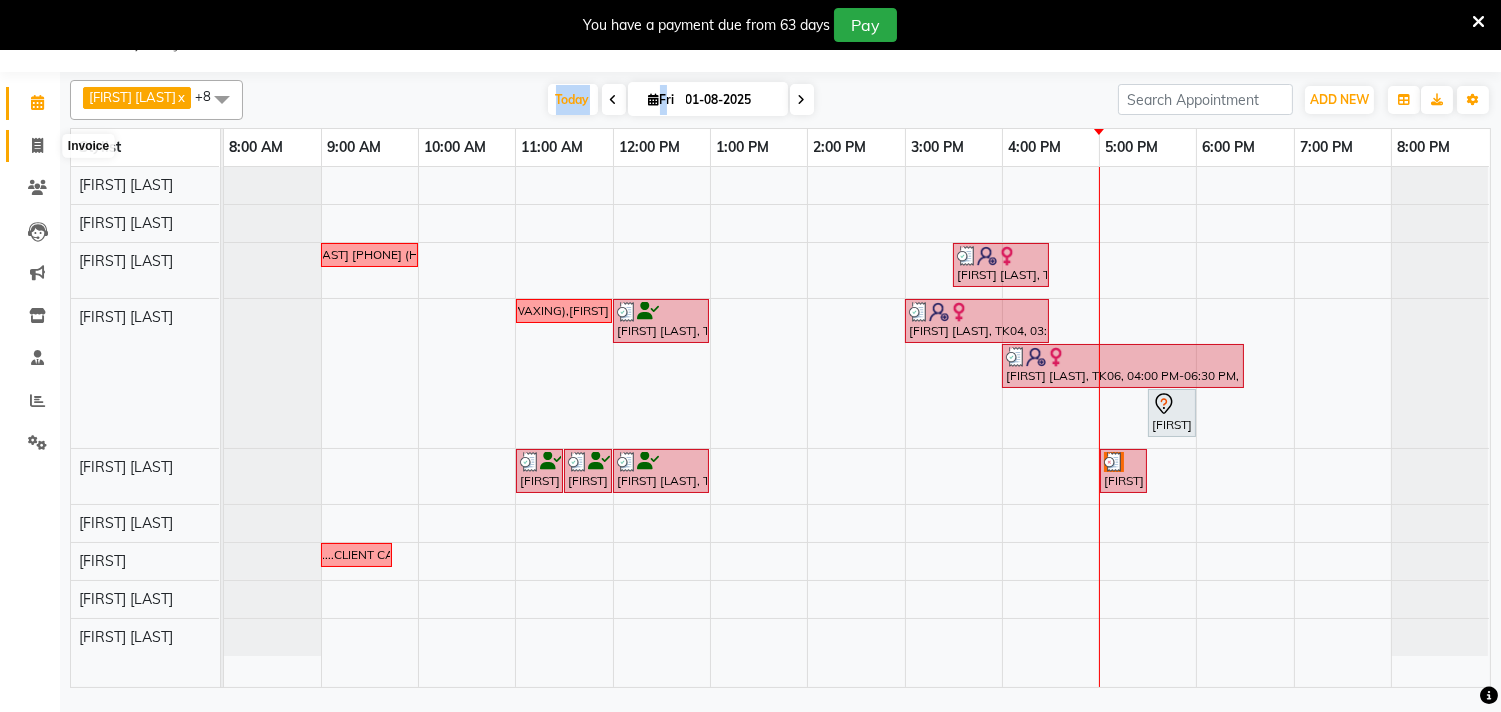 click 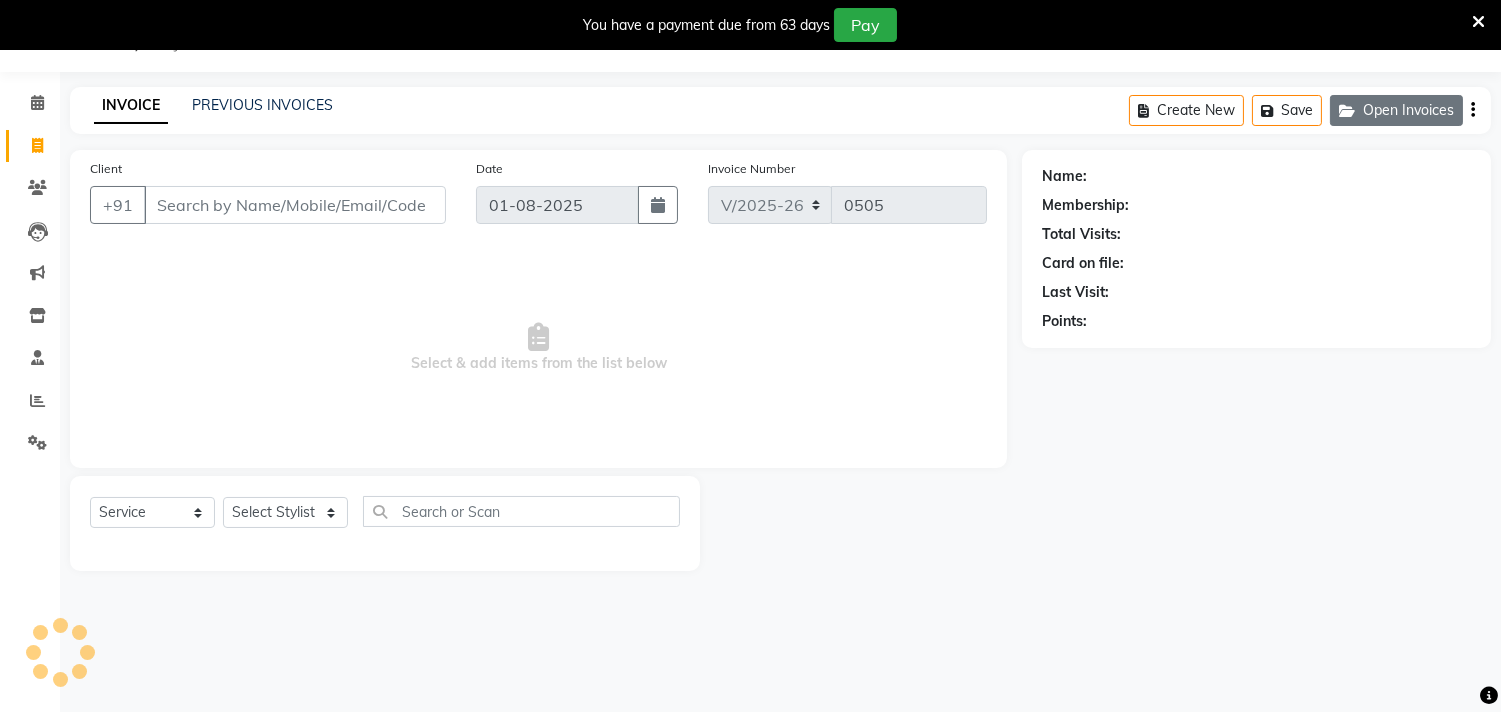 click on "Open Invoices" 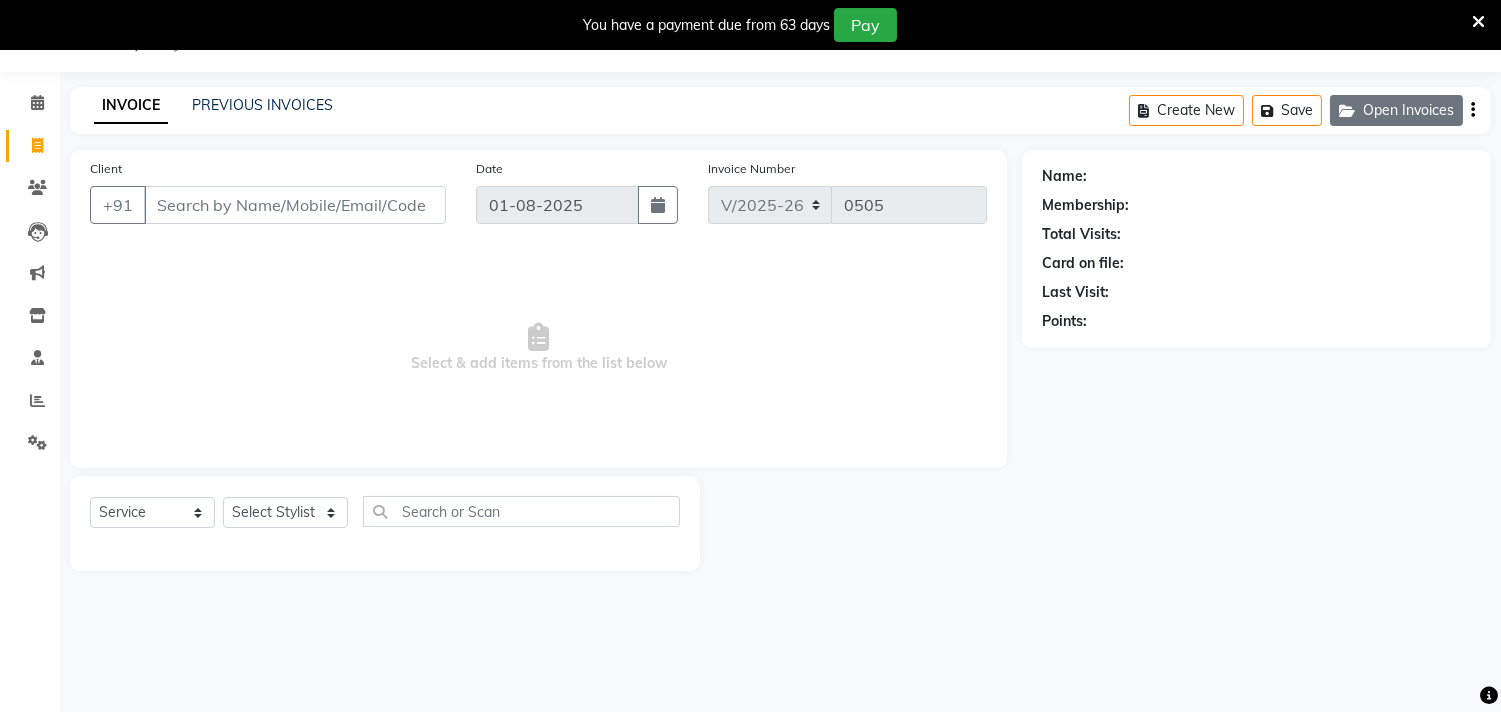click on "Open Invoices" 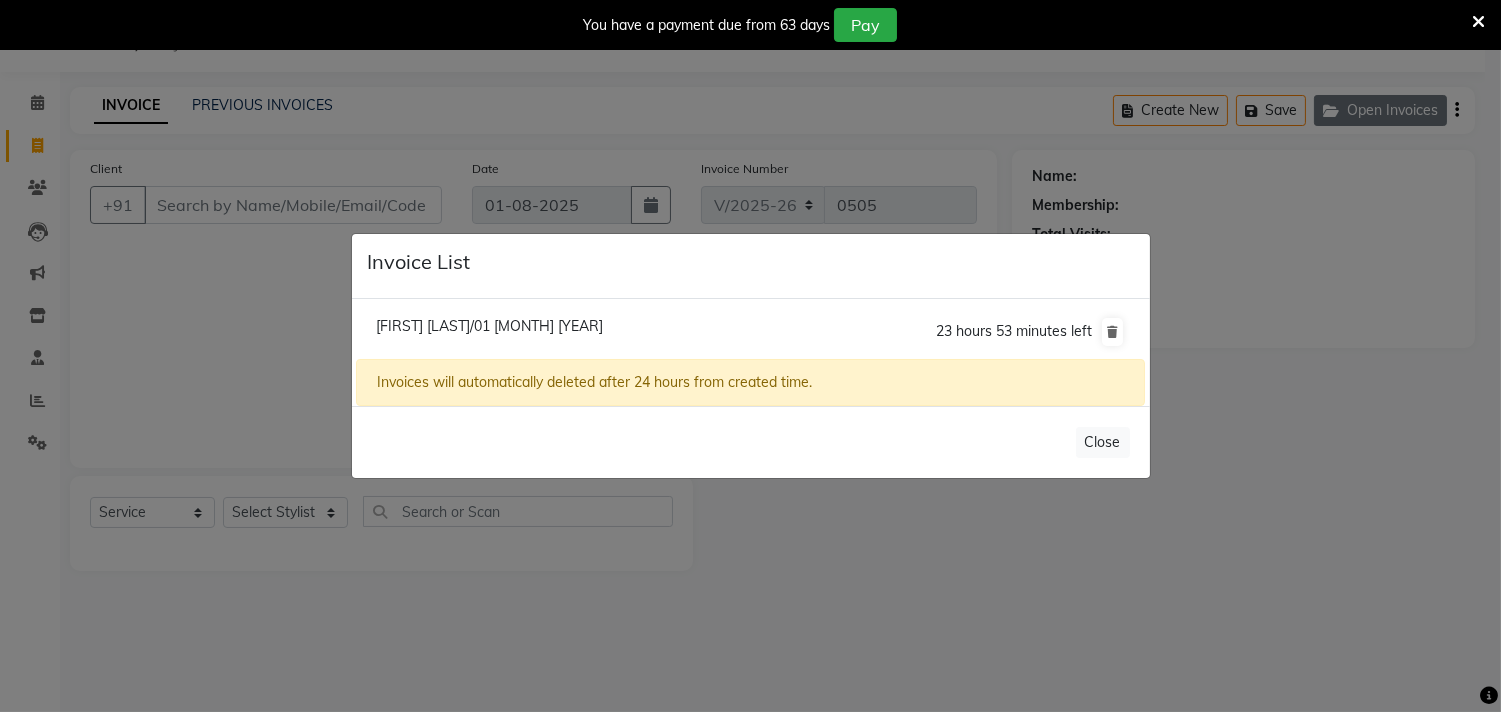 click on "Invoice List  Jyoti Singh/01 August 2025  23 hours 53 minutes left  Invoices will automatically deleted after 24 hours from created time.   Close" 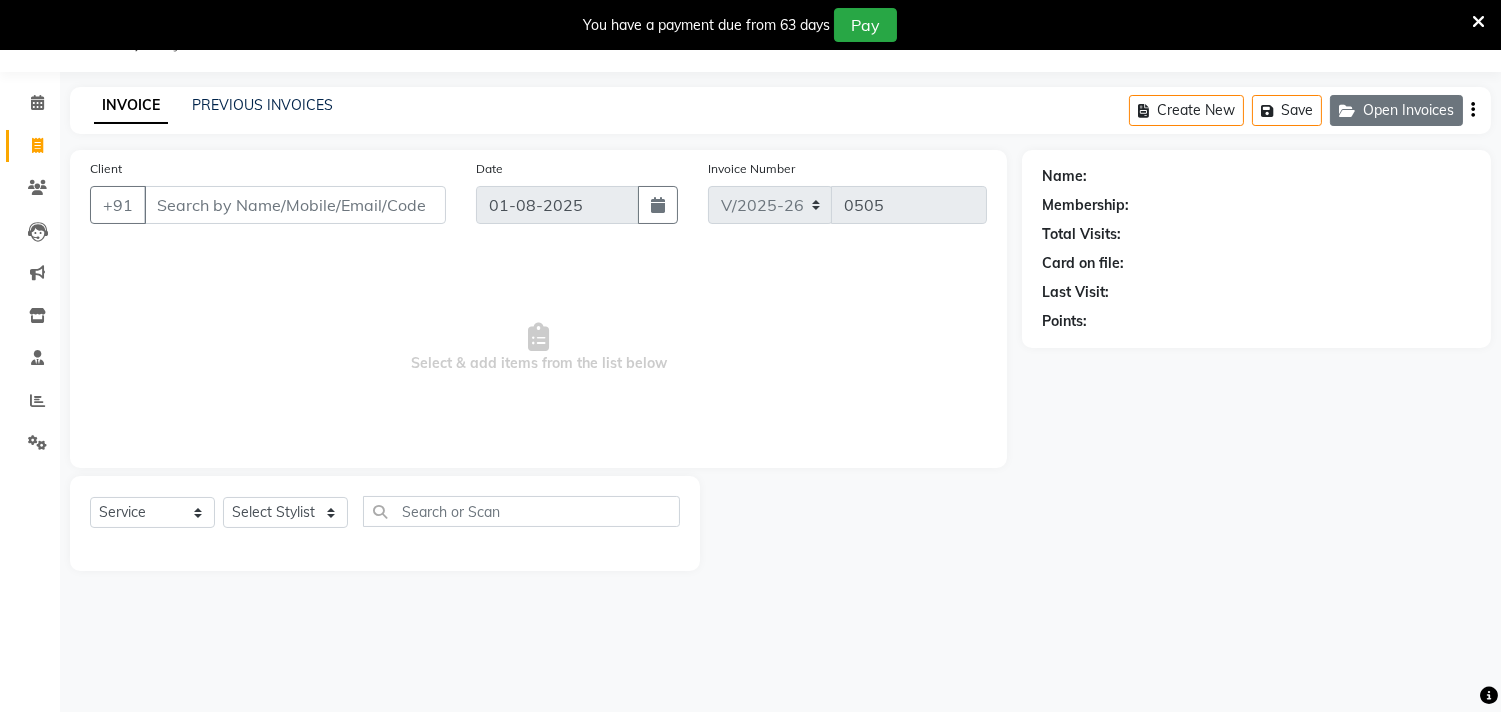 click on "Open Invoices" 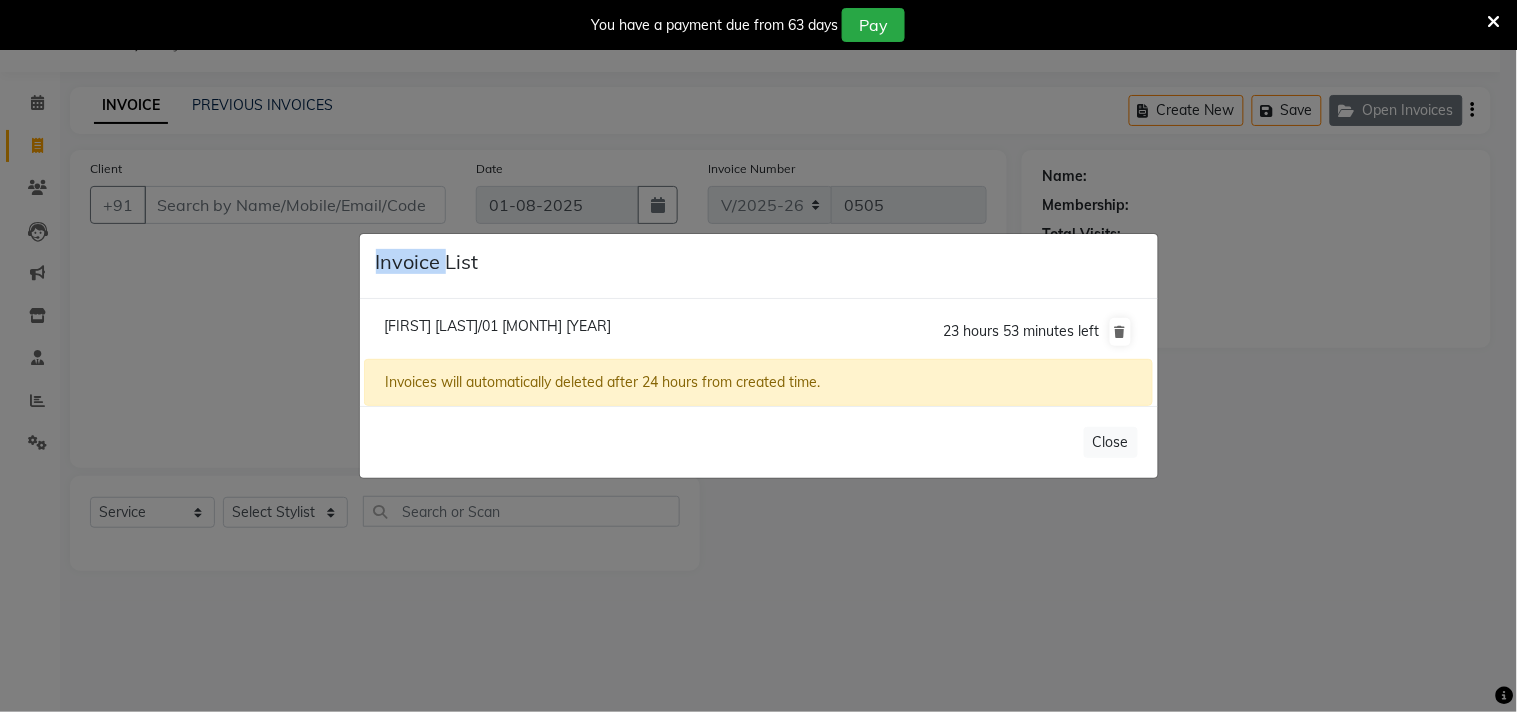 click on "Invoice List  Jyoti Singh/01 August 2025  23 hours 53 minutes left  Invoices will automatically deleted after 24 hours from created time.   Close" 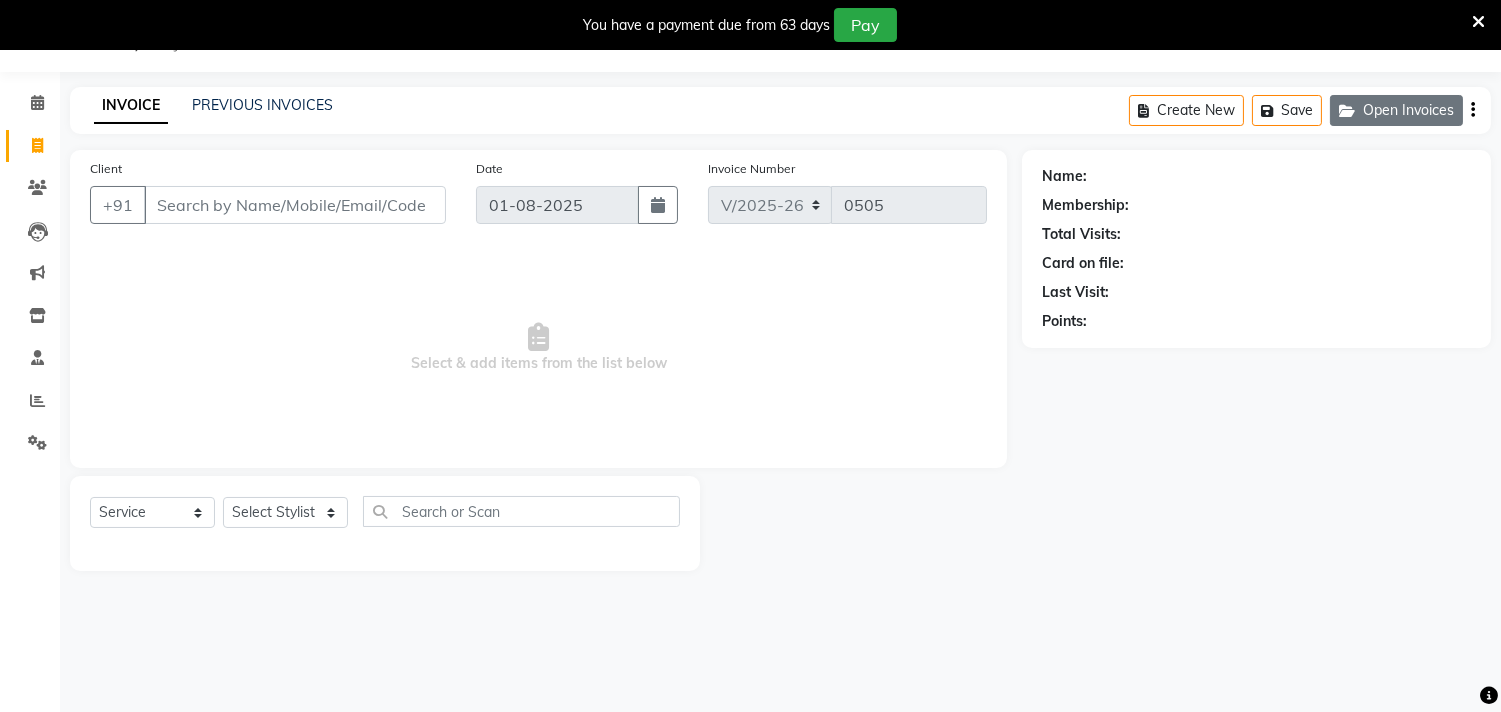 click on "Open Invoices" 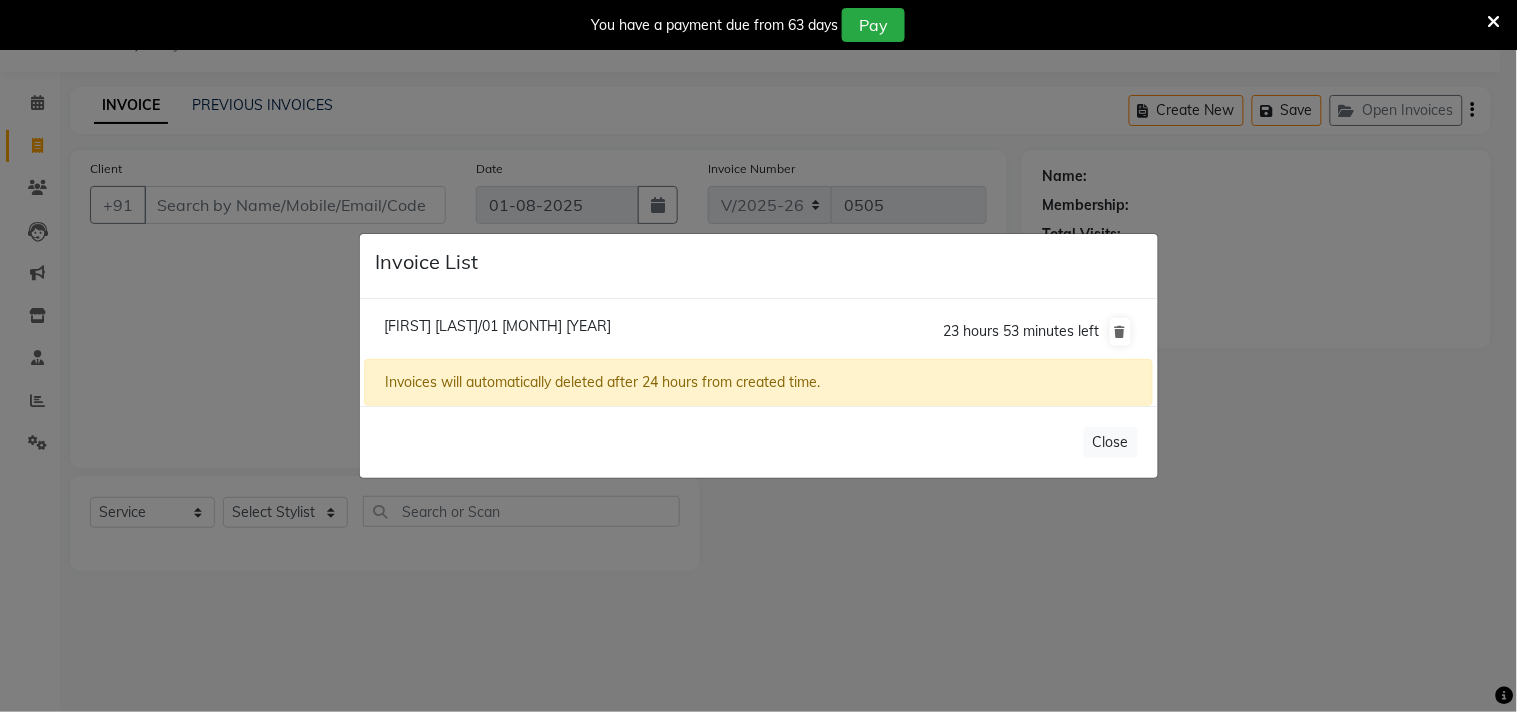 click on "Jyoti Singh/01 August 2025" 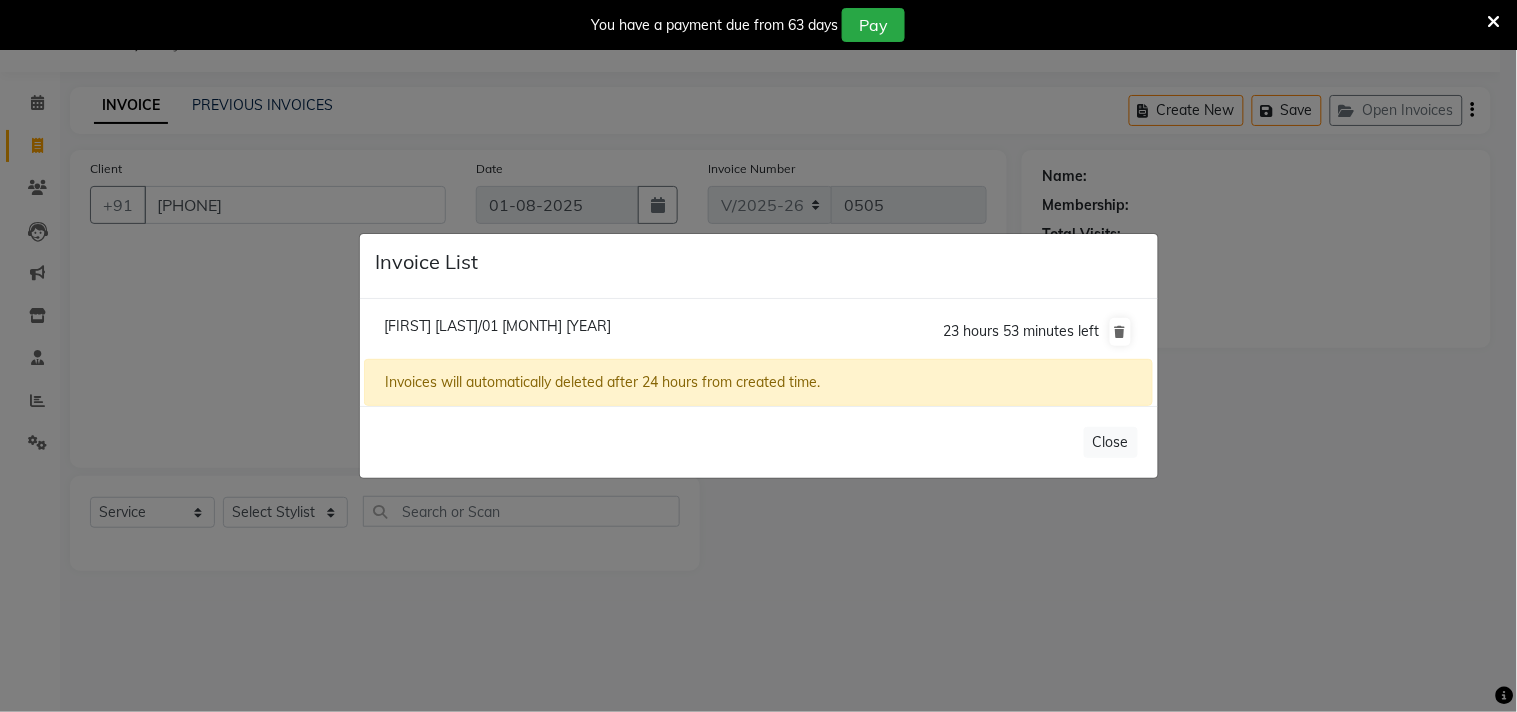 click on "Jyoti Singh/01 August 2025" 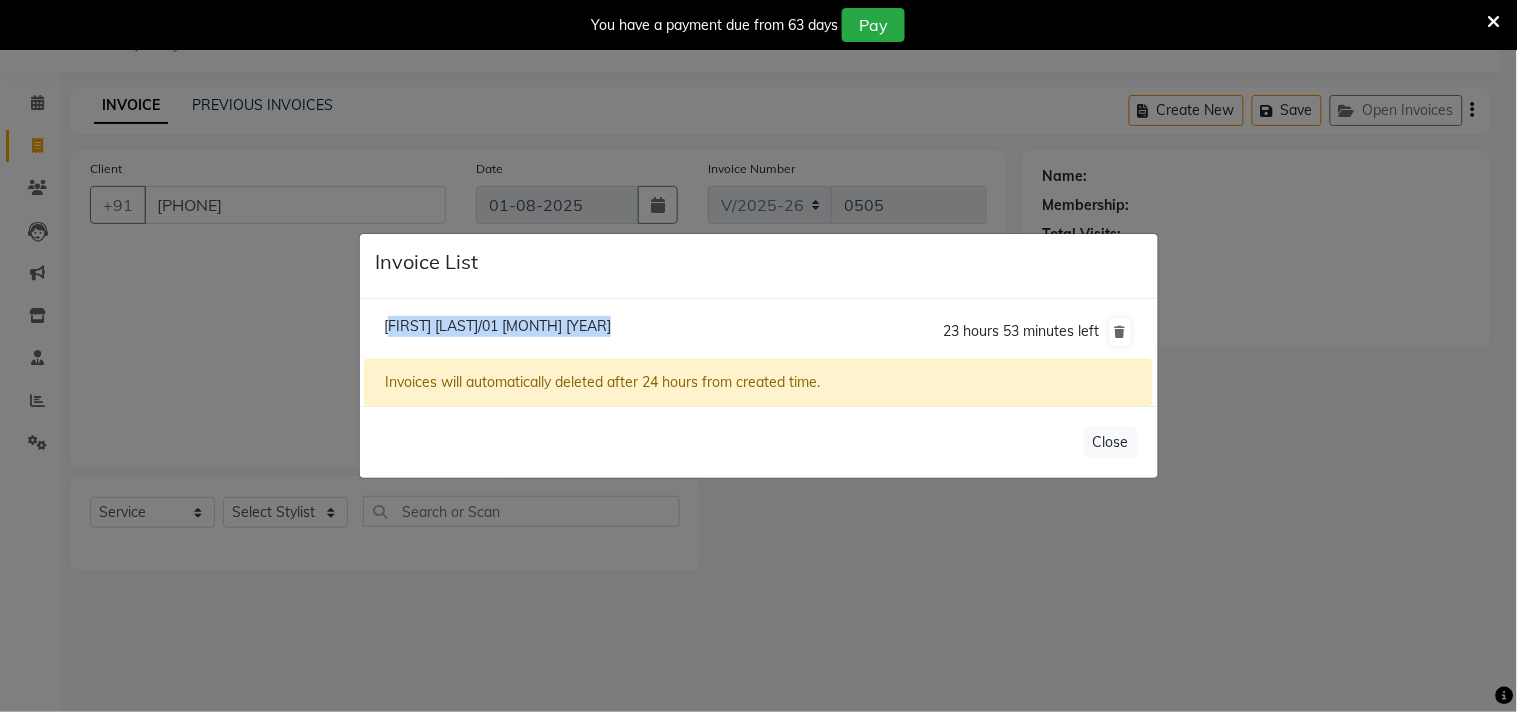 click on "Jyoti Singh/01 August 2025" 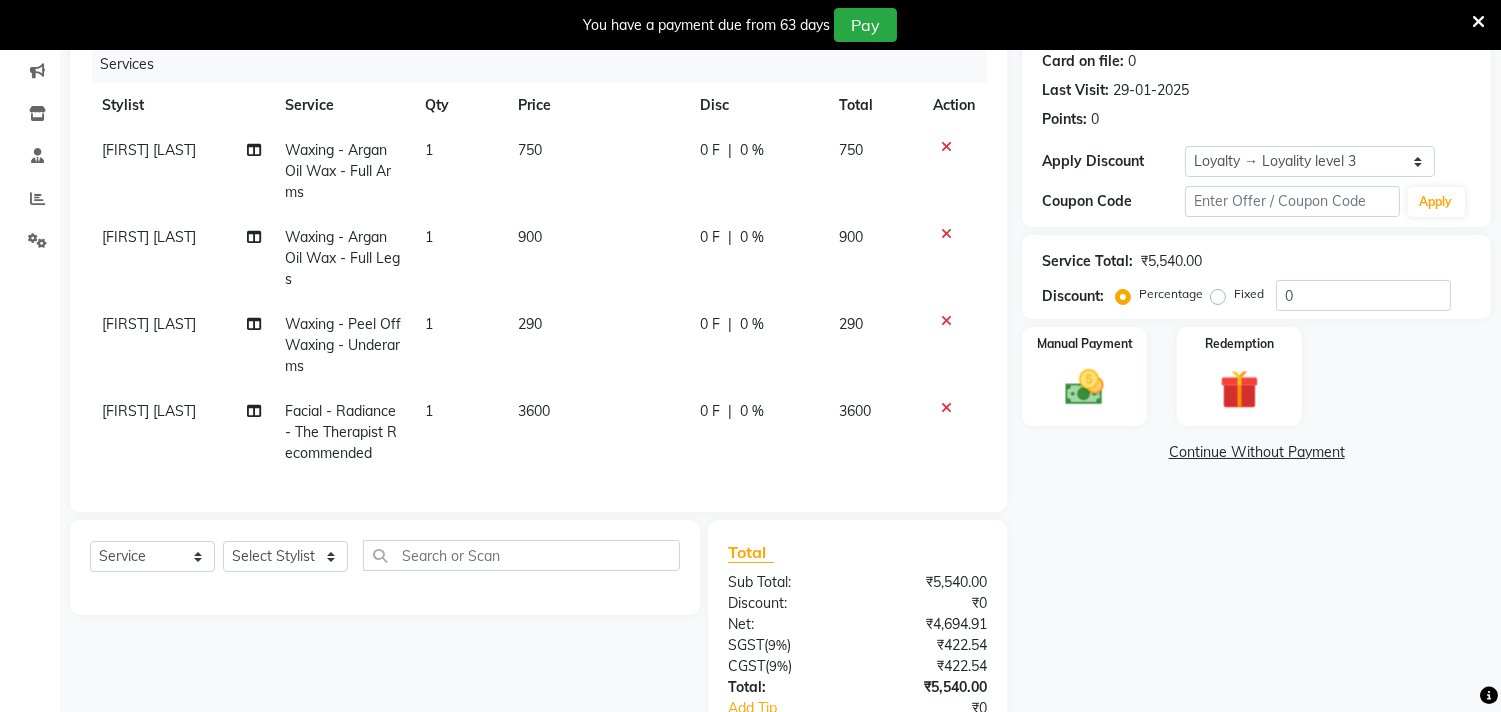 scroll, scrollTop: 272, scrollLeft: 0, axis: vertical 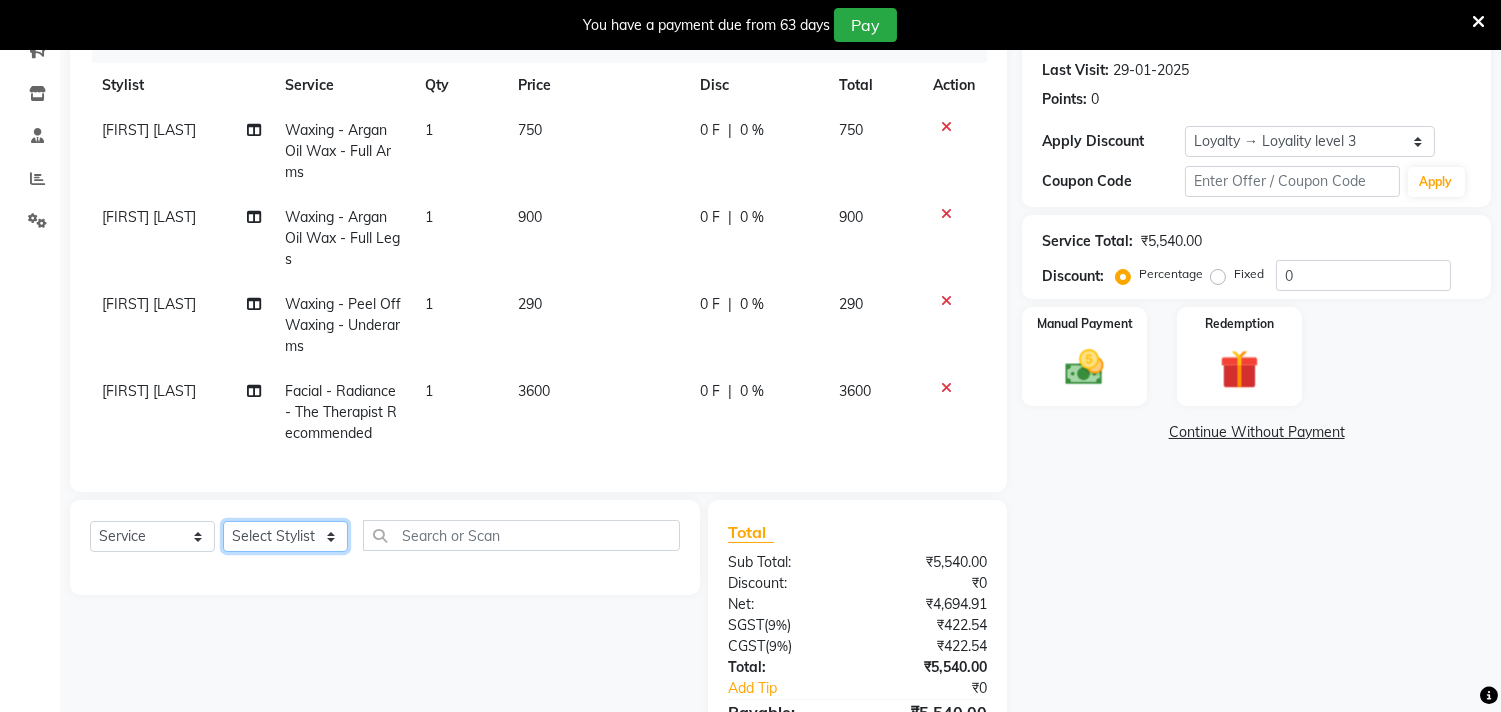 click on "Select Stylist ADITYA SAHA Debolina  IQBAL AHEMED Irshad Khan Puja Debnath Ram Singh REKHA Rikki Das Rinku Pradhan RONY Sampa Maity SIMMI TAPASHI  Vikky Shaw" 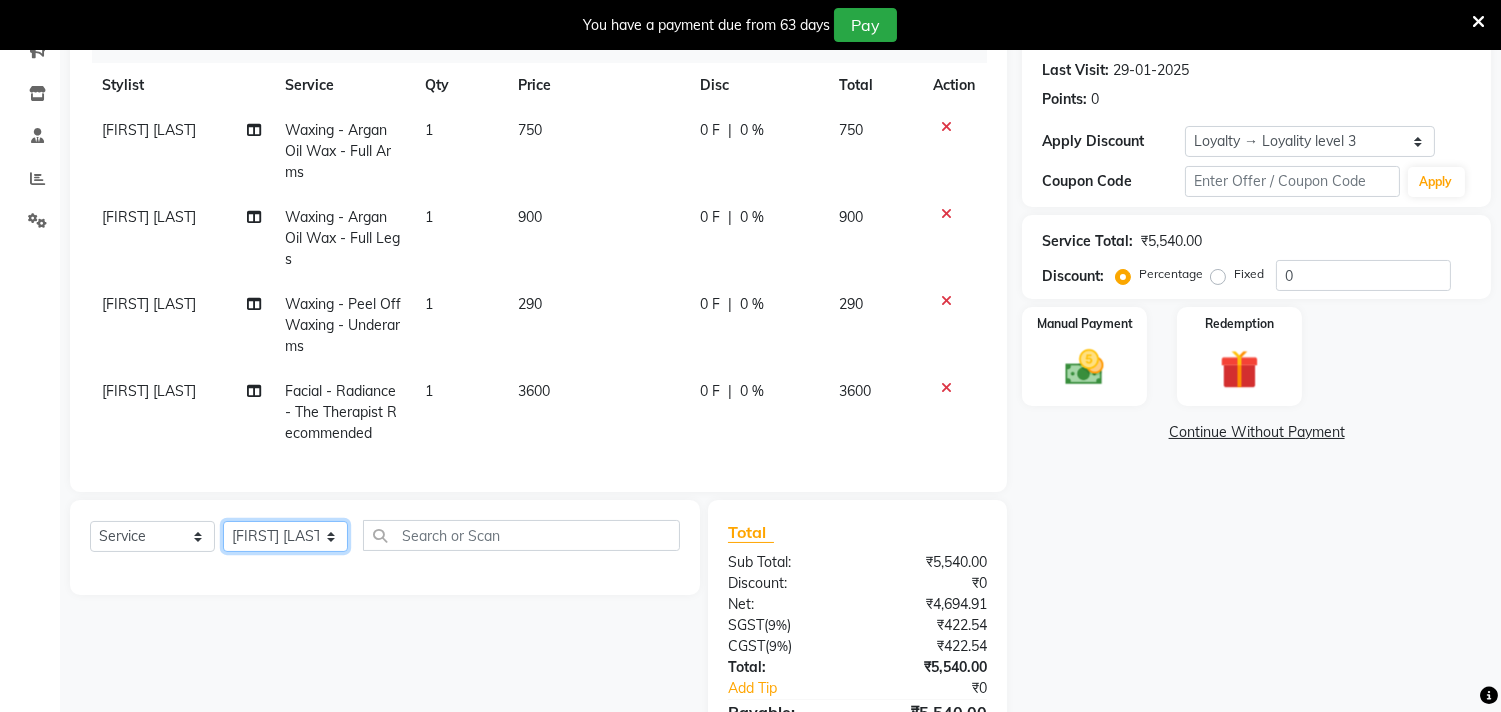 click on "Select Stylist ADITYA SAHA Debolina  IQBAL AHEMED Irshad Khan Puja Debnath Ram Singh REKHA Rikki Das Rinku Pradhan RONY Sampa Maity SIMMI TAPASHI  Vikky Shaw" 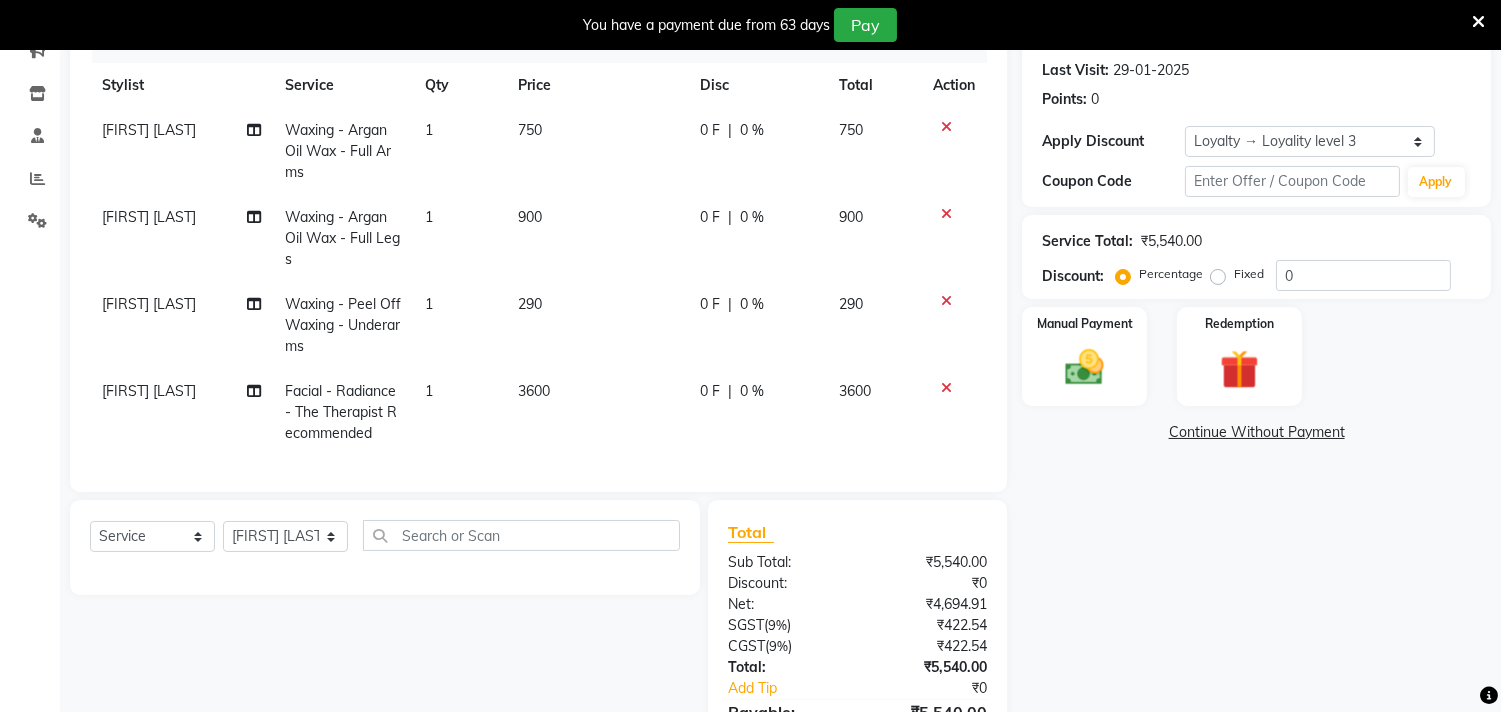click on "Waxing - Argan Oil Wax - Full Arms" 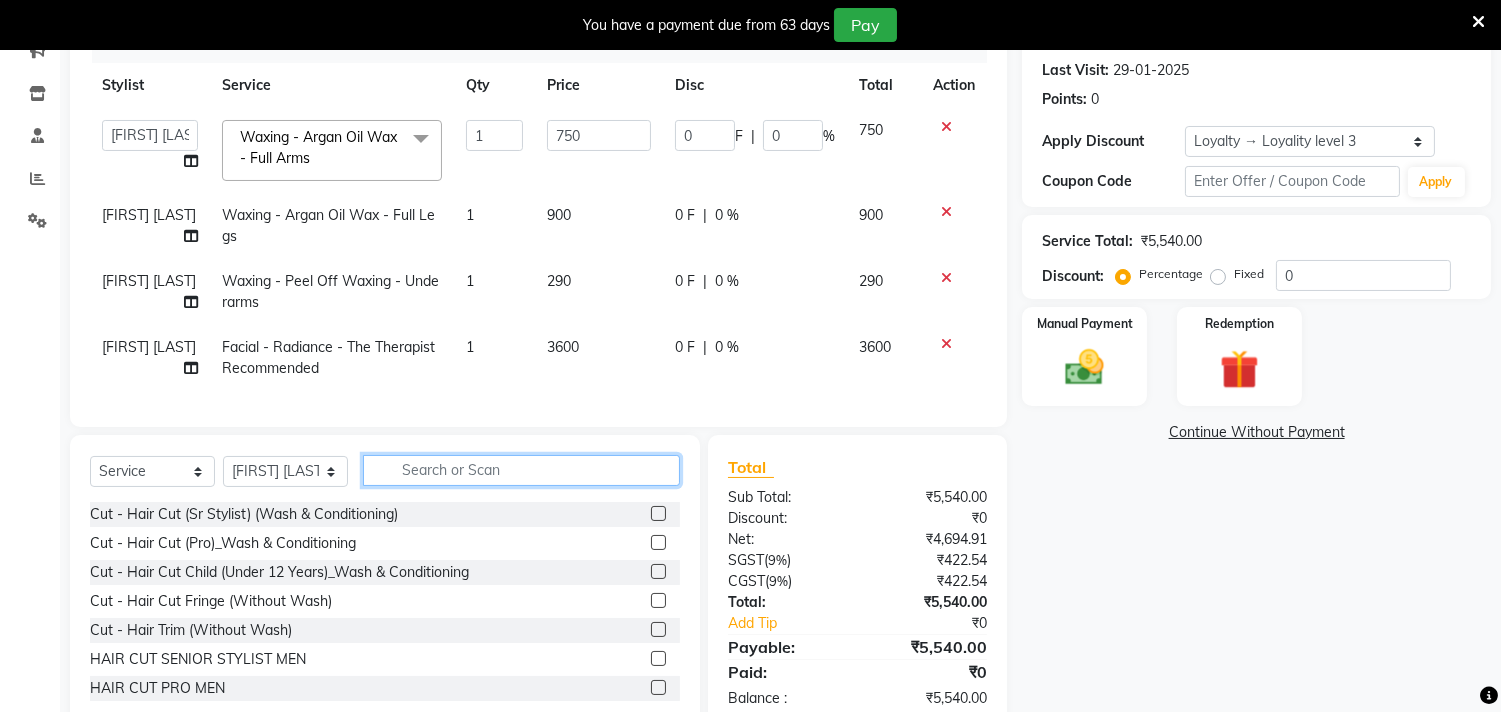 click 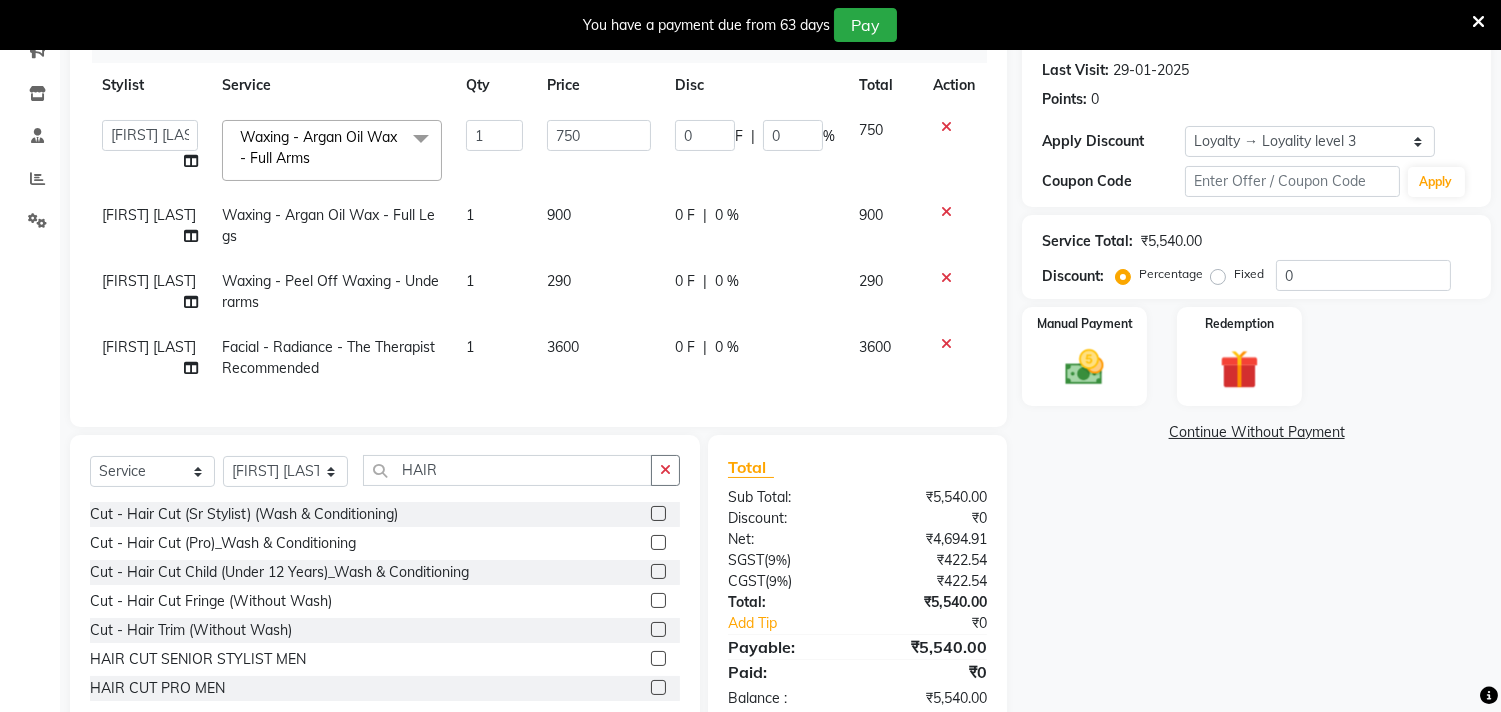 click 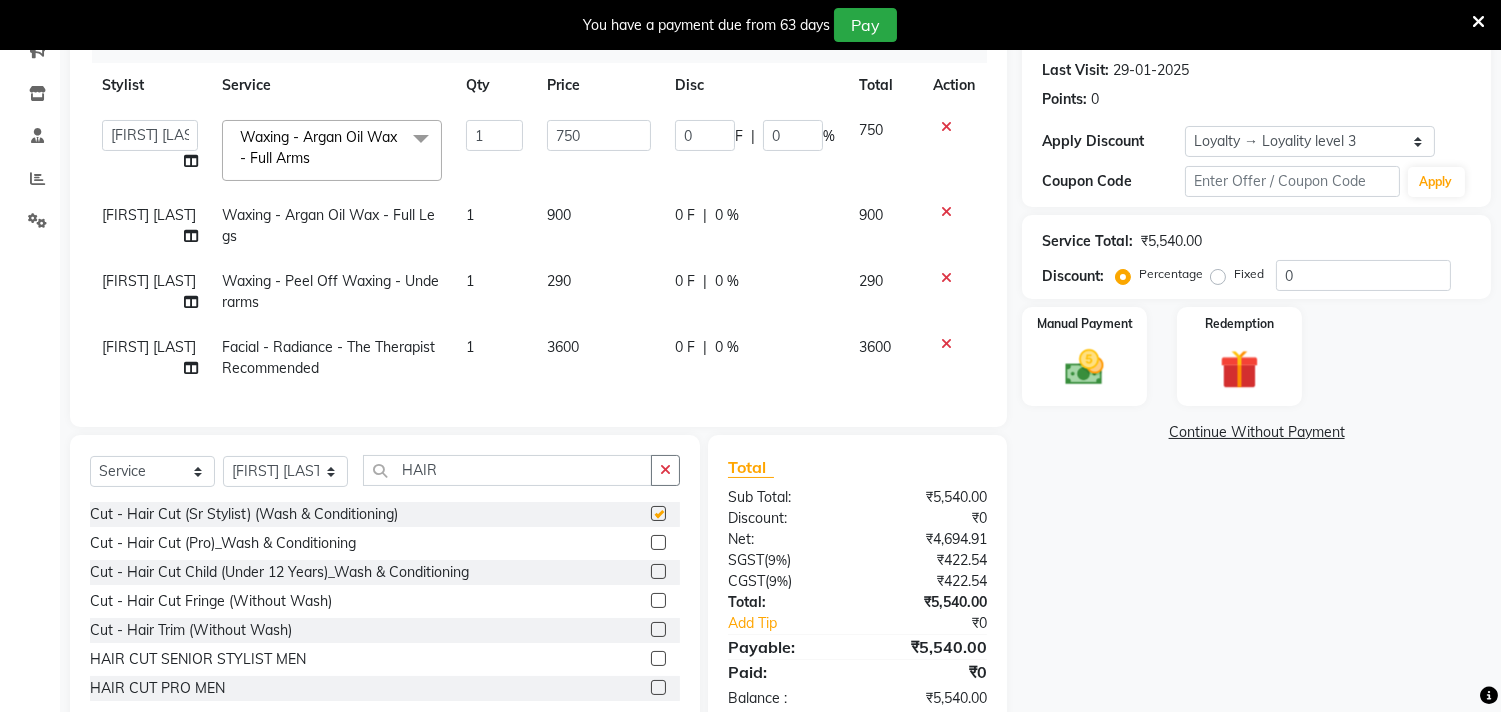 click on "Select  Service  Product  Membership  Package Voucher Prepaid Gift Card  Select Stylist ADITYA SAHA Debolina  IQBAL AHEMED Irshad Khan Puja Debnath Ram Singh REKHA Rikki Das Rinku Pradhan RONY Sampa Maity SIMMI TAPASHI  Vikky Shaw HAIR Cut - Hair Cut (Sr Stylist) (Wash & Conditioning)  Cut - Hair Cut (Pro)_Wash & Conditioning  Cut - Hair Cut Child (Under 12 Years)_Wash & Conditioning  Cut - Hair Cut Fringe (Without Wash)  Cut - Hair Trim (Without Wash)  HAIR CUT SENIOR STYLIST MEN  HAIR CUT PRO MEN  HAIR STYLING - MEN  GLOBAL HAIR COLOUR-MEN-WITH AMMONIA  NATURAL GLOBAL HAIR COLOUR-MEN  HAIR FALL CONTROL - MEN (WASH INCLUDED)  ESSENTIAL HAIRFALL TREATEMENT - MEN  Hair Colour - Root Touch Up (With Ammonia)  Hair Colour - Root Touch Up (Without Ammonia)  Hair Colour - Global _ With Ammonia (Upto Shoulder)  Hair Colour - Global _ With Ammonia (Upto Mid Back)  Hair Colour - Global_With Ammonia (Waist And Below)  Hair Colour - Natural Global (Upto Shoulder)  Hair Colour - Natural Global (Upto Mid Back)" 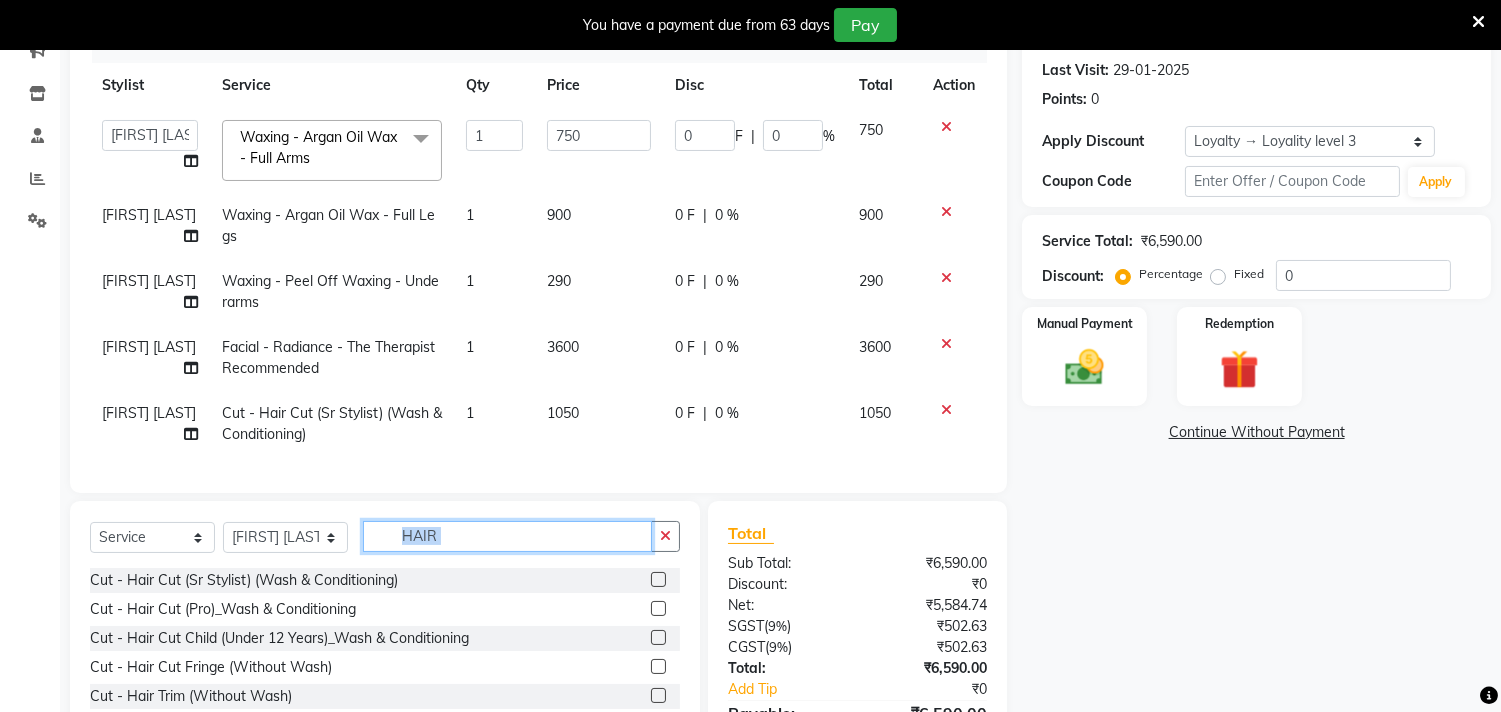click on "HAIR" 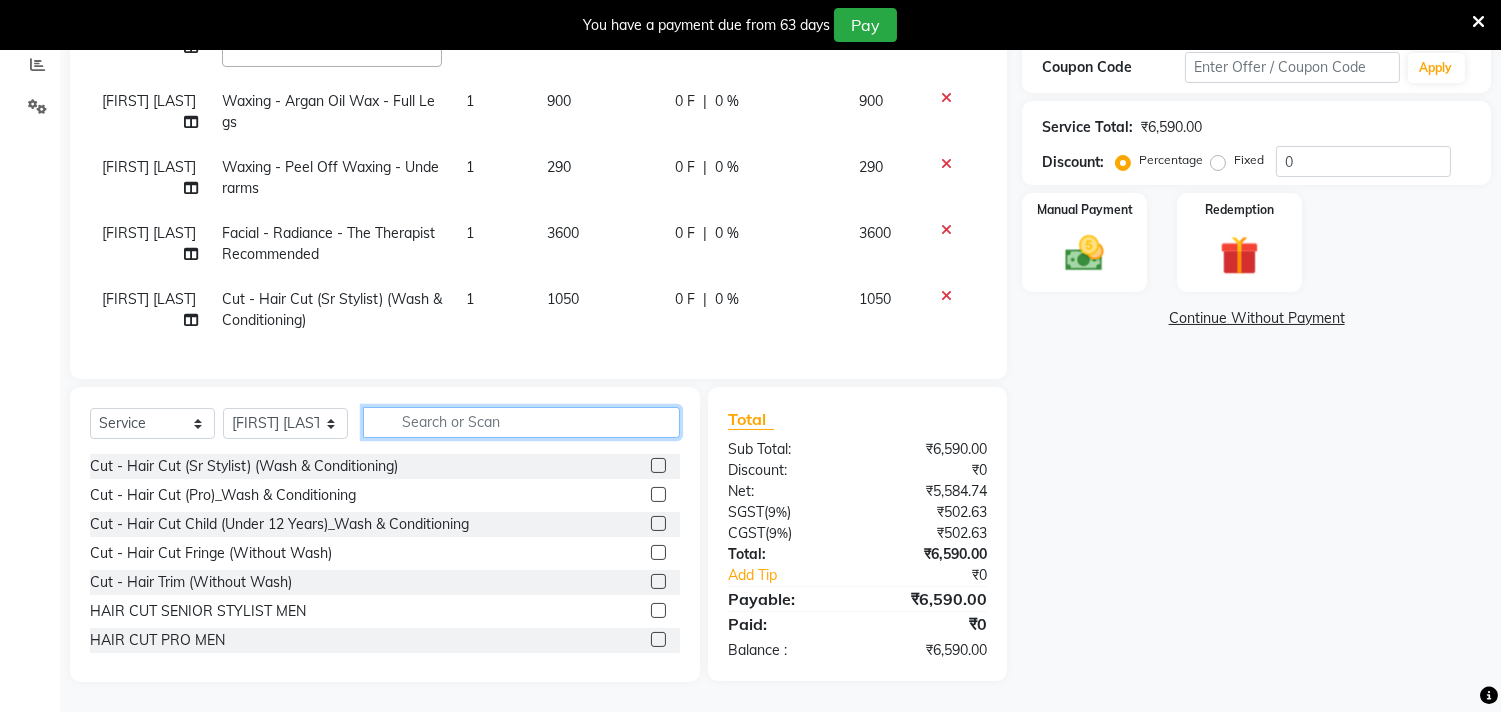 scroll, scrollTop: 402, scrollLeft: 0, axis: vertical 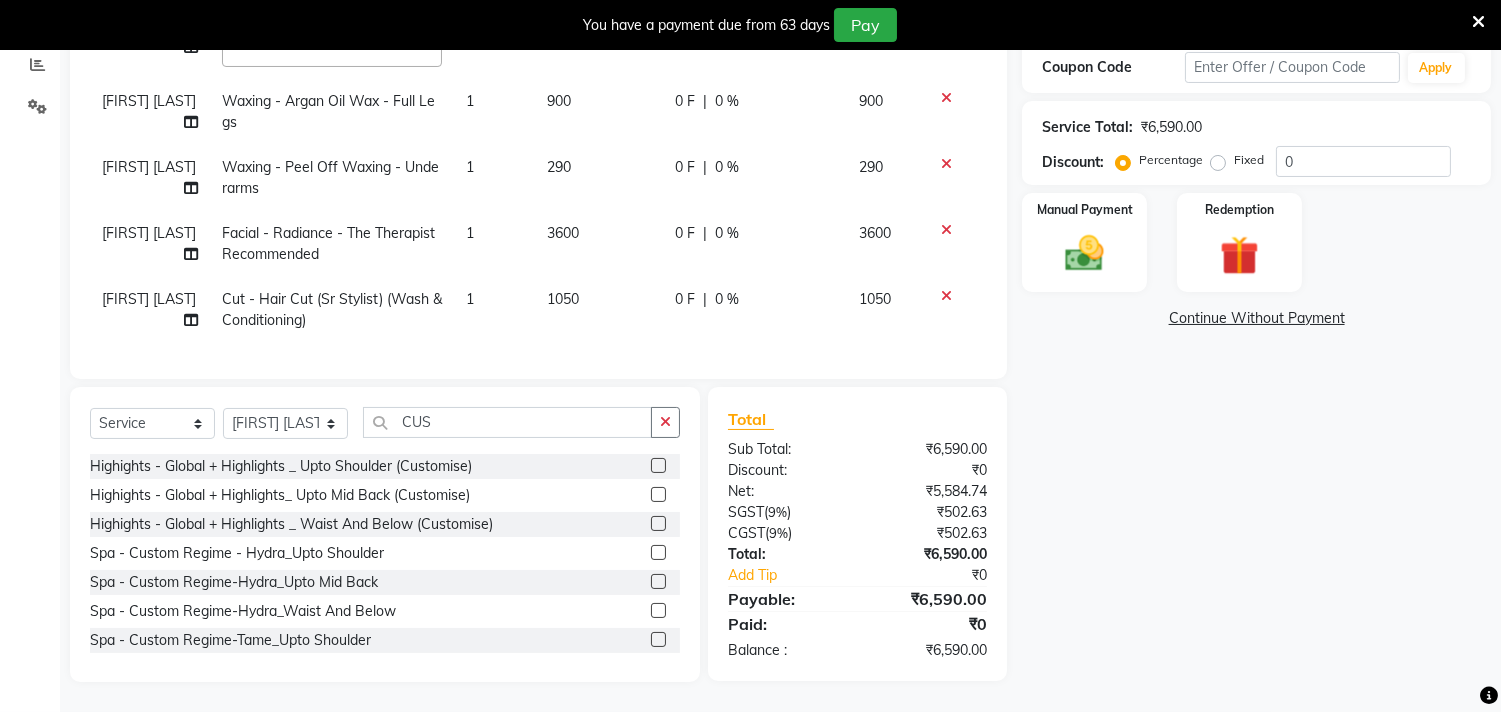 click 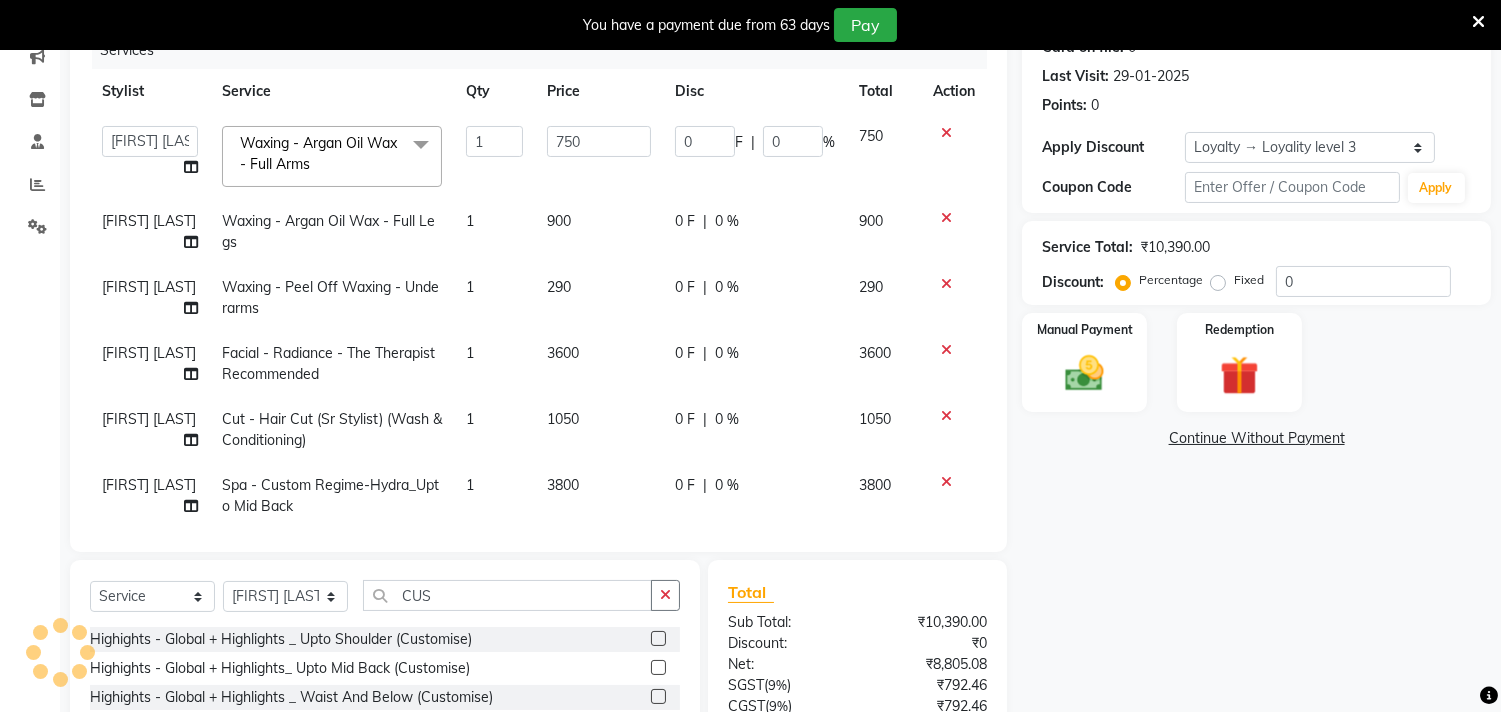 scroll, scrollTop: 68, scrollLeft: 0, axis: vertical 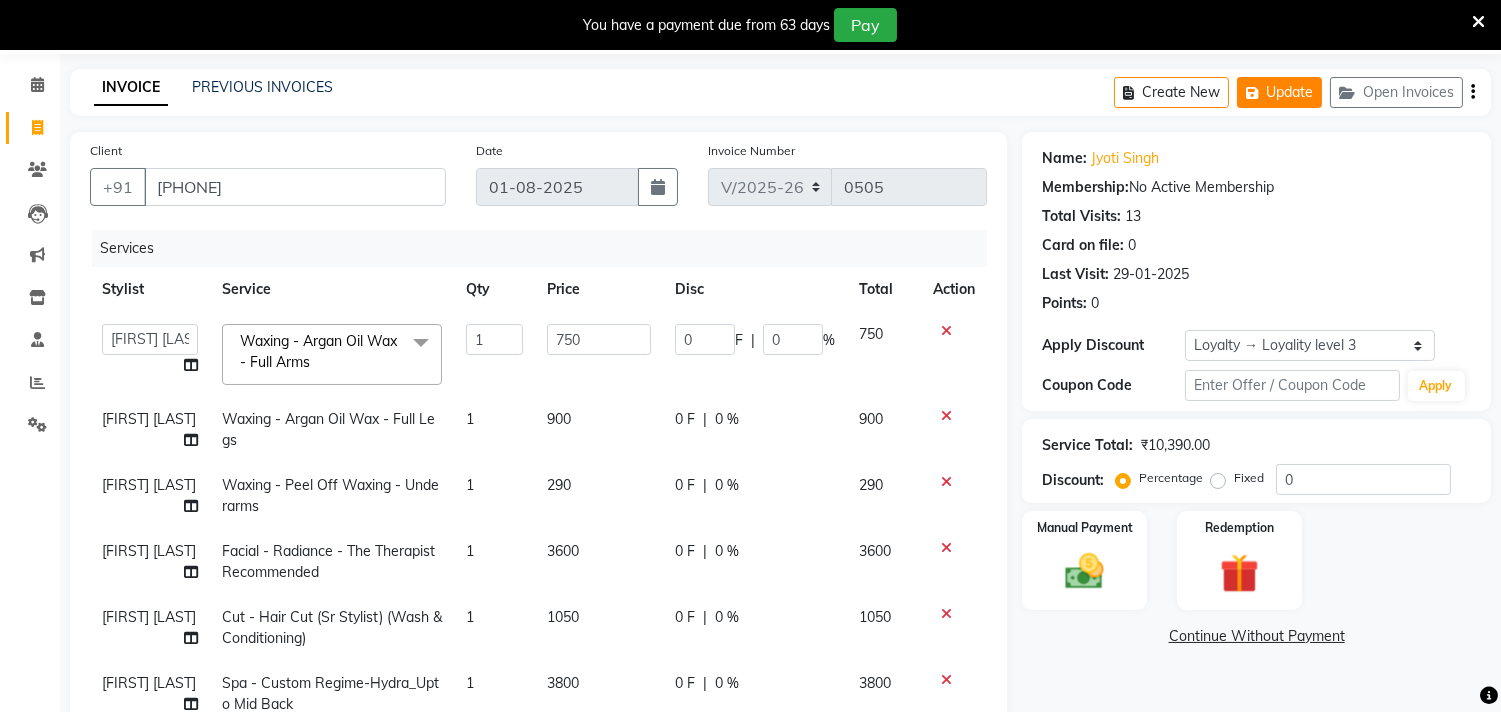 click on "Update" 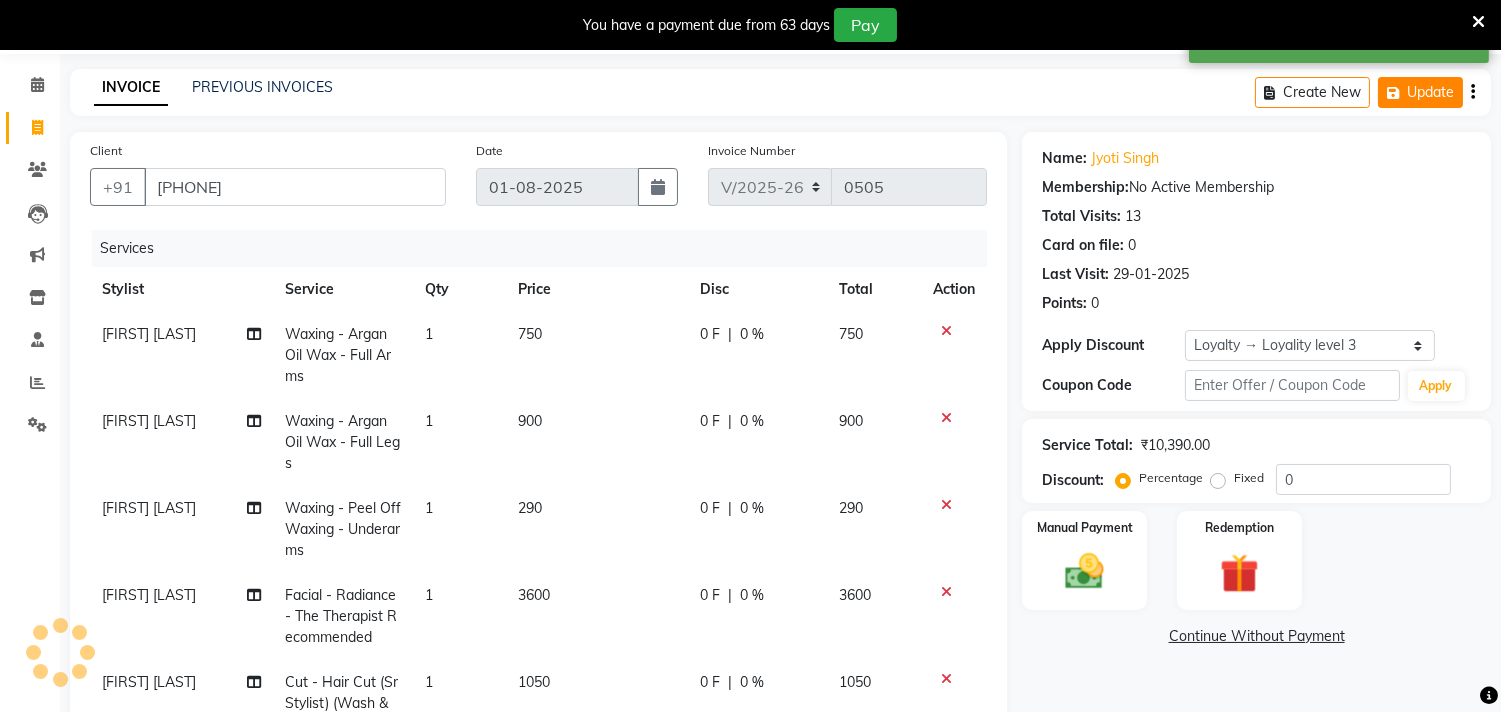 click on "Create New" 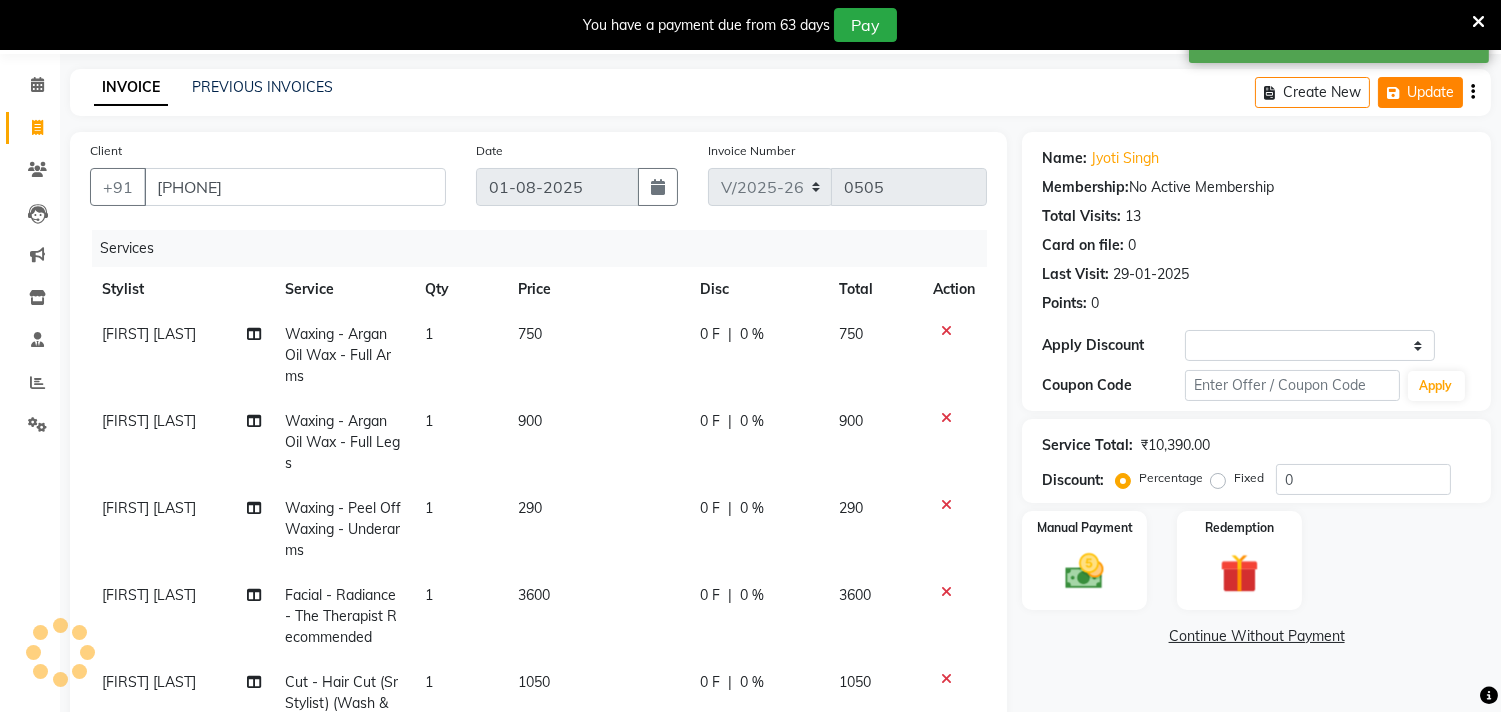 scroll, scrollTop: 50, scrollLeft: 0, axis: vertical 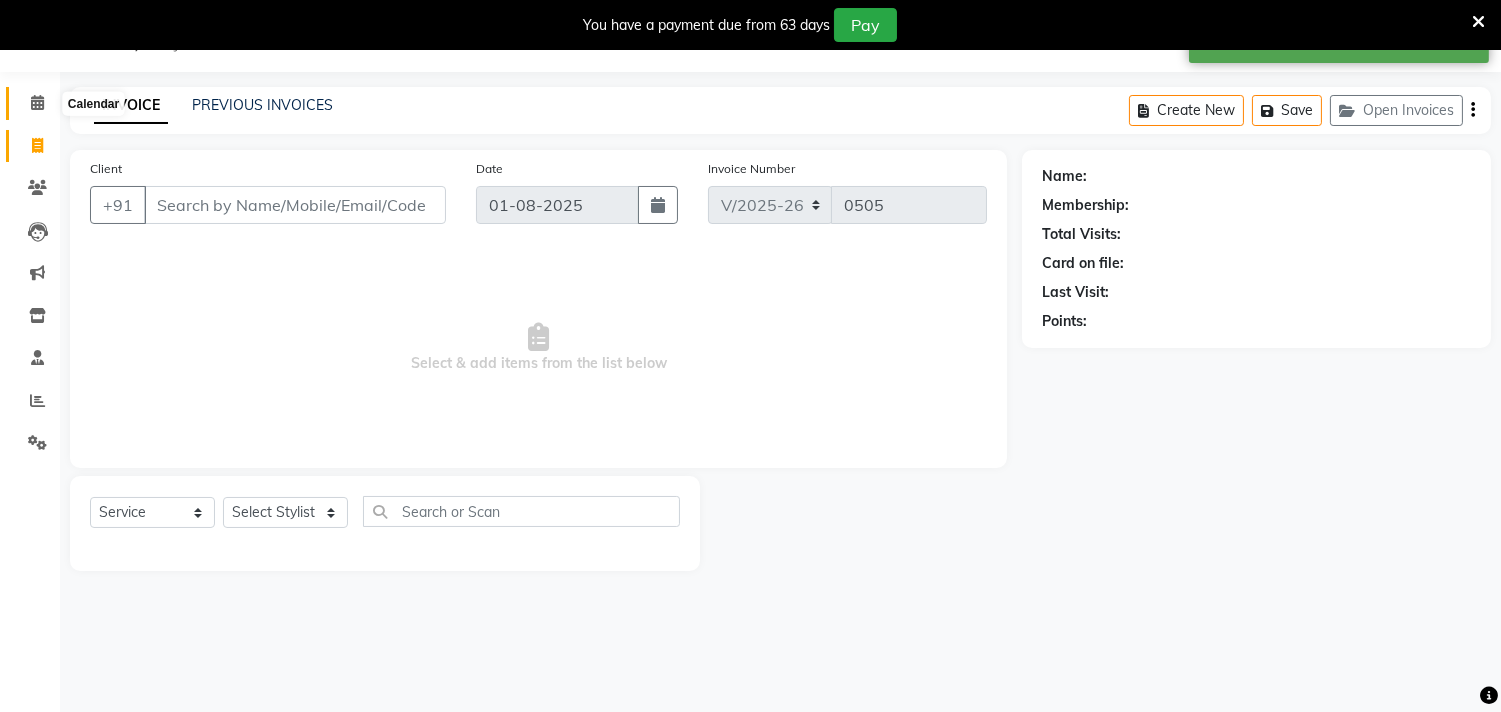 drag, startPoint x: 43, startPoint y: 110, endPoint x: 58, endPoint y: 111, distance: 15.033297 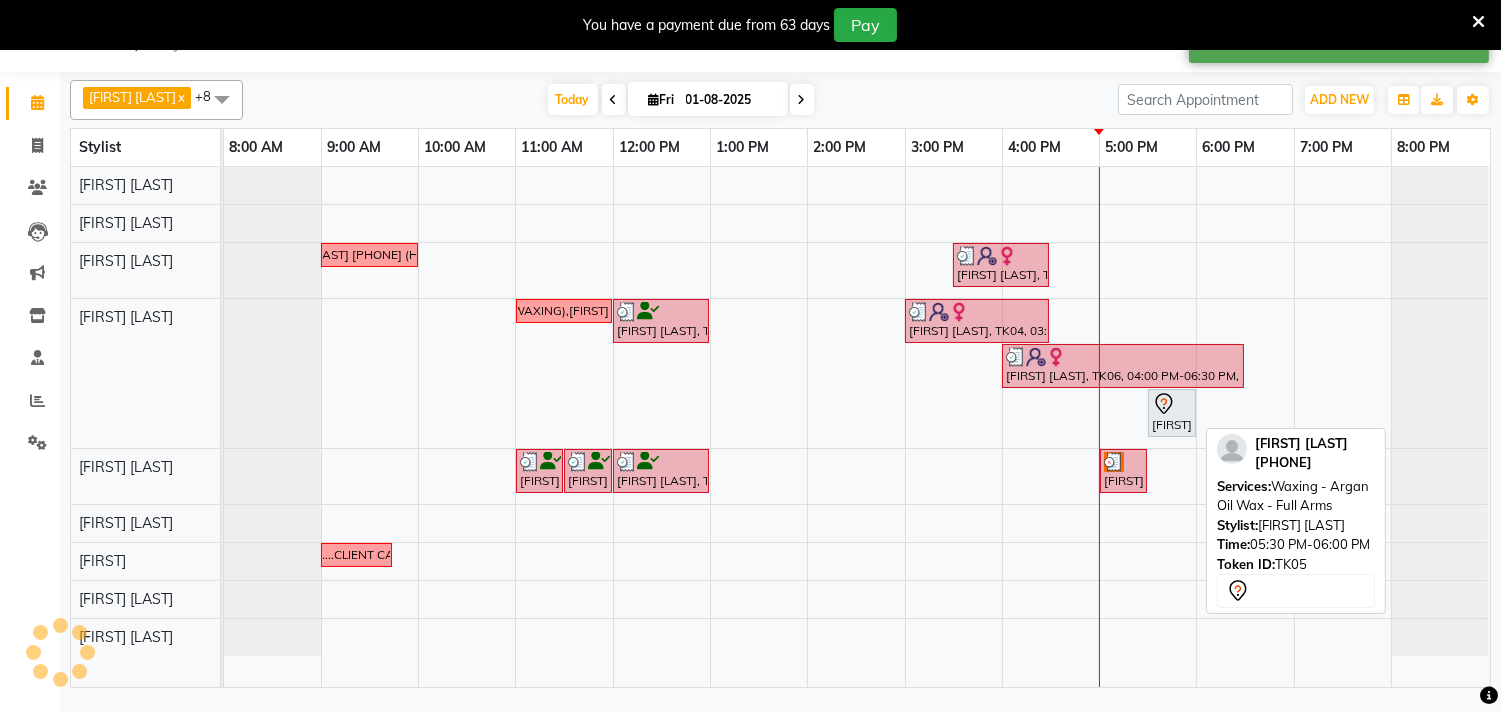 click 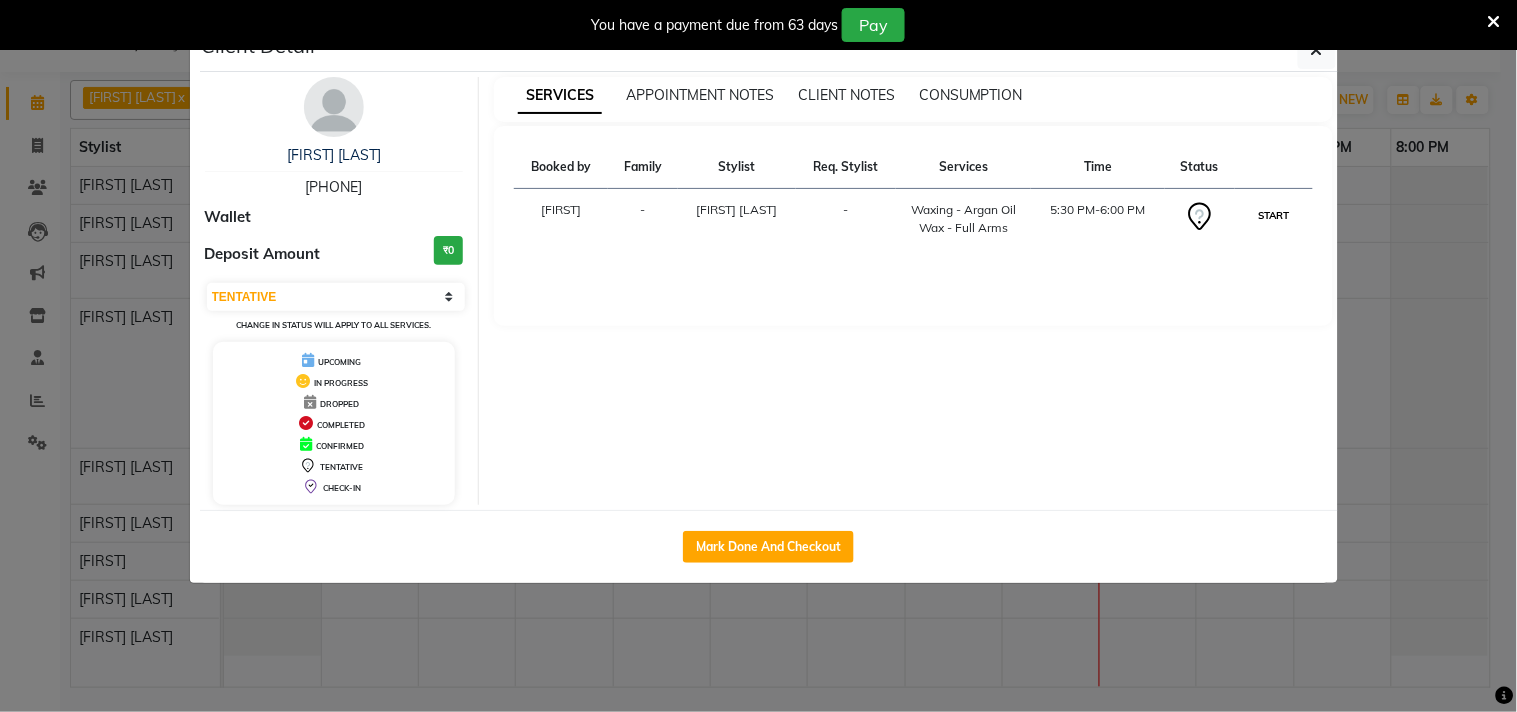 click on "START" at bounding box center (1273, 215) 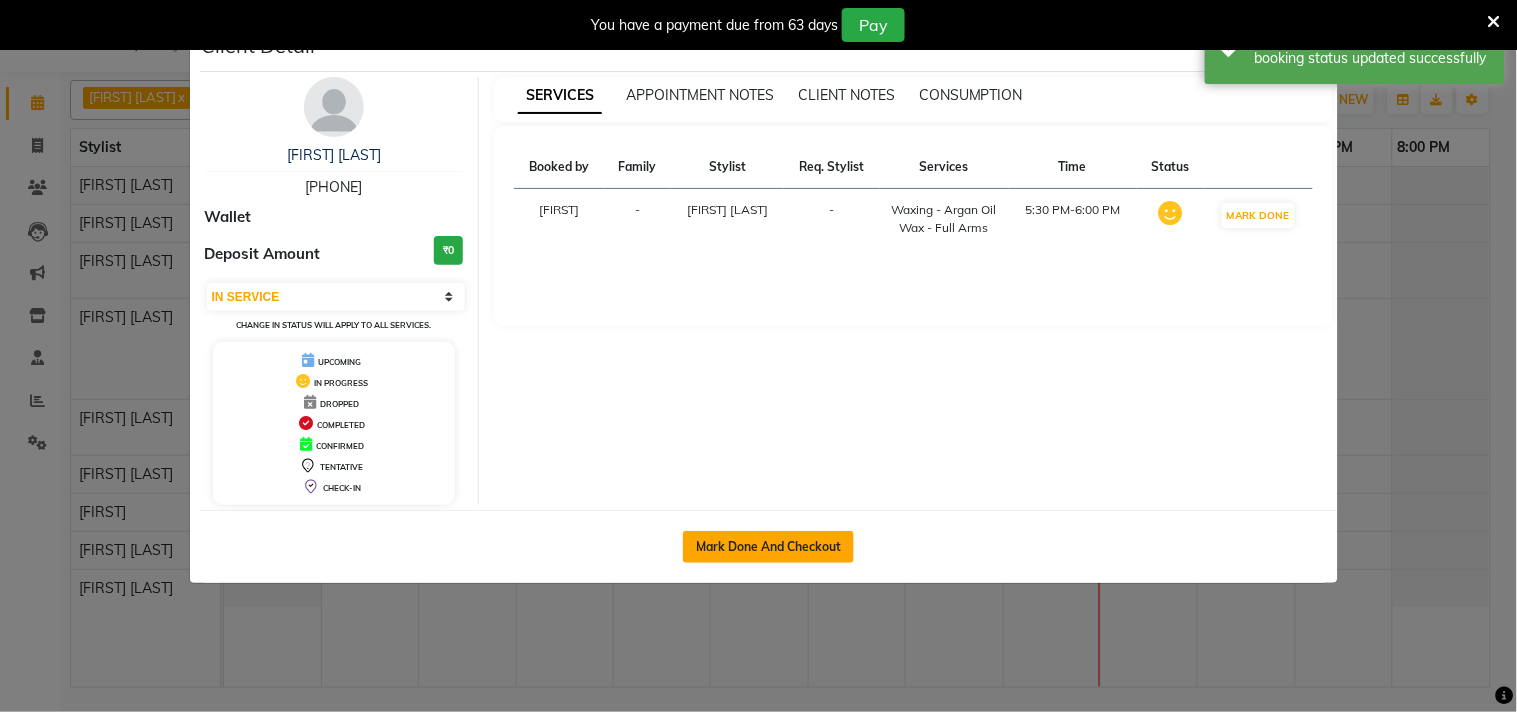 click on "Mark Done And Checkout" 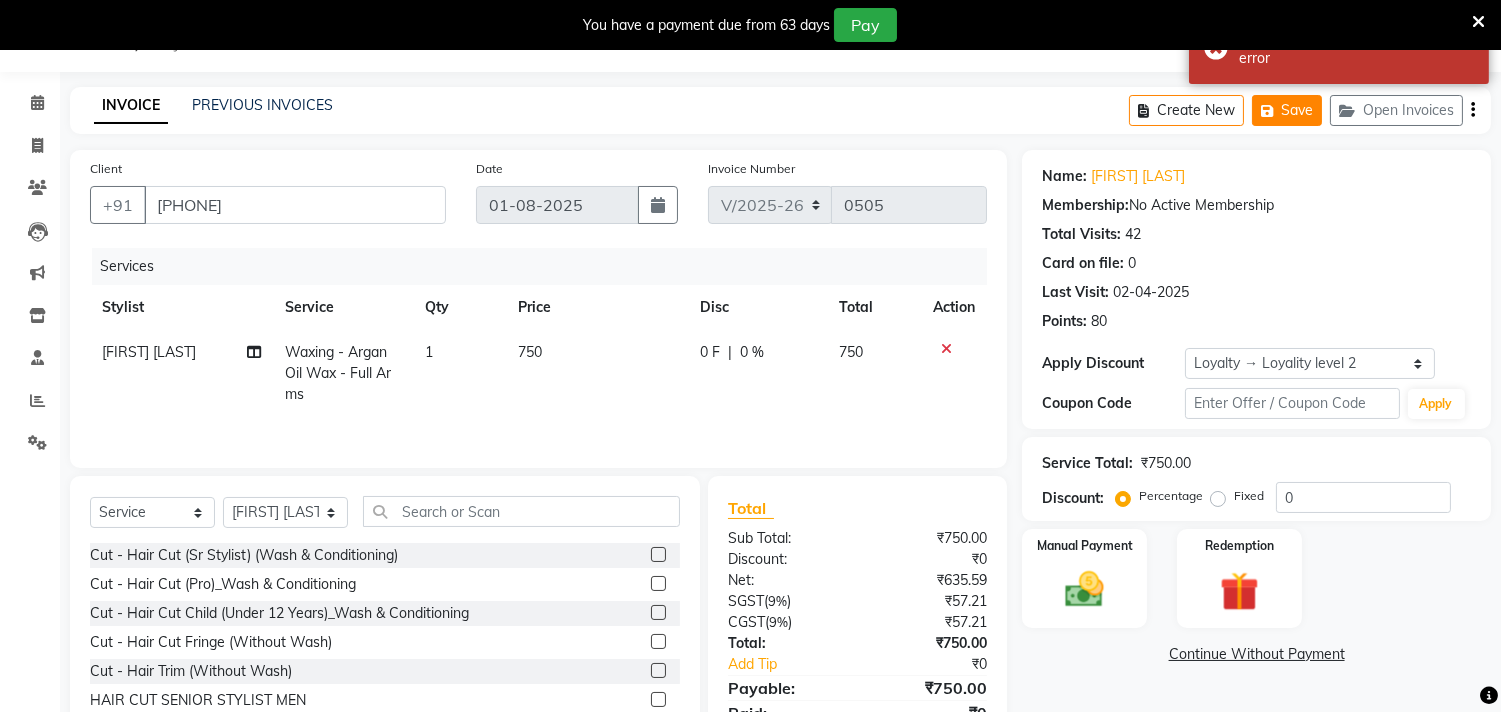 click on "Save" 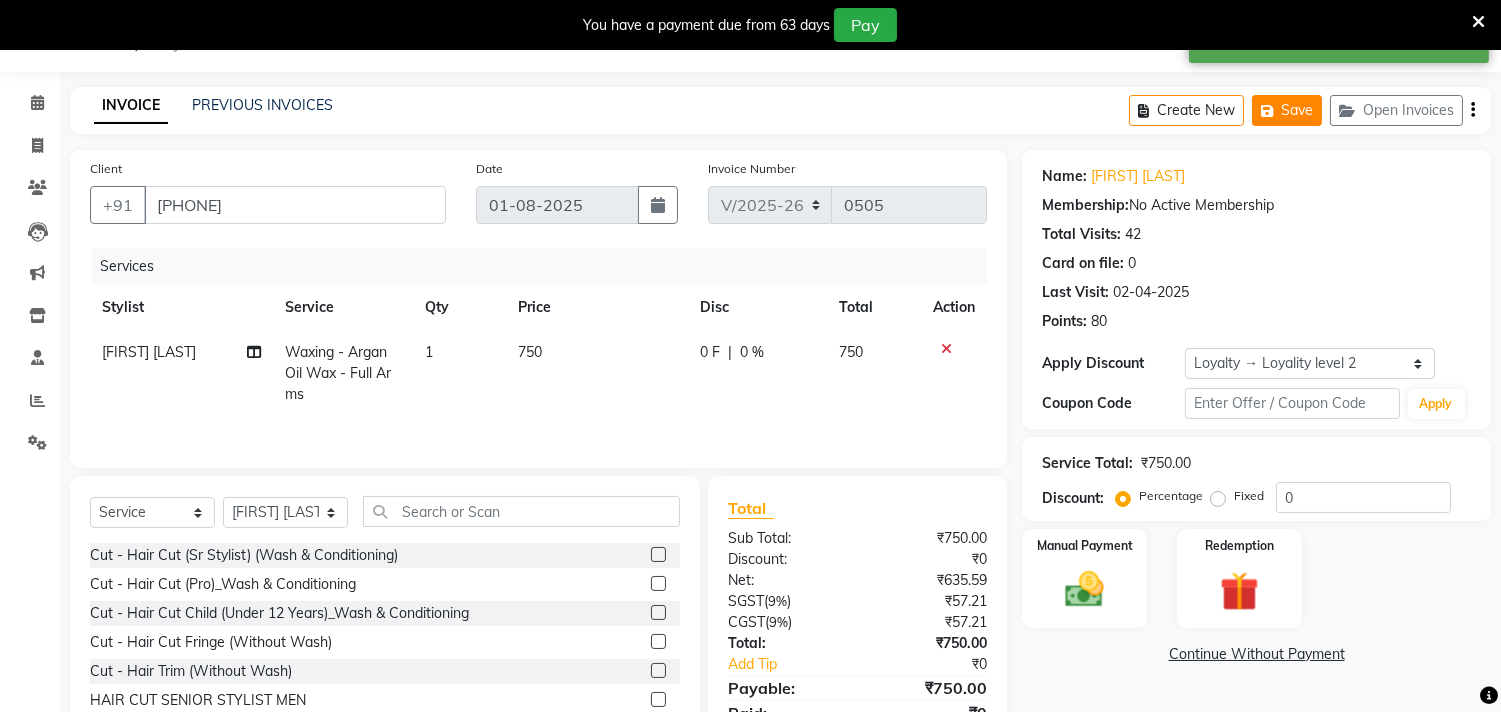 click on "Save" 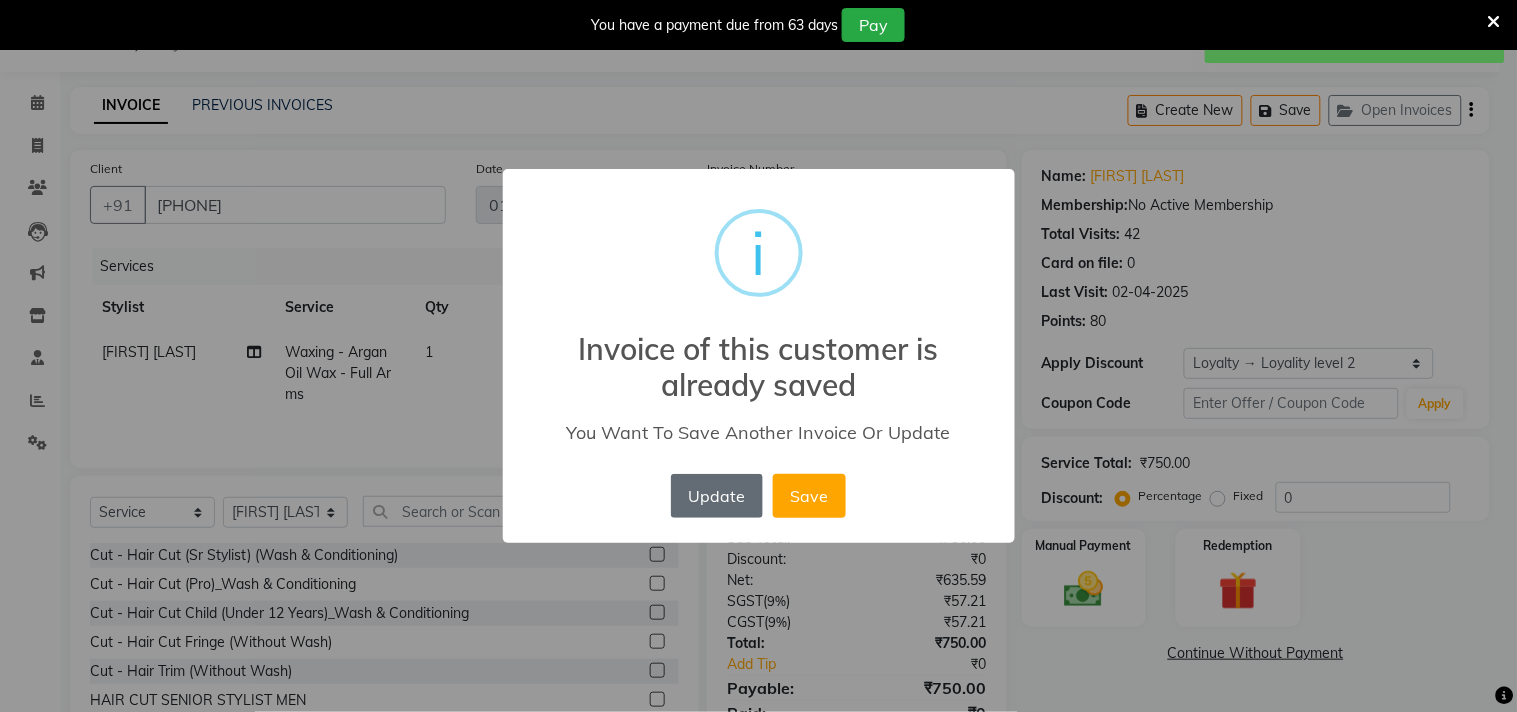 click on "Update" at bounding box center [717, 496] 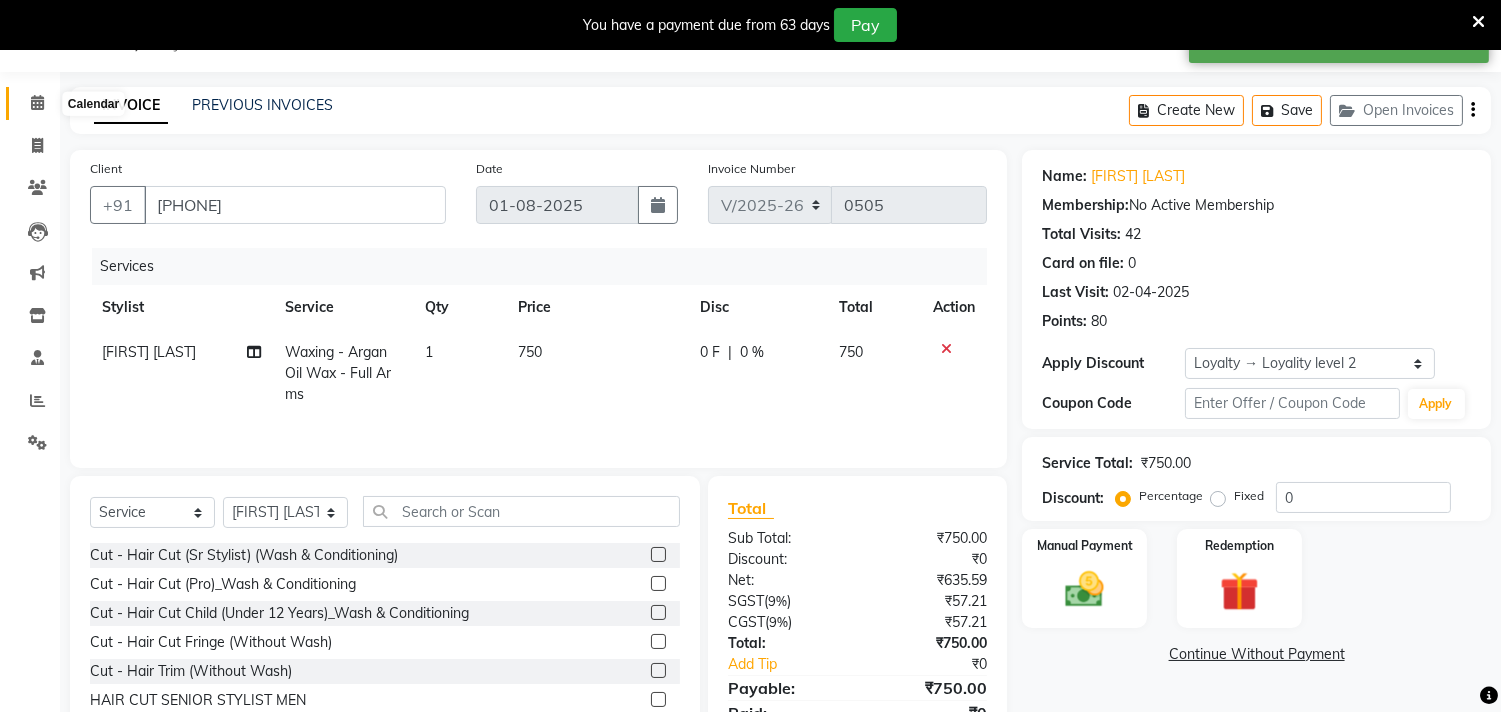 click 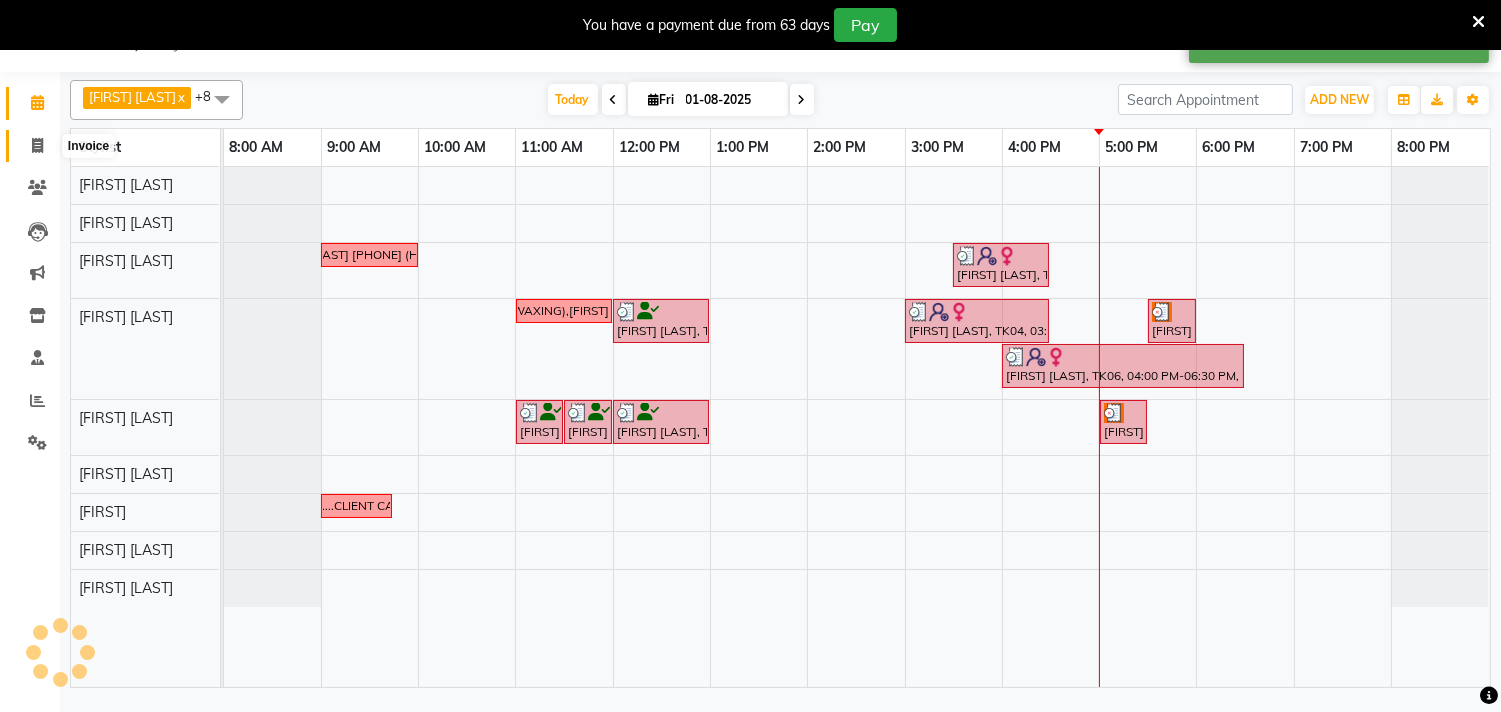 click 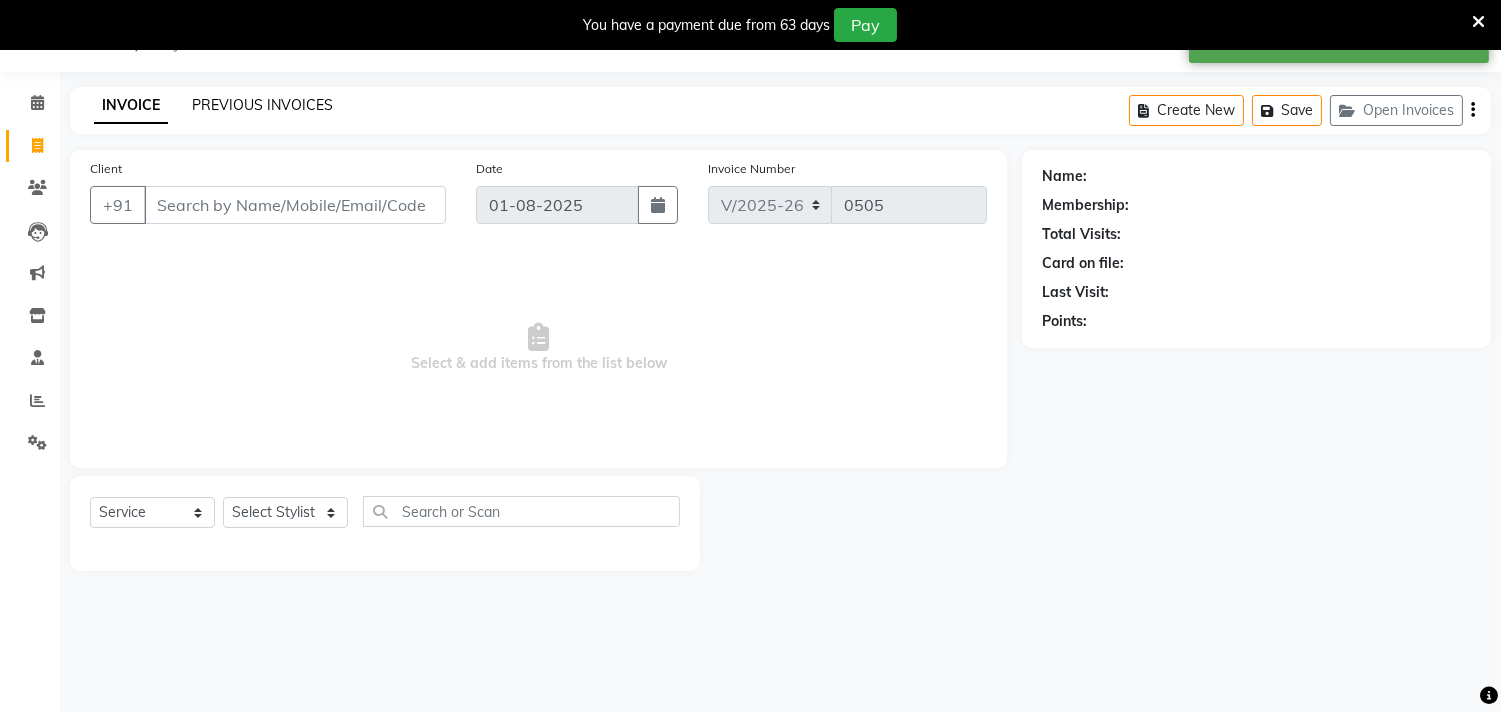 click on "PREVIOUS INVOICES" 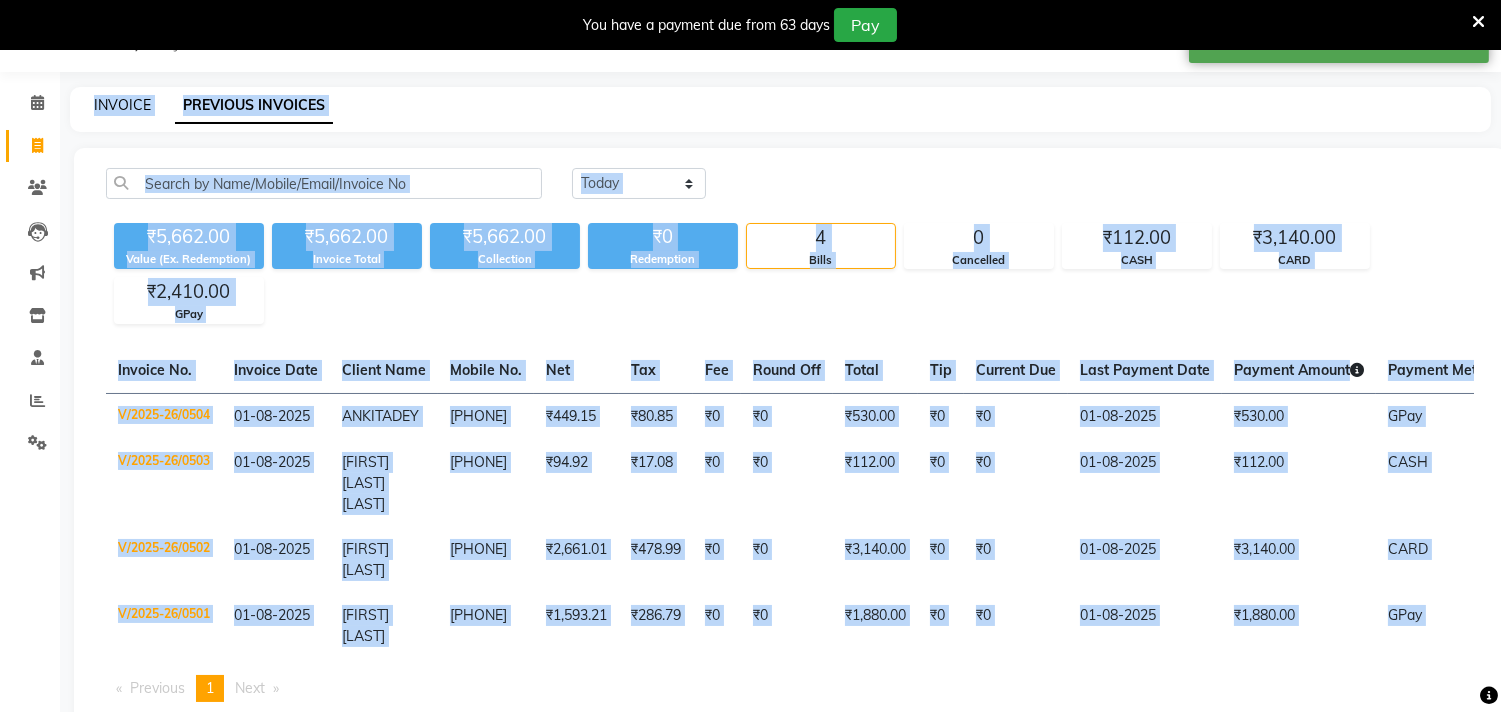 click on "INVOICE" 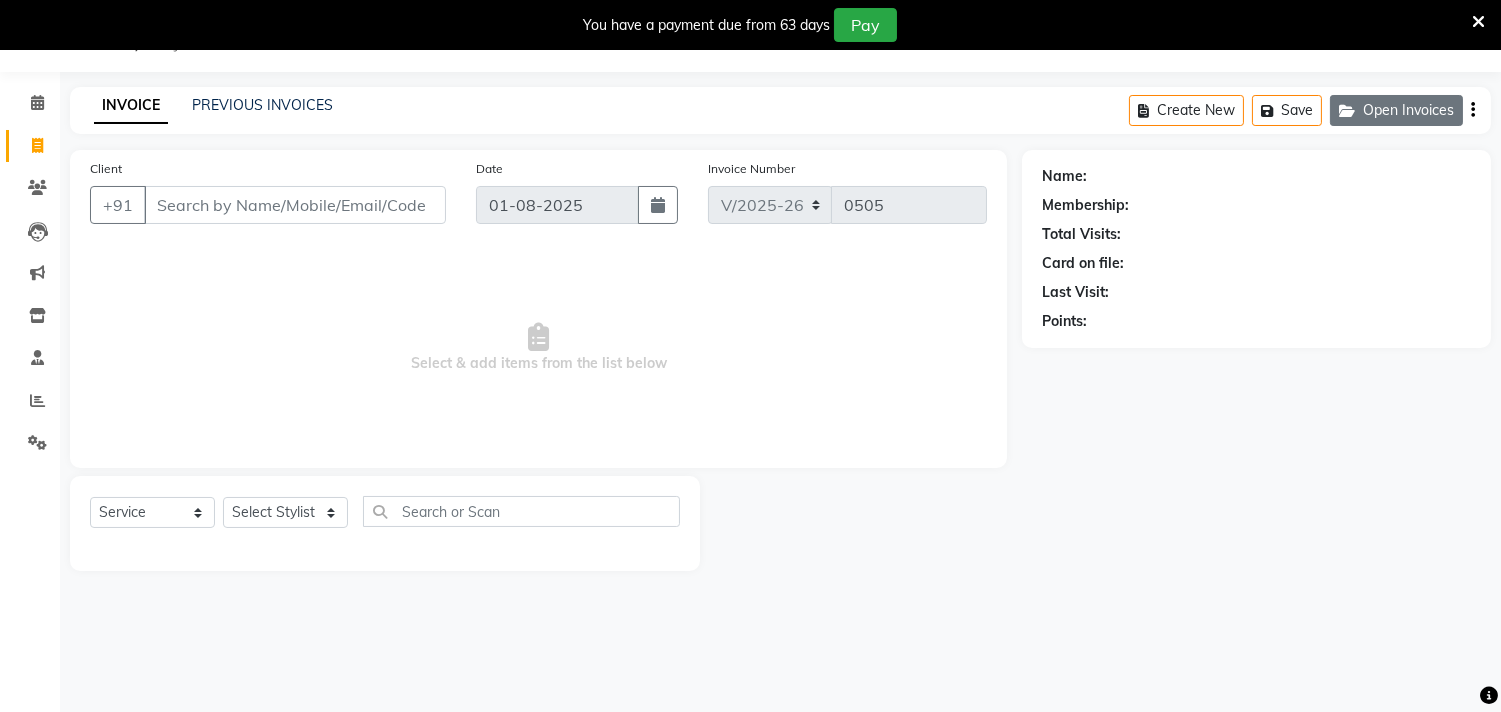 click on "Open Invoices" 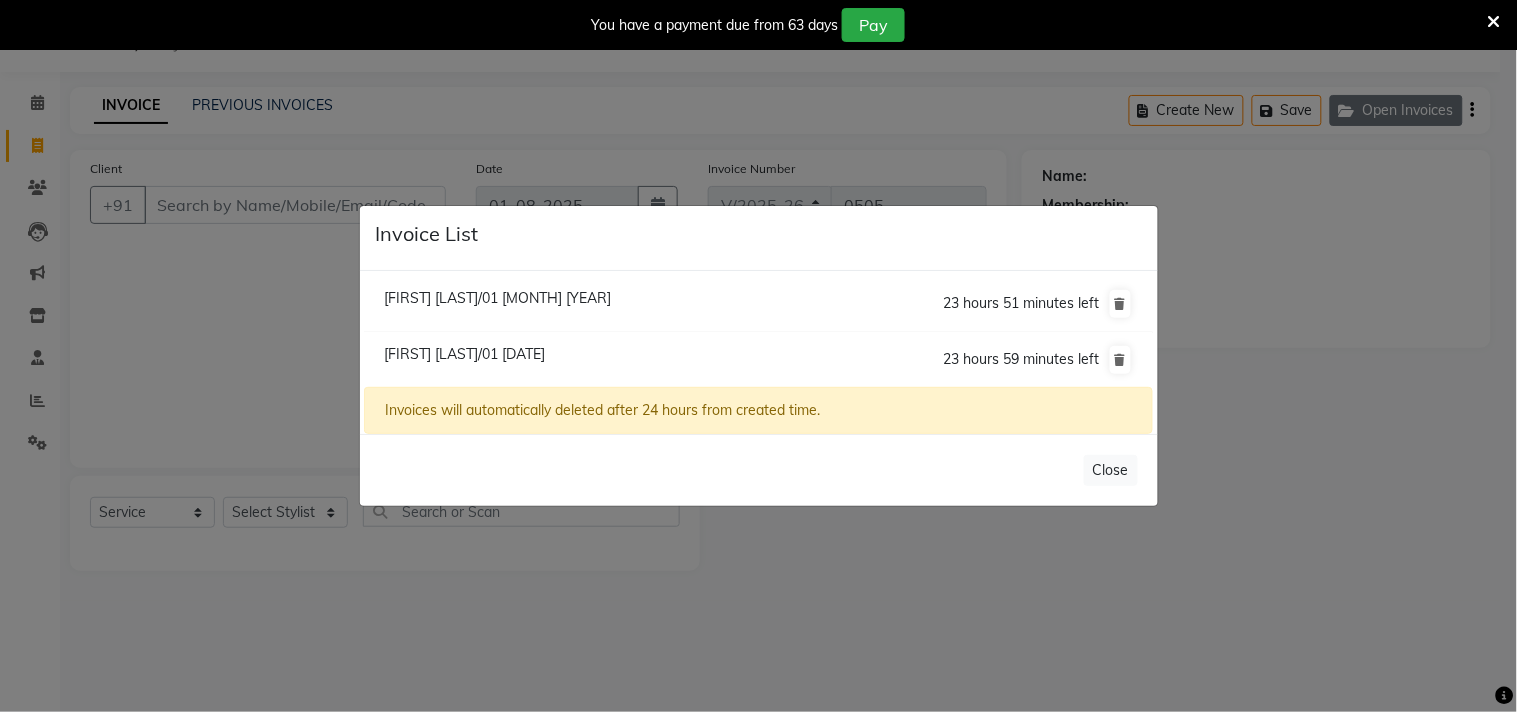click on "Invoice List  Jyoti Singh/01 August 2025  23 hours 51 minutes left  Sayantani Chakraborty/01 August 2025  23 hours 59 minutes left  Invoices will automatically deleted after 24 hours from created time.   Close" 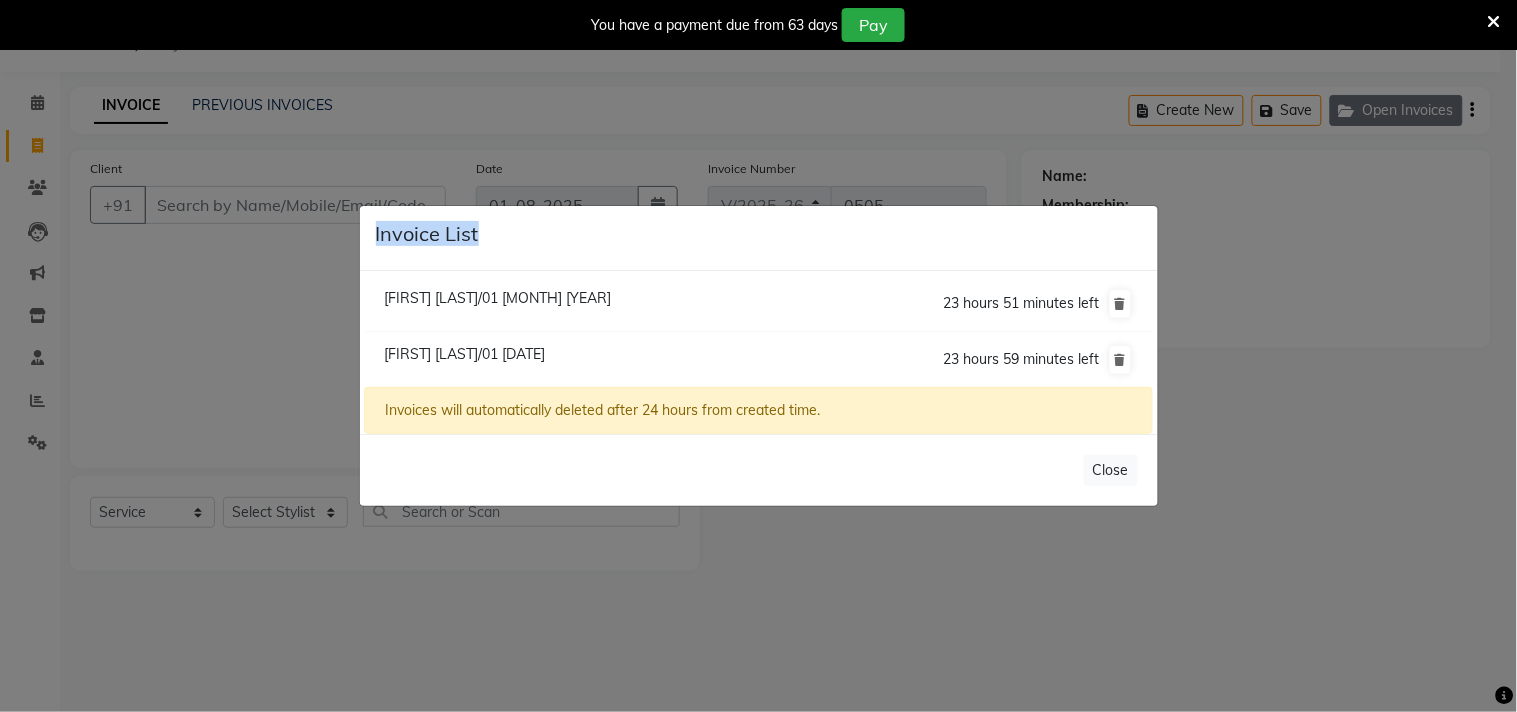 click on "Invoice List  Jyoti Singh/01 August 2025  23 hours 51 minutes left  Sayantani Chakraborty/01 August 2025  23 hours 59 minutes left  Invoices will automatically deleted after 24 hours from created time.   Close" 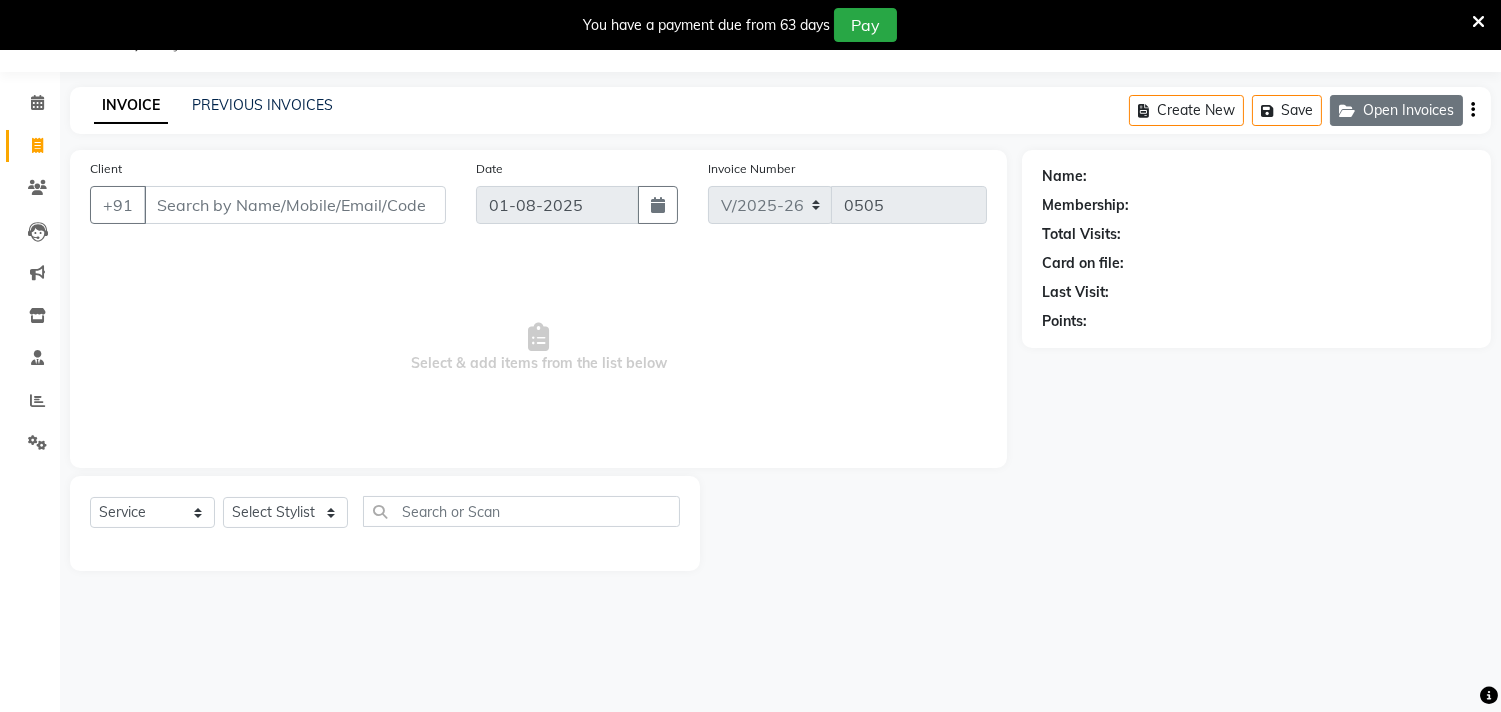 click on "Open Invoices" 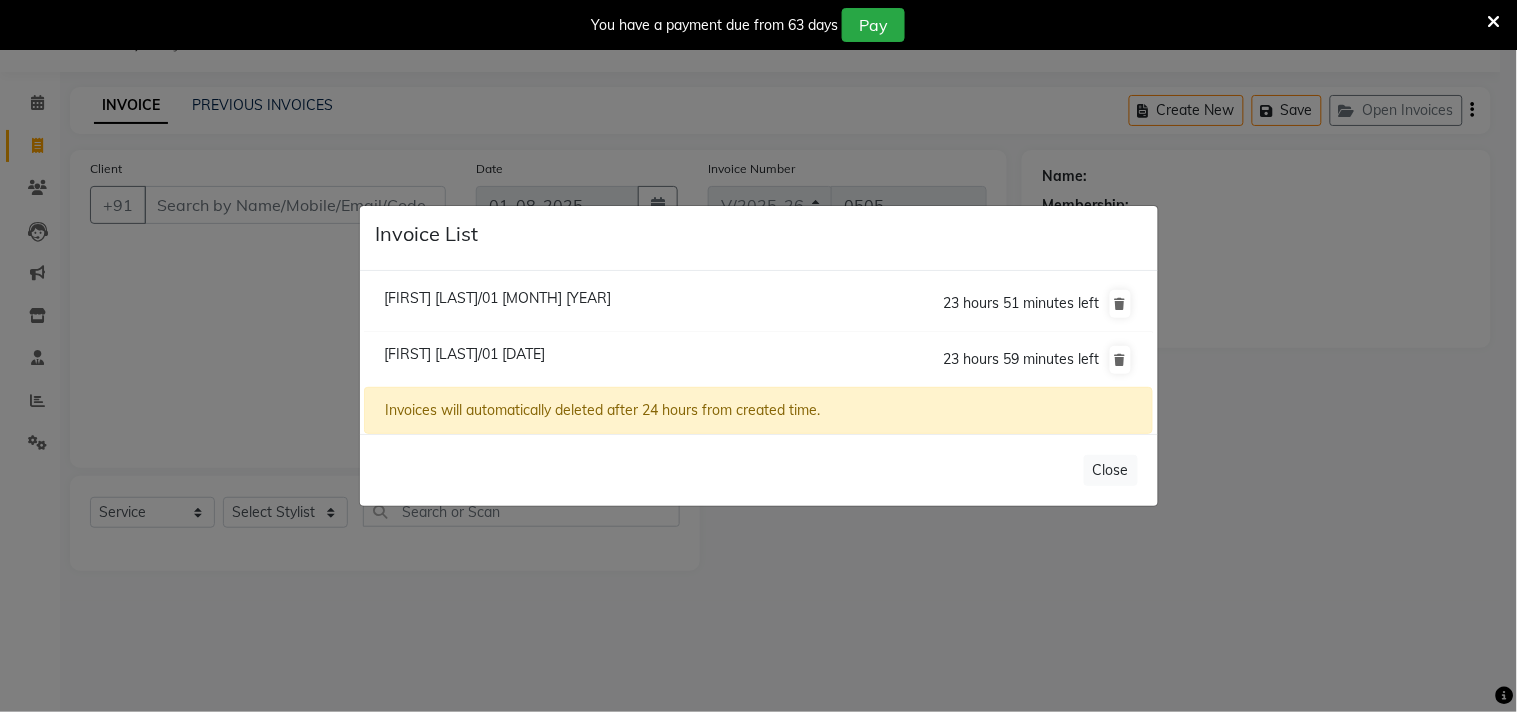 click on "Invoice List  Jyoti Singh/01 August 2025  23 hours 51 minutes left  Sayantani Chakraborty/01 August 2025  23 hours 59 minutes left  Invoices will automatically deleted after 24 hours from created time.   Close" 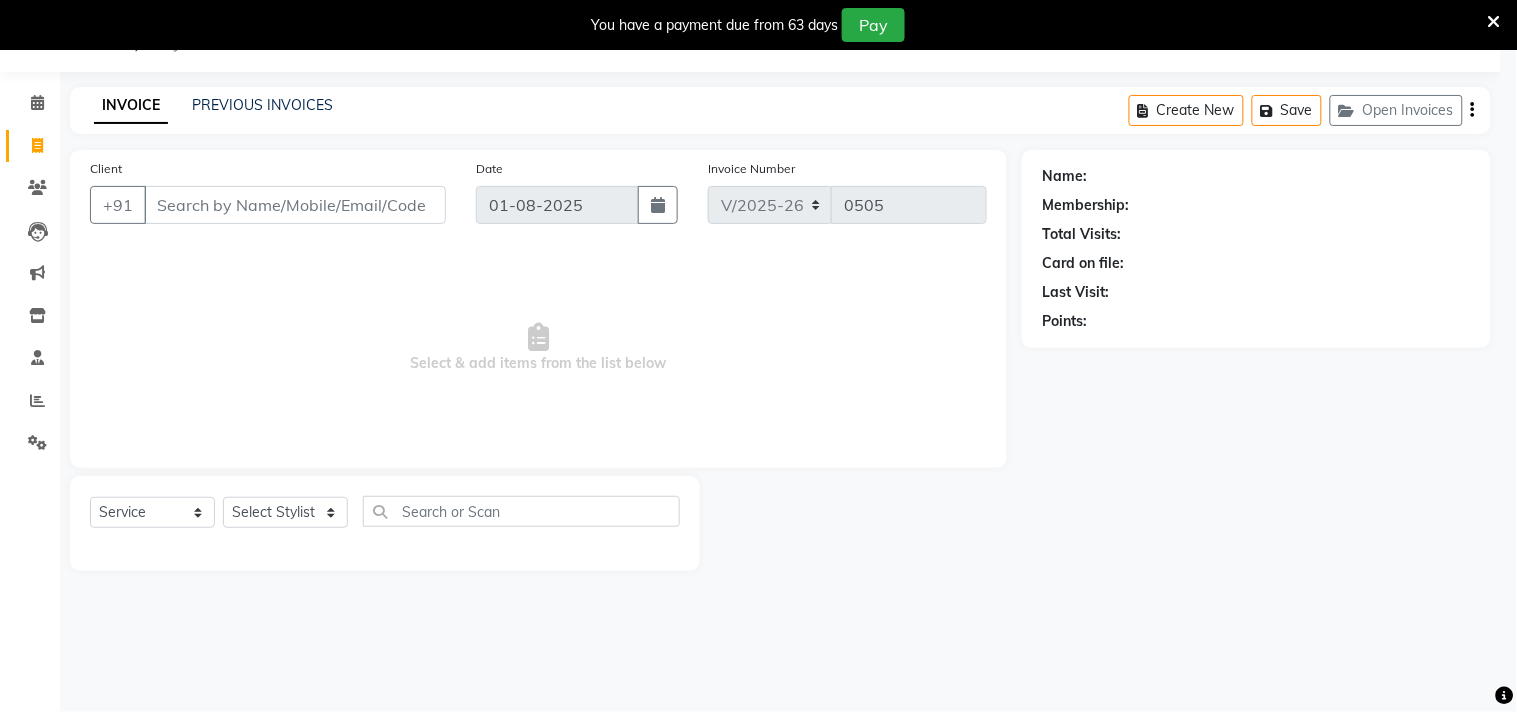 click on "Invoice List  Jyoti Singh/01 August 2025  23 hours 51 minutes left  Sayantani Chakraborty/01 August 2025  23 hours 59 minutes left  Invoices will automatically deleted after 24 hours from created time.   Close" 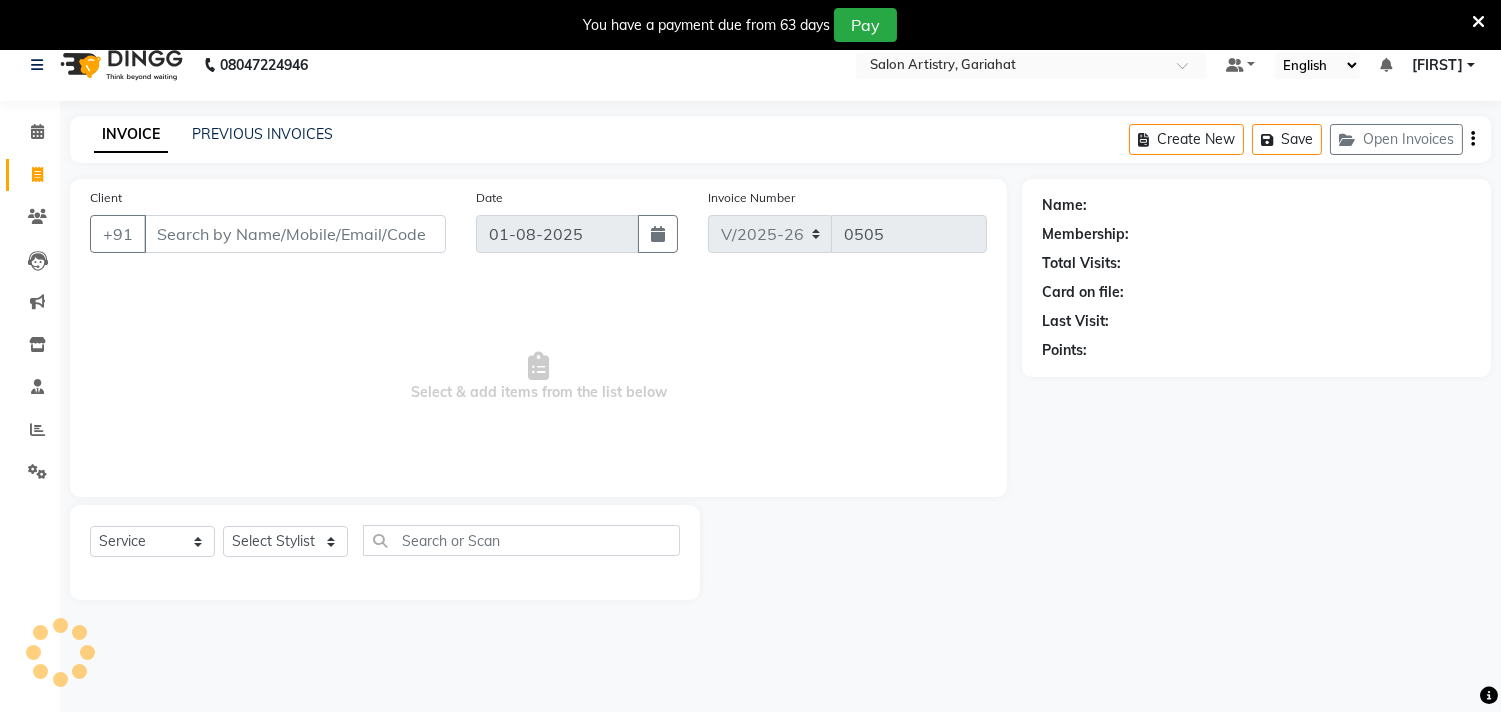 scroll, scrollTop: 0, scrollLeft: 0, axis: both 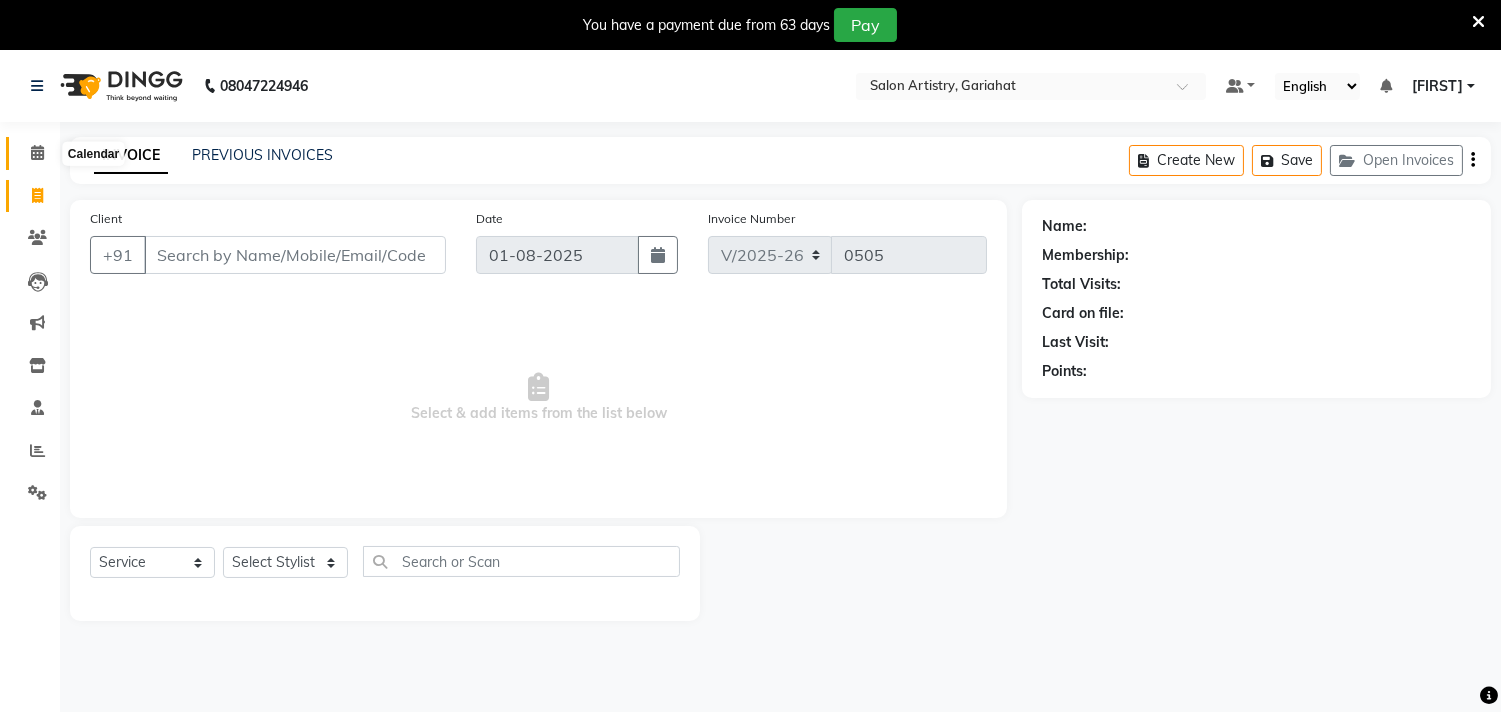click 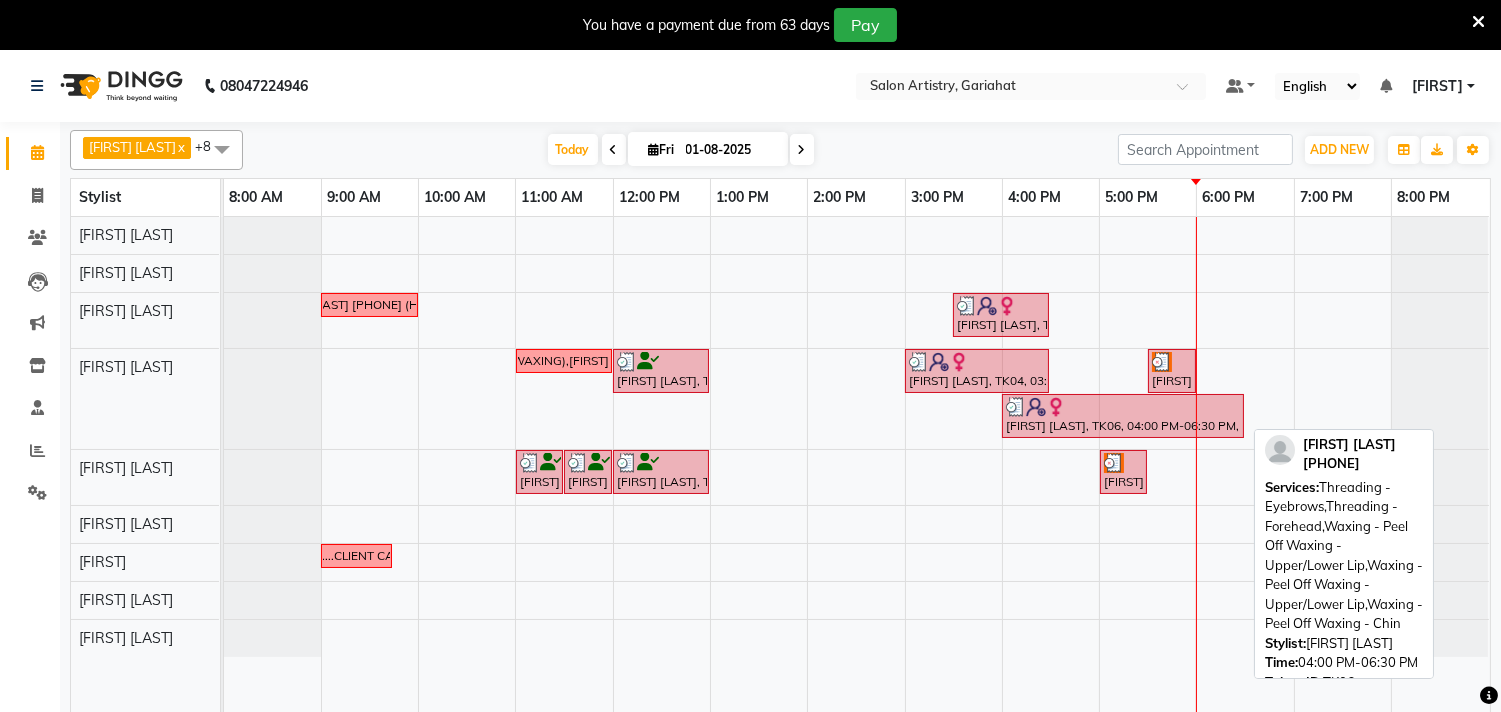 drag, startPoint x: 1078, startPoint y: 417, endPoint x: 1134, endPoint y: 411, distance: 56.32051 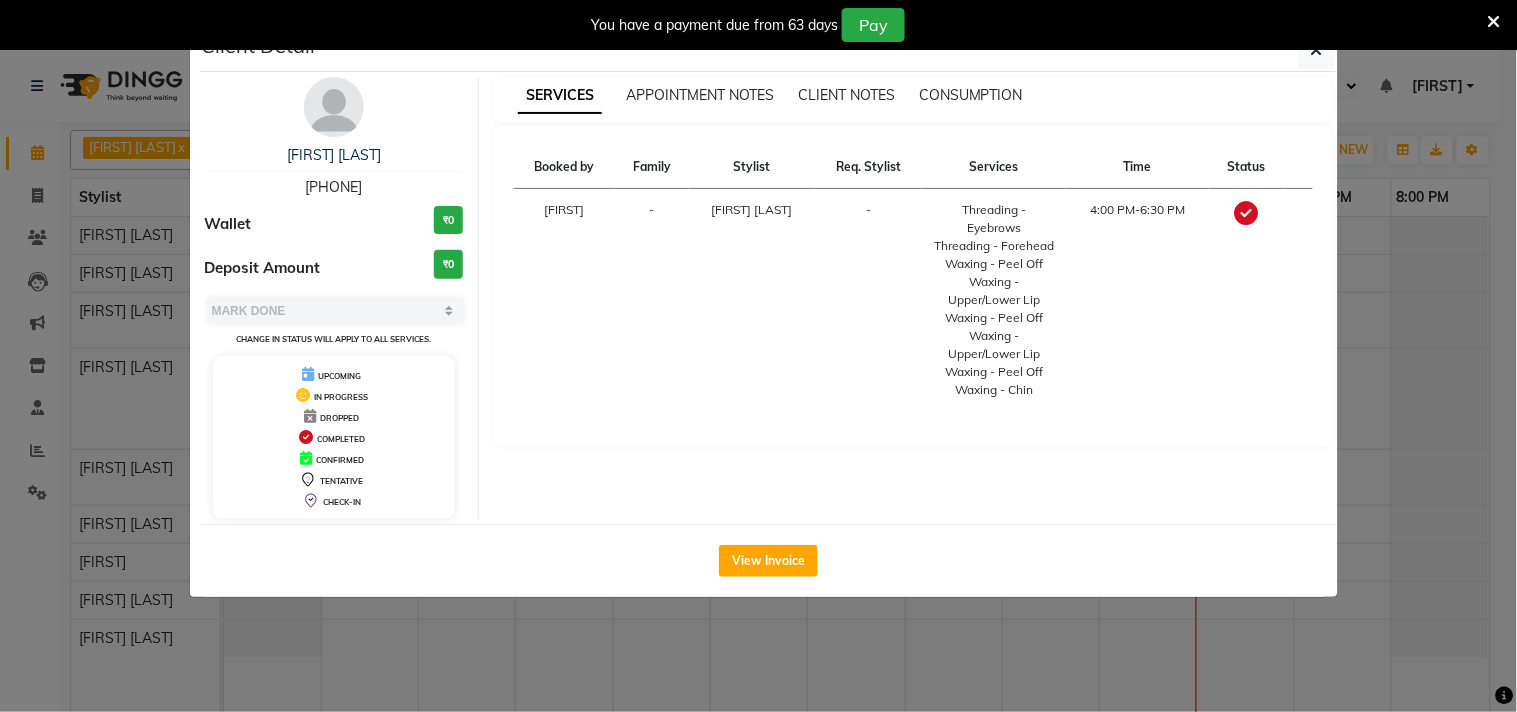 click at bounding box center [1494, 22] 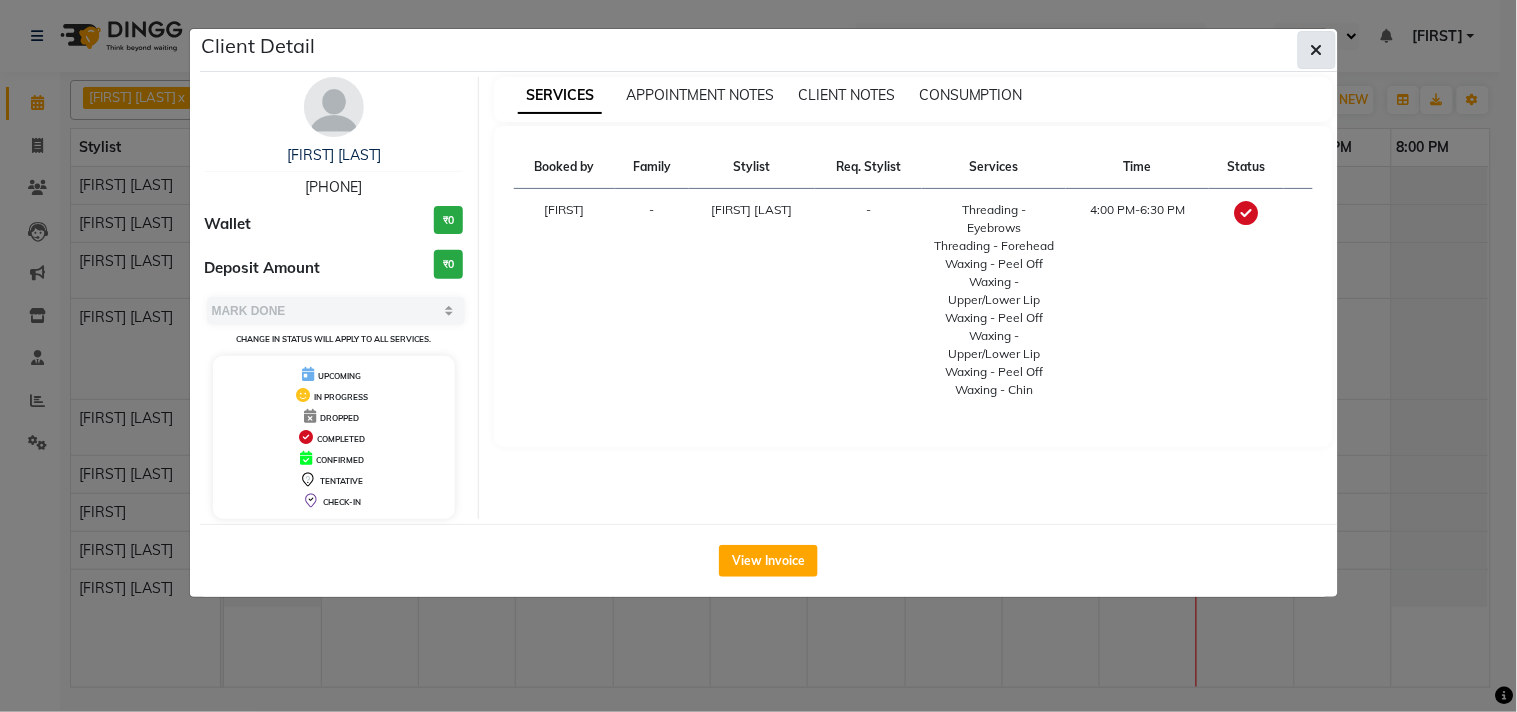 click 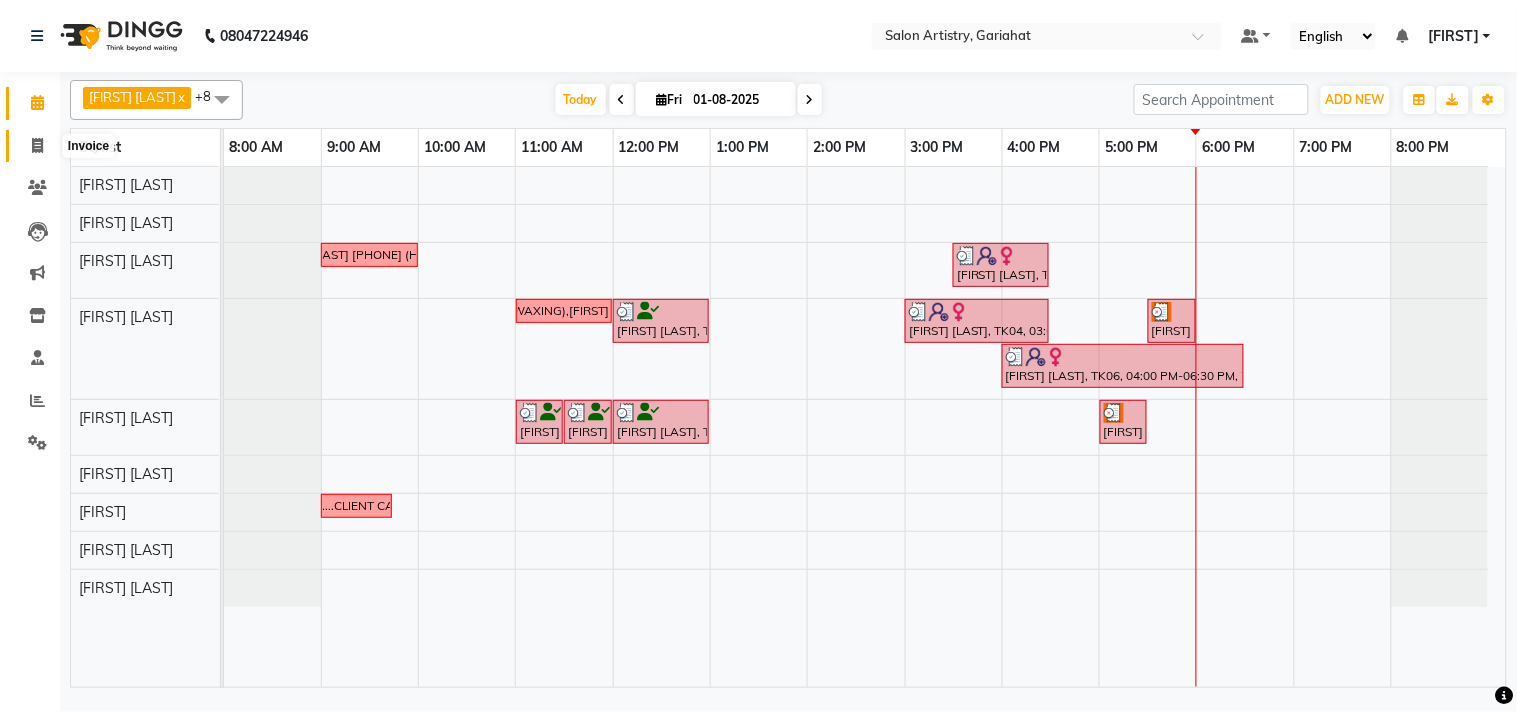 click 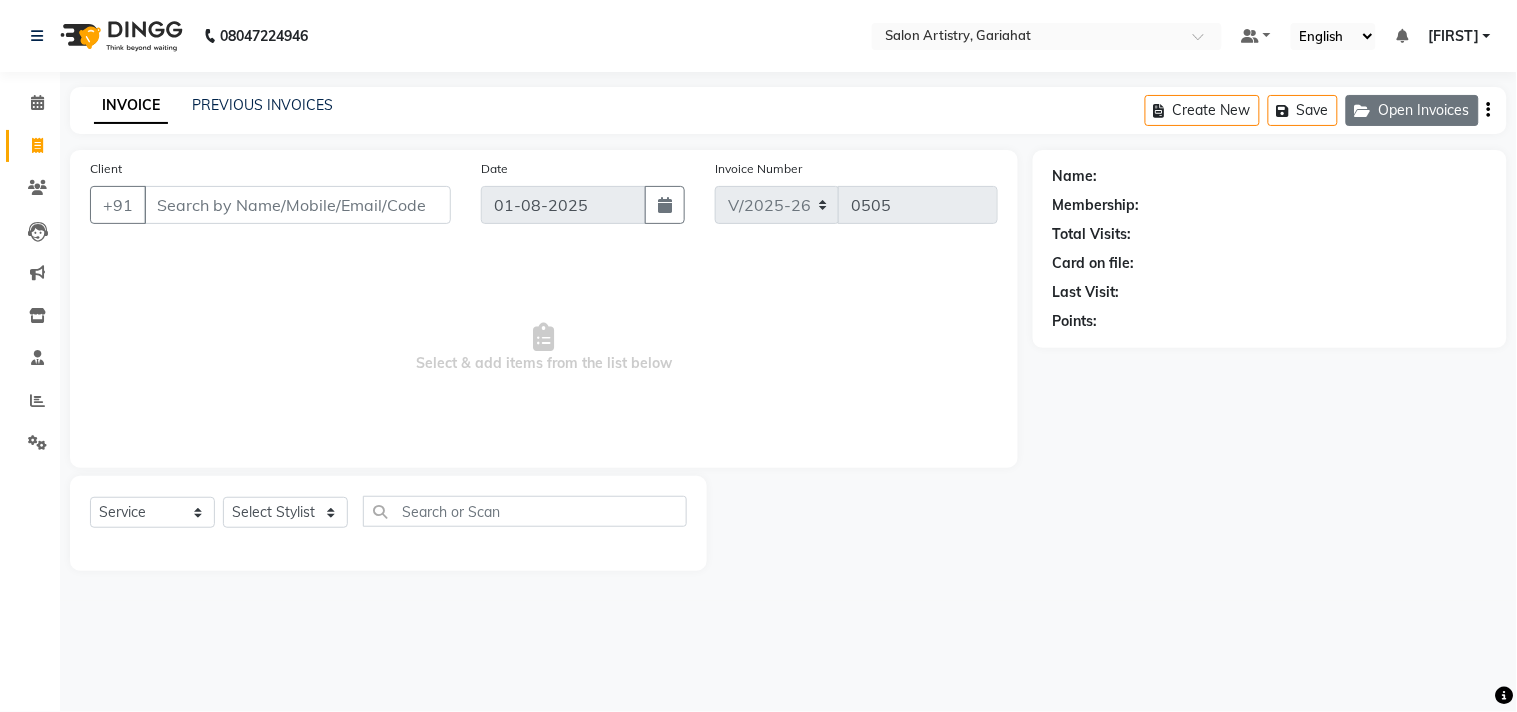 click on "Open Invoices" 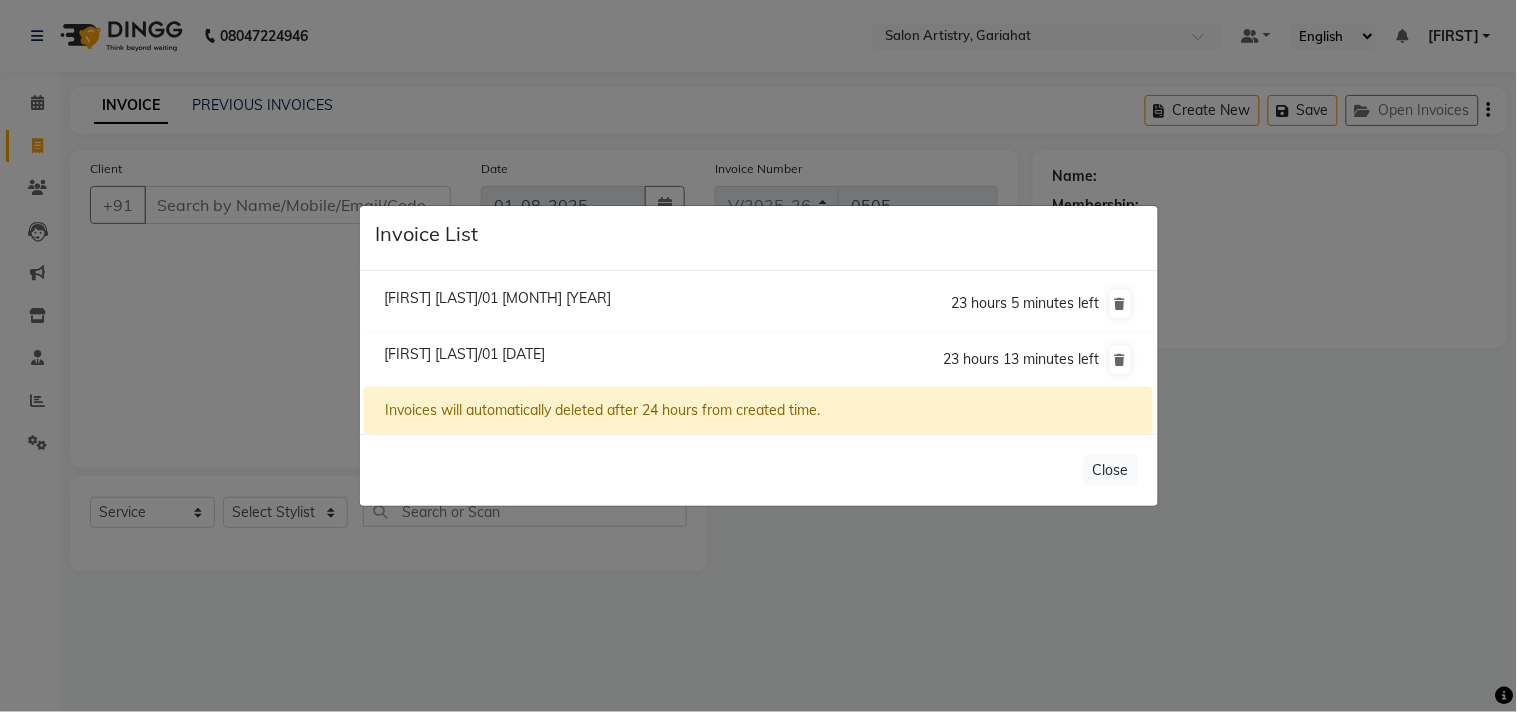 click on "[FIRST] [LAST]/[DATE]" 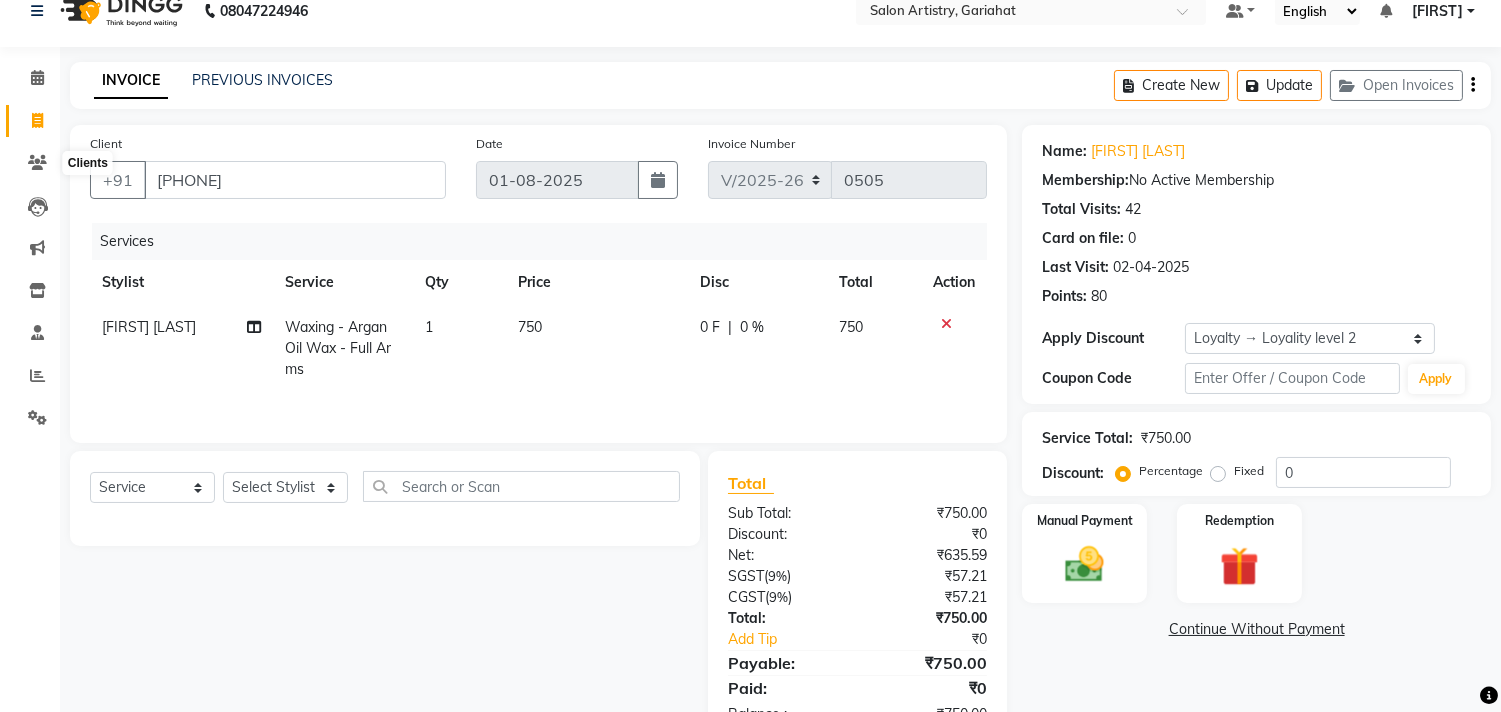 scroll, scrollTop: 0, scrollLeft: 0, axis: both 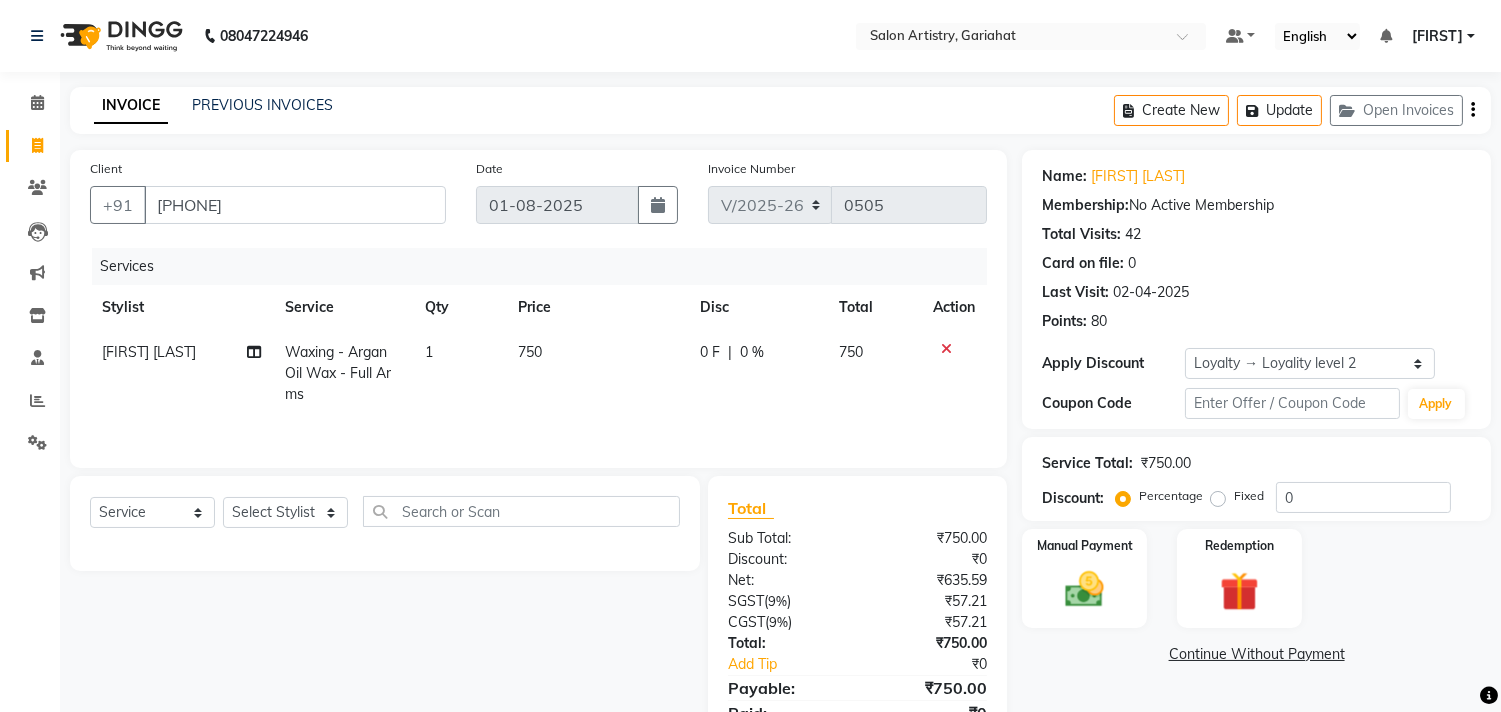 click 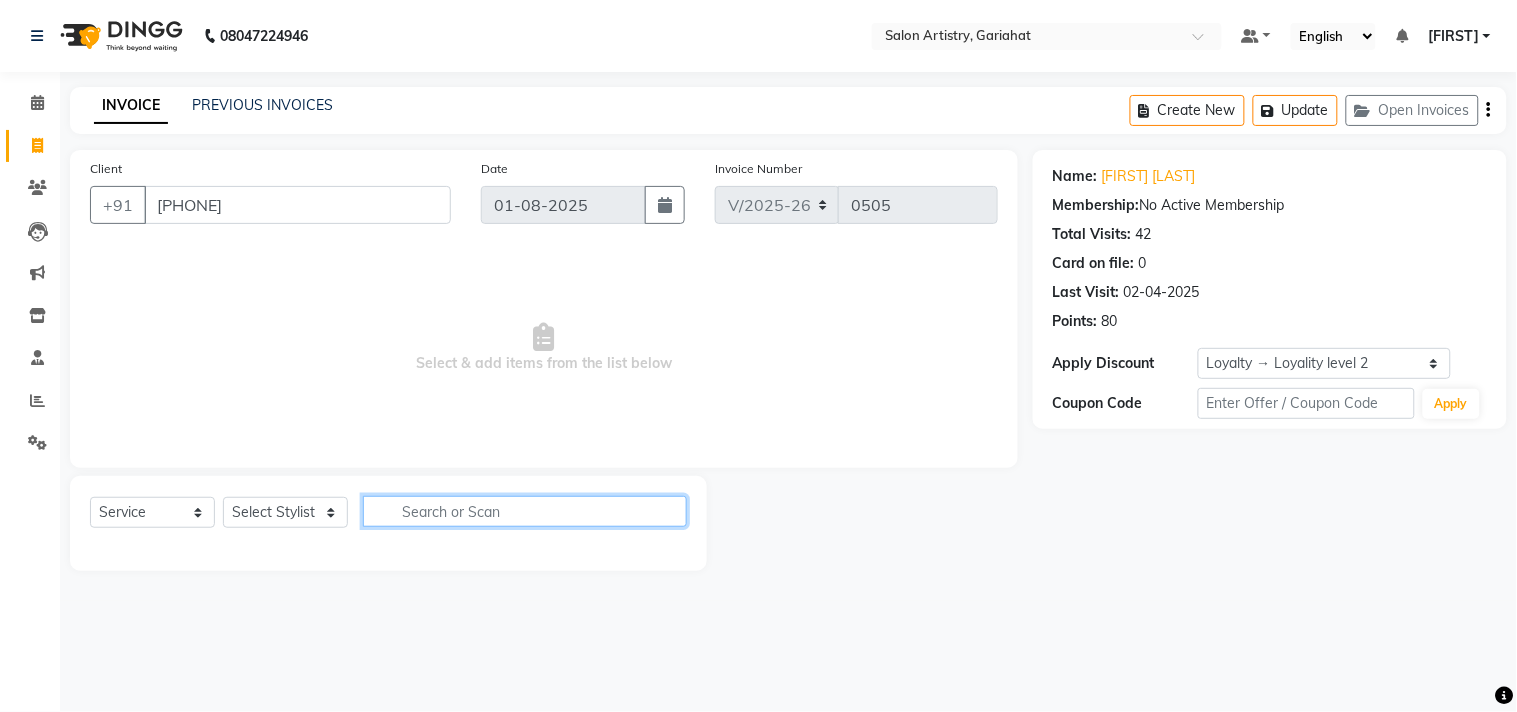click 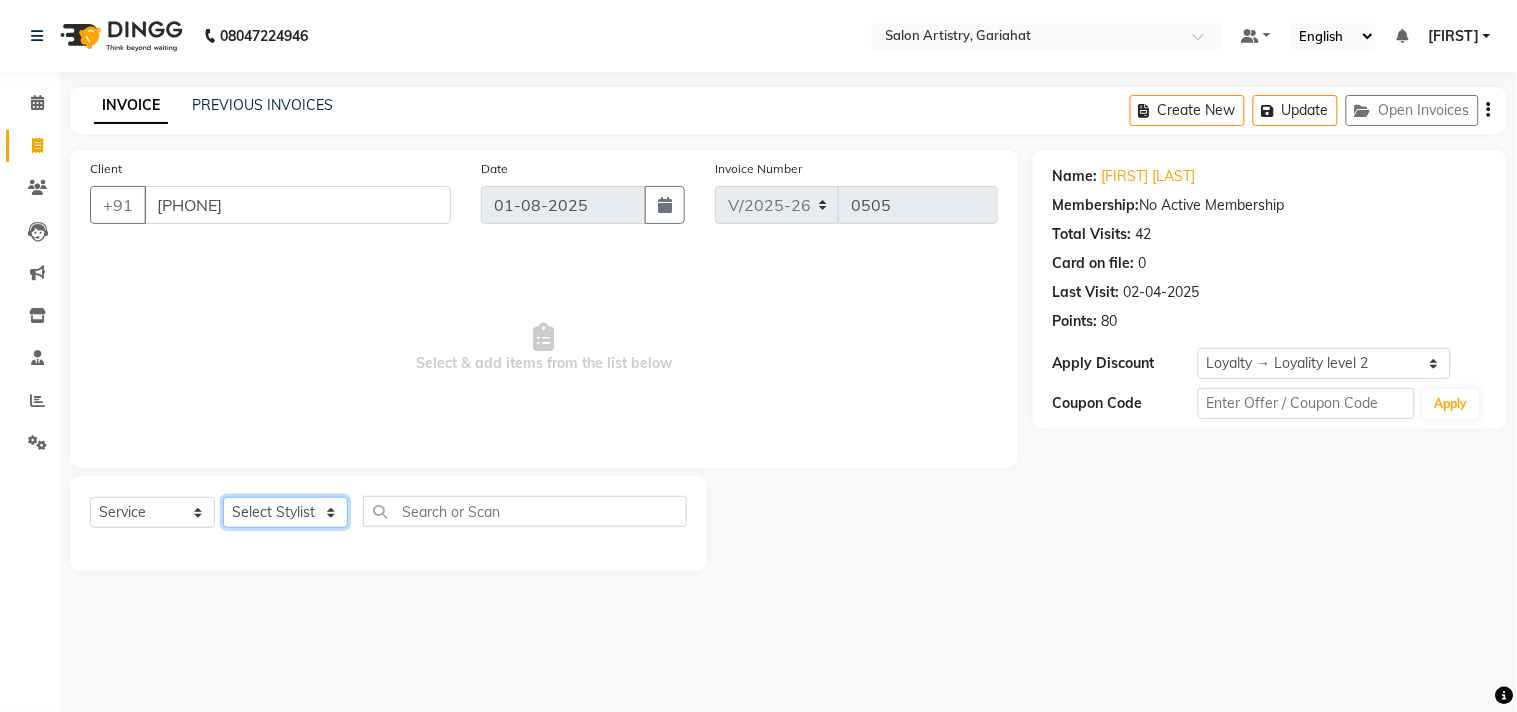 click on "Select Stylist ADITYA SAHA Debolina  IQBAL AHEMED Irshad Khan Puja Debnath Ram Singh REKHA Rikki Das Rinku Pradhan RONY Sampa Maity SIMMI TAPASHI  Vikky Shaw" 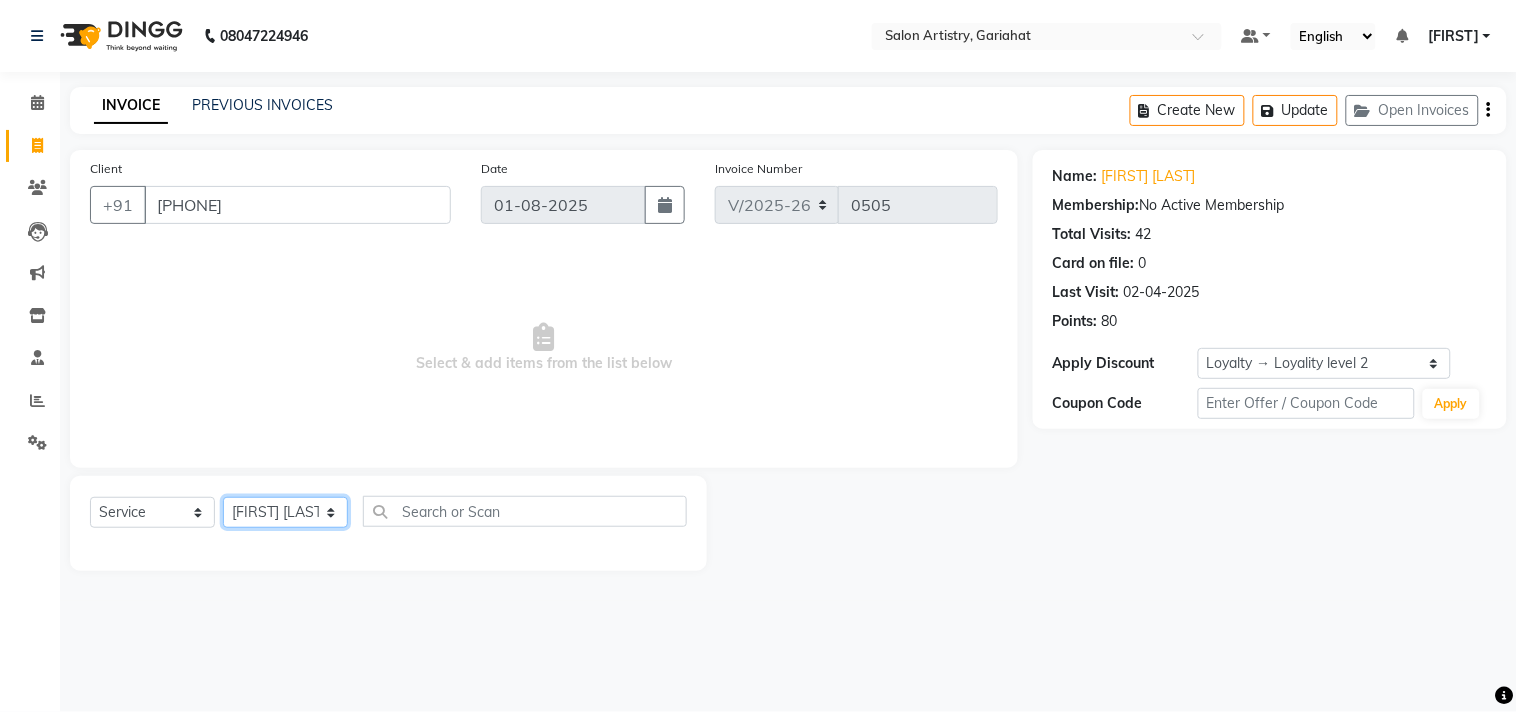 click on "Select Stylist ADITYA SAHA Debolina  IQBAL AHEMED Irshad Khan Puja Debnath Ram Singh REKHA Rikki Das Rinku Pradhan RONY Sampa Maity SIMMI TAPASHI  Vikky Shaw" 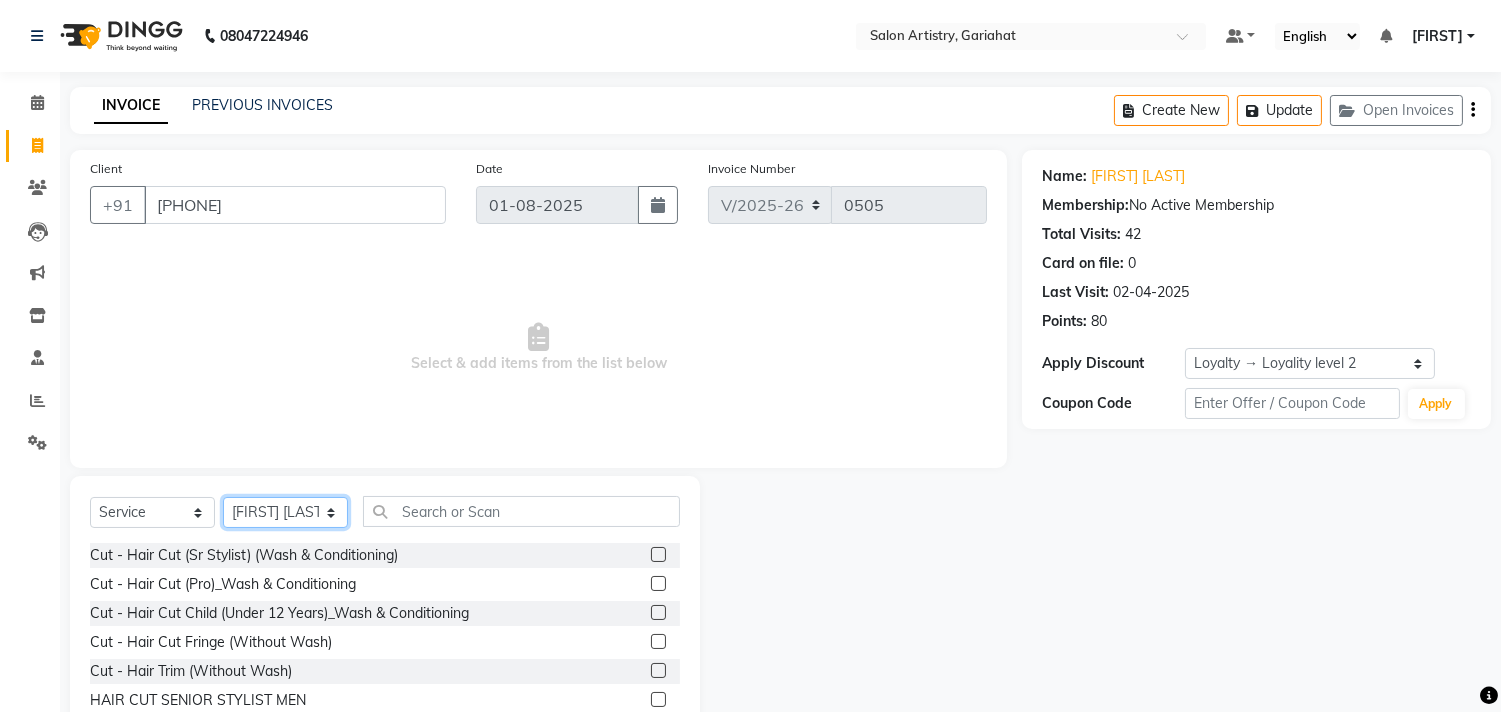 click on "Select Stylist ADITYA SAHA Debolina  IQBAL AHEMED Irshad Khan Puja Debnath Ram Singh REKHA Rikki Das Rinku Pradhan RONY Sampa Maity SIMMI TAPASHI  Vikky Shaw" 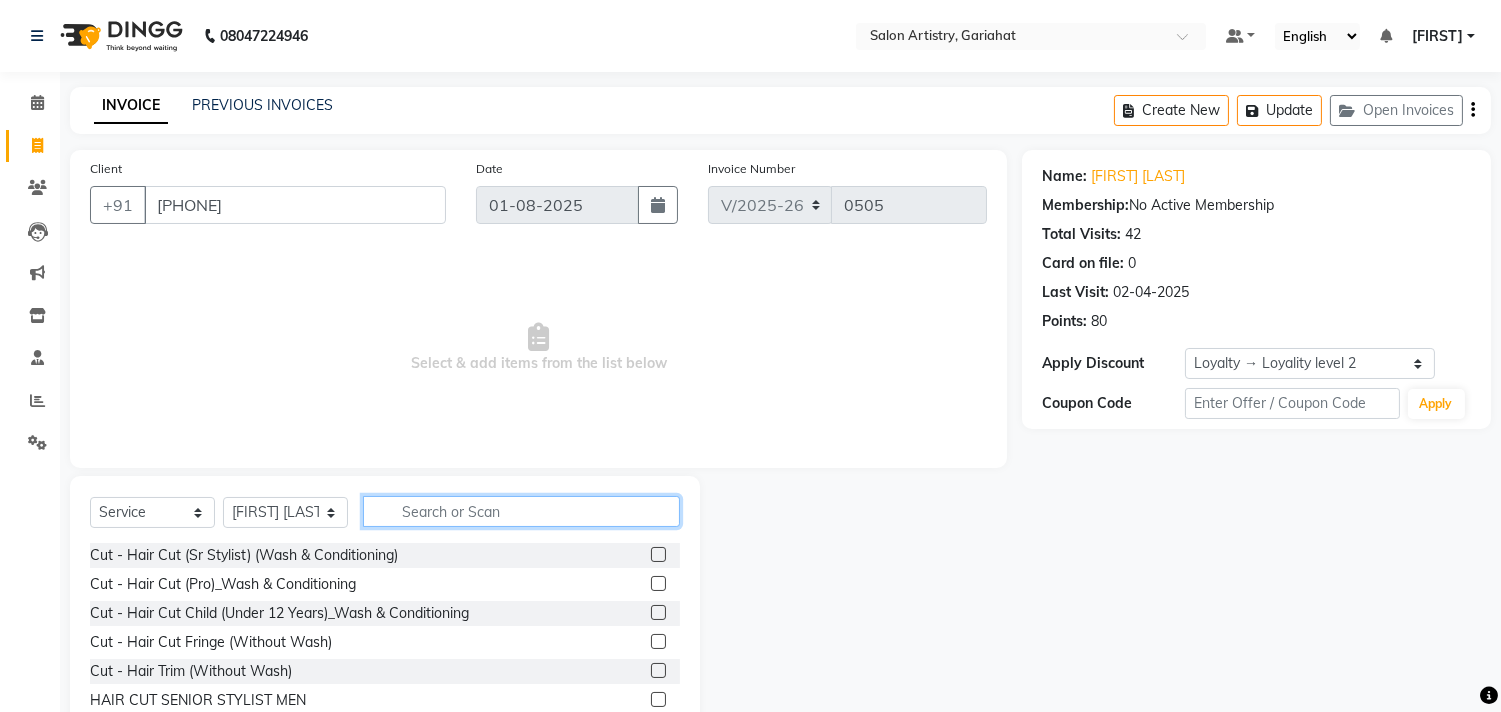 click 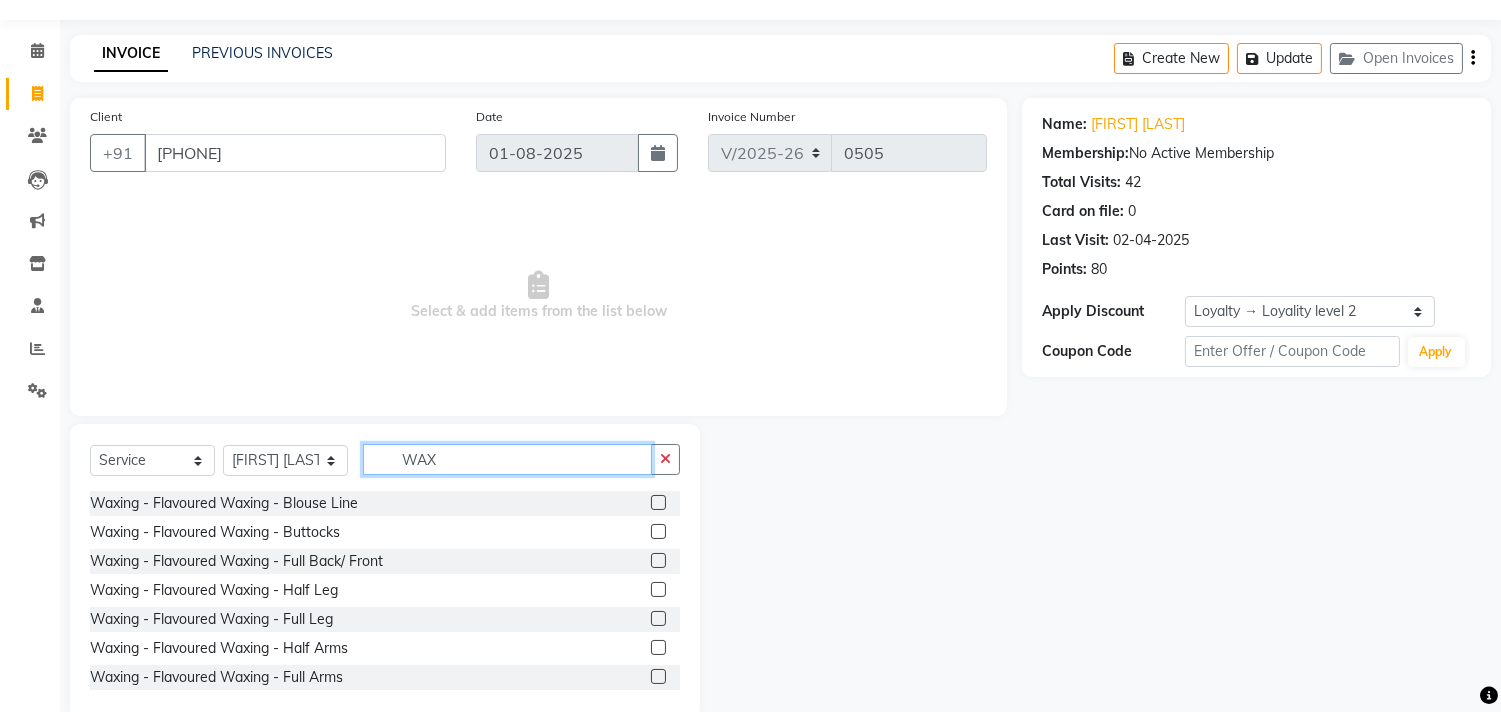 scroll, scrollTop: 88, scrollLeft: 0, axis: vertical 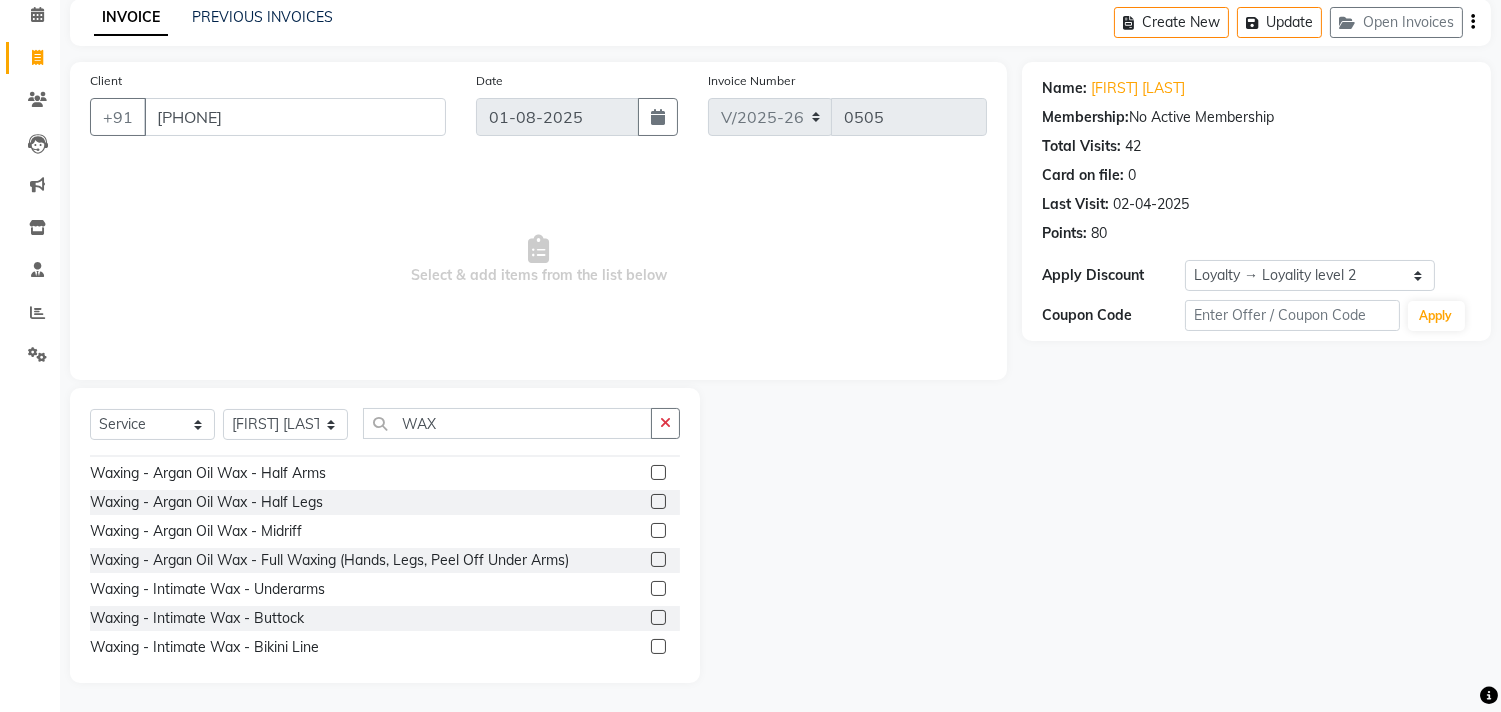 click on "Waxing - Argan Oil Wax - Full Waxing (Hands, Legs, Peel Off Under Arms)" 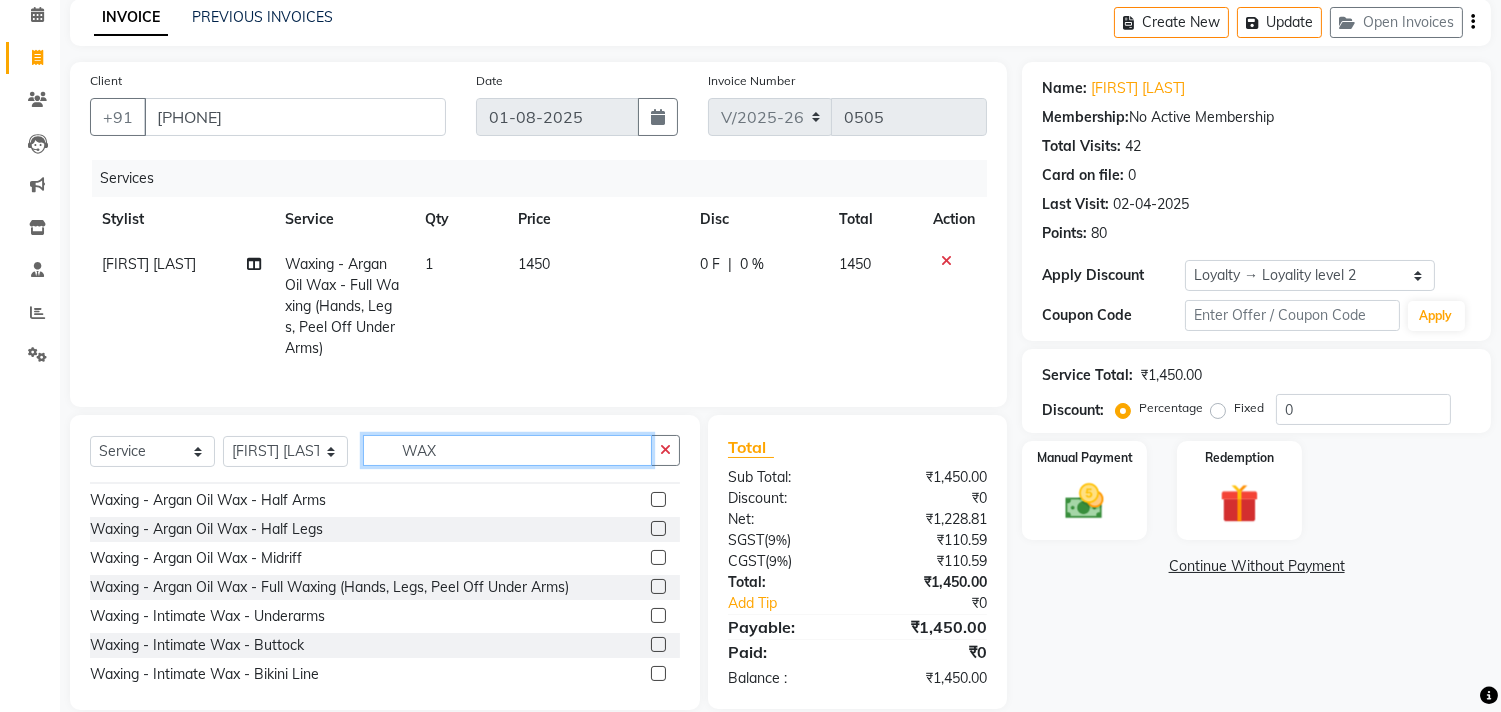 click on "WAX" 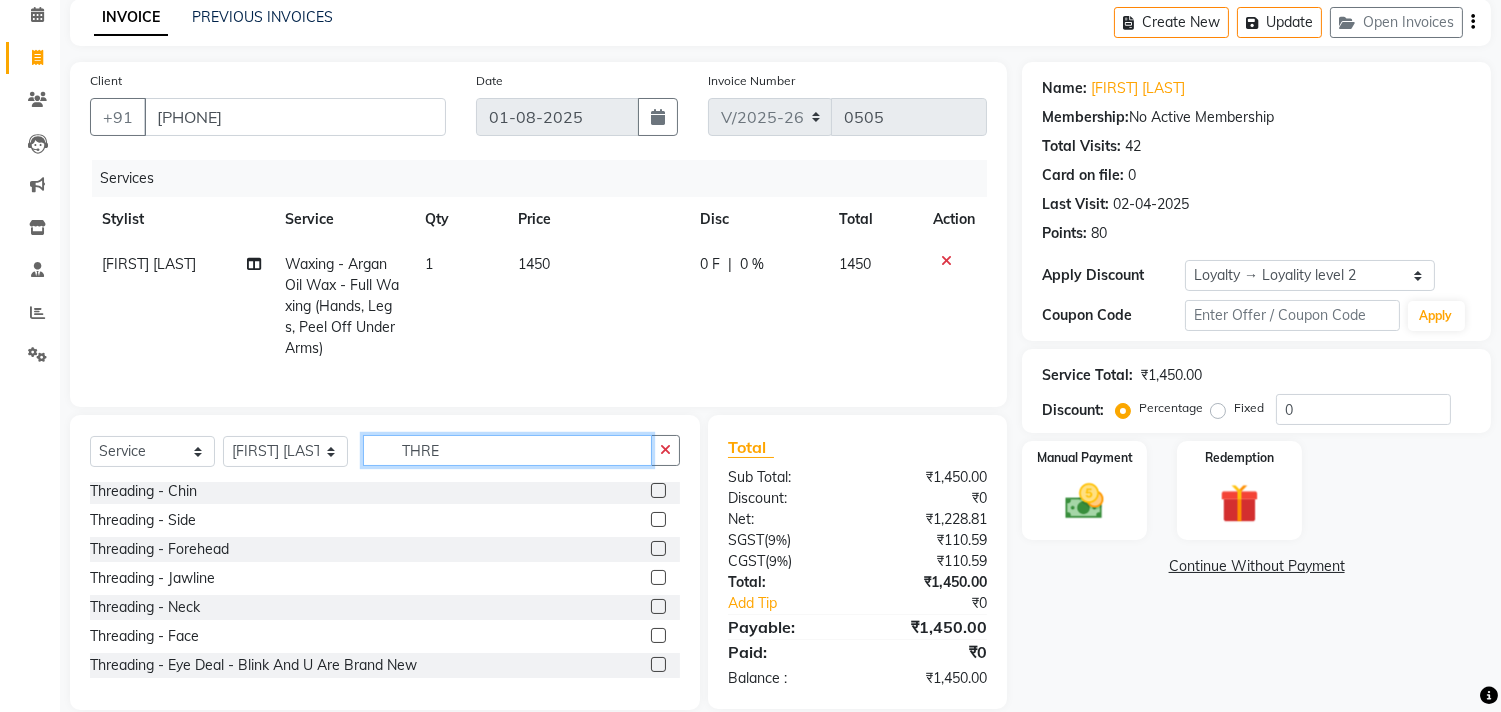 scroll, scrollTop: 0, scrollLeft: 0, axis: both 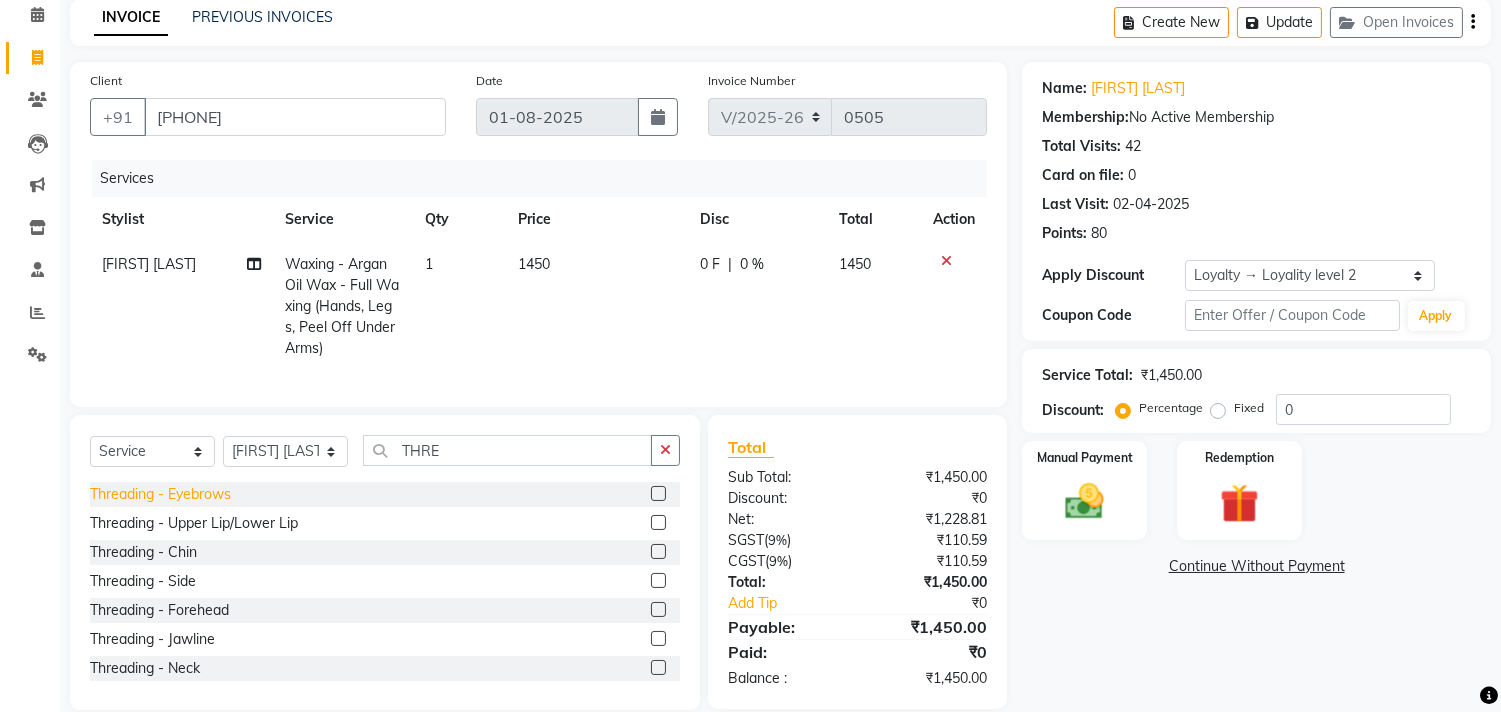 click on "Threading - Eyebrows" 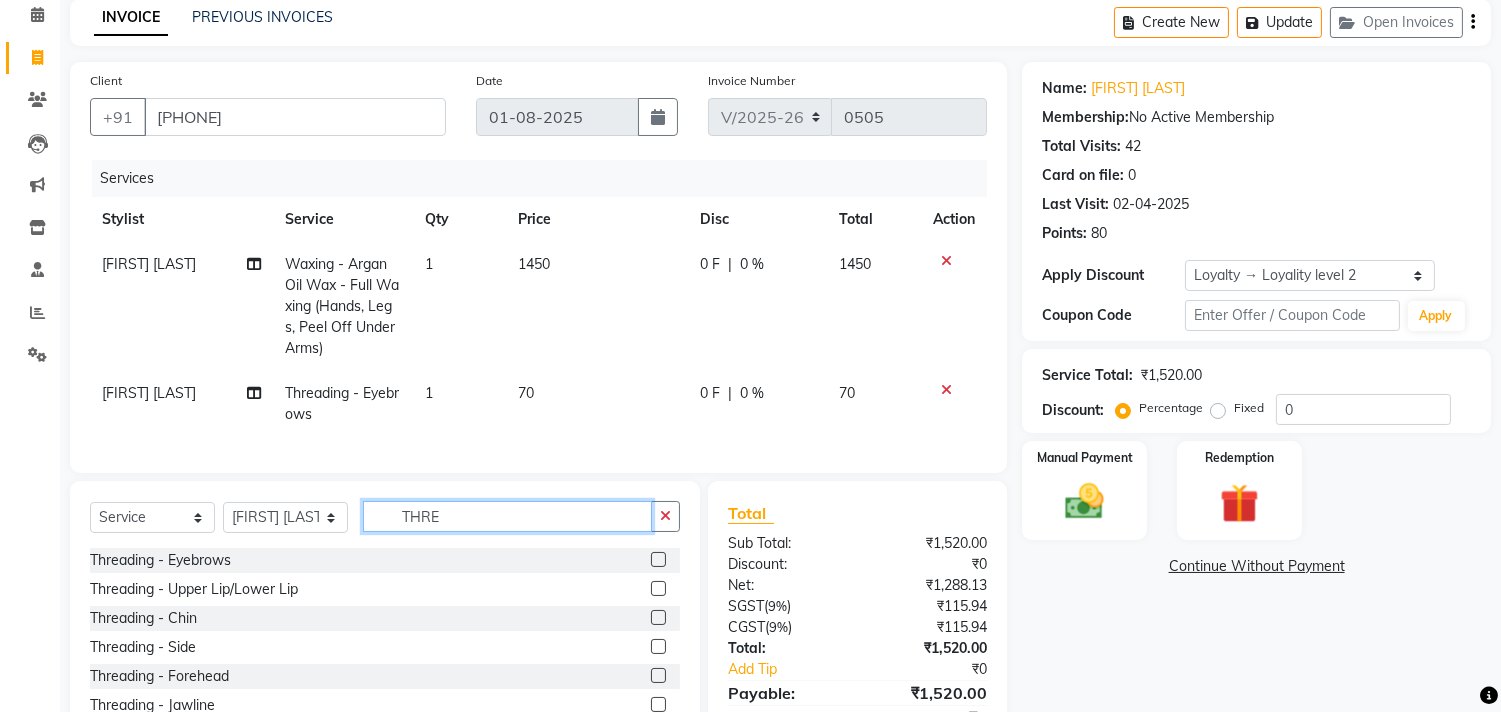 click on "THRE" 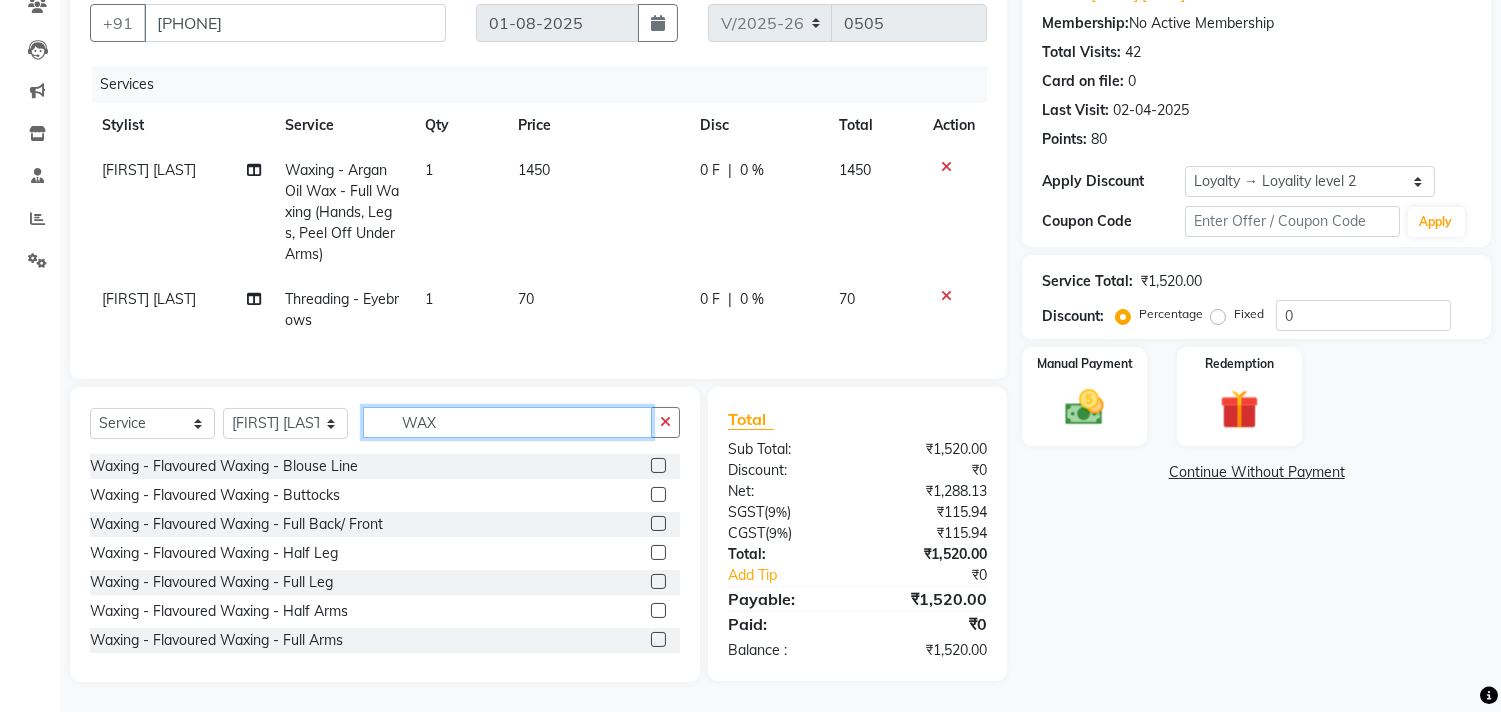 scroll, scrollTop: 198, scrollLeft: 0, axis: vertical 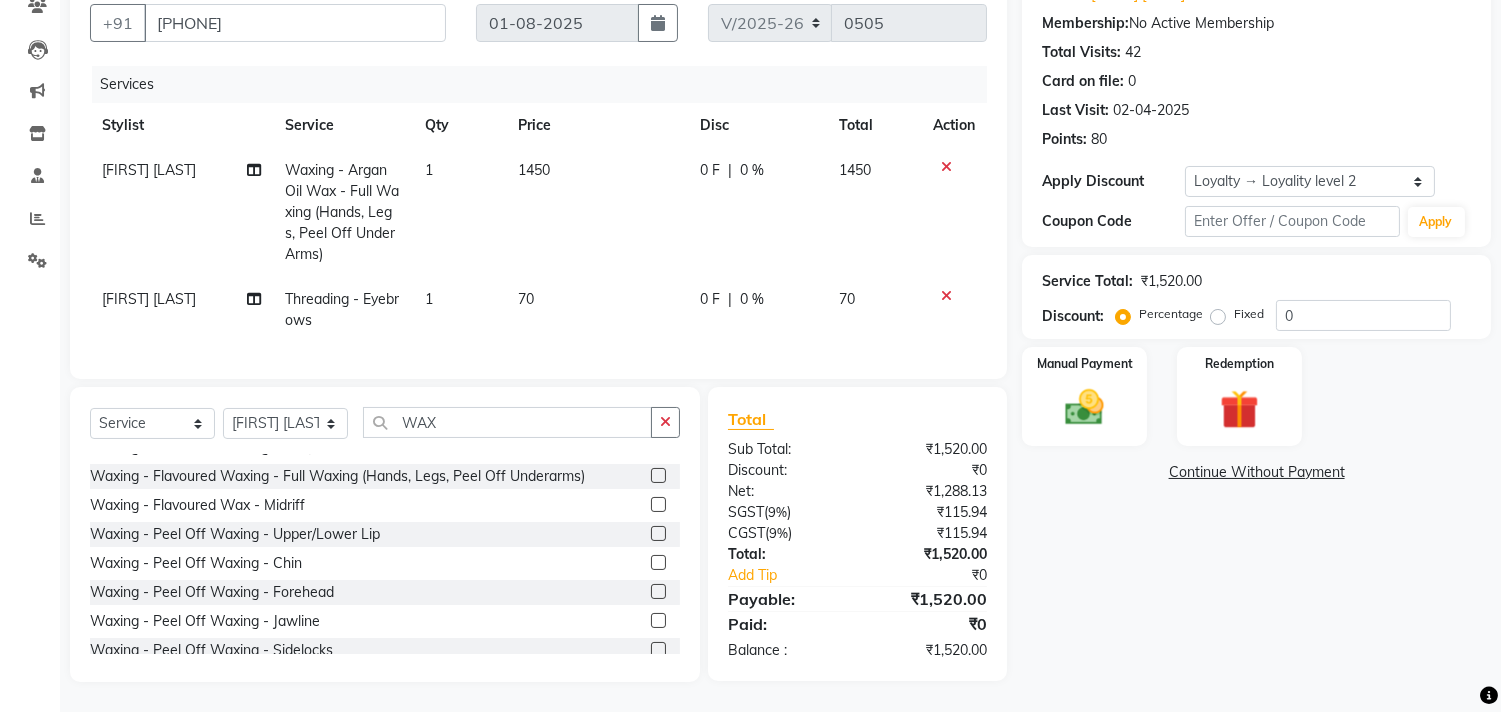 click on "Waxing - Peel Off Waxing - Upper/Lower Lip" 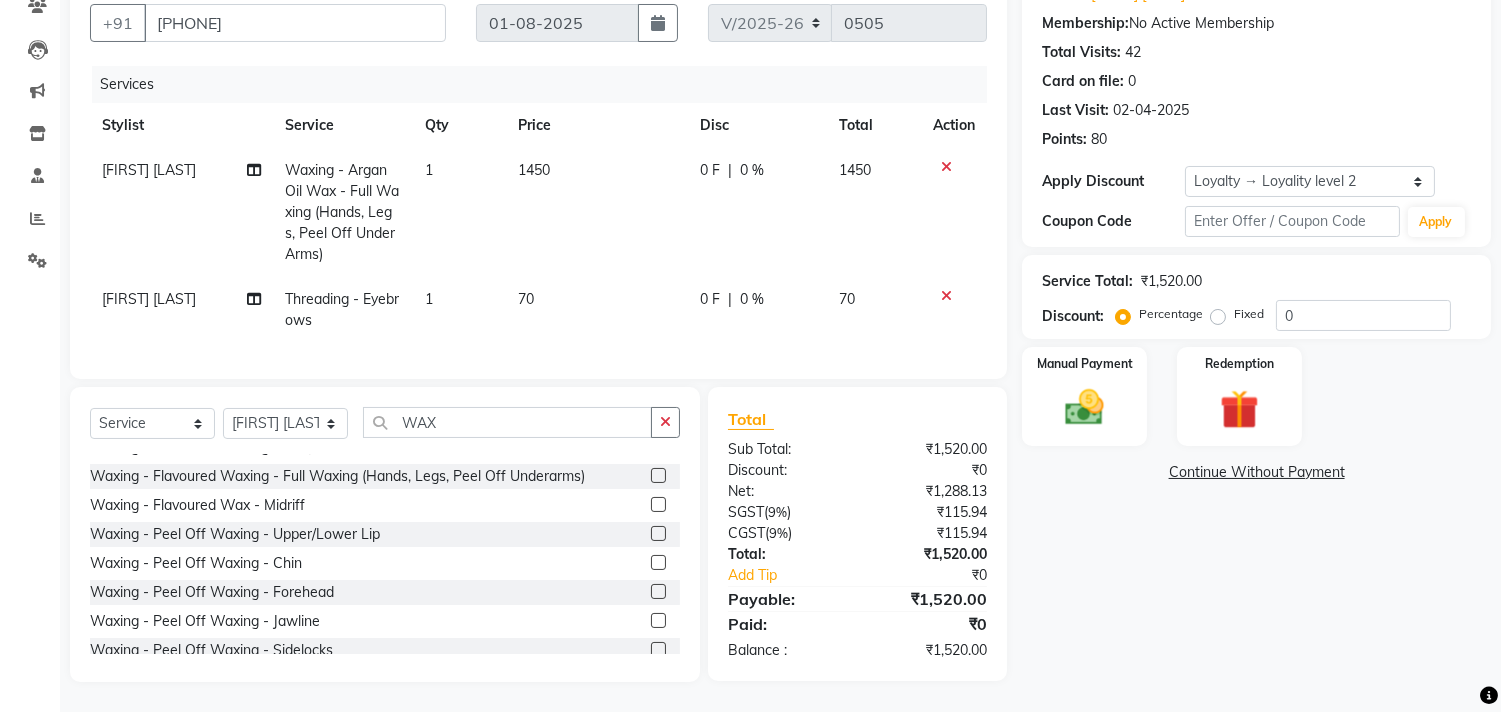 click 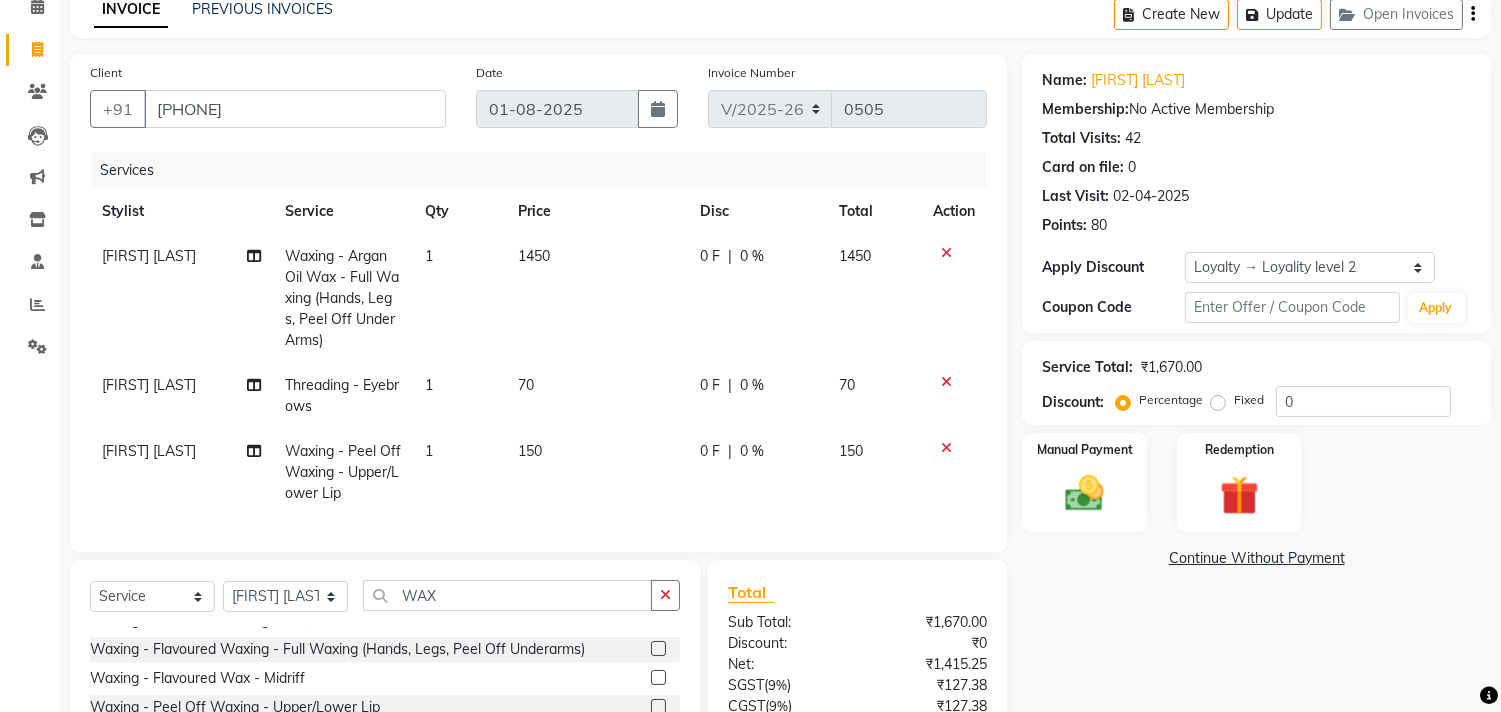 scroll, scrollTop: 0, scrollLeft: 0, axis: both 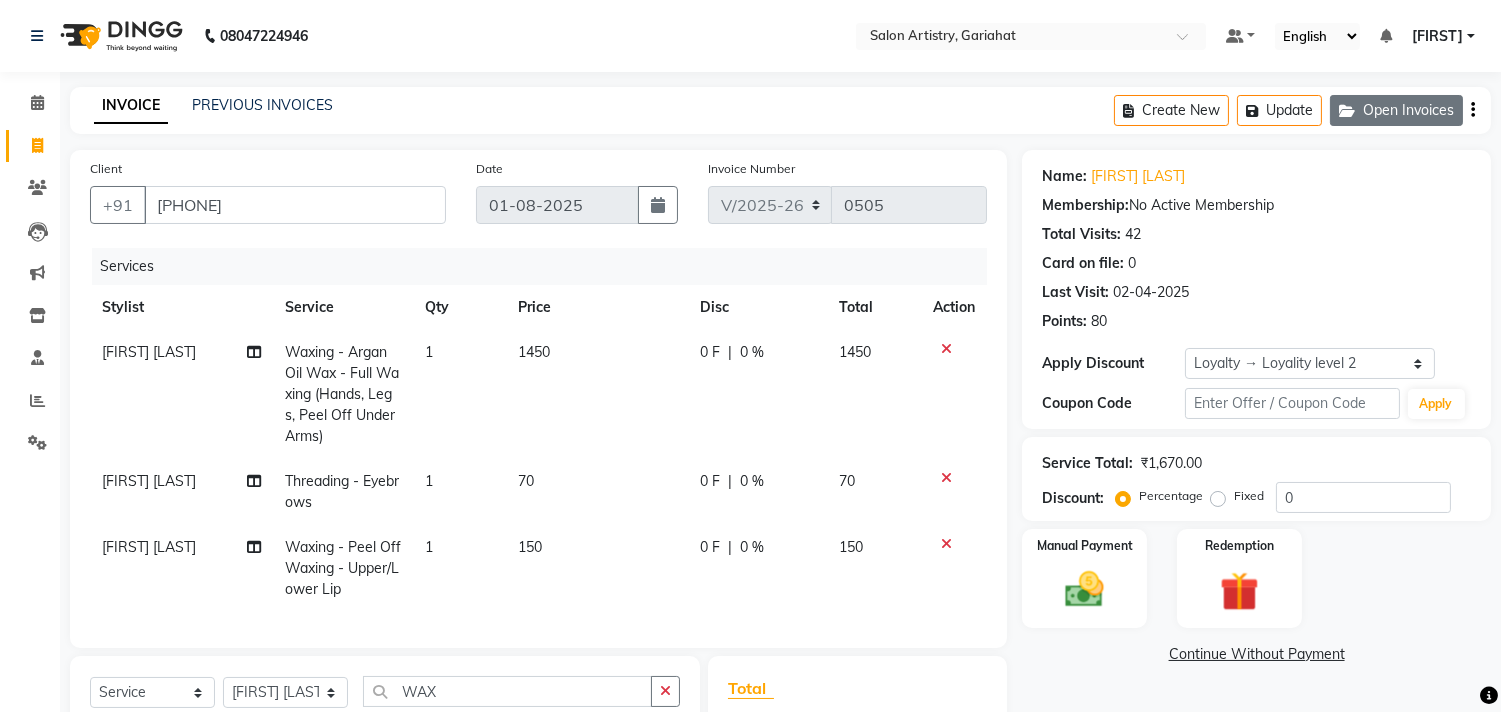 click on "Open Invoices" 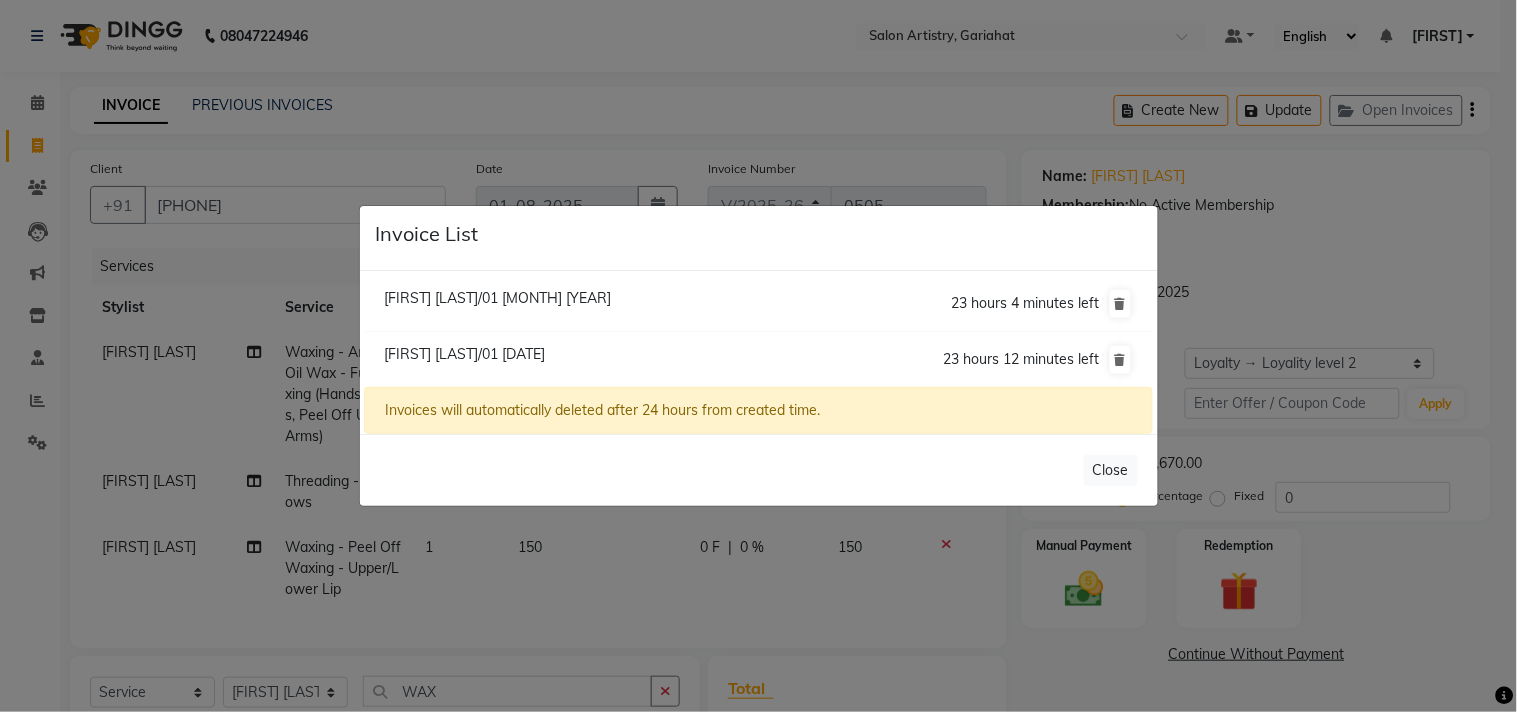 drag, startPoint x: 1095, startPoint y: 424, endPoint x: 1102, endPoint y: 415, distance: 11.401754 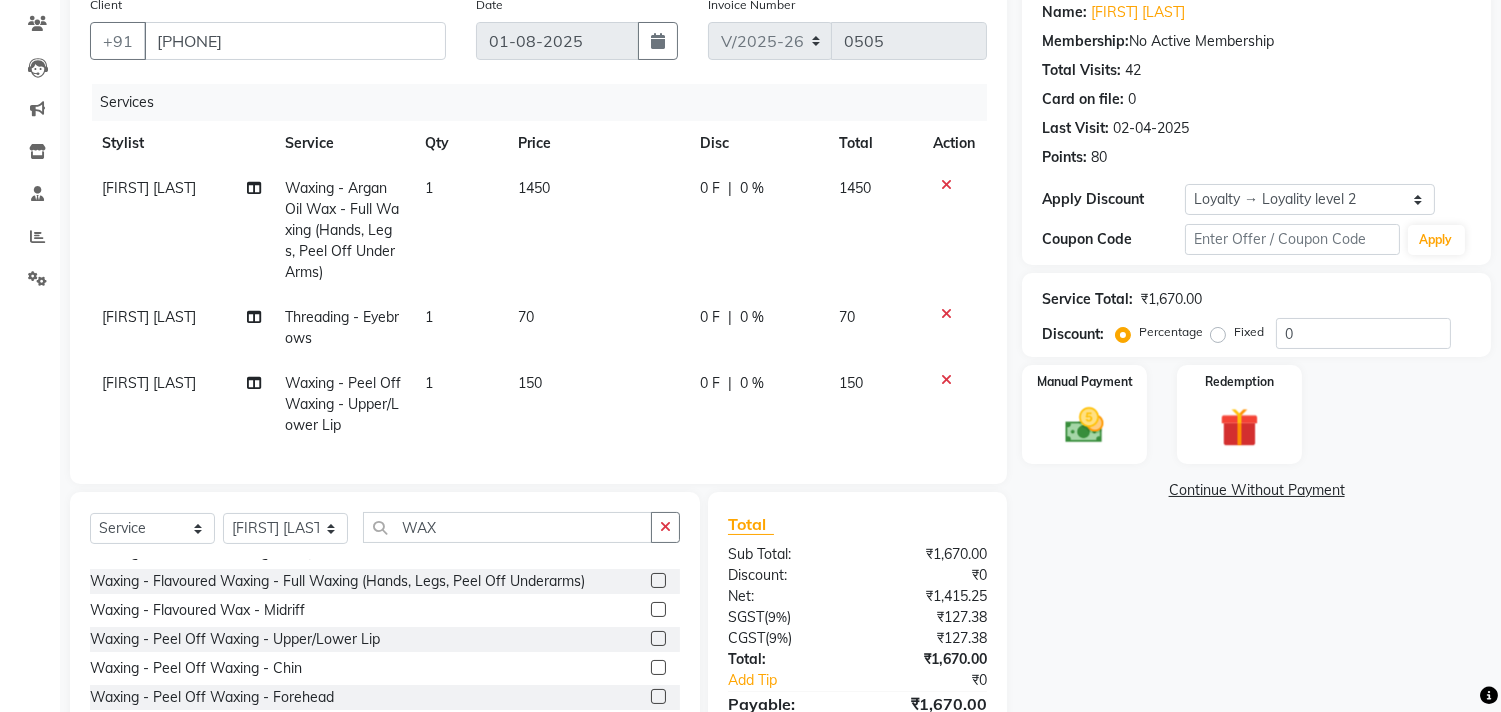 scroll, scrollTop: 0, scrollLeft: 0, axis: both 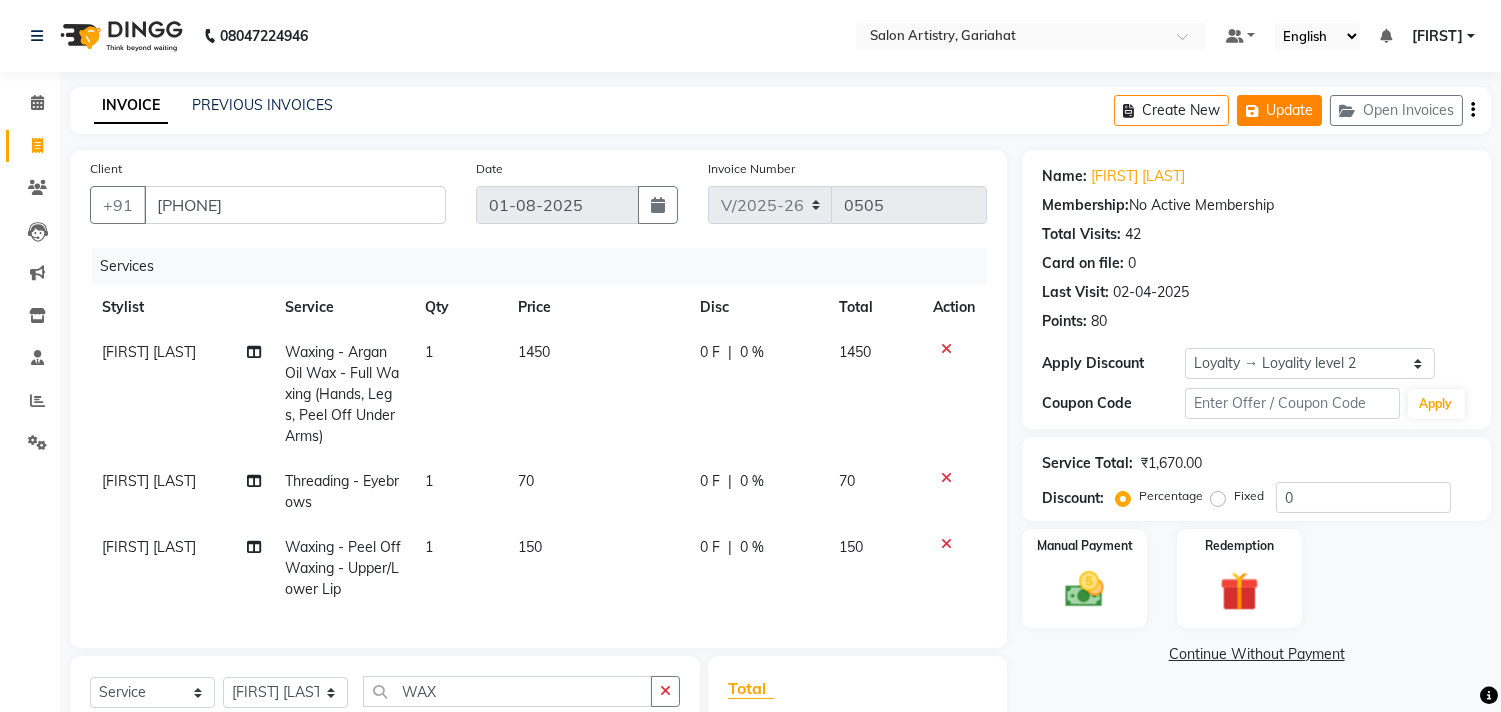 click on "Update" 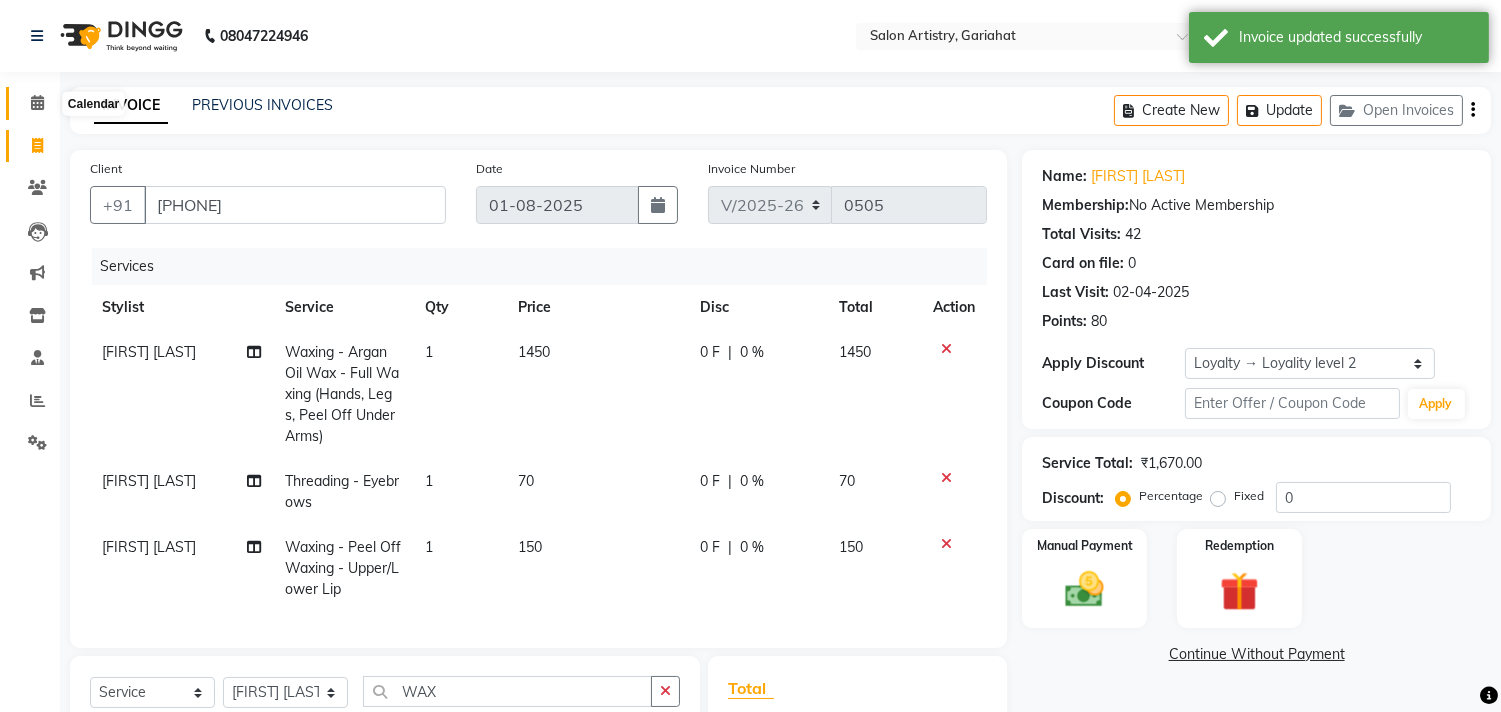 click 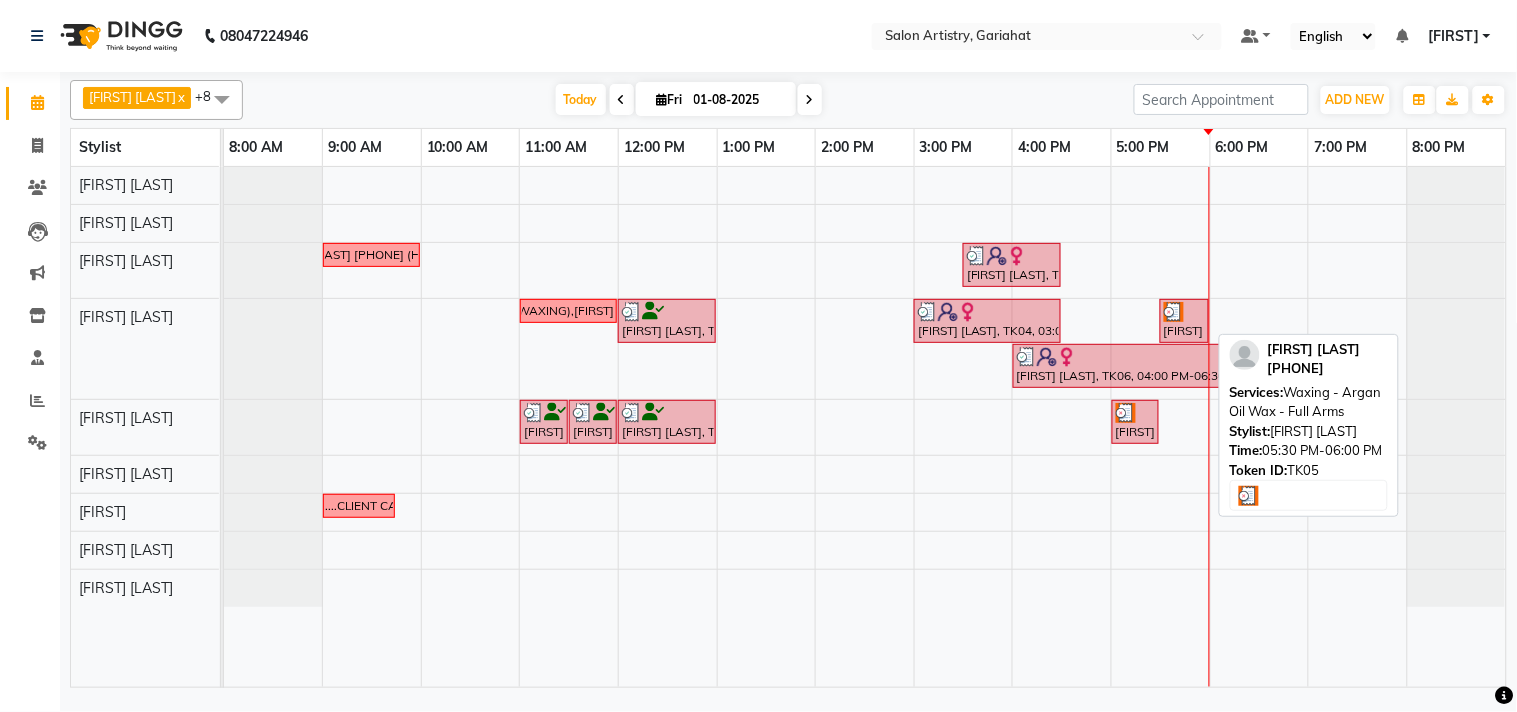 click at bounding box center (1174, 312) 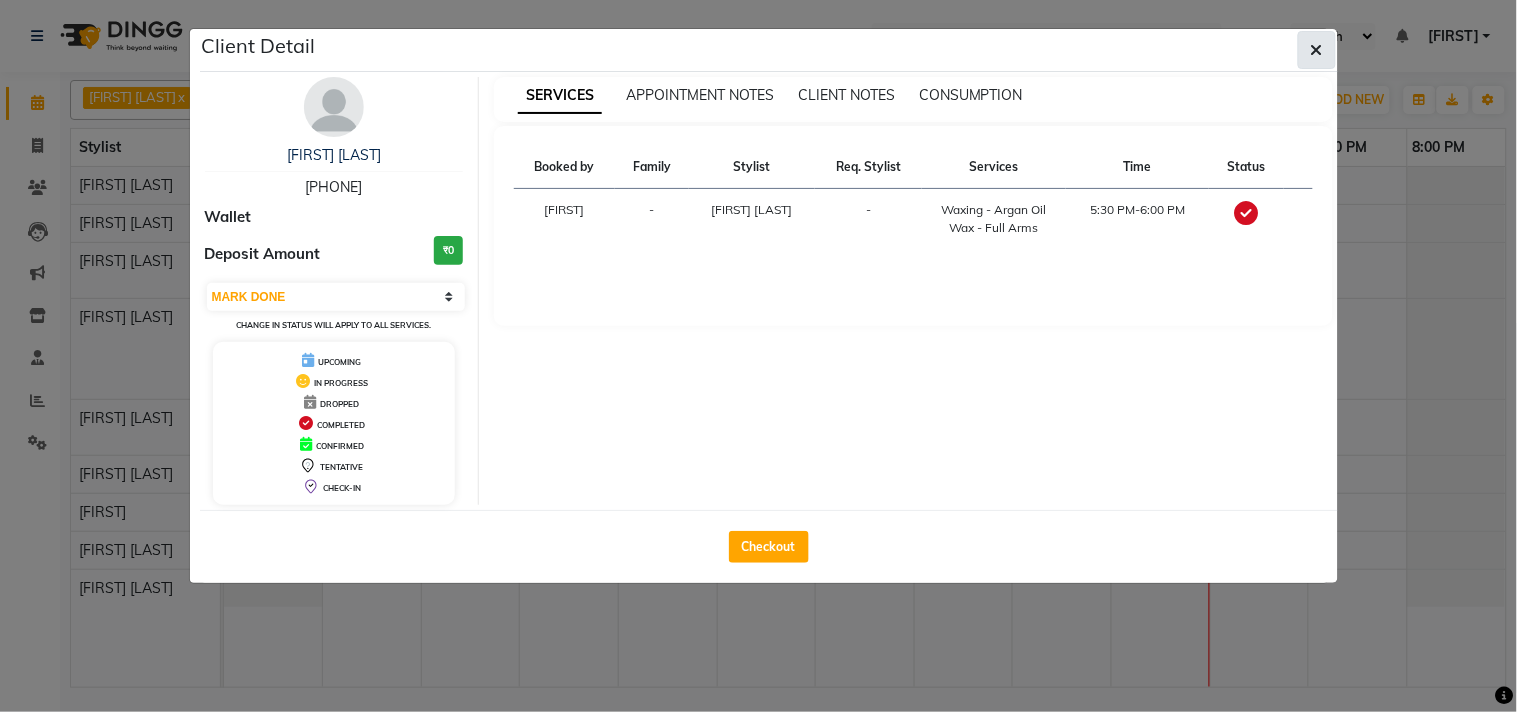 click 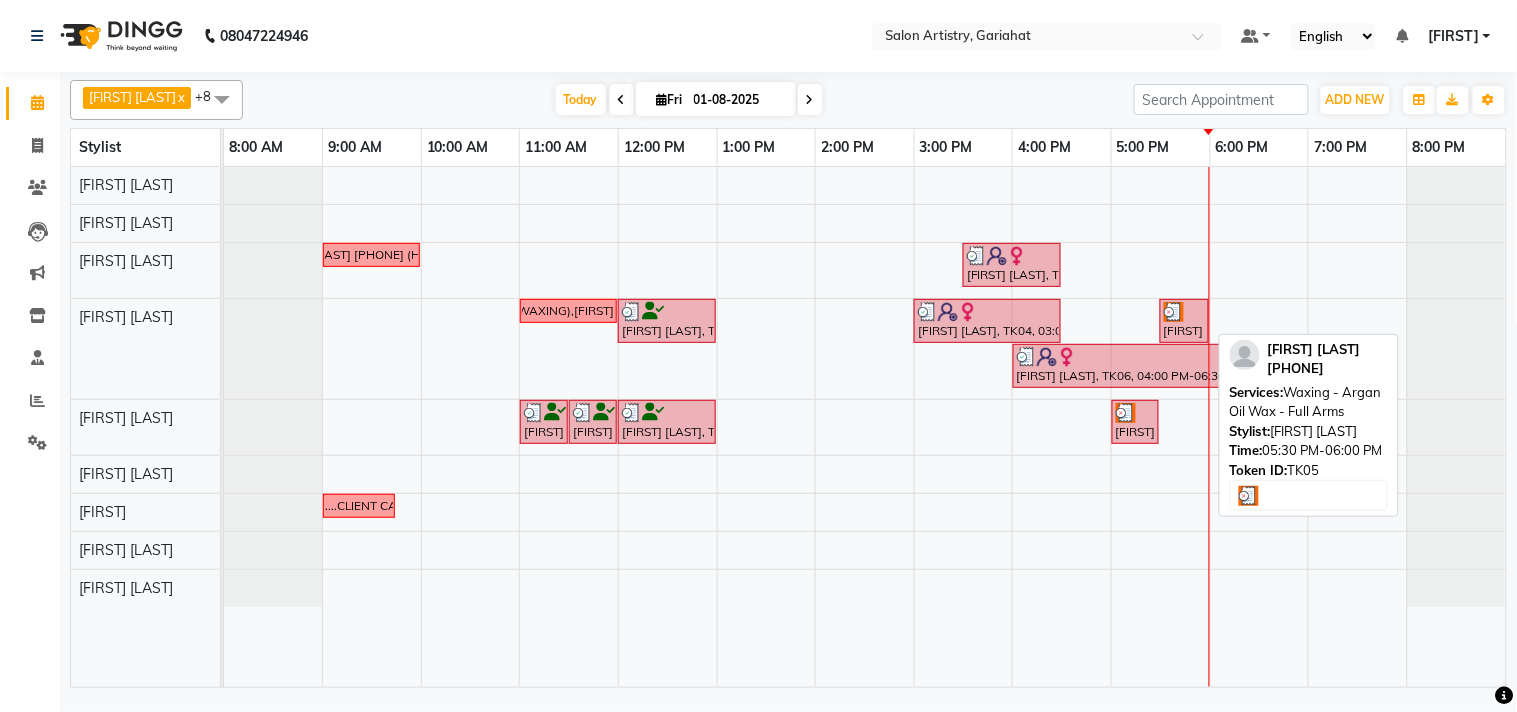 click at bounding box center (1184, 312) 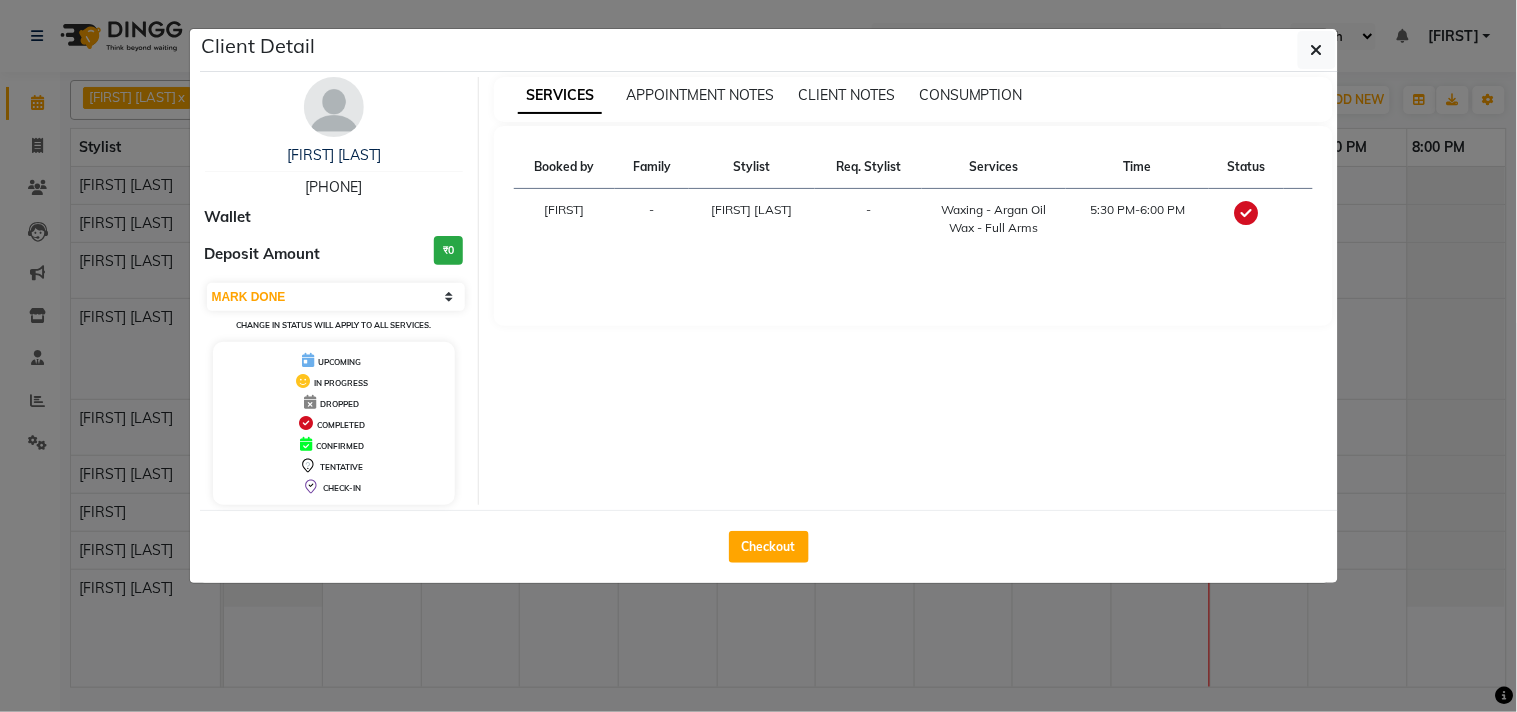 drag, startPoint x: 1307, startPoint y: 38, endPoint x: 1291, endPoint y: 50, distance: 20 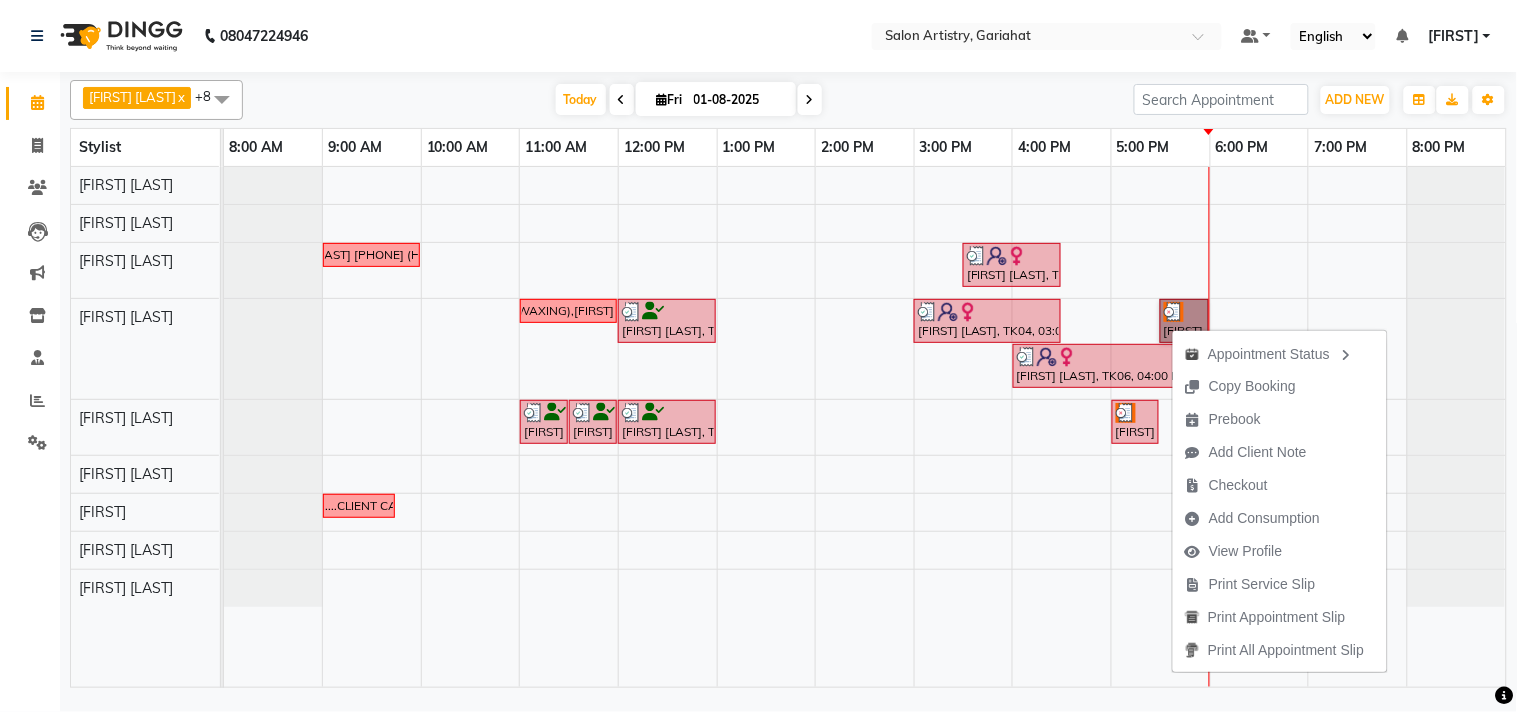 click on "ALKA PANDEY 7838416122 (HAIR CUT)      PRAPTI MAITRA, TK04, 03:30 PM-04:30 PM, Wash  - Wash & Blow Dry (Upto Mid Back),Boost - Health Boost  SAROMITA MAJUMDER 9883022210 (WAXING), PRIYANKA KARAN 6289952412 (WAXING),JHEELAM SARKAR 9547239750 (PEELOFF), DIPANWITA PATRA 856813005 (FACIAL)      Mridula Maity, TK02, 12:00 PM-01:00 PM, Waxing - Peel Off Waxing - Underarms,Waxing - Argan Oil Wax - Full Waxing (Hands, Legs, Peel Off Under Arms)     PRAPTI MAITRA, TK04, 03:00 PM-04:30 PM, Waxing - Argan Oil Wax - Midriff,Waxing - Argan Oil Wax - Full Legs,Waxing - Peel Off Waxing - Underarms     Sayantani Chakraborty, TK05, 05:30 PM-06:00 PM, Waxing - Argan Oil Wax - Full Arms     ANKITA DEY, TK06, 04:00 PM-06:30 PM, Threading - Eyebrows,Threading - Forehead,Waxing - Peel Off Waxing - Upper/Lower Lip,Waxing - Peel Off Waxing - Upper/Lower Lip,Waxing - Peel Off Waxing - Chin     Chitrita Gupta Mukherjee, TK03, 11:00 AM-11:30 AM, Threading - Eyebrows" at bounding box center (865, 427) 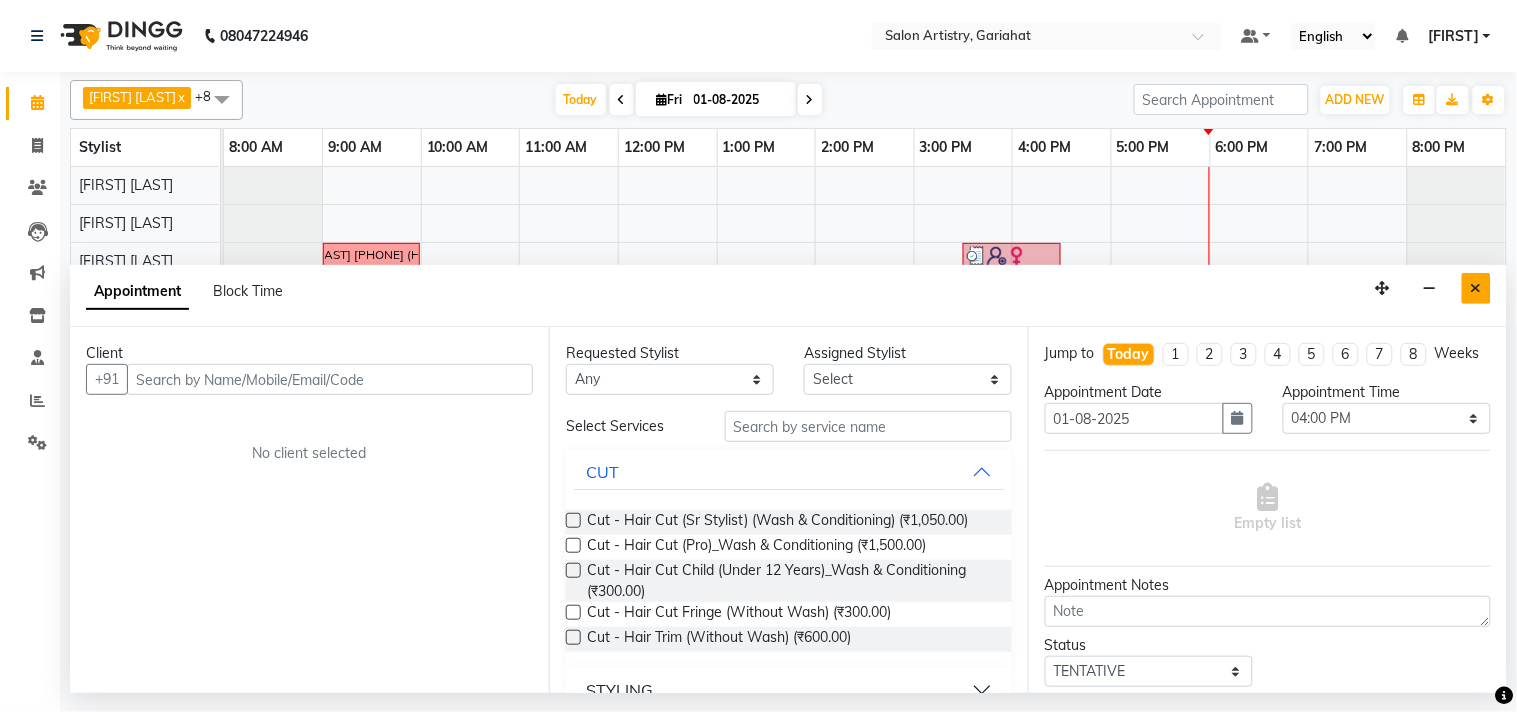 click at bounding box center [1476, 288] 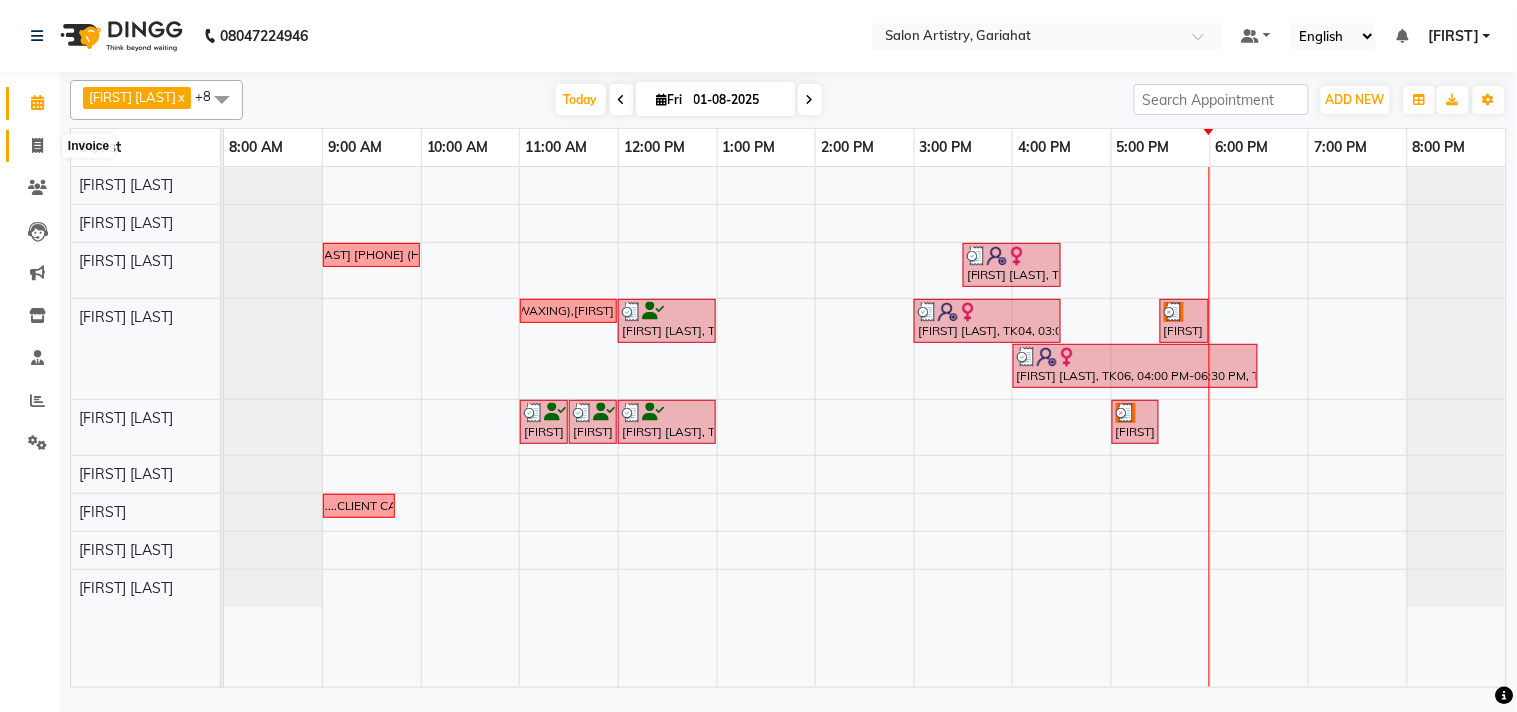 click 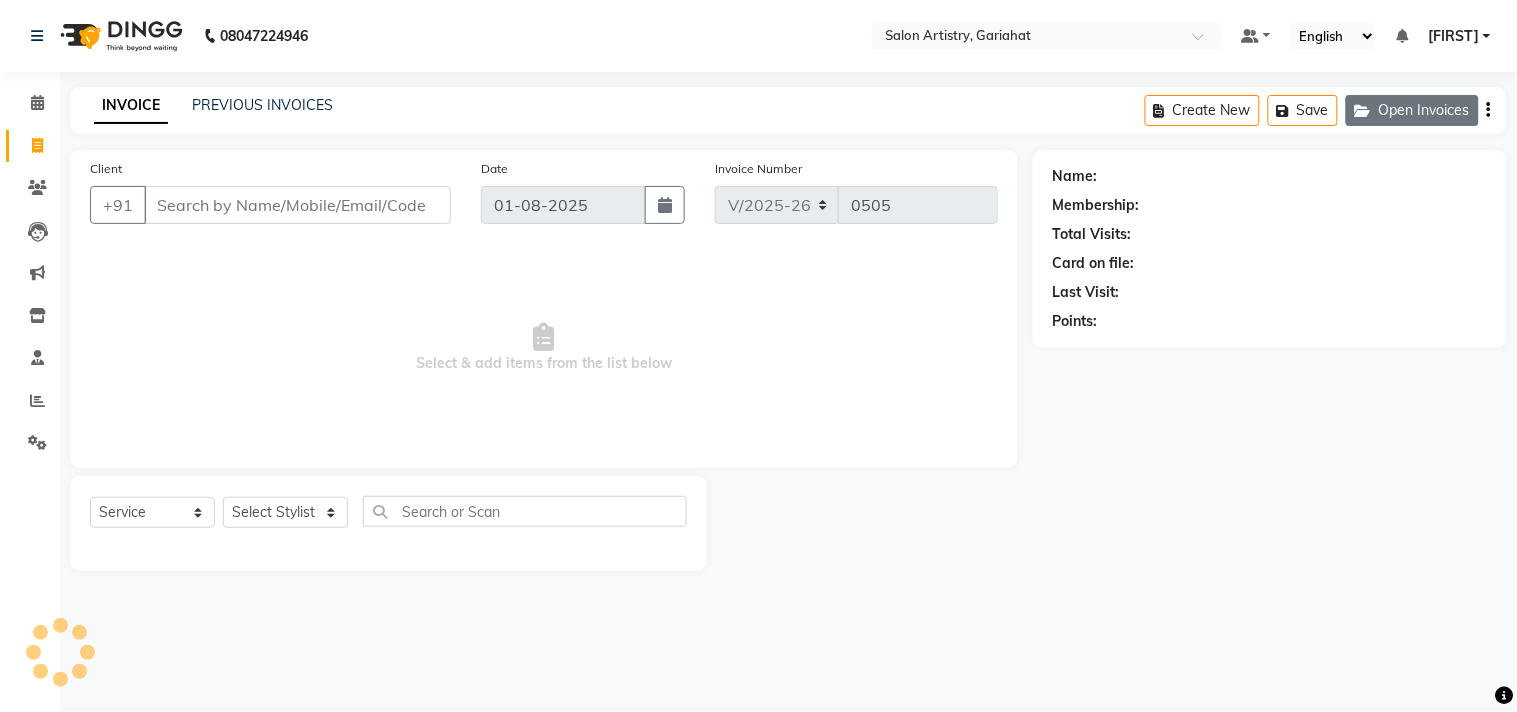 click on "Open Invoices" 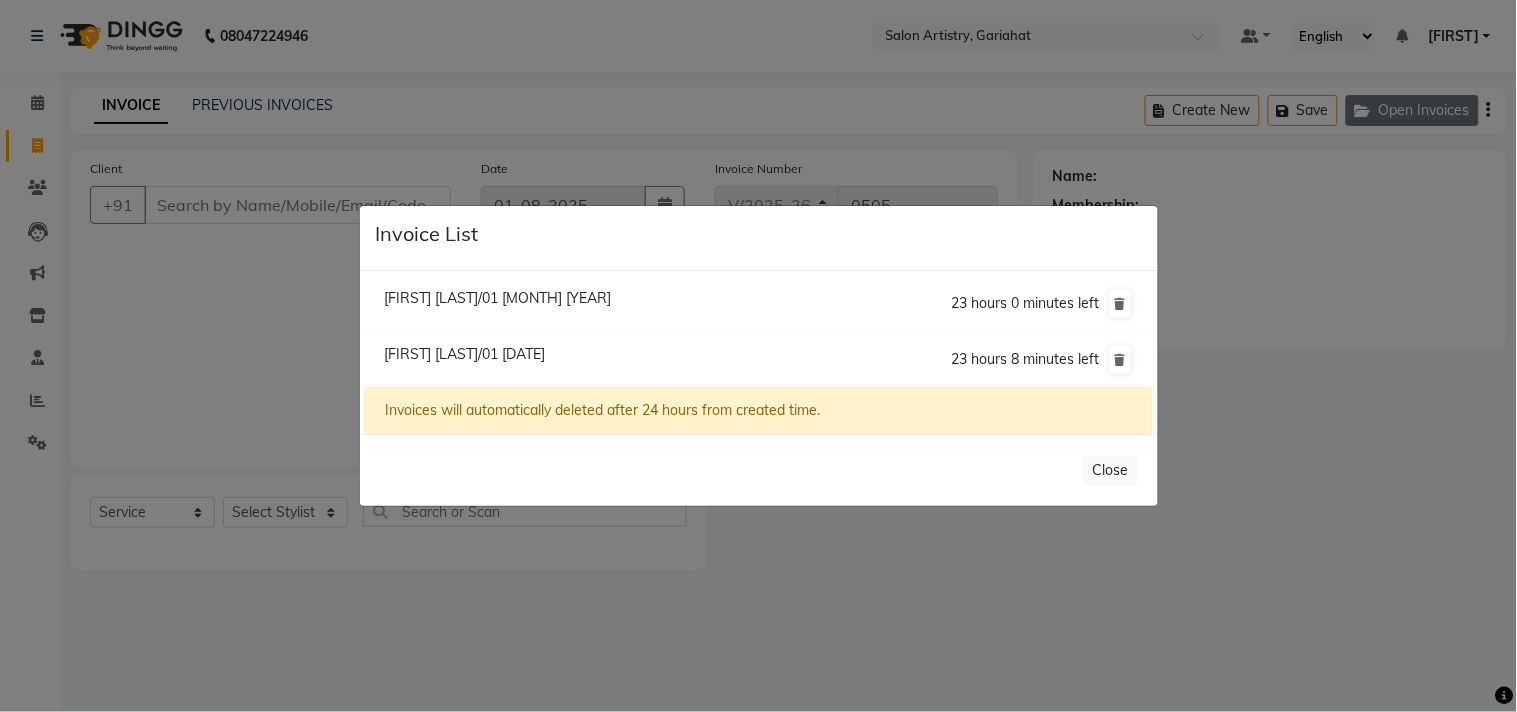 click on "Invoice List  Jyoti Singh/01 August 2025  23 hours 0 minutes left  Sayantani Chakraborty/01 August 2025  23 hours 8 minutes left  Invoices will automatically deleted after 24 hours from created time.   Close" 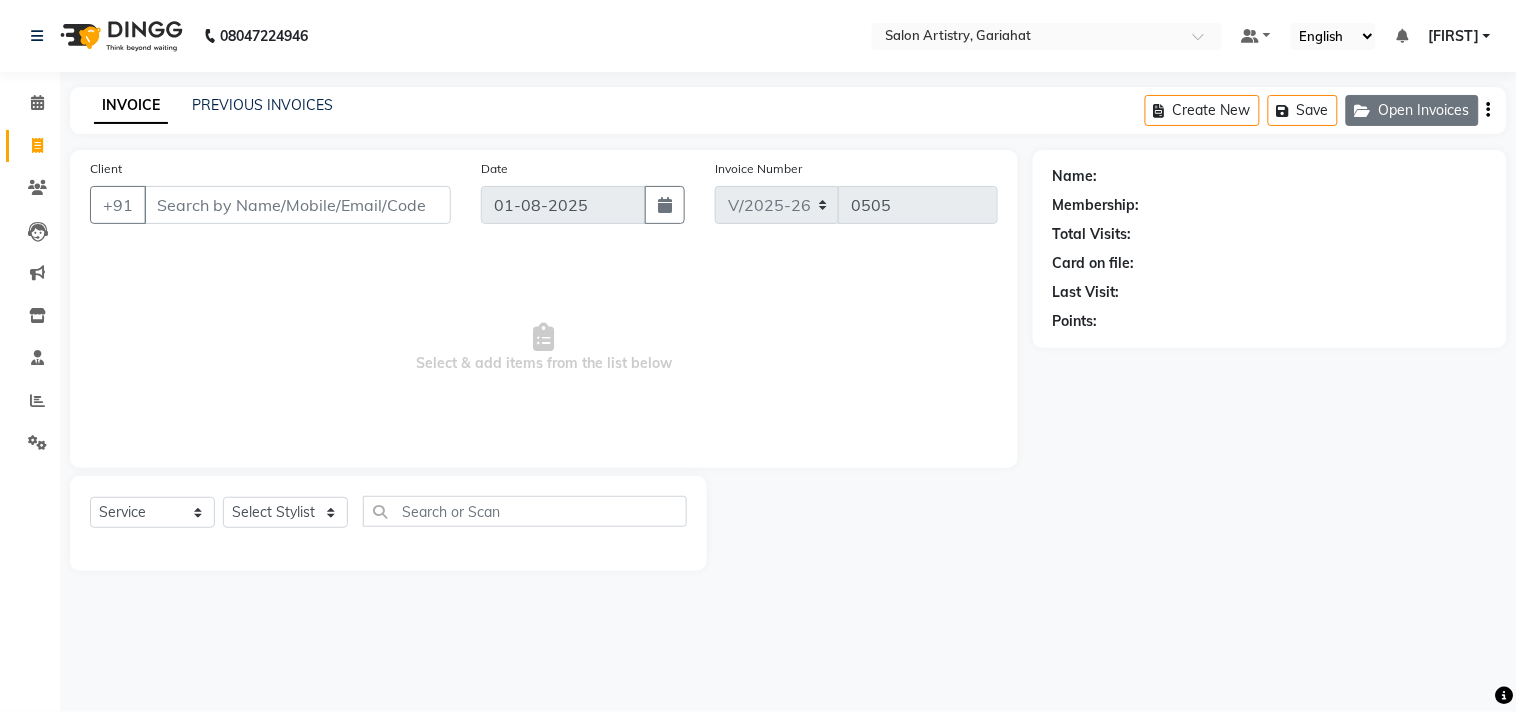 click on "Open Invoices" 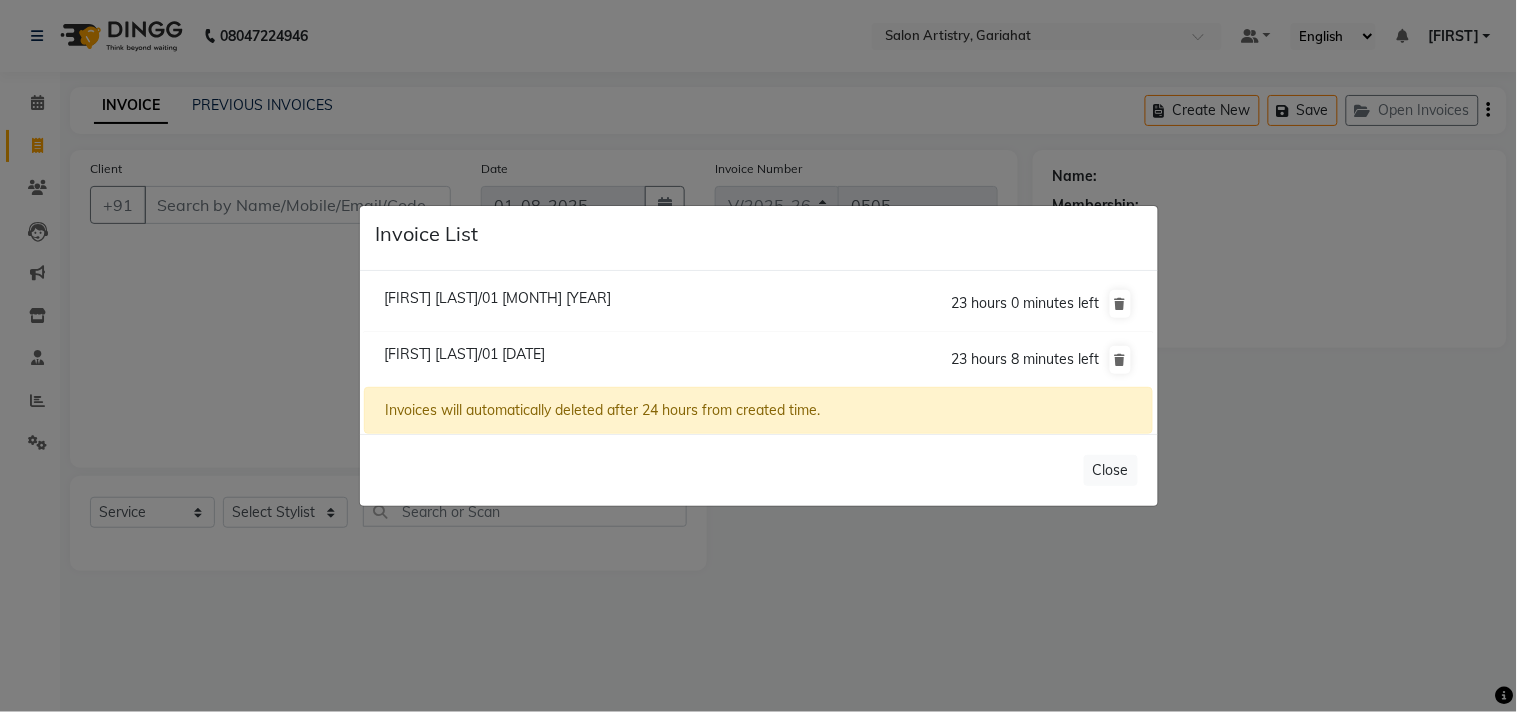click on "[FIRST] [LAST]/[DATE]" 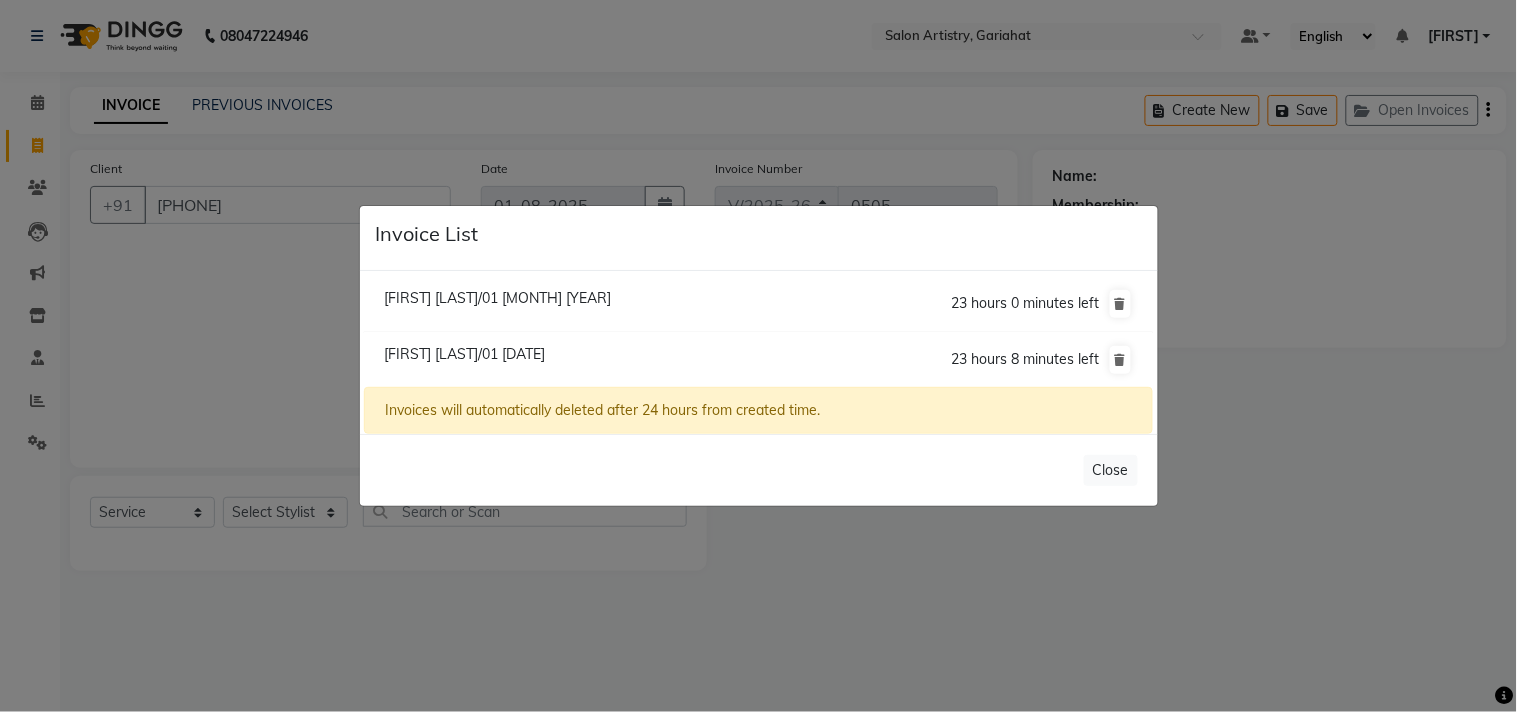 click on "[FIRST] [LAST]/[DATE]" 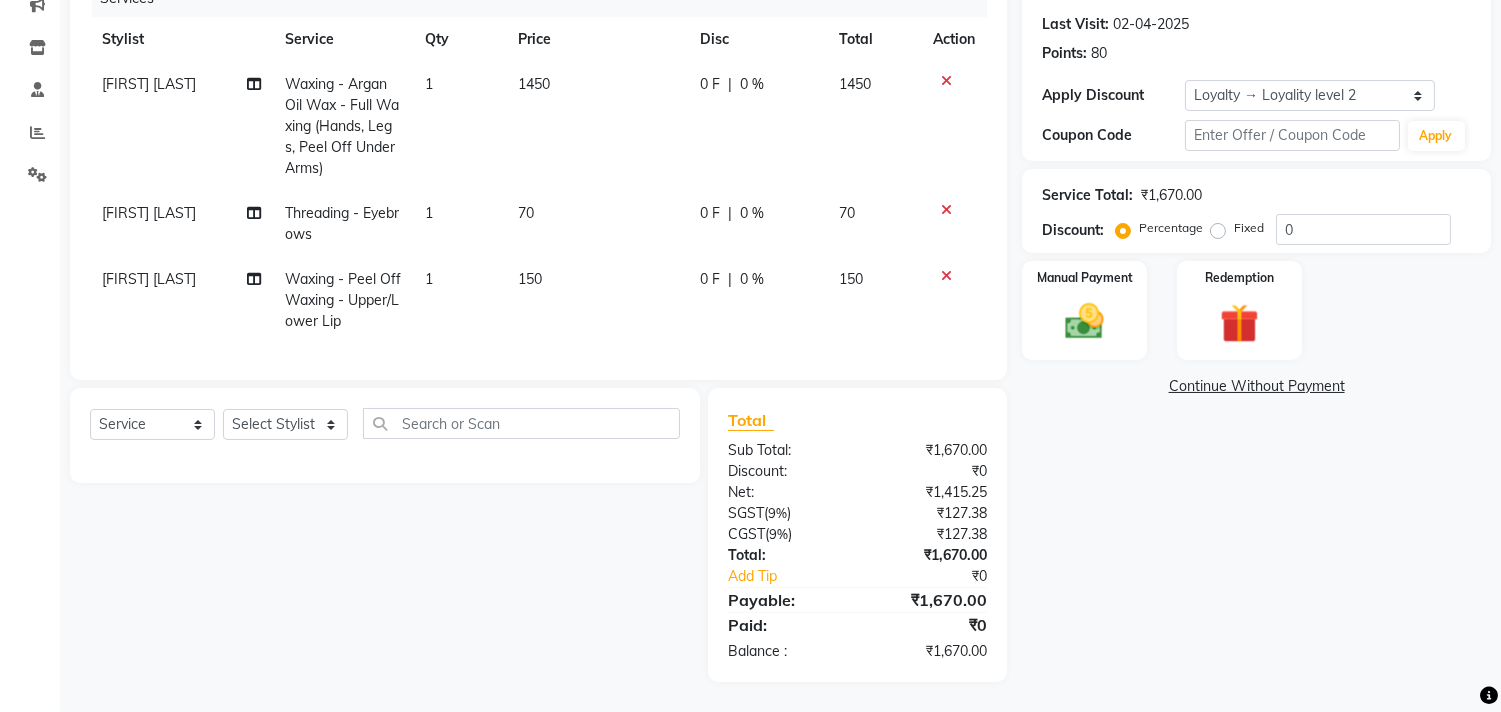 scroll, scrollTop: 284, scrollLeft: 0, axis: vertical 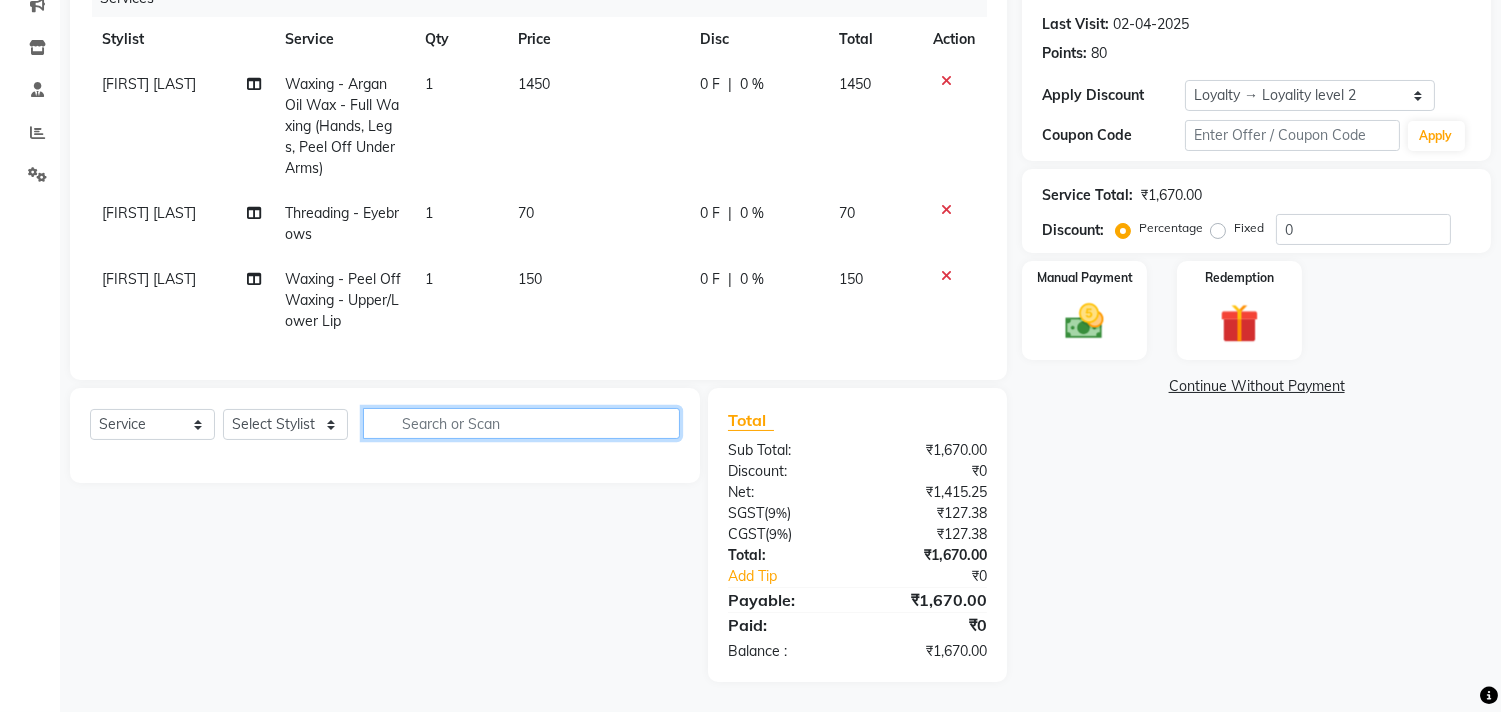 click 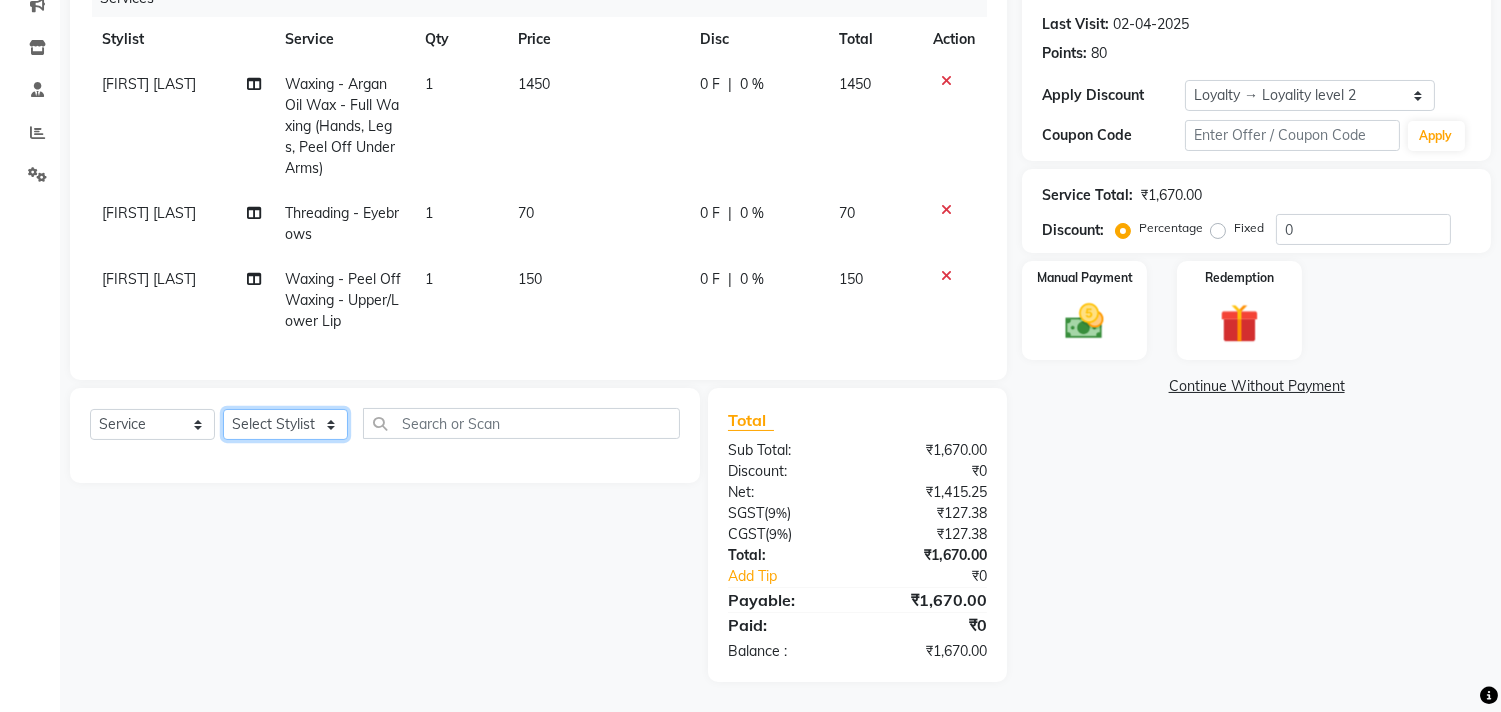 click on "Select Stylist ADITYA SAHA Debolina  IQBAL AHEMED Irshad Khan Puja Debnath Ram Singh REKHA Rikki Das Rinku Pradhan RONY Sampa Maity SIMMI TAPASHI  Vikky Shaw" 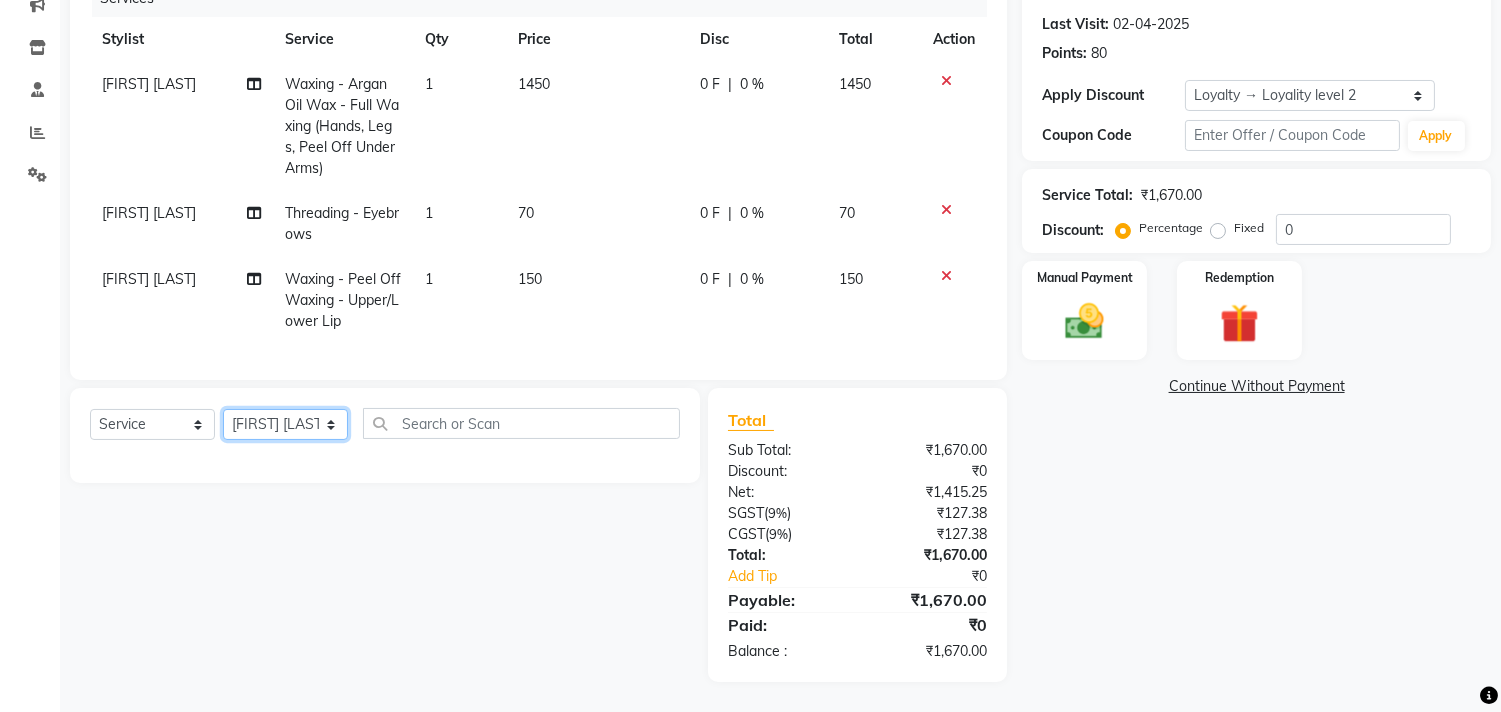 click on "Select Stylist ADITYA SAHA Debolina  IQBAL AHEMED Irshad Khan Puja Debnath Ram Singh REKHA Rikki Das Rinku Pradhan RONY Sampa Maity SIMMI TAPASHI  Vikky Shaw" 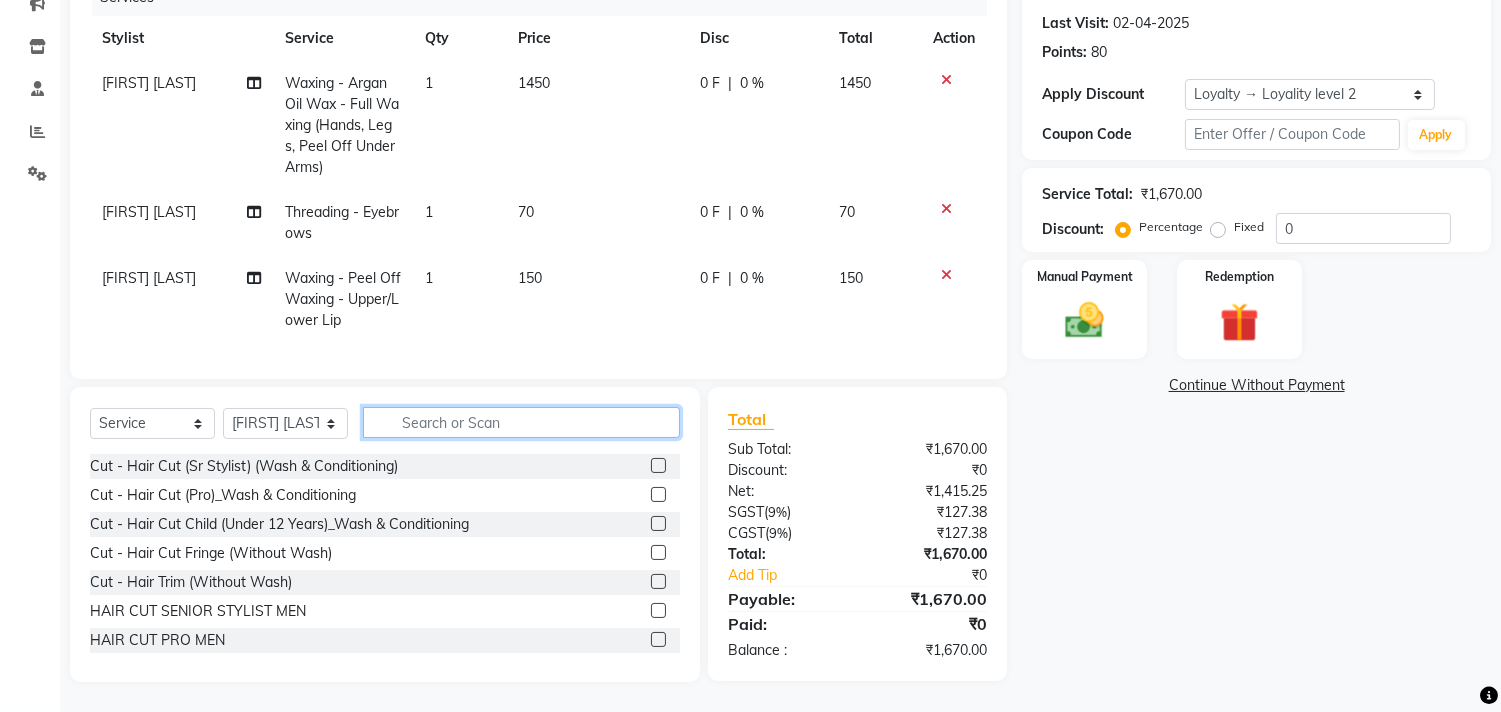 click 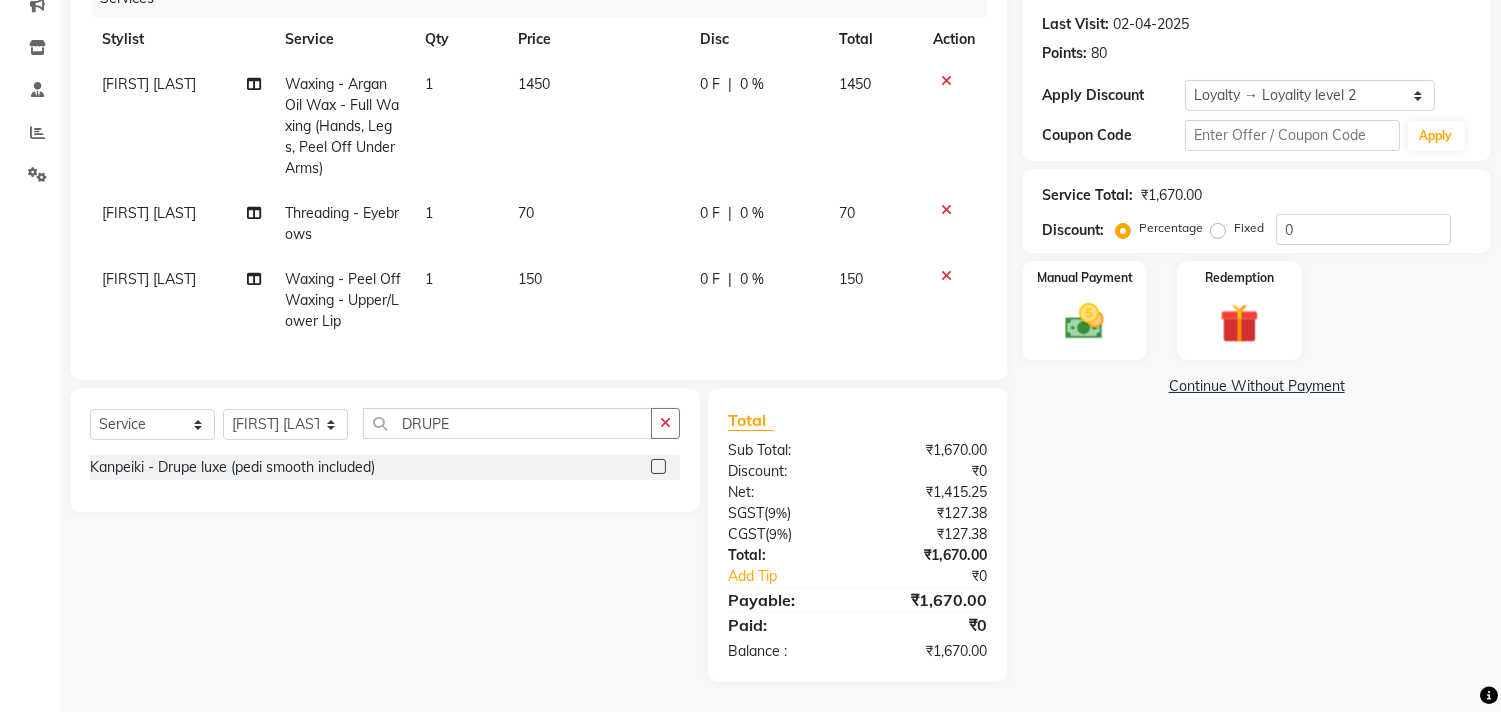 click 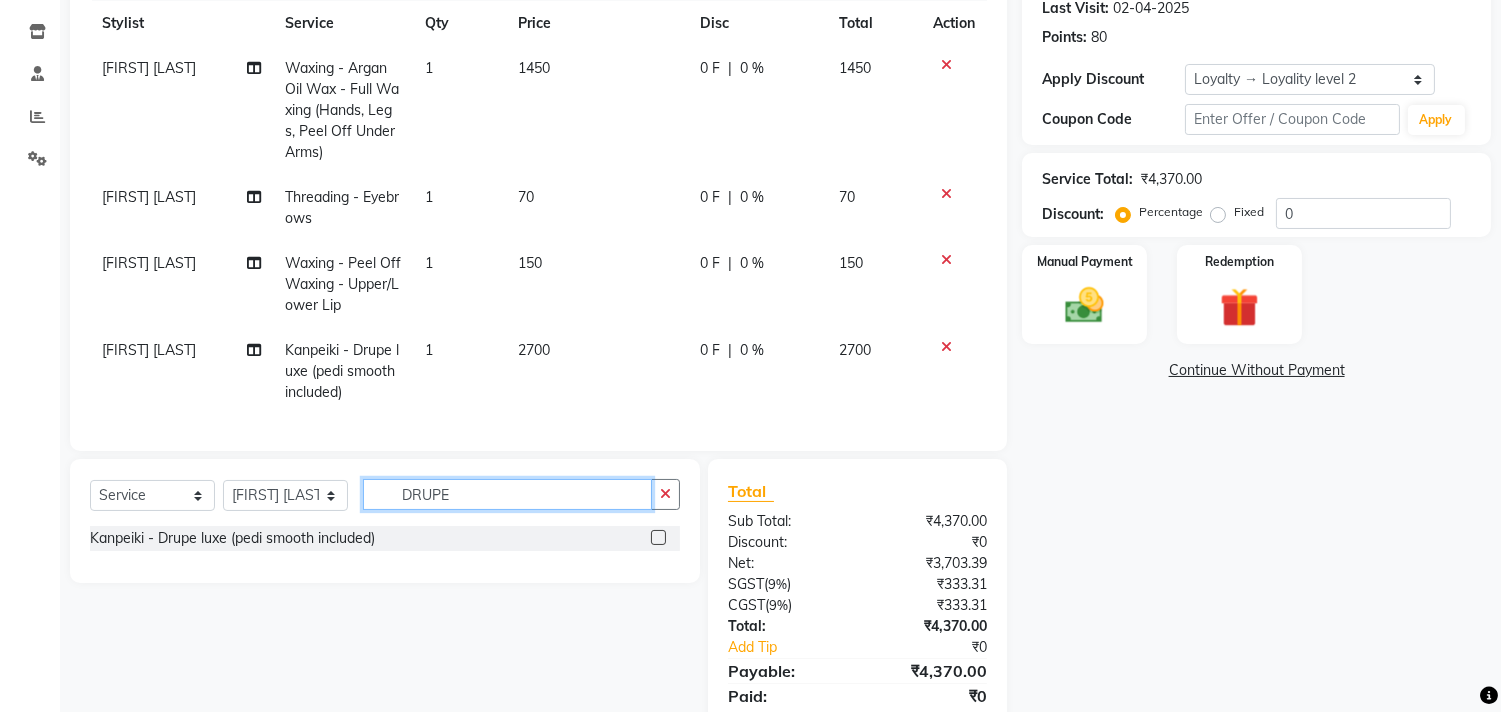 click on "DRUPE" 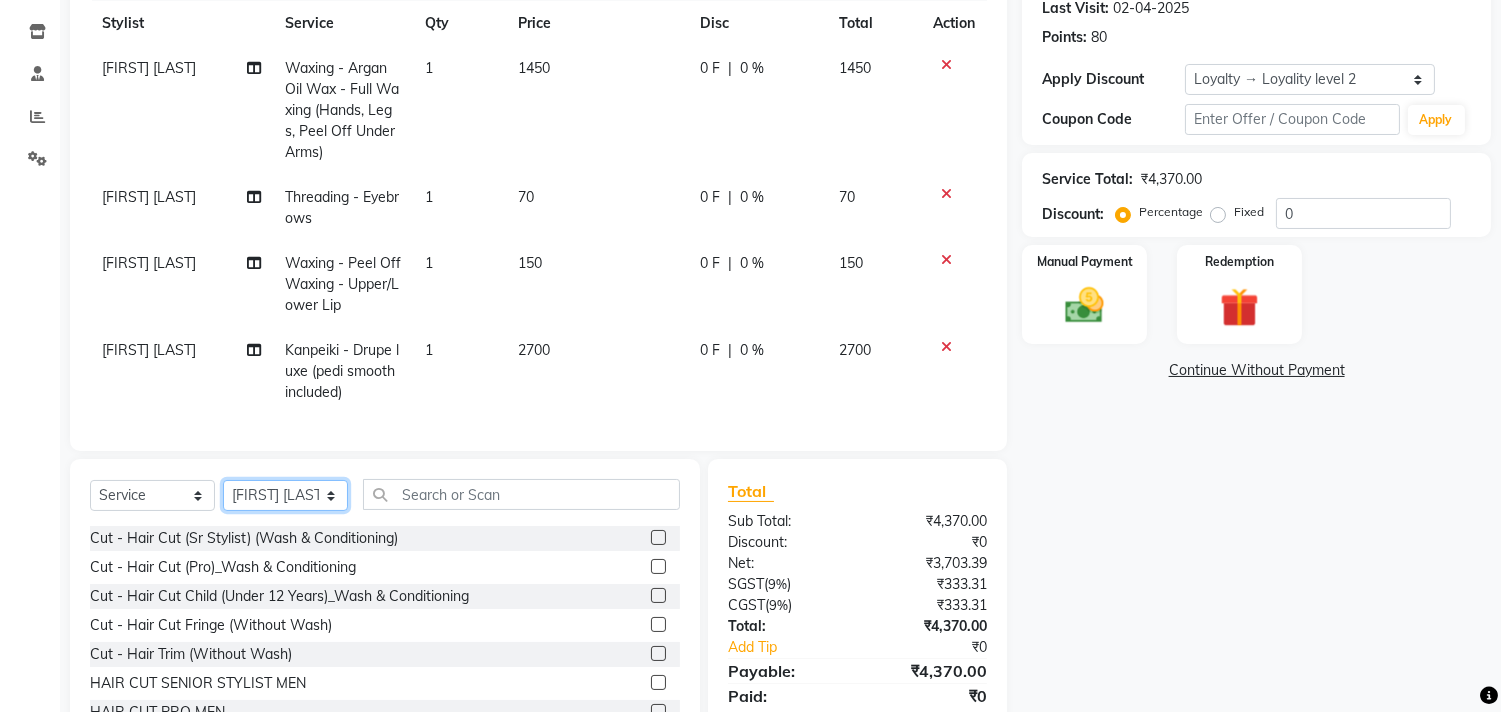 click on "Select Stylist ADITYA SAHA Debolina  IQBAL AHEMED Irshad Khan Puja Debnath Ram Singh REKHA Rikki Das Rinku Pradhan RONY Sampa Maity SIMMI TAPASHI  Vikky Shaw" 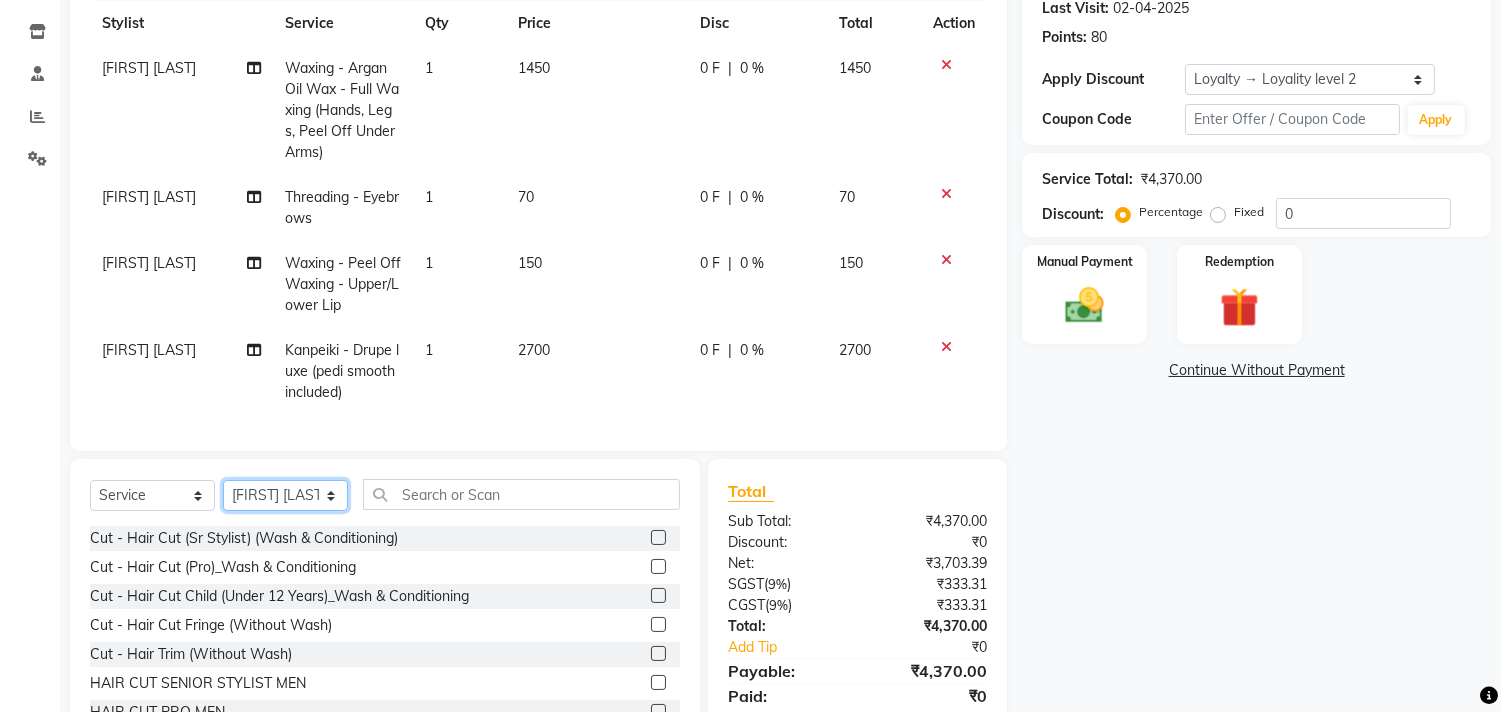 click on "Select Stylist ADITYA SAHA Debolina  IQBAL AHEMED Irshad Khan Puja Debnath Ram Singh REKHA Rikki Das Rinku Pradhan RONY Sampa Maity SIMMI TAPASHI  Vikky Shaw" 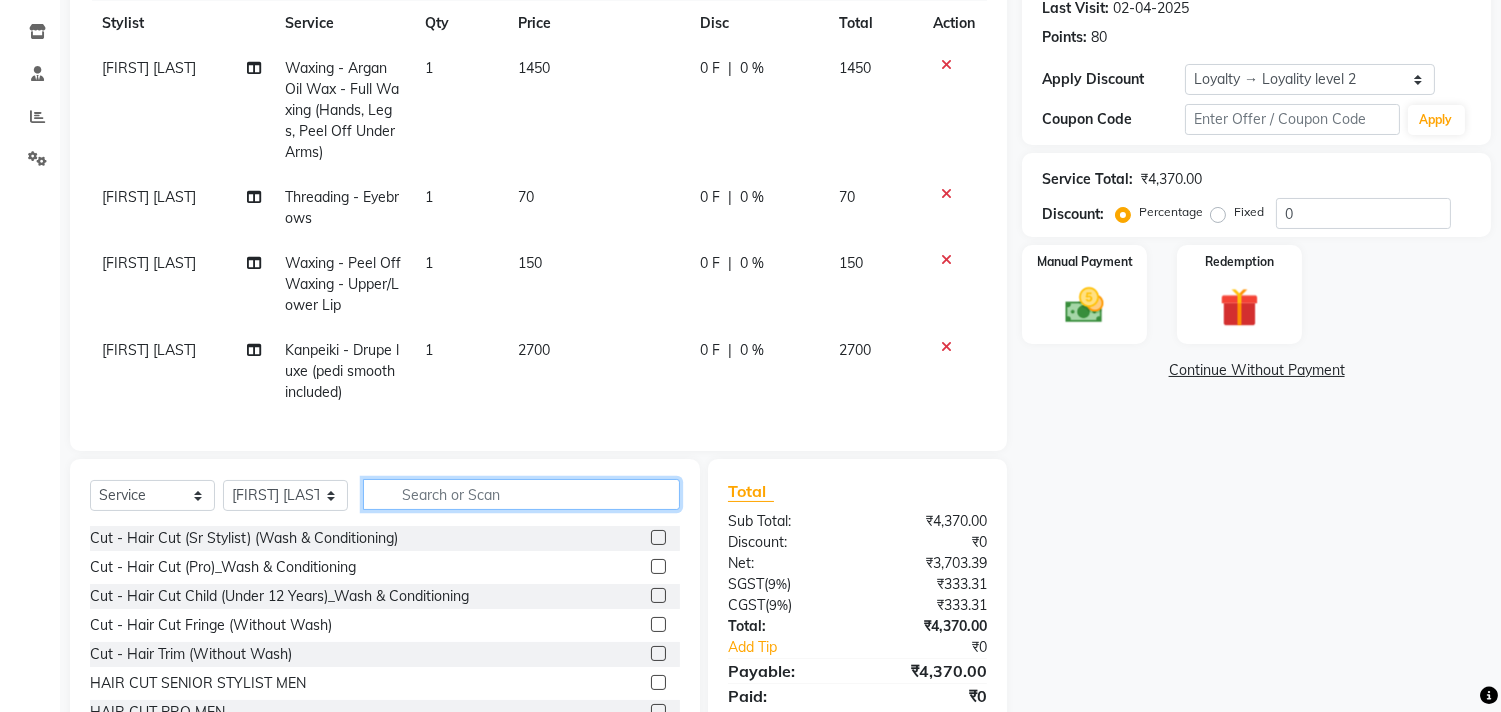click 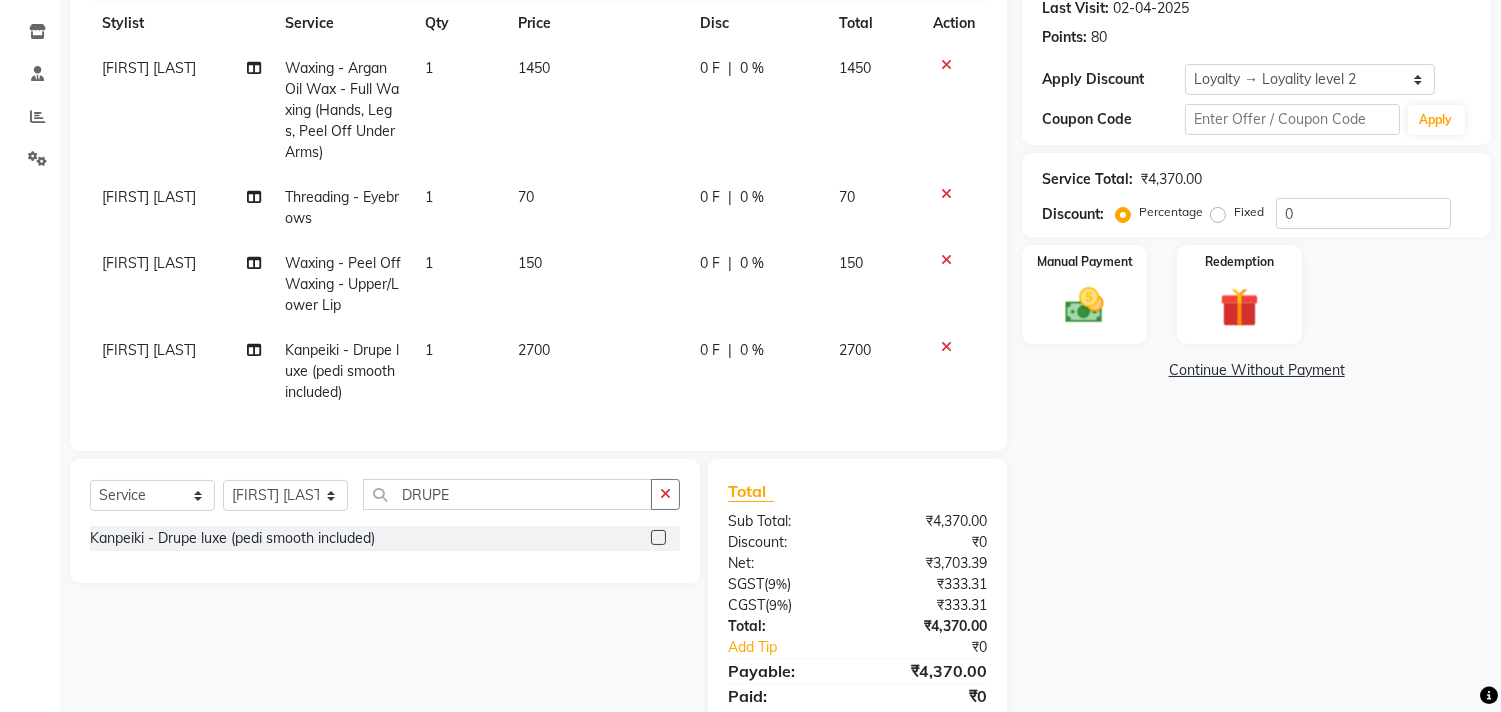 click 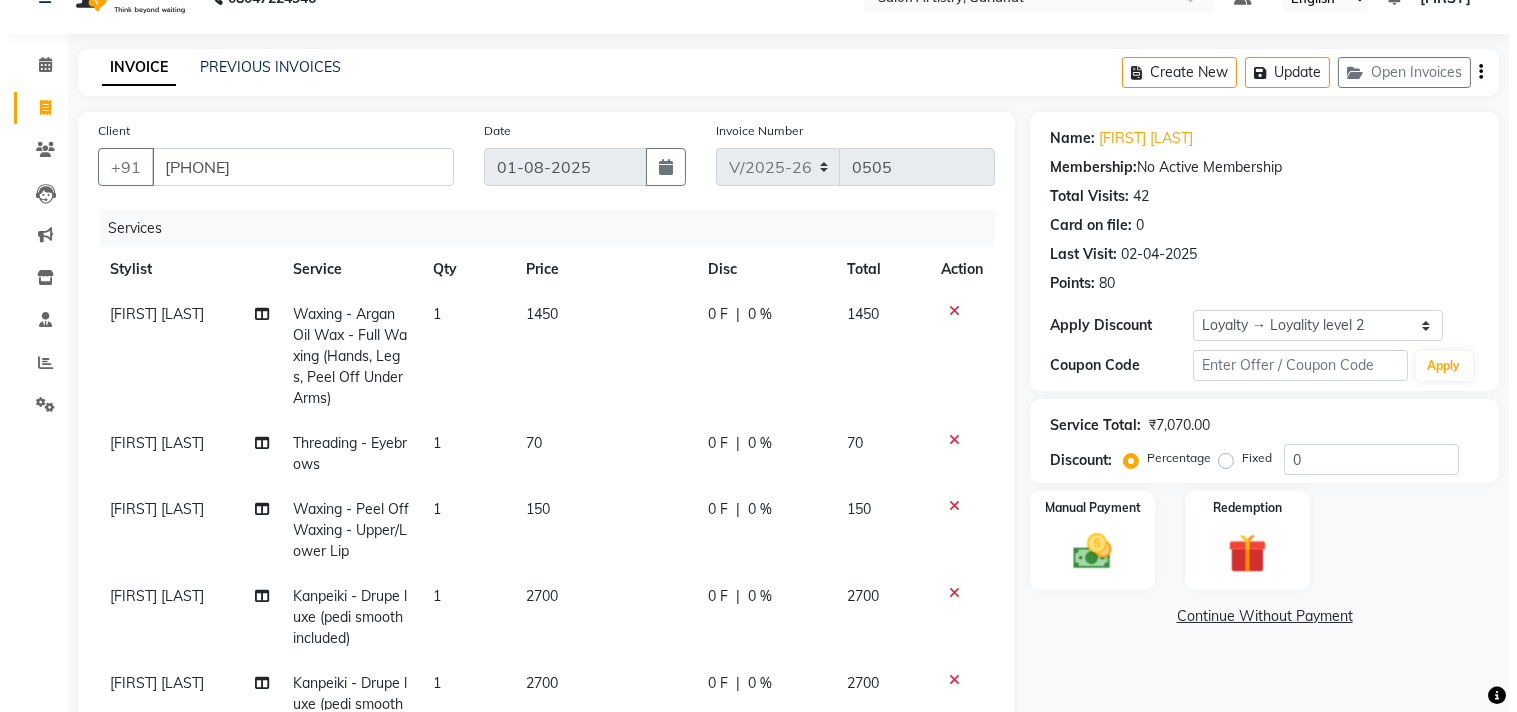 scroll, scrollTop: 0, scrollLeft: 0, axis: both 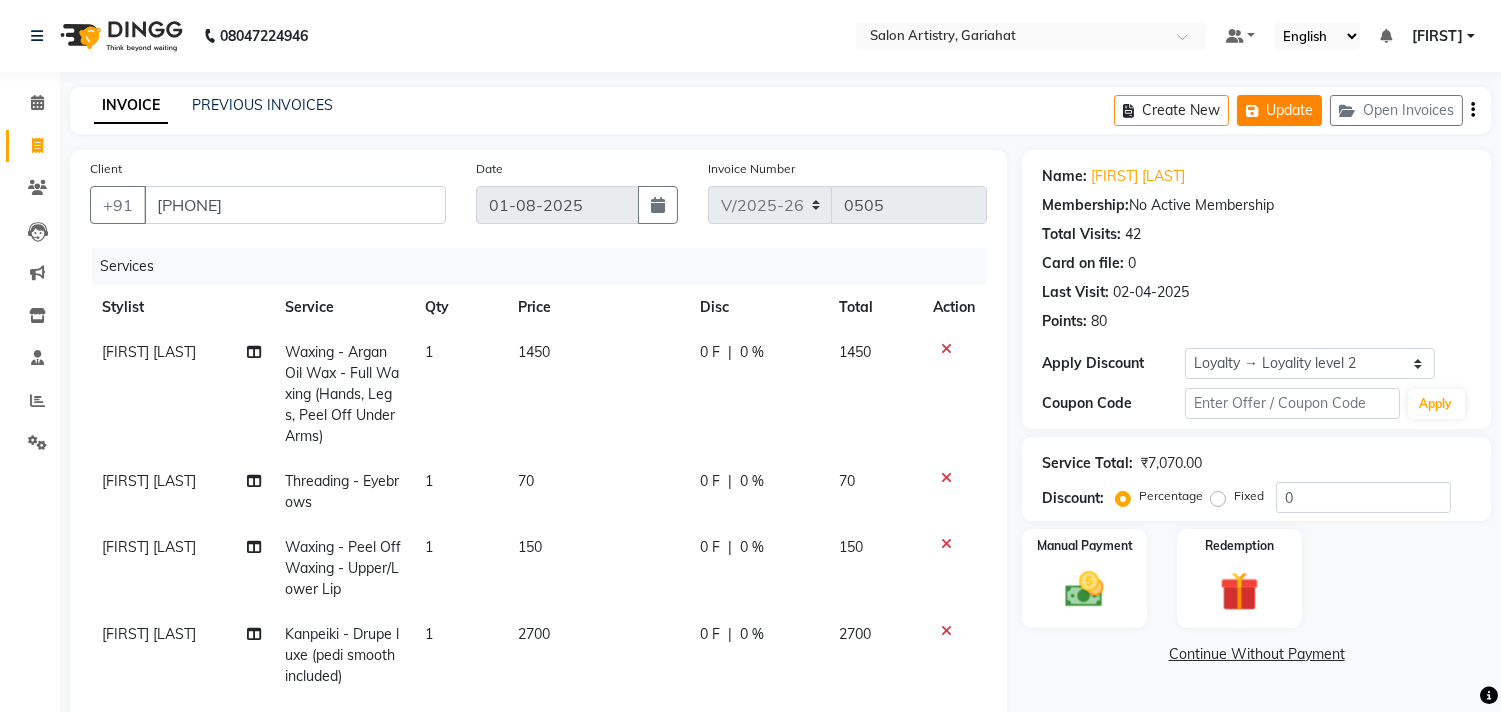 click on "Update" 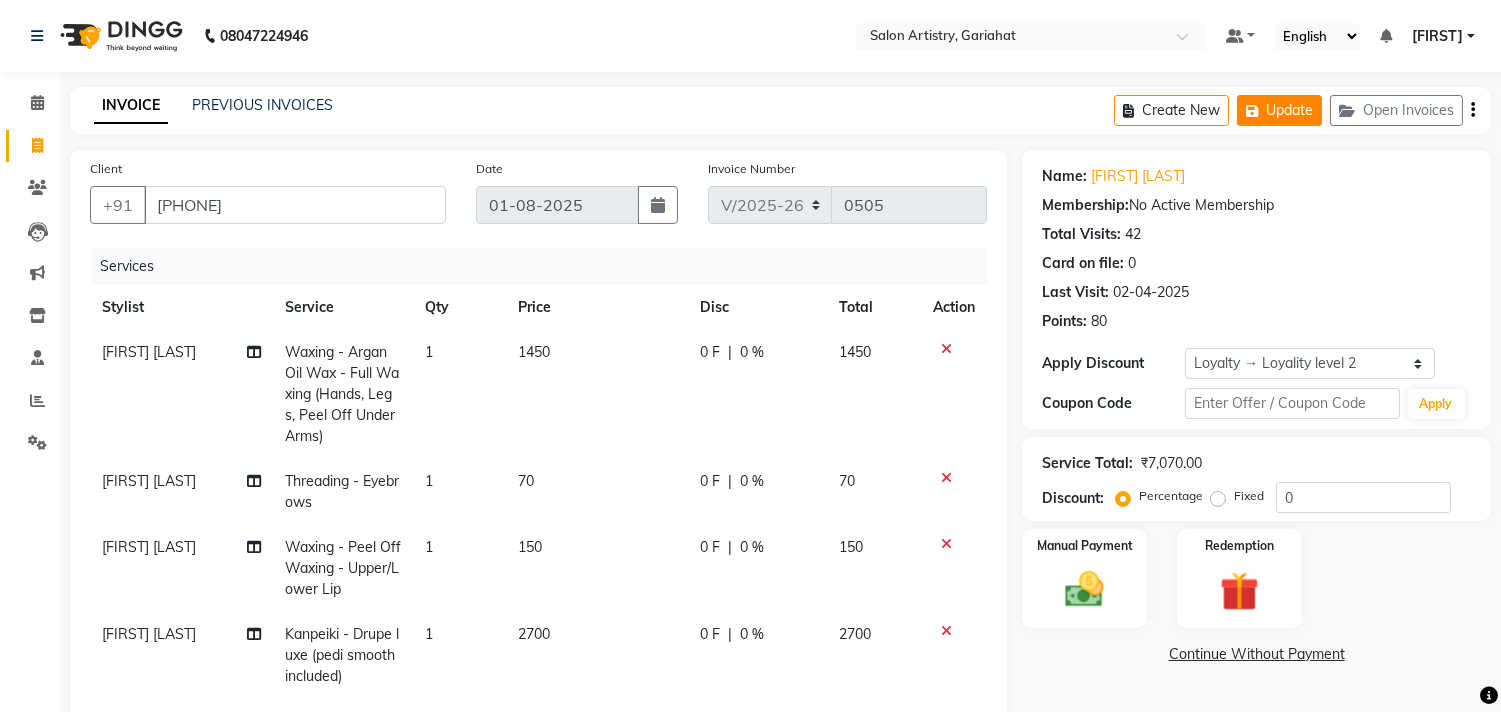 click on "Update" 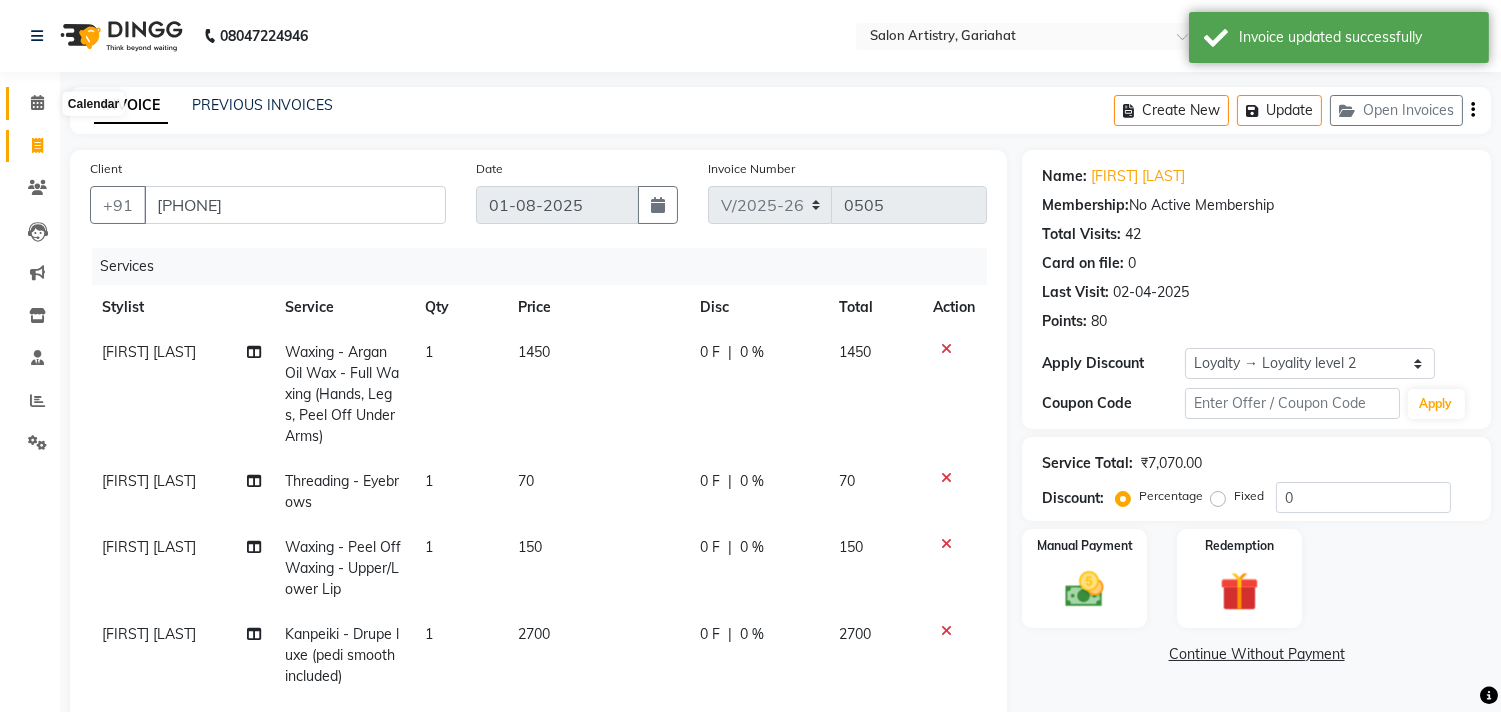 click 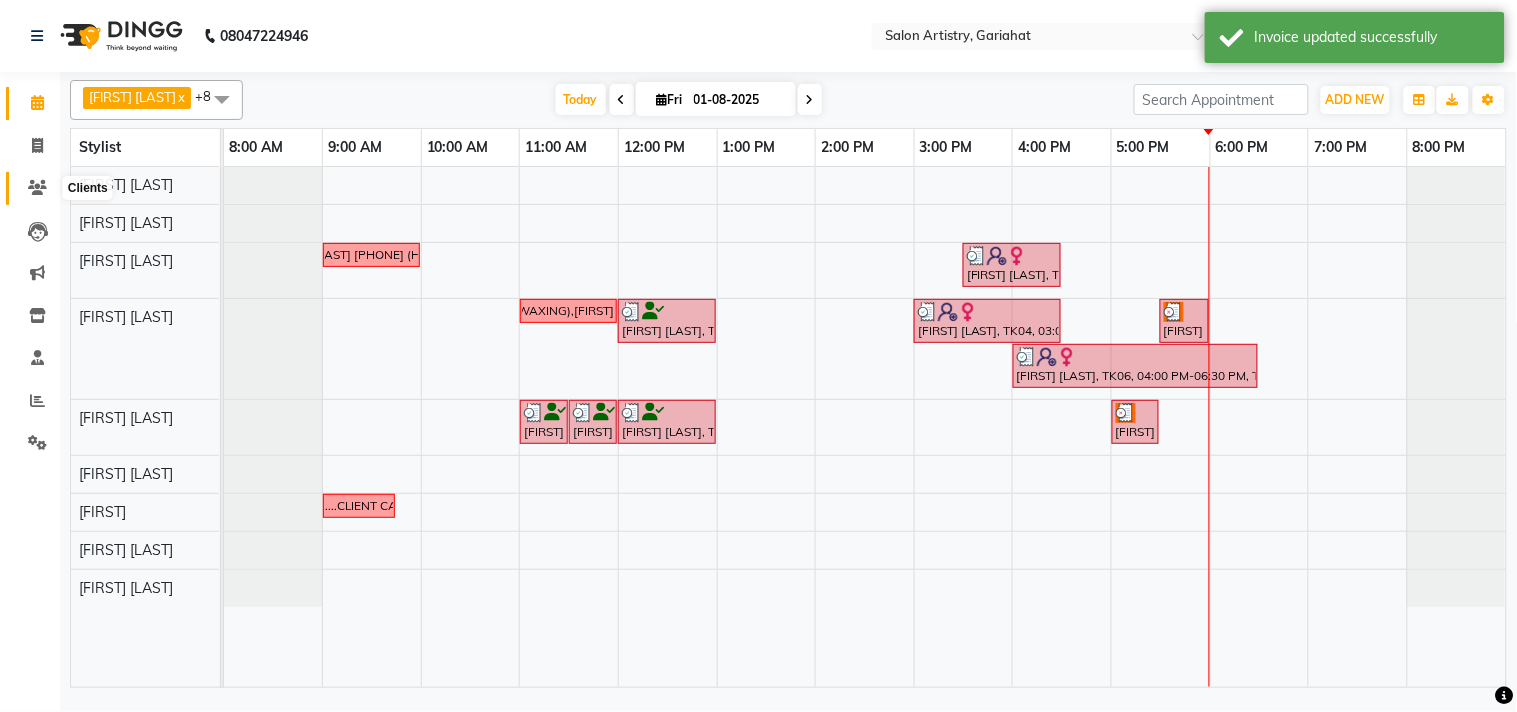 click 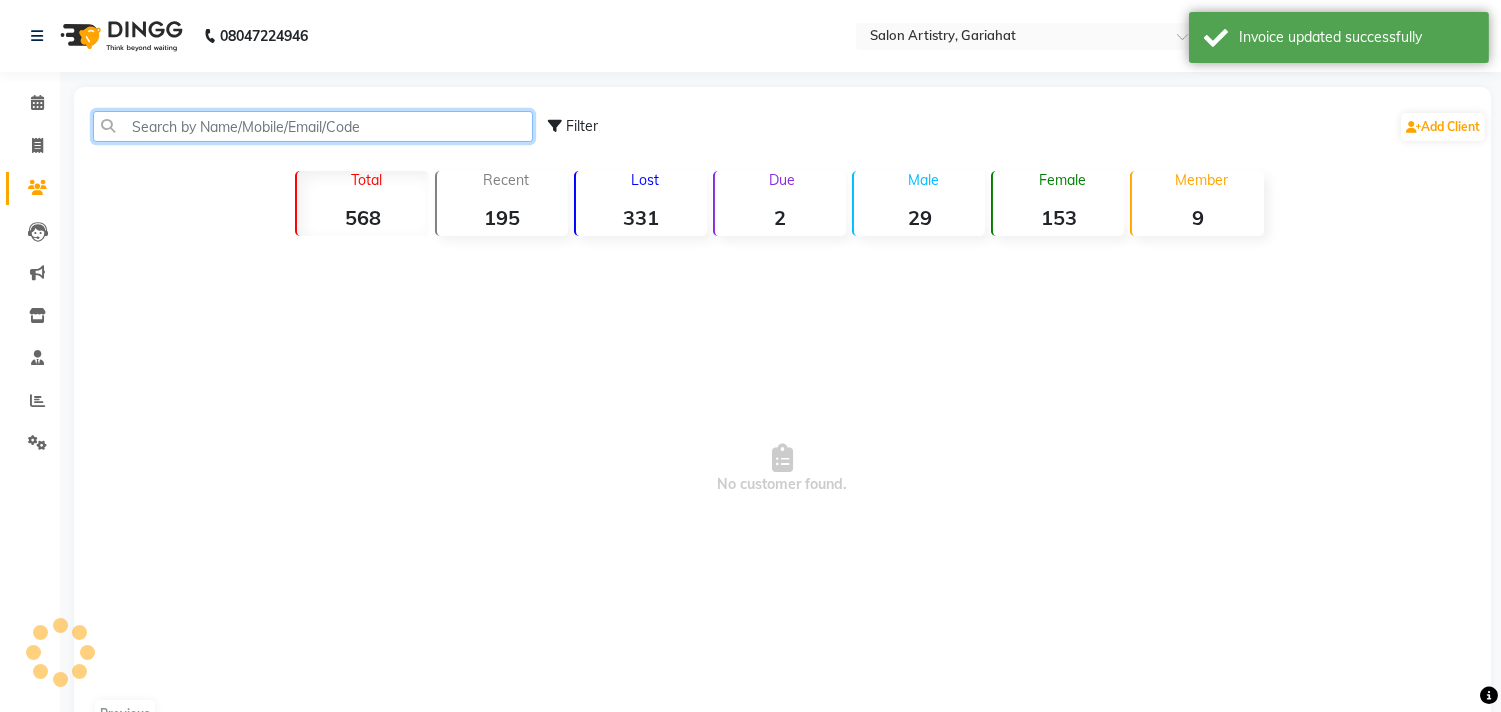 click 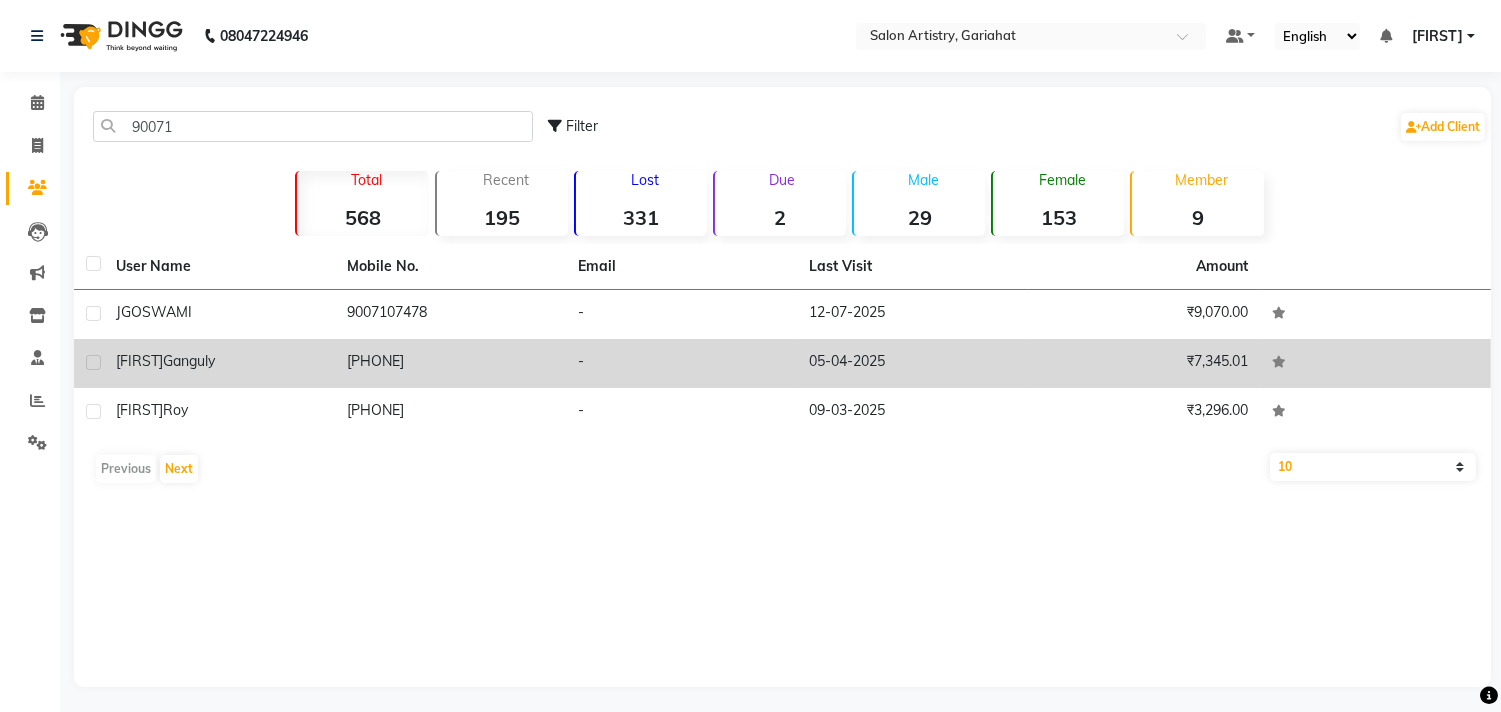 click on "Ganguly" 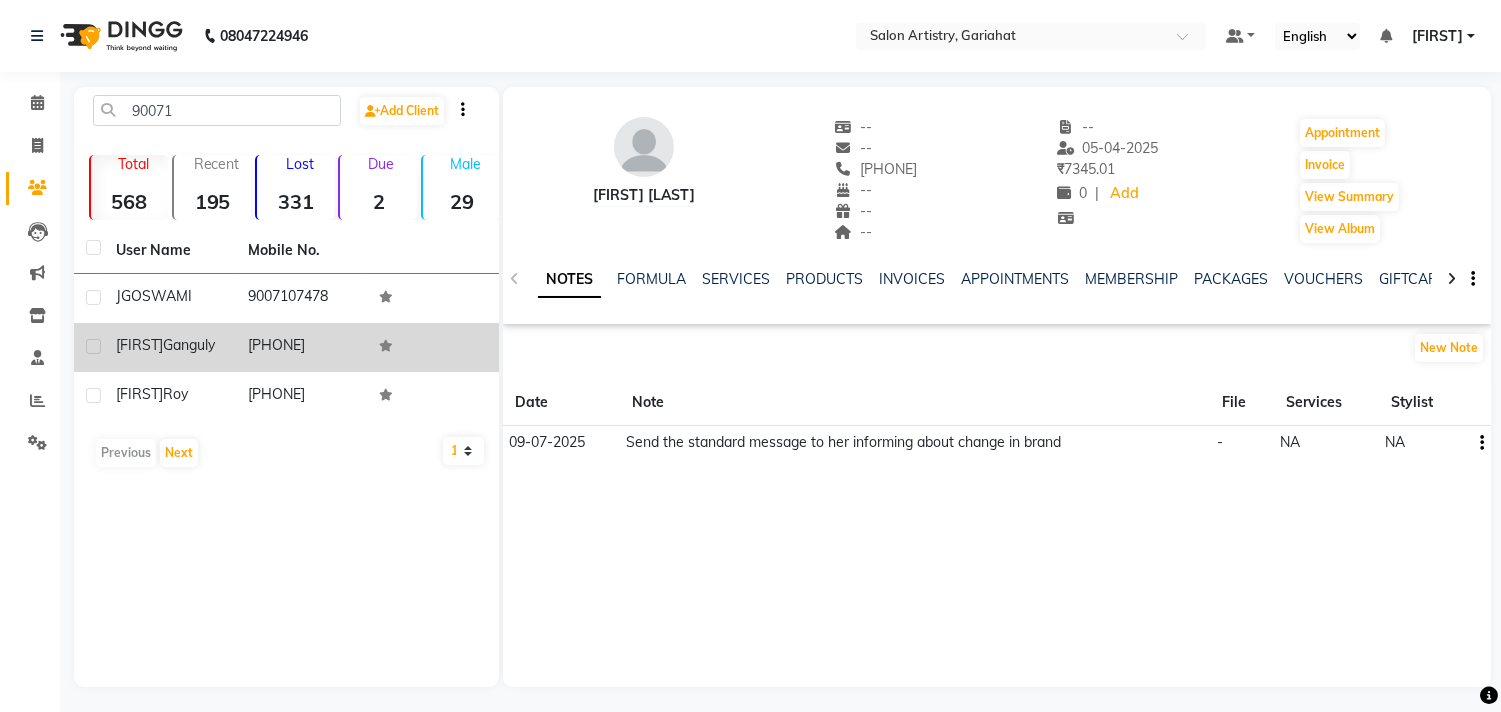 click on "[PHONE]" 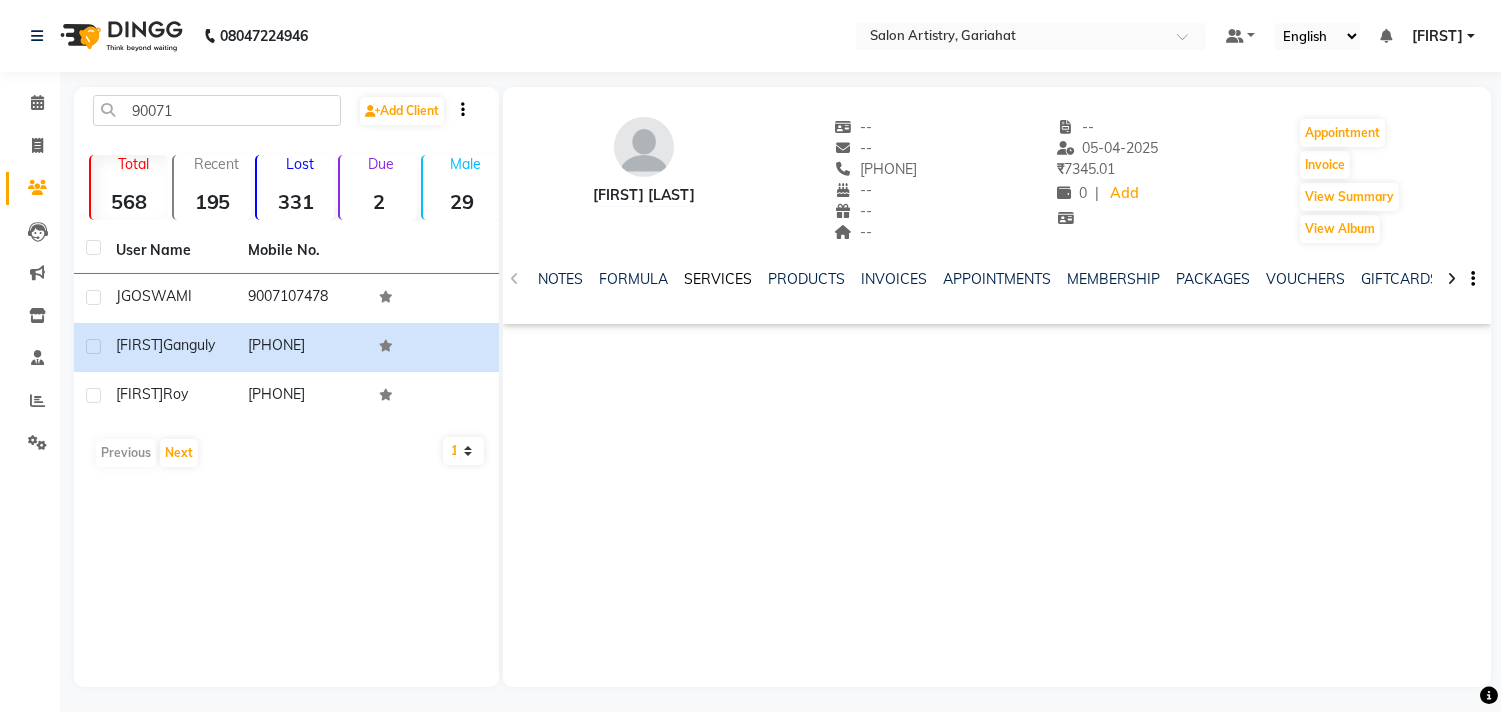 click on "SERVICES" 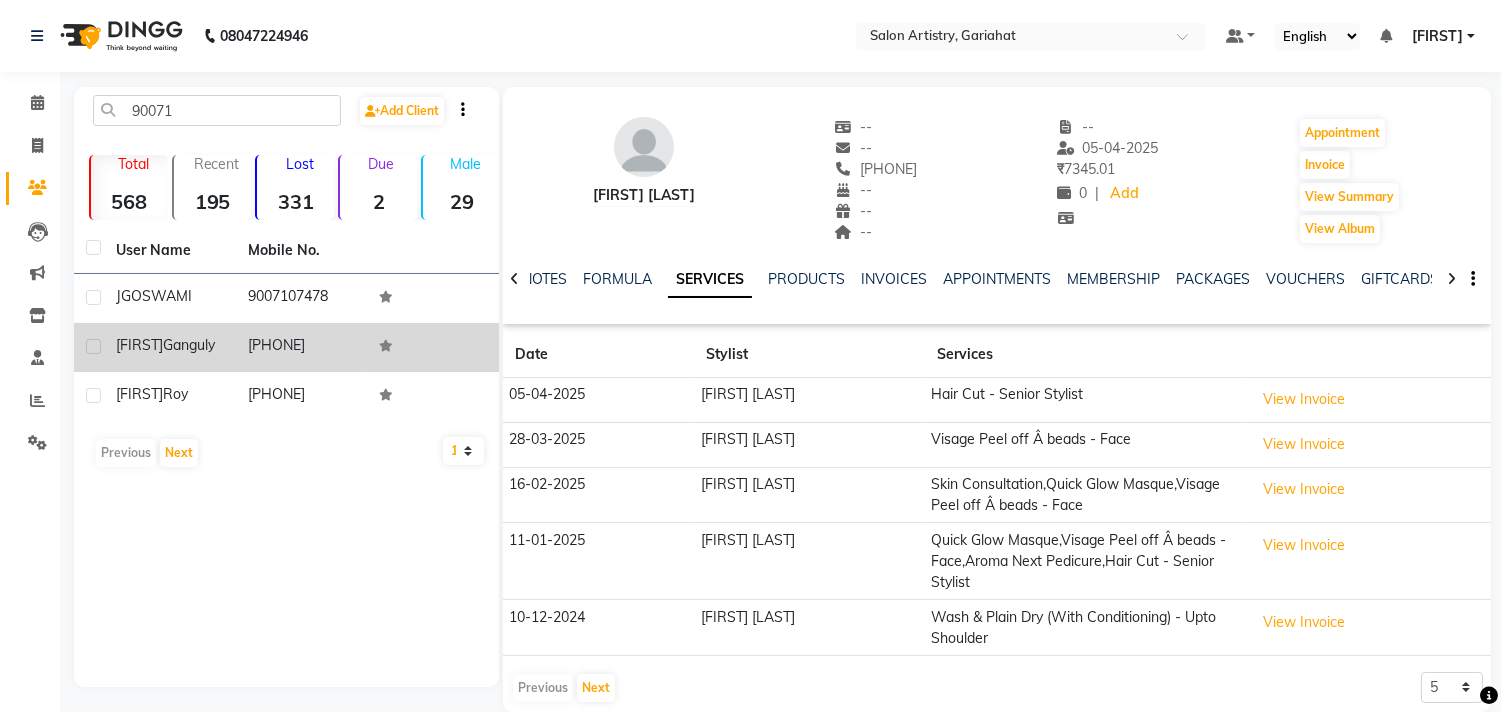 click 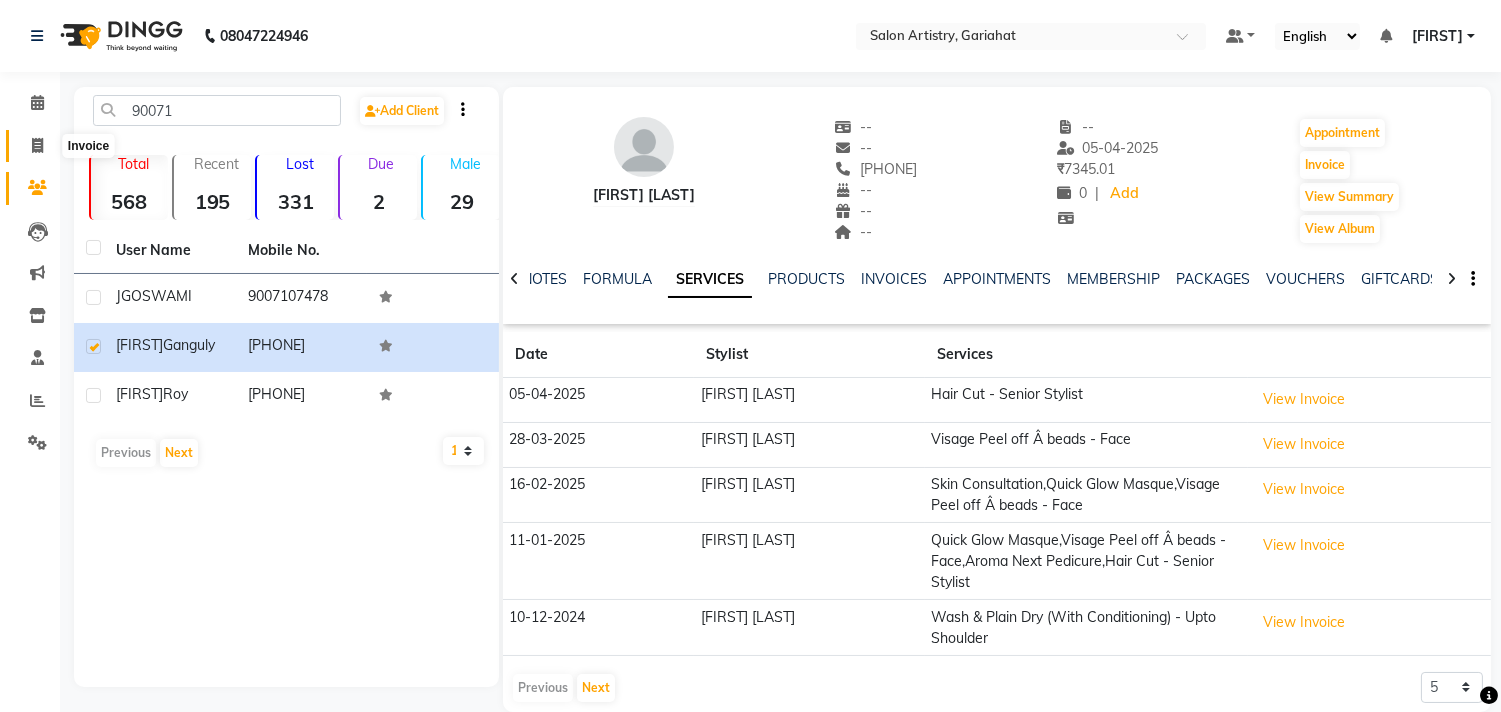 click 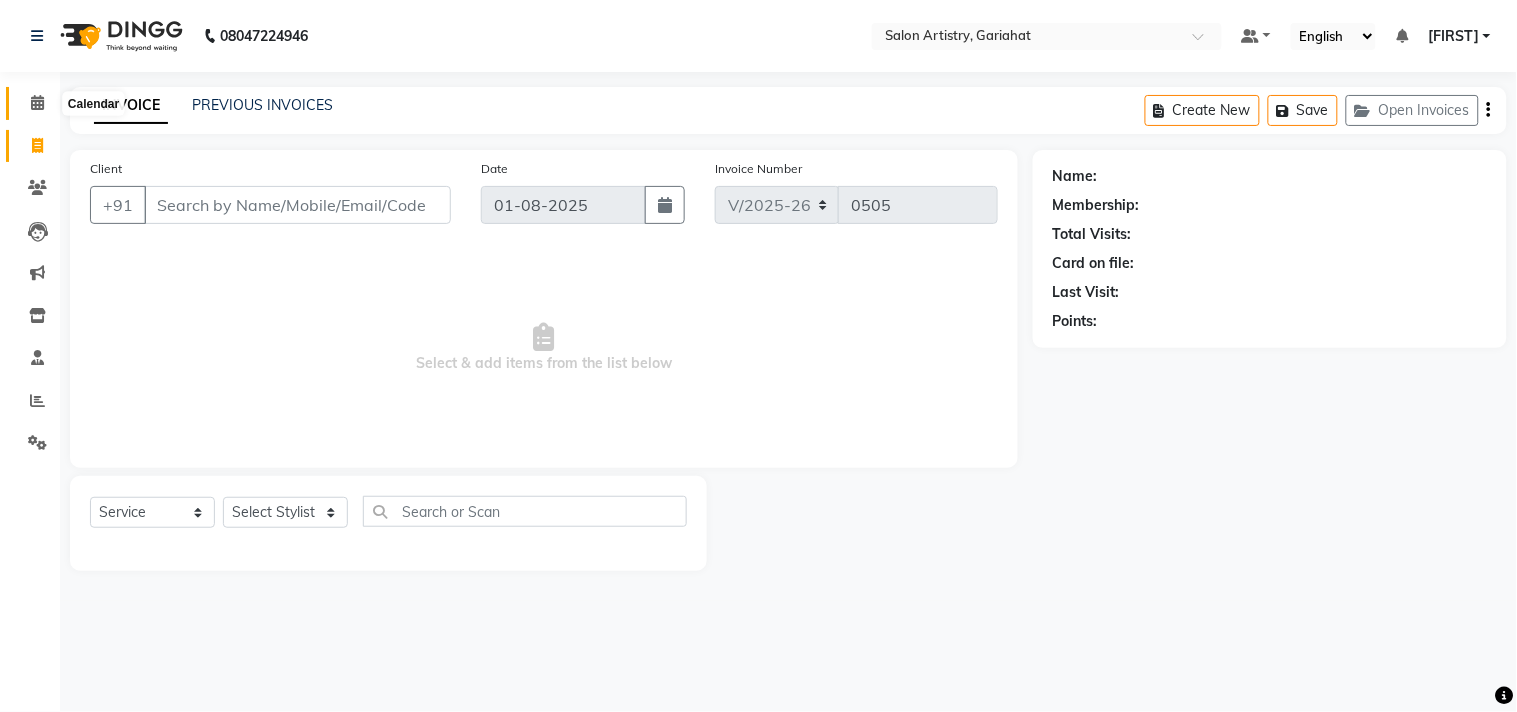 click 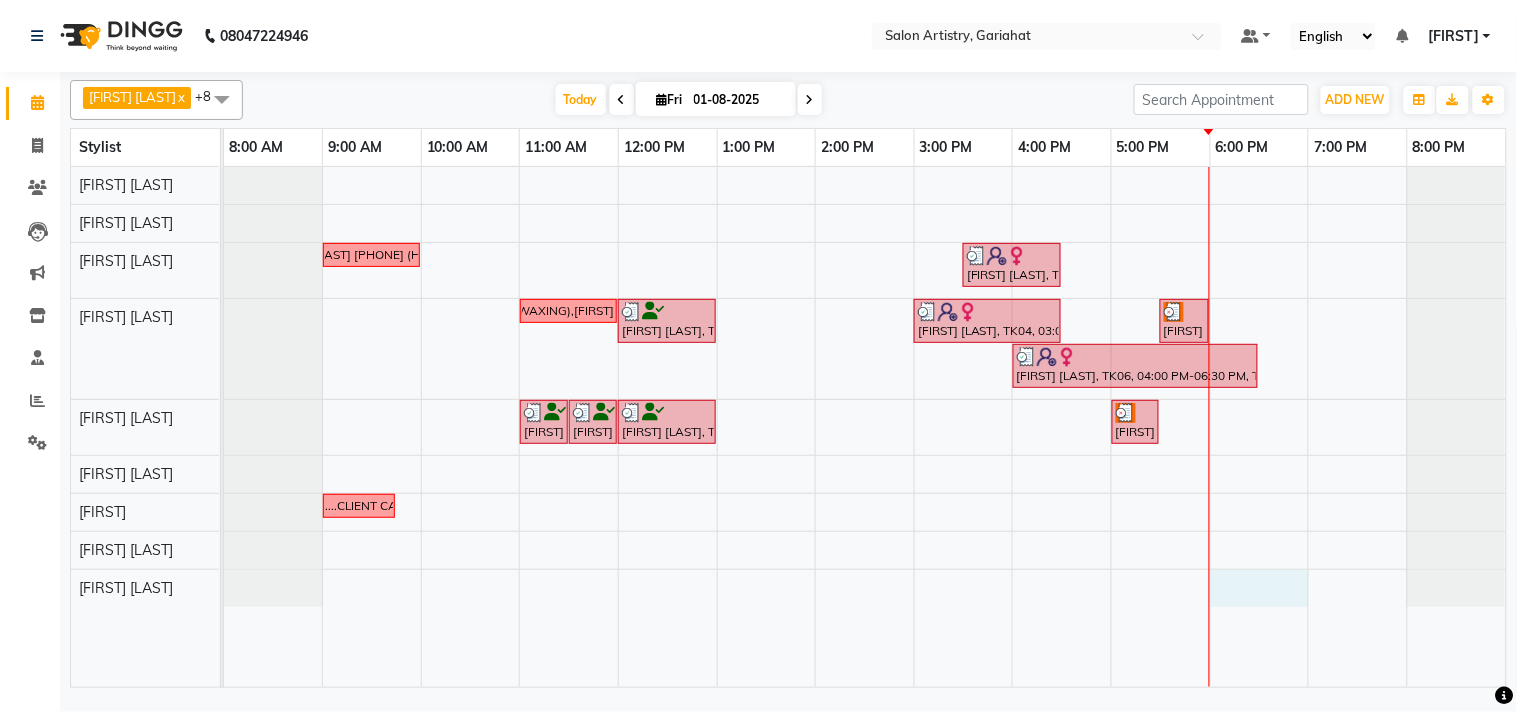 click on "ALKA PANDEY 7838416122 (HAIR CUT)      PRAPTI MAITRA, TK04, 03:30 PM-04:30 PM, Wash  - Wash & Blow Dry (Upto Mid Back),Boost - Health Boost  SAROMITA MAJUMDER 9883022210 (WAXING), PRIYANKA KARAN 6289952412 (WAXING),JHEELAM SARKAR 9547239750 (PEELOFF), DIPANWITA PATRA 856813005 (FACIAL)      Mridula Maity, TK02, 12:00 PM-01:00 PM, Waxing - Peel Off Waxing - Underarms,Waxing - Argan Oil Wax - Full Waxing (Hands, Legs, Peel Off Under Arms)     PRAPTI MAITRA, TK04, 03:00 PM-04:30 PM, Waxing - Argan Oil Wax - Midriff,Waxing - Argan Oil Wax - Full Legs,Waxing - Peel Off Waxing - Underarms     Sayantani Chakraborty, TK05, 05:30 PM-06:00 PM, Waxing - Argan Oil Wax - Full Arms     ANKITA DEY, TK06, 04:00 PM-06:30 PM, Threading - Eyebrows,Threading - Forehead,Waxing - Peel Off Waxing - Upper/Lower Lip,Waxing - Peel Off Waxing - Upper/Lower Lip,Waxing - Peel Off Waxing - Chin     Chitrita Gupta Mukherjee, TK03, 11:00 AM-11:30 AM, Threading - Eyebrows" at bounding box center (865, 427) 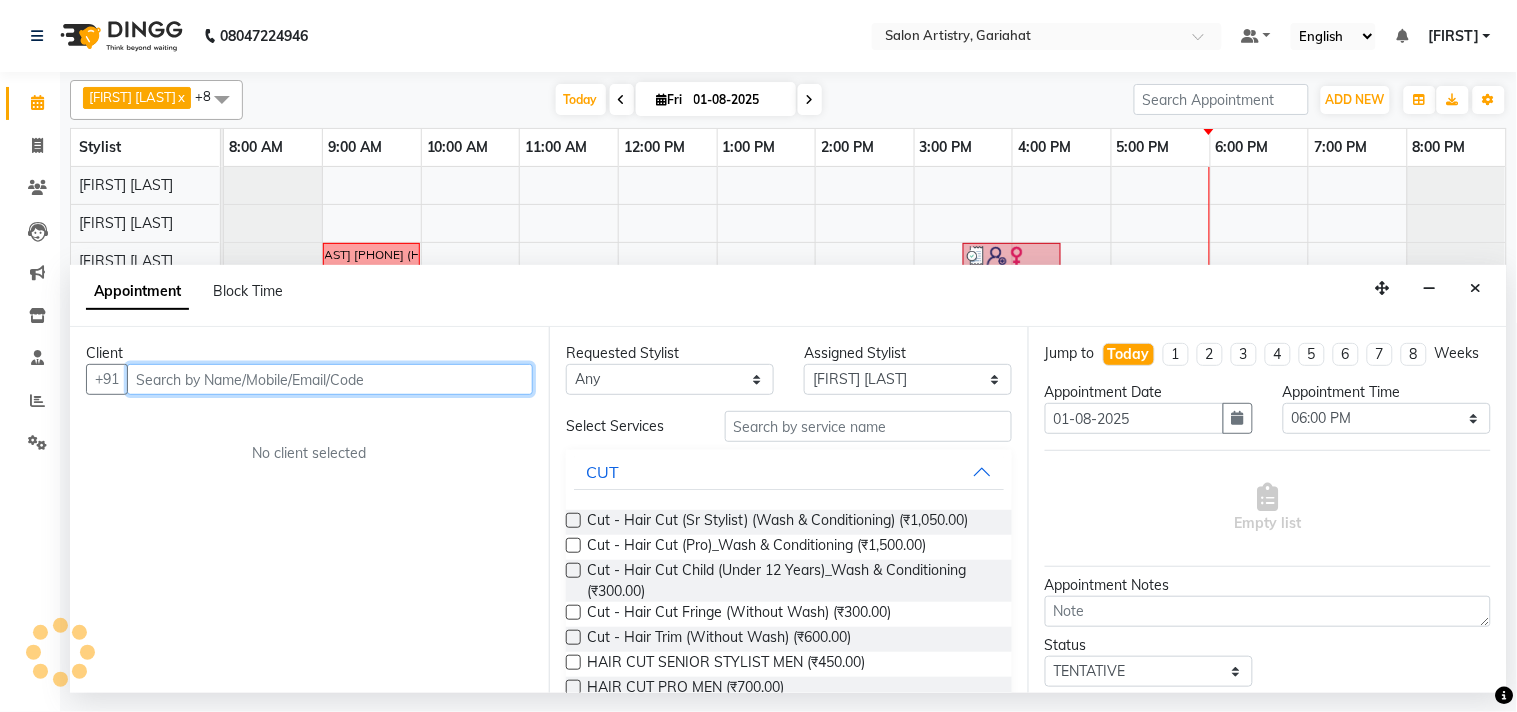 click at bounding box center [330, 379] 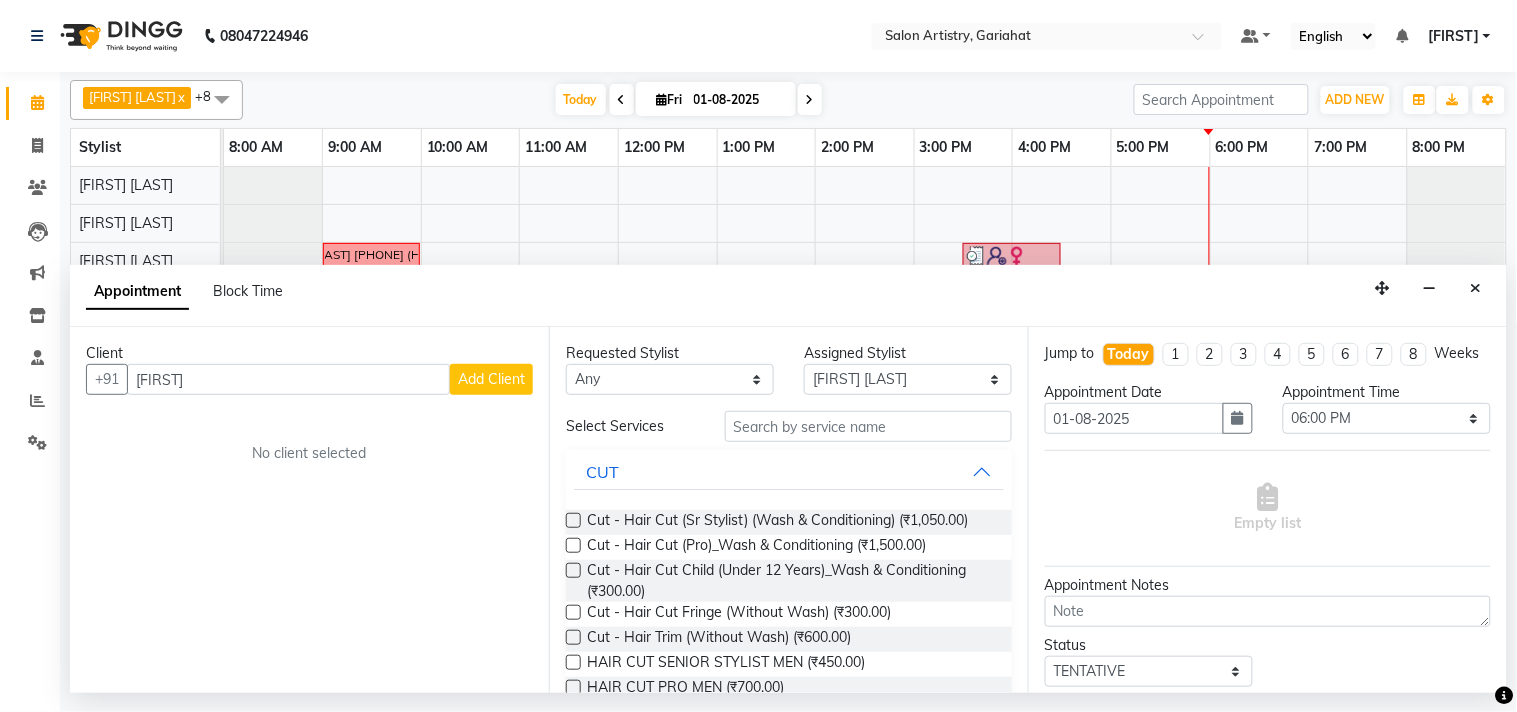 click on "Client +91 BIJO Add Client  No client selected" at bounding box center (309, 509) 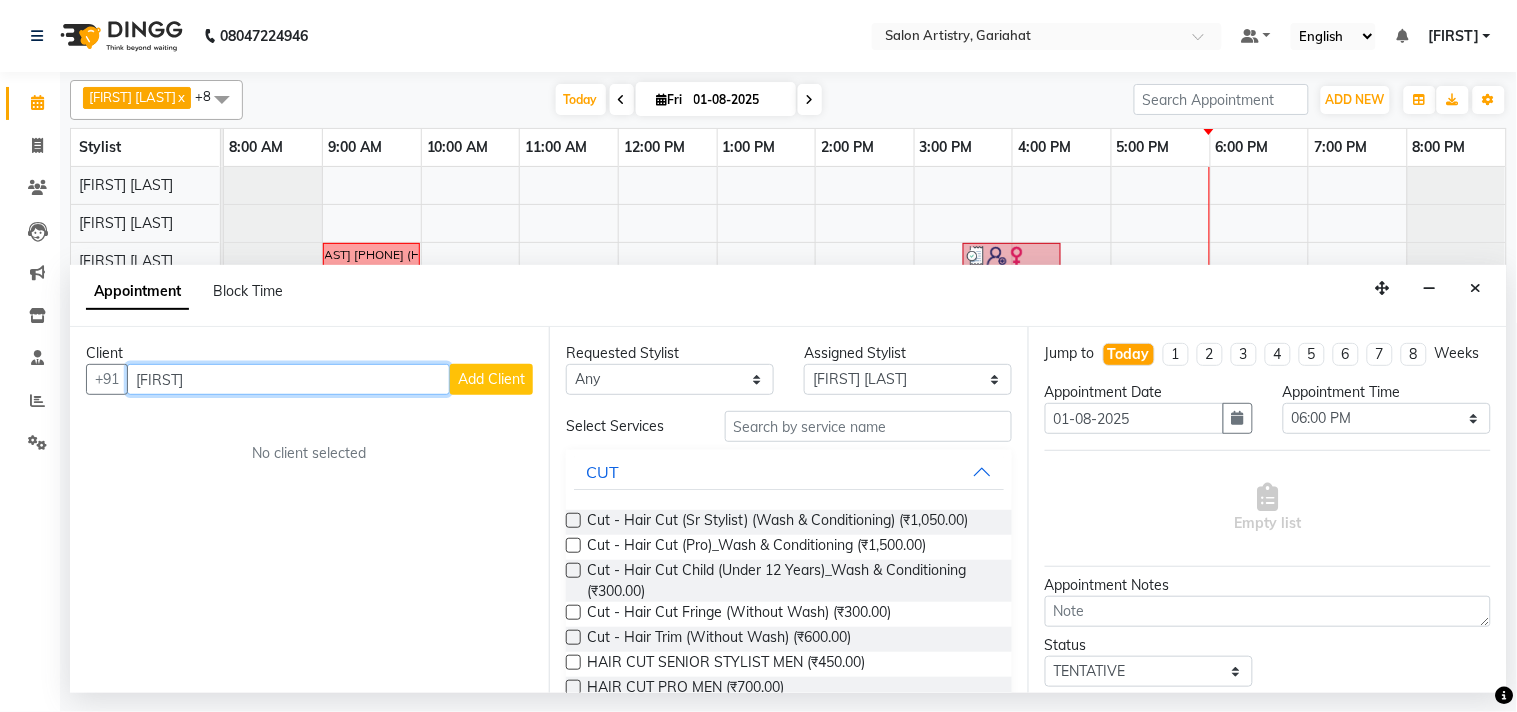 click on "BIJO" at bounding box center [288, 379] 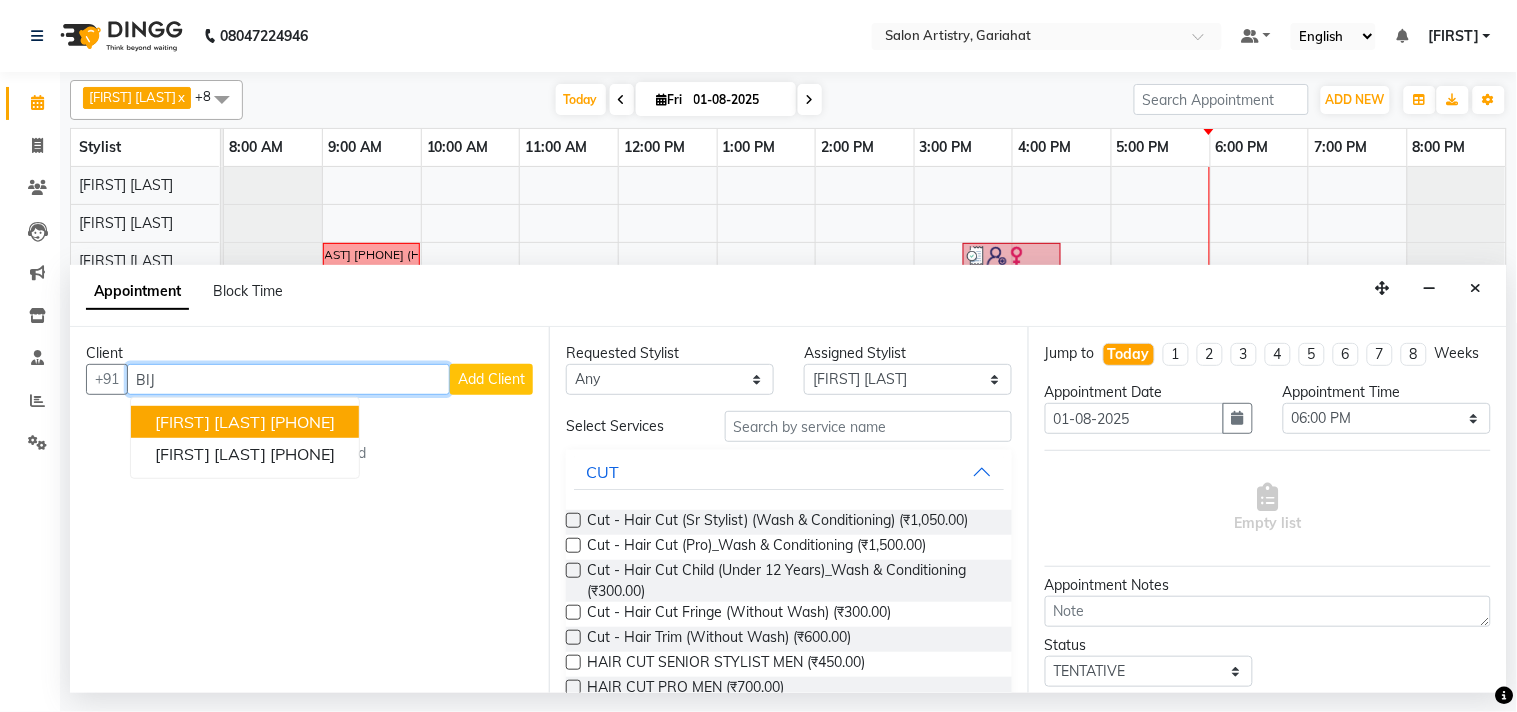 click on "[FIRST] [LAST]" at bounding box center [210, 422] 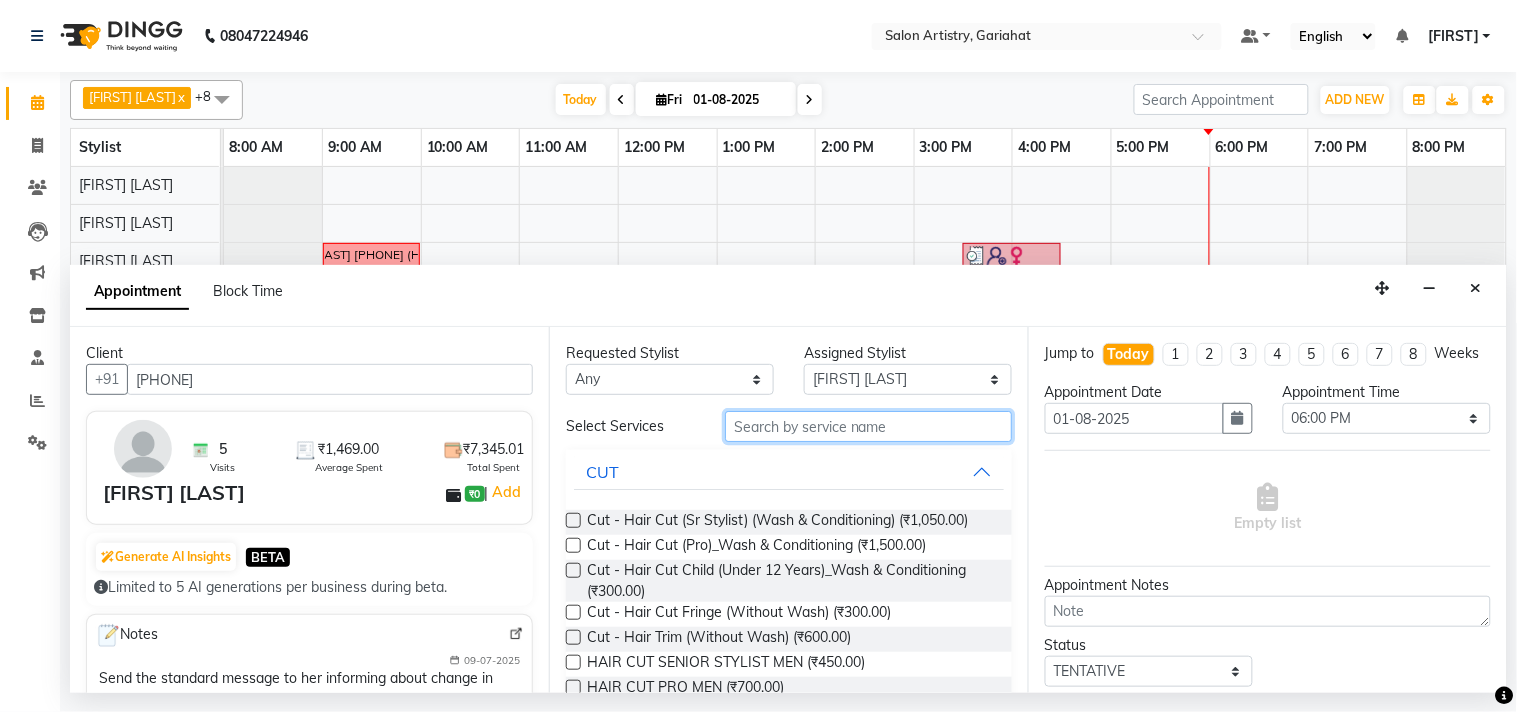 click at bounding box center (868, 426) 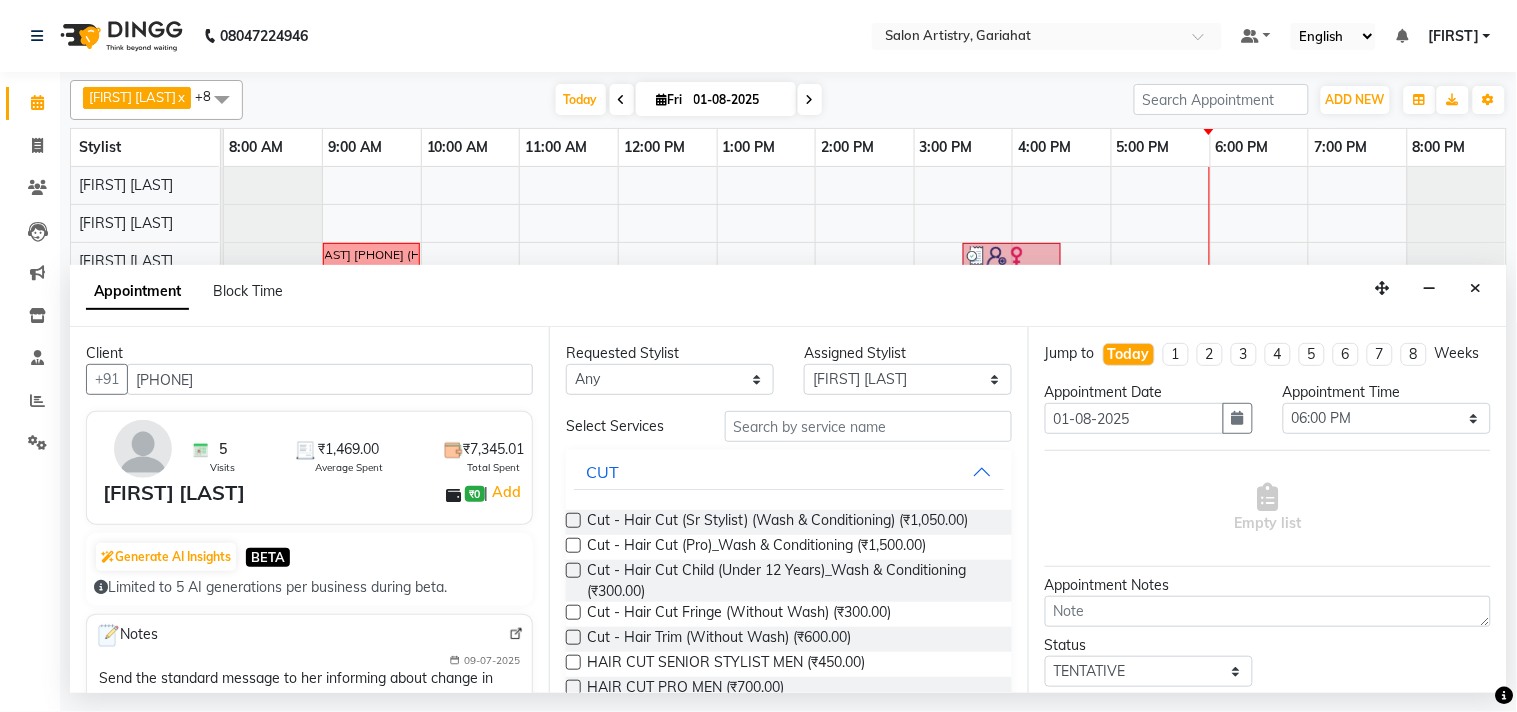 click at bounding box center [573, 520] 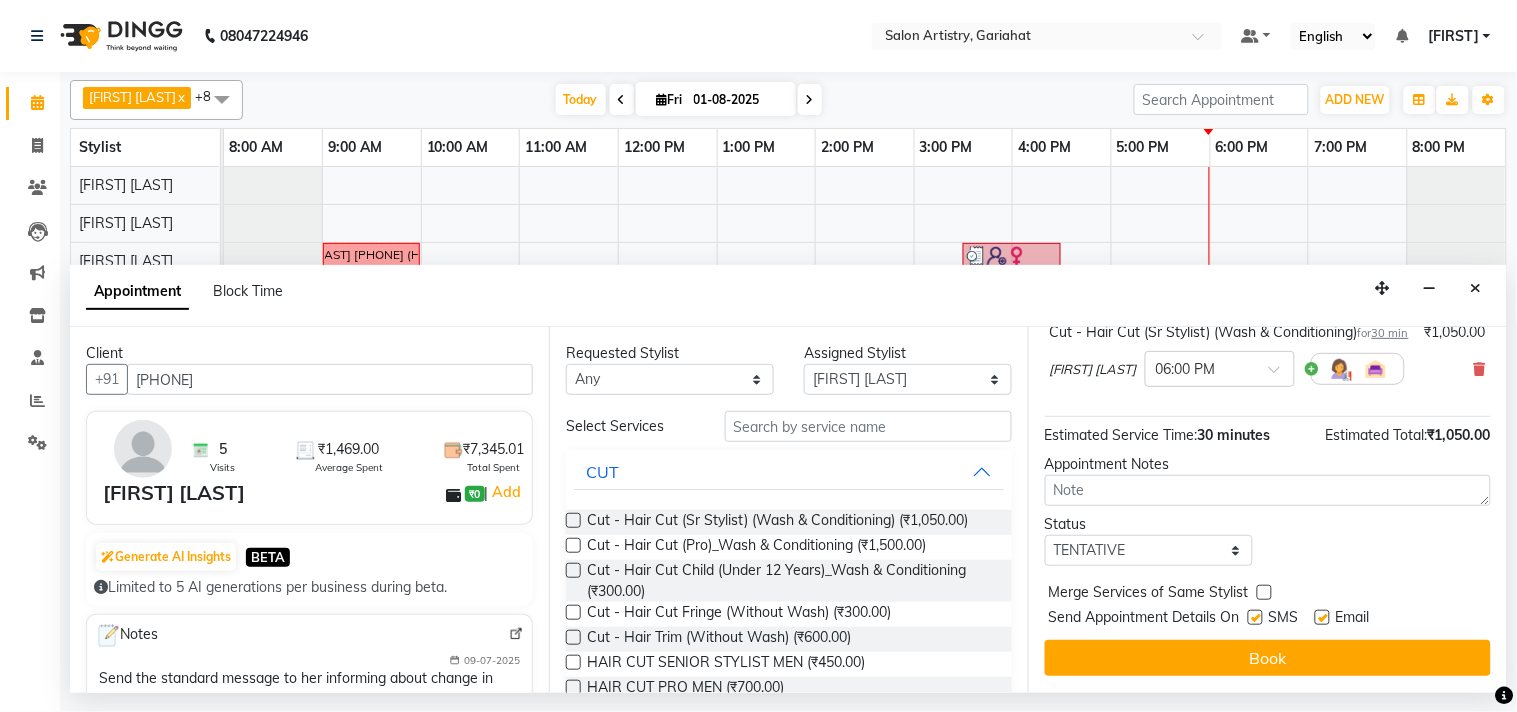 scroll, scrollTop: 181, scrollLeft: 0, axis: vertical 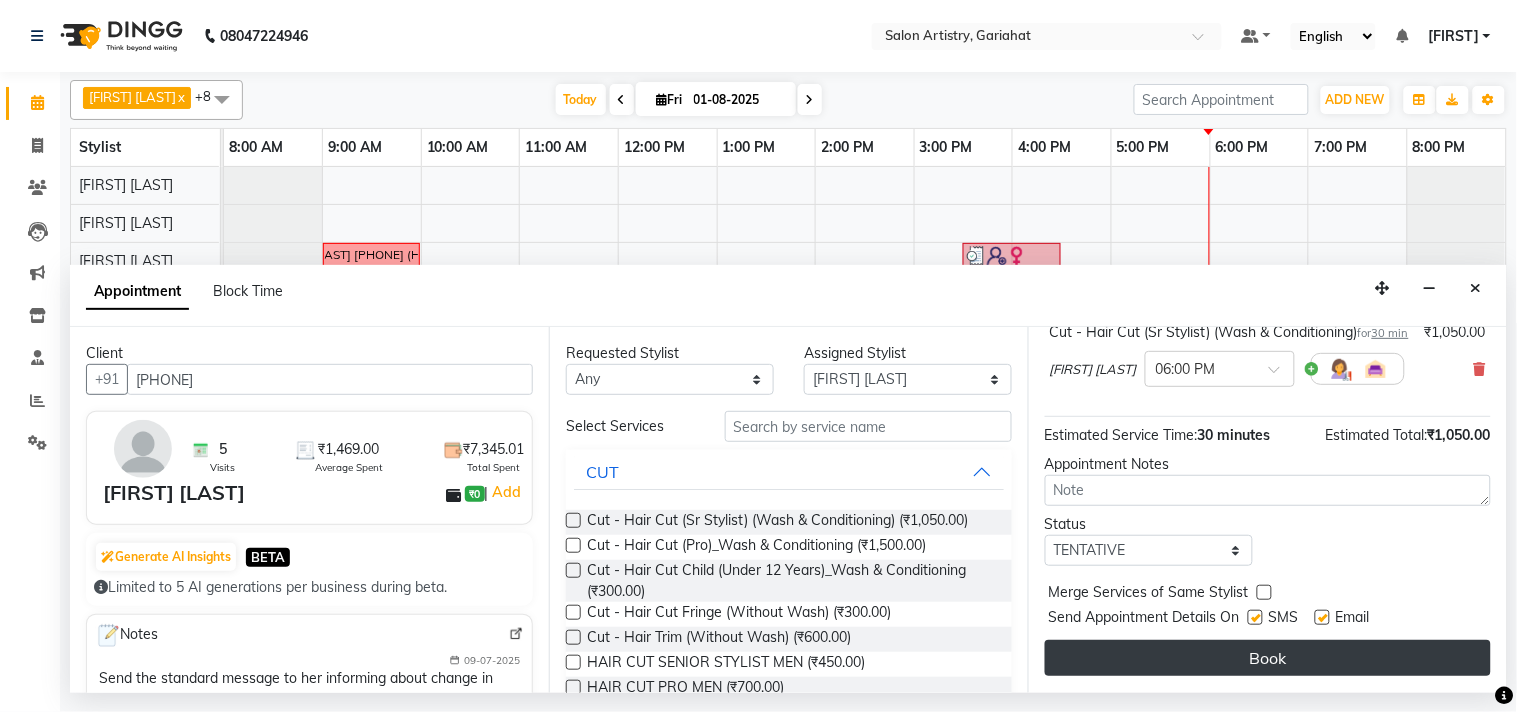 click on "Book" at bounding box center [1268, 658] 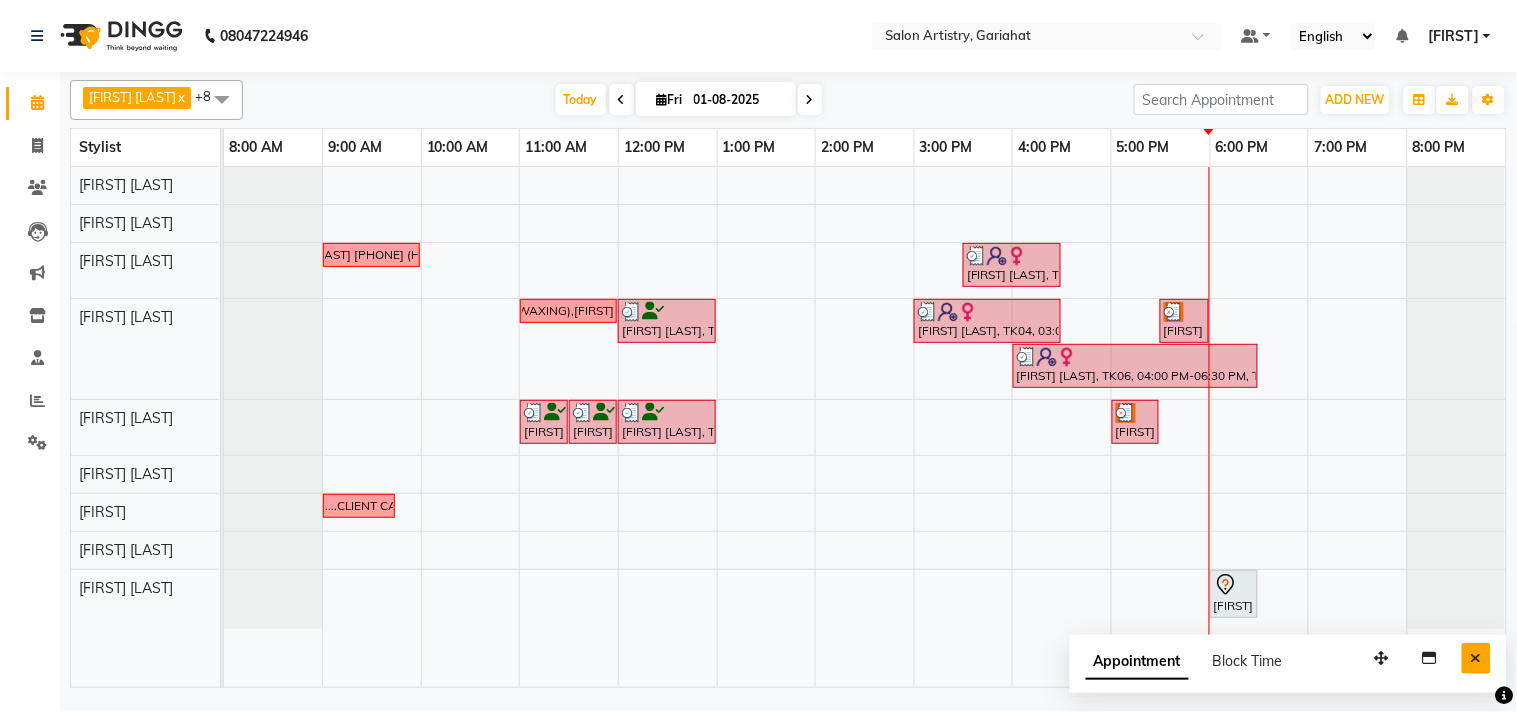click at bounding box center (1476, 658) 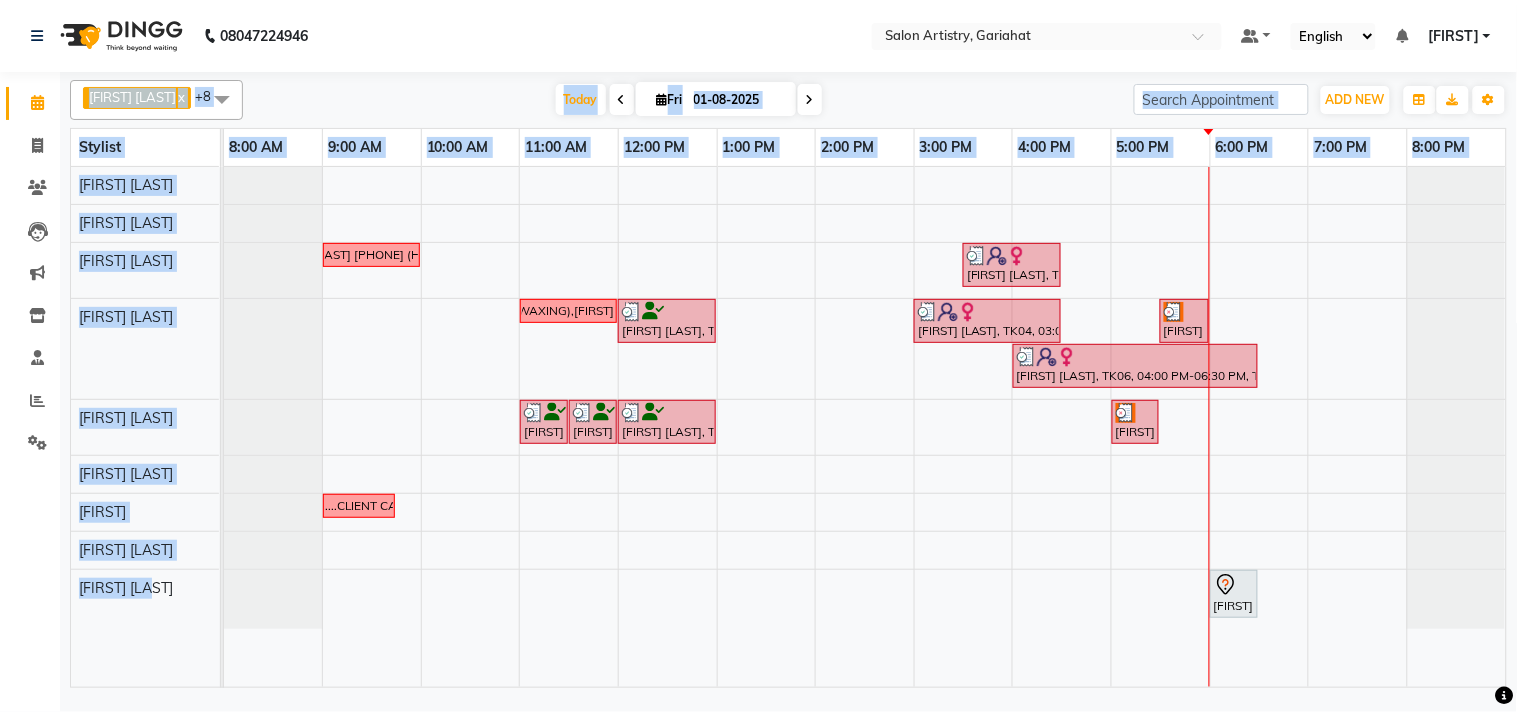 drag, startPoint x: 183, startPoint y: 602, endPoint x: 91, endPoint y: 115, distance: 495.61377 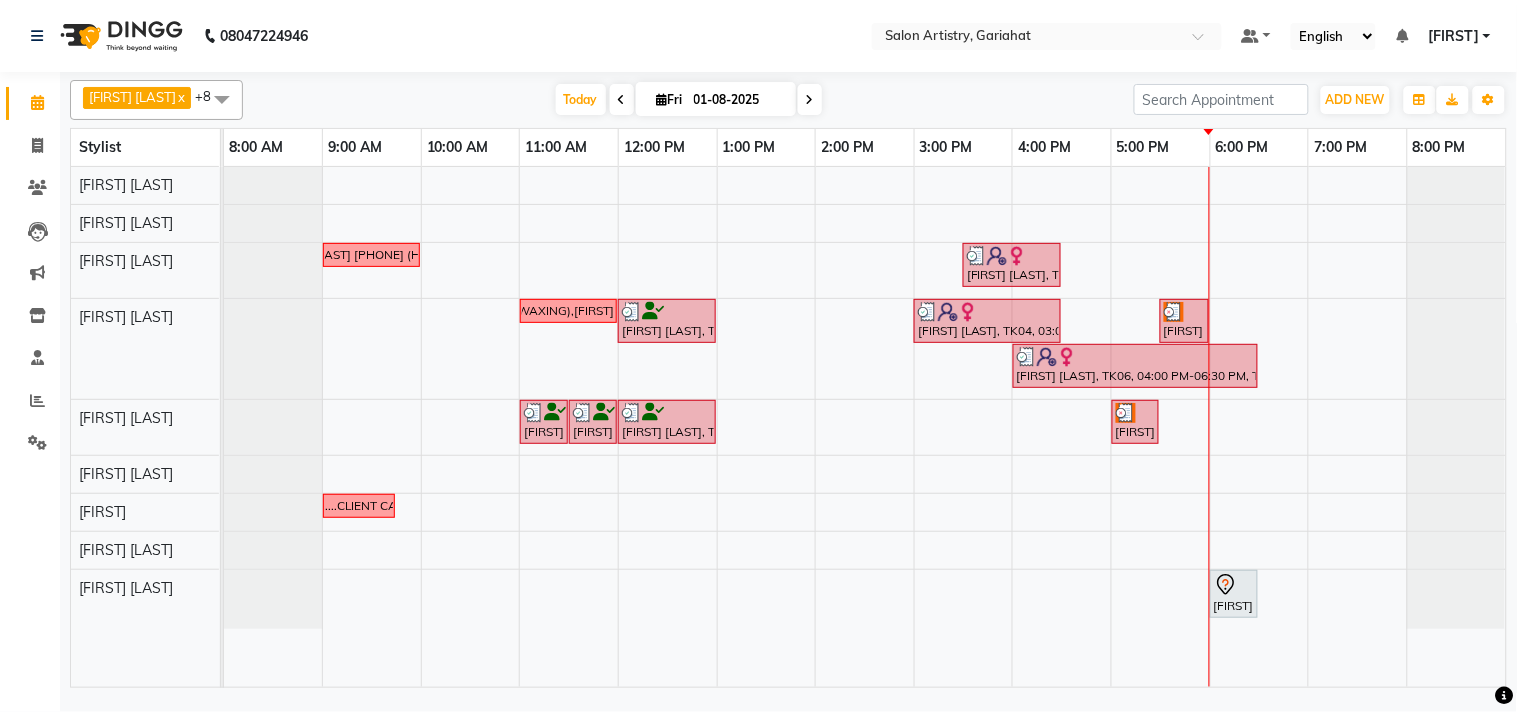 click on "08047224946 Select Location ×  Salon Artistry, Gariahat Default Panel My Panel English ENGLISH Español العربية मराठी हिंदी ગુજરાતી தமிழ் 中文 Notifications nothing to show Debolina  Manage Profile Change Password Sign out  Version:3.15.11" 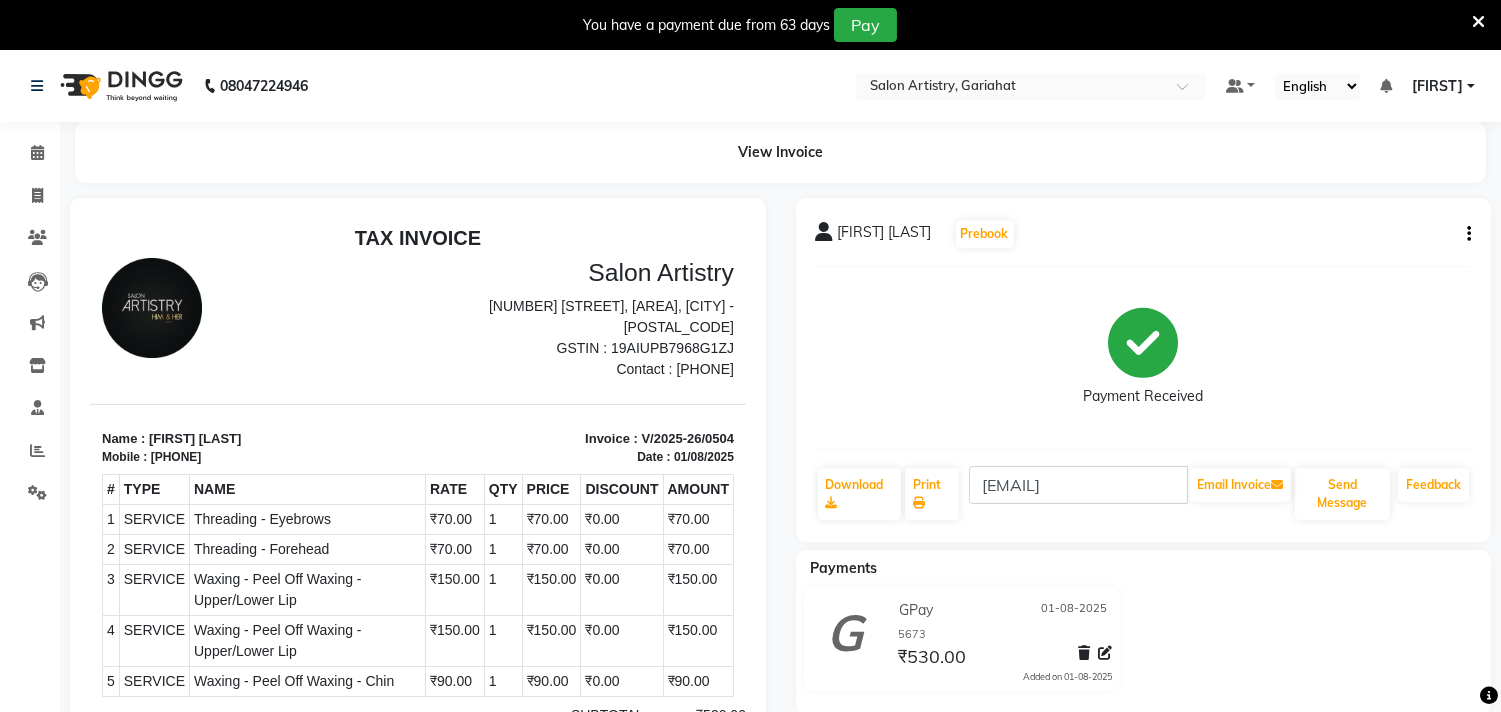 scroll, scrollTop: 0, scrollLeft: 0, axis: both 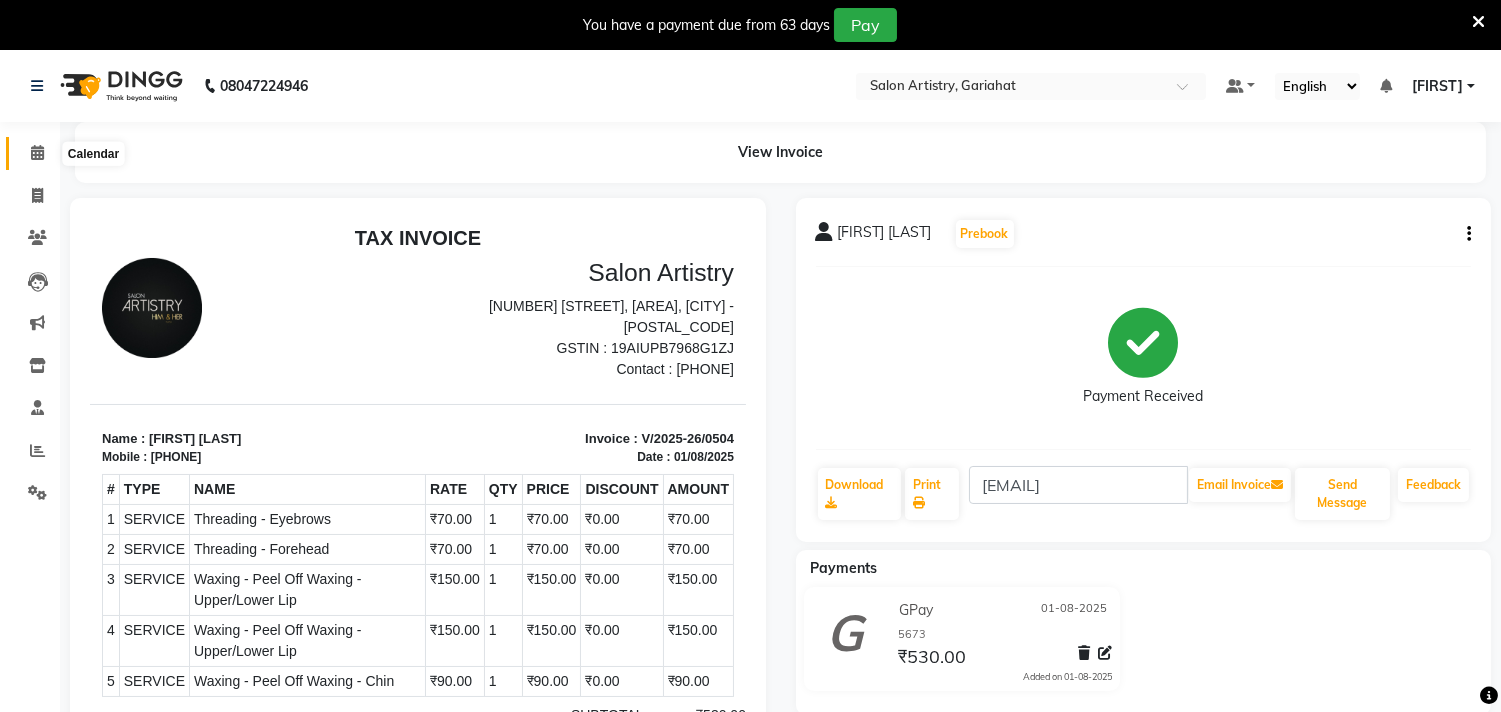 click 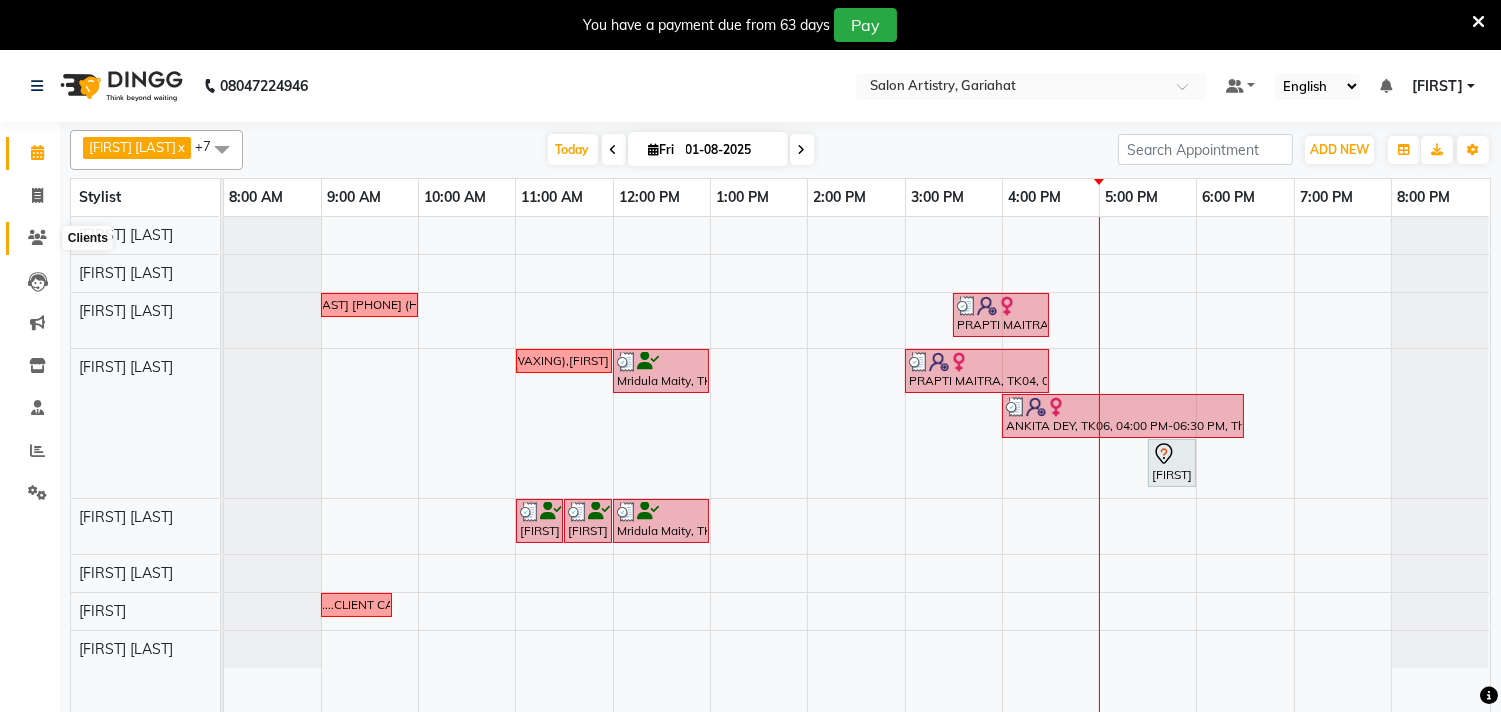 click 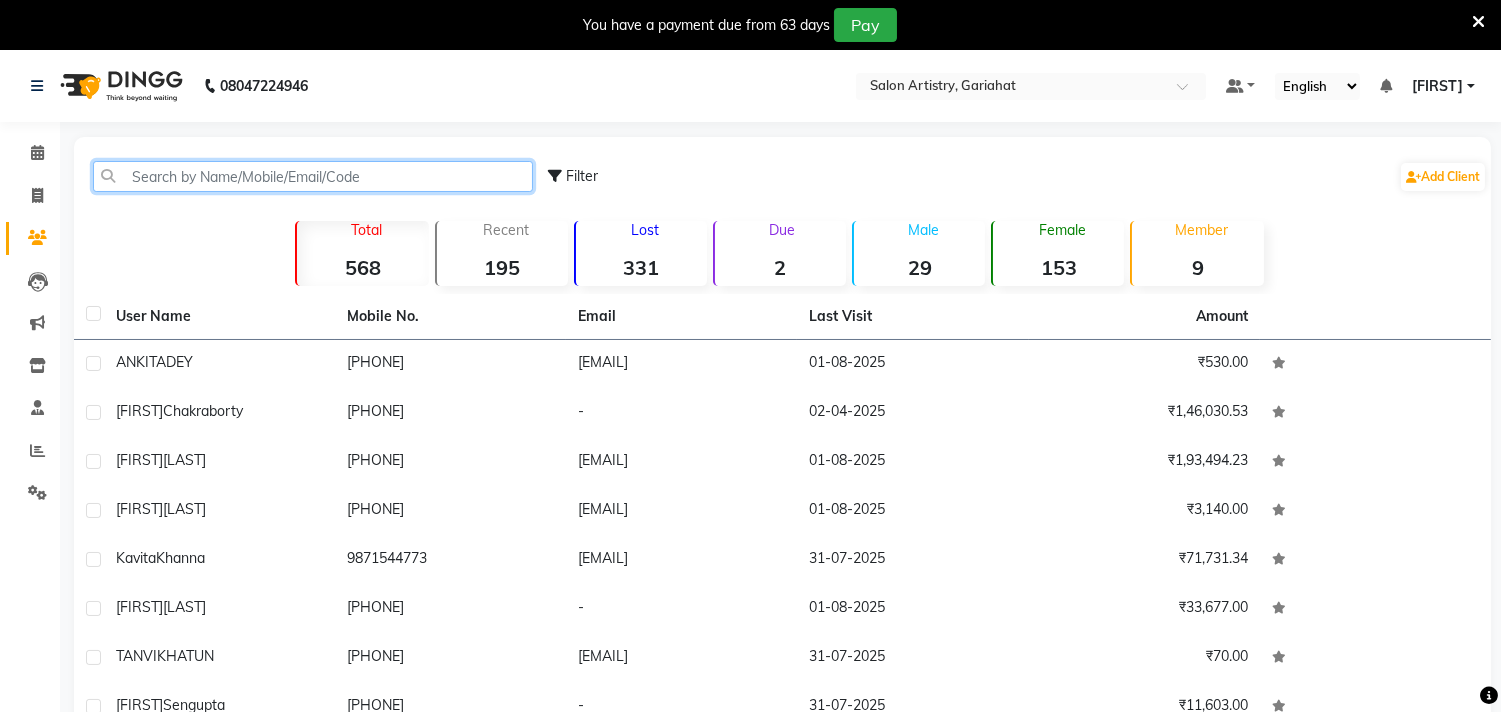 click 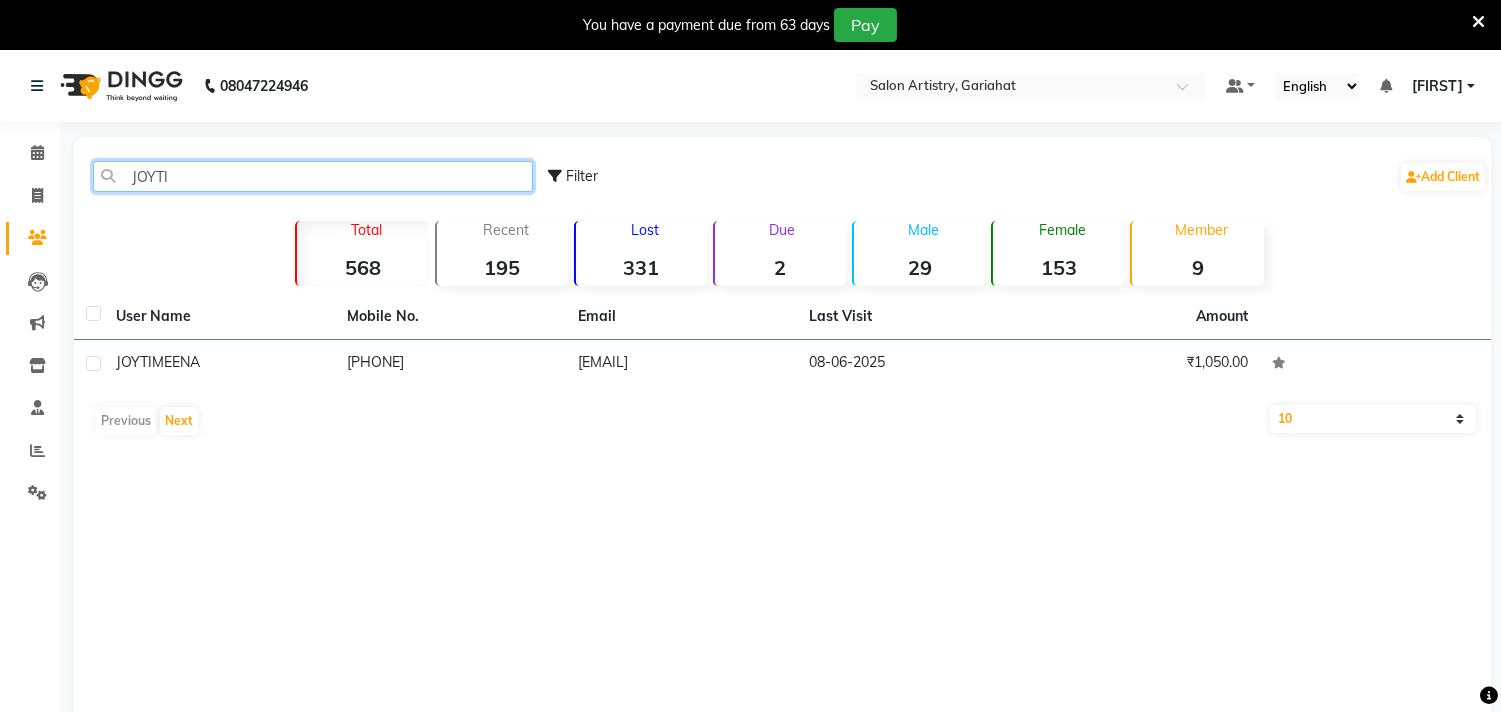 click on "JOYTI" 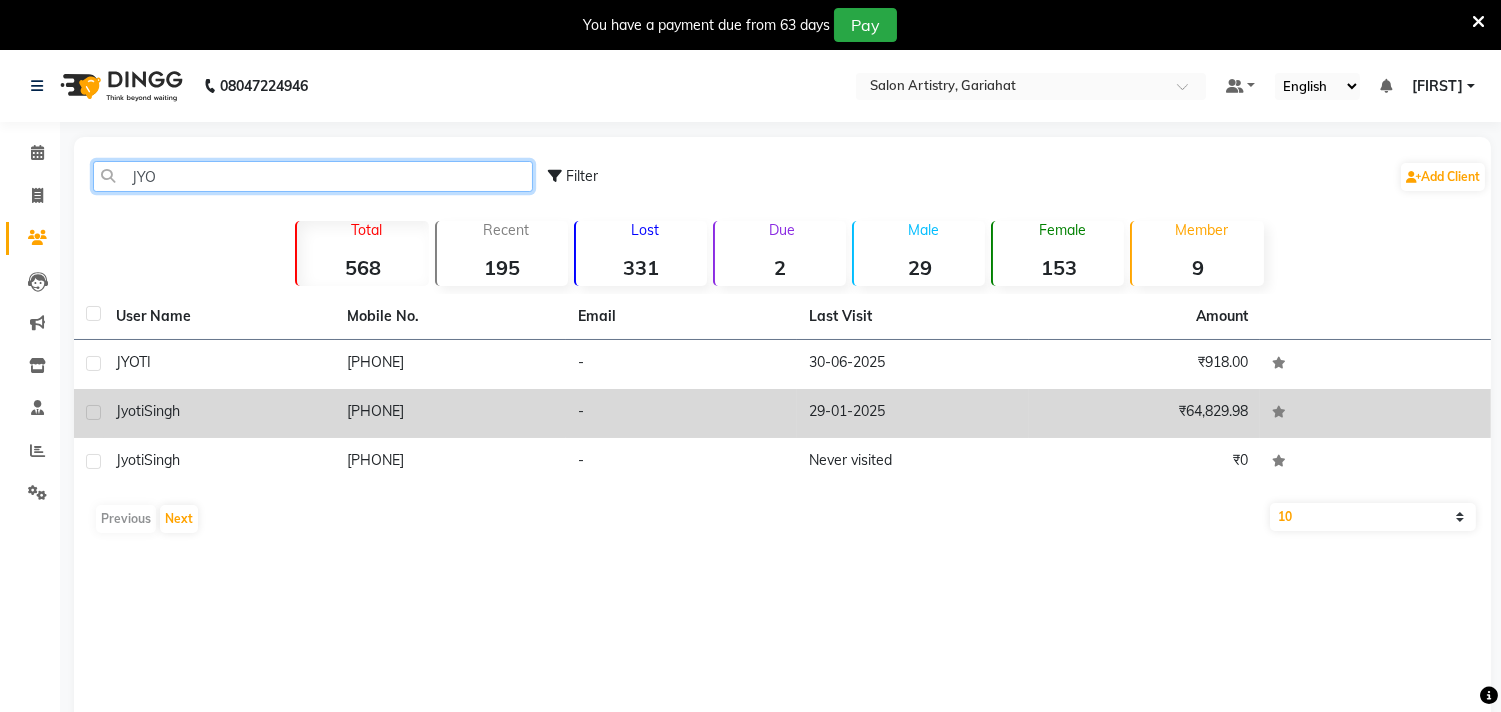 type on "JYO" 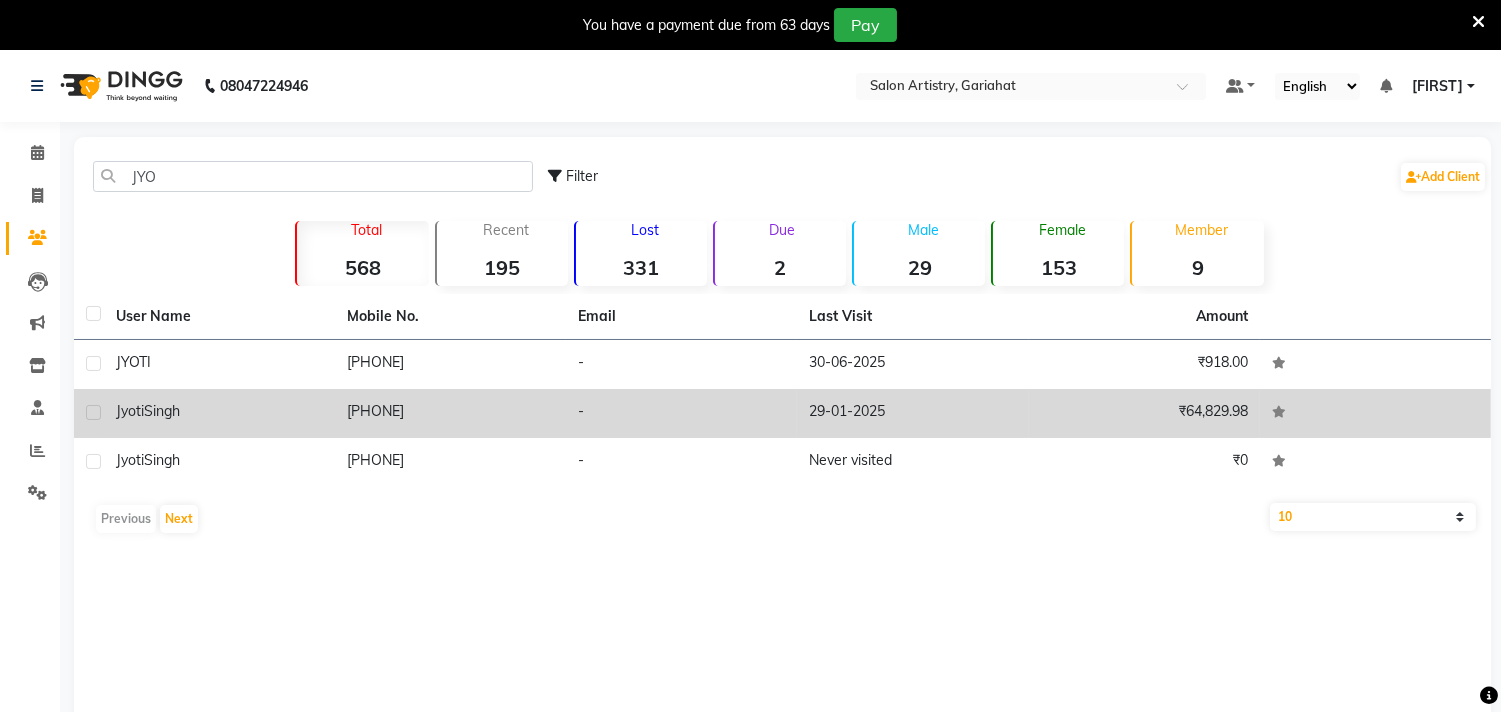 click 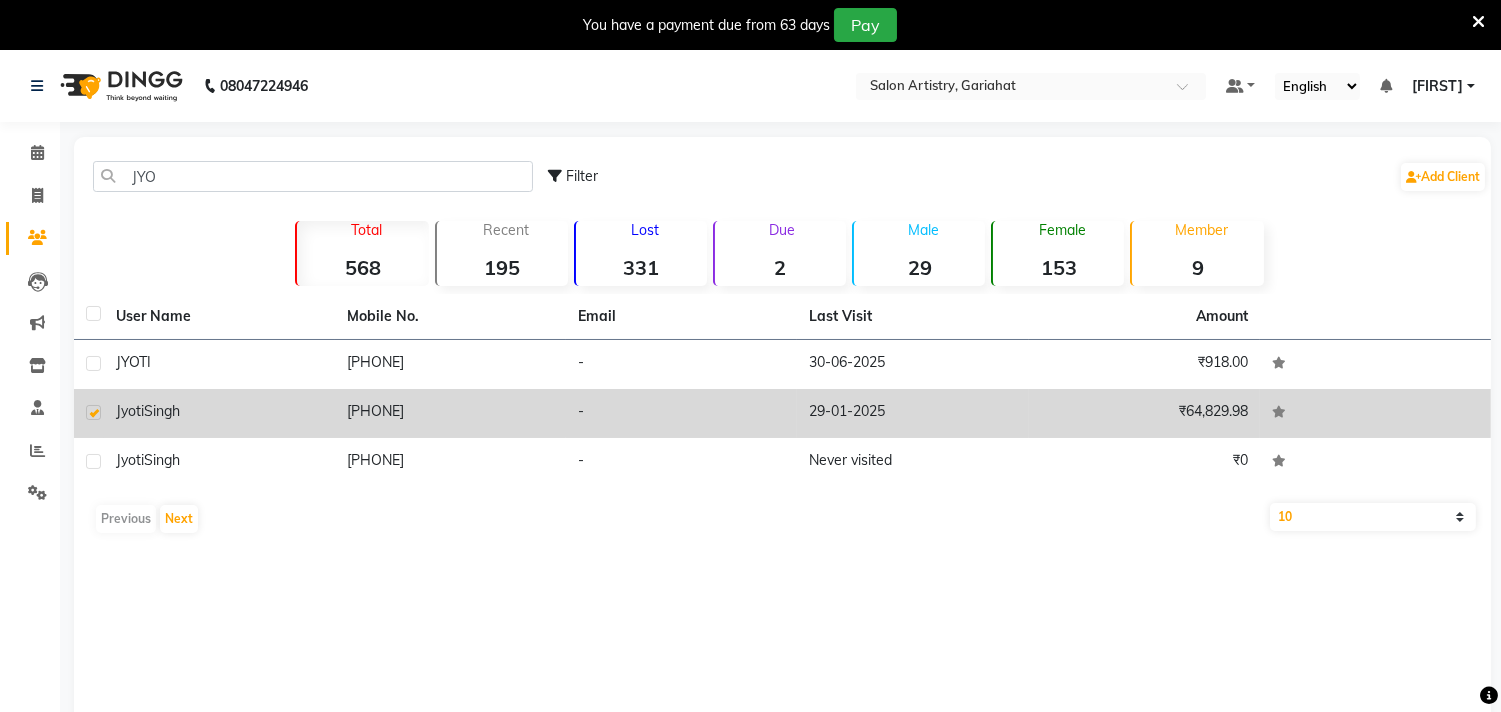 click 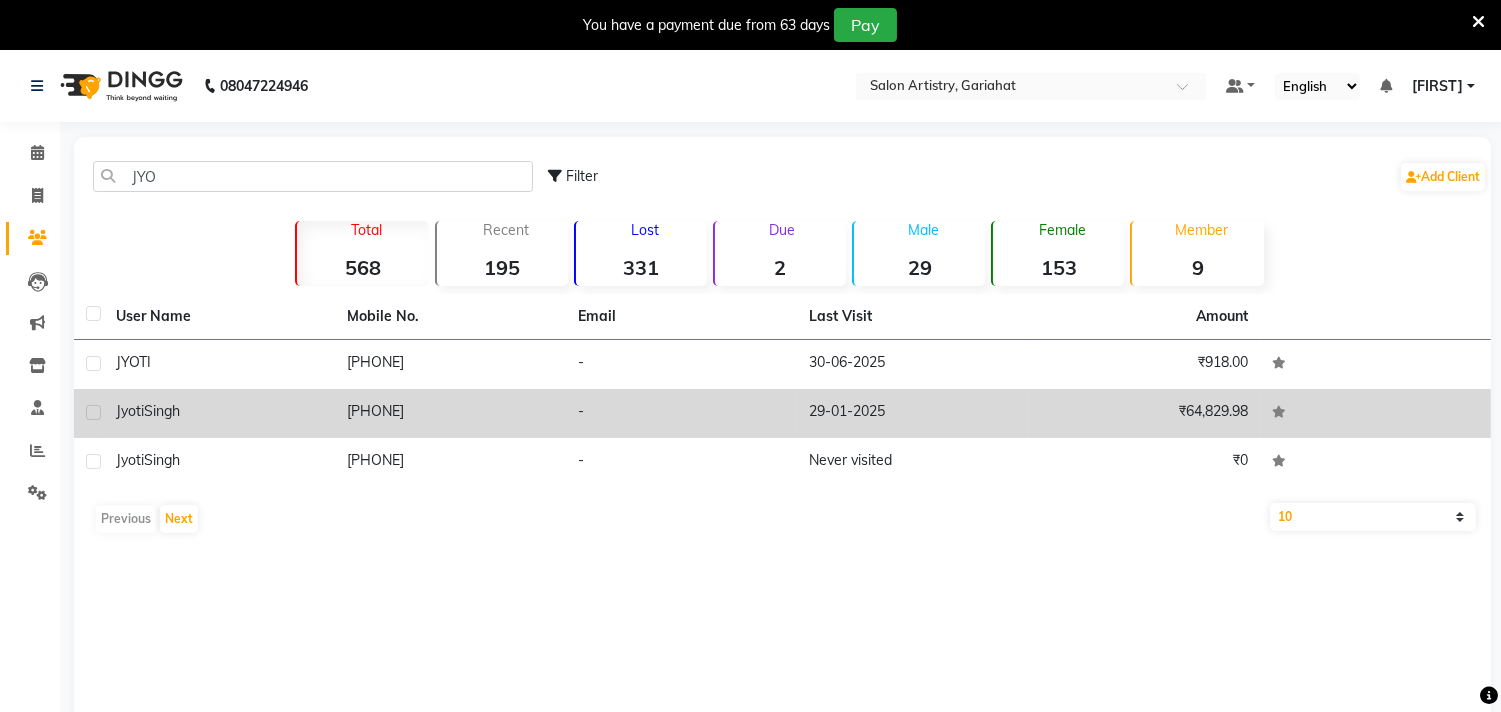 click 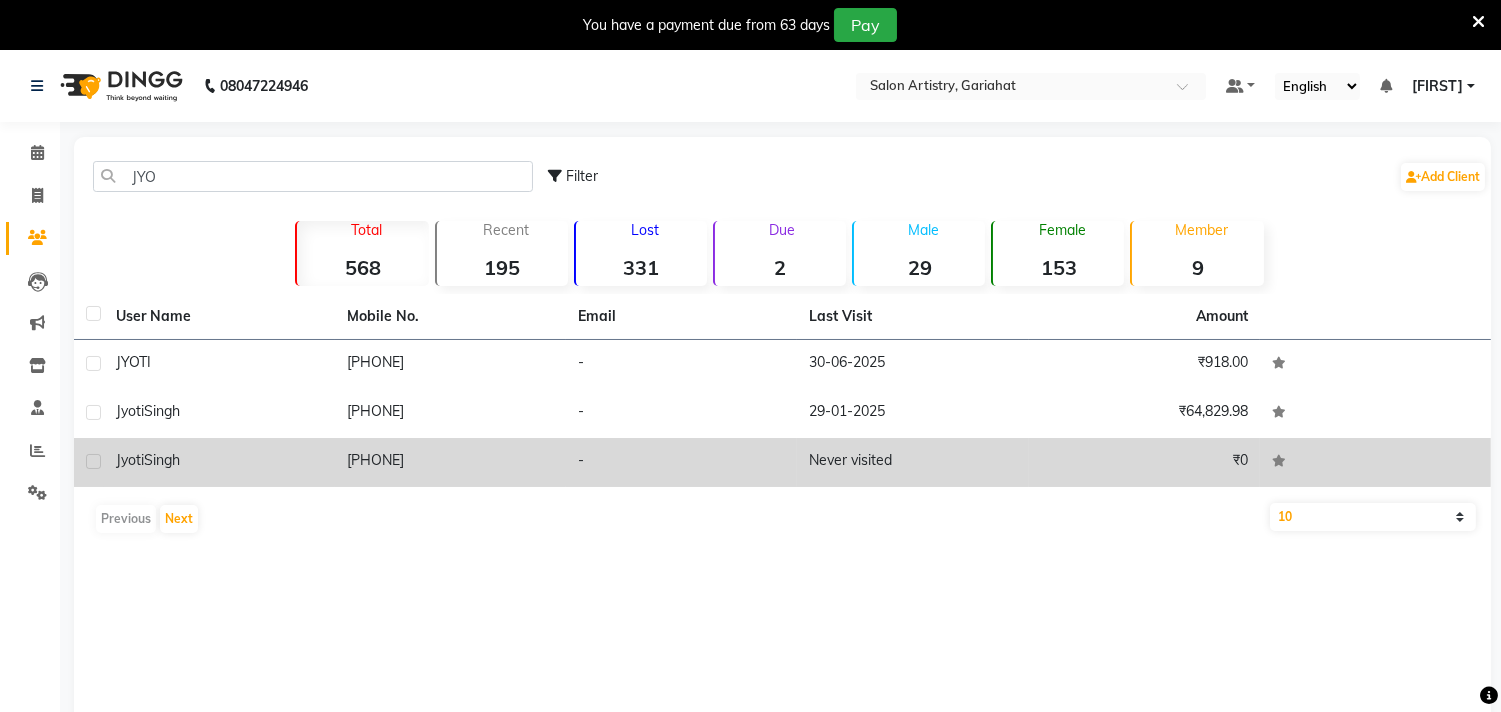 click on "Jyoti  Singh" 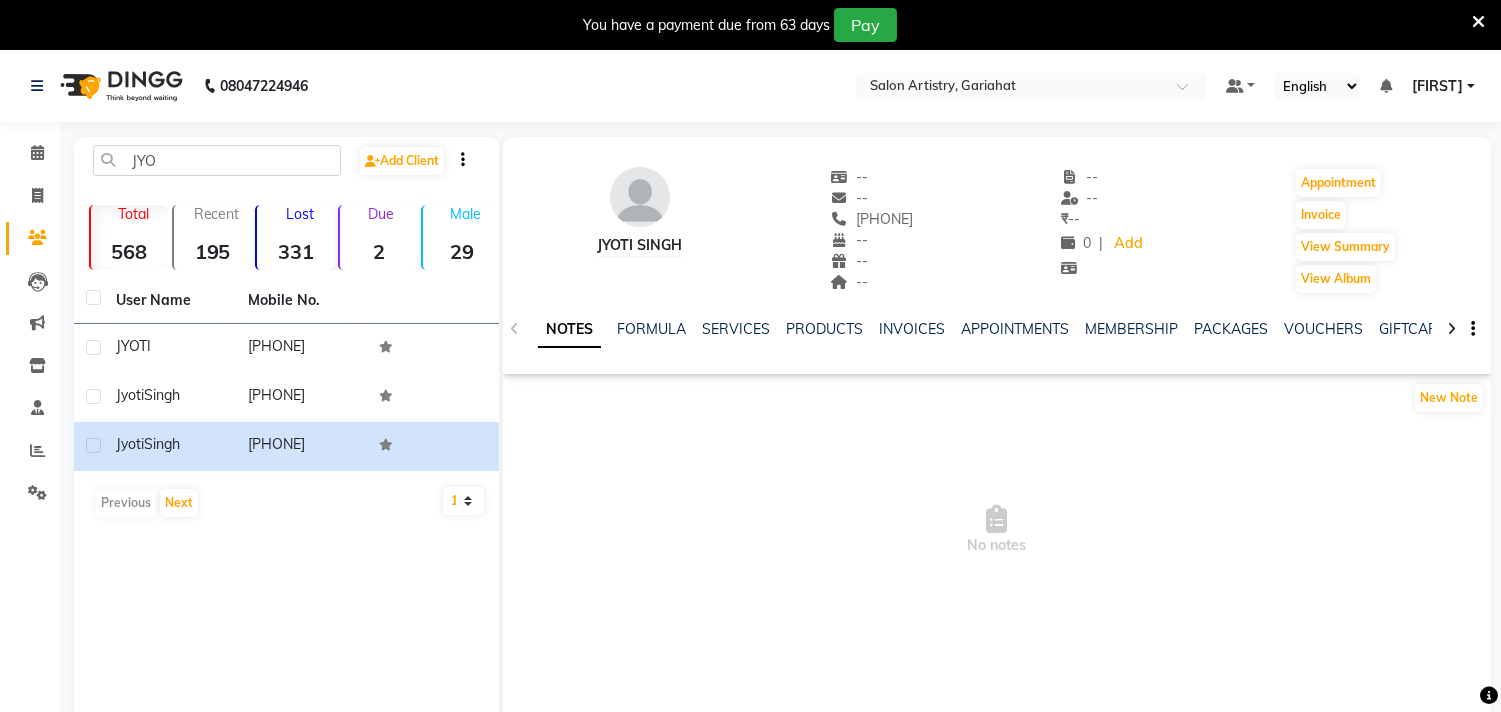 click on "NOTES FORMULA SERVICES PRODUCTS INVOICES APPOINTMENTS MEMBERSHIP PACKAGES VOUCHERS GIFTCARDS POINTS FORMS FAMILY CARDS WALLET" 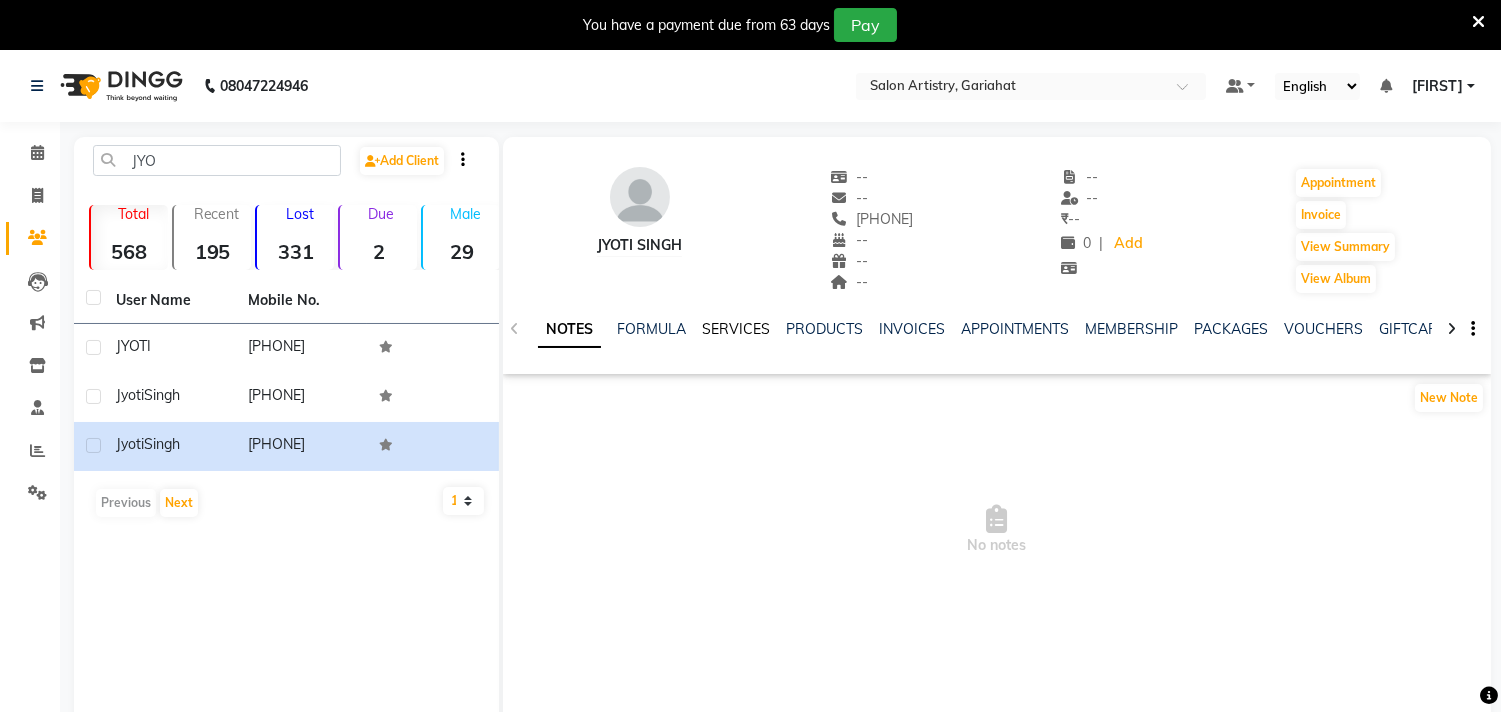 click on "SERVICES" 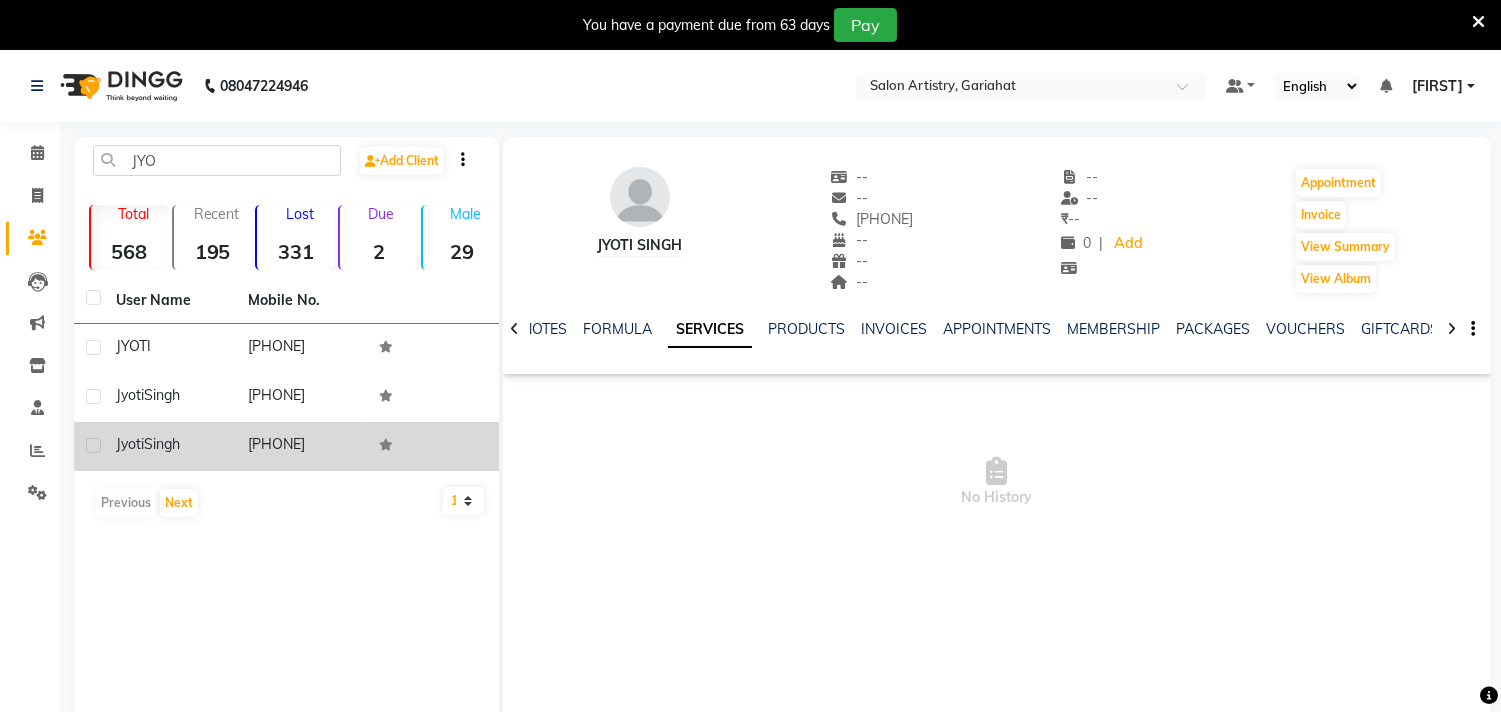 click 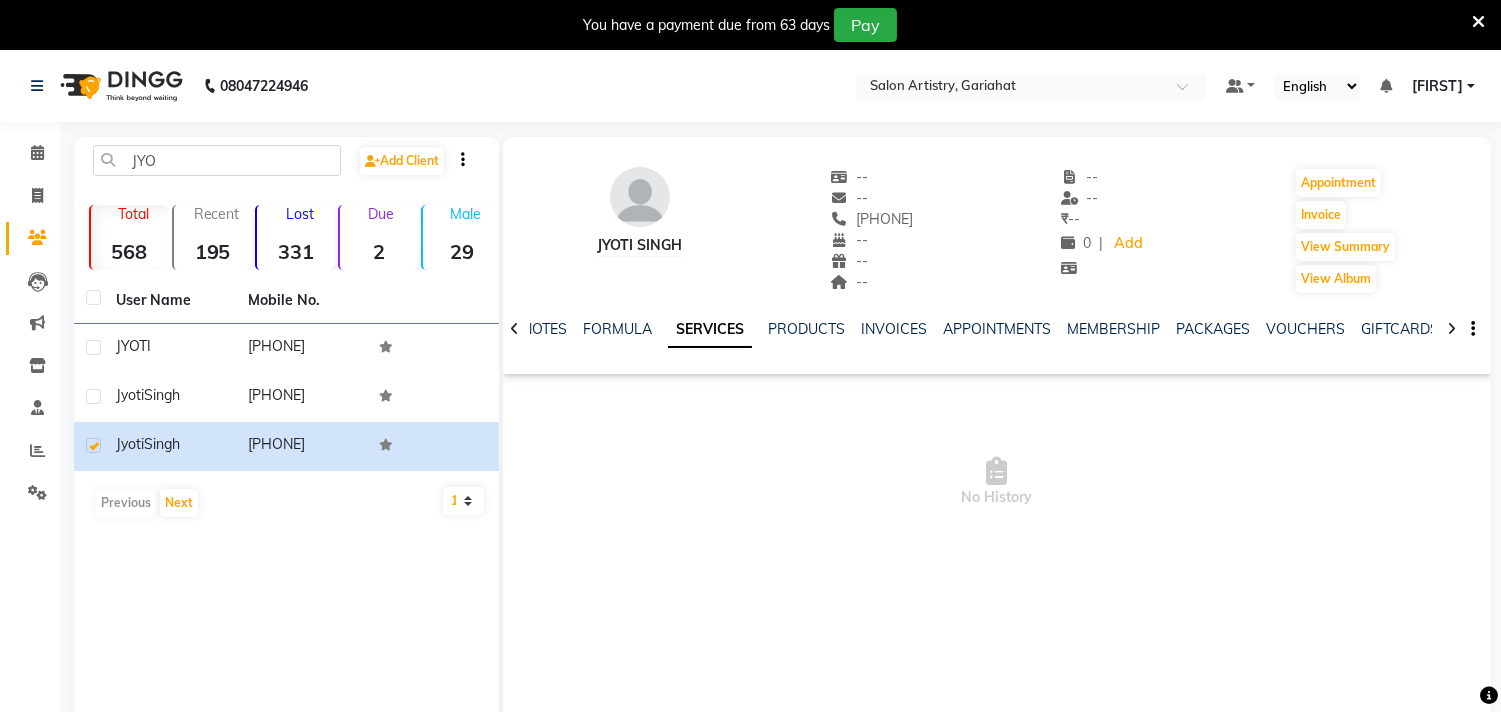 click on "FORMULA" 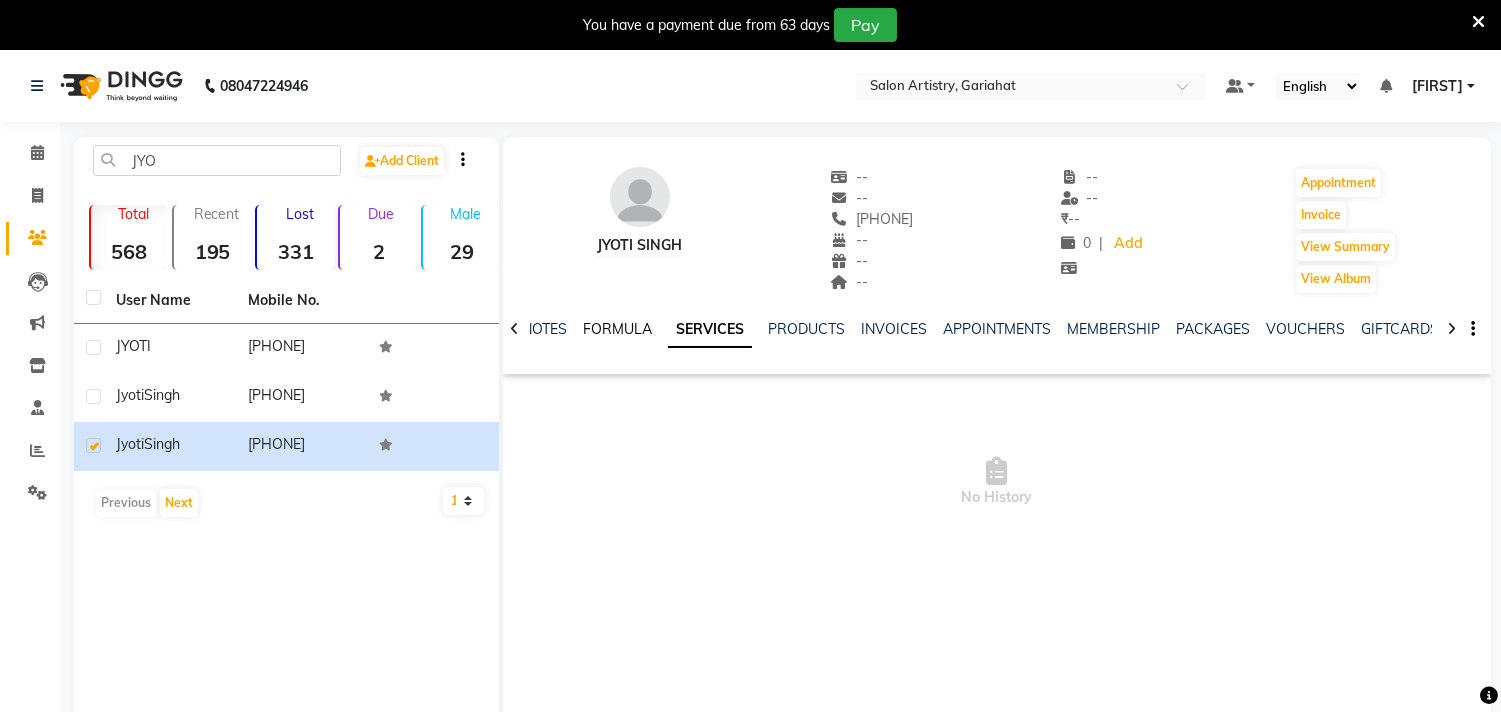 click on "FORMULA" 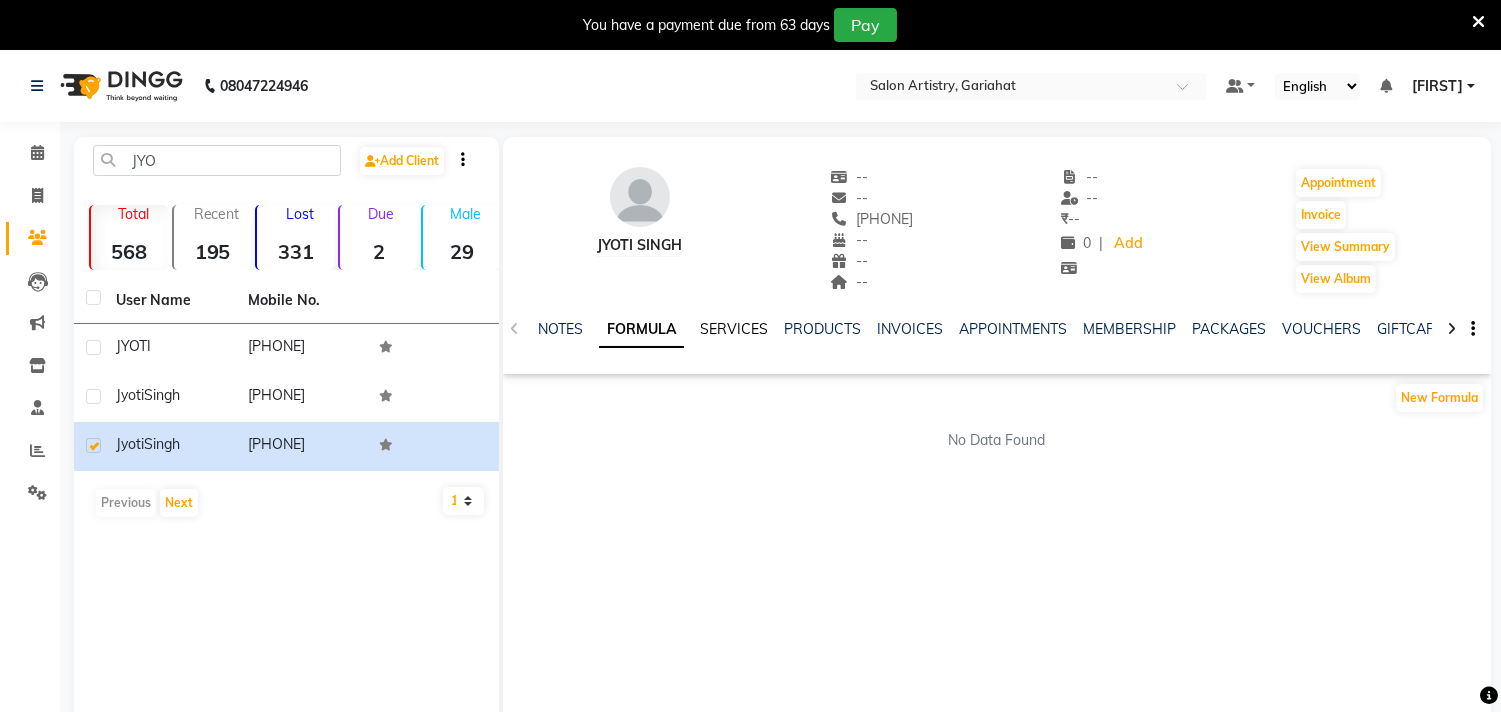 click on "SERVICES" 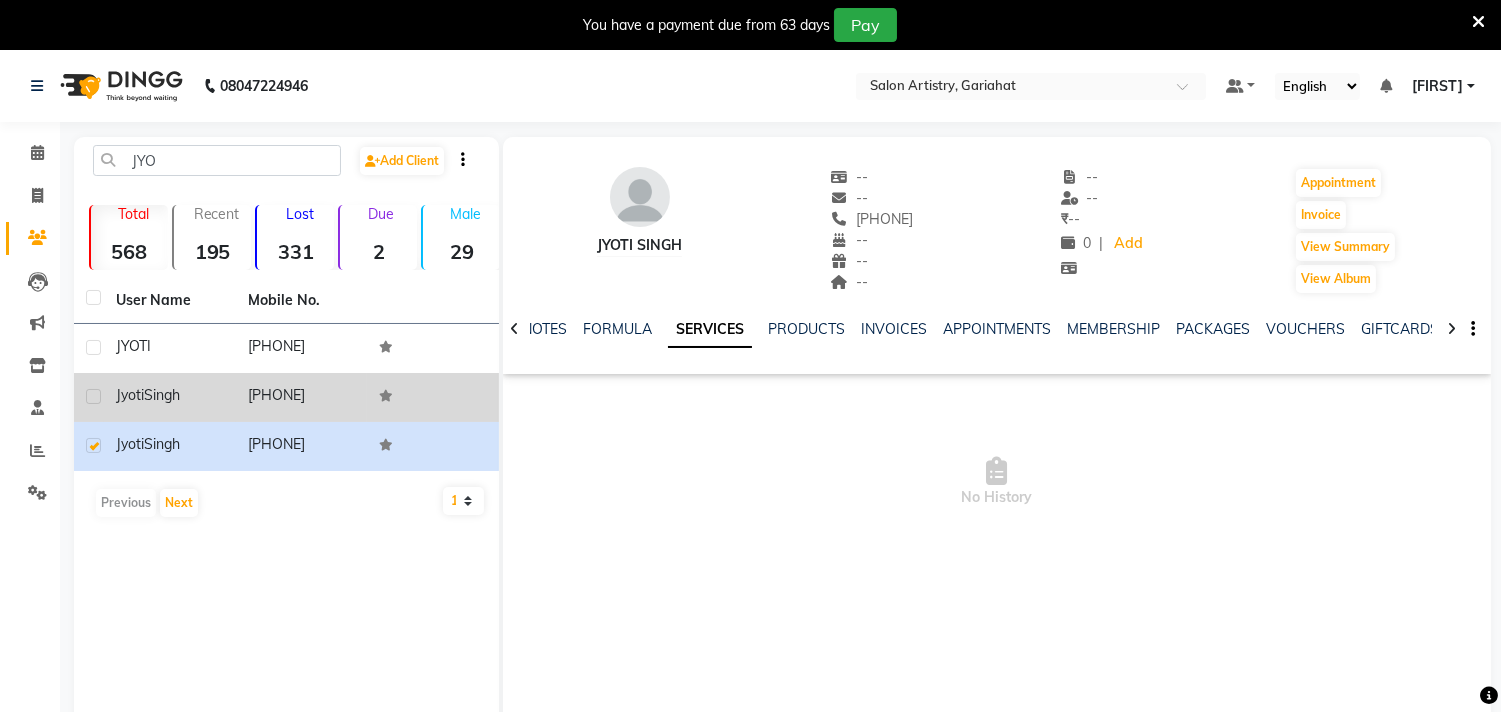 click 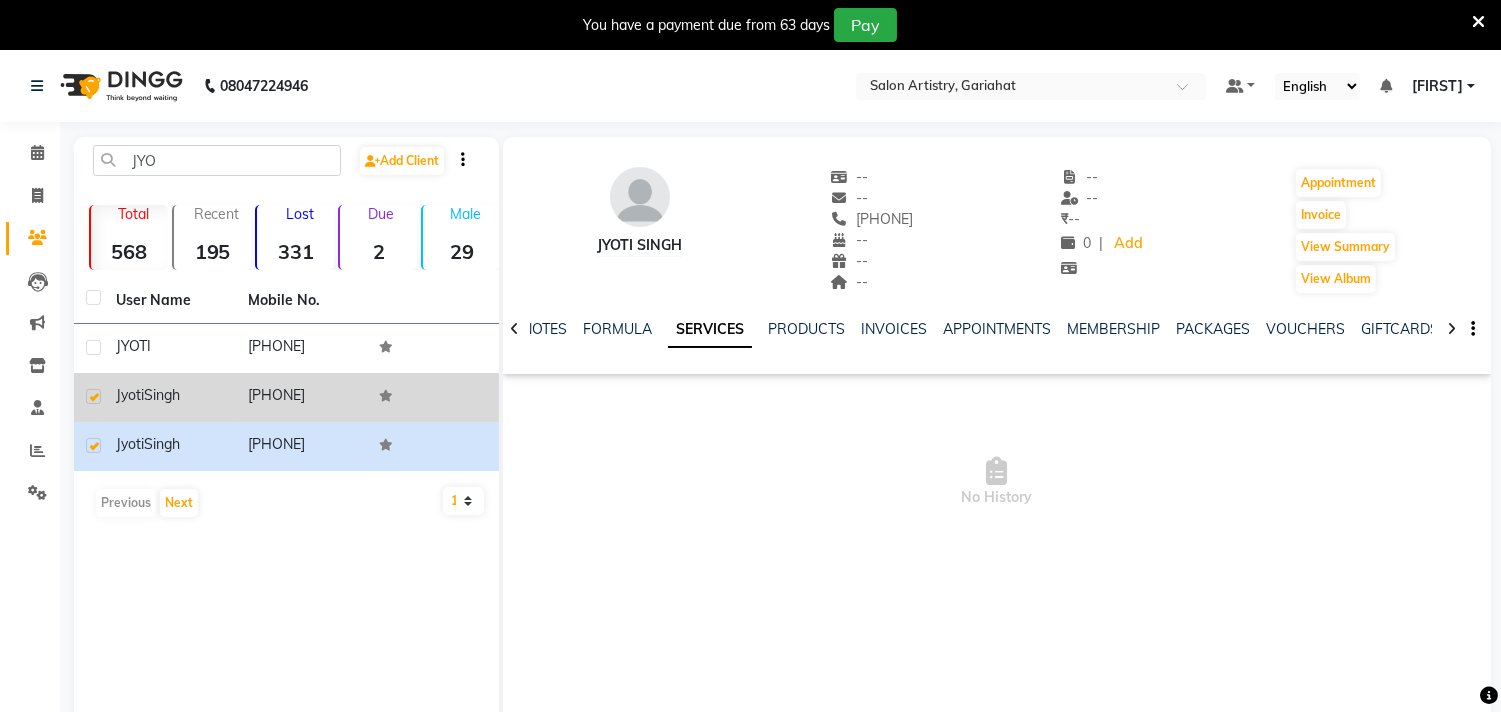 click 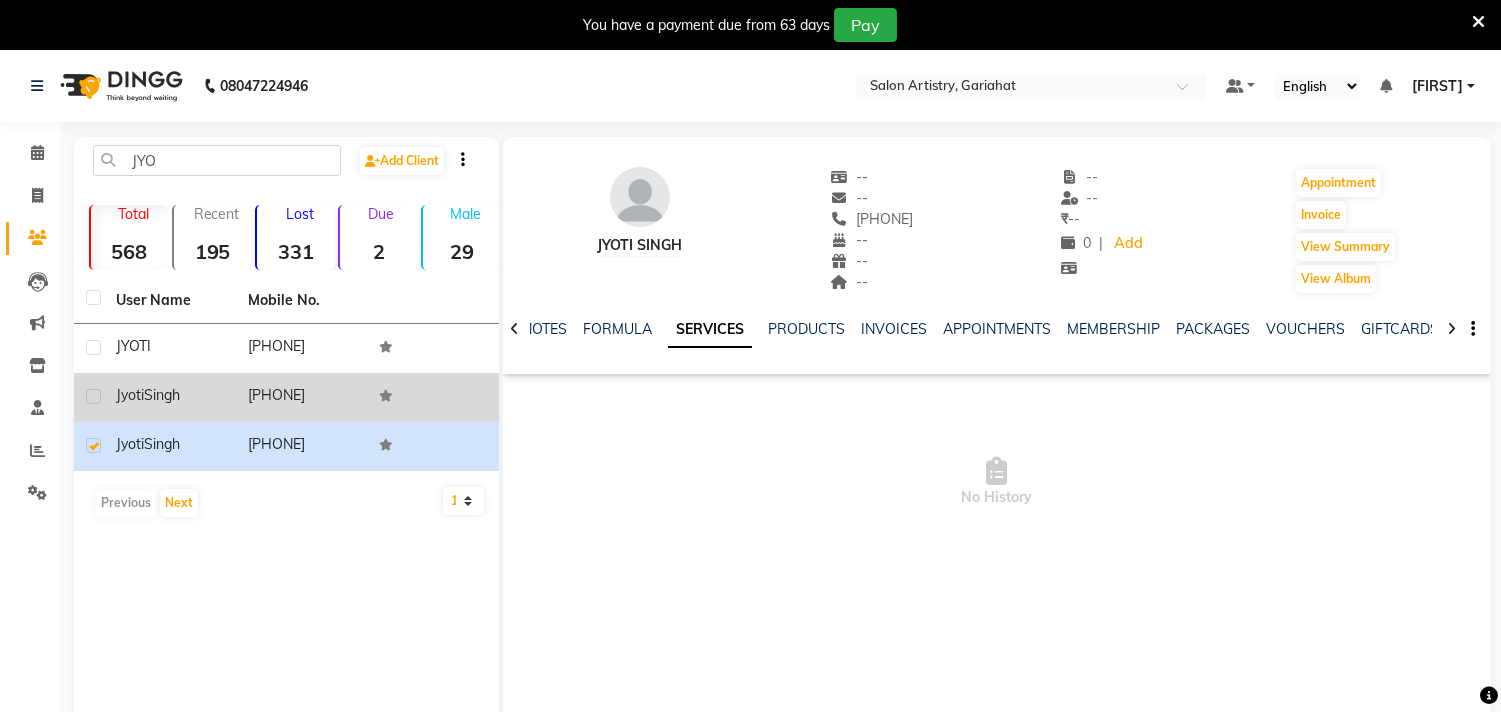 click 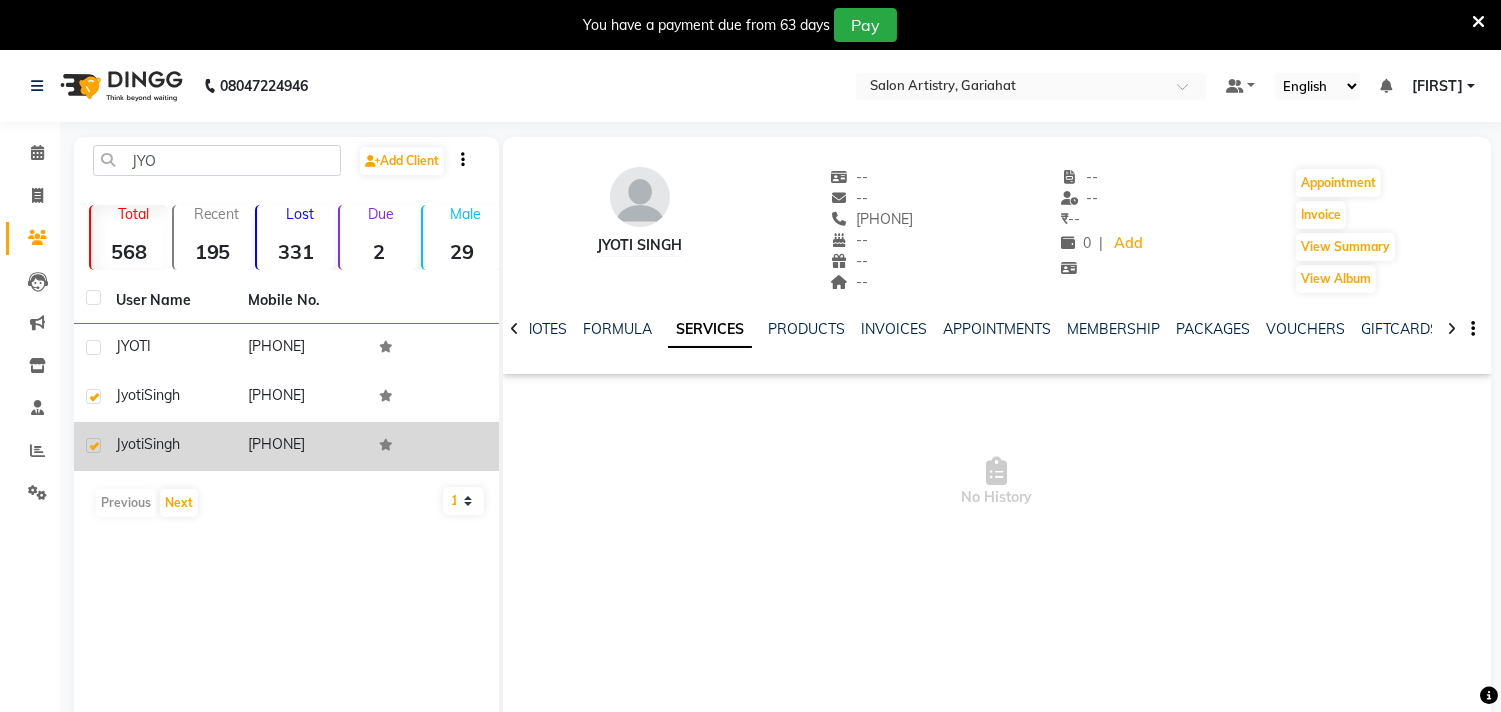 click 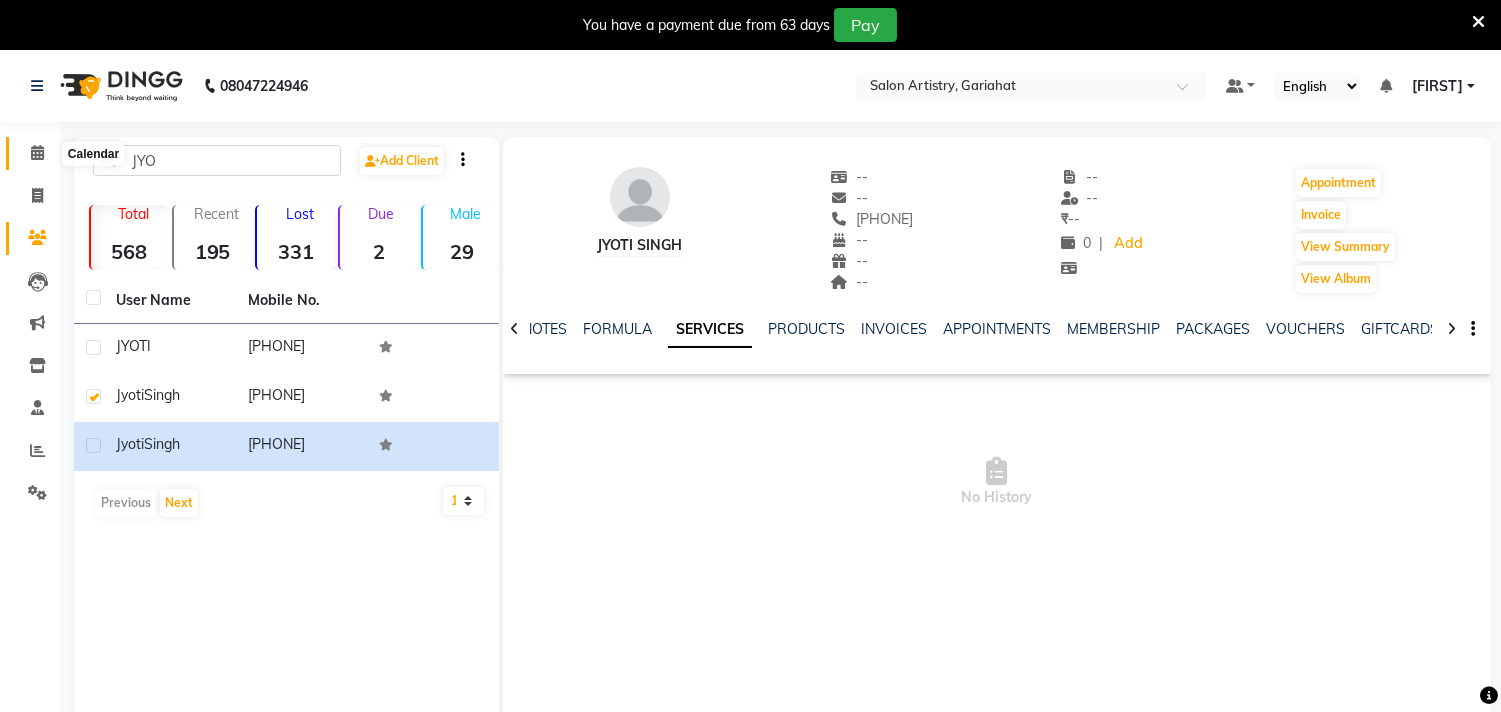 click 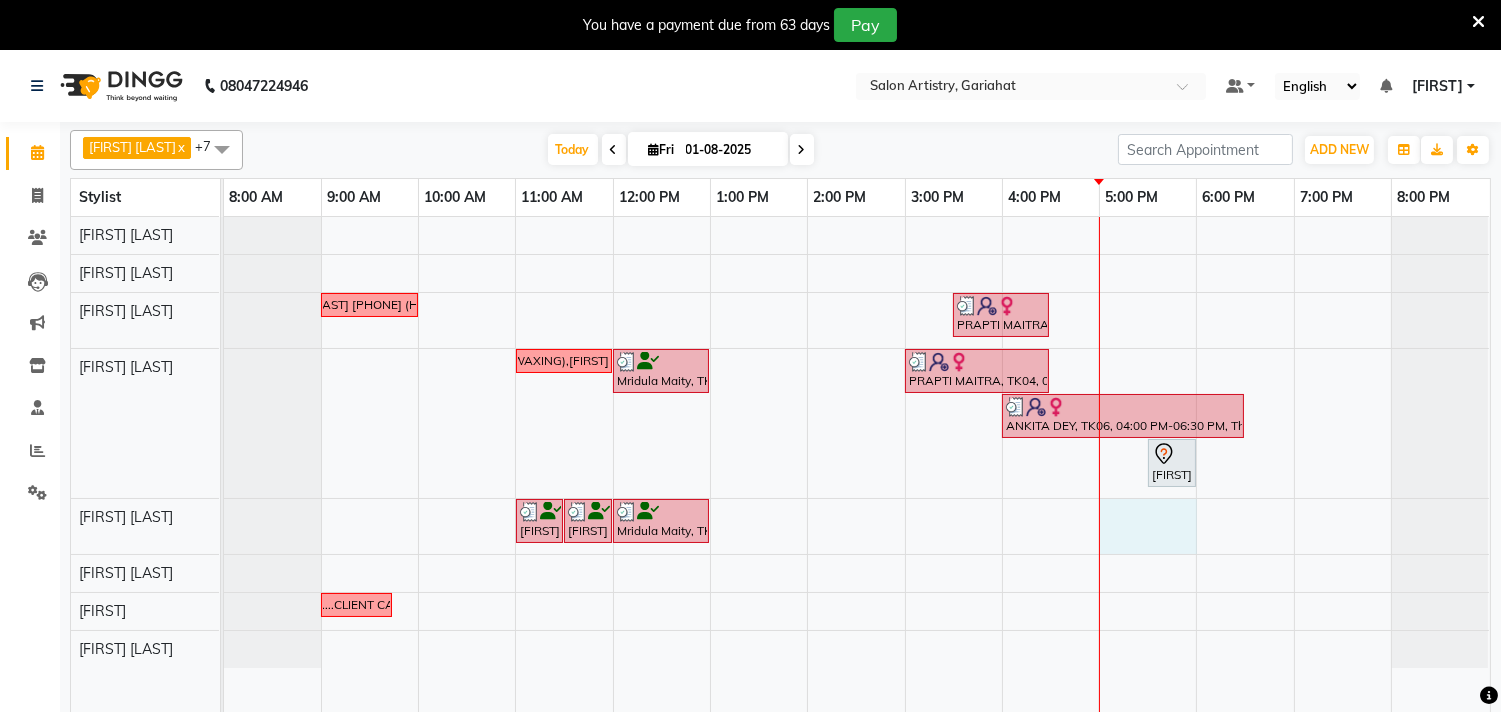 click on "ALKA PANDEY 7838416122 (HAIR CUT)      PRAPTI MAITRA, TK04, 03:30 PM-04:30 PM, Wash  - Wash & Blow Dry (Upto Mid Back),Boost - Health Boost  SAROMITA MAJUMDER 9883022210 (WAXING), PRIYANKA KARAN 6289952412 (WAXING),JHEELAM SARKAR 9547239750 (PEELOFF), DIPANWITA PATRA 856813005 (FACIAL)      Mridula Maity, TK02, 12:00 PM-01:00 PM, Waxing - Peel Off Waxing - Underarms,Waxing - Argan Oil Wax - Full Waxing (Hands, Legs, Peel Off Under Arms)     PRAPTI MAITRA, TK04, 03:00 PM-04:30 PM, Waxing - Argan Oil Wax - Midriff,Waxing - Argan Oil Wax - Full Legs,Waxing - Peel Off Waxing - Underarms     ANKITA DEY, TK06, 04:00 PM-06:30 PM, Threading - Eyebrows,Threading - Forehead,Waxing - Peel Off Waxing - Upper/Lower Lip,Waxing - Peel Off Waxing - Upper/Lower Lip,Waxing - Peel Off Waxing - Chin             Sayantani Chakraborty, TK05, 05:30 PM-06:00 PM, Waxing - Argan Oil Wax - Full Arms     Chitrita Gupta Mukherjee, TK03, 11:00 AM-11:30 AM, Threading - Eyebrows" at bounding box center (857, 477) 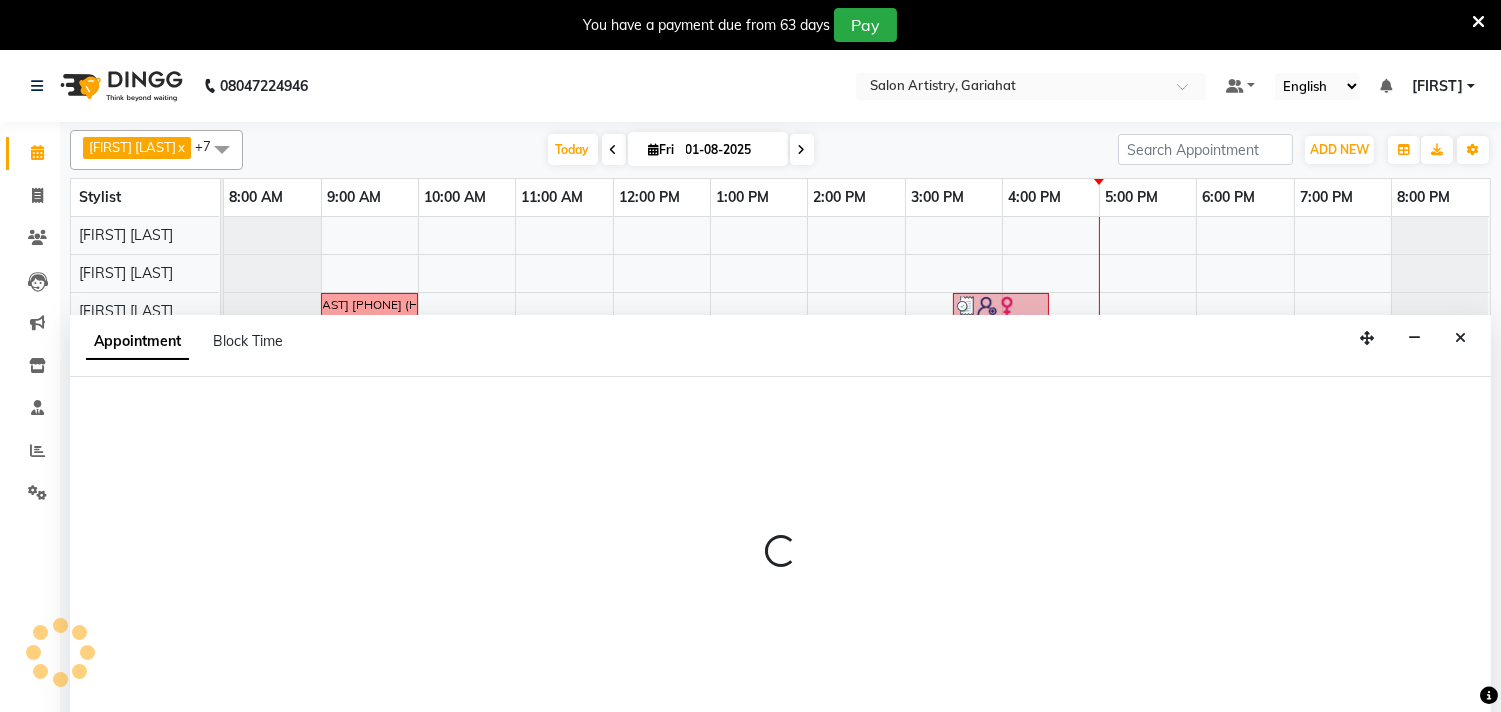 scroll, scrollTop: 50, scrollLeft: 0, axis: vertical 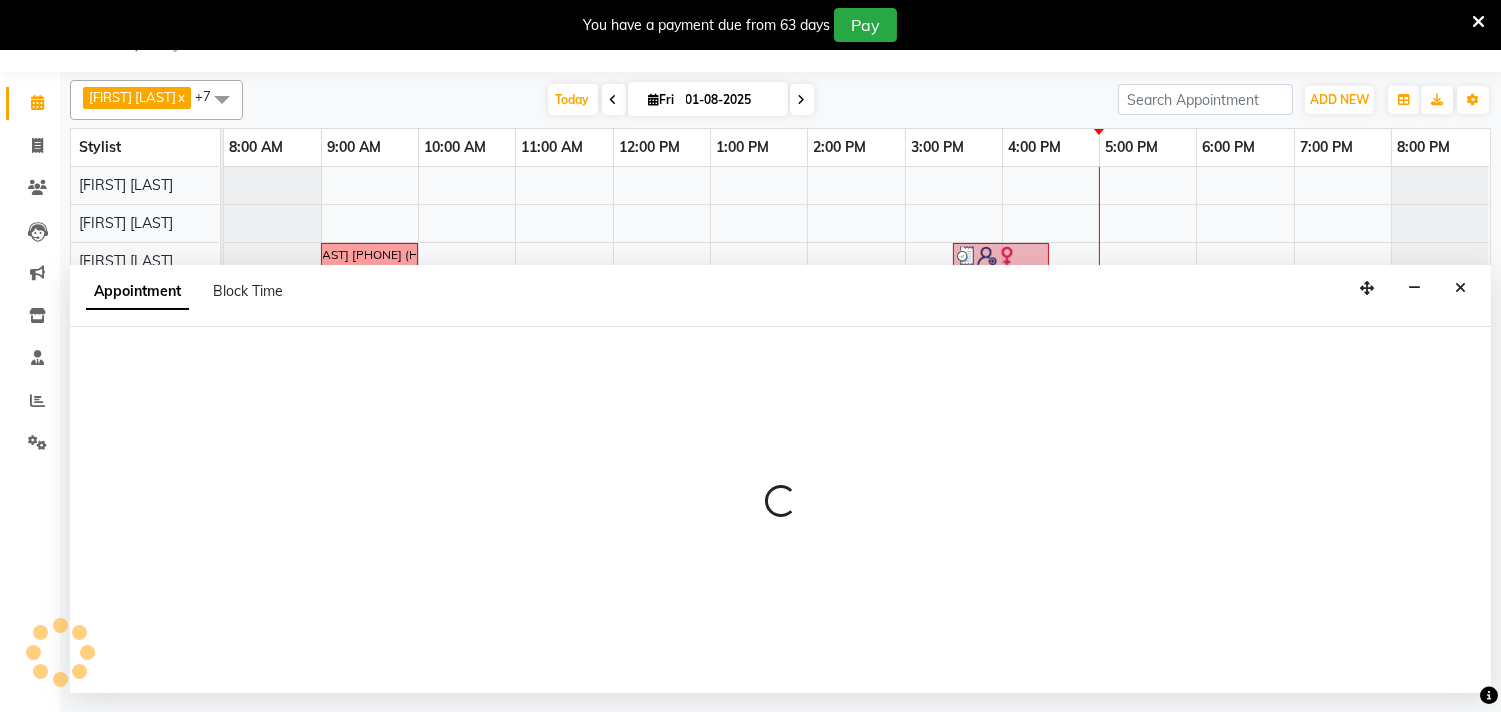 select on "82201" 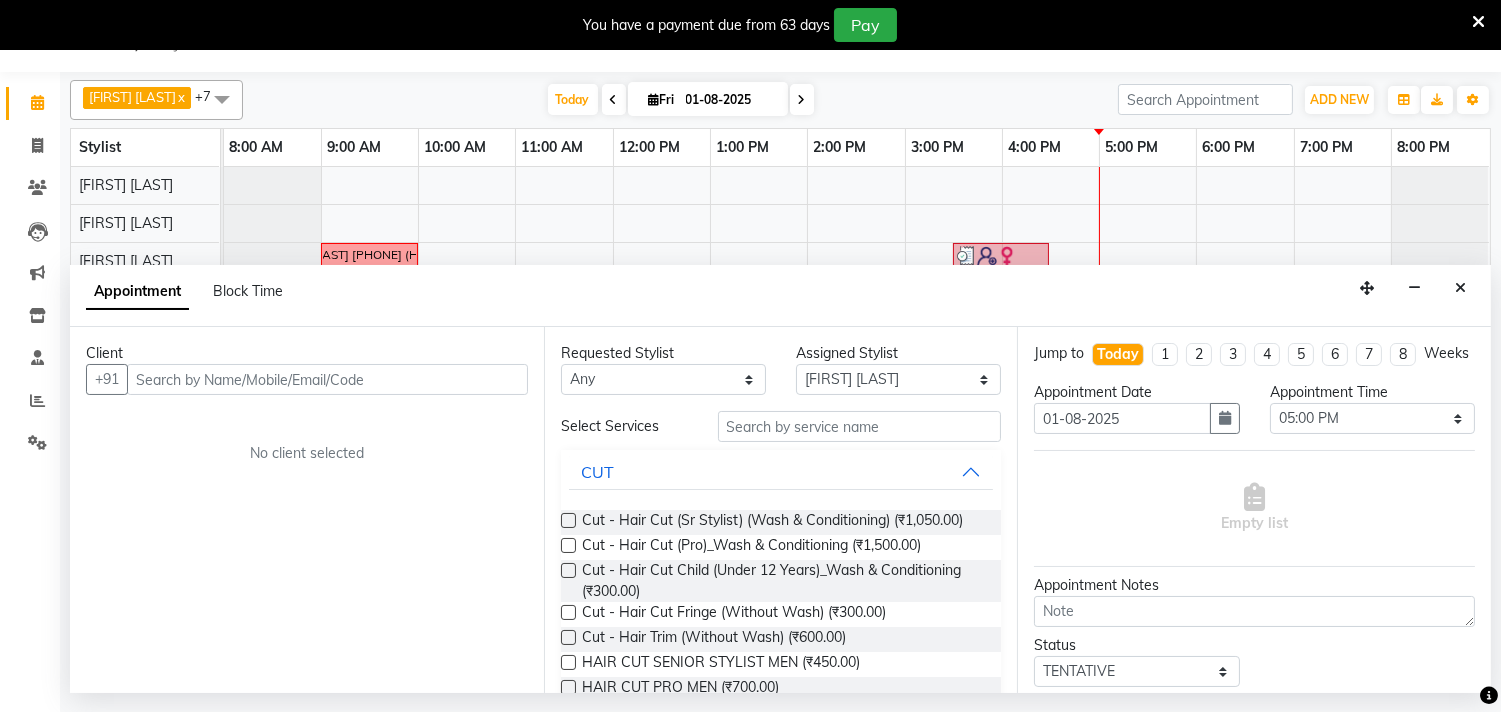 click on "Client" at bounding box center (307, 353) 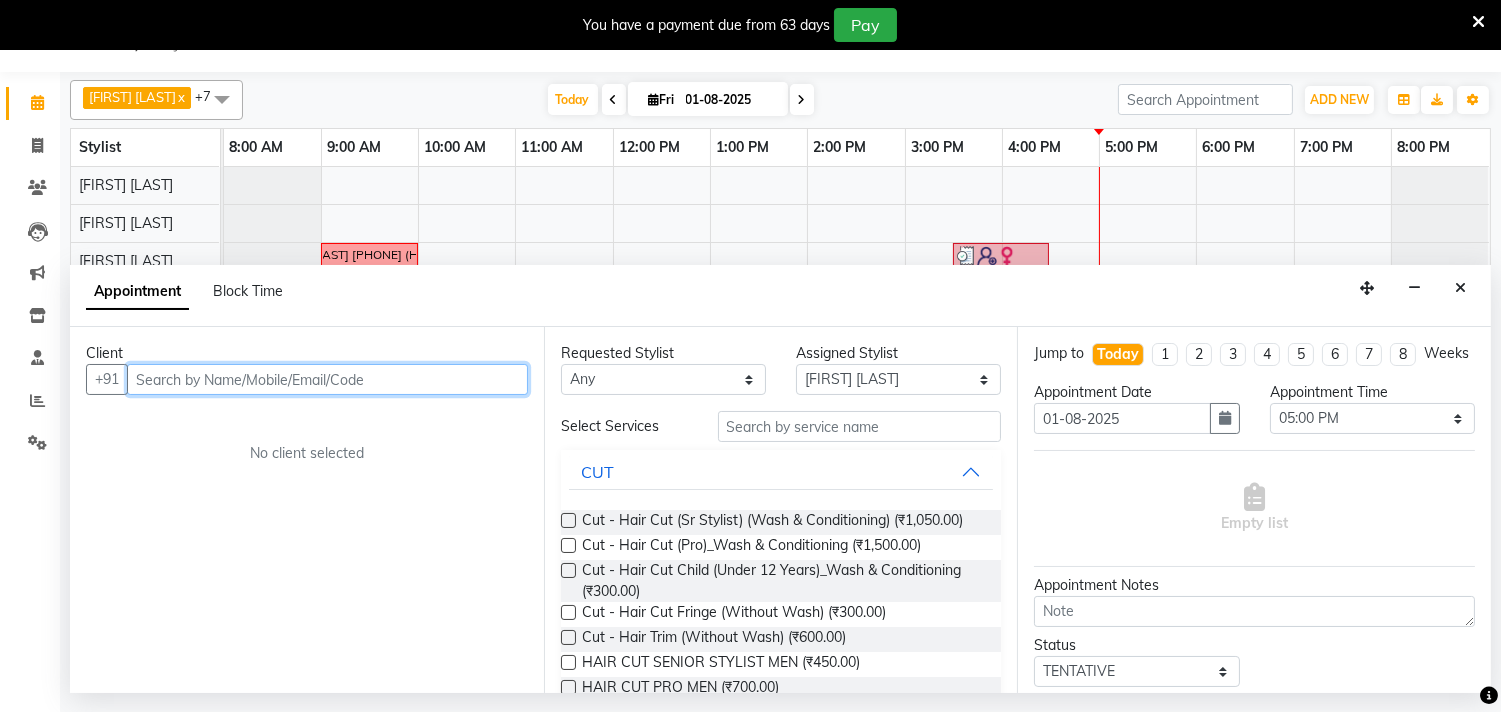 click at bounding box center (327, 379) 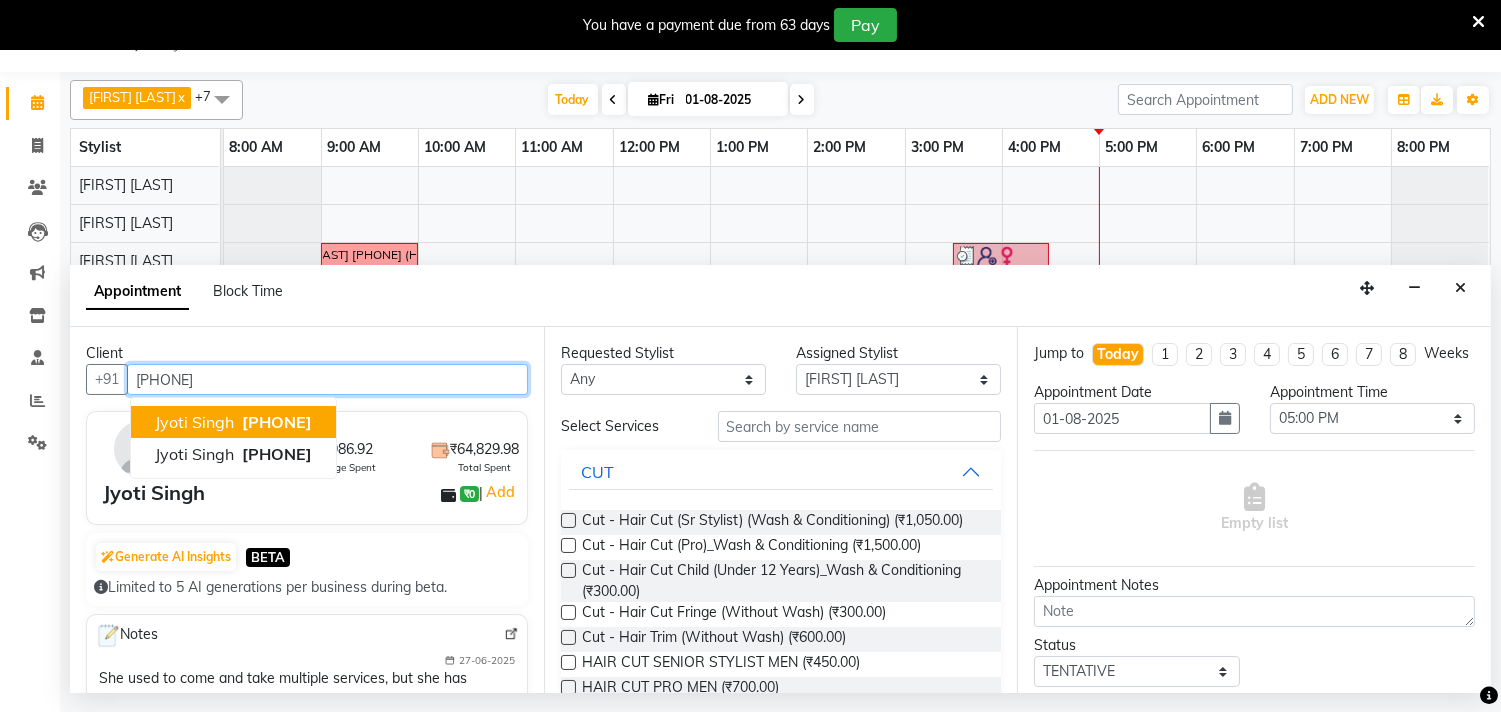click on "[PHONE]" at bounding box center (277, 422) 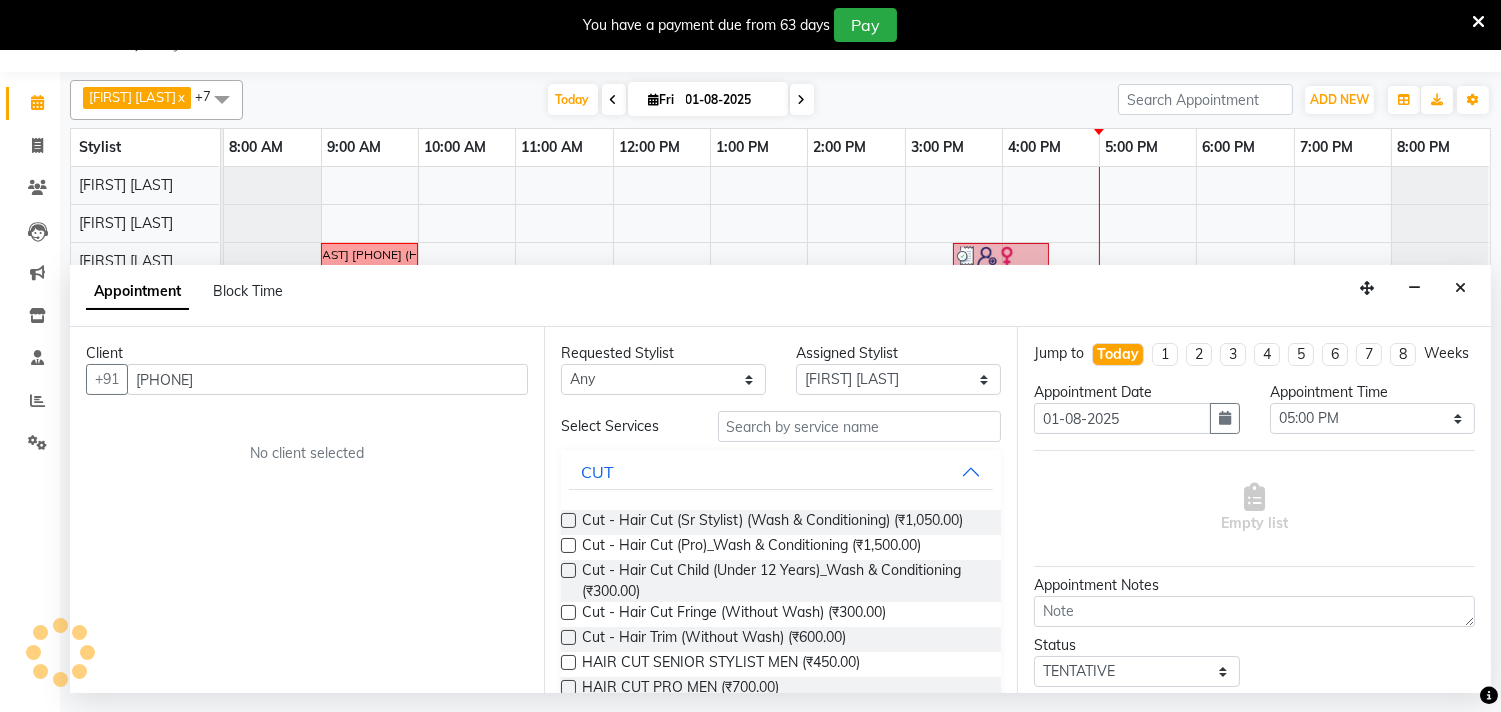 click on "Client +91 9123067558  No client selected" at bounding box center [307, 509] 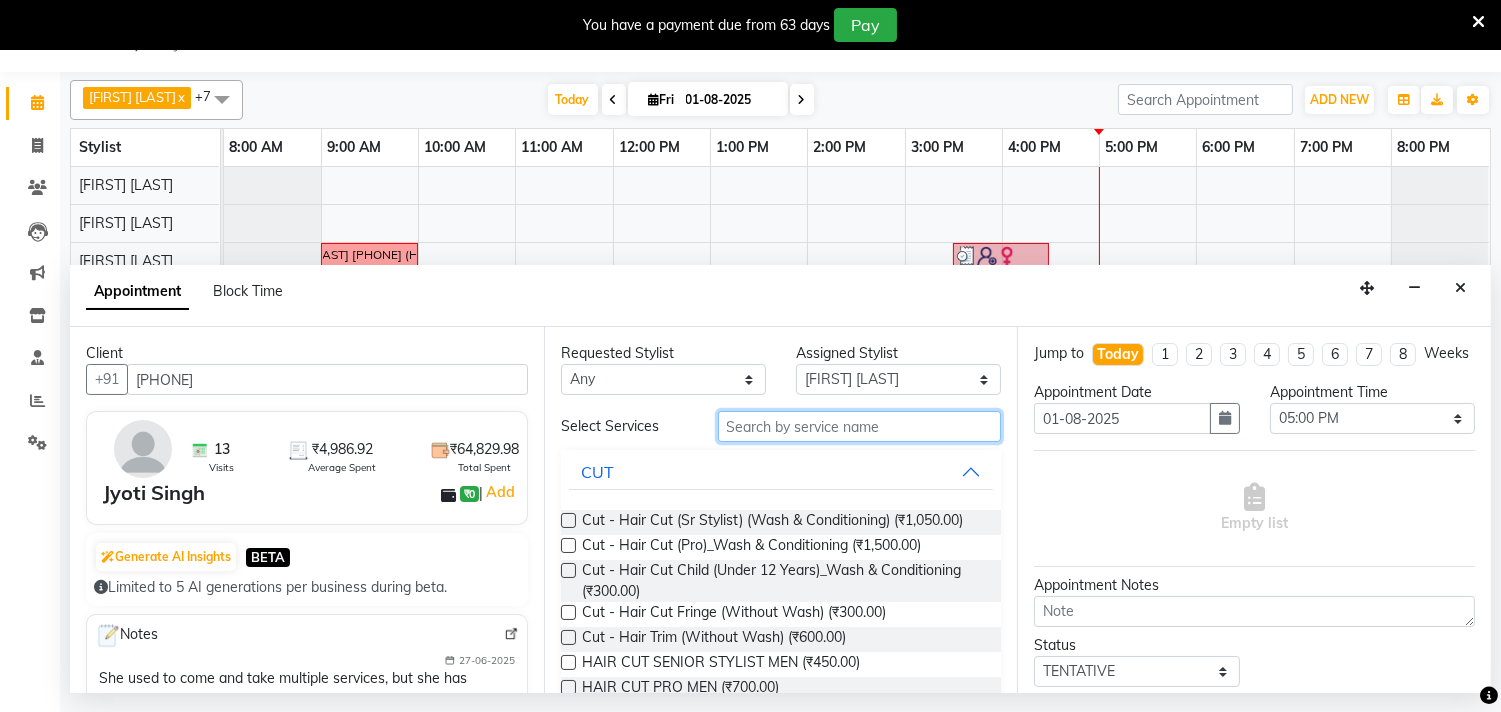 click at bounding box center (860, 426) 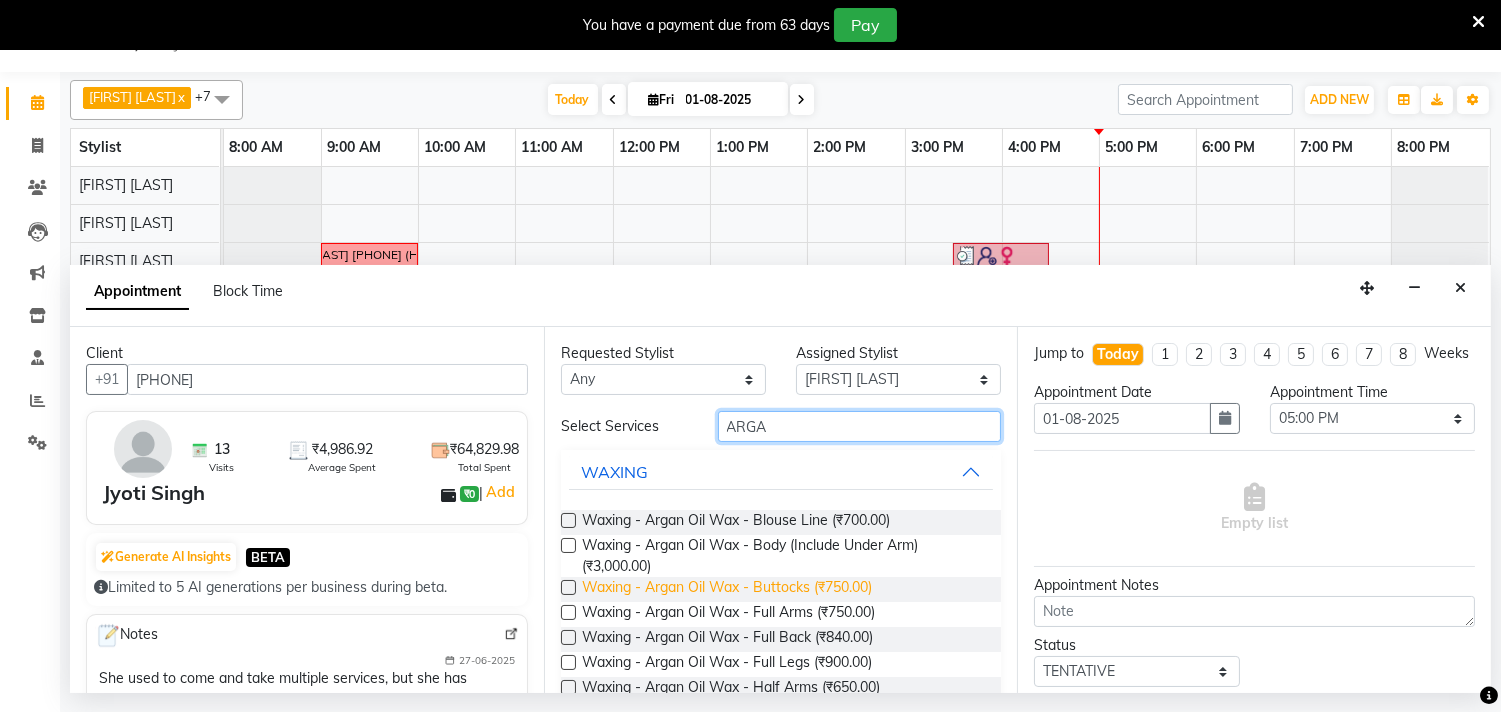 scroll, scrollTop: 111, scrollLeft: 0, axis: vertical 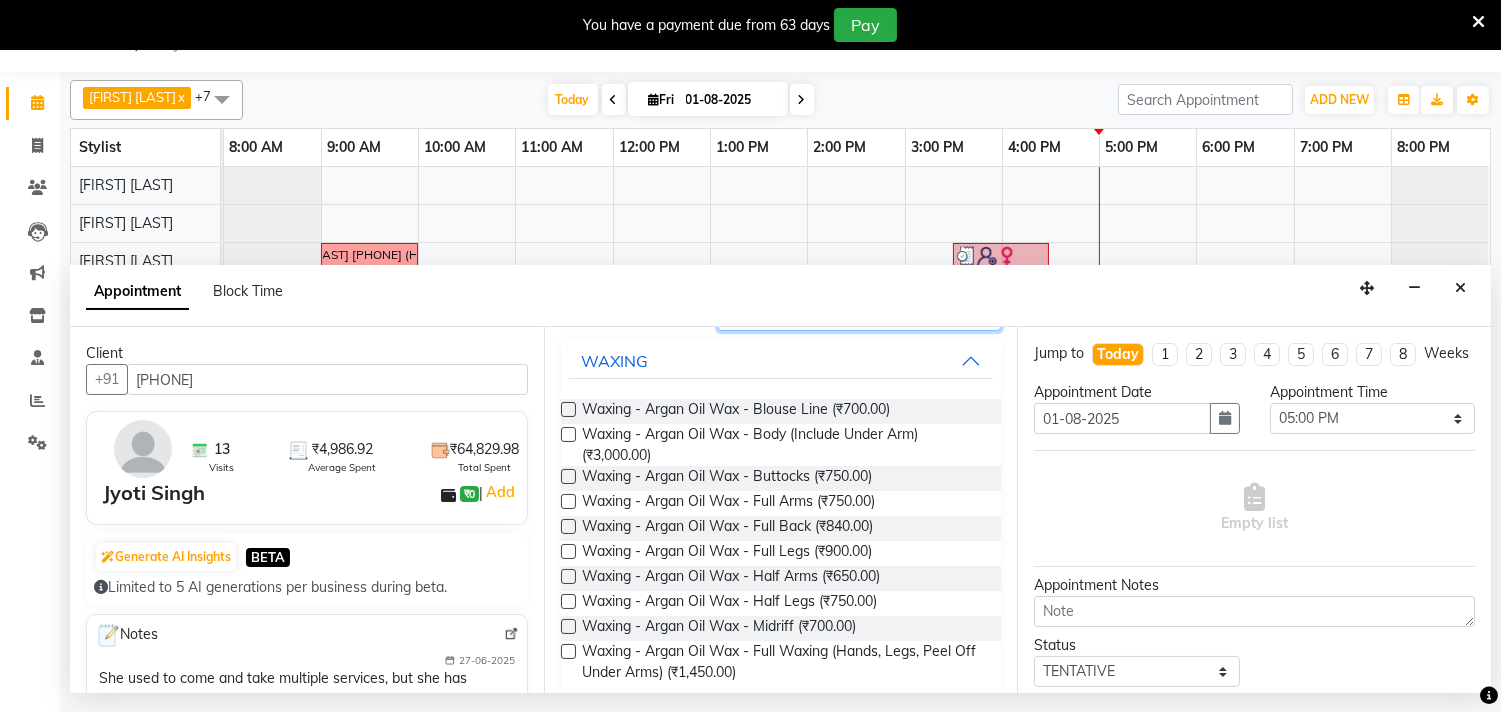 type on "ARGA" 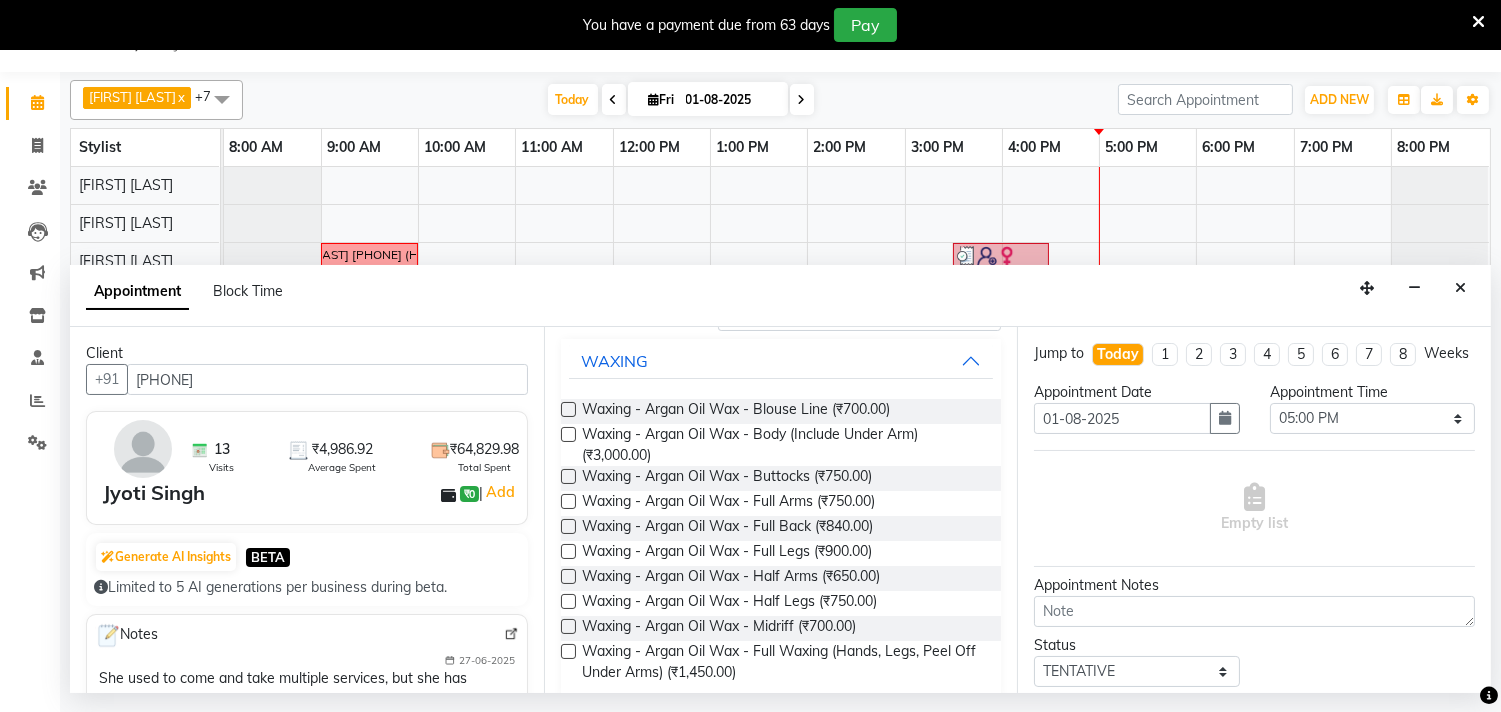 click at bounding box center (568, 501) 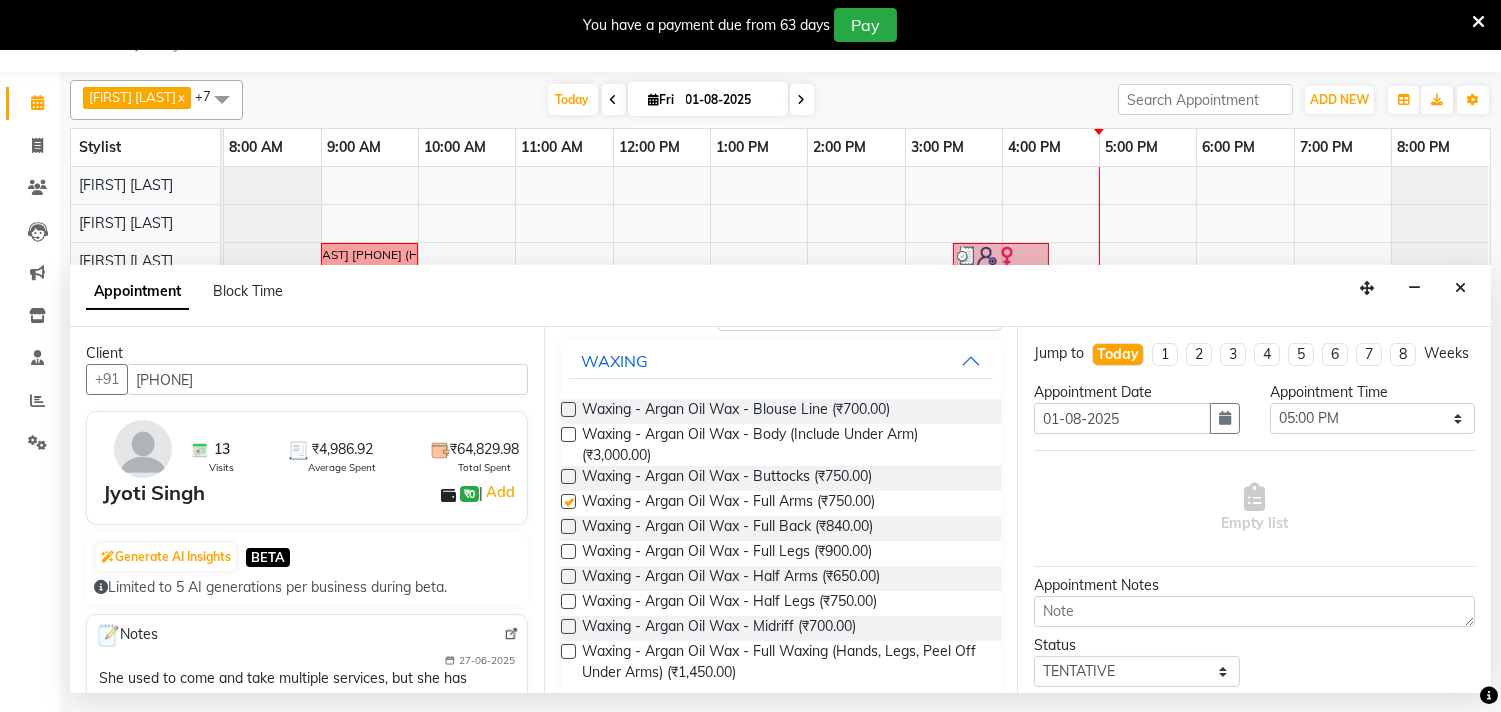 click at bounding box center [568, 501] 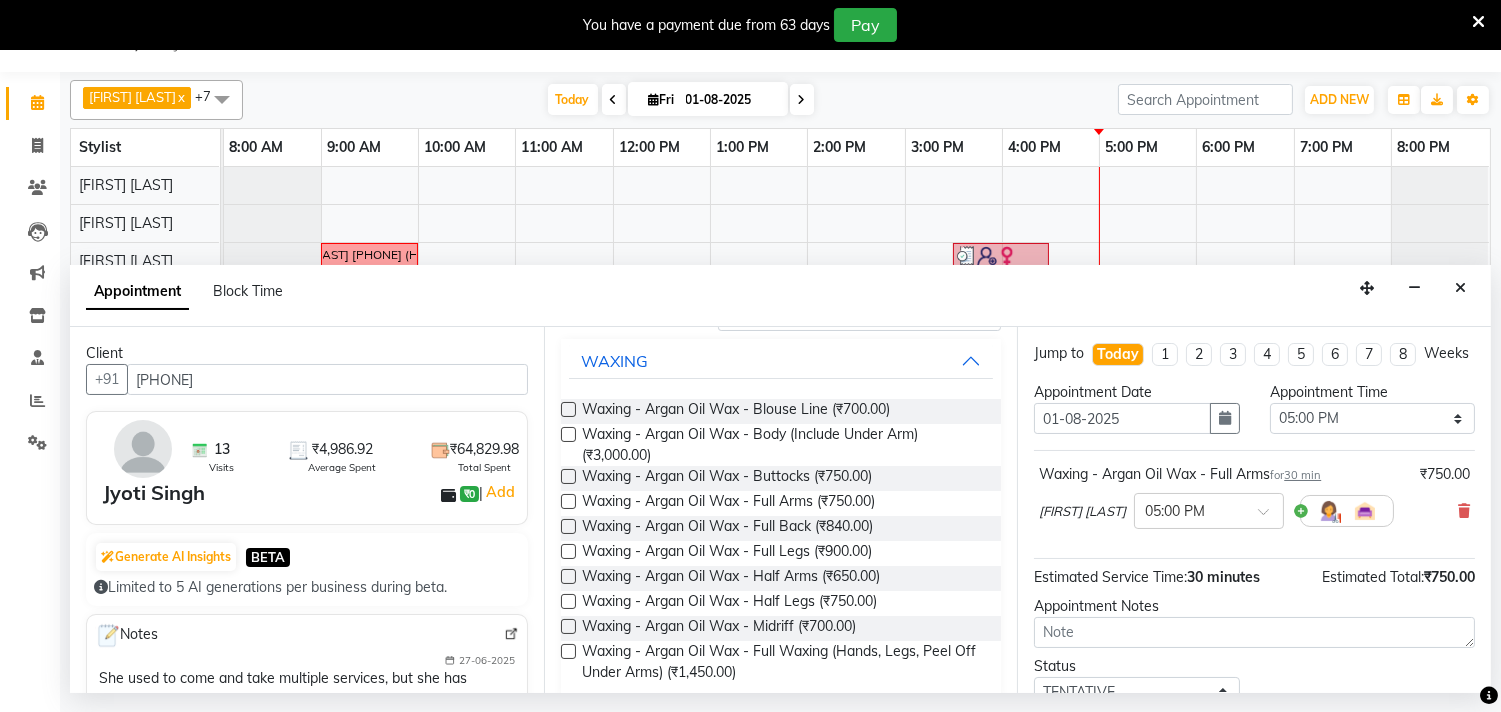 click at bounding box center [568, 551] 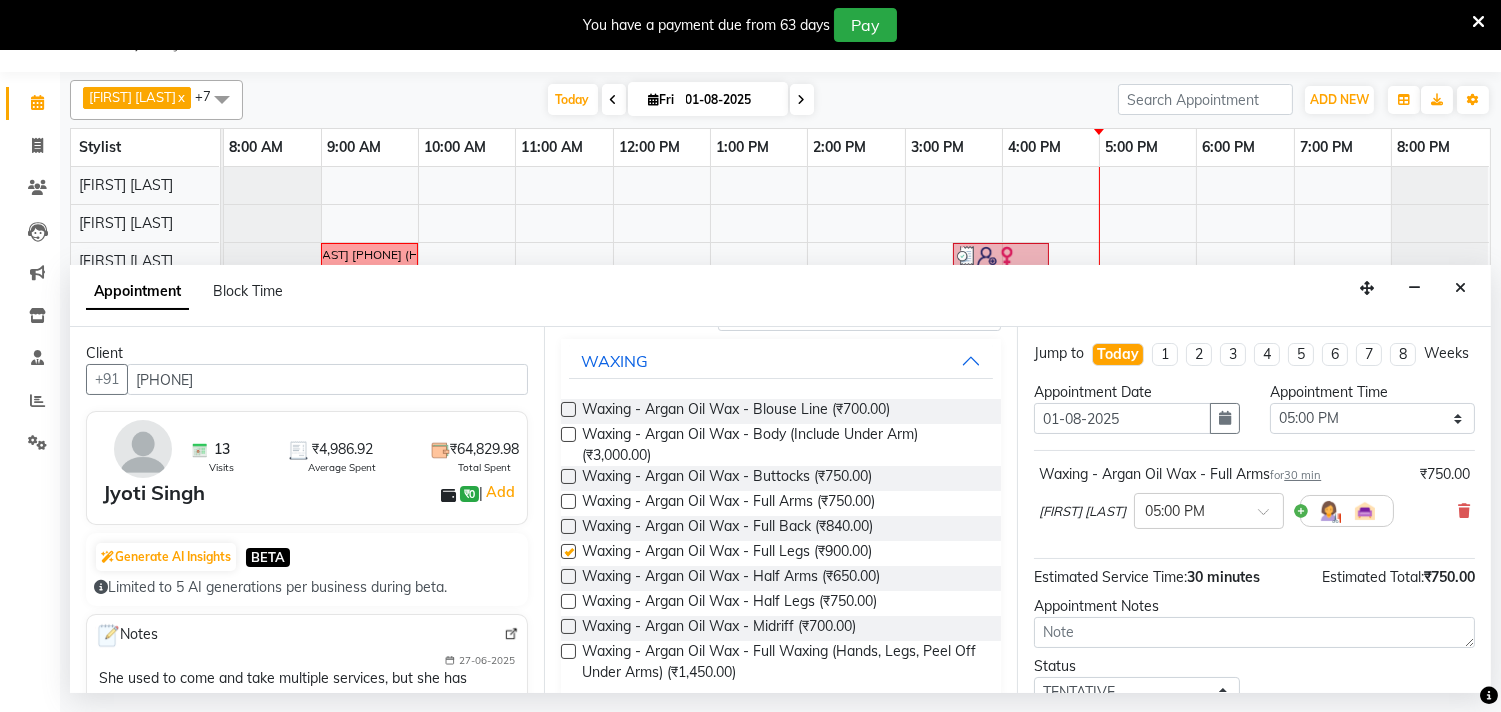 click at bounding box center [568, 551] 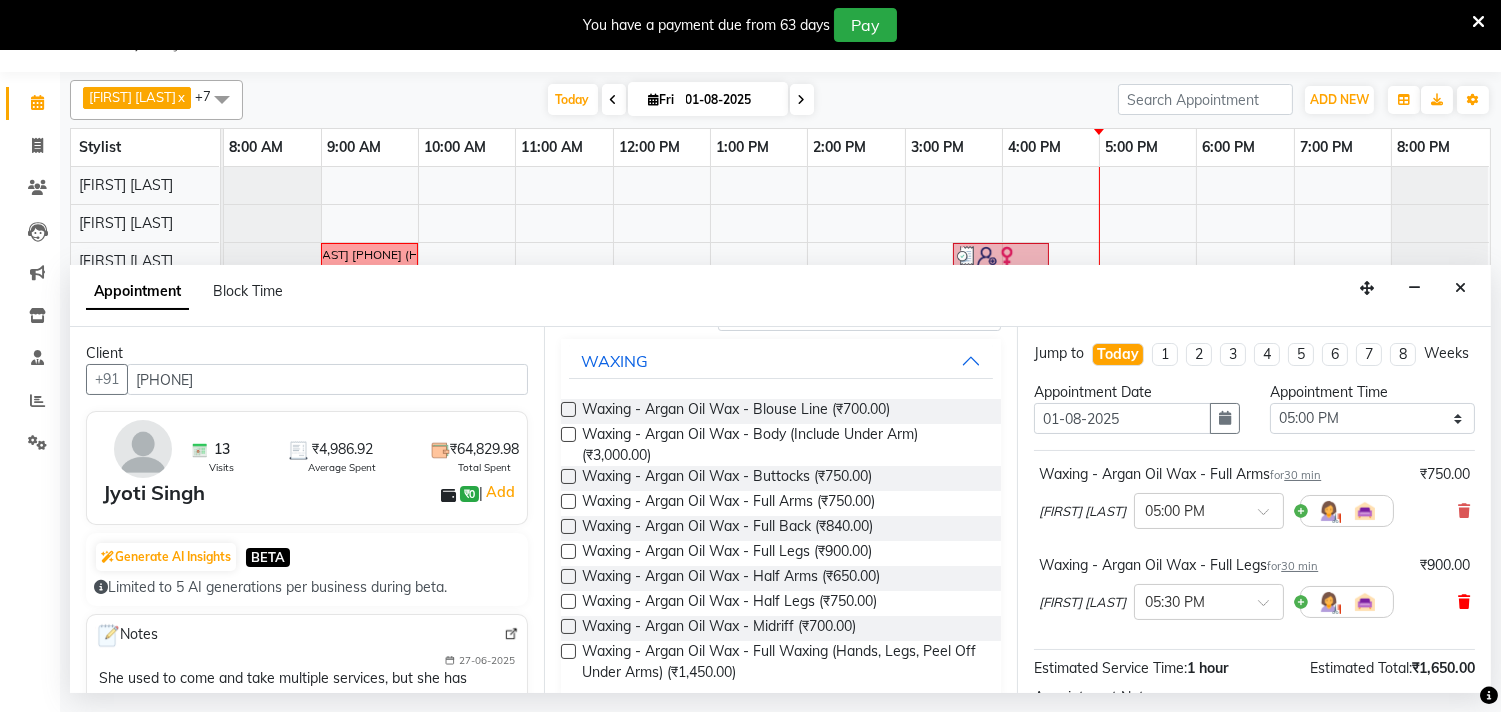 click at bounding box center [1464, 602] 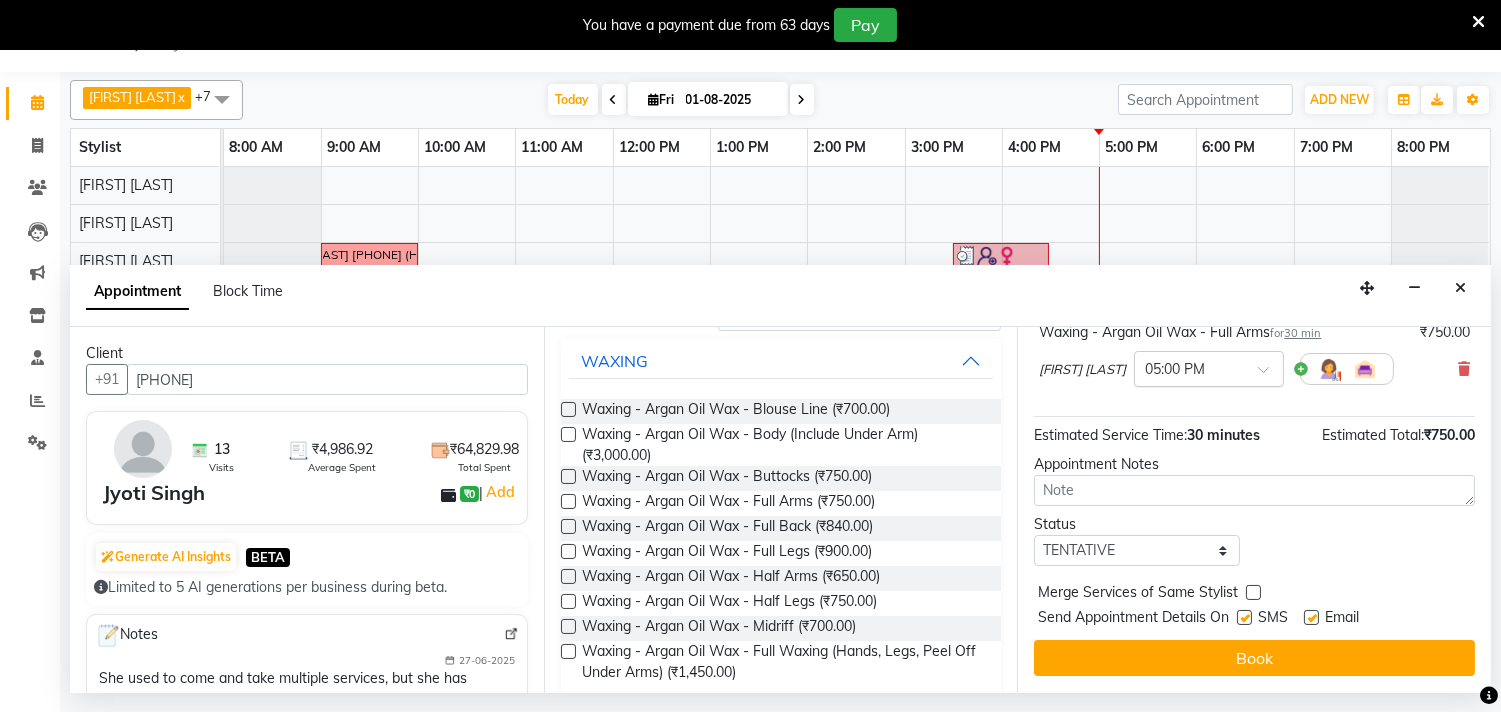 scroll, scrollTop: 161, scrollLeft: 0, axis: vertical 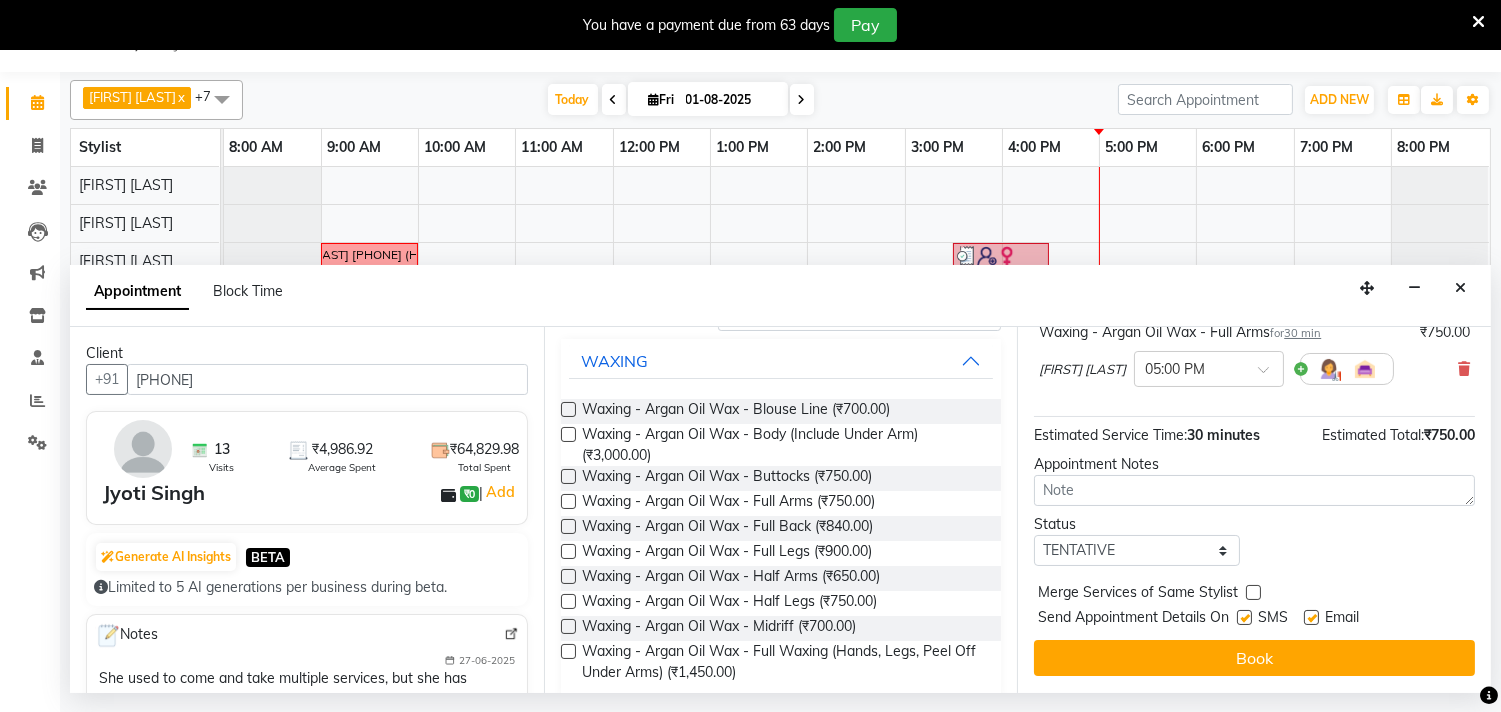 click on "Book" at bounding box center [1254, 658] 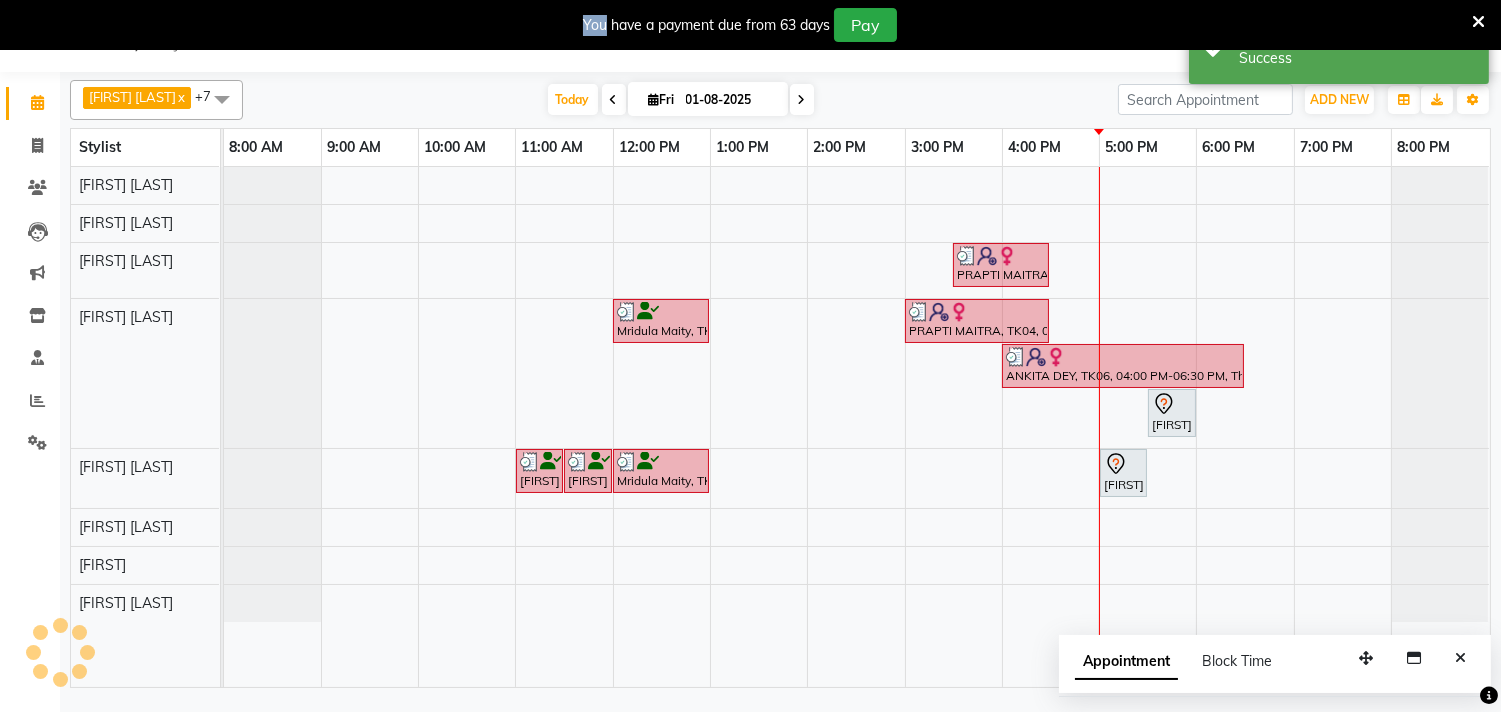 scroll, scrollTop: 0, scrollLeft: 0, axis: both 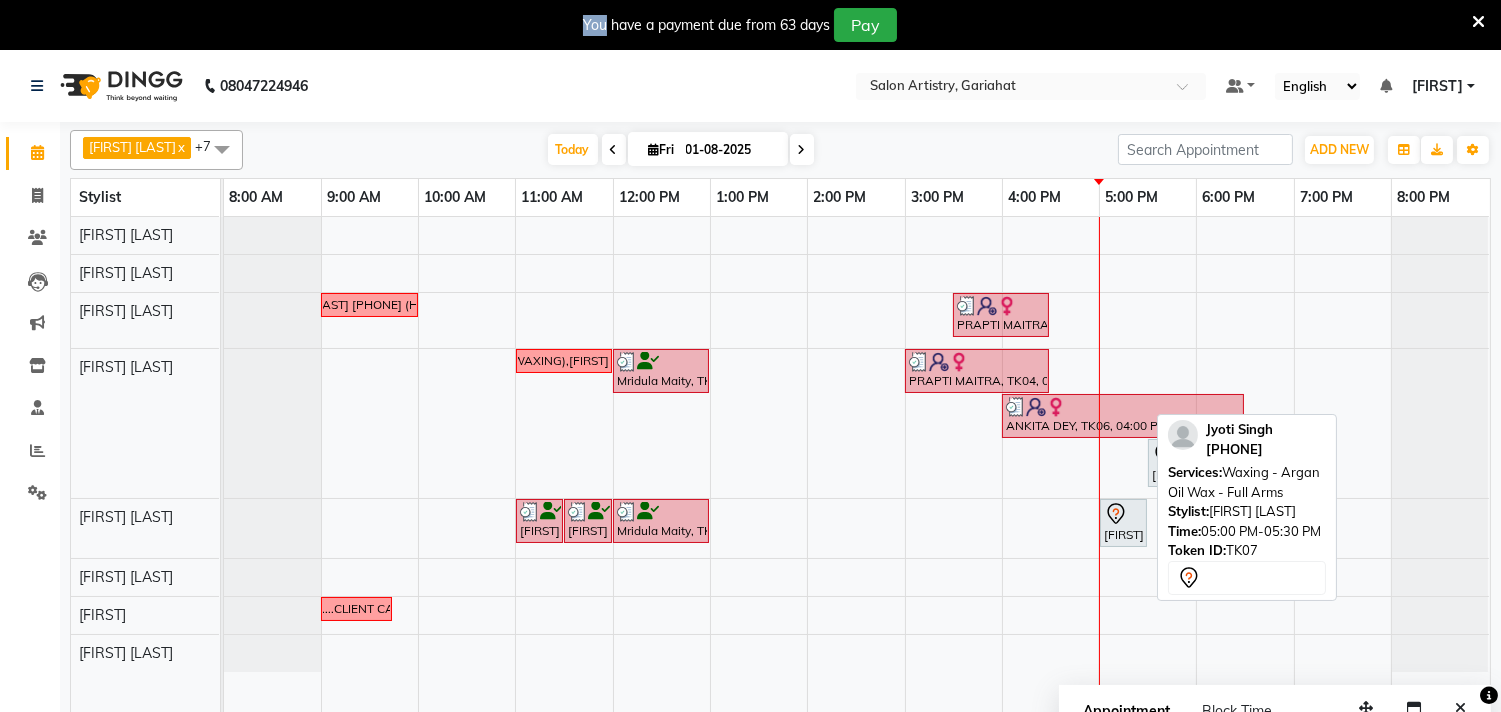 click on "[FIRST] [LAST], TK07, 05:00 PM-05:30 PM, Waxing - Argan Oil Wax - Full Arms" at bounding box center [1123, 523] 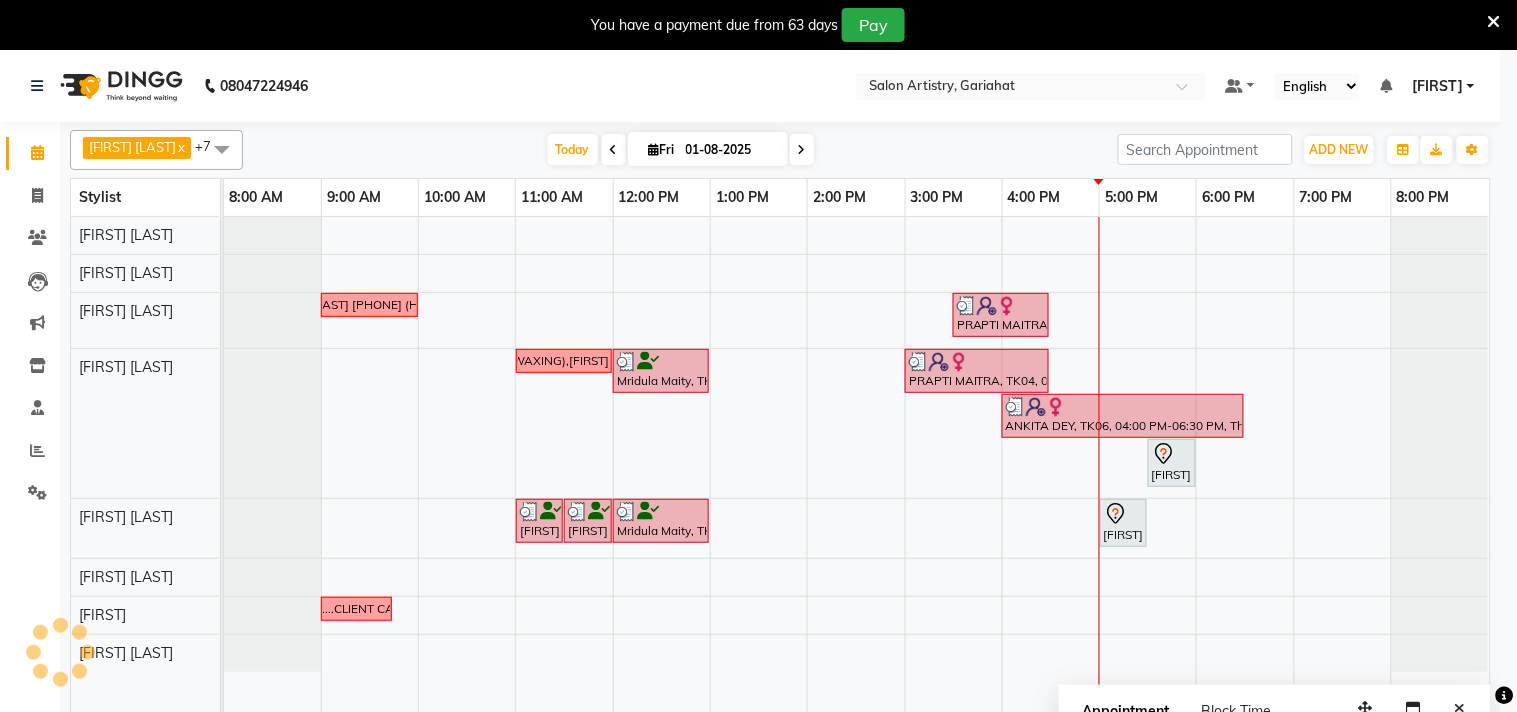 select on "7" 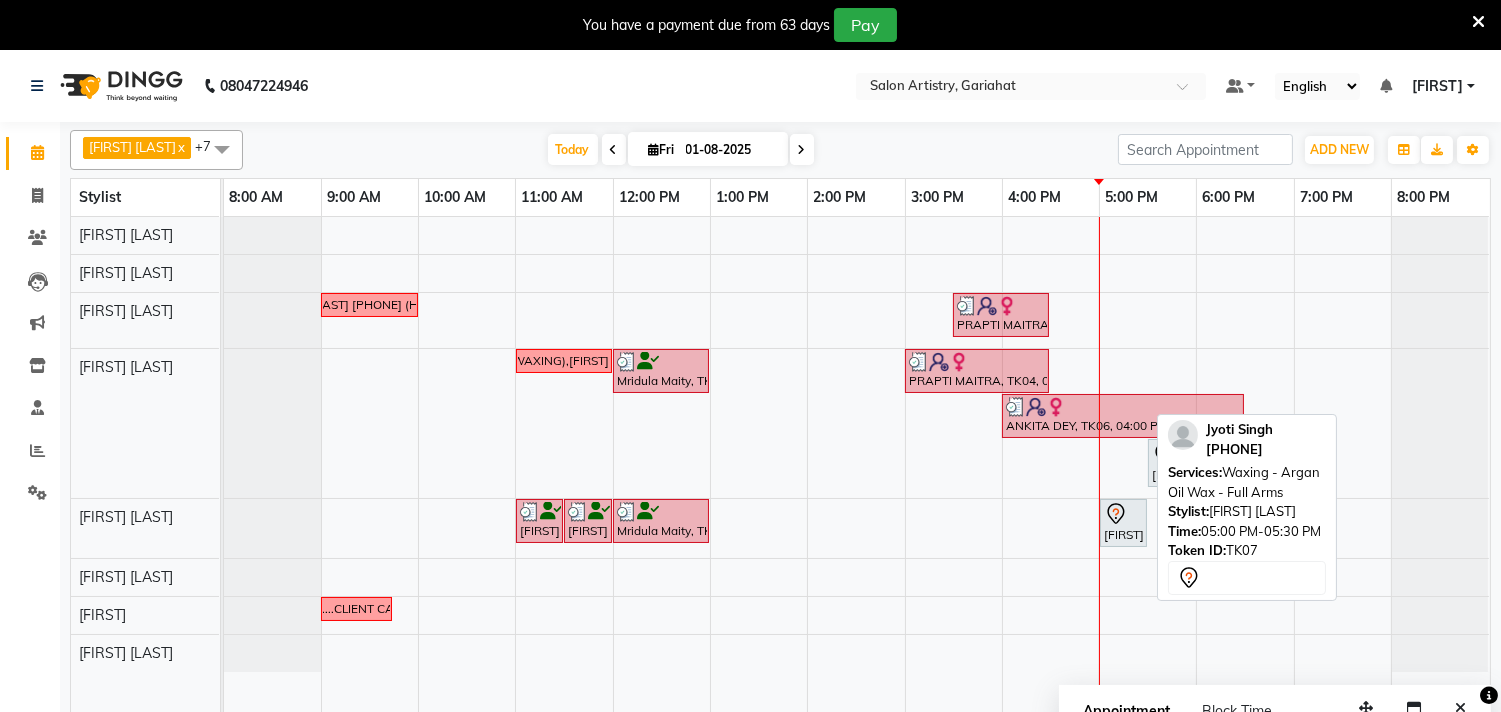 click 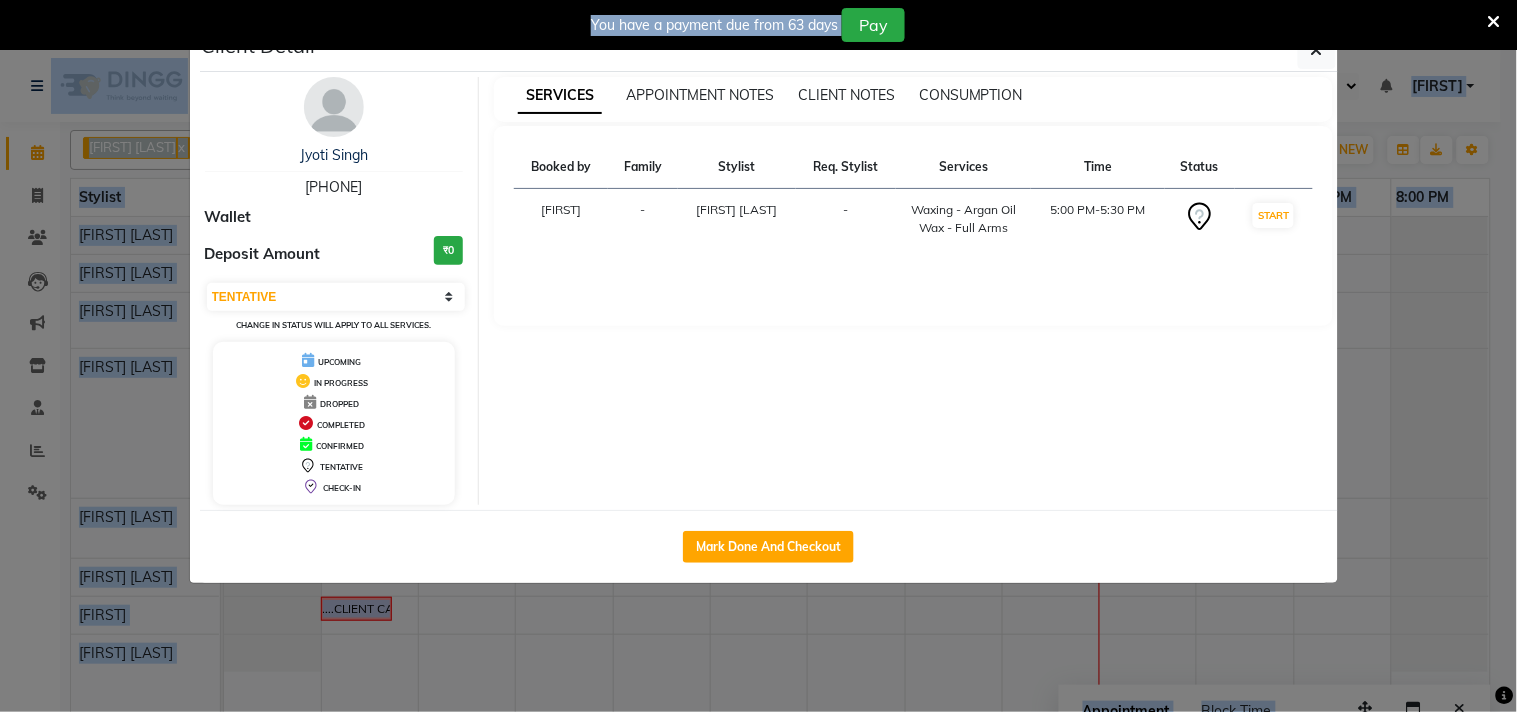 click on "SERVICES APPOINTMENT NOTES CLIENT NOTES CONSUMPTION Booked by Family Stylist Req. Stylist Services Time Status  Debolina   - Sampa Maity -  Waxing - Argan Oil Wax - Full Arms   5:00 PM-5:30 PM   START" at bounding box center (913, 291) 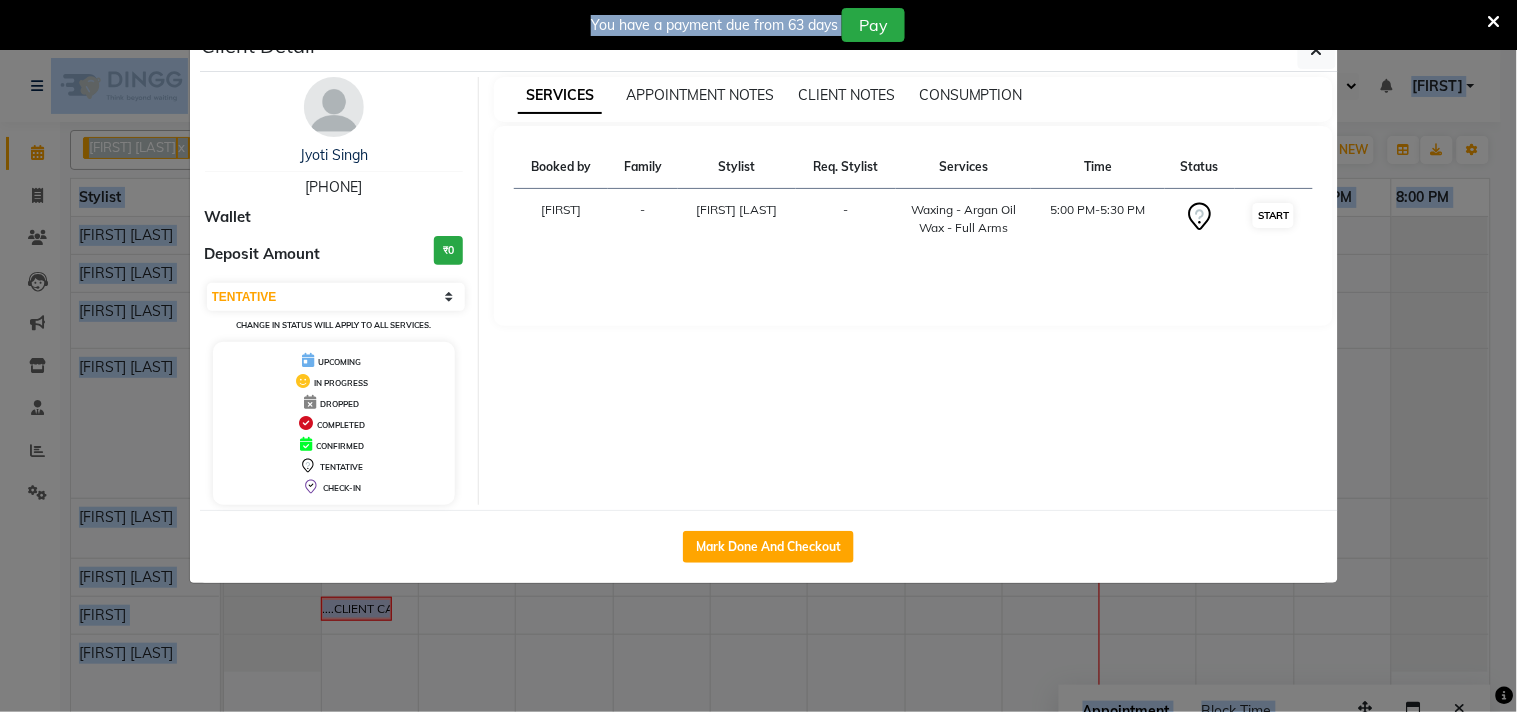 click on "START" at bounding box center (1273, 215) 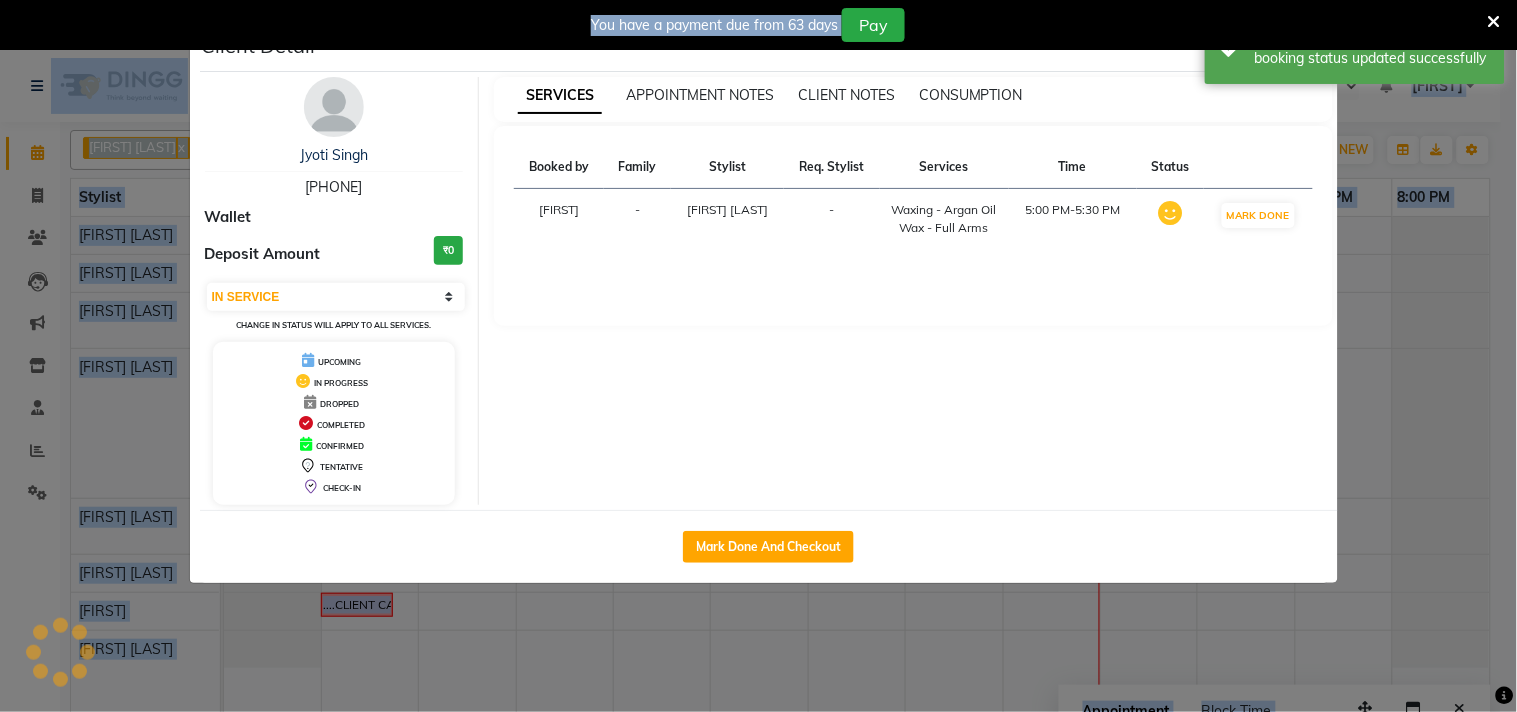 click on "SERVICES APPOINTMENT NOTES CLIENT NOTES CONSUMPTION Booked by Family Stylist Req. Stylist Services Time Status  Debolina   - Sampa Maity -  Waxing - Argan Oil Wax - Full Arms   5:00 PM-5:30 PM   MARK DONE" at bounding box center [913, 291] 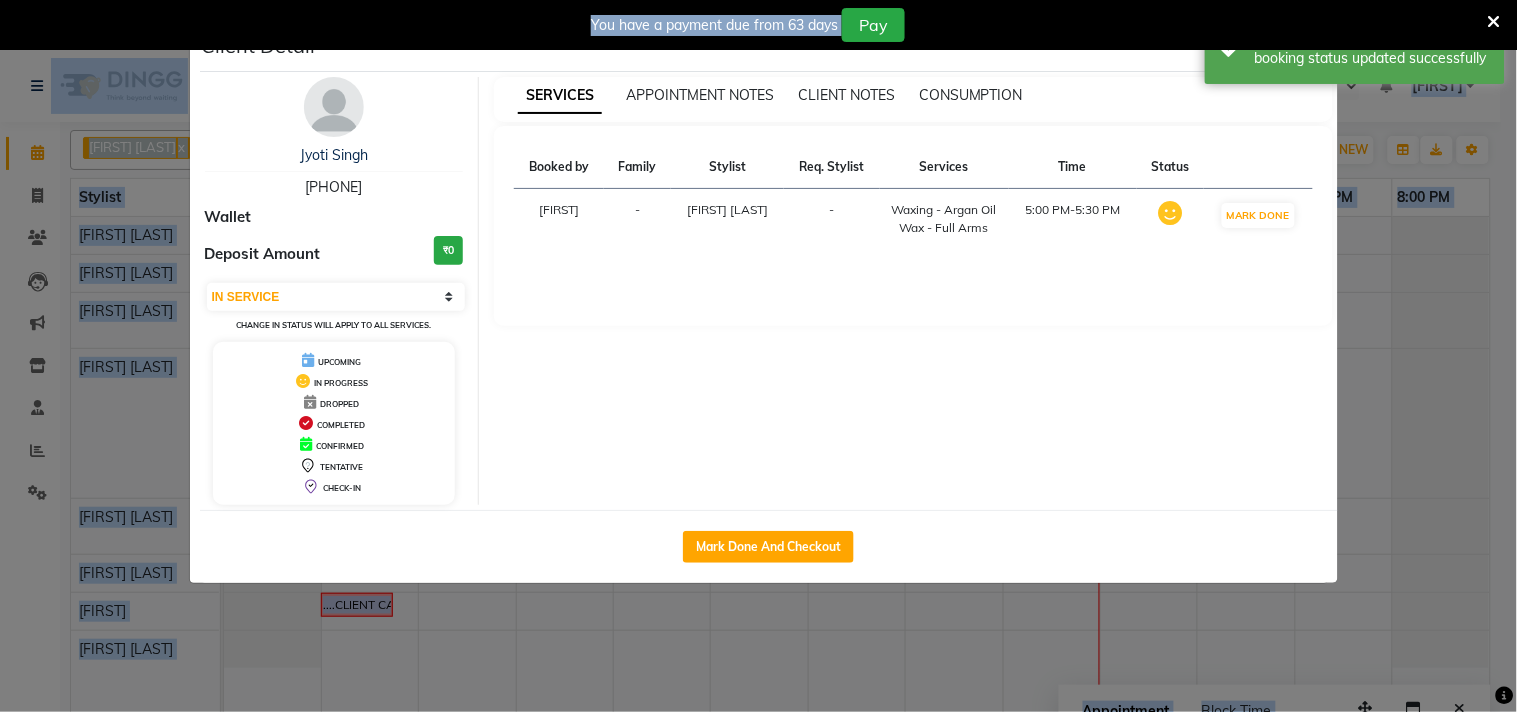 click on "SERVICES APPOINTMENT NOTES CLIENT NOTES CONSUMPTION Booked by Family Stylist Req. Stylist Services Time Status  Debolina   - Sampa Maity -  Waxing - Argan Oil Wax - Full Arms   5:00 PM-5:30 PM   MARK DONE" at bounding box center (913, 291) 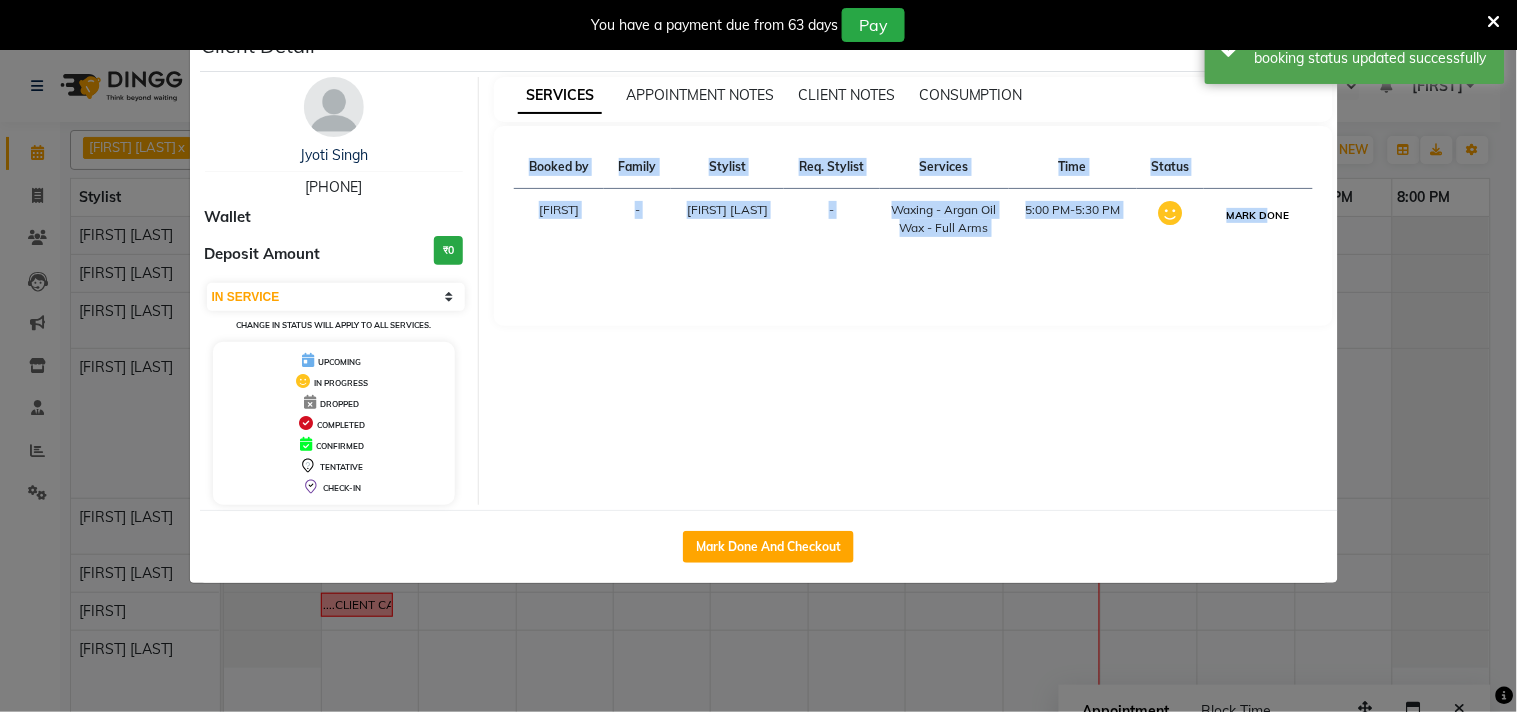 click on "MARK DONE" at bounding box center [1258, 215] 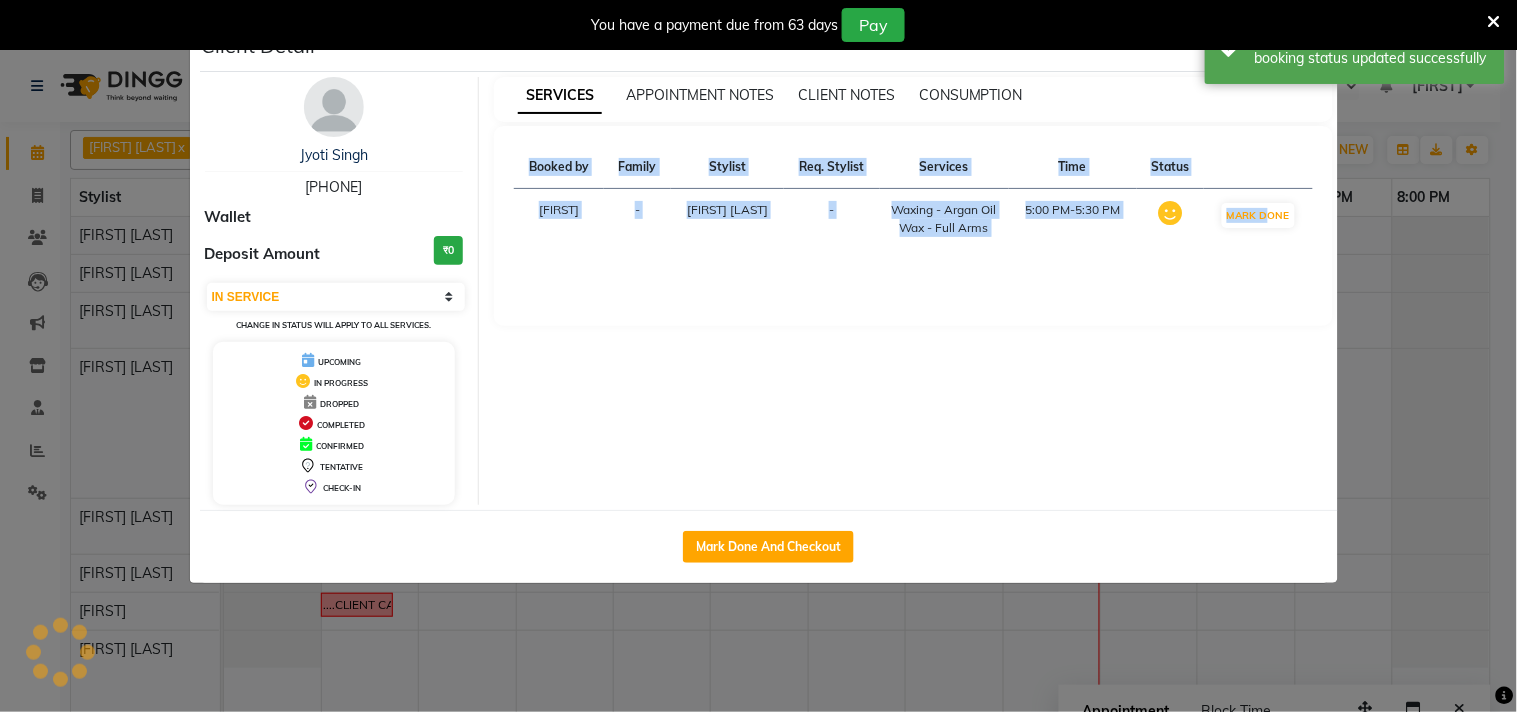 select on "3" 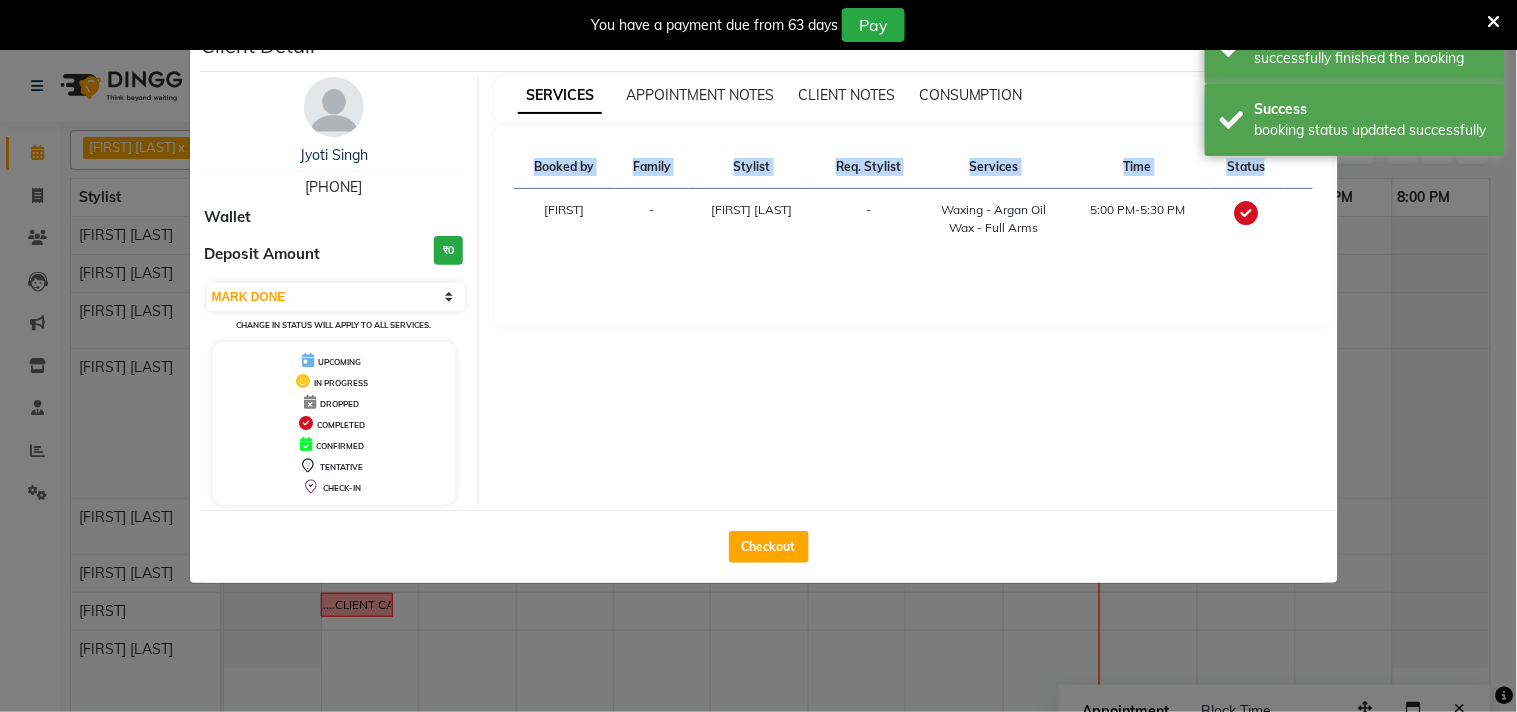 click at bounding box center (1246, 213) 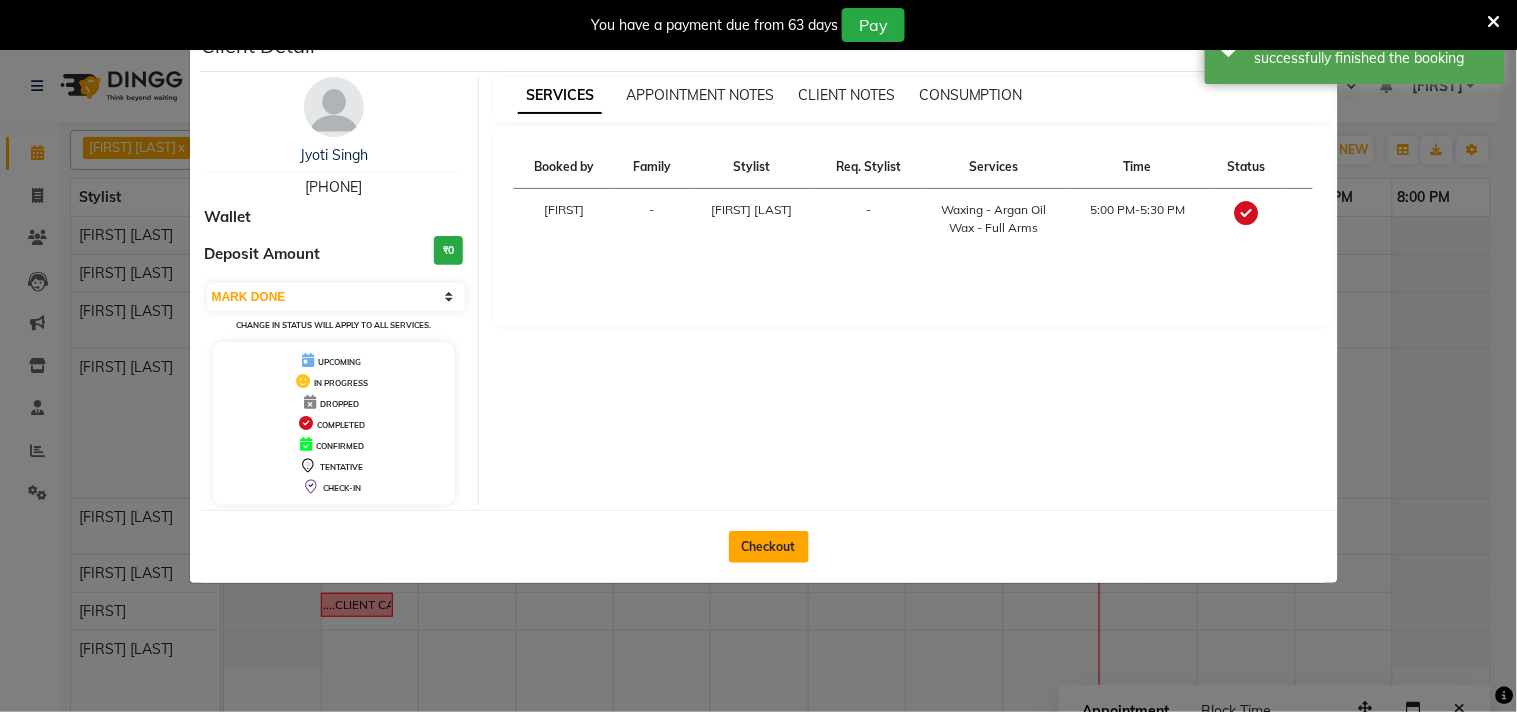 click on "Checkout" 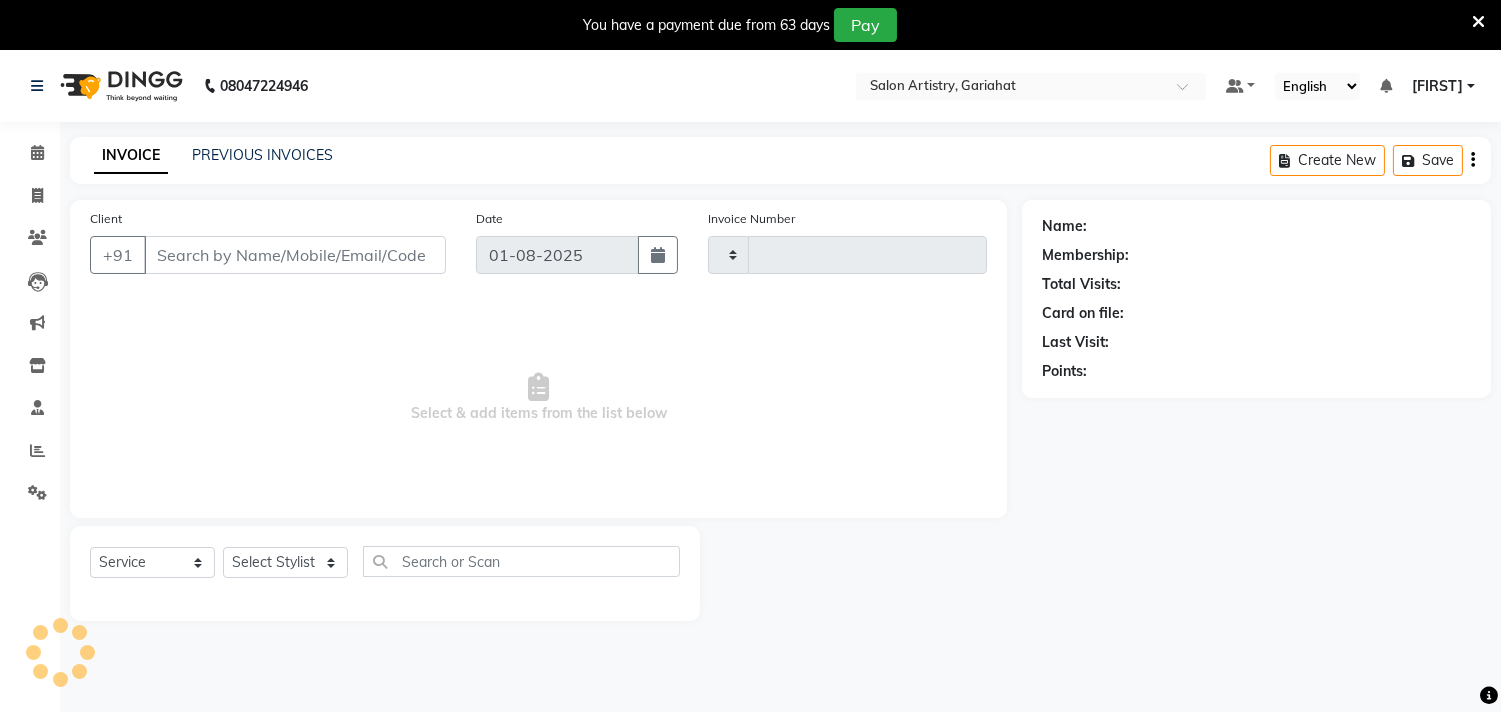 type on "0505" 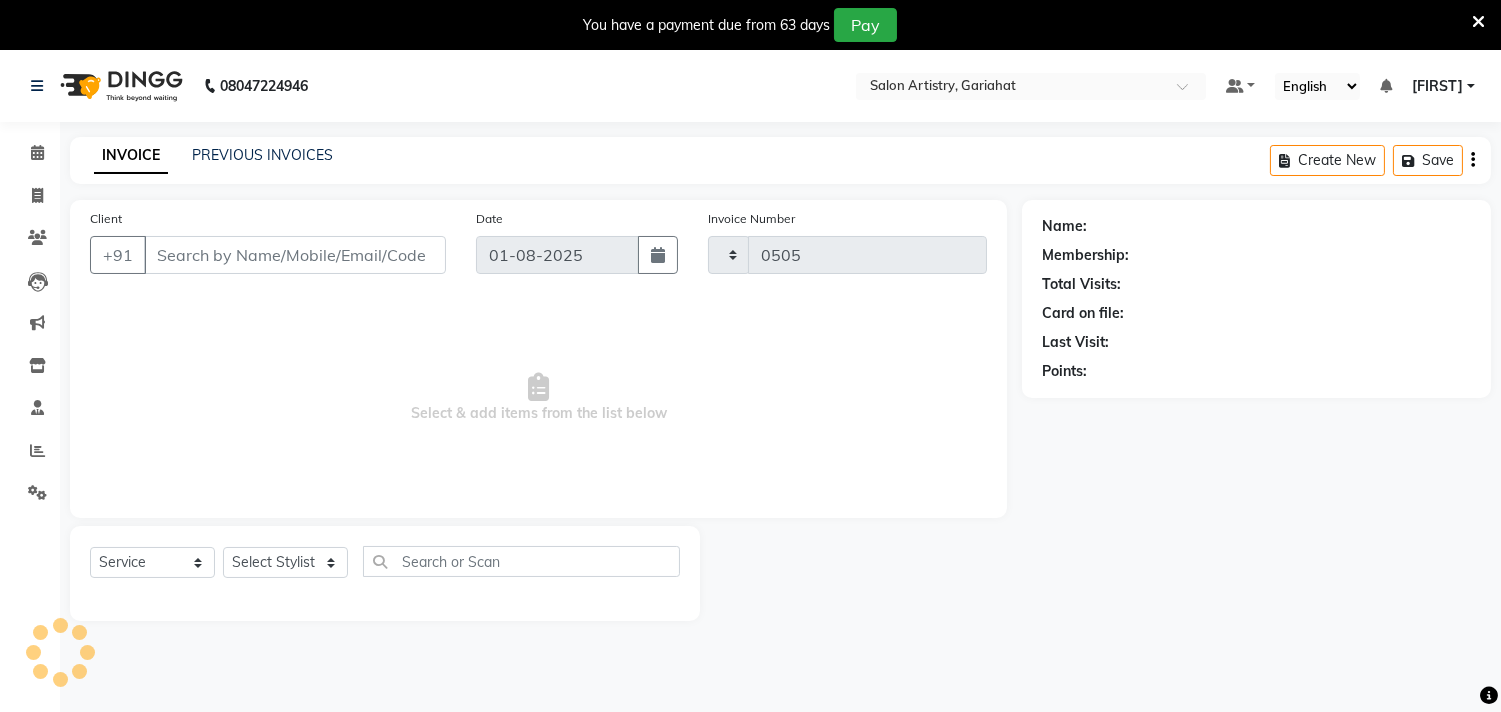 select on "8368" 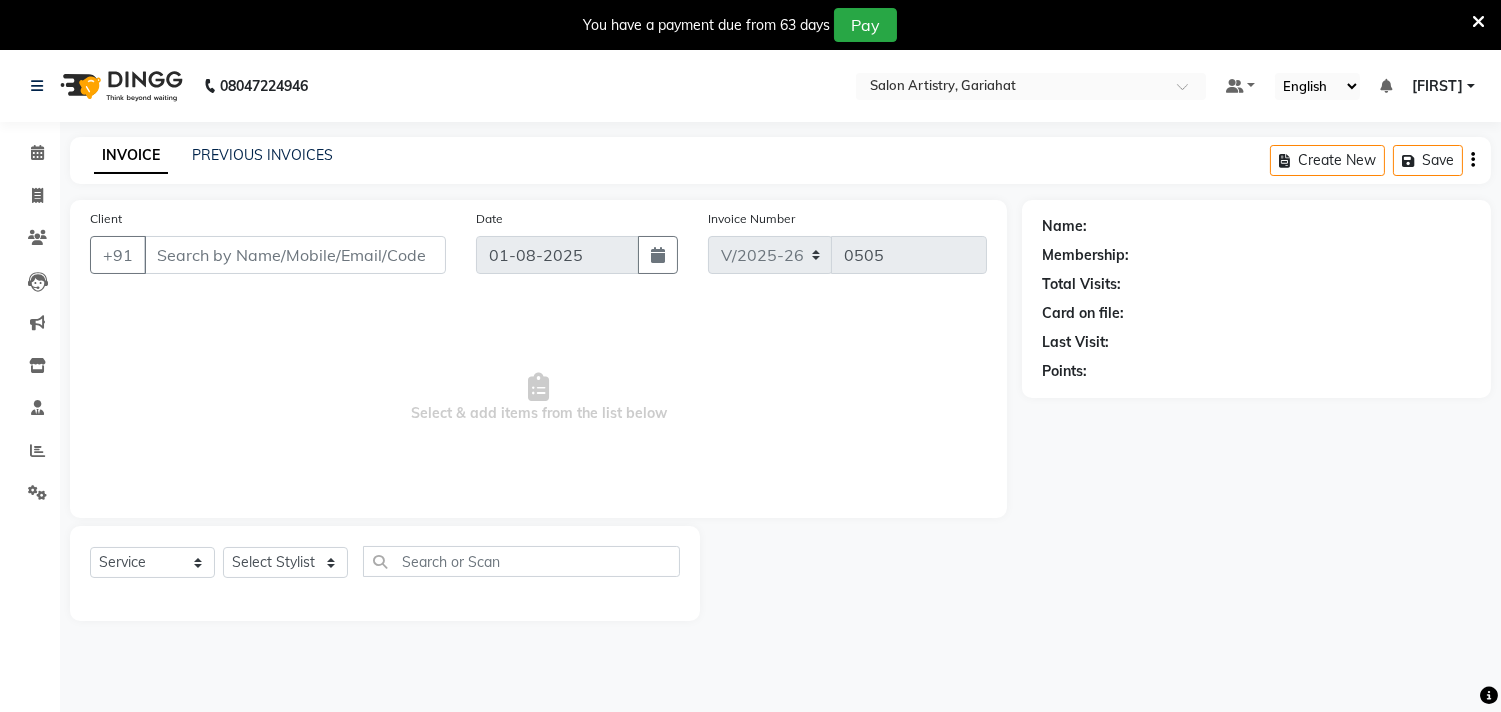 type on "[PHONE]" 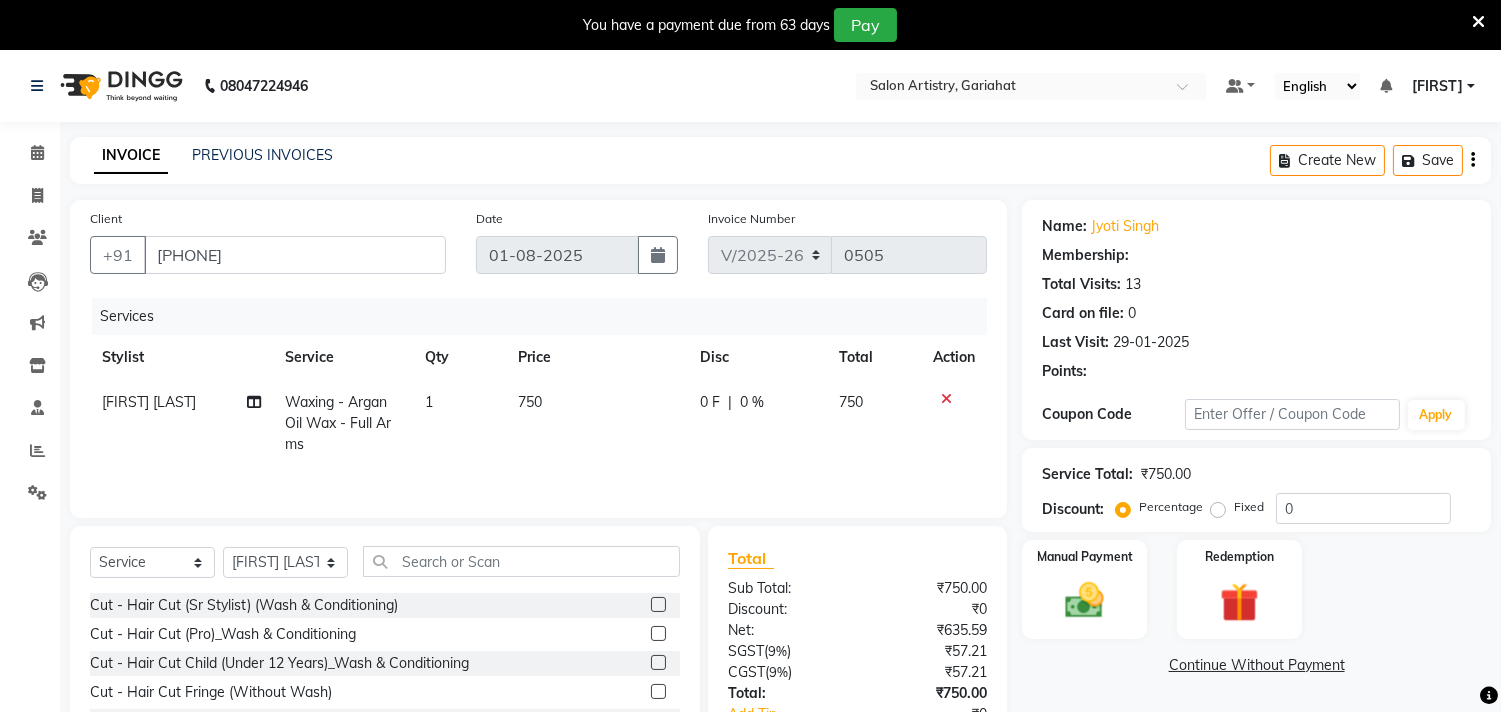 select on "1: Object" 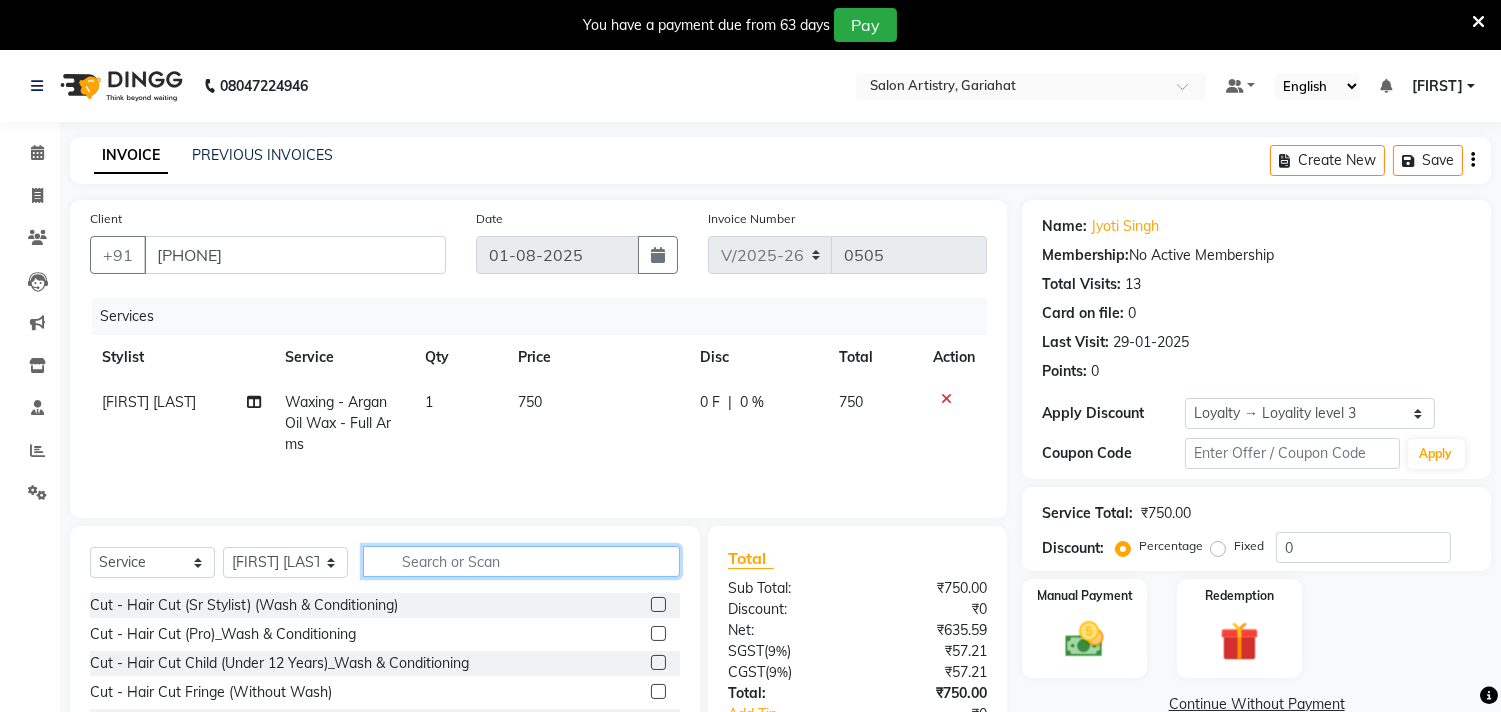 click 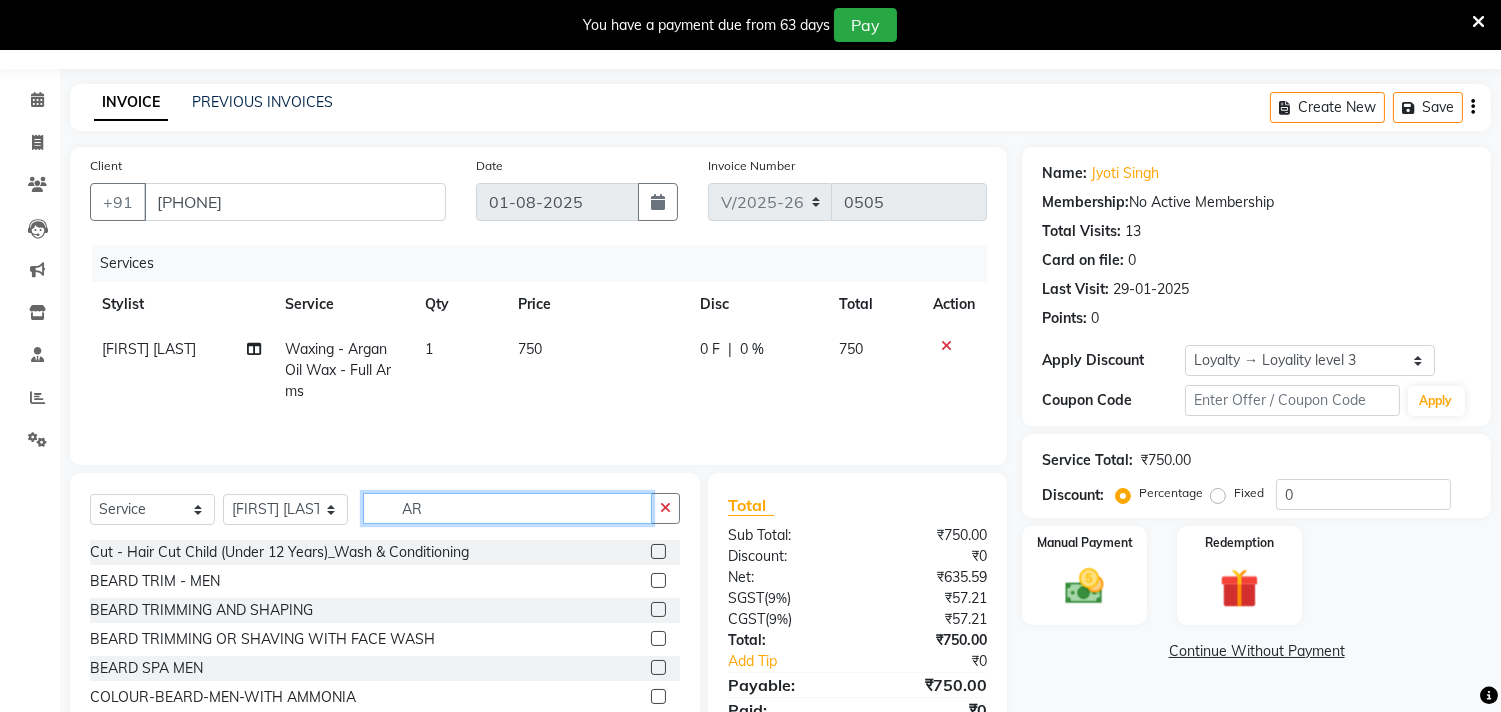 scroll, scrollTop: 141, scrollLeft: 0, axis: vertical 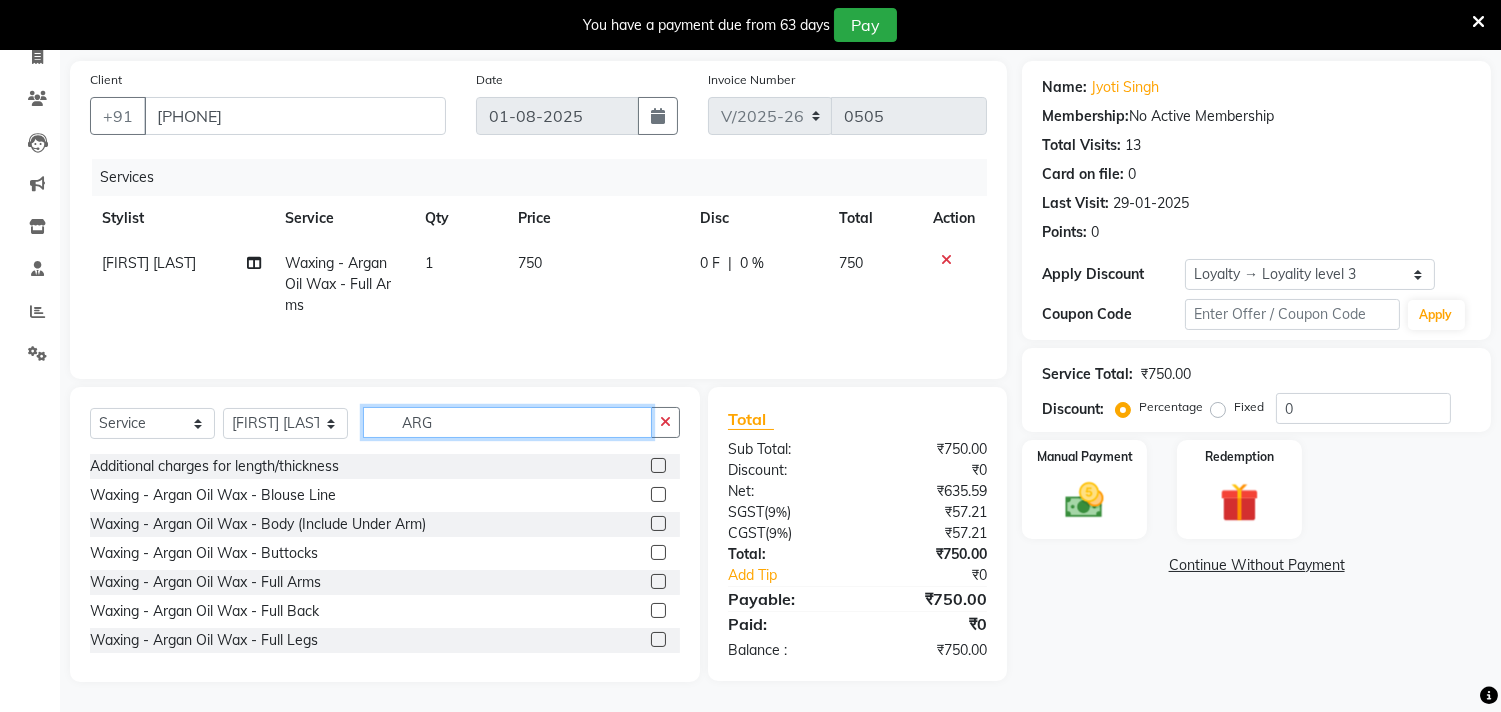 type on "ARG" 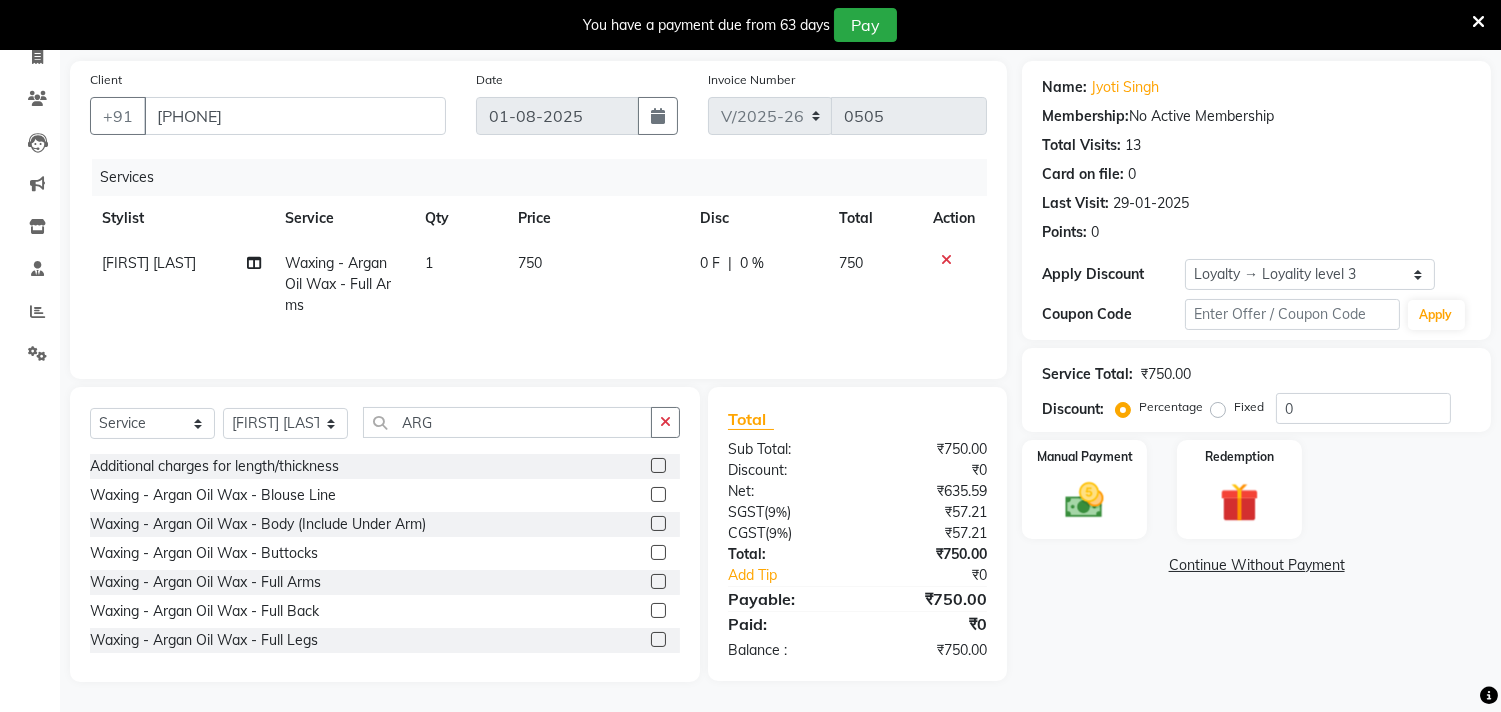 click 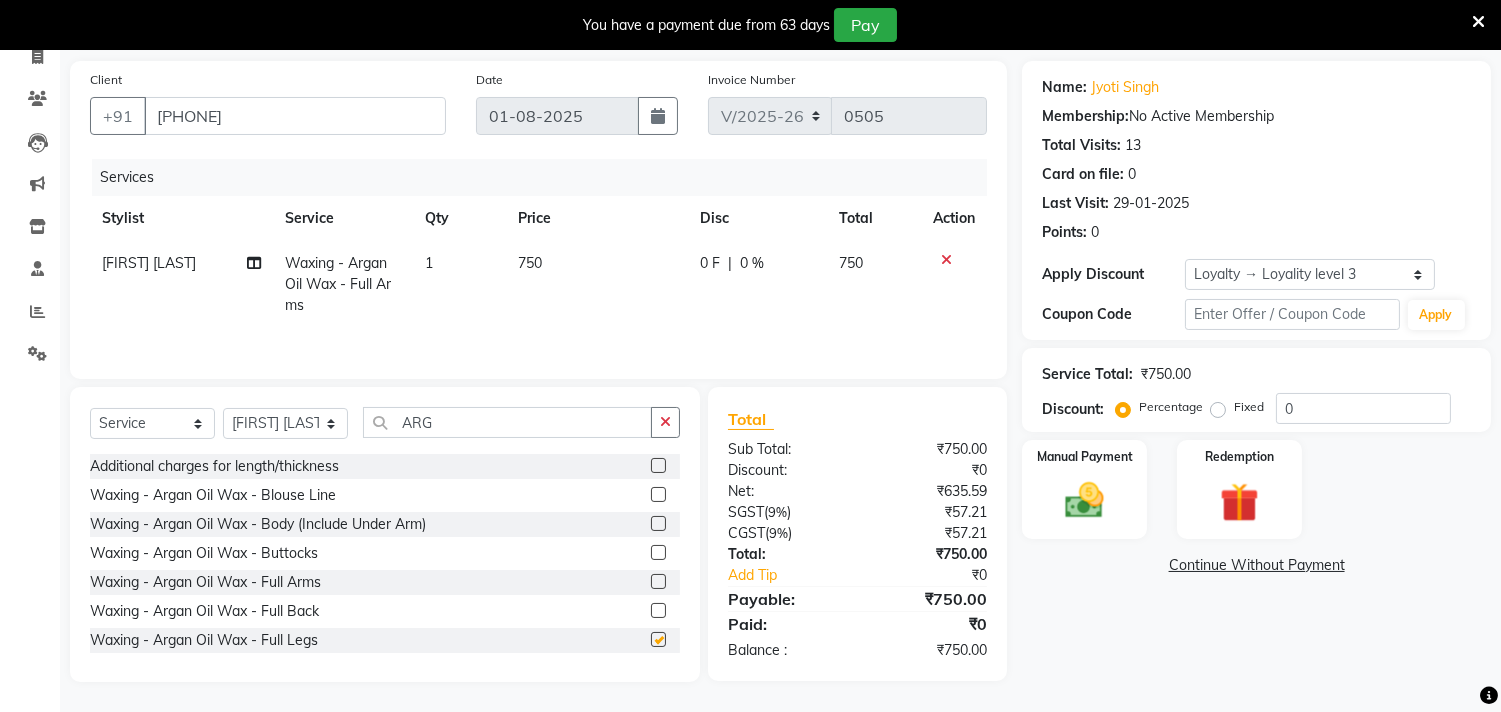 click 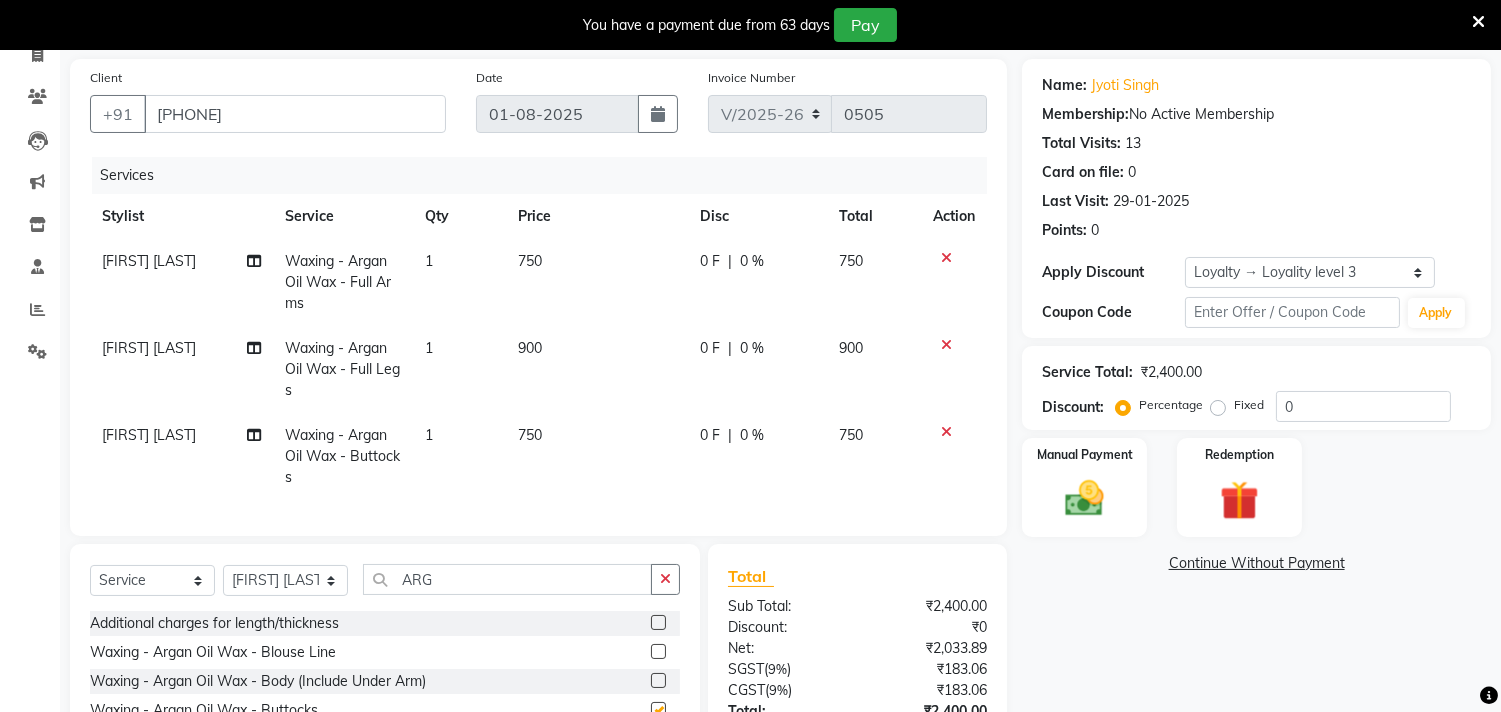 checkbox on "false" 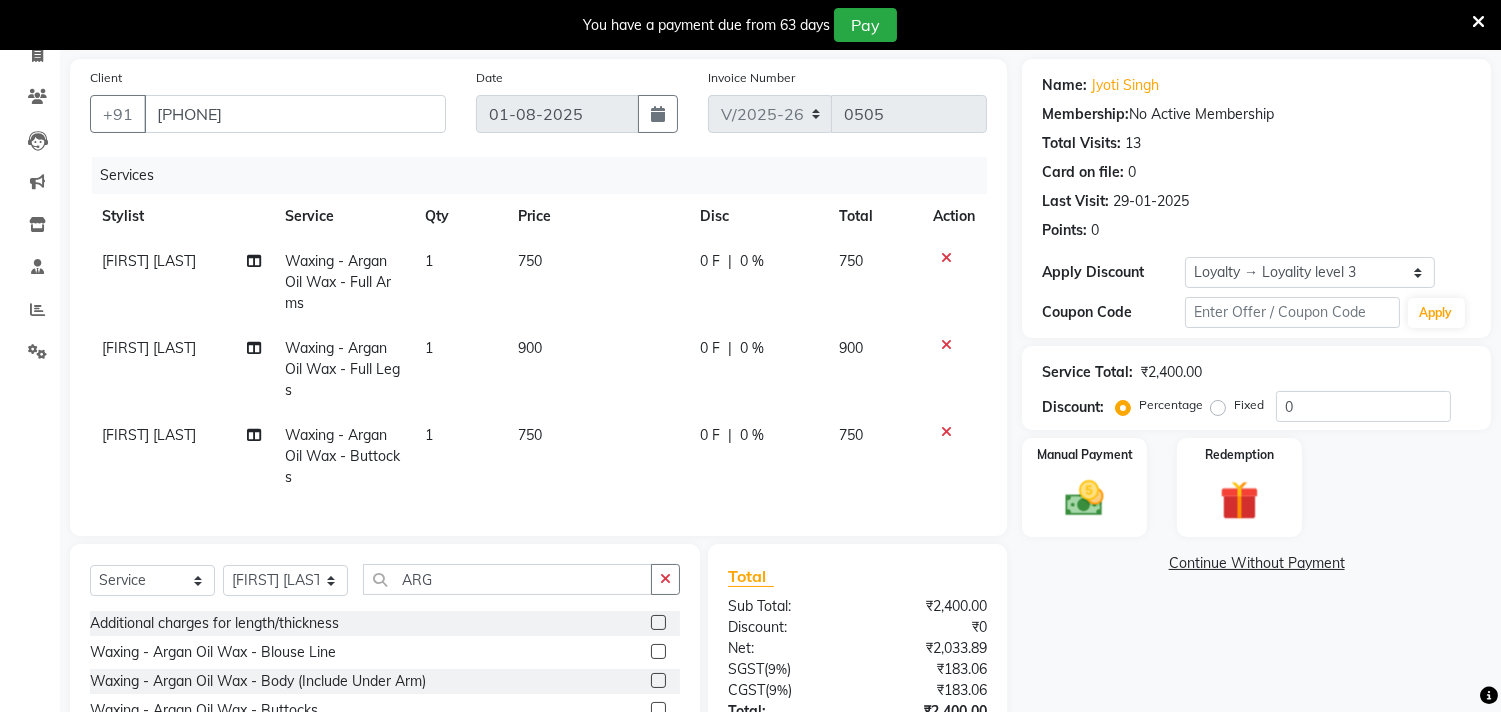 checkbox on "false" 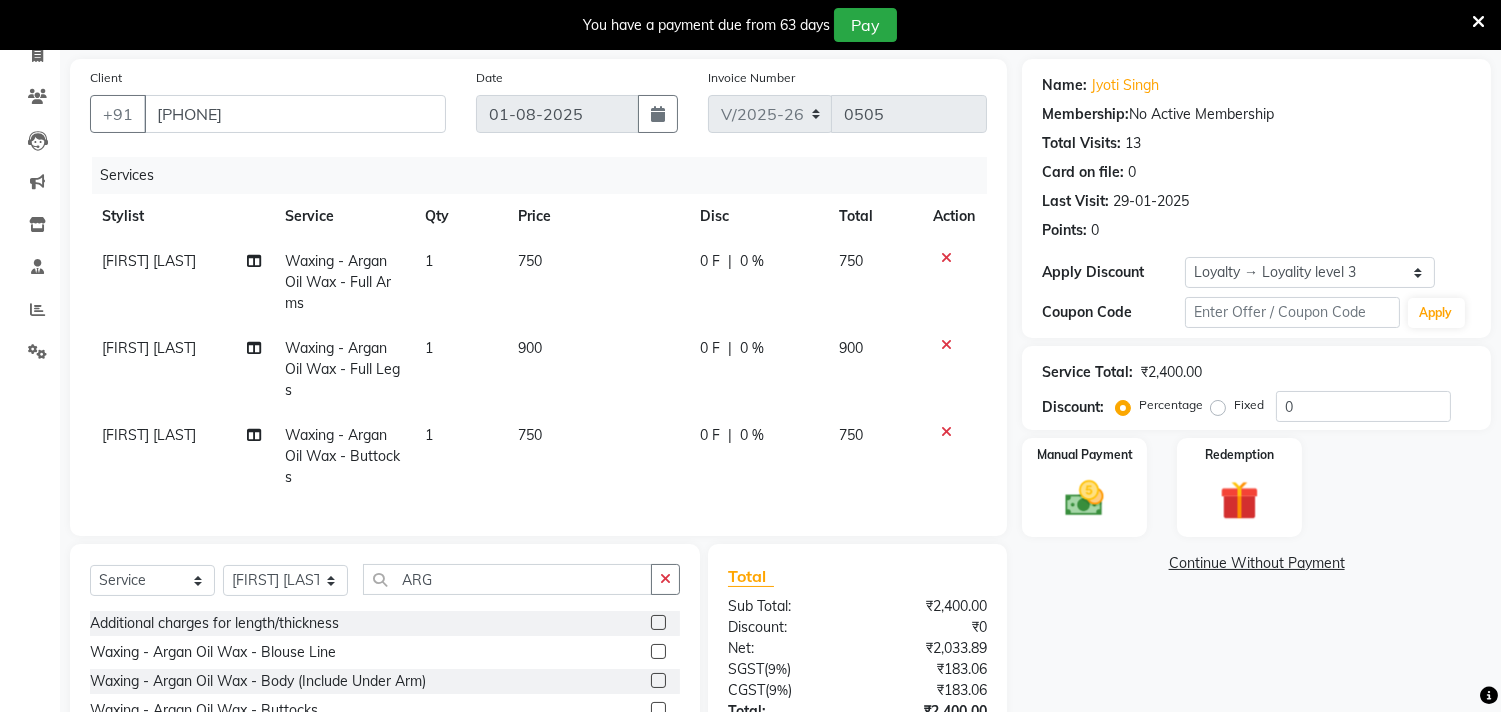 click 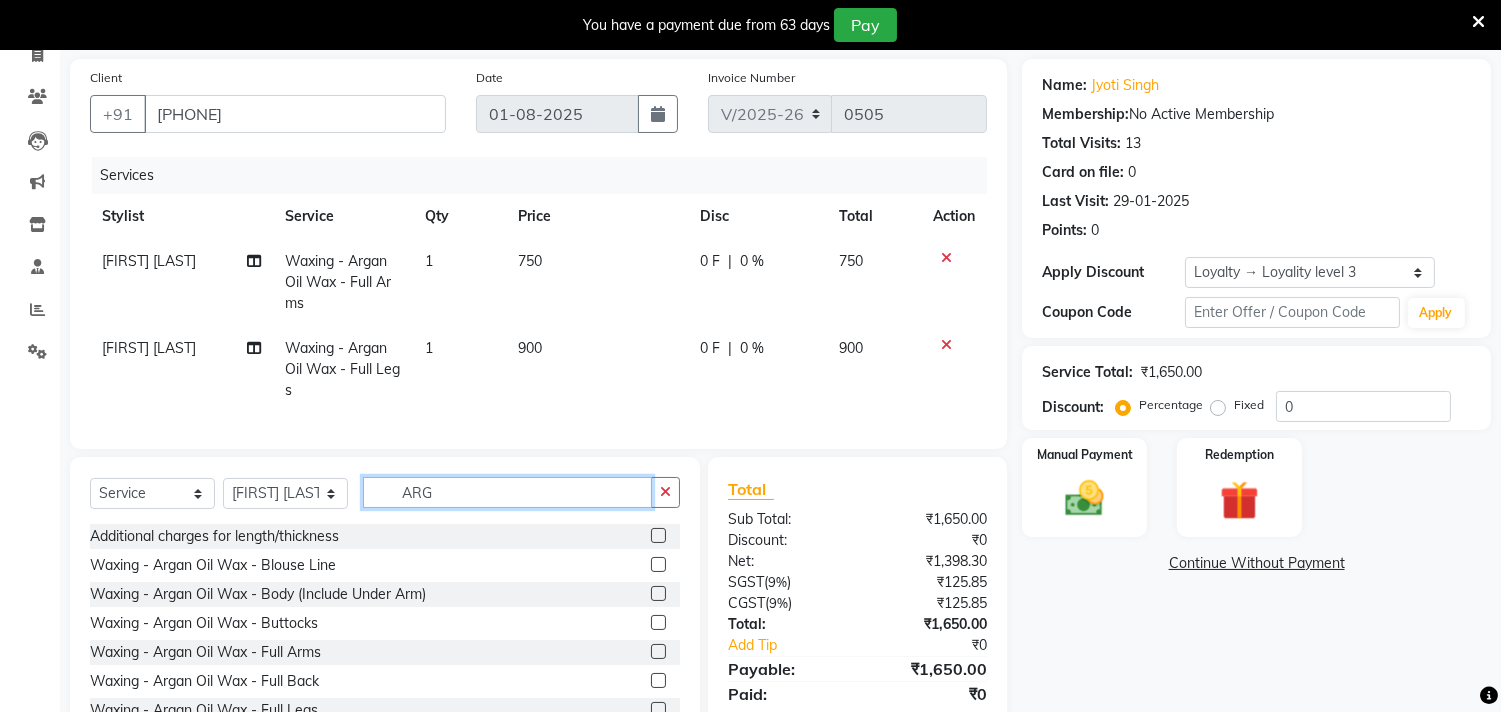 click on "ARG" 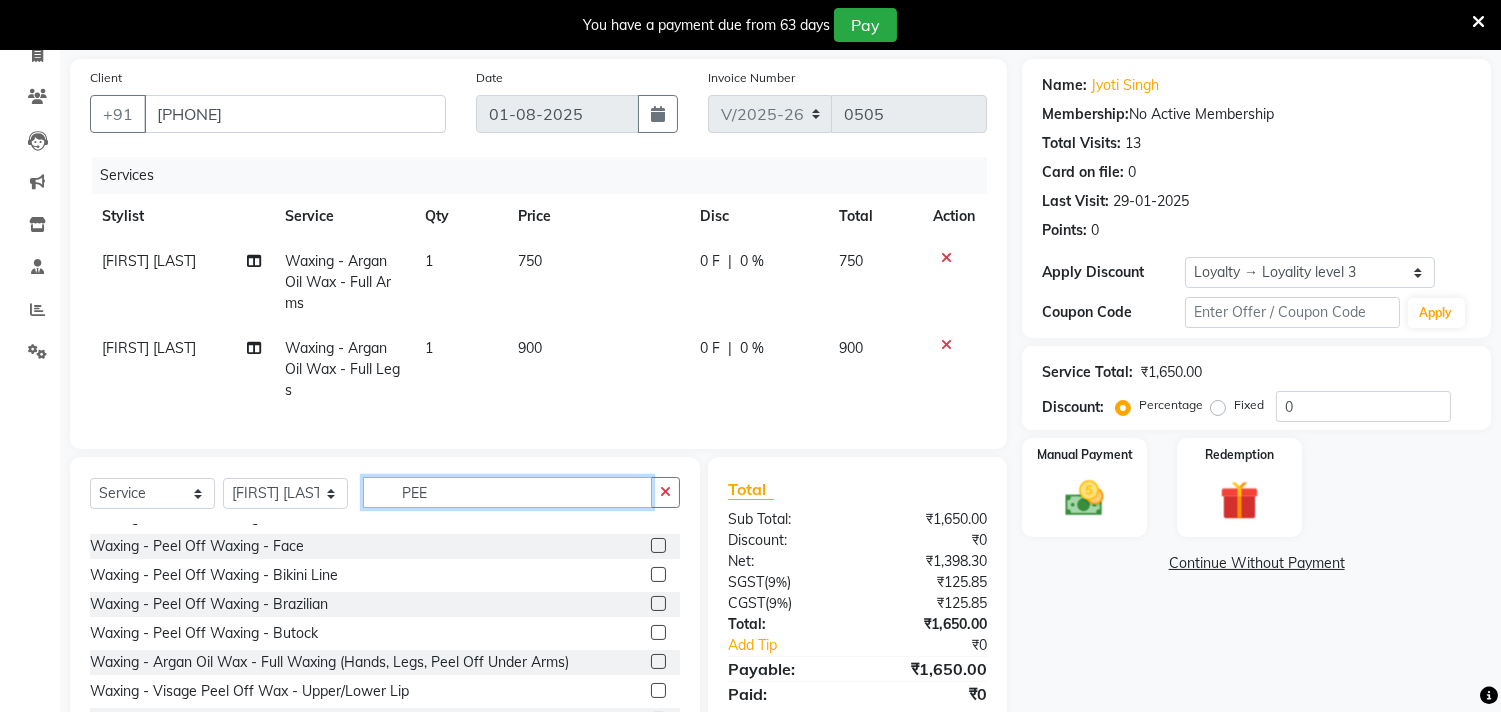 scroll, scrollTop: 111, scrollLeft: 0, axis: vertical 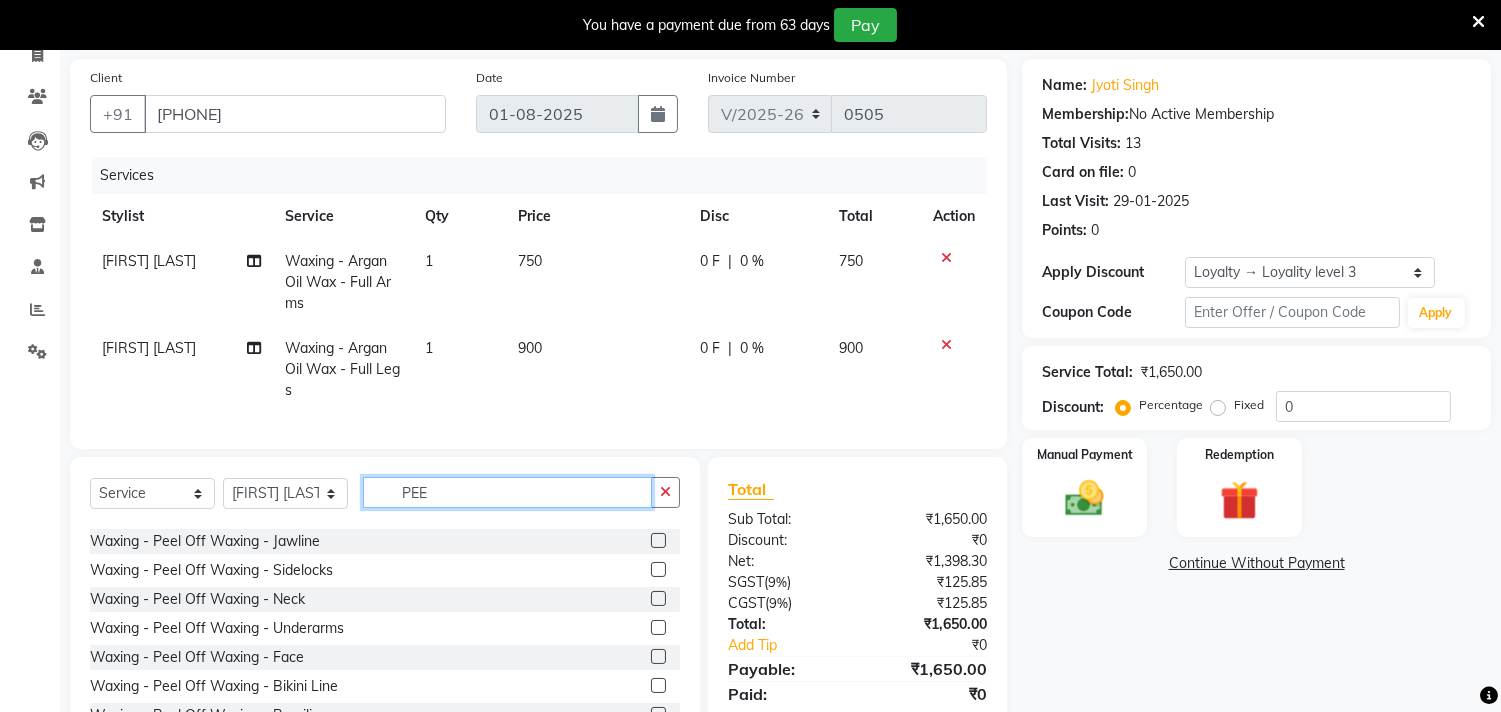 type on "PEE" 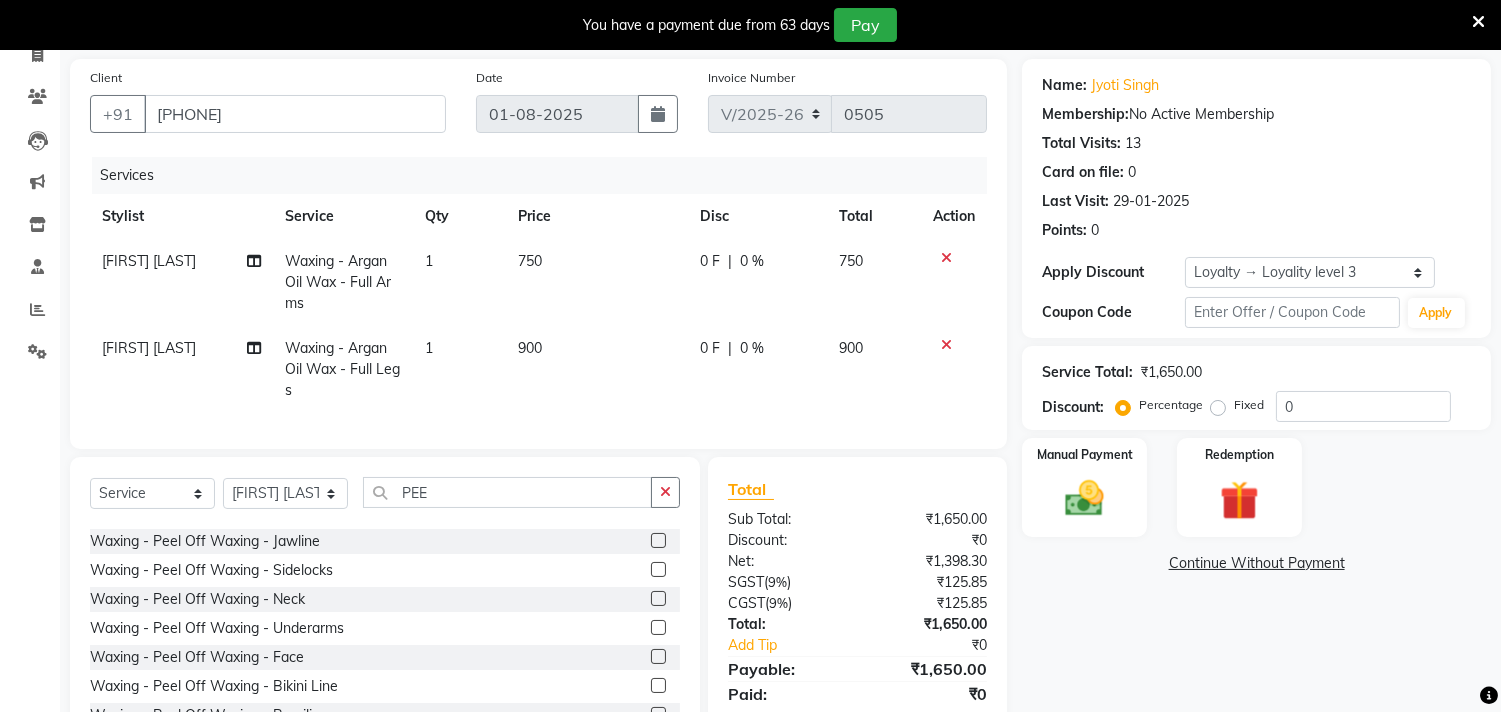 click 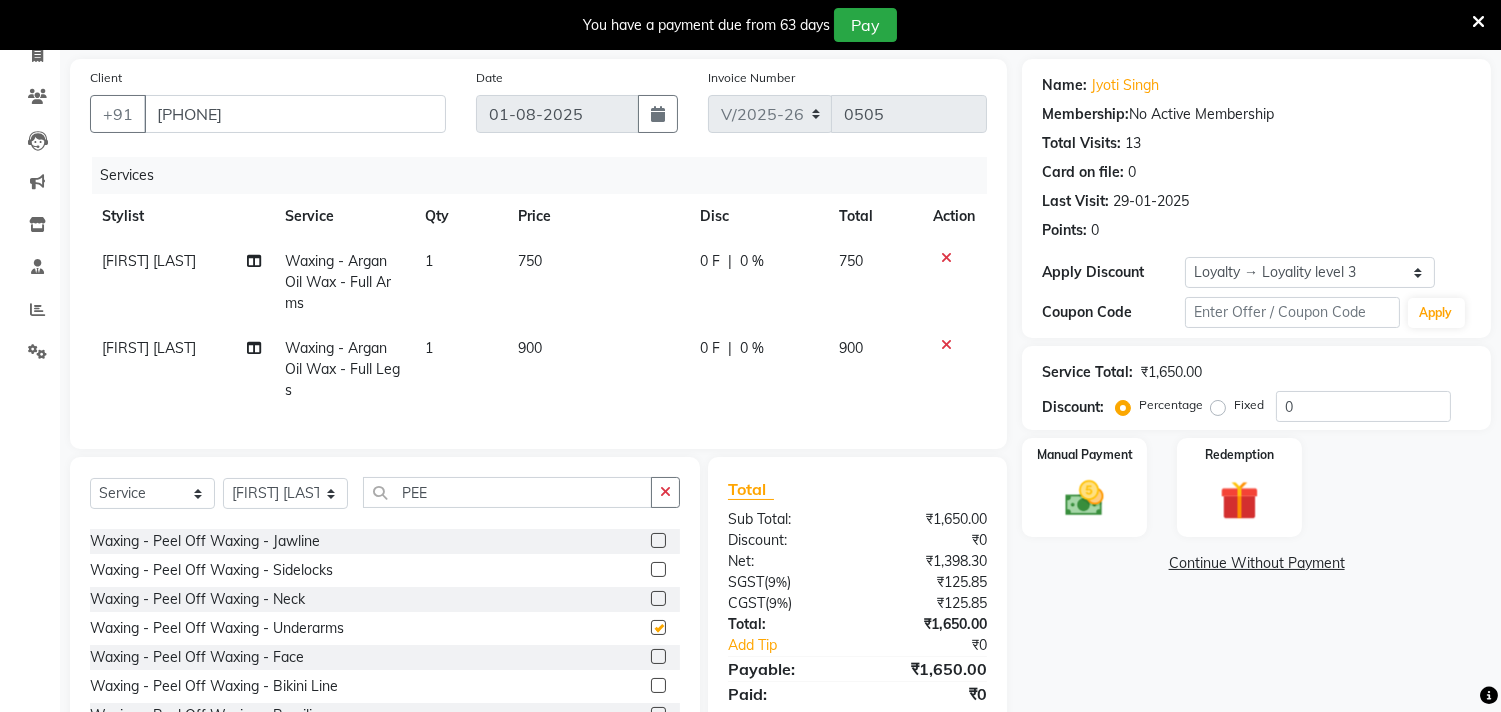 click 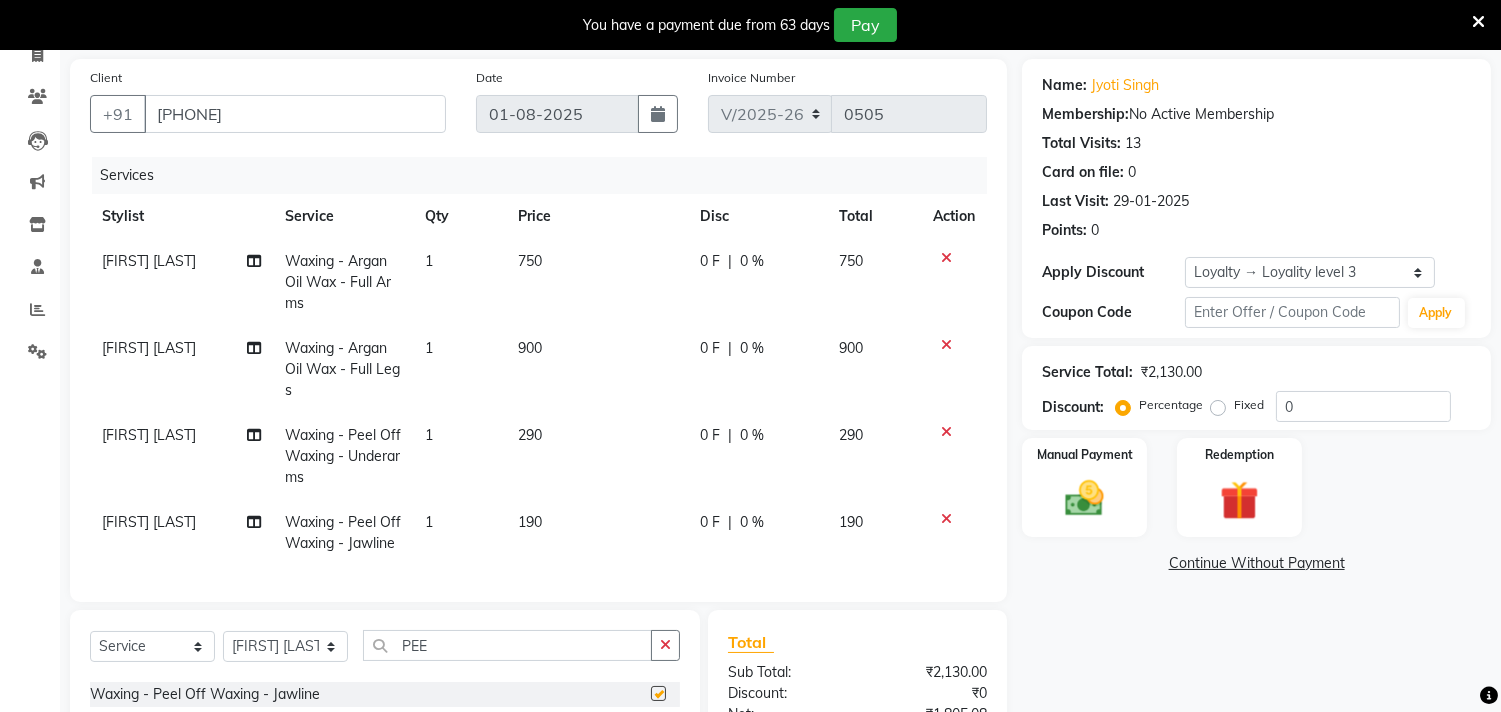 checkbox on "false" 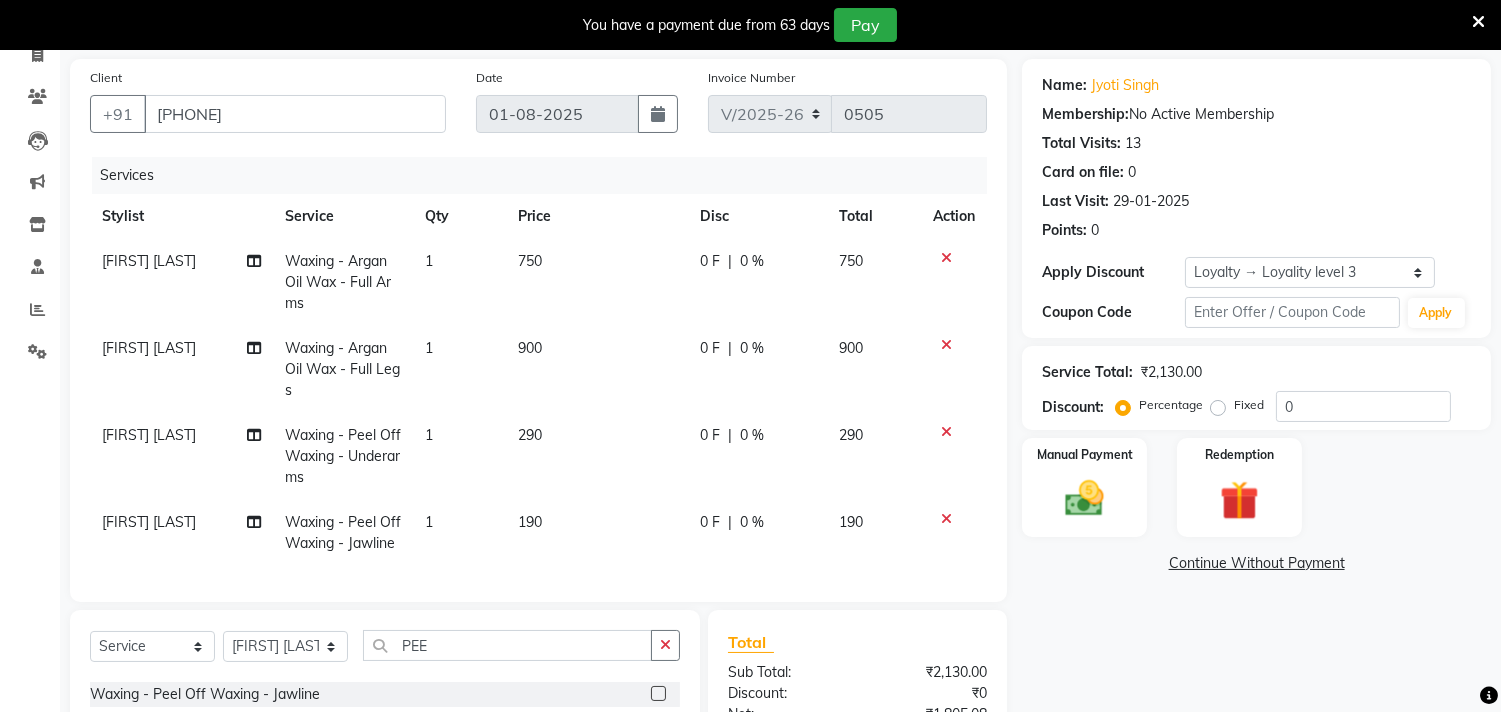 checkbox on "false" 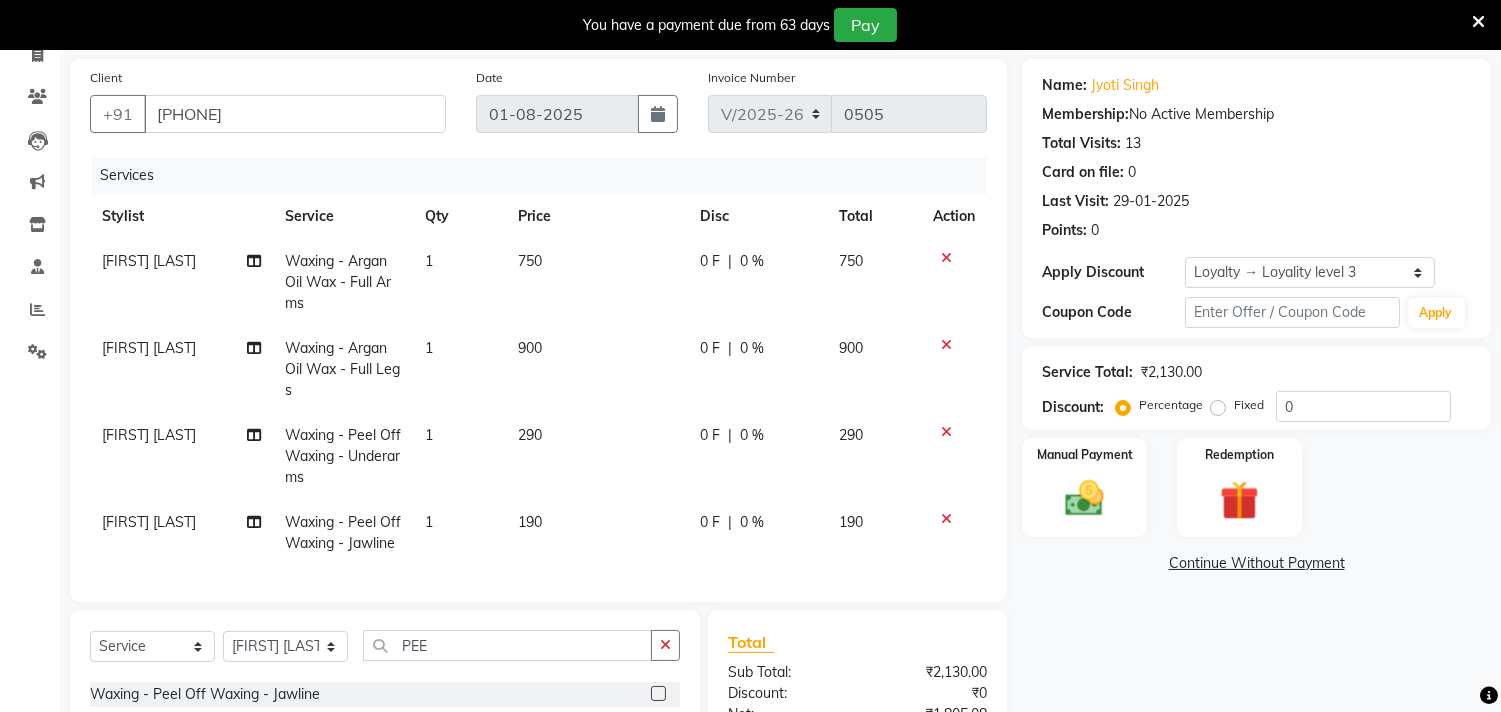 click 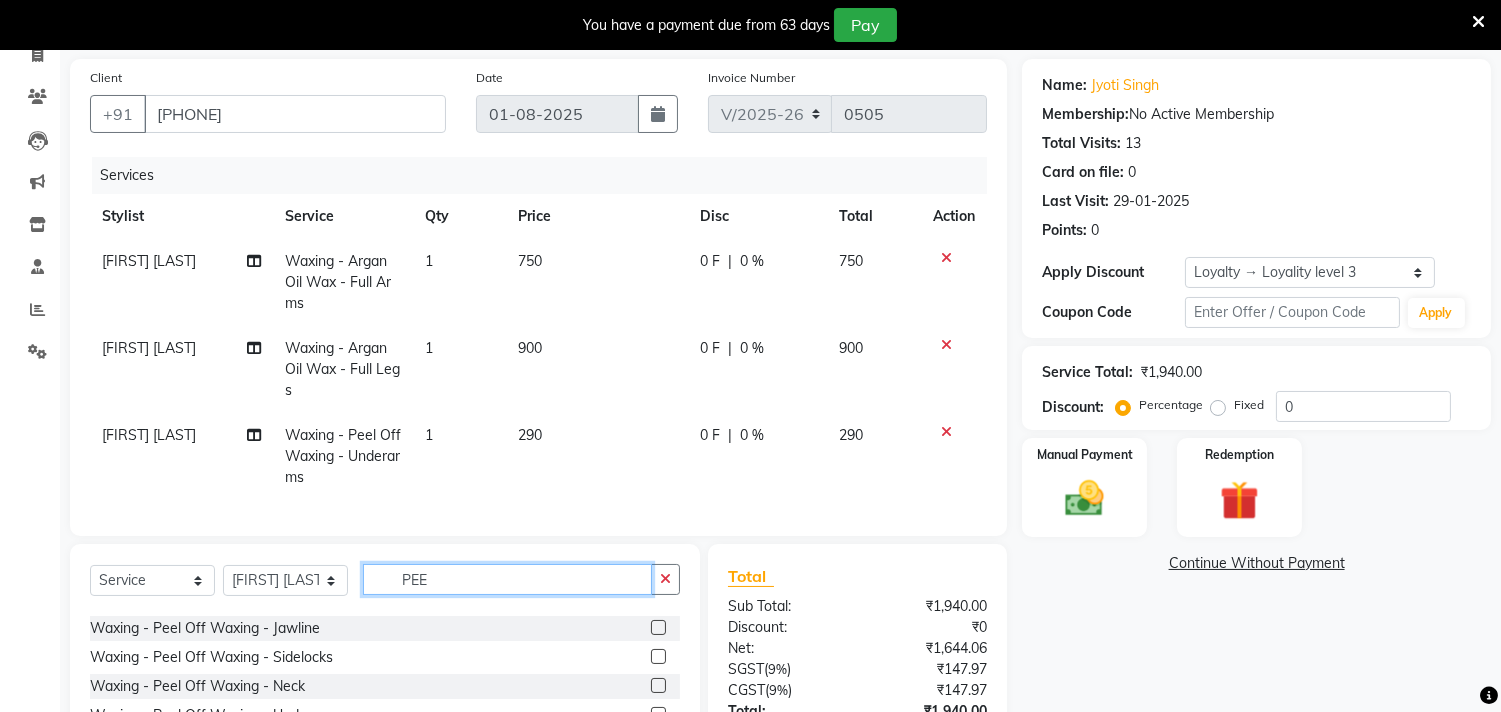 click on "PEE" 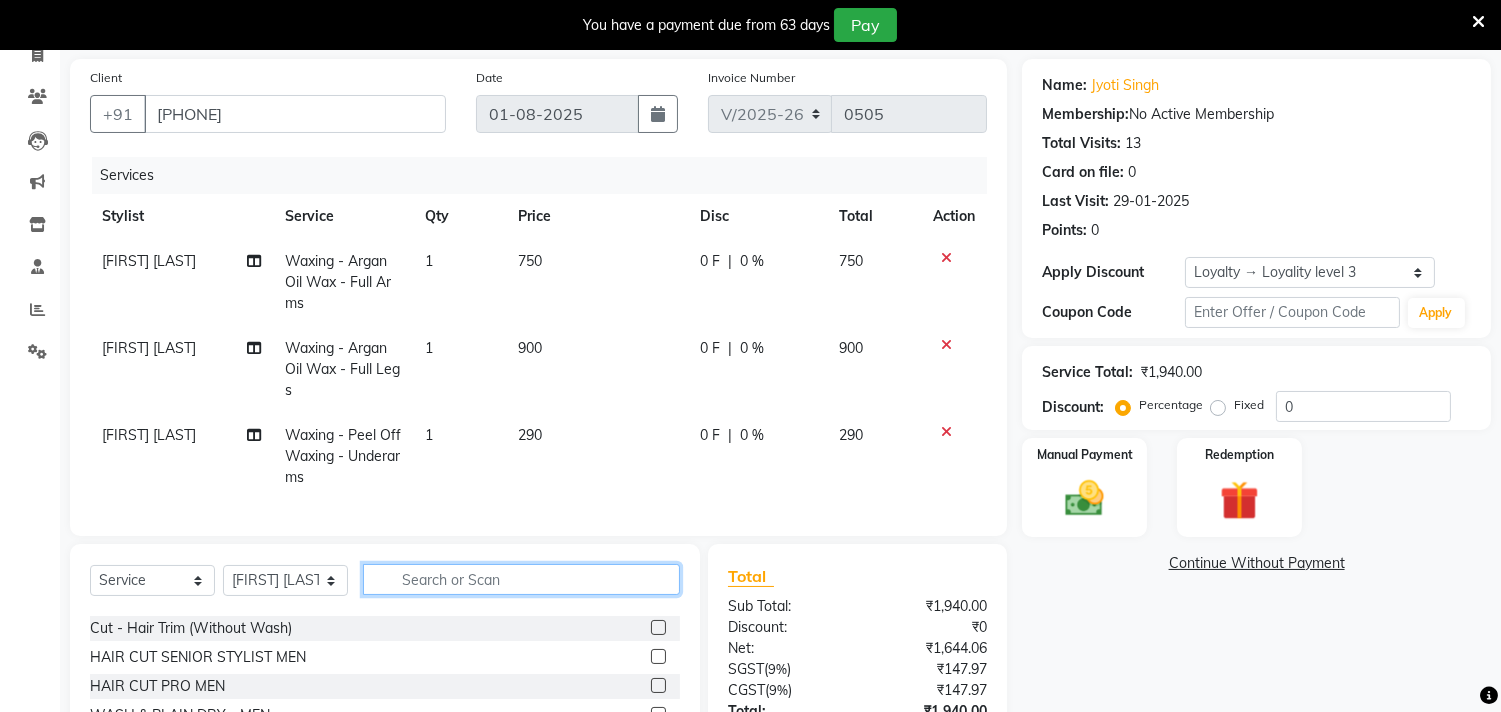 scroll, scrollTop: 252, scrollLeft: 0, axis: vertical 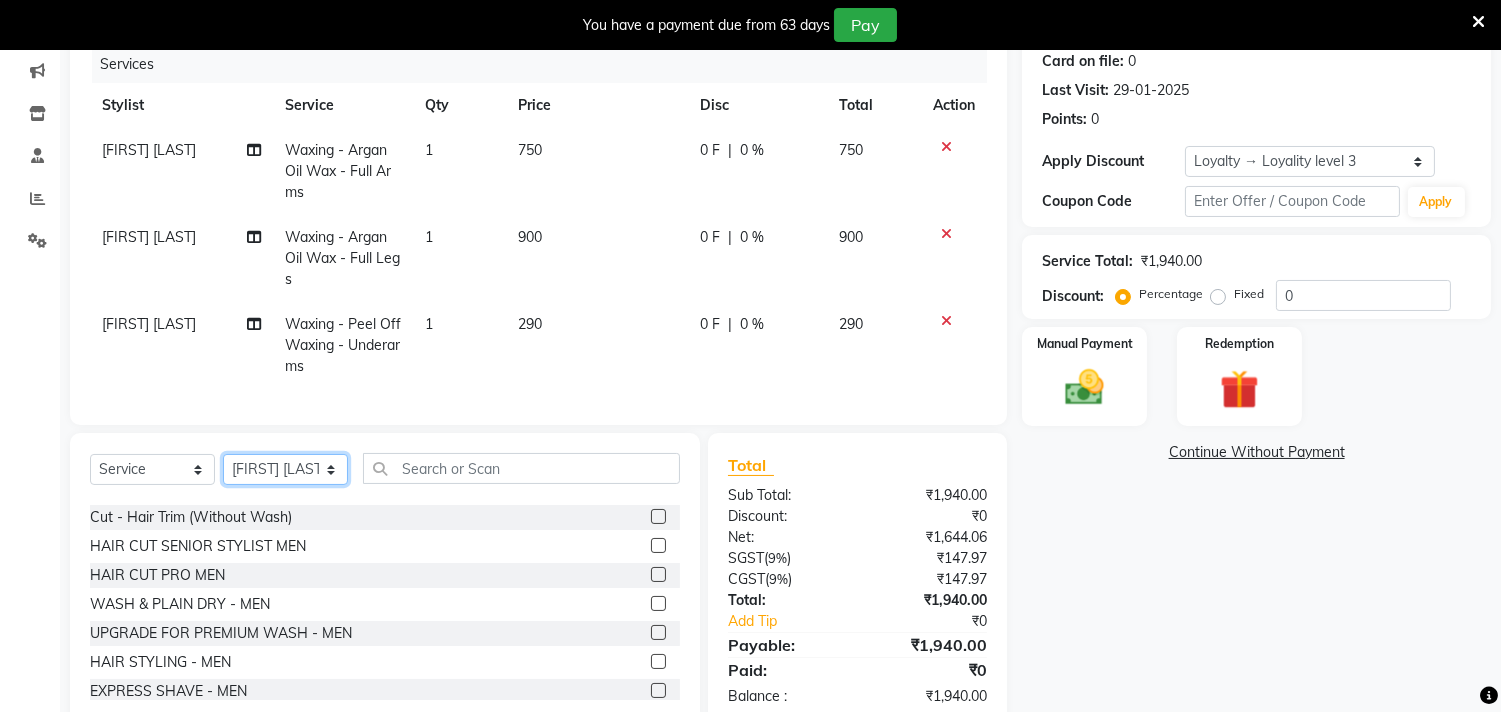 click on "Select Stylist Debolina  IQBAL AHEMED Irshad Khan Puja Debnath Ram Singh REKHA Rikki Das Rinku Pradhan RONY Sampa Maity SIMMI TAPASHI  Vikky Shaw" 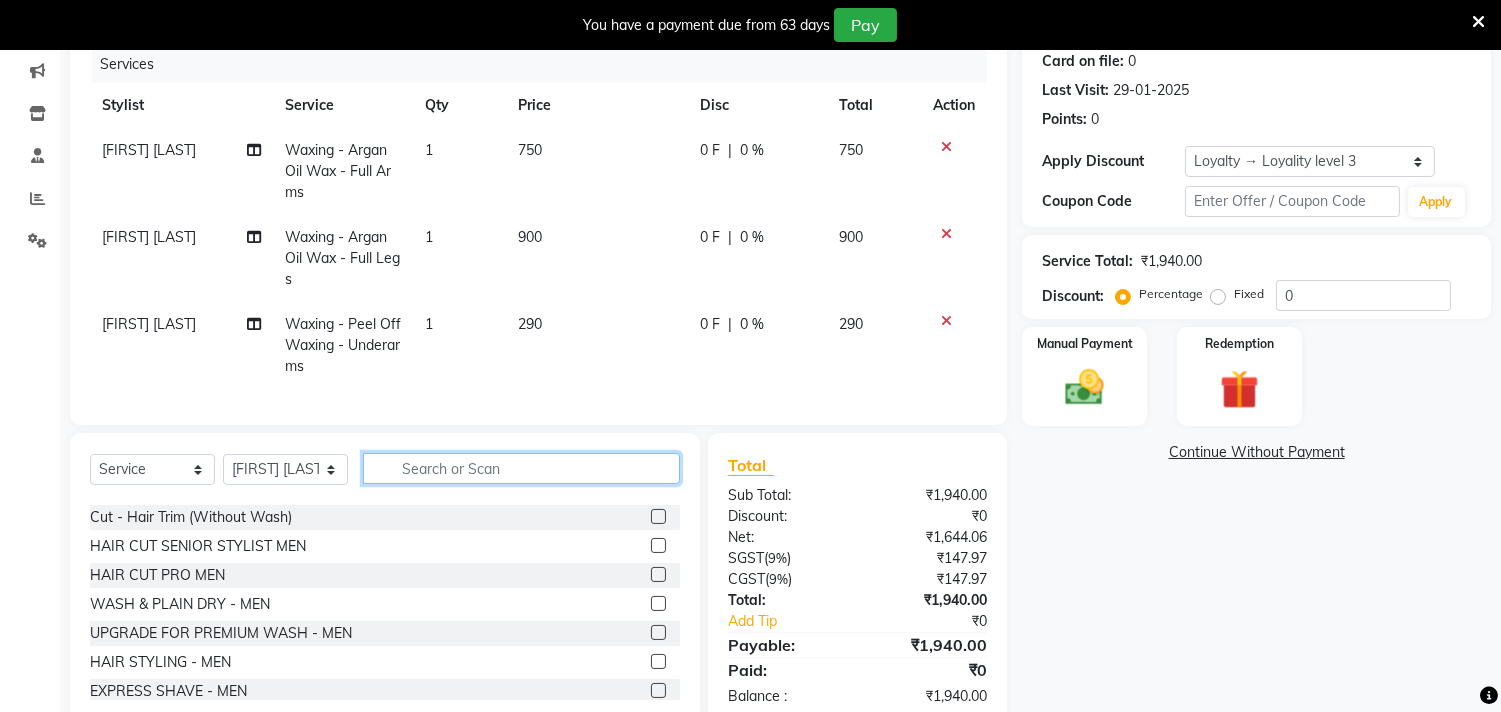 click 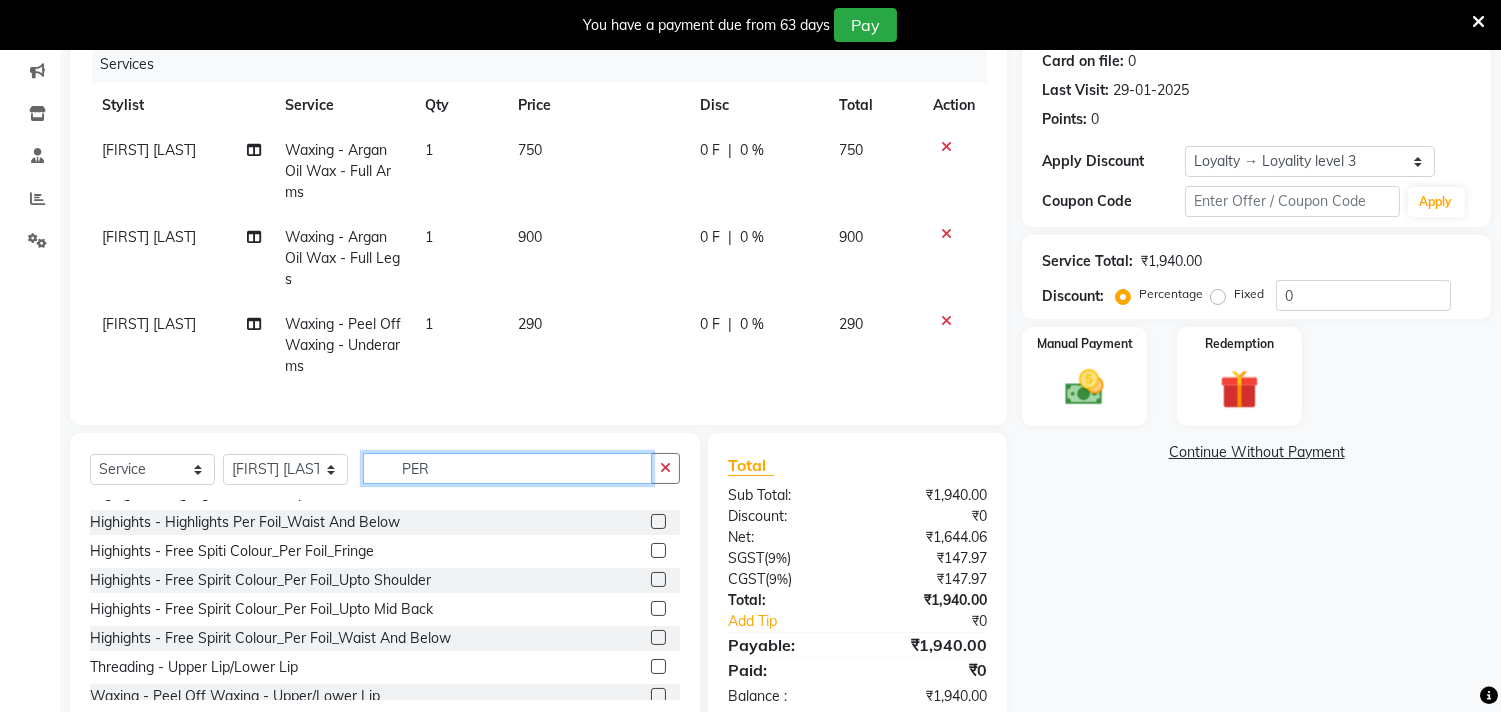 scroll, scrollTop: 333, scrollLeft: 0, axis: vertical 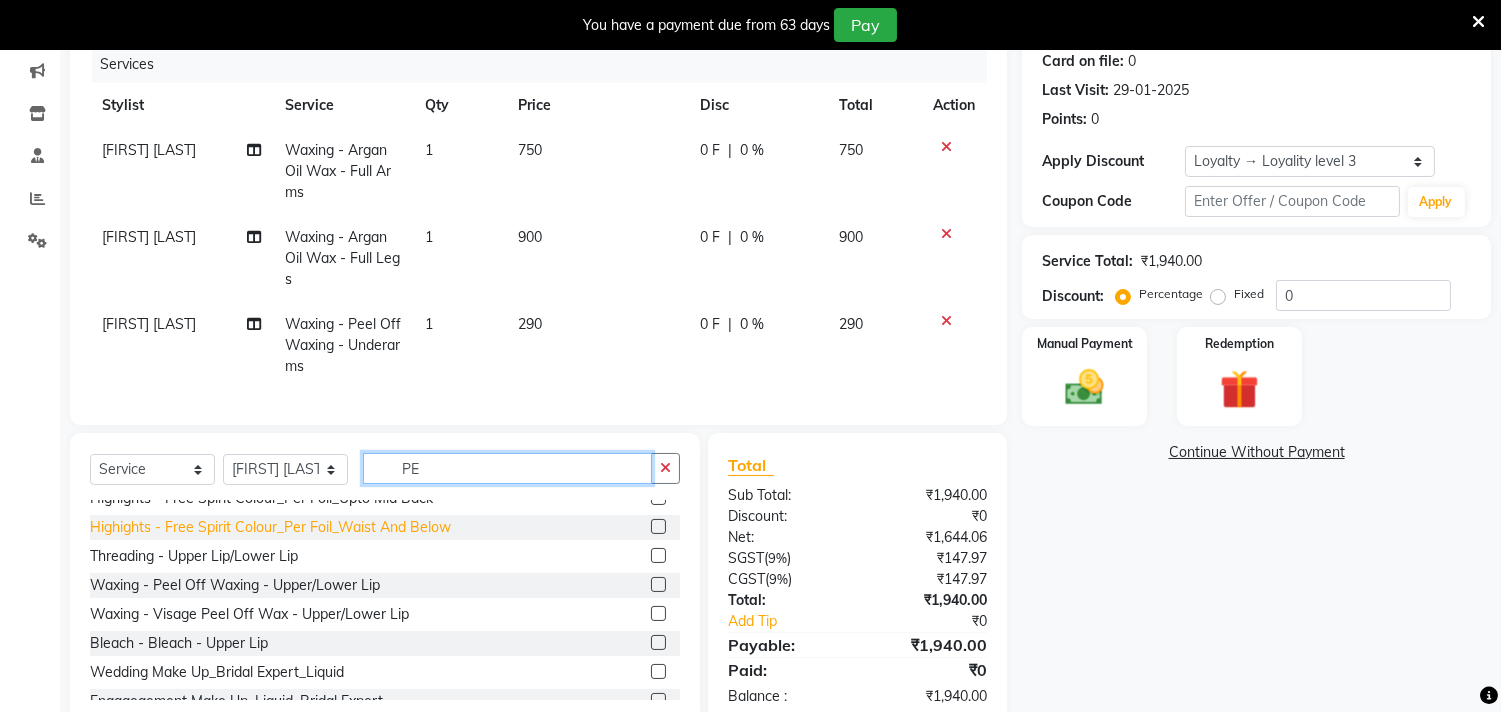 type on "P" 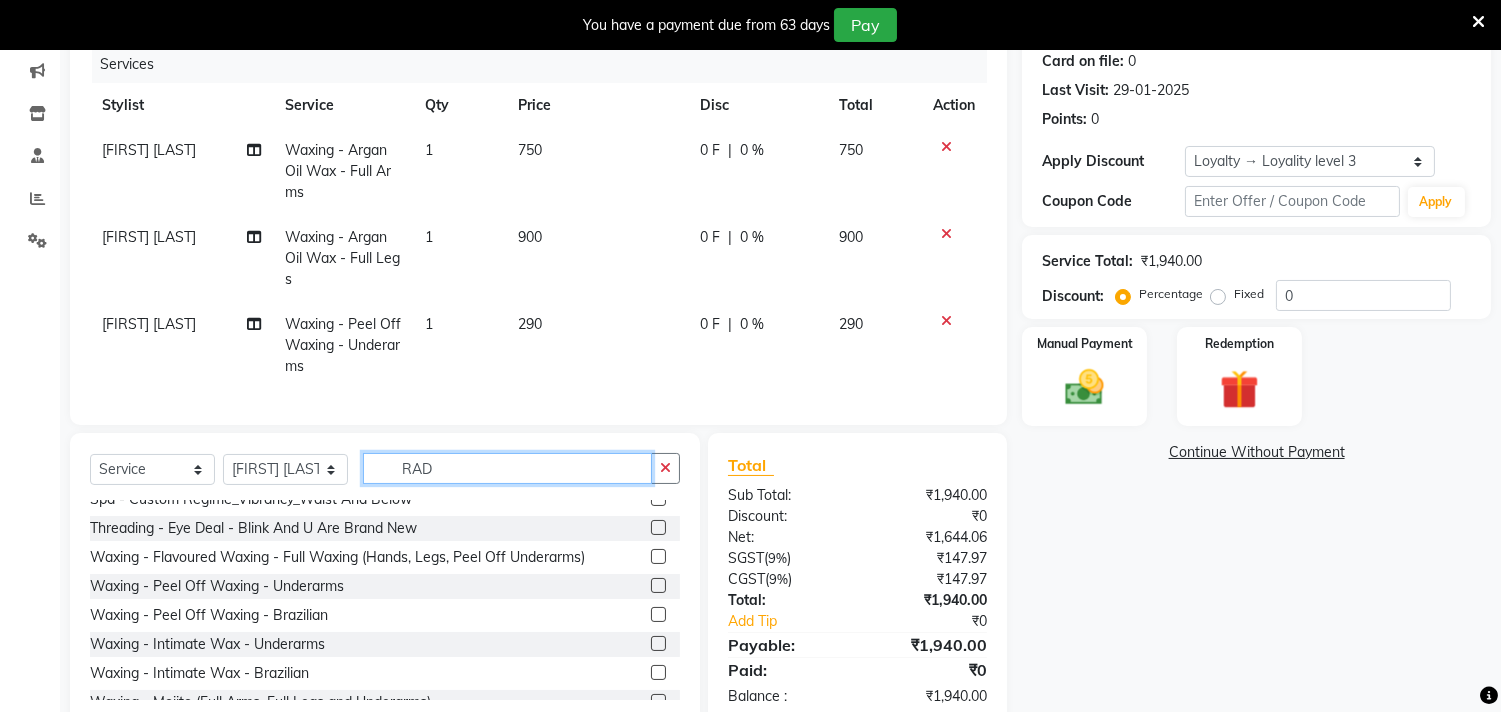scroll, scrollTop: 0, scrollLeft: 0, axis: both 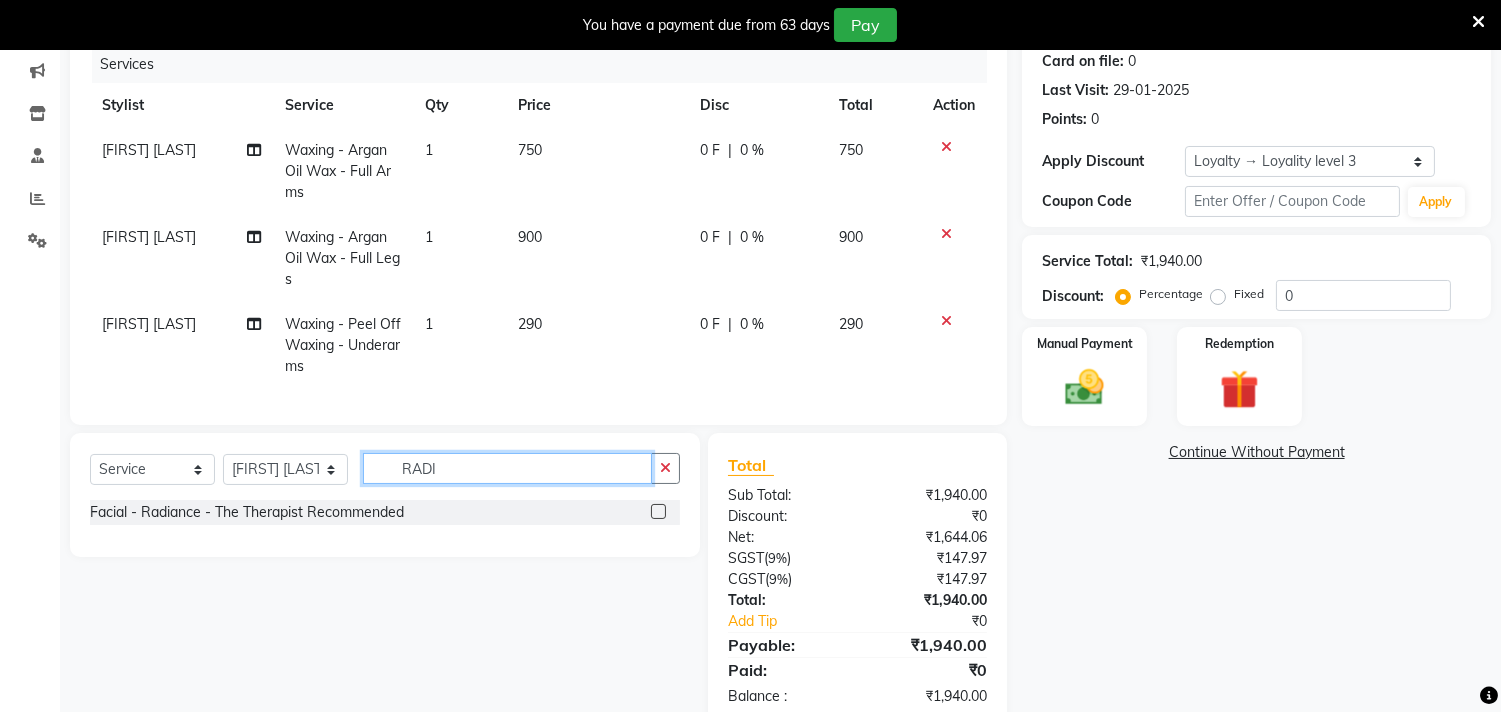 type on "RADI" 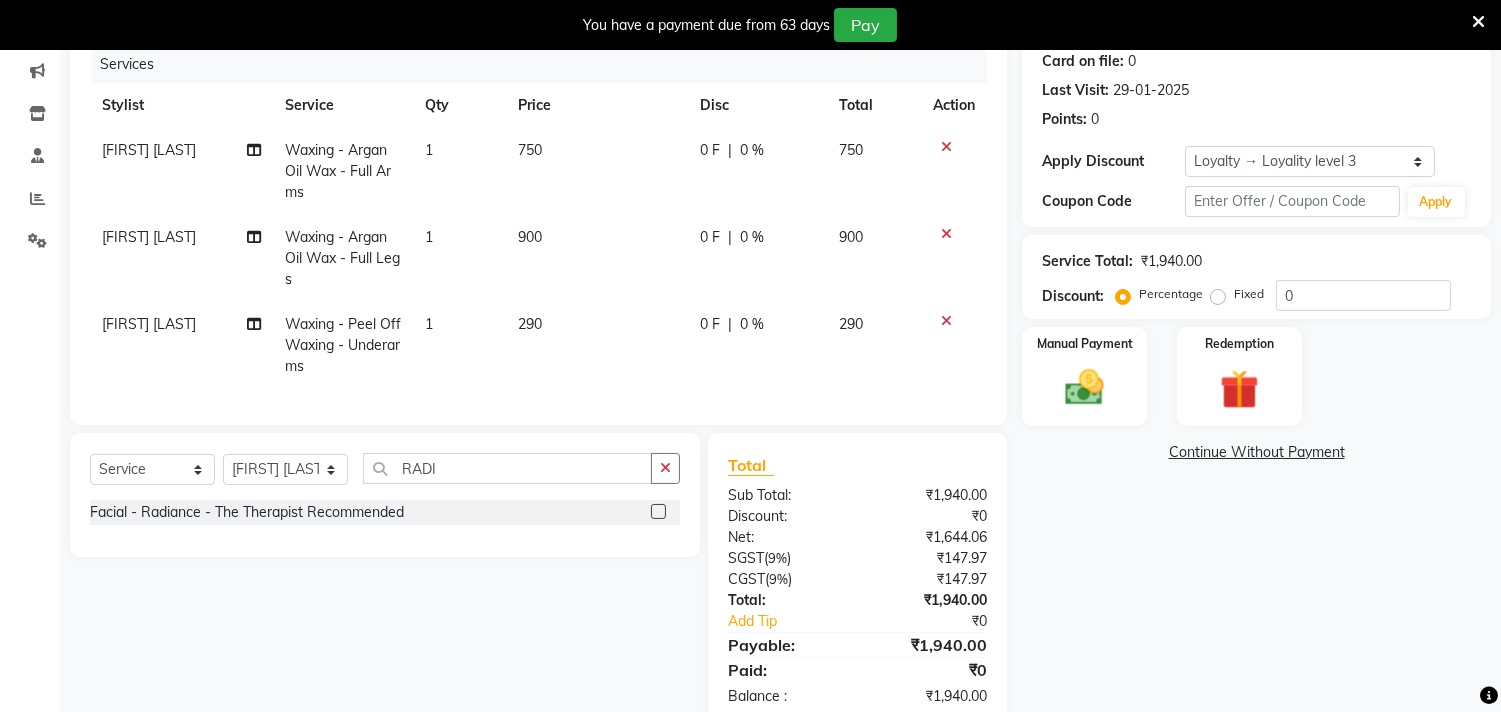 click 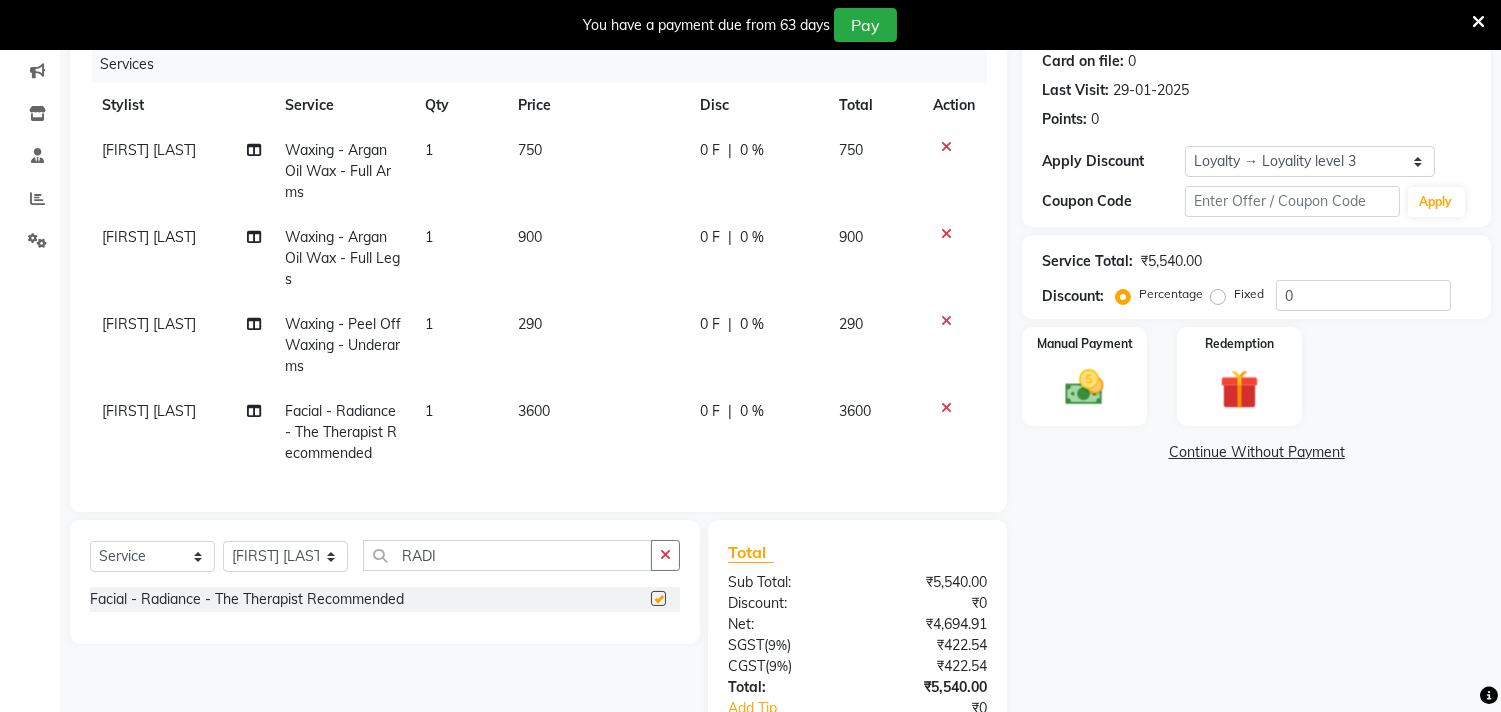 click on "Client +91 9123067558 Date 01-08-2025 Invoice Number V/2025 V/2025-26 0505 Services Stylist Service Qty Price Disc Total Action Sampa Maity Waxing - Argan Oil Wax - Full Arms 1 750 0 F | 0 % 750 Sampa Maity Waxing - Argan Oil Wax - Full Legs 1 900 0 F | 0 % 900 Sampa Maity Waxing - Peel Off Waxing - Underarms 1 290 0 F | 0 % 290 Sampa Maity Facial - Radiance - The Therapist Recommended 1 3600 0 F | 0 % 3600 Select  Service  Product  Membership  Package Voucher Prepaid Gift Card  Select Stylist Debolina  IQBAL AHEMED Irshad Khan Puja Debnath Ram Singh REKHA Rikki Das Rinku Pradhan RONY Sampa Maity SIMMI TAPASHI  Vikky Shaw RADI Facial - Radiance - The Therapist Recommended  Total Sub Total: ₹5,540.00 Discount: ₹0 Net: ₹4,694.91 SGST  ( 9% ) ₹422.54 CGST  ( 9% ) ₹422.54 Total: ₹5,540.00 Add Tip ₹0 Payable: ₹5,540.00 Paid: ₹0 Balance   : ₹5,540.00" 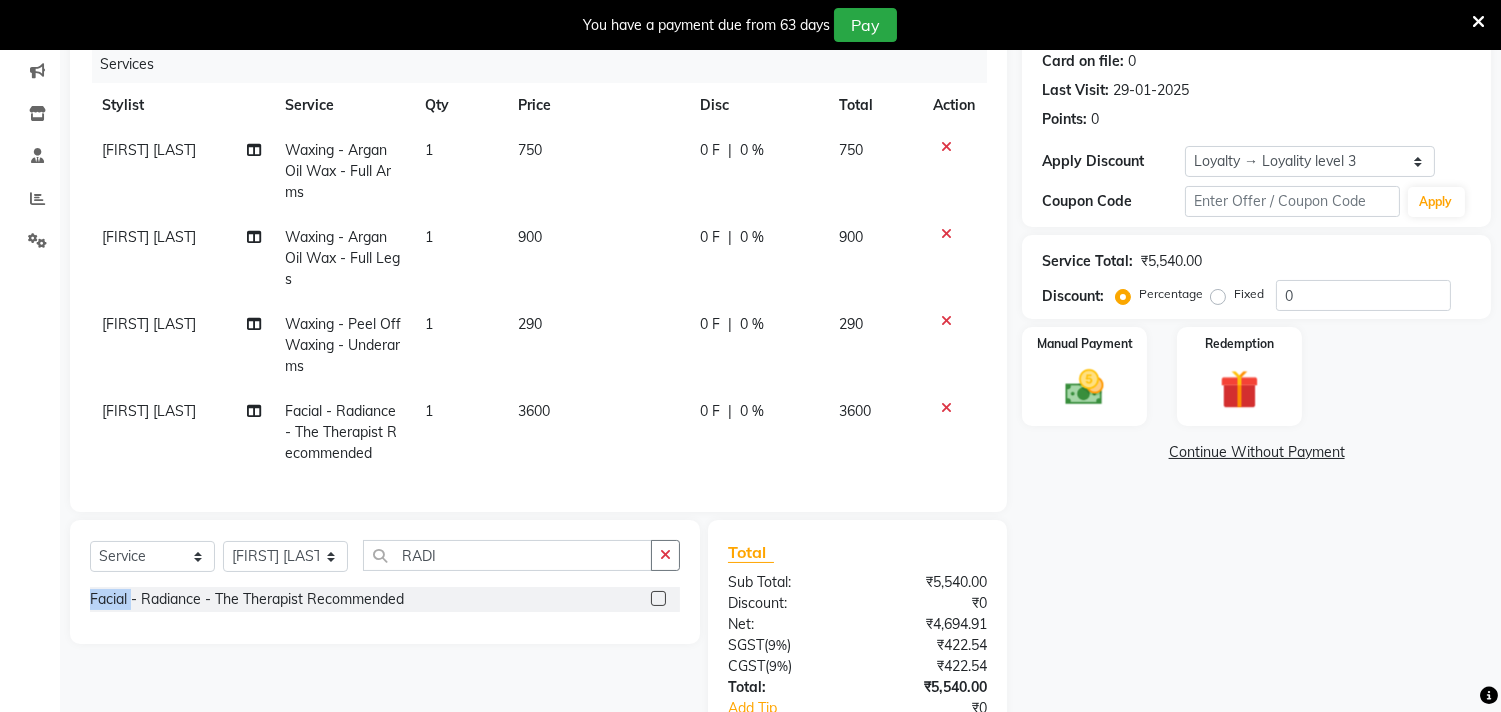 checkbox on "false" 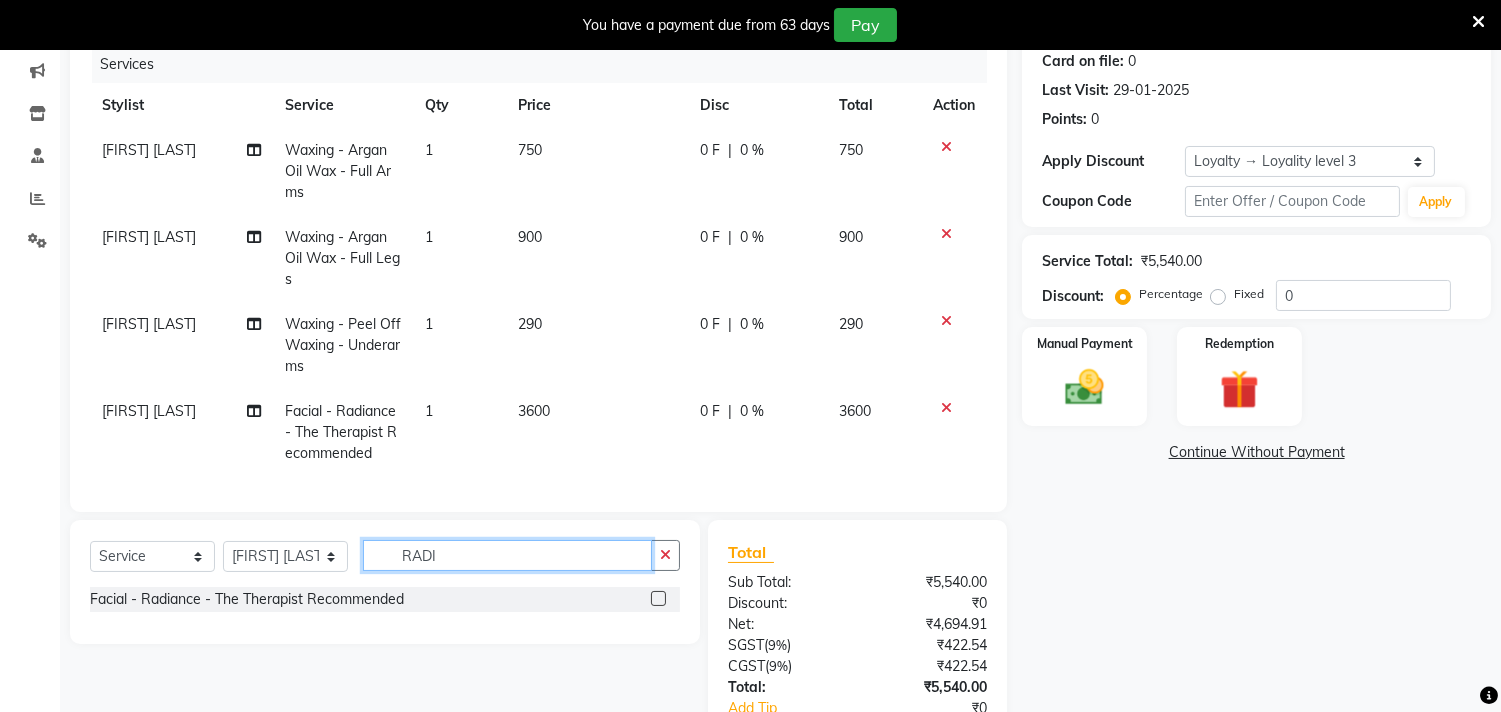 click on "RADI" 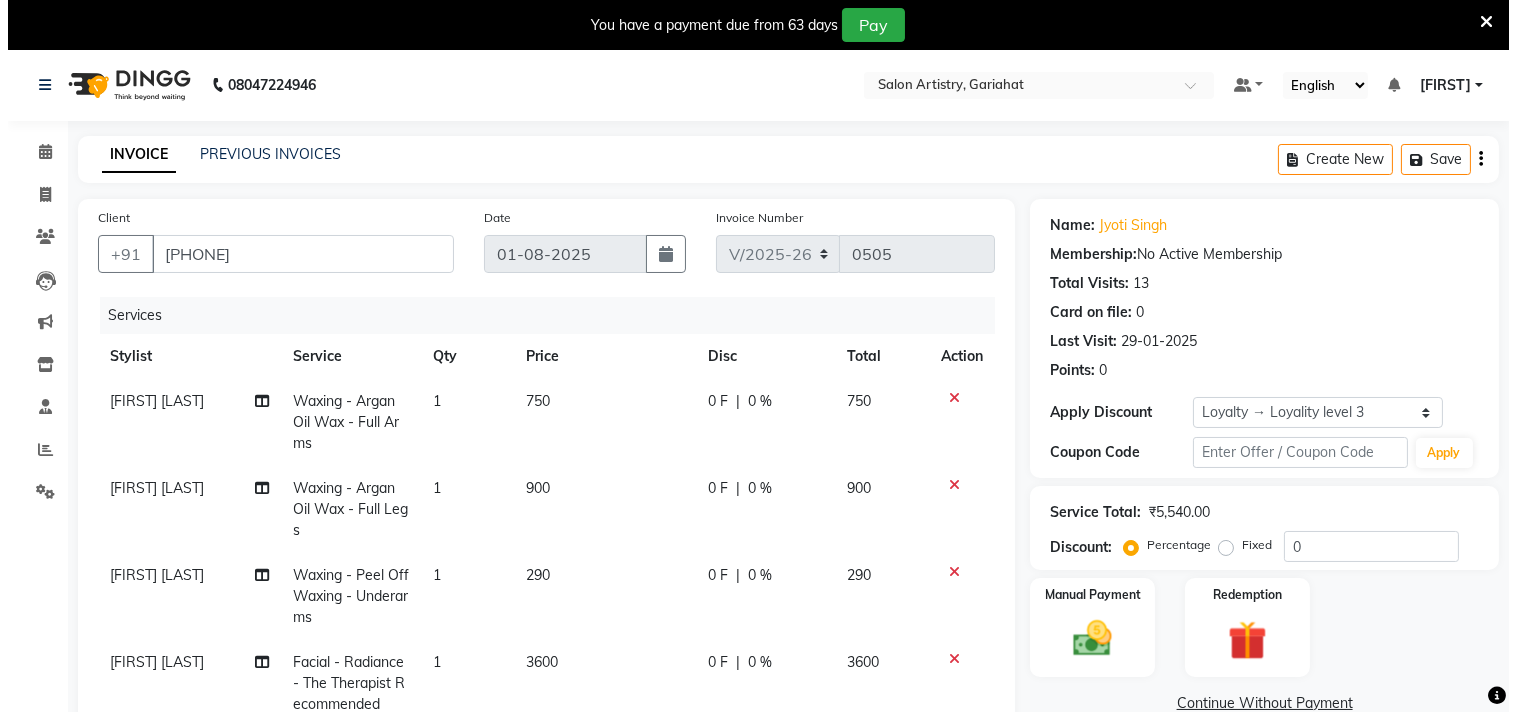 scroll, scrollTop: 0, scrollLeft: 0, axis: both 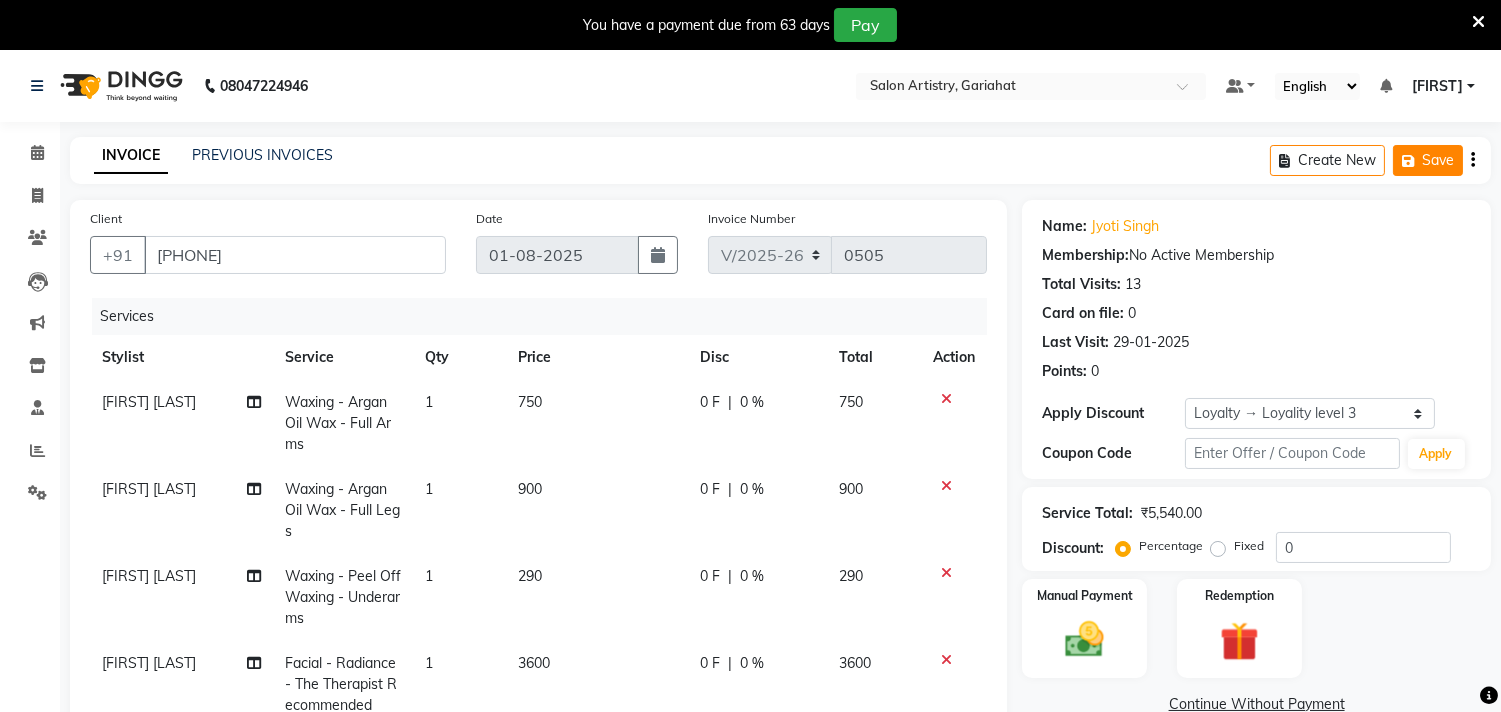 type 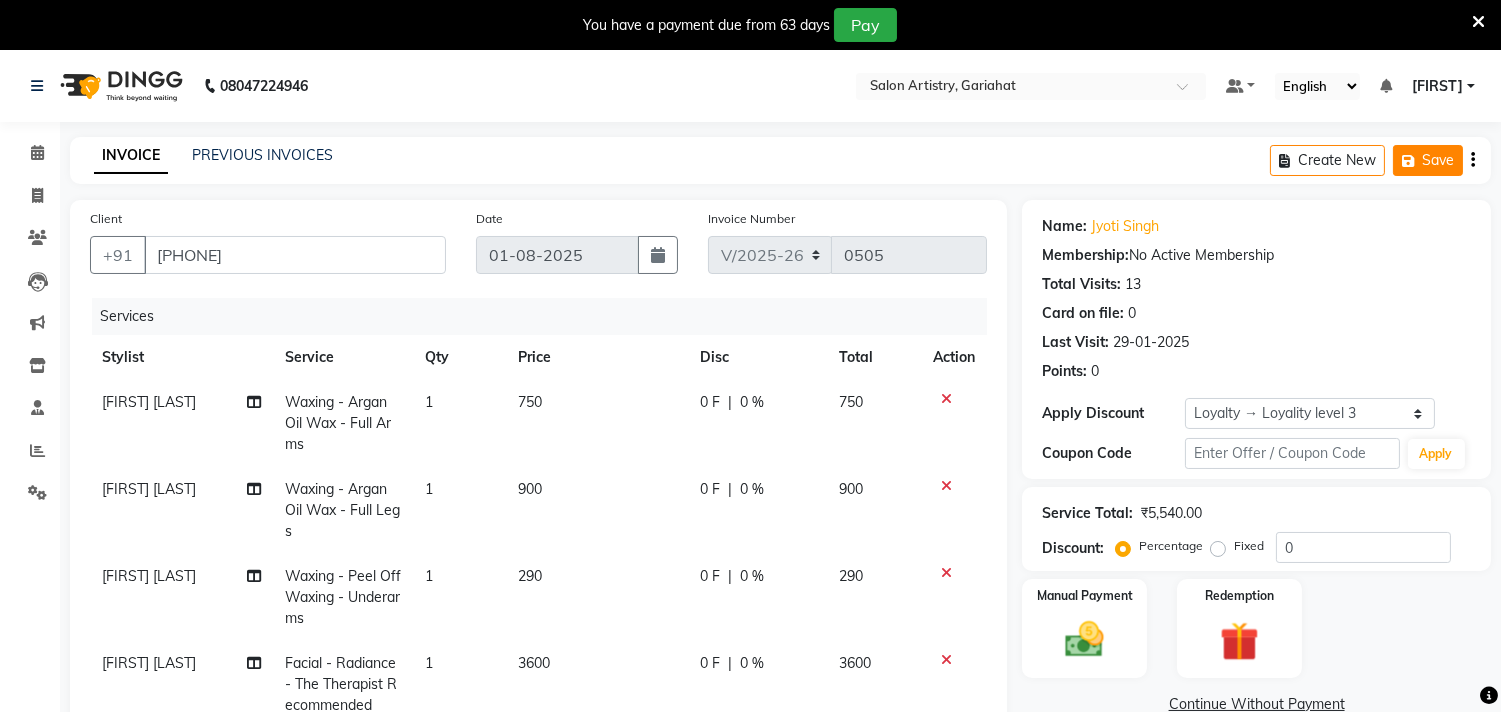 click on "Save" 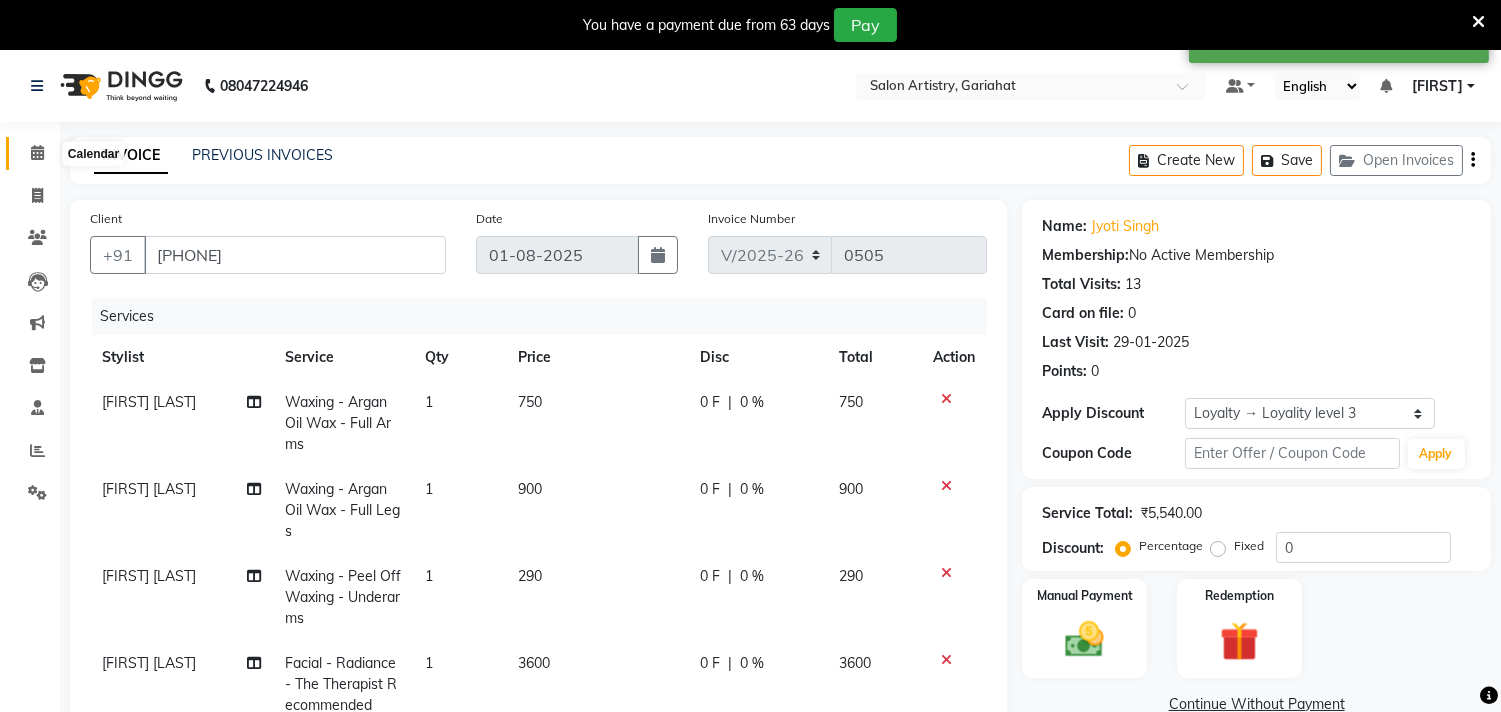 click 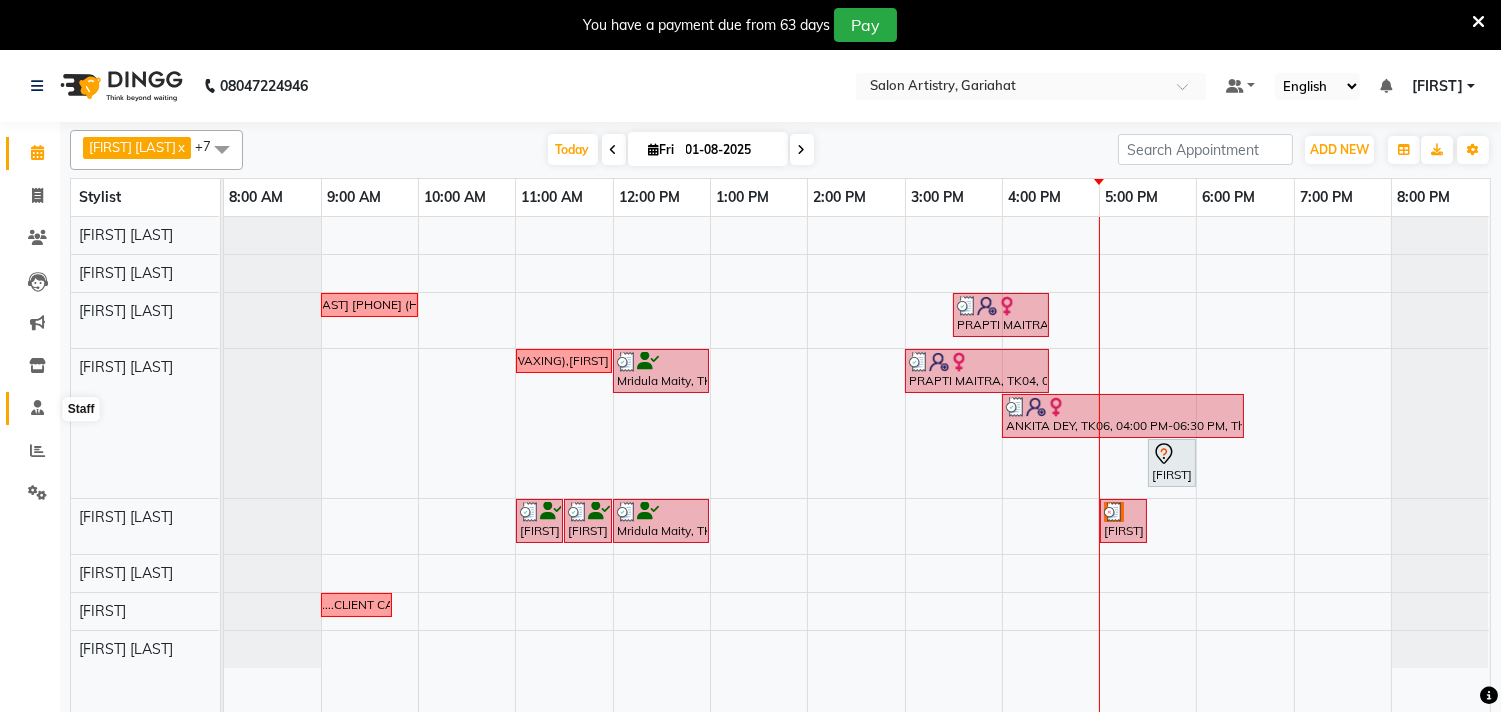 click 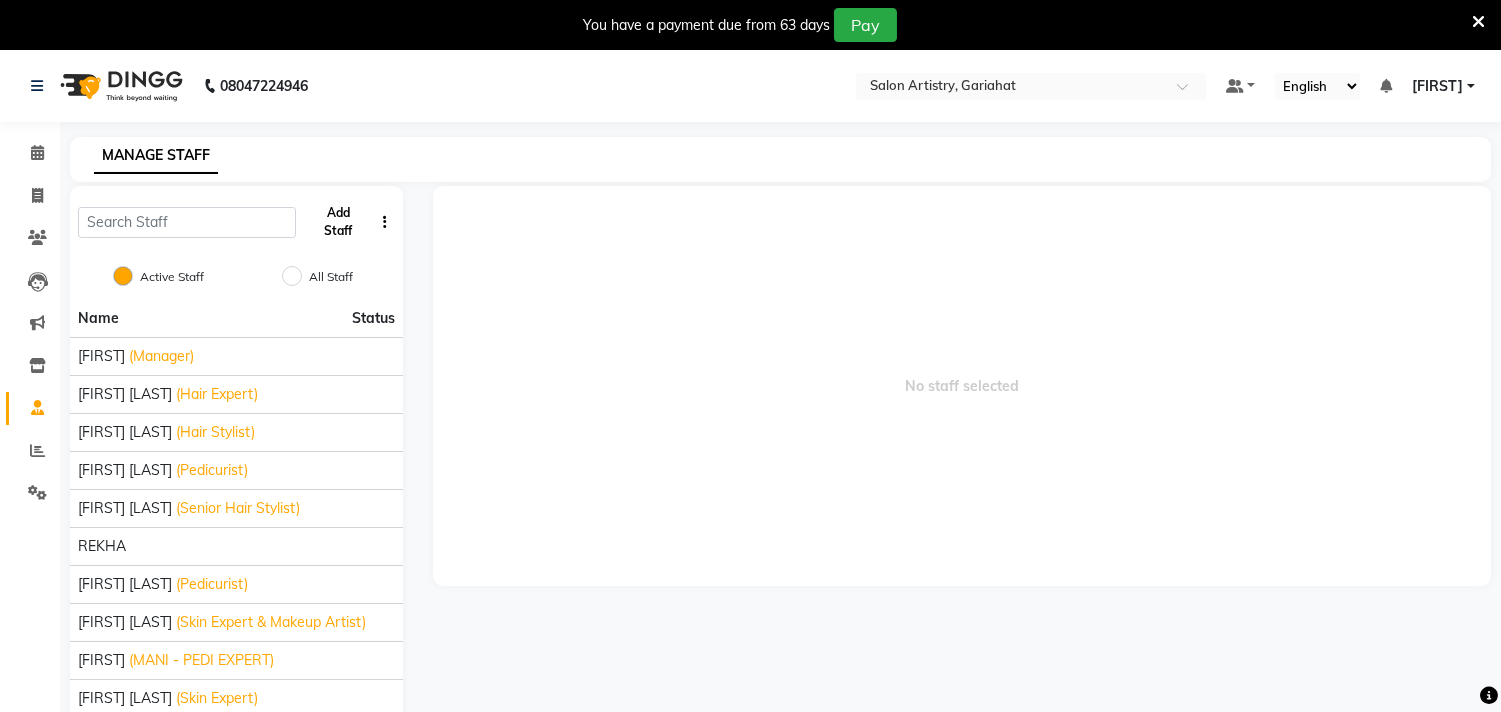 click on "Add Staff" 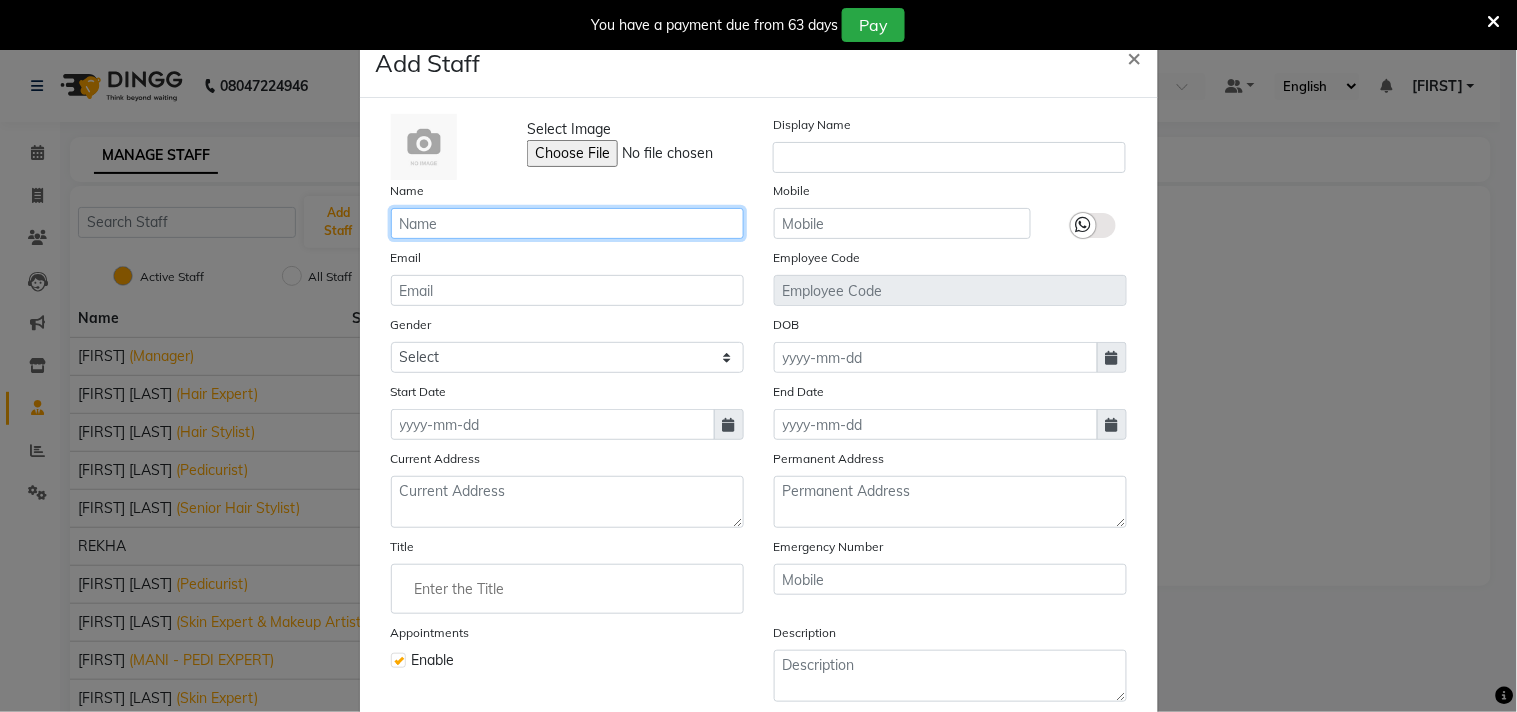 click 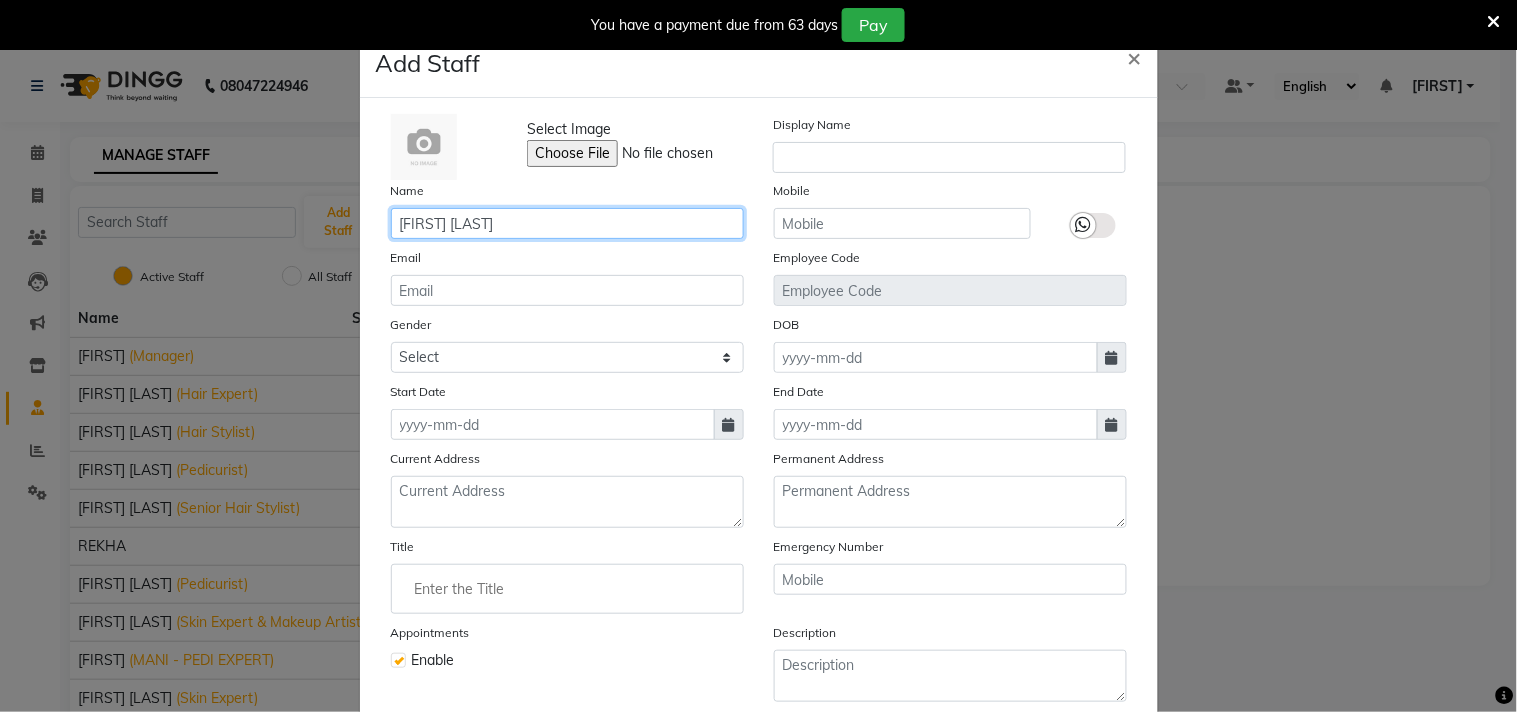 type on "[FIRST] [LAST]" 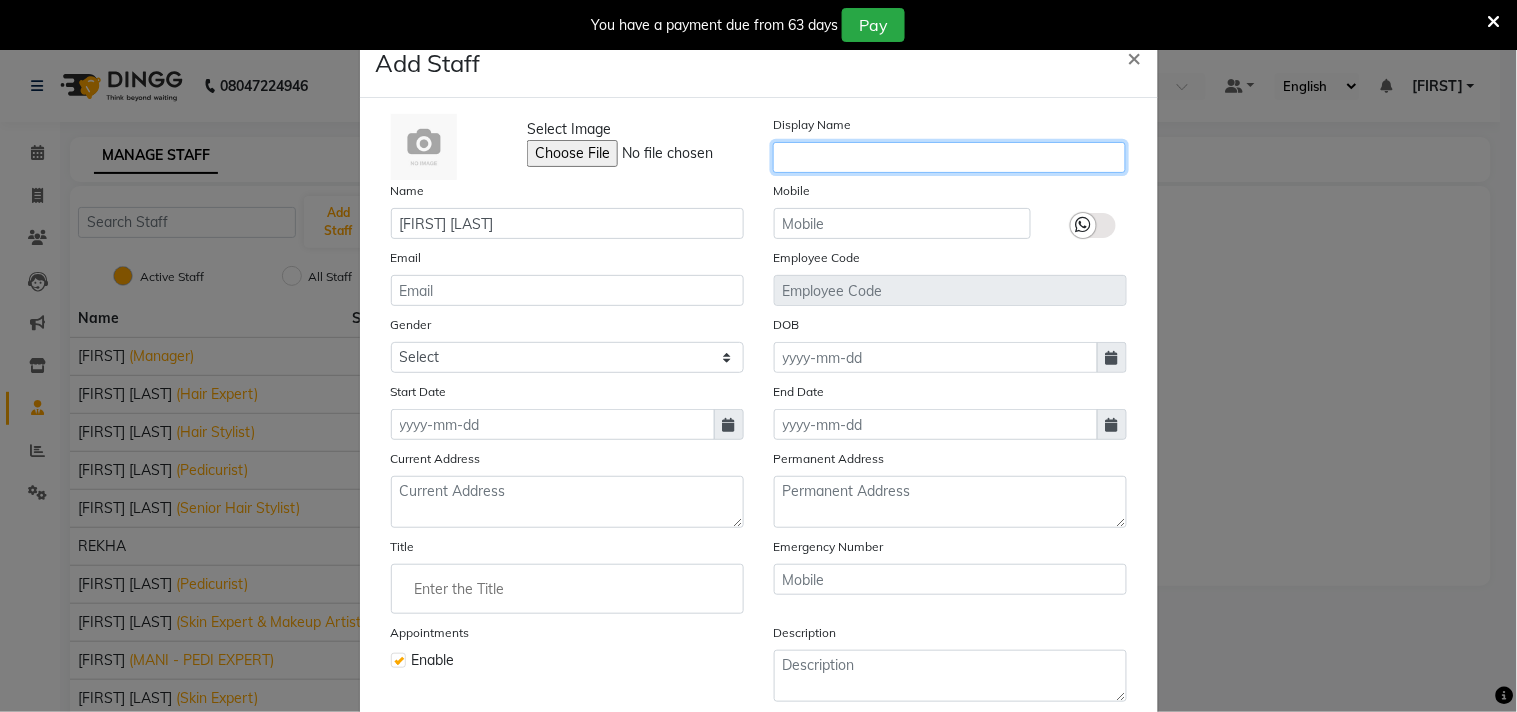 click 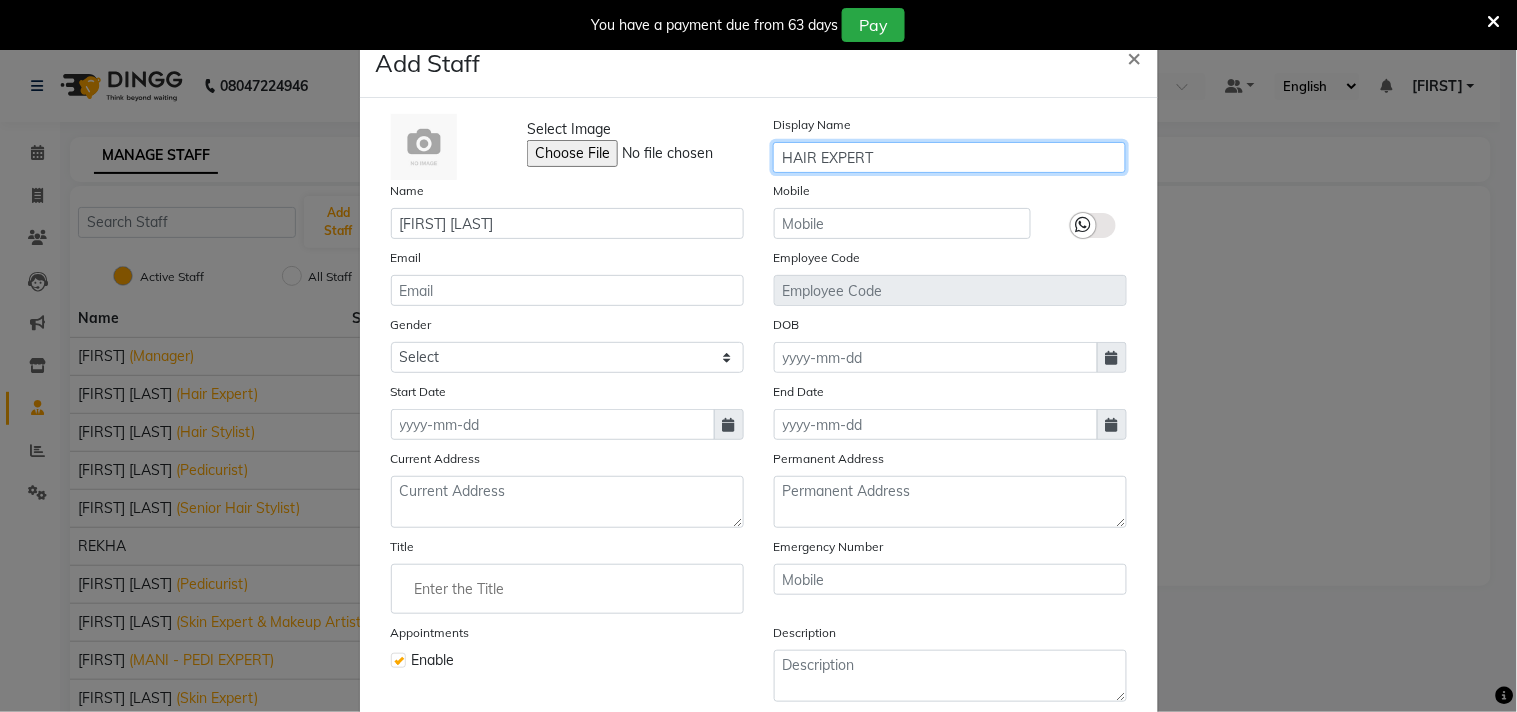type on "HAIR EXPERT" 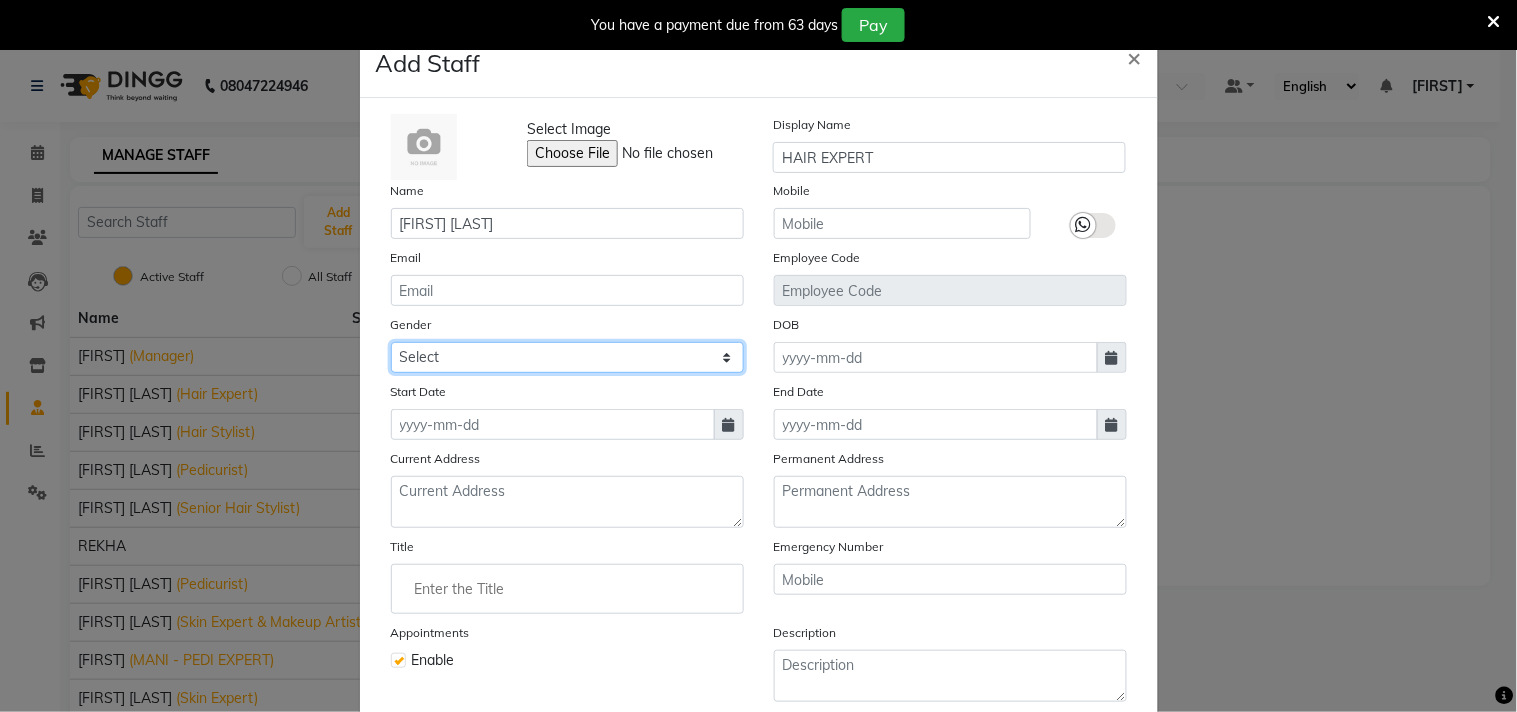click on "Select Male Female Other Prefer Not To Say" 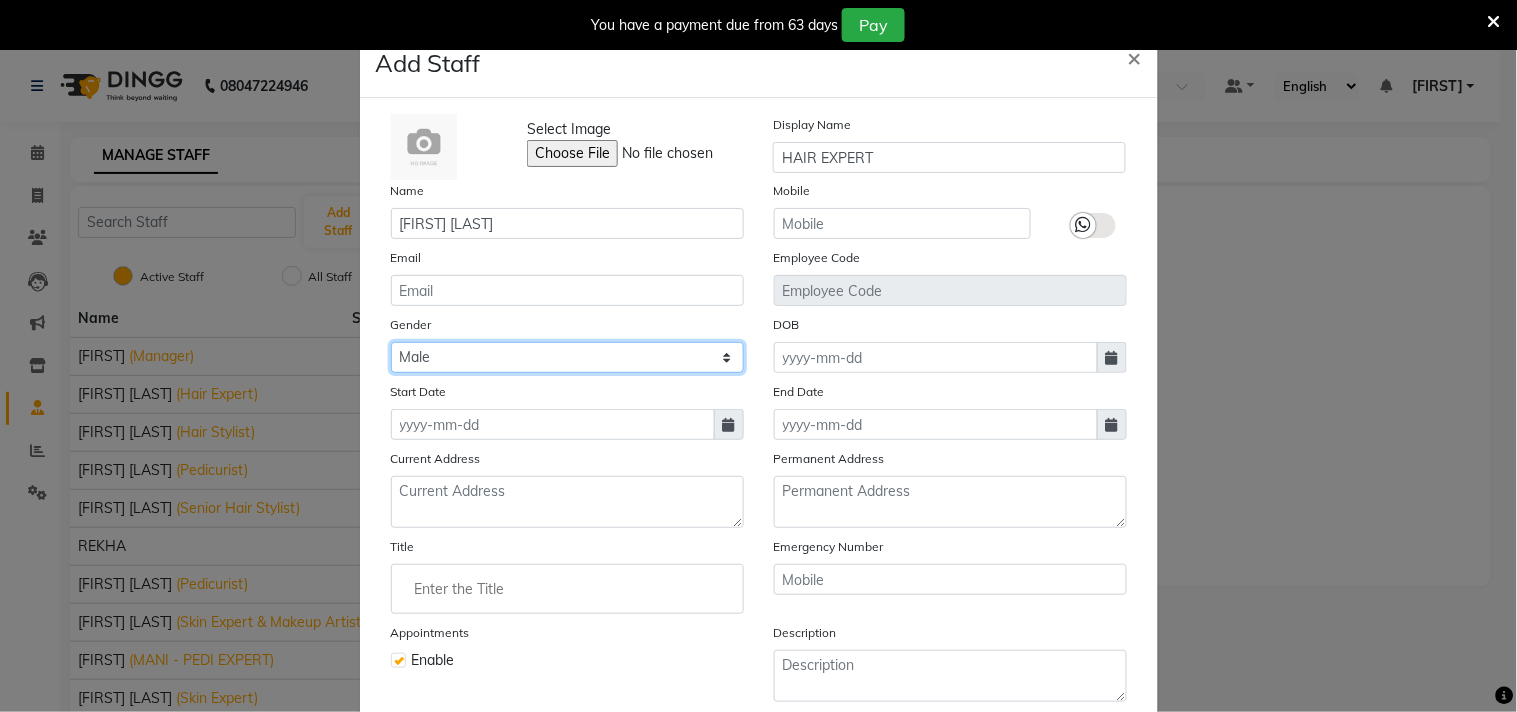 click on "Select Male Female Other Prefer Not To Say" 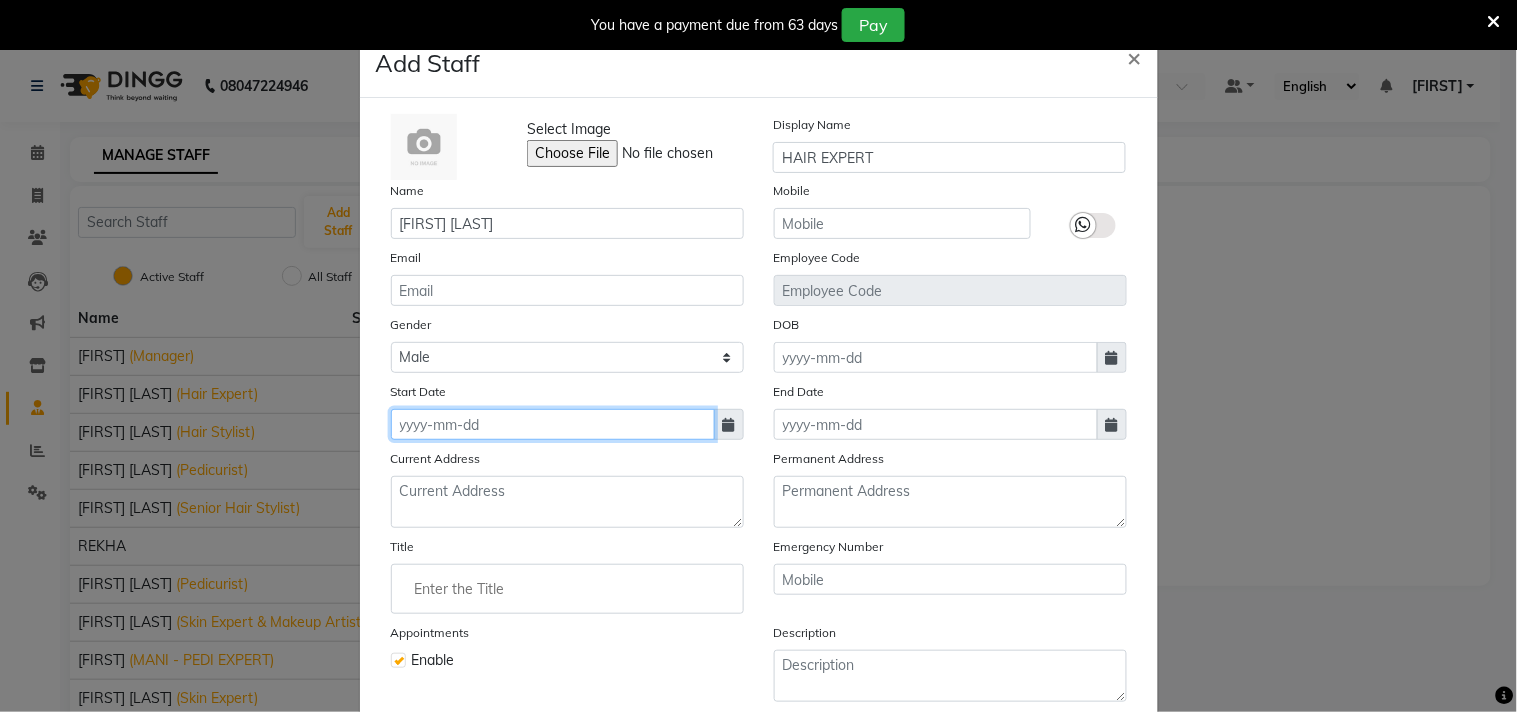 click 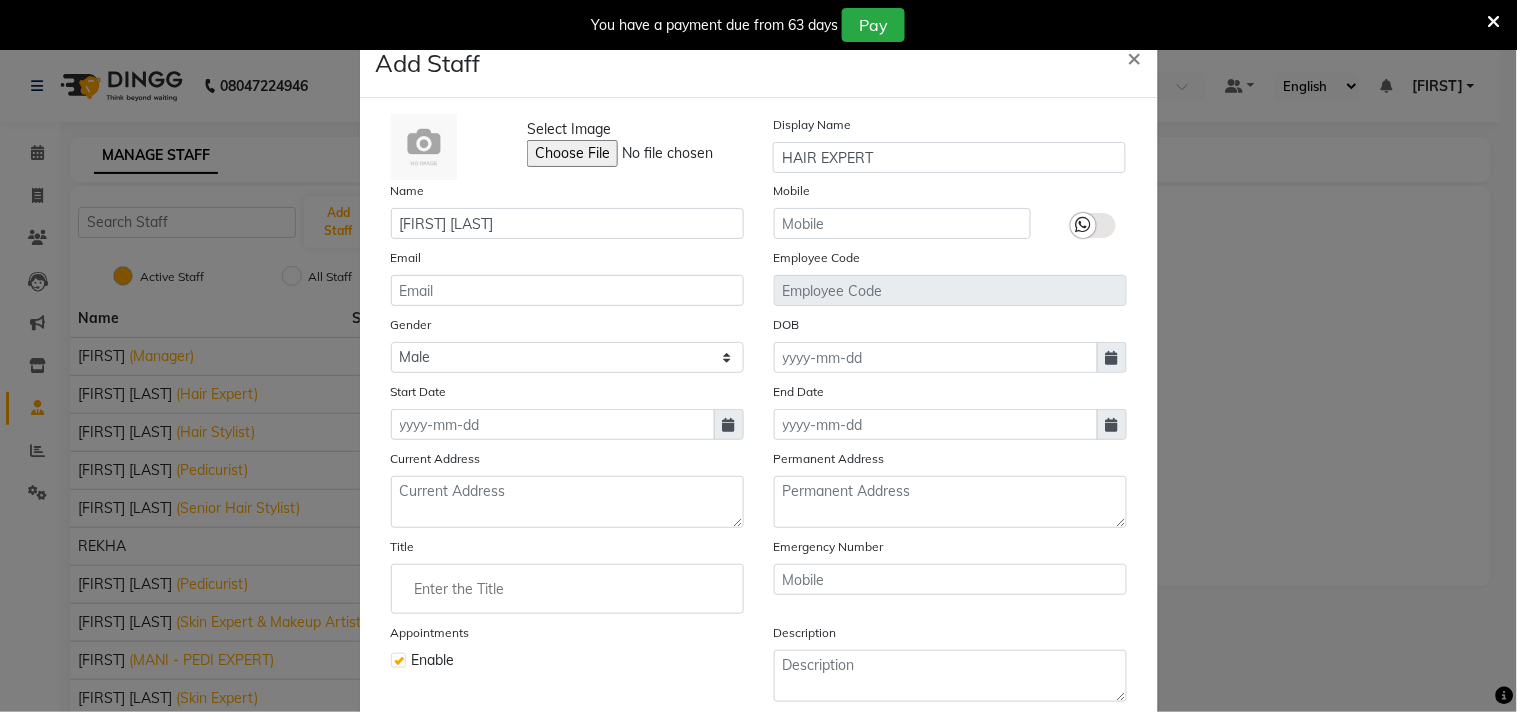 select on "8" 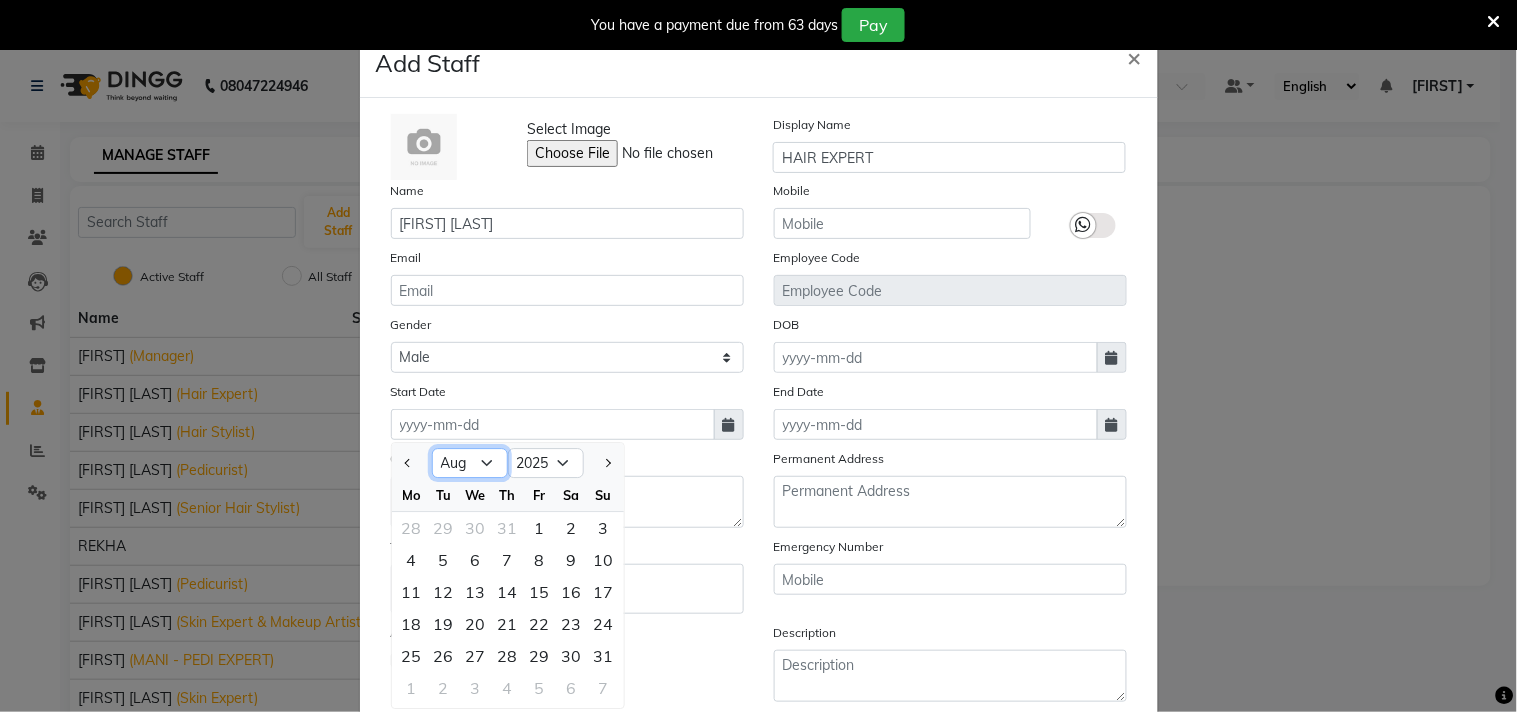 click on "Jan Feb Mar Apr May Jun Jul Aug Sep Oct Nov Dec" 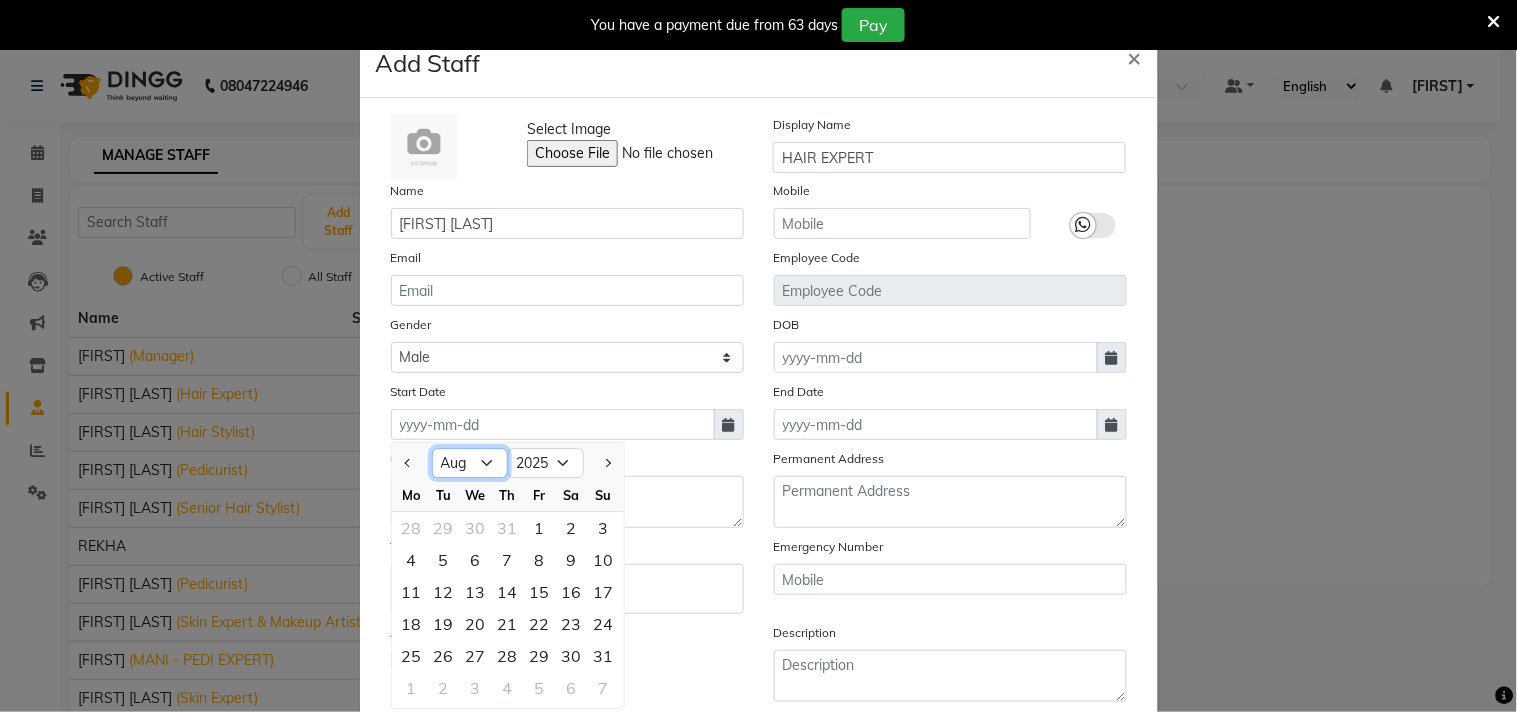 click on "Jan Feb Mar Apr May Jun Jul Aug Sep Oct Nov Dec" 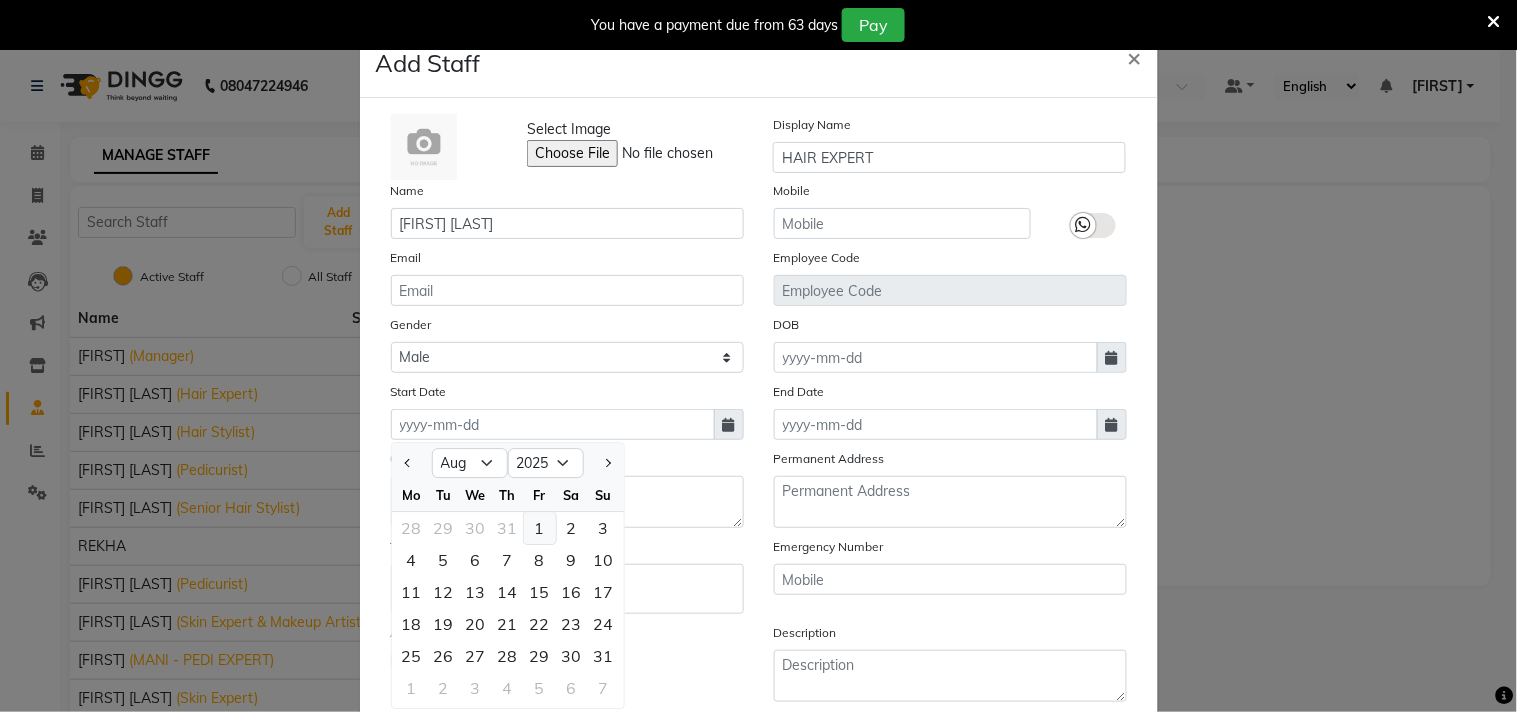 click on "1" 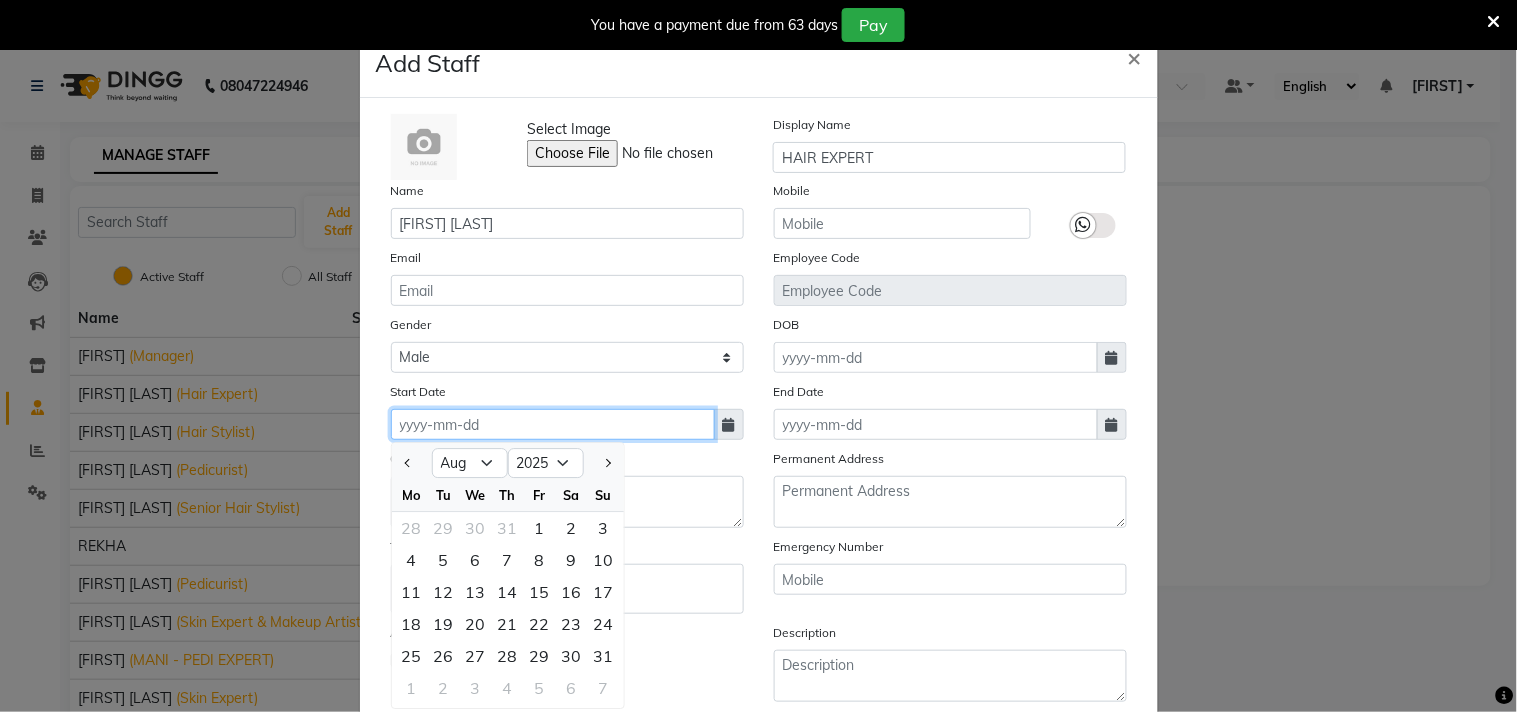 type on "01-08-2025" 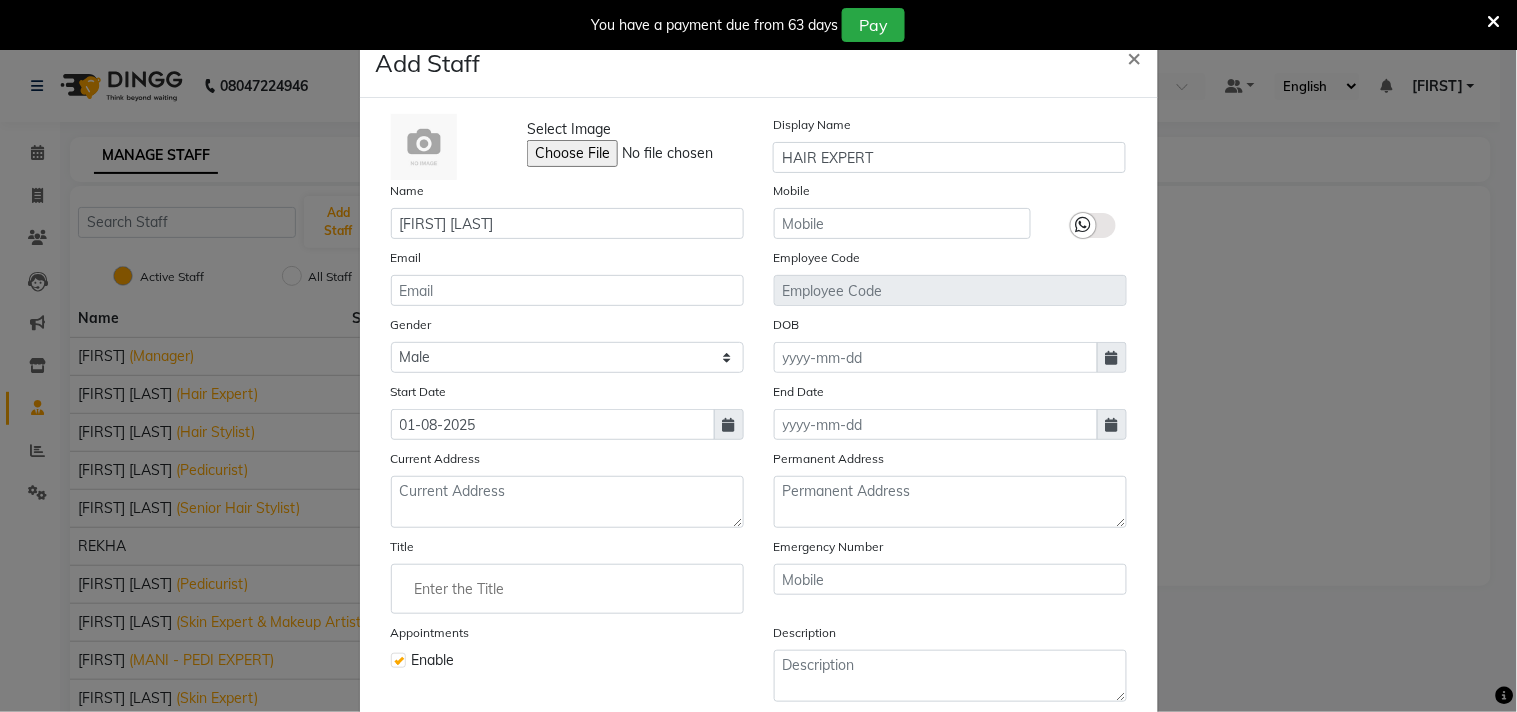 click 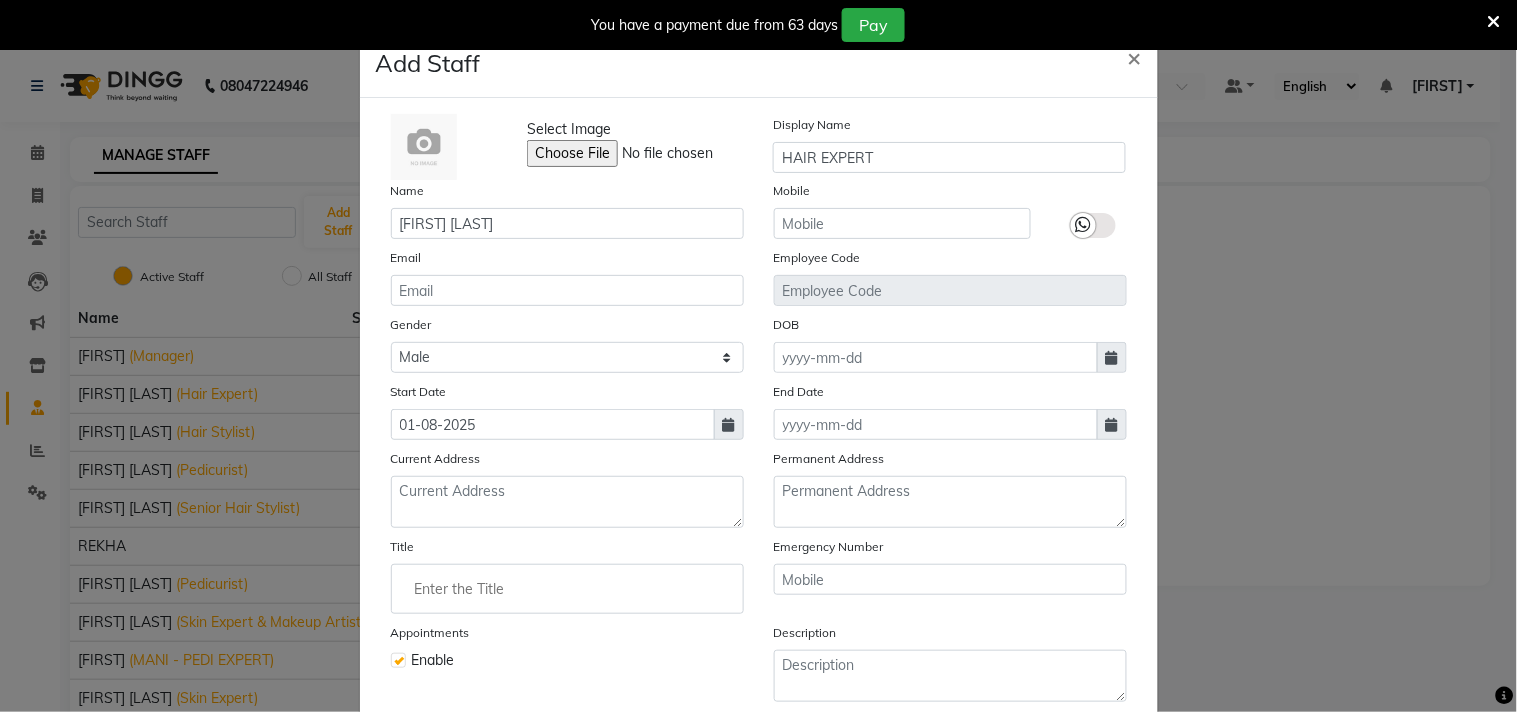 click 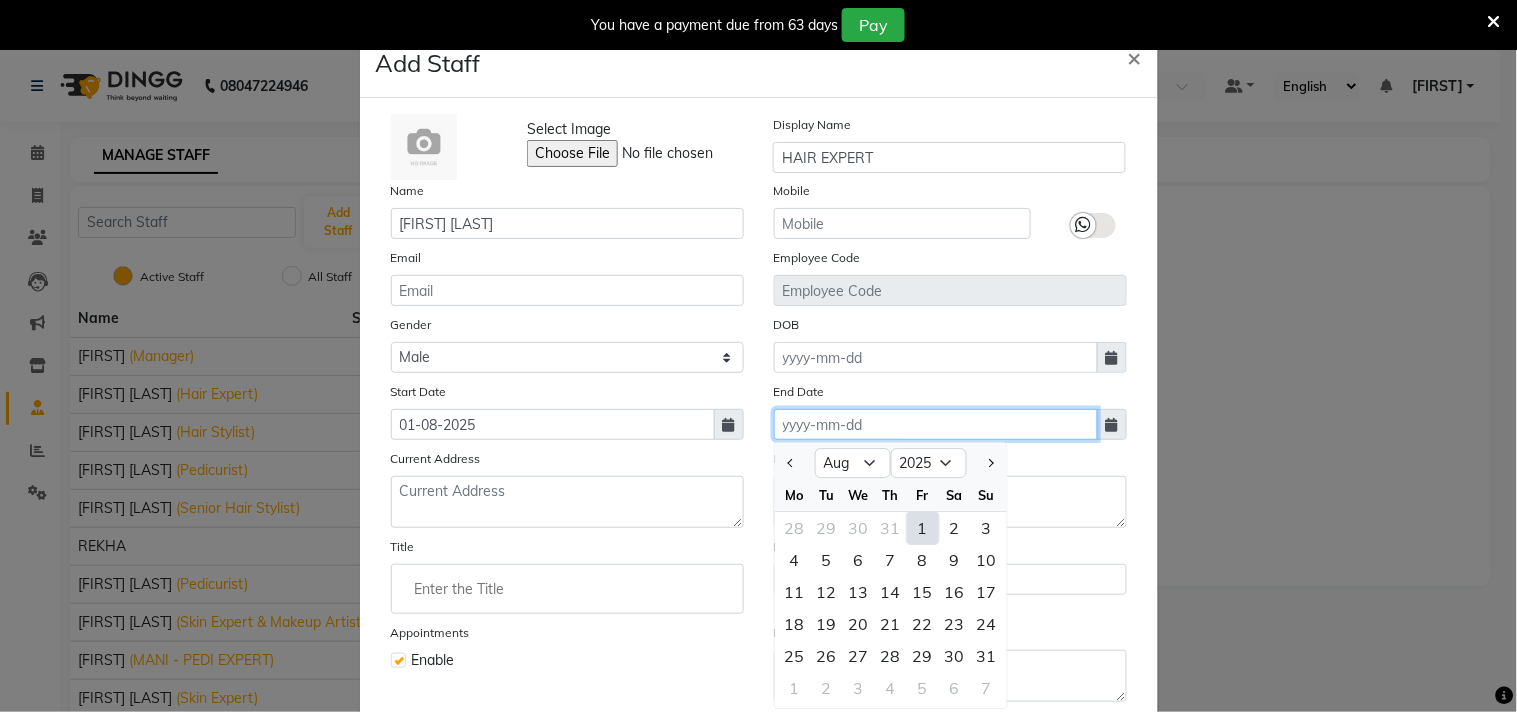 click 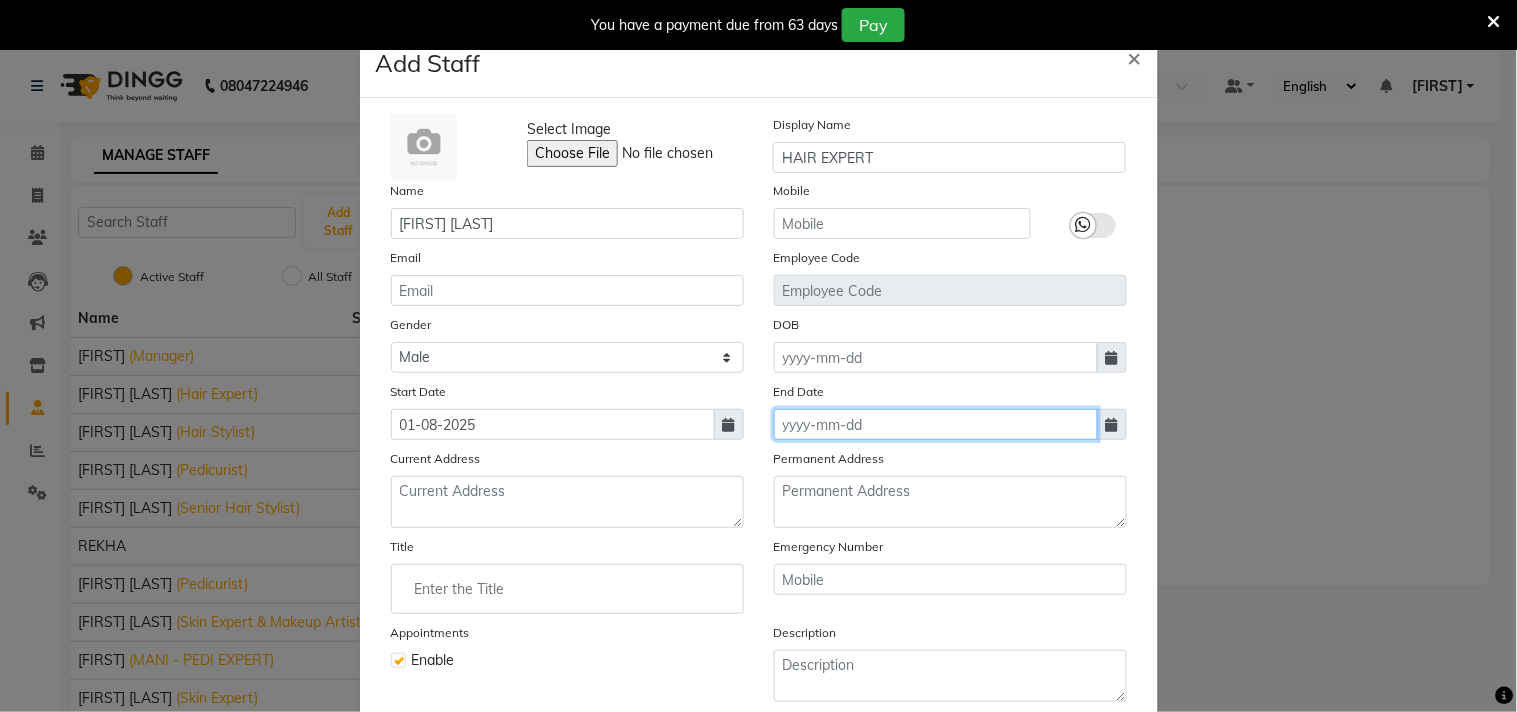 click 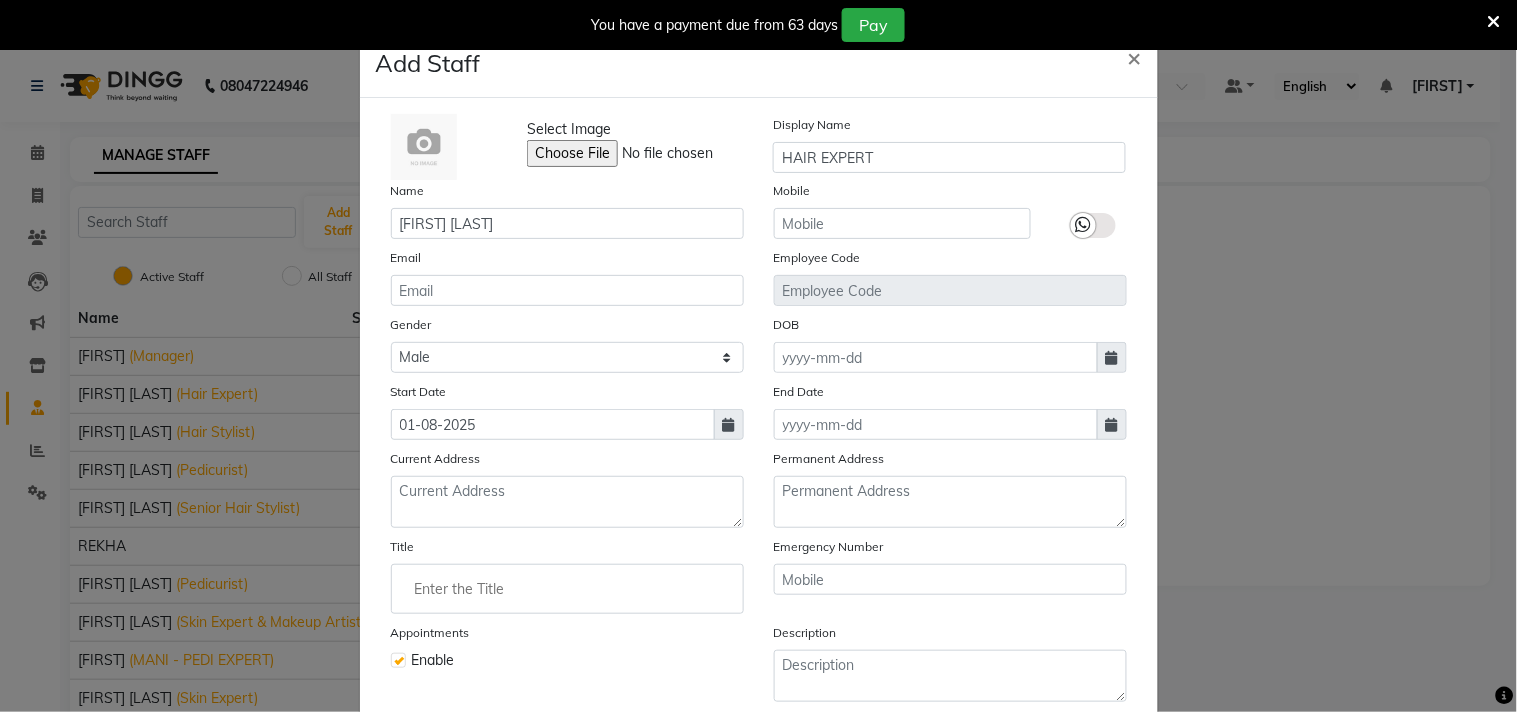 select on "8" 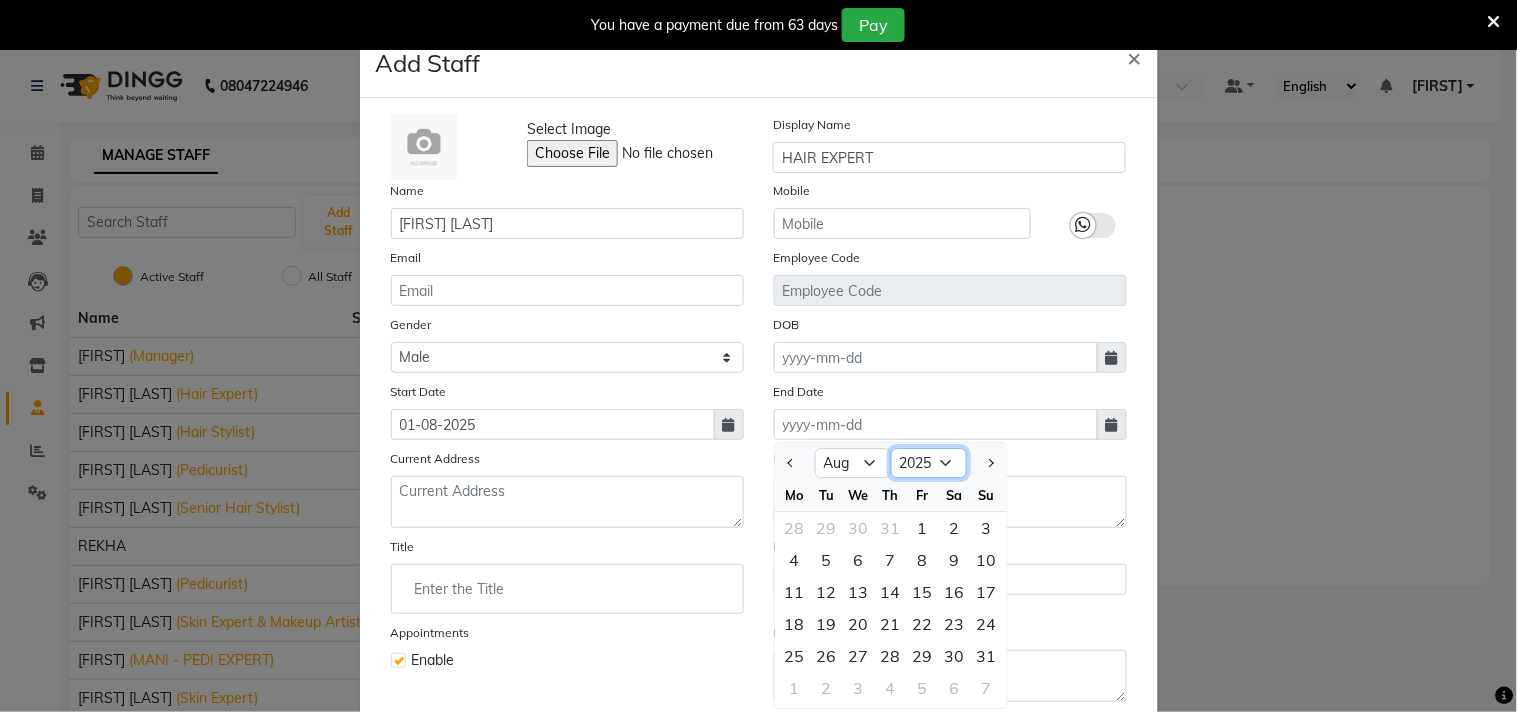 click on "2015 2016 2017 2018 2019 2020 2021 2022 2023 2024 2025 2026 2027 2028 2029 2030 2031 2032 2033 2034 2035" 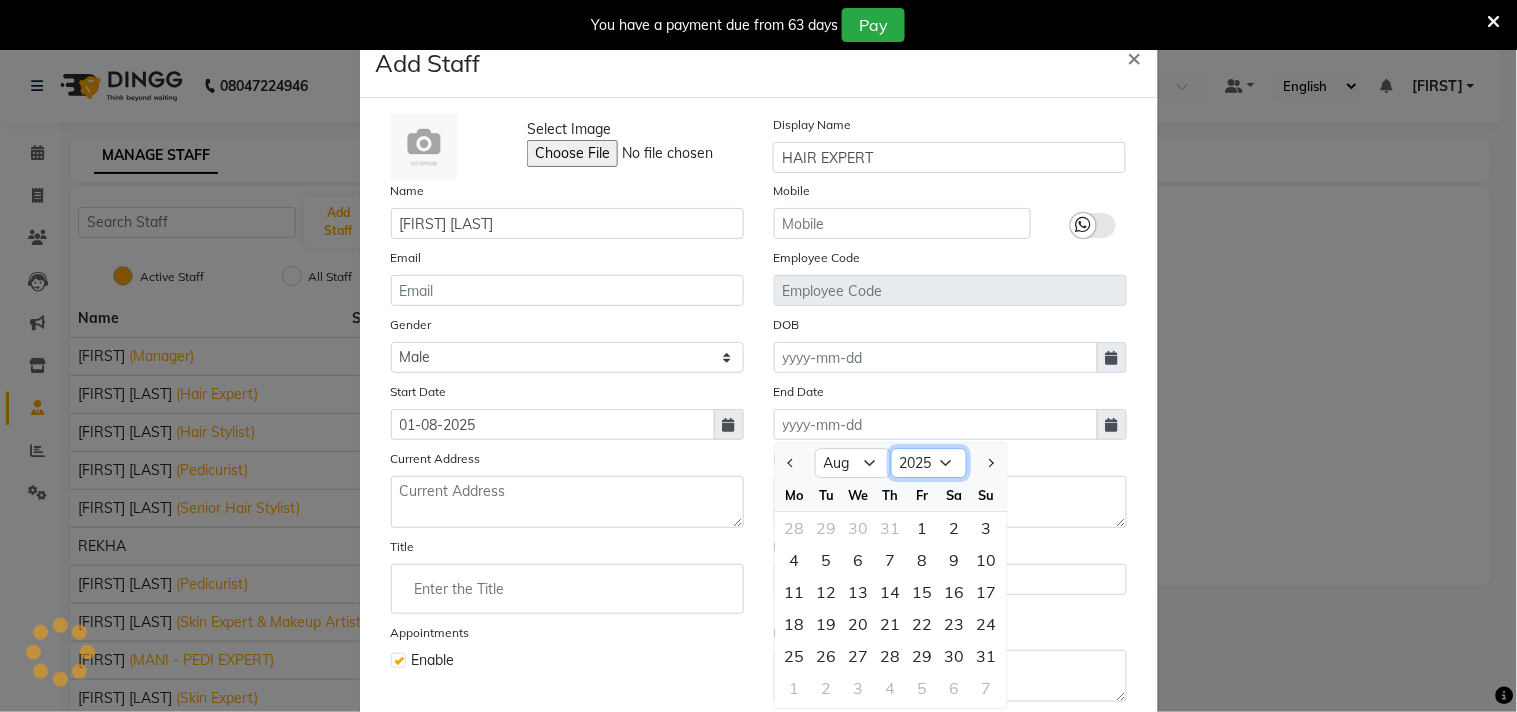 click on "2015 2016 2017 2018 2019 2020 2021 2022 2023 2024 2025 2026 2027 2028 2029 2030 2031 2032 2033 2034 2035" 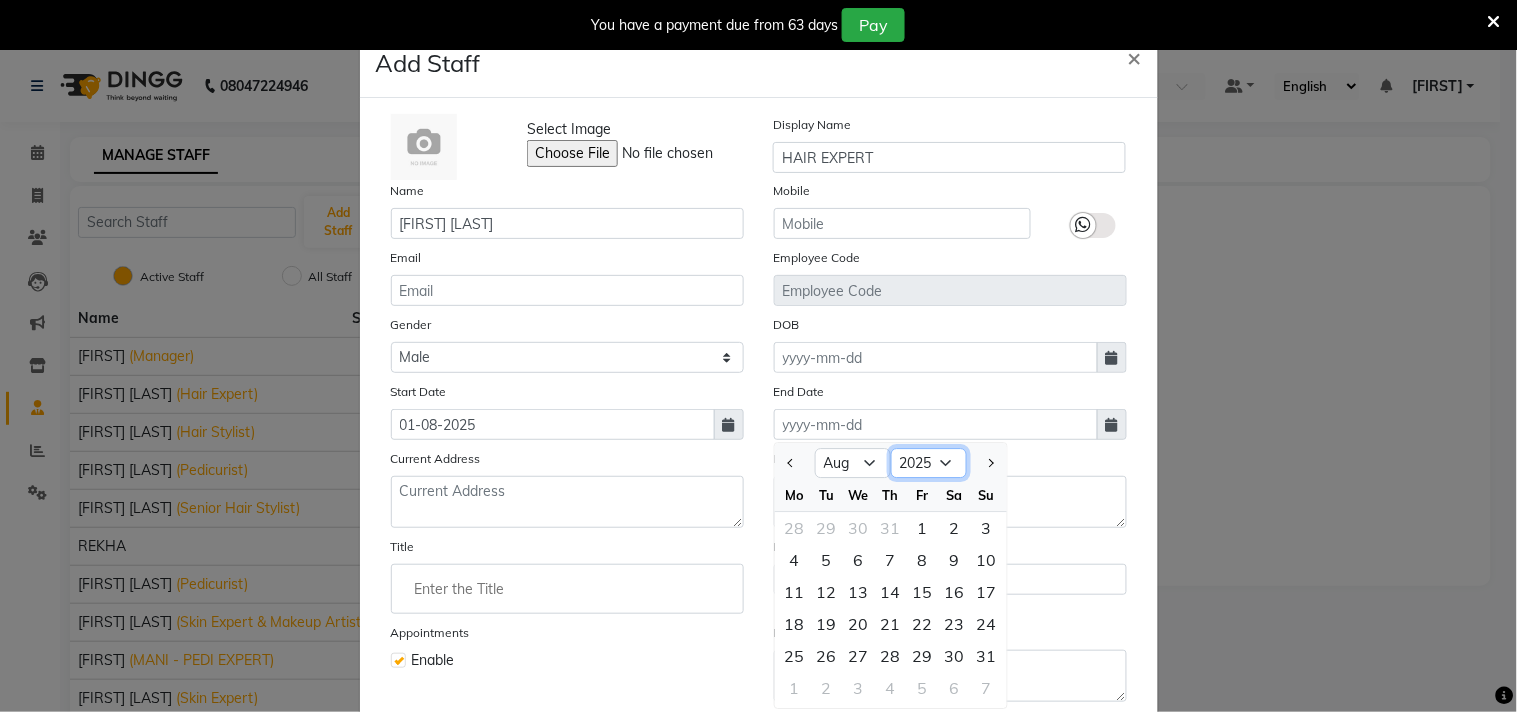 click on "2015 2016 2017 2018 2019 2020 2021 2022 2023 2024 2025 2026 2027 2028 2029 2030 2031 2032 2033 2034 2035" 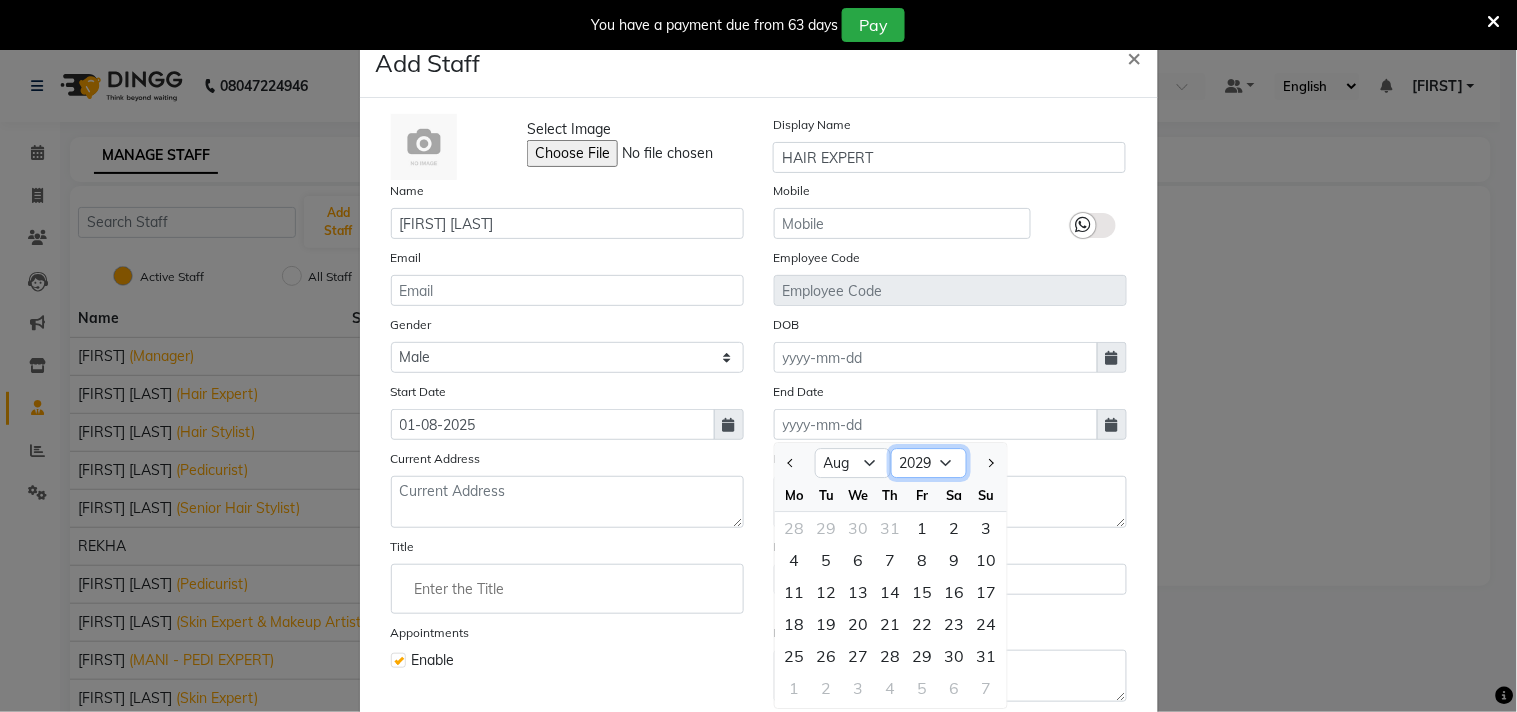 click on "2015 2016 2017 2018 2019 2020 2021 2022 2023 2024 2025 2026 2027 2028 2029 2030 2031 2032 2033 2034 2035" 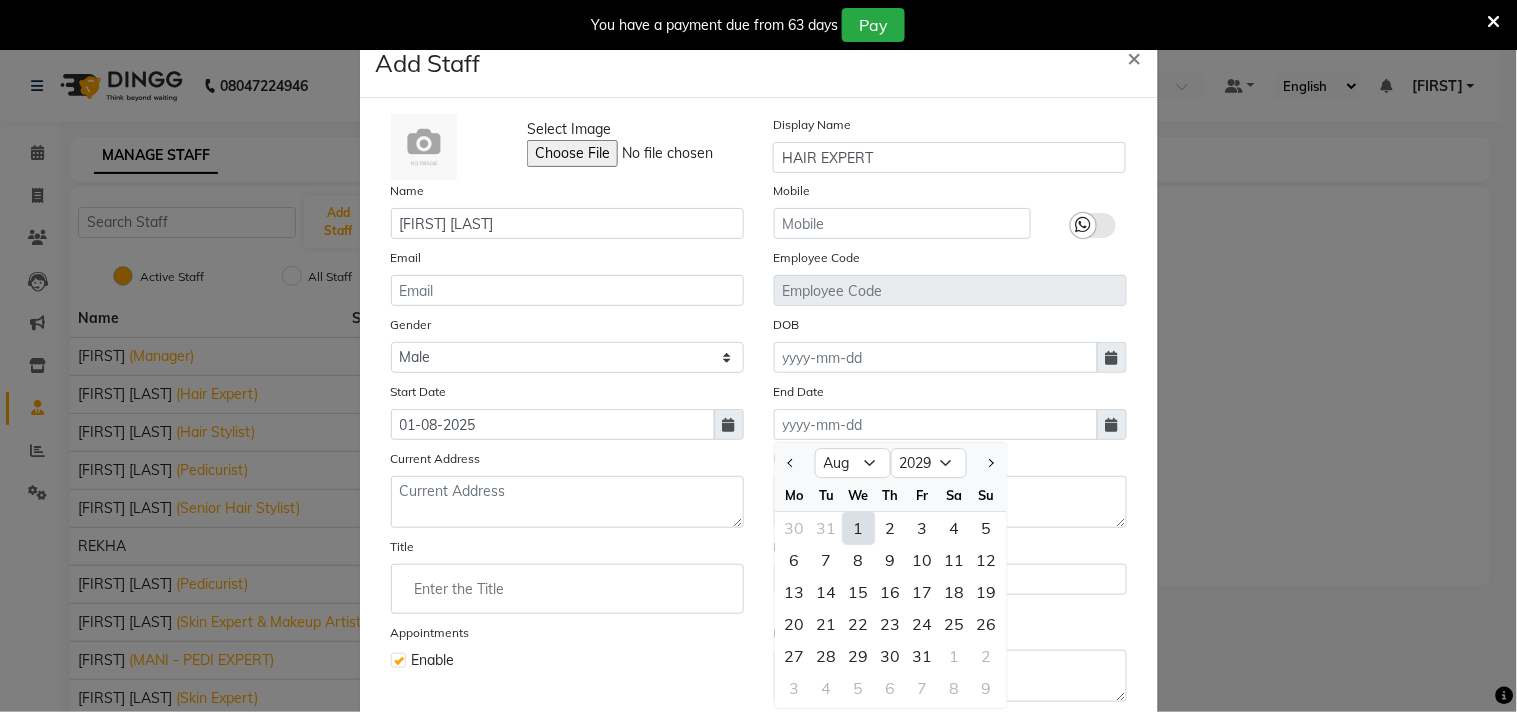 click on "1" 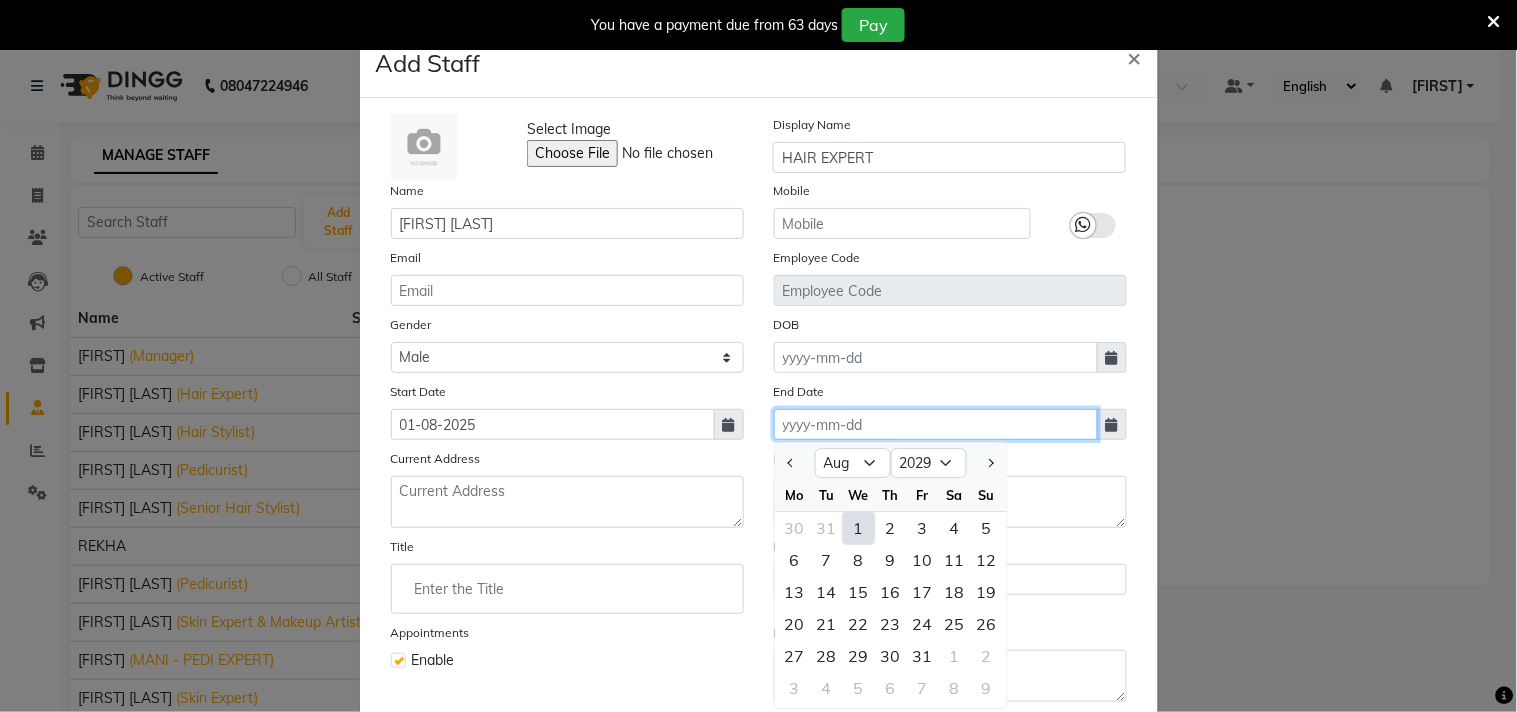 type on "01-08-2029" 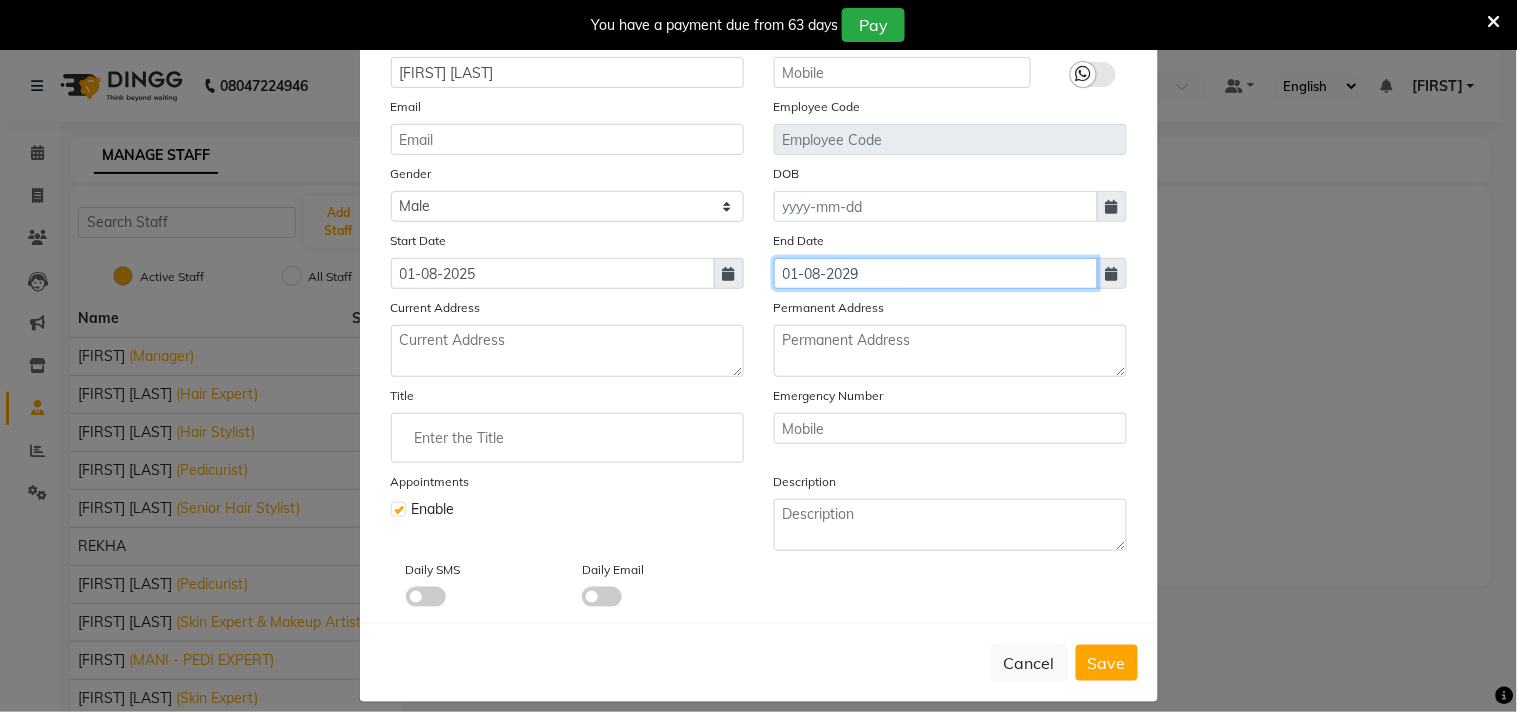 scroll, scrollTop: 172, scrollLeft: 0, axis: vertical 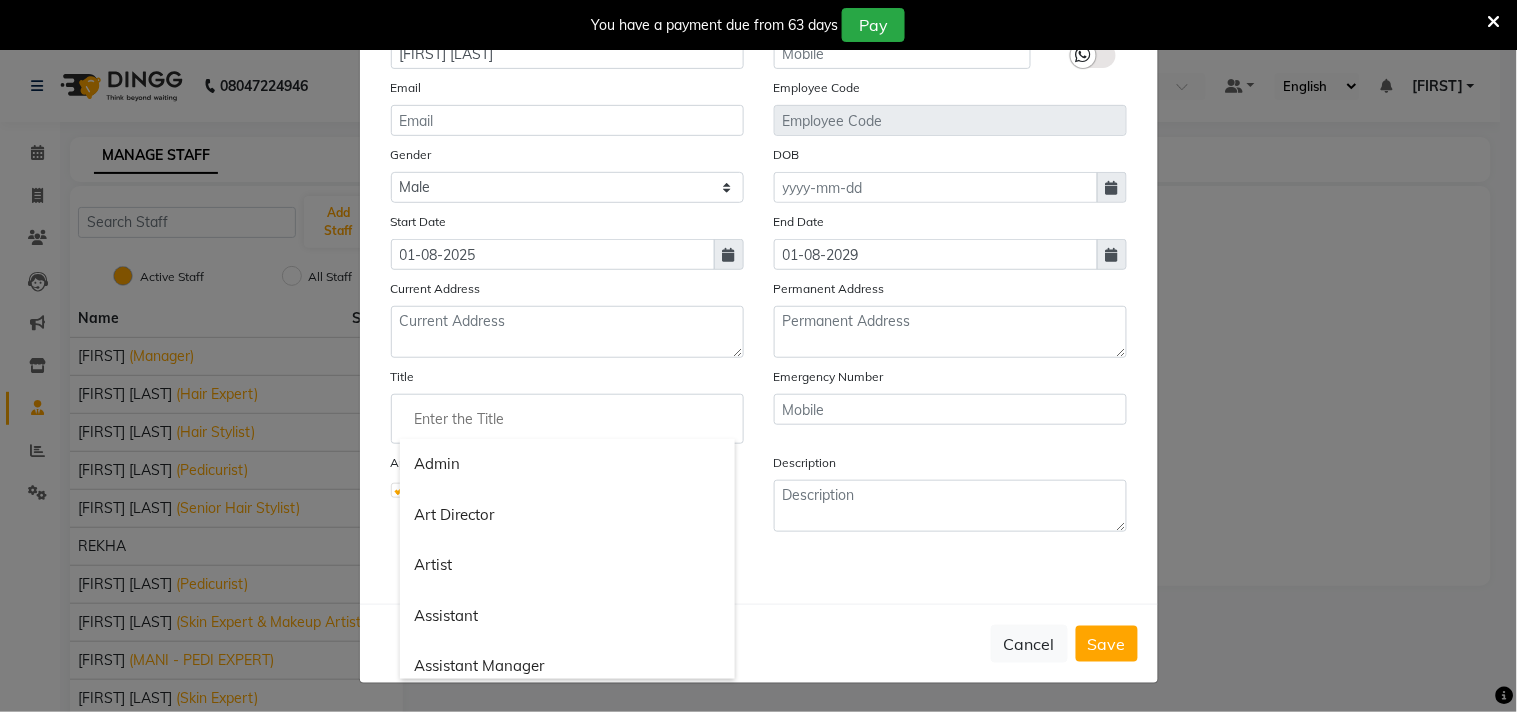 click 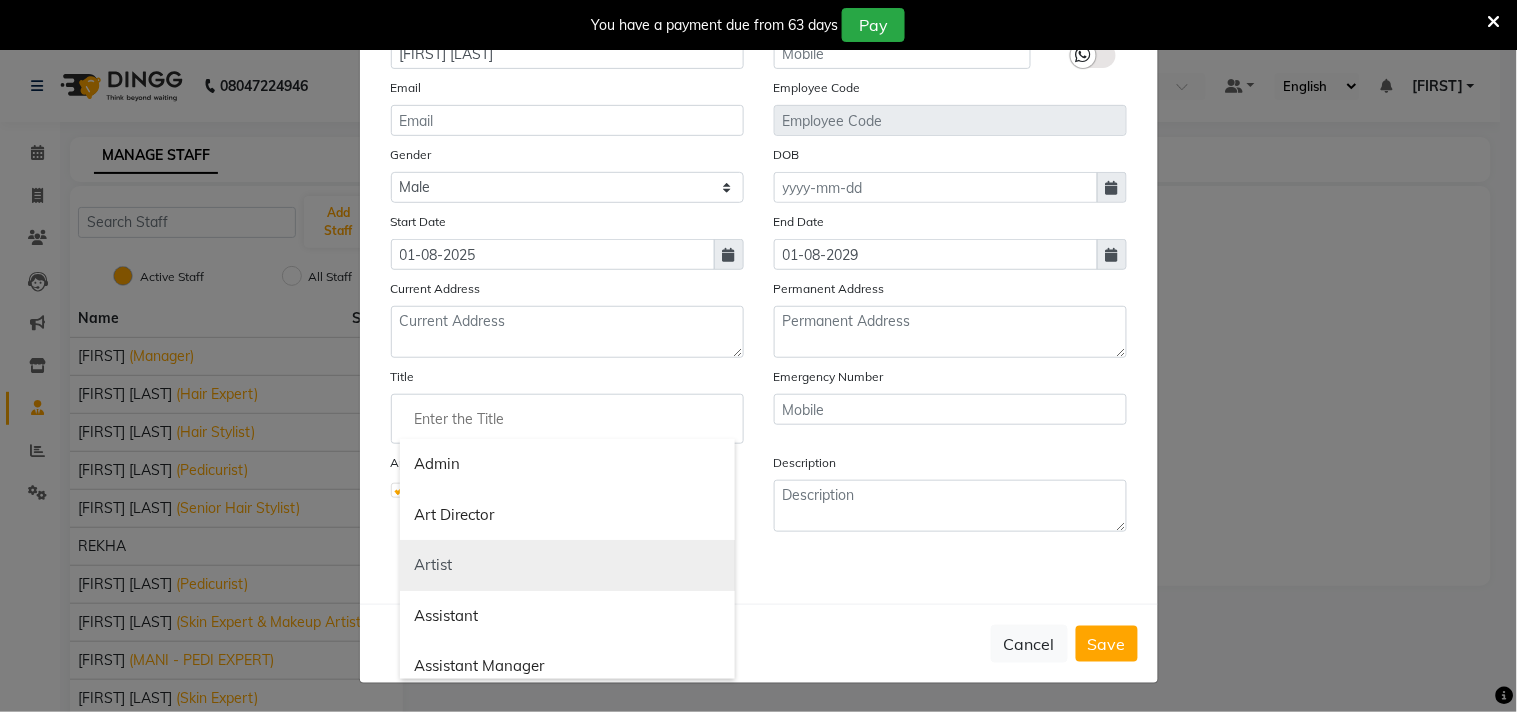 click on "Artist" at bounding box center [567, 565] 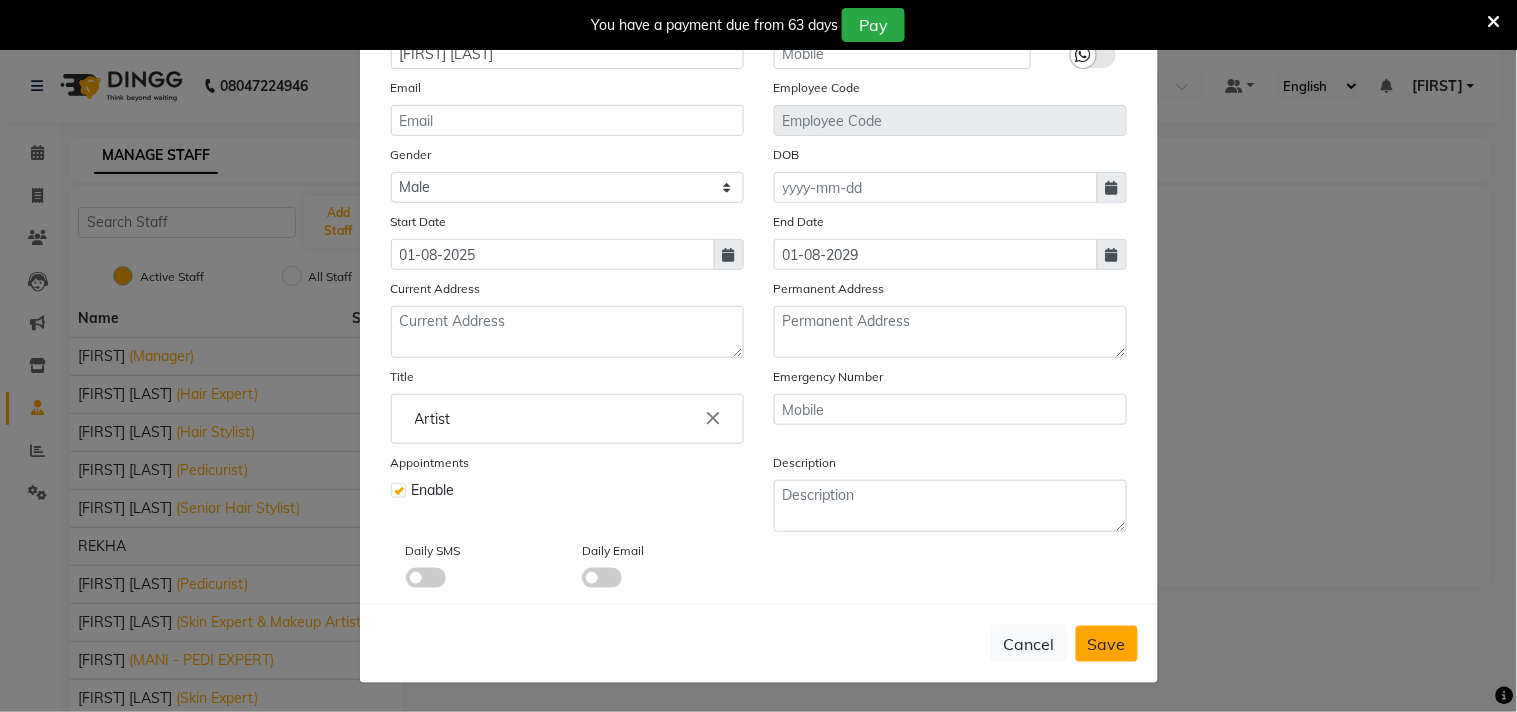 click on "Save" at bounding box center (1107, 644) 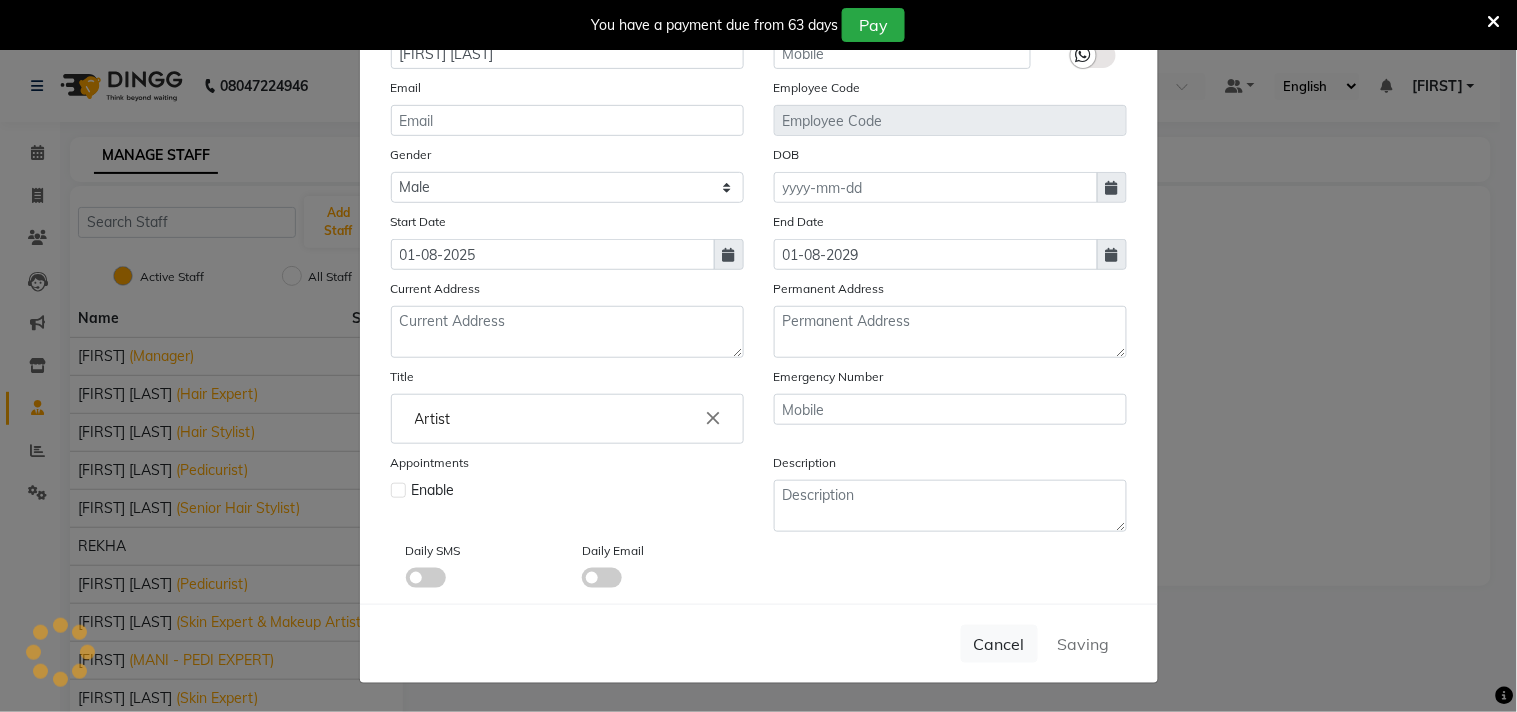 type 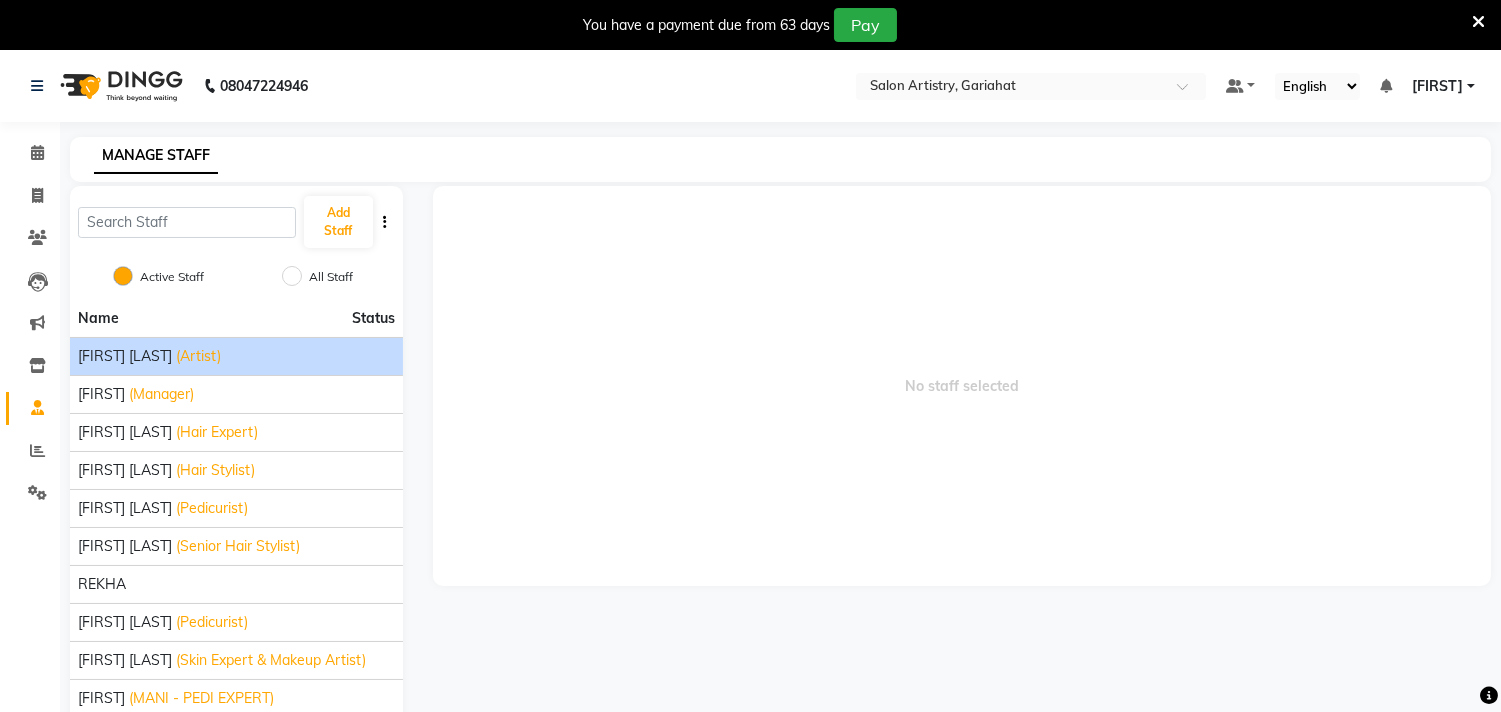 click on "(Artist)" 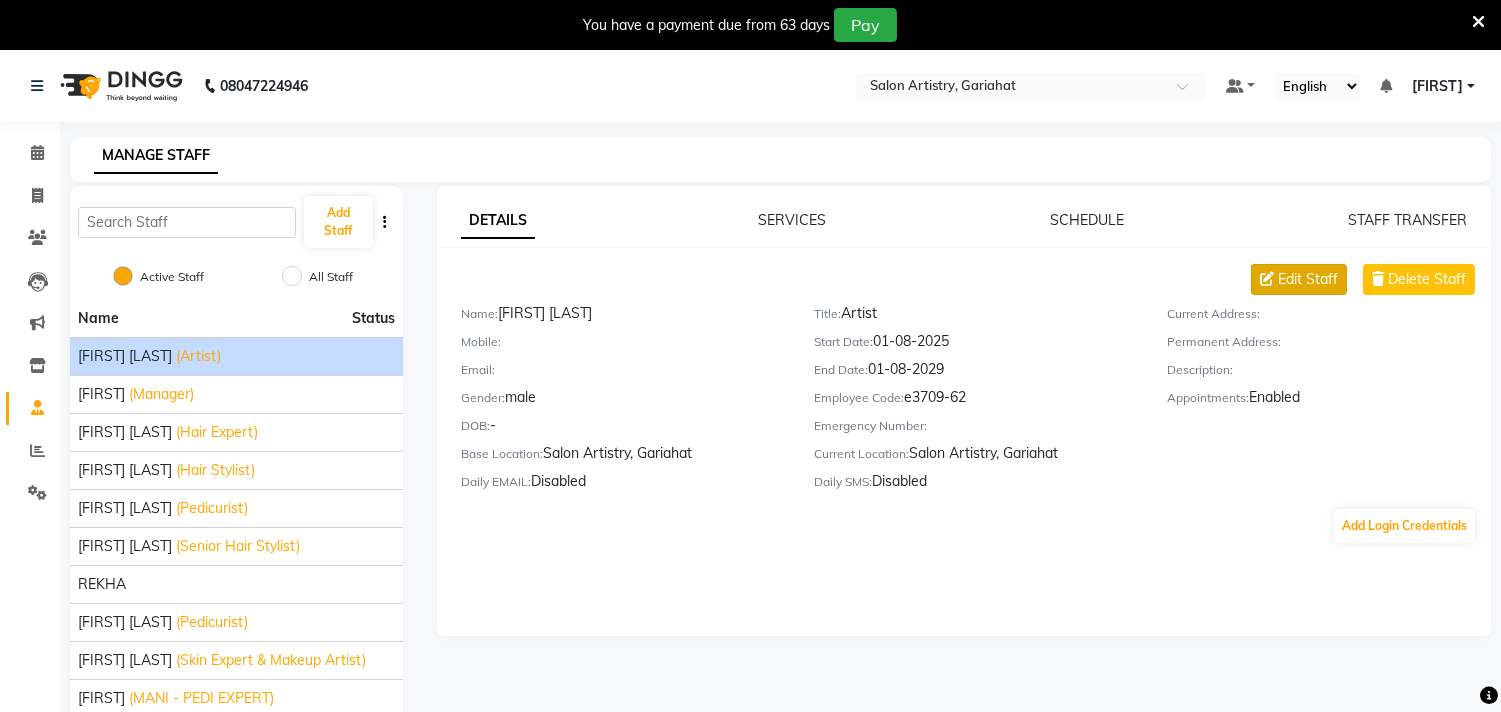 click on "Edit Staff" 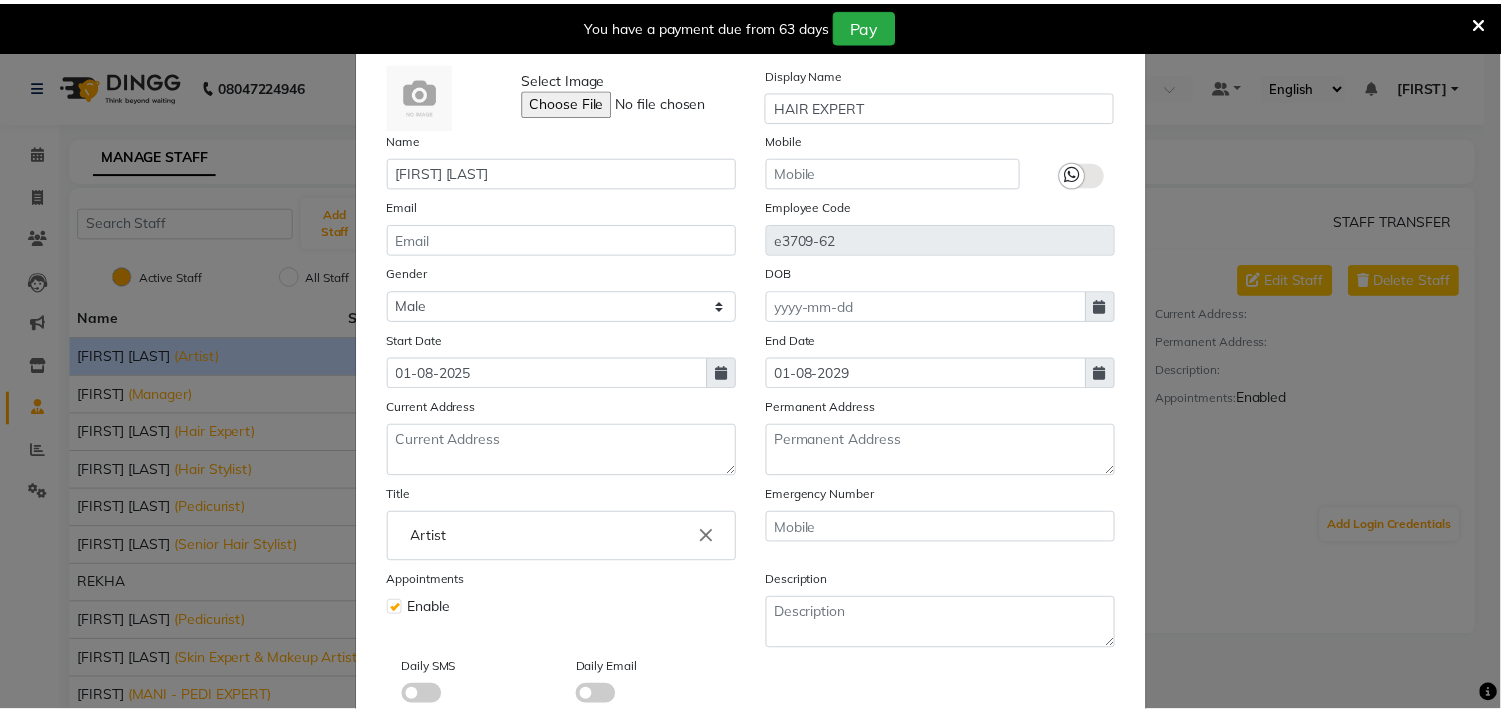 scroll, scrollTop: 172, scrollLeft: 0, axis: vertical 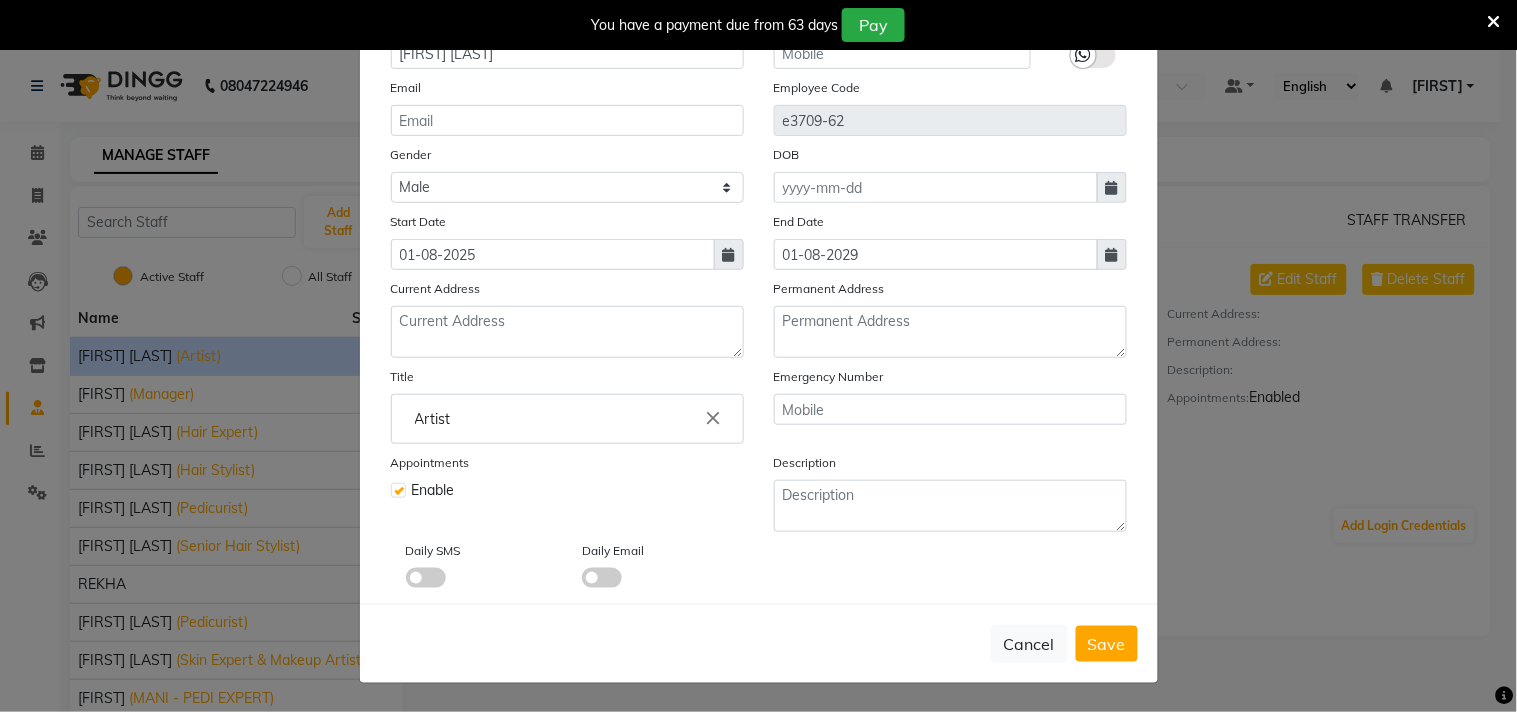 click on "close" 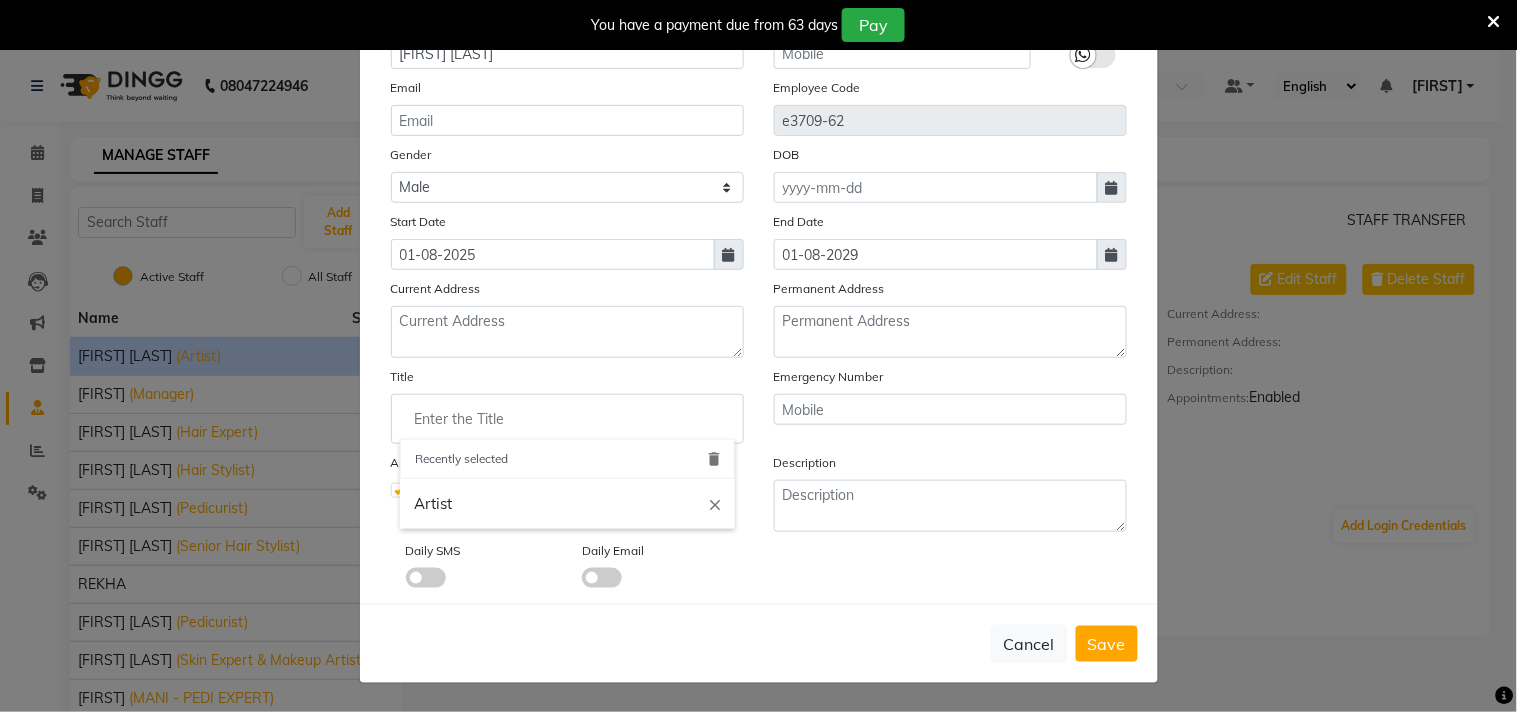 click 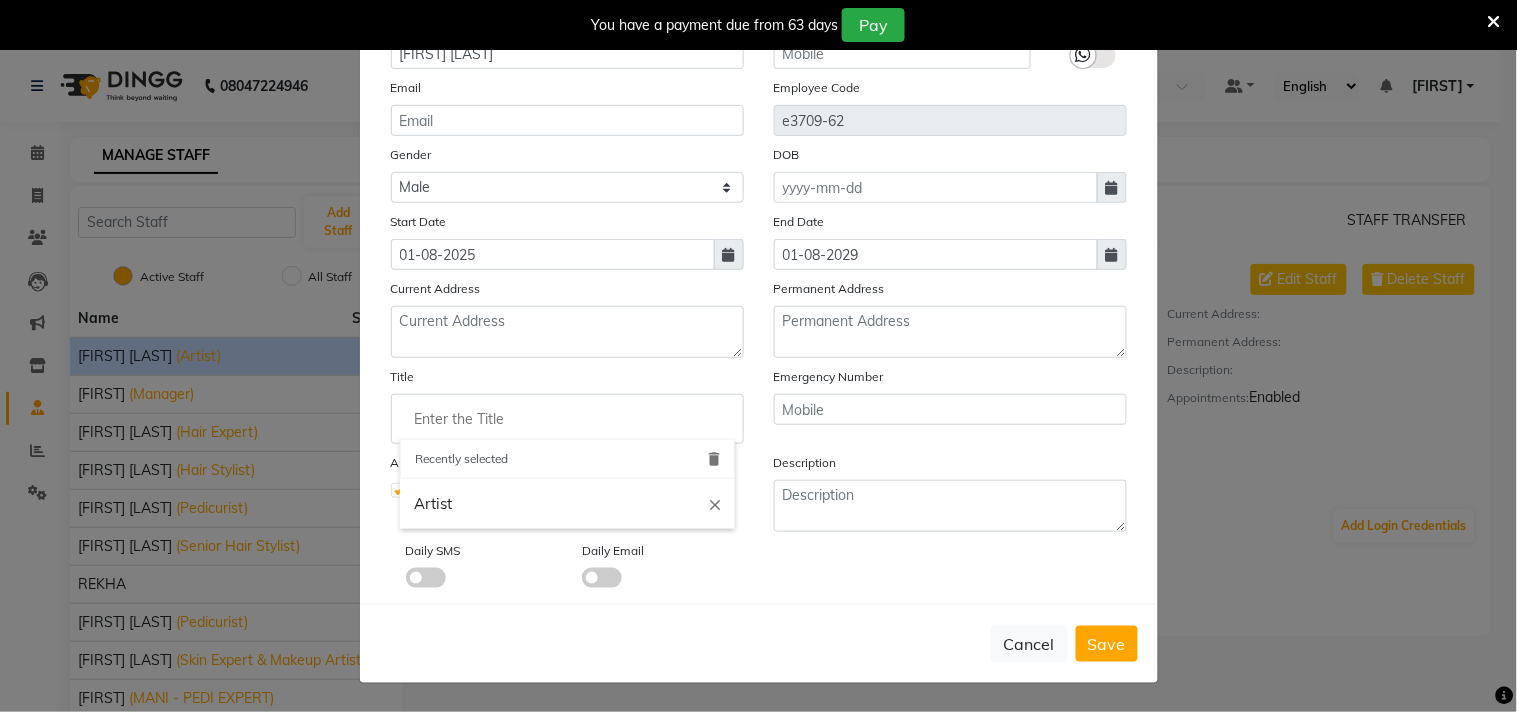 click on "delete" at bounding box center [715, 460] 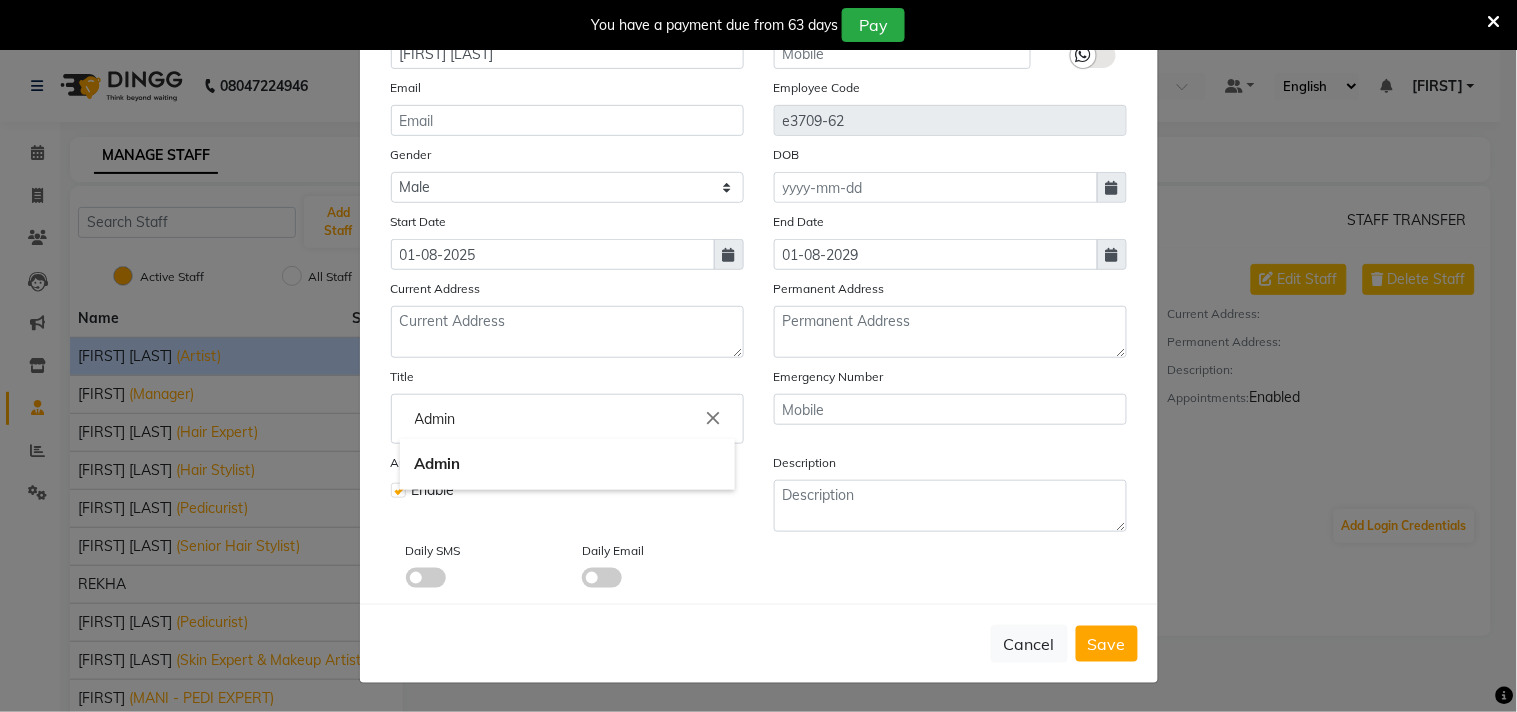 click on "Admin" 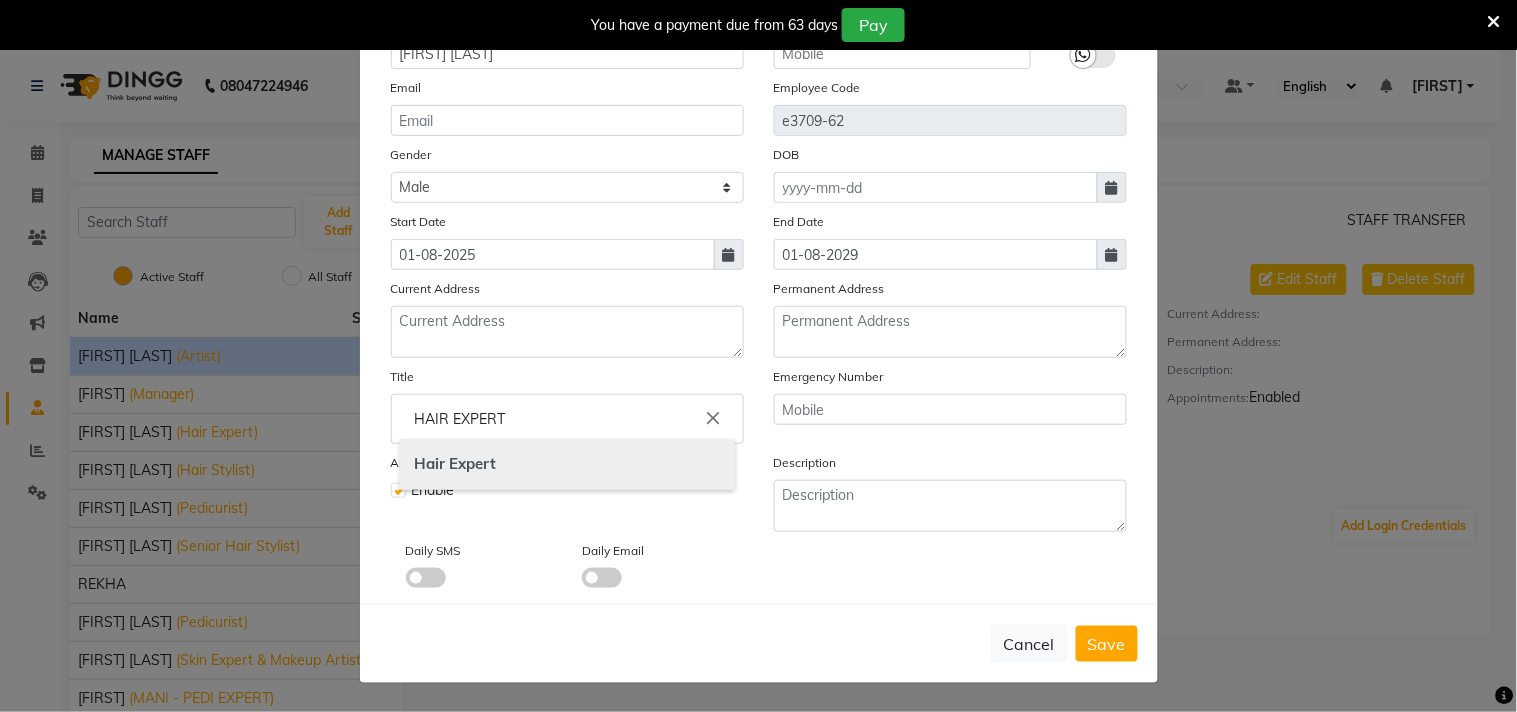 click on "Hair" at bounding box center [430, 463] 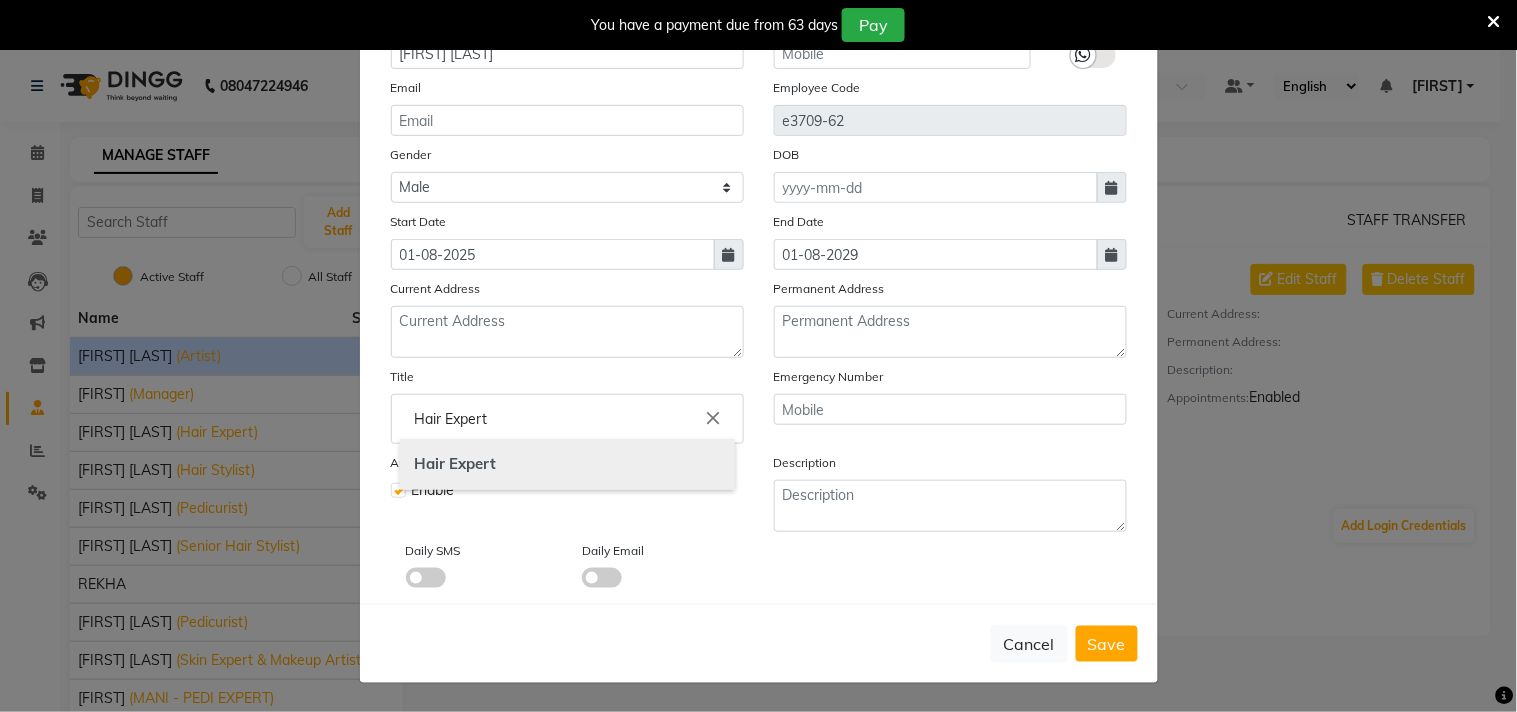 click on "Appointments" 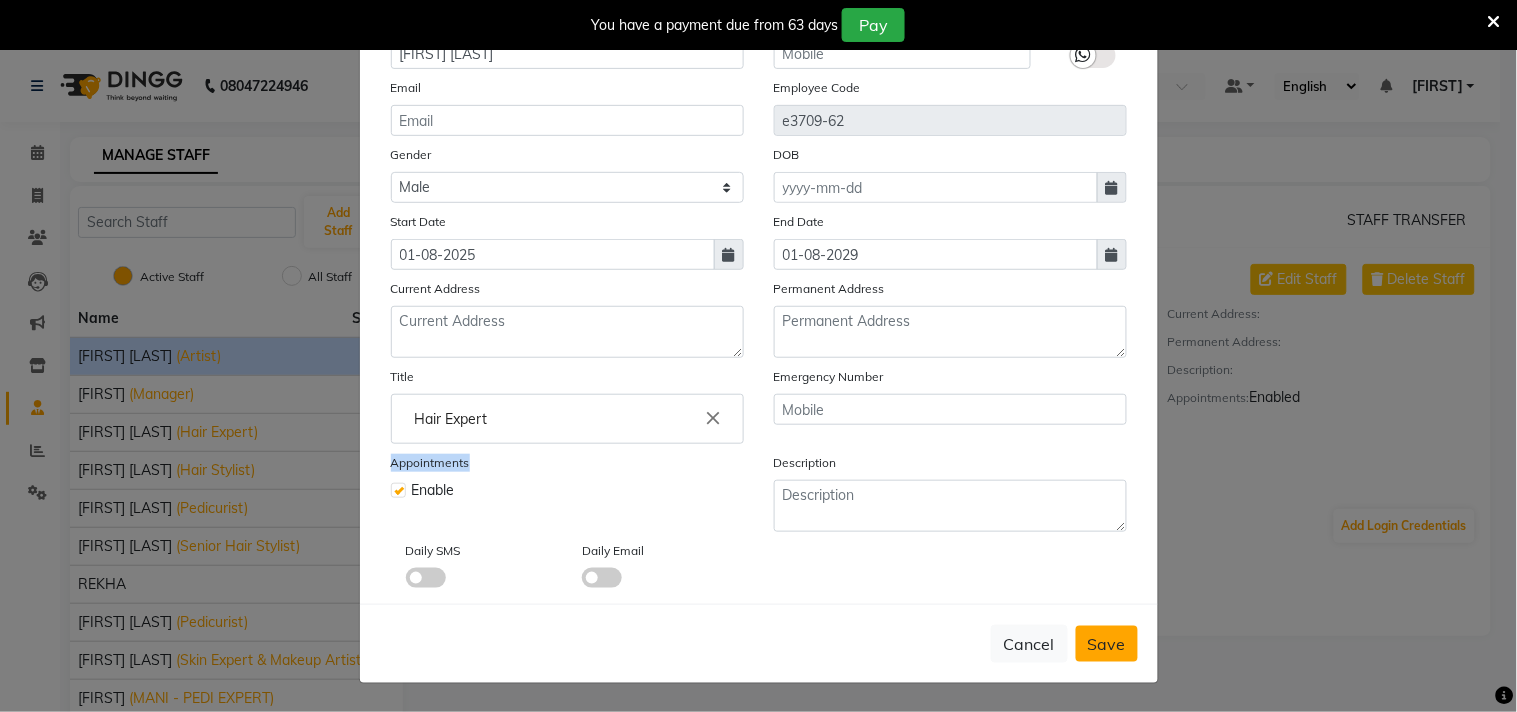 click on "Save" at bounding box center (1107, 644) 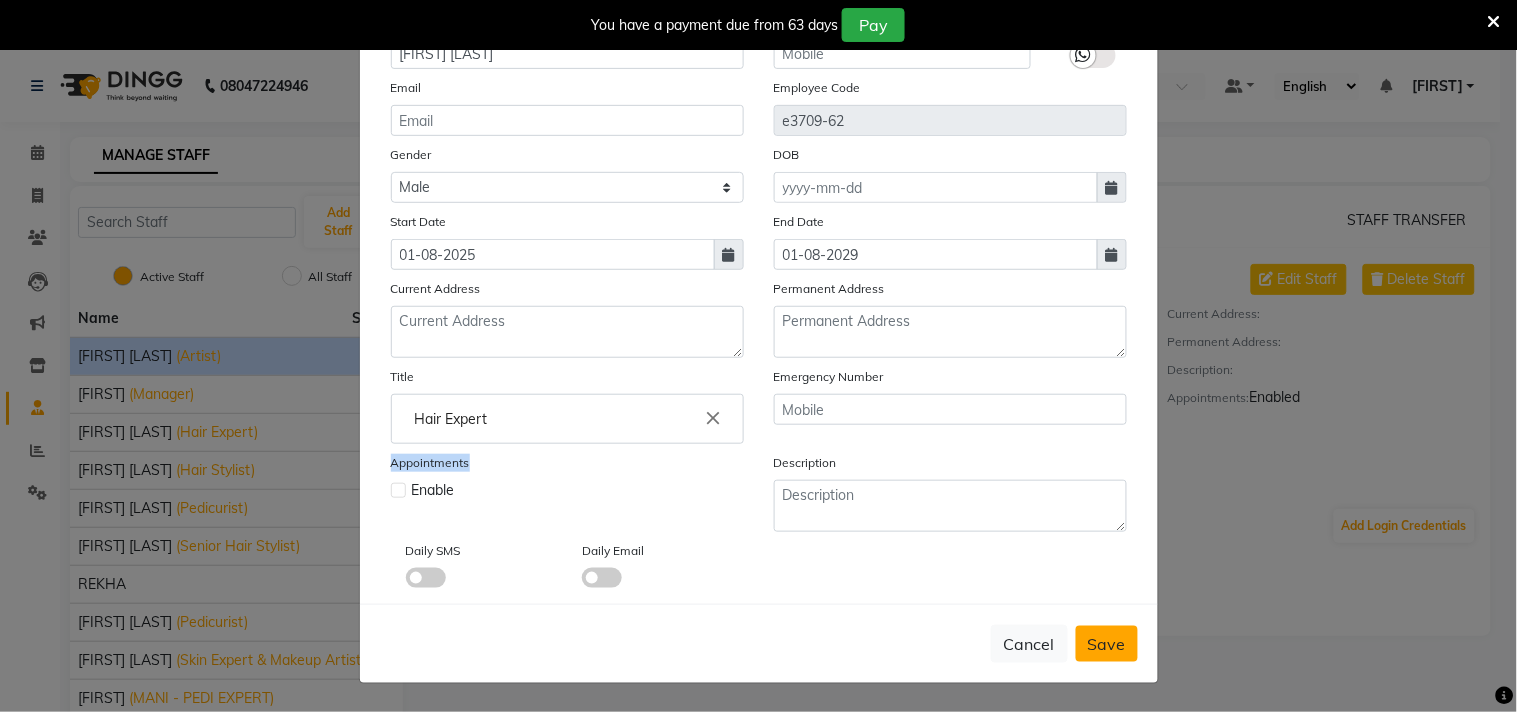 type 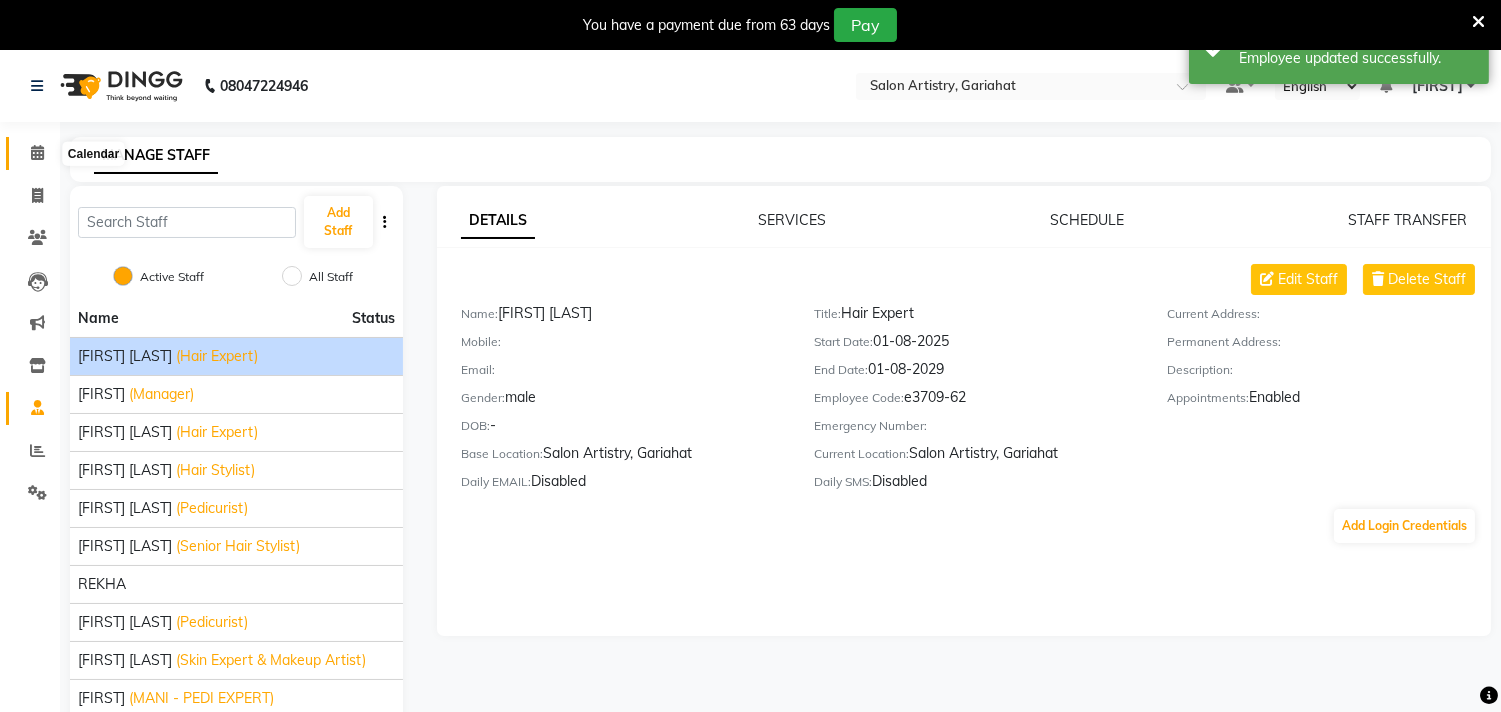 click 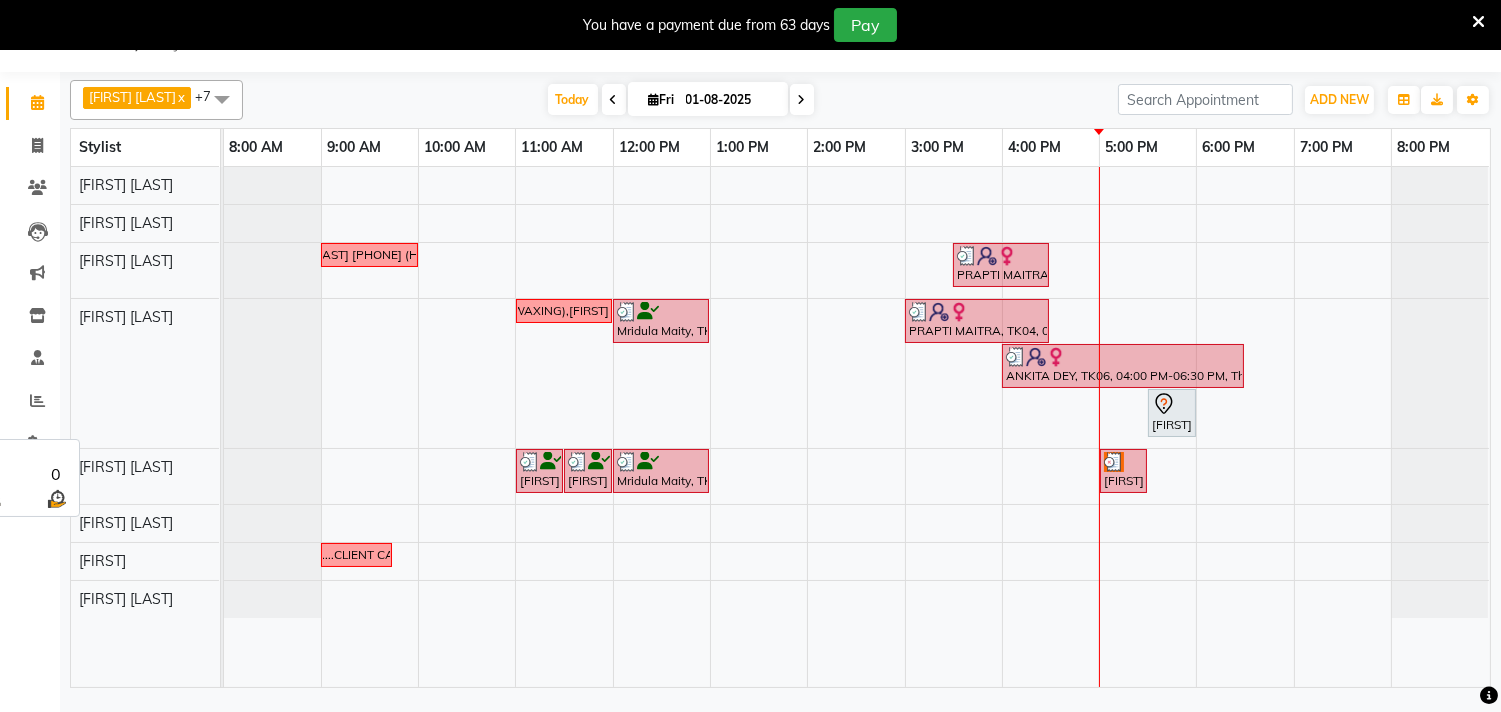 scroll, scrollTop: 0, scrollLeft: 0, axis: both 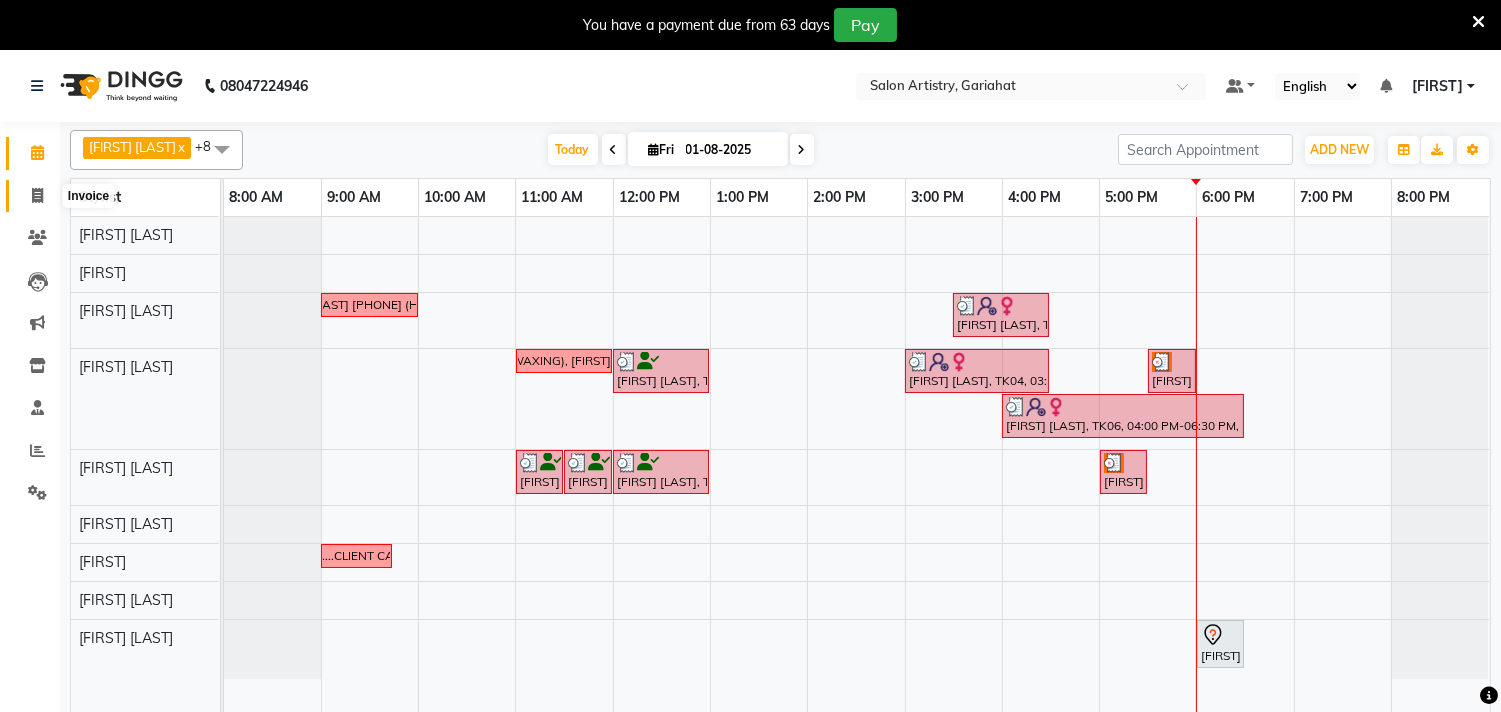 click 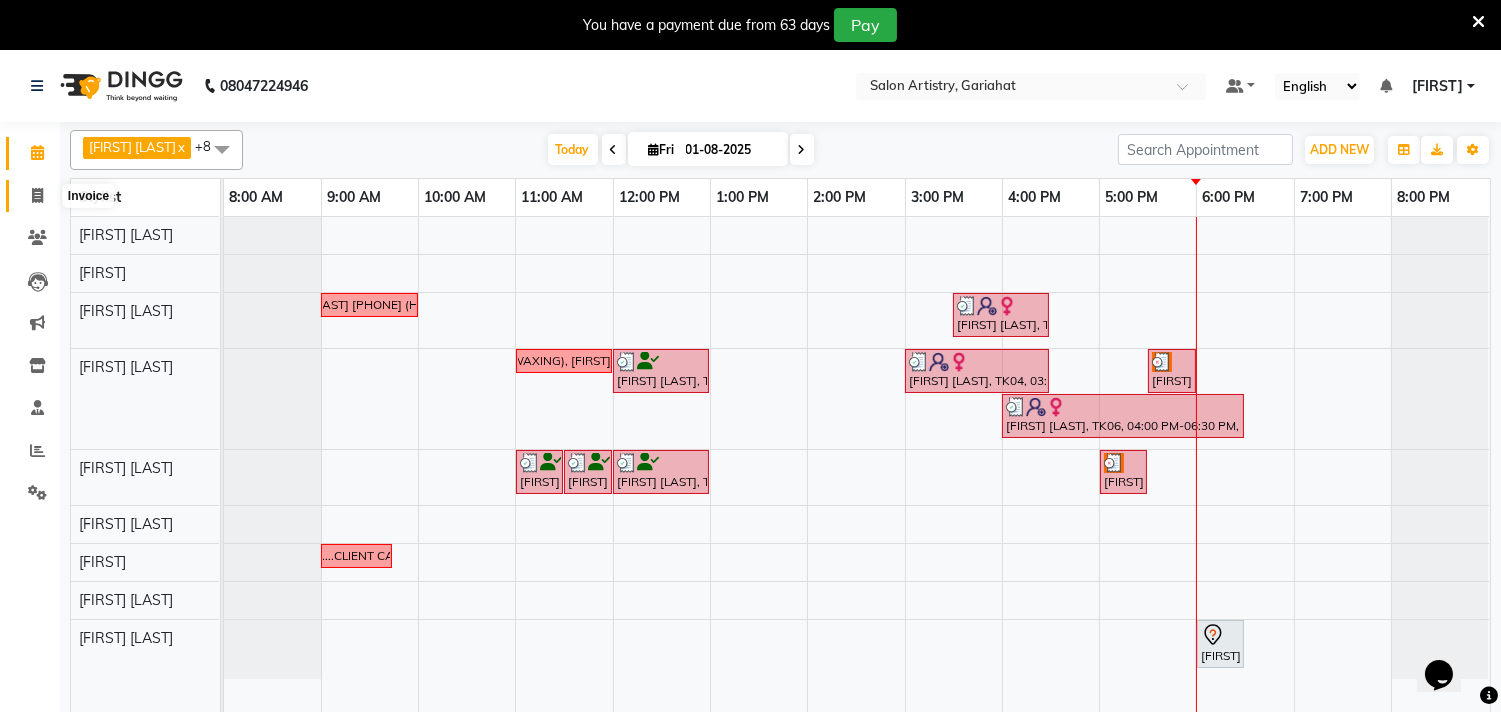 scroll, scrollTop: 0, scrollLeft: 0, axis: both 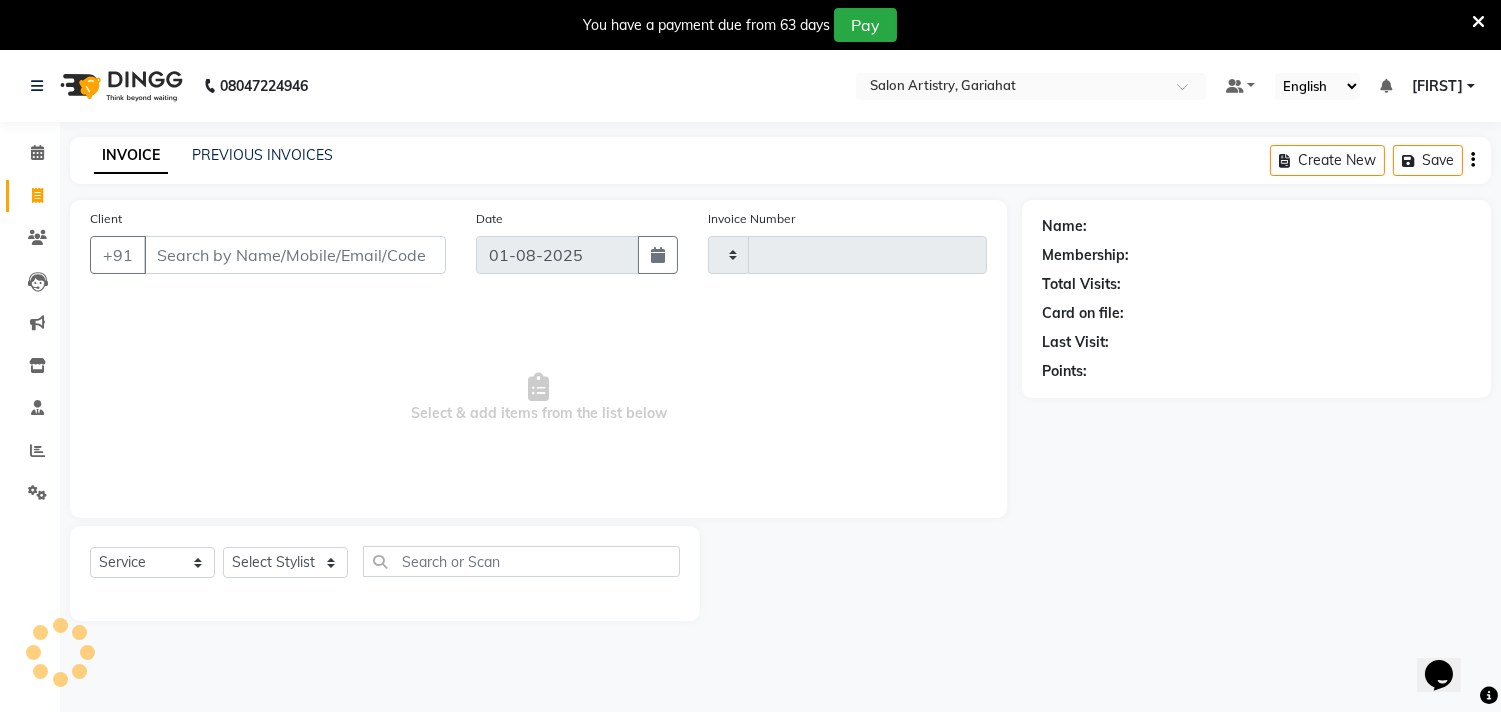 type on "0505" 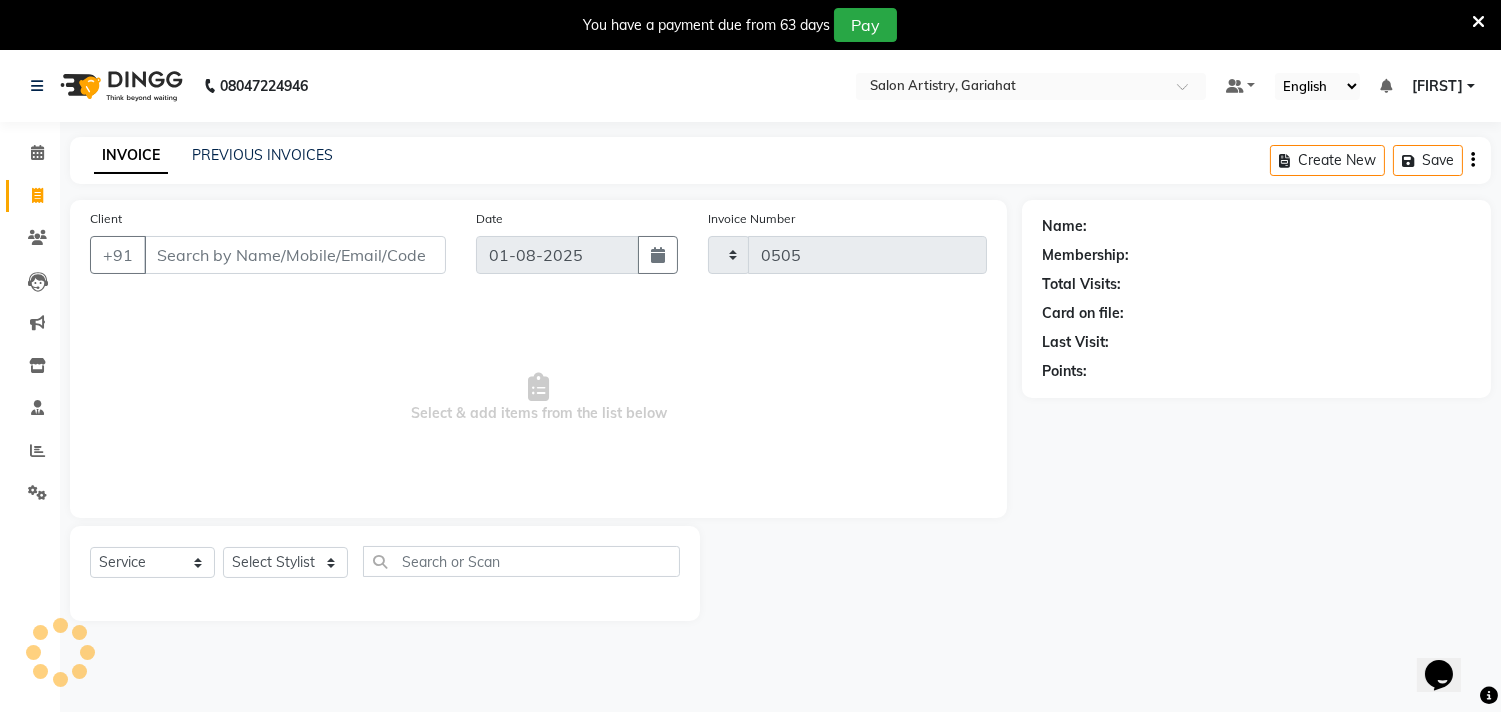 select on "8368" 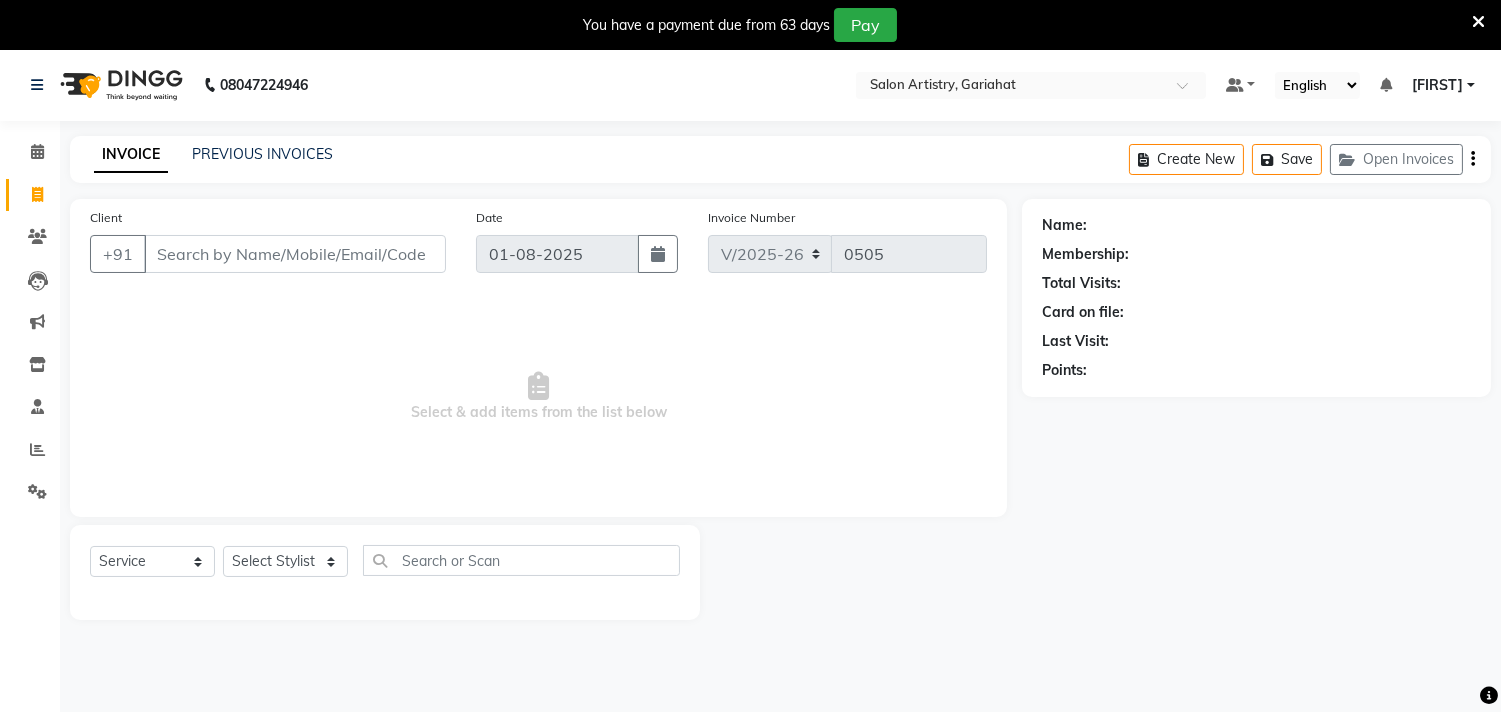 scroll, scrollTop: 0, scrollLeft: 0, axis: both 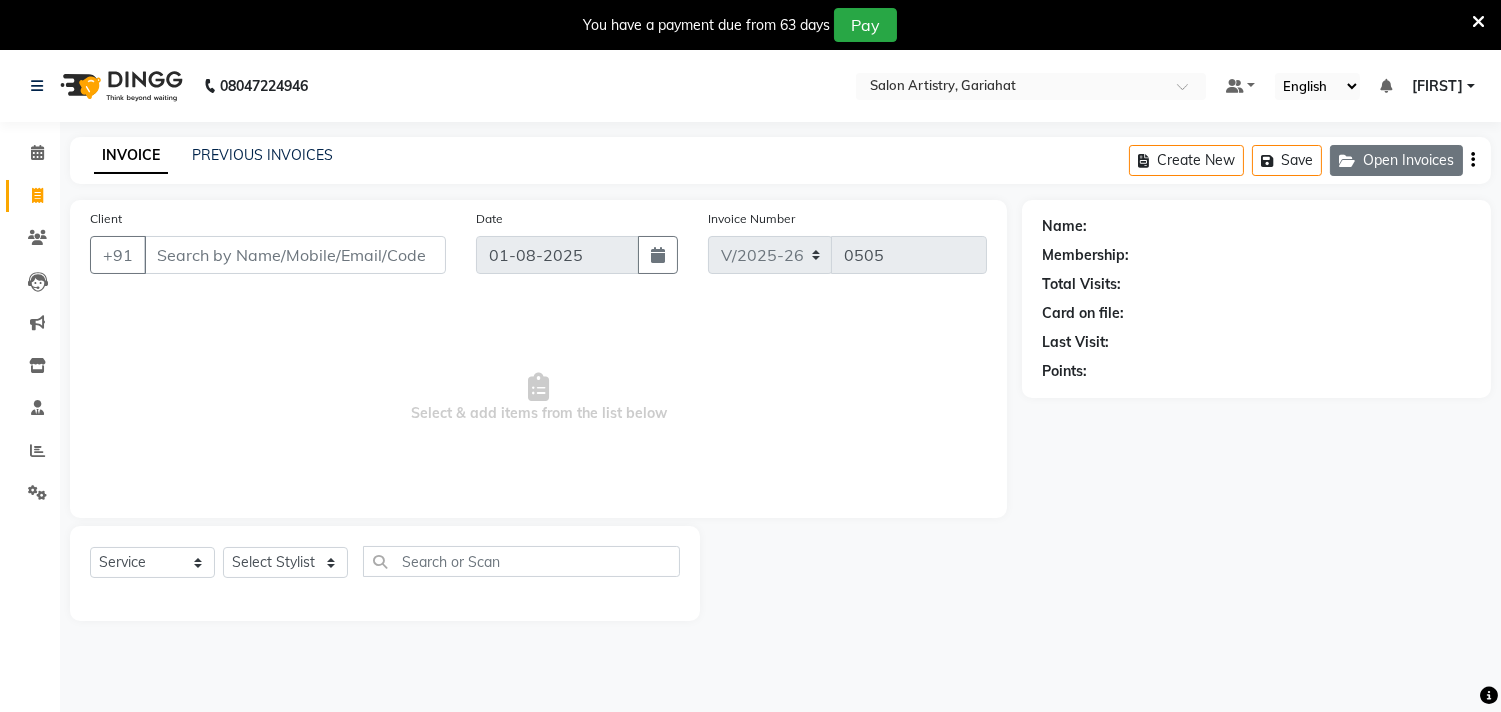 click 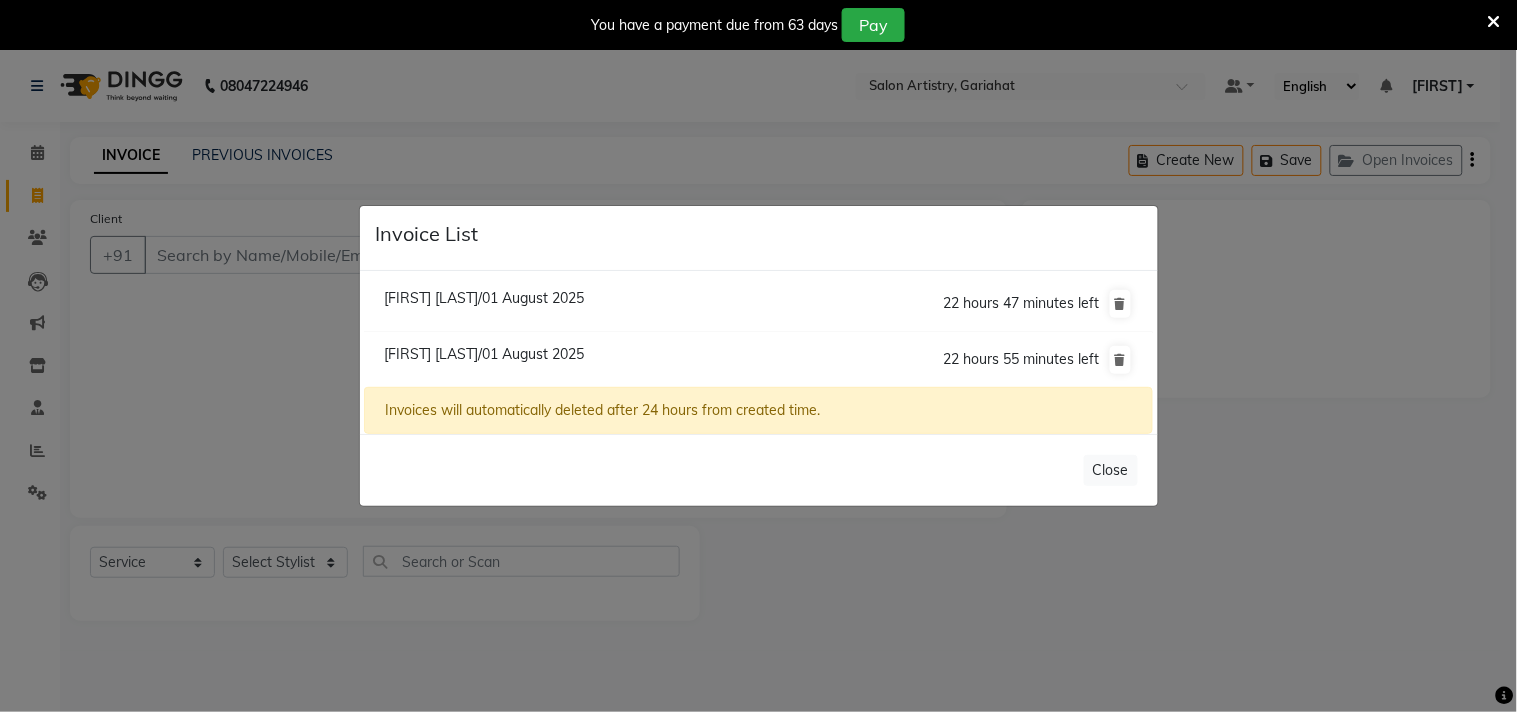 click on "Jyoti Singh/01 August 2025" 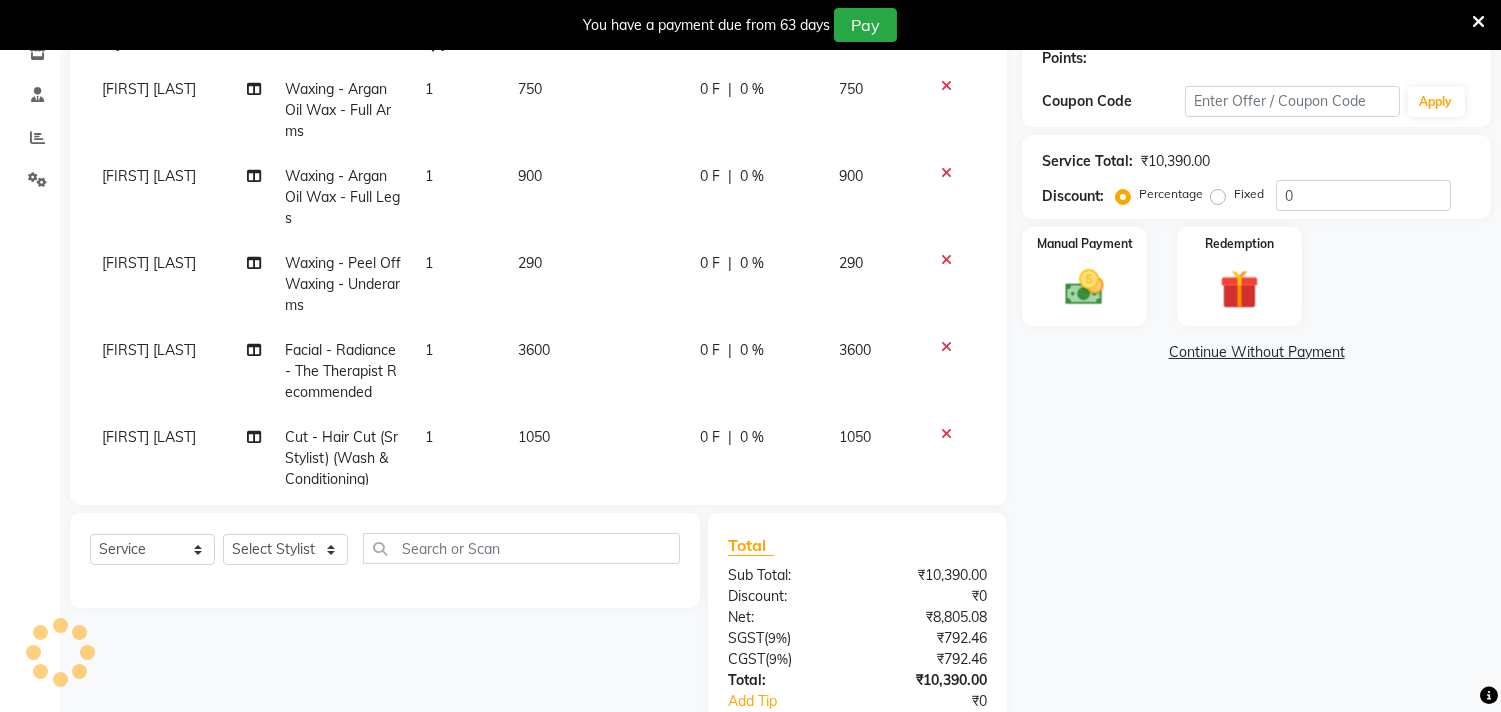 select on "1: Object" 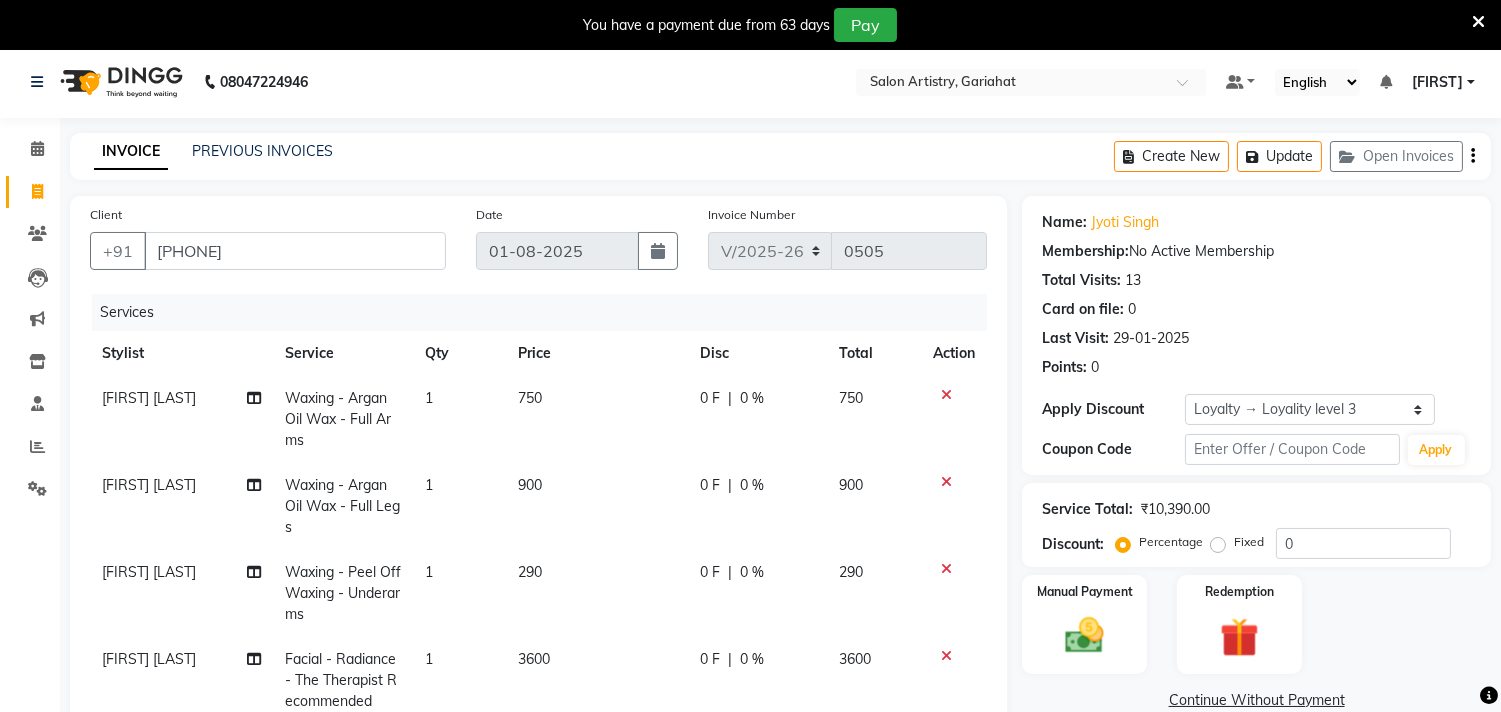 scroll, scrollTop: 0, scrollLeft: 0, axis: both 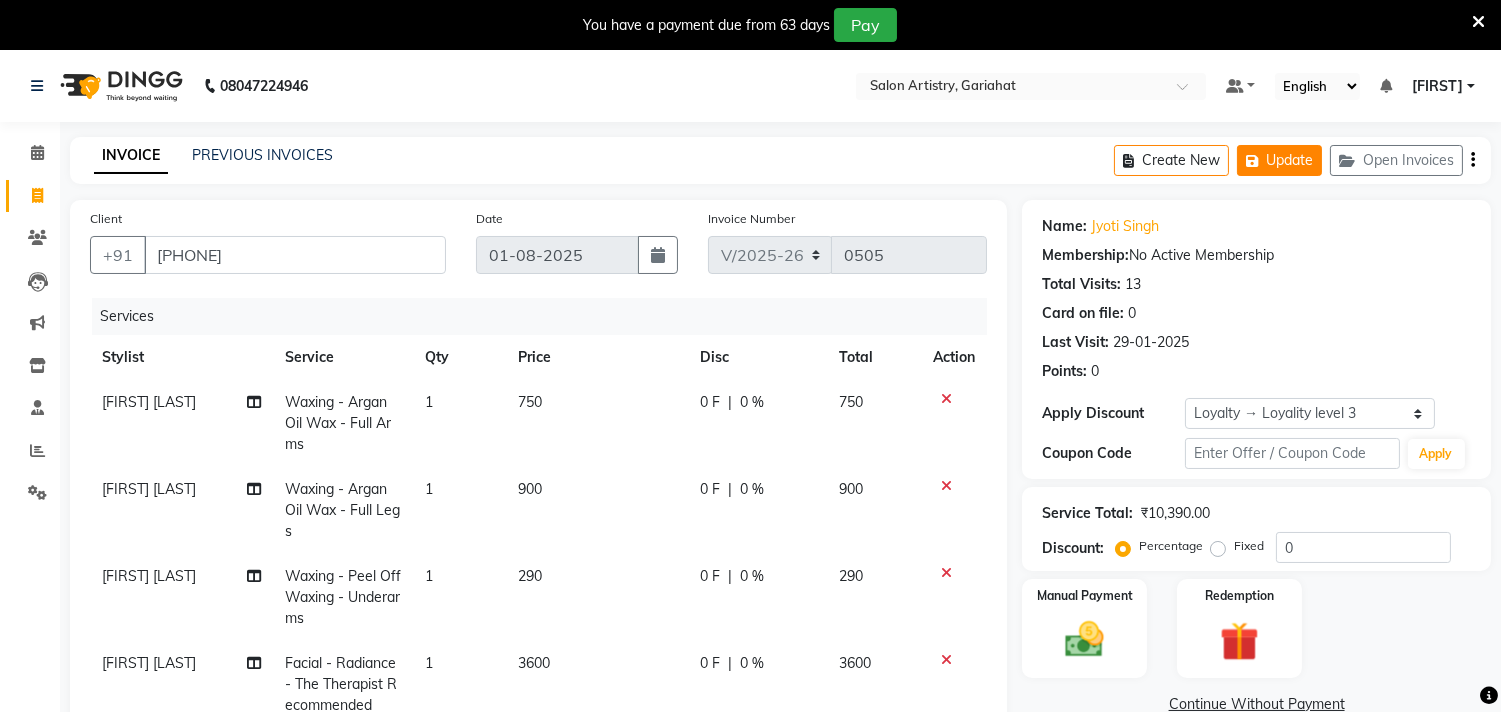 click on "Update" 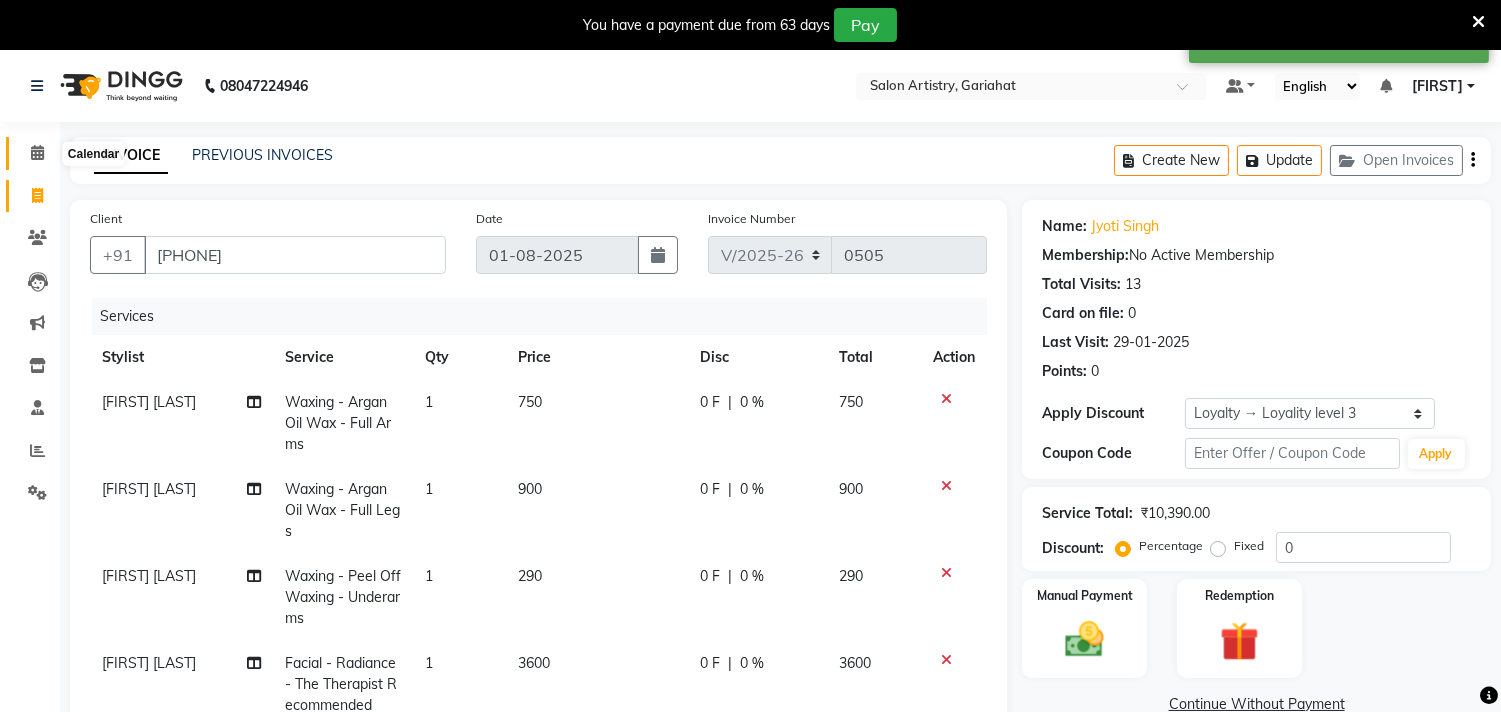 click 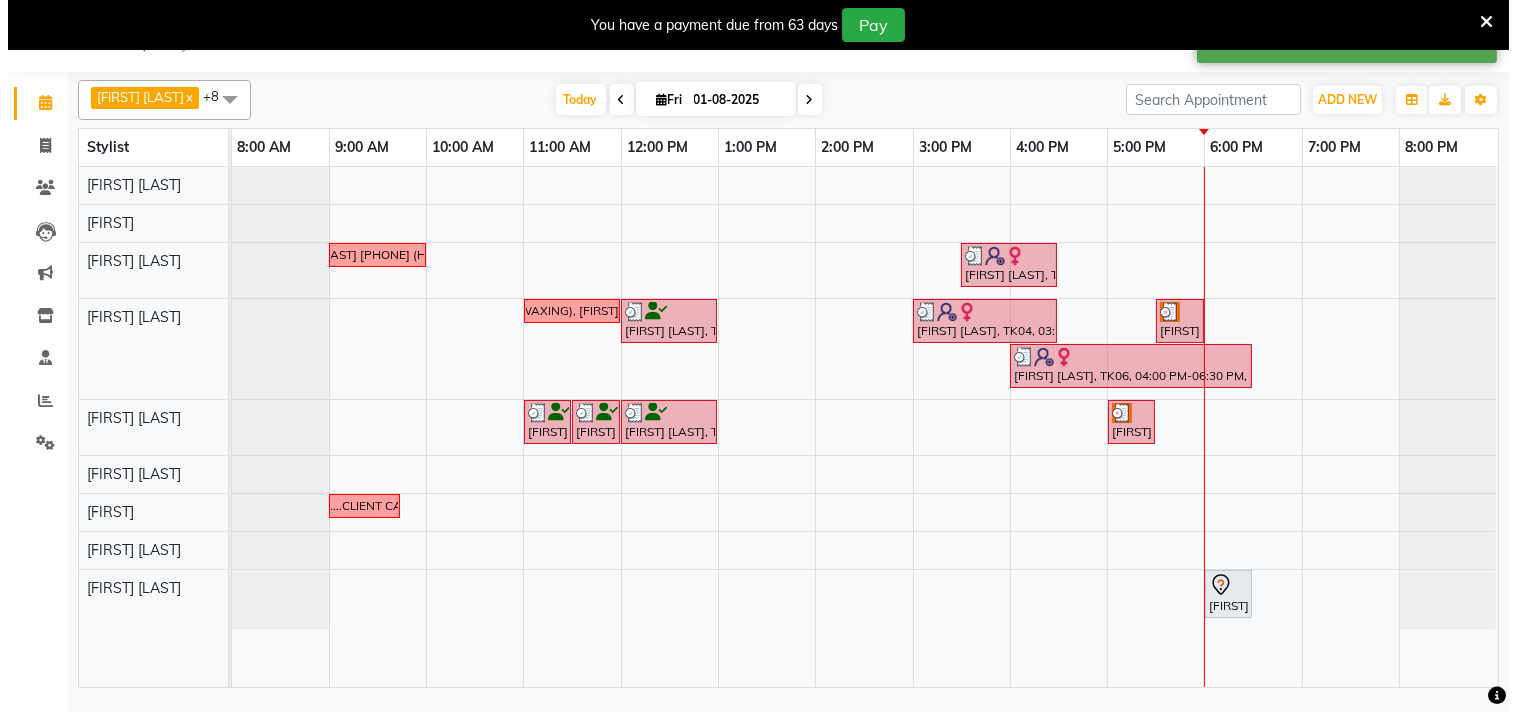 scroll, scrollTop: 0, scrollLeft: 0, axis: both 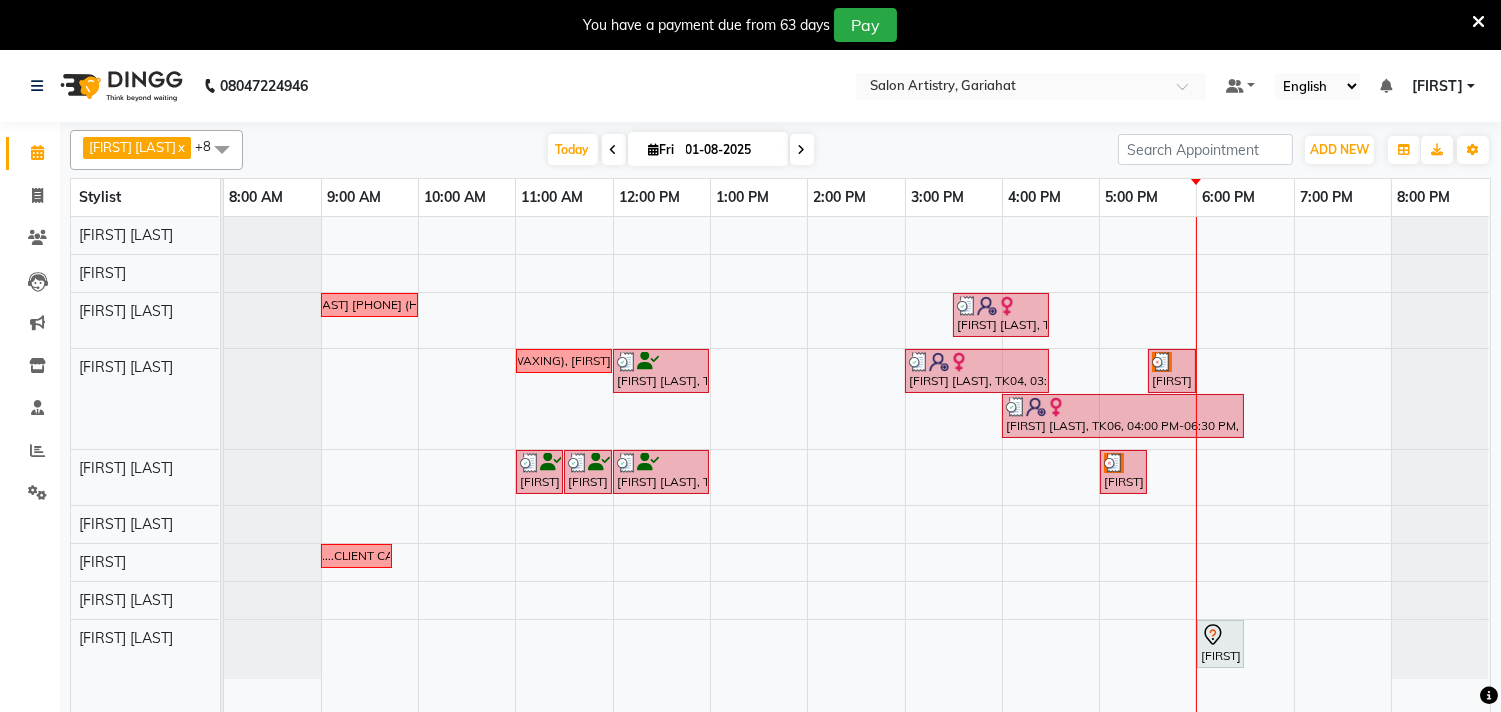 click at bounding box center (1478, 22) 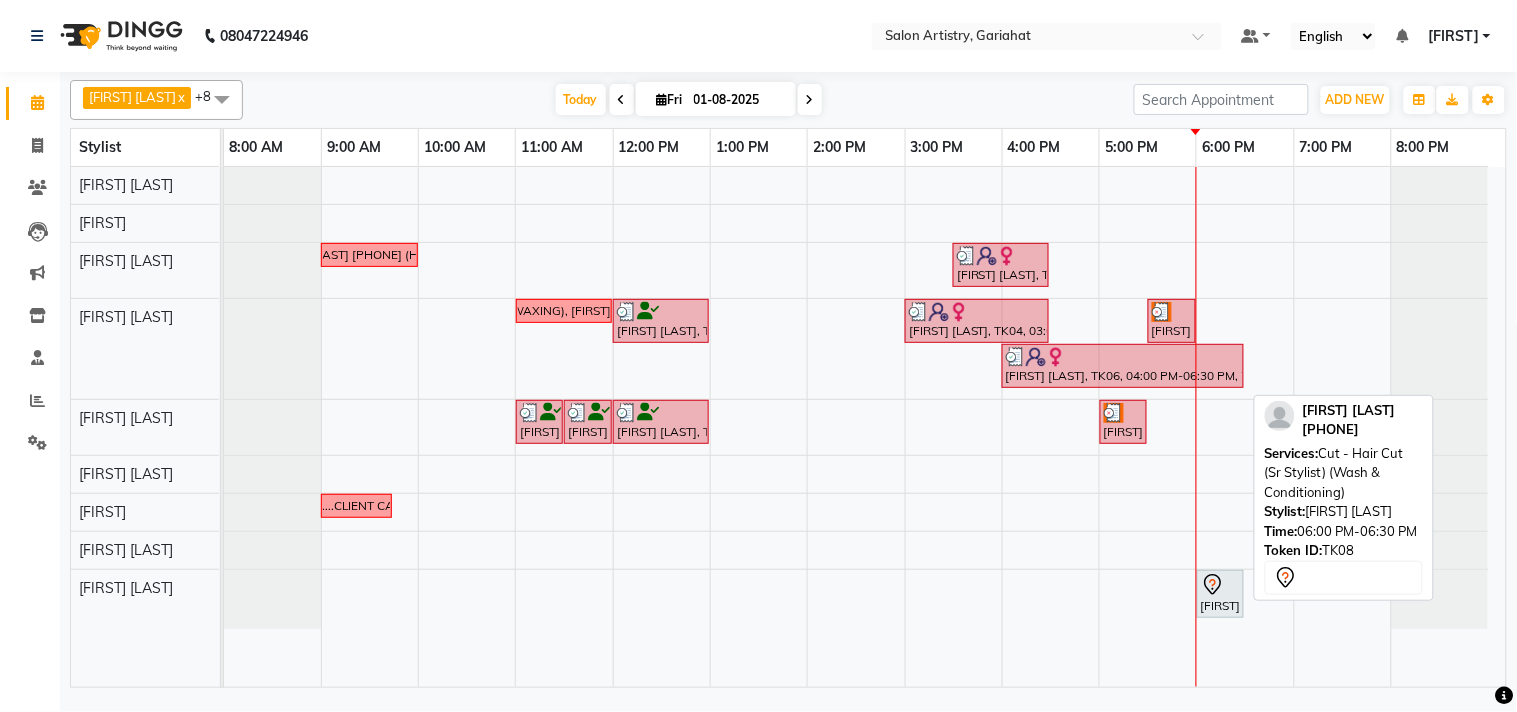 click on "[FIRST] [LAST], TK08, 06:00 PM-06:30 PM, Cut - Hair Cut (Sr Stylist) (Wash & Conditioning)" at bounding box center [1220, 594] 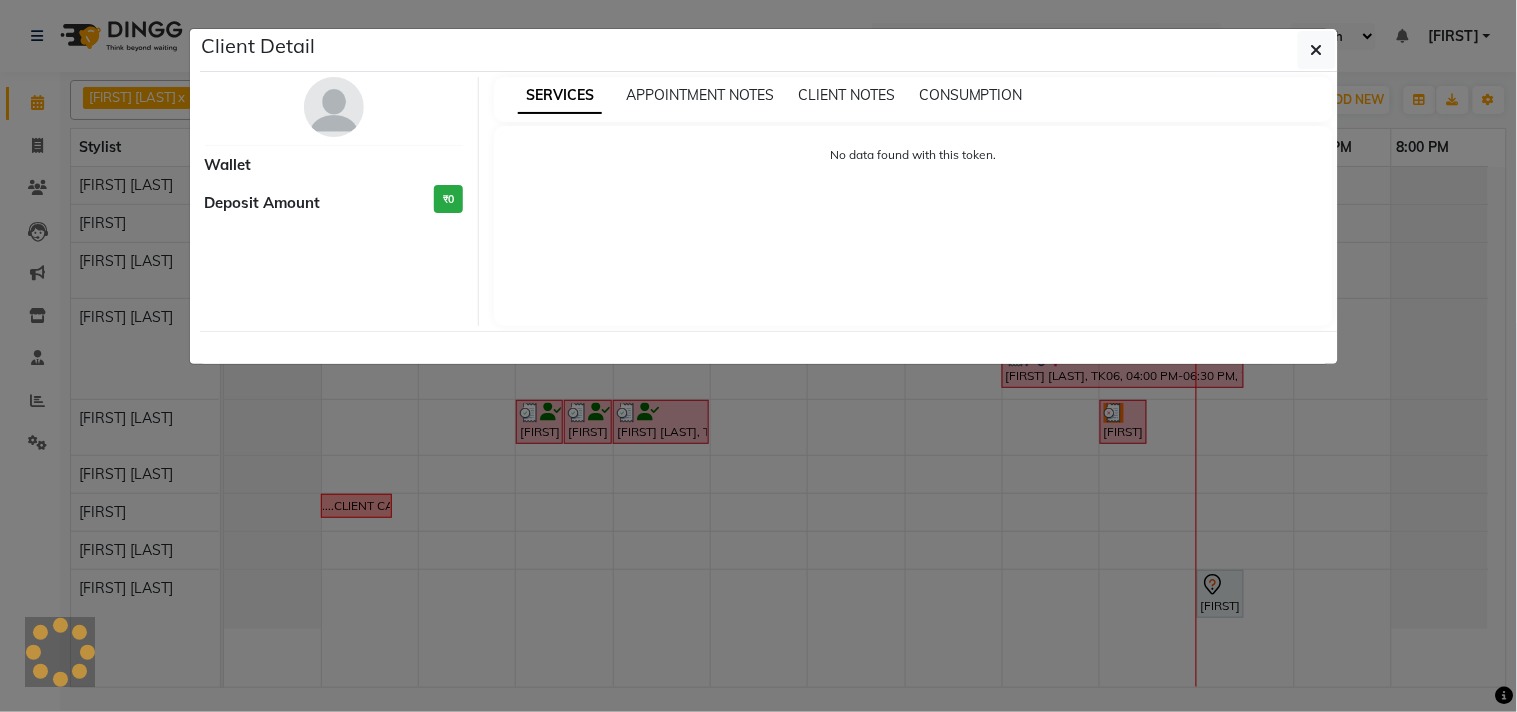select on "7" 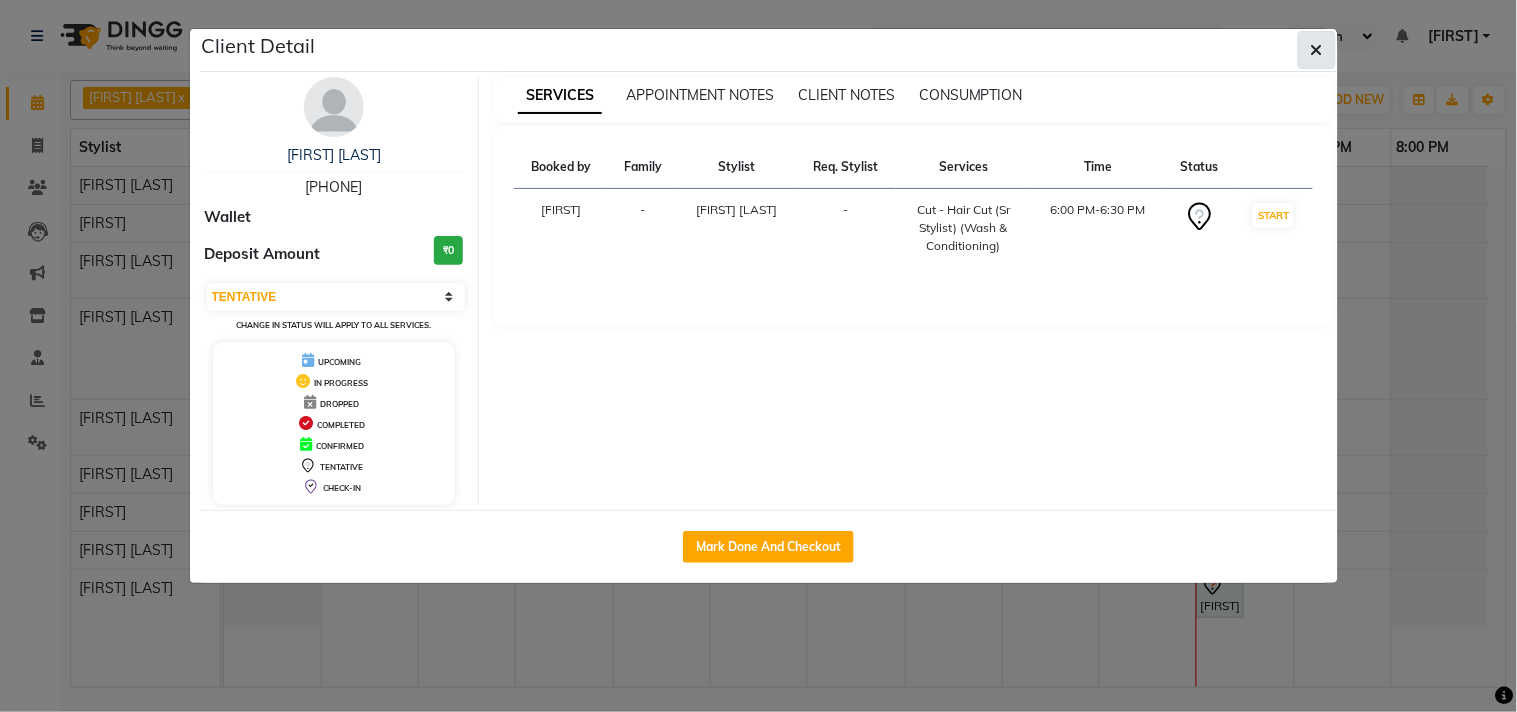 click 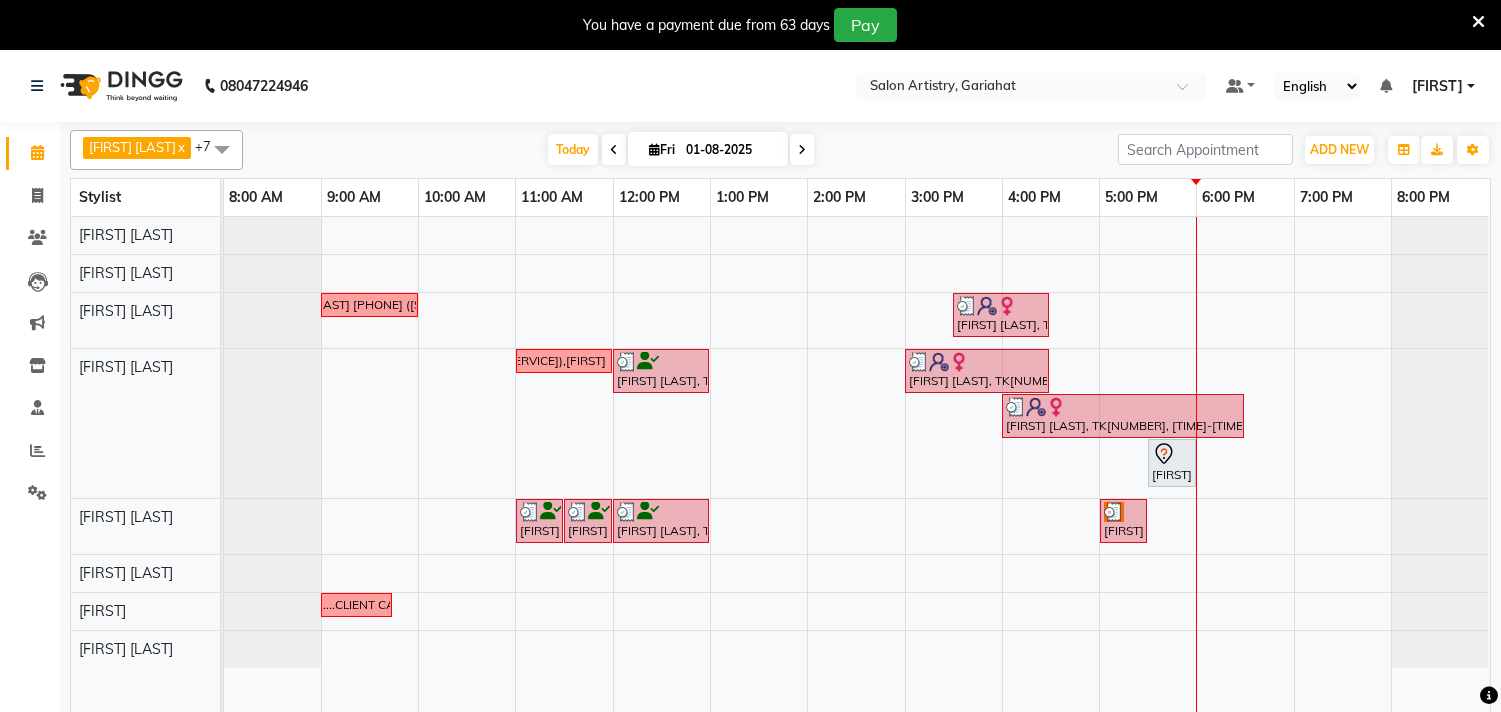 scroll, scrollTop: 0, scrollLeft: 0, axis: both 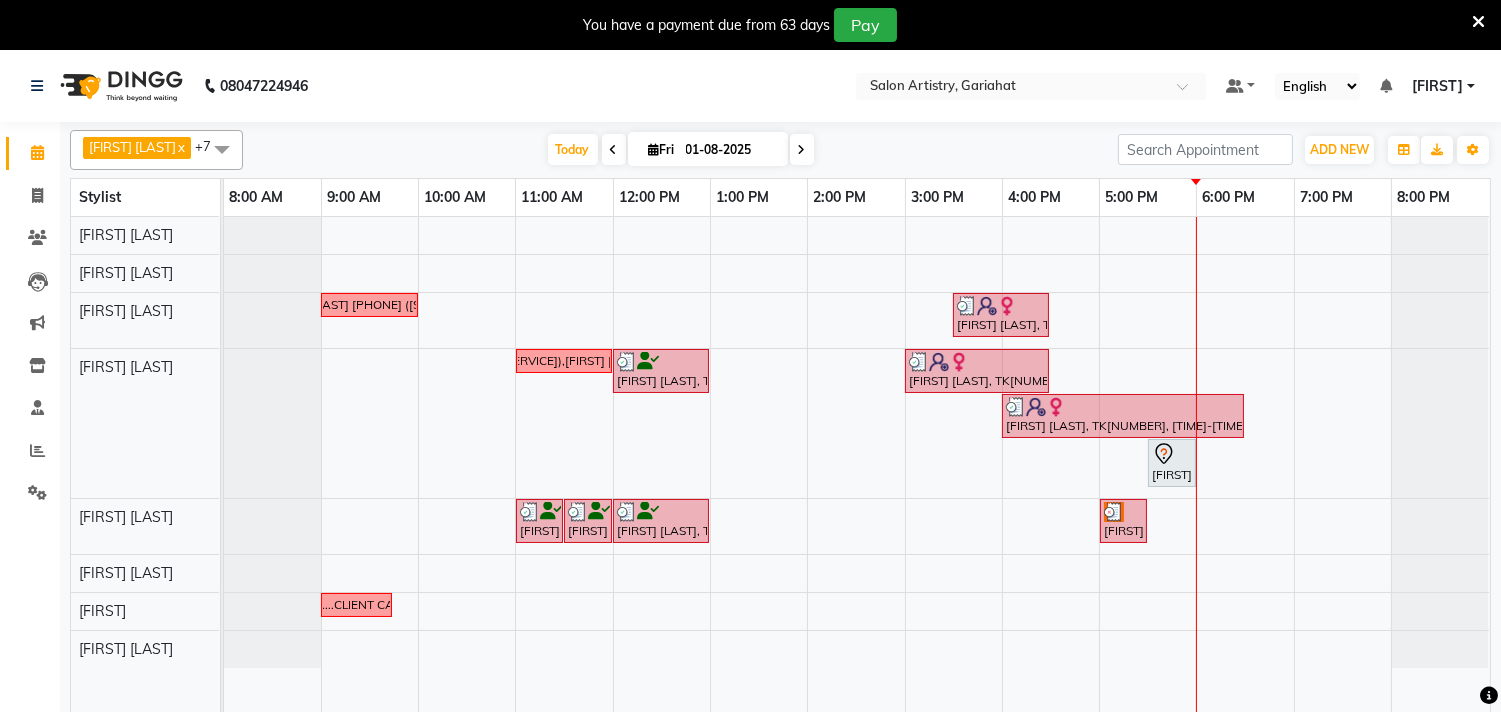 click at bounding box center (1478, 22) 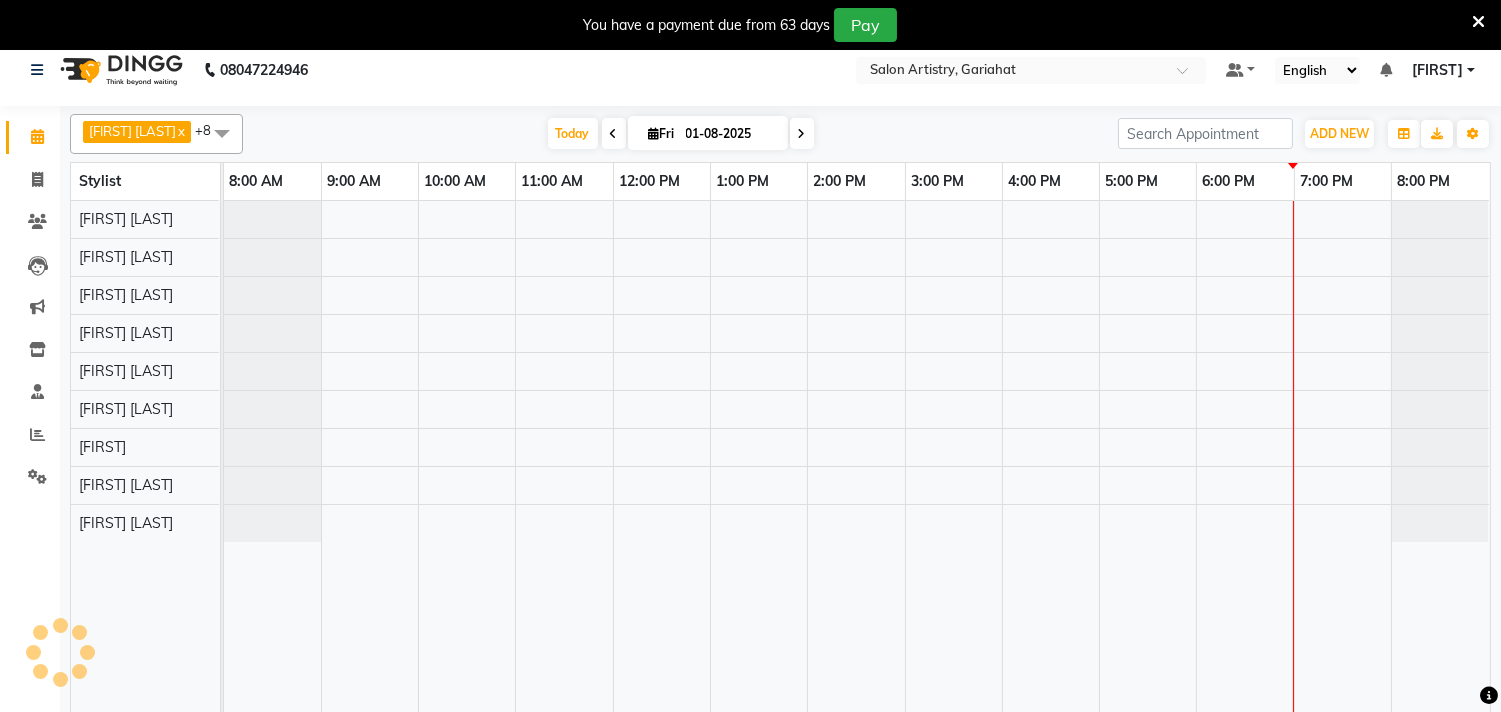 scroll, scrollTop: 50, scrollLeft: 0, axis: vertical 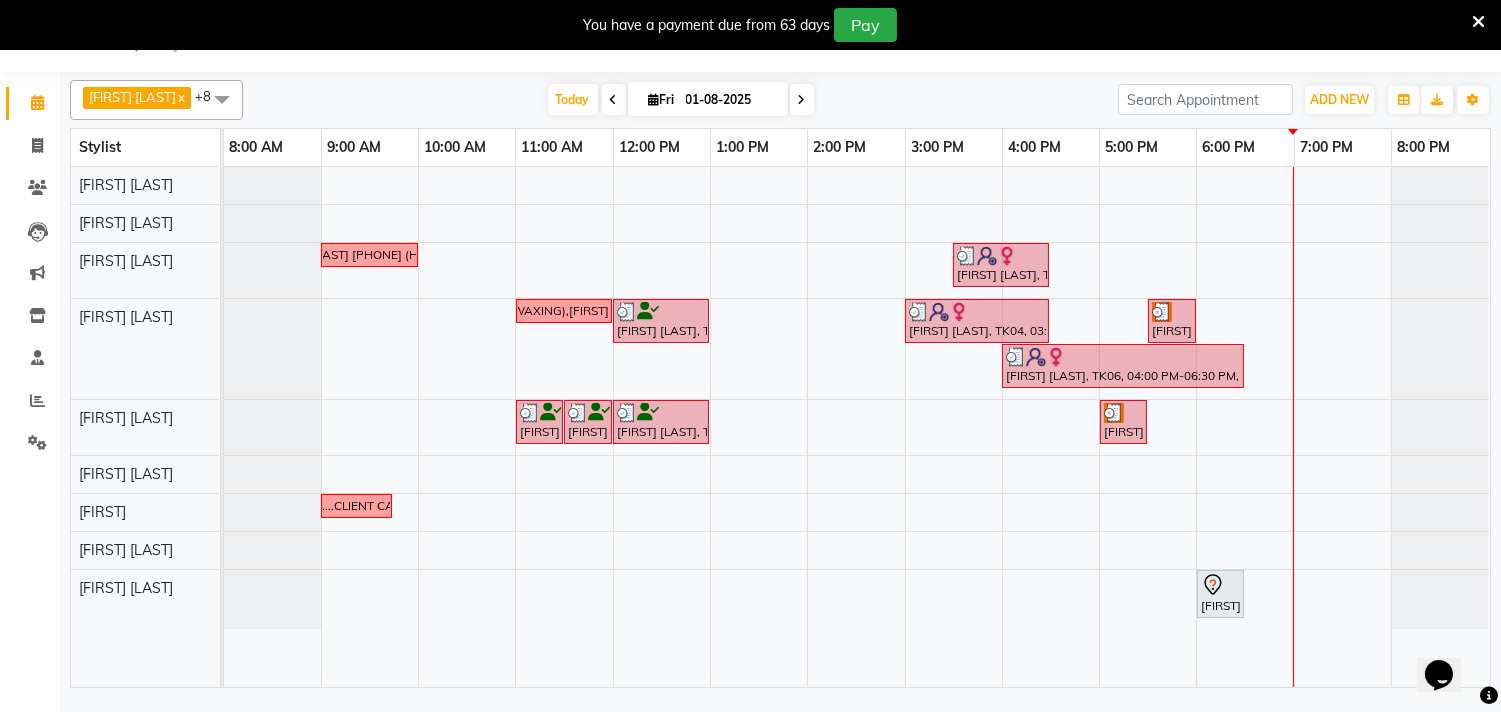 click at bounding box center (1478, 22) 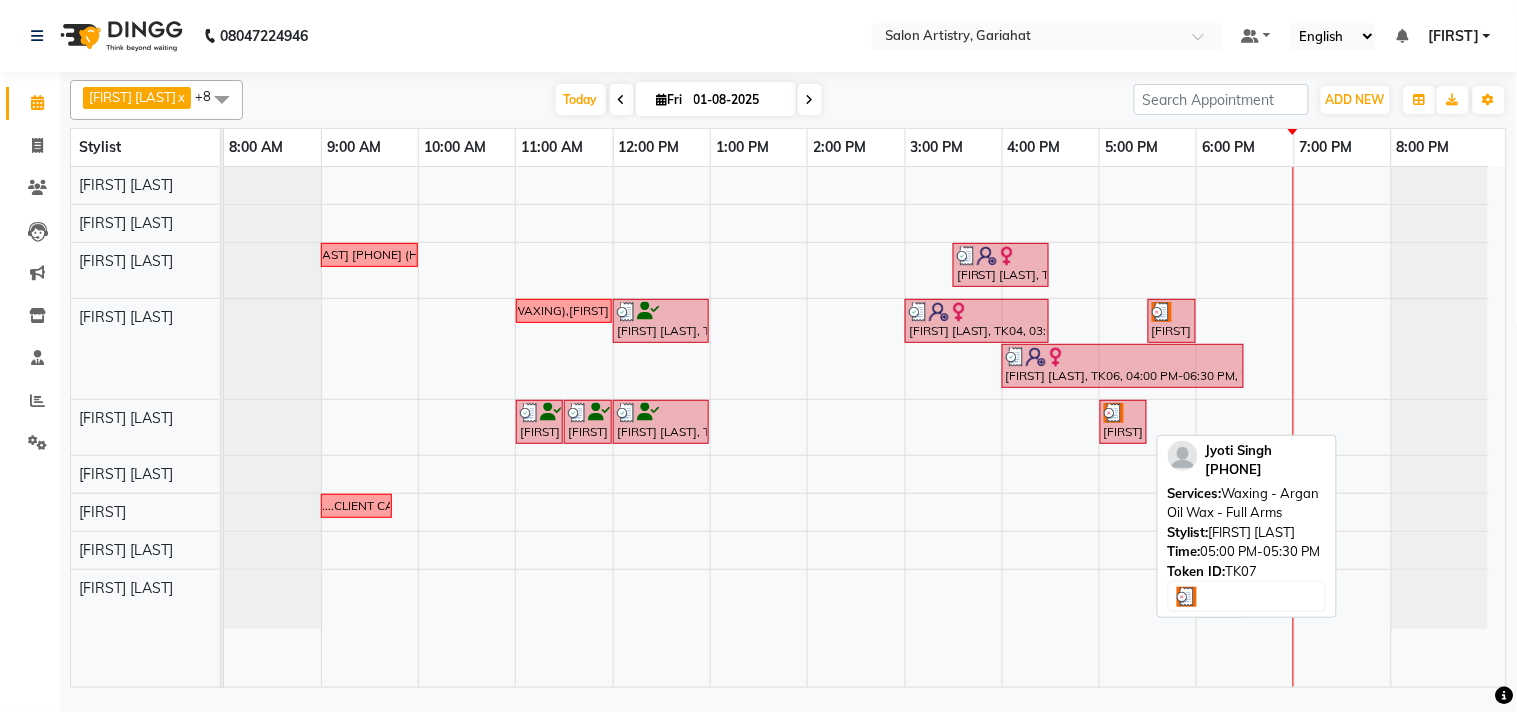 click on "[FIRST] [LAST], TK07, 05:00 PM-05:30 PM, Waxing - Argan Oil Wax - Full Arms" at bounding box center (1123, 422) 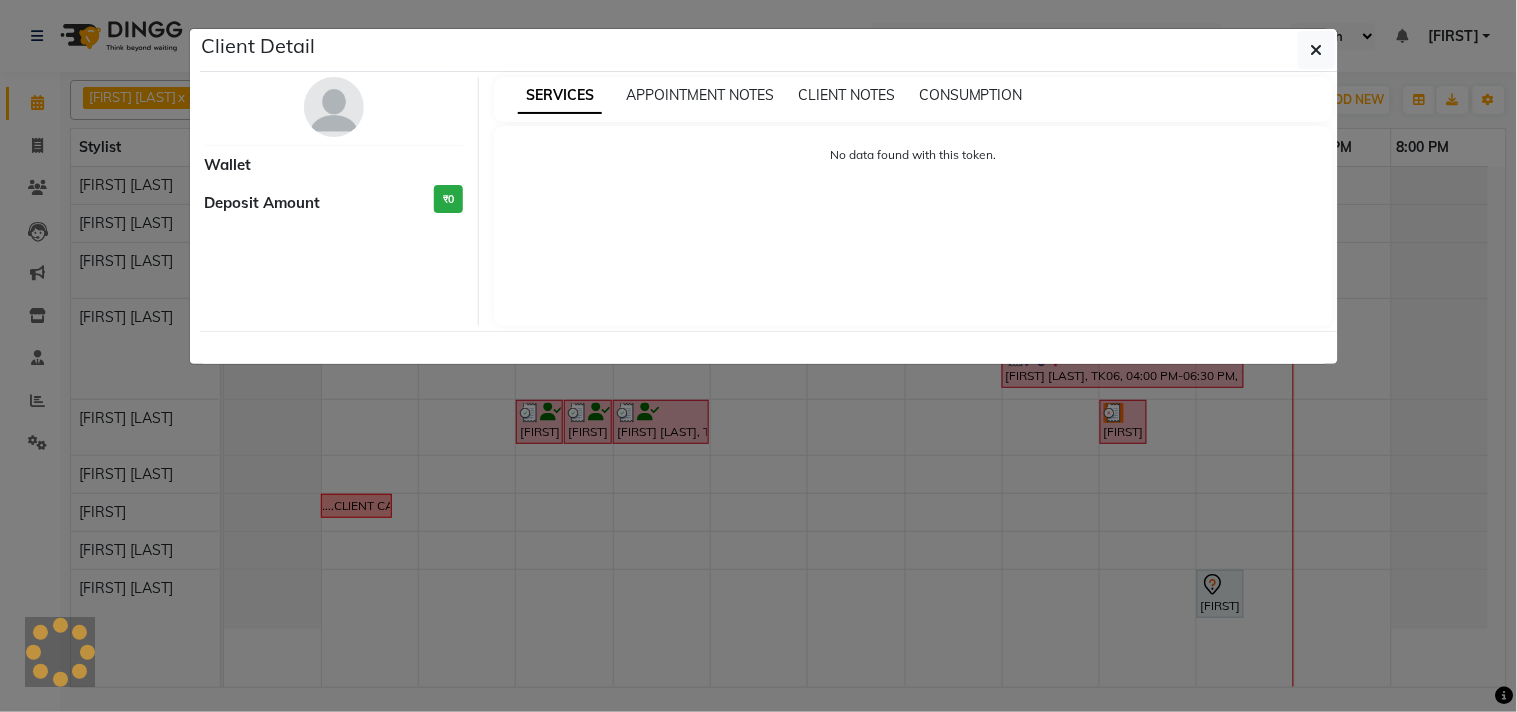 select on "3" 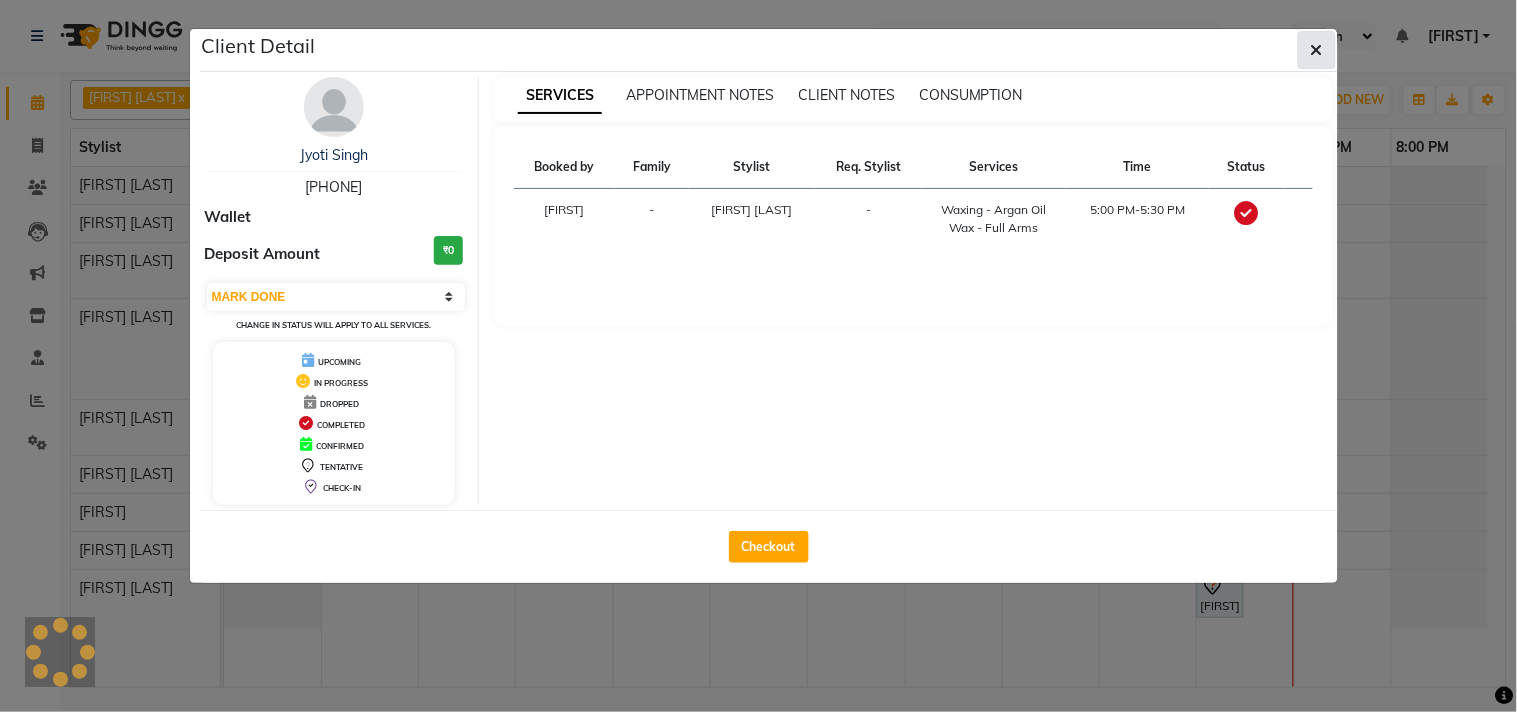 click 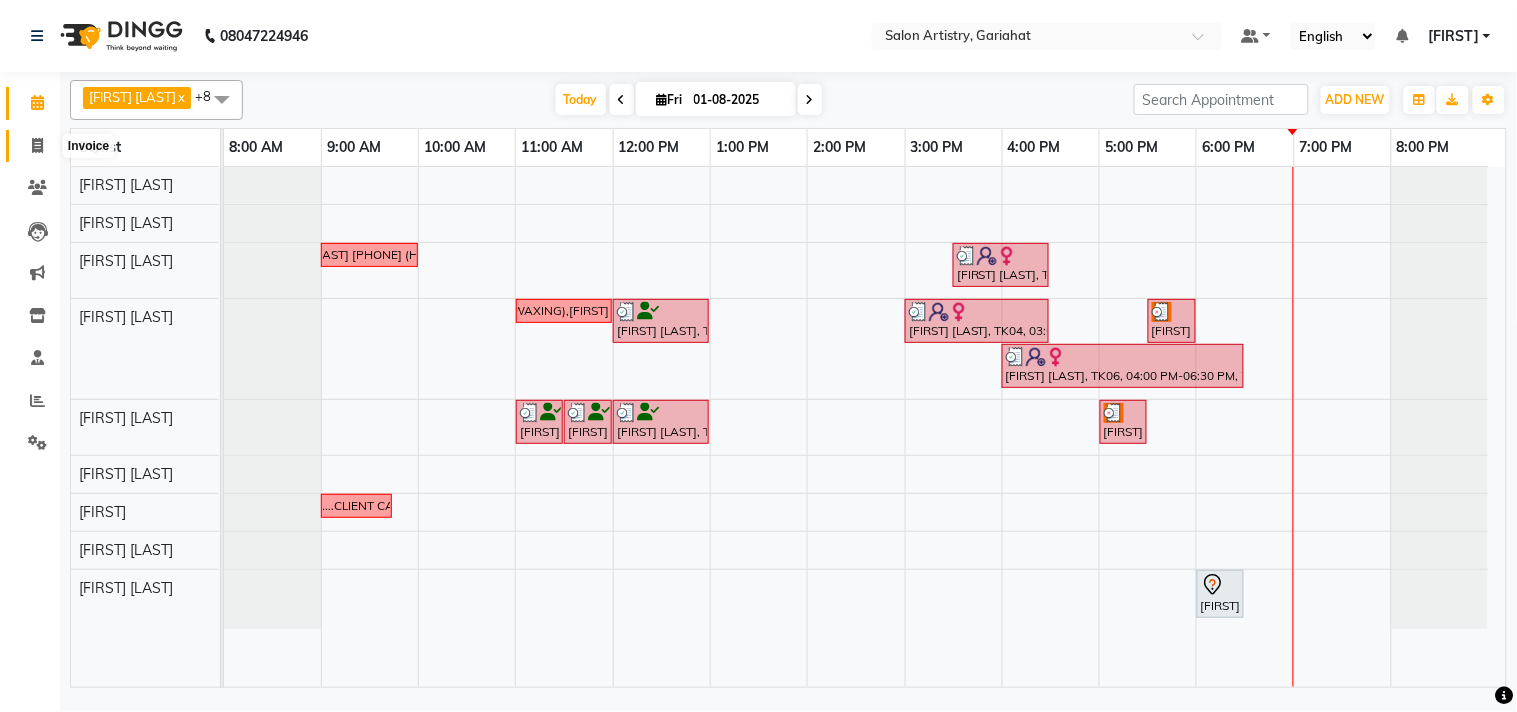 click 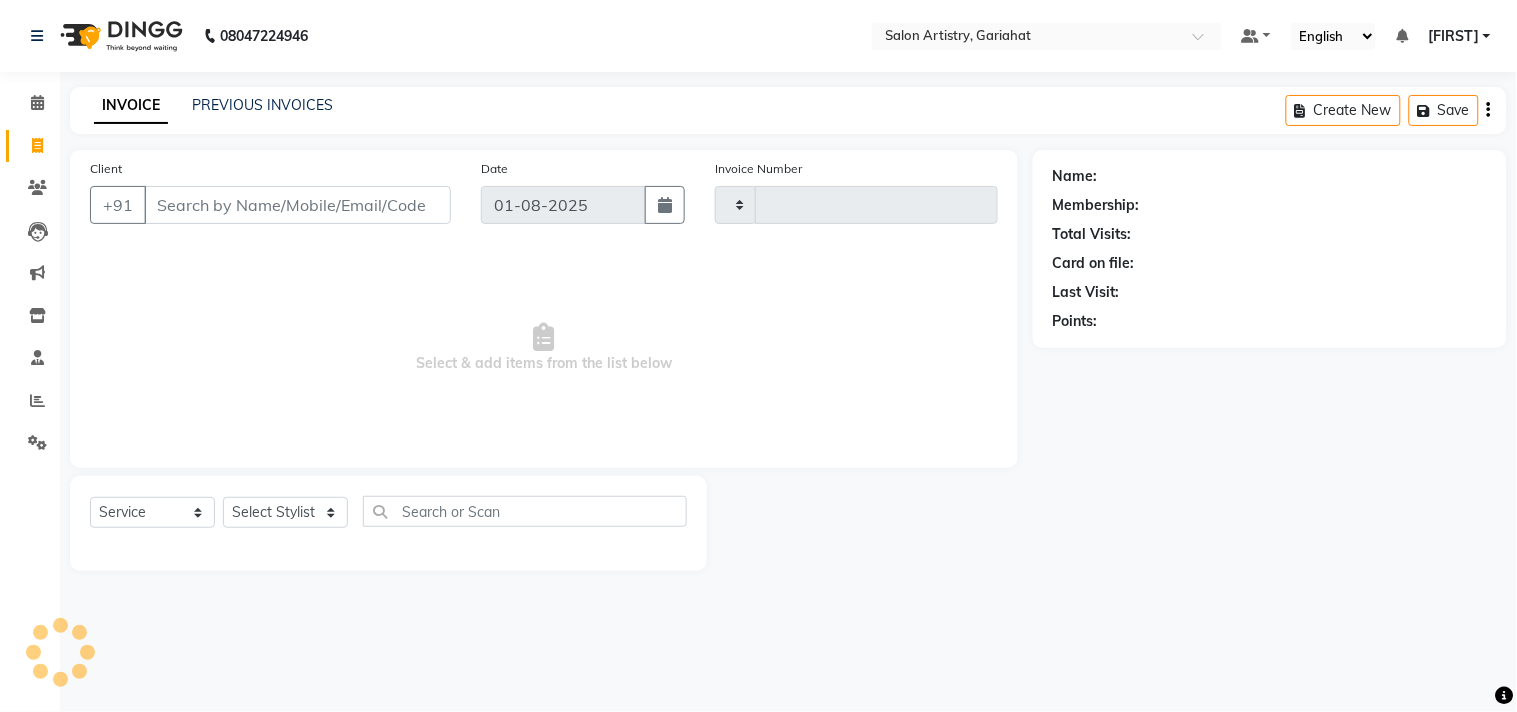 type on "0505" 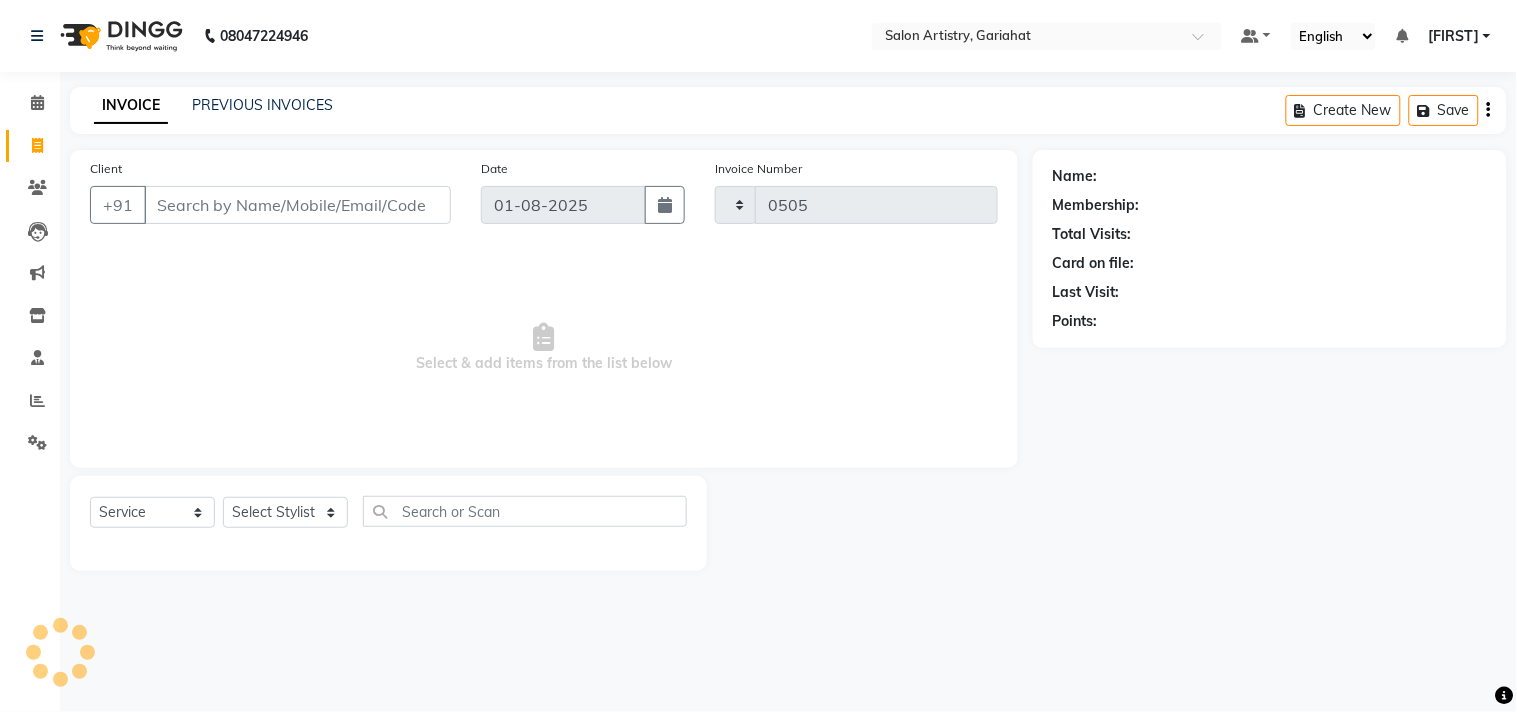 select on "8368" 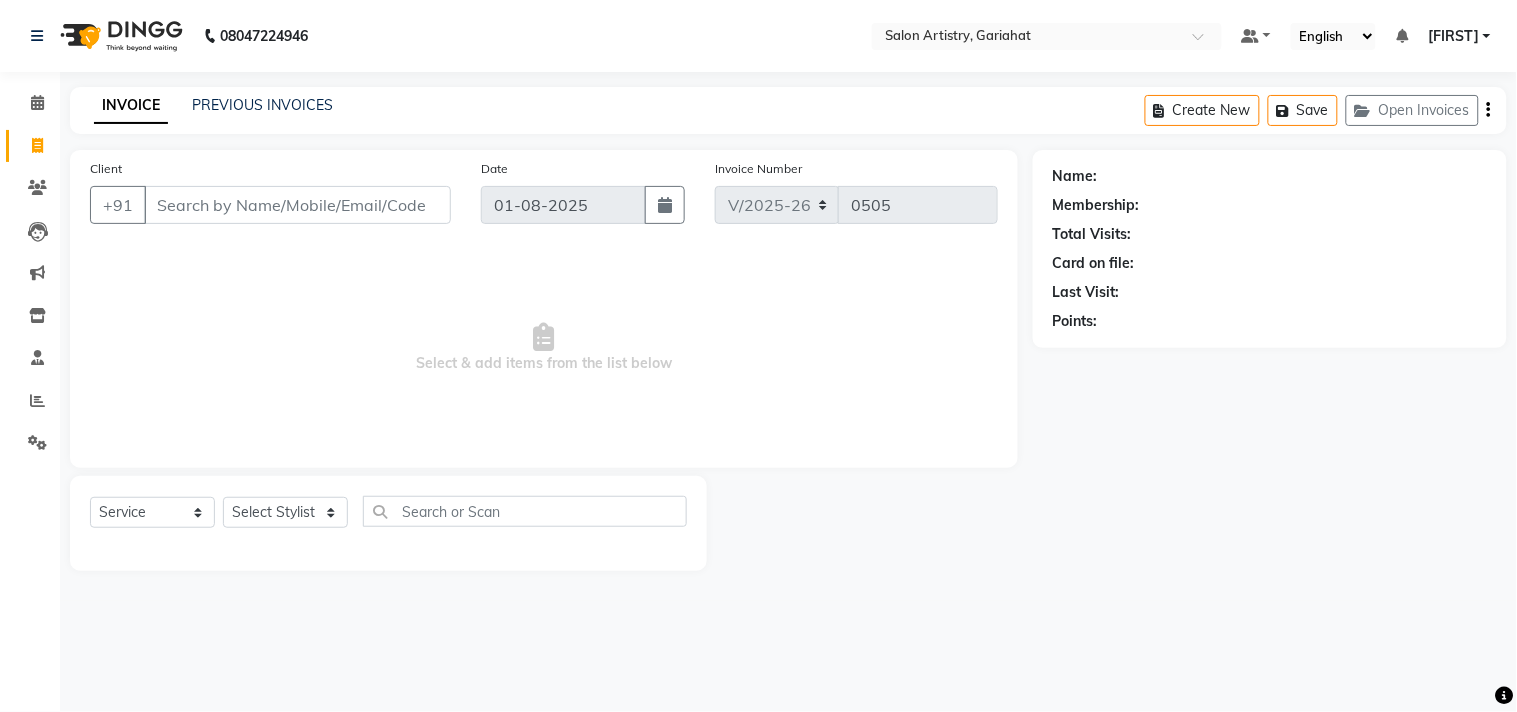 click on "Create New   Save   Open Invoices" 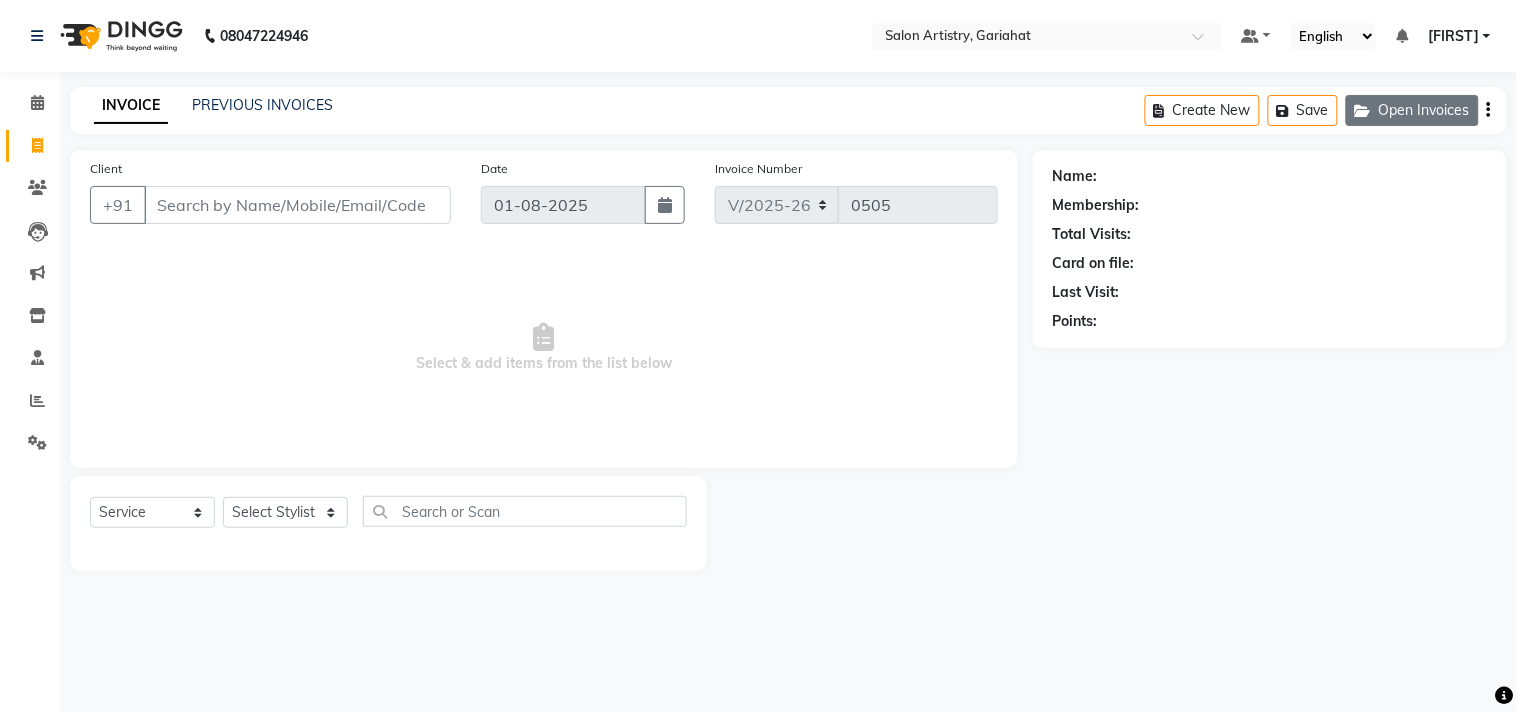 click on "Open Invoices" 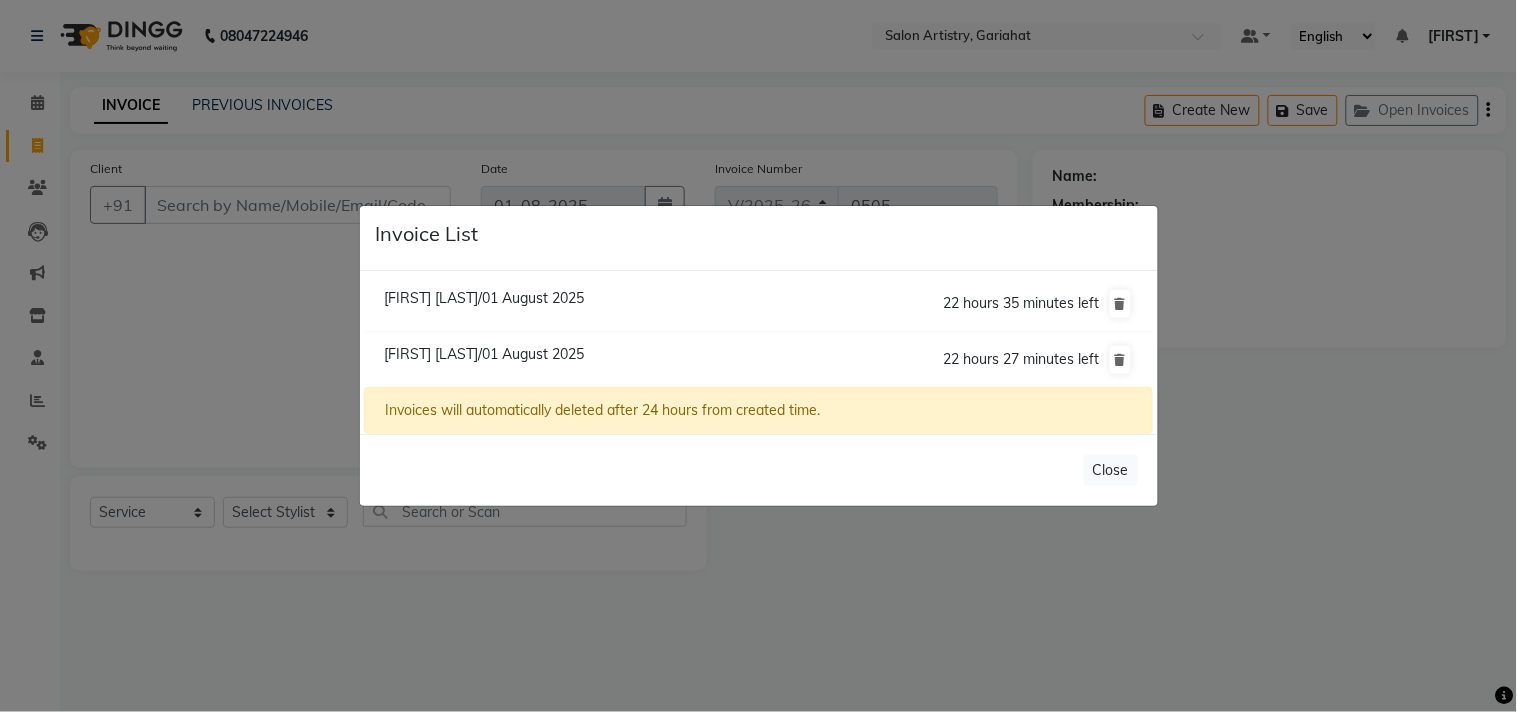 click on "Jyoti Singh/01 August 2025  22 hours 27 minutes left" 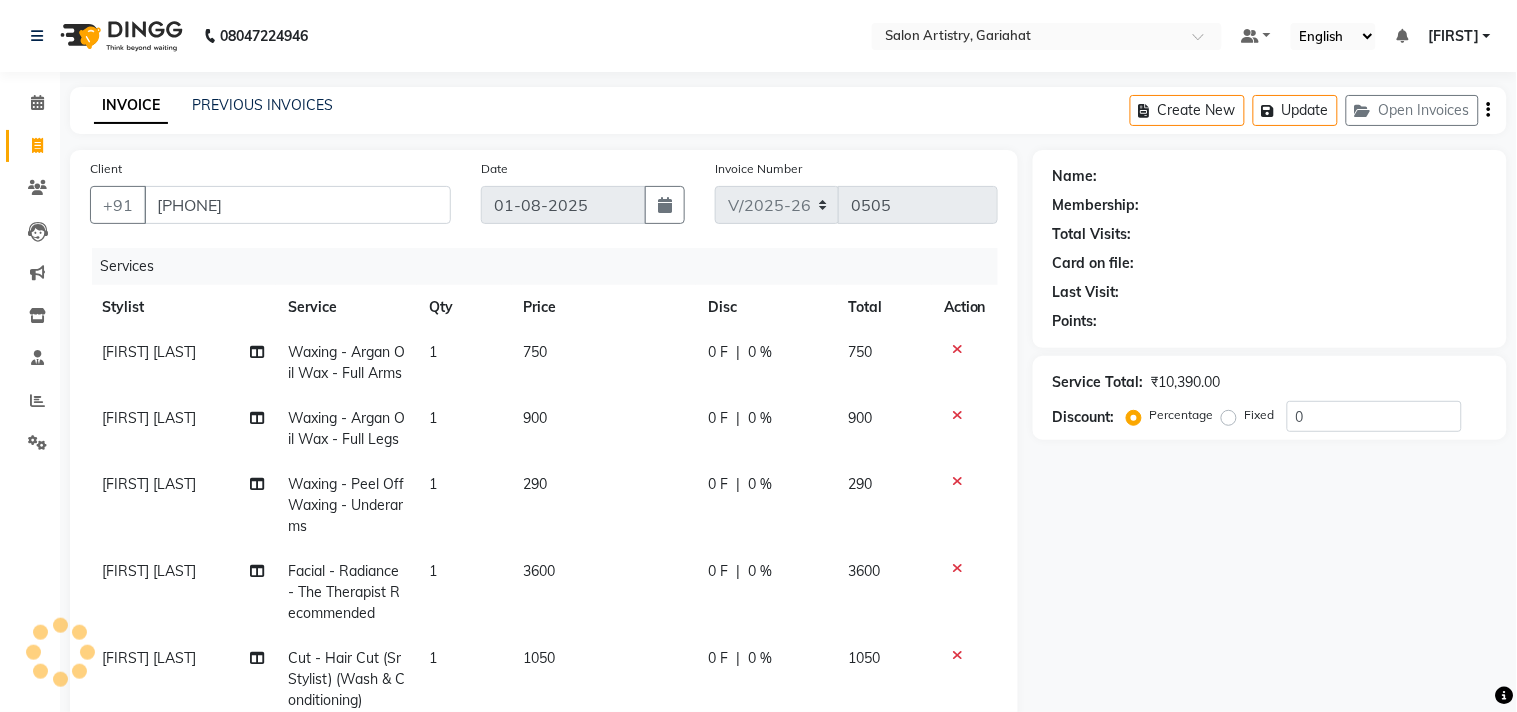 select on "1: Object" 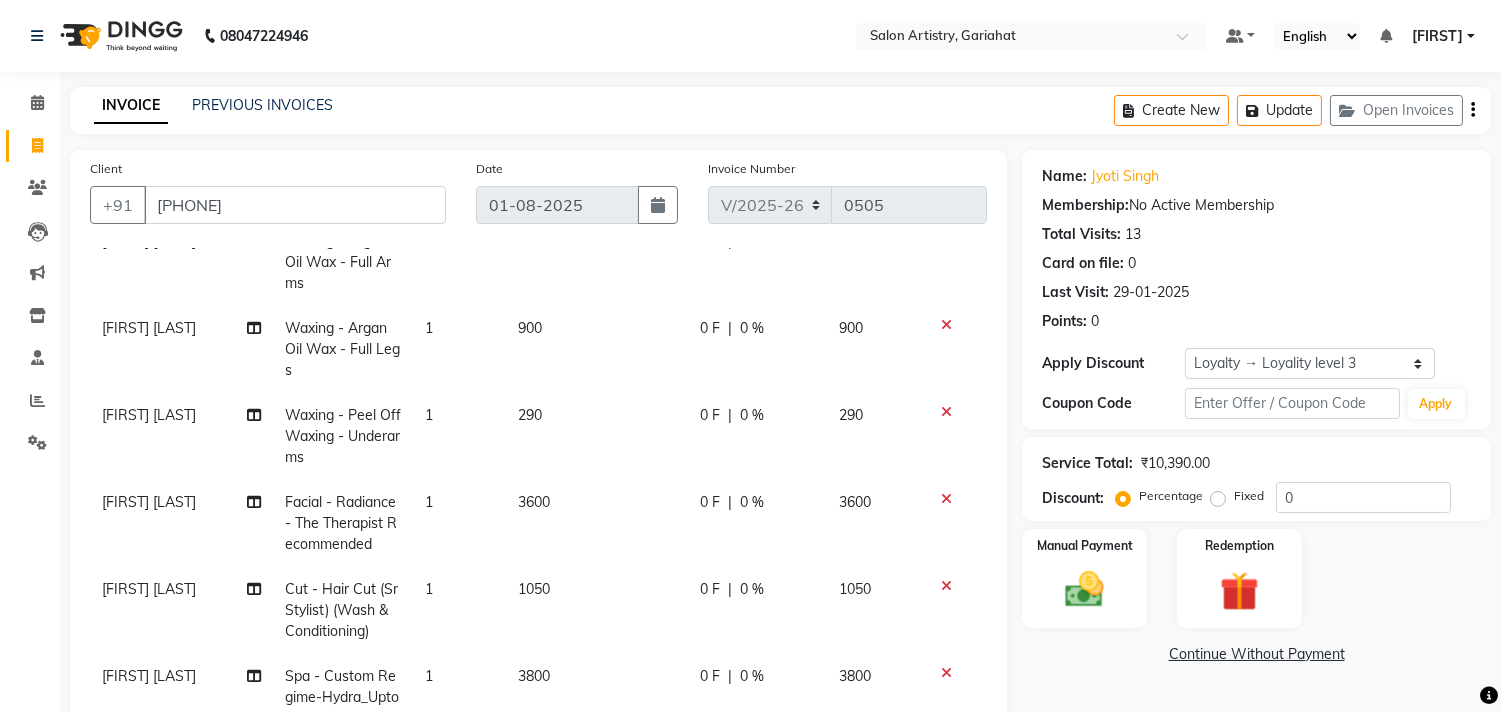 scroll, scrollTop: 136, scrollLeft: 0, axis: vertical 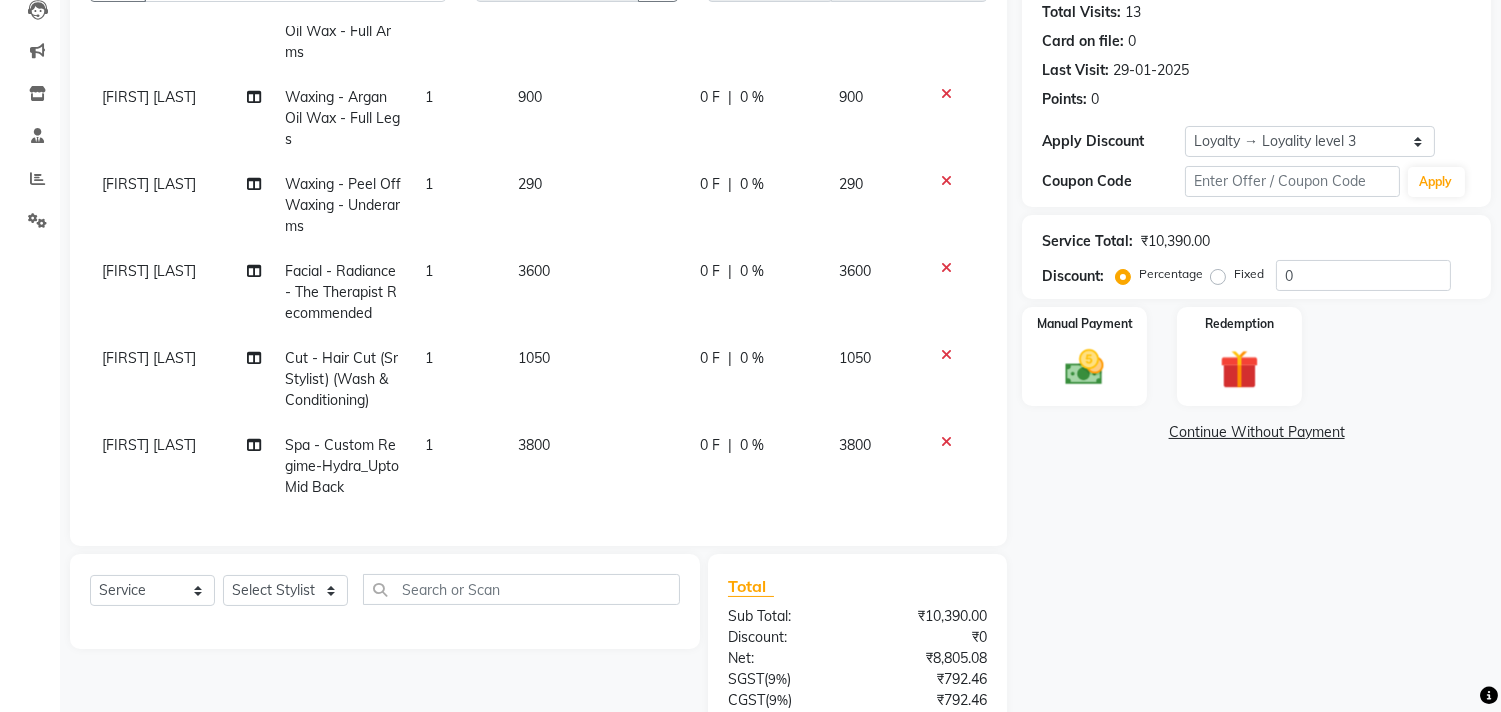 drag, startPoint x: 931, startPoint y: 423, endPoint x: 930, endPoint y: 397, distance: 26.019224 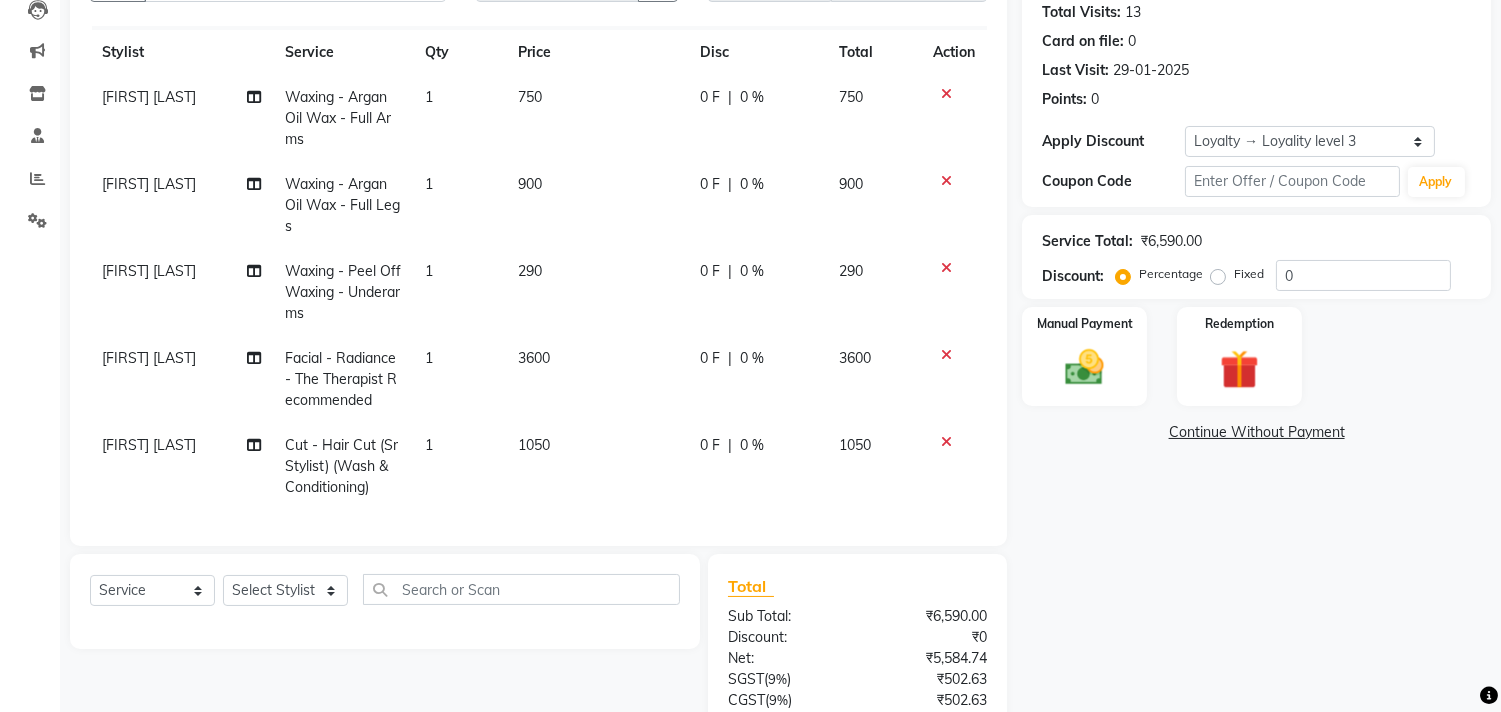 click 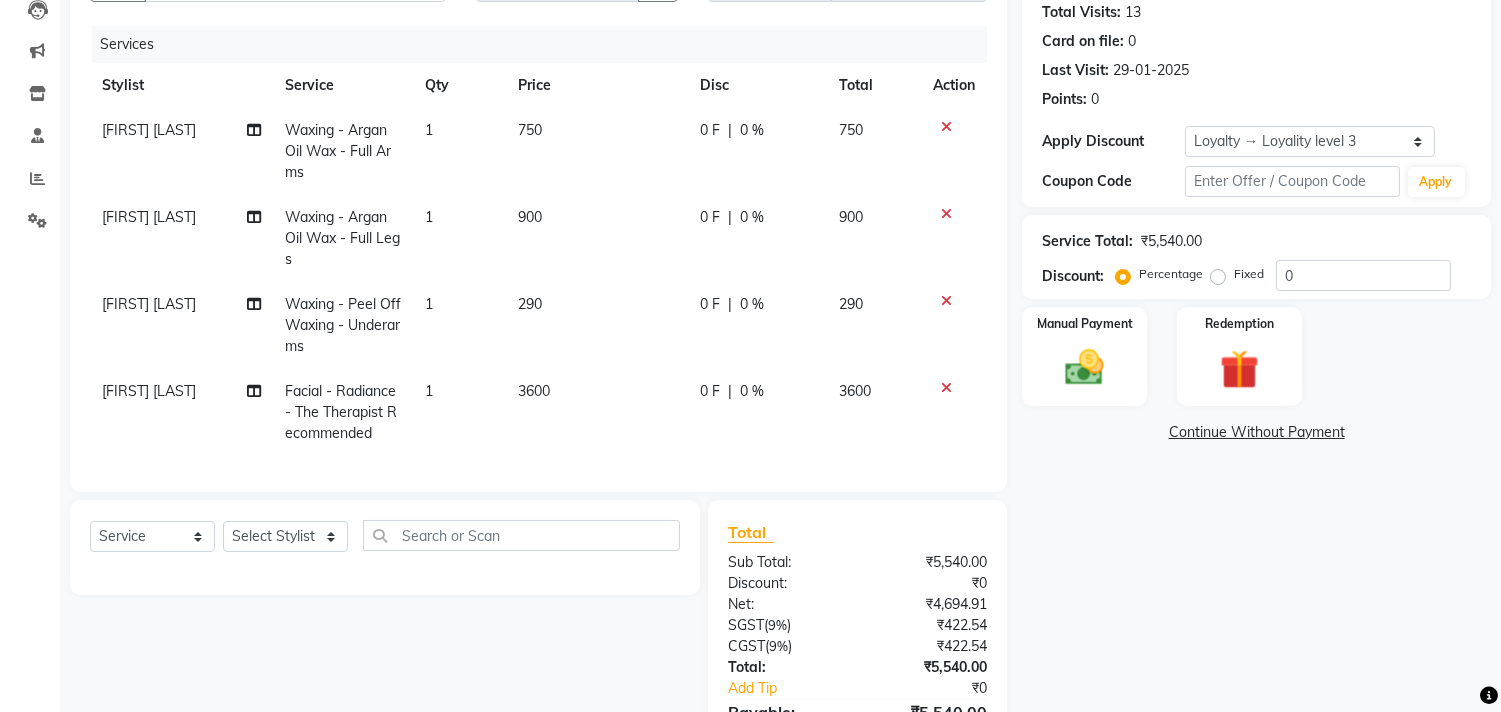 scroll, scrollTop: 0, scrollLeft: 0, axis: both 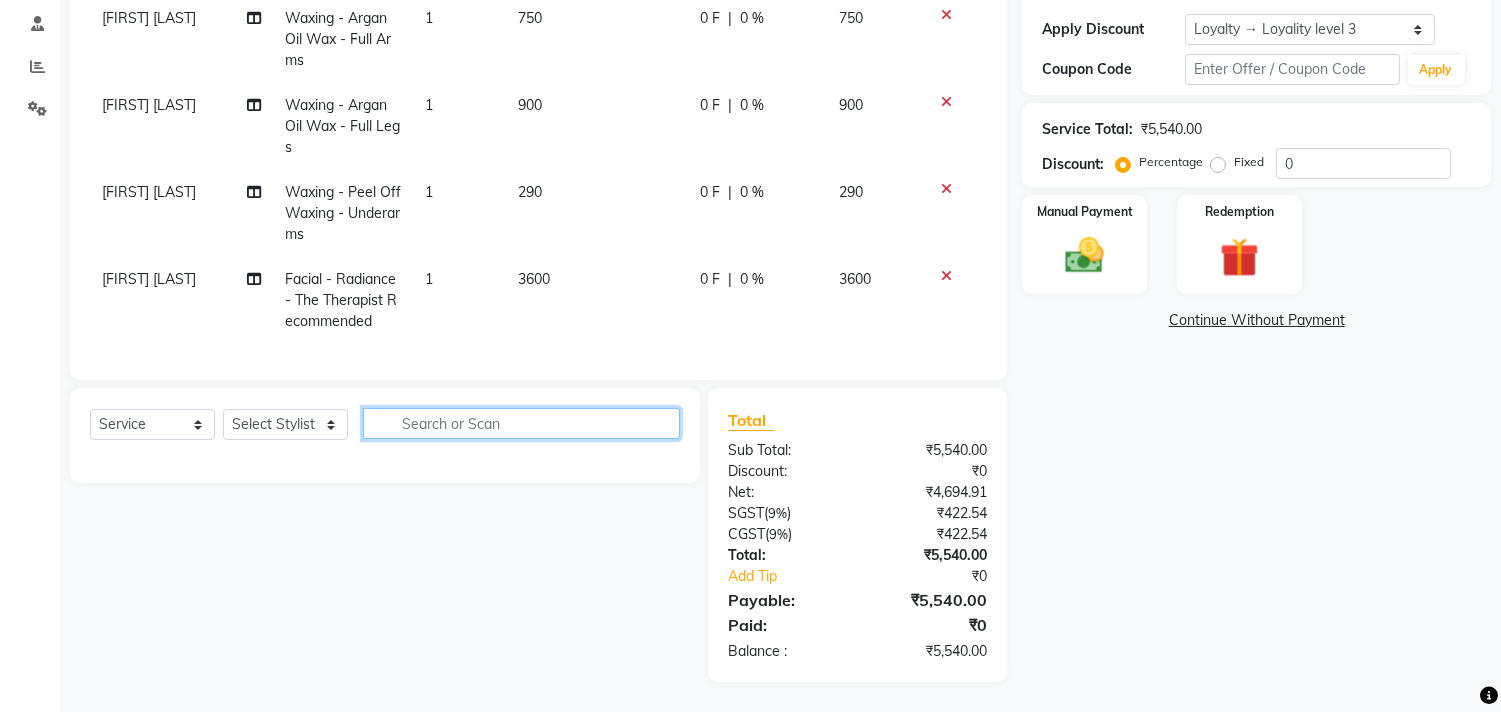 click 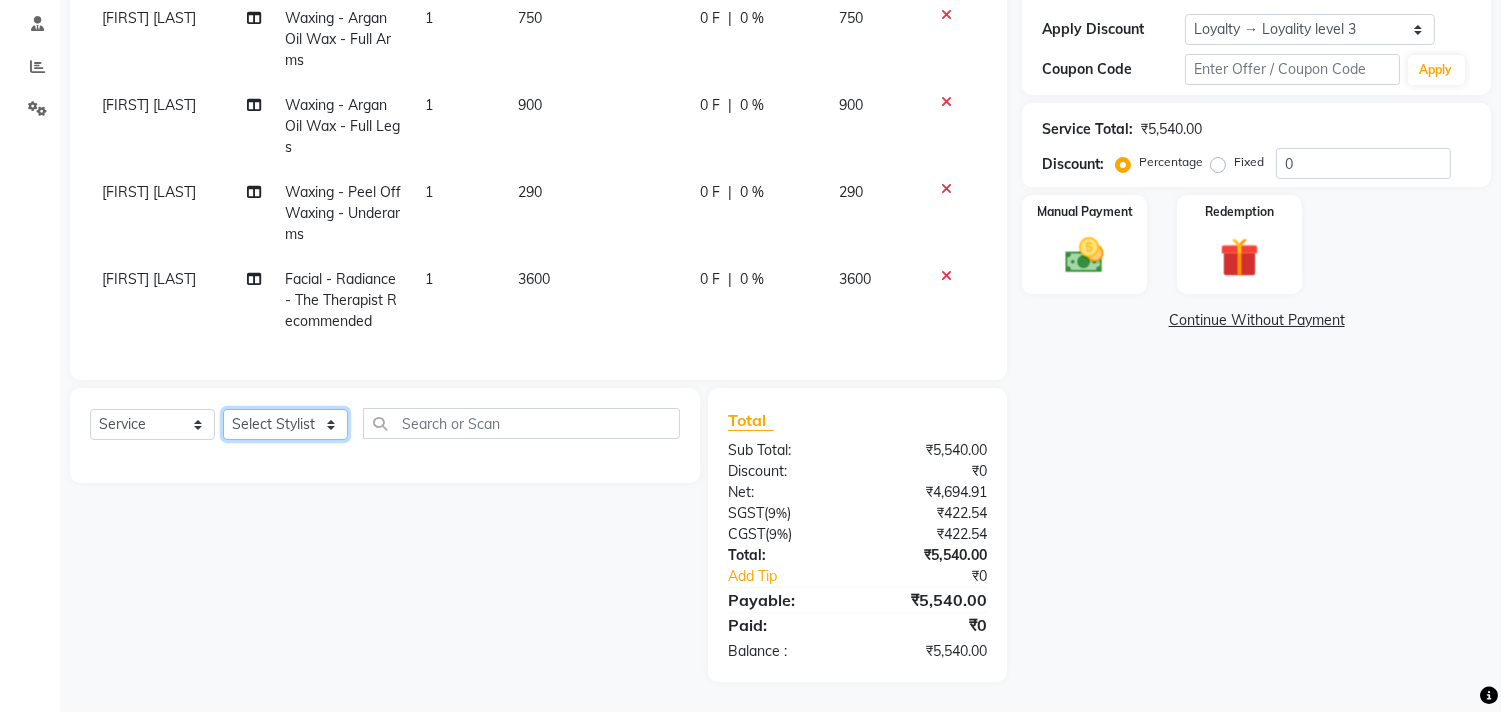 click on "Select Stylist [FIRST] [LAST] [FIRST] [LAST] [FIRST] [LAST] [FIRST] [LAST] [FIRST] [LAST] [FIRST] [LAST] [FIRST] [LAST] [FIRST] [LAST] [FIRST] [LAST] [FIRST] [LAST] [FIRST] [LAST] [FIRST] [LAST]" 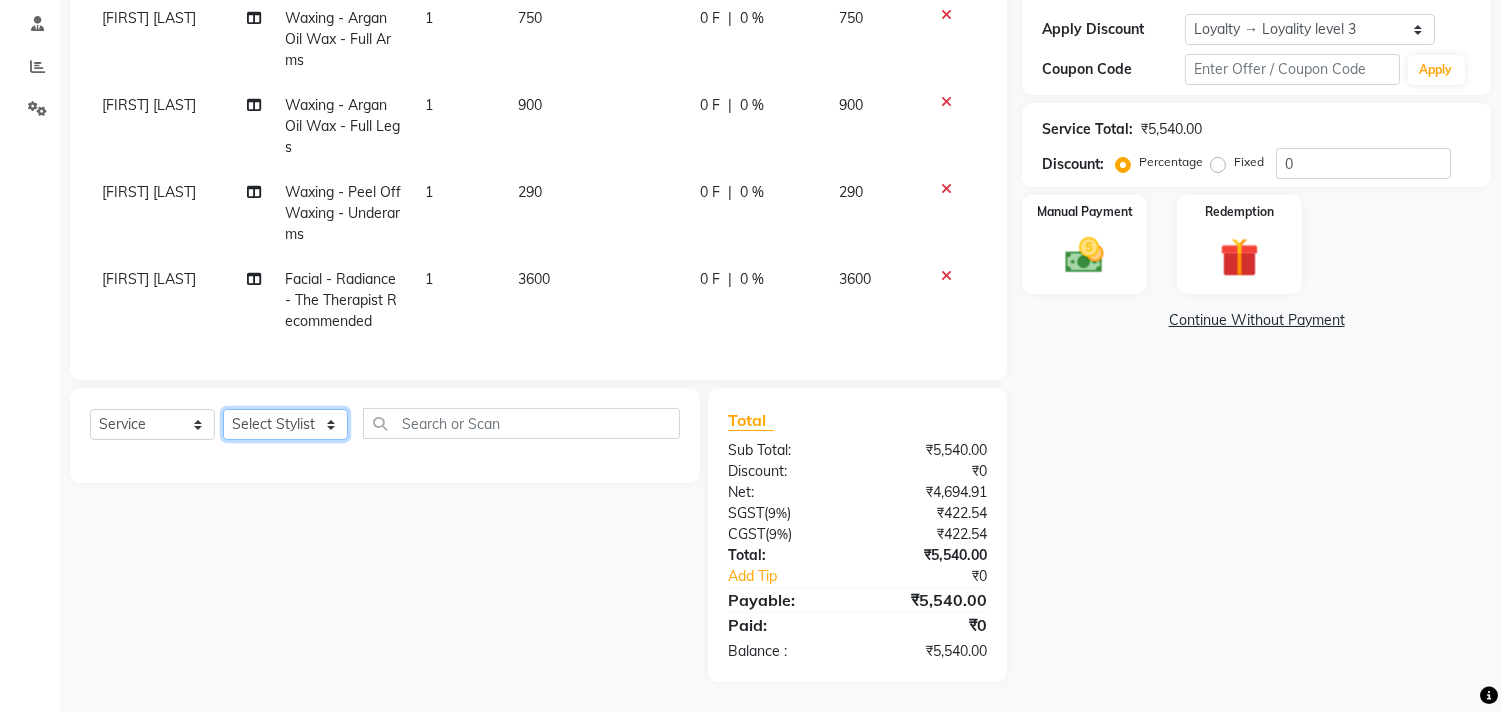 select on "82201" 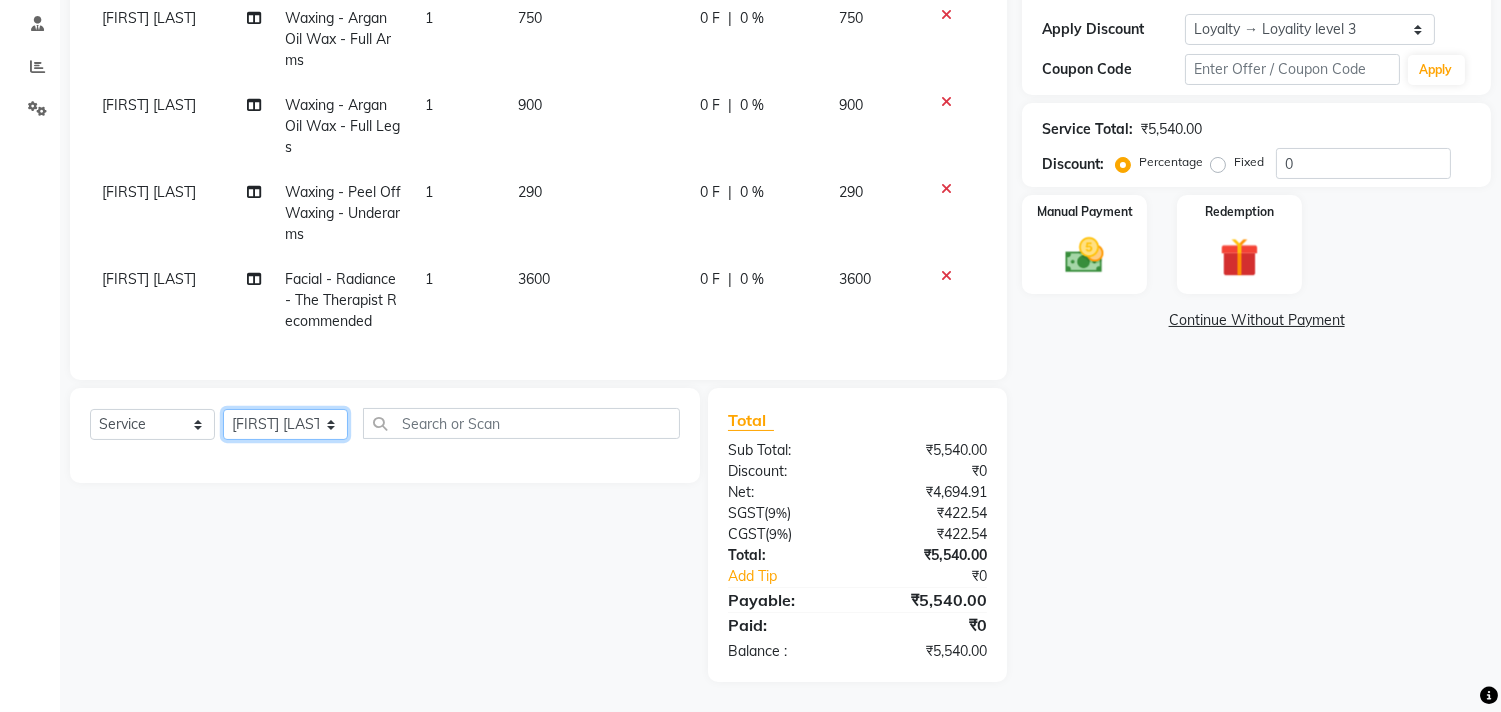 click on "Select Stylist [FIRST] [LAST] [FIRST] [LAST] [FIRST] [LAST] [FIRST] [LAST] [FIRST] [LAST] [FIRST] [LAST] [FIRST] [LAST] [FIRST] [LAST] [FIRST] [LAST] [FIRST] [LAST] [FIRST] [LAST] [FIRST] [LAST]" 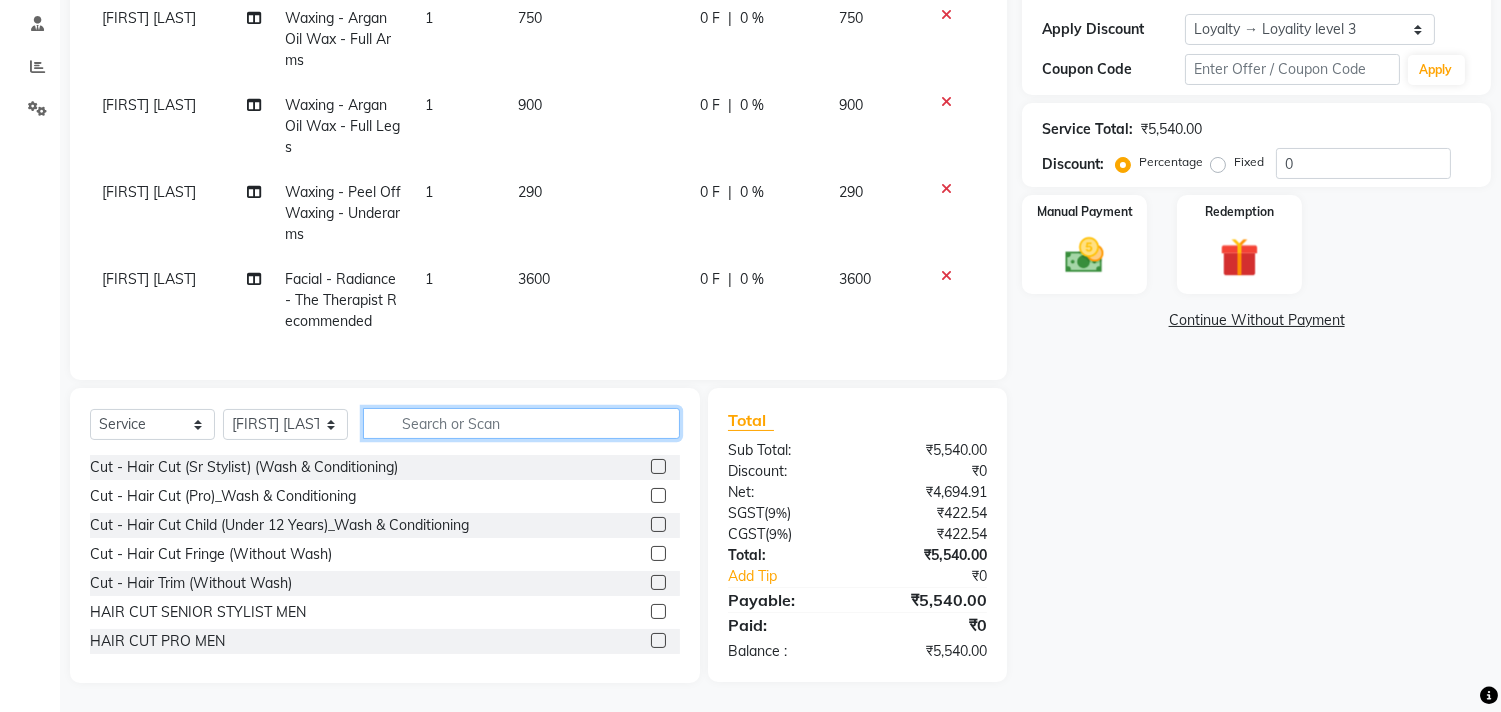 click 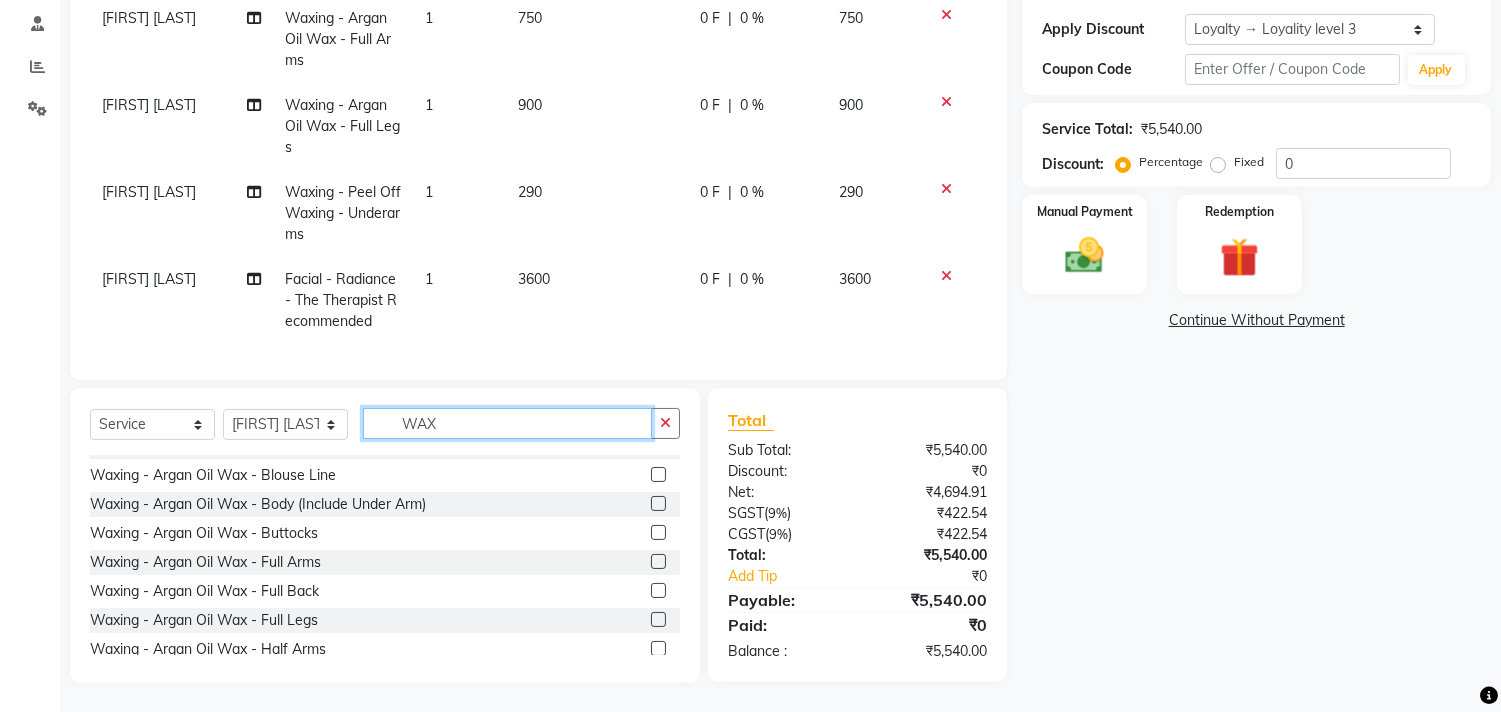 scroll, scrollTop: 555, scrollLeft: 0, axis: vertical 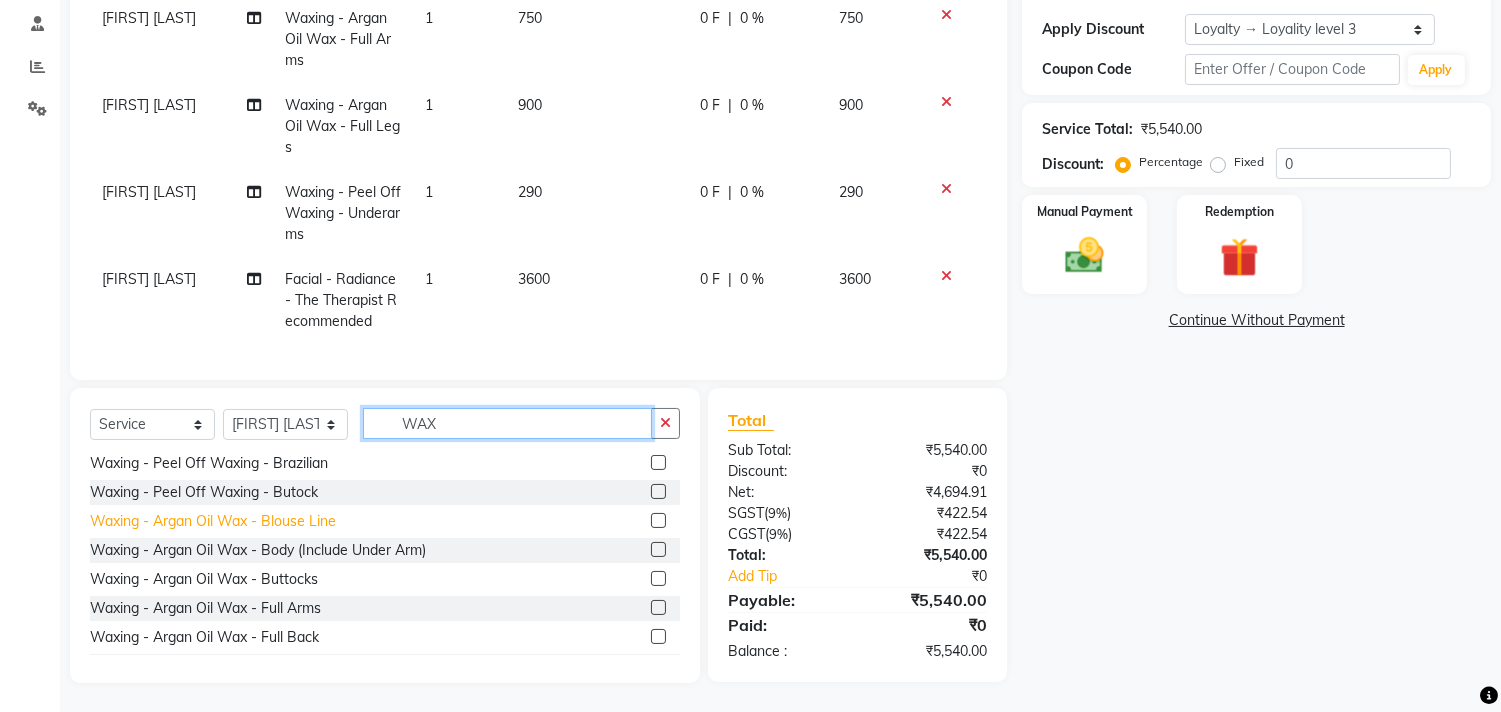 type on "WAX" 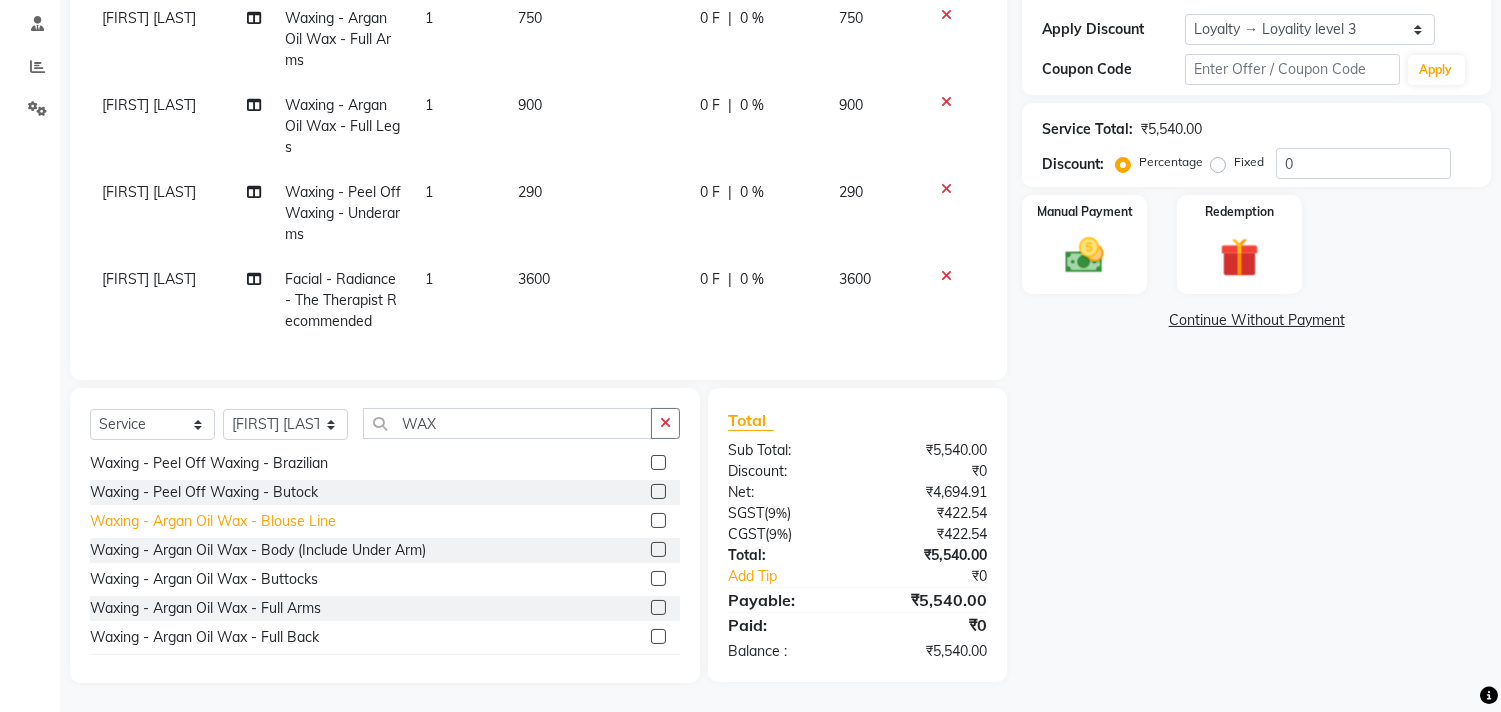 click on "Waxing - Argan Oil Wax - Blouse Line" 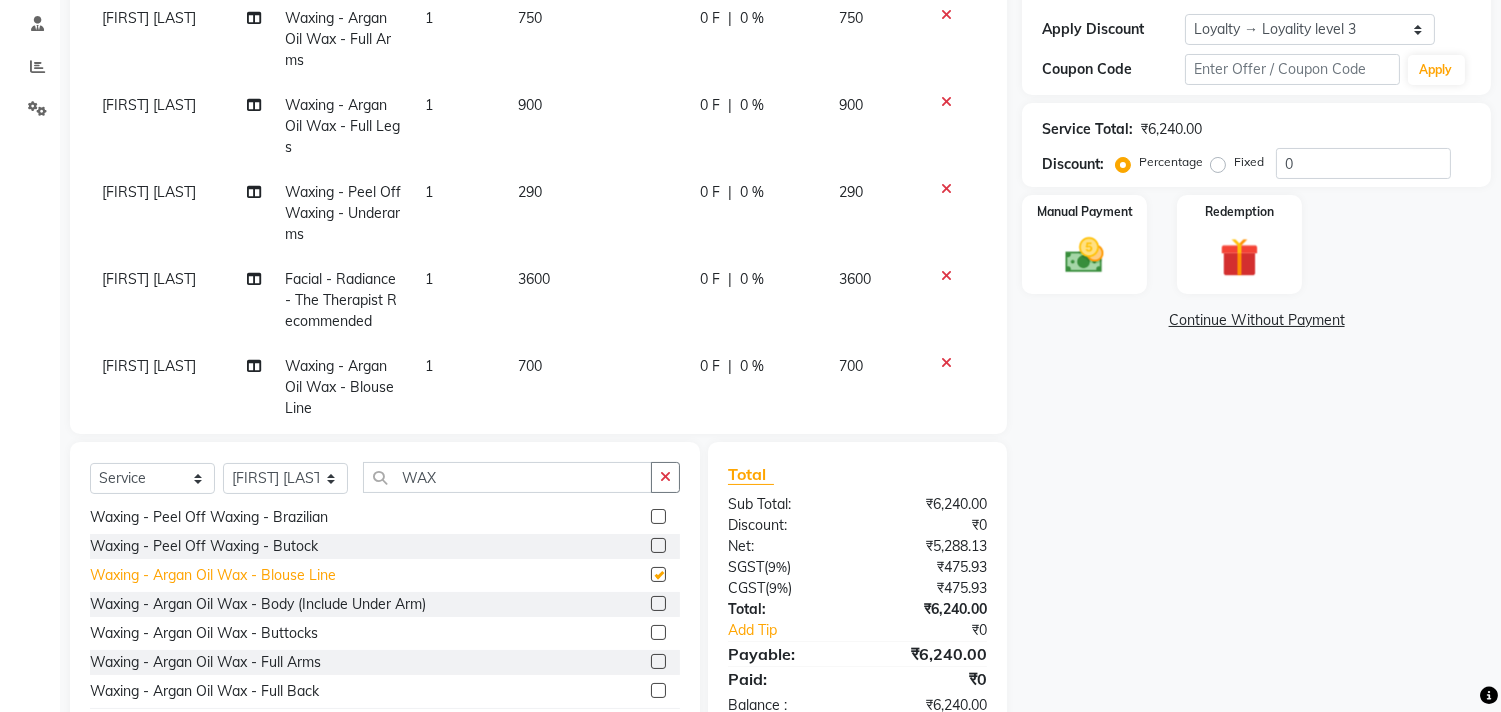 checkbox on "false" 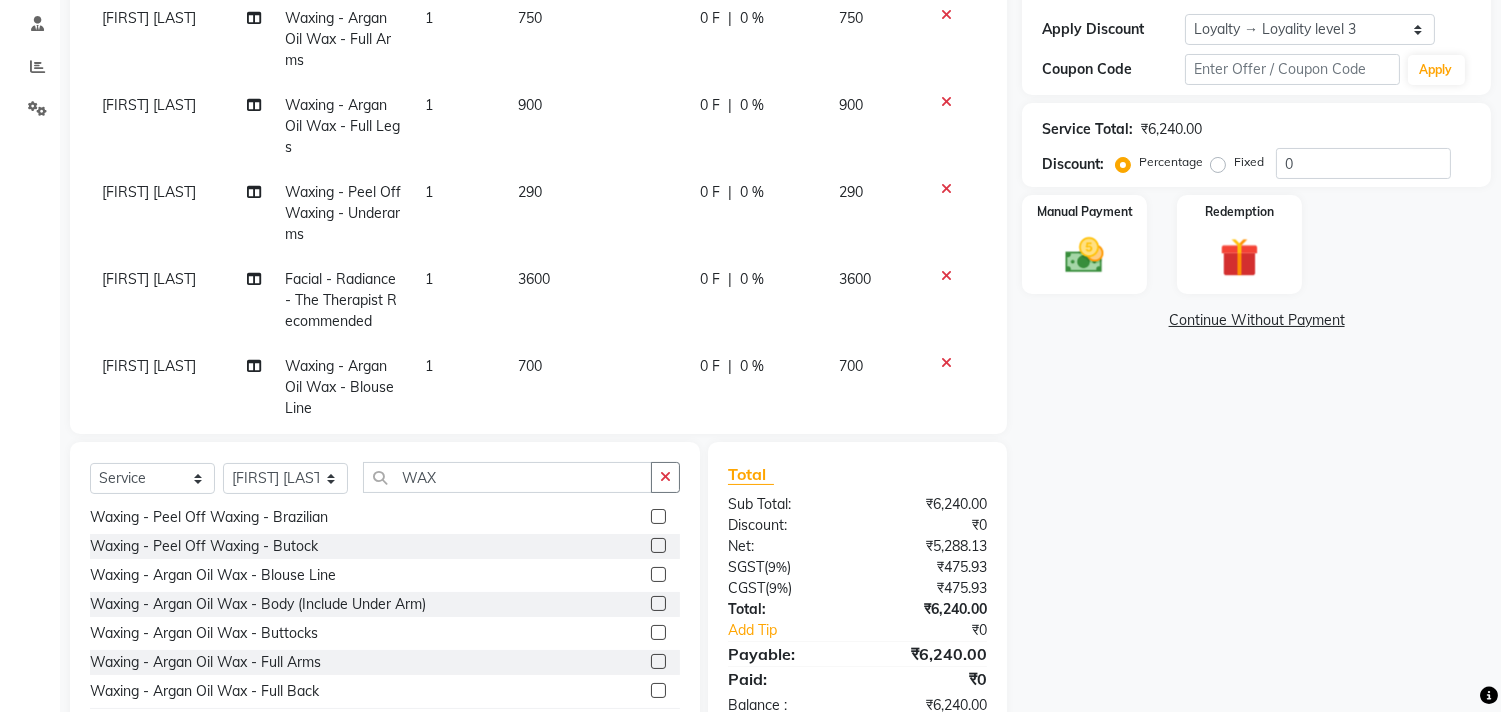 click 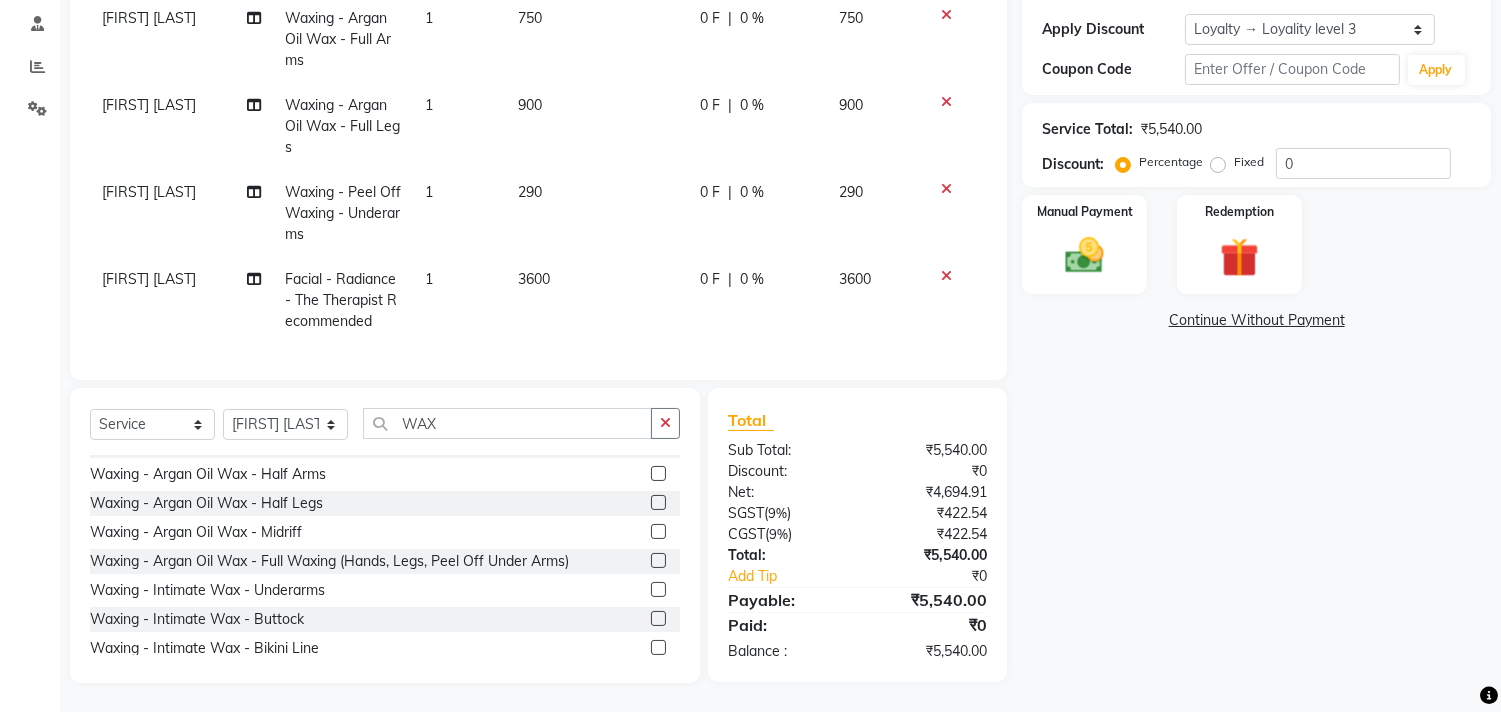 scroll, scrollTop: 777, scrollLeft: 0, axis: vertical 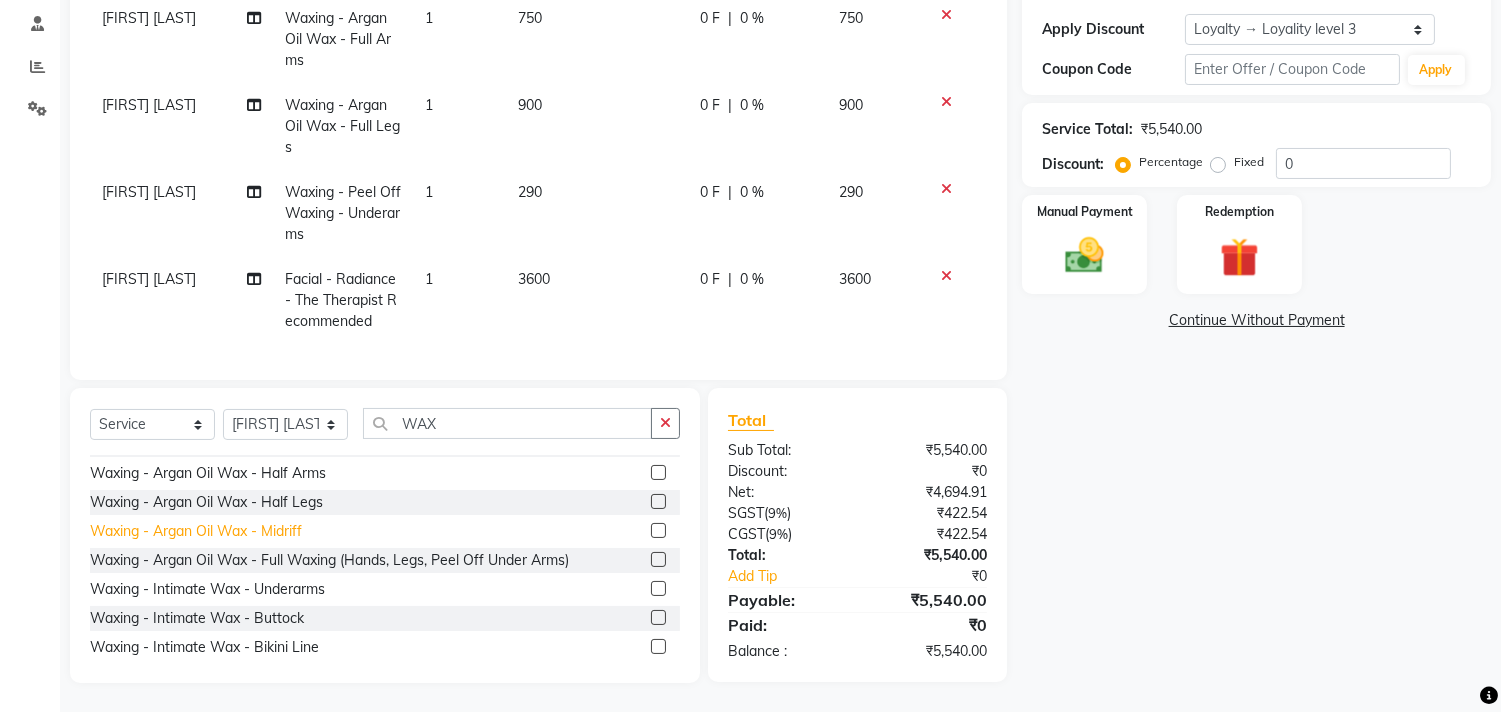 click on "Waxing - Argan Oil Wax - Midriff" 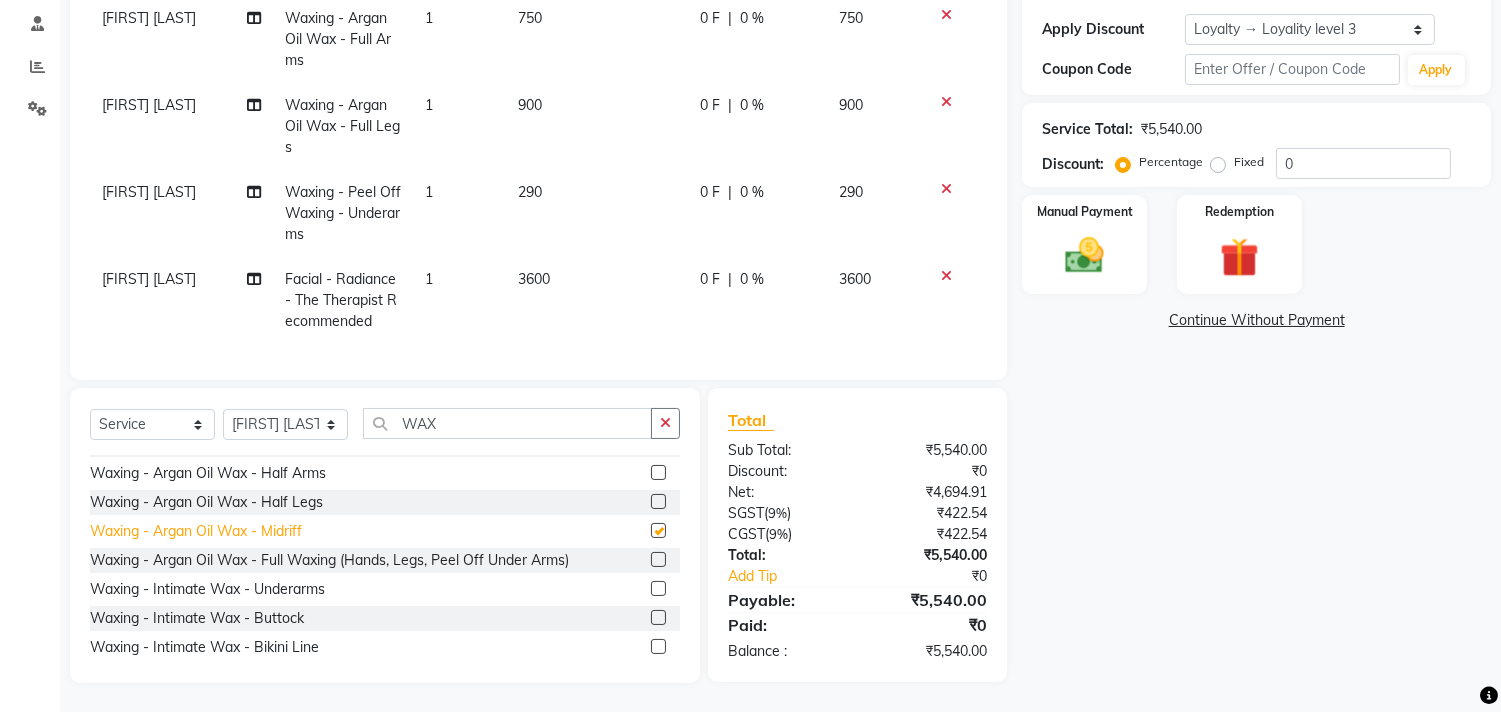 checkbox on "false" 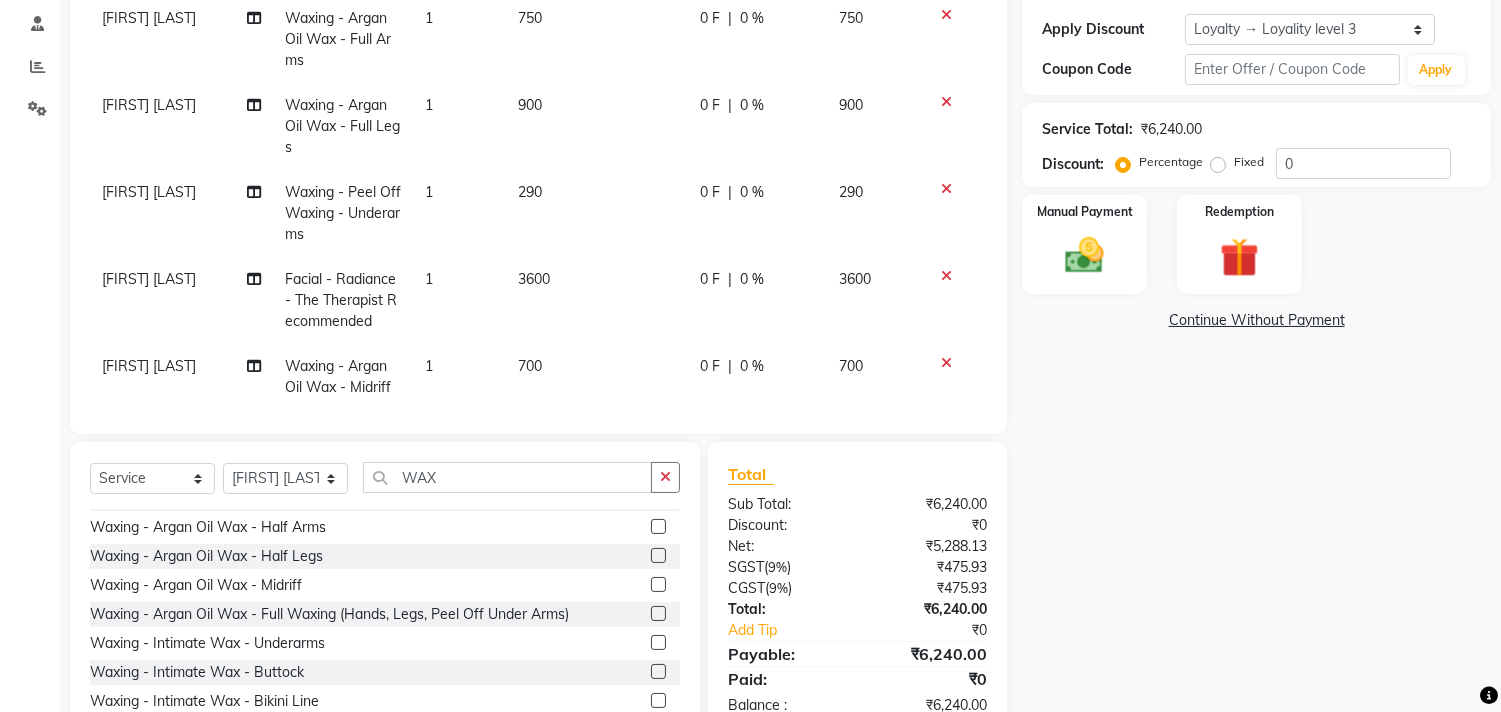 scroll, scrollTop: 28, scrollLeft: 0, axis: vertical 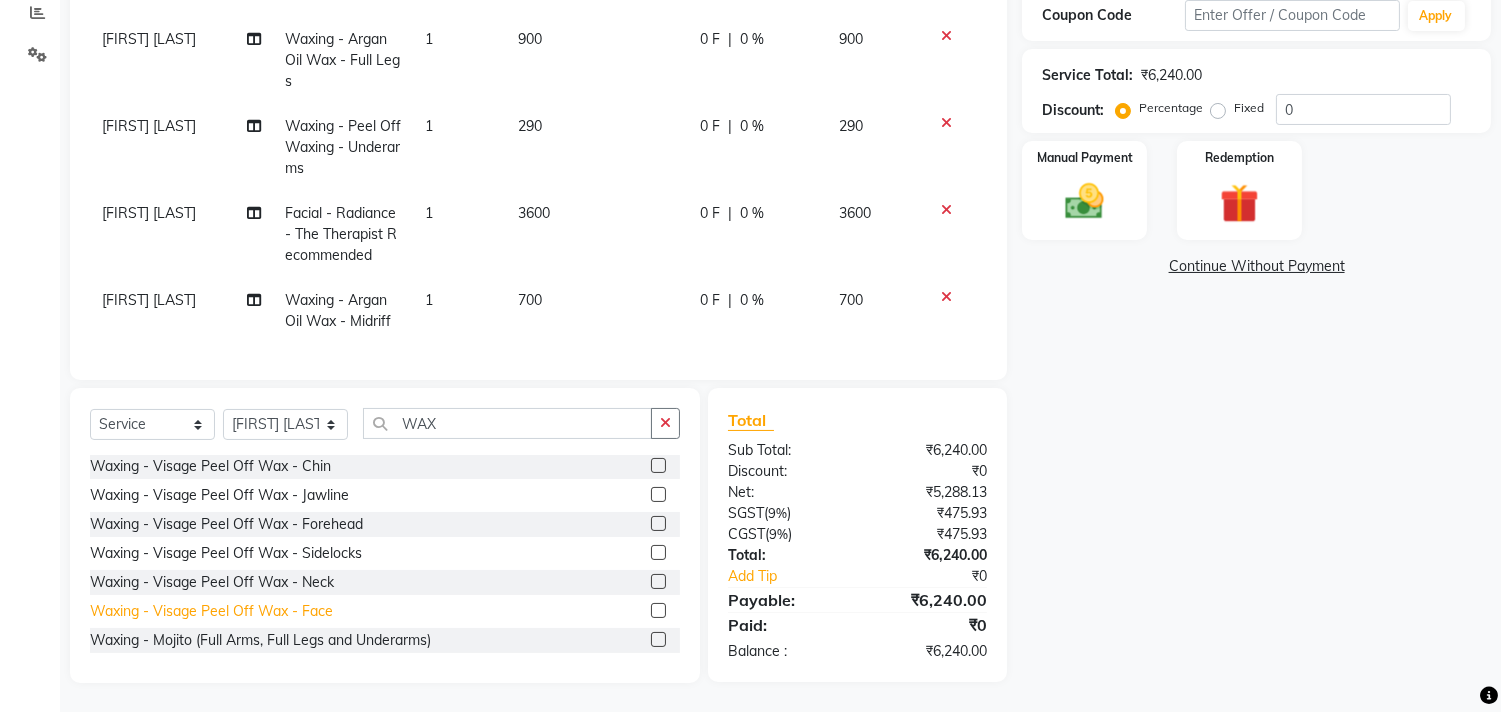 click on "Waxing - Visage Peel Off Wax - Face" 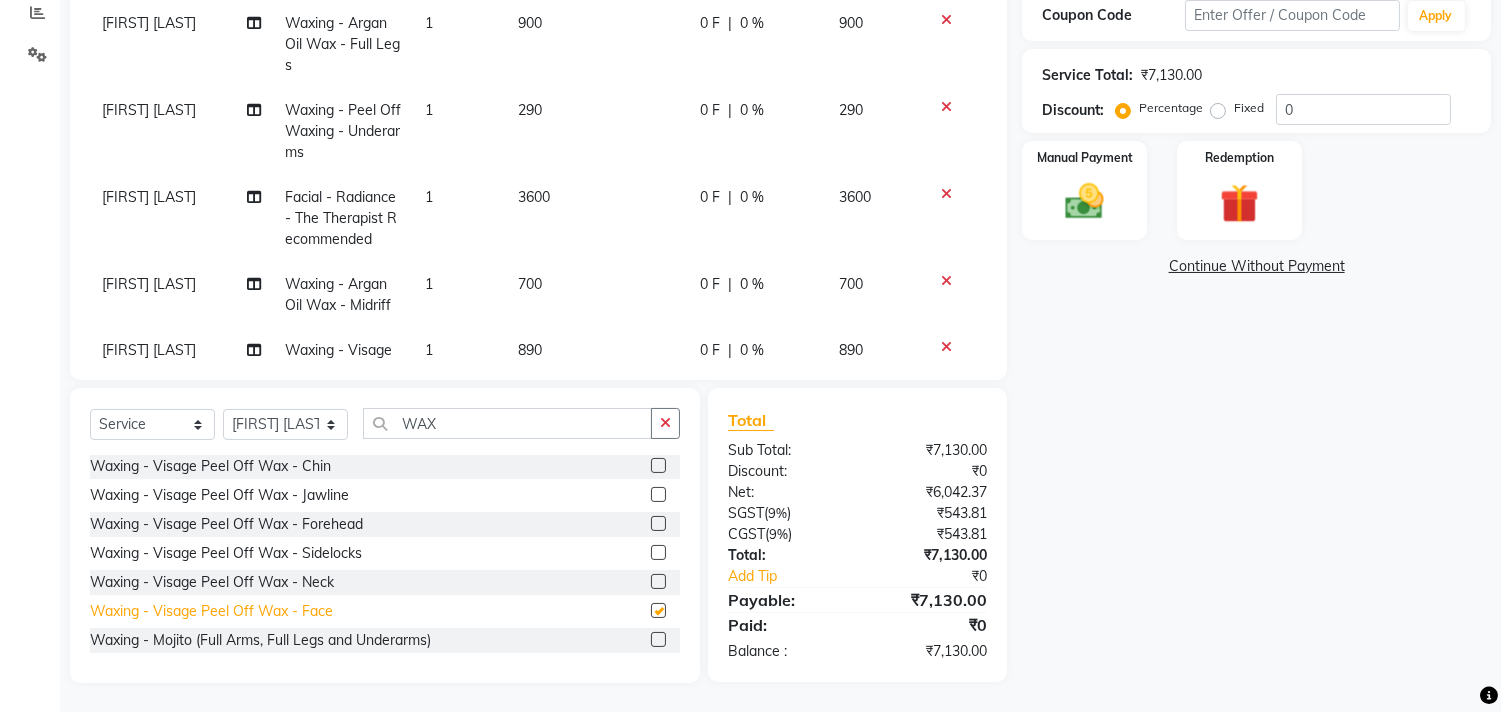 checkbox on "false" 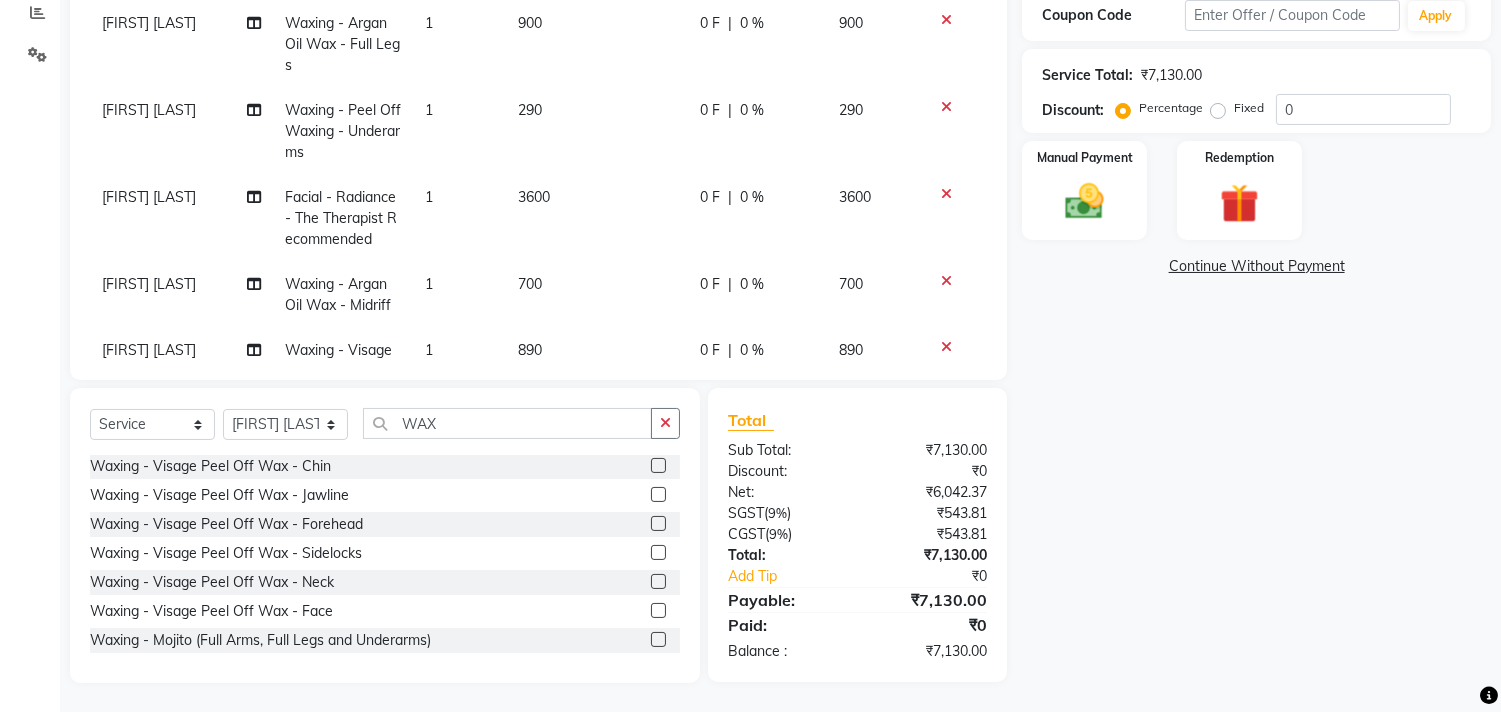 scroll, scrollTop: 115, scrollLeft: 0, axis: vertical 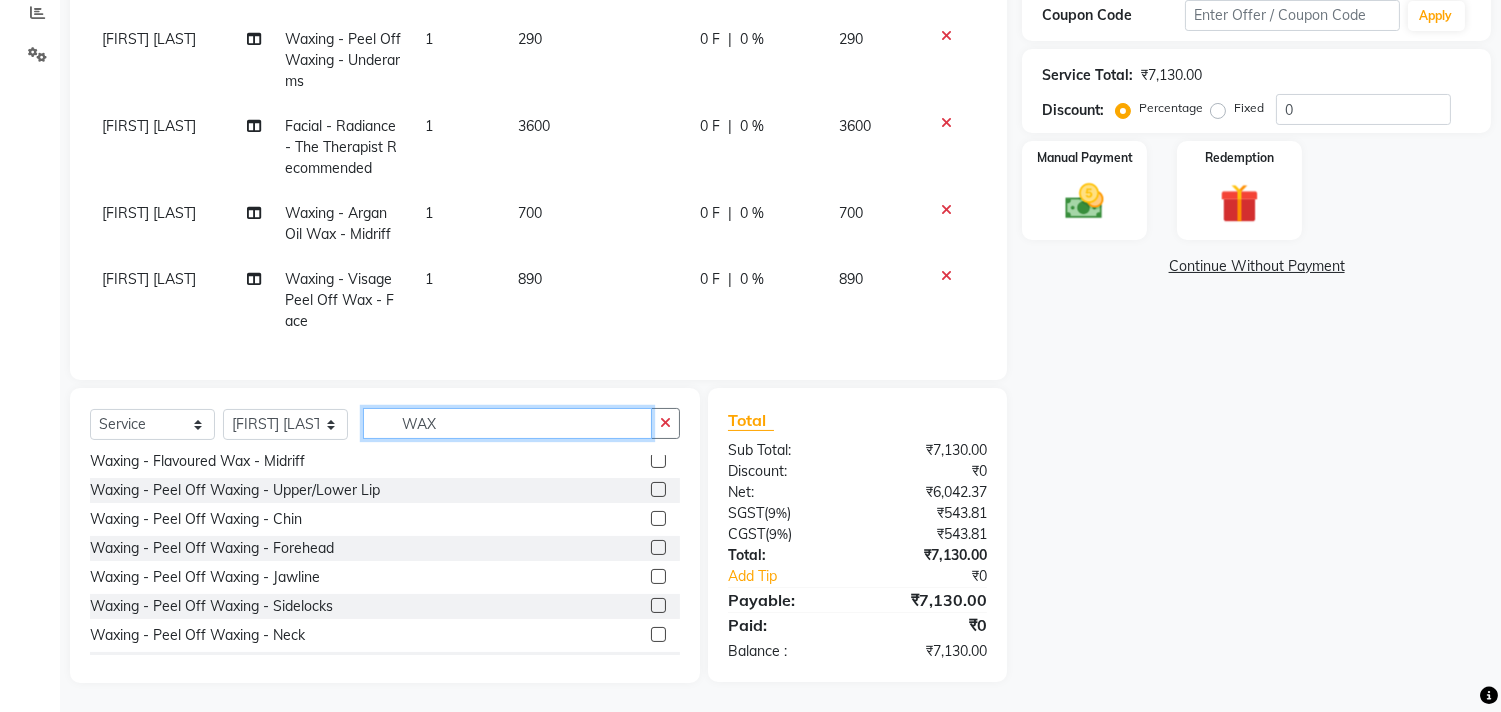 click on "WAX" 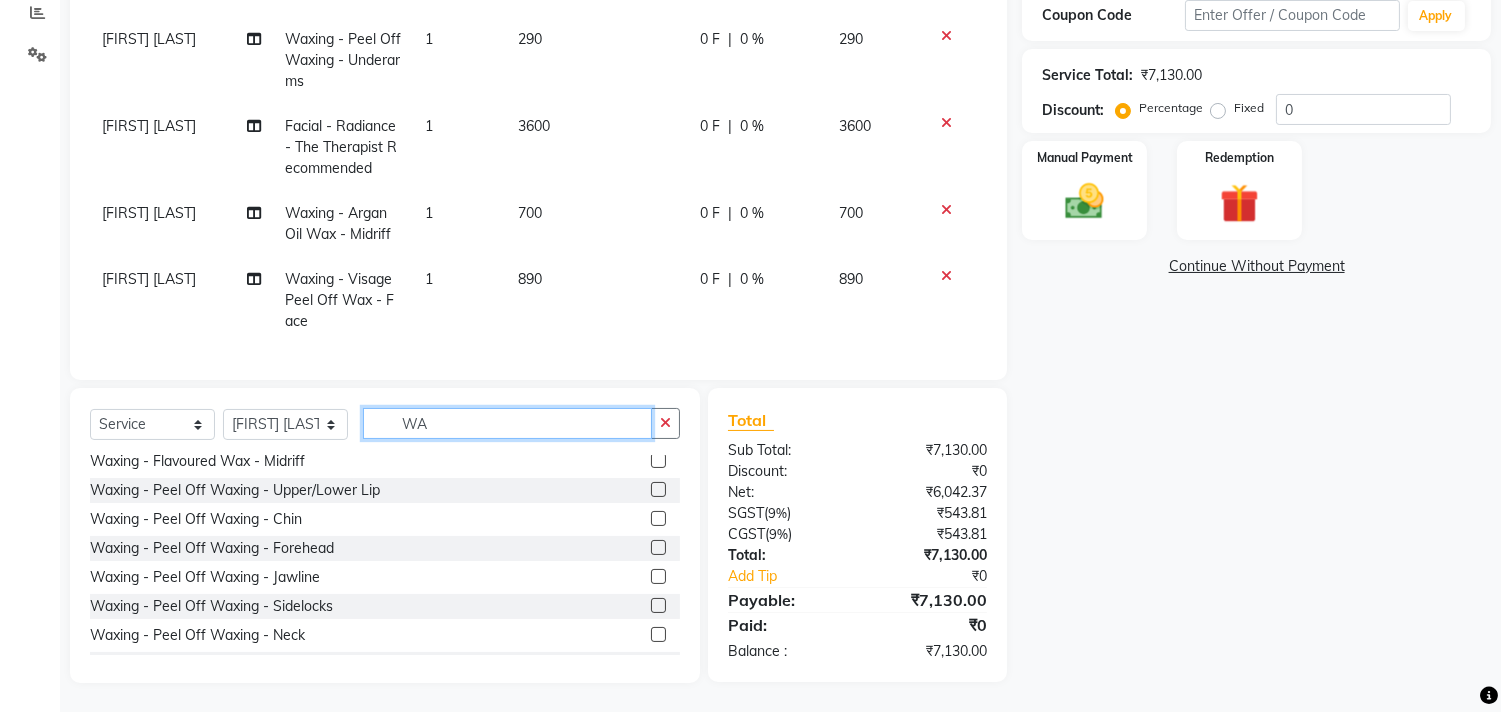 type on "W" 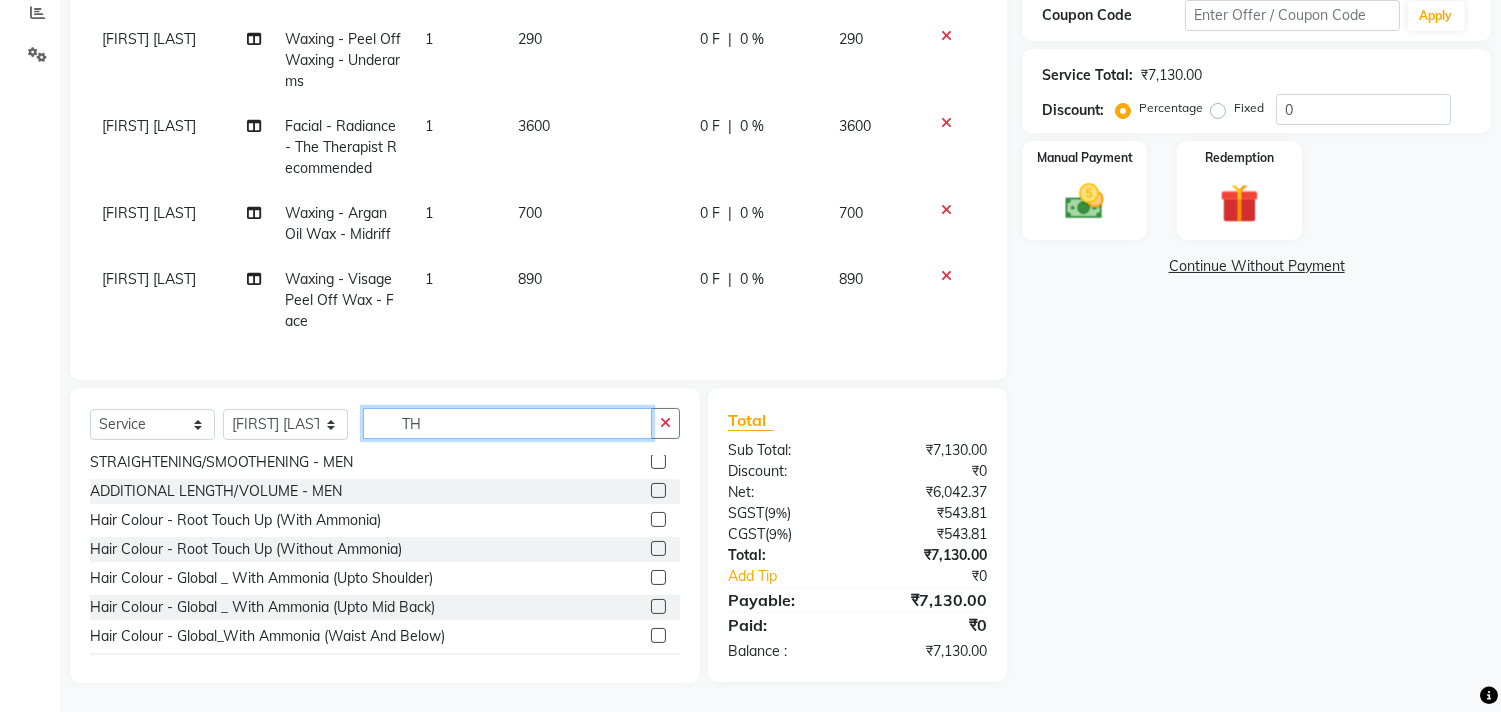 scroll, scrollTop: 0, scrollLeft: 0, axis: both 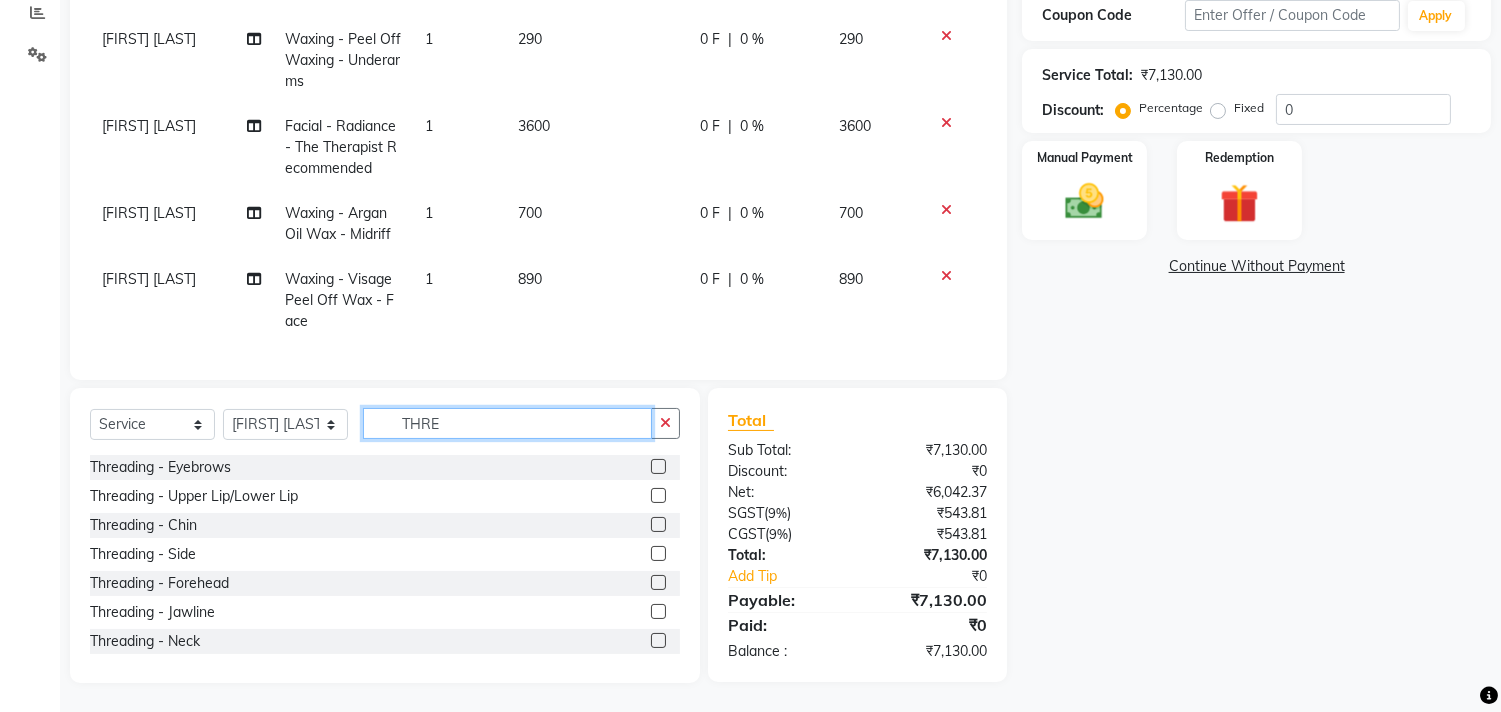 type on "THRE" 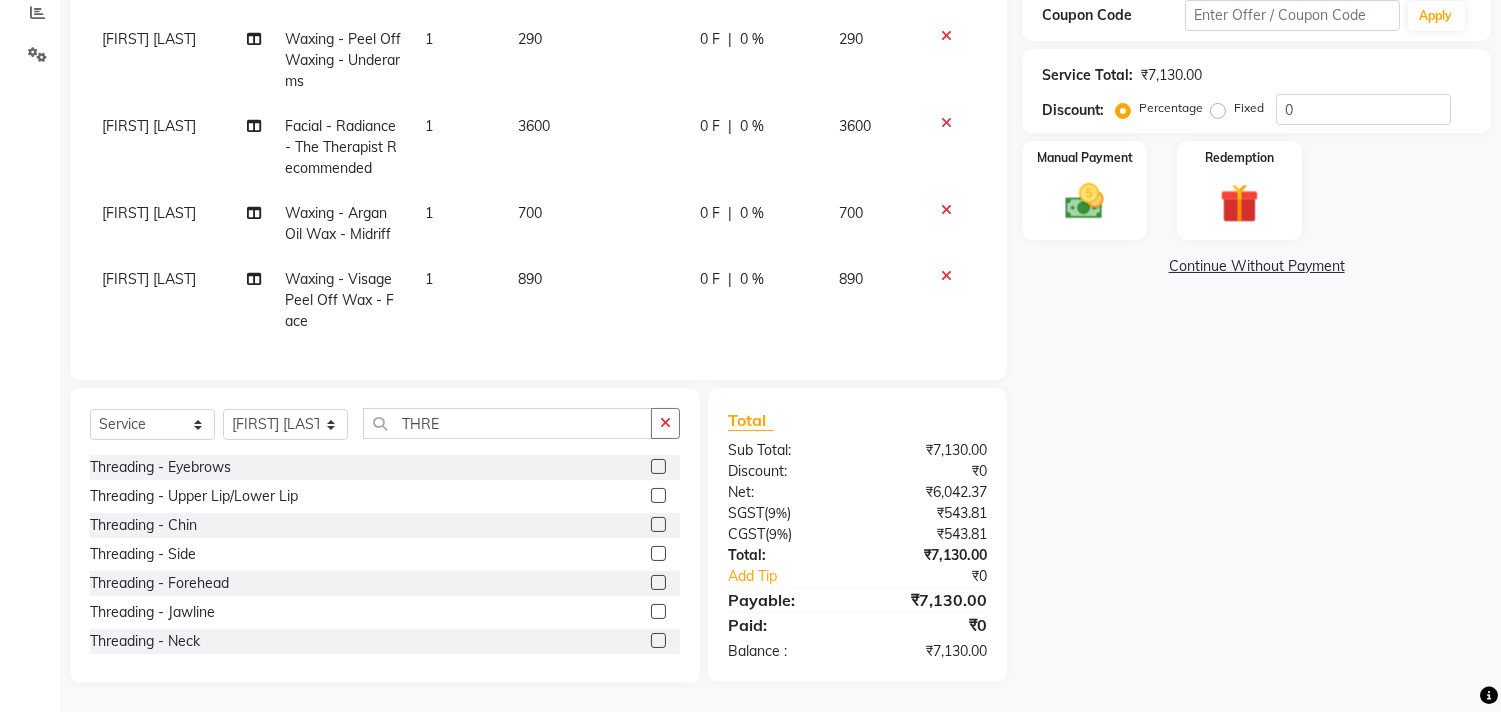 click on "Threading - Eyebrows" 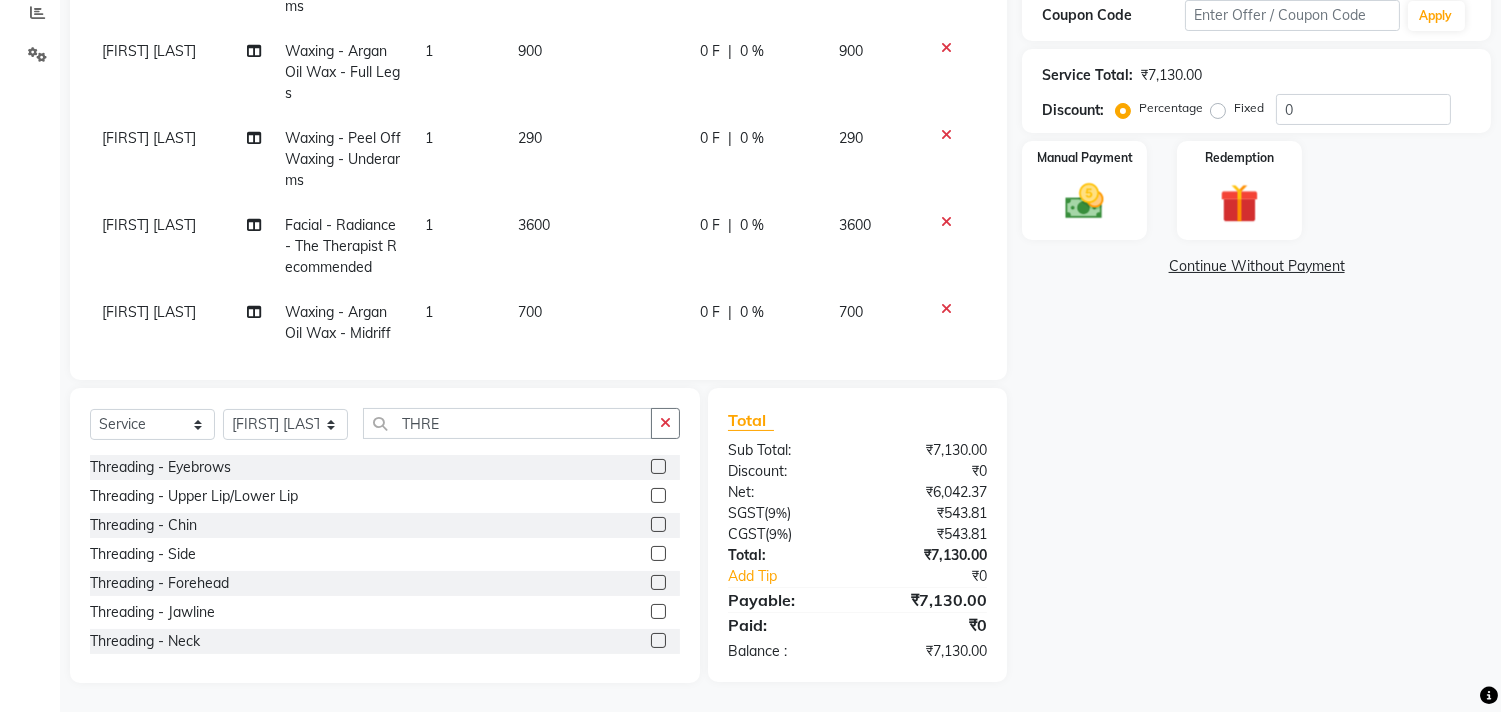 scroll, scrollTop: 115, scrollLeft: 0, axis: vertical 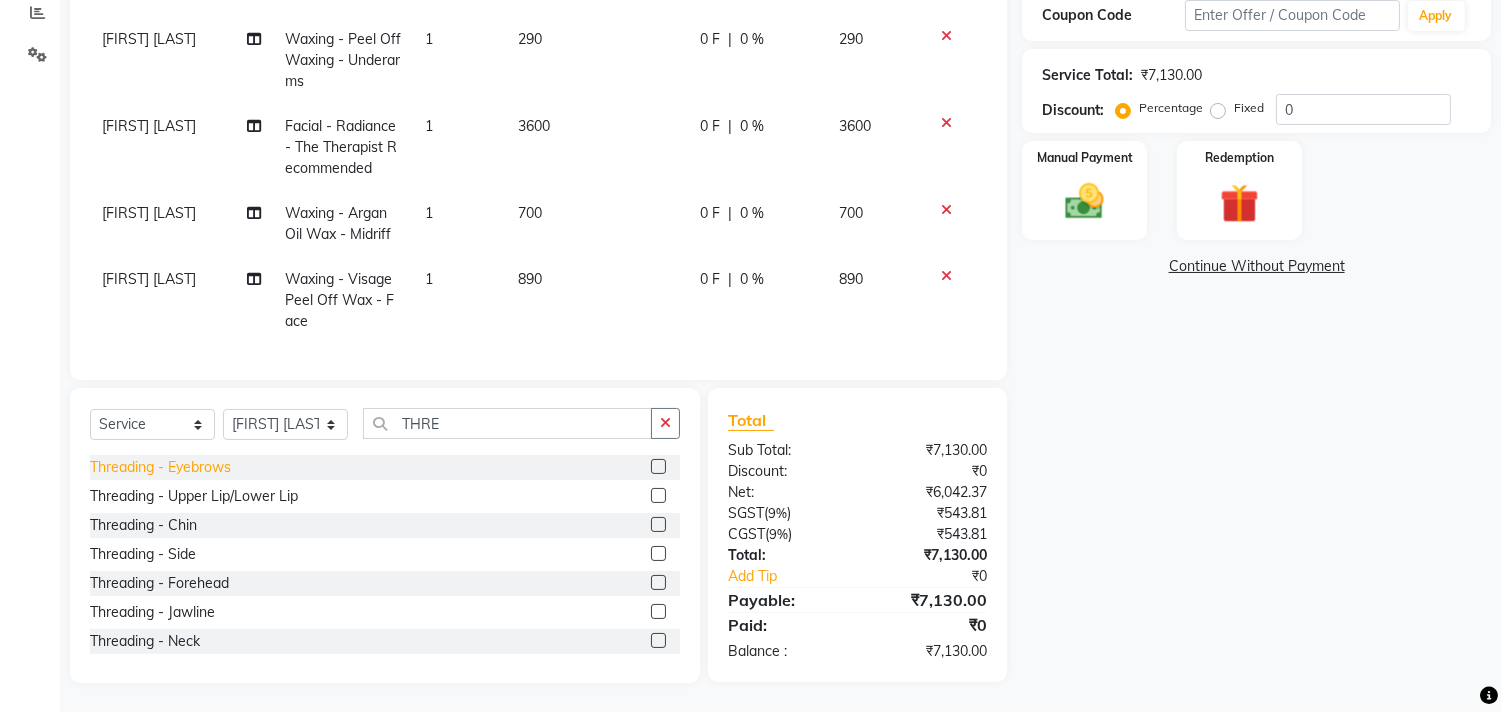 click on "Threading - Eyebrows" 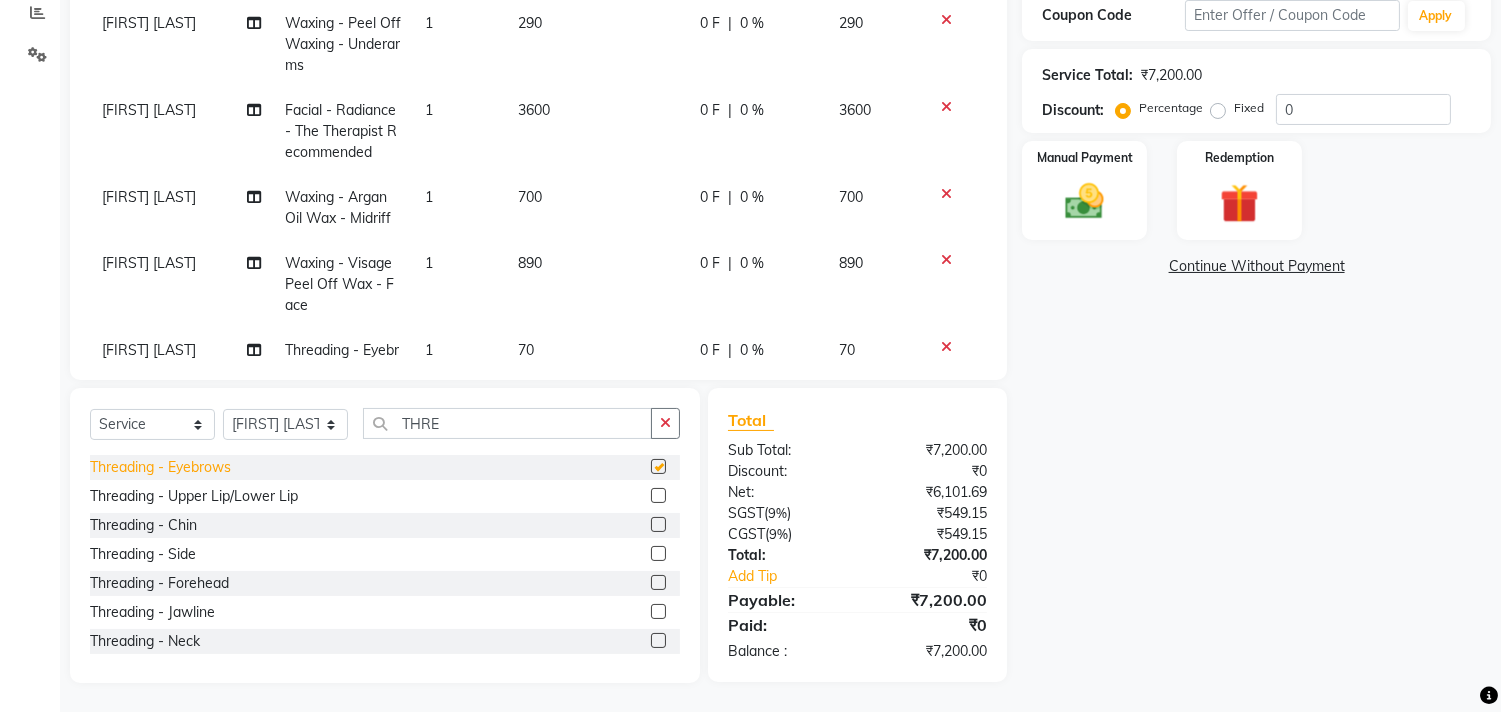 checkbox on "false" 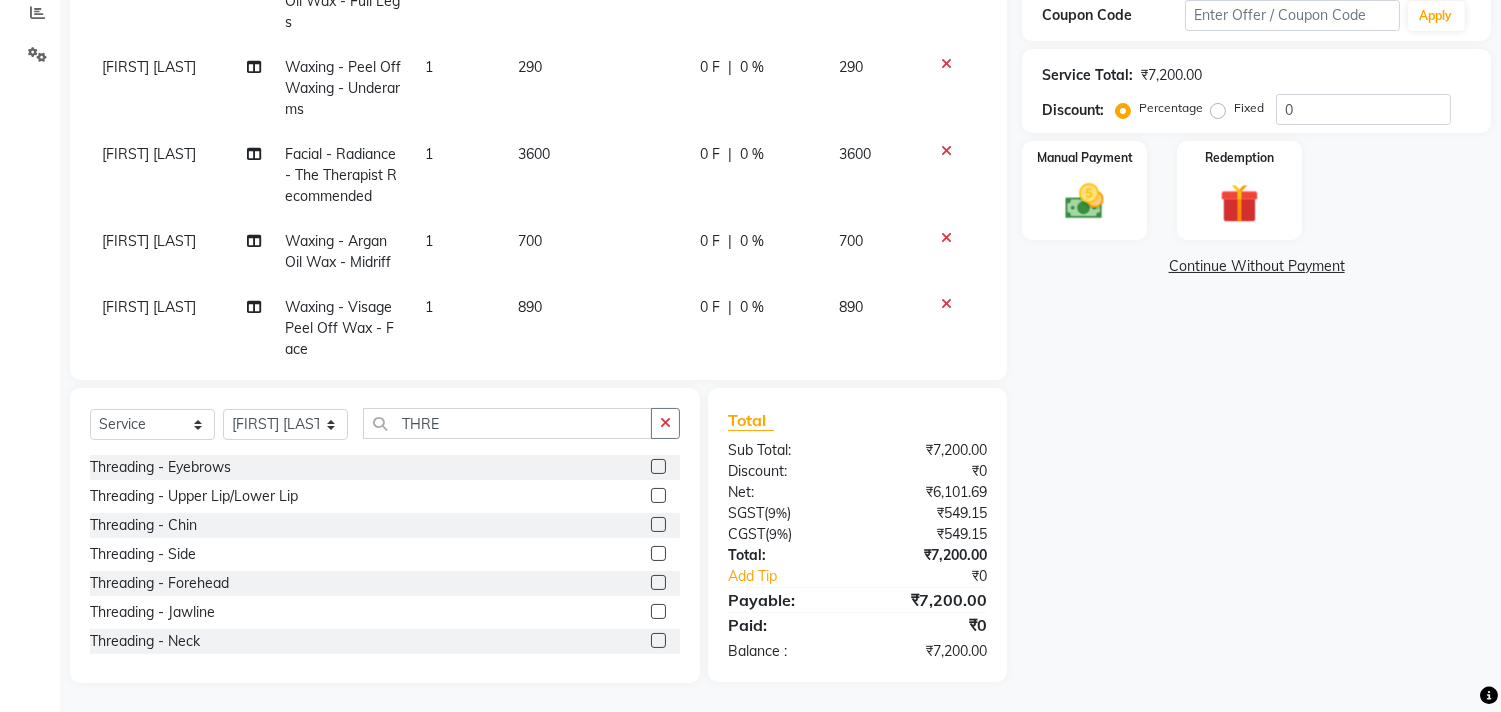 scroll, scrollTop: 0, scrollLeft: 0, axis: both 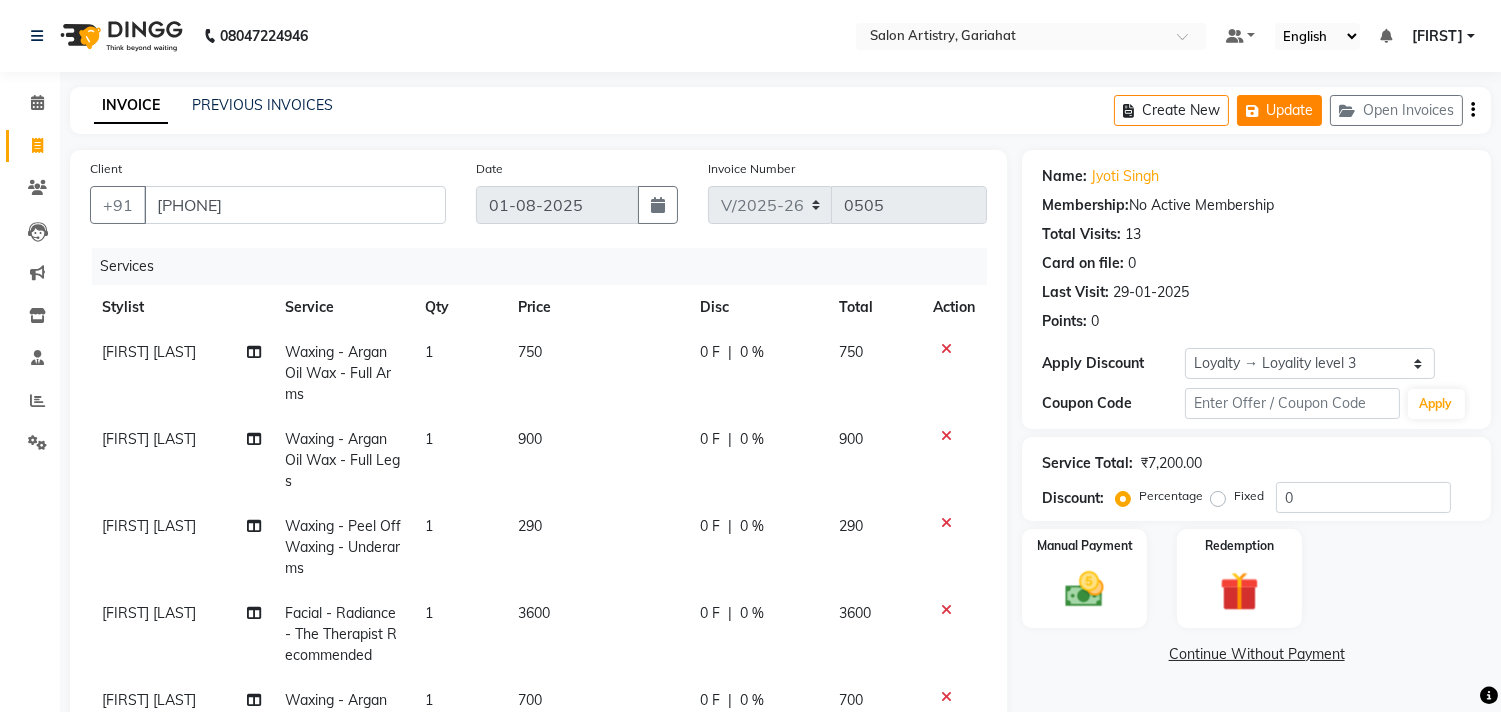 click 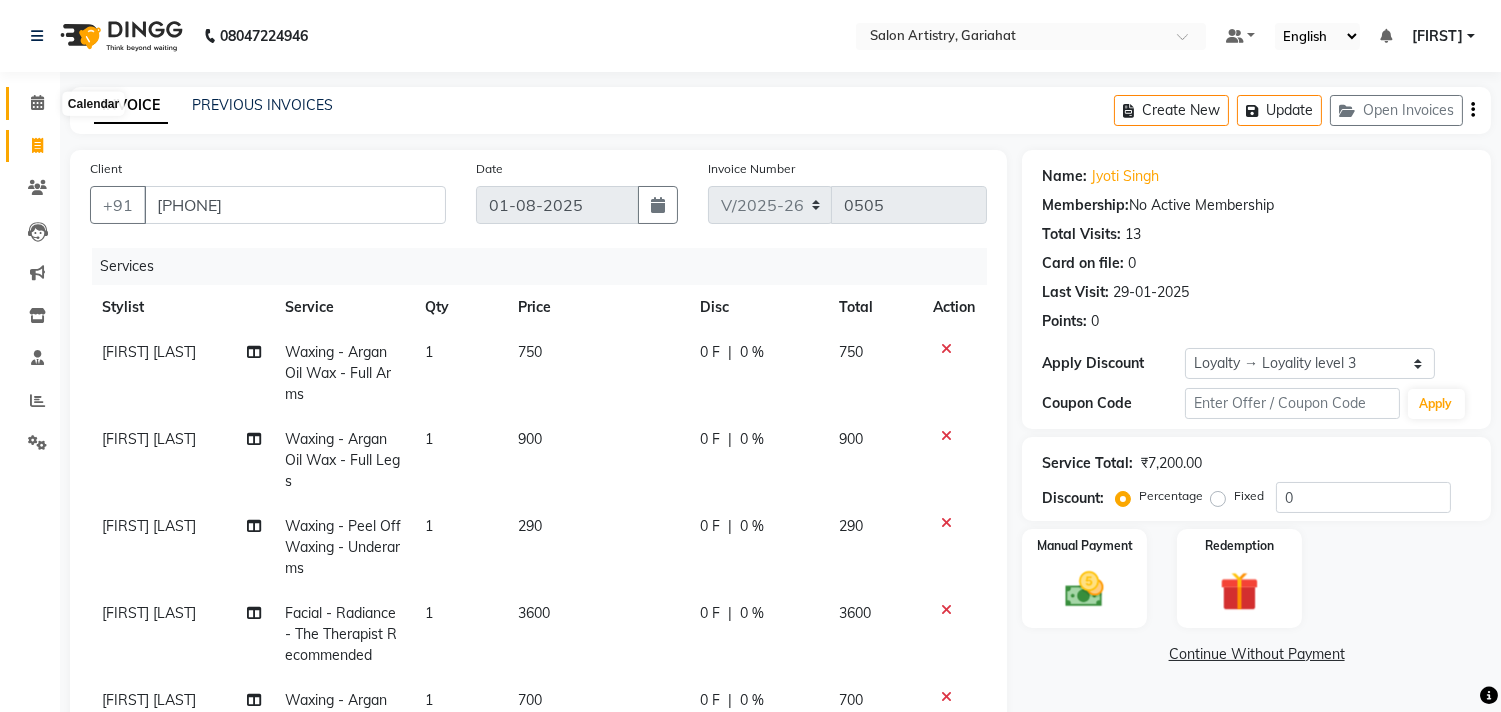 click 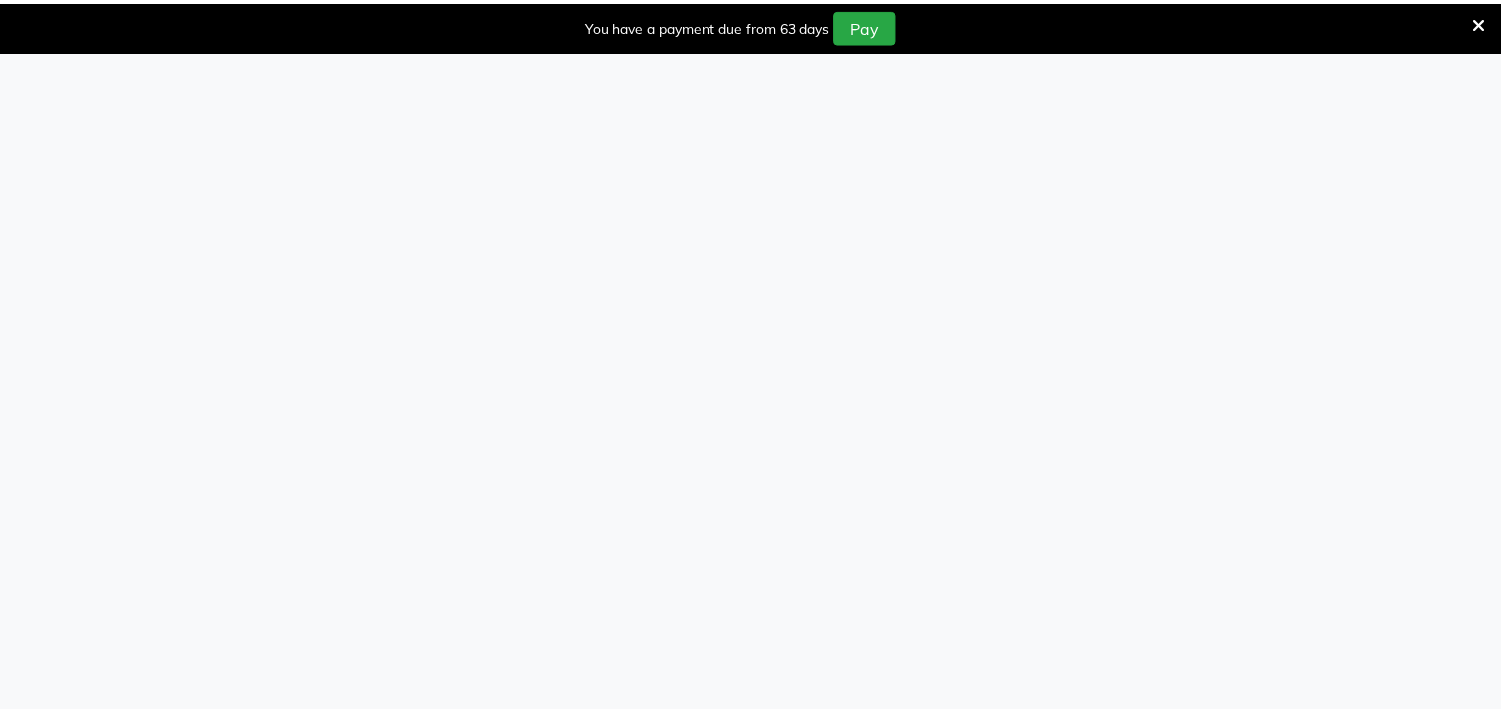 scroll, scrollTop: 0, scrollLeft: 0, axis: both 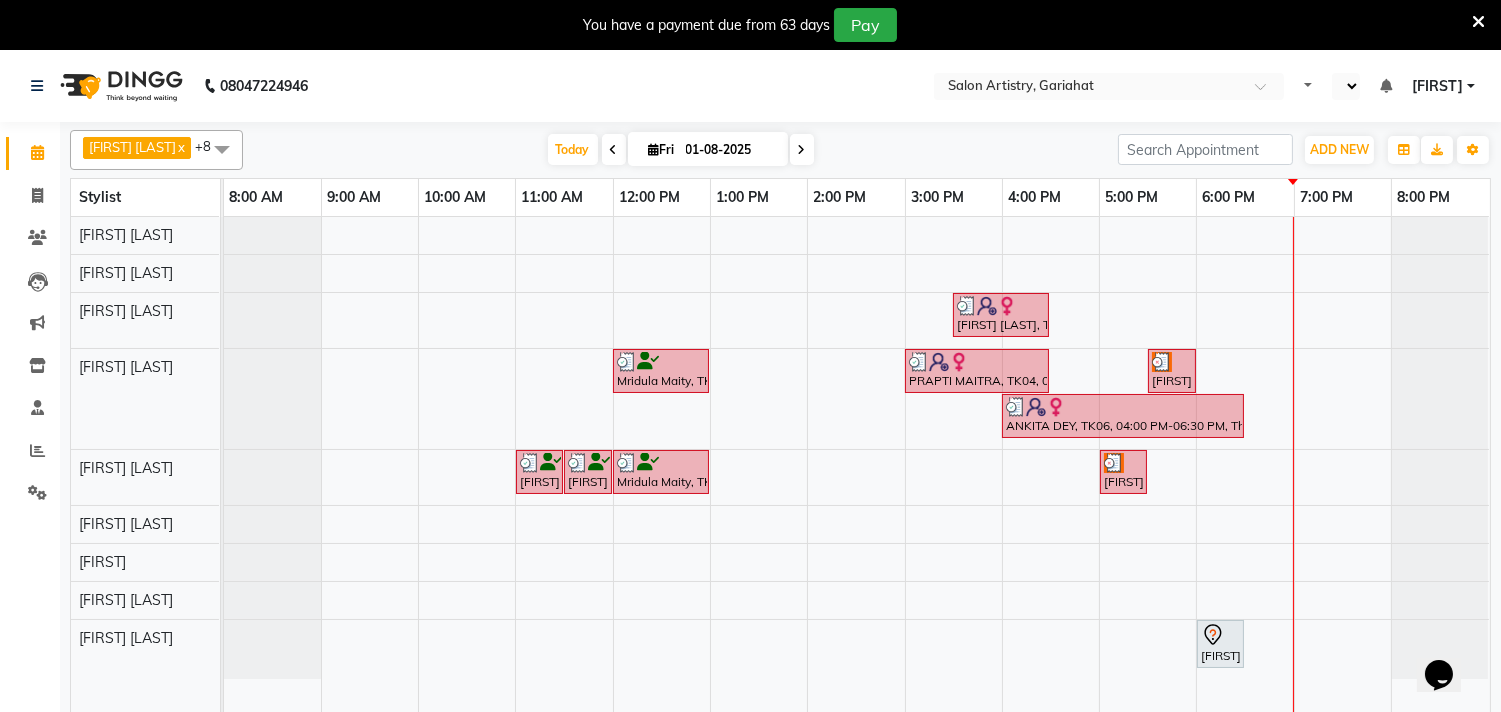 select on "en" 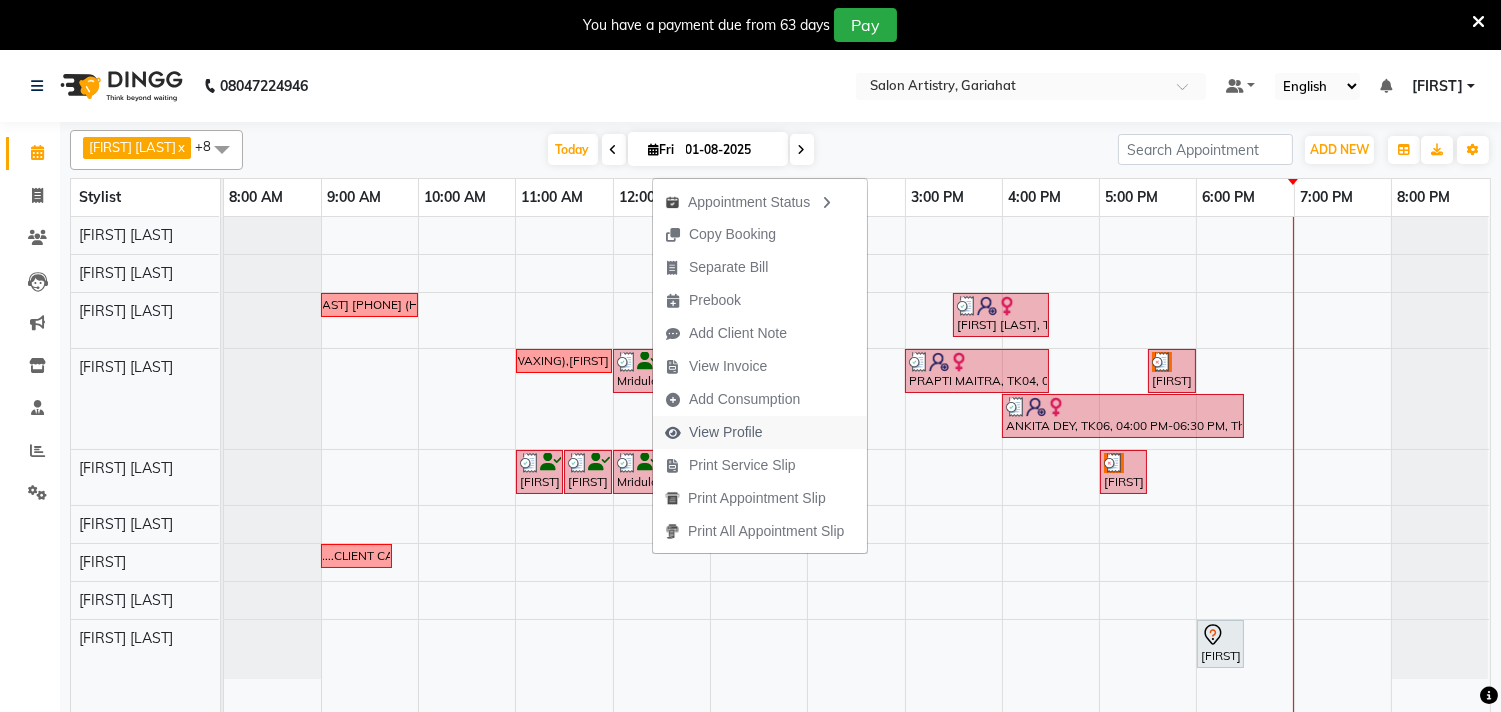 click on "View Profile" at bounding box center (714, 432) 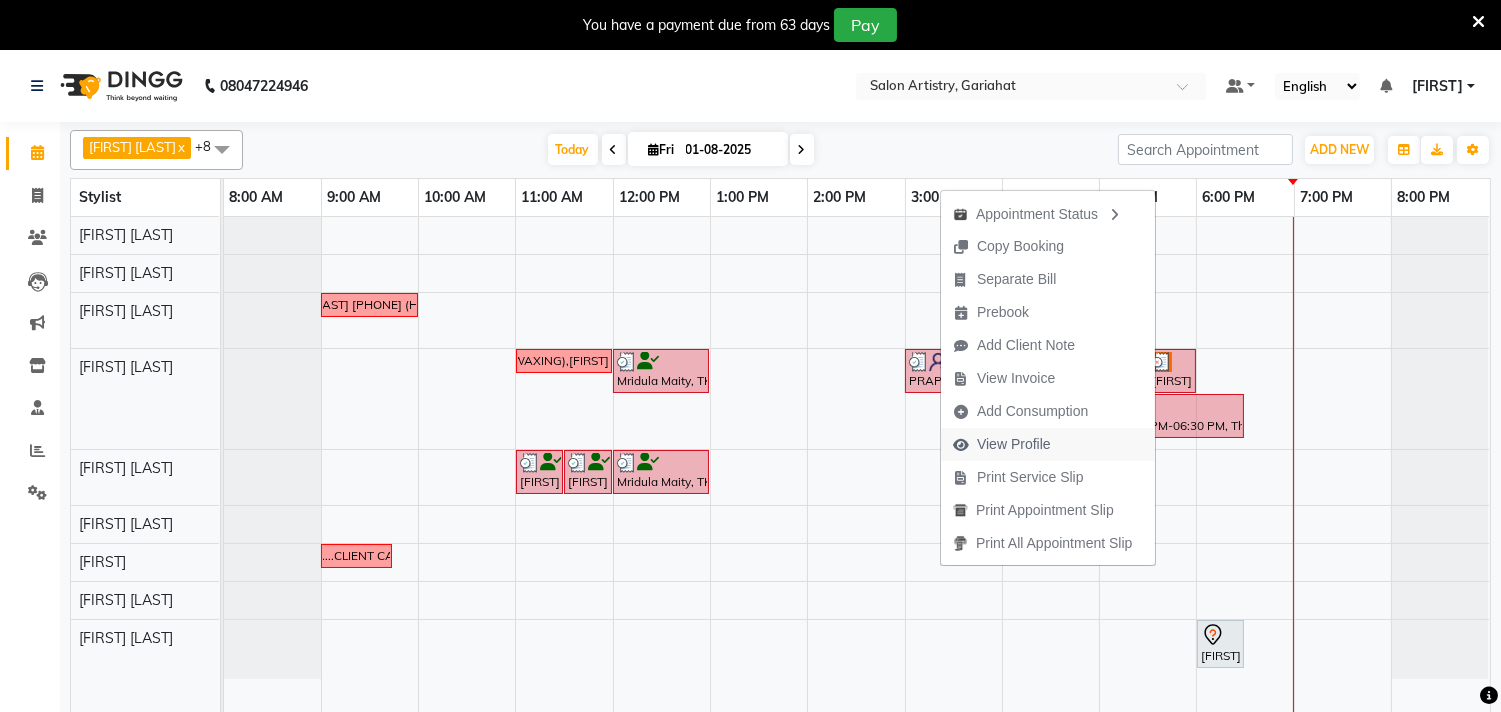 click on "View Profile" at bounding box center [1014, 444] 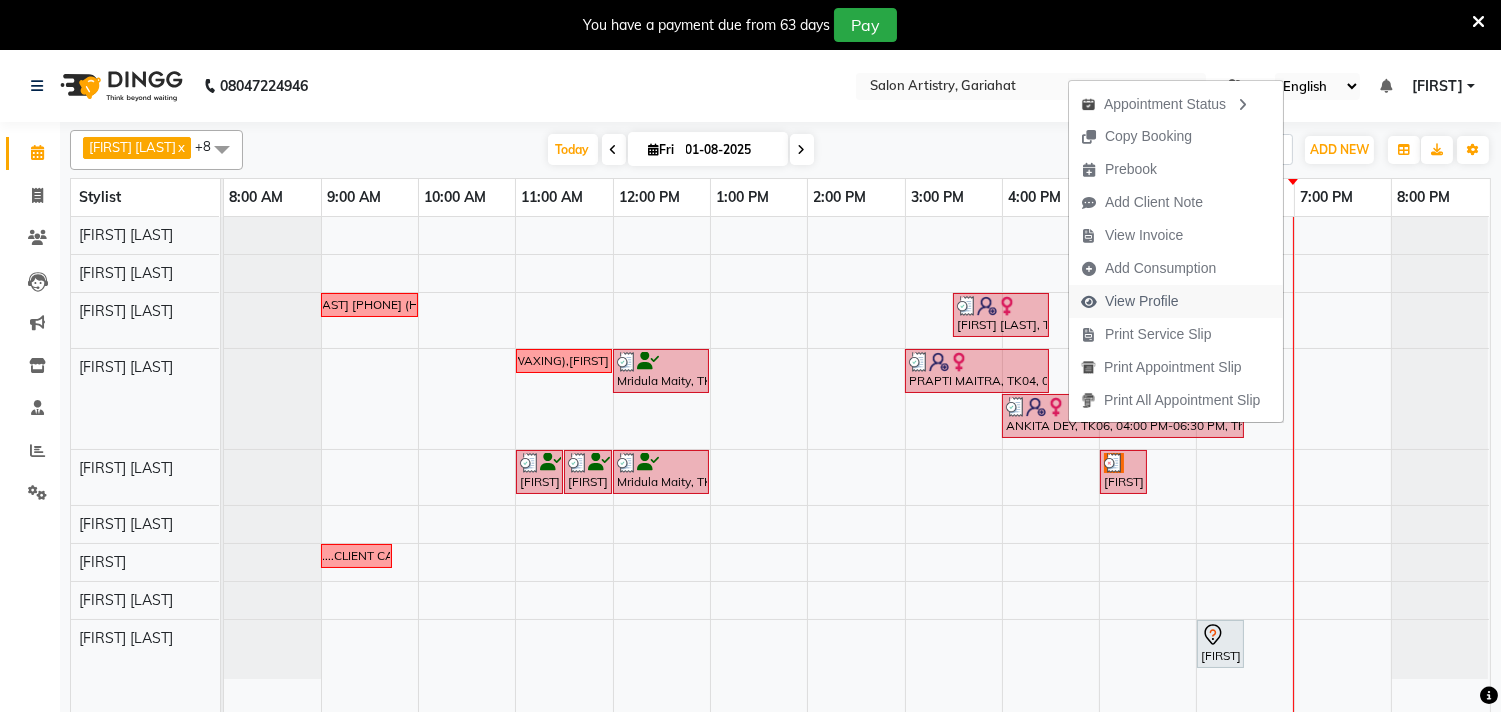 click on "View Profile" at bounding box center [1130, 301] 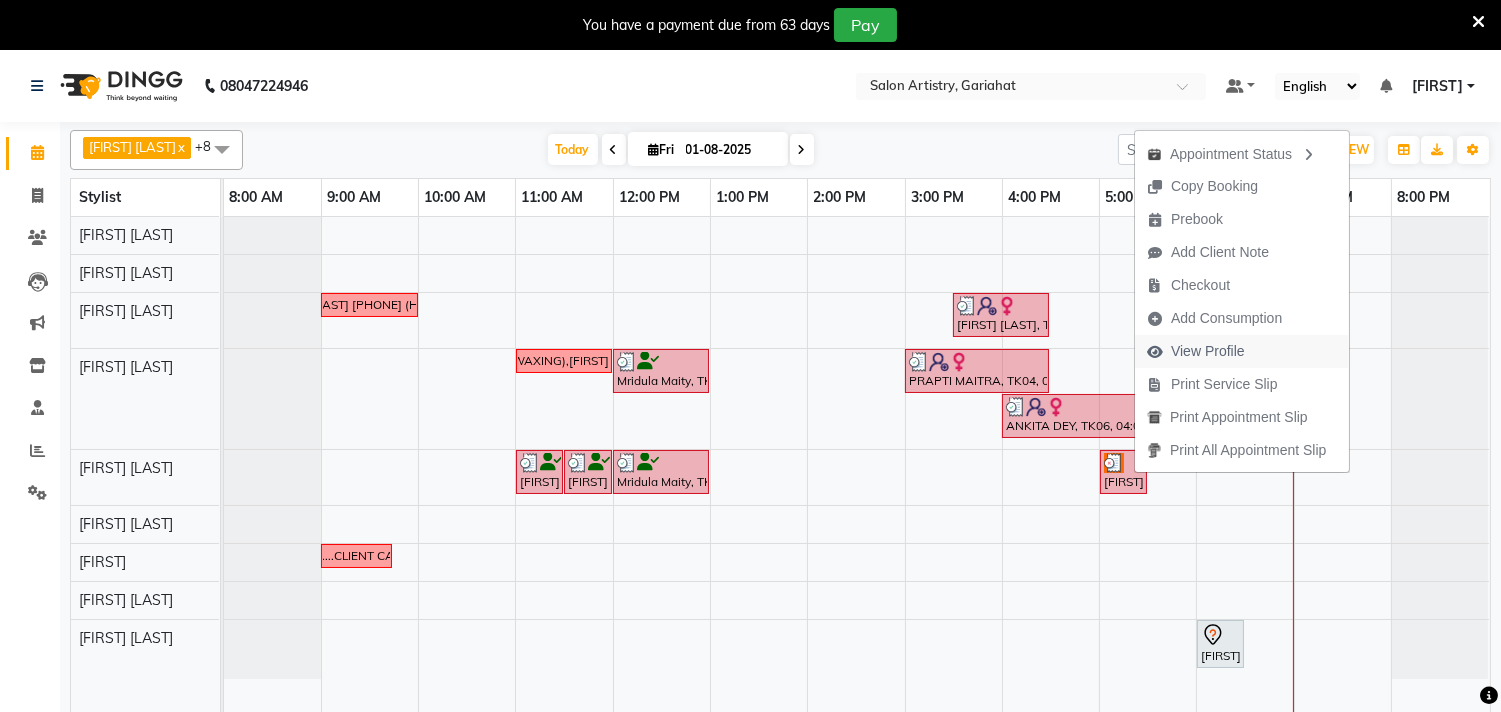 click on "View Profile" at bounding box center (1208, 351) 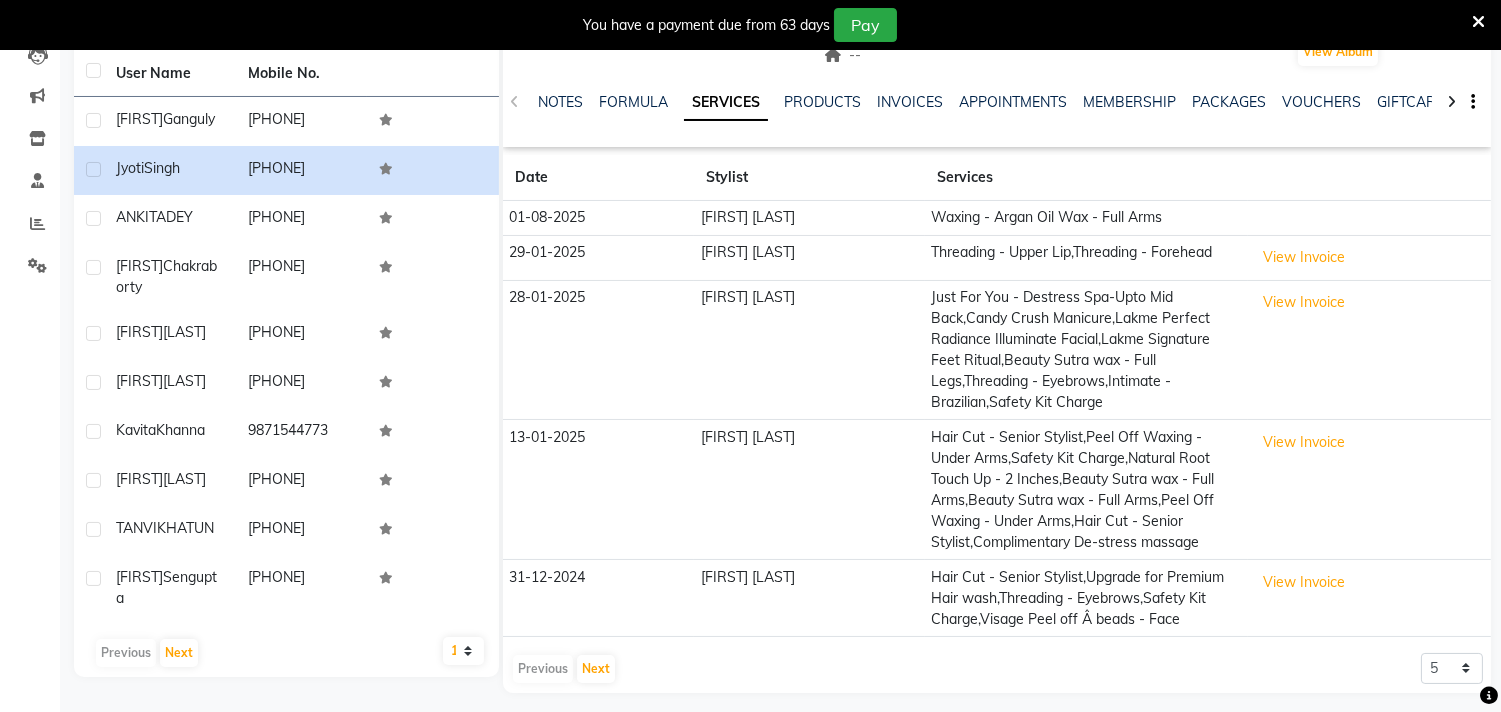 scroll, scrollTop: 238, scrollLeft: 0, axis: vertical 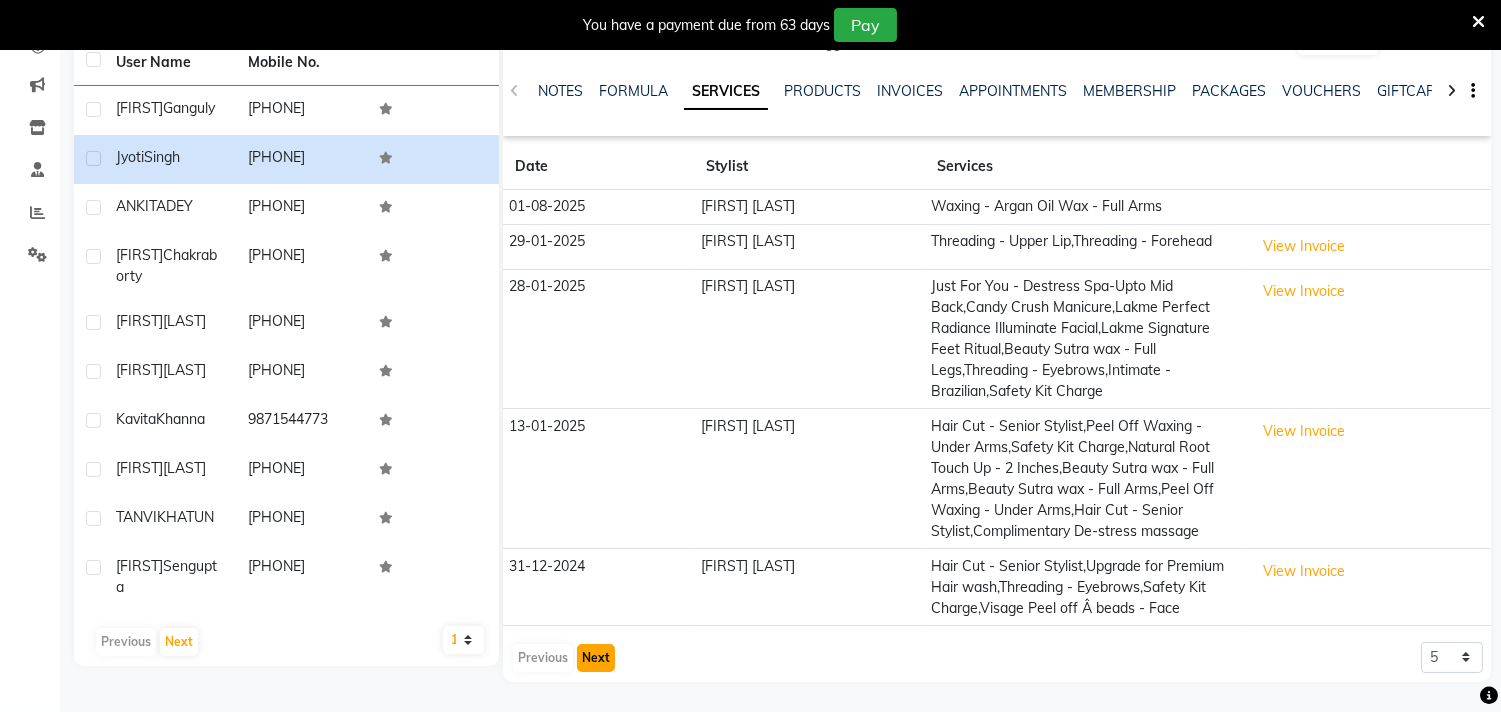 click on "Next" 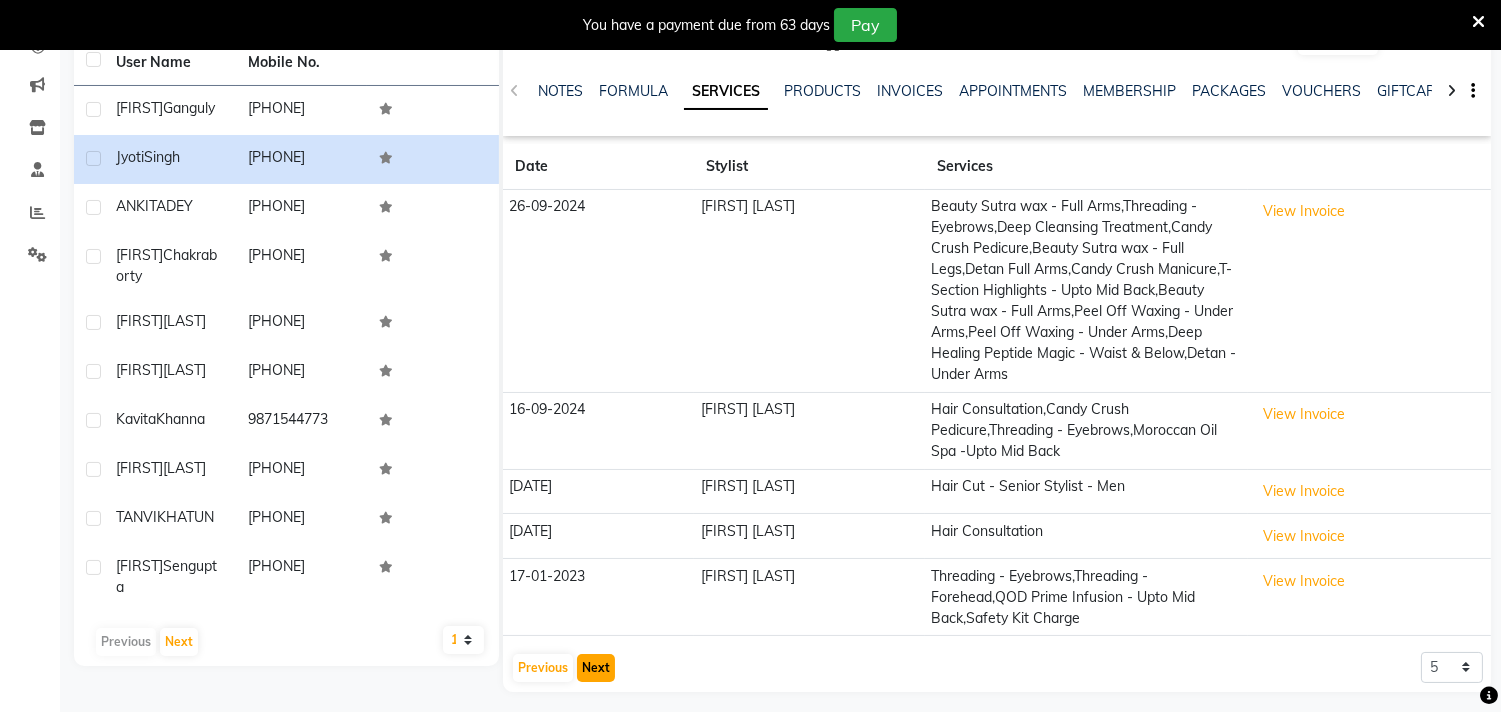 click on "Next" 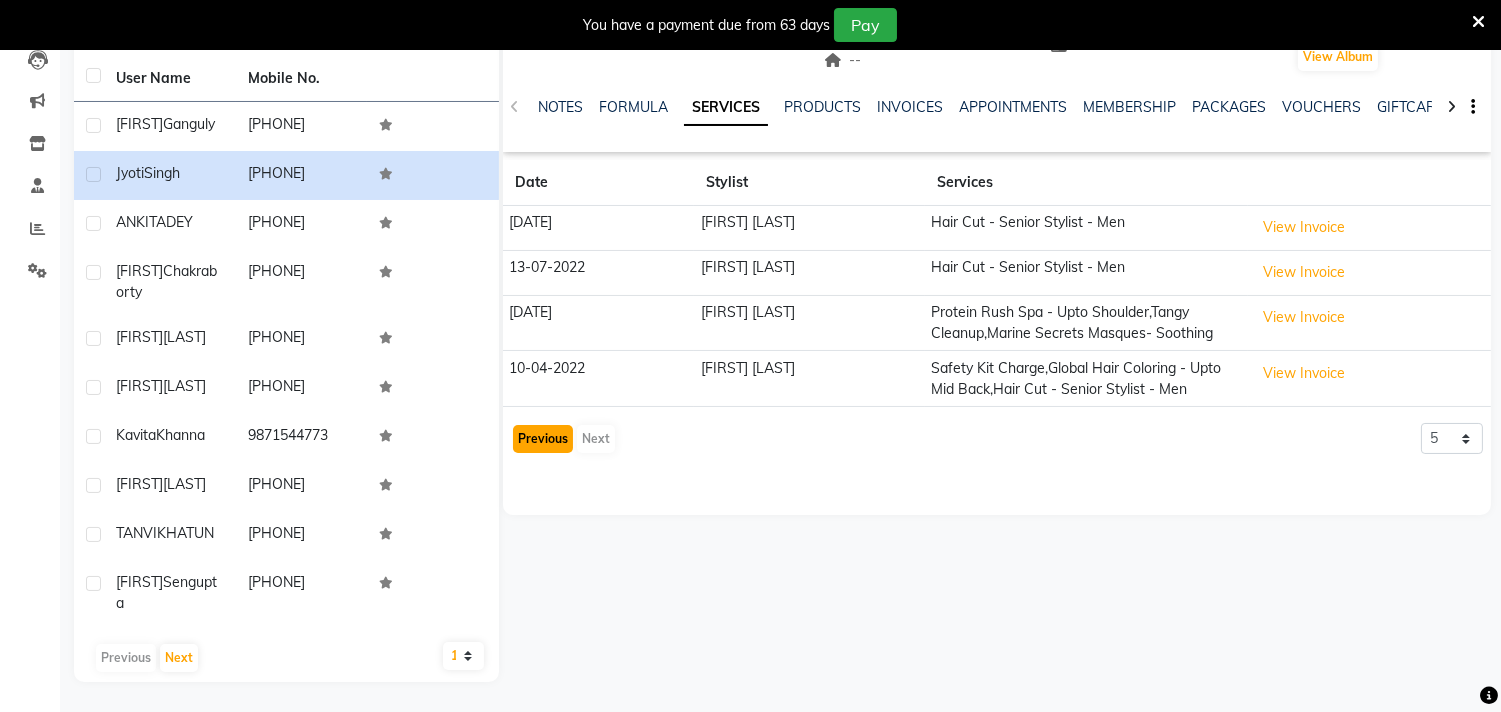 click on "Previous" 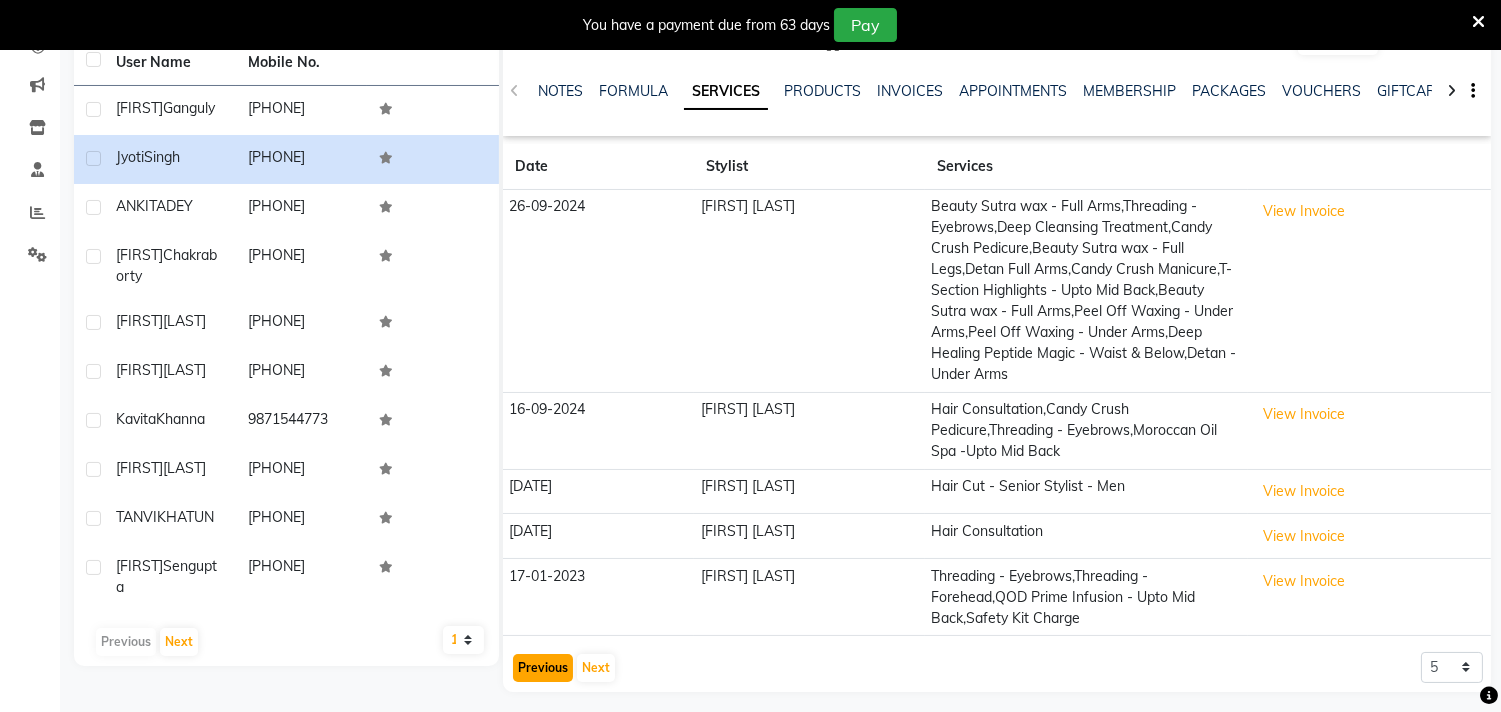 click on "Previous" 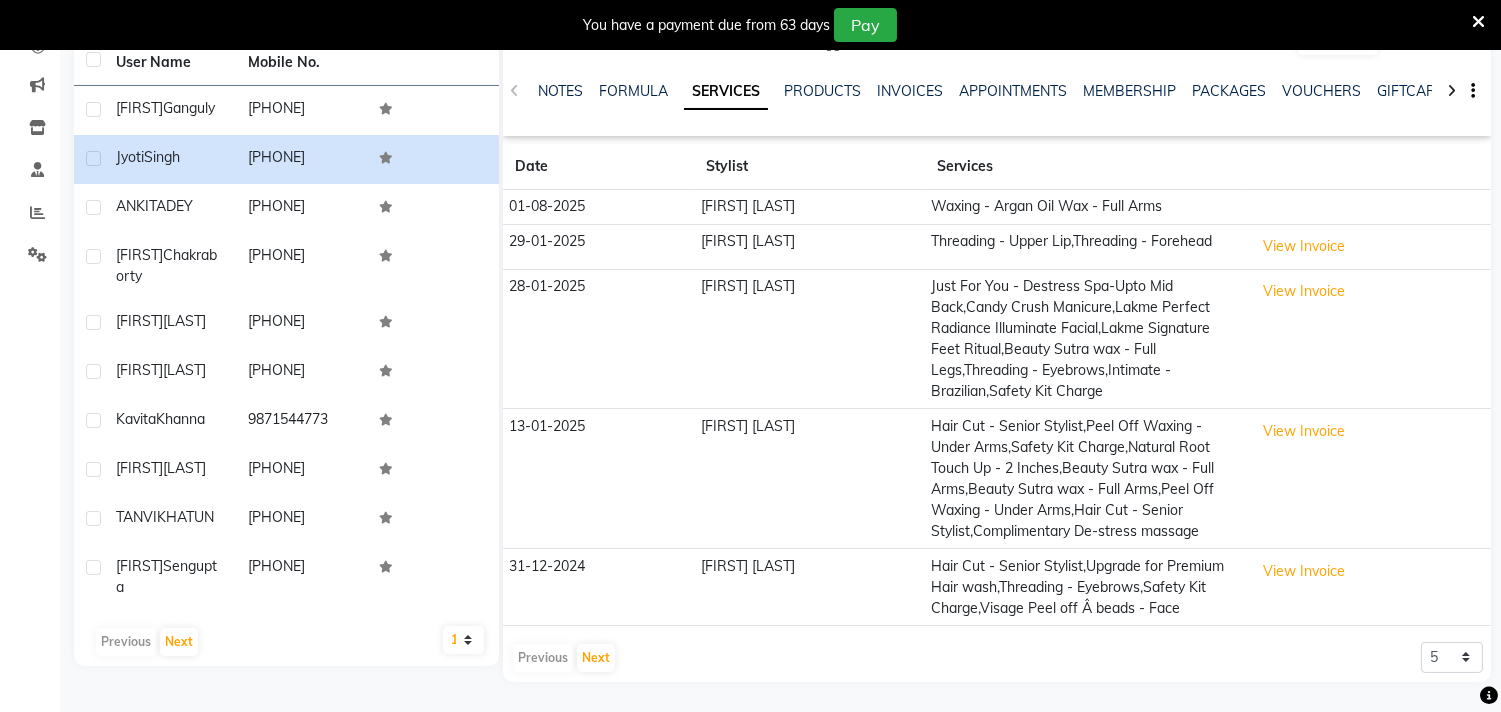 click on "Previous   Next" 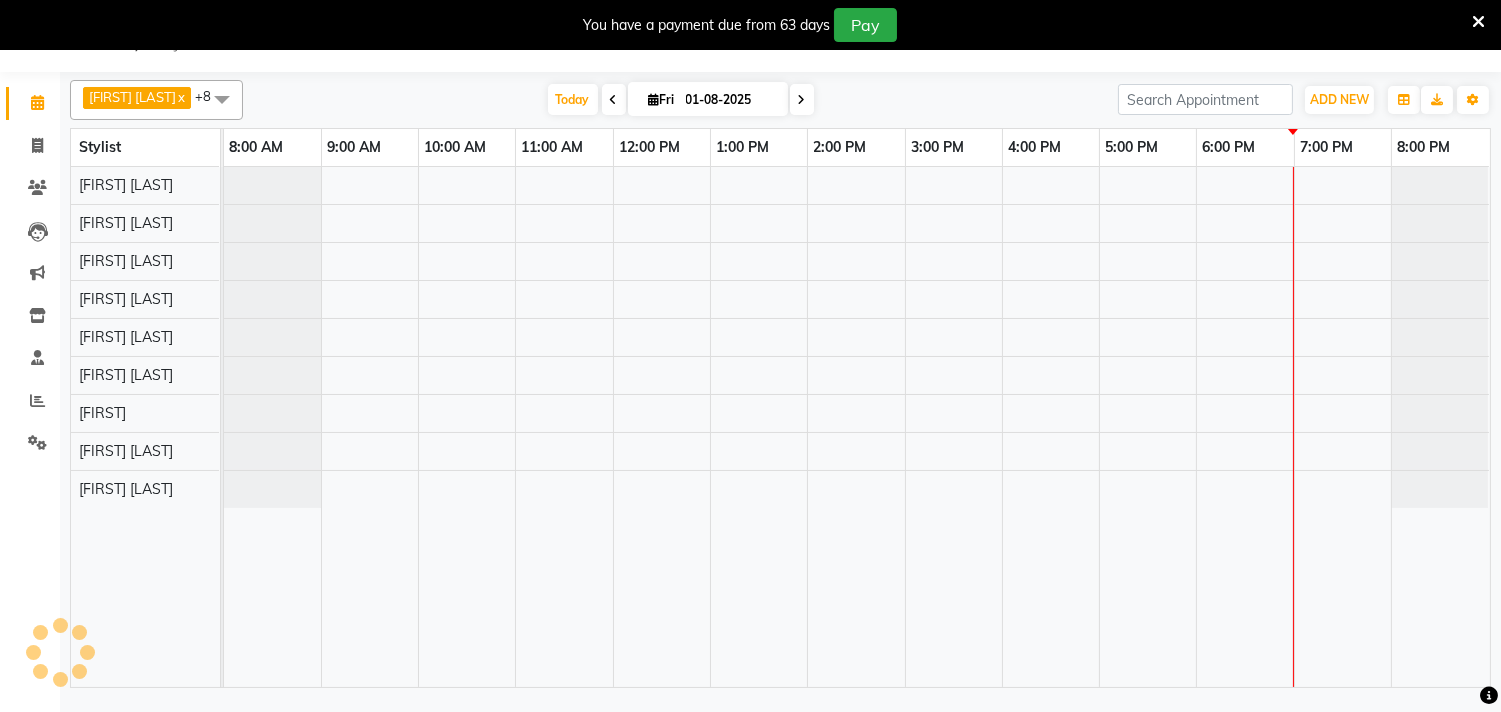 scroll, scrollTop: 0, scrollLeft: 0, axis: both 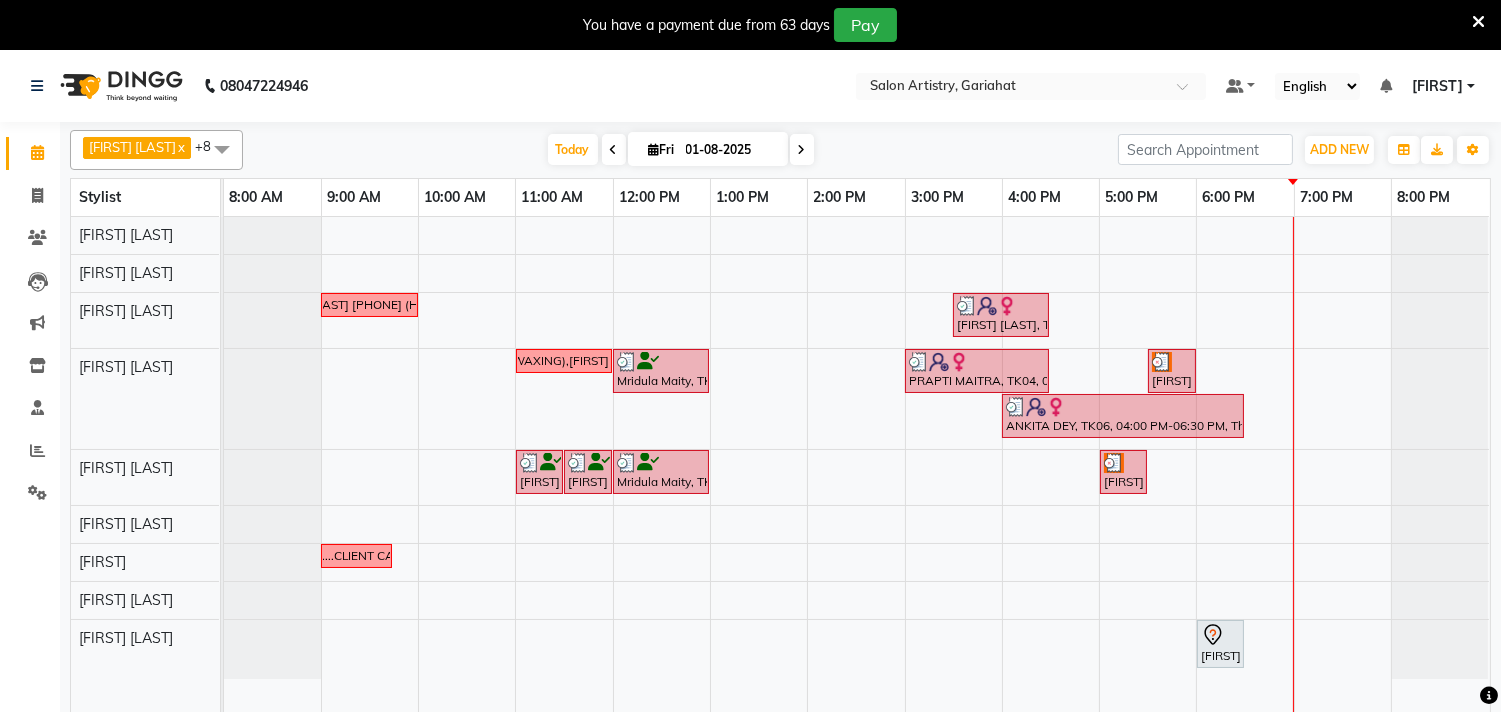 click at bounding box center [1478, 22] 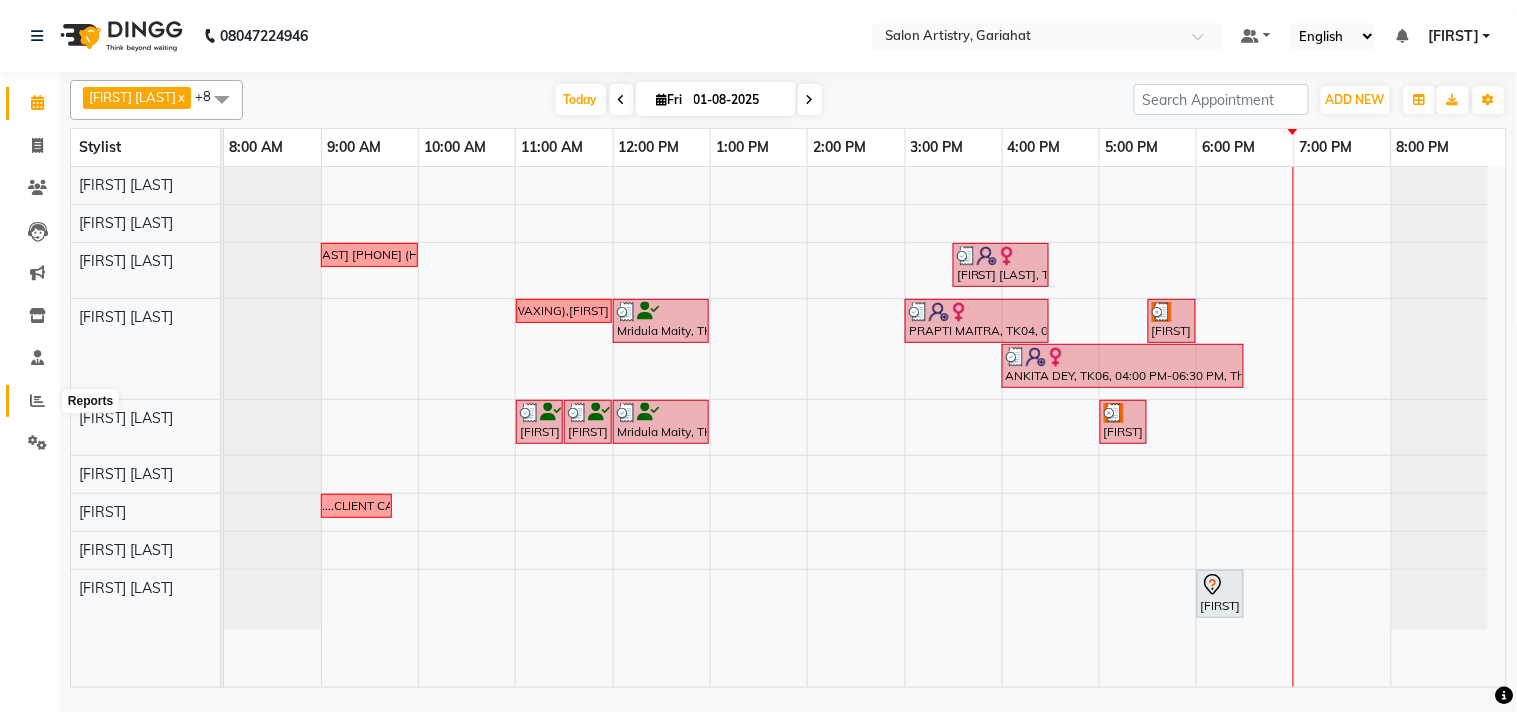 click 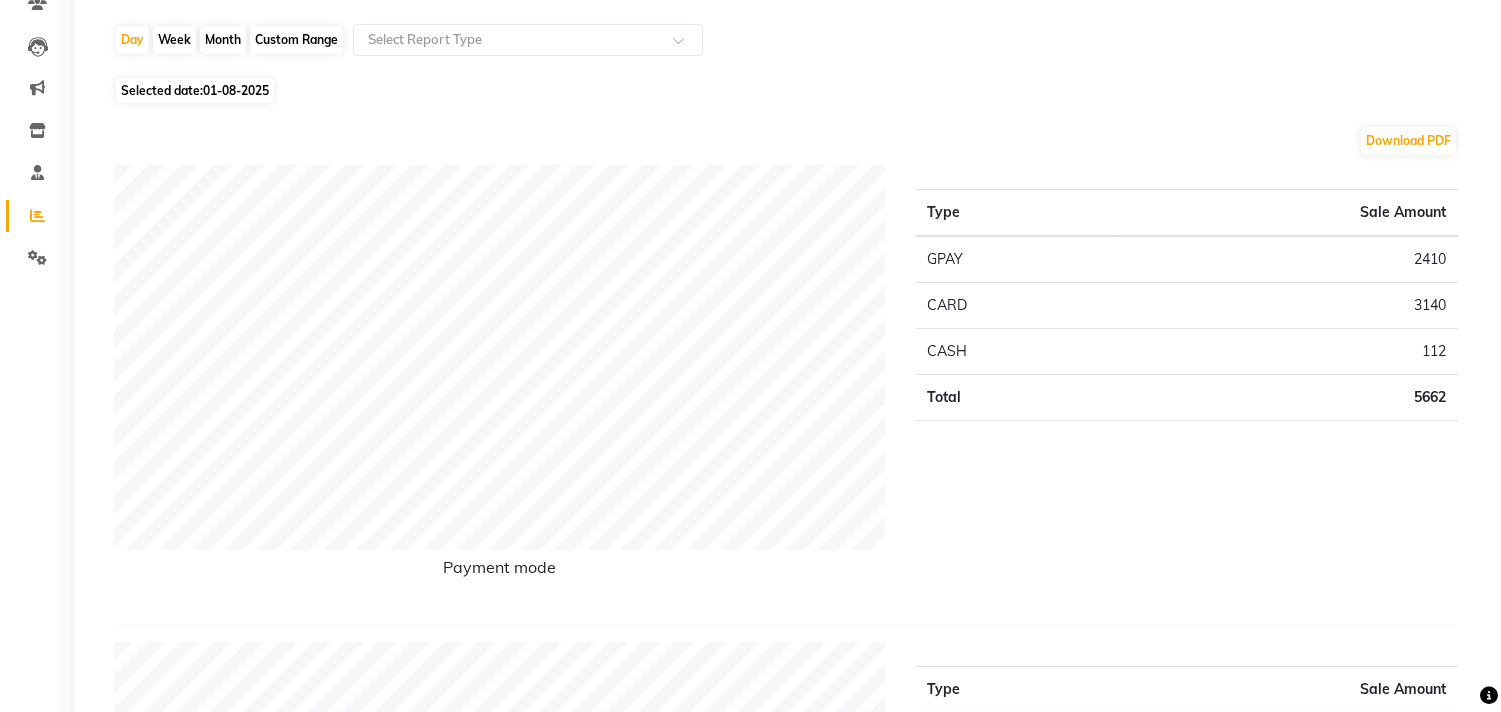 scroll, scrollTop: 222, scrollLeft: 0, axis: vertical 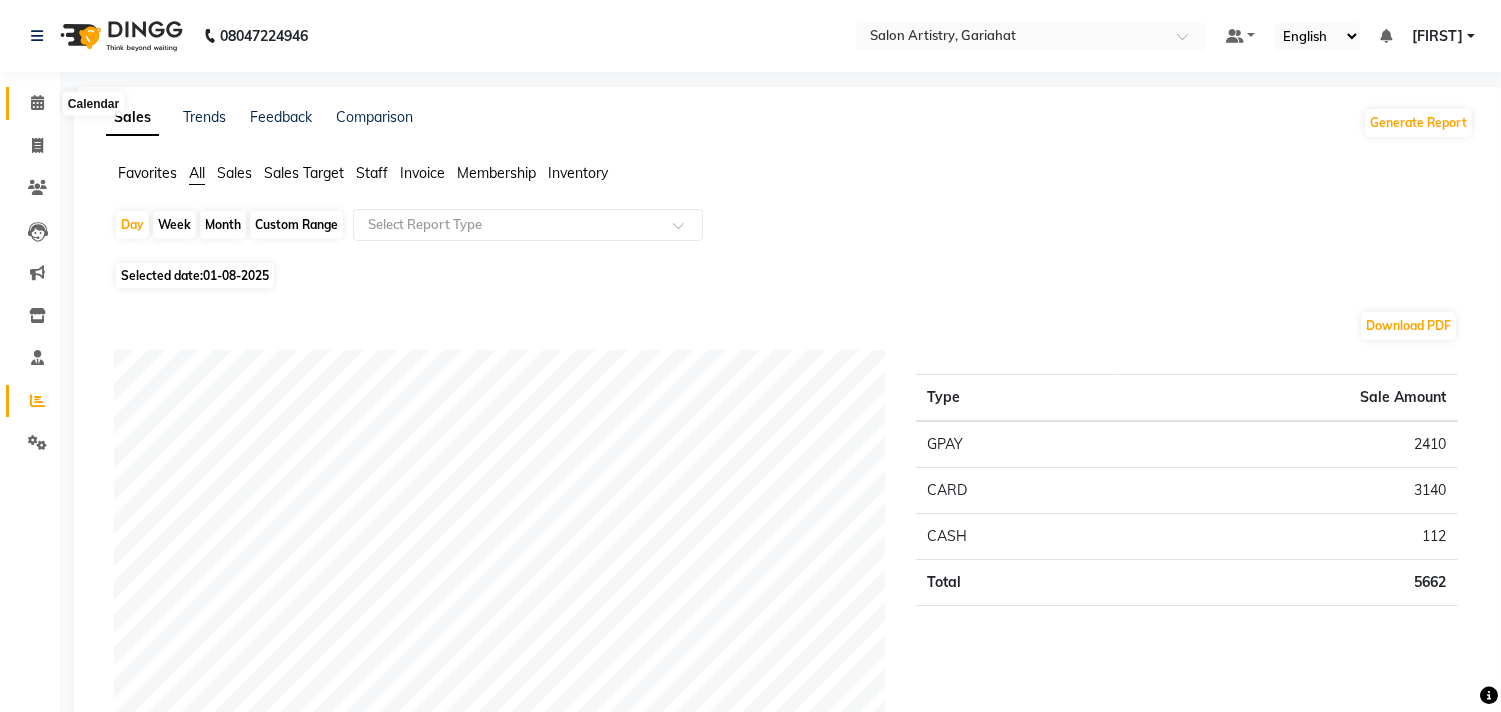 click 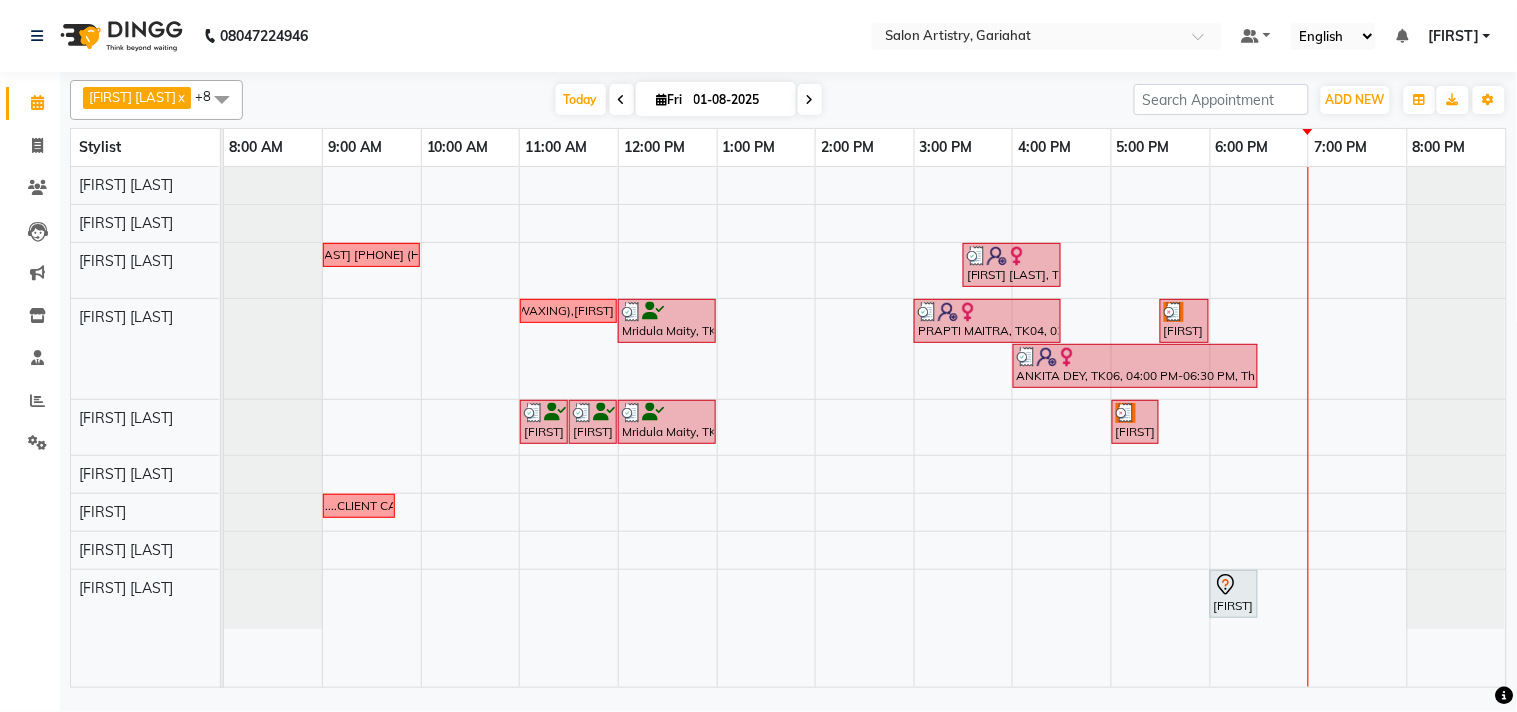 click at bounding box center (810, 100) 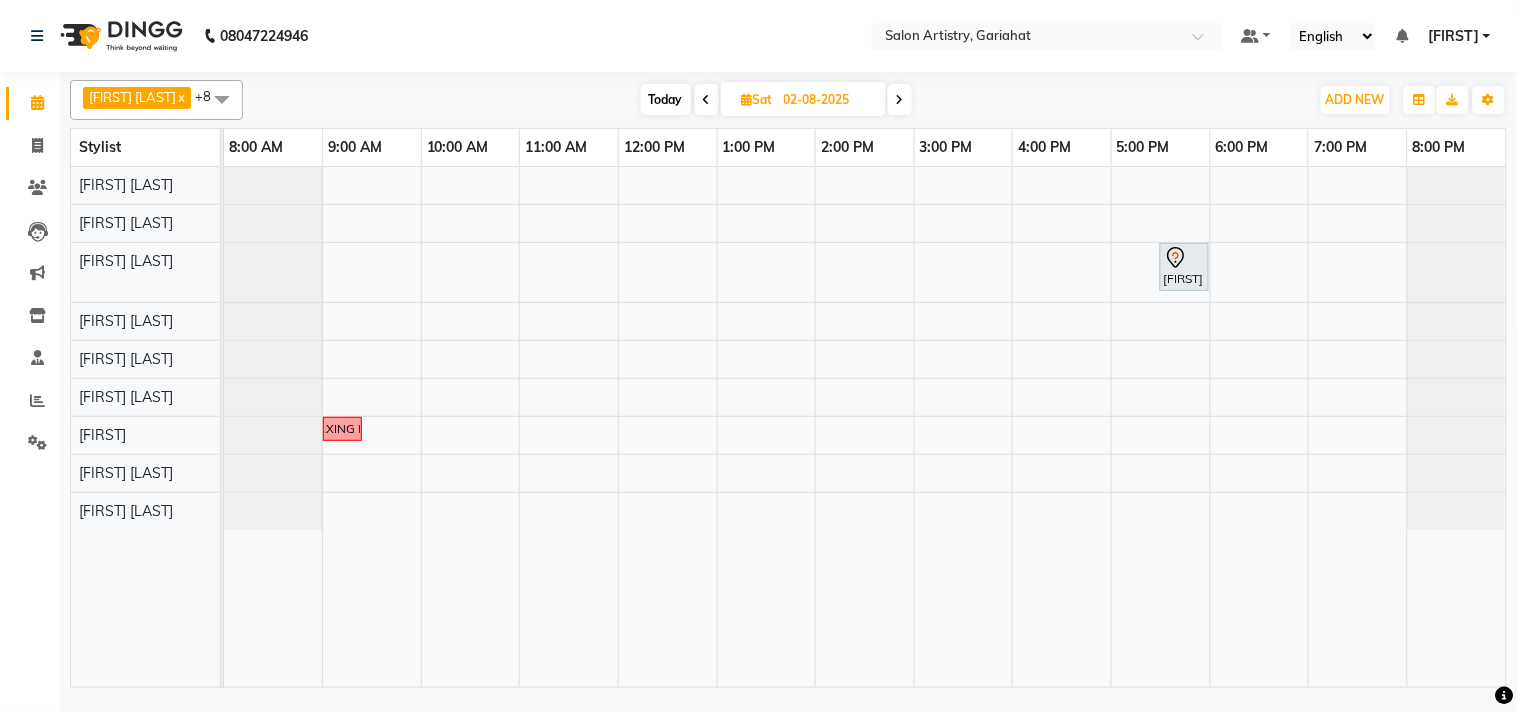 click at bounding box center [707, 100] 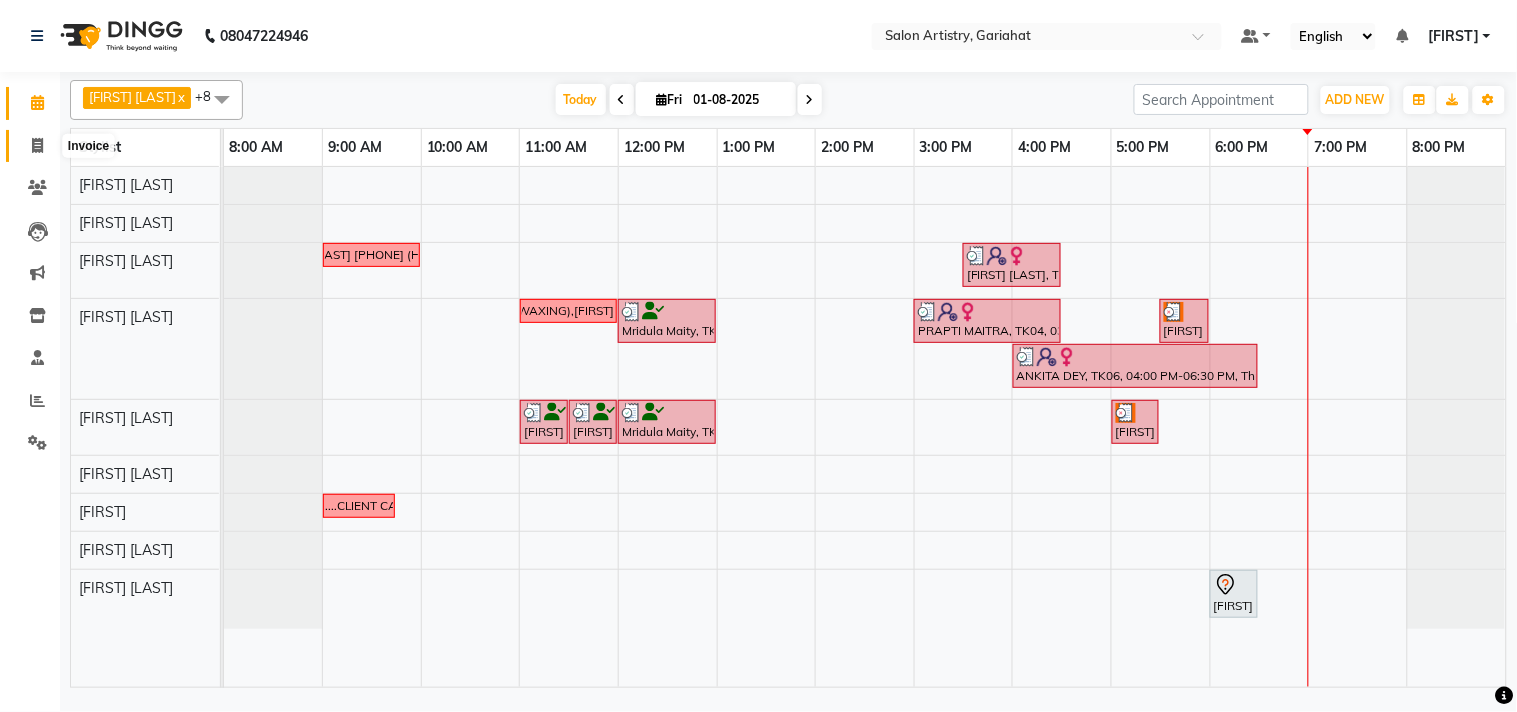 click 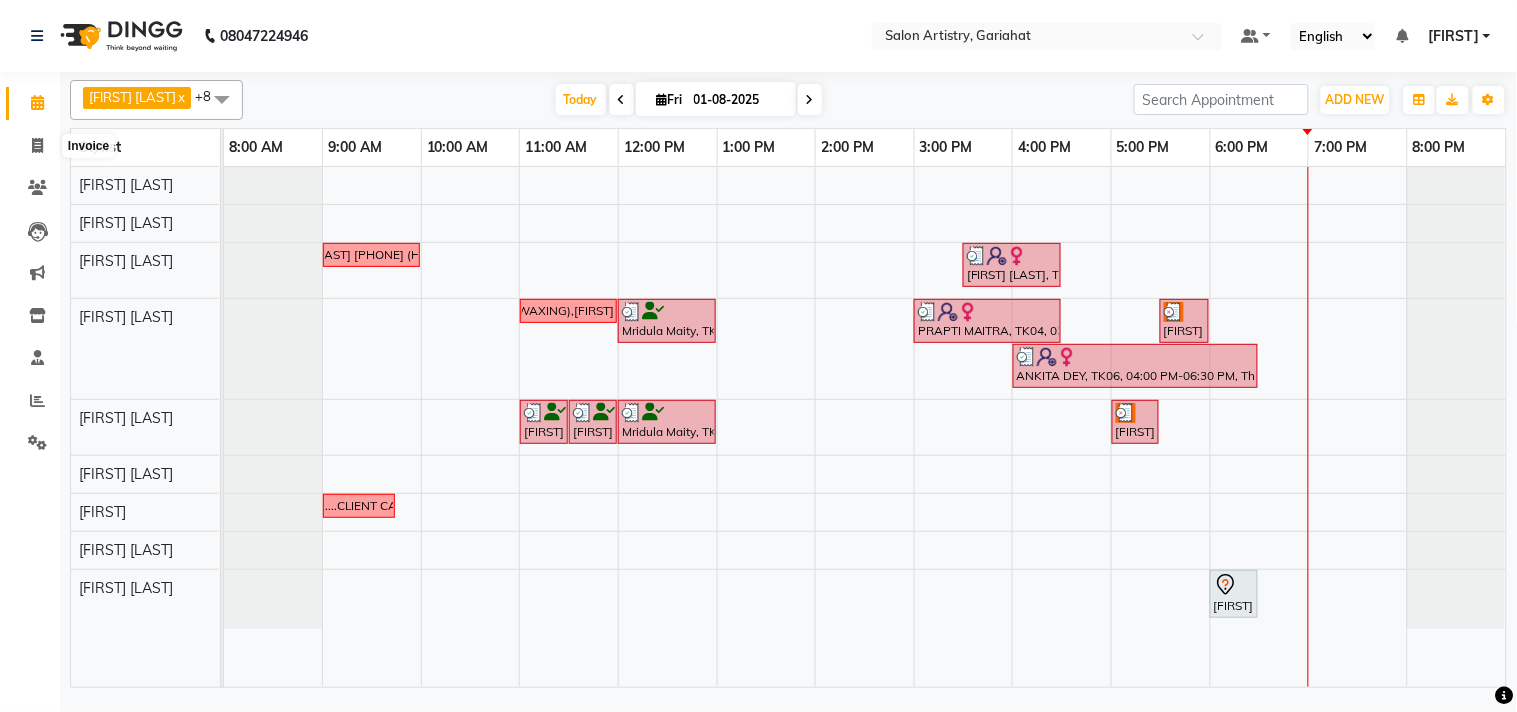 select on "service" 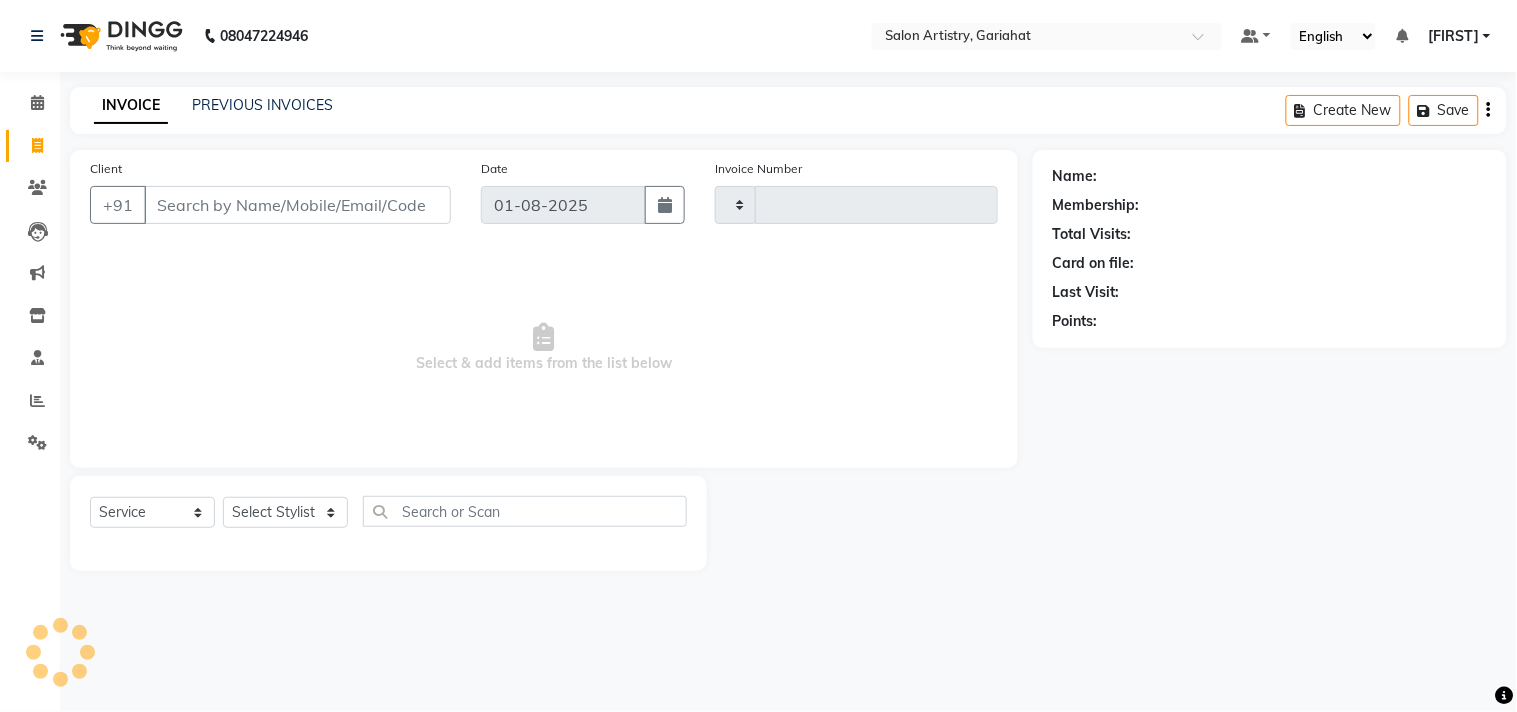 type on "0505" 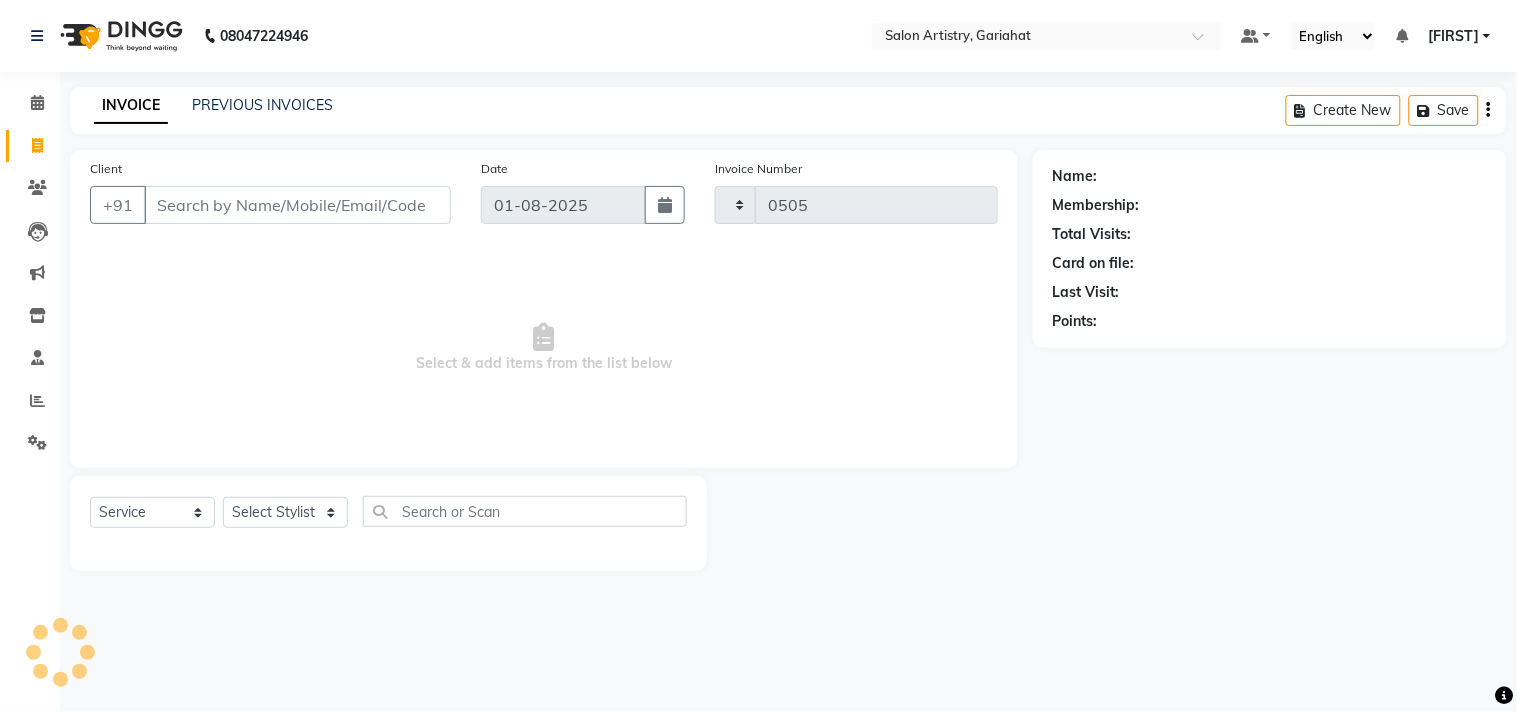 select on "8368" 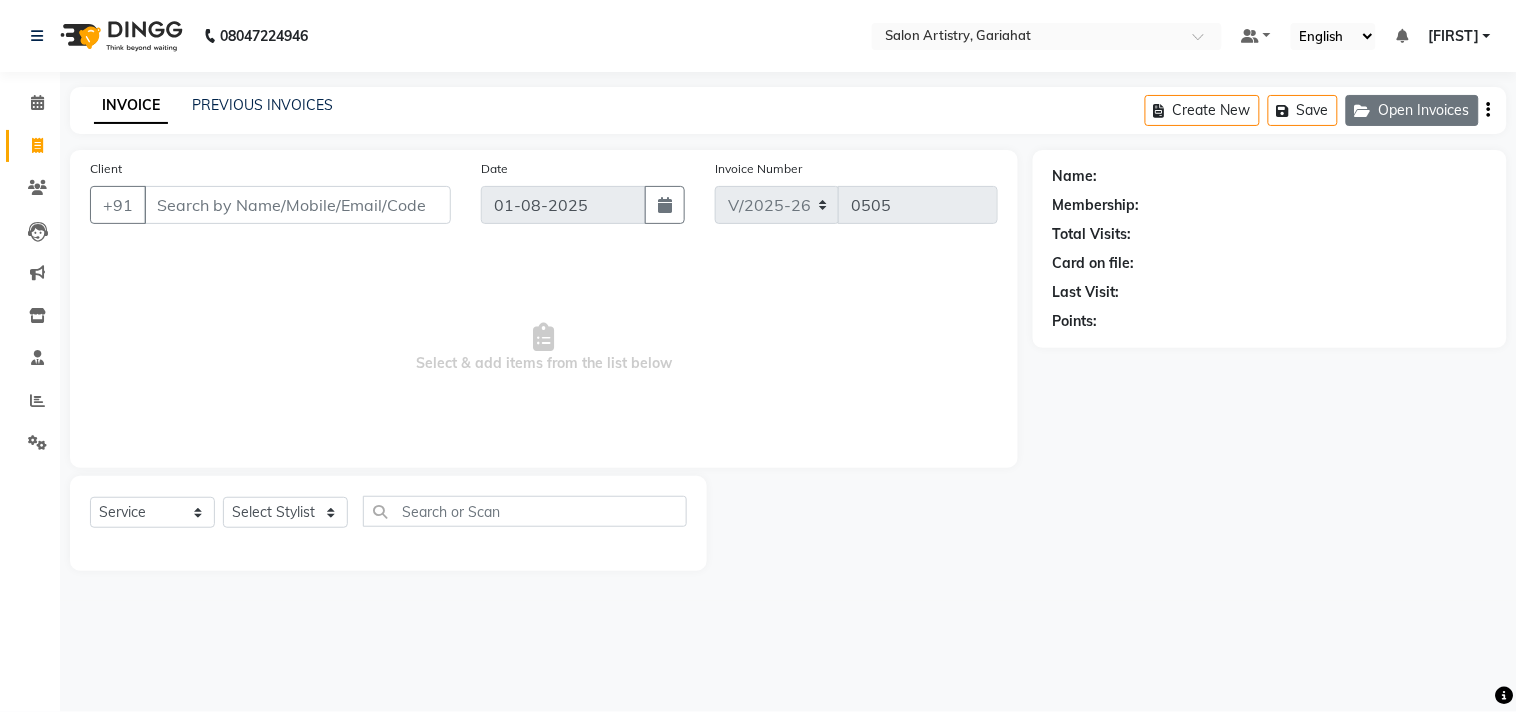 click 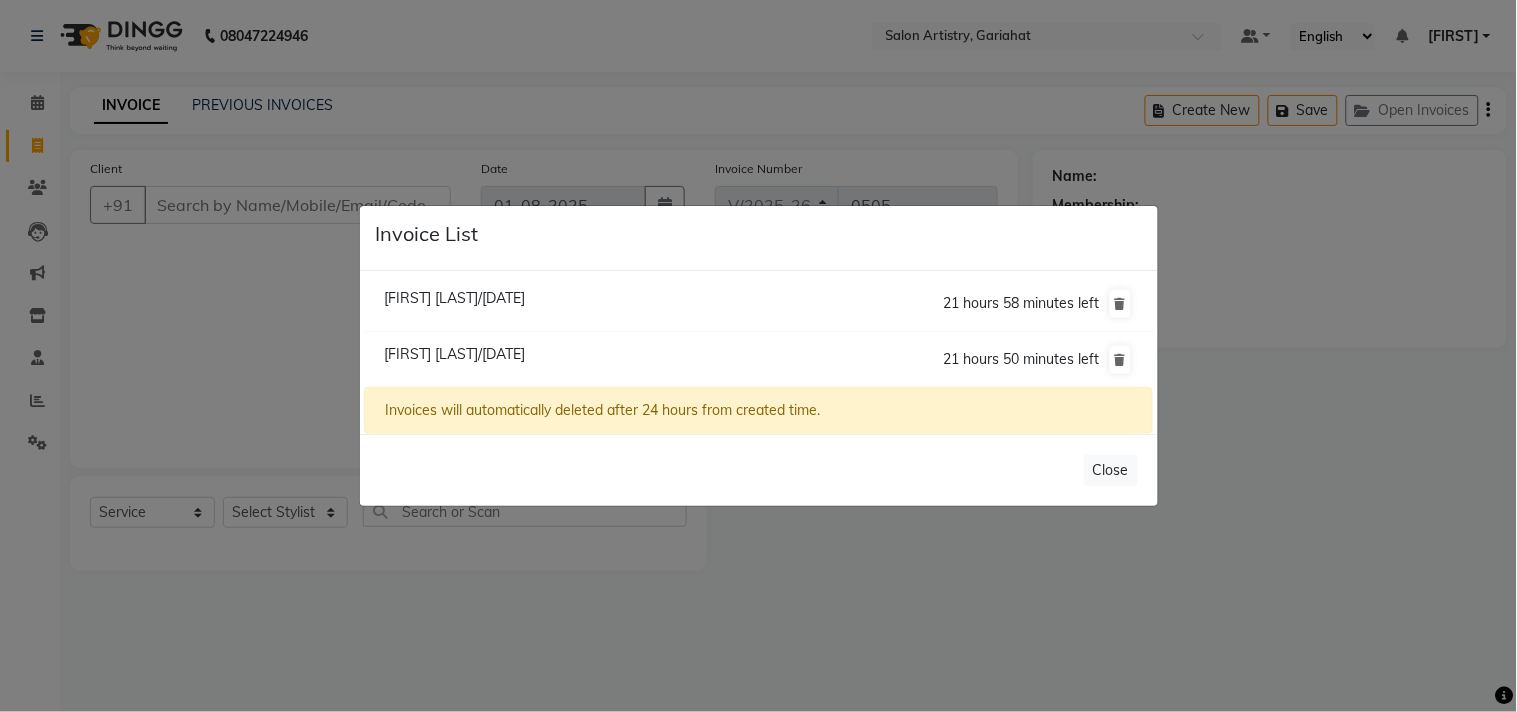 click on "[FIRST] [LAST]/[DATE]" 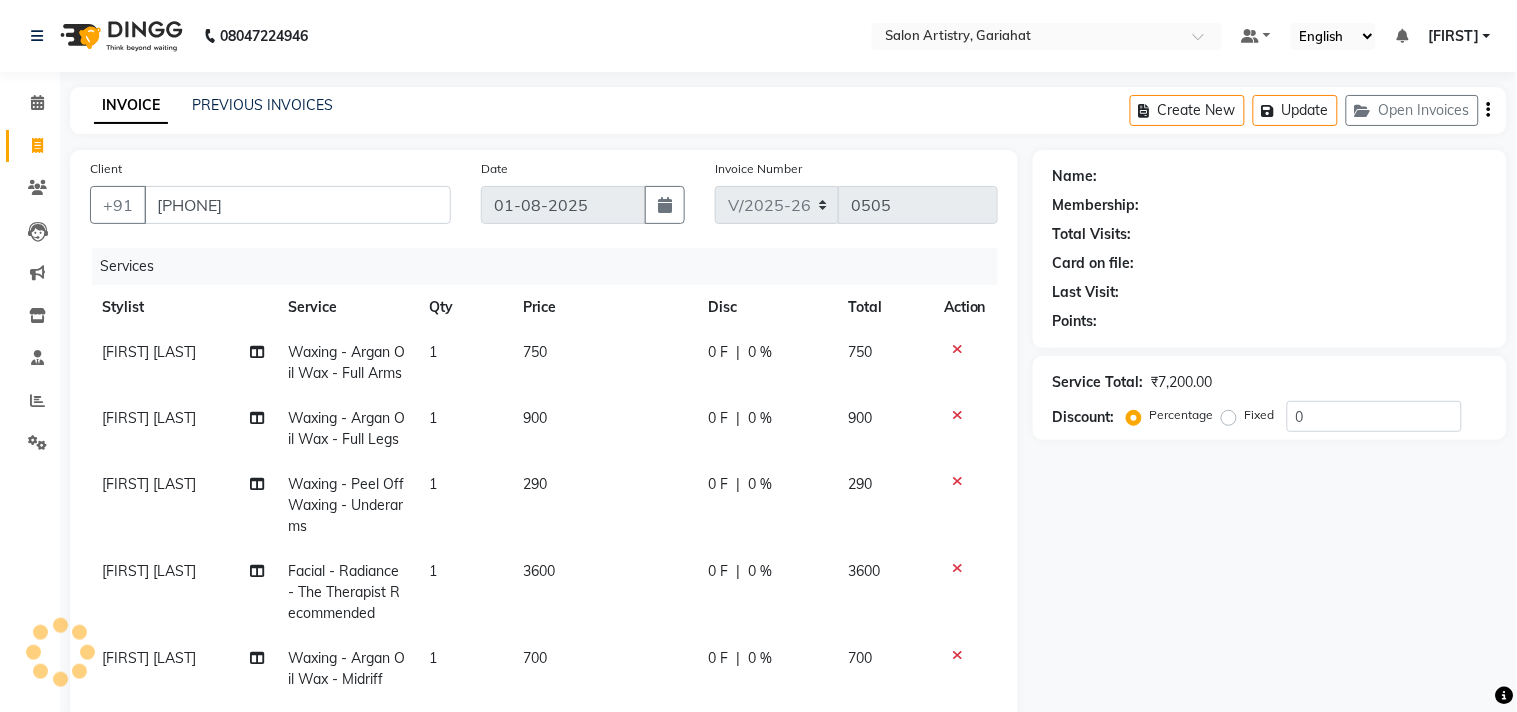 select on "1: Object" 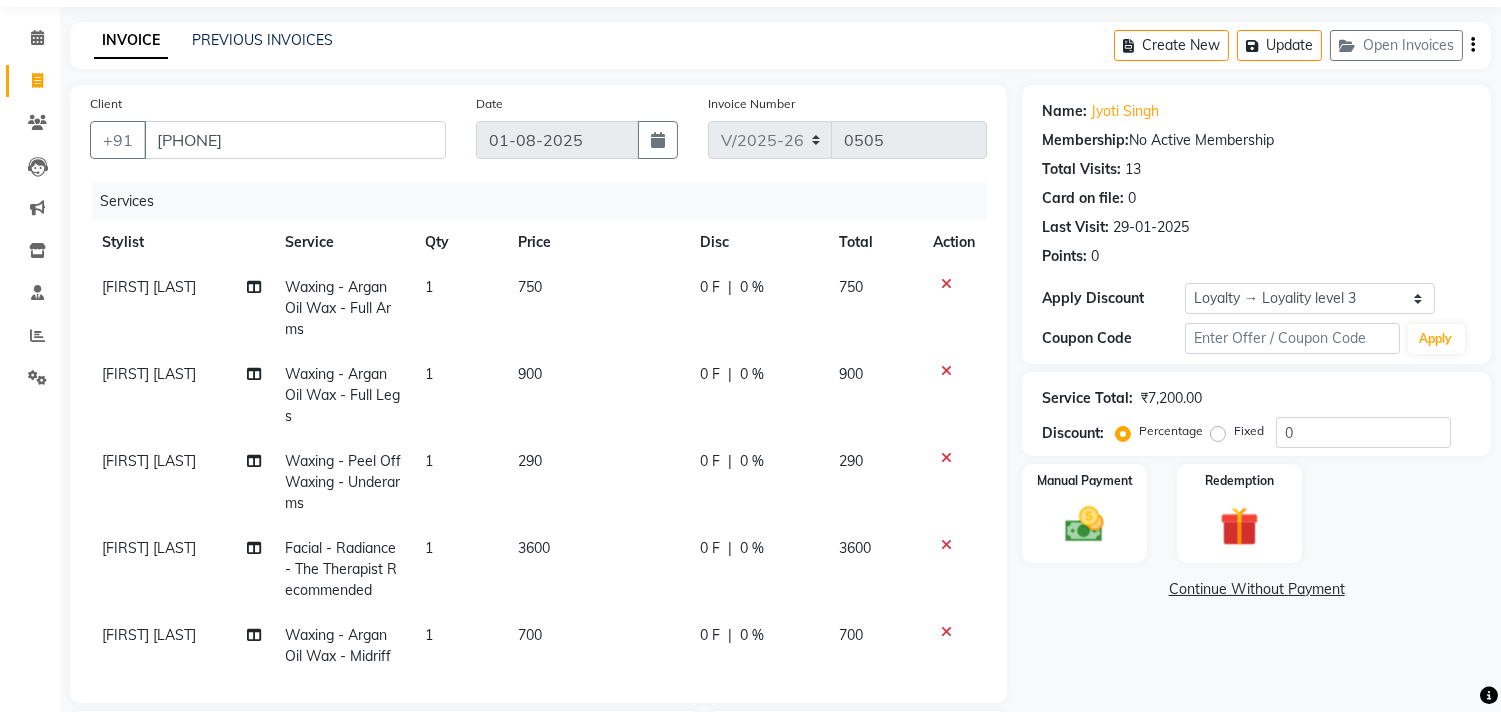 scroll, scrollTop: 111, scrollLeft: 0, axis: vertical 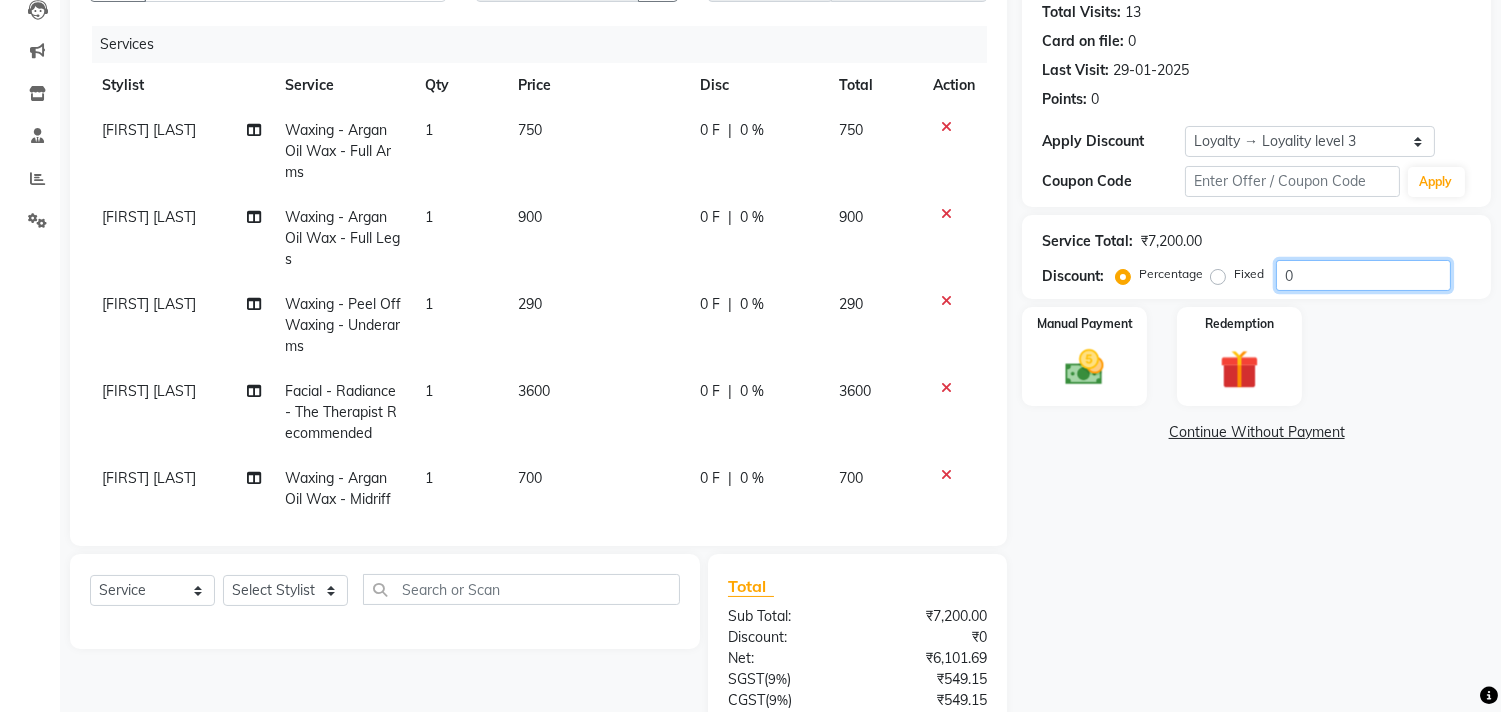 click on "0" 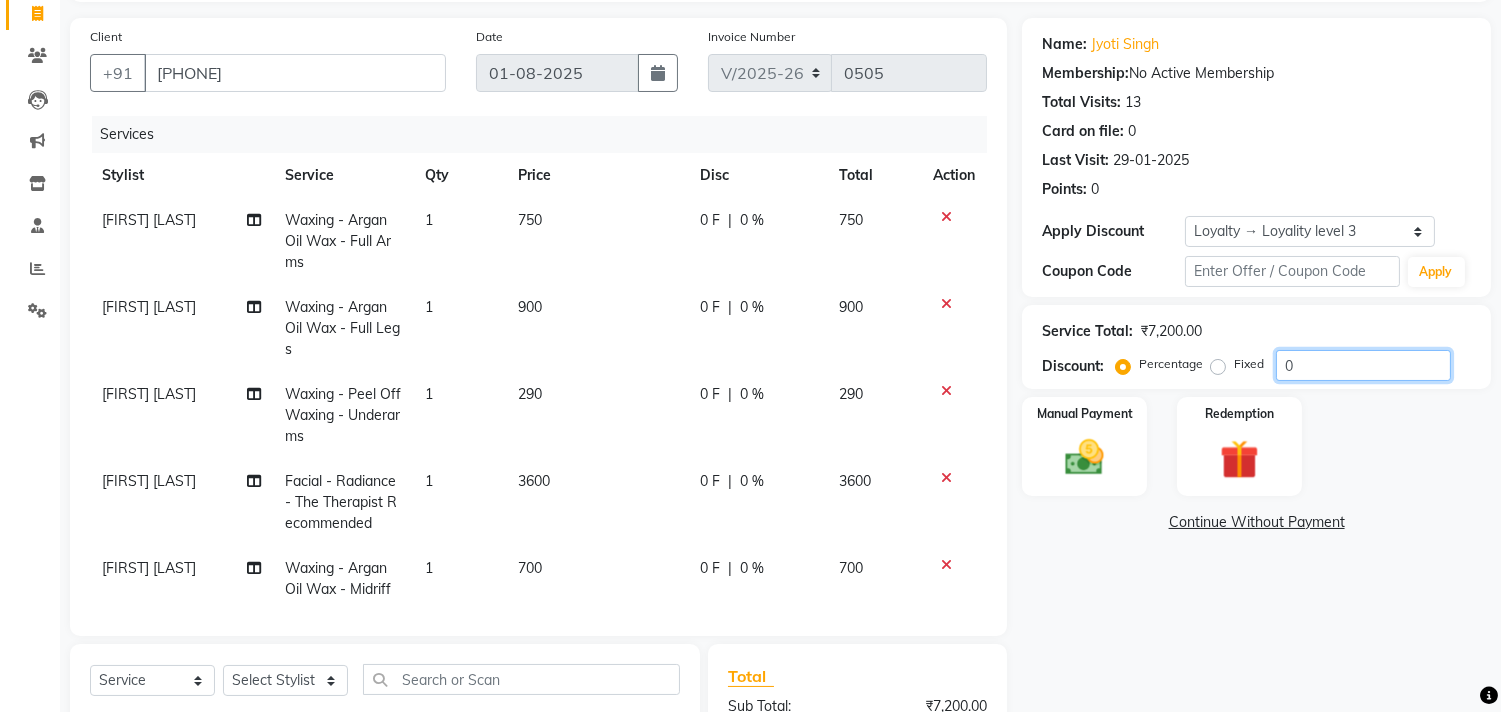 scroll, scrollTop: 0, scrollLeft: 0, axis: both 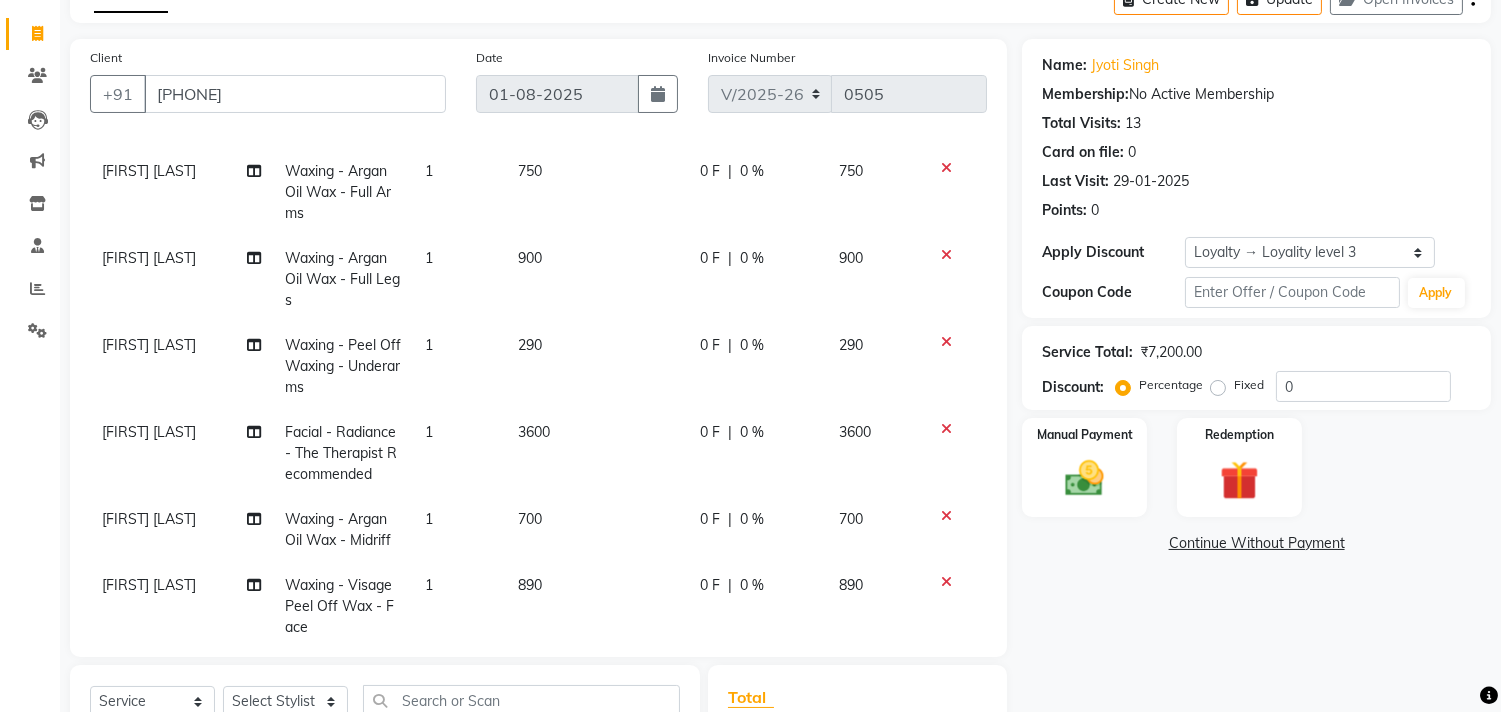 click on "0 %" 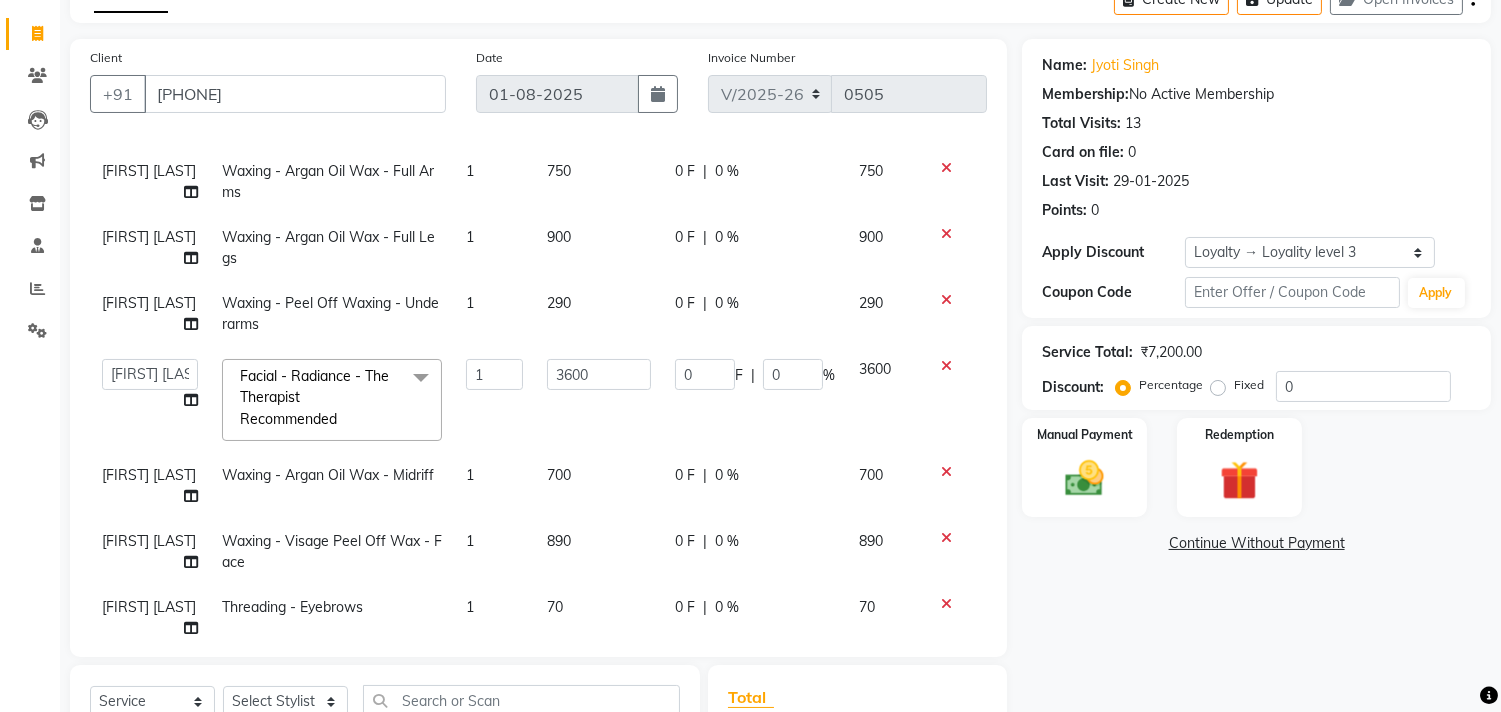 click on "0 F | 0 %" 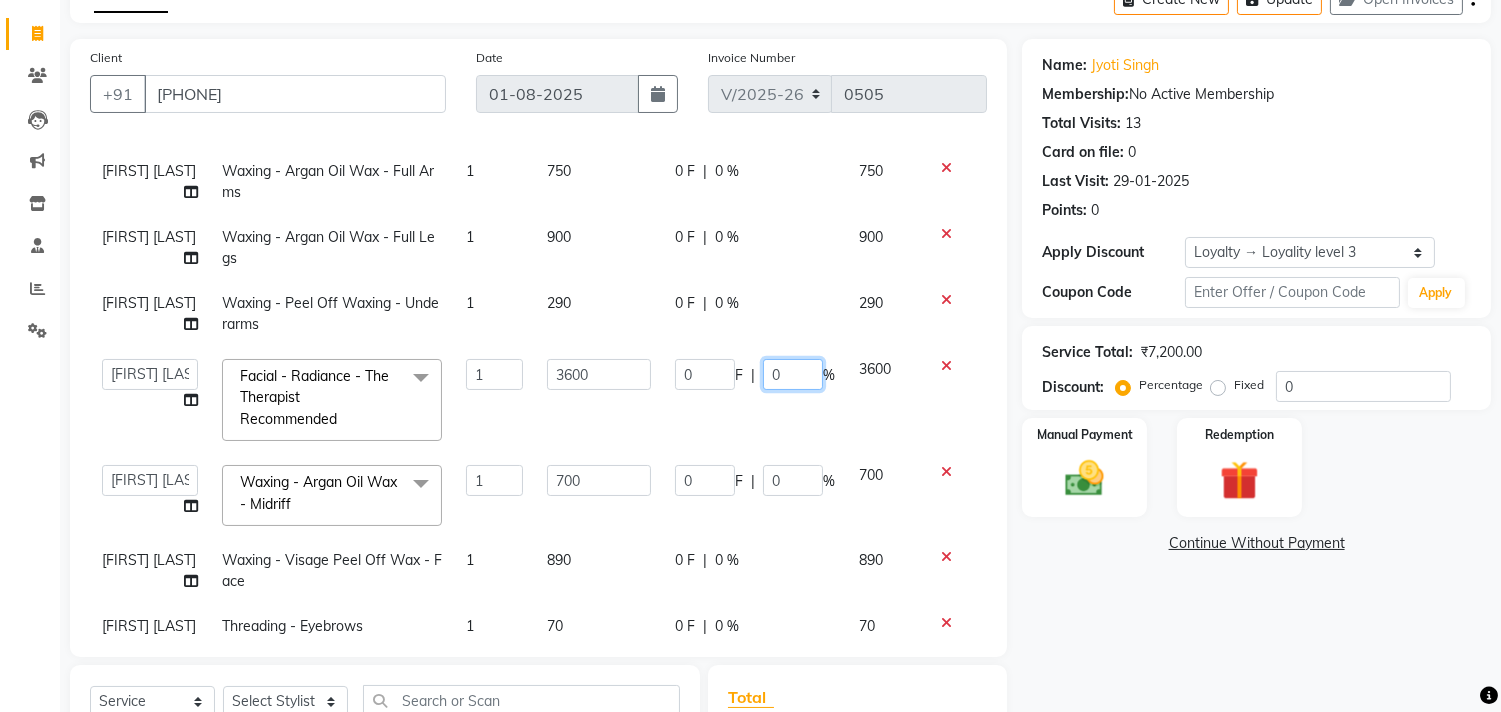 click on "0" 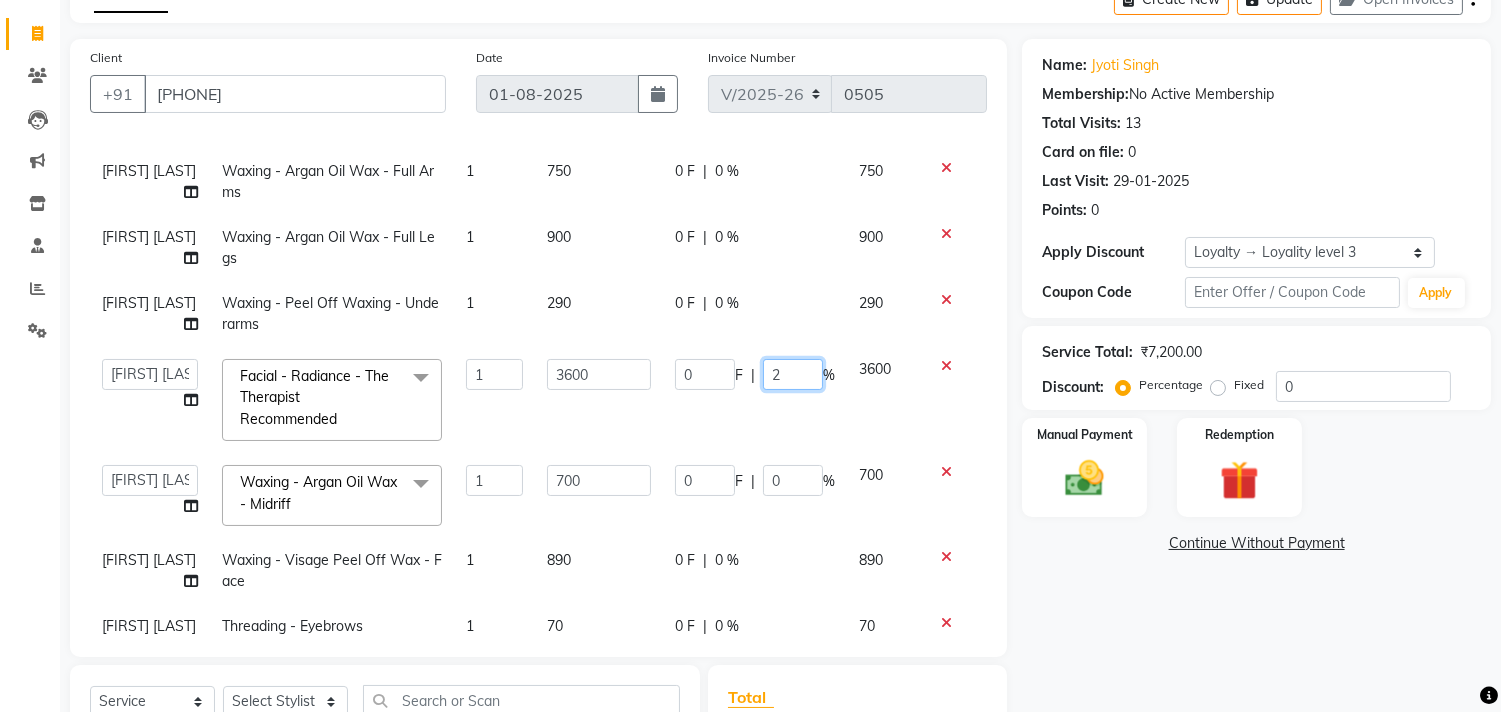 type on "20" 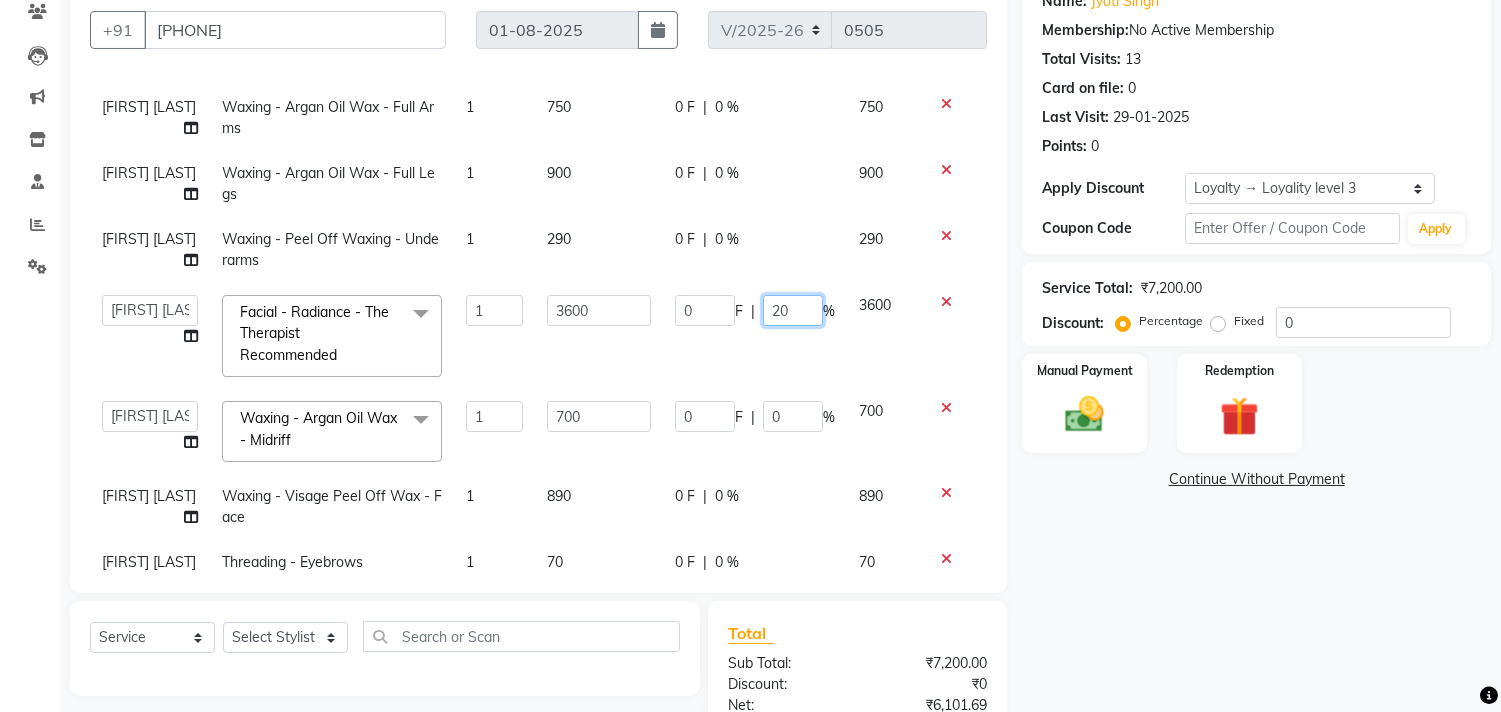 scroll, scrollTop: 222, scrollLeft: 0, axis: vertical 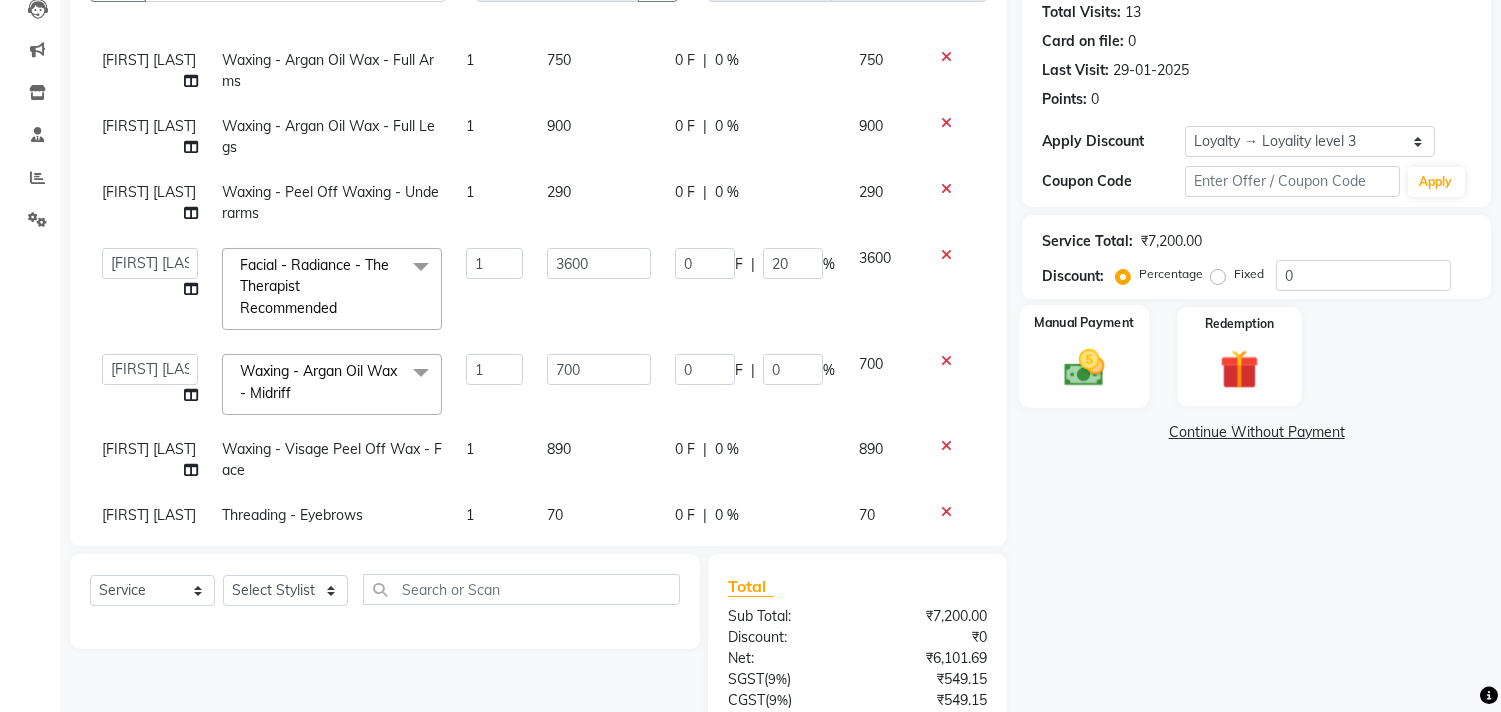 click 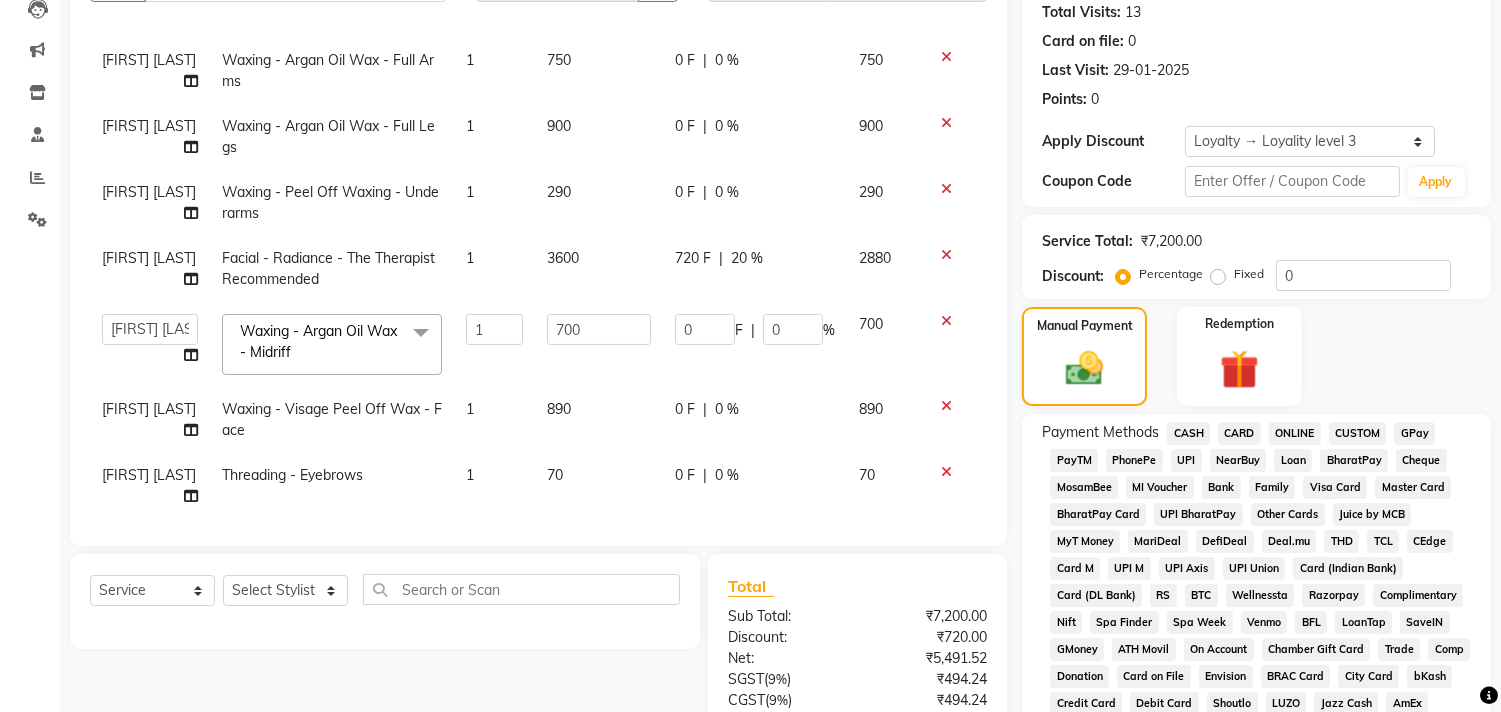 click on "CASH" 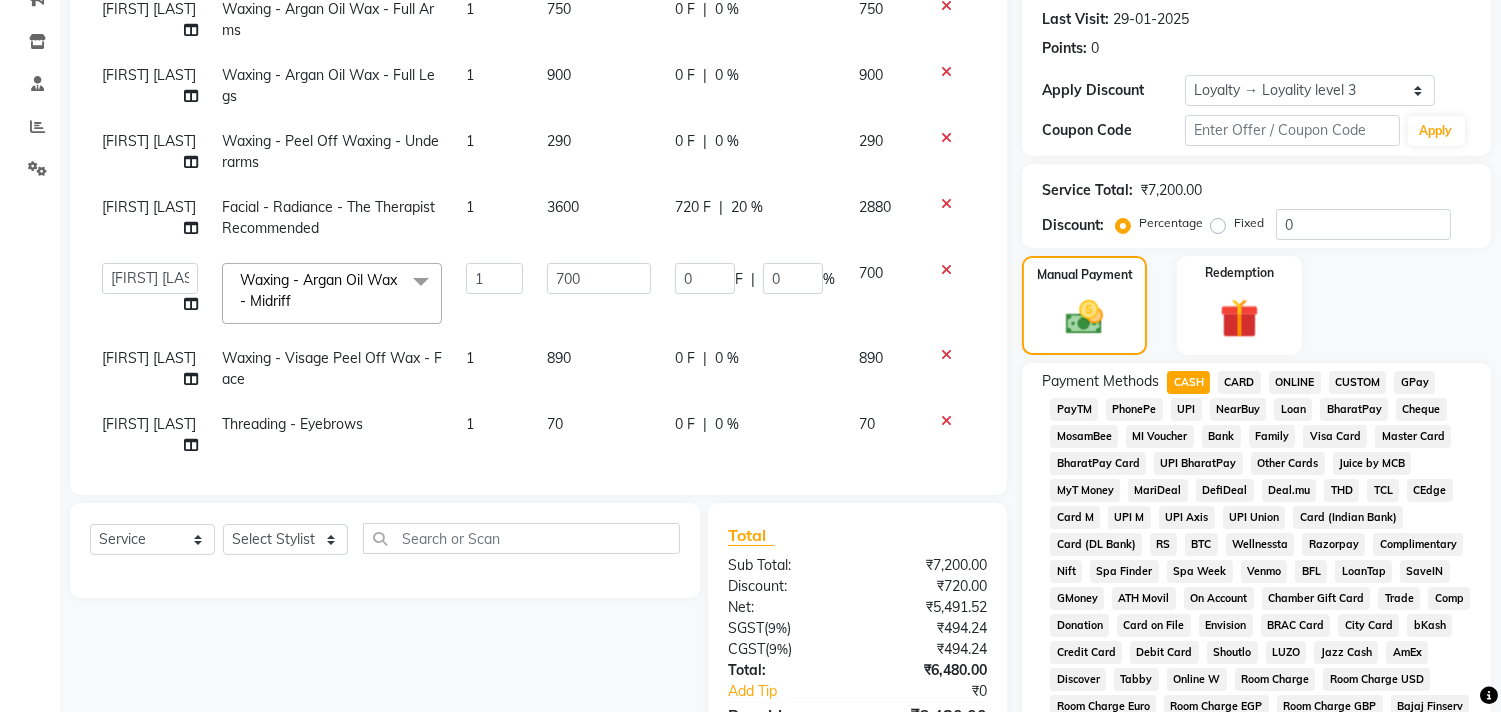 scroll, scrollTop: 182, scrollLeft: 0, axis: vertical 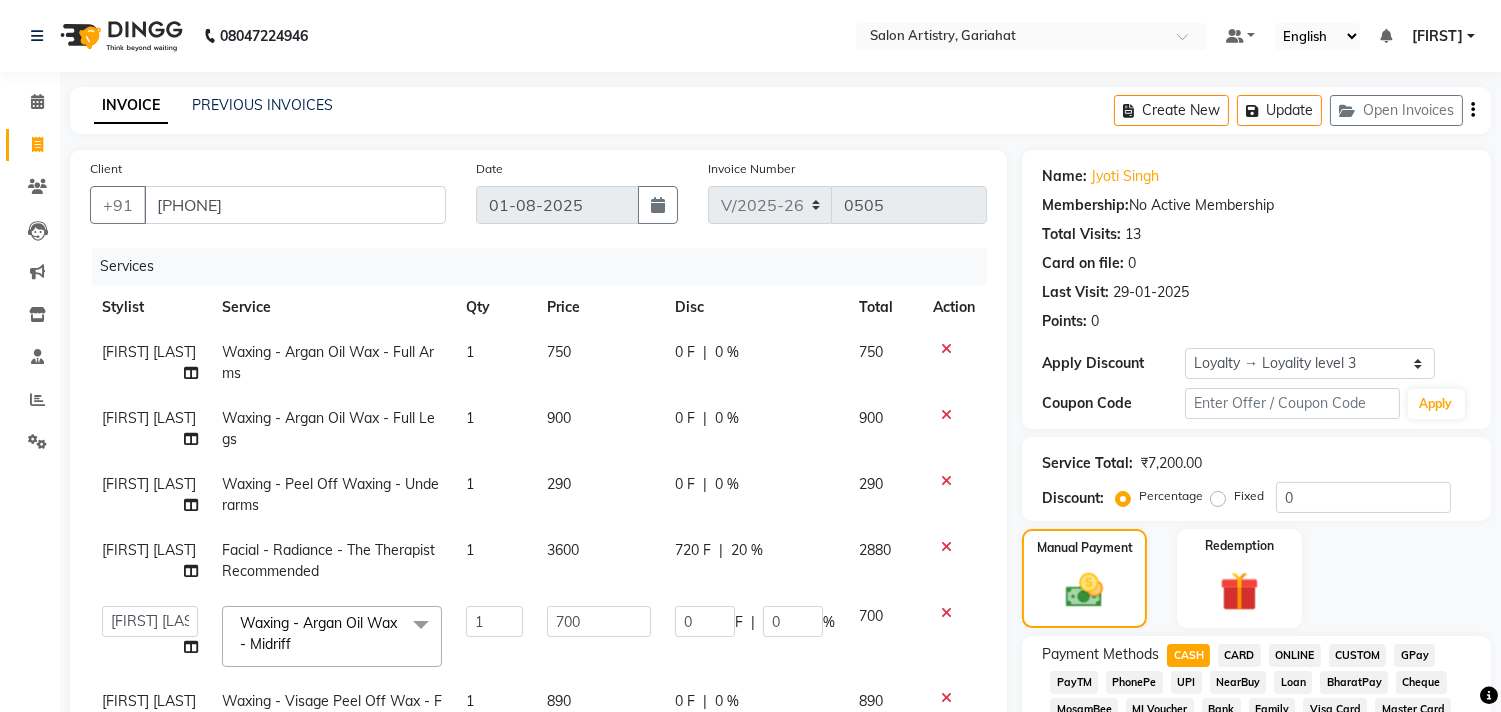 click 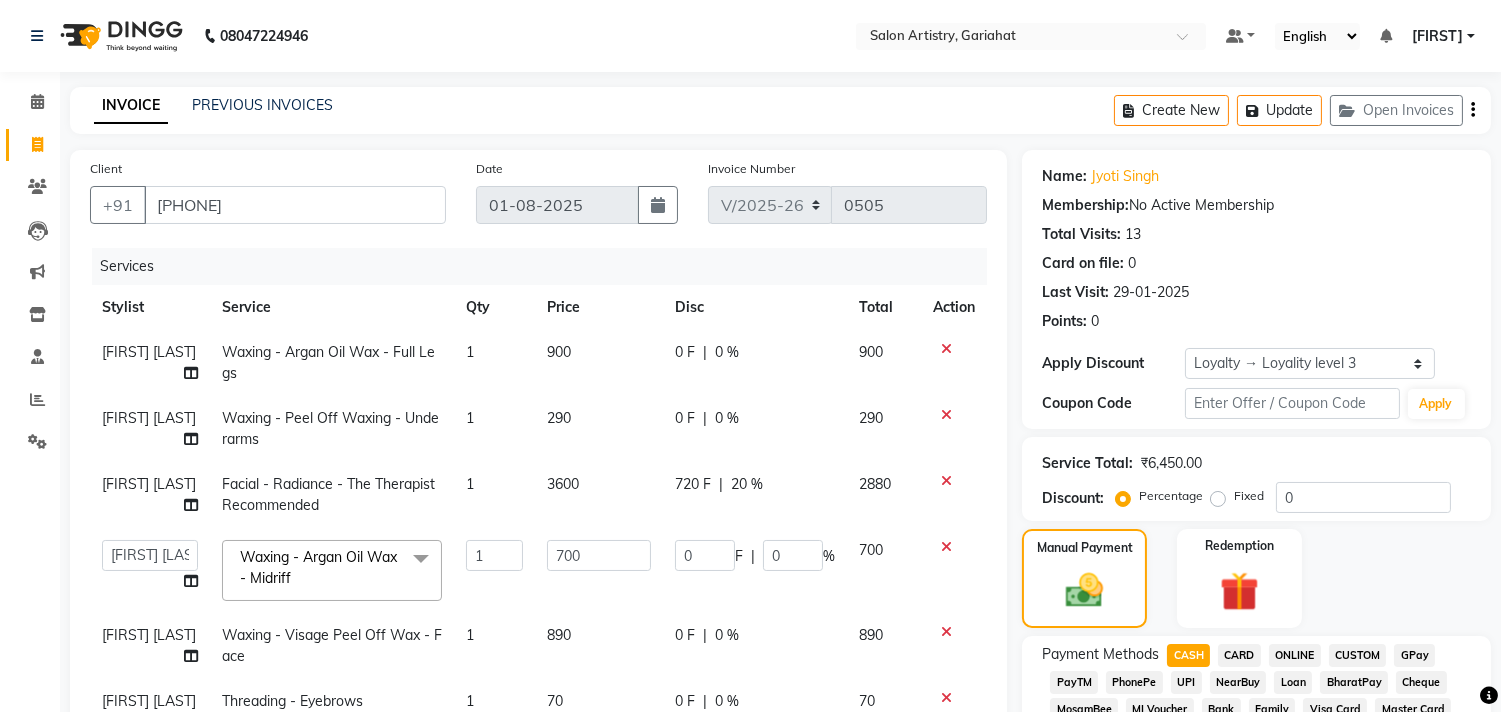 click 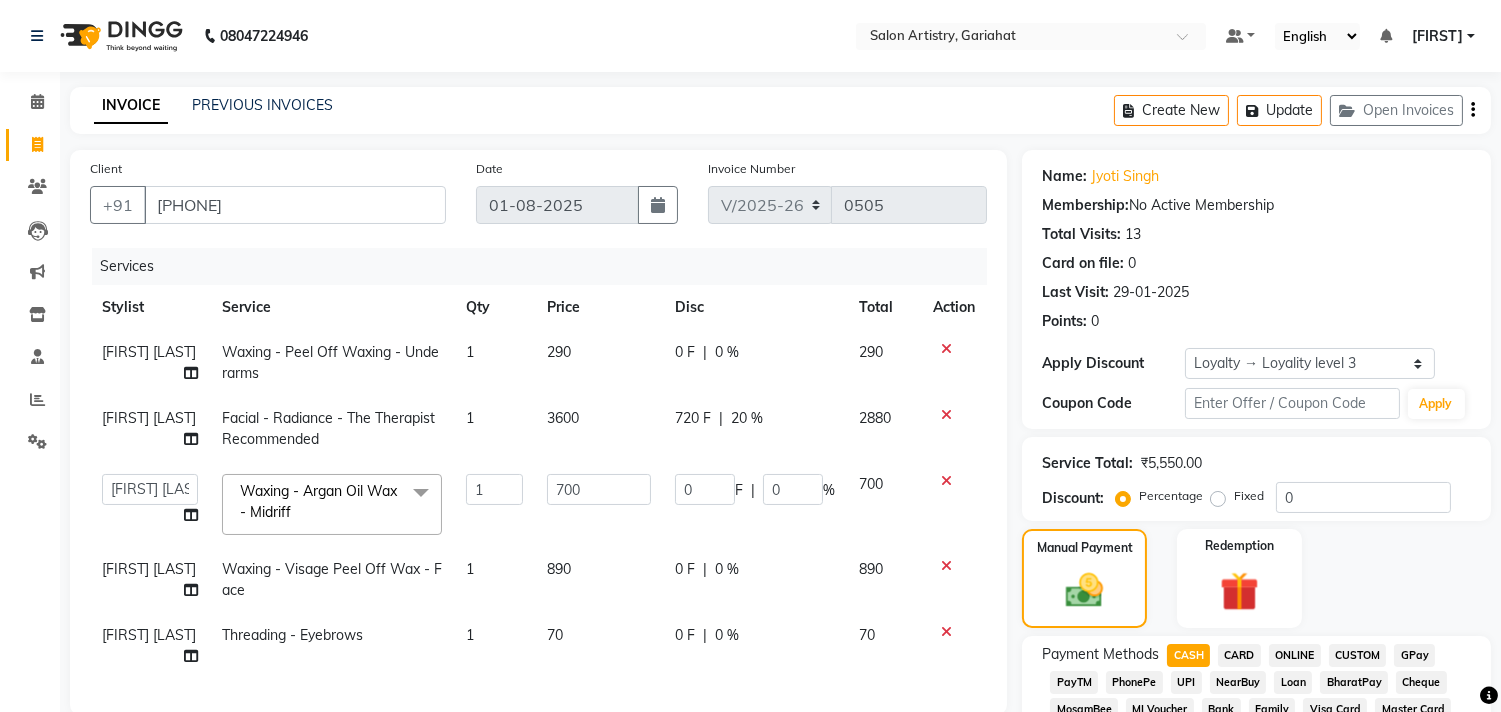 click 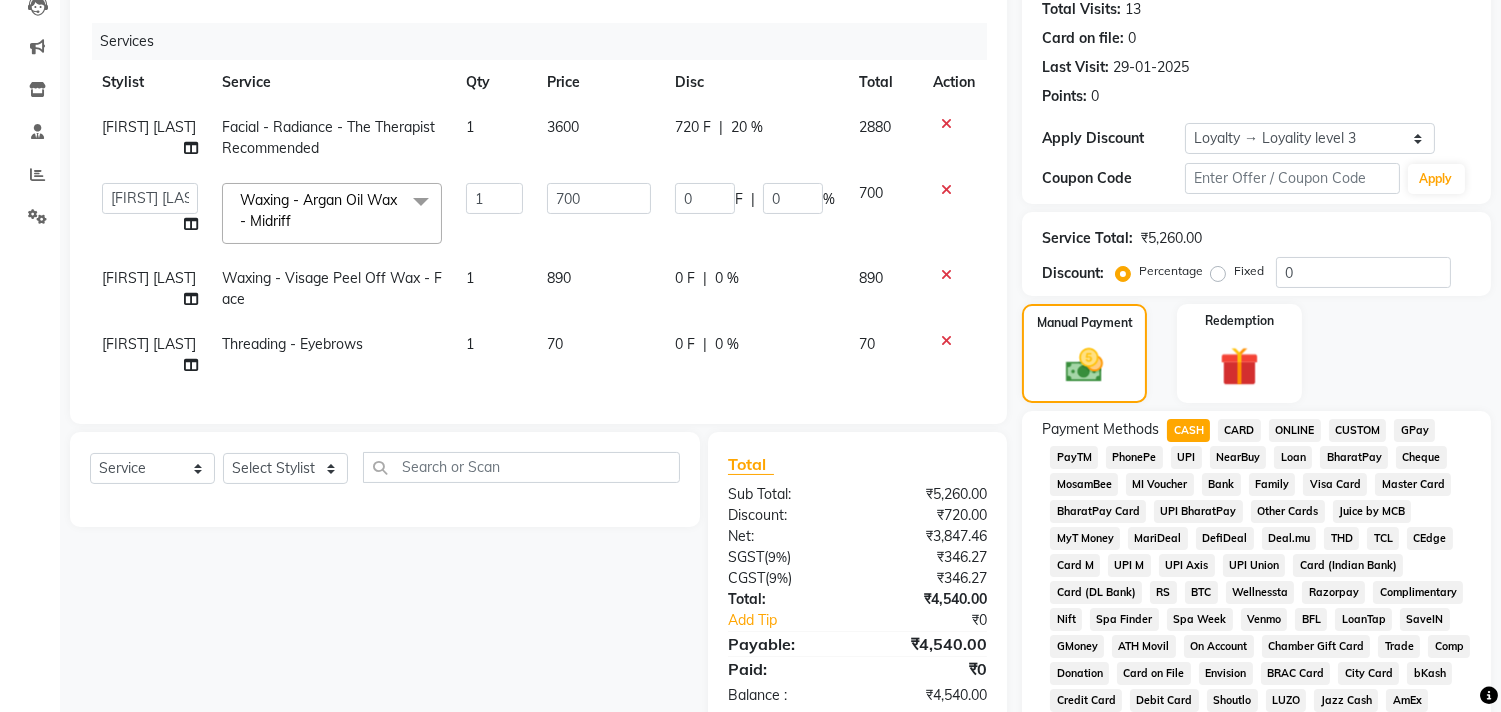 scroll, scrollTop: 333, scrollLeft: 0, axis: vertical 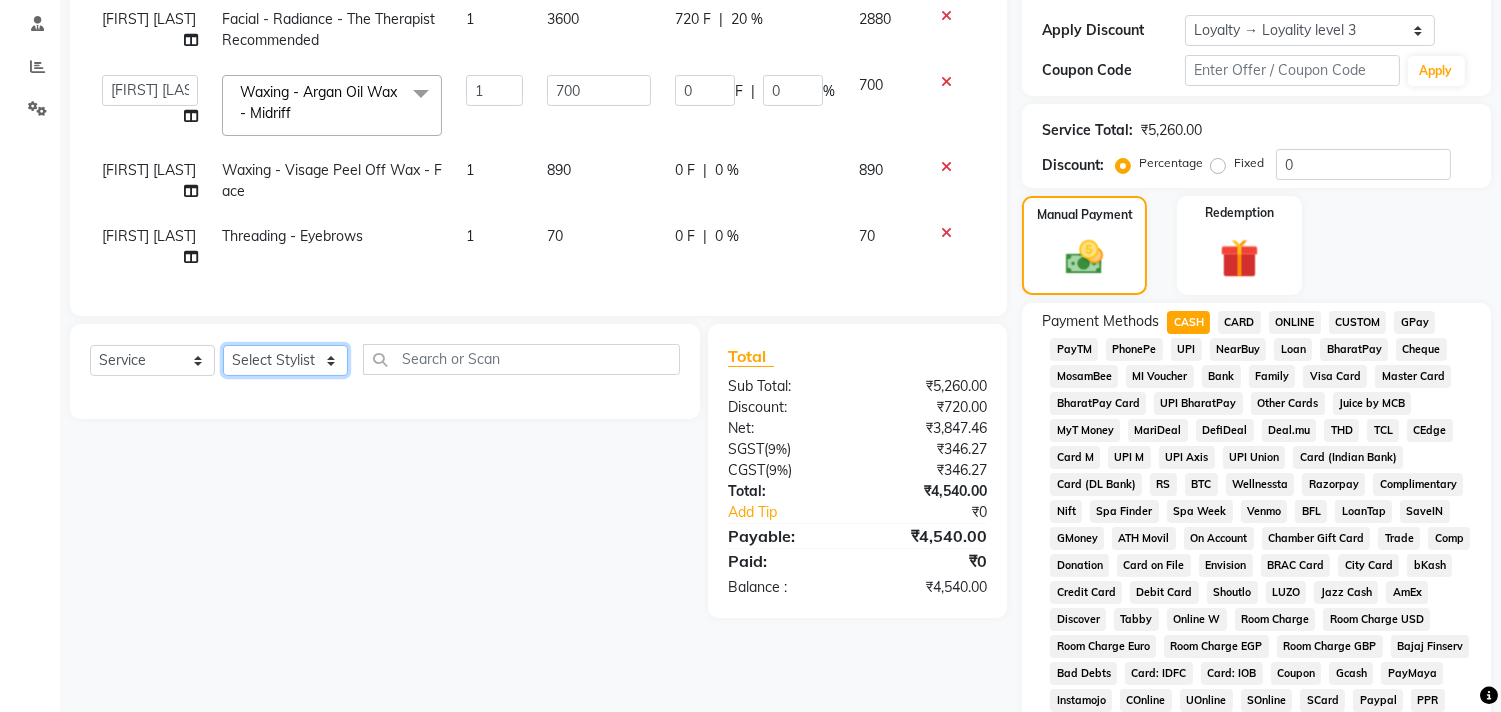 click on "Select Stylist [FIRST] [LAST] [FIRST] [LAST] [FIRST] [LAST] [FIRST] [LAST] [FIRST] [LAST] [FIRST] [LAST] [FIRST] [LAST] [FIRST] [LAST] [FIRST] [LAST] [FIRST] [LAST] [FIRST] [LAST] [FIRST] [LAST]" 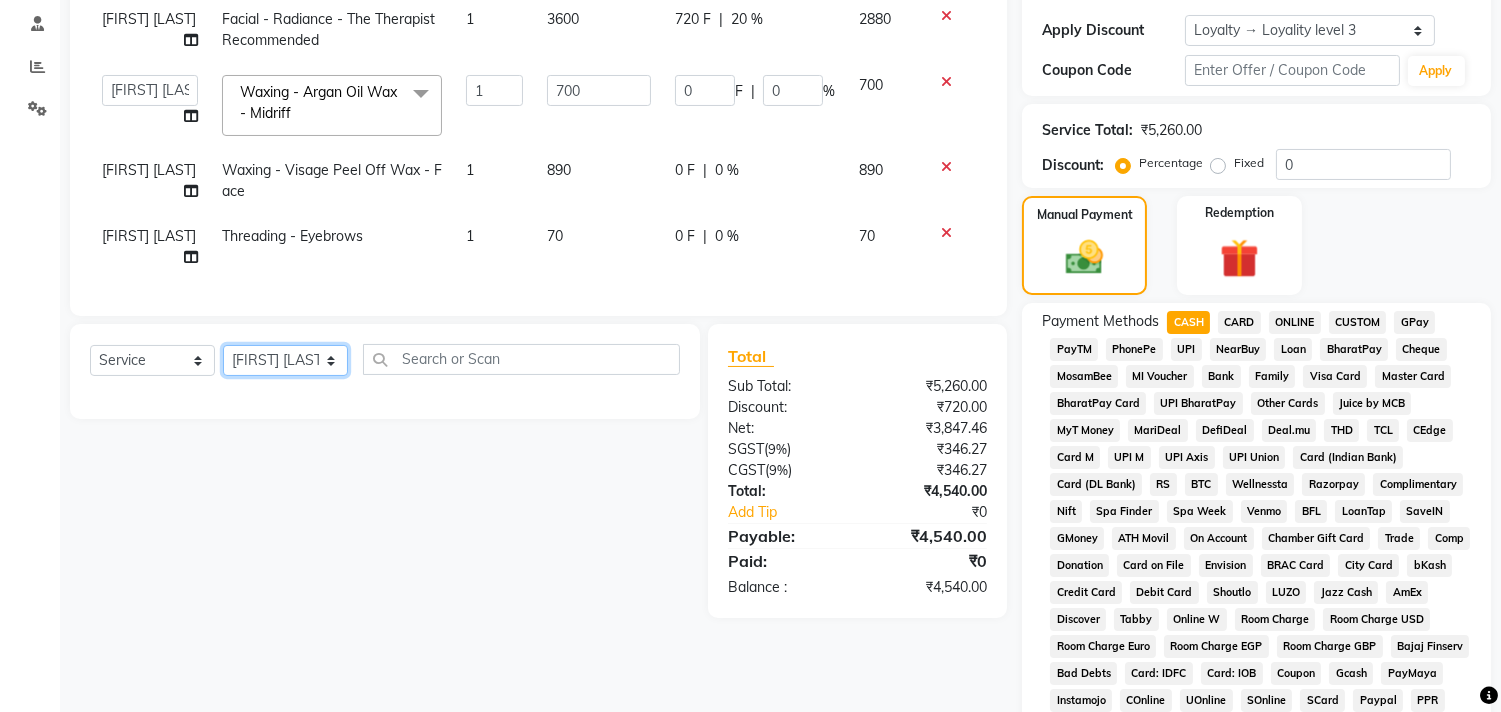 click on "Select Stylist ADITYA SAHA Debolina  IQBAL AHEMED Irshad Khan Puja Debnath Ram Singh REKHA Rikki Das Rinku Pradhan RONY Sampa Maity SIMMI TAPASHI  Vikky Shaw" 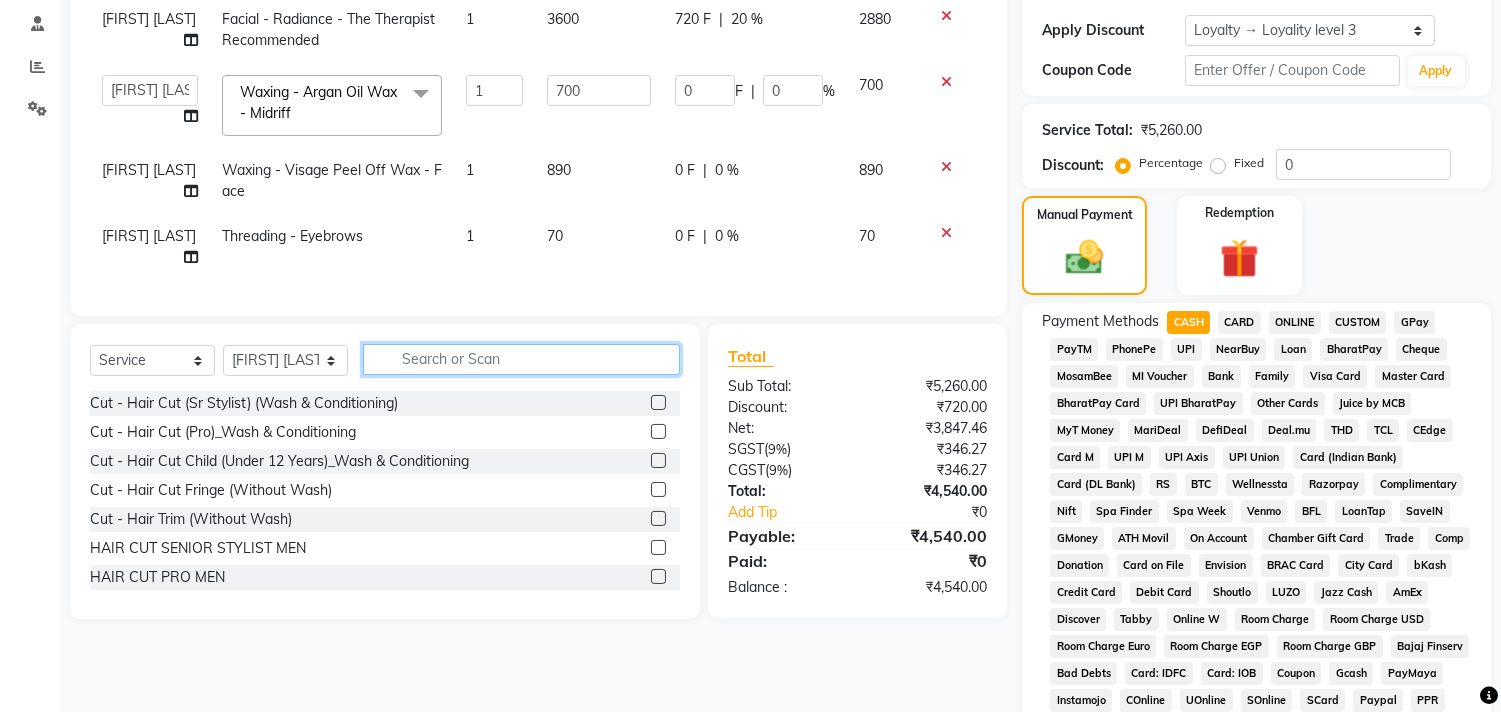 click 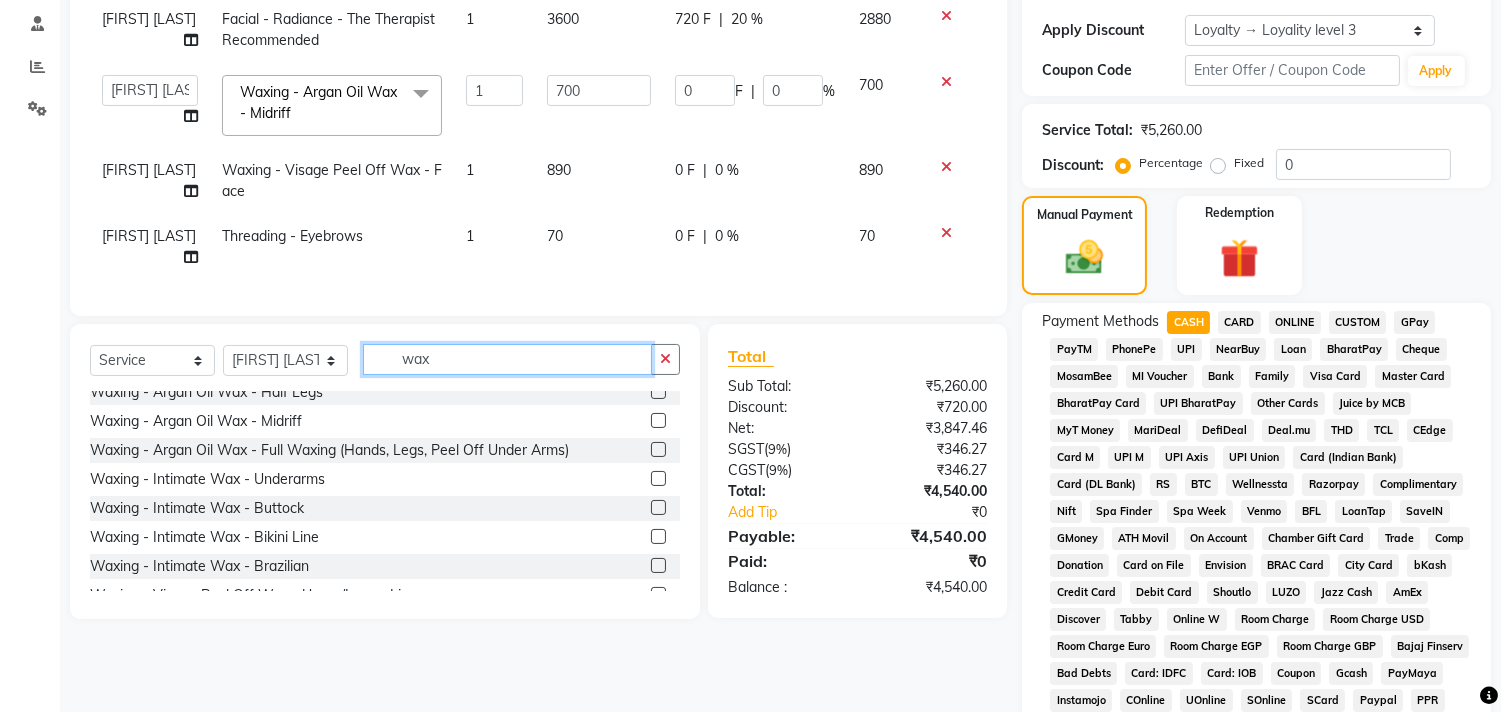 scroll, scrollTop: 777, scrollLeft: 0, axis: vertical 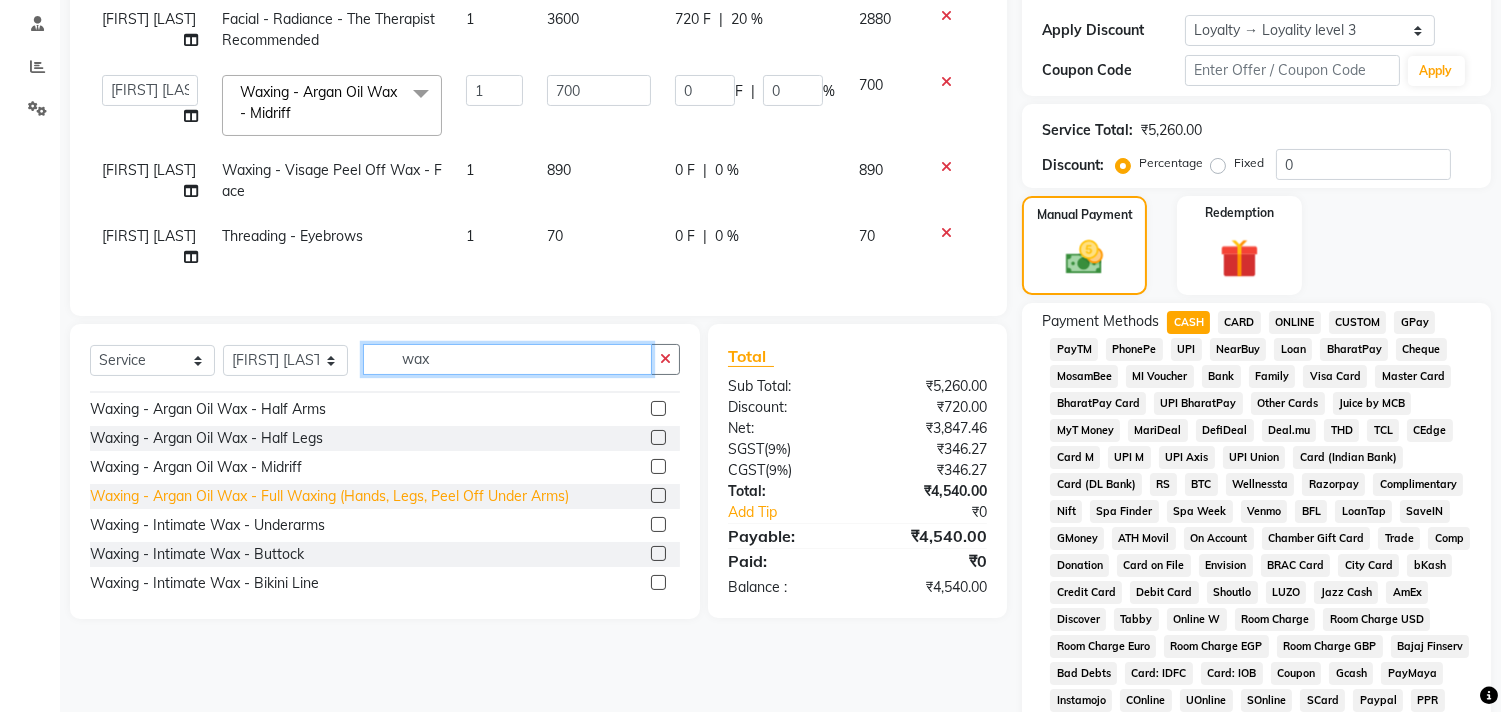 type on "wax" 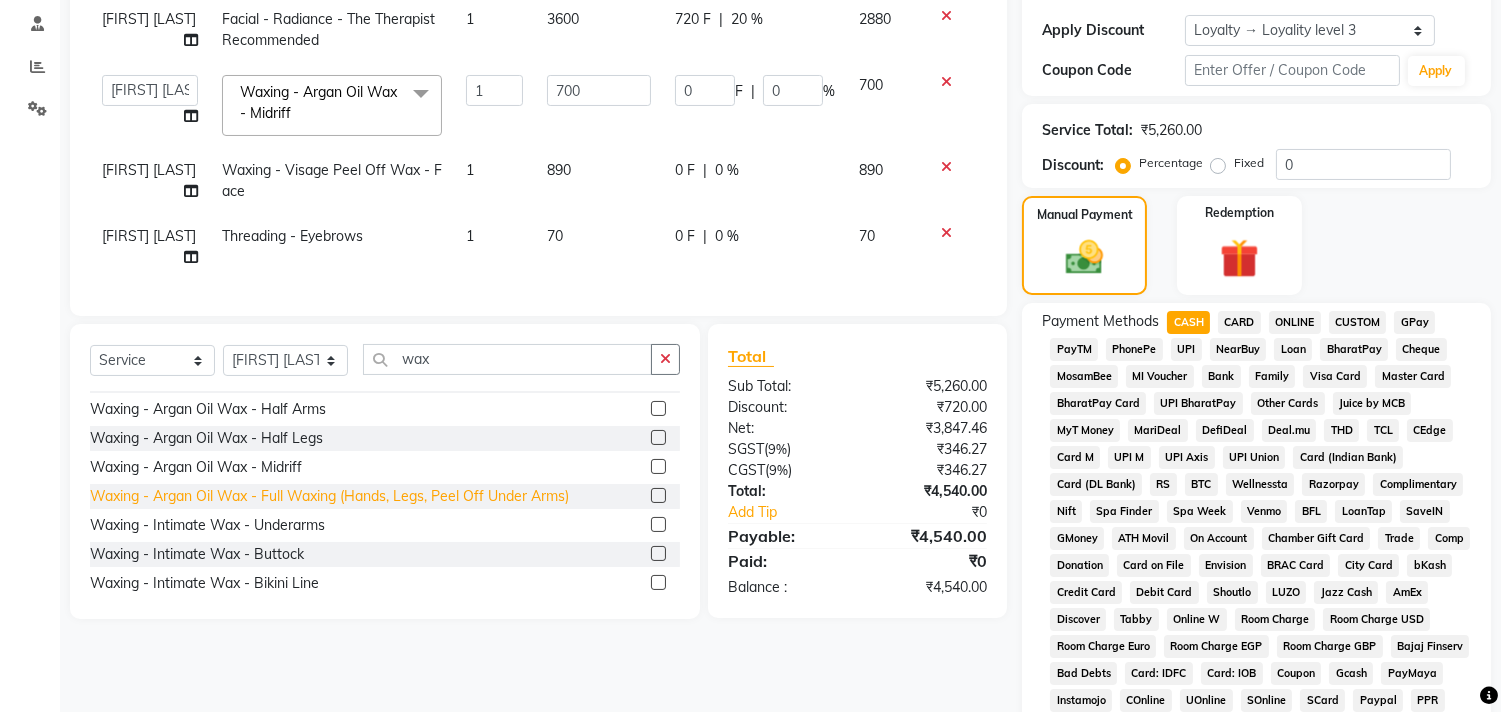 click on "Waxing - Argan Oil Wax - Full Waxing (Hands, Legs, Peel Off Under Arms)" 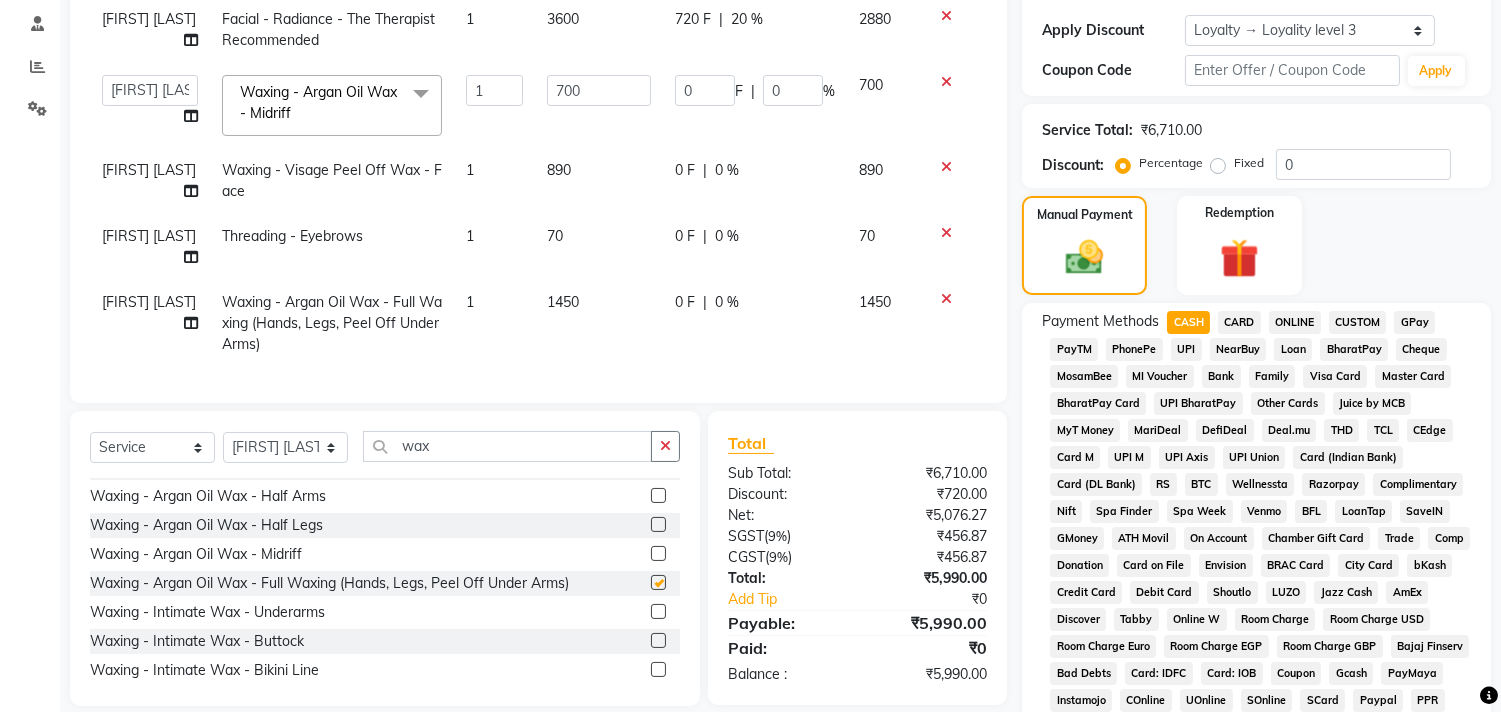checkbox on "false" 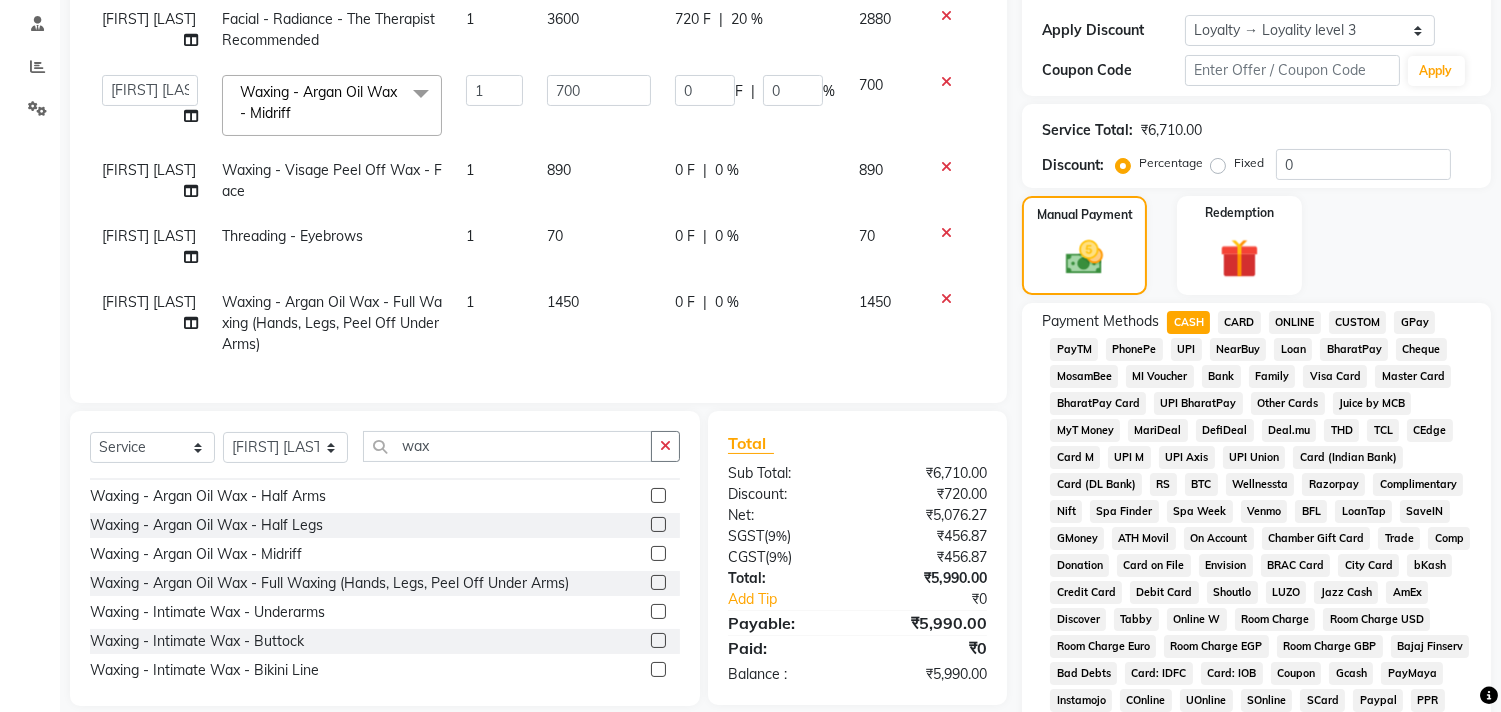drag, startPoint x: 1241, startPoint y: 322, endPoint x: 1224, endPoint y: 327, distance: 17.720045 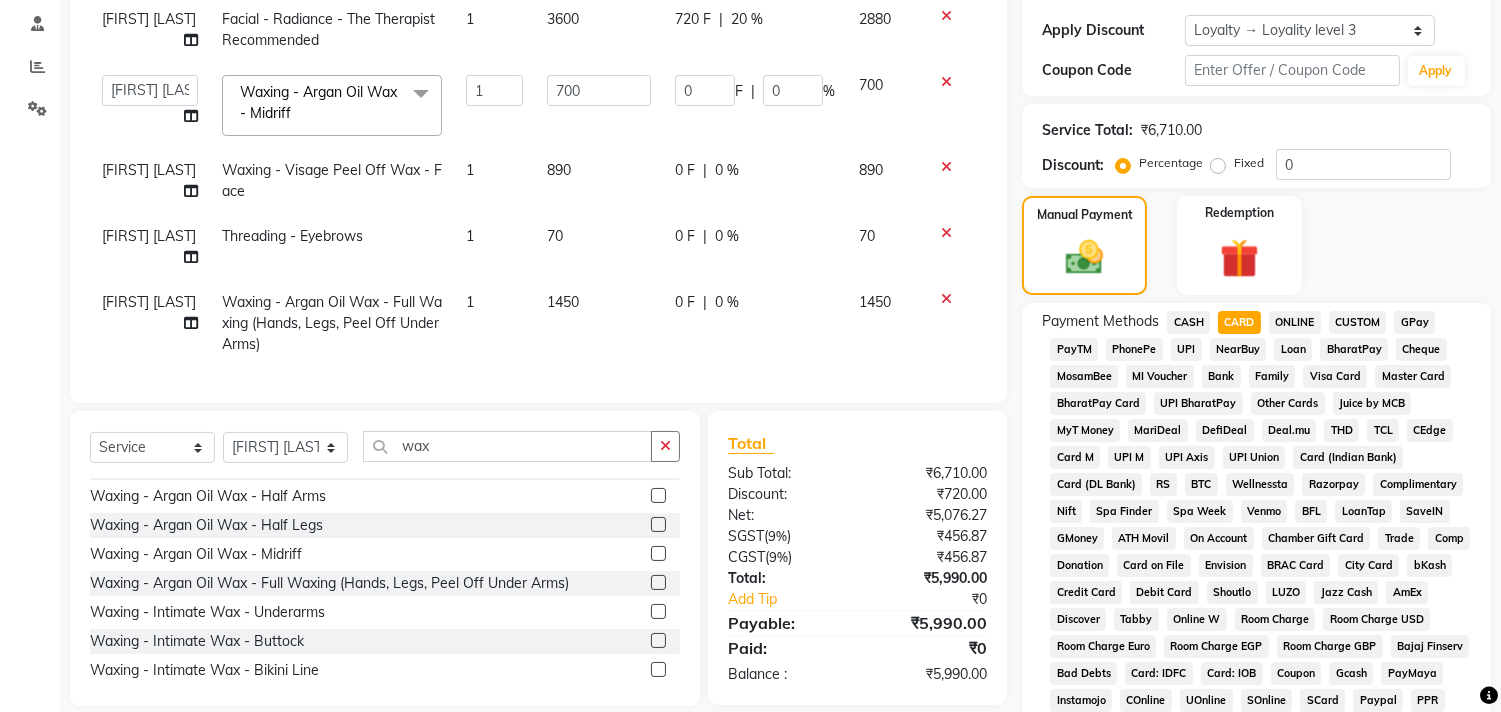 click on "CASH" 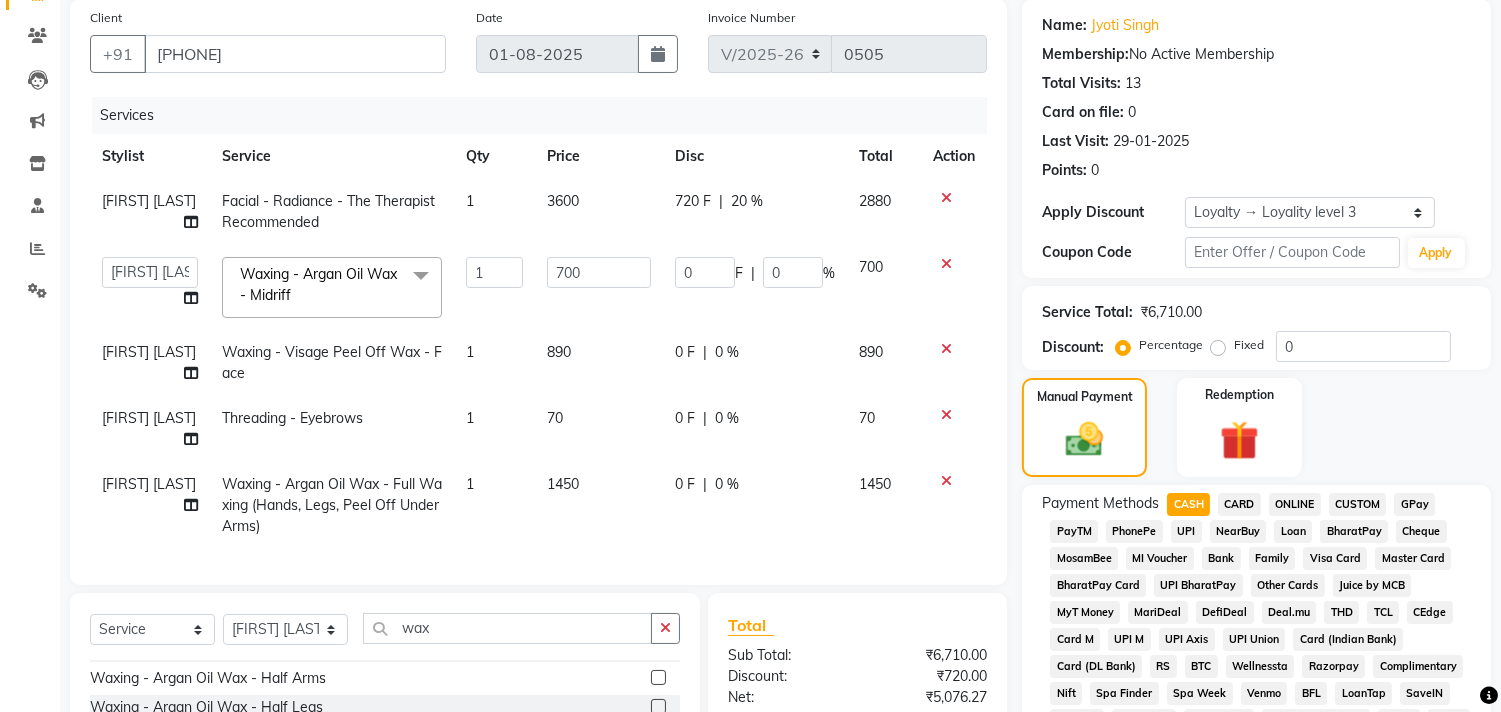 scroll, scrollTop: 222, scrollLeft: 0, axis: vertical 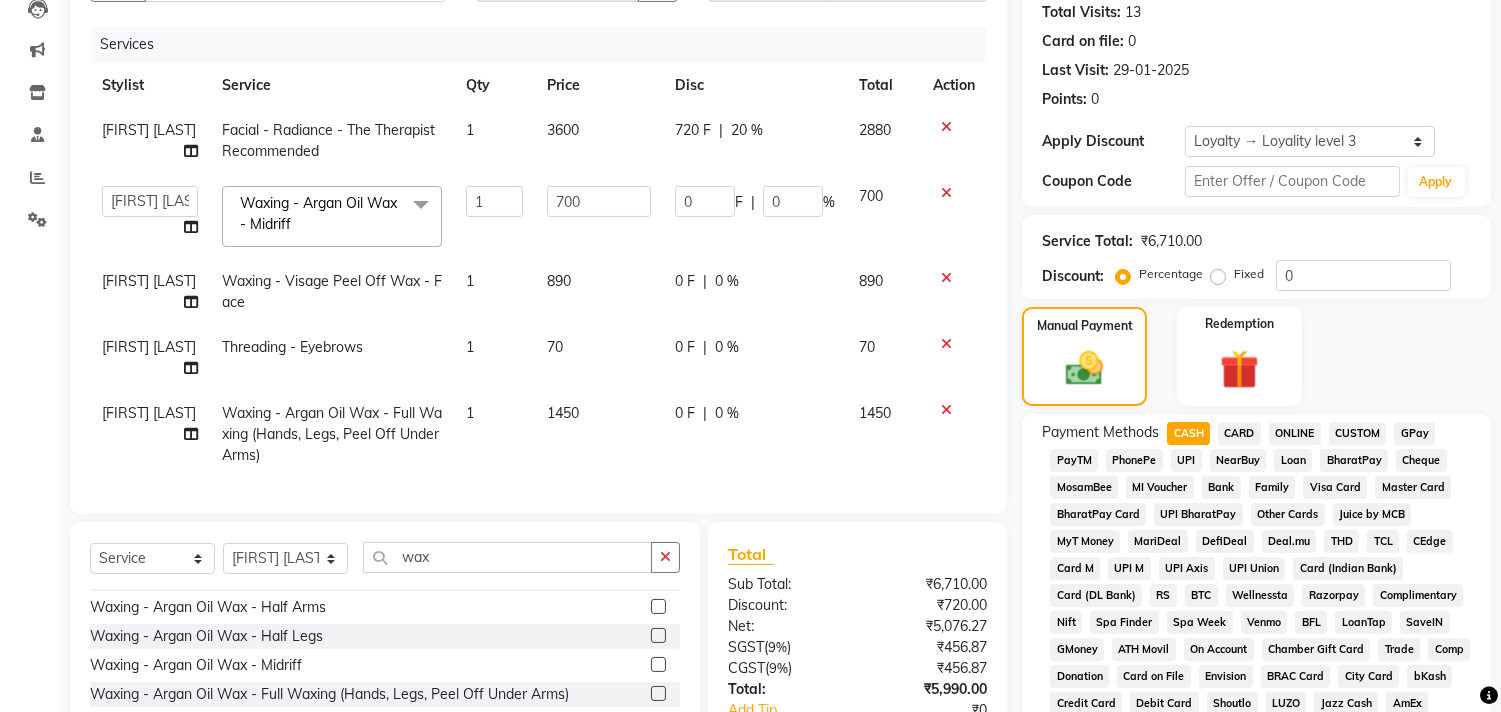 click on "GPay" 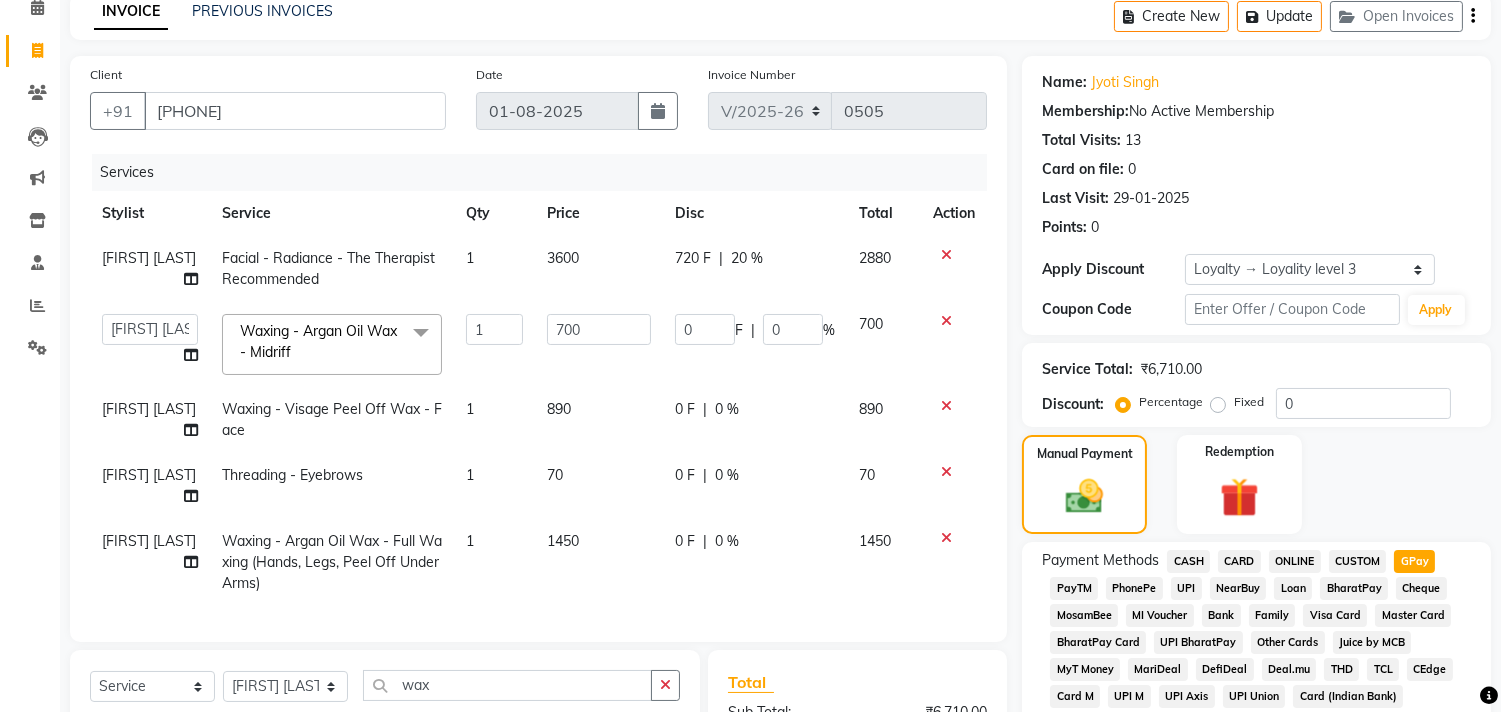 scroll, scrollTop: 0, scrollLeft: 0, axis: both 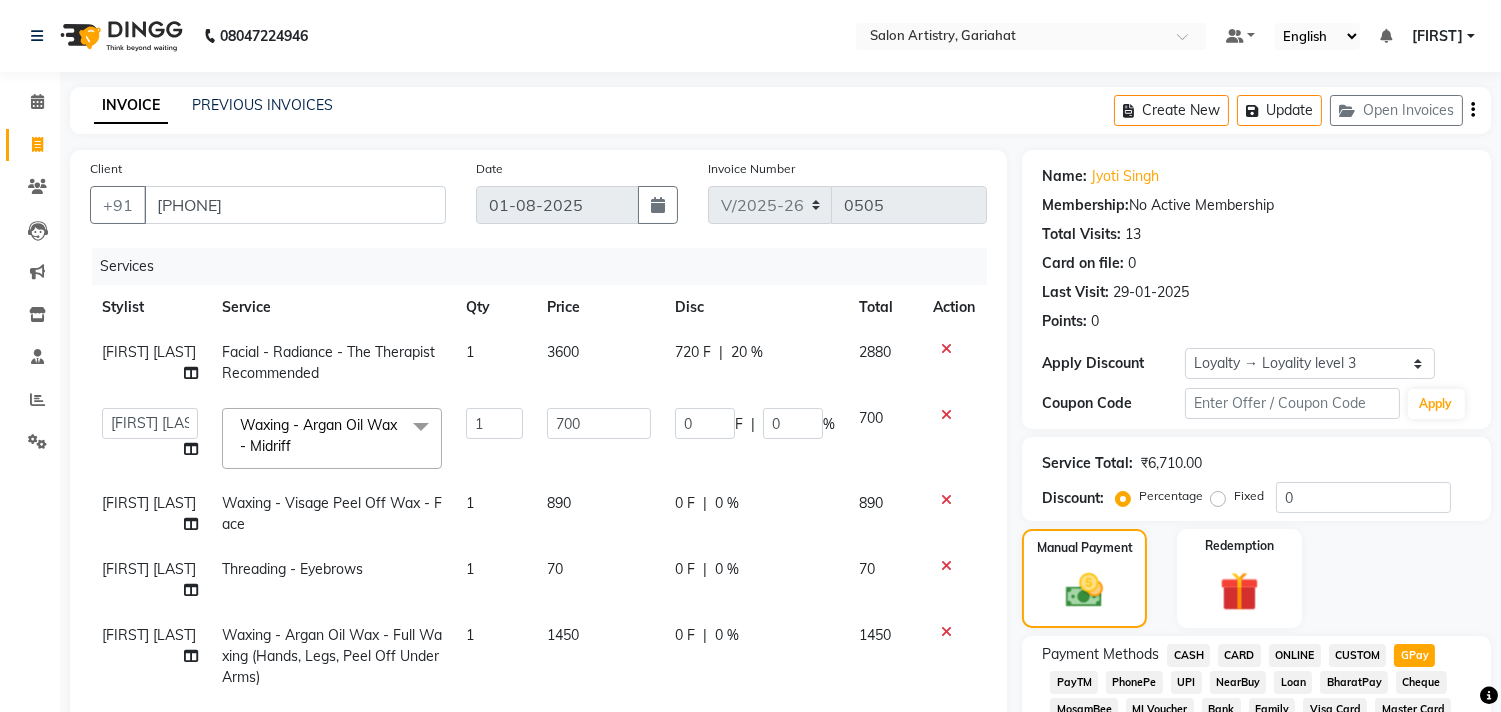 click on "720 F | 20 %" 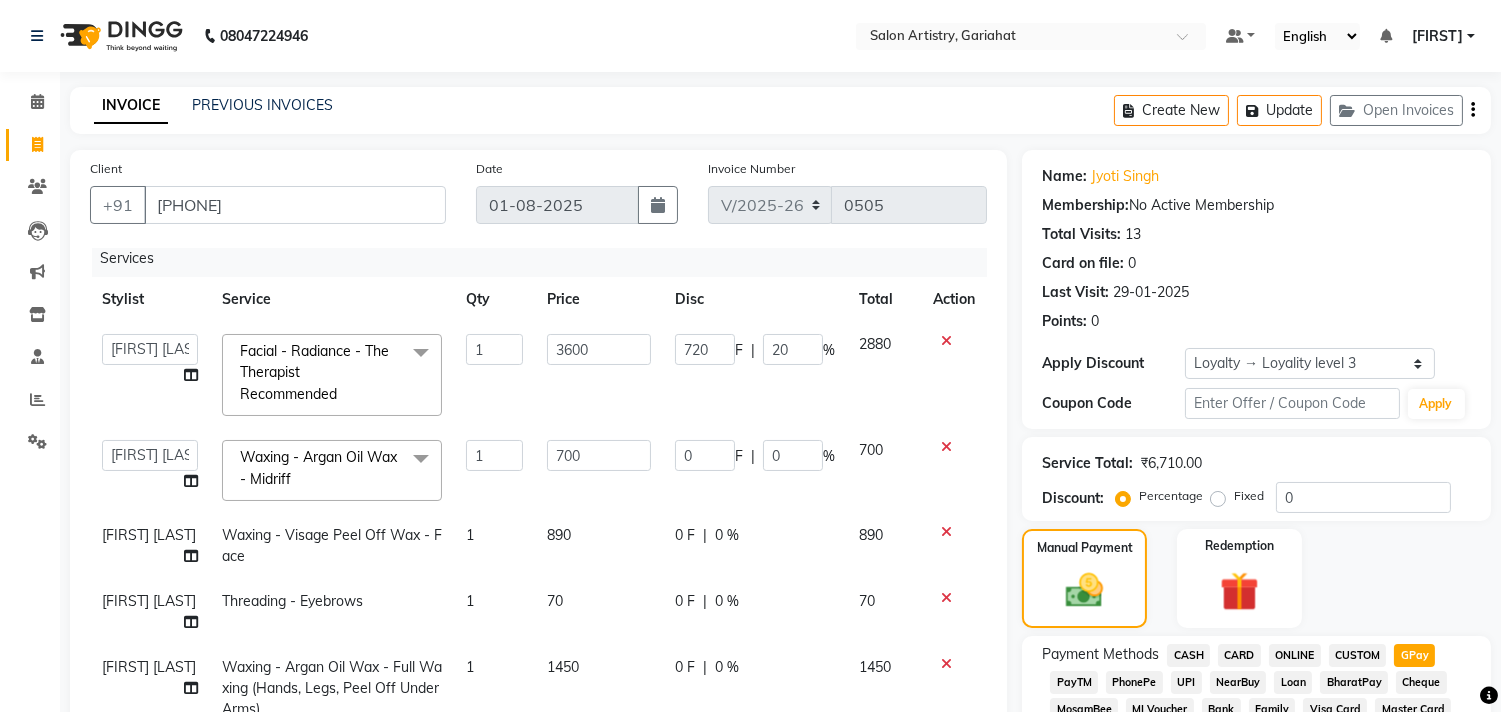 scroll, scrollTop: 24, scrollLeft: 0, axis: vertical 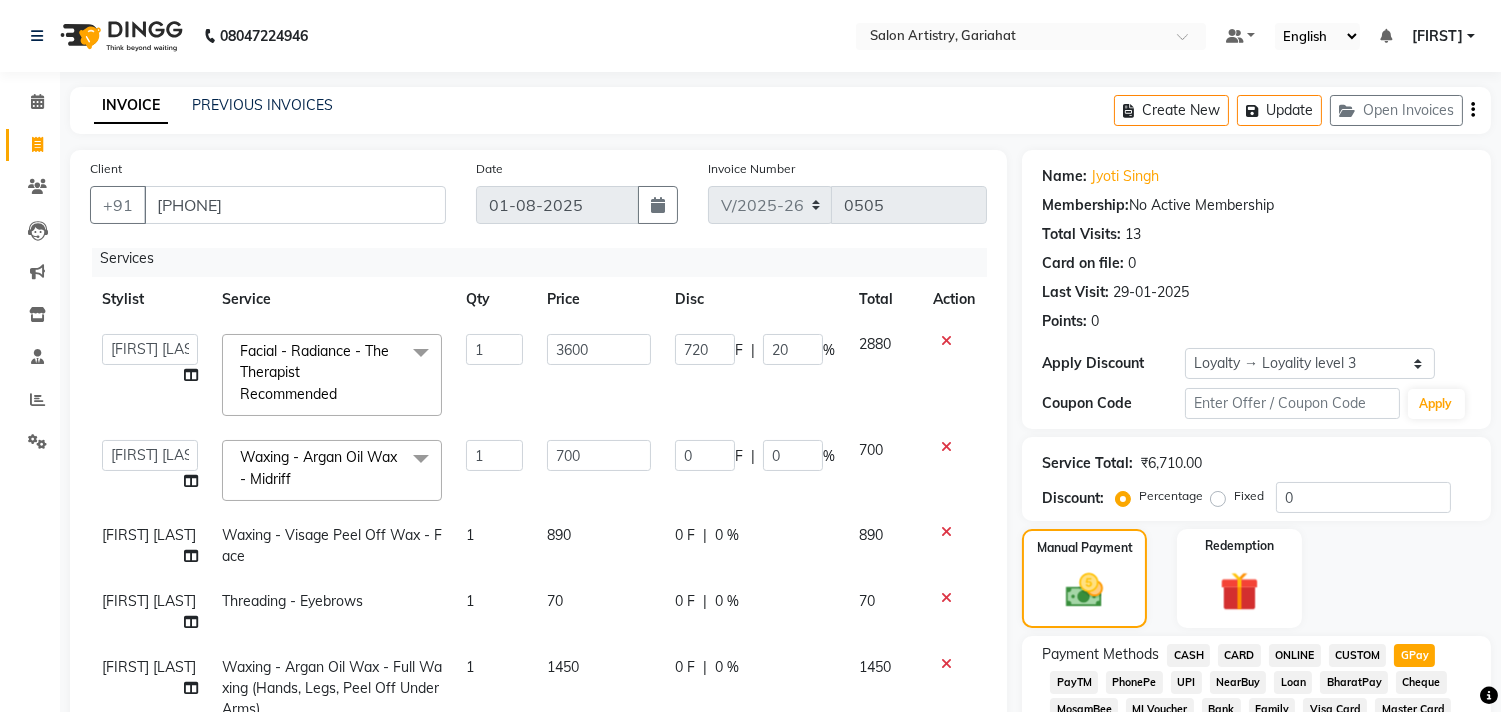 click on "0 F | 0 %" 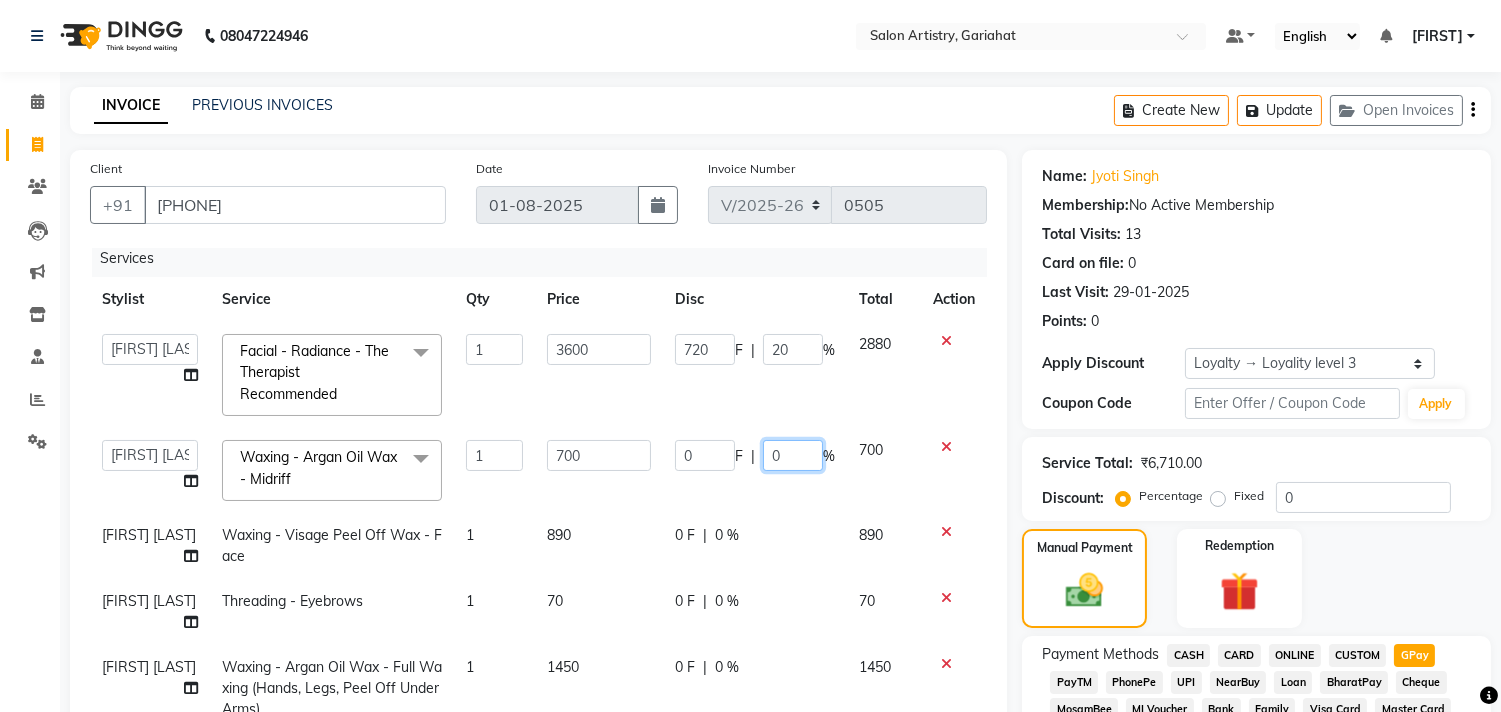 click on "0" 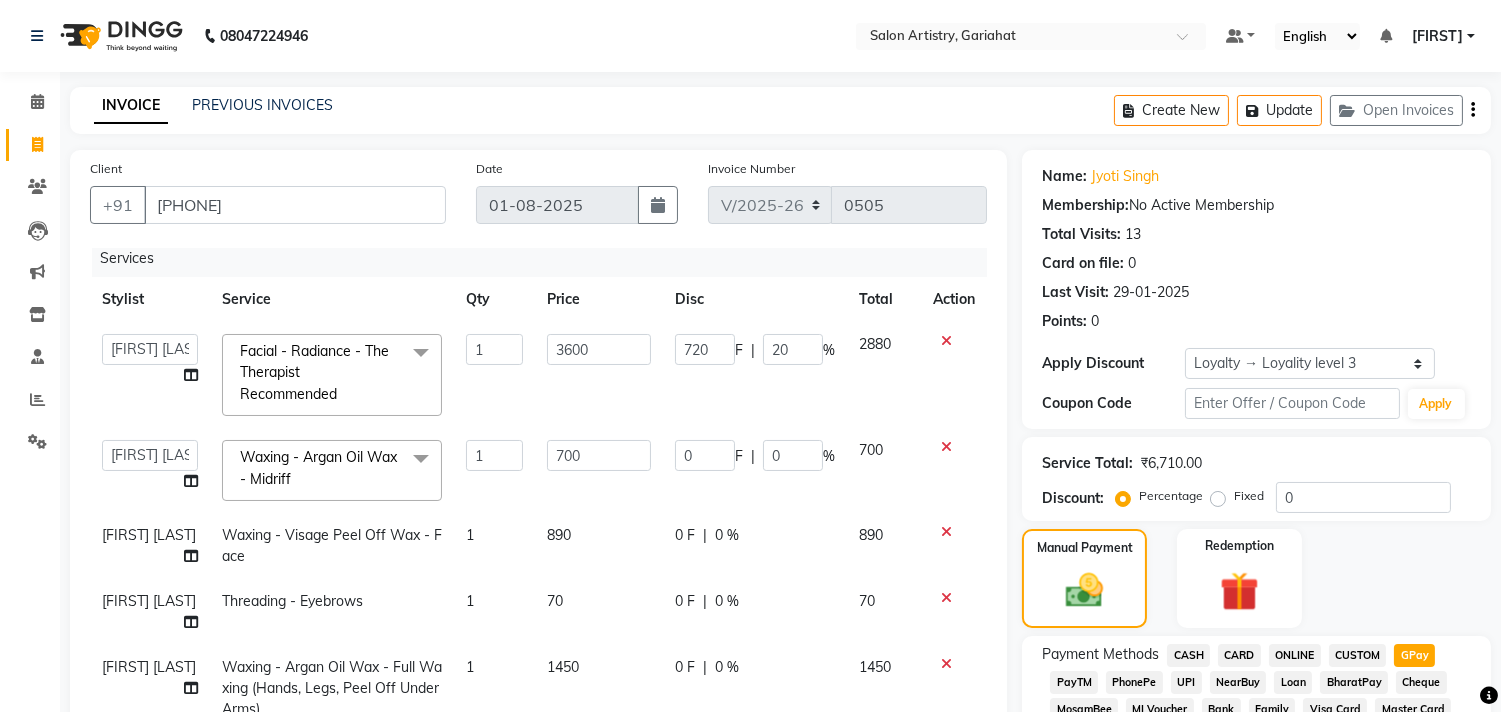 click on "720 F | 20 %" 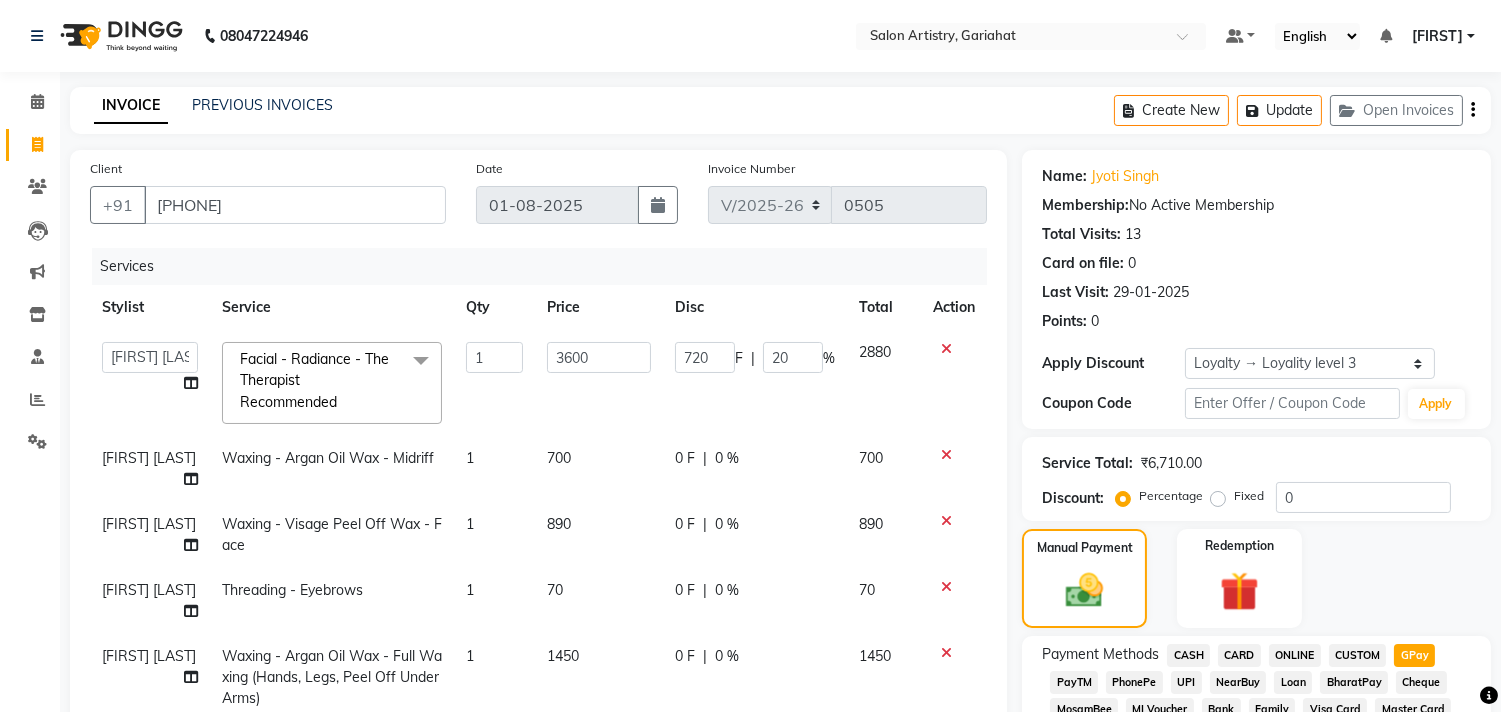 scroll, scrollTop: 5, scrollLeft: 0, axis: vertical 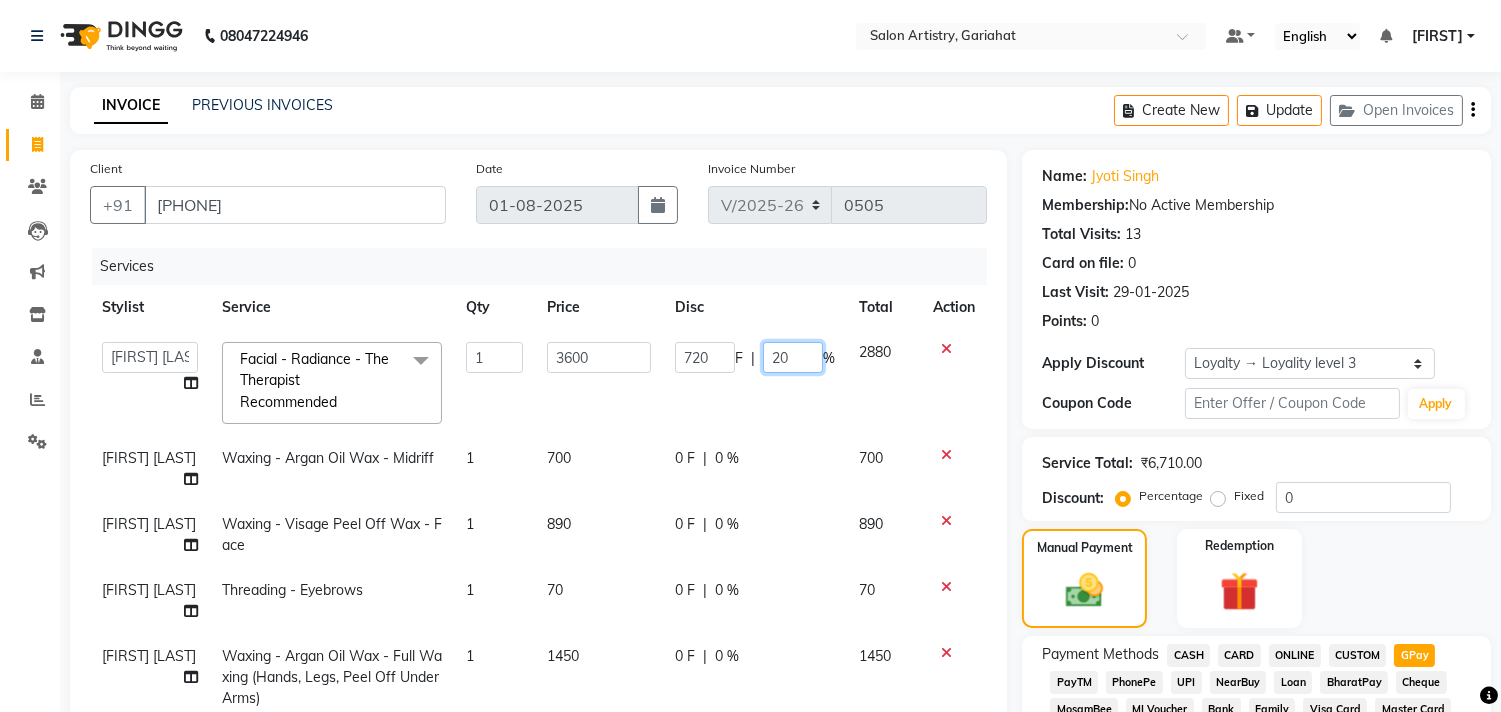 drag, startPoint x: 812, startPoint y: 391, endPoint x: 778, endPoint y: 386, distance: 34.36568 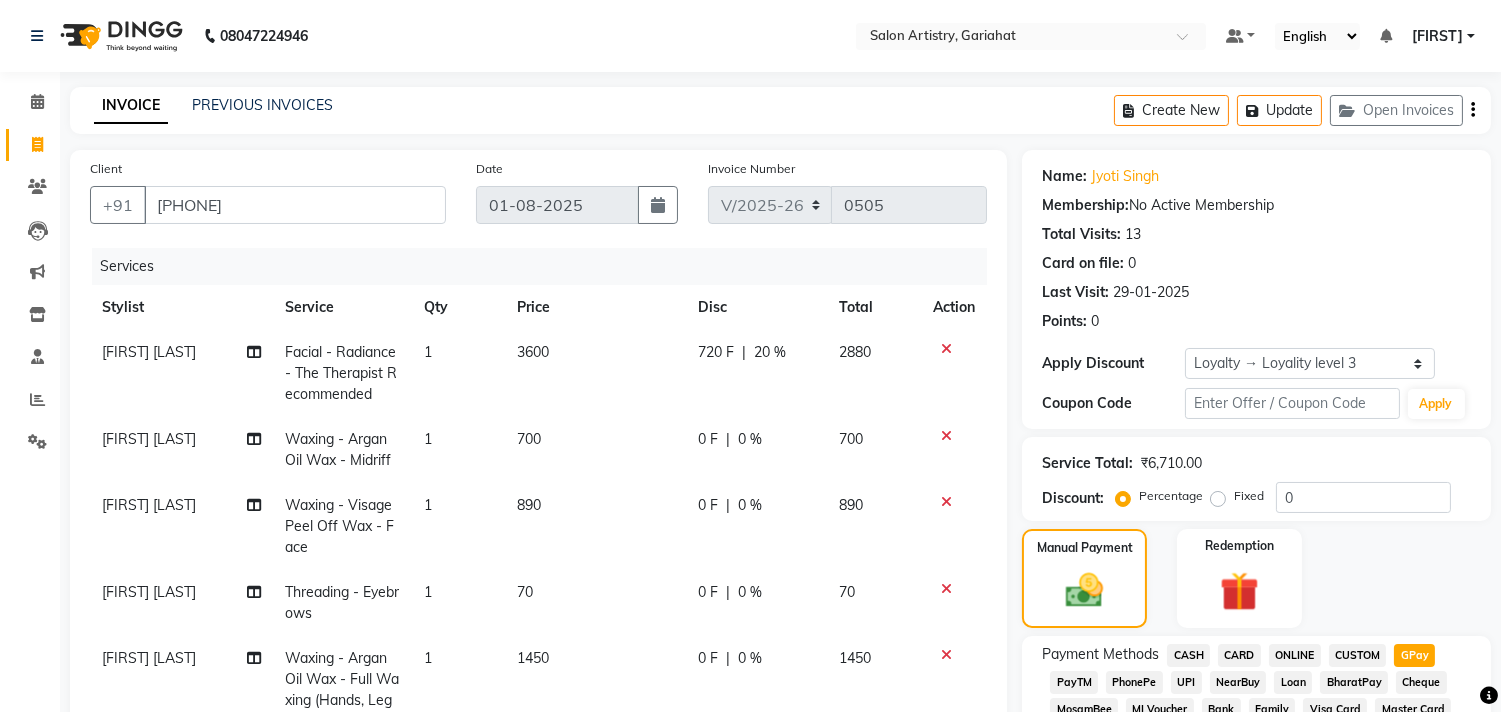 click on "720 F | 20 %" 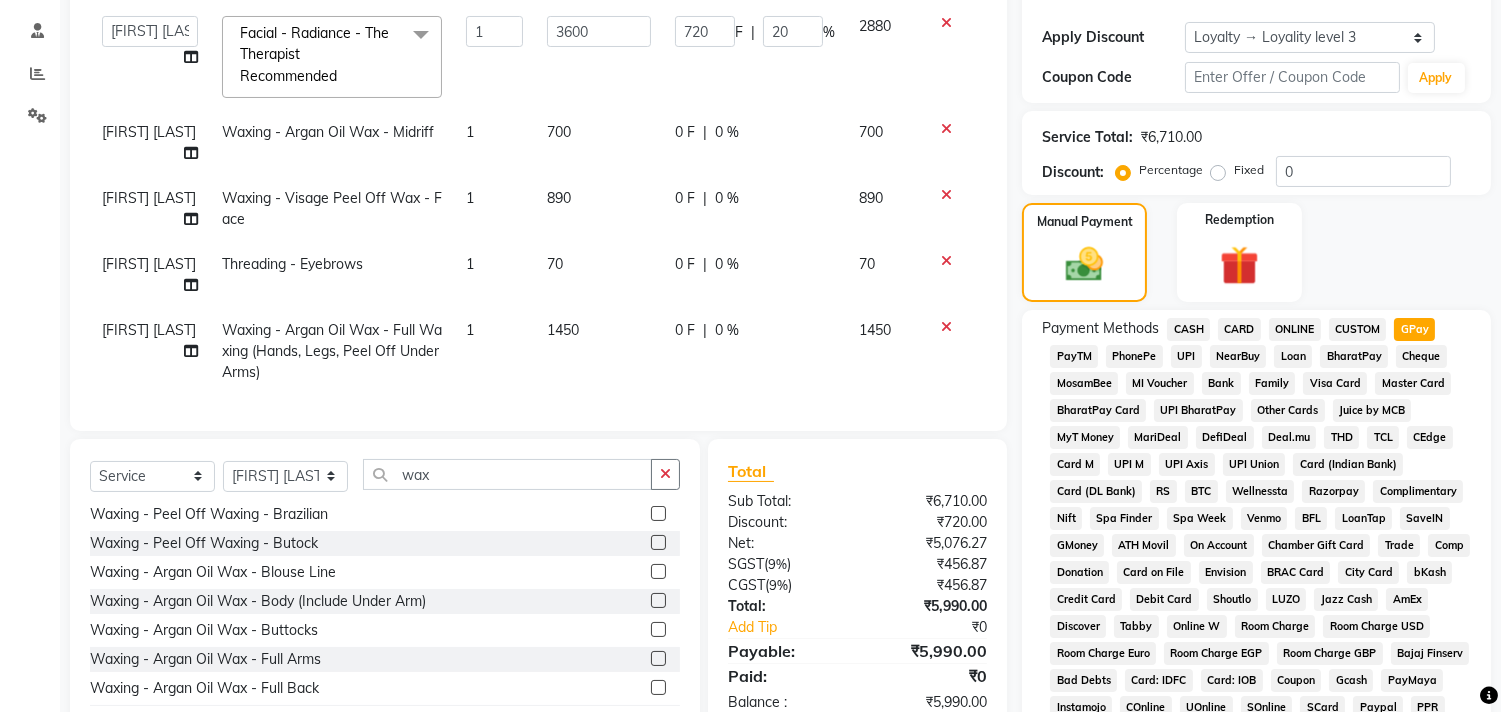 scroll, scrollTop: 333, scrollLeft: 0, axis: vertical 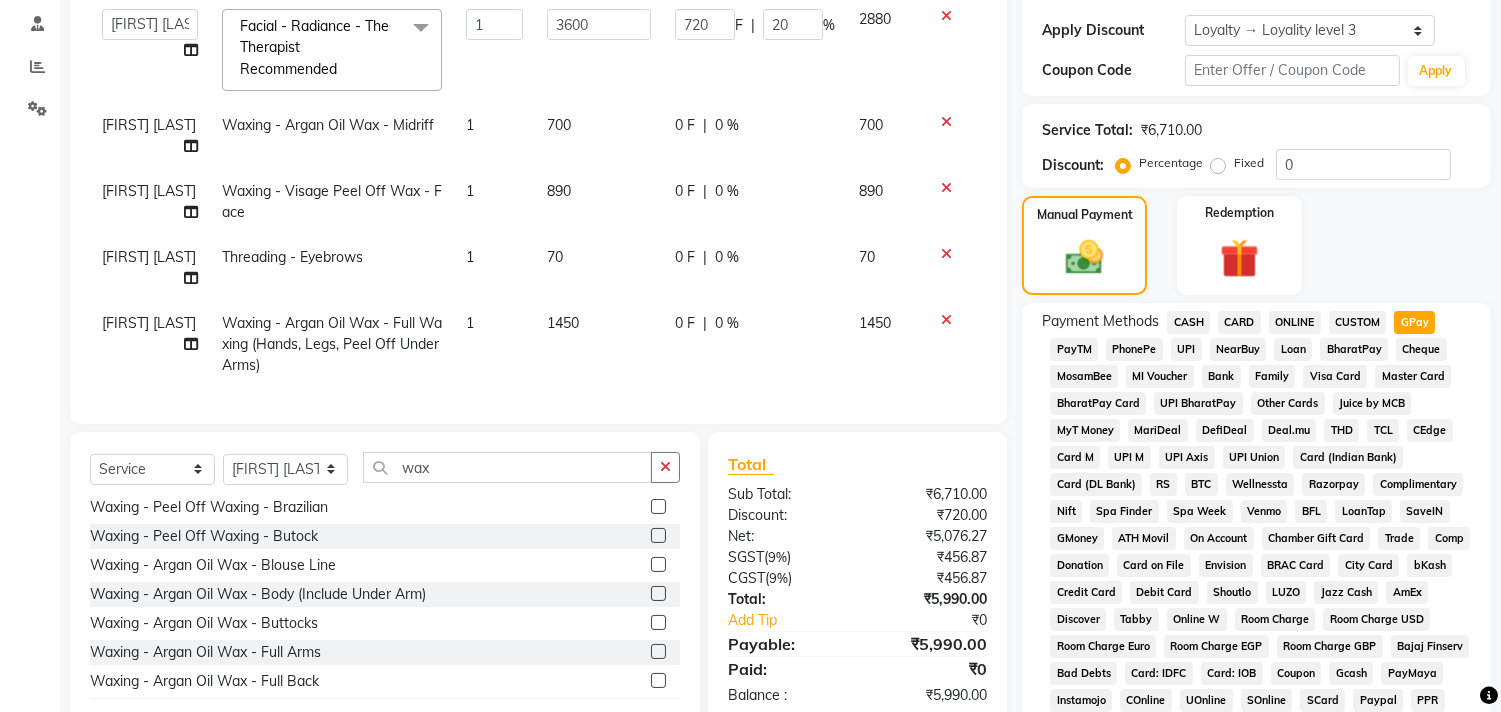 click on "CARD" 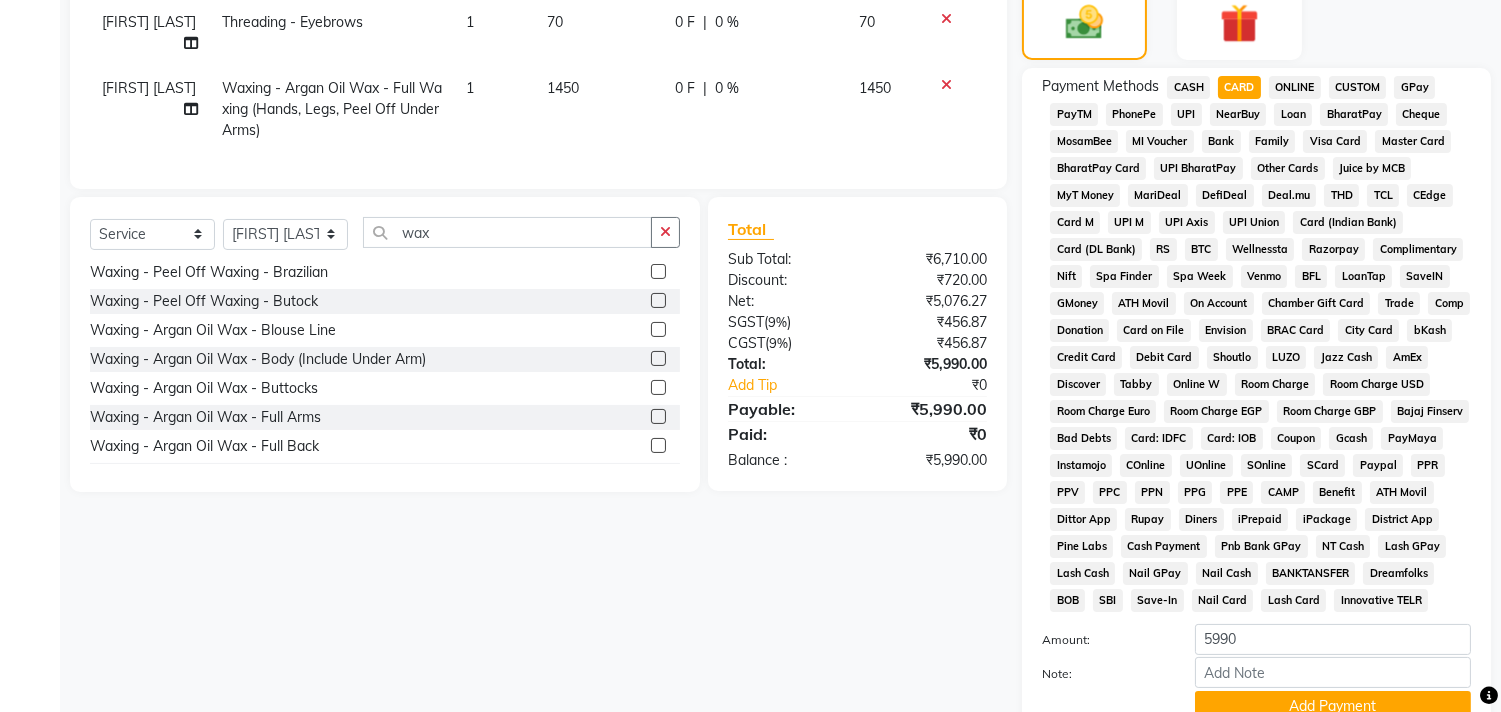 scroll, scrollTop: 626, scrollLeft: 0, axis: vertical 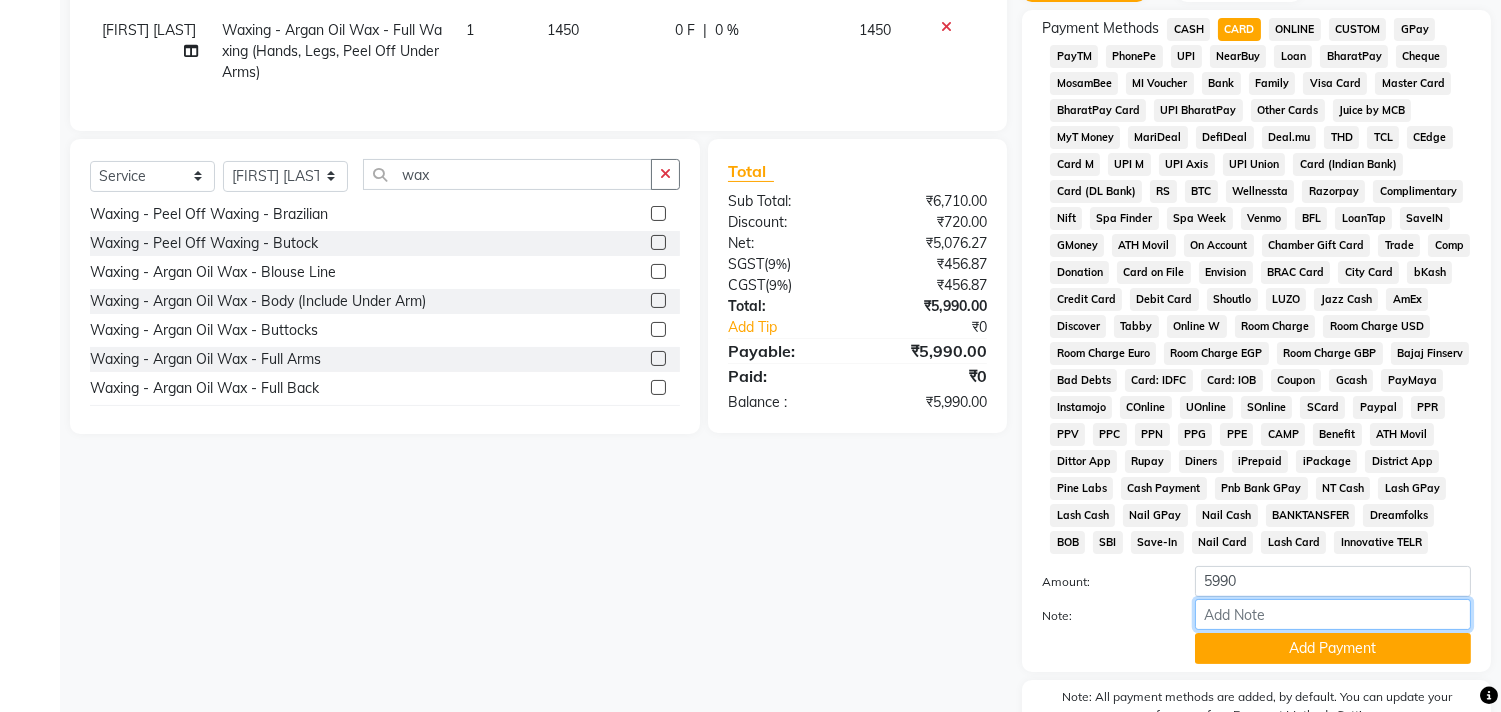 drag, startPoint x: 1260, startPoint y: 620, endPoint x: 1282, endPoint y: 626, distance: 22.803509 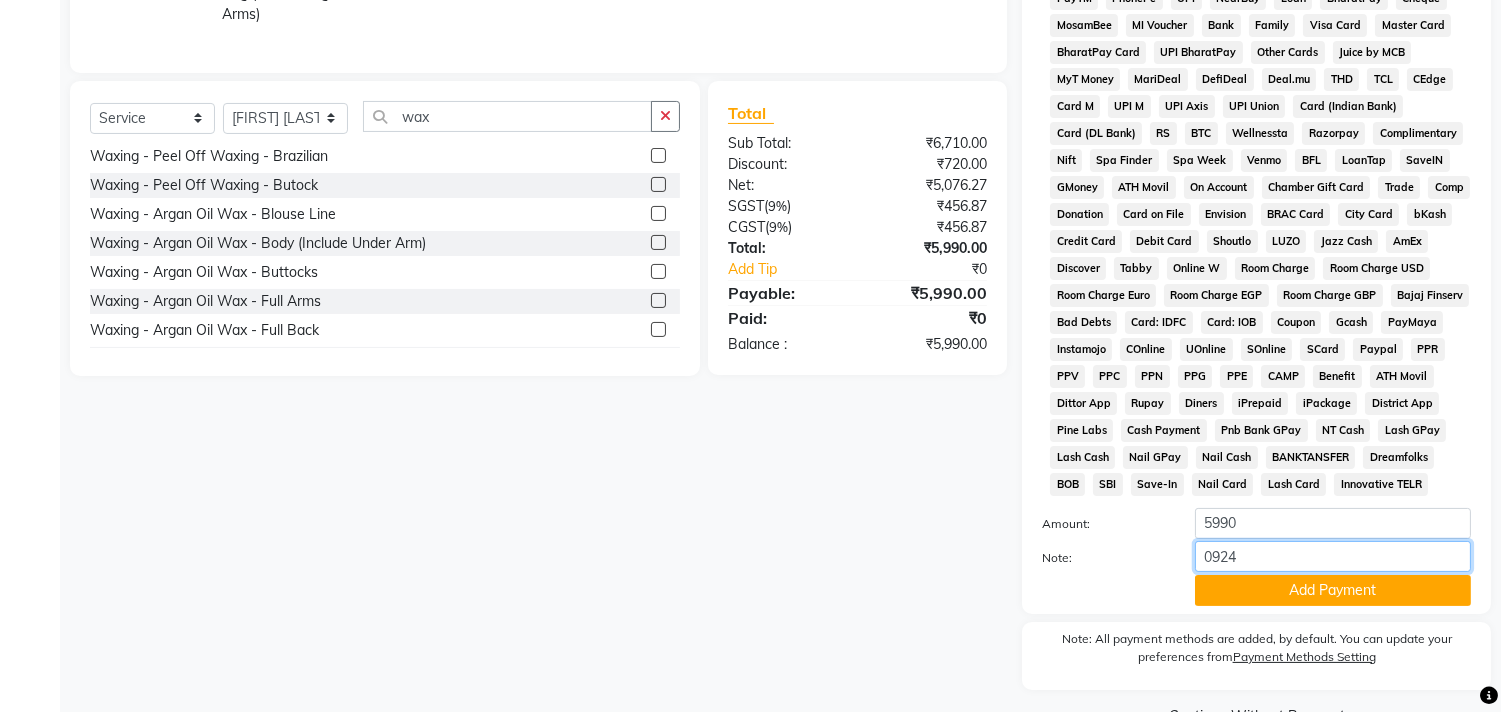 scroll, scrollTop: 626, scrollLeft: 0, axis: vertical 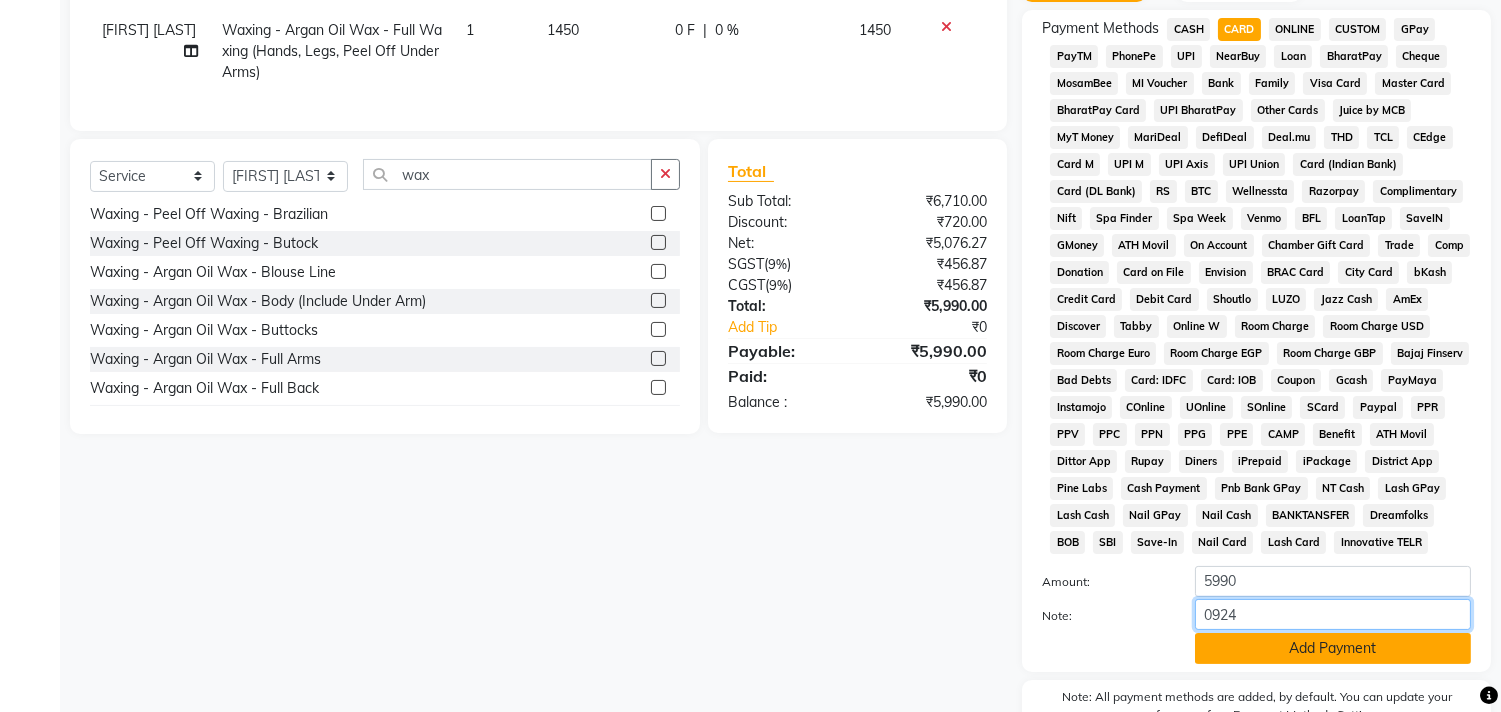 type on "0924" 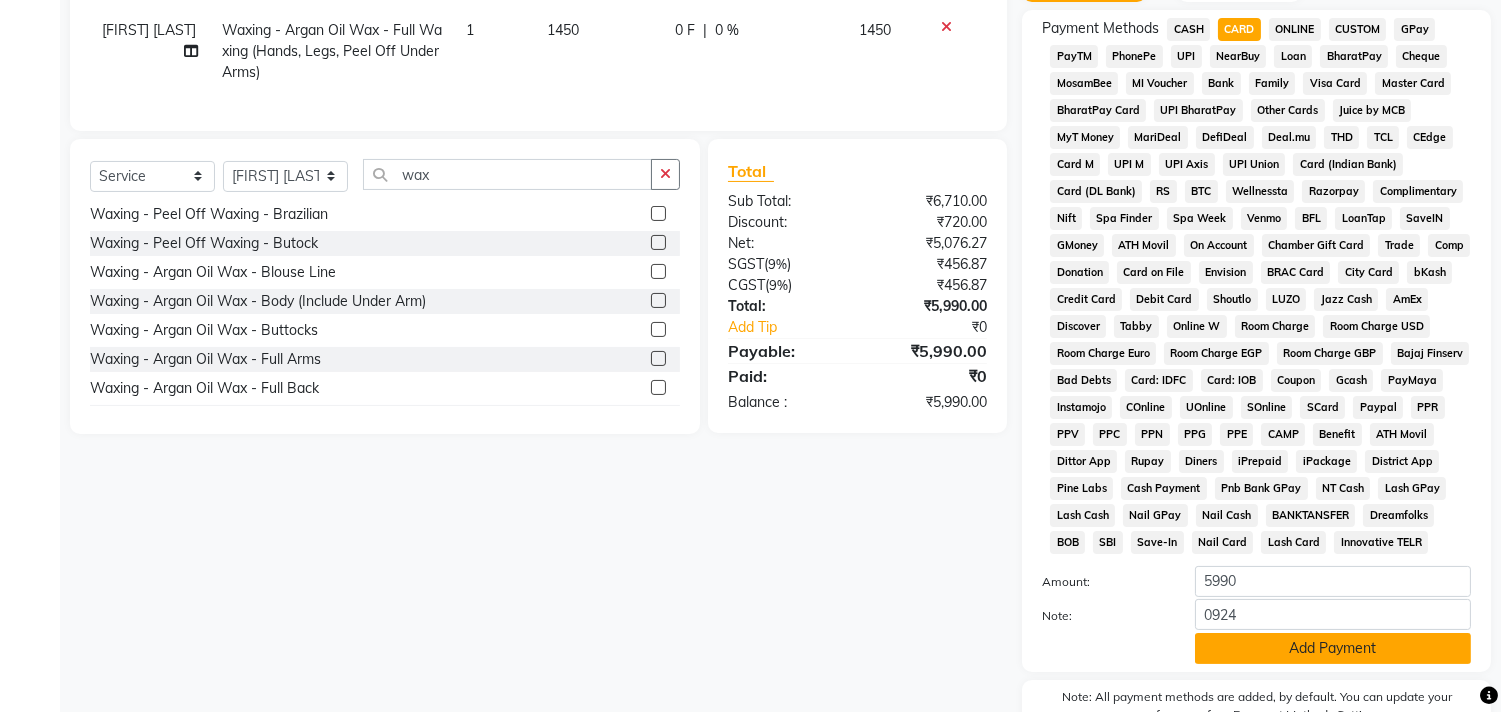 click on "Add Payment" 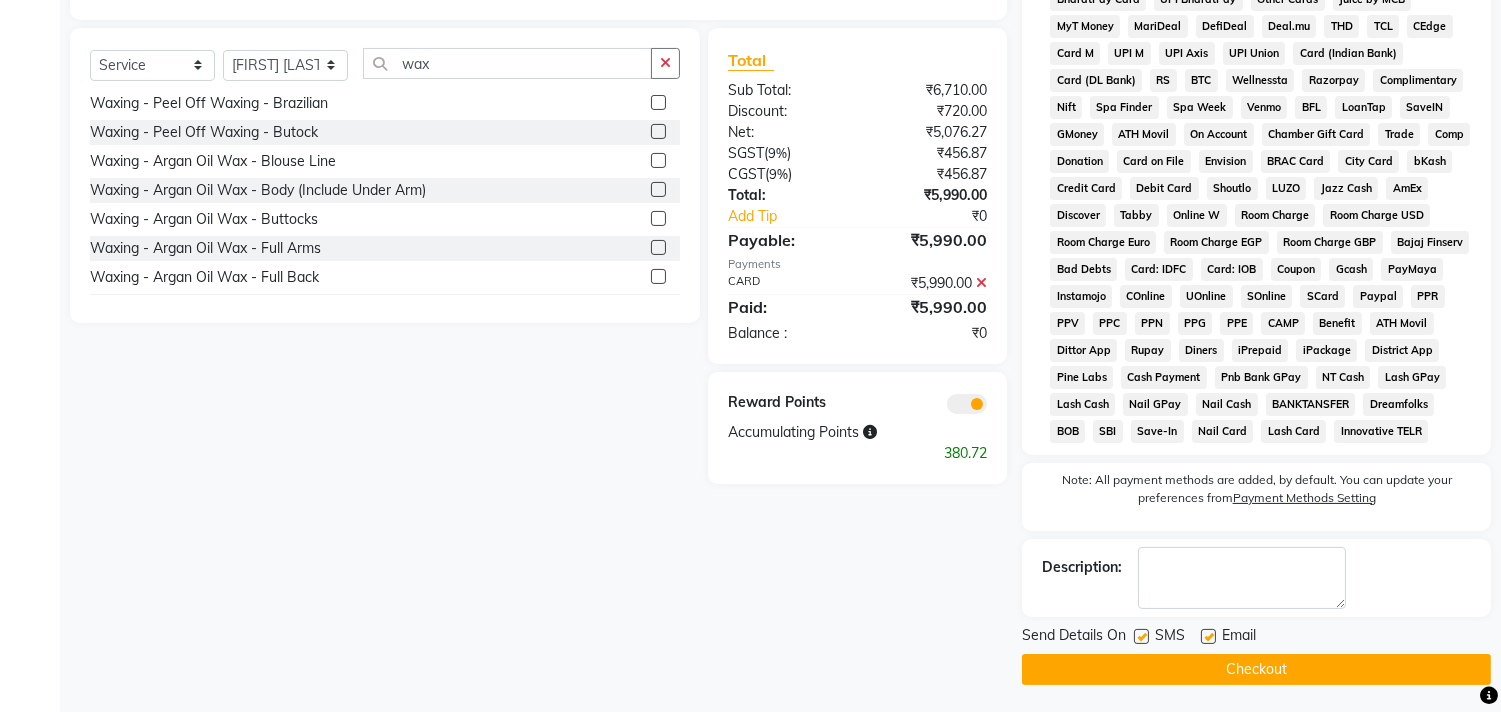 scroll, scrollTop: 744, scrollLeft: 0, axis: vertical 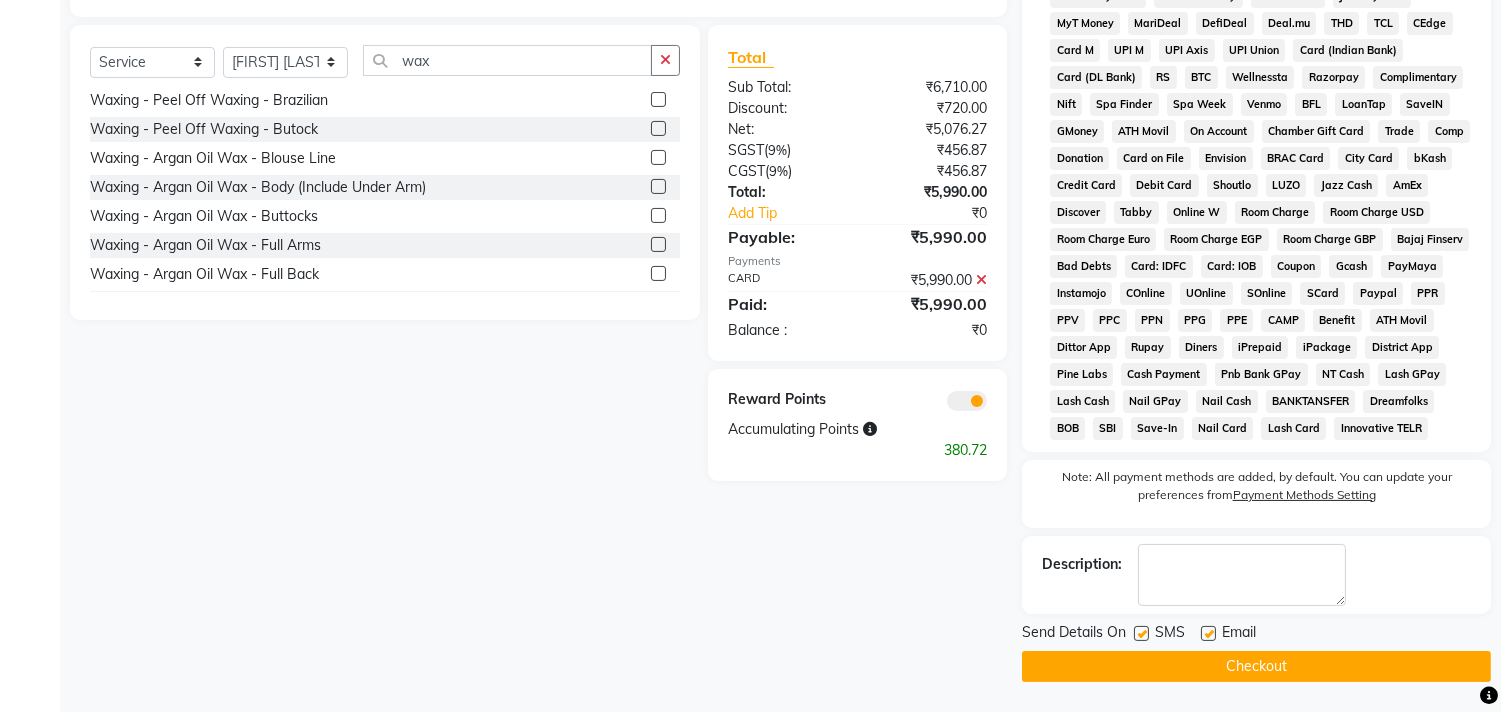 click on "Checkout" 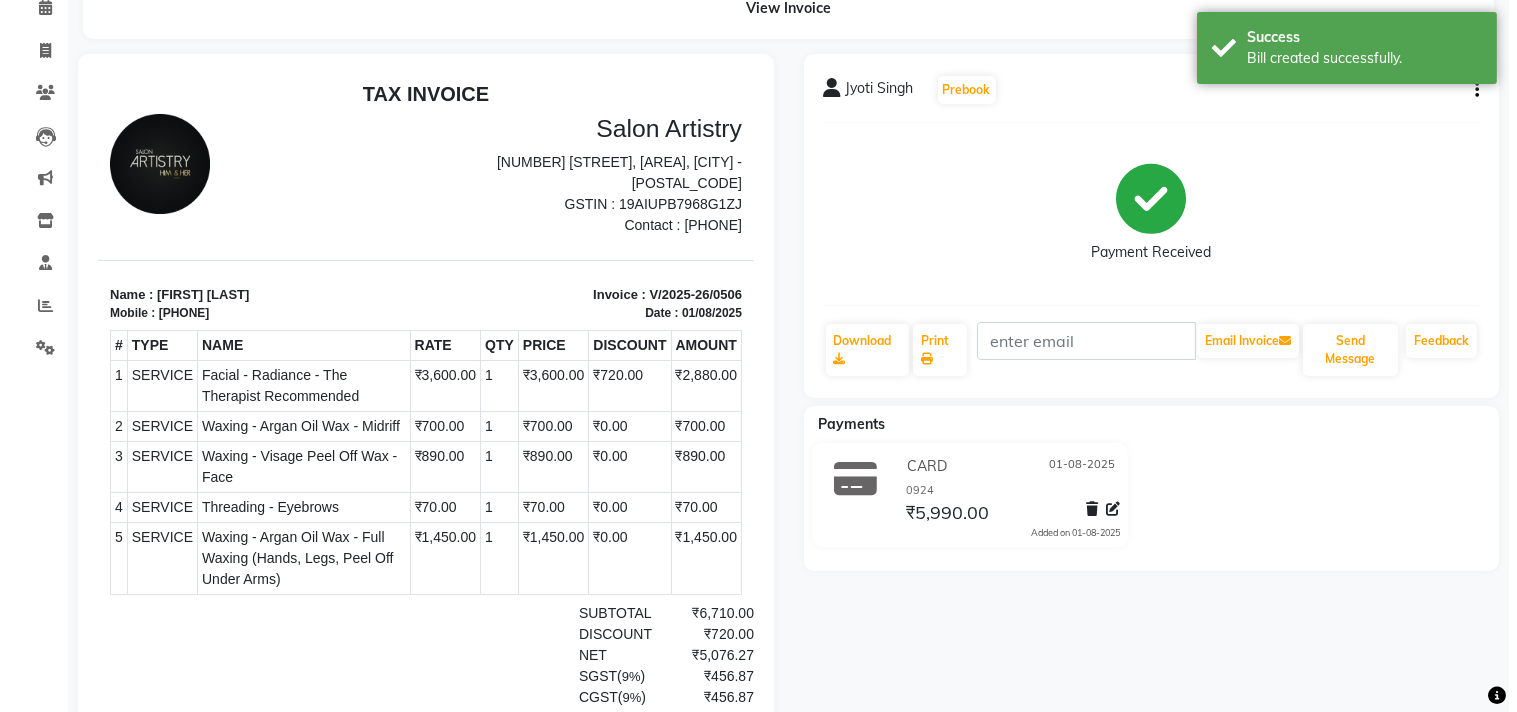 scroll, scrollTop: 0, scrollLeft: 0, axis: both 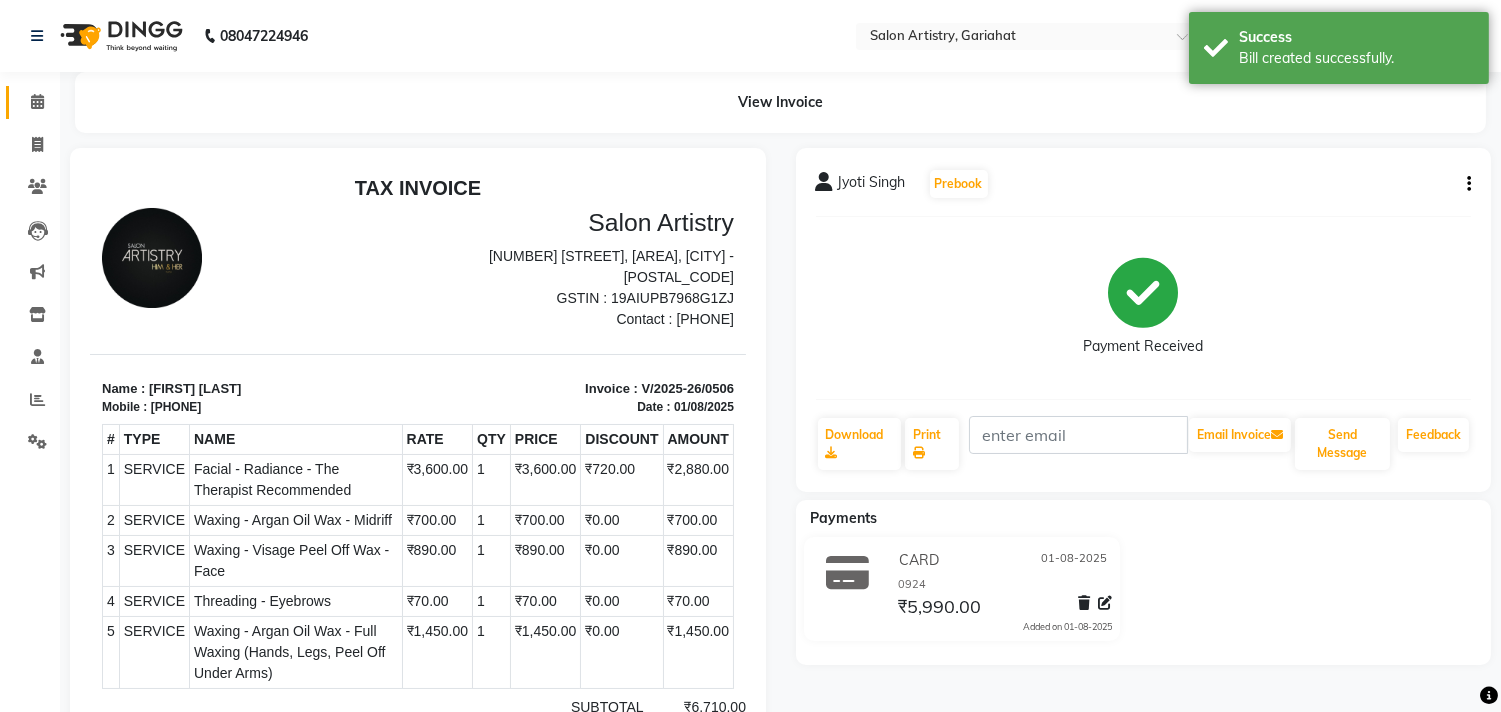click on "Calendar" 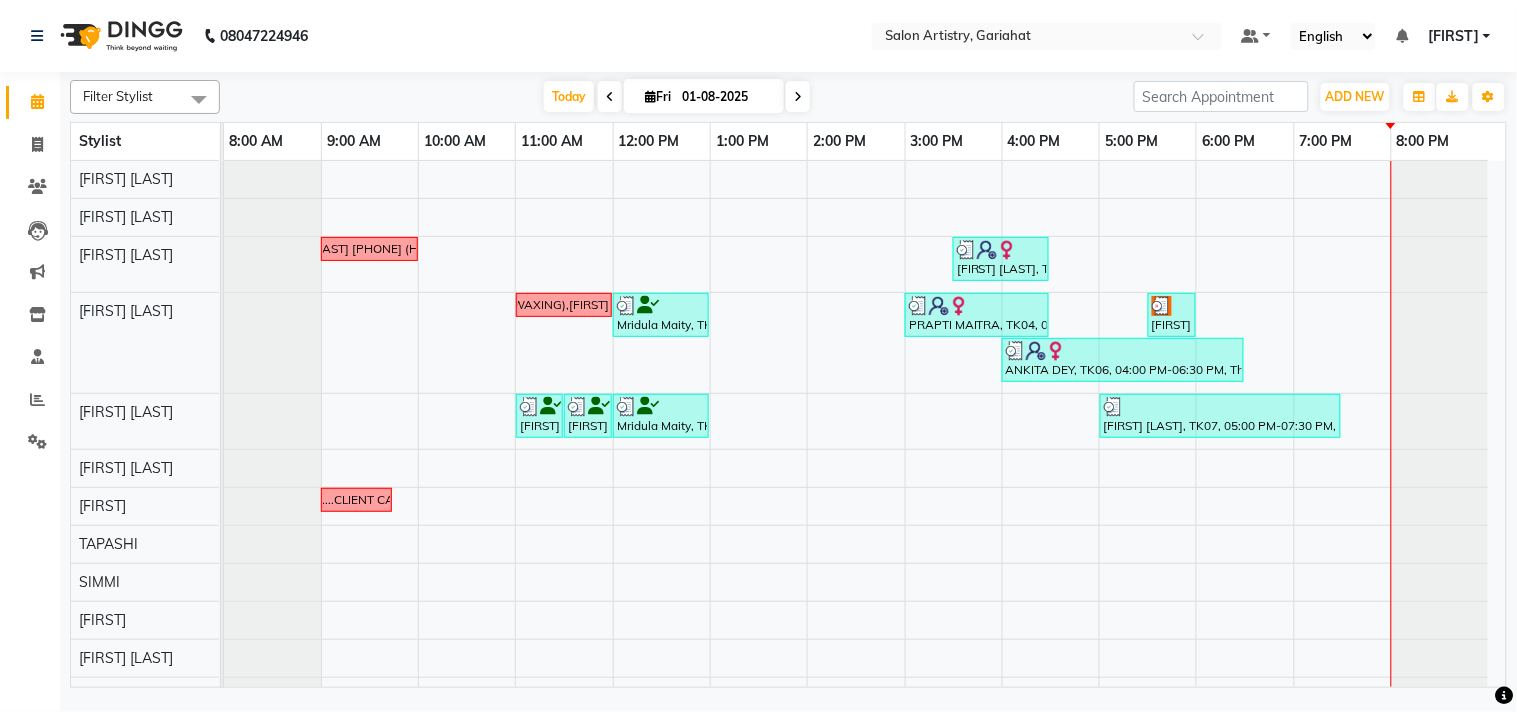 scroll, scrollTop: 68, scrollLeft: 0, axis: vertical 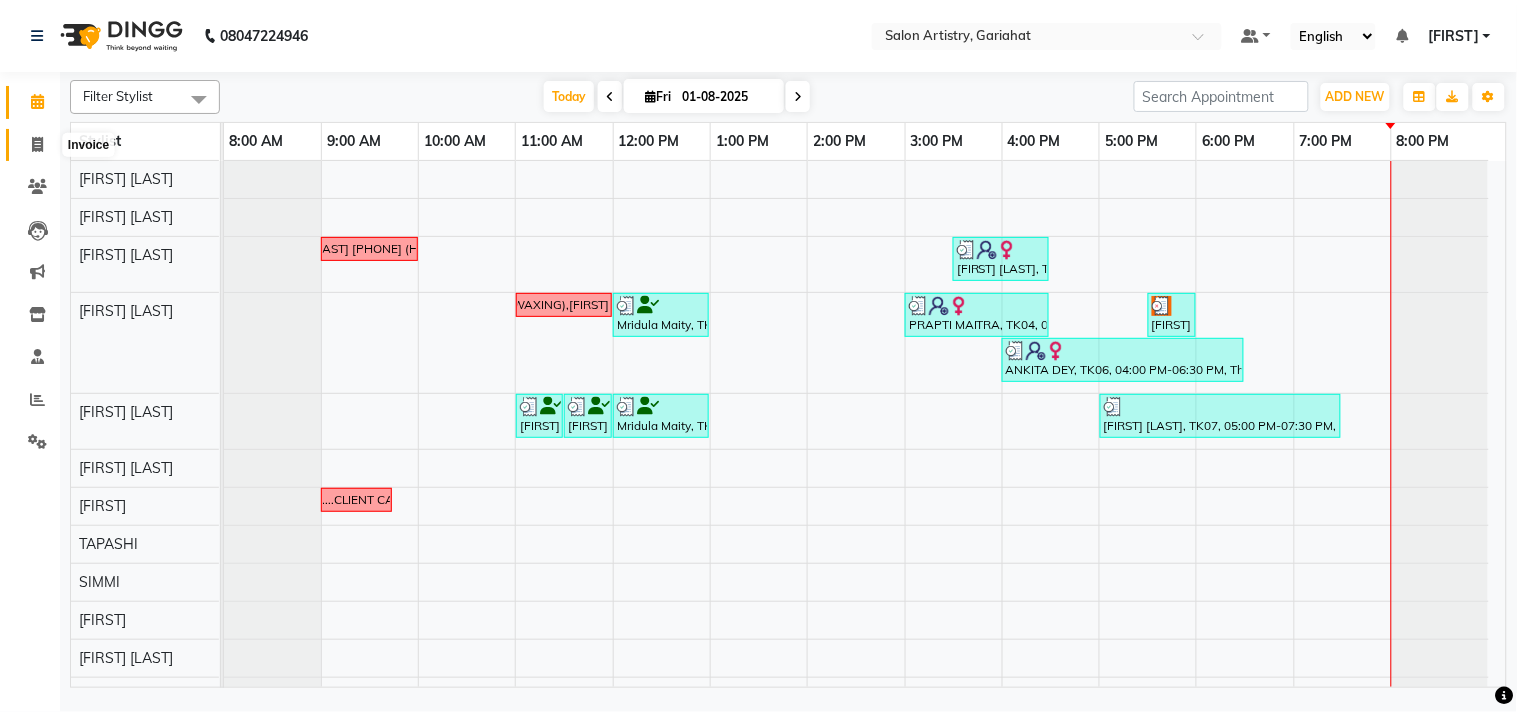 click 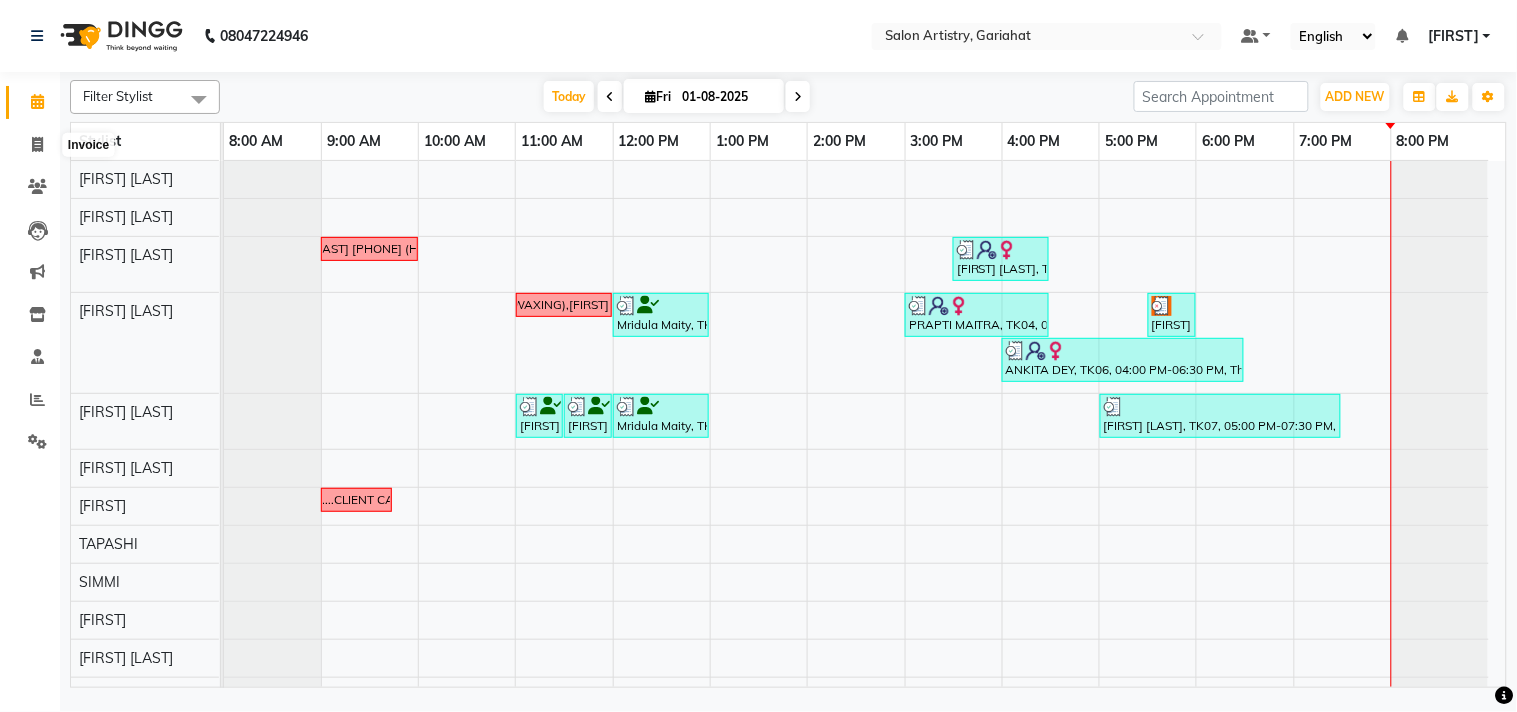select on "service" 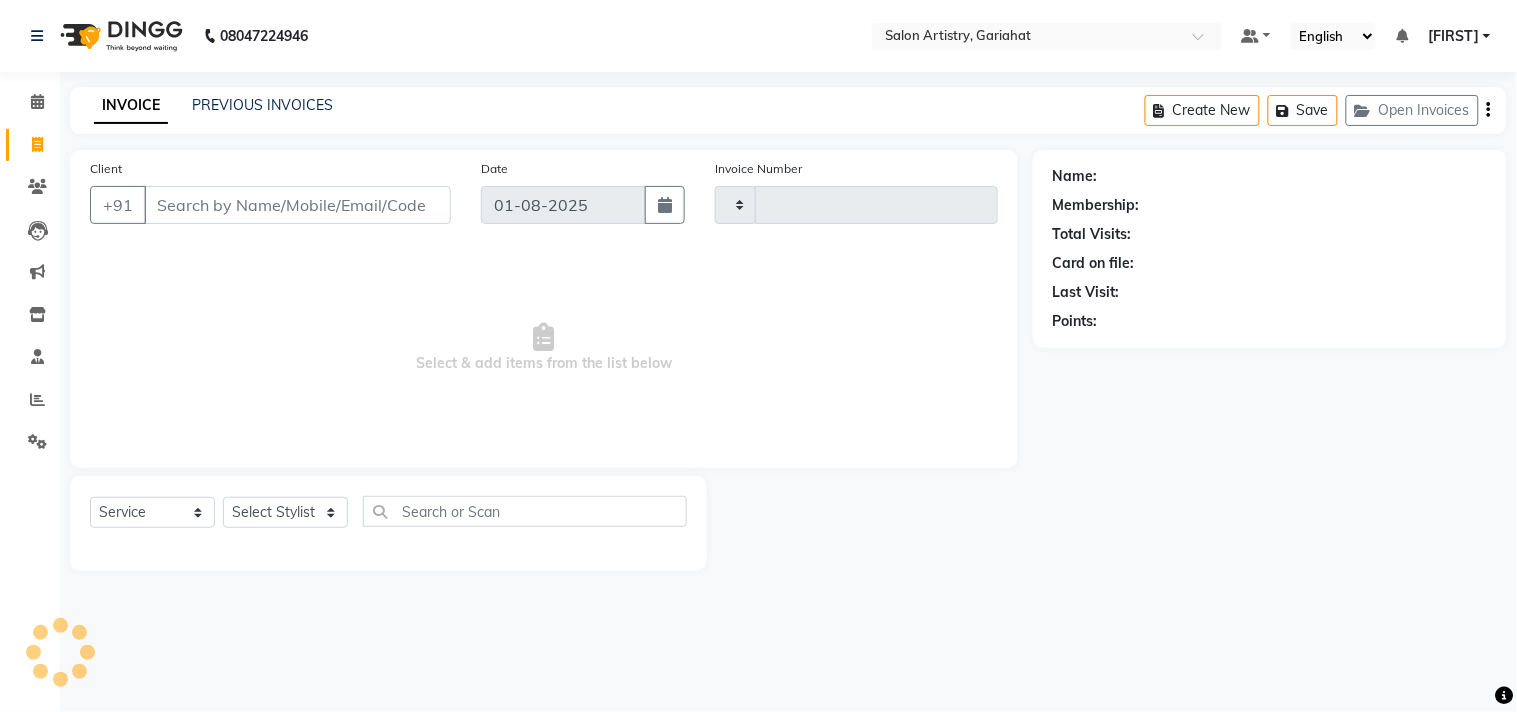type on "0507" 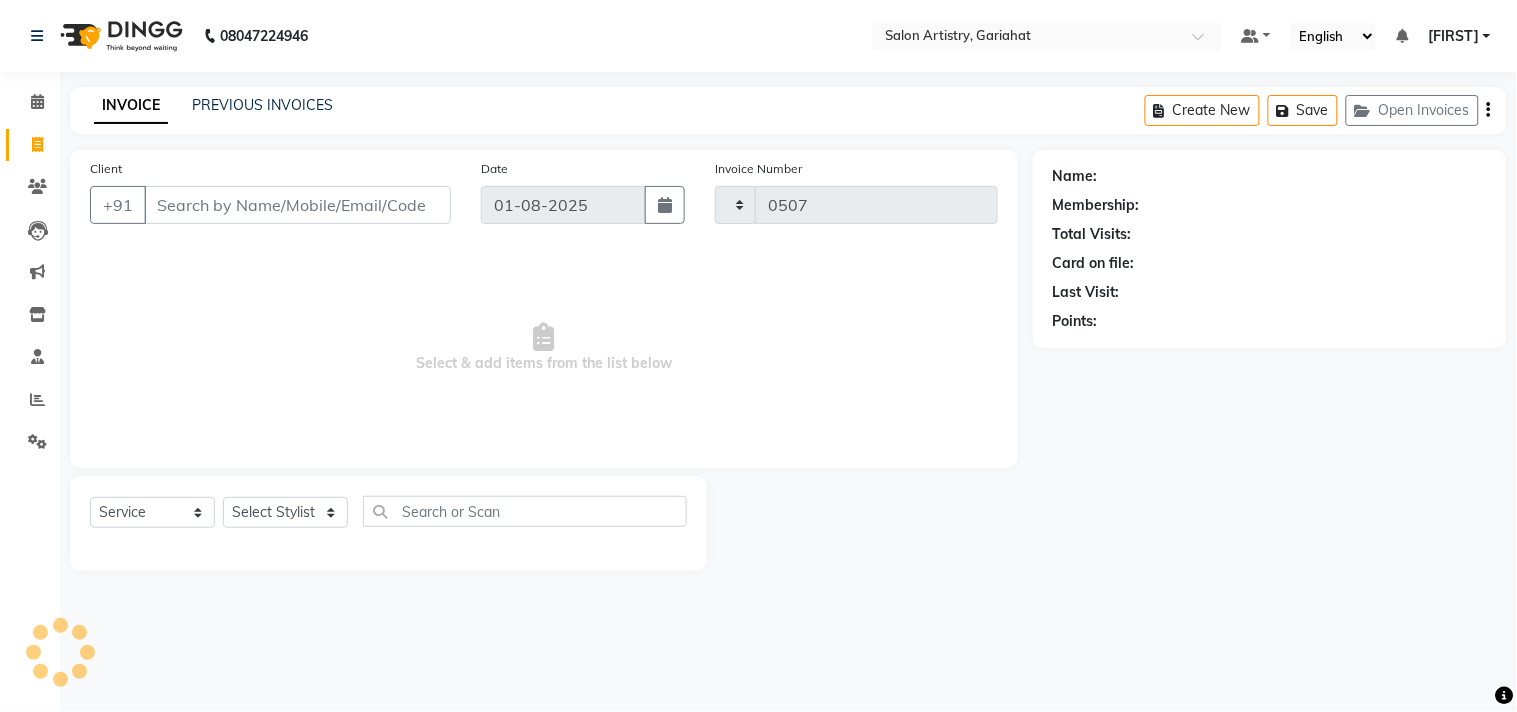 select on "8368" 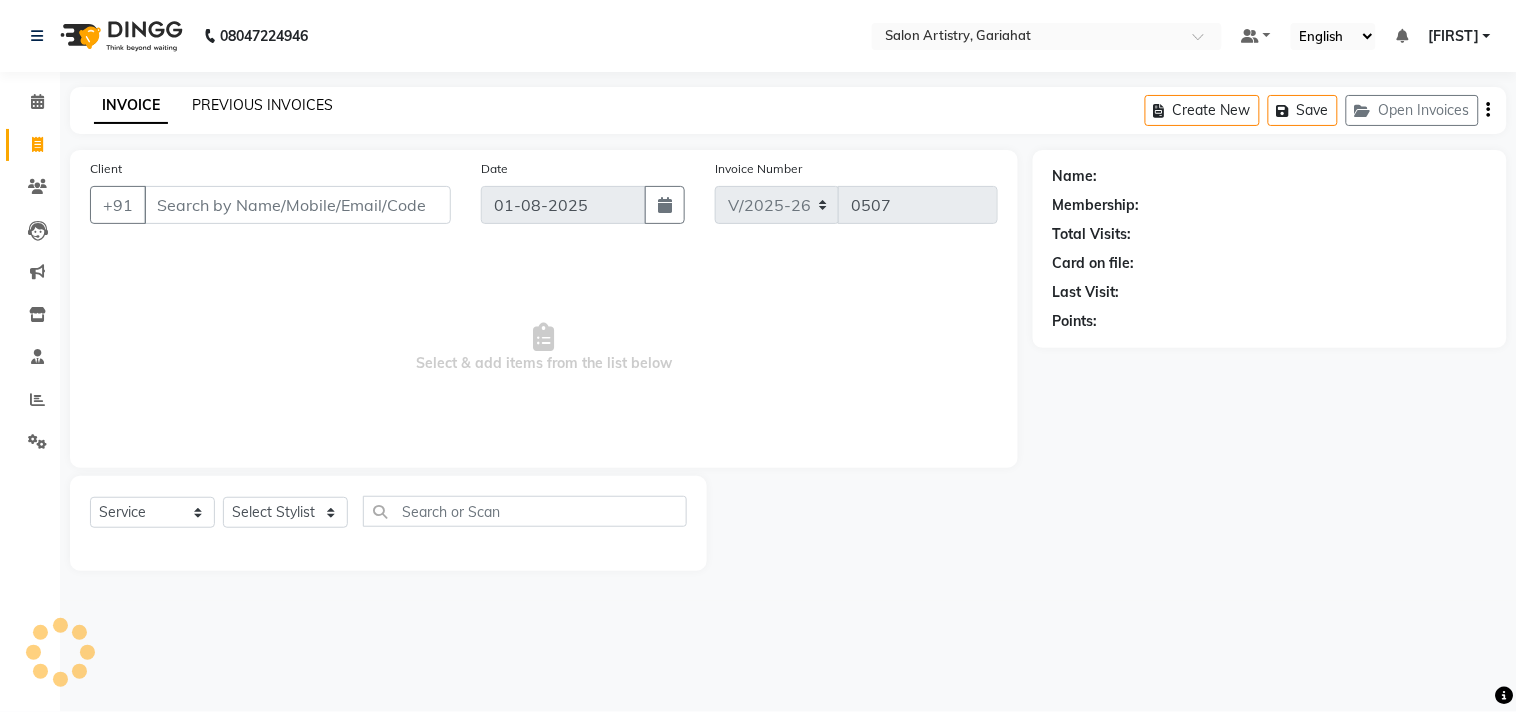 click on "PREVIOUS INVOICES" 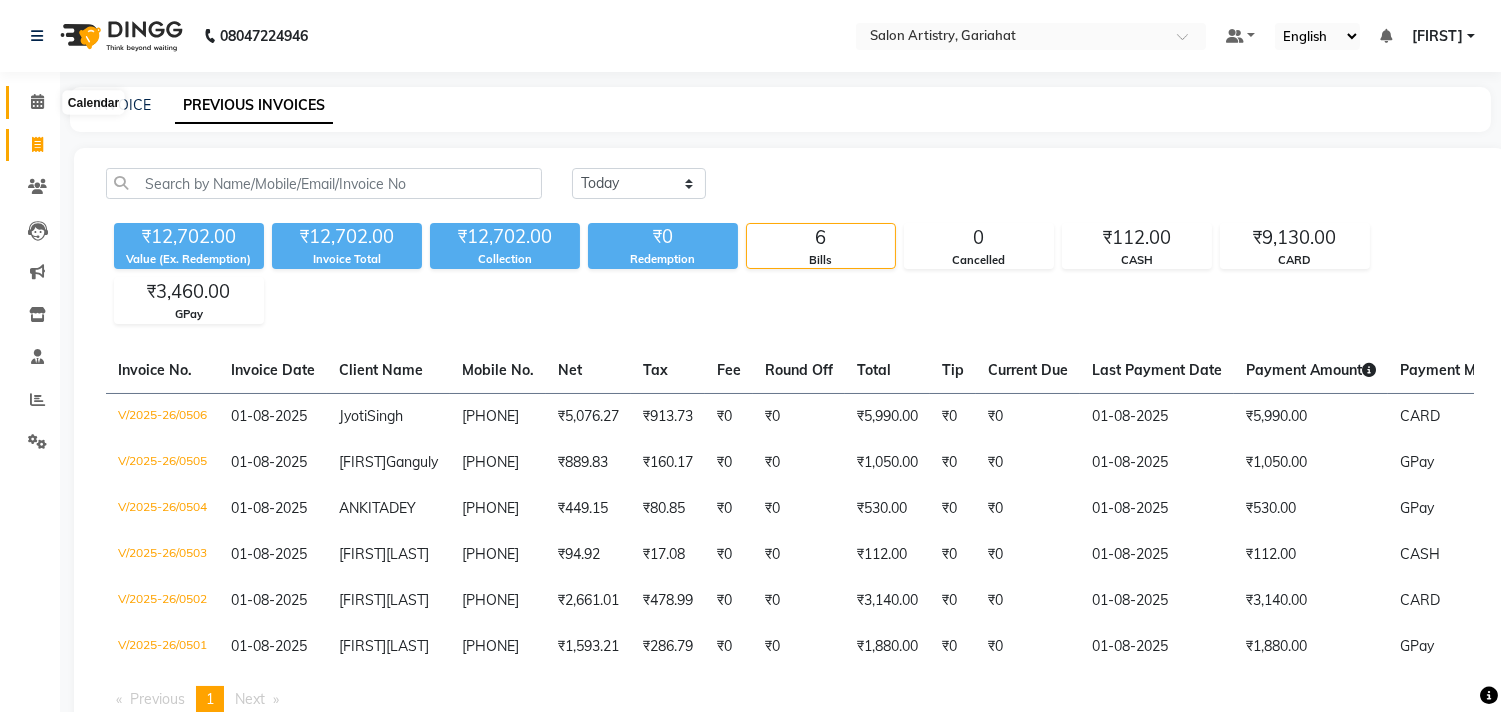 click 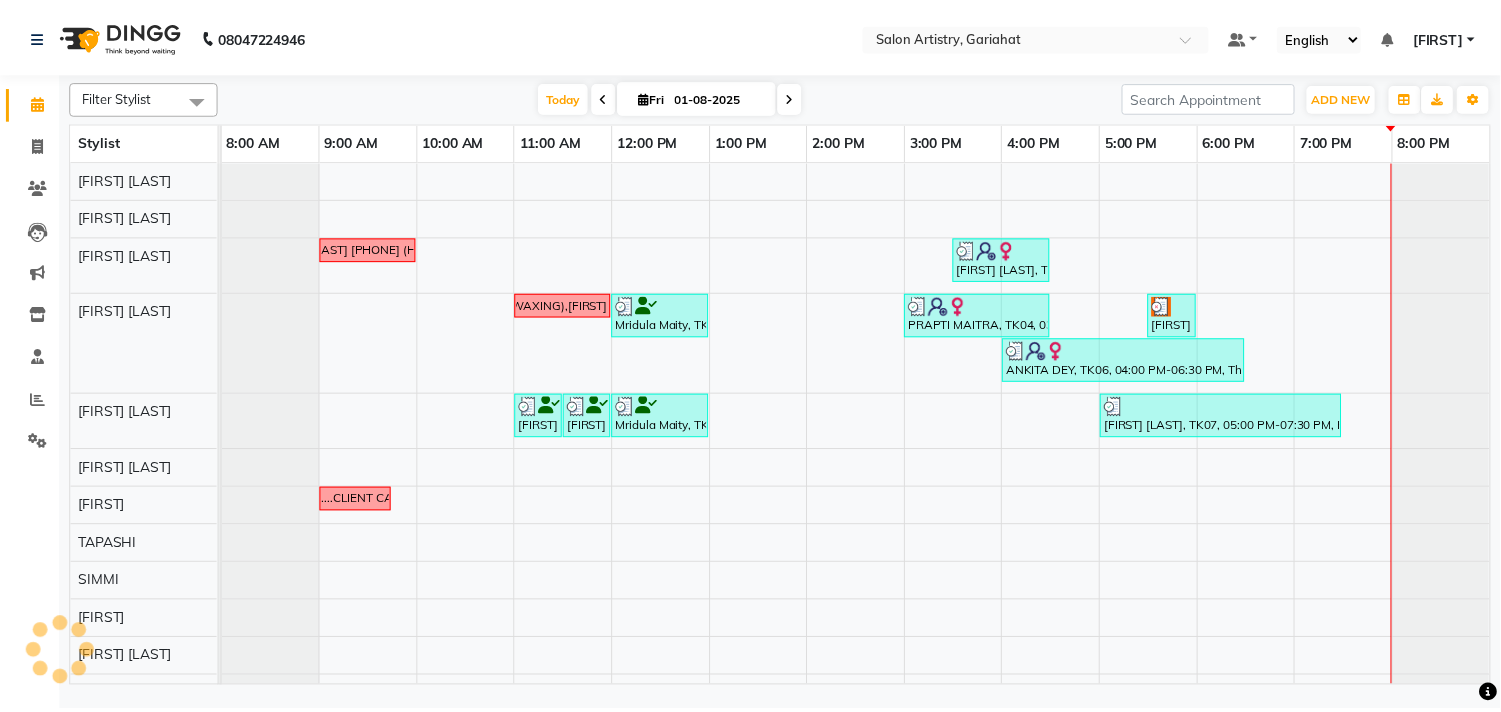 scroll, scrollTop: 0, scrollLeft: 0, axis: both 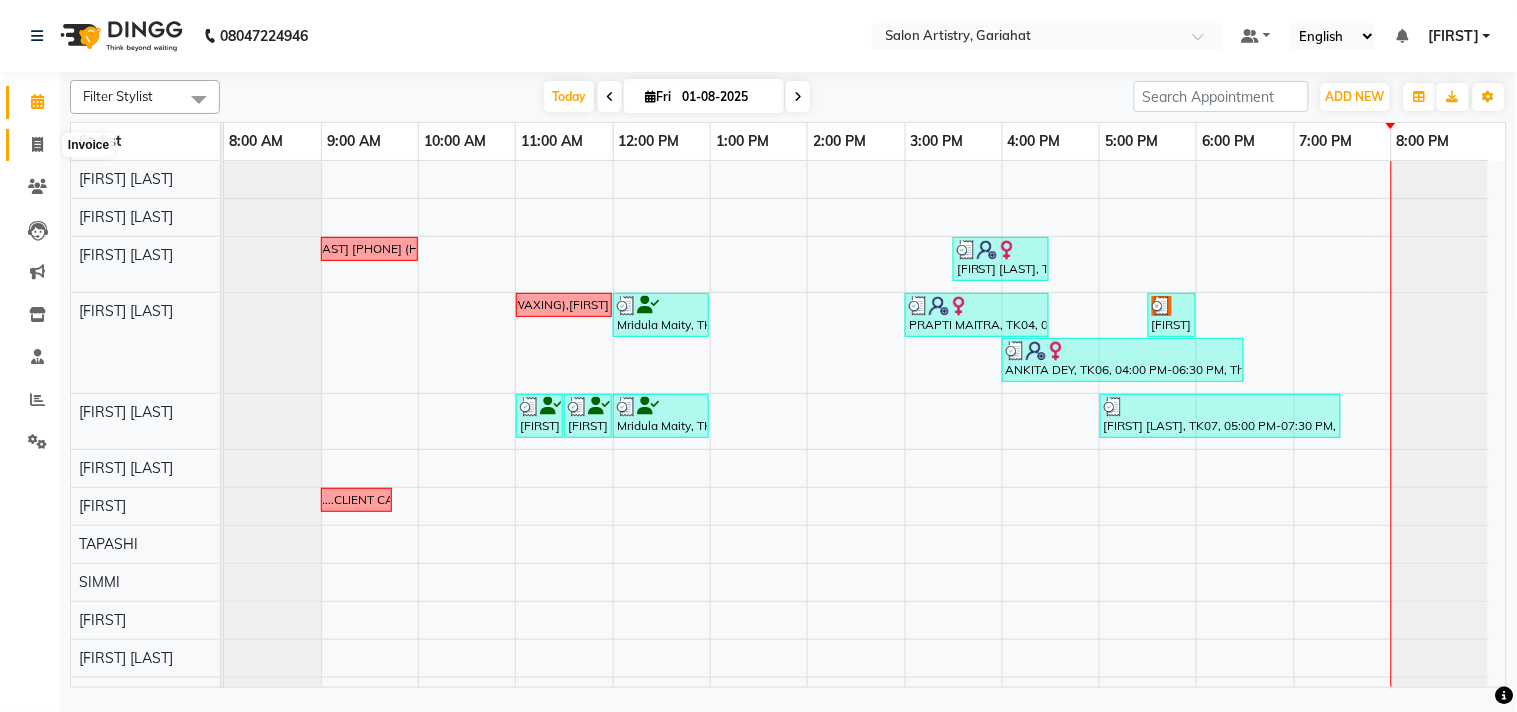 click 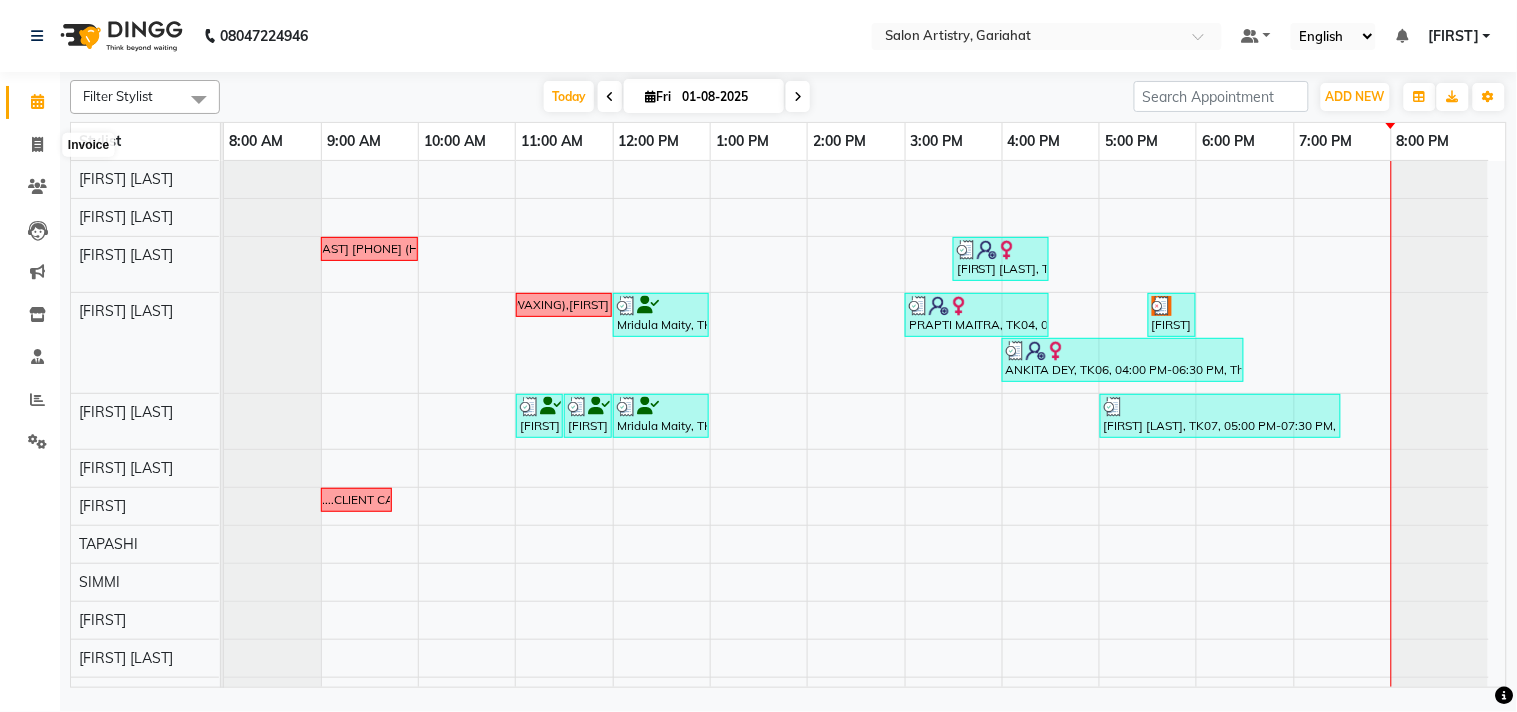 select on "service" 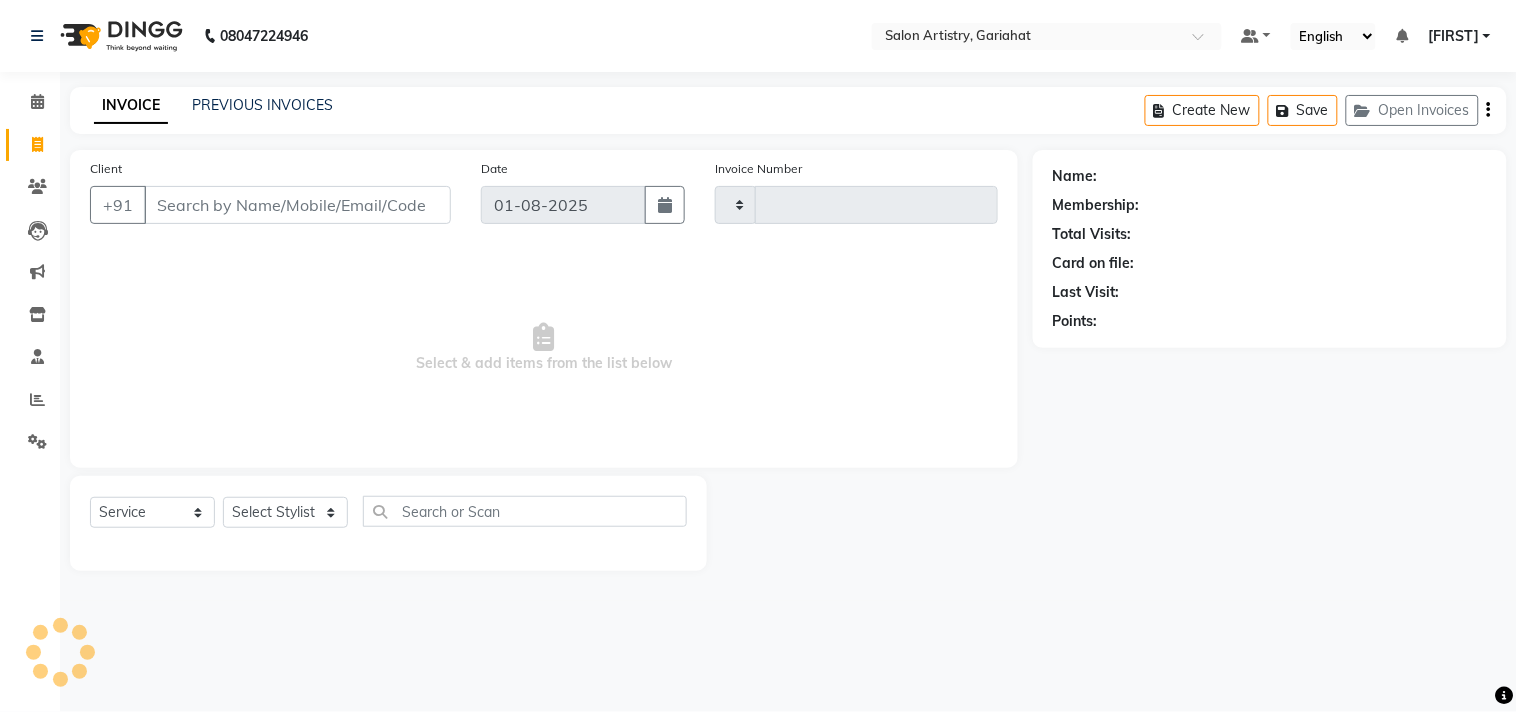 type on "0507" 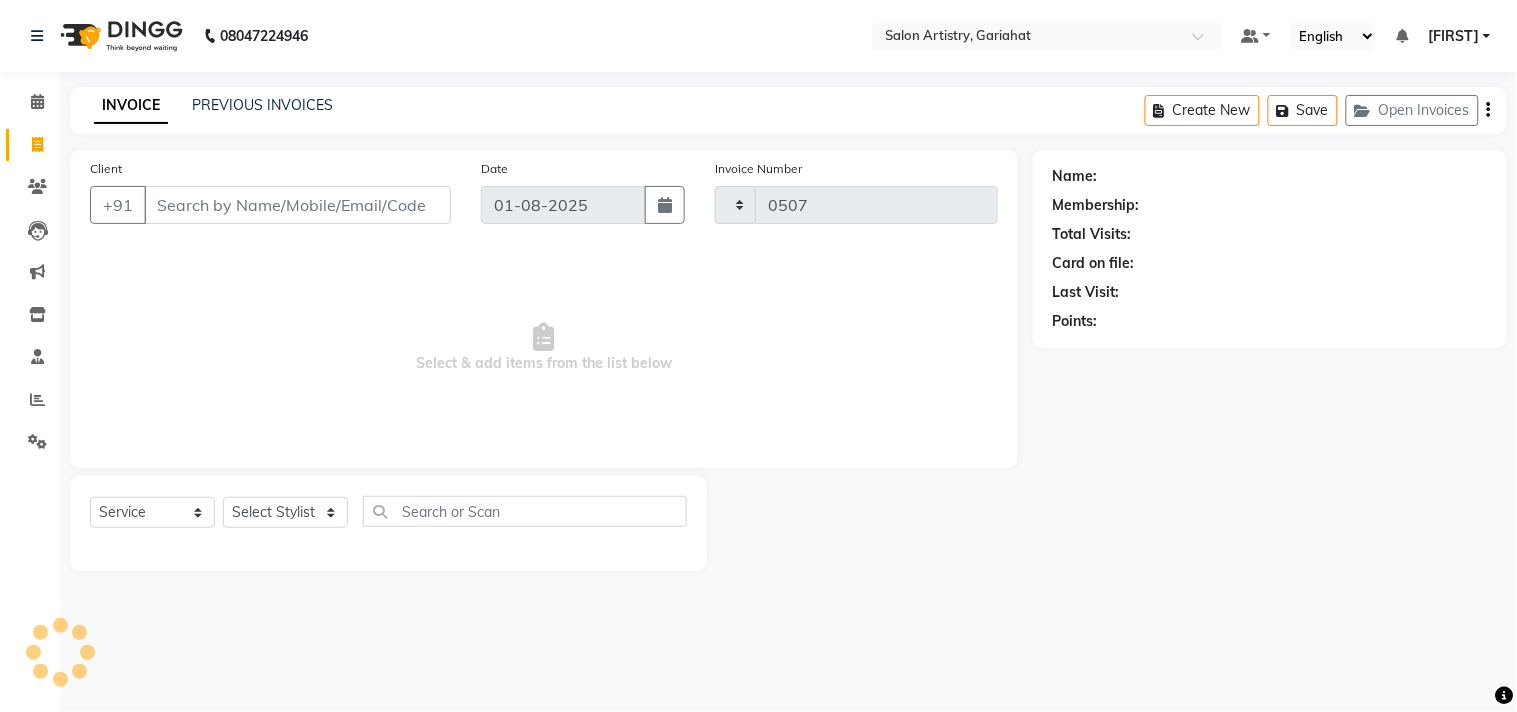 select on "8368" 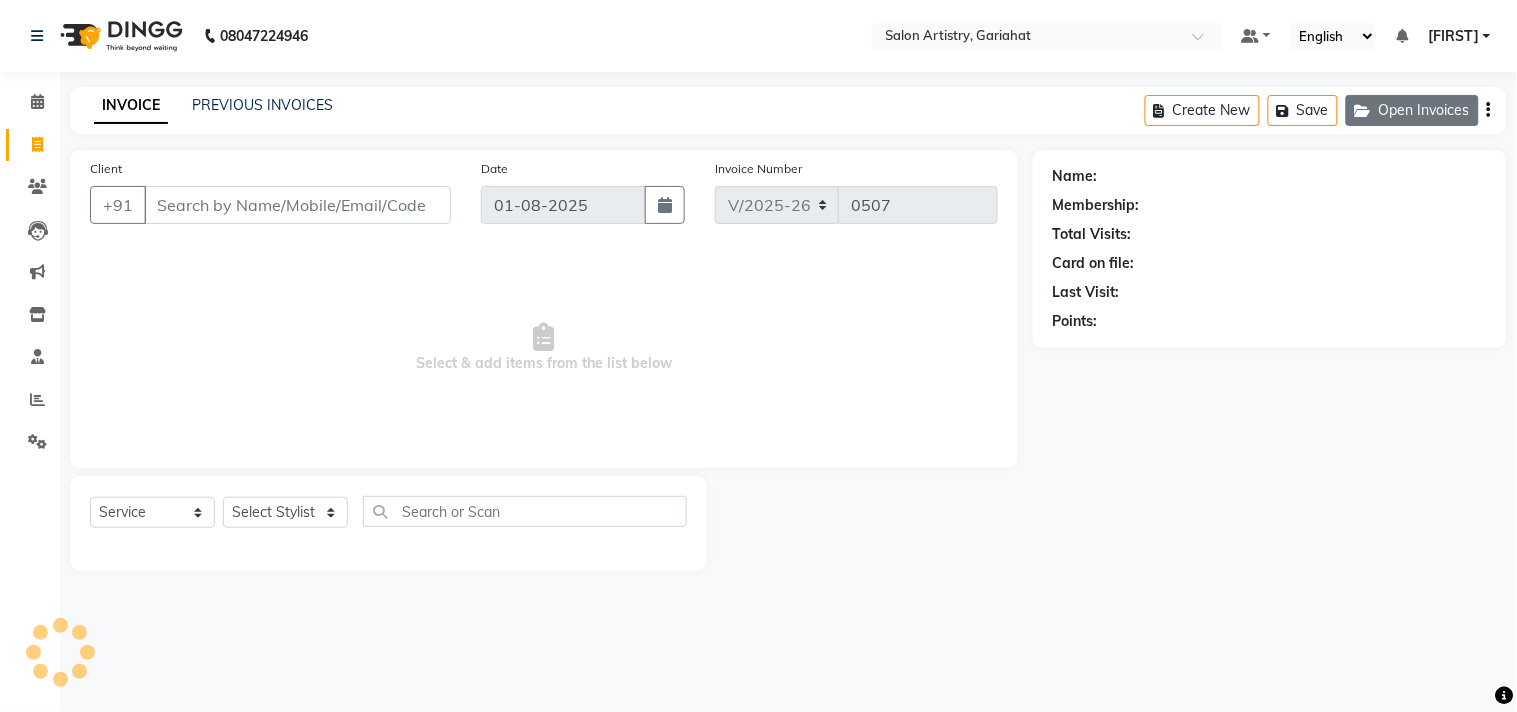 click on "Open Invoices" 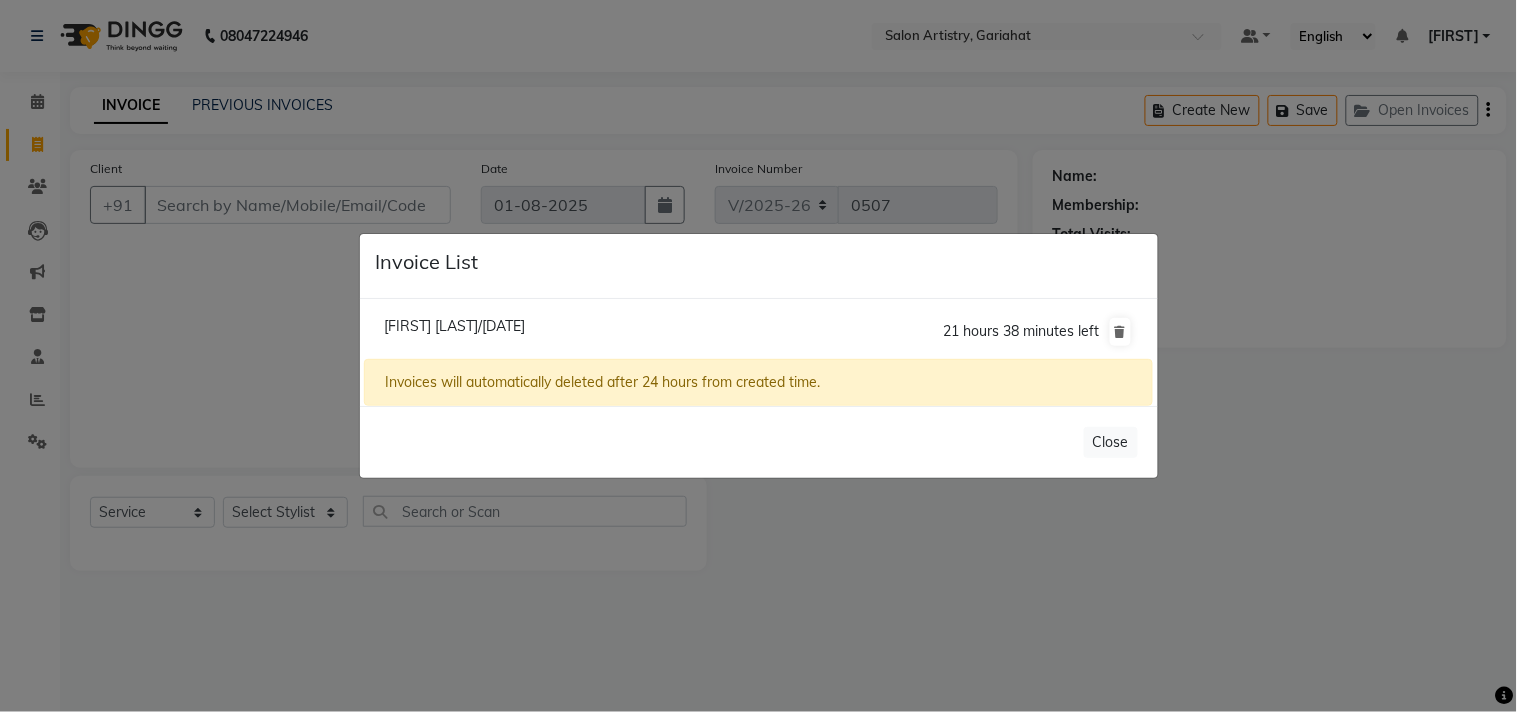 click on "[FIRST] [LAST]/[DATE]" 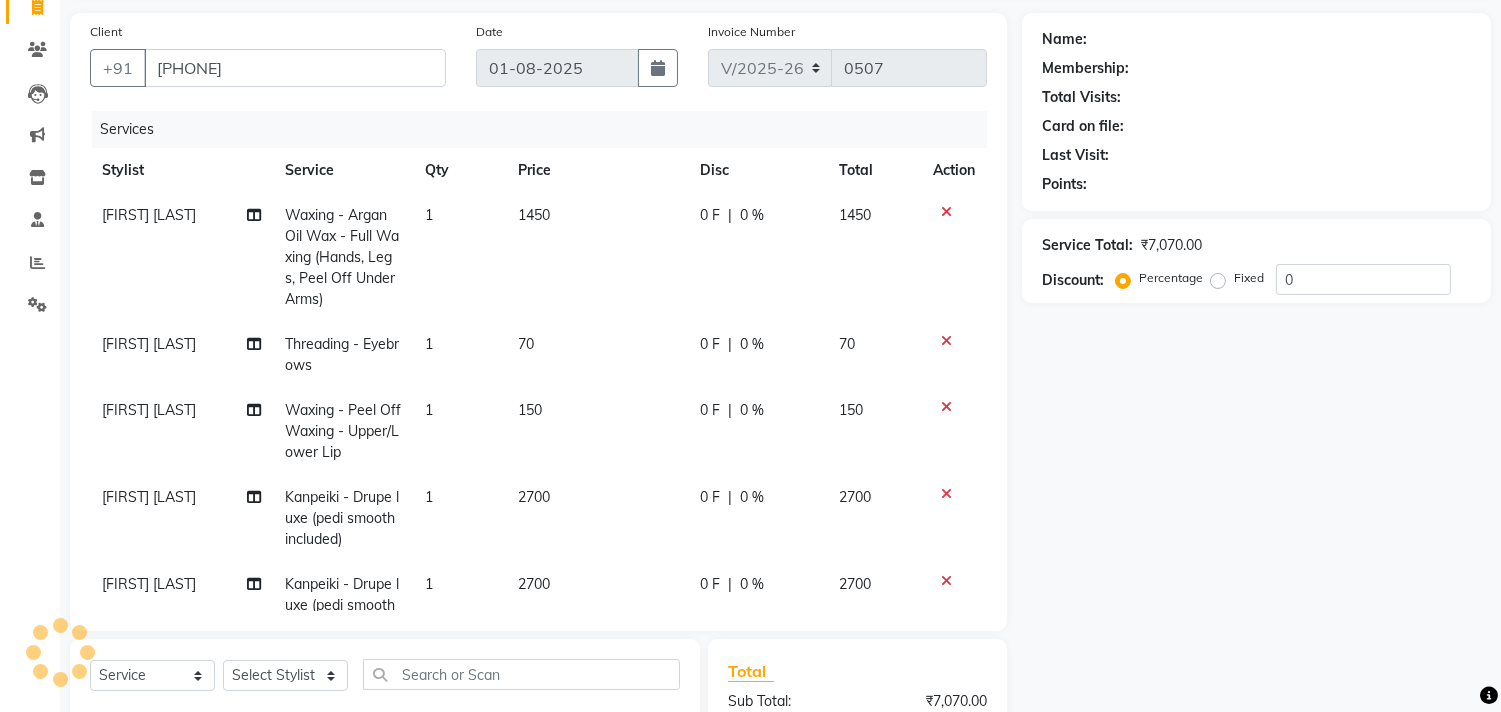 scroll, scrollTop: 111, scrollLeft: 0, axis: vertical 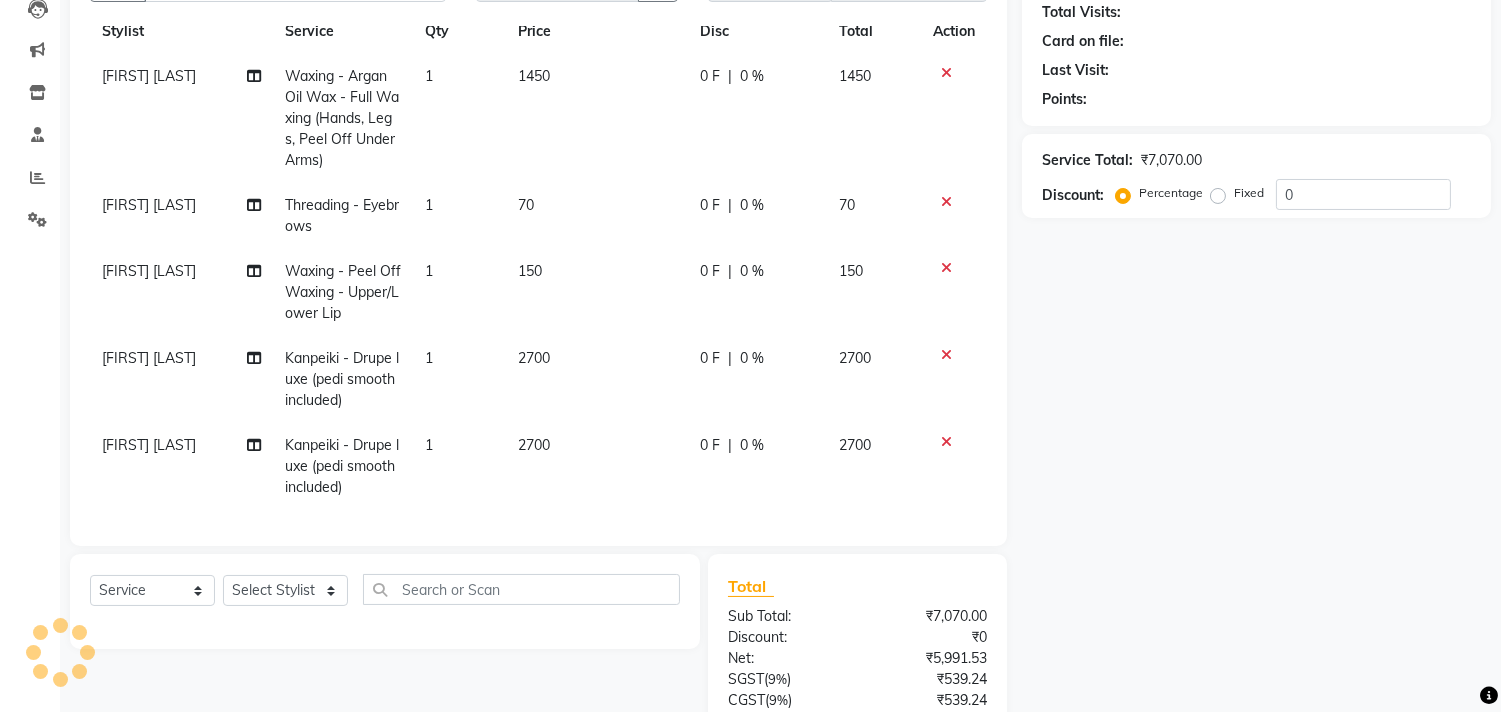 select on "1: Object" 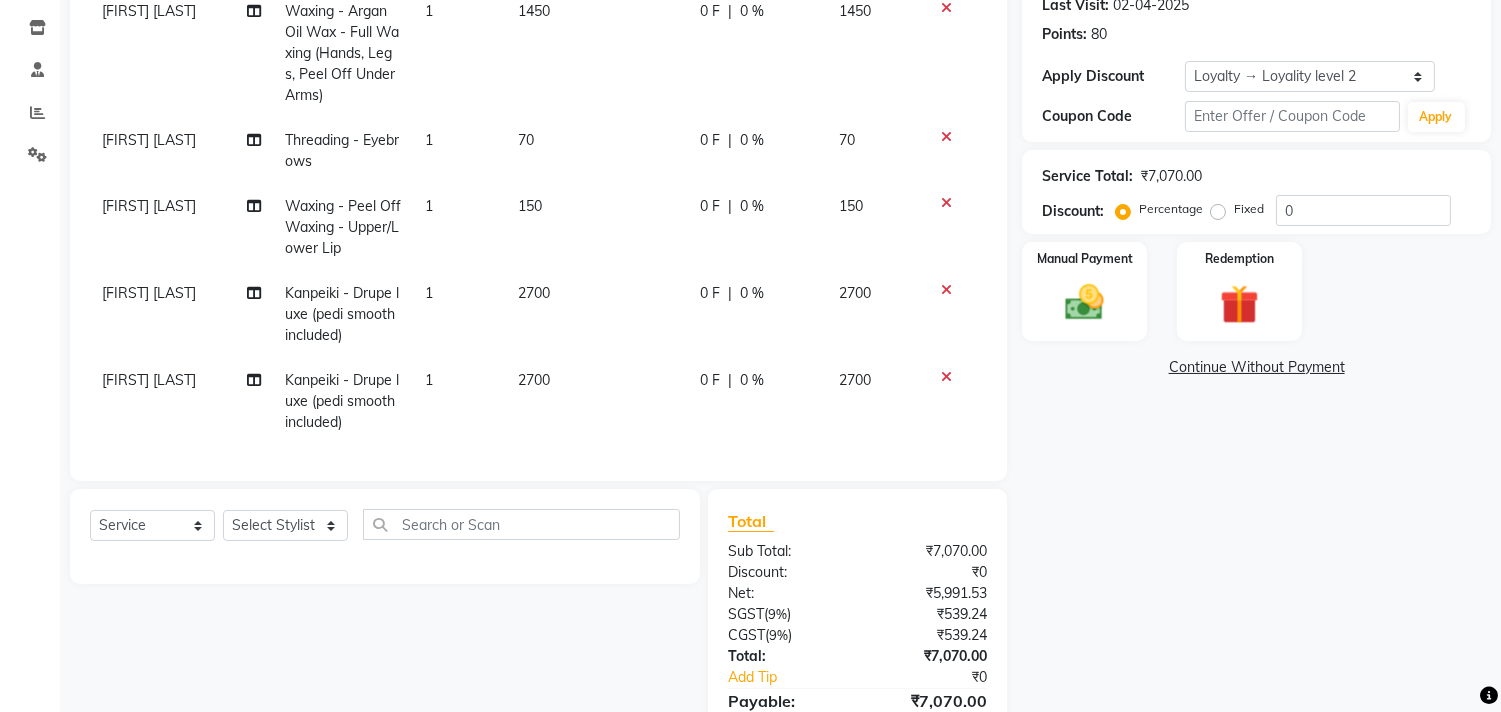 scroll, scrollTop: 333, scrollLeft: 0, axis: vertical 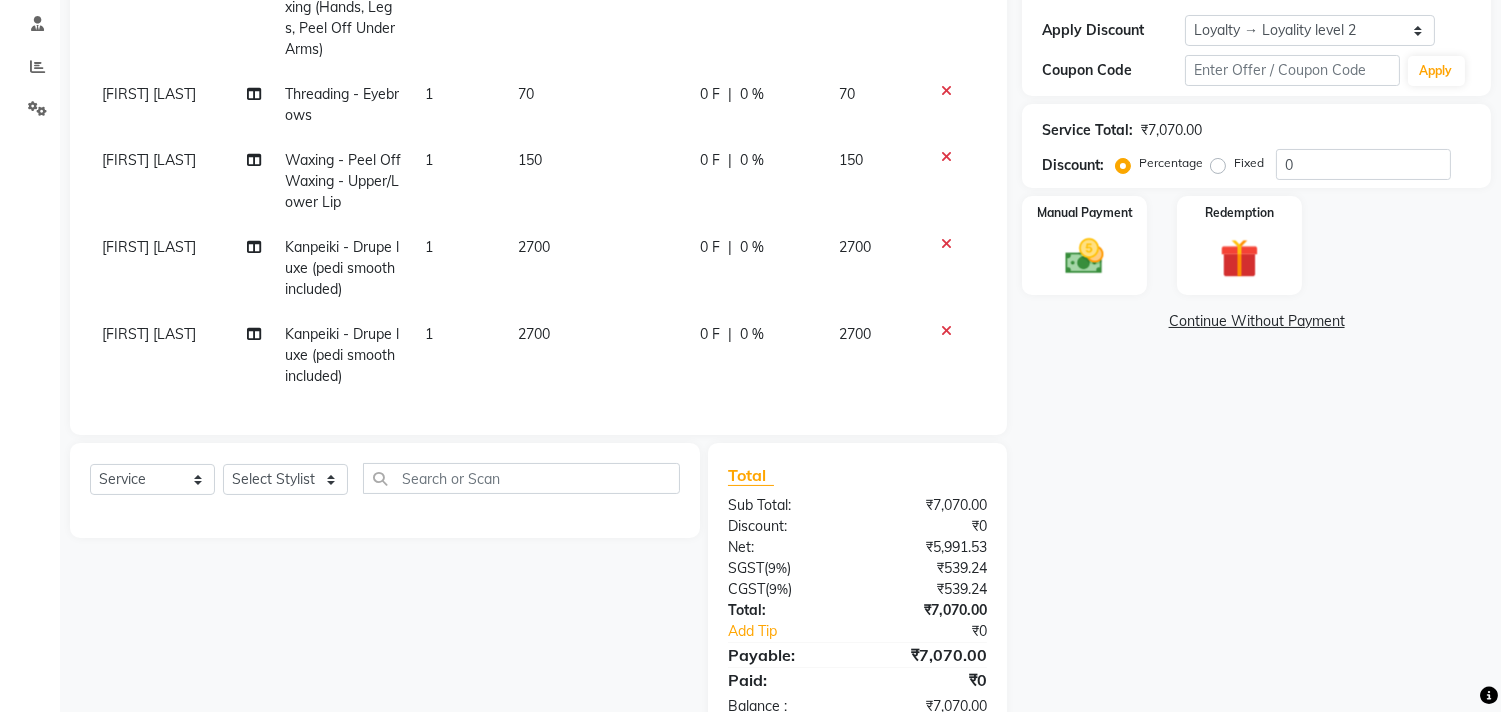 click on "0 %" 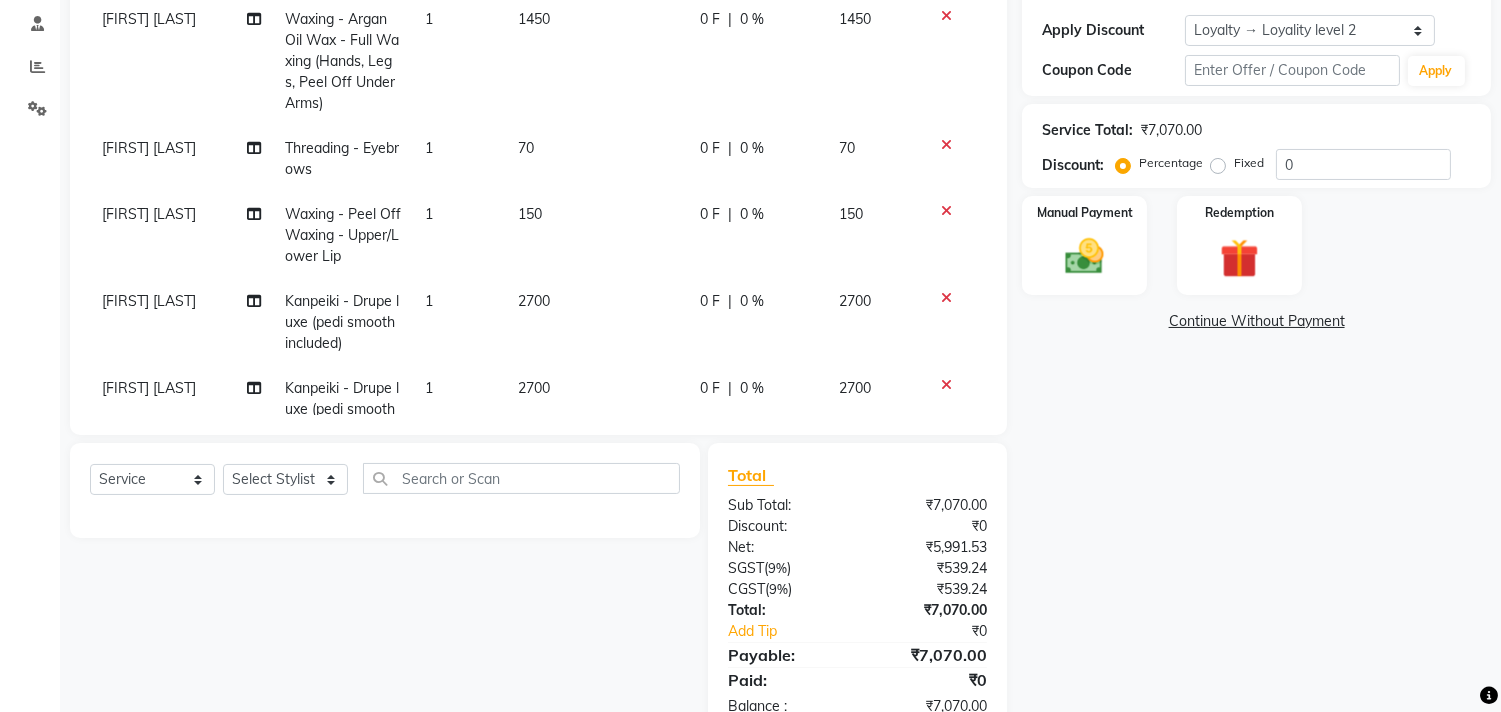 select on "82198" 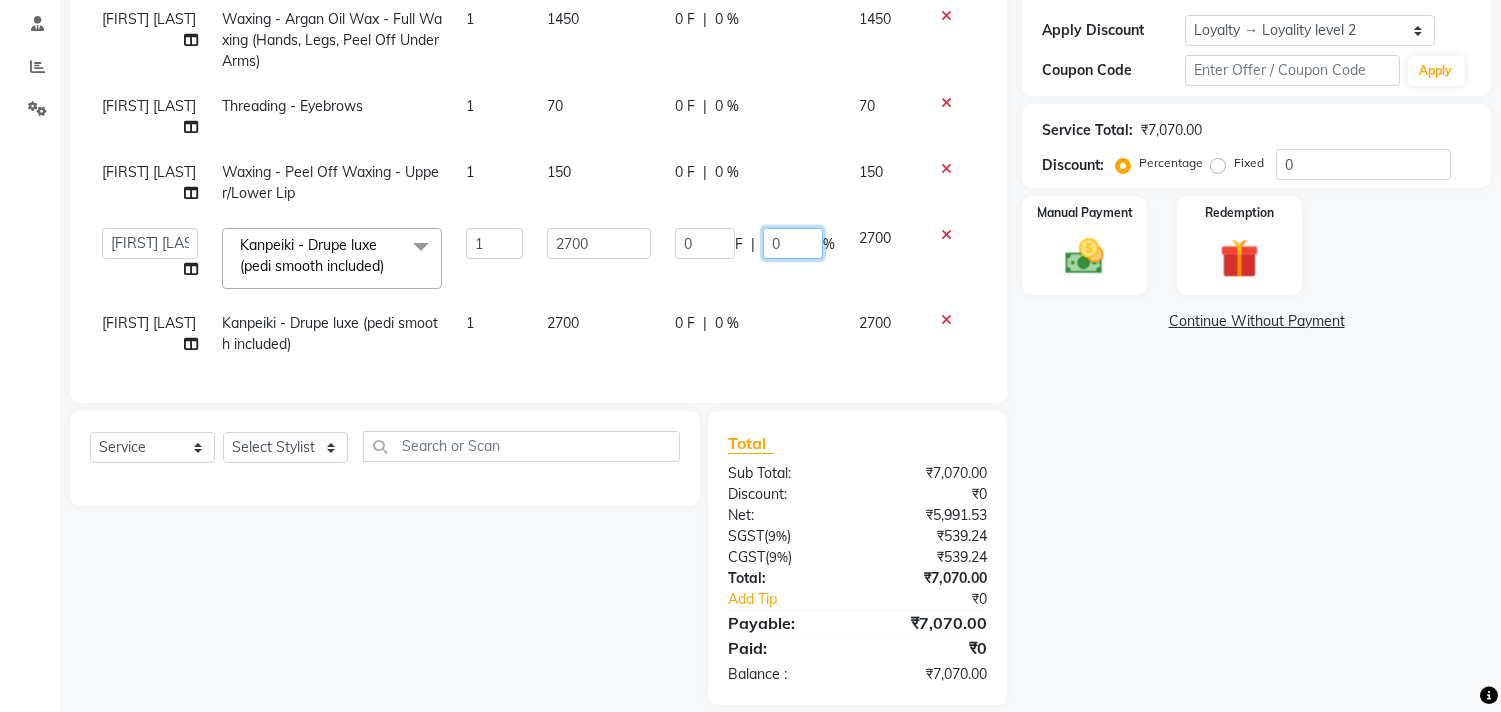 click on "0" 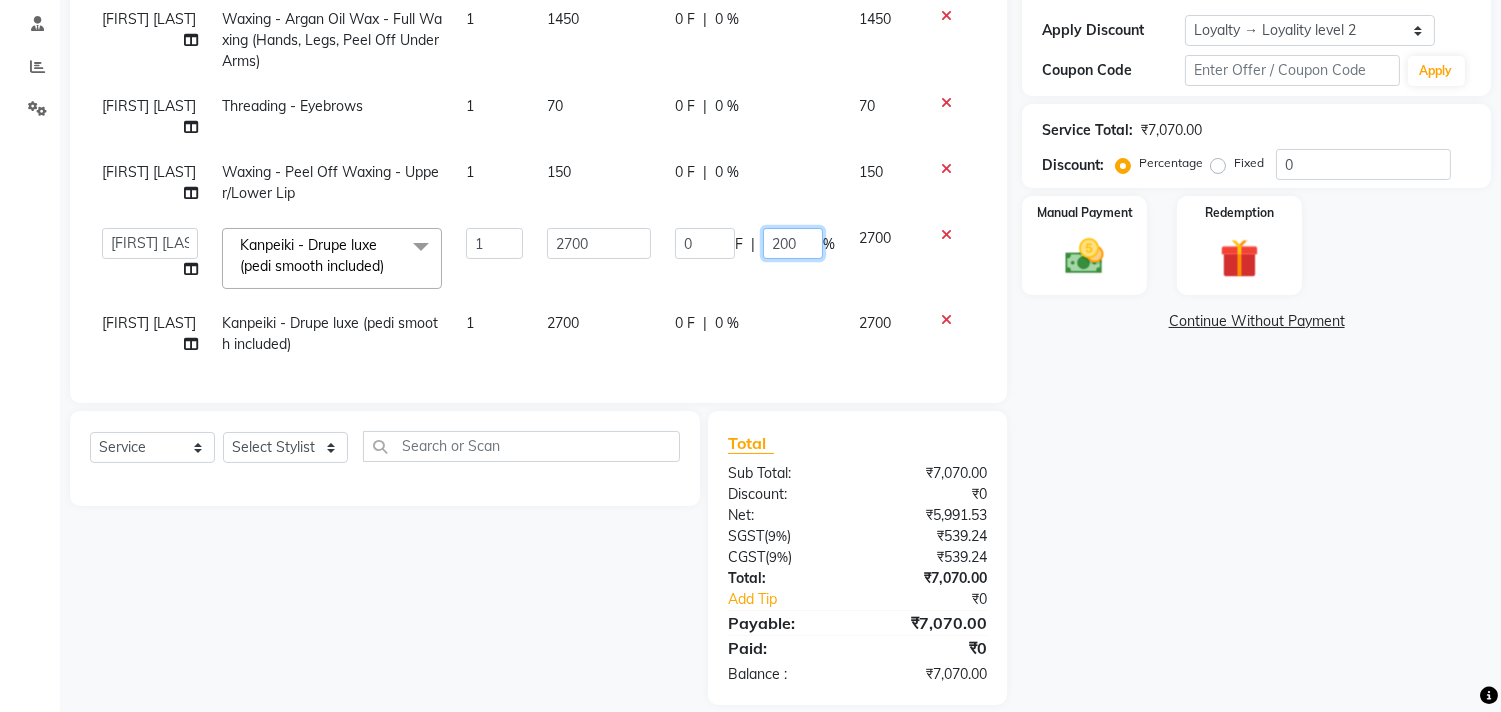 type on "20" 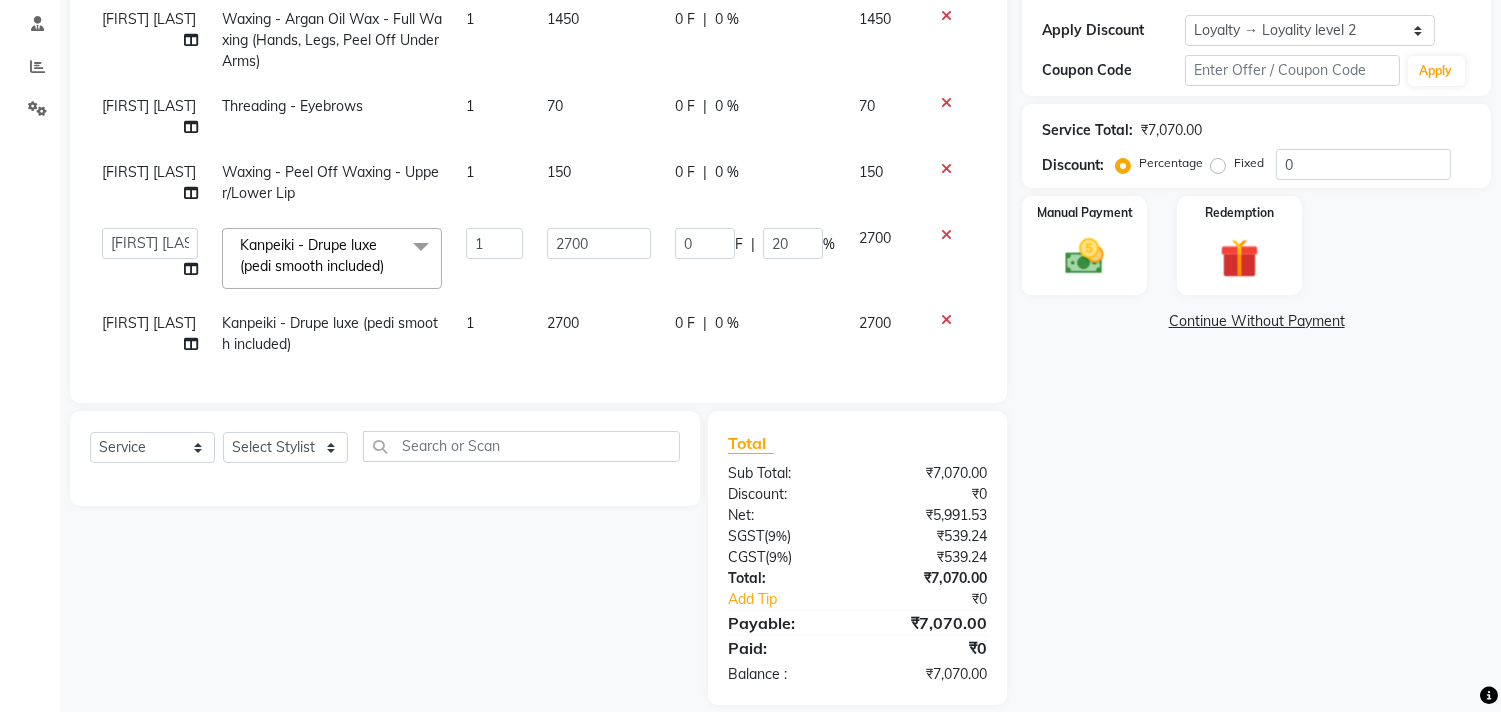 click on "Rinku Pradhan Waxing - Argan Oil Wax - Full Waxing (Hands, Legs, Peel Off Under Arms) 1 1450 0 F | 0 % 1450 Rinku Pradhan Threading - Eyebrows 1 70 0 F | 0 % 70 Rinku Pradhan Waxing - Peel Off Waxing - Upper/Lower Lip 1 150 0 F | 0 % 150  ADITYA SAHA   Debolina    IQBAL AHEMED   Irshad Khan   Puja Debnath   Ram Singh   REKHA   Rikki Das   Rinku Pradhan   RONY   Sampa Maity   SIMMI   TAPASHI    Vikky Shaw  Kanpeiki - Drupe luxe (pedi smooth included)  x Cut - Hair Cut (Sr Stylist) (Wash & Conditioning) Cut - Hair Cut (Pro)_Wash & Conditioning Cut - Hair Cut Child (Under 12 Years)_Wash & Conditioning Cut - Hair Cut Fringe (Without Wash) Cut - Hair Trim (Without Wash) HAIR CUT SENIOR STYLIST MEN HAIR CUT PRO MEN WASH & PLAIN DRY - MEN UPGRADE FOR PREMIUM WASH - MEN HAIR STYLING - MEN EXPRESS SHAVE - MEN CLASSIC SHAVE - MEN HEAD SHAVE - MEN  PRE COLLAGEN EXPERT SHAVE - MEN BEARD TRIM - MEN BEARD TRIMMING AND SHAPING BEARD TRIMMING OR SHAVING WITH FACE WASH BEARD SPA MEN PRE LIGHTENING-PER FOIL-MEN Premium Wash 1" 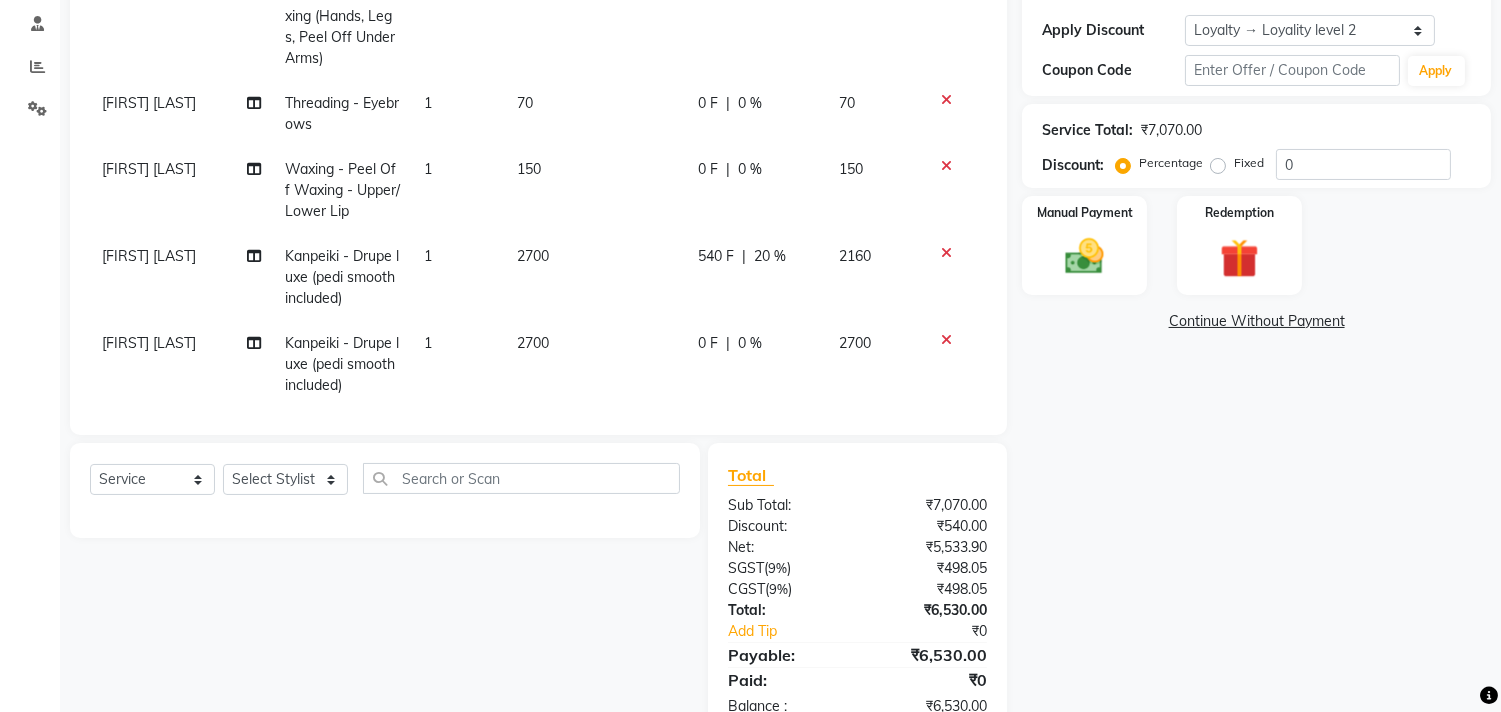 scroll, scrollTop: 70, scrollLeft: 0, axis: vertical 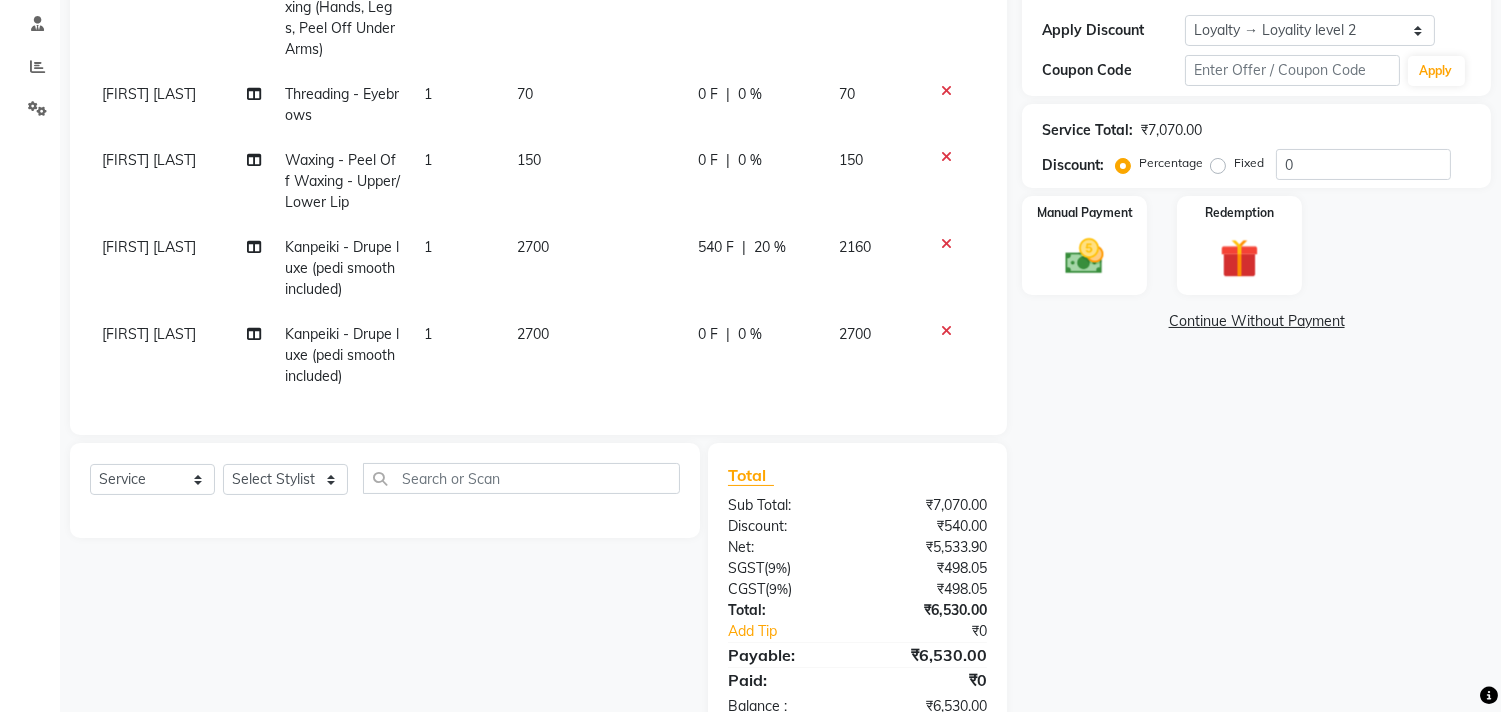click on "0 %" 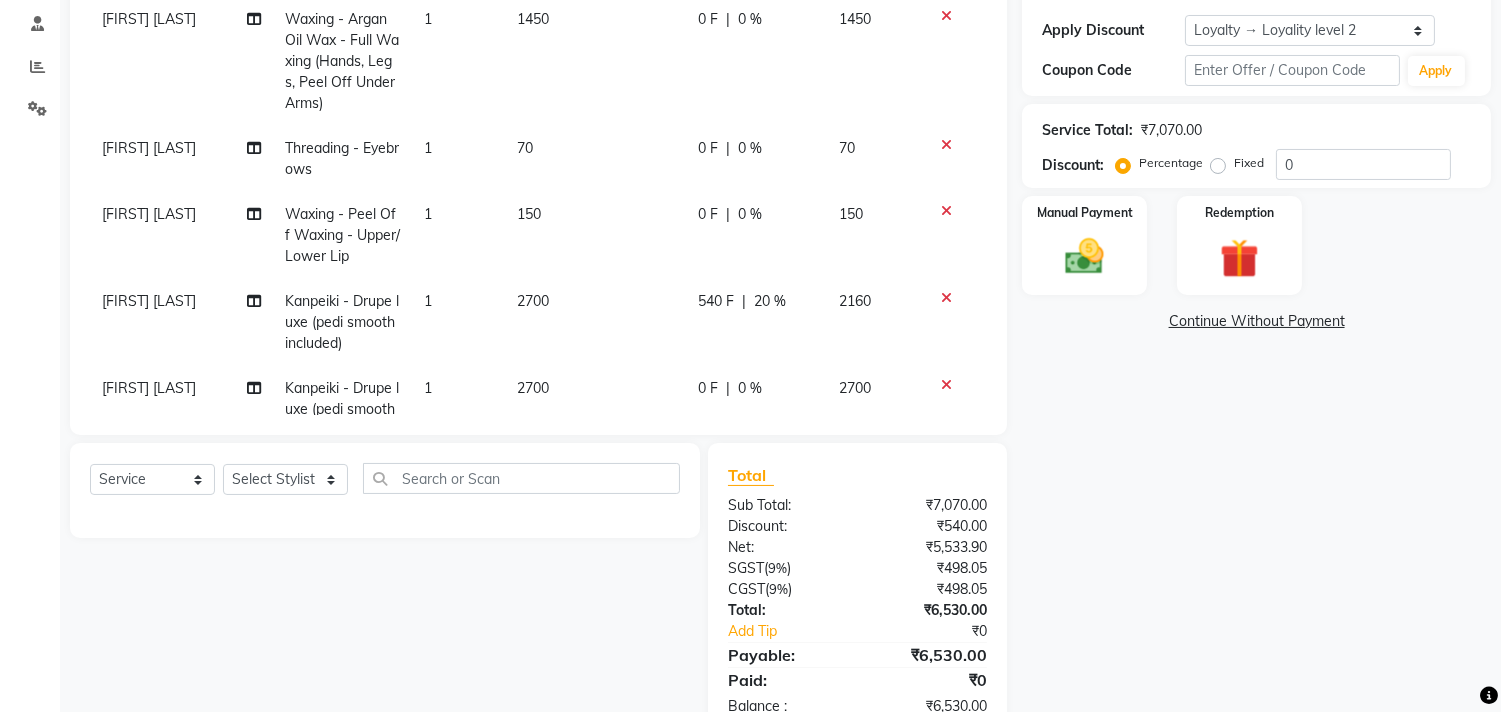 select on "85159" 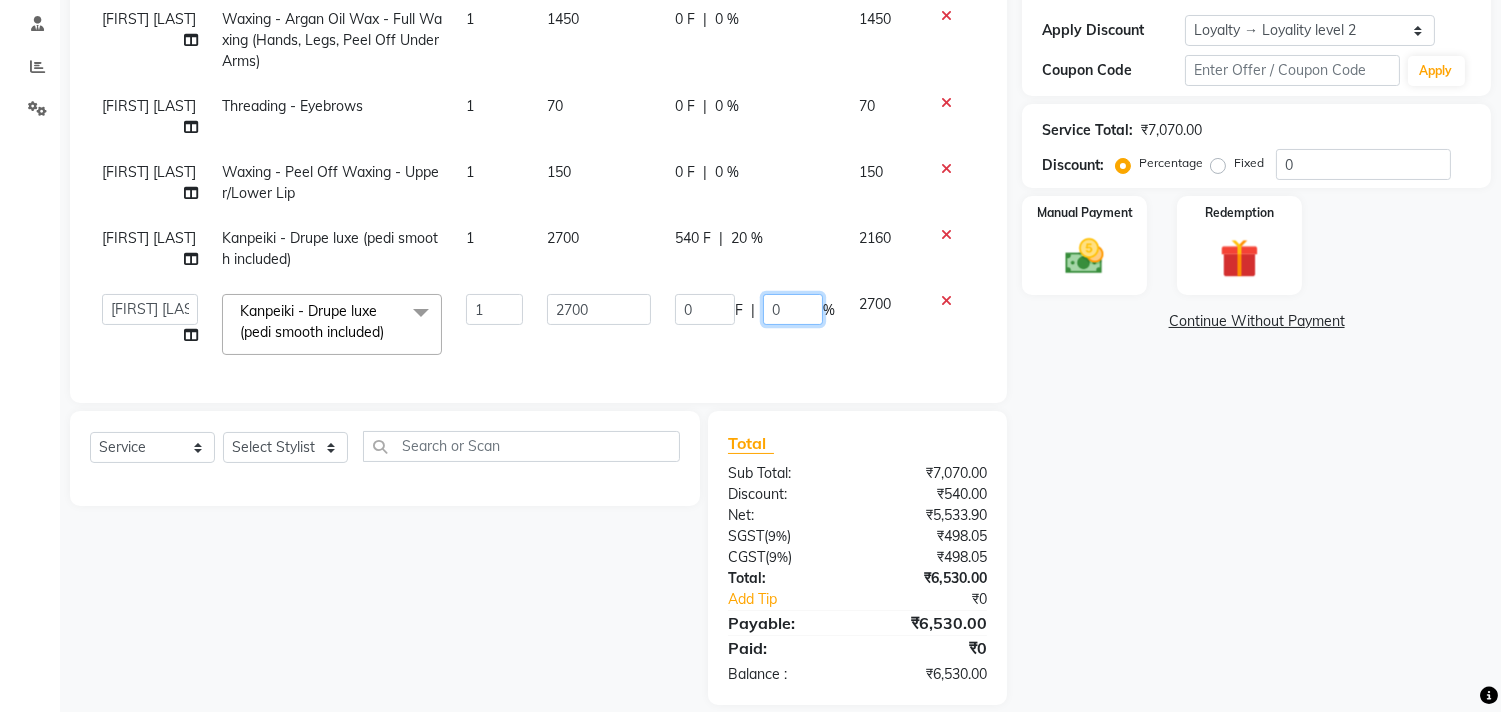 click on "0" 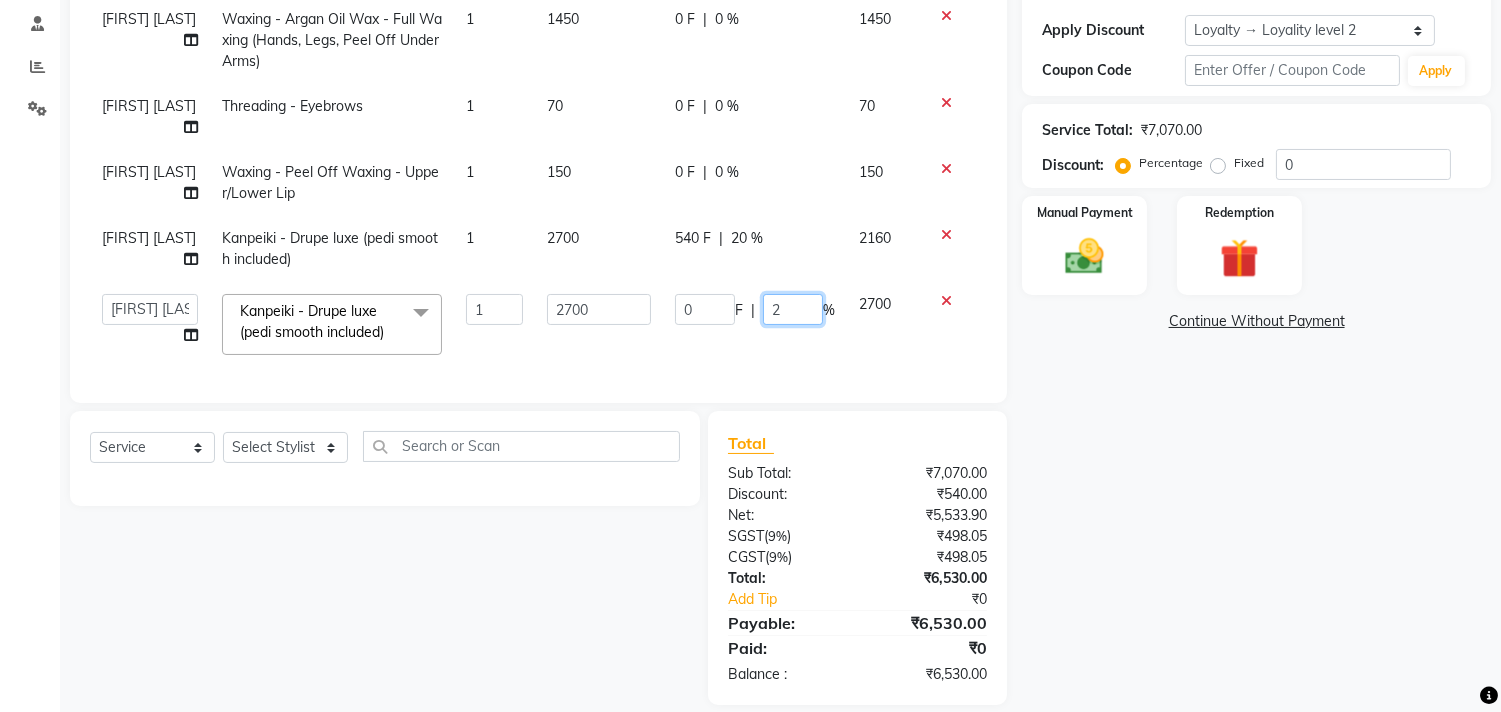 type on "20" 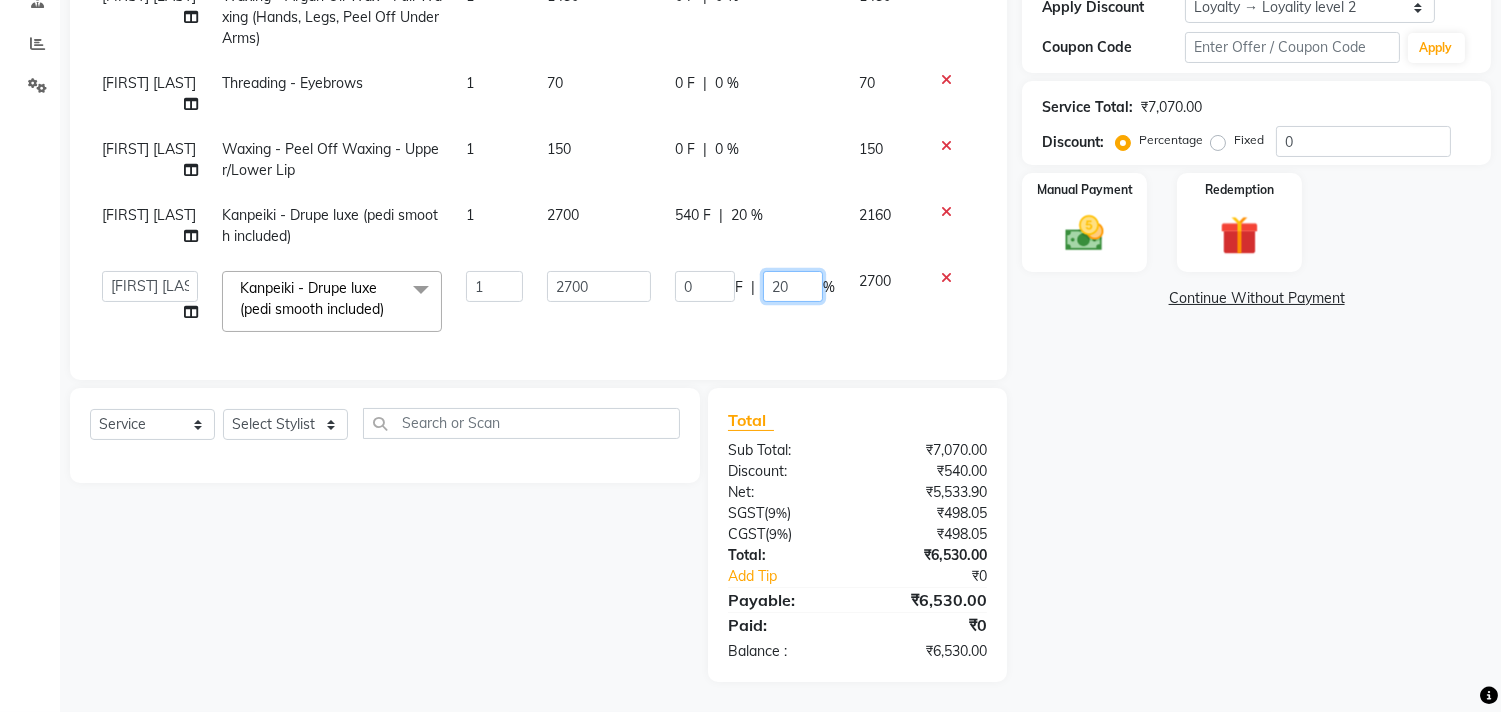 scroll, scrollTop: 372, scrollLeft: 0, axis: vertical 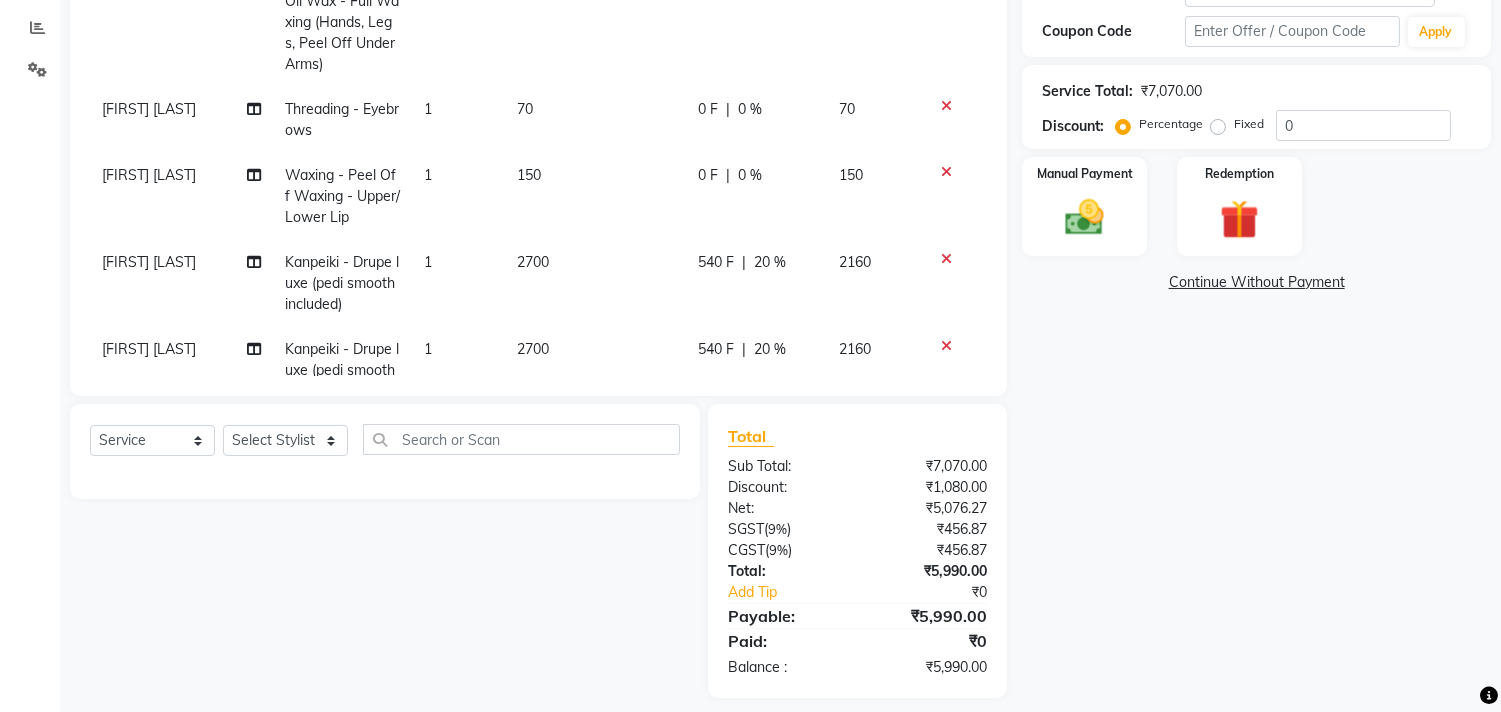 click on "Client +91 9836872204 Date 01-08-2025 Invoice Number V/2025 V/2025-26 0507 Services Stylist Service Qty Price Disc Total Action Rinku Pradhan Waxing - Argan Oil Wax - Full Waxing (Hands, Legs, Peel Off Under Arms) 1 1450 0 F | 0 % 1450 Rinku Pradhan Threading - Eyebrows 1 70 0 F | 0 % 70 Rinku Pradhan Waxing - Peel Off Waxing - Upper/Lower Lip 1 150 0 F | 0 % 150 Puja Debnath Kanpeiki - Drupe luxe (pedi smooth included) 1 2700 540 F | 20 % 2160 Rikki Das Kanpeiki - Drupe luxe (pedi smooth included) 1 2700 540 F | 20 % 2160 Select  Service  Product  Membership  Package Voucher Prepaid Gift Card  Select Stylist ADITYA SAHA Debolina  IQBAL AHEMED Irshad Khan Puja Debnath Ram Singh REKHA Rikki Das Rinku Pradhan RONY Sampa Maity SIMMI TAPASHI  Vikky Shaw Total Sub Total: ₹7,070.00 Discount: ₹1,080.00 Net: ₹5,076.27 SGST  ( 9% ) ₹456.87 CGST  ( 9% ) ₹456.87 Total: ₹5,990.00 Add Tip ₹0 Payable: ₹5,990.00 Paid: ₹0 Balance   : ₹5,990.00" 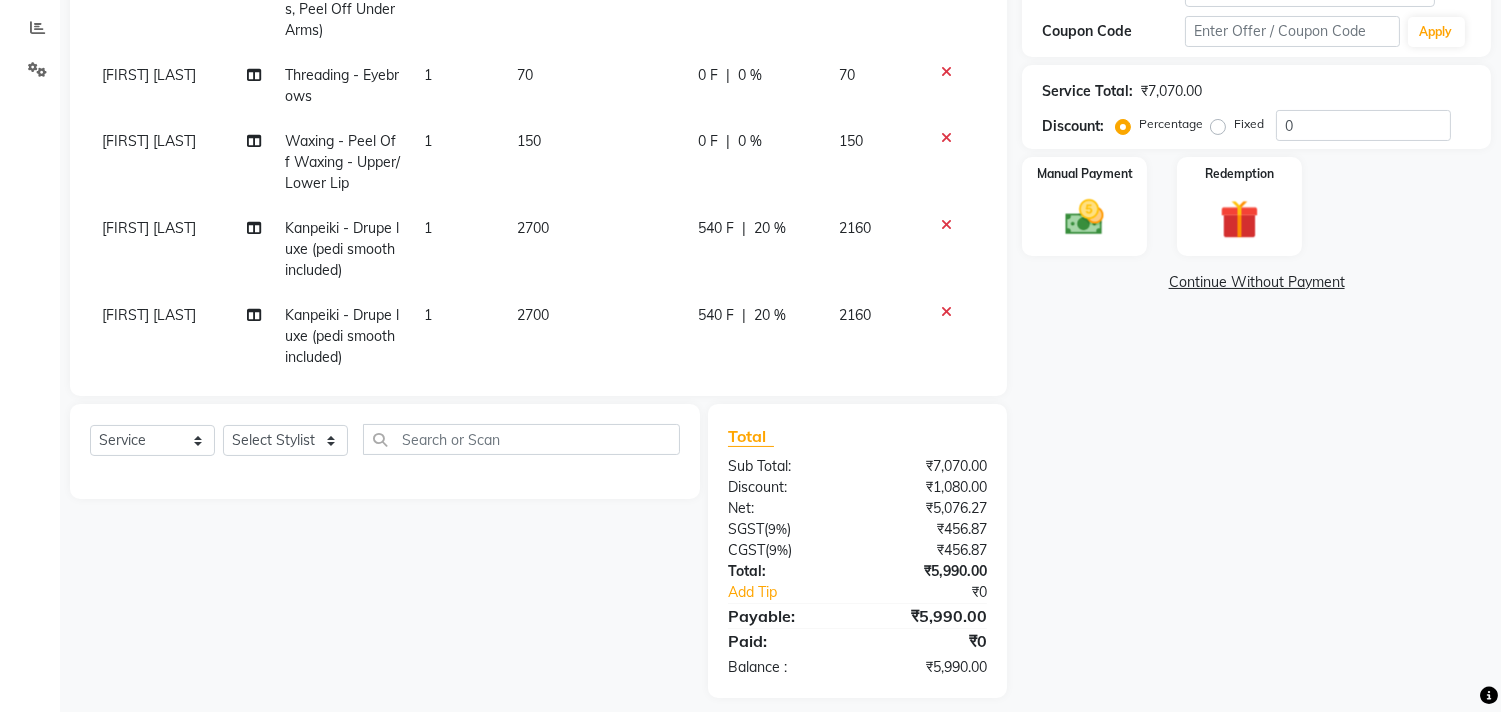 scroll, scrollTop: 70, scrollLeft: 0, axis: vertical 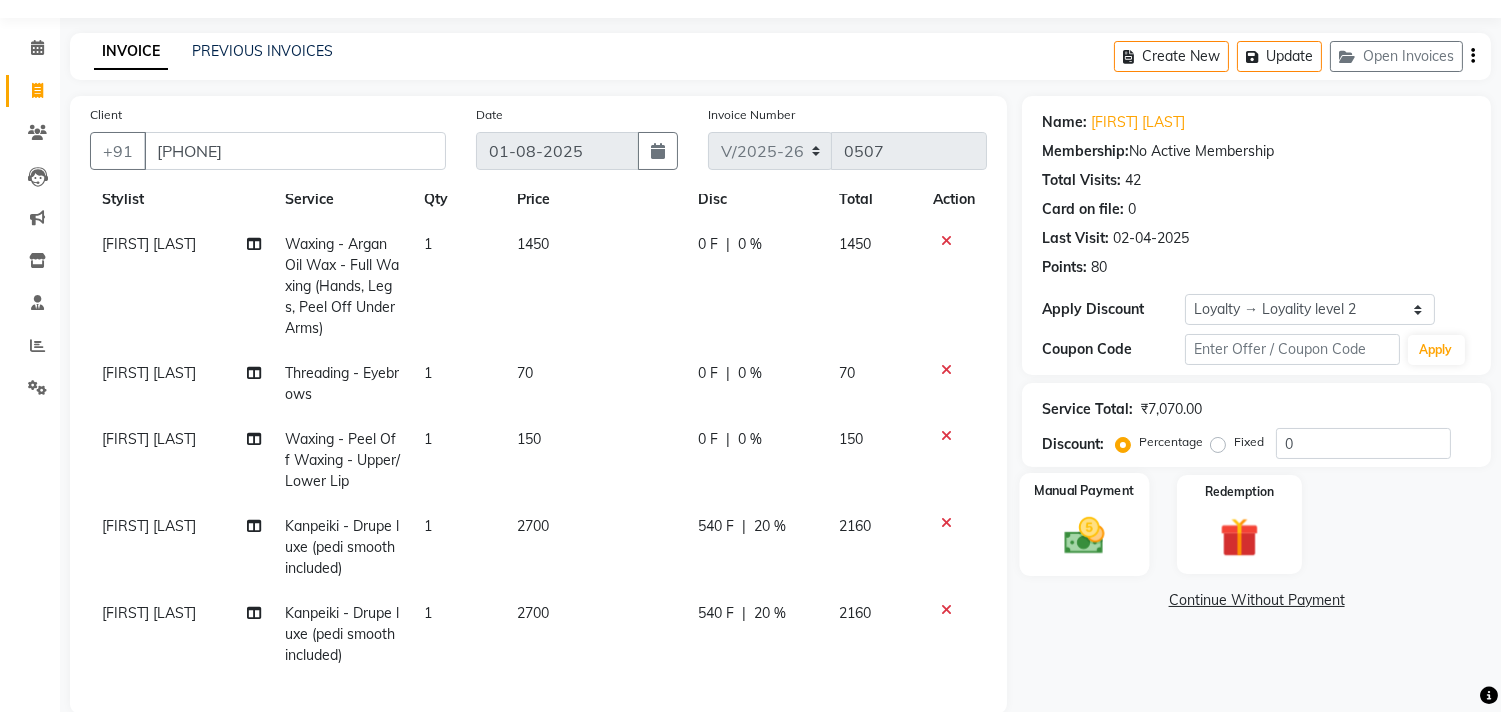 click 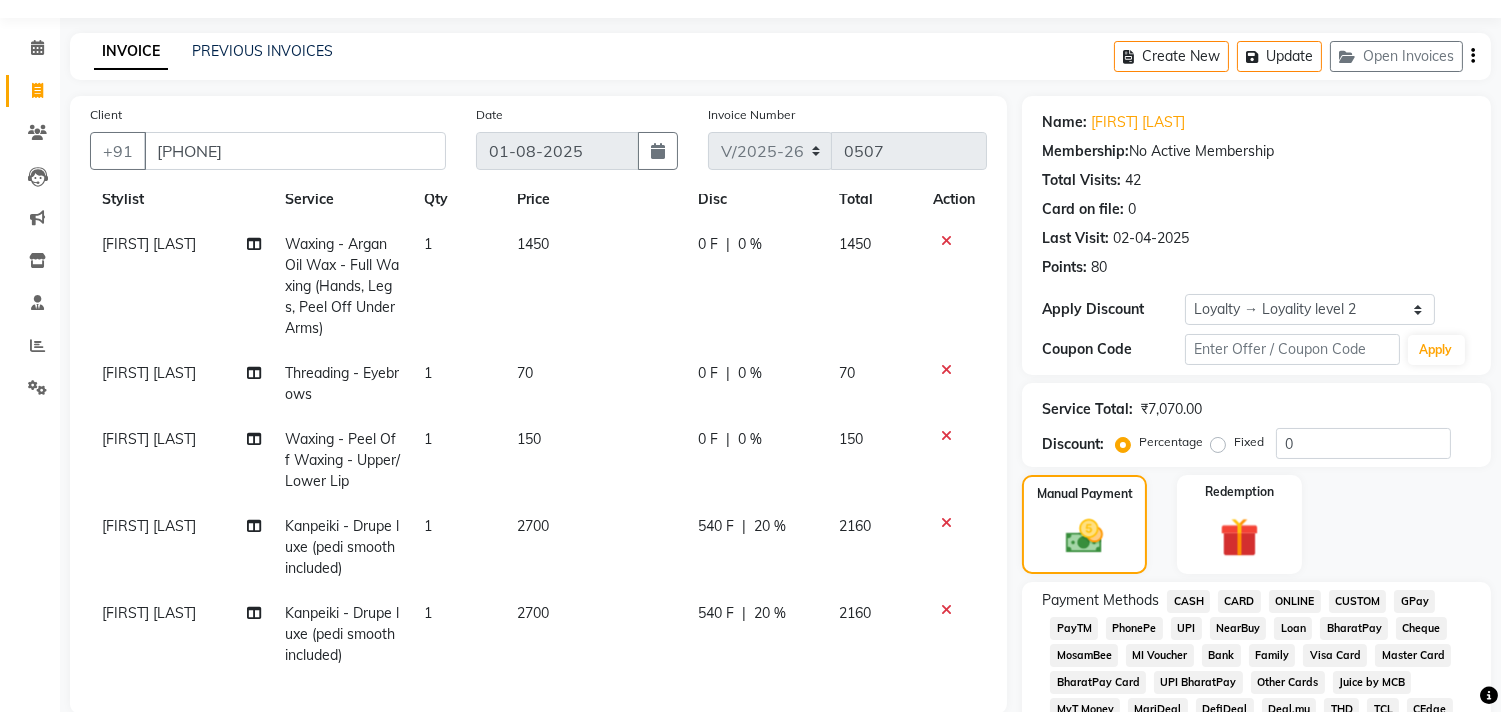 scroll, scrollTop: 276, scrollLeft: 0, axis: vertical 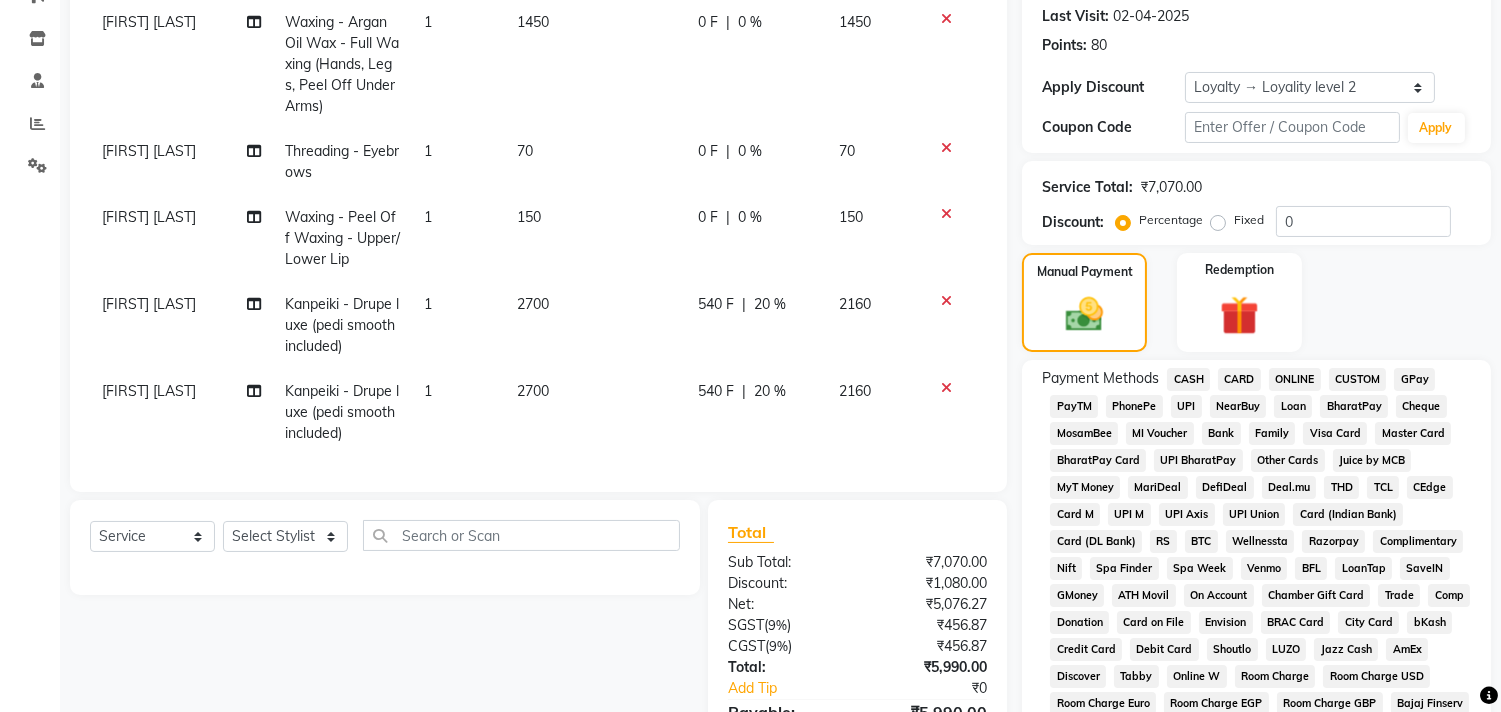 click on "CASH" 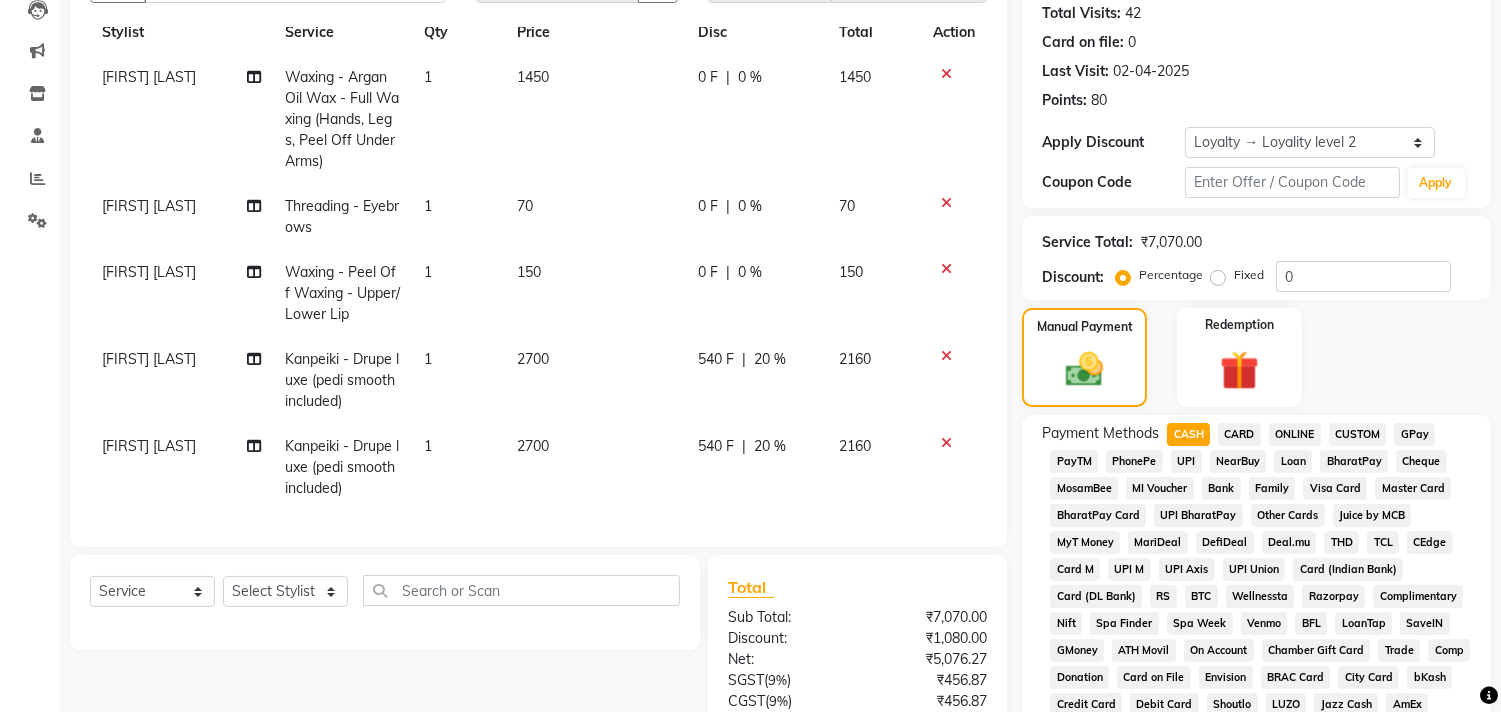 scroll, scrollTop: 222, scrollLeft: 0, axis: vertical 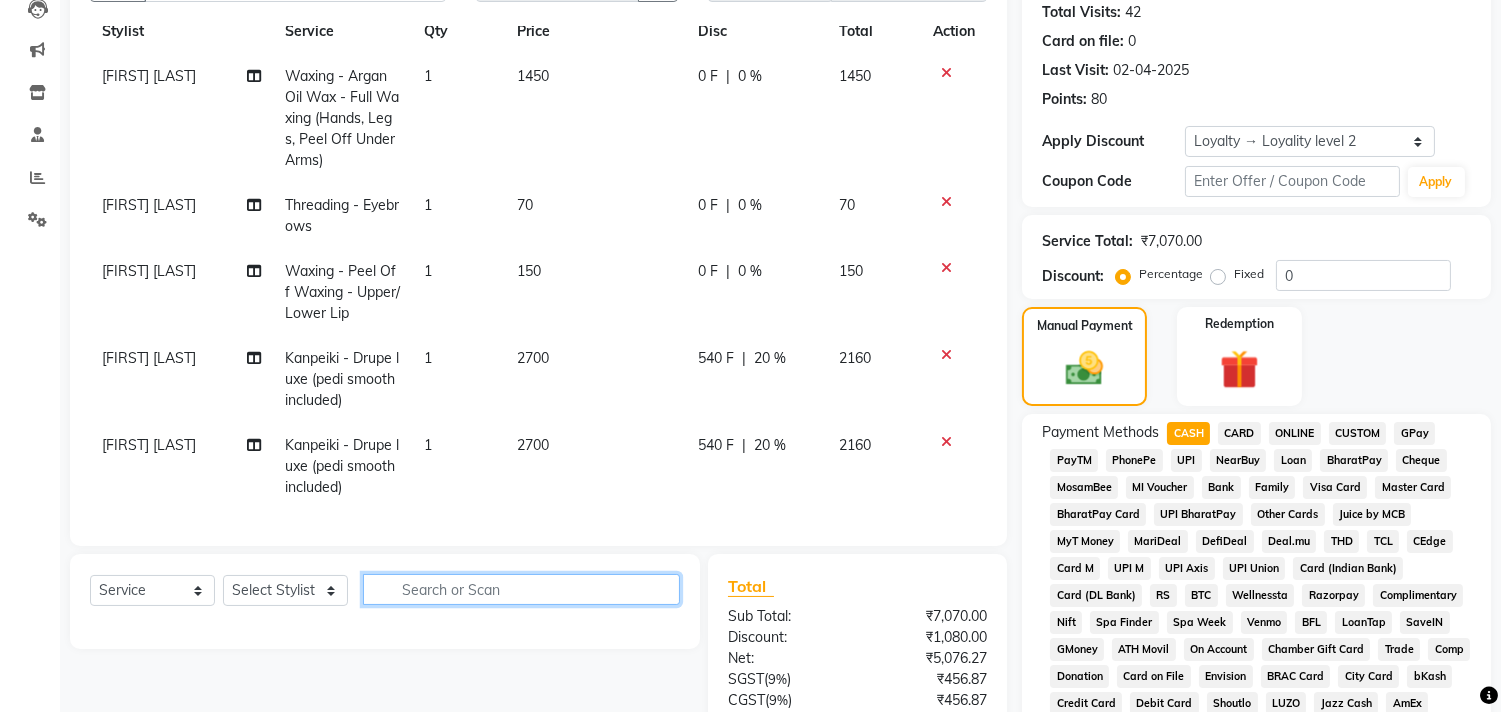 click 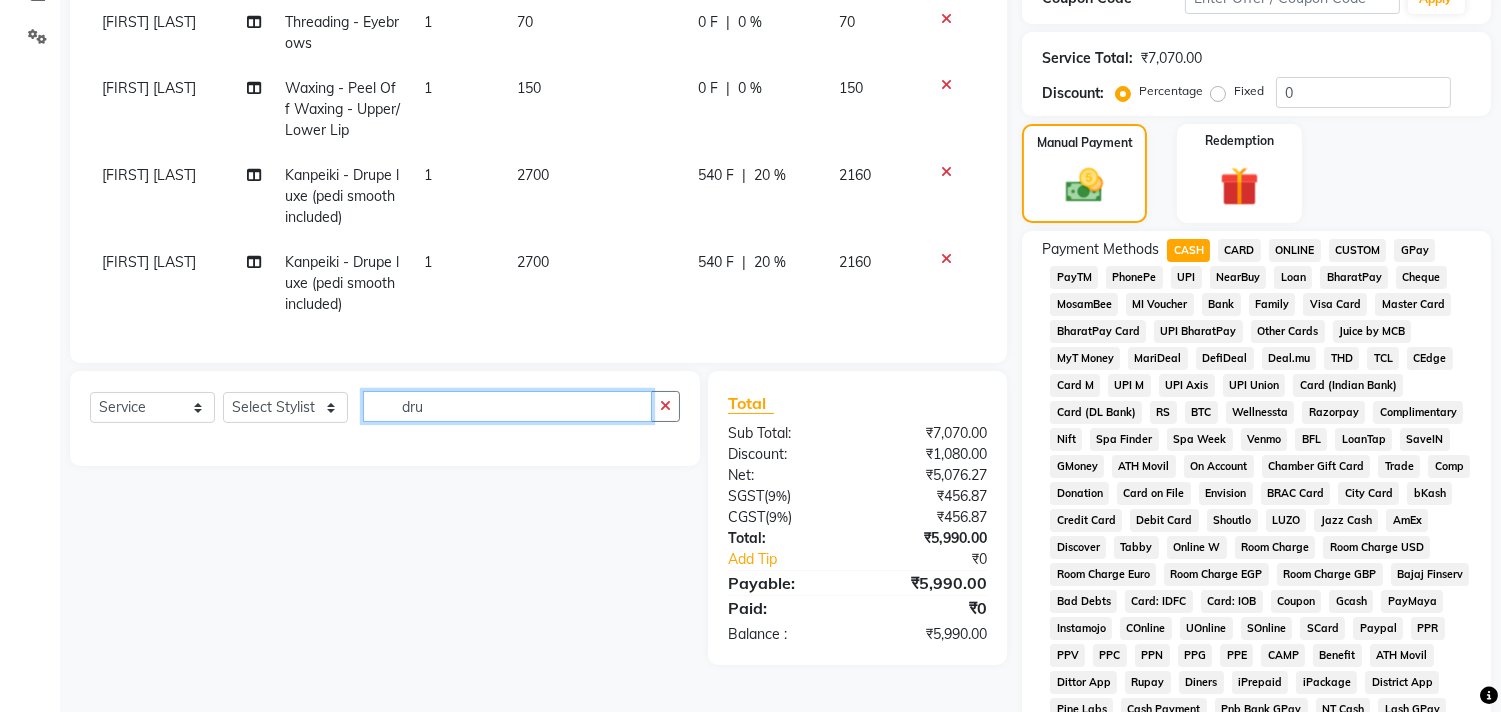 scroll, scrollTop: 444, scrollLeft: 0, axis: vertical 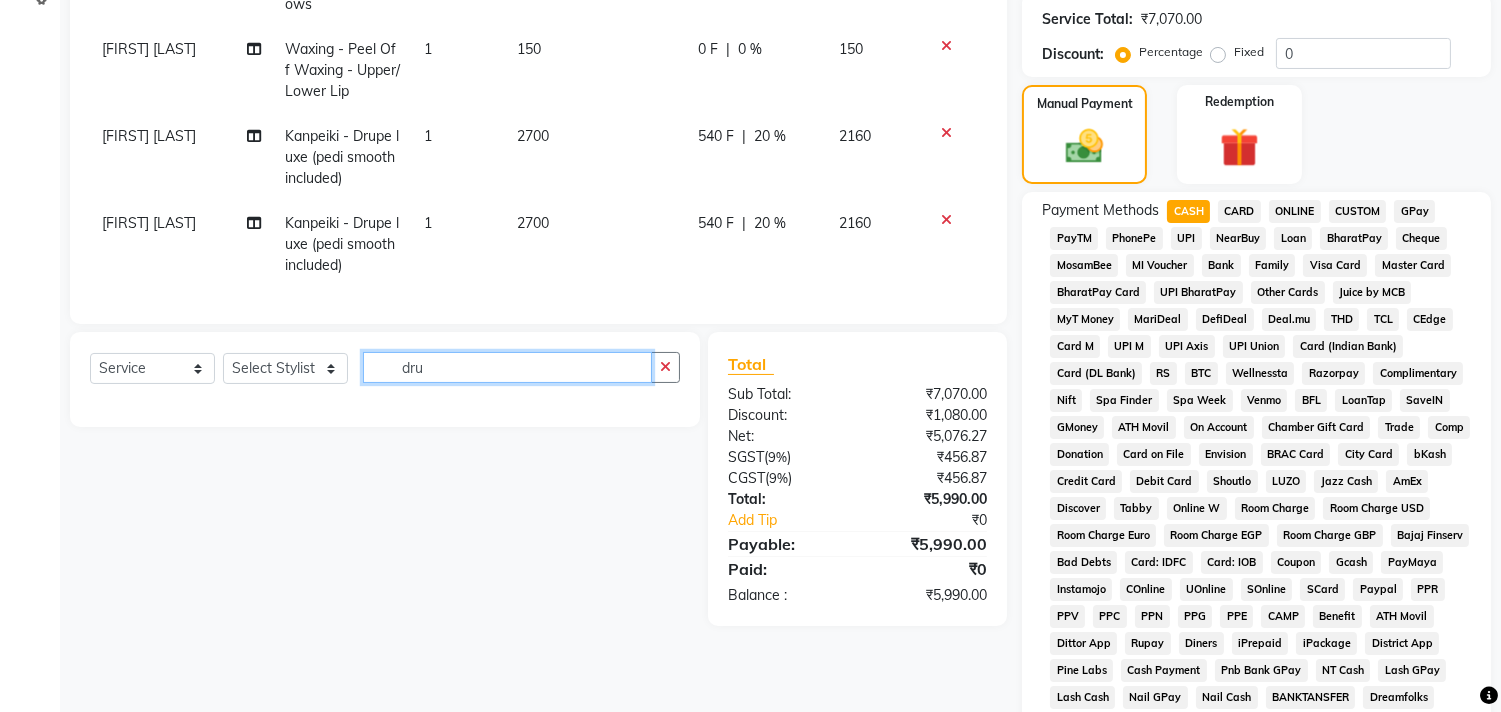 type on "dru" 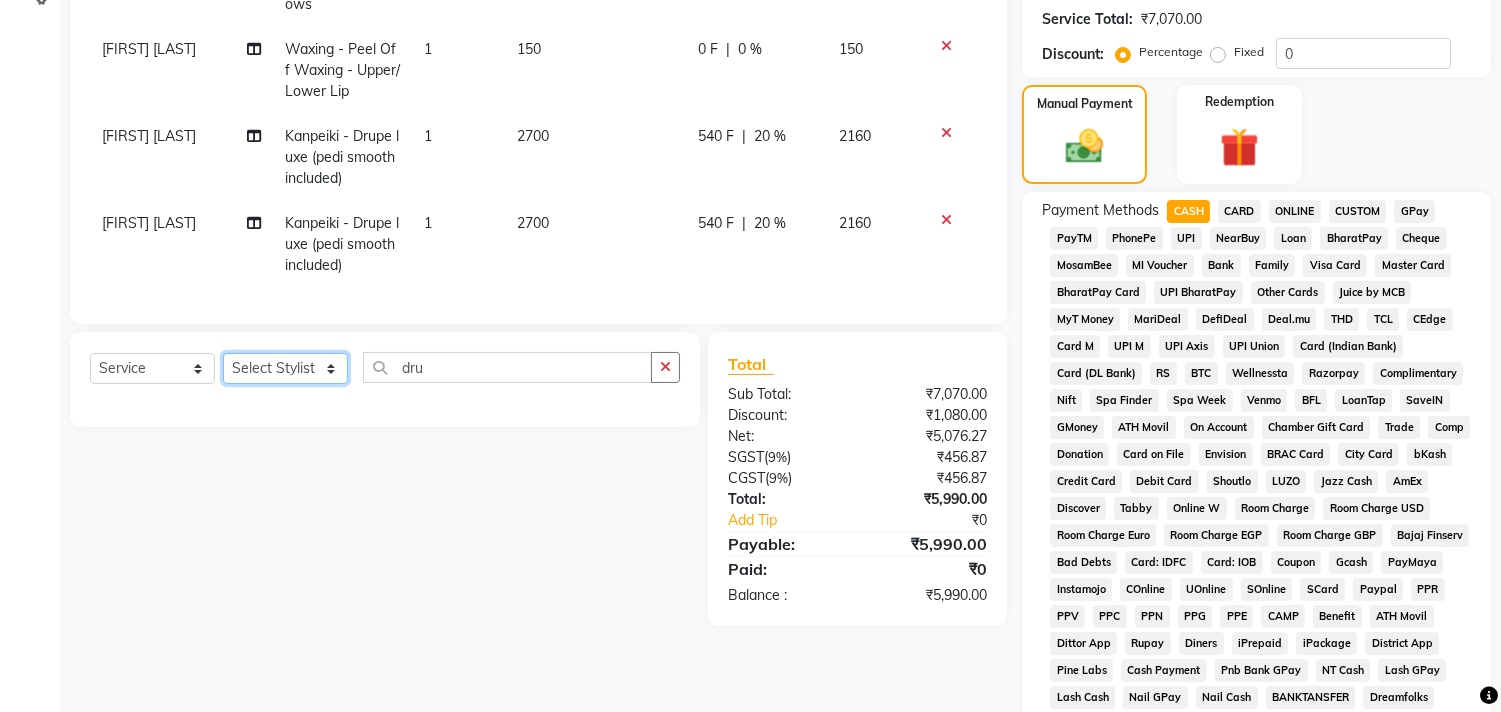 click on "Select Stylist ADITYA SAHA Debolina  IQBAL AHEMED Irshad Khan Puja Debnath Ram Singh REKHA Rikki Das Rinku Pradhan RONY Sampa Maity SIMMI TAPASHI  Vikky Shaw" 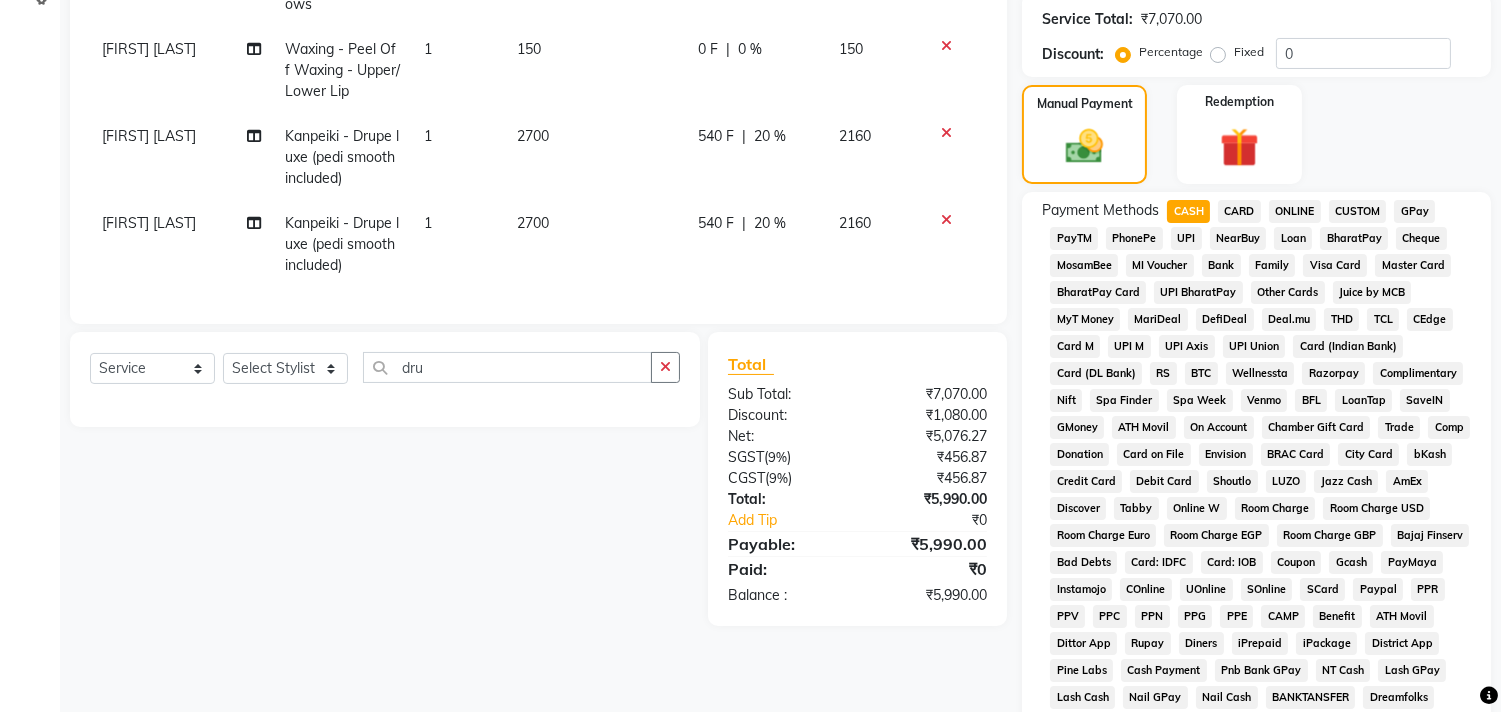click on "Select  Service  Product  Membership  Package Voucher Prepaid Gift Card  Select Stylist ADITYA SAHA Debolina  IQBAL AHEMED Irshad Khan Puja Debnath Ram Singh REKHA Rikki Das Rinku Pradhan RONY Sampa Maity SIMMI TAPASHI  Vikky Shaw dru" 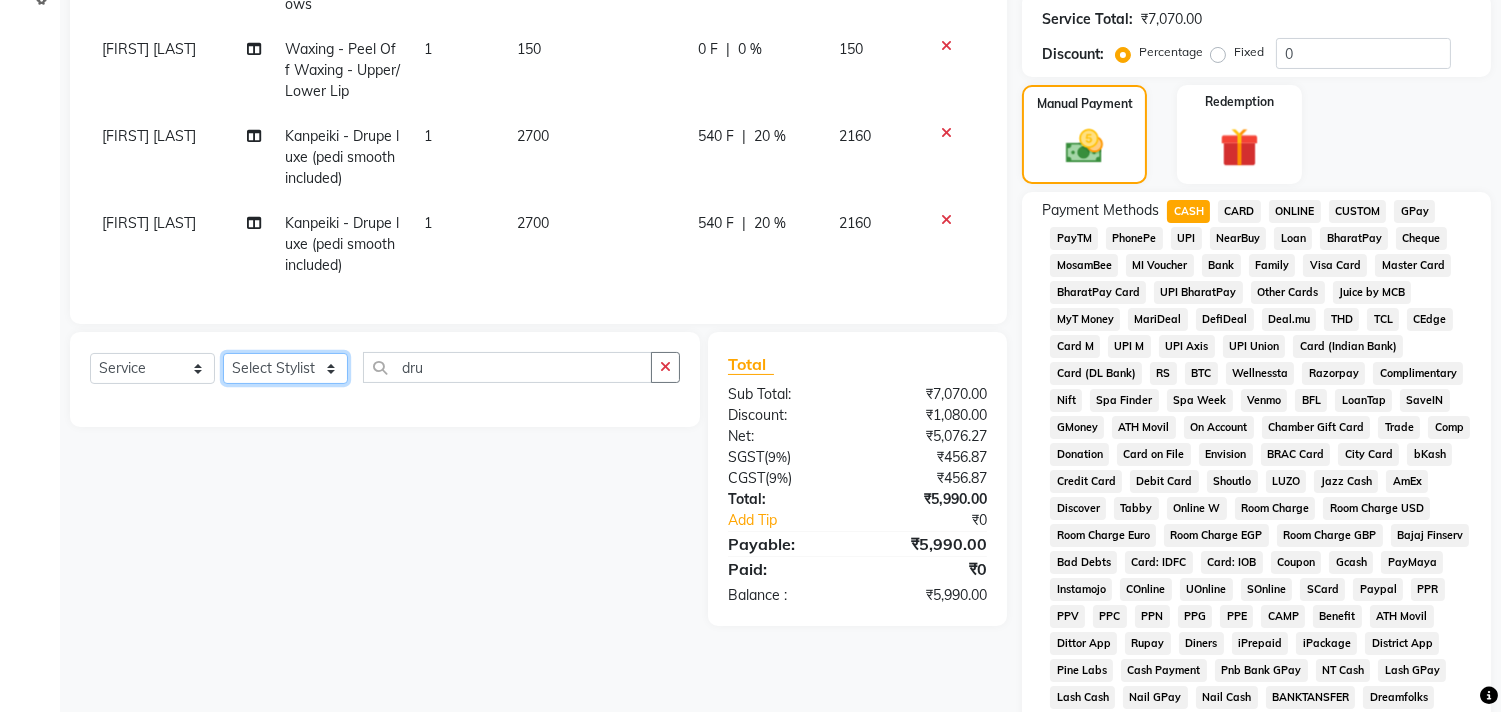 click on "Select Stylist ADITYA SAHA Debolina  IQBAL AHEMED Irshad Khan Puja Debnath Ram Singh REKHA Rikki Das Rinku Pradhan RONY Sampa Maity SIMMI TAPASHI  Vikky Shaw" 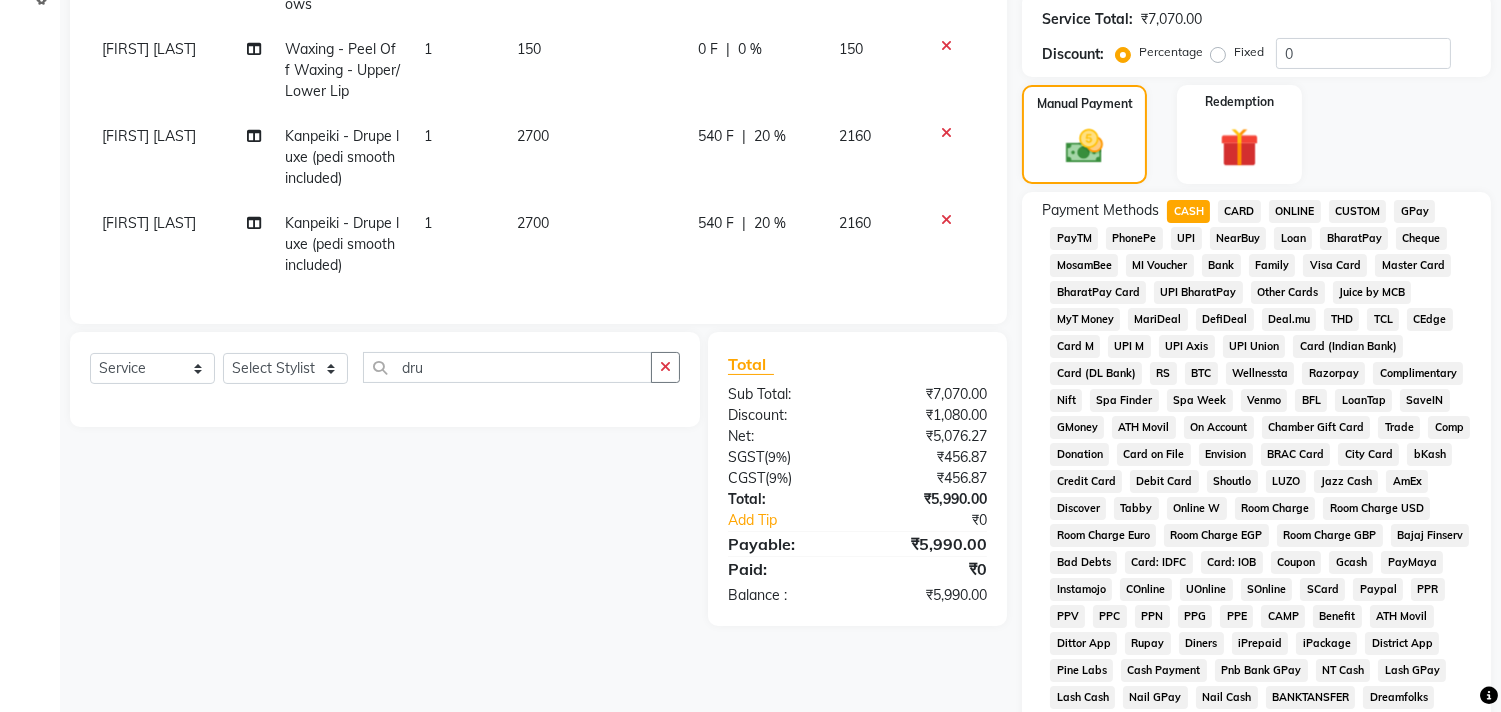 click on "Select  Service  Product  Membership  Package Voucher Prepaid Gift Card  Select Stylist ADITYA SAHA Debolina  IQBAL AHEMED Irshad Khan Puja Debnath Ram Singh REKHA Rikki Das Rinku Pradhan RONY Sampa Maity SIMMI TAPASHI  Vikky Shaw dru" 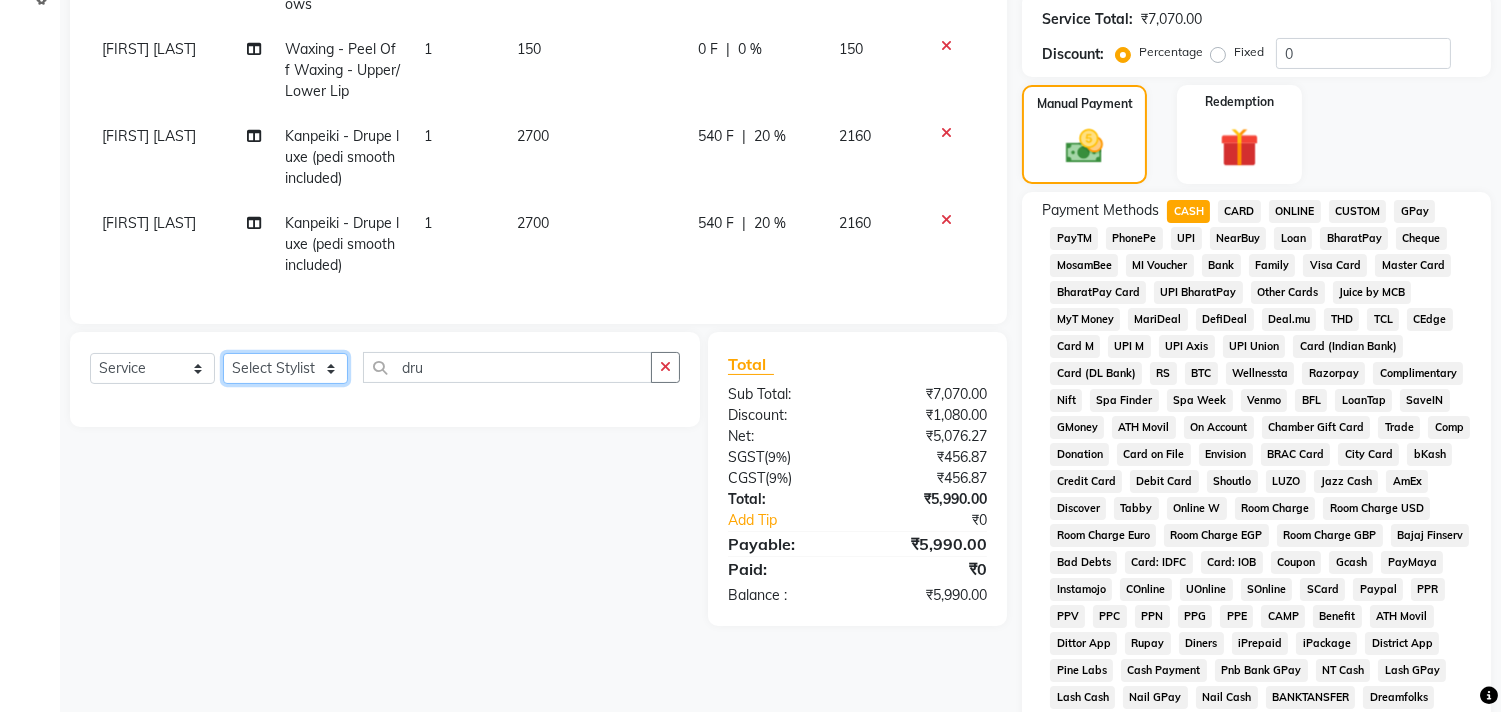 click on "Select Stylist ADITYA SAHA Debolina  IQBAL AHEMED Irshad Khan Puja Debnath Ram Singh REKHA Rikki Das Rinku Pradhan RONY Sampa Maity SIMMI TAPASHI  Vikky Shaw" 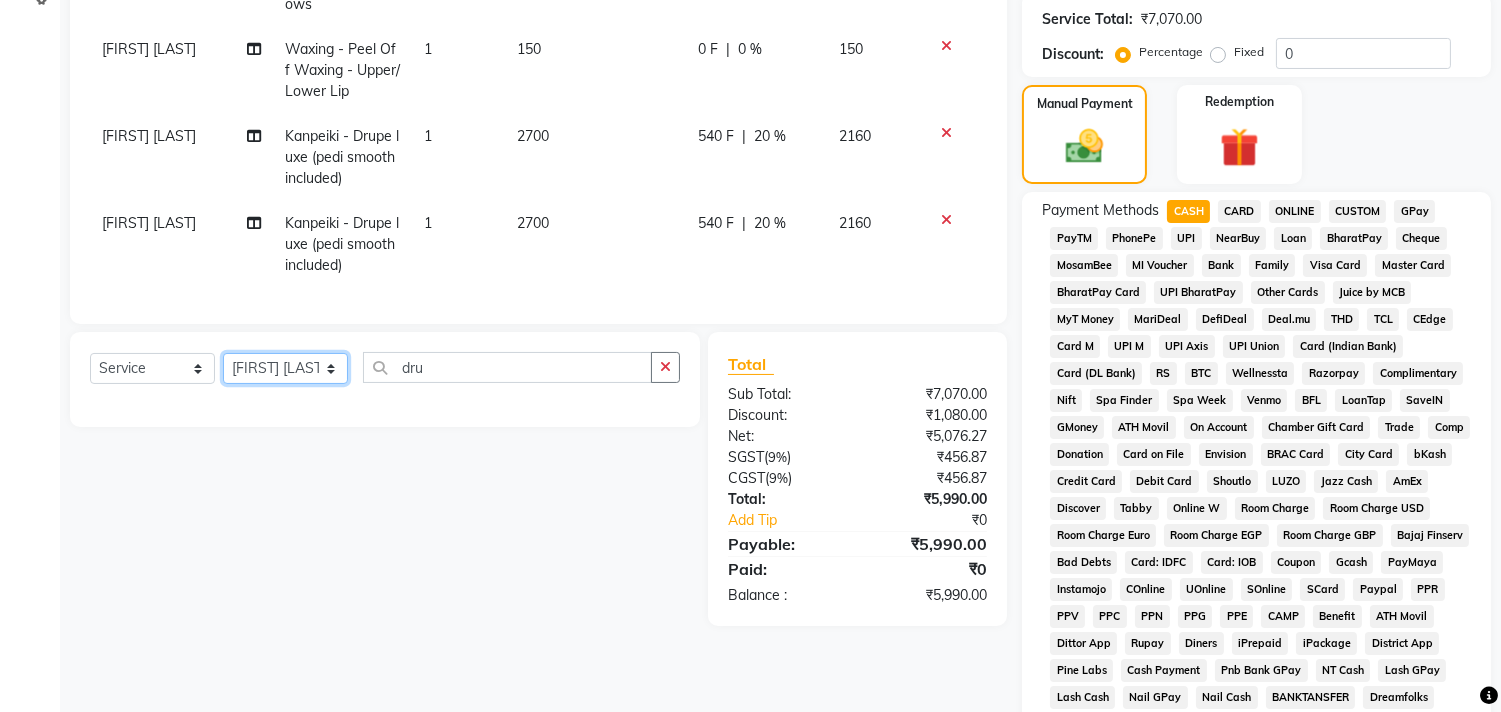 click on "Select Stylist ADITYA SAHA Debolina  IQBAL AHEMED Irshad Khan Puja Debnath Ram Singh REKHA Rikki Das Rinku Pradhan RONY Sampa Maity SIMMI TAPASHI  Vikky Shaw" 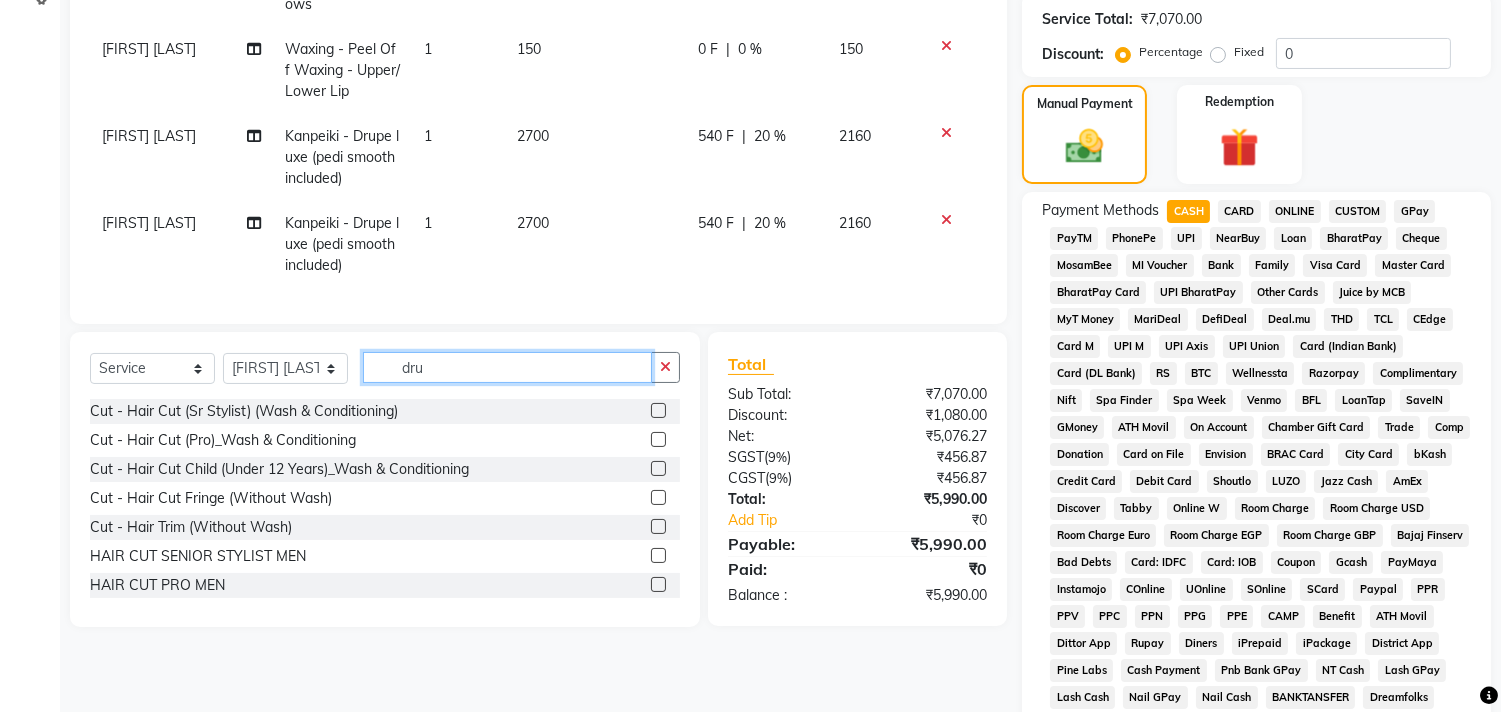 click on "dru" 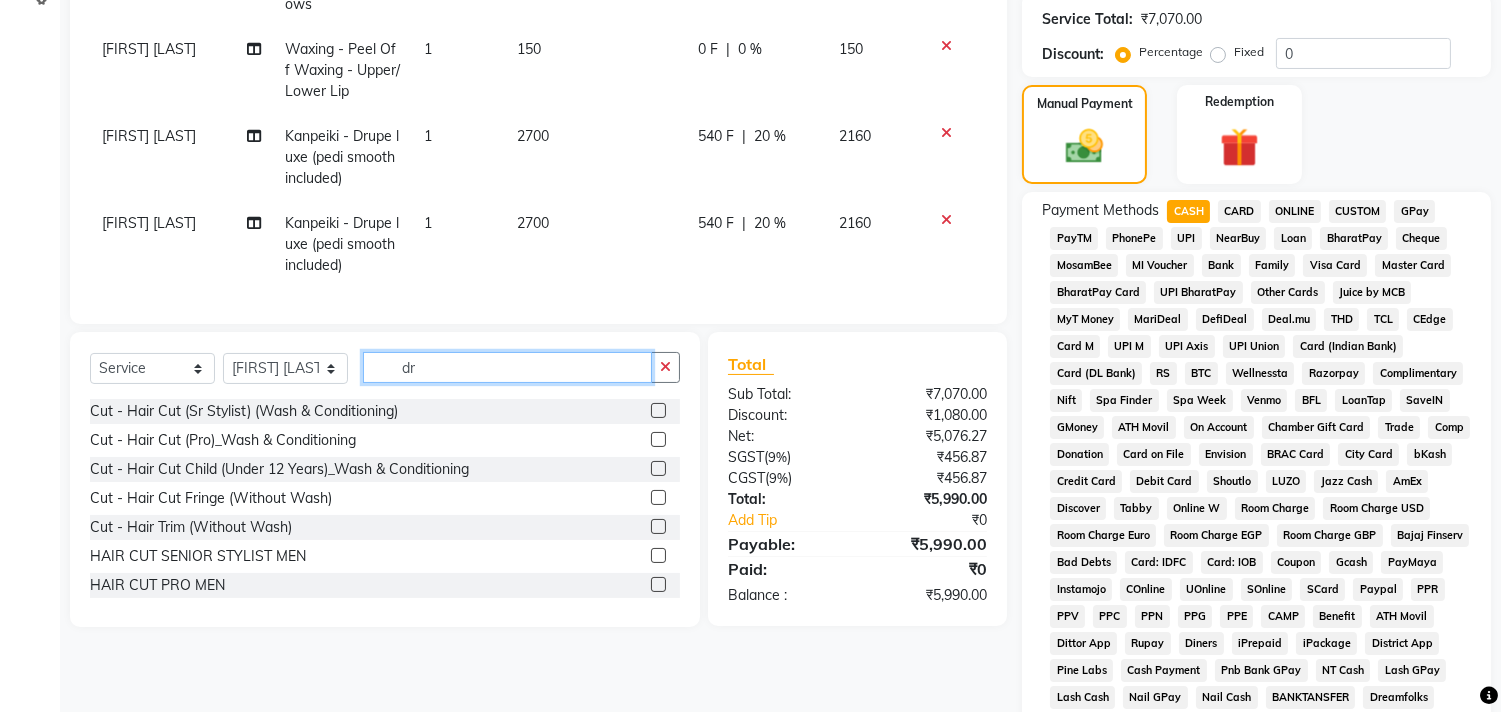 type on "d" 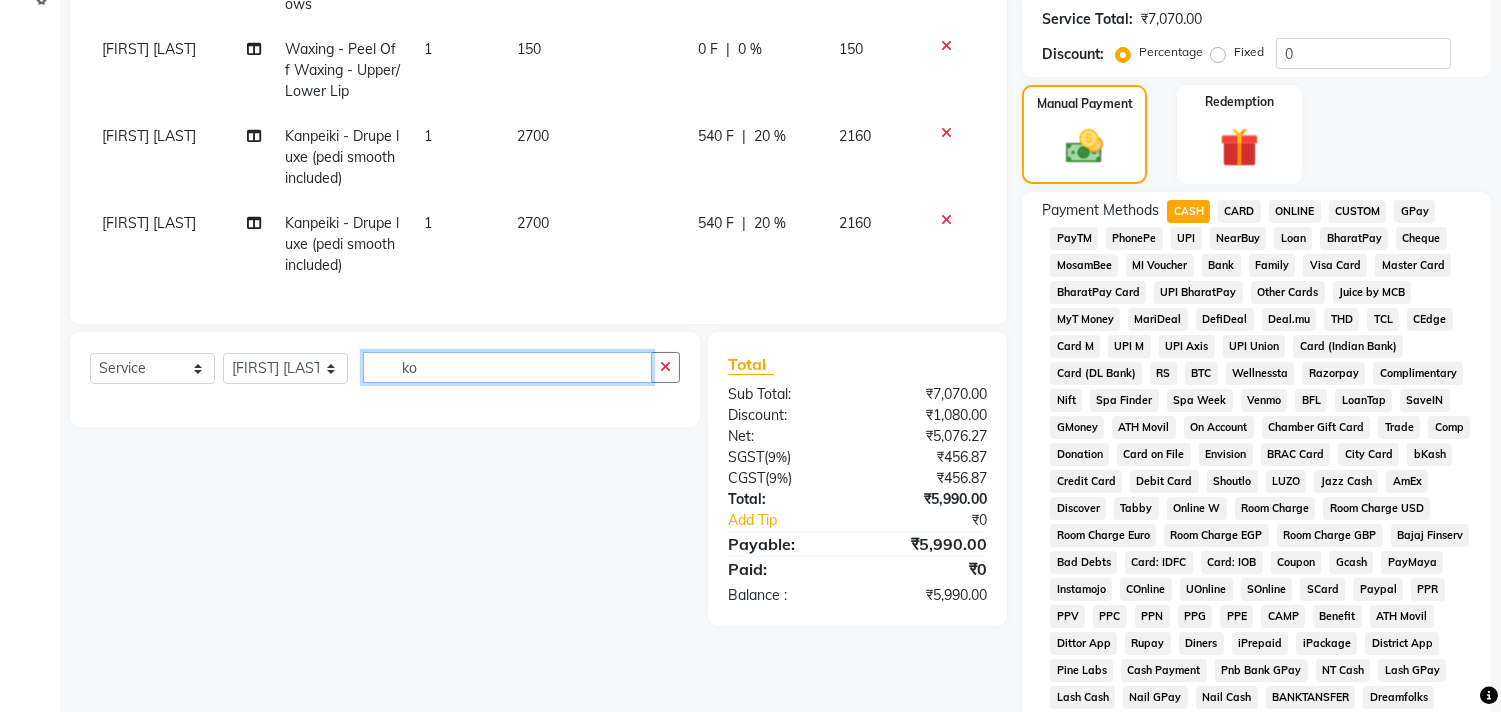 type on "k" 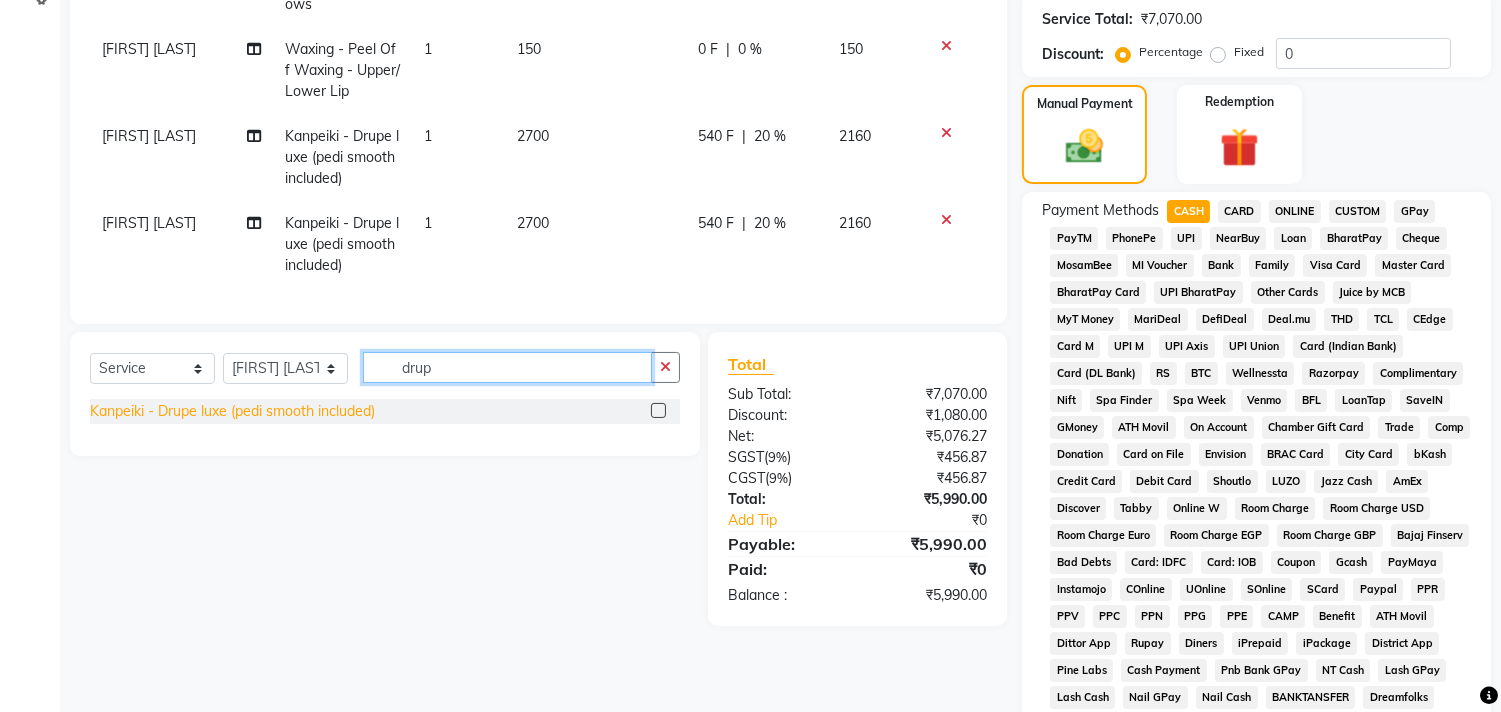 type on "drup" 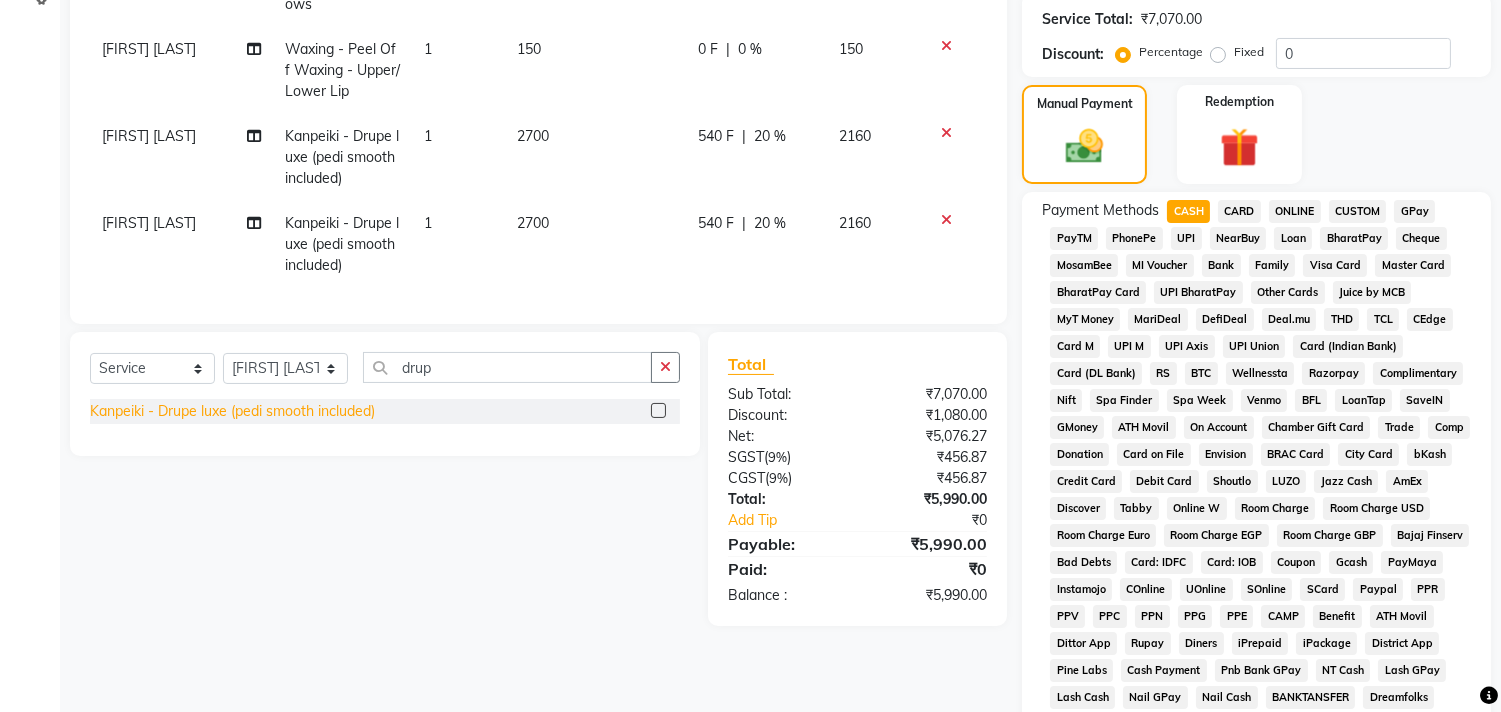 click on "Kanpeiki - Drupe luxe (pedi smooth included)" 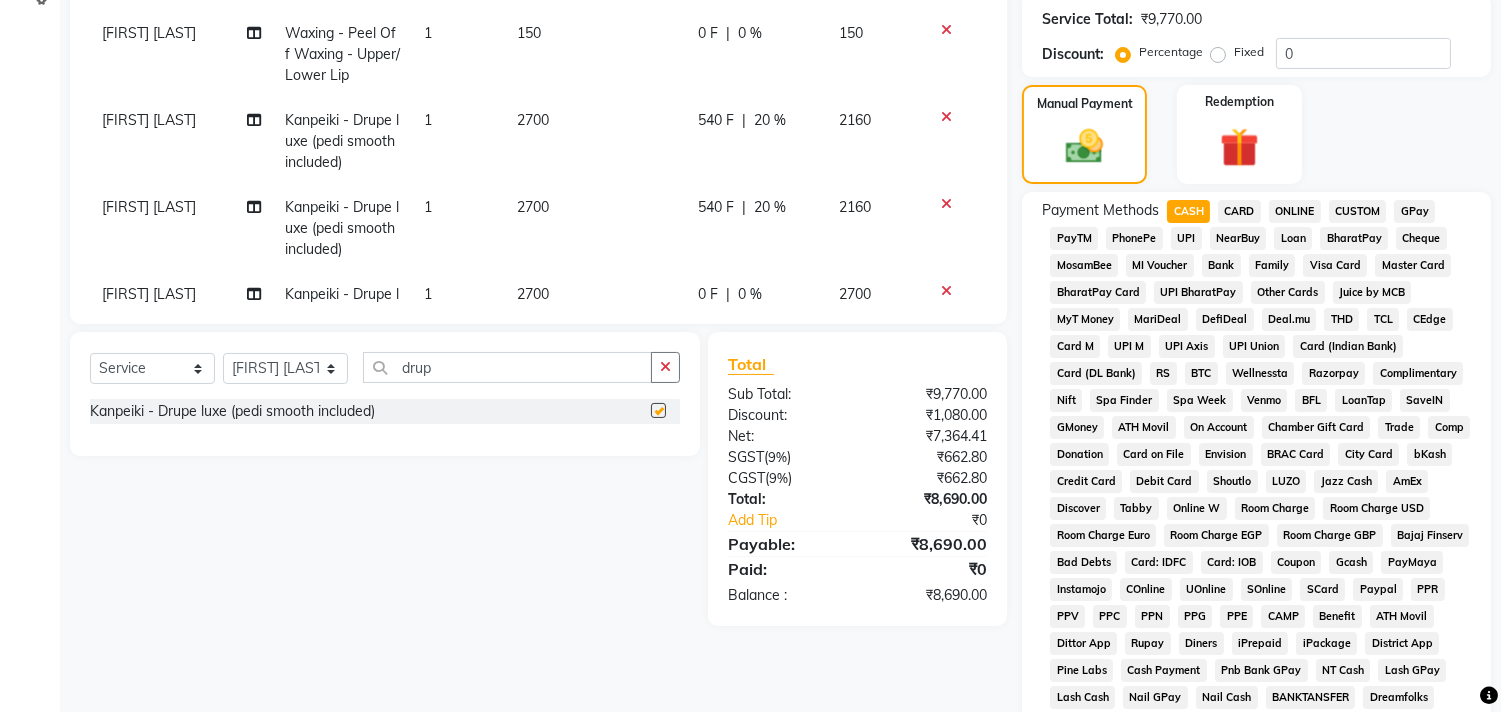 checkbox on "false" 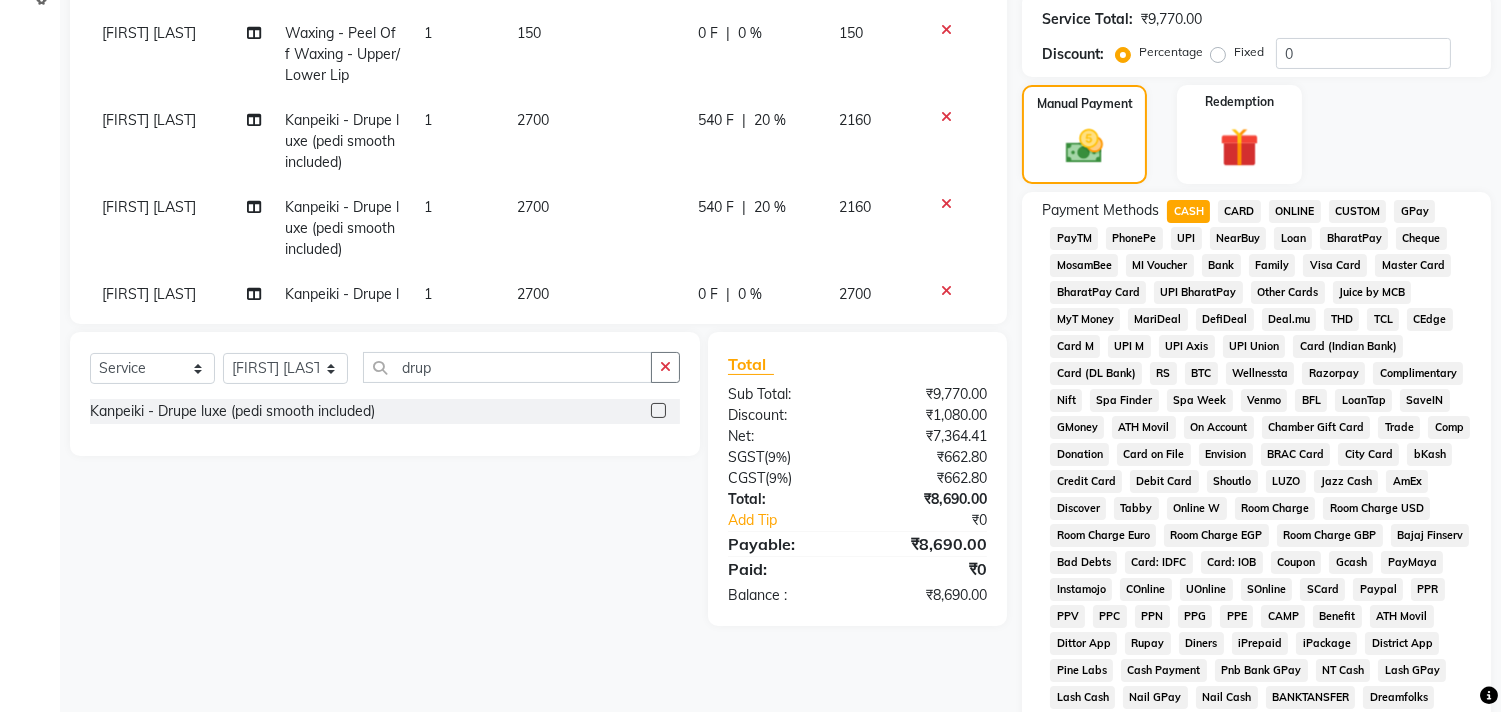 scroll, scrollTop: 157, scrollLeft: 0, axis: vertical 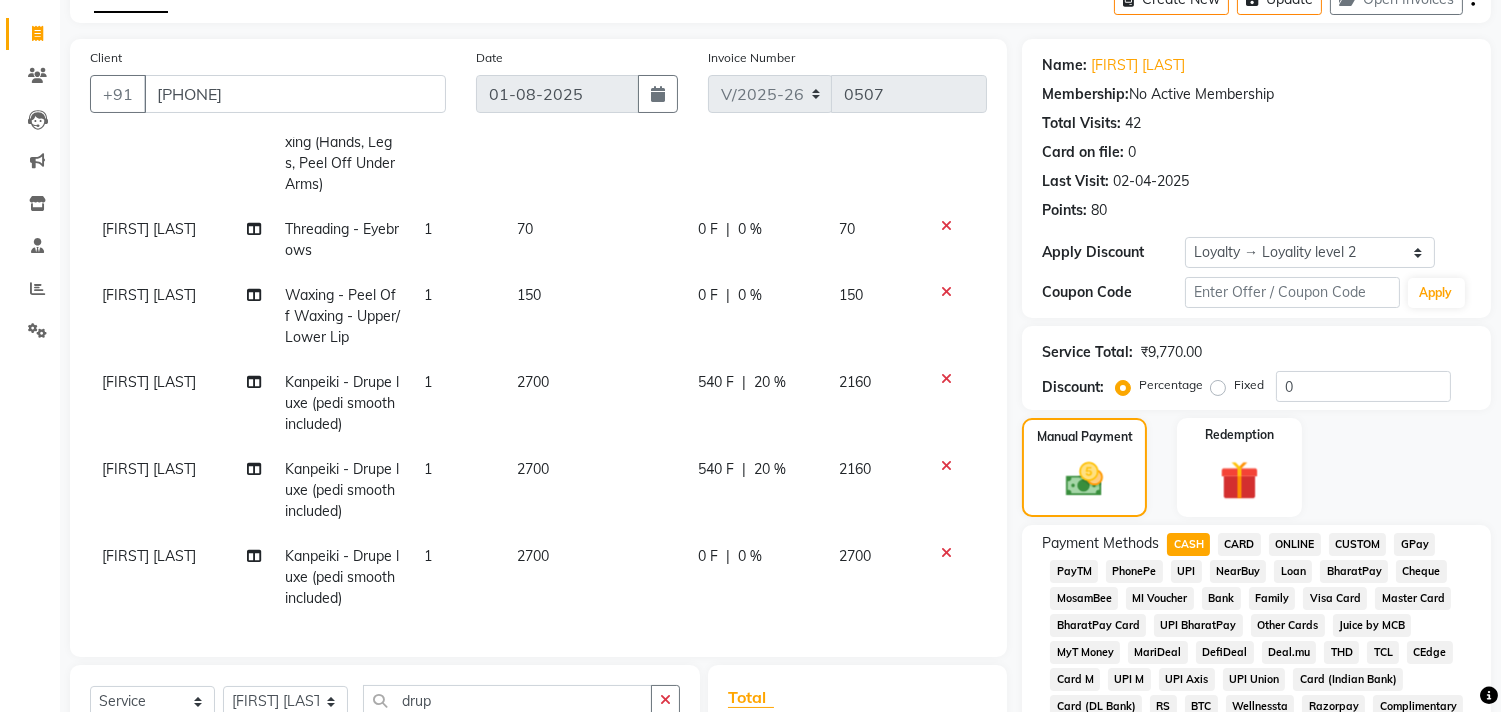 drag, startPoint x: 932, startPoint y: 532, endPoint x: 895, endPoint y: 521, distance: 38.600517 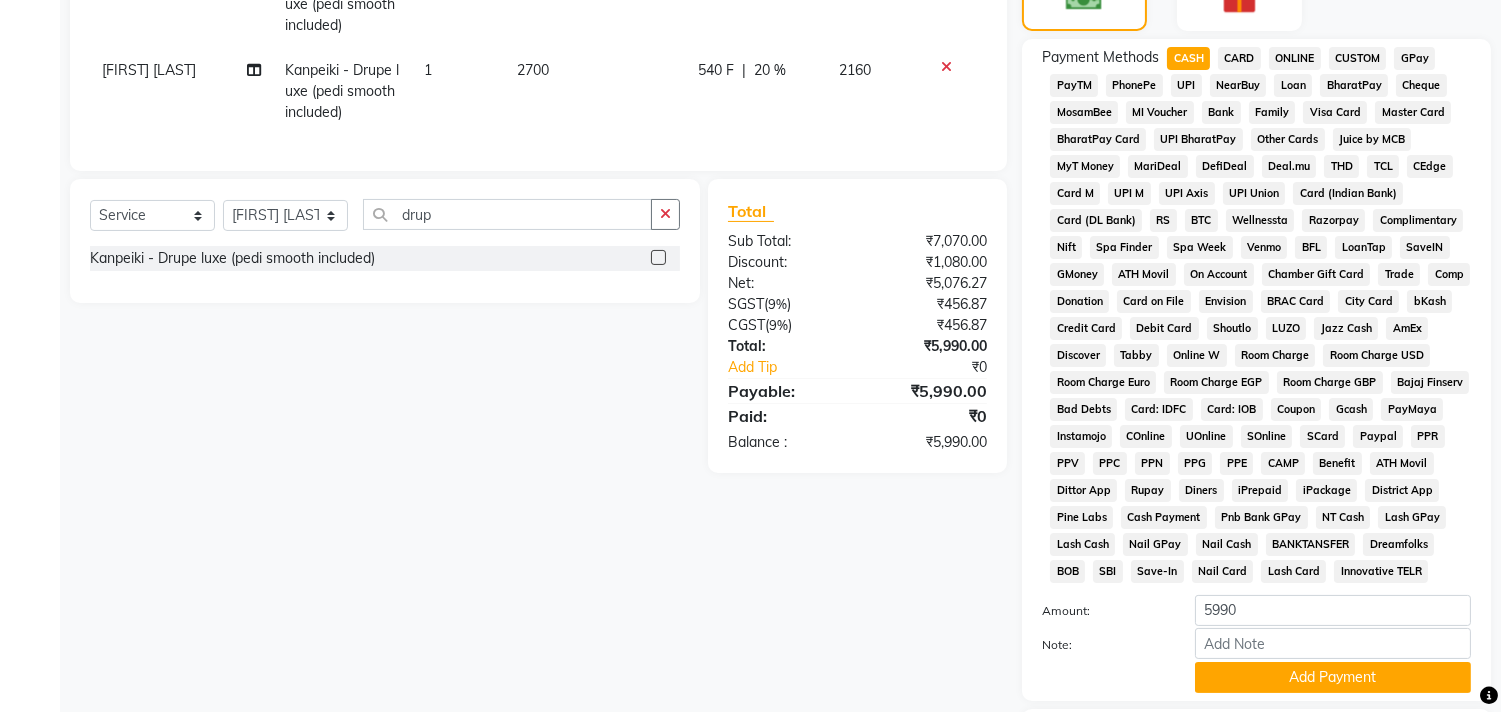 scroll, scrollTop: 444, scrollLeft: 0, axis: vertical 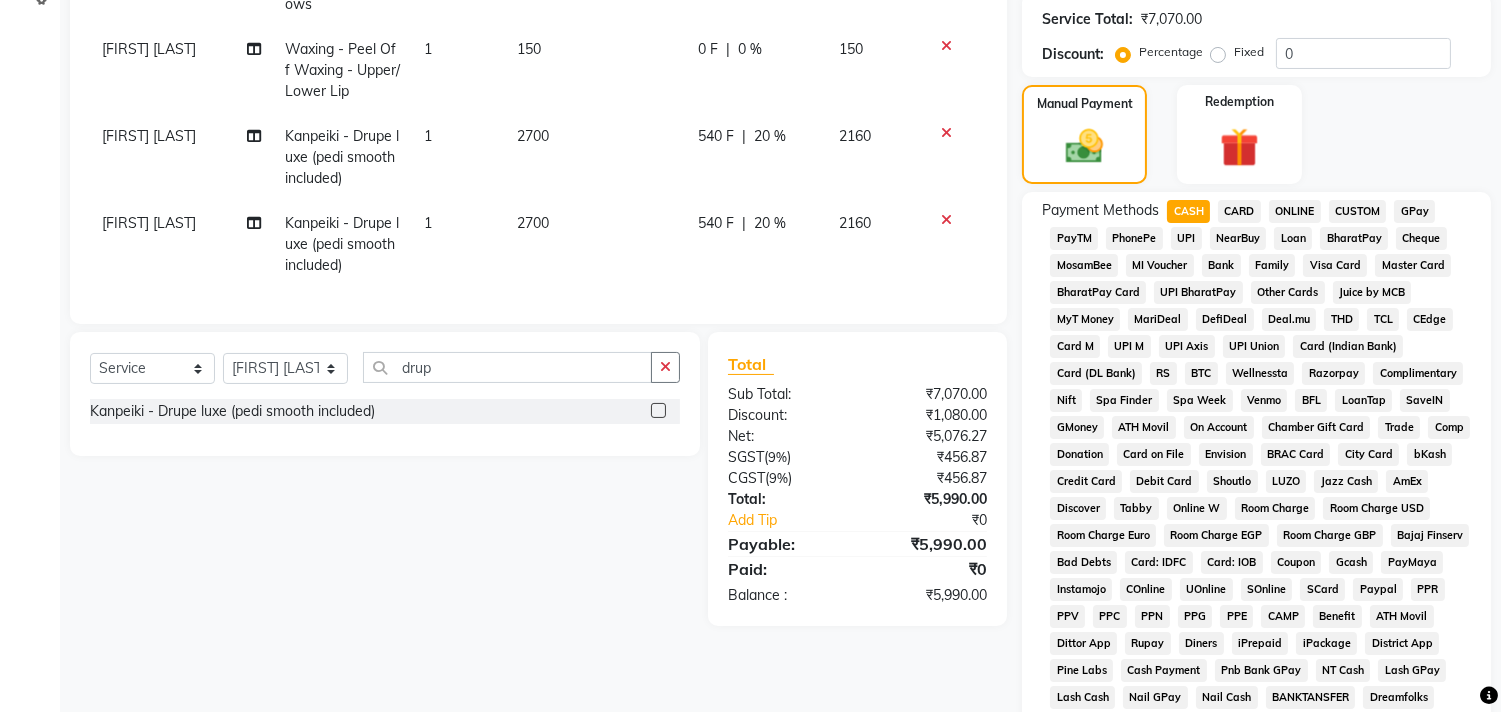 click on "CARD" 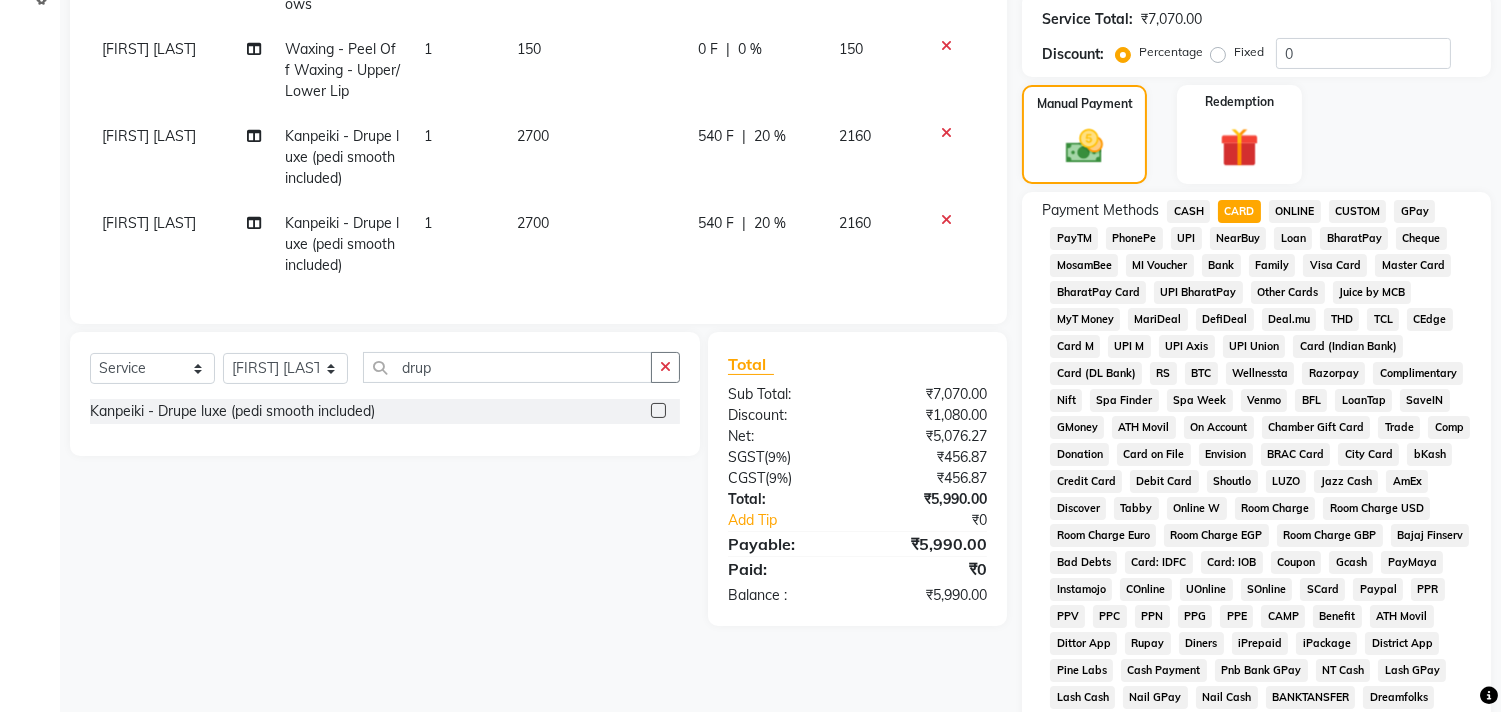 click on "CASH" 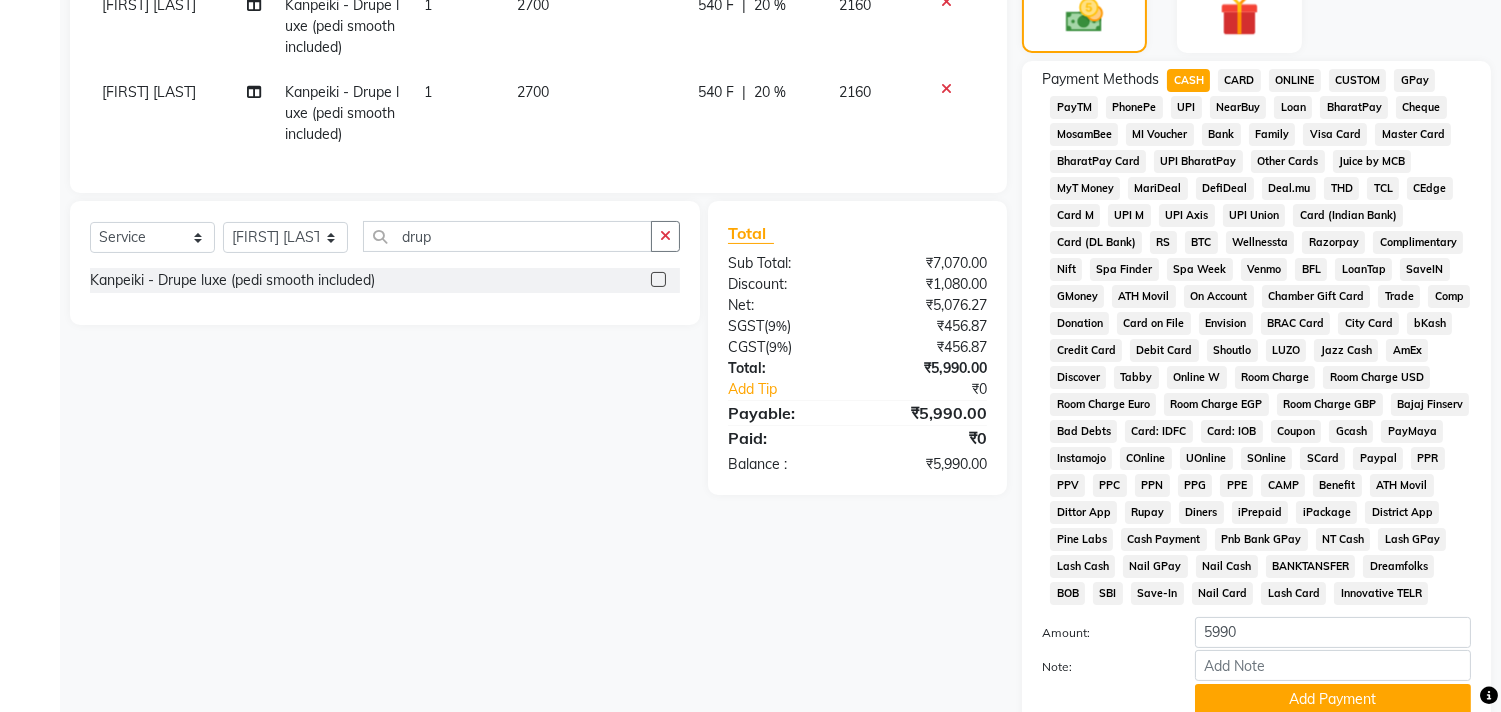 scroll, scrollTop: 404, scrollLeft: 0, axis: vertical 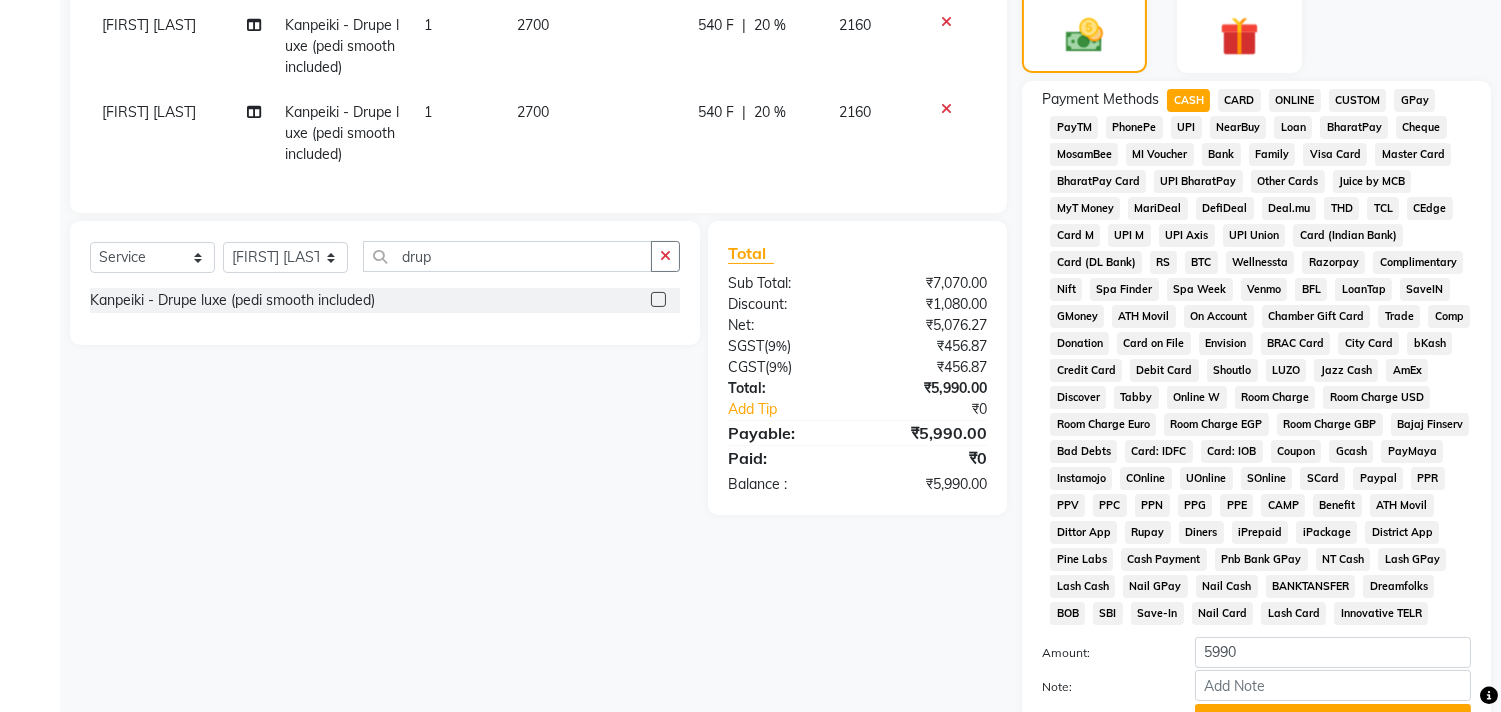 click on "CASH" 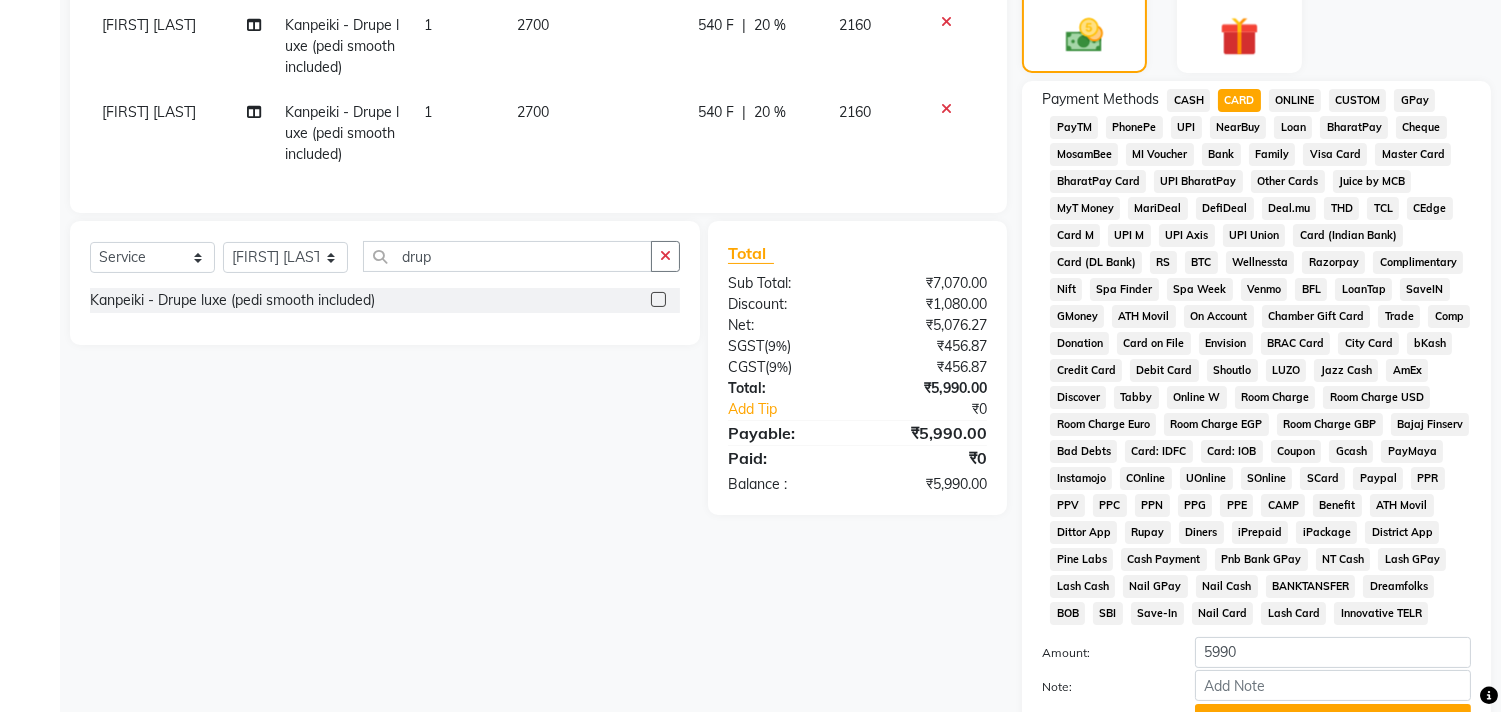 drag, startPoint x: 1183, startPoint y: 95, endPoint x: 1138, endPoint y: 122, distance: 52.478565 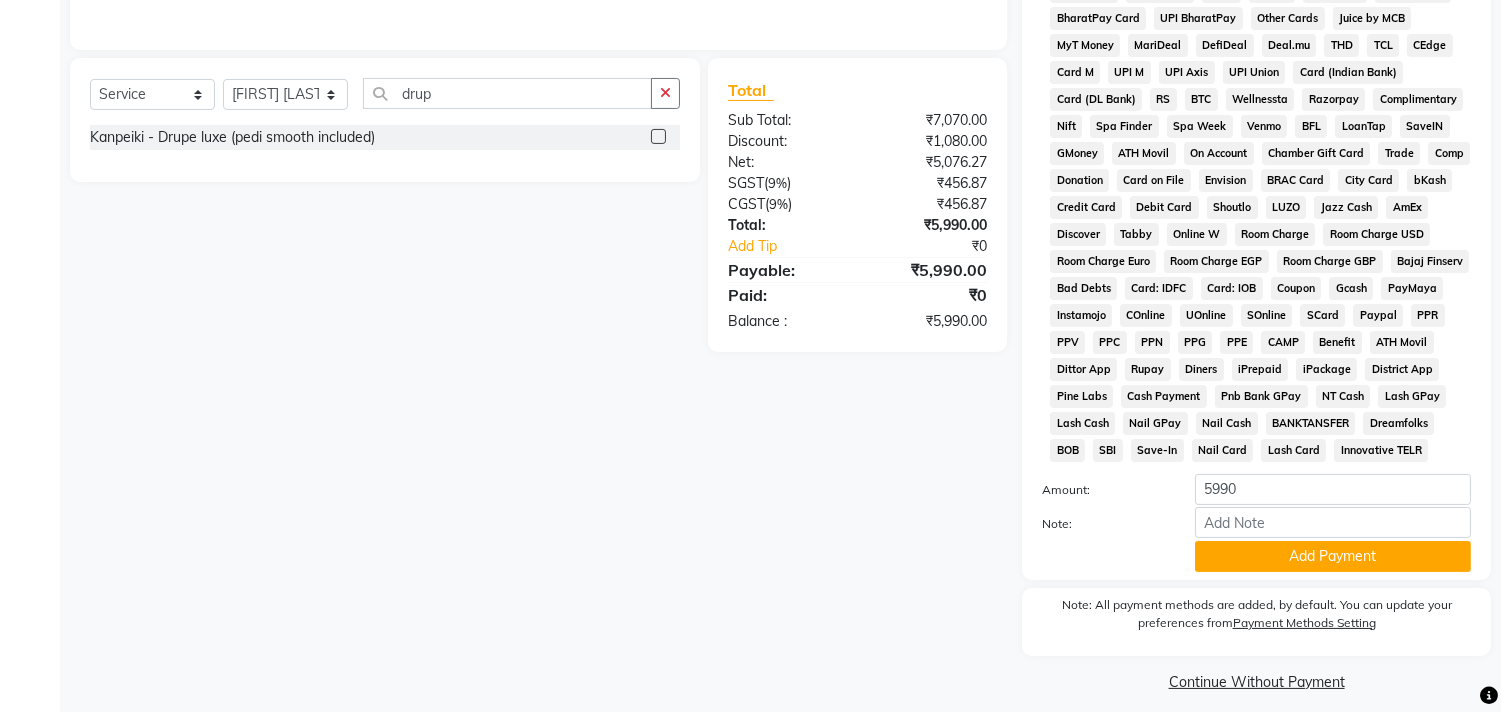 scroll, scrollTop: 737, scrollLeft: 0, axis: vertical 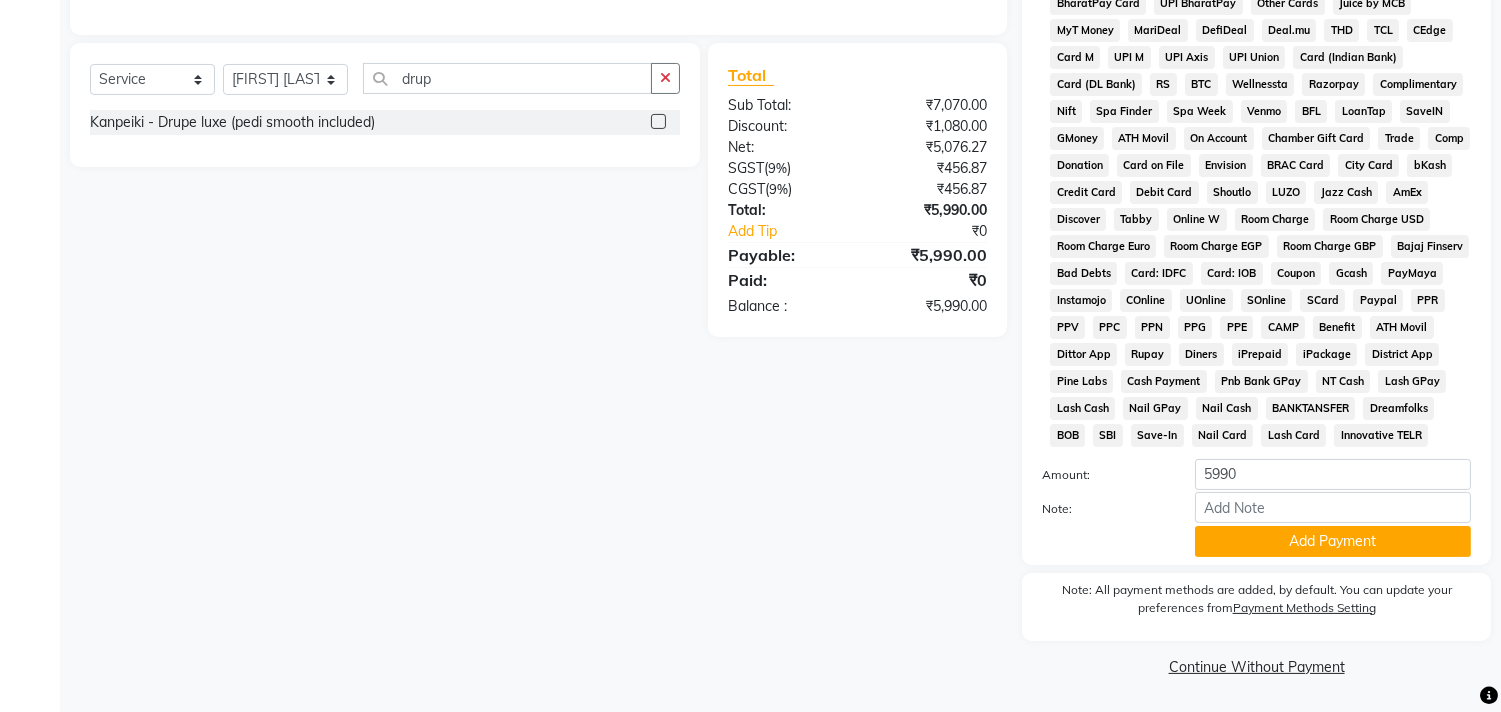 click 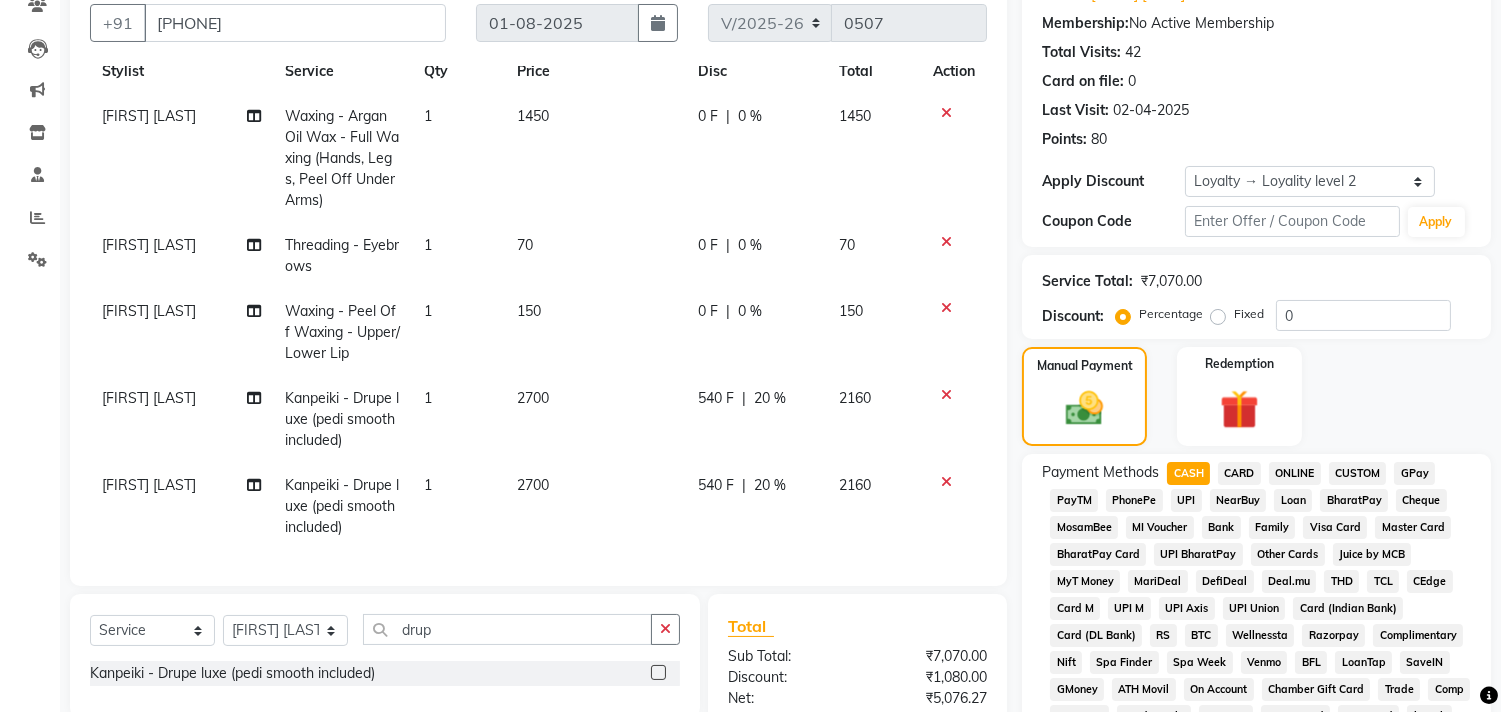 scroll, scrollTop: 0, scrollLeft: 0, axis: both 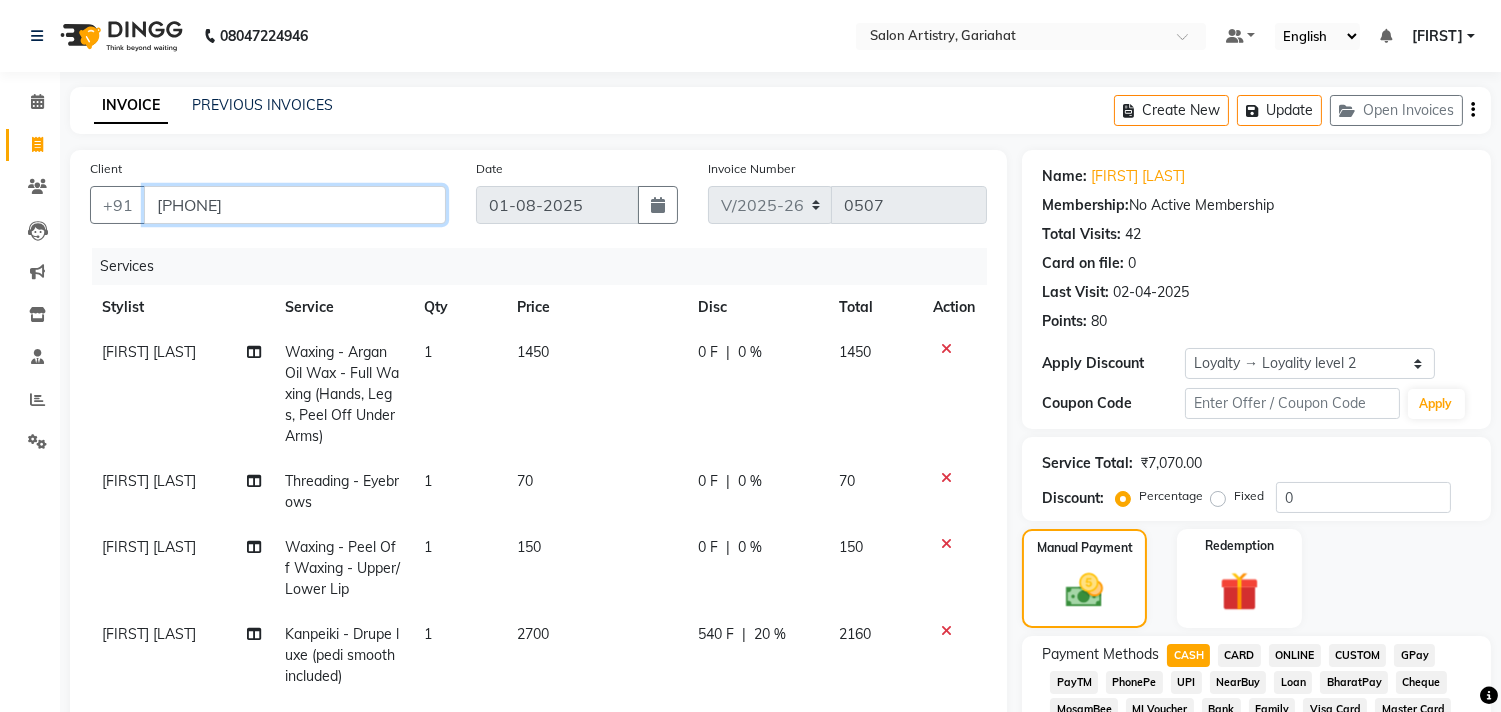 drag, startPoint x: 153, startPoint y: 197, endPoint x: 447, endPoint y: 247, distance: 298.2214 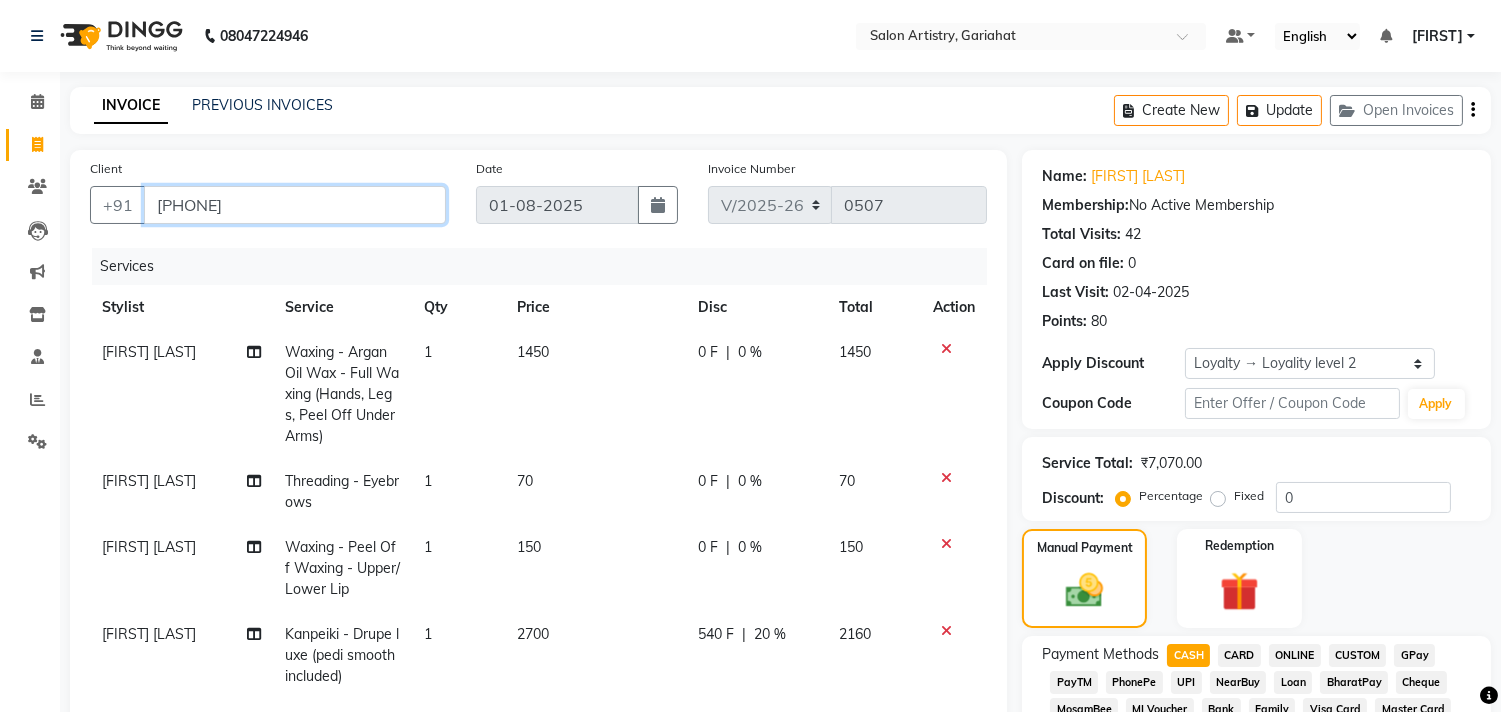scroll, scrollTop: 111, scrollLeft: 0, axis: vertical 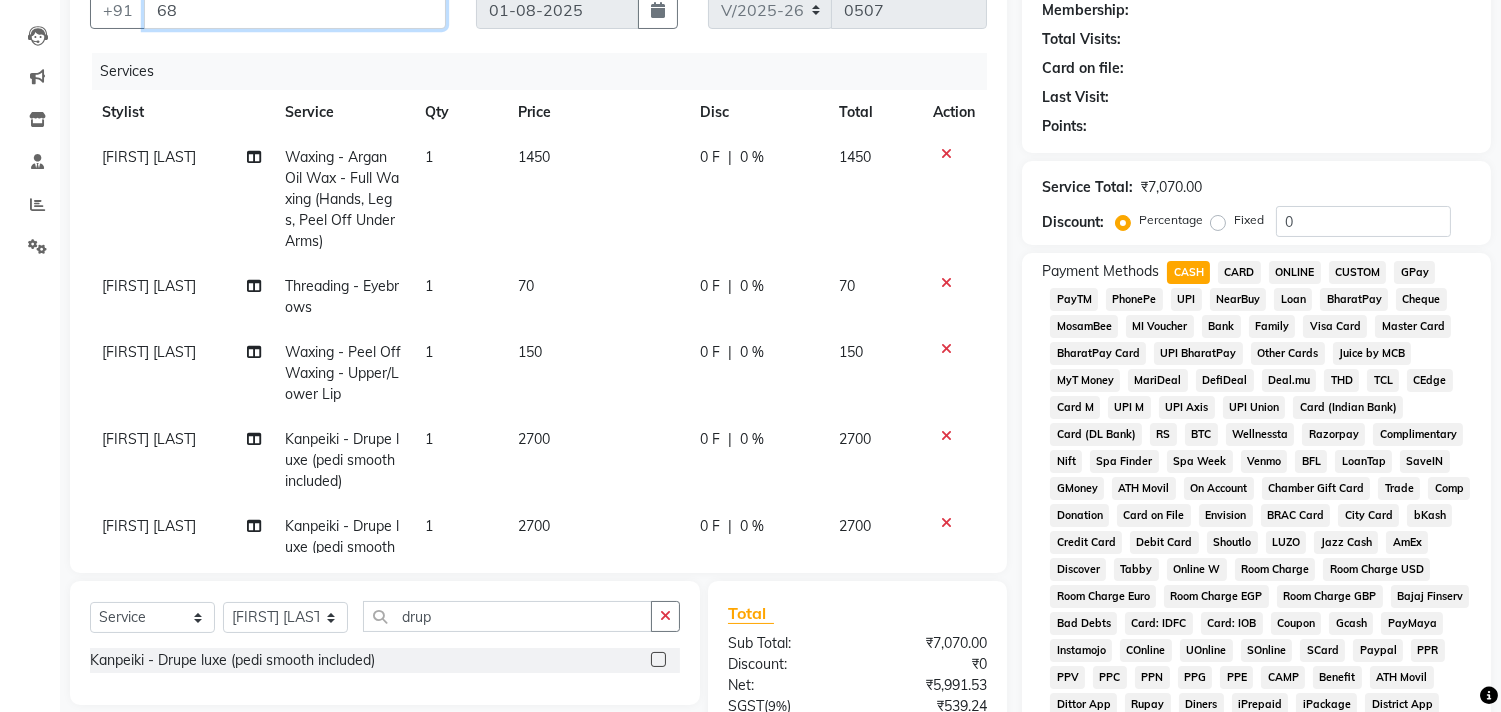 type on "68" 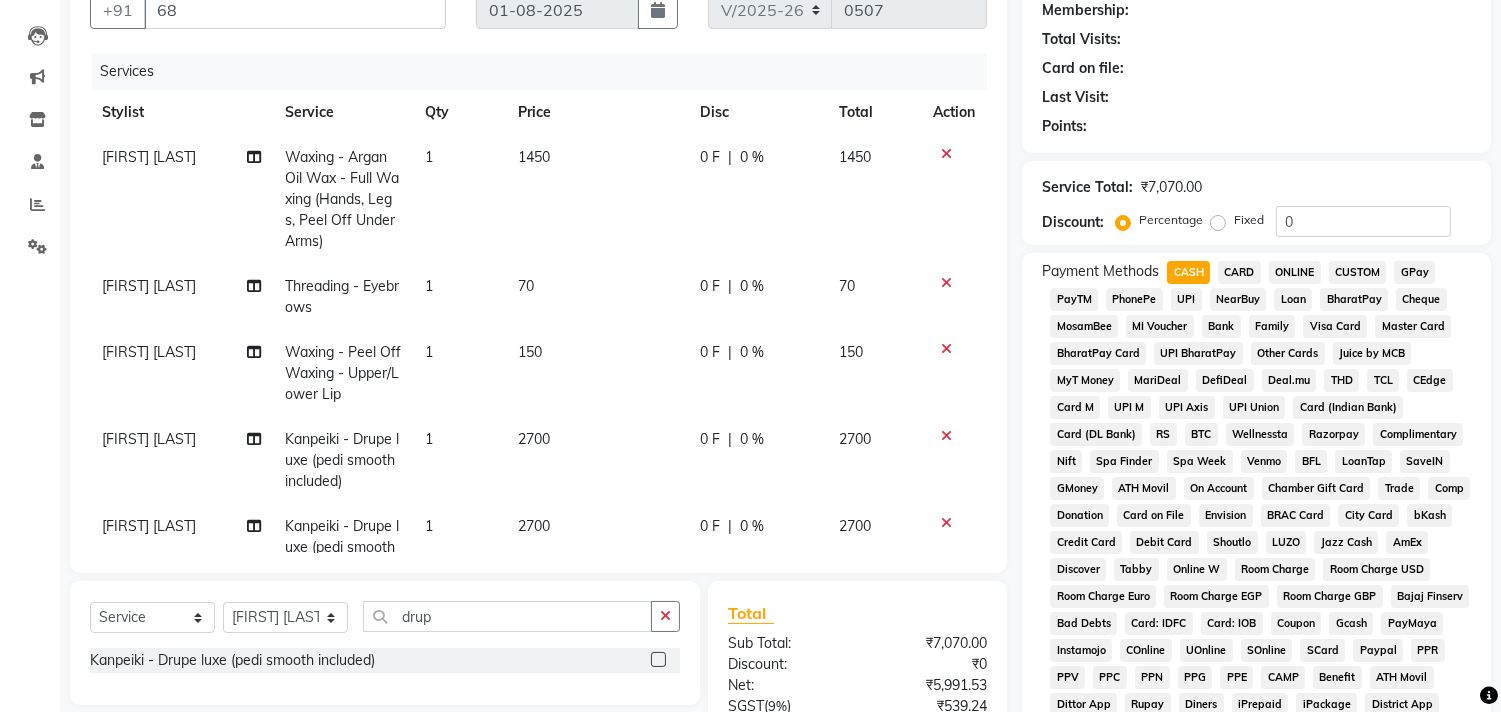 click on "GPay" 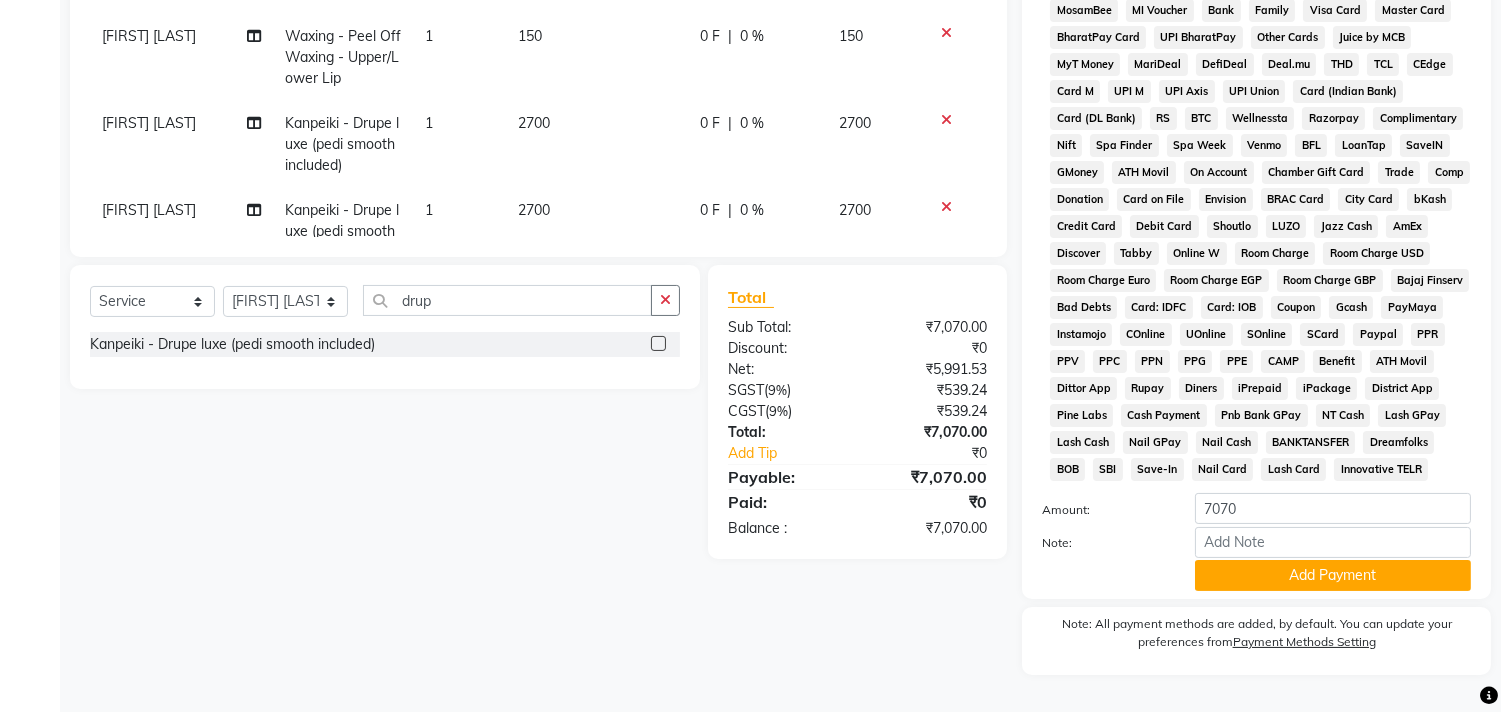 scroll, scrollTop: 516, scrollLeft: 0, axis: vertical 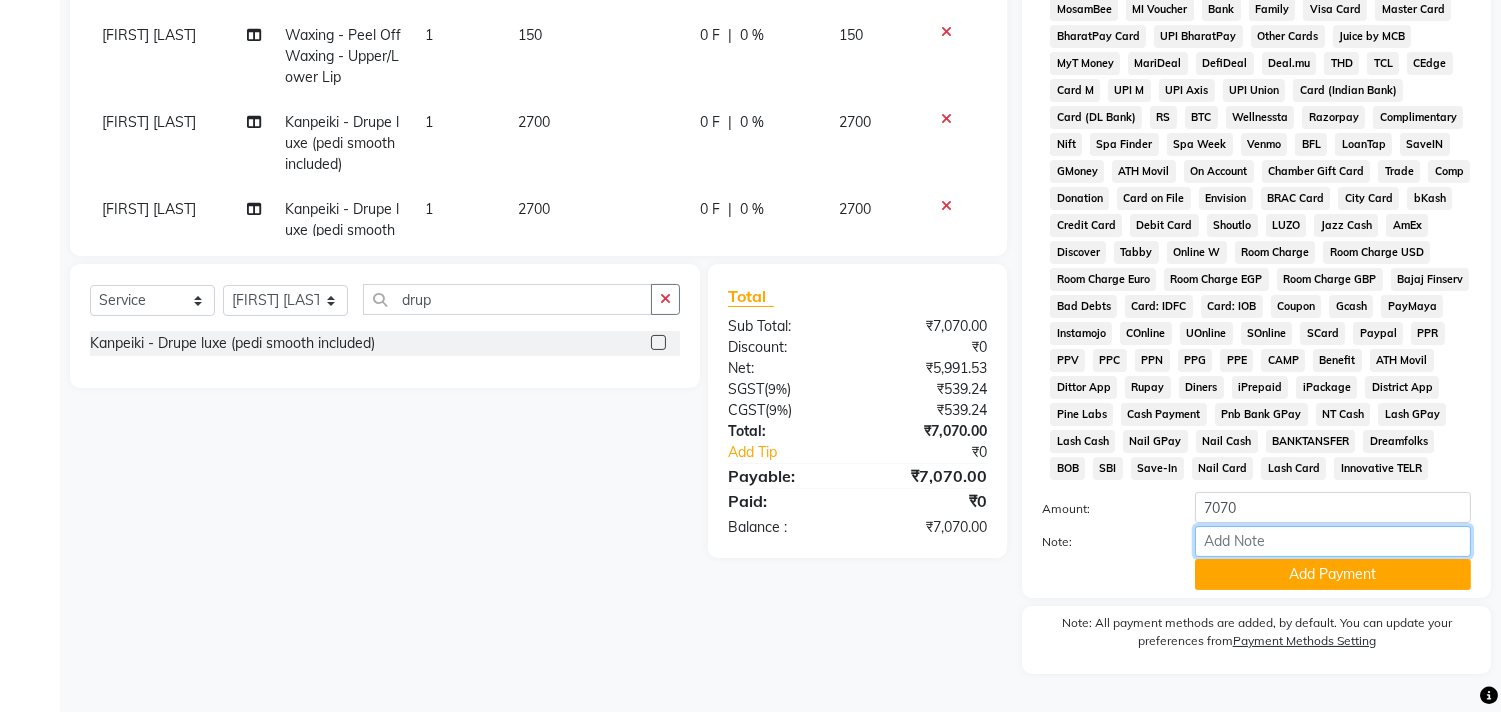 click on "Note:" at bounding box center (1333, 541) 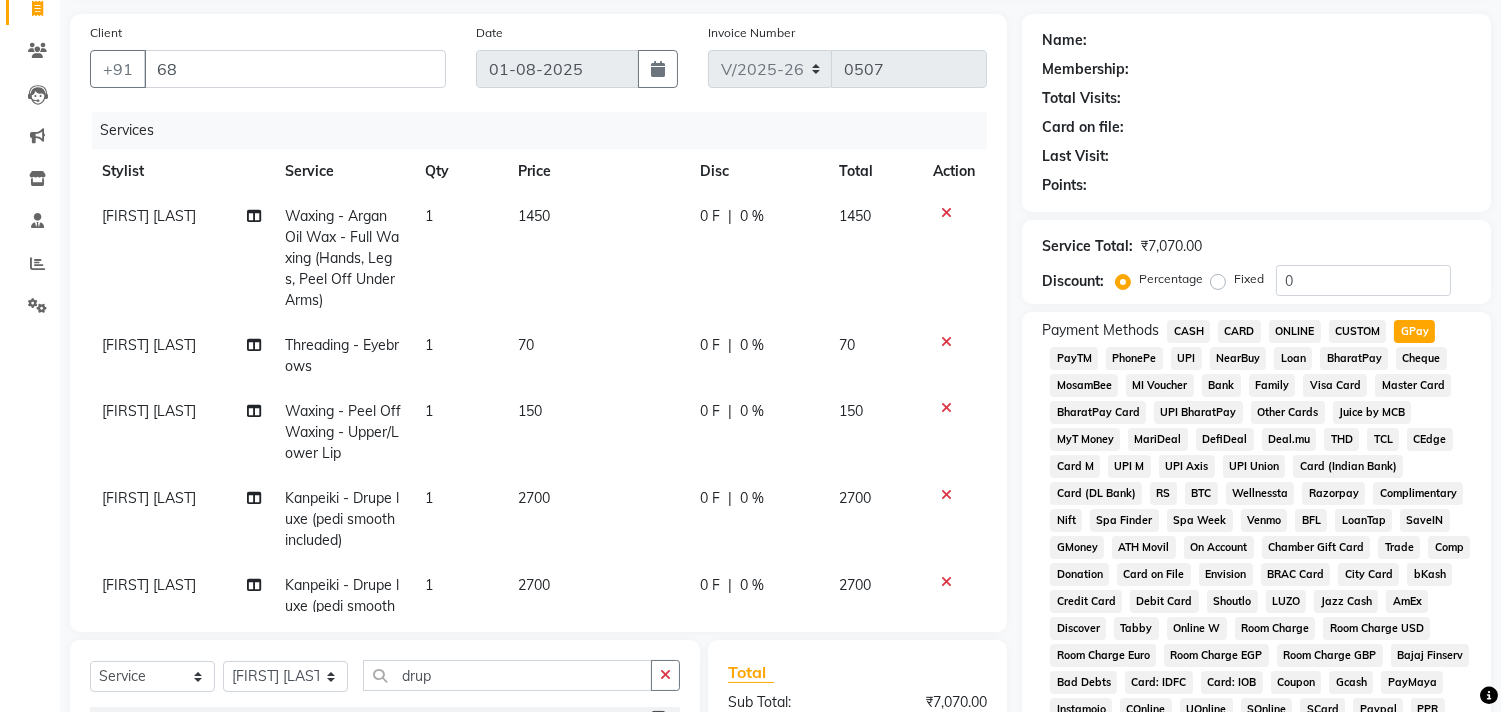 scroll, scrollTop: 183, scrollLeft: 0, axis: vertical 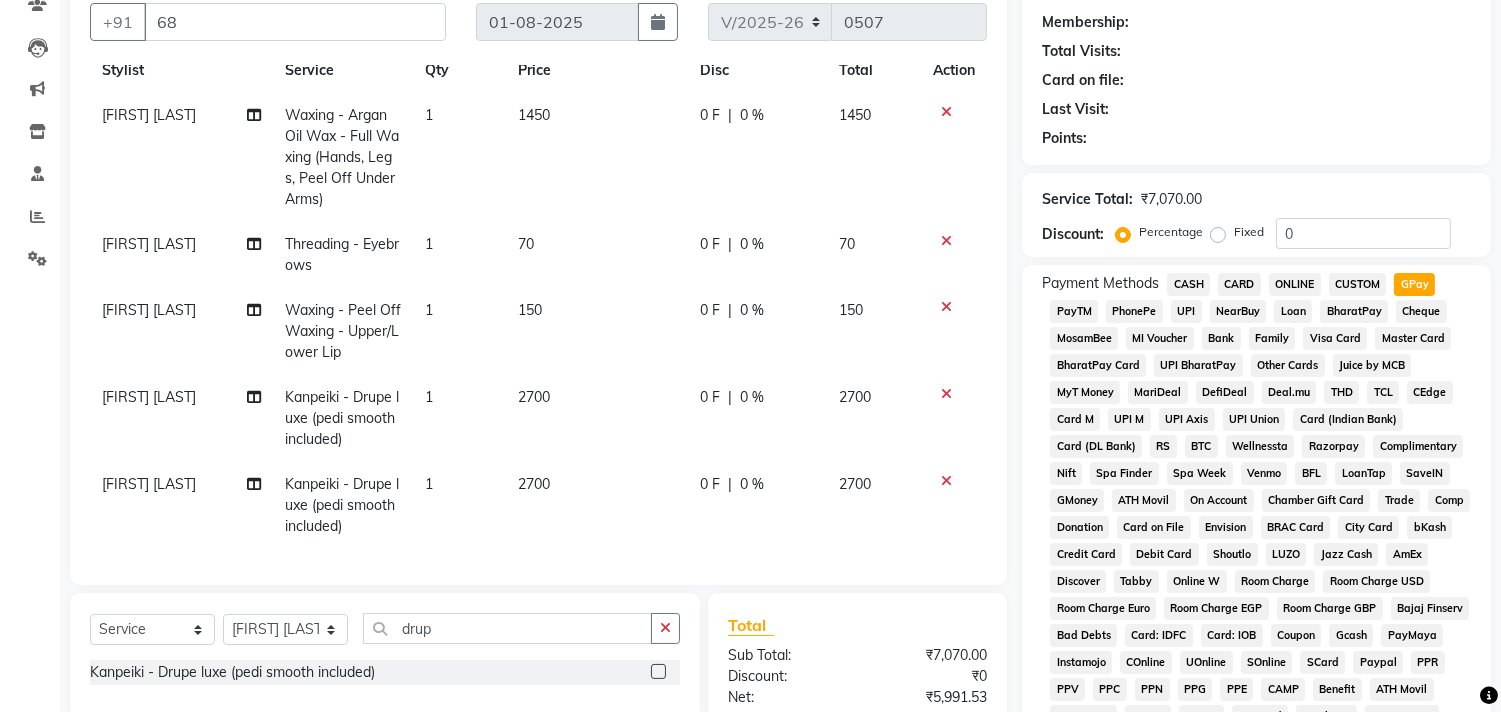 click 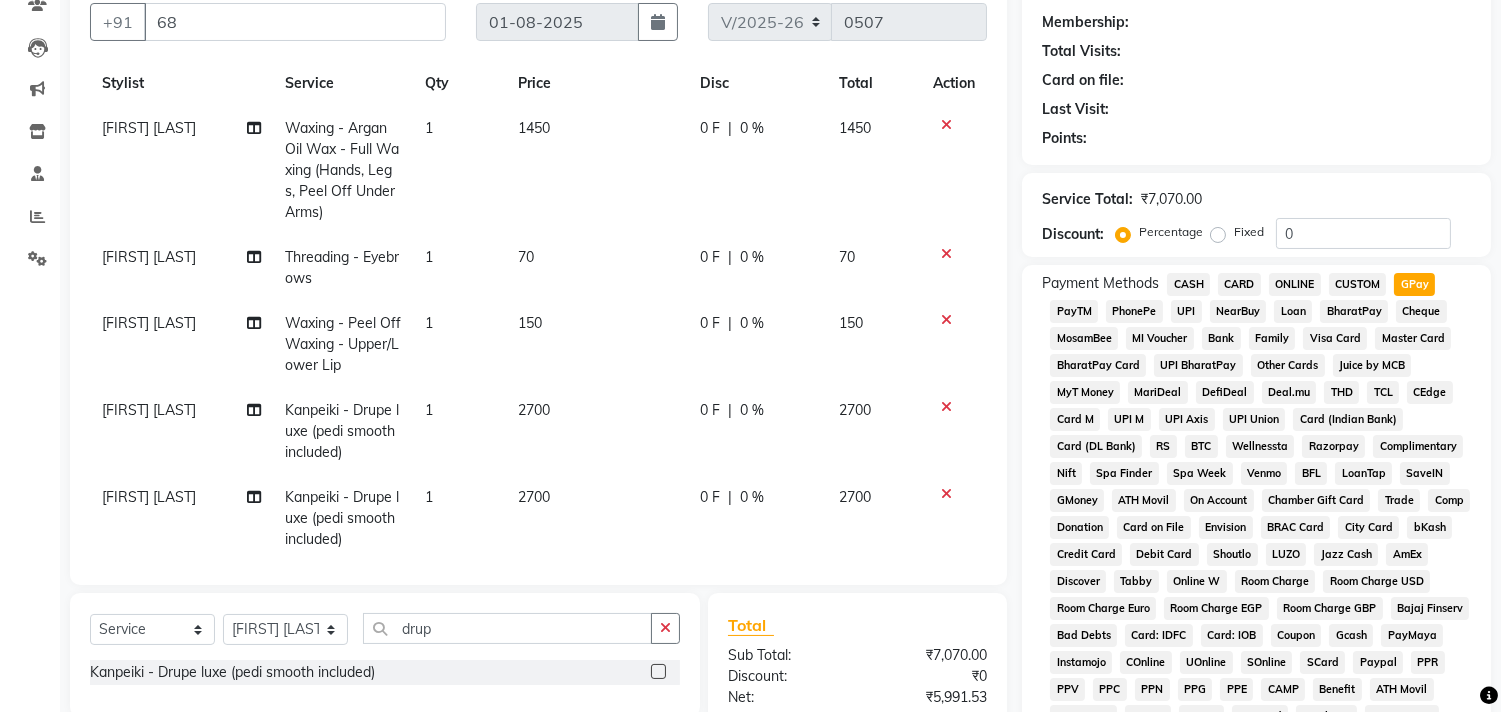 scroll, scrollTop: 70, scrollLeft: 0, axis: vertical 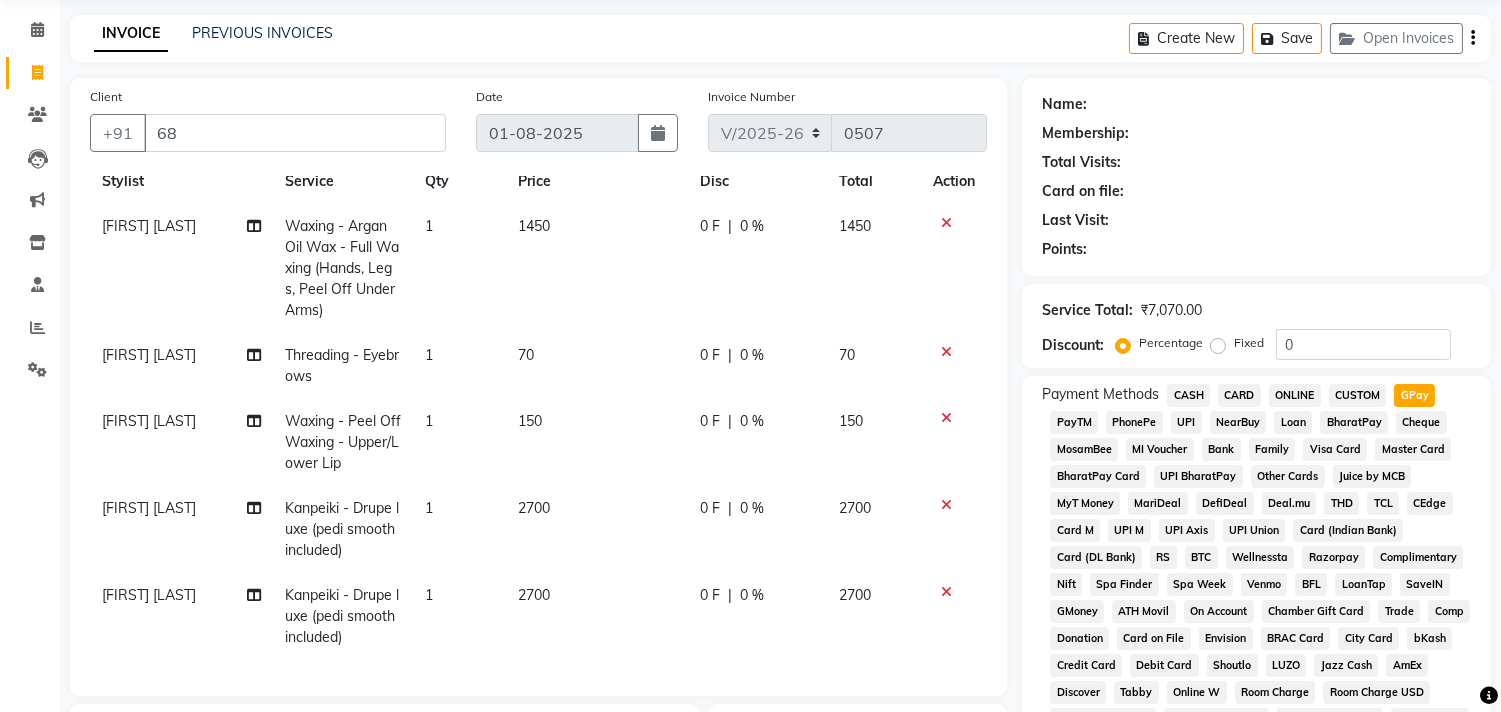click on "0 %" 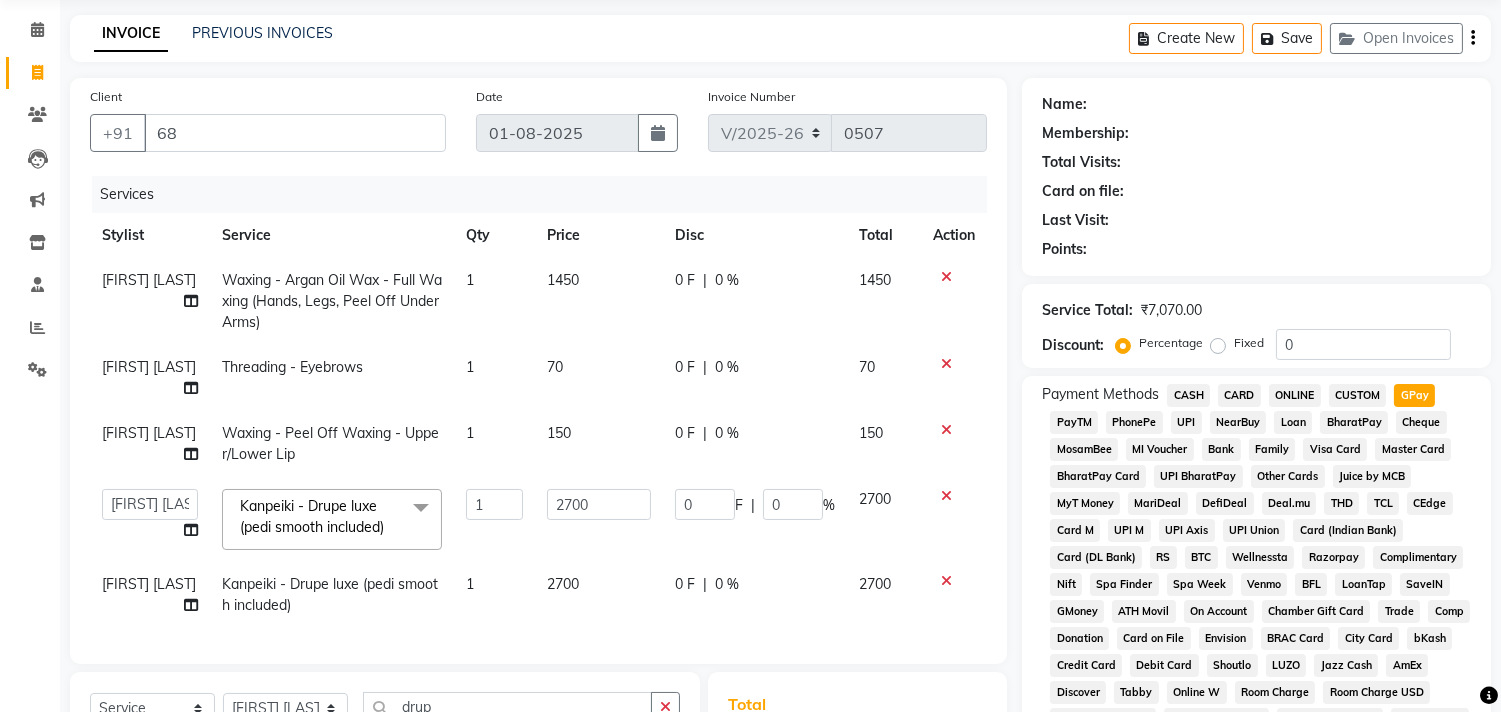 scroll, scrollTop: 0, scrollLeft: 0, axis: both 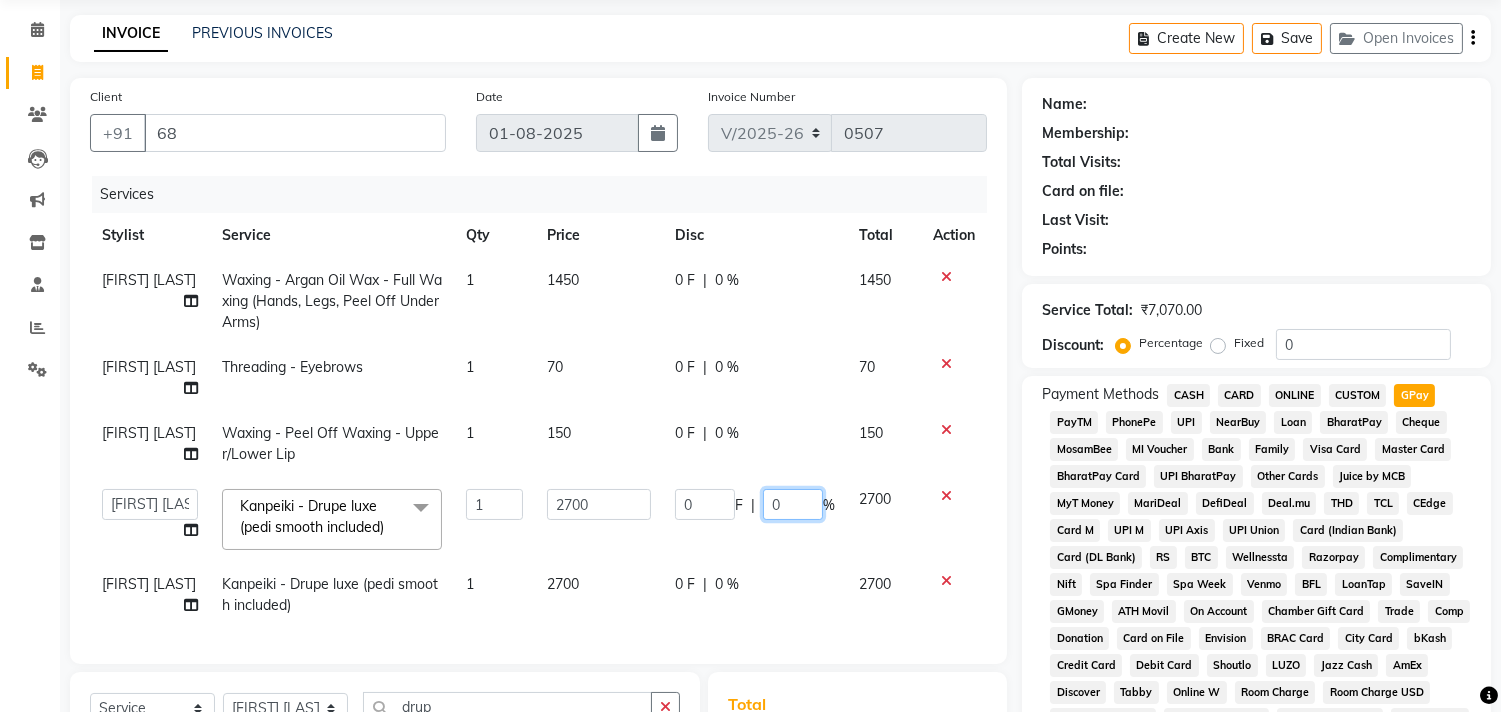 click on "0" 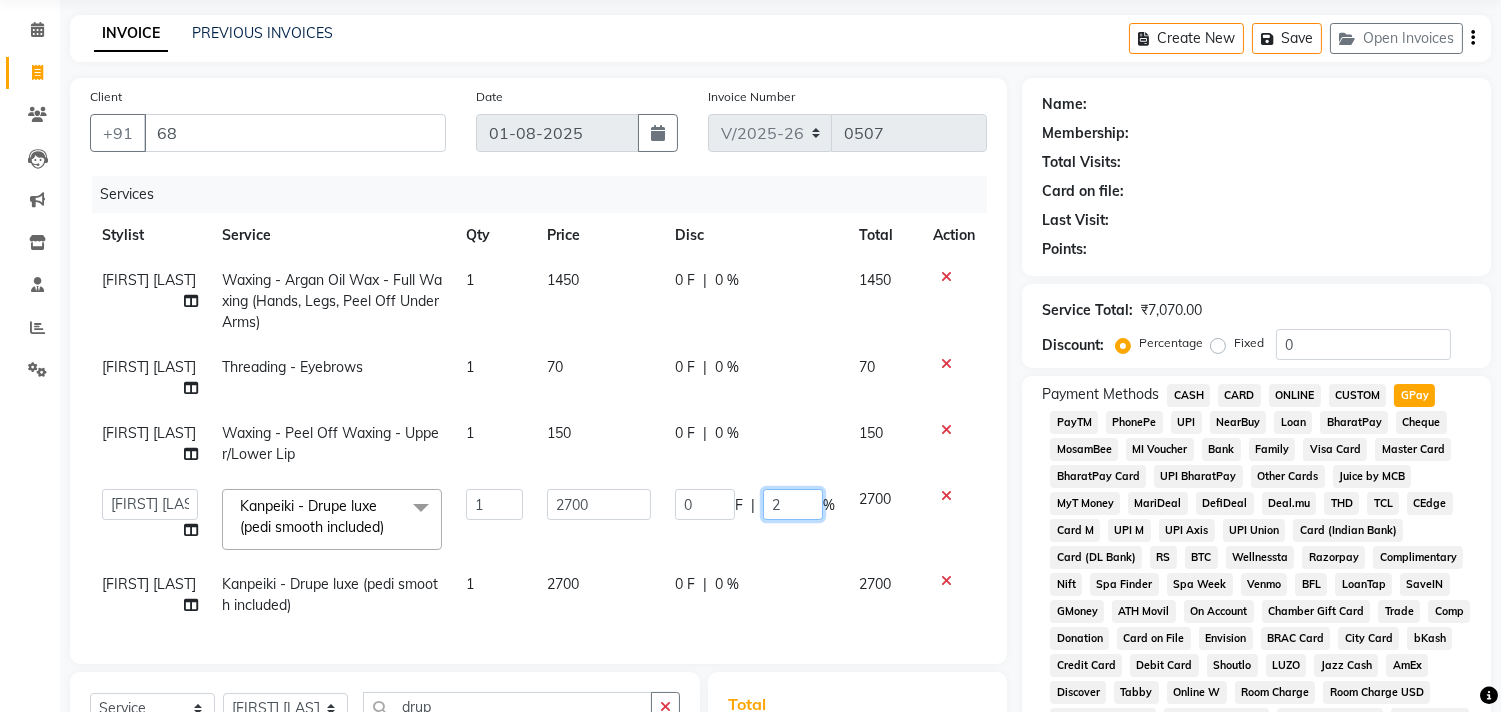 type on "20" 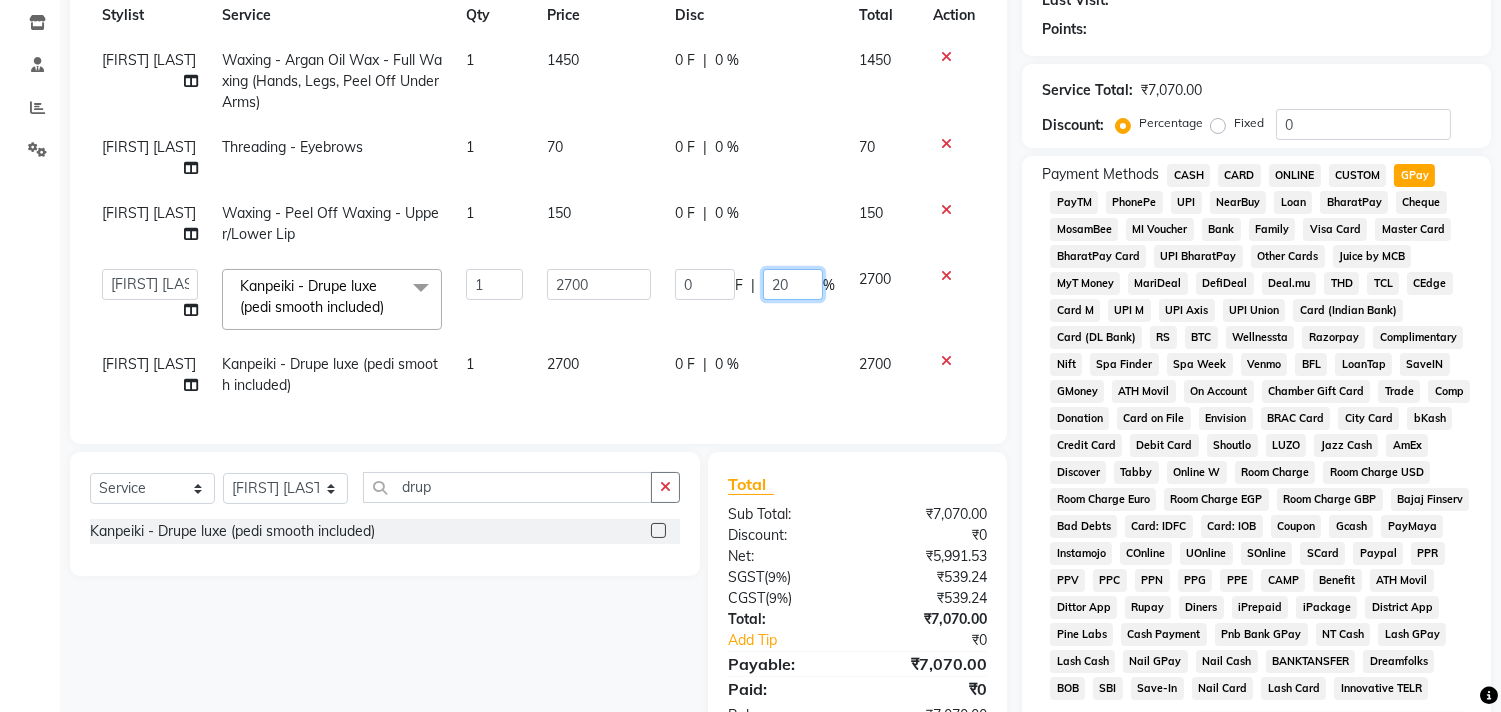 scroll, scrollTop: 294, scrollLeft: 0, axis: vertical 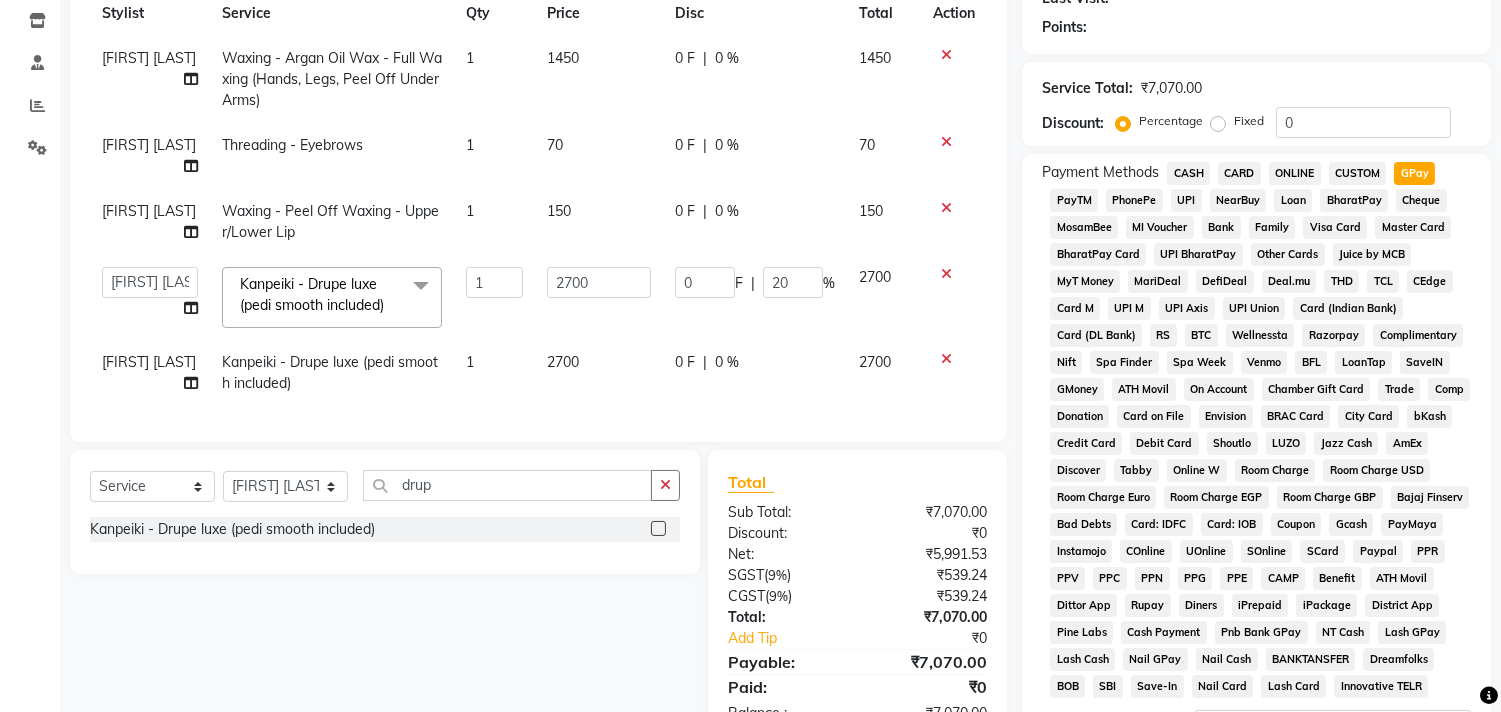 click on "Rinku Pradhan Waxing - Argan Oil Wax - Full Waxing (Hands, Legs, Peel Off Under Arms) 1 1450 0 F | 0 % 1450 Rinku Pradhan Threading - Eyebrows 1 70 0 F | 0 % 70 Rinku Pradhan Waxing - Peel Off Waxing - Upper/Lower Lip 1 150 0 F | 0 % 150  ADITYA SAHA   Debolina    IQBAL AHEMED   Irshad Khan   Puja Debnath   Ram Singh   REKHA   Rikki Das   Rinku Pradhan   RONY   Sampa Maity   SIMMI   TAPASHI    Vikky Shaw  Kanpeiki - Drupe luxe (pedi smooth included)  x Cut - Hair Cut (Sr Stylist) (Wash & Conditioning) Cut - Hair Cut (Pro)_Wash & Conditioning Cut - Hair Cut Child (Under 12 Years)_Wash & Conditioning Cut - Hair Cut Fringe (Without Wash) Cut - Hair Trim (Without Wash) HAIR CUT SENIOR STYLIST MEN HAIR CUT PRO MEN WASH & PLAIN DRY - MEN UPGRADE FOR PREMIUM WASH - MEN HAIR STYLING - MEN EXPRESS SHAVE - MEN CLASSIC SHAVE - MEN HEAD SHAVE - MEN  PRE COLLAGEN EXPERT SHAVE - MEN BEARD TRIM - MEN BEARD TRIMMING AND SHAPING BEARD TRIMMING OR SHAVING WITH FACE WASH BEARD SPA MEN PRE LIGHTENING-PER FOIL-MEN Premium Wash 1" 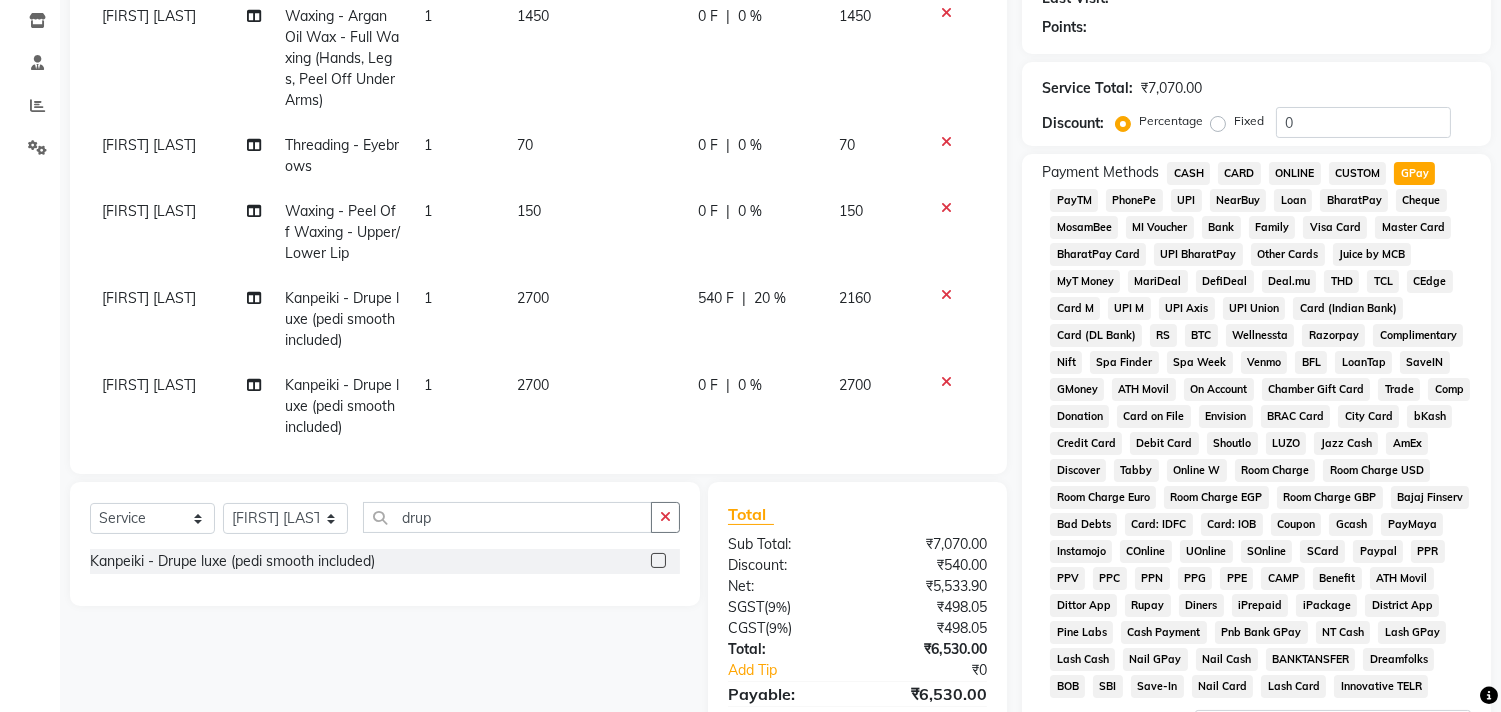 scroll, scrollTop: 70, scrollLeft: 0, axis: vertical 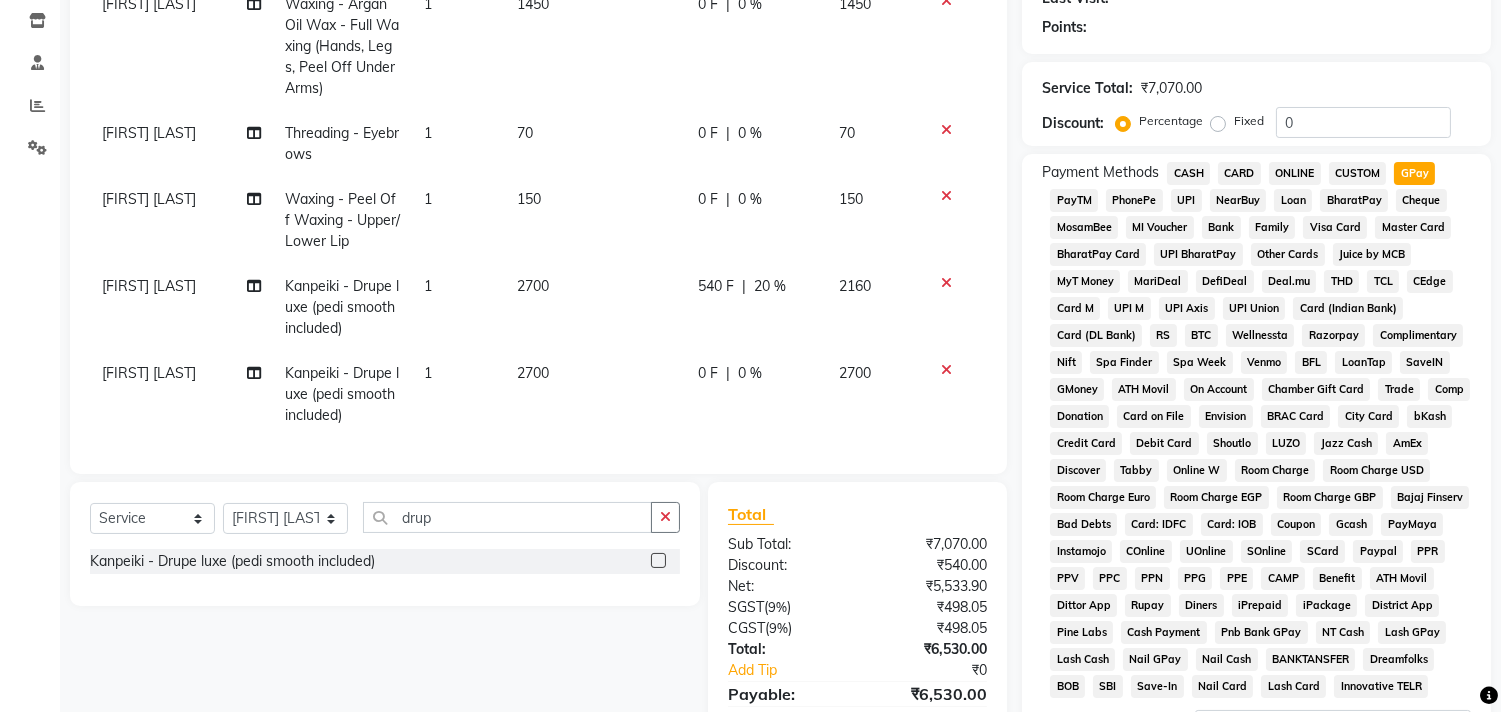 click on "0 %" 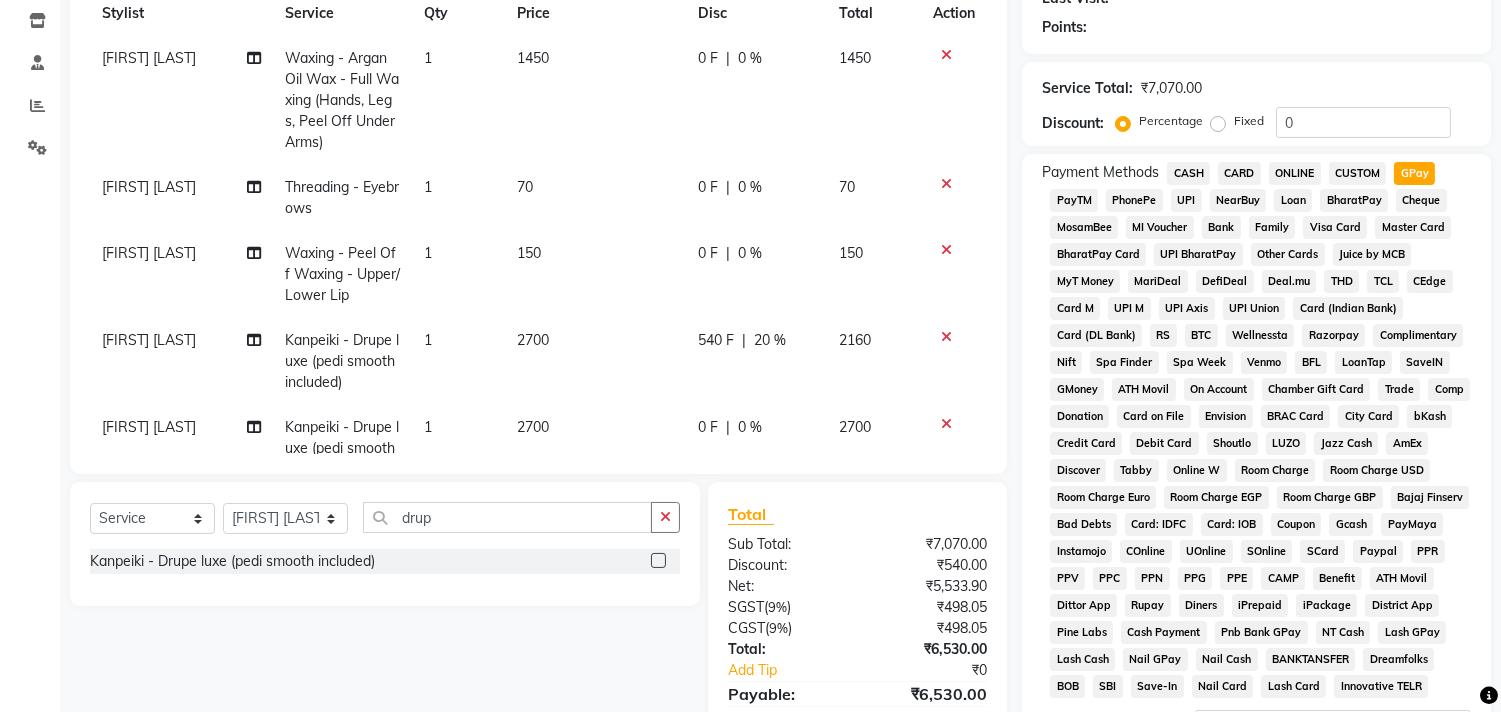 select on "85159" 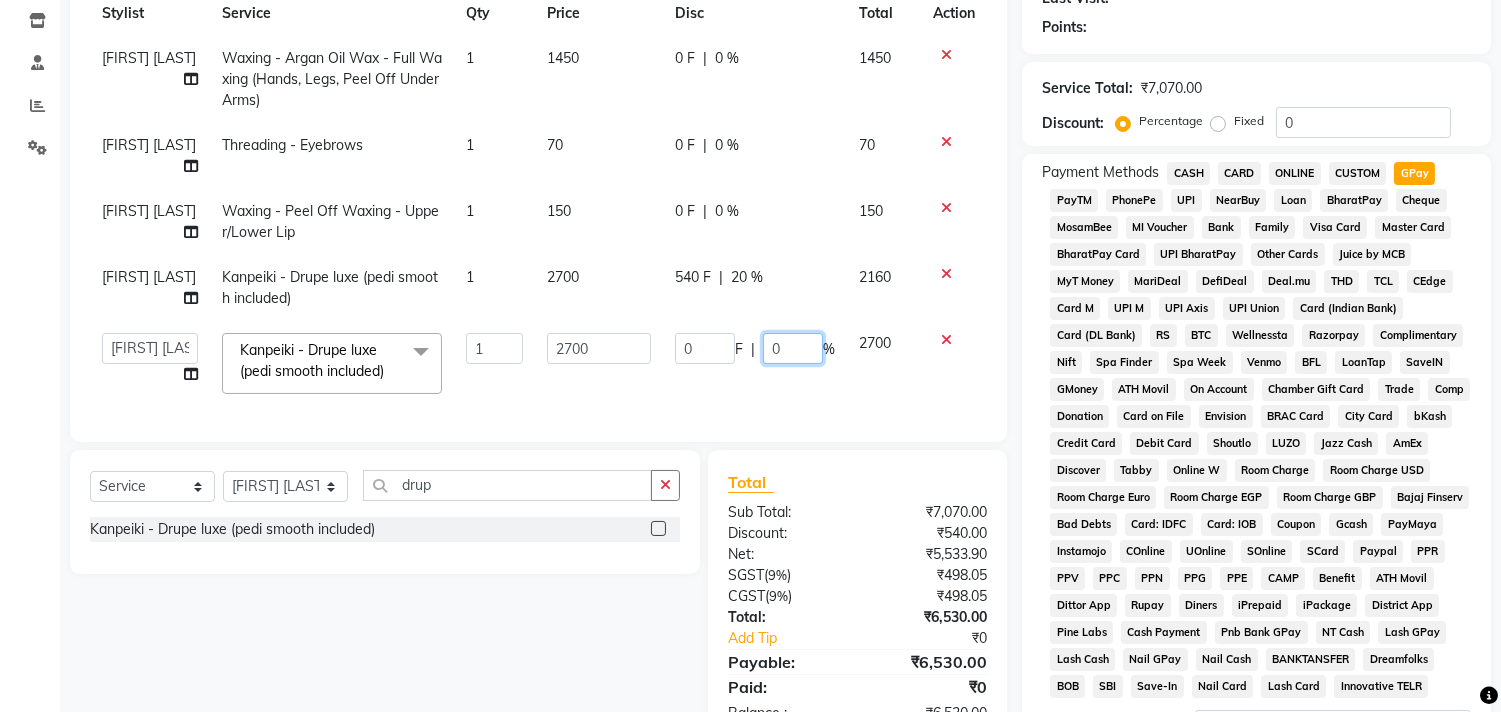 click on "0" 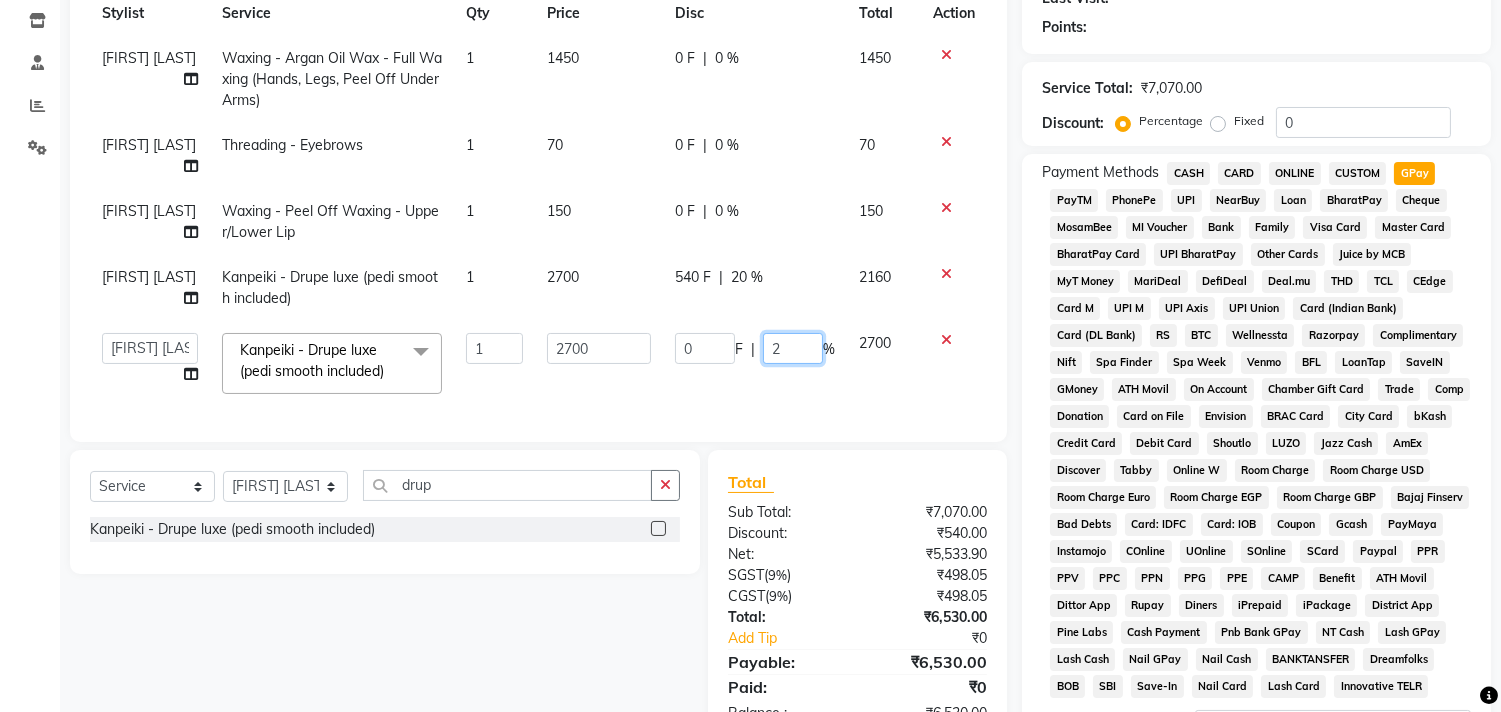 type on "20" 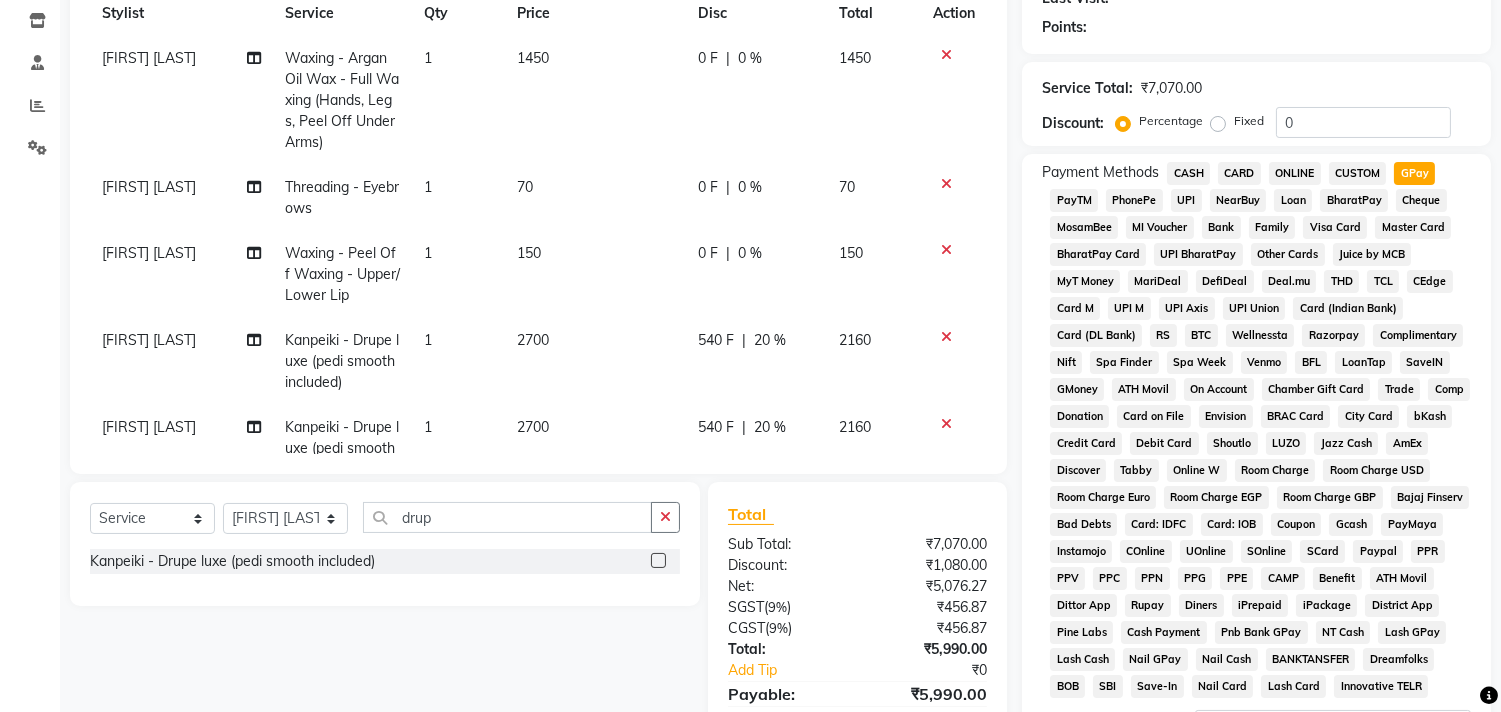 click on "Rinku Pradhan Waxing - Argan Oil Wax - Full Waxing (Hands, Legs, Peel Off Under Arms) 1 1450 0 F | 0 % 1450 Rinku Pradhan Threading - Eyebrows 1 70 0 F | 0 % 70 Rinku Pradhan Waxing - Peel Off Waxing - Upper/Lower Lip 1 150 0 F | 0 % 150 Puja Debnath Kanpeiki - Drupe luxe (pedi smooth included) 1 2700 540 F | 20 % 2160 Rikki Das Kanpeiki - Drupe luxe (pedi smooth included) 1 2700 540 F | 20 % 2160" 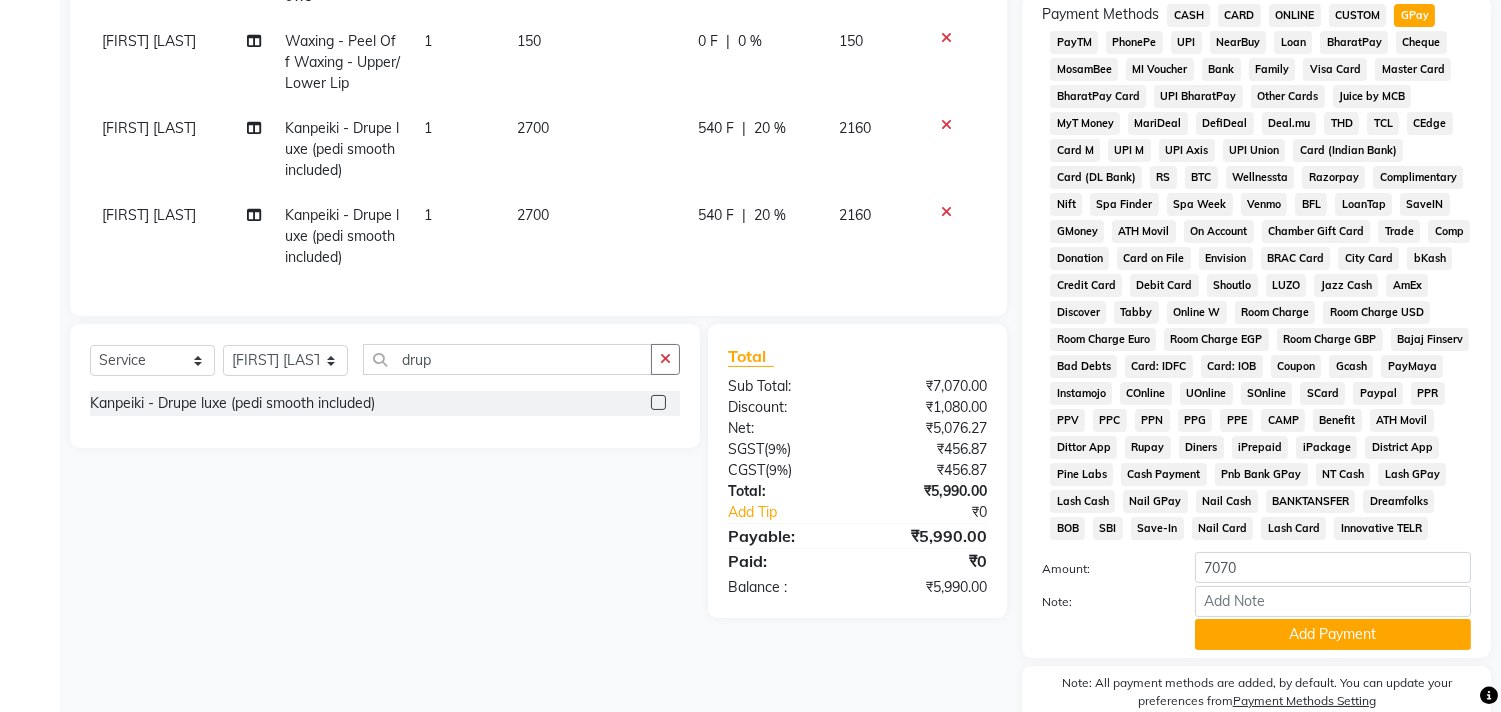 scroll, scrollTop: 405, scrollLeft: 0, axis: vertical 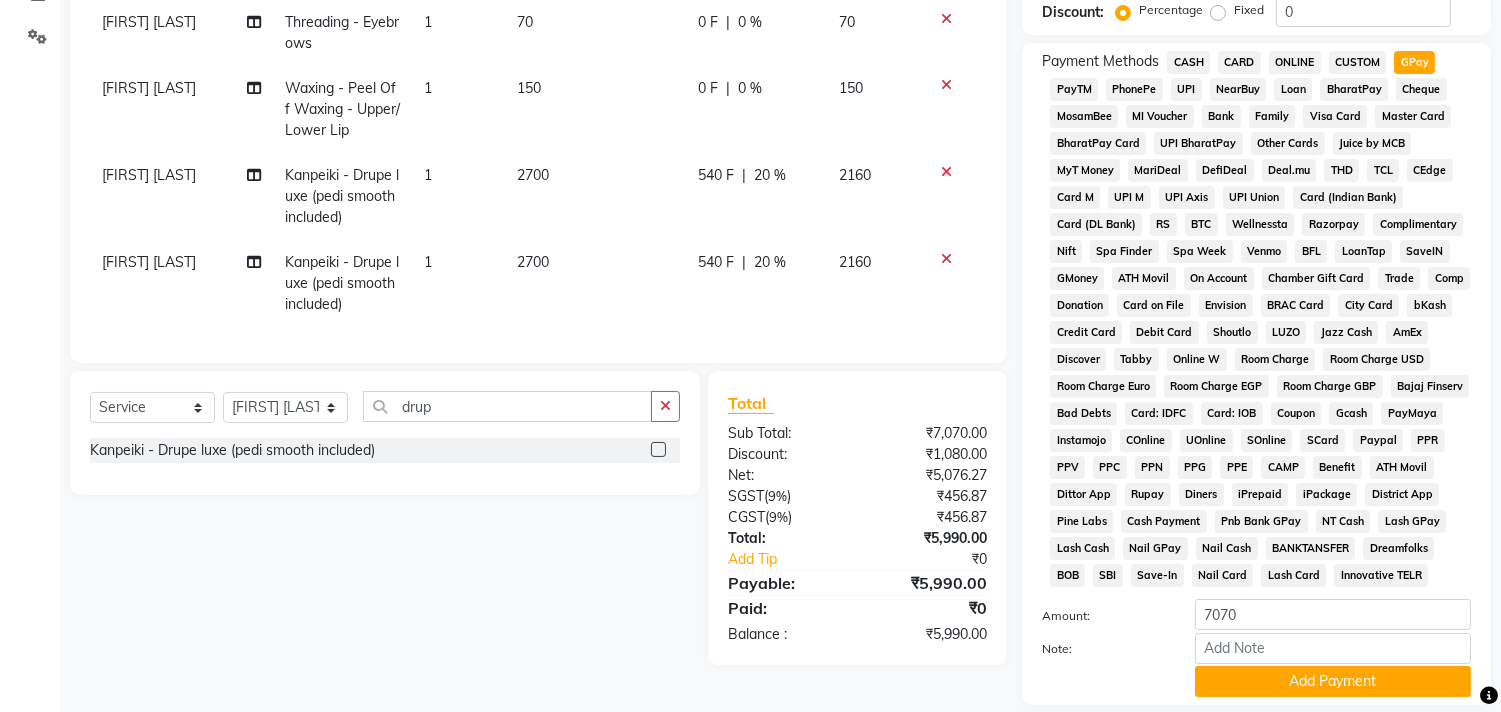 click on "CUSTOM" 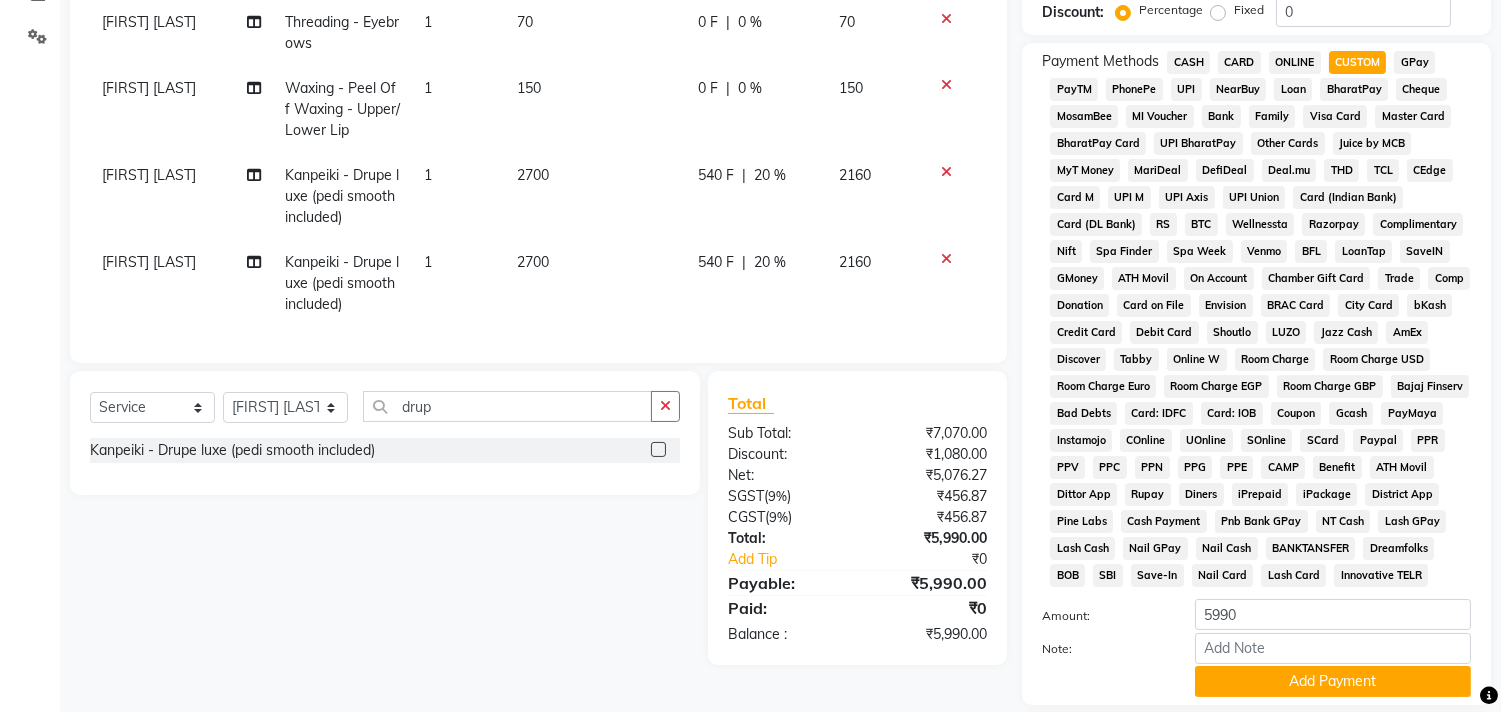 click on "GPay" 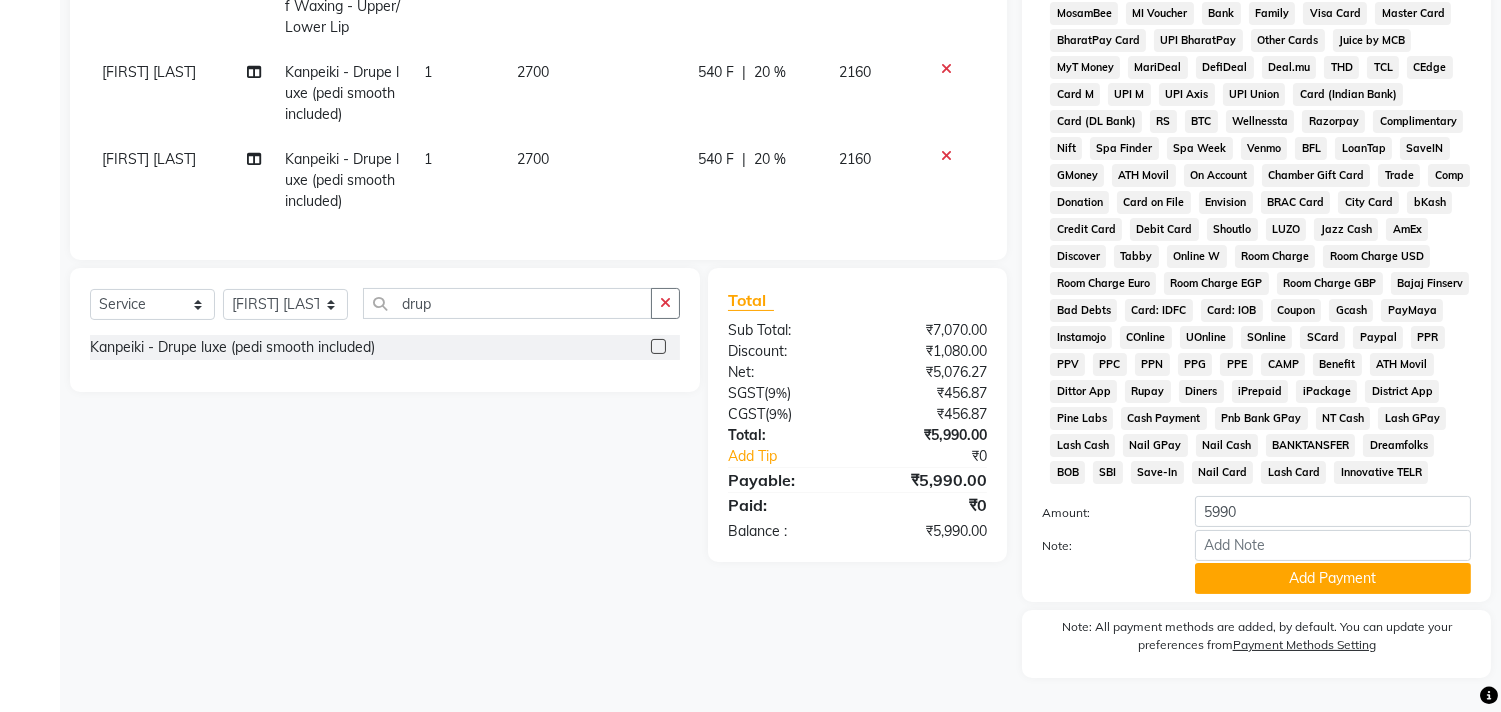 scroll, scrollTop: 516, scrollLeft: 0, axis: vertical 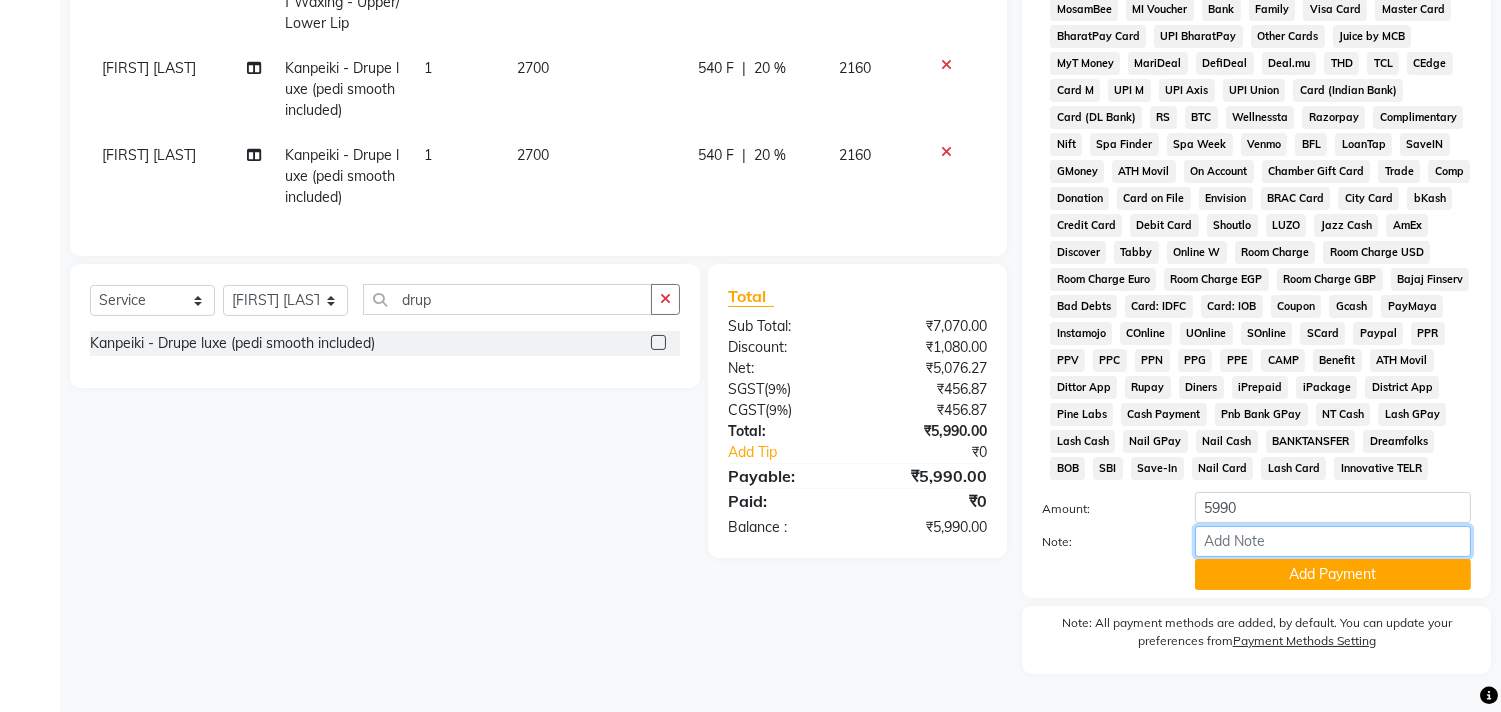 drag, startPoint x: 1243, startPoint y: 532, endPoint x: 1255, endPoint y: 531, distance: 12.0415945 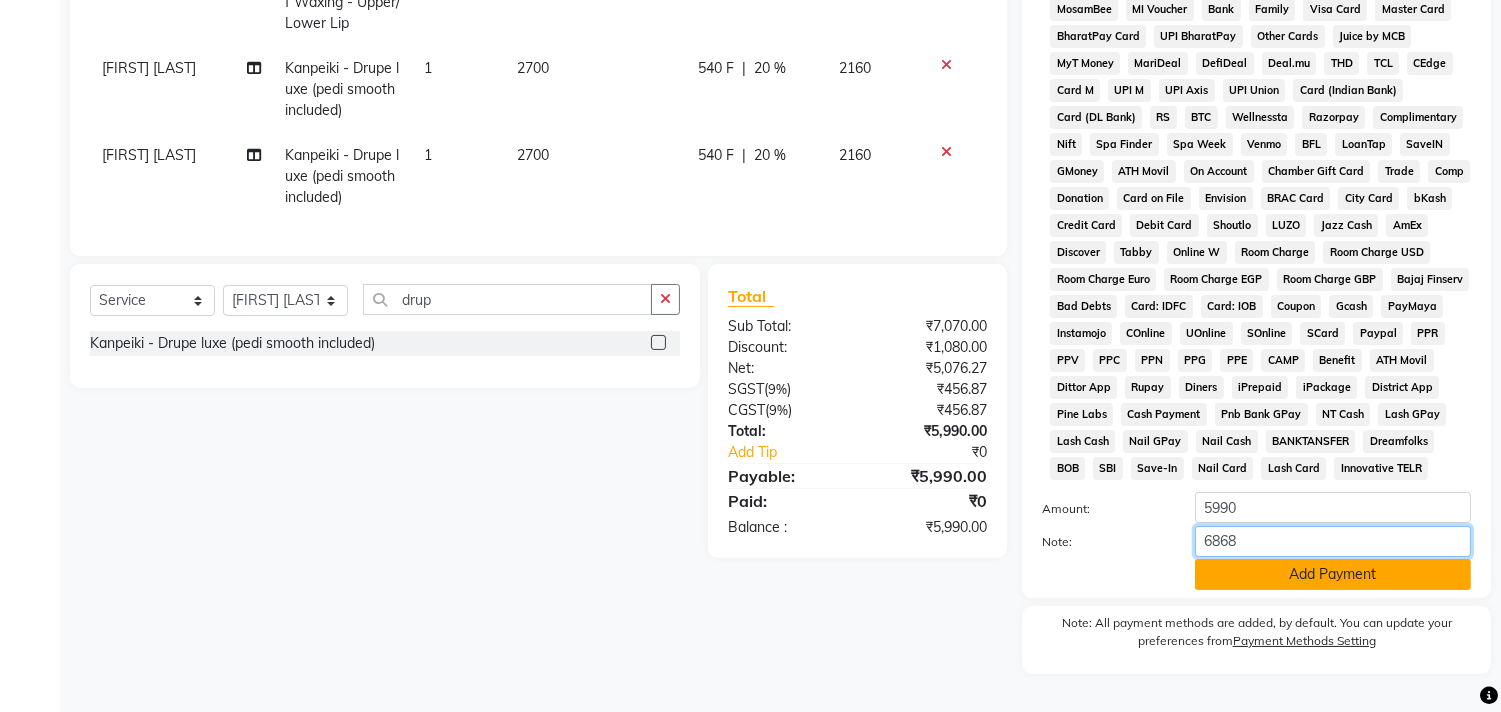 type on "6868" 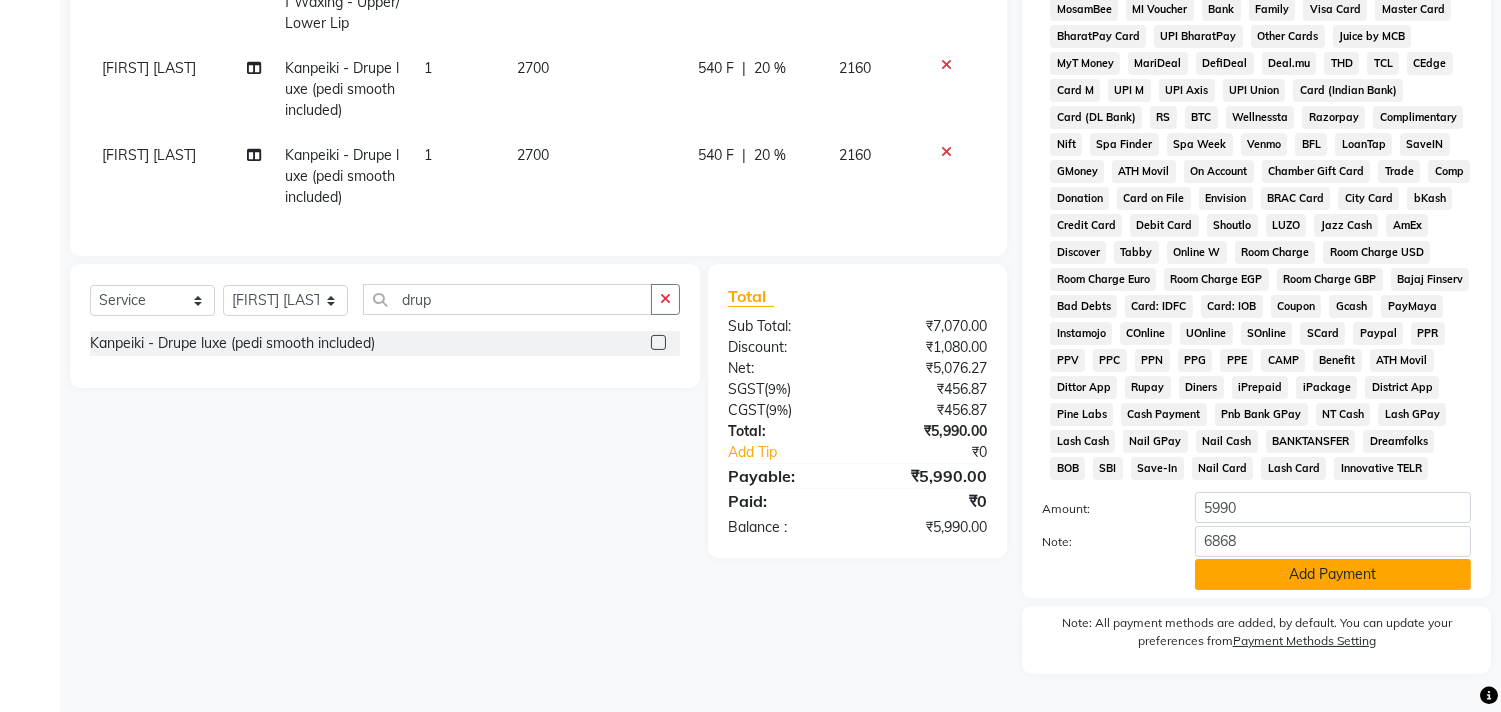 click on "Add Payment" 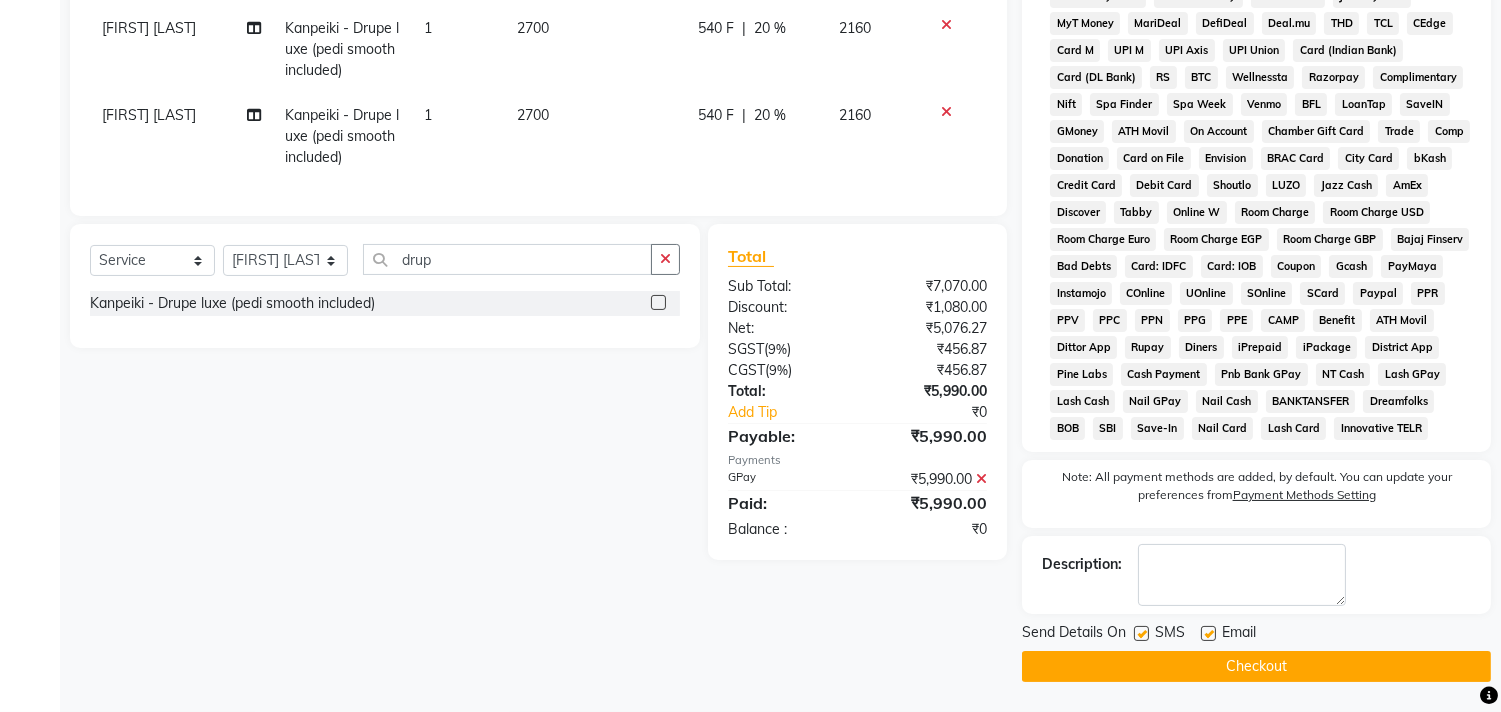 scroll, scrollTop: 556, scrollLeft: 0, axis: vertical 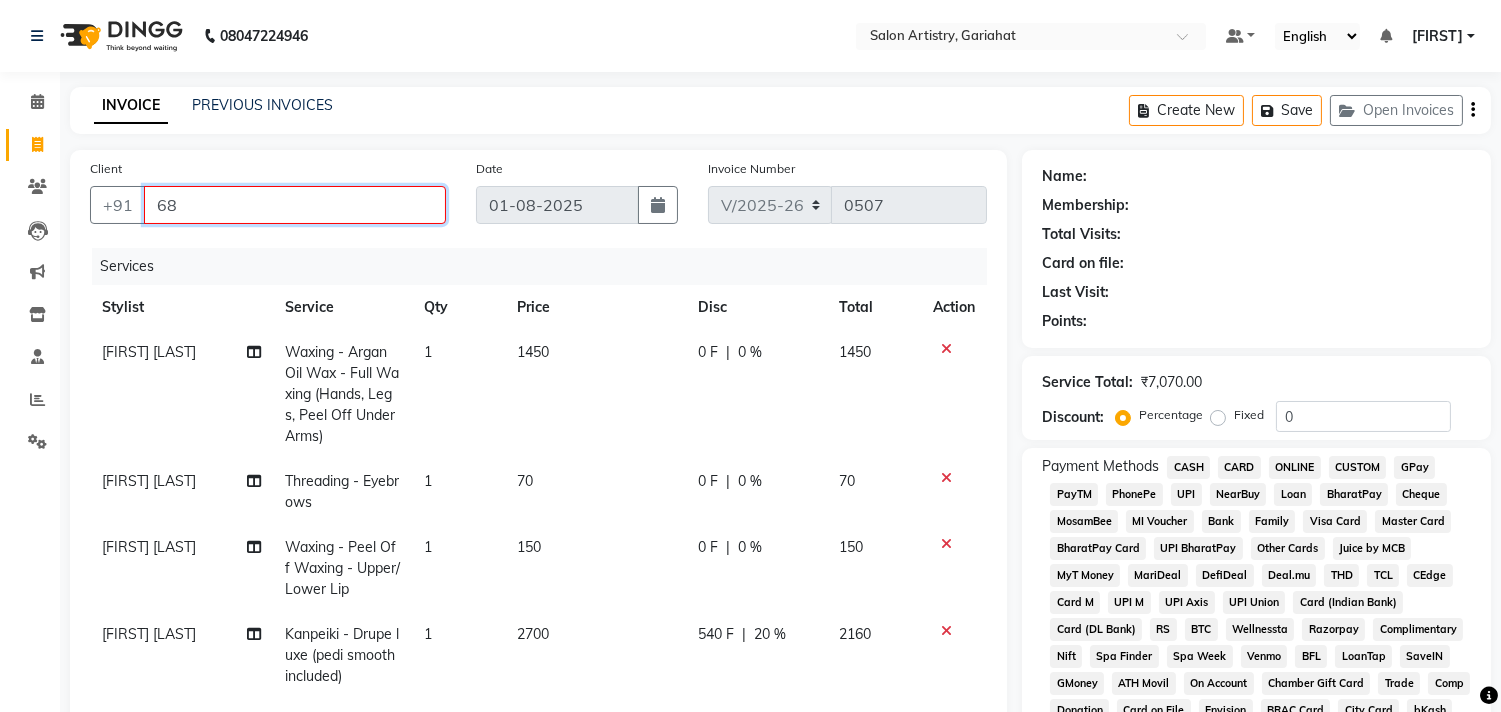 click on "68" at bounding box center (295, 205) 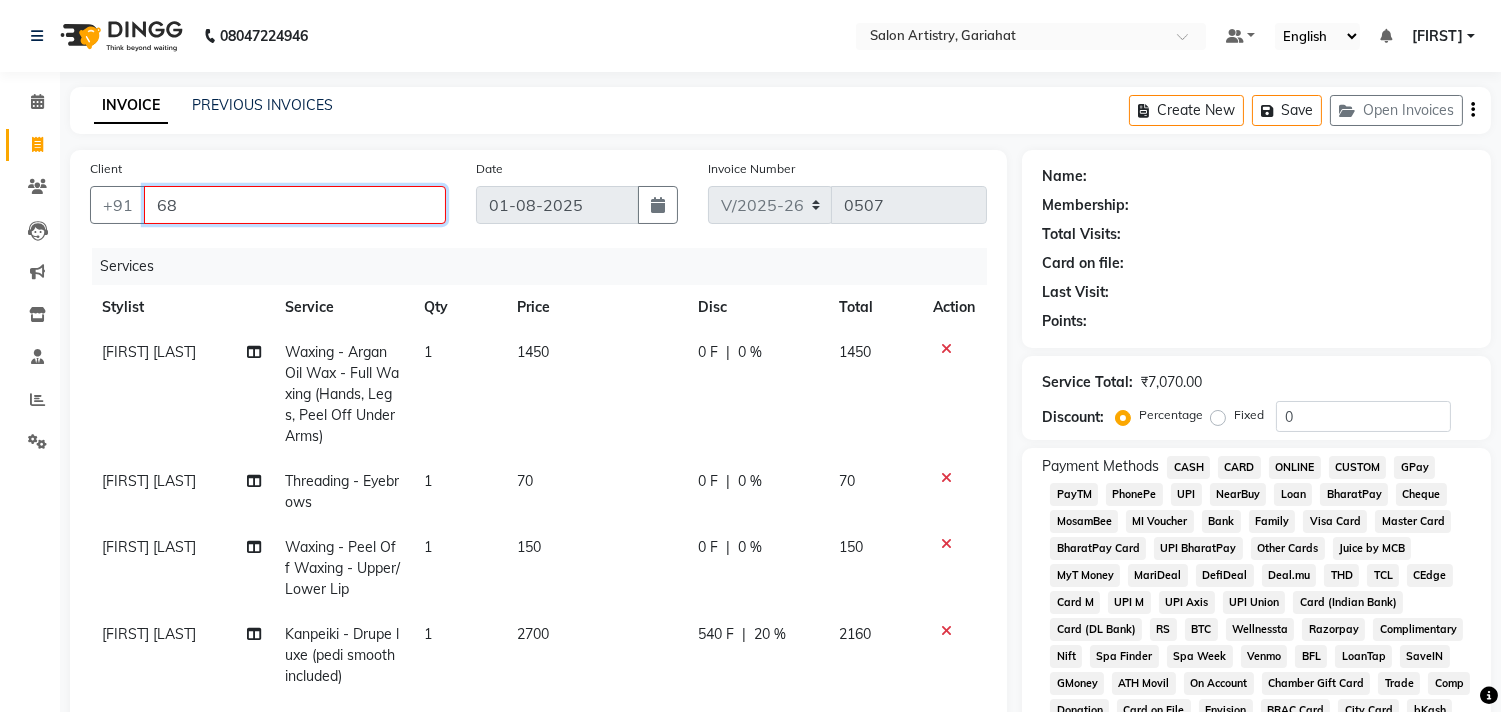type on "6" 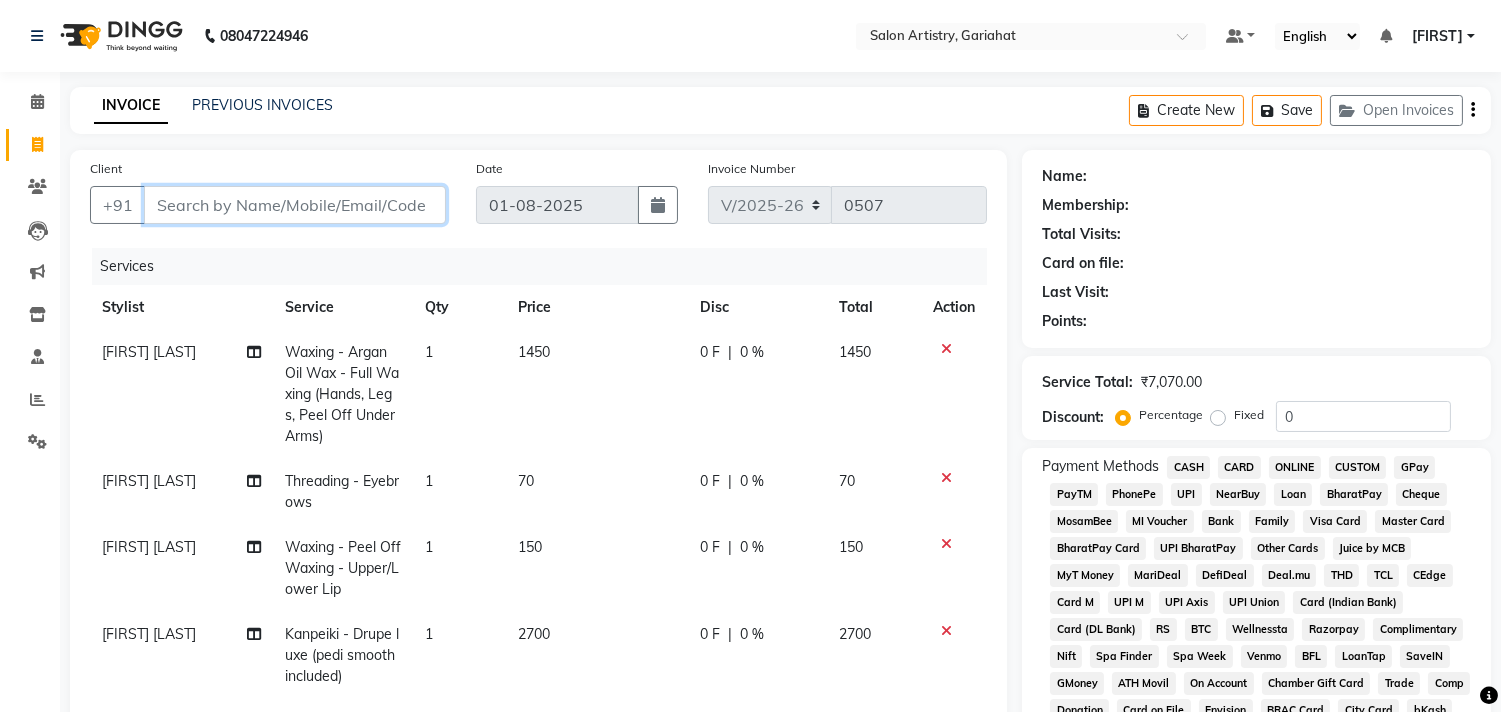 type on "C" 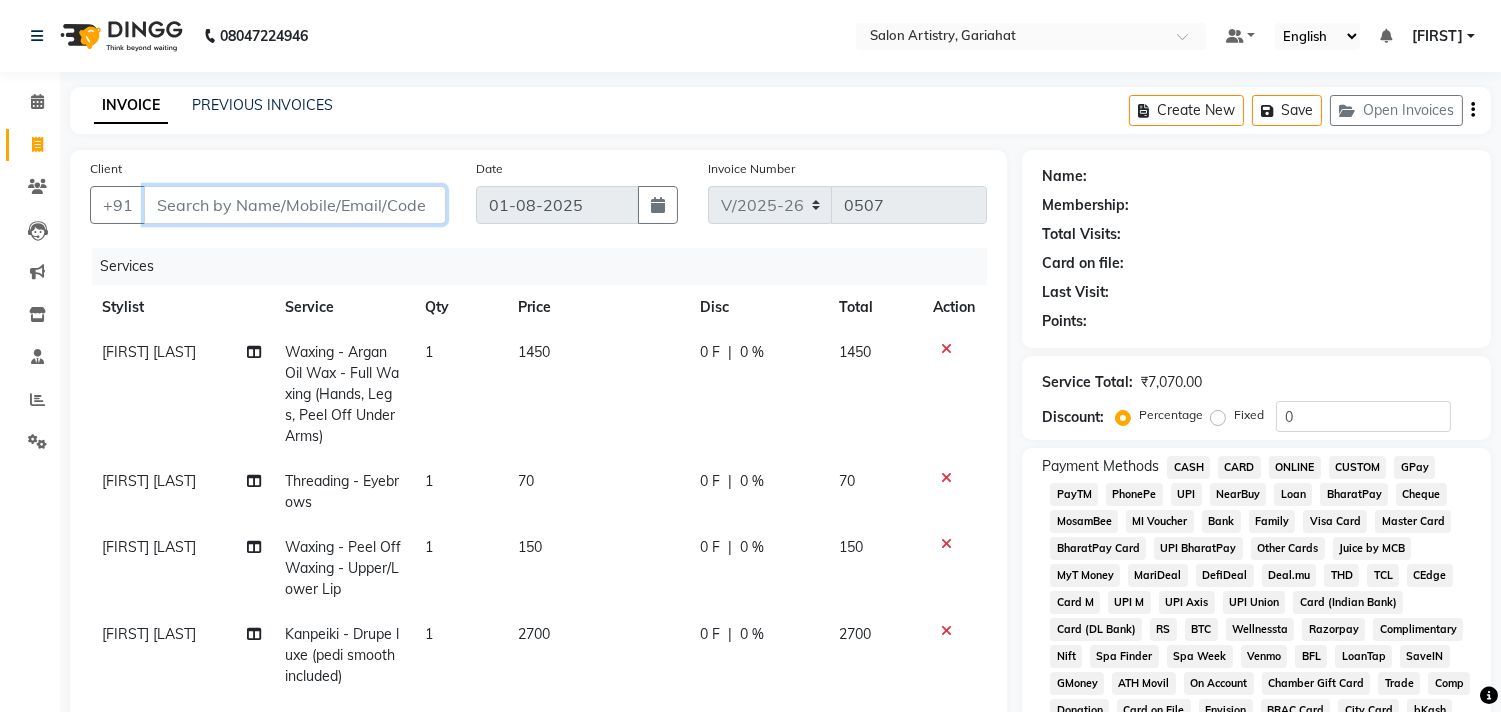 paste on "[PHONE]" 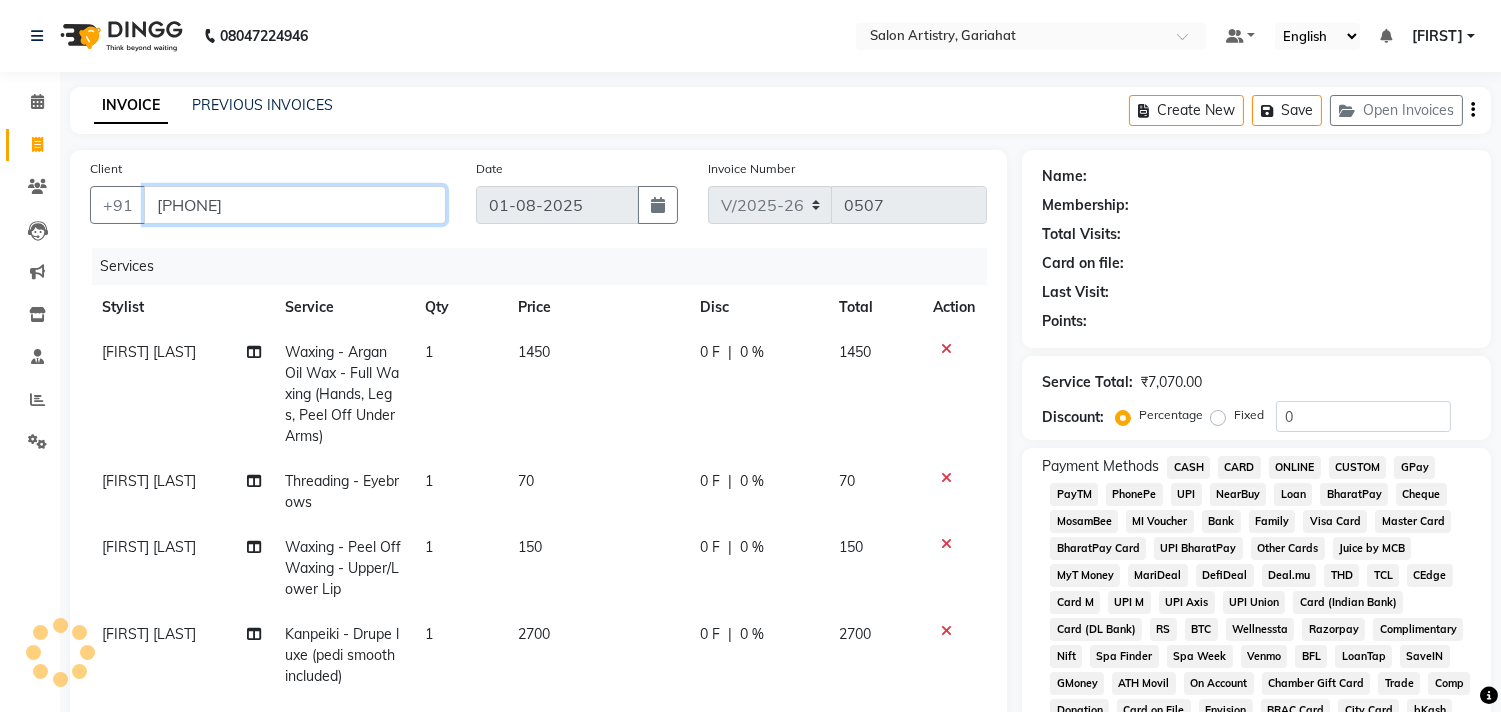 type on "[PHONE]" 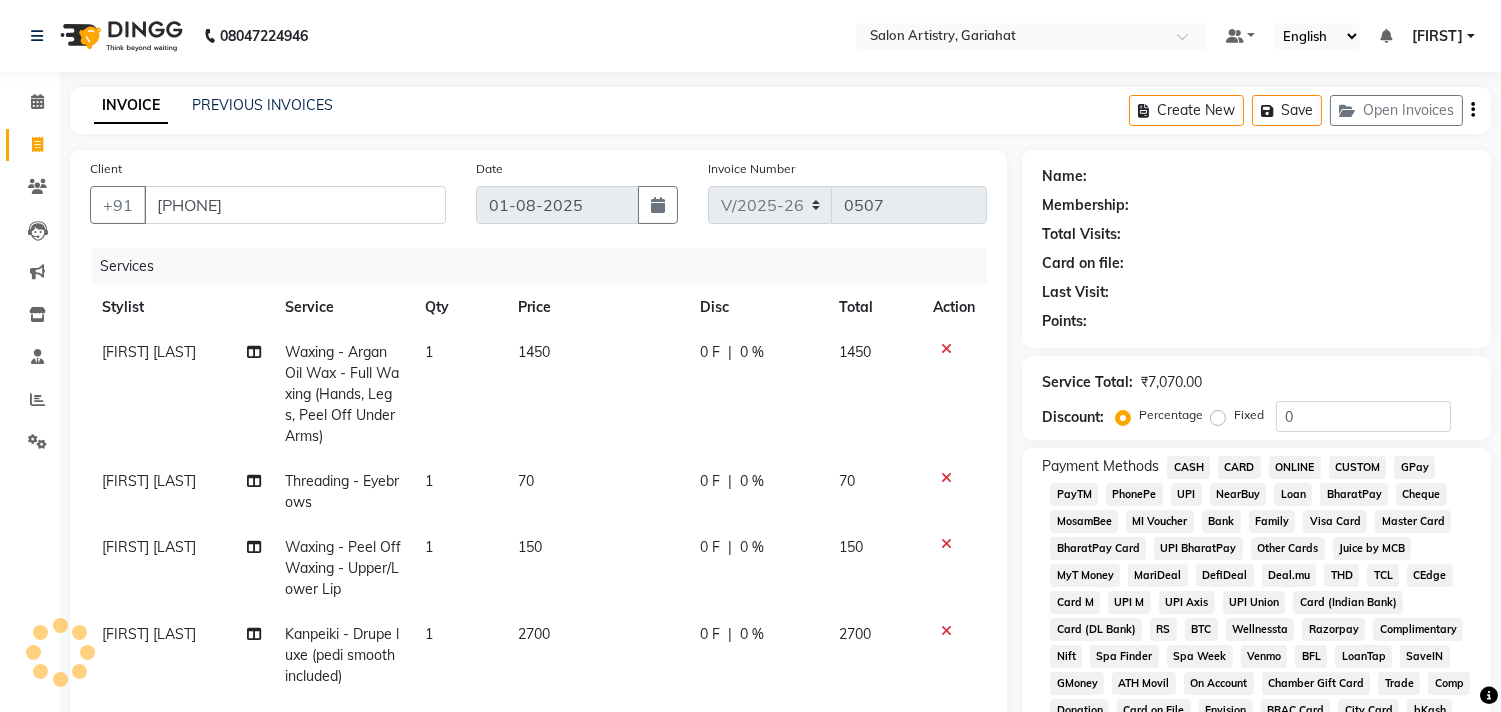 select on "1: Object" 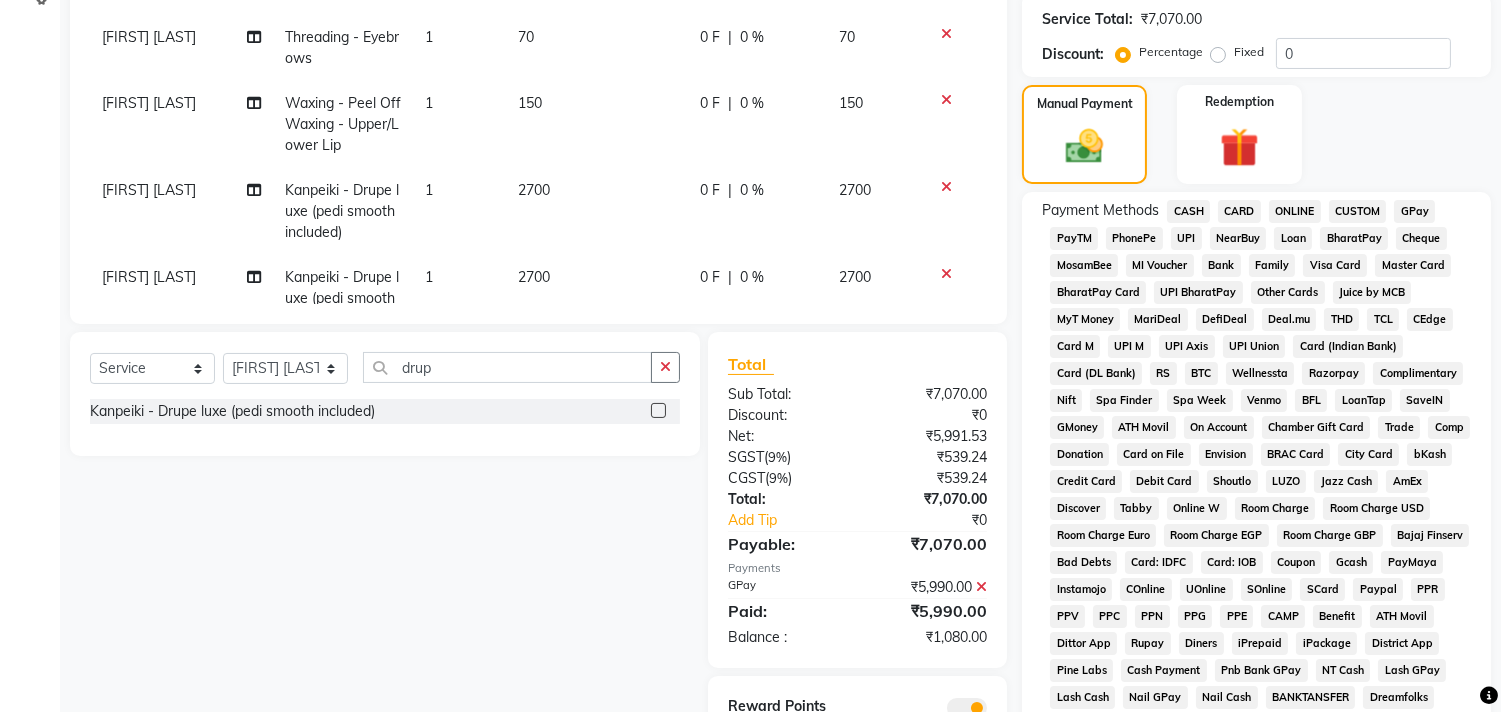 scroll, scrollTop: 333, scrollLeft: 0, axis: vertical 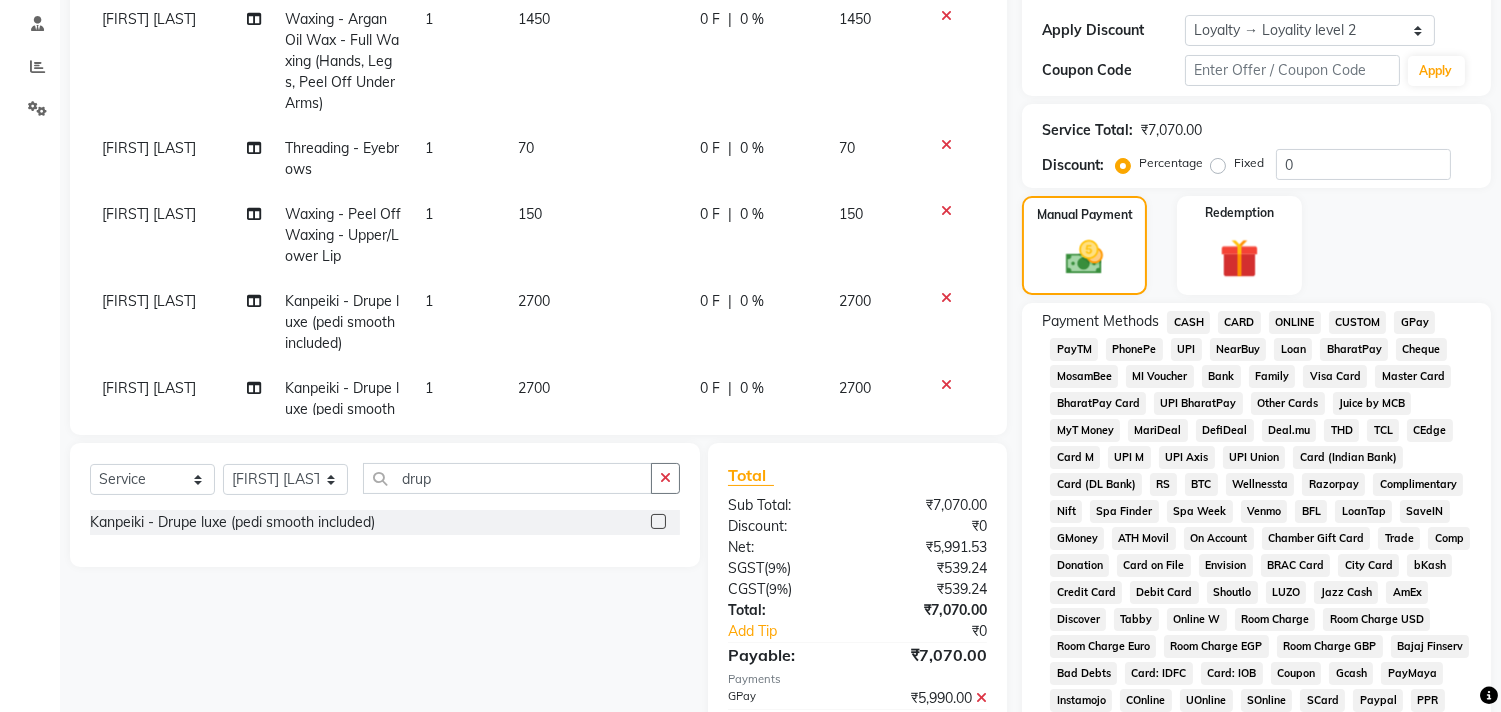 click on "0 %" 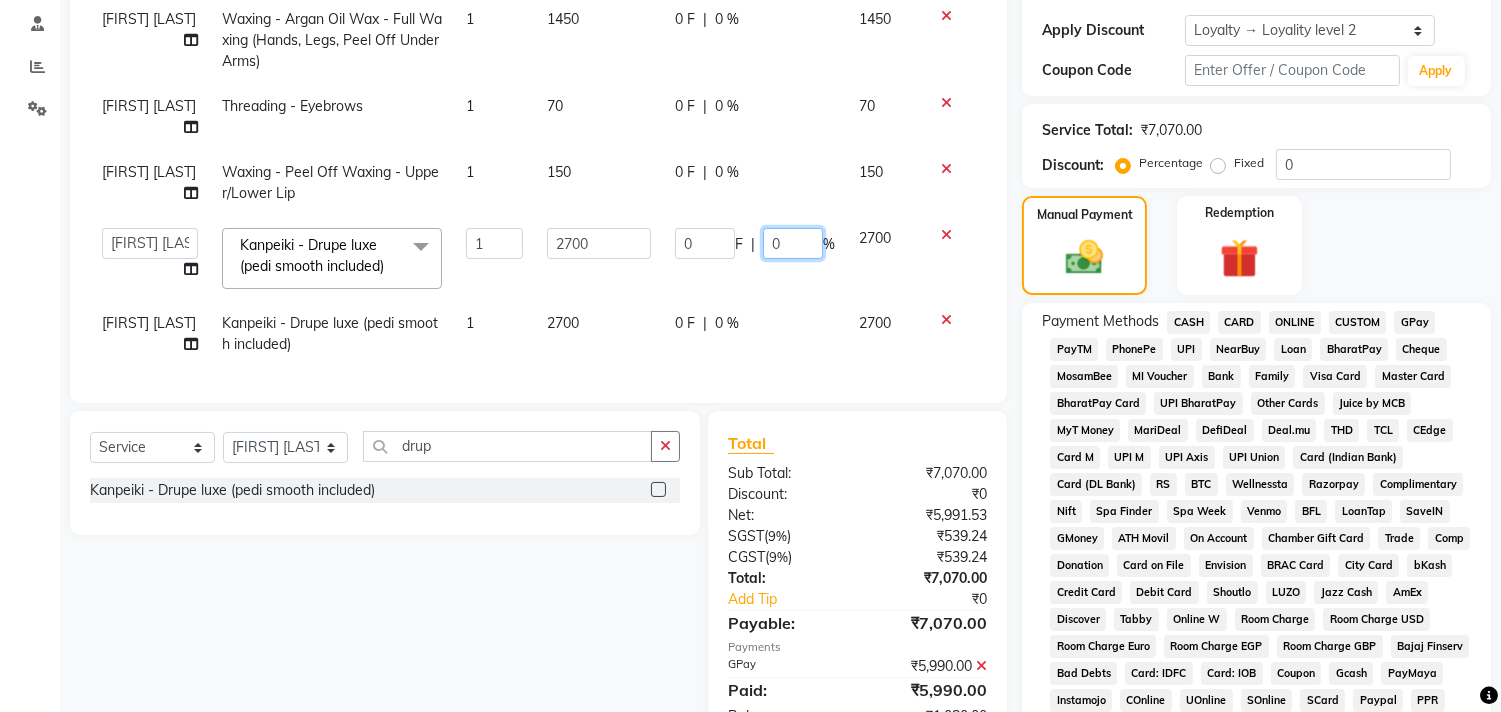 click on "0" 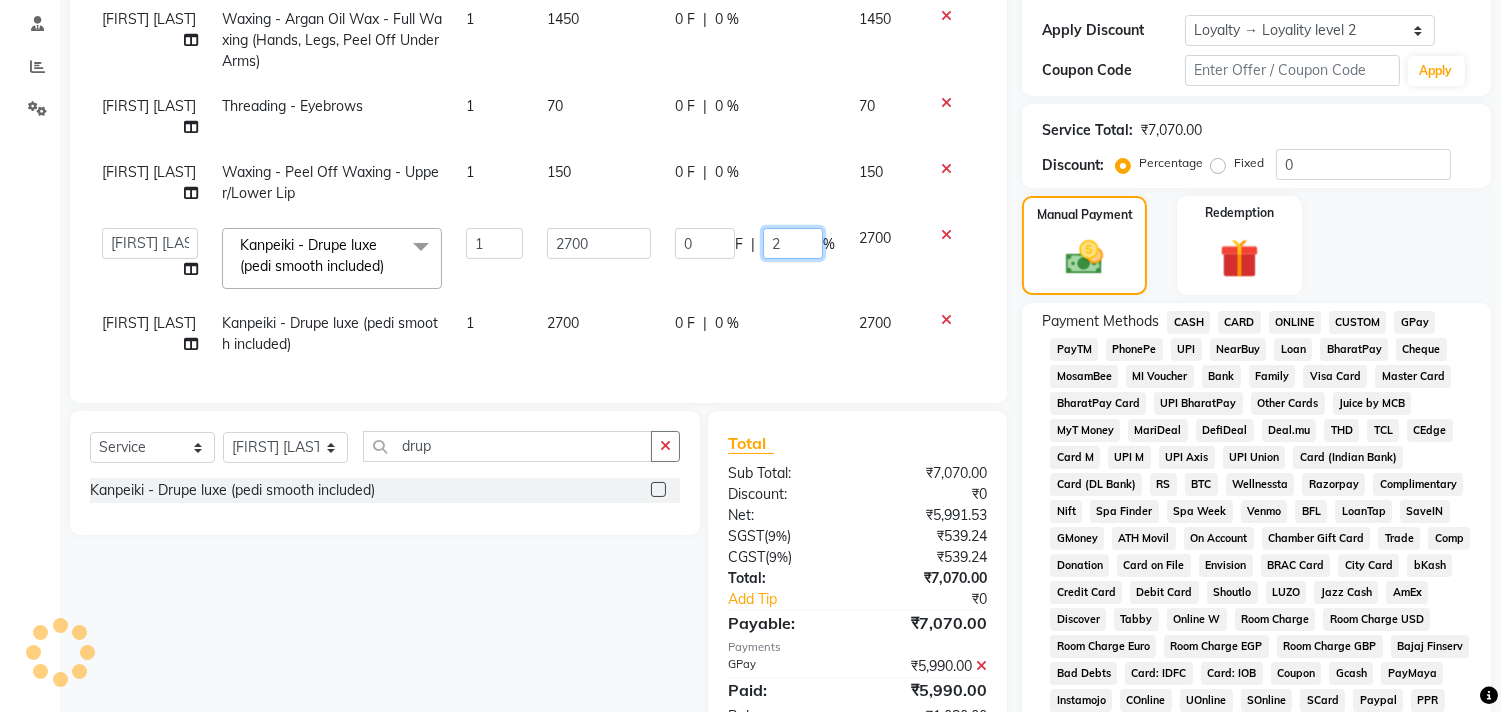 type on "20" 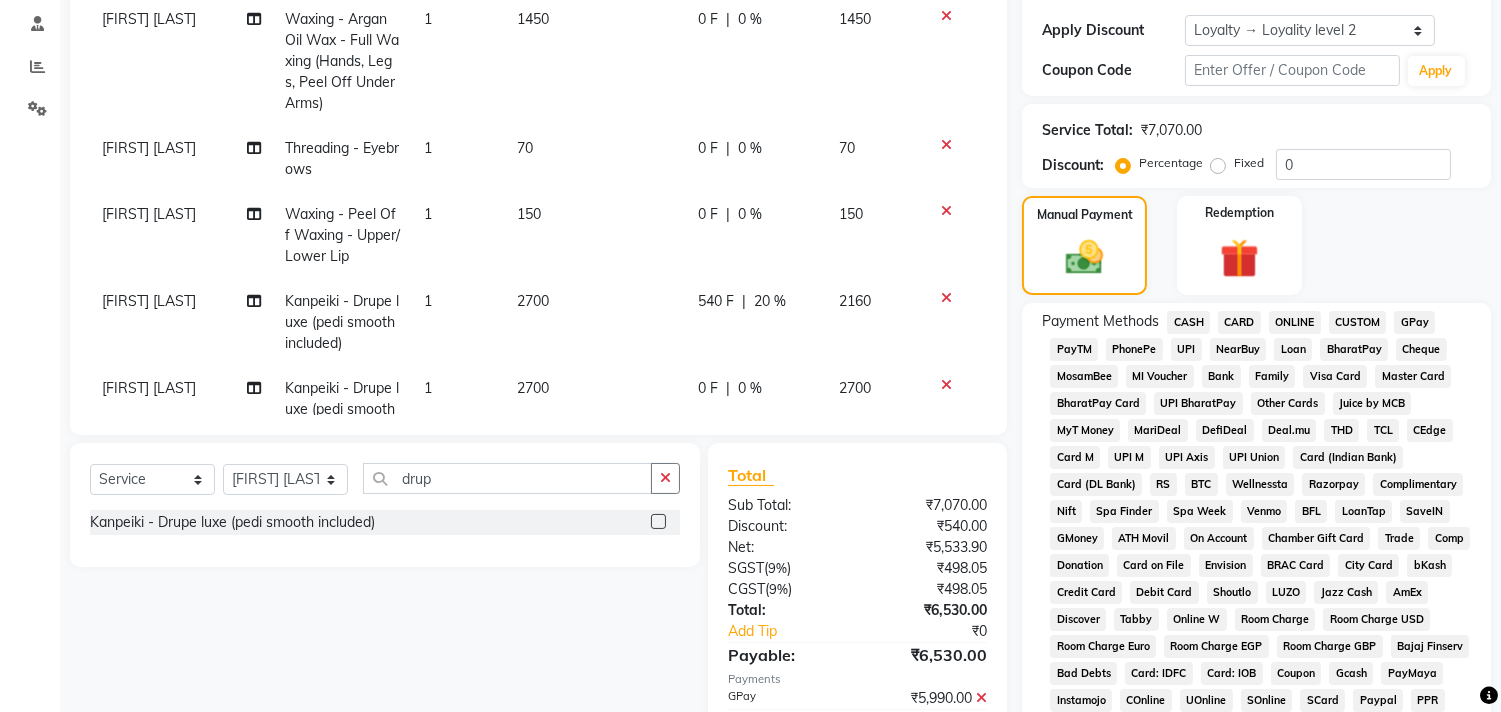 click on "Rinku Pradhan Waxing - Argan Oil Wax - Full Waxing (Hands, Legs, Peel Off Under Arms) 1 1450 0 F | 0 % 1450 Rinku Pradhan Threading - Eyebrows 1 70 0 F | 0 % 70 Rinku Pradhan Waxing - Peel Off Waxing - Upper/Lower Lip 1 150 0 F | 0 % 150 Puja Debnath Kanpeiki - Drupe luxe (pedi smooth included) 1 2700 540 F | 20 % 2160 Rikki Das Kanpeiki - Drupe luxe (pedi smooth included) 1 2700 0 F | 0 % 2700" 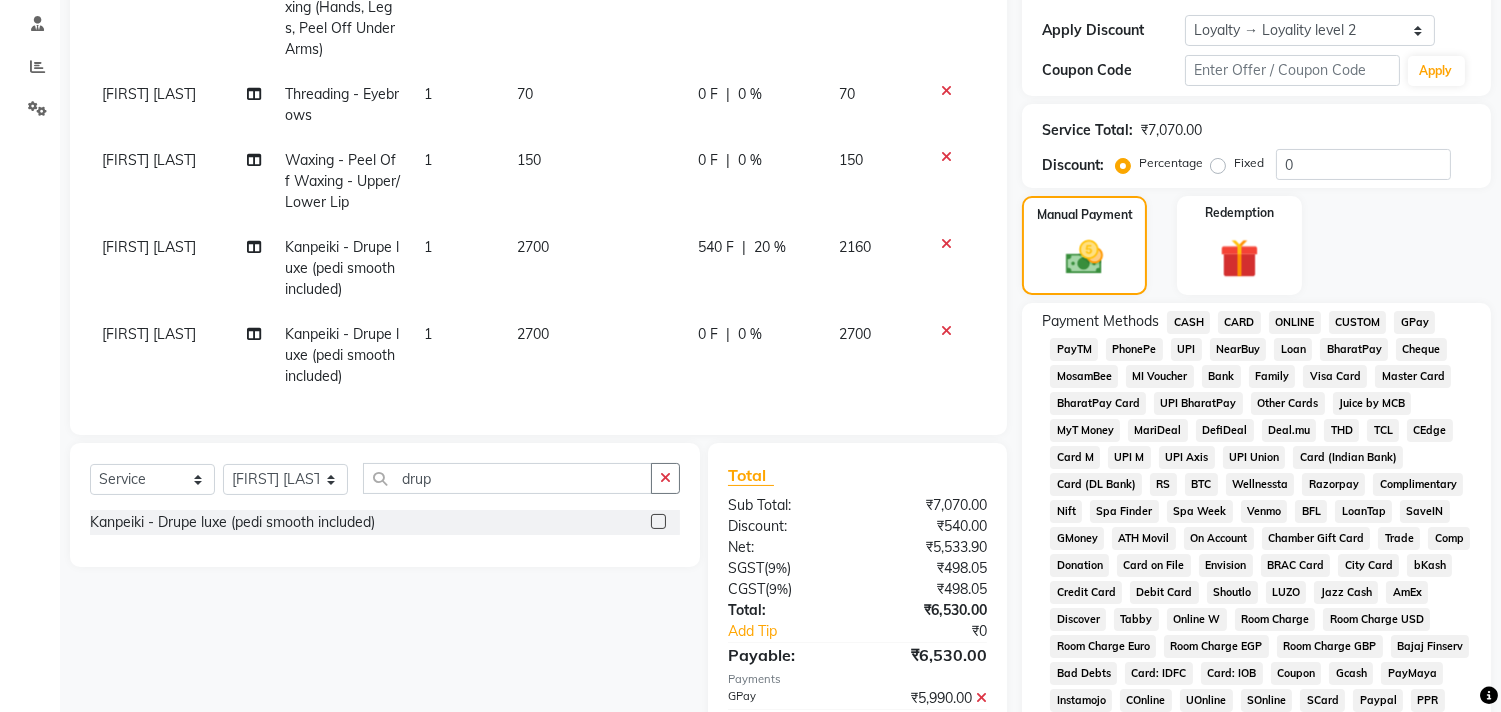 click on "0 %" 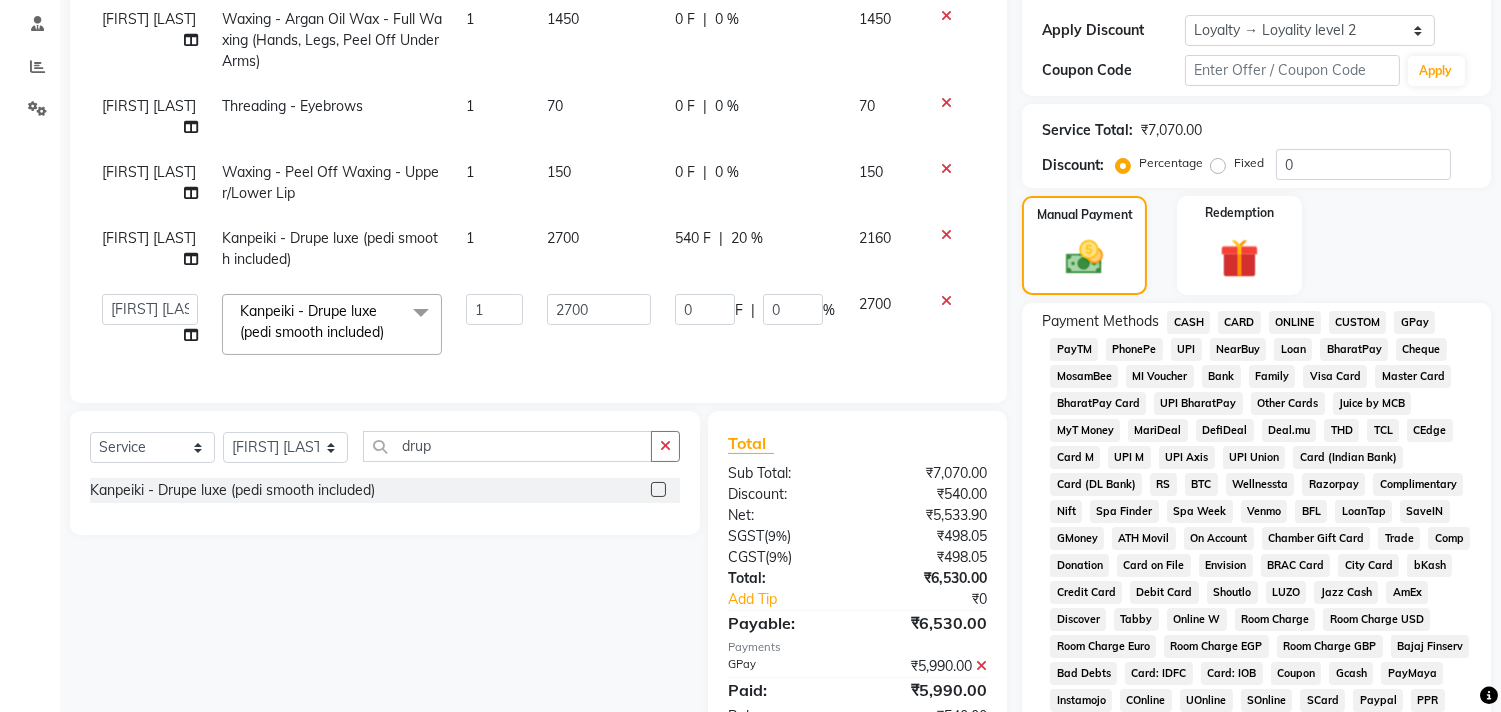 scroll, scrollTop: 0, scrollLeft: 0, axis: both 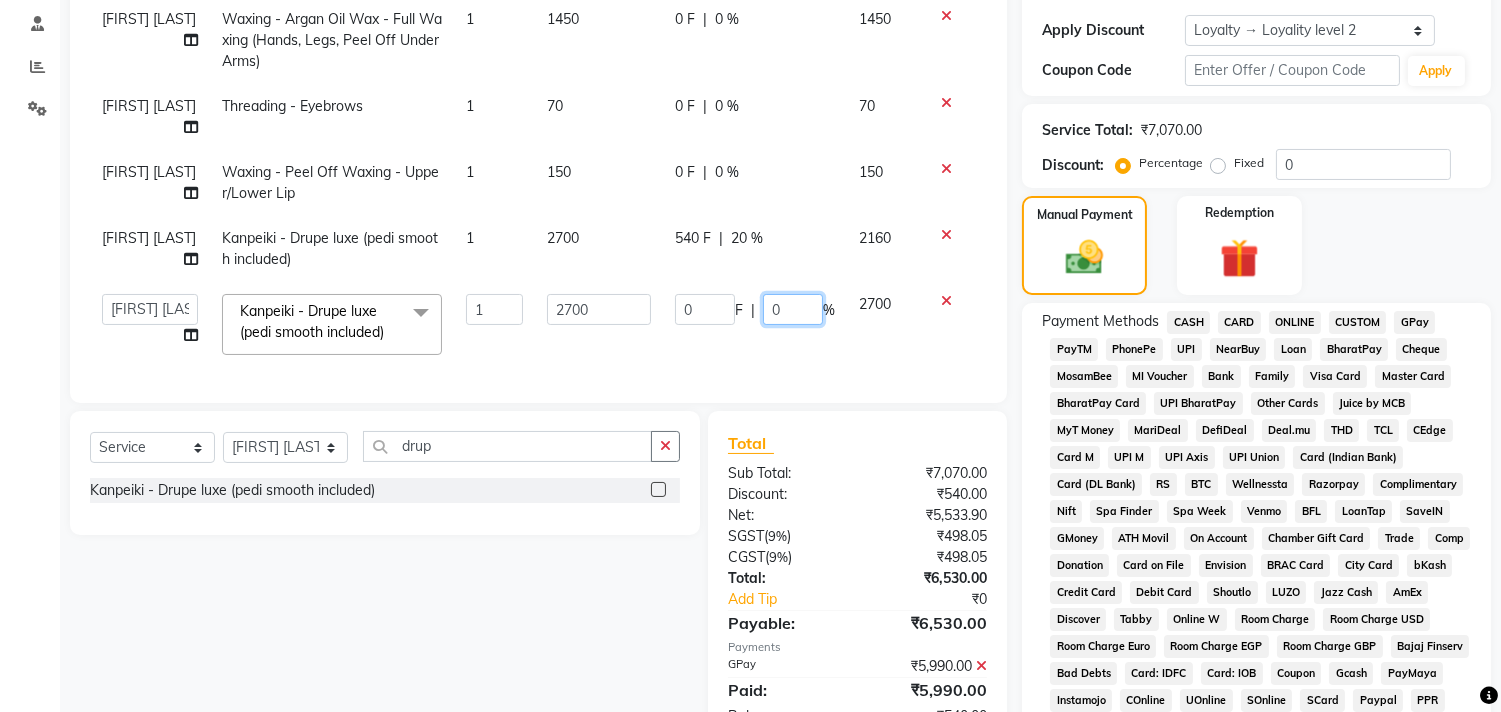 click on "0" 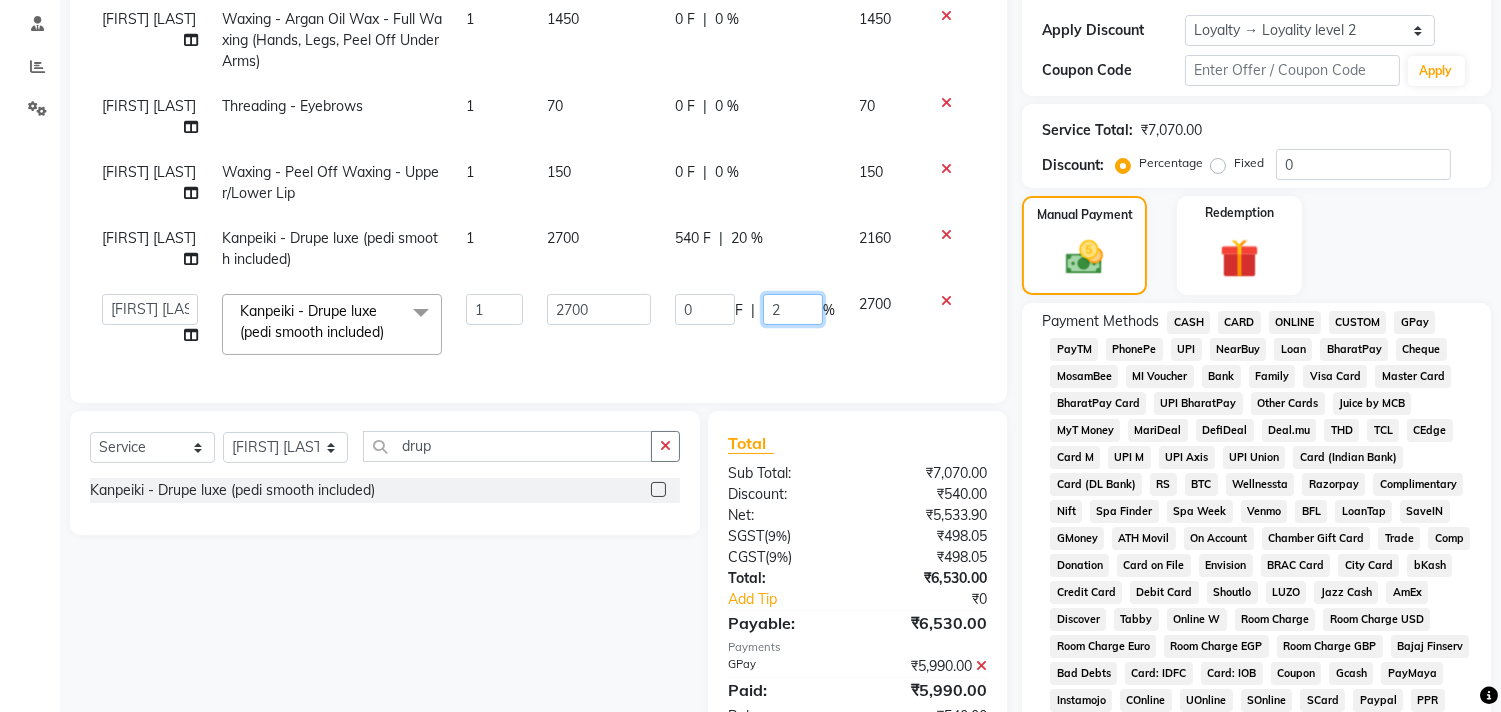 type on "20" 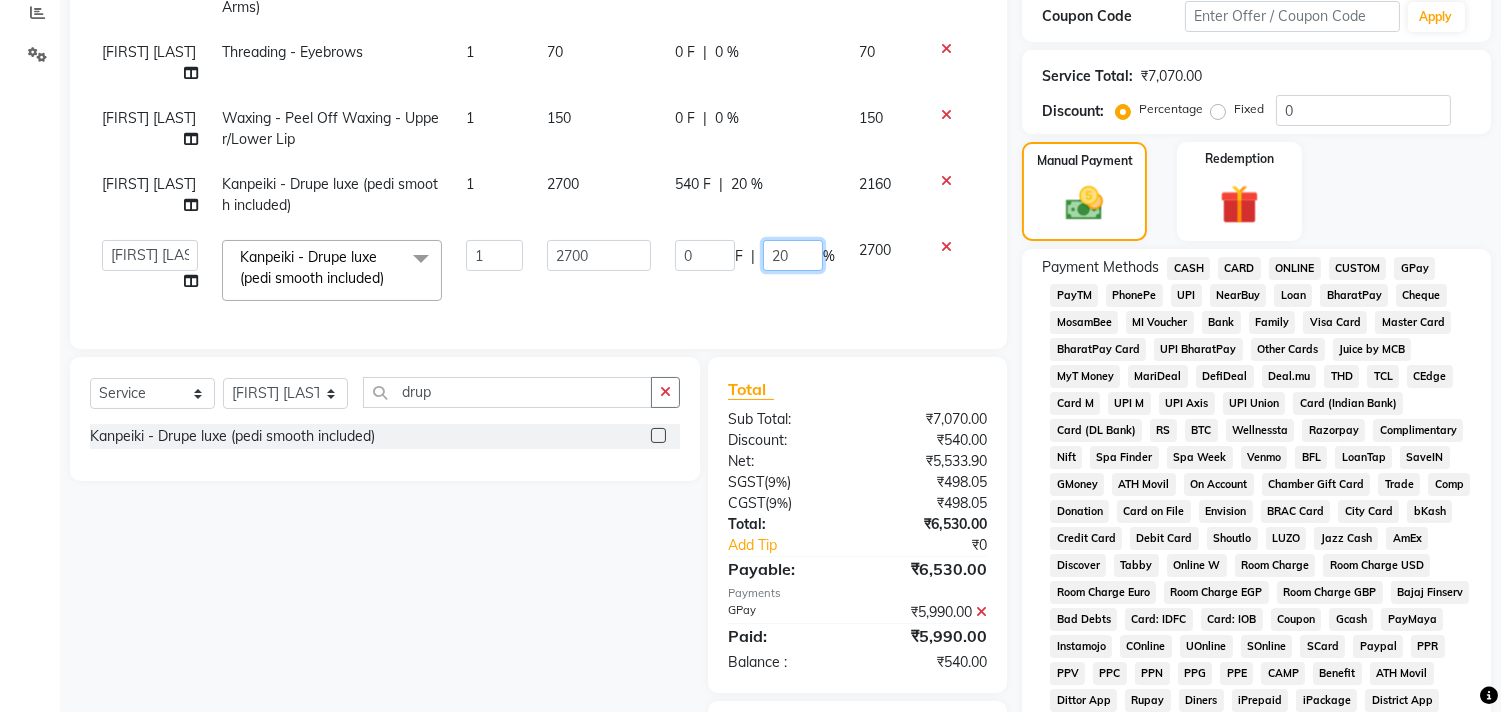scroll, scrollTop: 444, scrollLeft: 0, axis: vertical 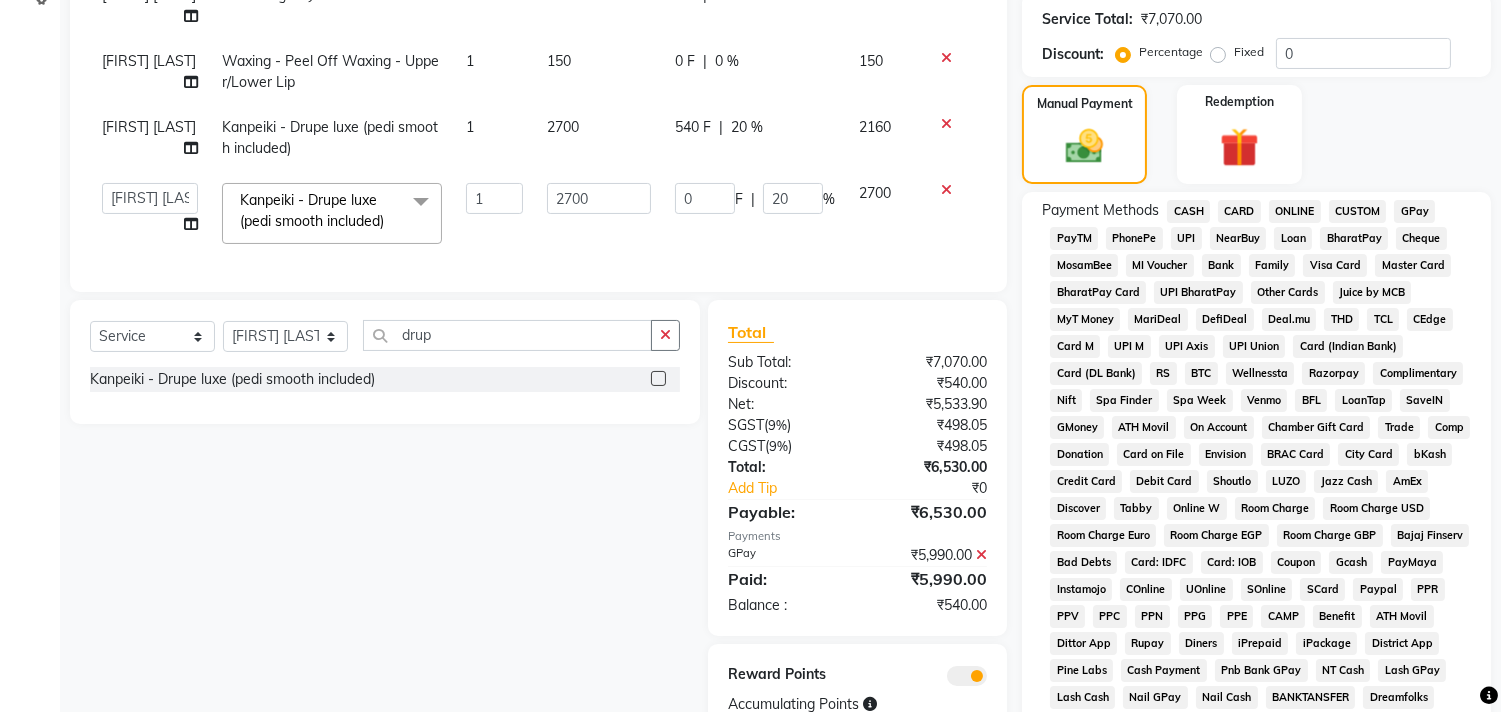 click on "GPay" 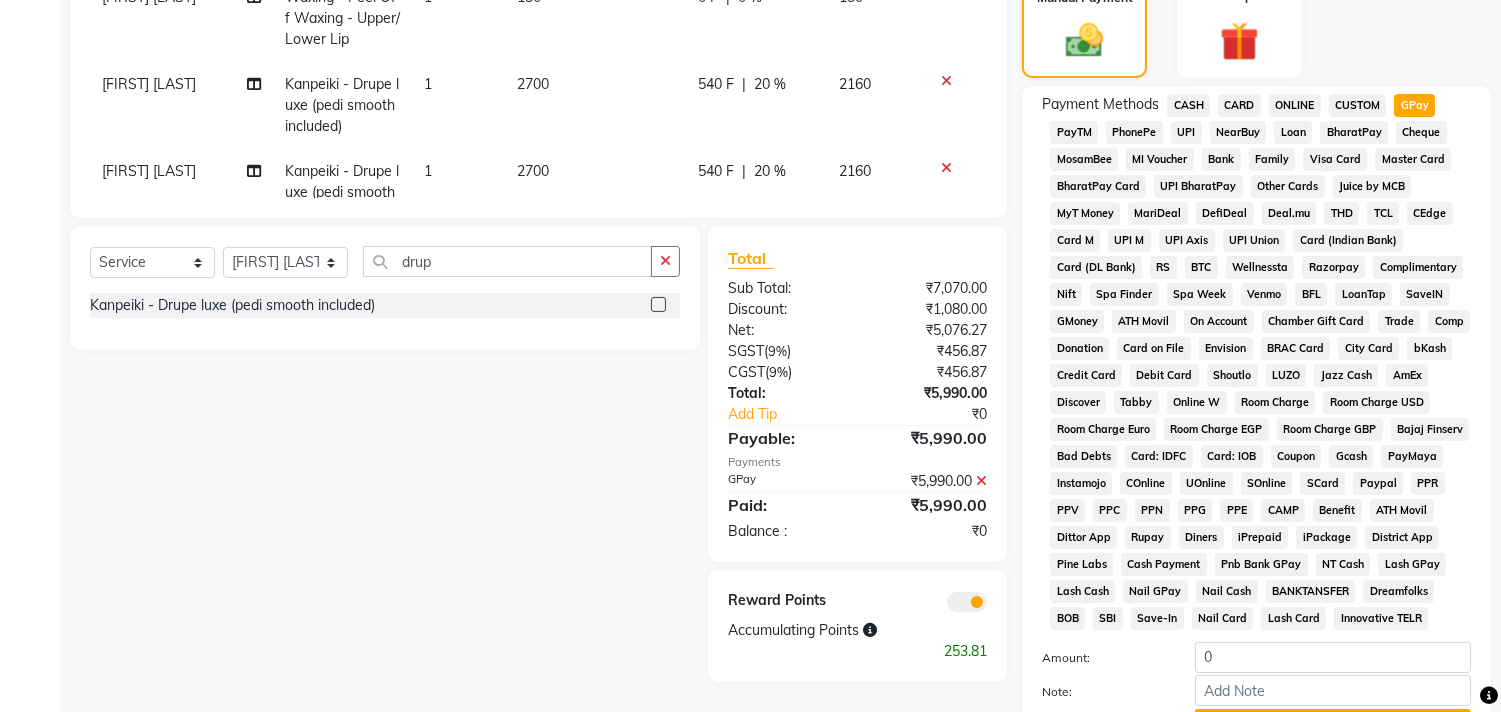 scroll, scrollTop: 555, scrollLeft: 0, axis: vertical 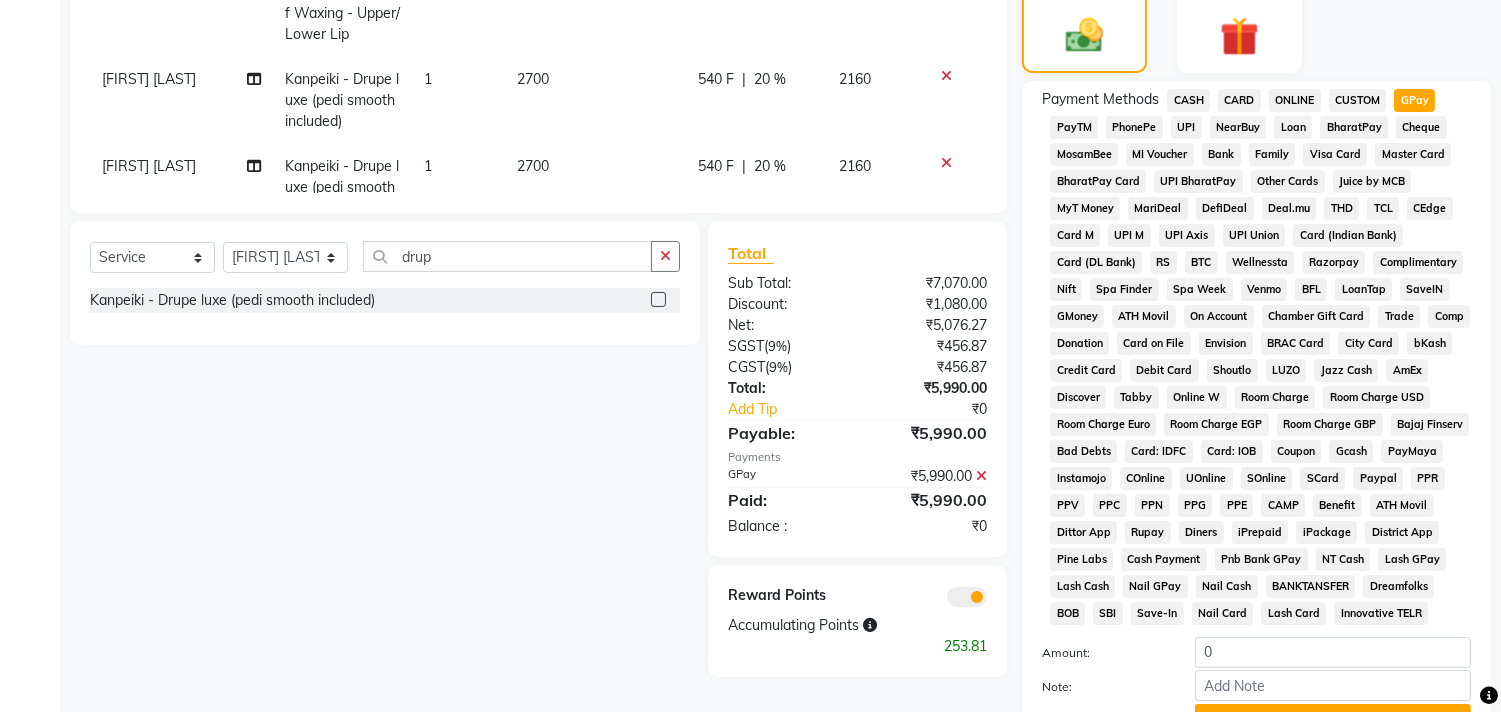 click 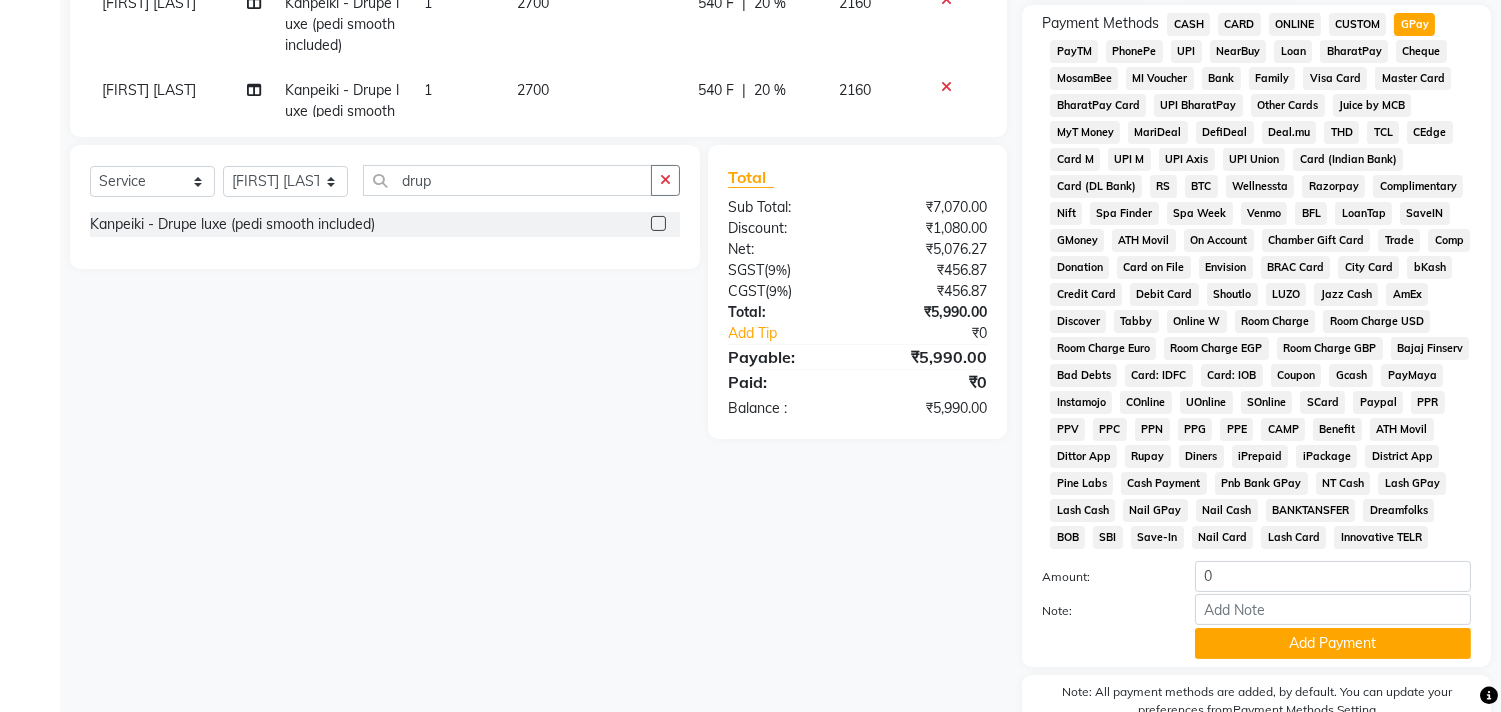 scroll, scrollTop: 404, scrollLeft: 0, axis: vertical 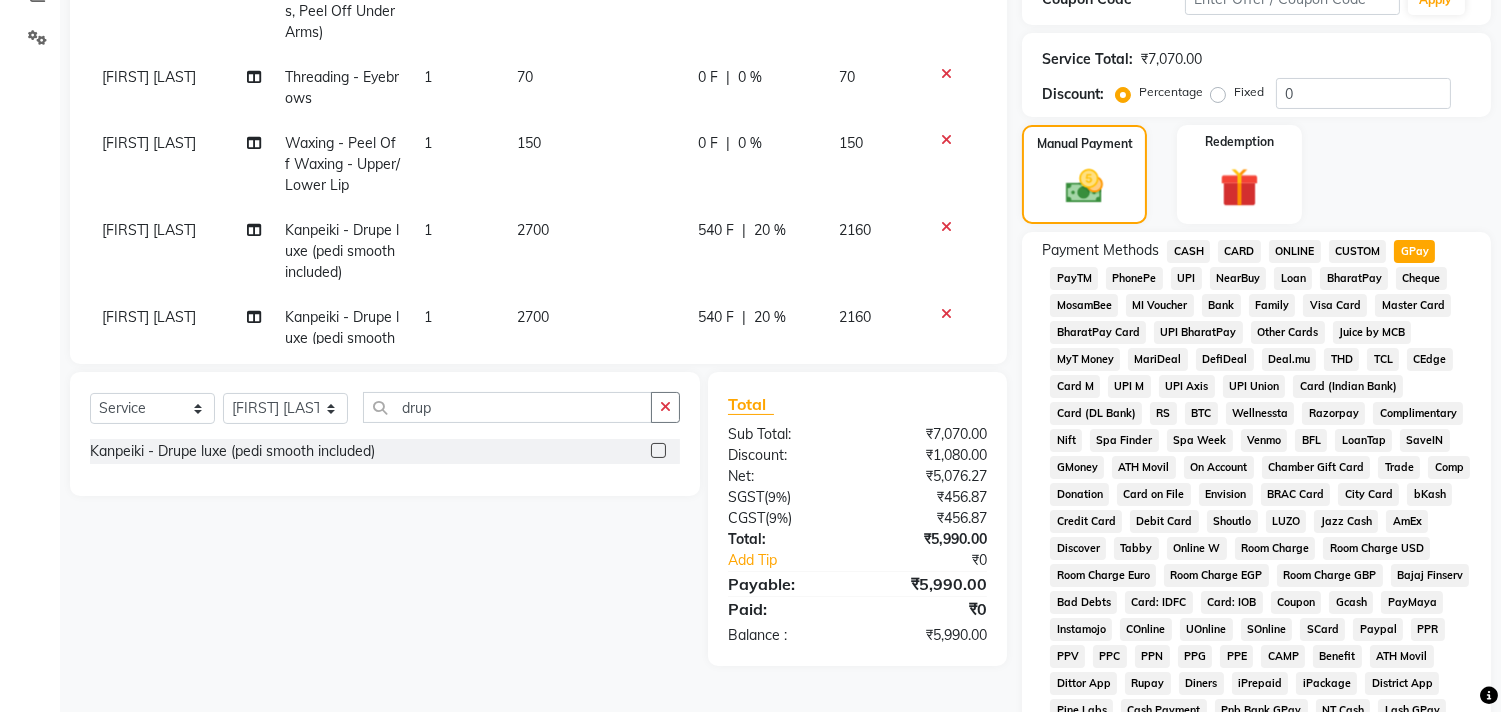 click on "CUSTOM" 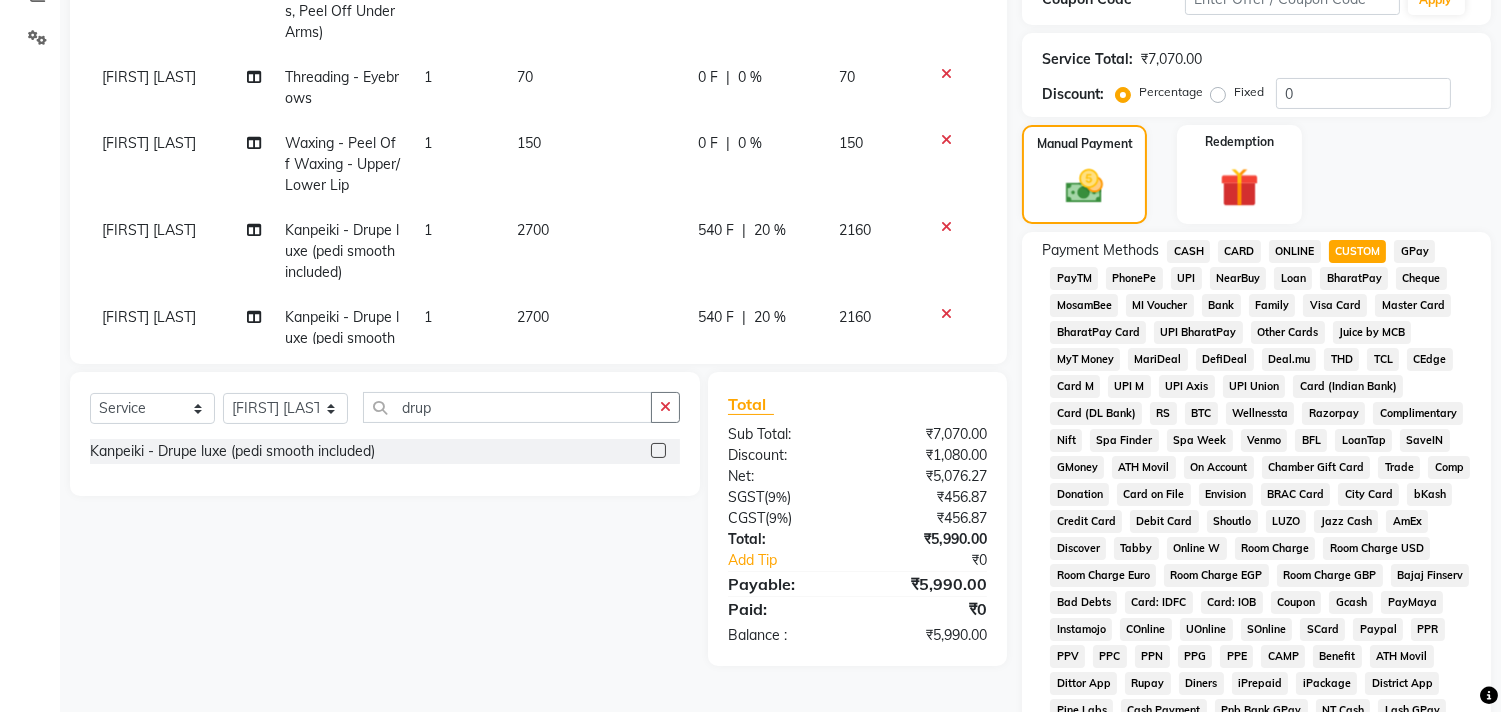 click on "GPay" 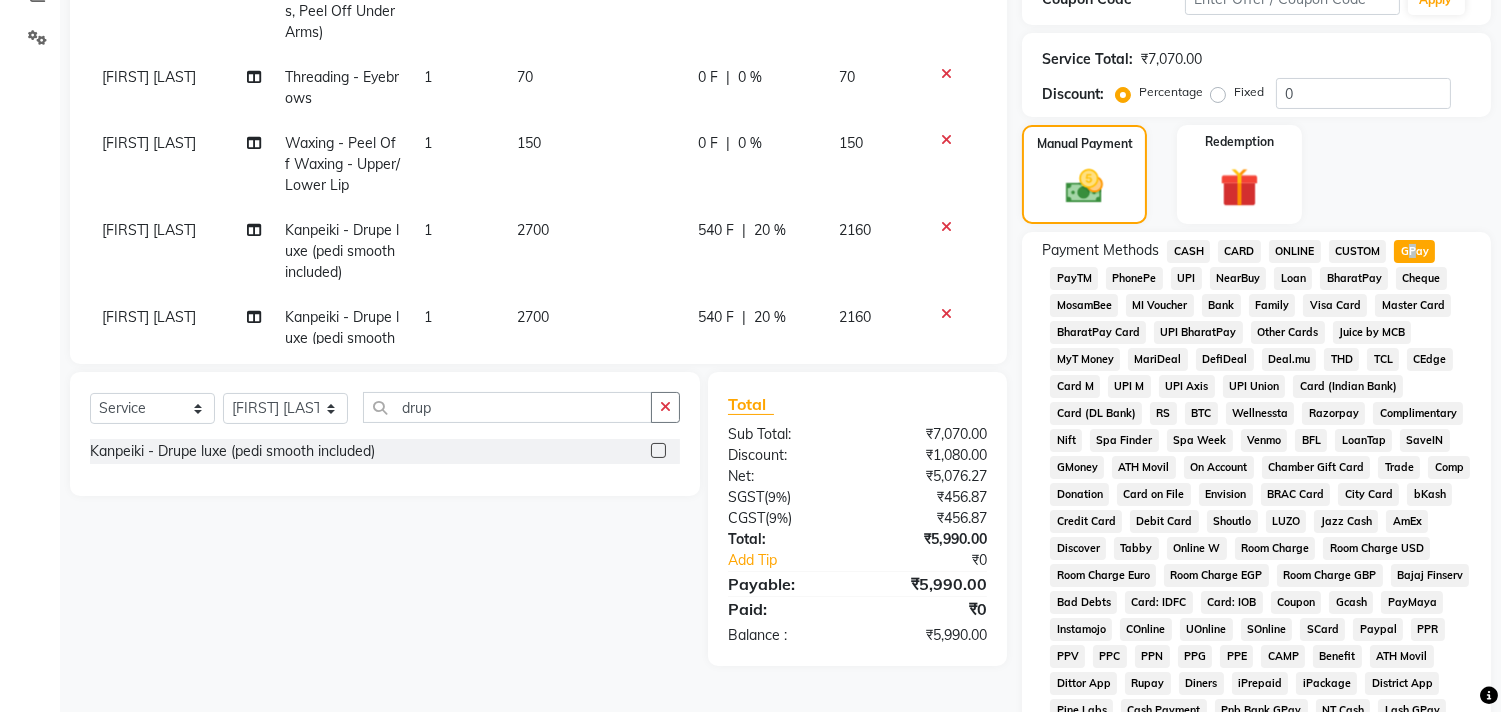 scroll, scrollTop: 737, scrollLeft: 0, axis: vertical 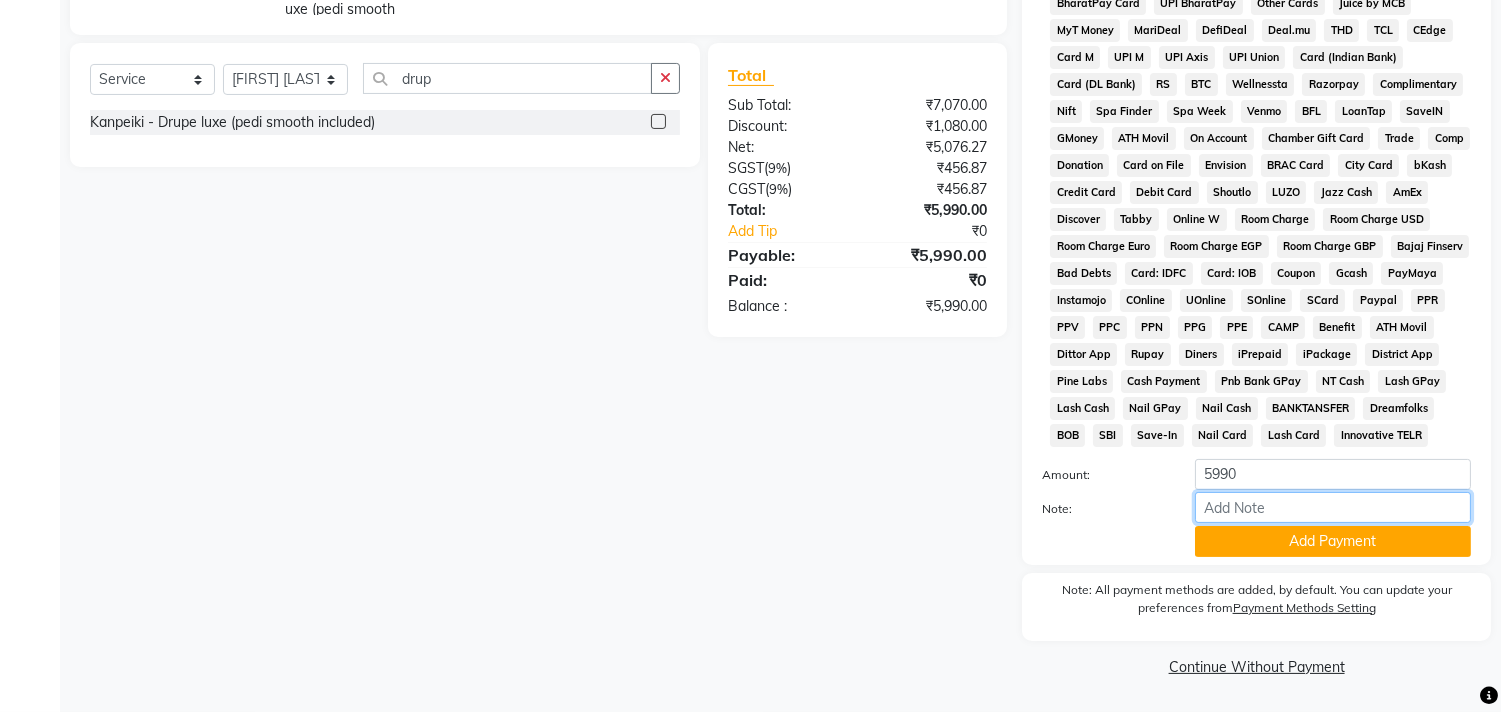 click on "Note:" at bounding box center (1333, 507) 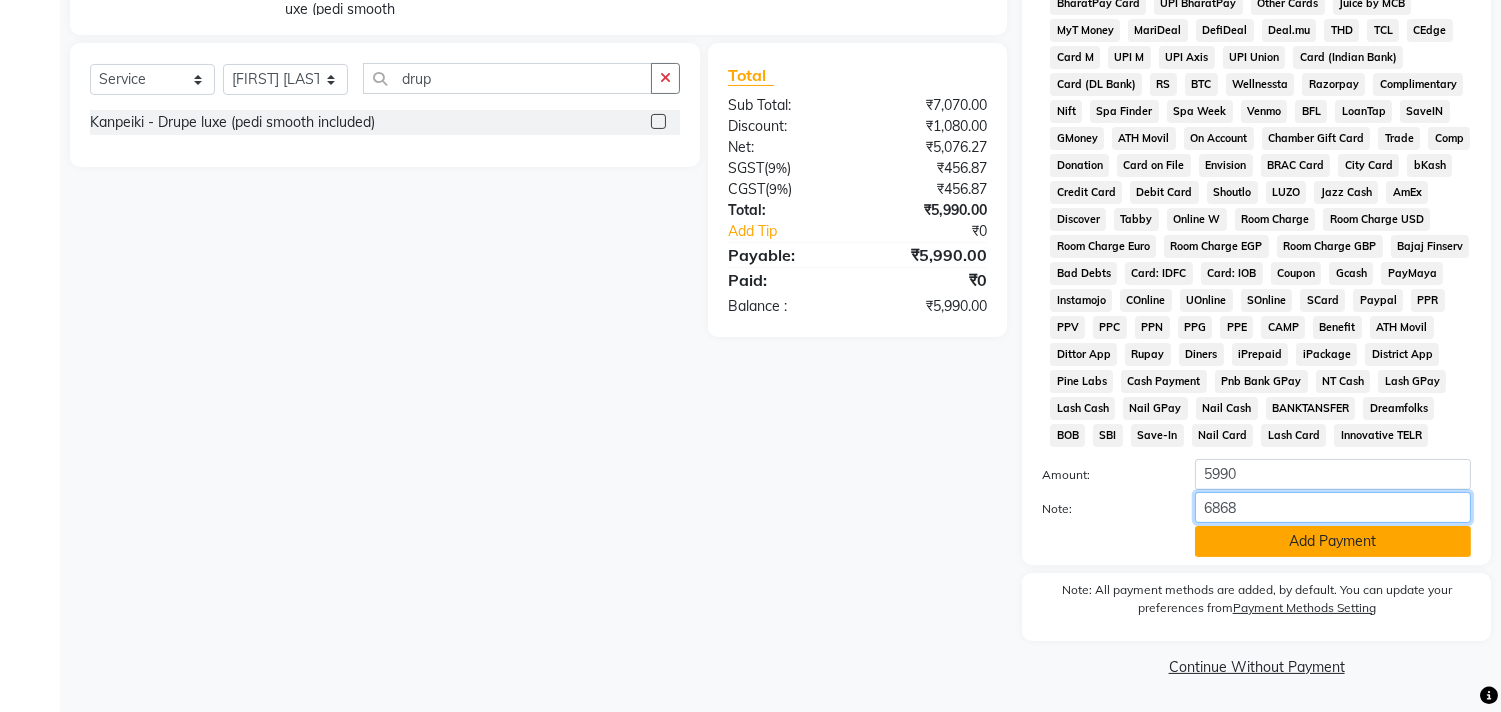 type on "6868" 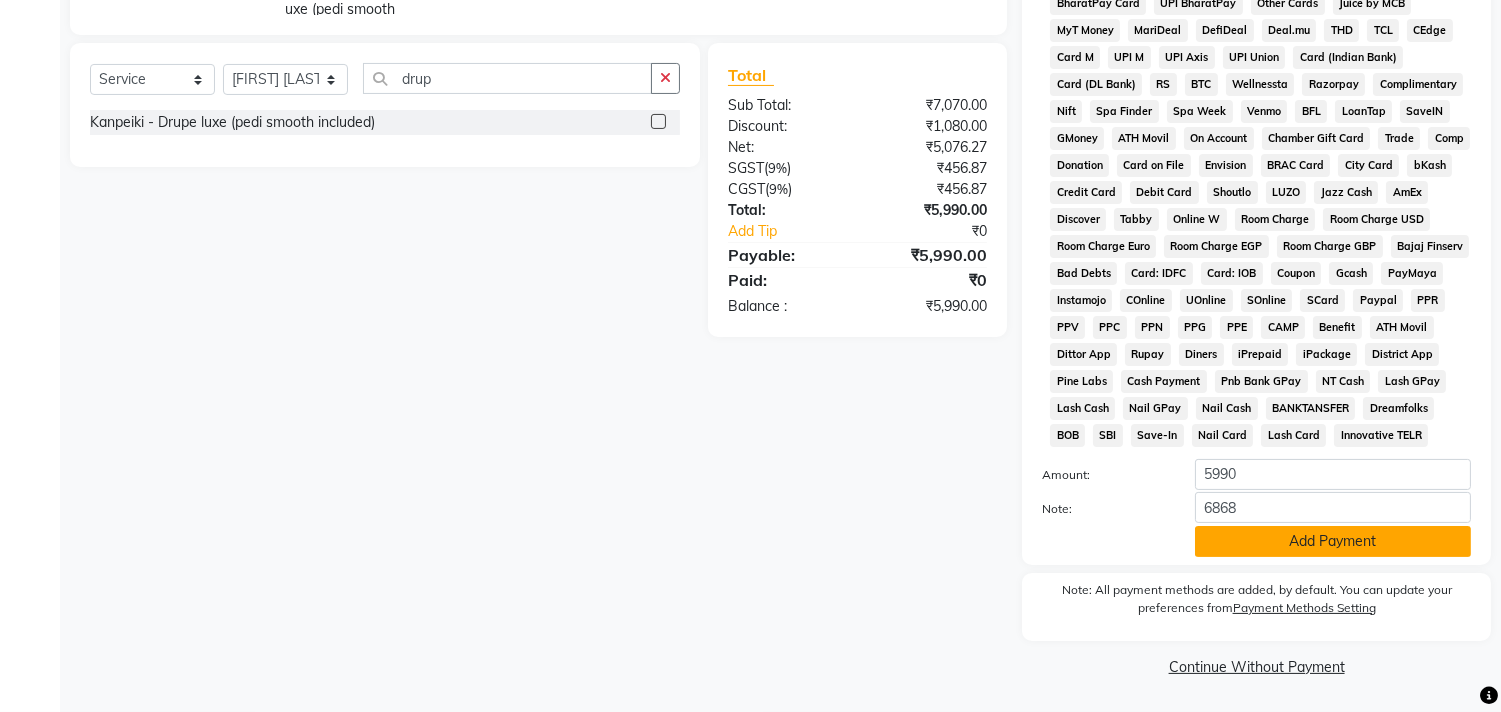 click on "Add Payment" 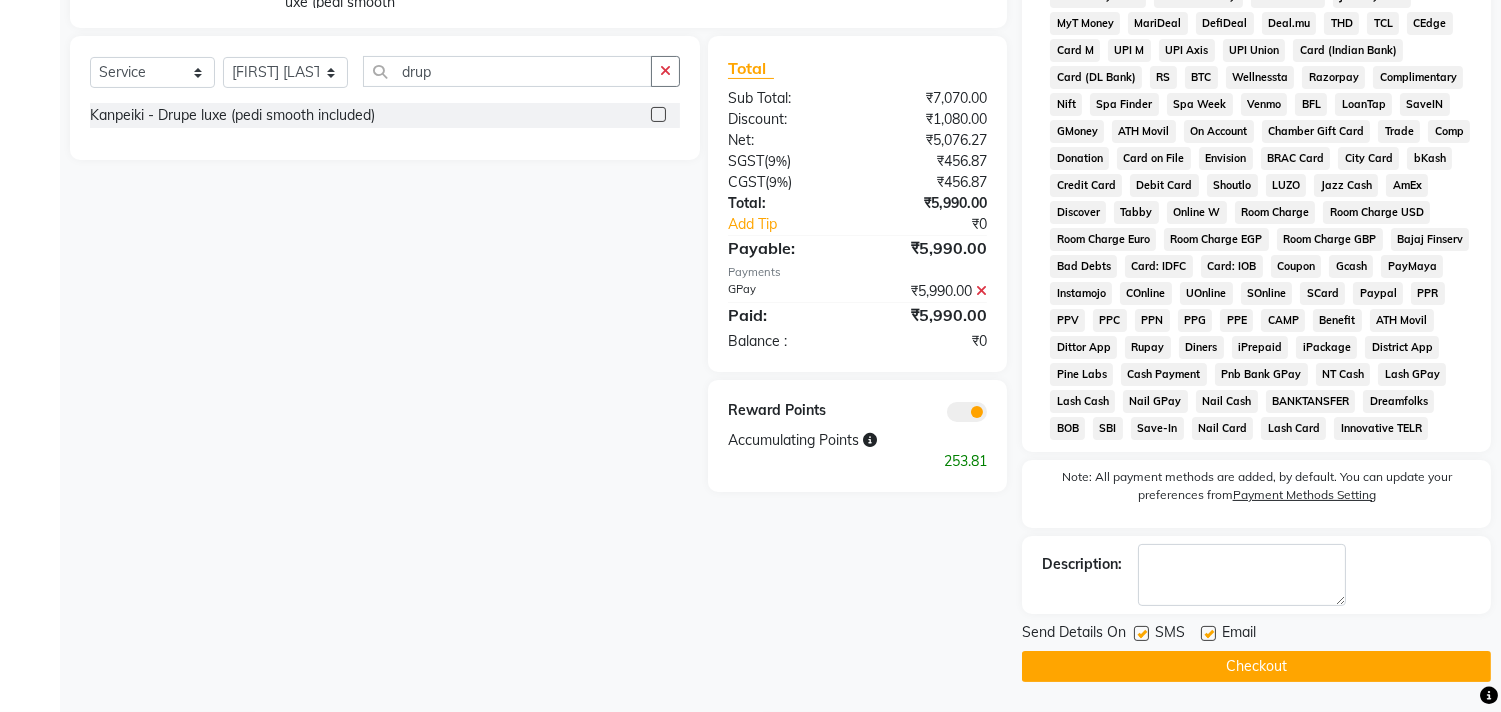 scroll, scrollTop: 744, scrollLeft: 0, axis: vertical 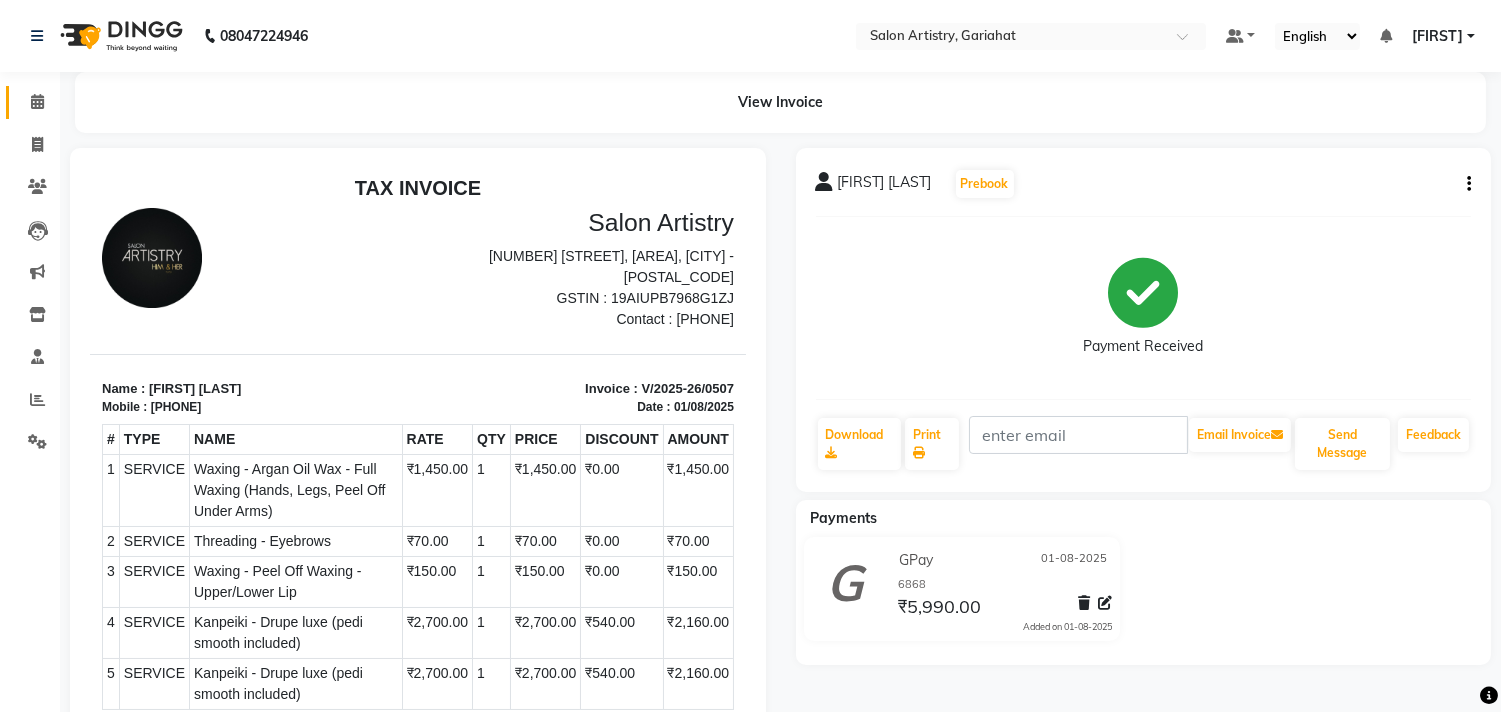 click 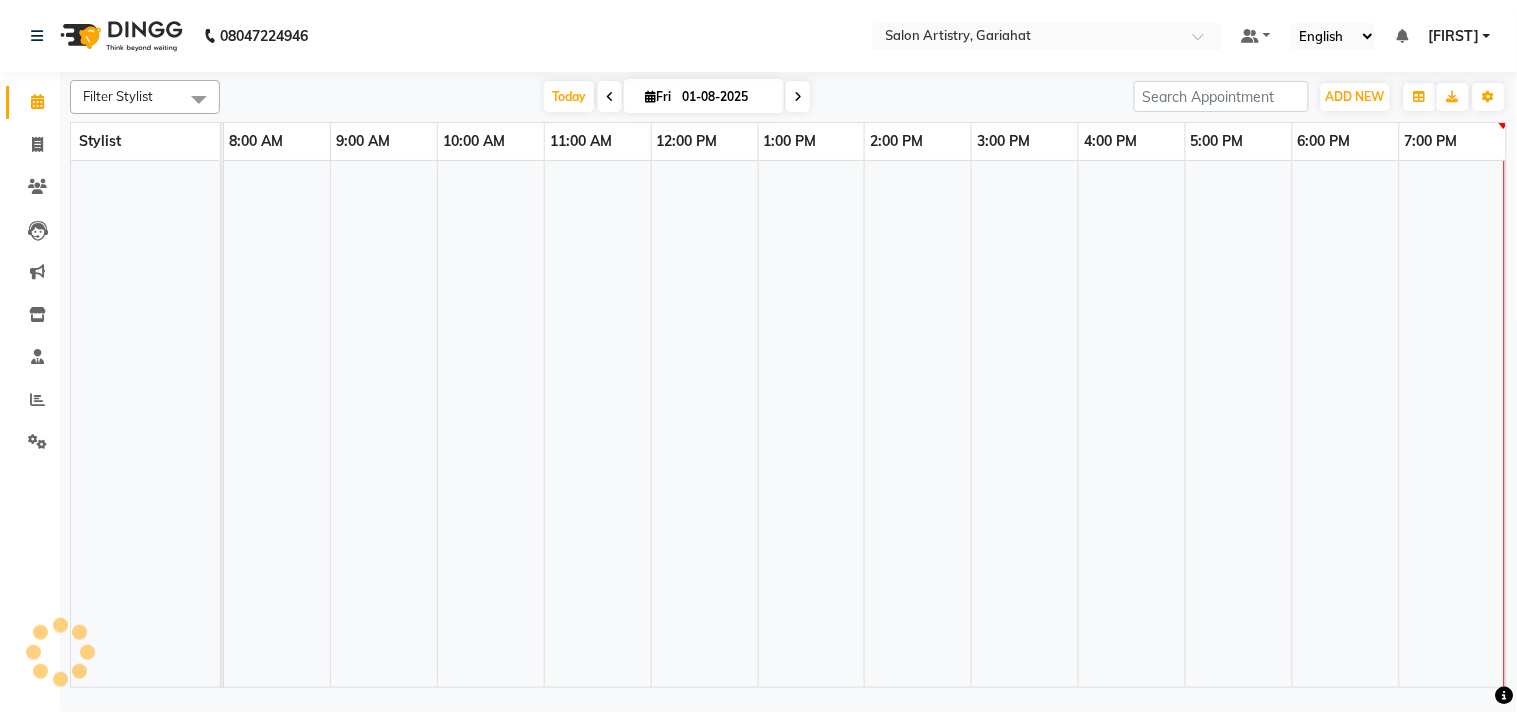 scroll, scrollTop: 0, scrollLeft: 0, axis: both 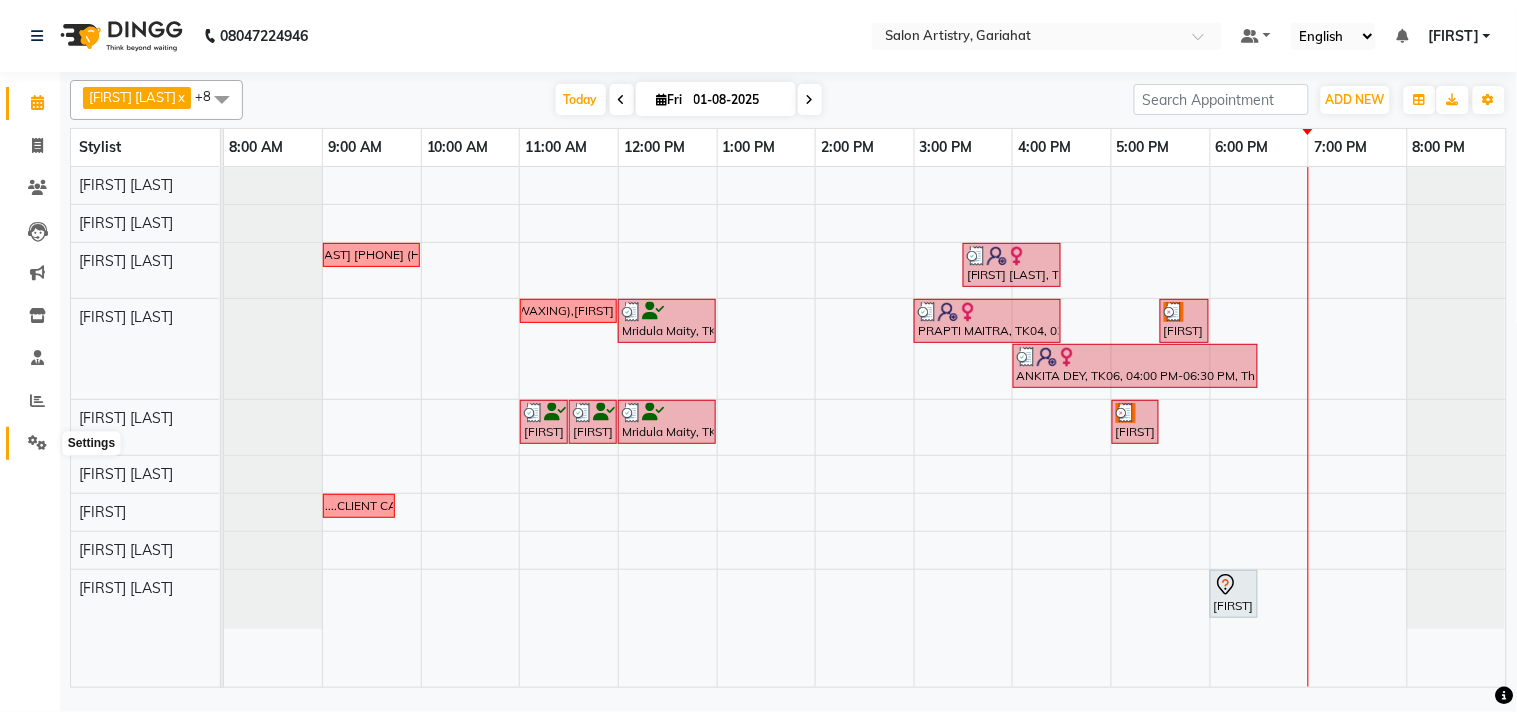 click 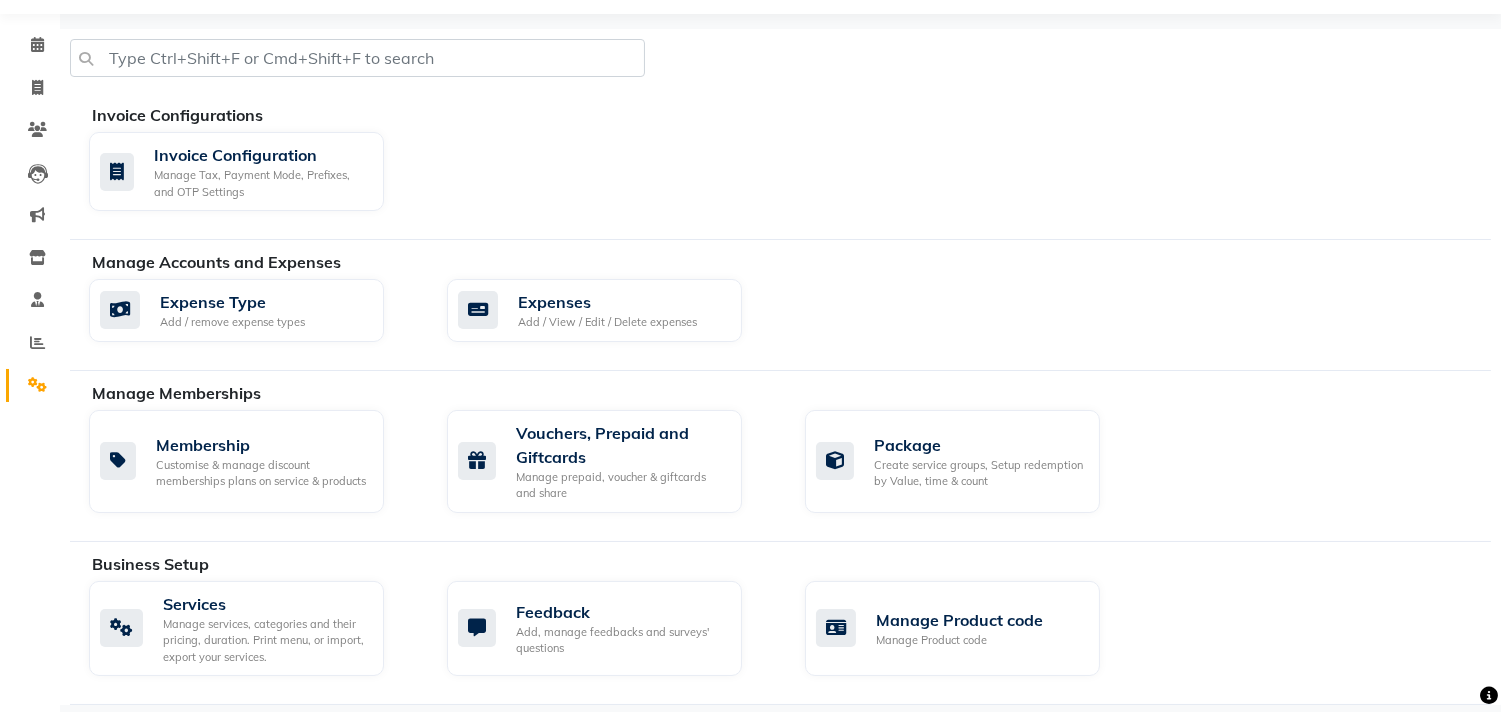 scroll, scrollTop: 60, scrollLeft: 0, axis: vertical 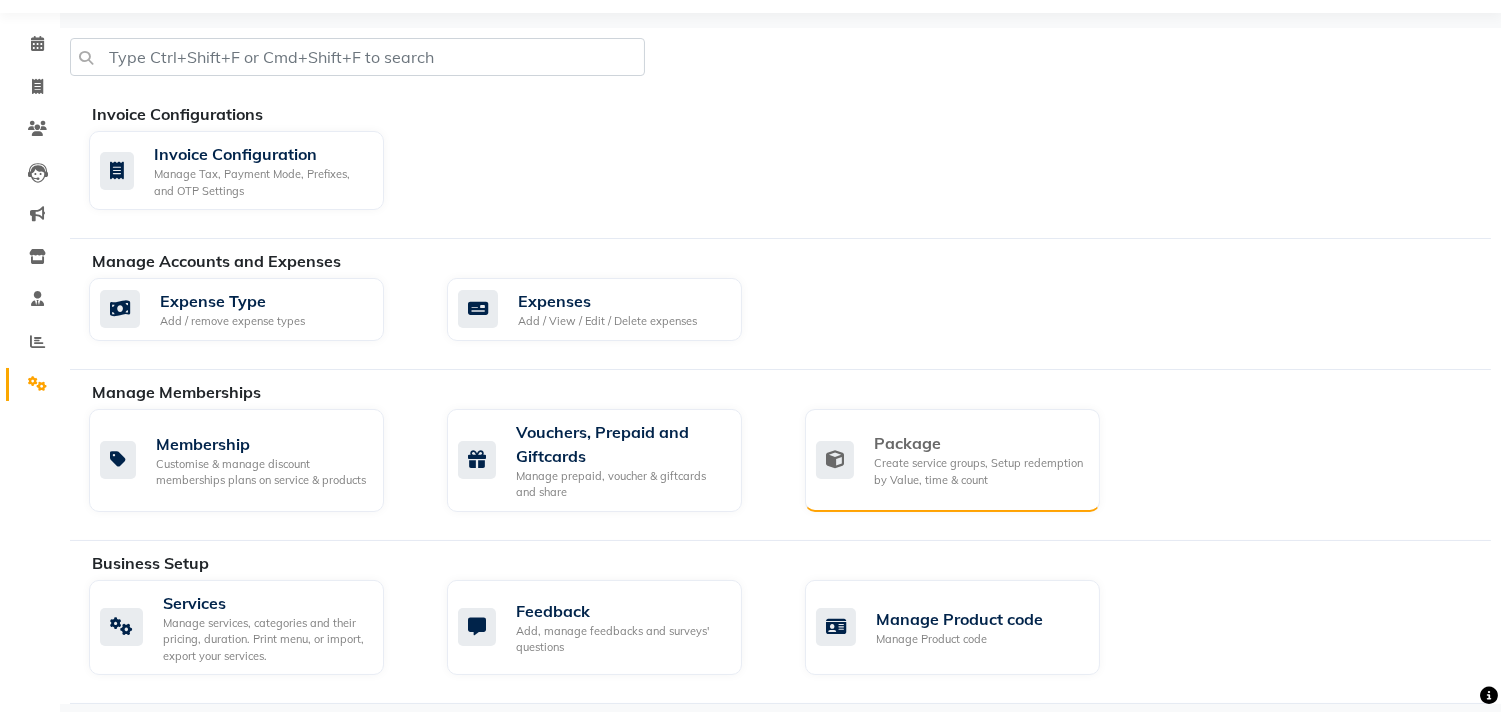 click on "Package" 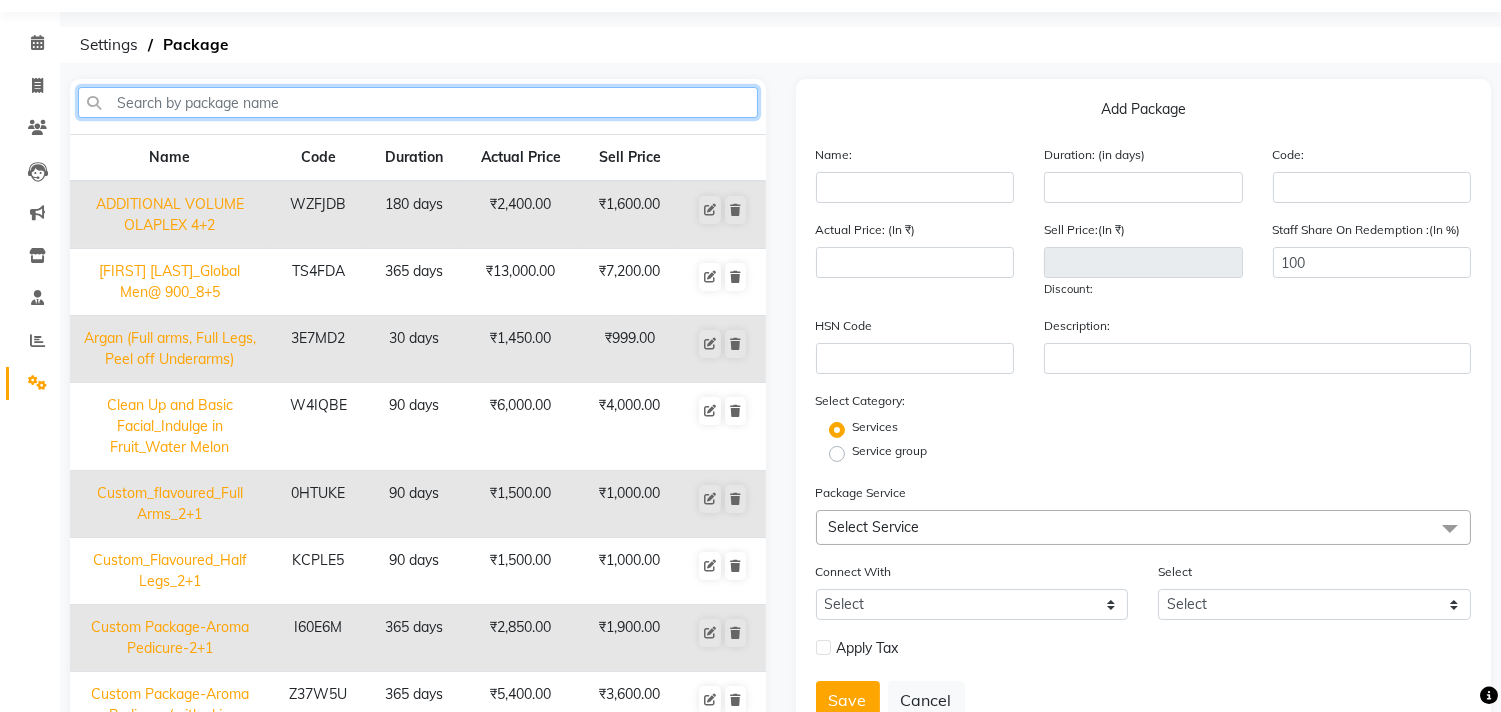 click 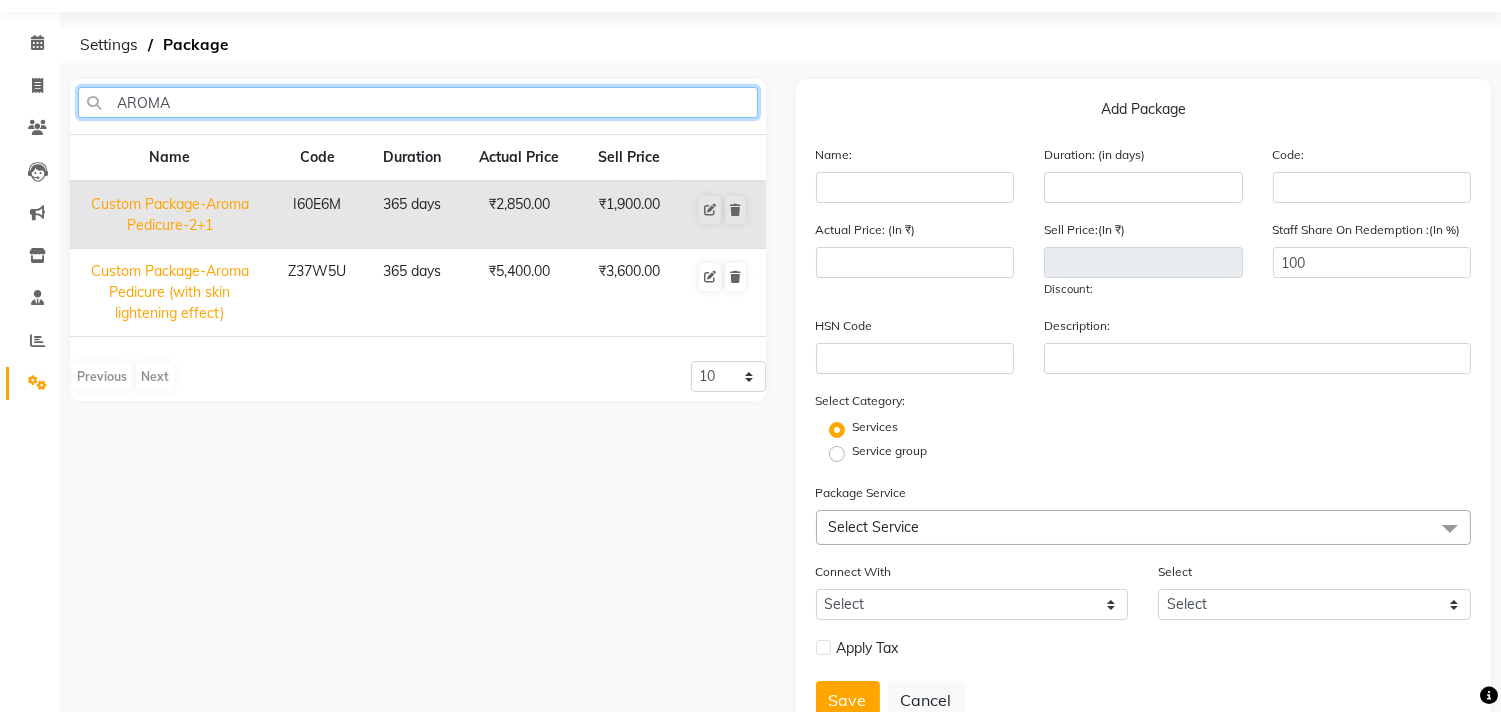type on "AROMA" 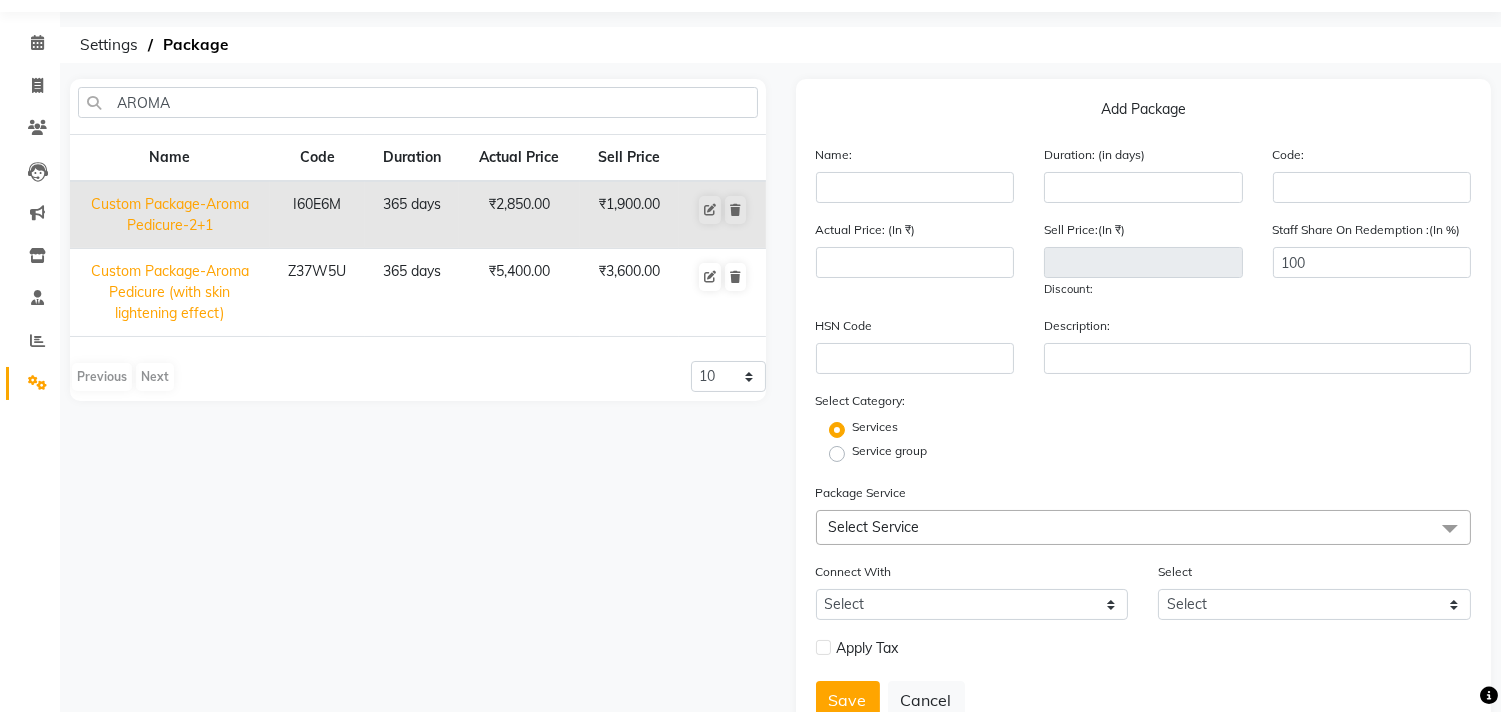 click on "Select Service" 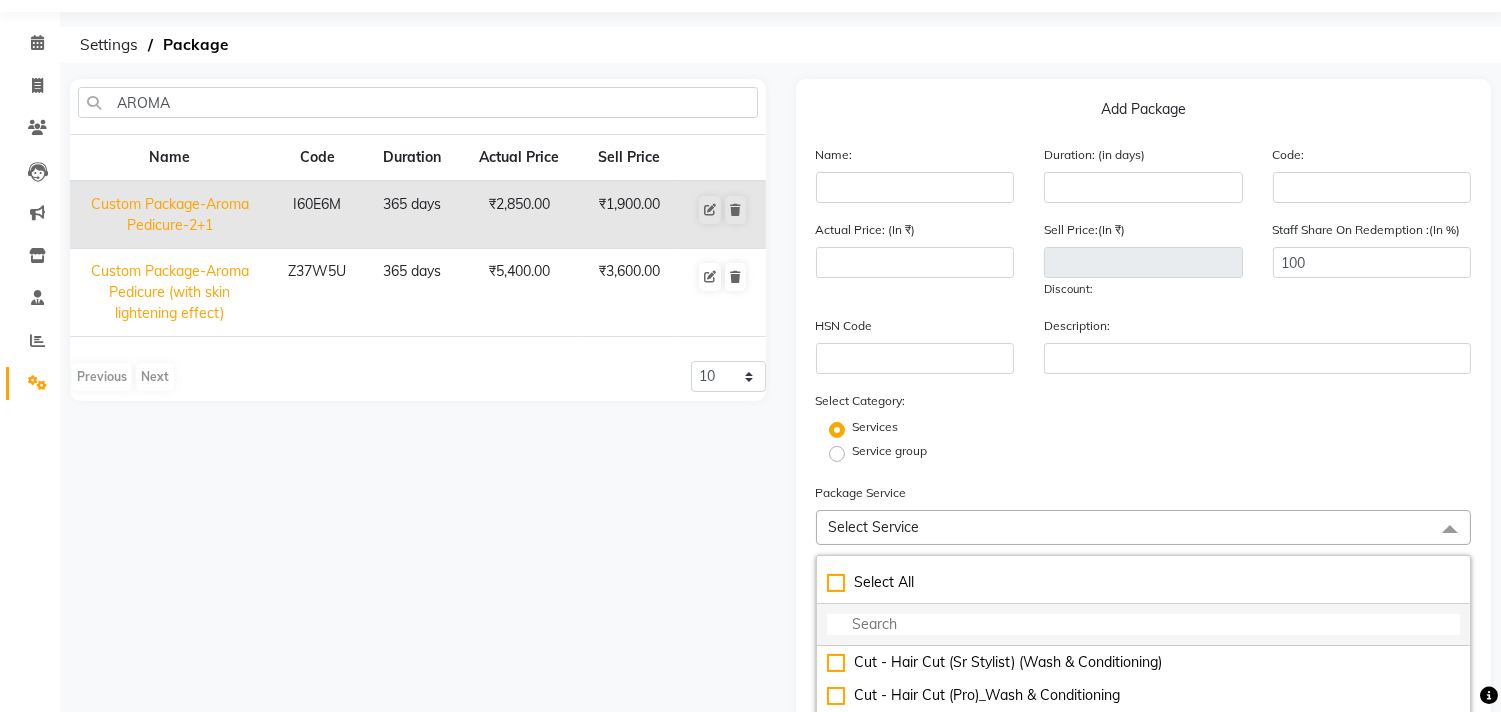 click 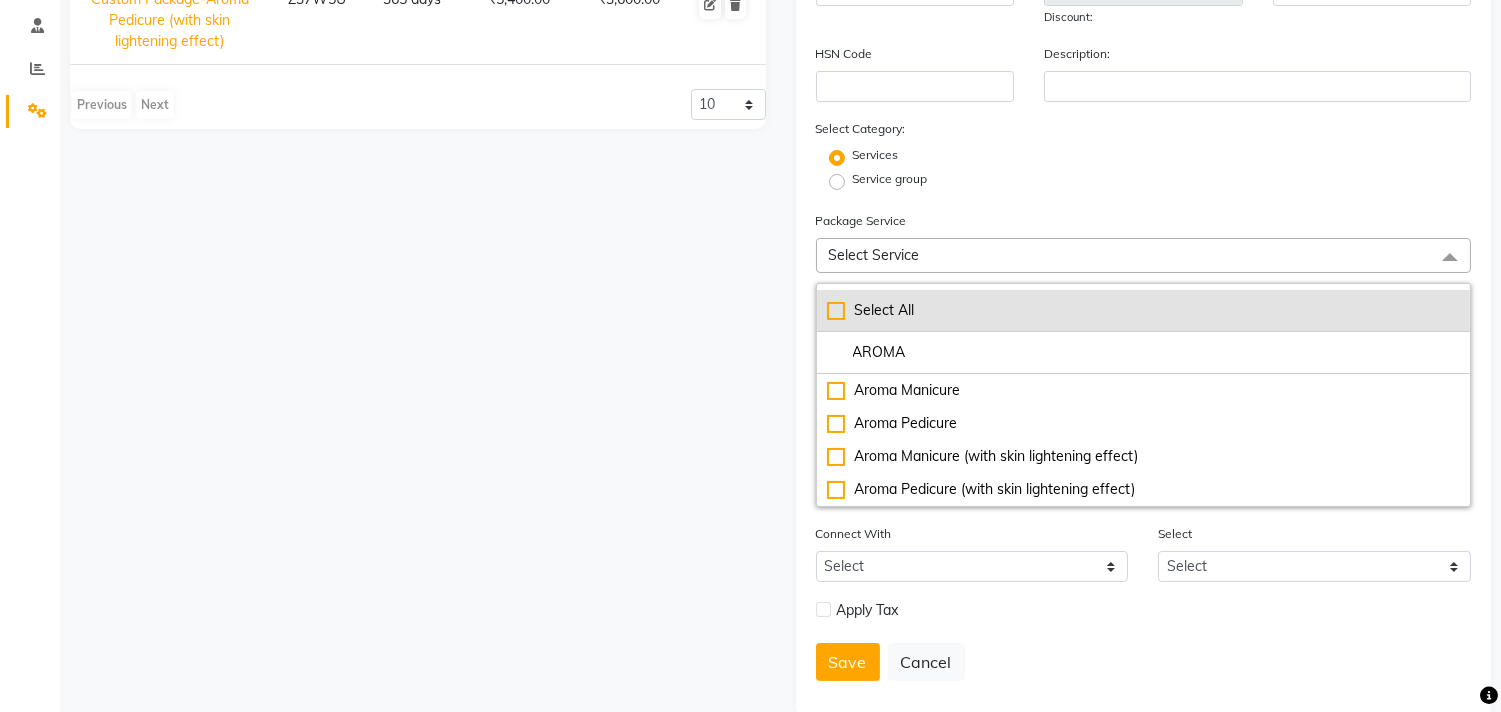 scroll, scrollTop: 368, scrollLeft: 0, axis: vertical 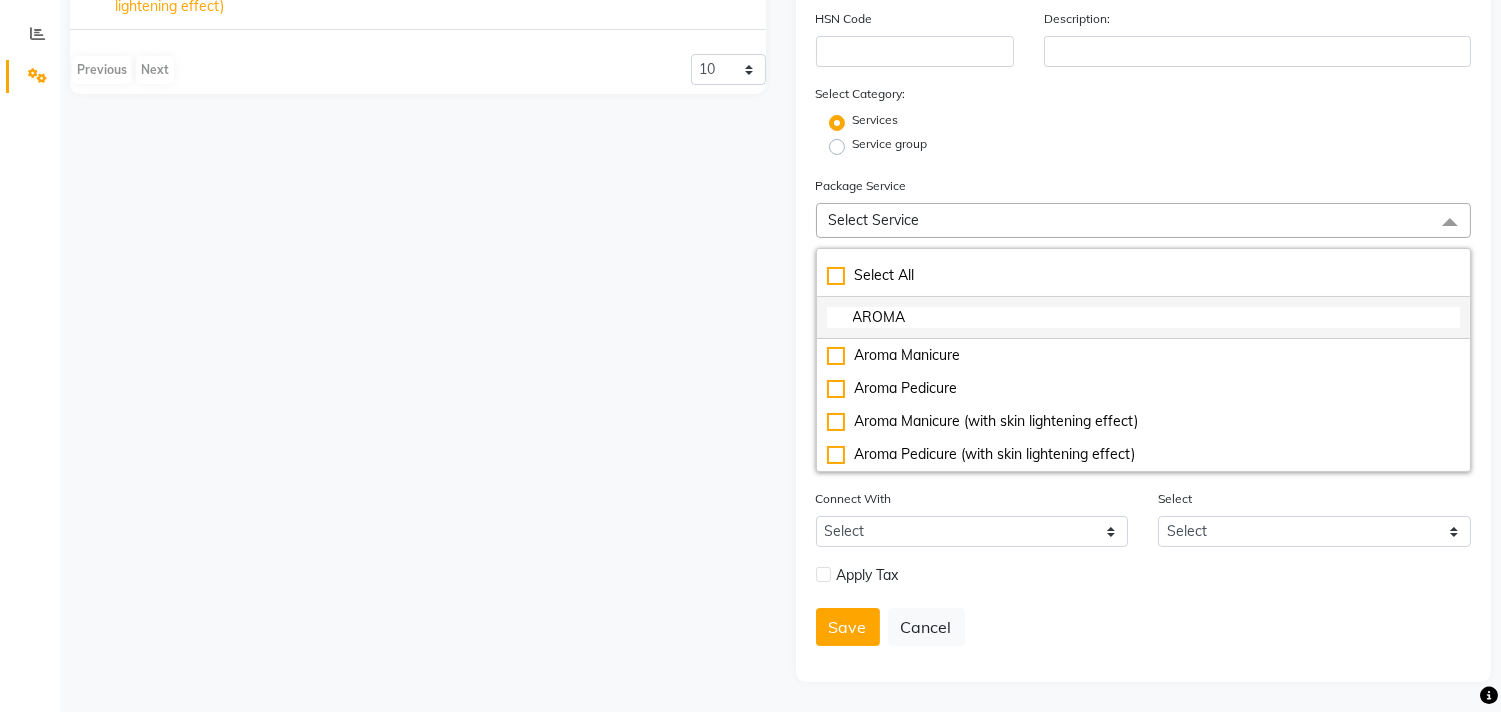 type on "AROMA" 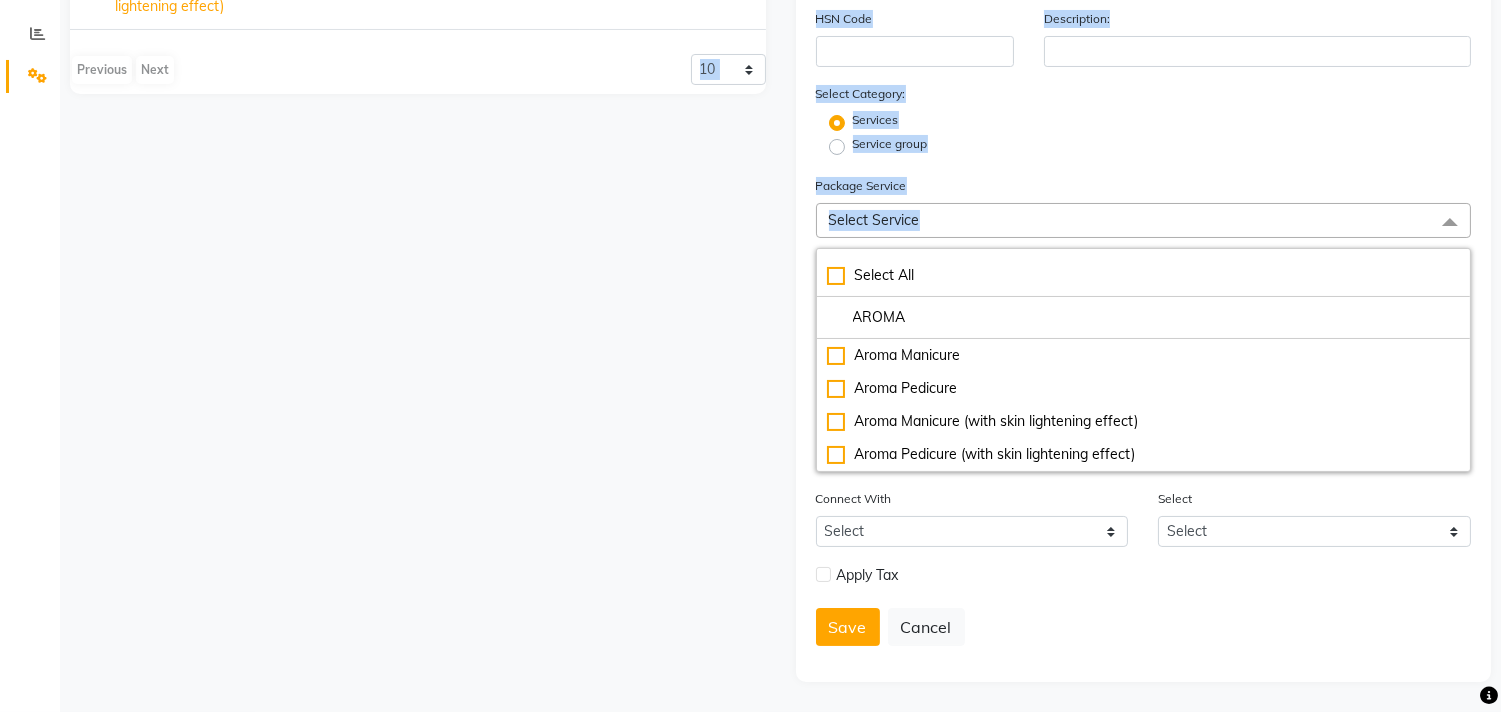 drag, startPoint x: 928, startPoint y: 305, endPoint x: 741, endPoint y: 306, distance: 187.00267 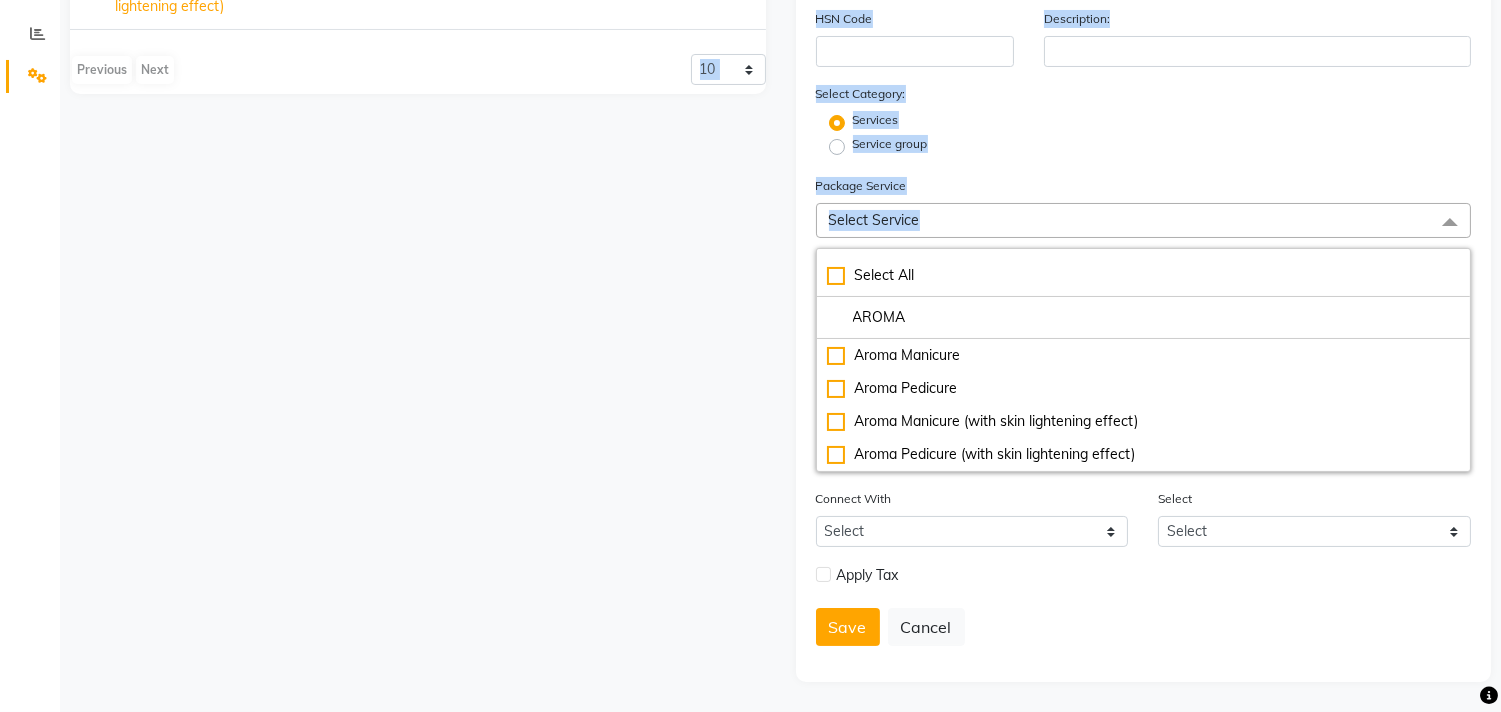 click on "Name Code Duration Actual Price Sell Price Custom Package-Aroma Pedicure-2+1 I60E6M 365 days ₹2,850.00 ₹1,900.00 Custom Package-Aroma Pedicure (with skin lightening effect) Z37W5U 365 days ₹5,400.00 ₹3,600.00 Previous Next 10 20 50 100 Add Package Name: Duration: (in days) Code: Actual Price: (In ₹) Sell Price:(In ₹) Discount: Staff Share On Redemption :(In %) 100 HSN Code Description: Select Category: Services Service group Package Service Select Service Select All AROMA Aroma Manicure Aroma Pedicure Aroma Manicure (with skin lightening effect) Aroma Pedicure (with skin lightening effect) Connect With Select Membership Prepaid Voucher Select Select Apply Tax Save Cancel" 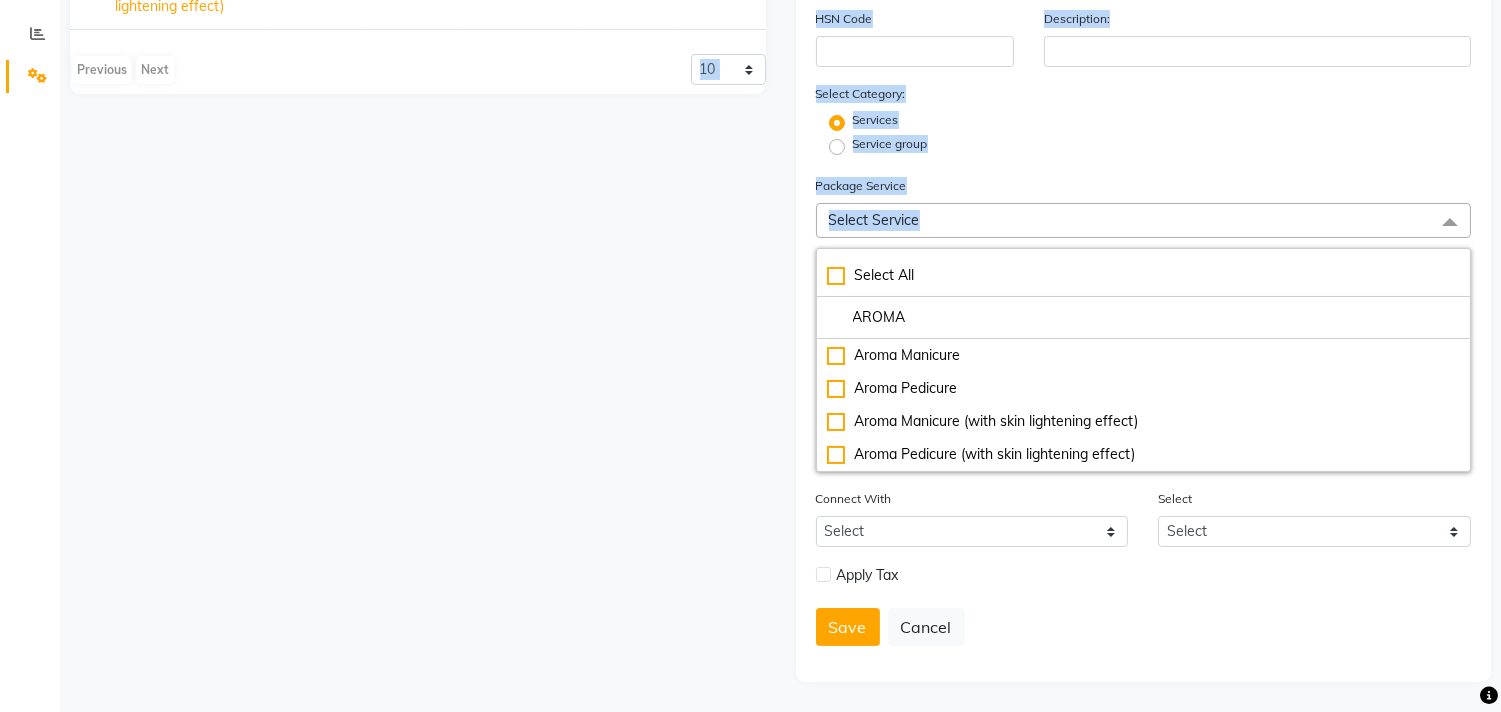 type 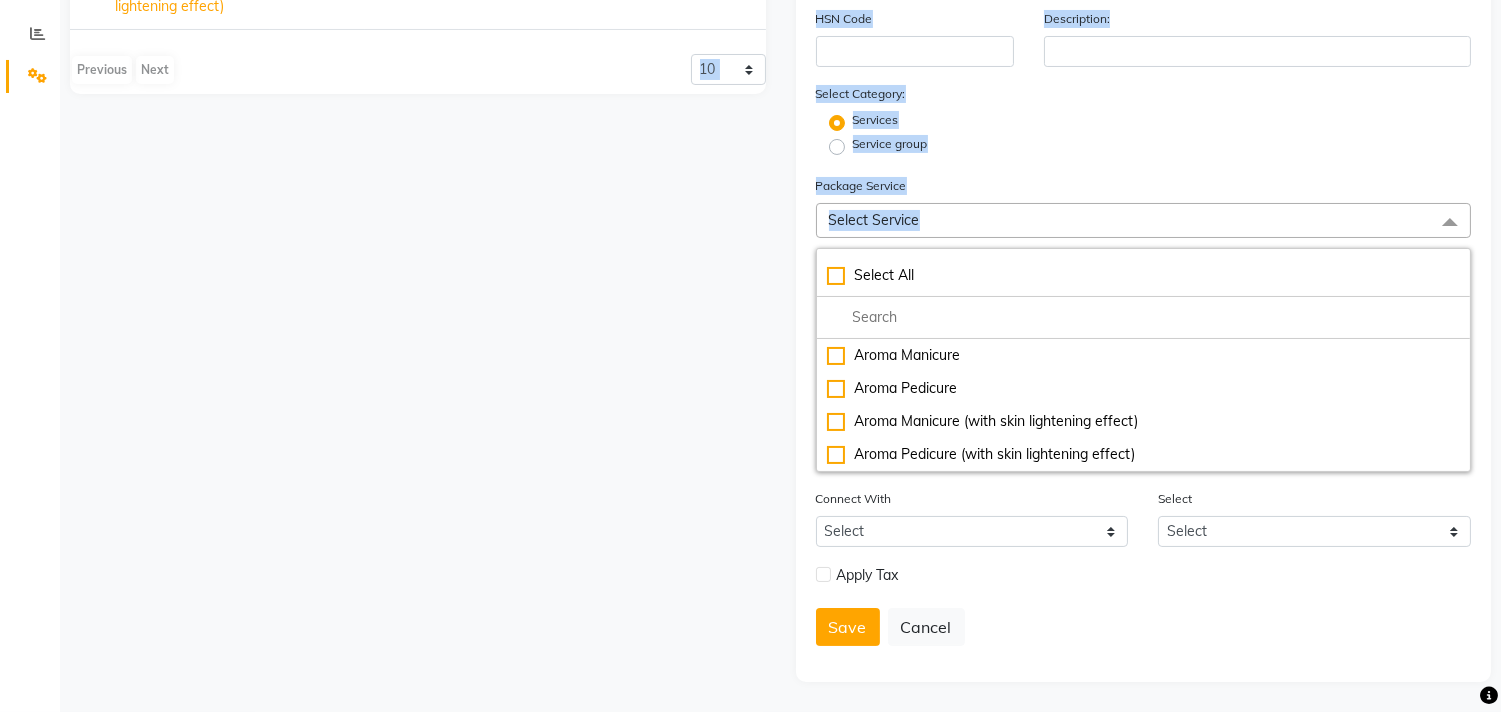 scroll, scrollTop: 134, scrollLeft: 0, axis: vertical 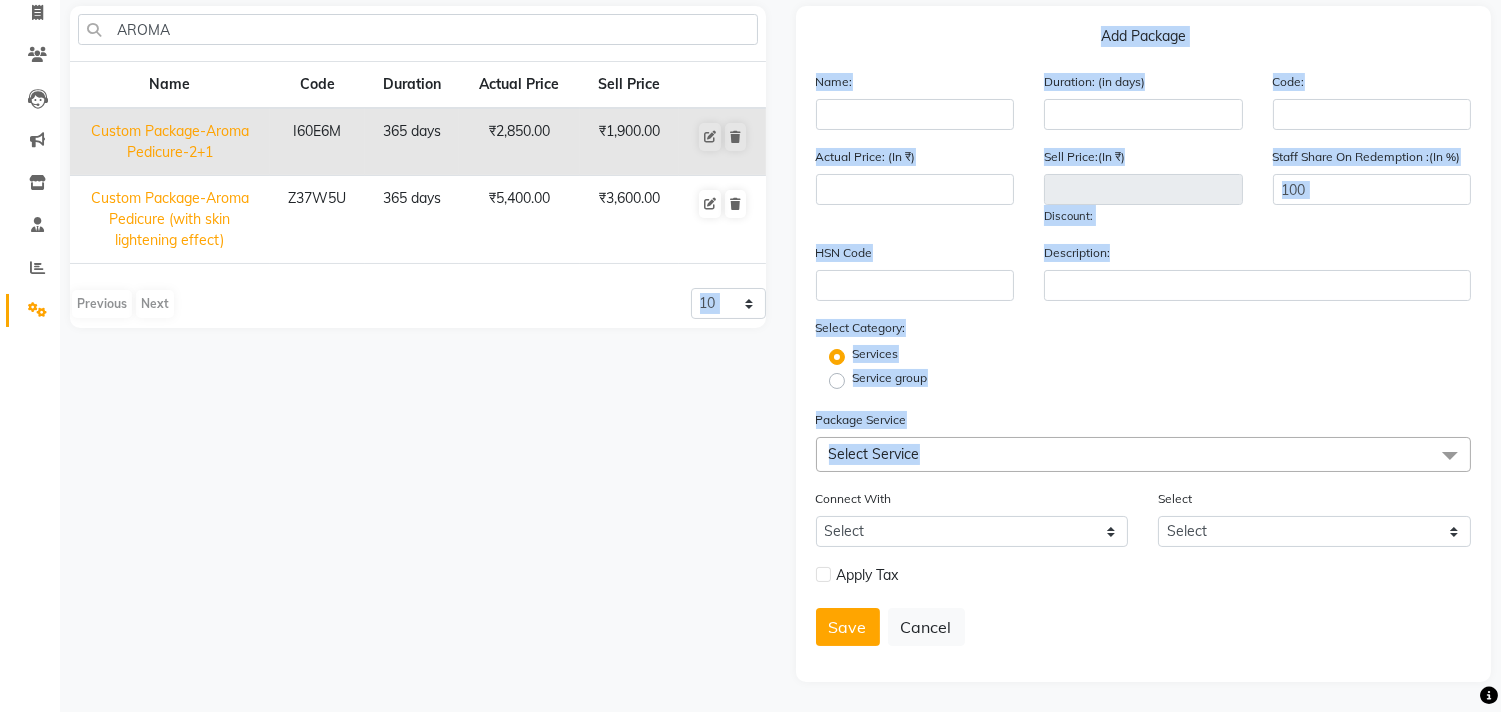 click on "Select Service" 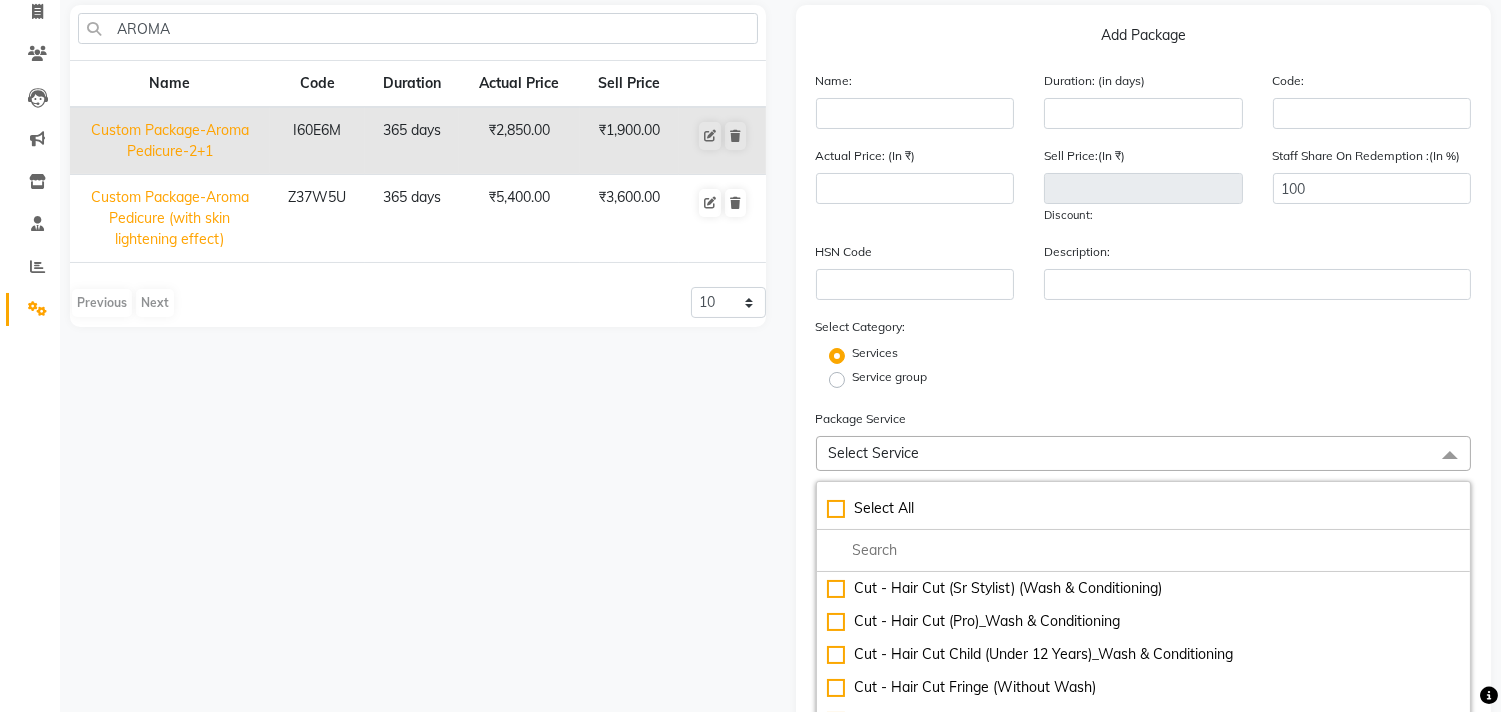 scroll, scrollTop: 368, scrollLeft: 0, axis: vertical 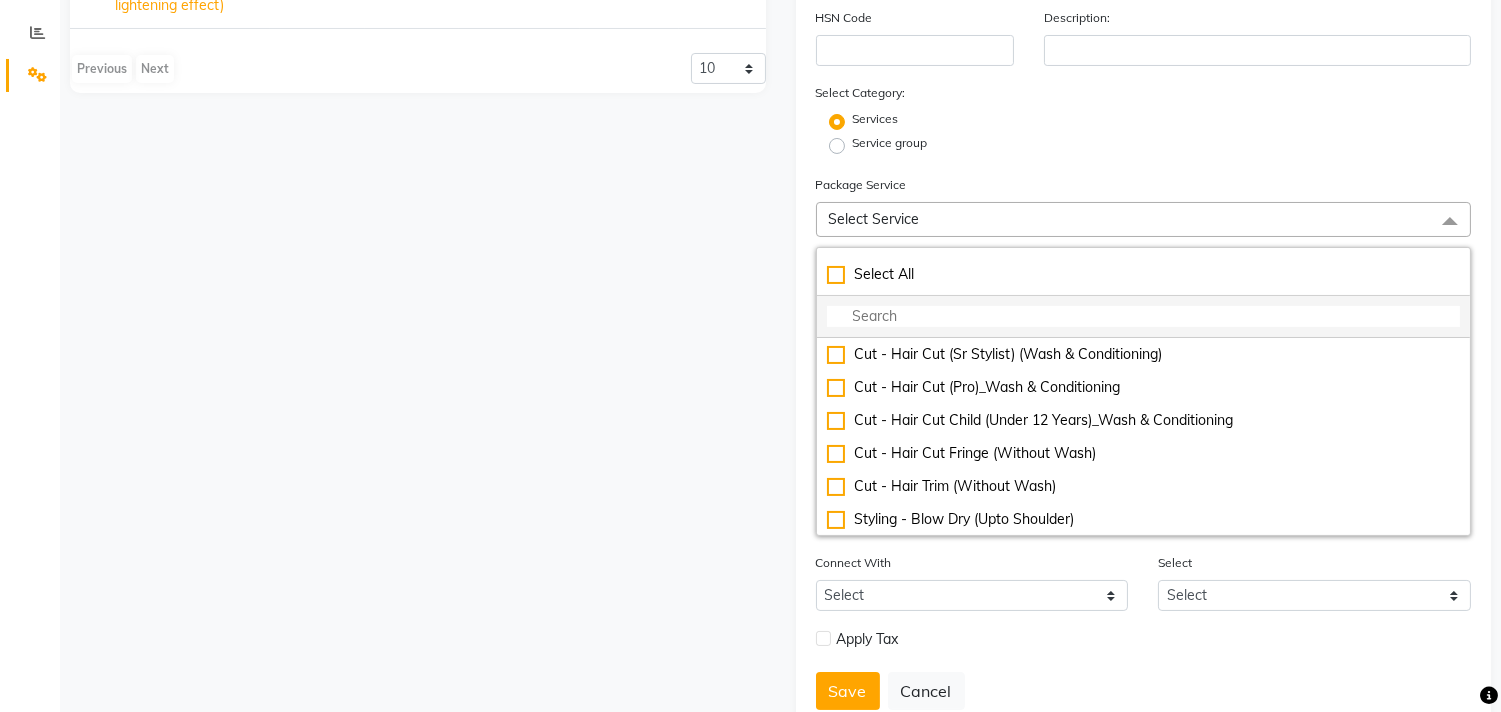 click 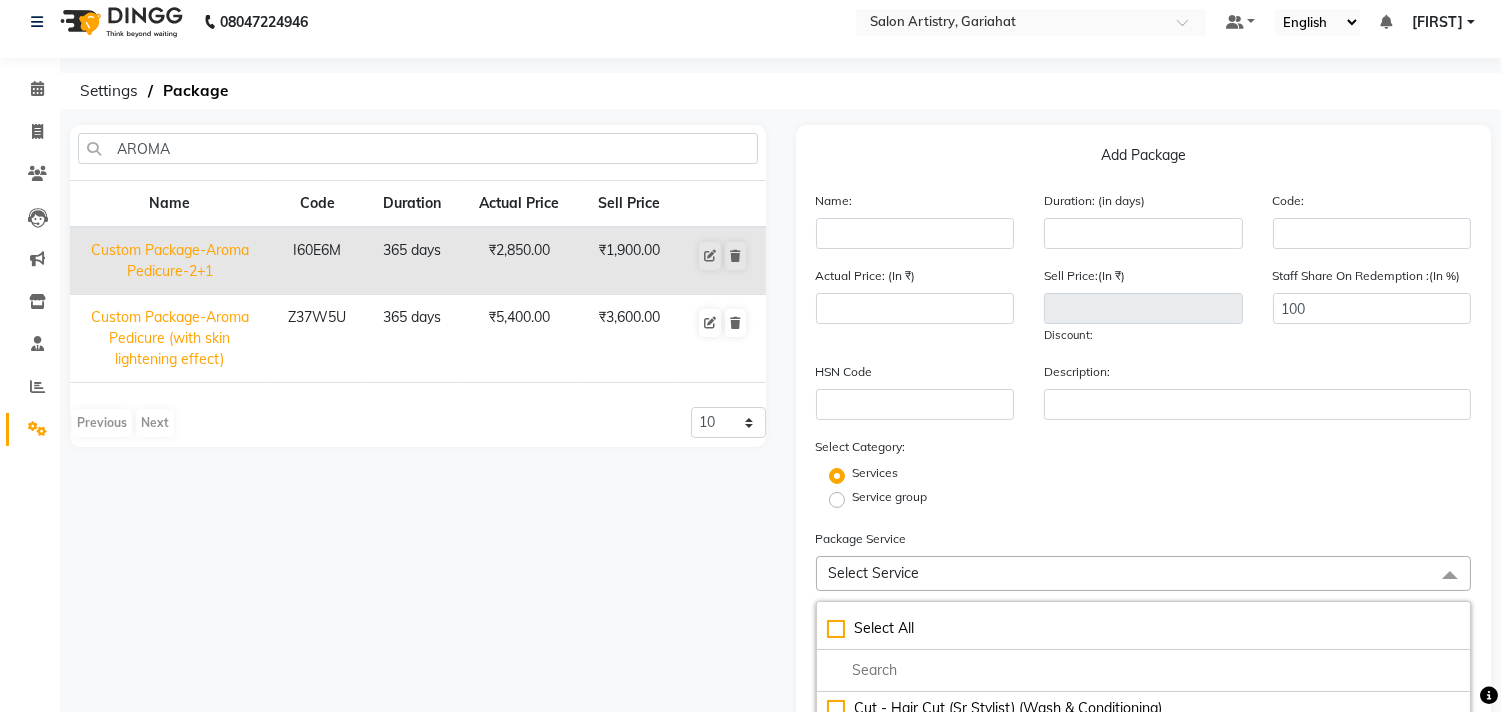 scroll, scrollTop: 0, scrollLeft: 0, axis: both 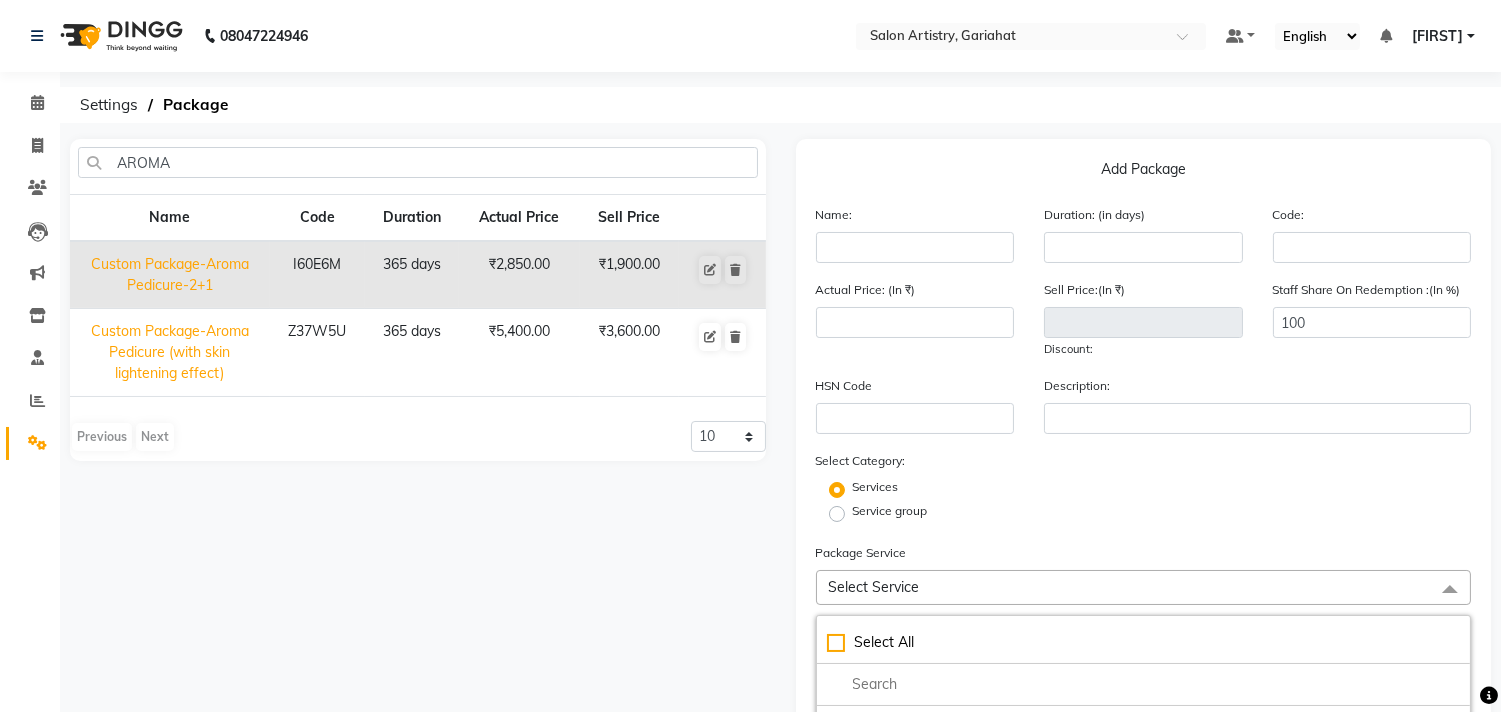 click on "Custom Package-Aroma Pedicure (with skin lightening effect)" 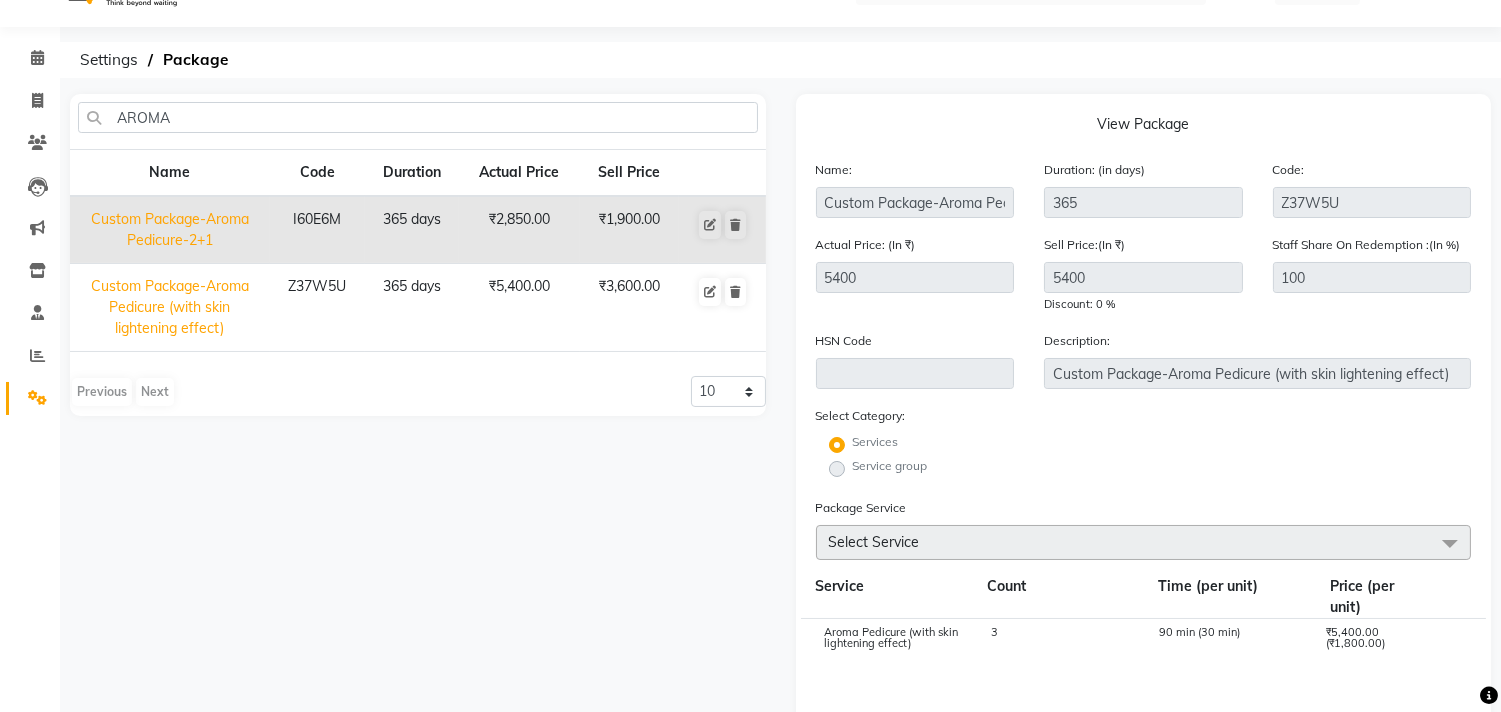 scroll, scrollTop: 0, scrollLeft: 0, axis: both 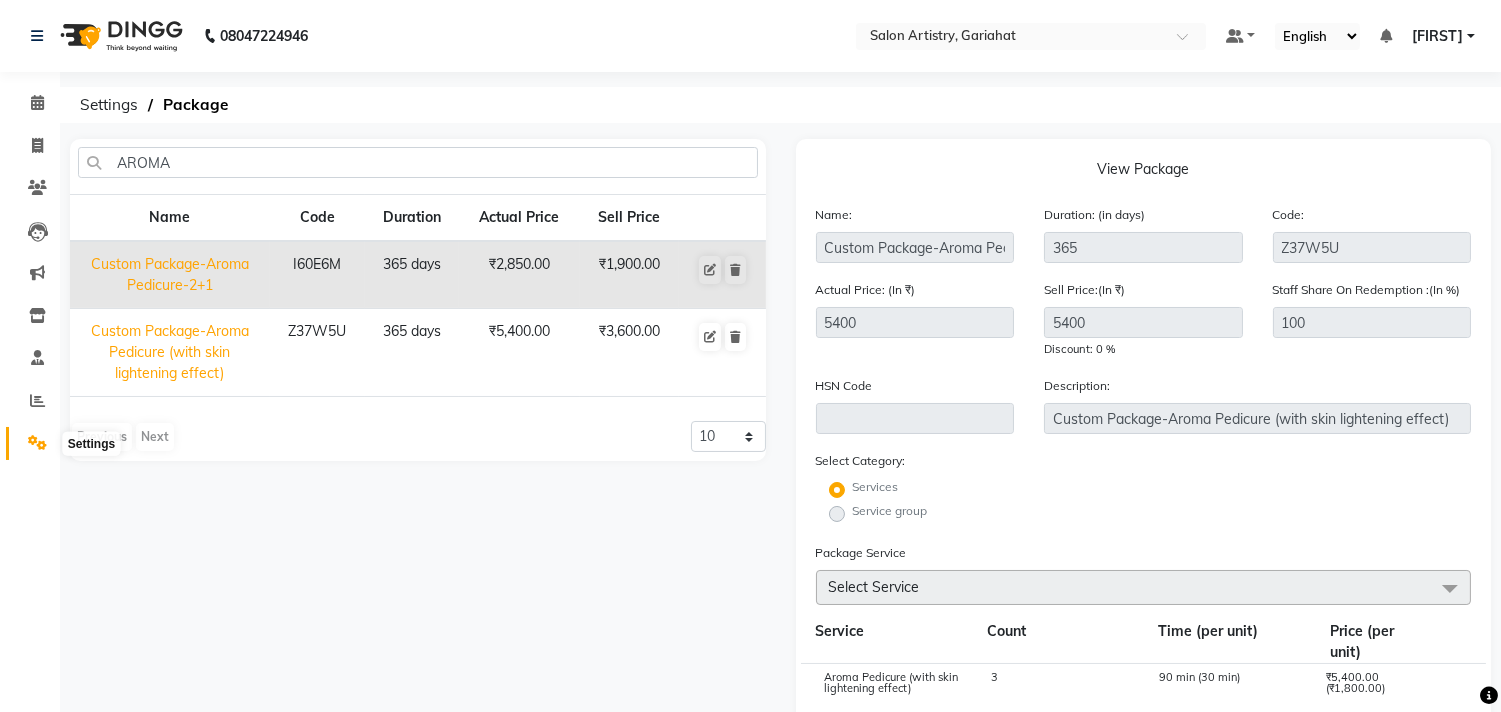 click 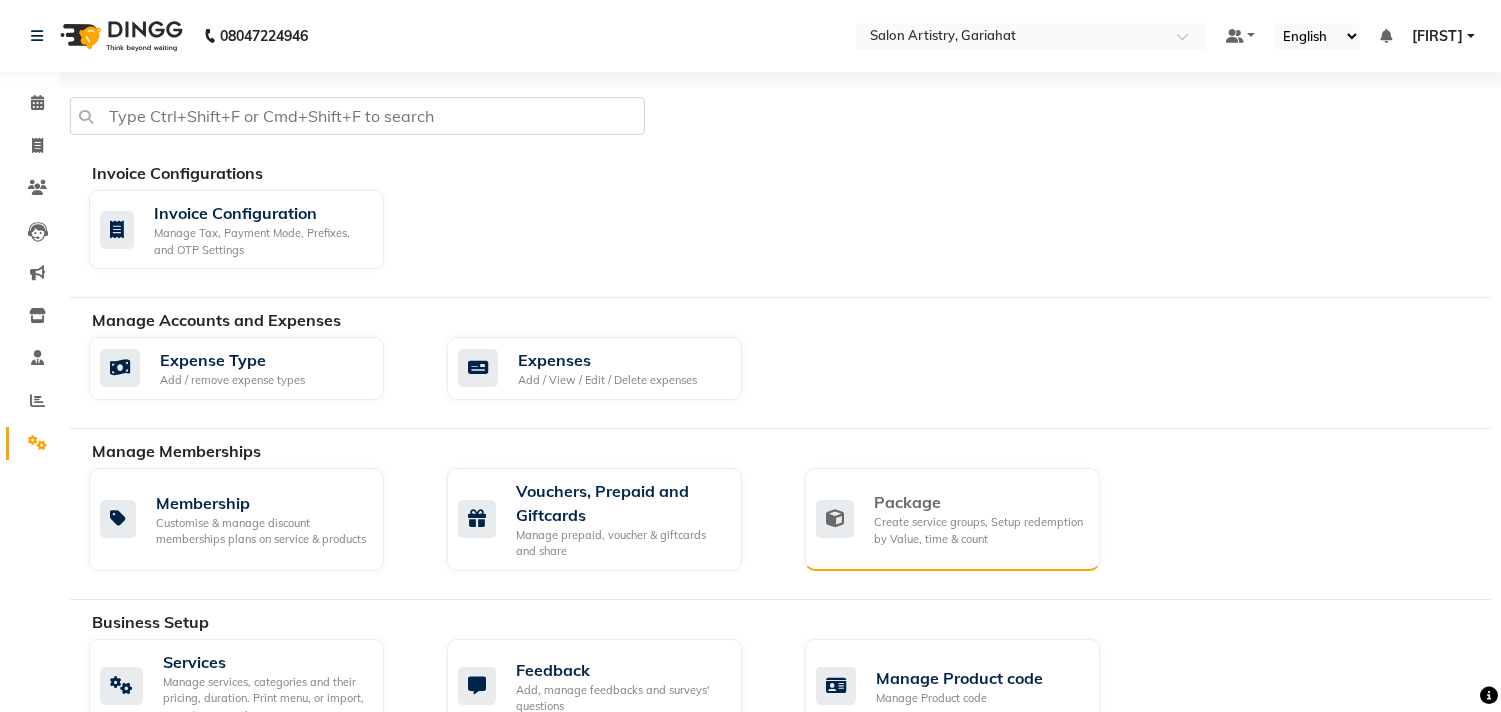 click on "Create service groups, Setup redemption by Value, time & count" 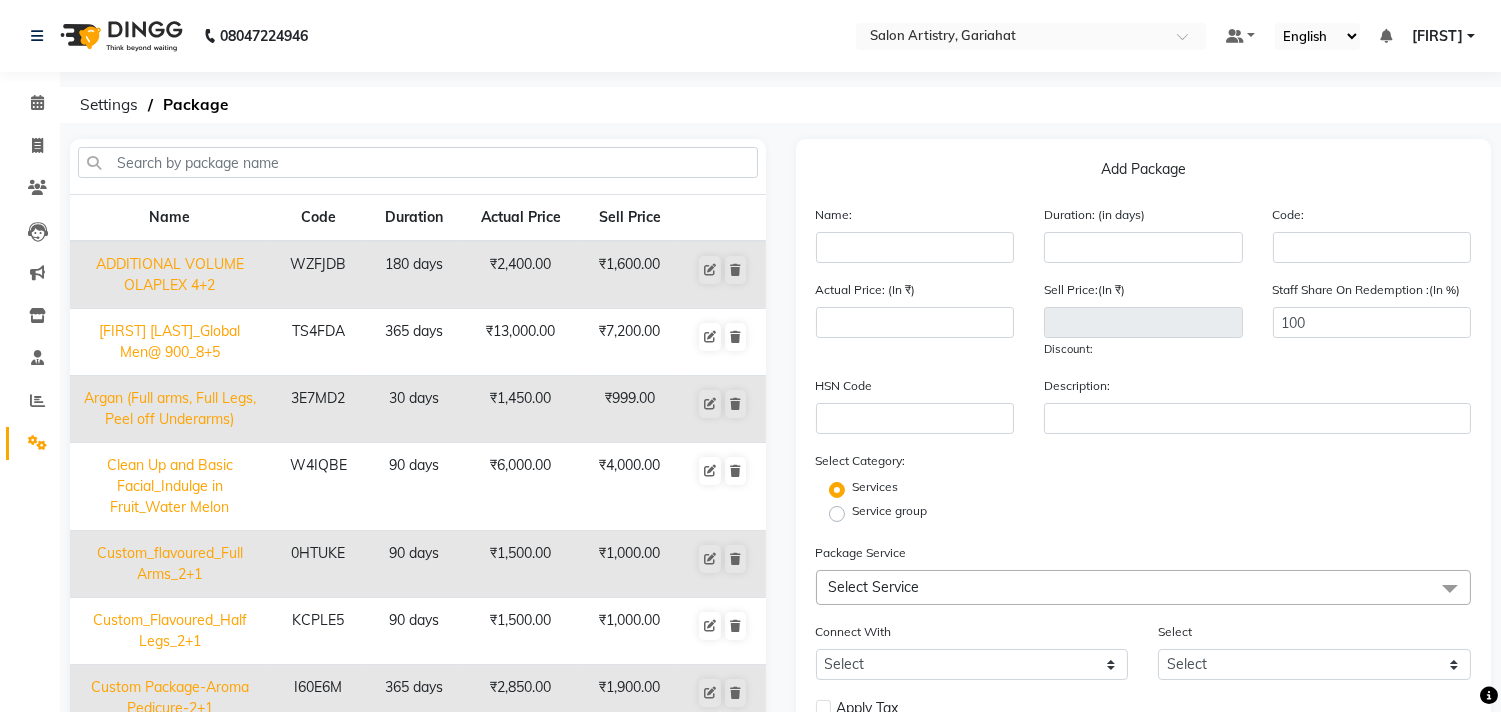 click on "Select Service" 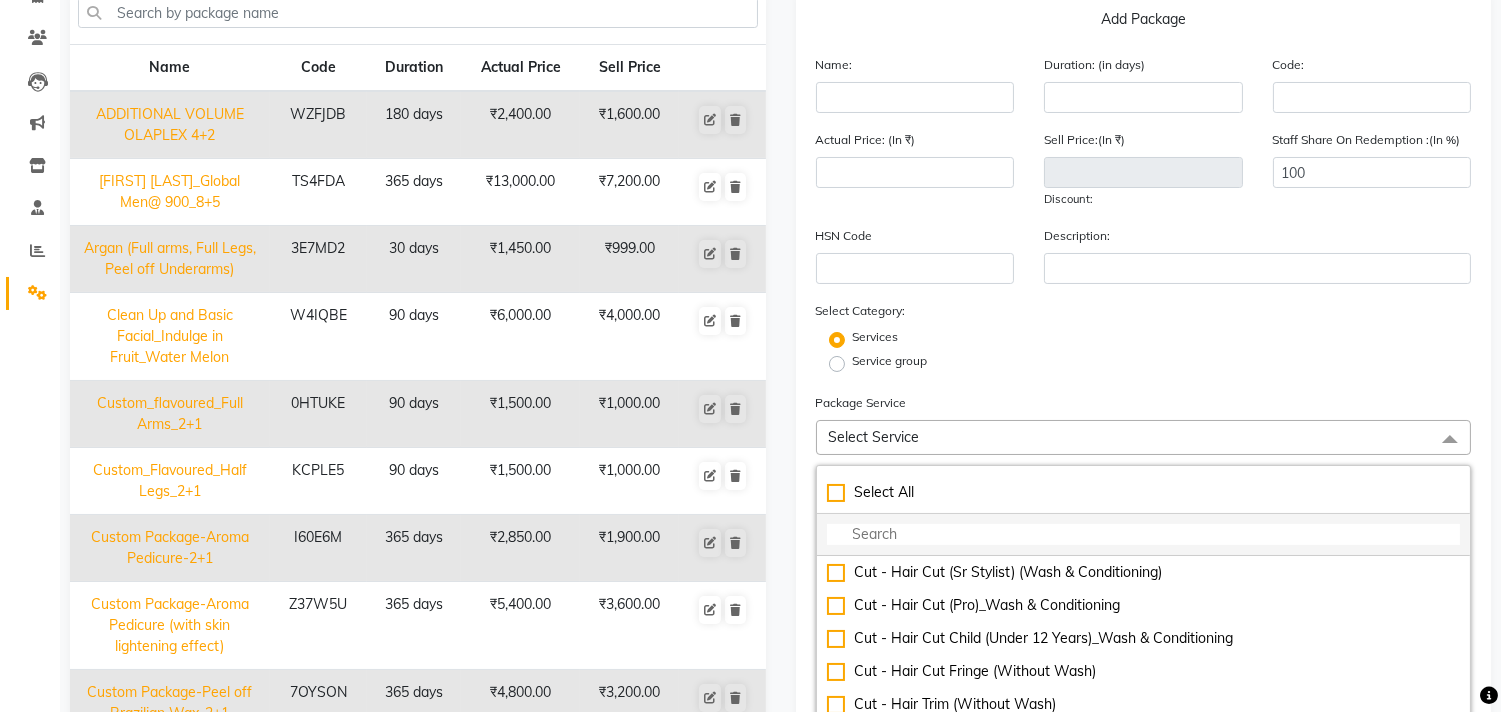 scroll, scrollTop: 333, scrollLeft: 0, axis: vertical 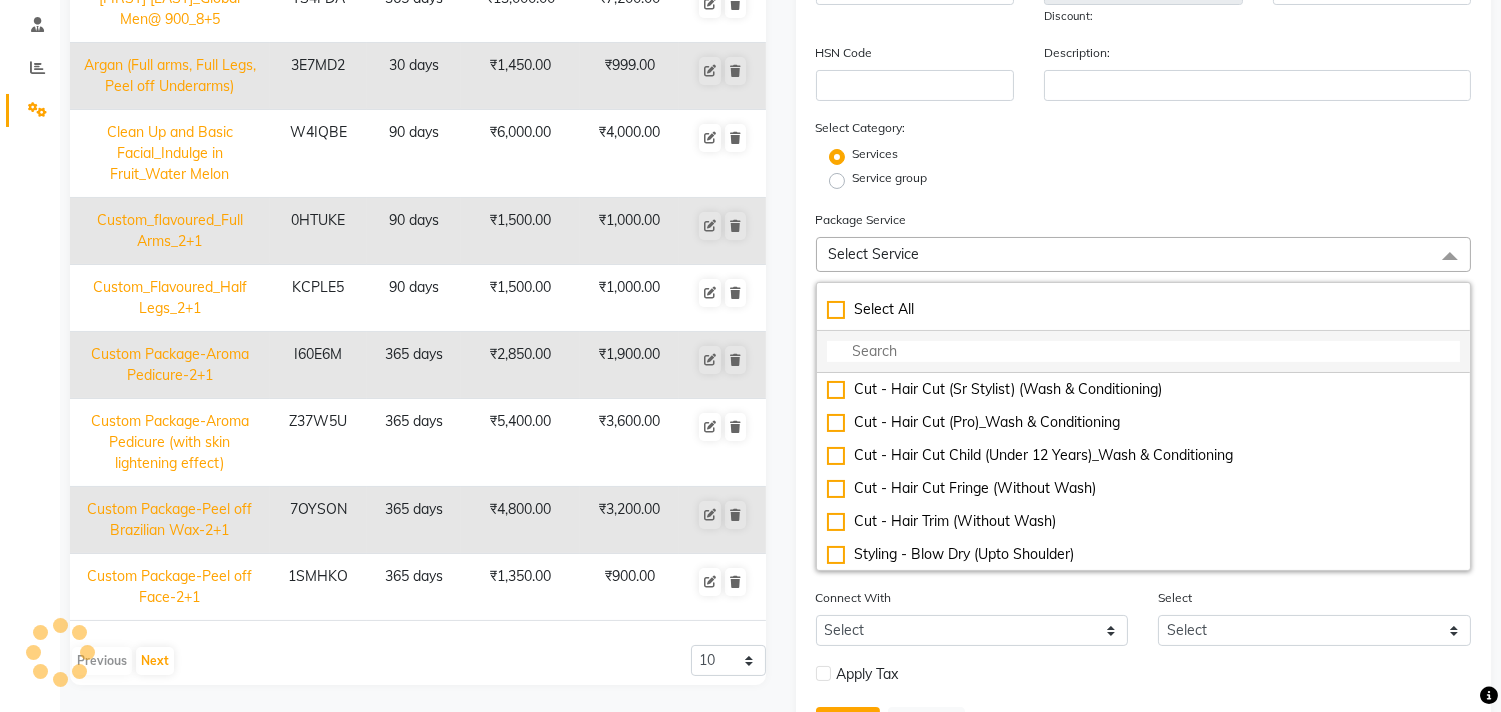 click 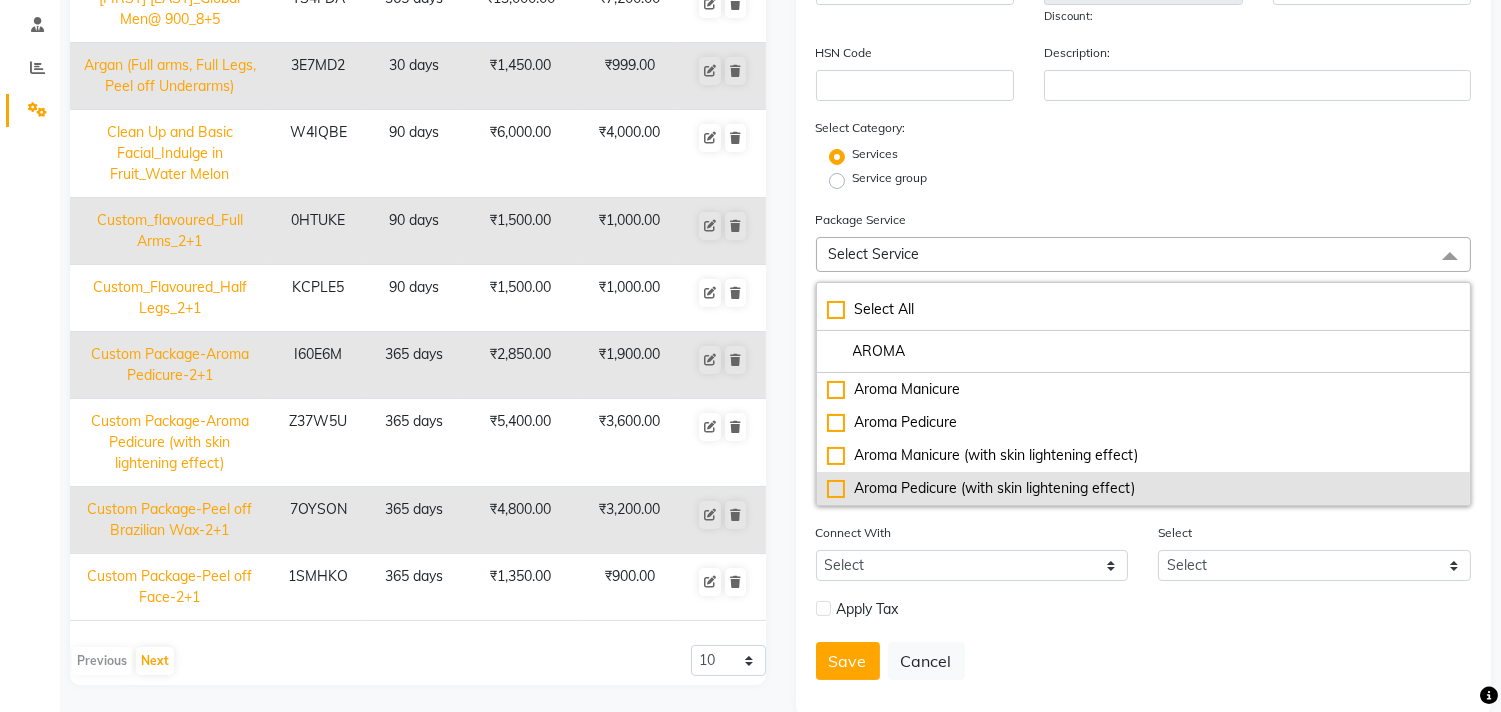 type on "AROMA" 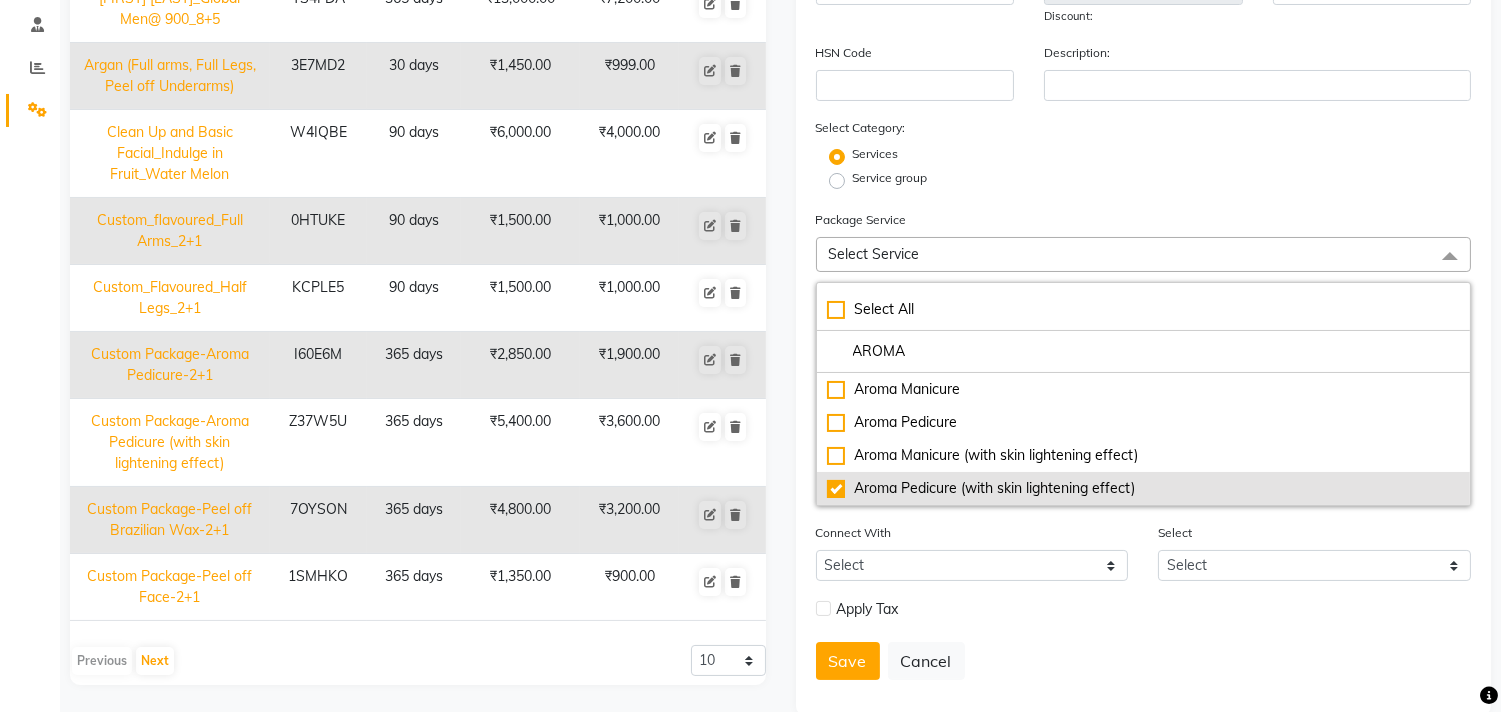 type on "1800" 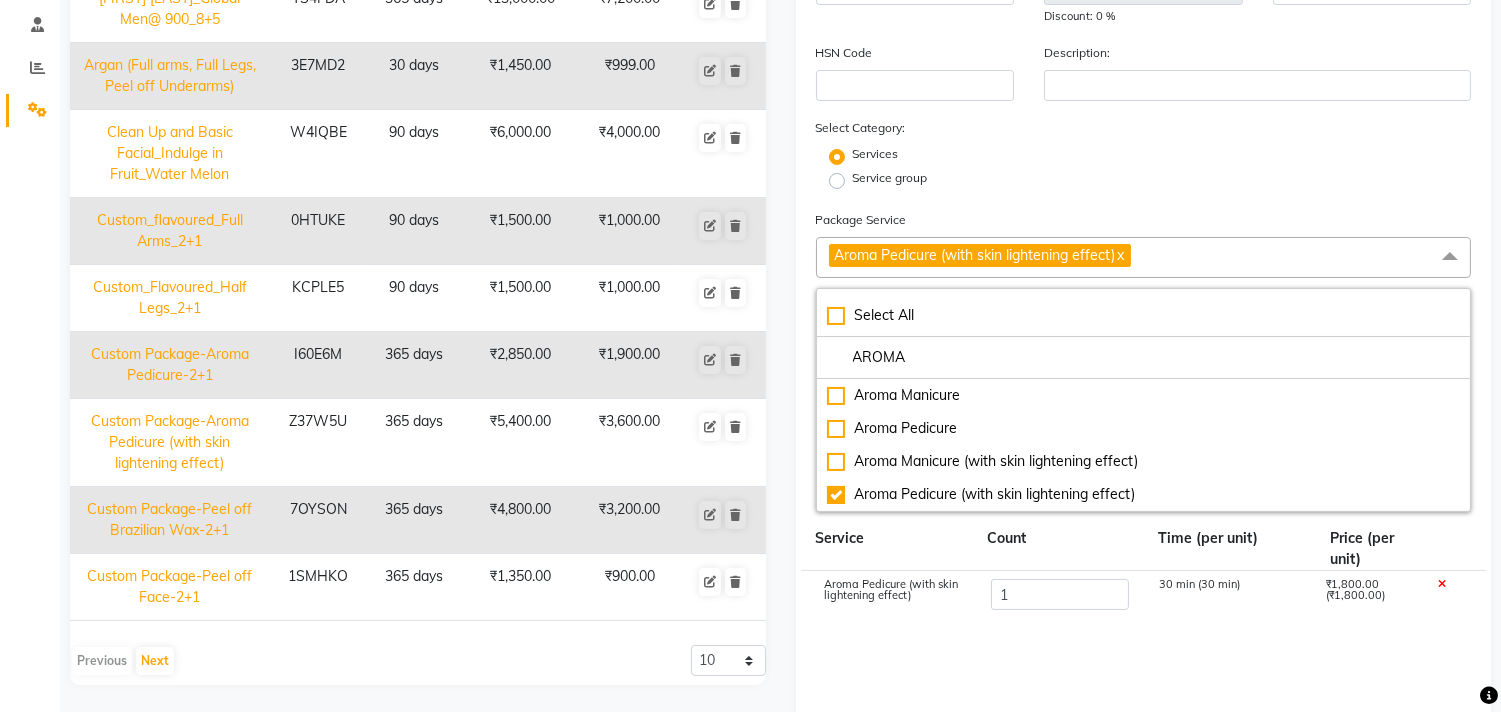 click on "Services" 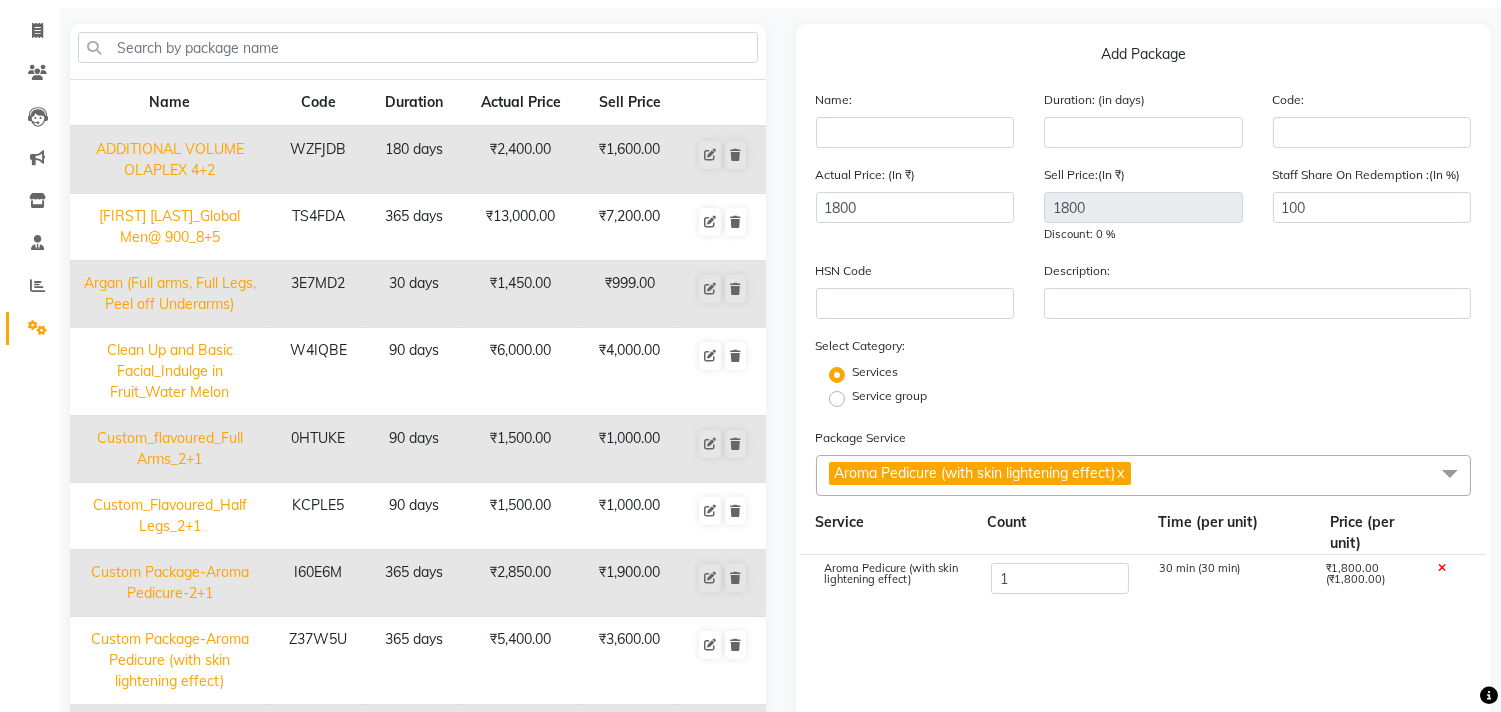 scroll, scrollTop: 0, scrollLeft: 0, axis: both 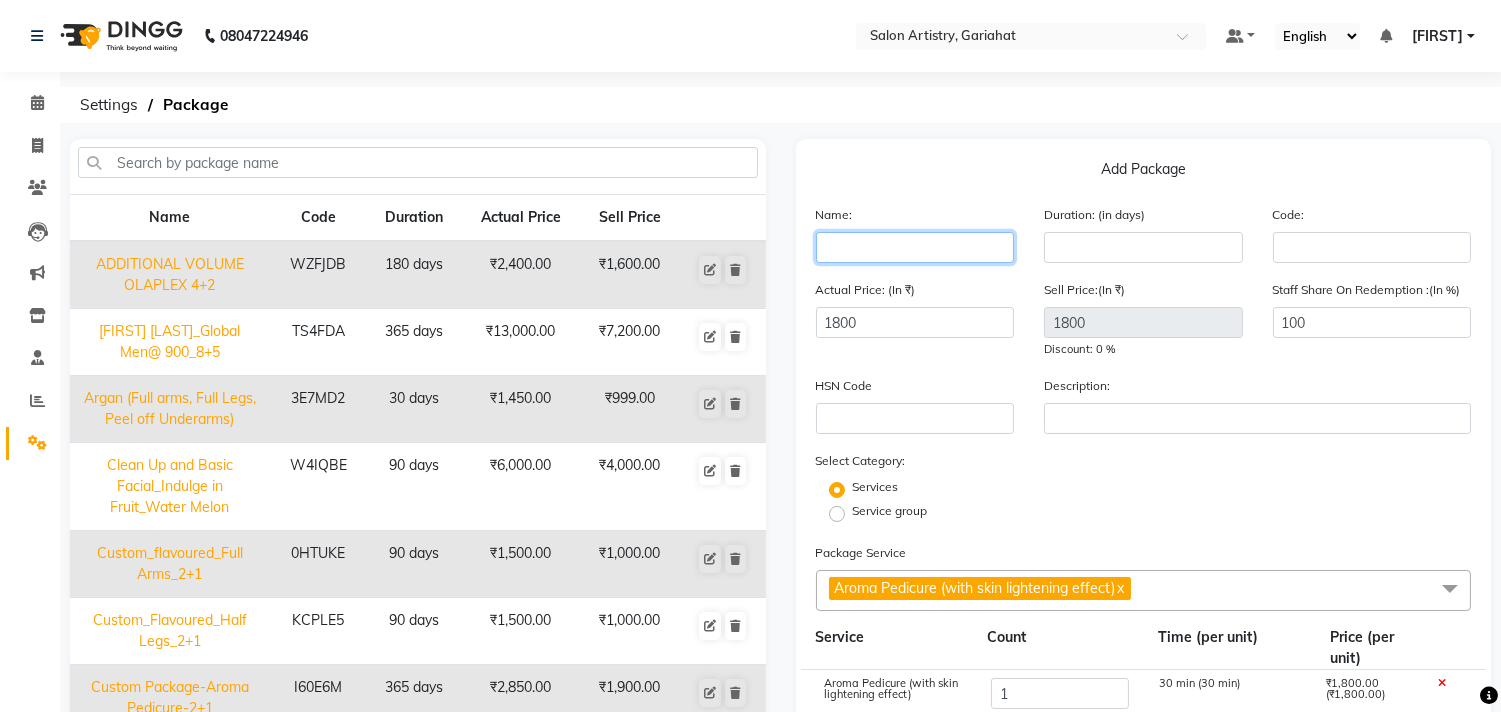 click 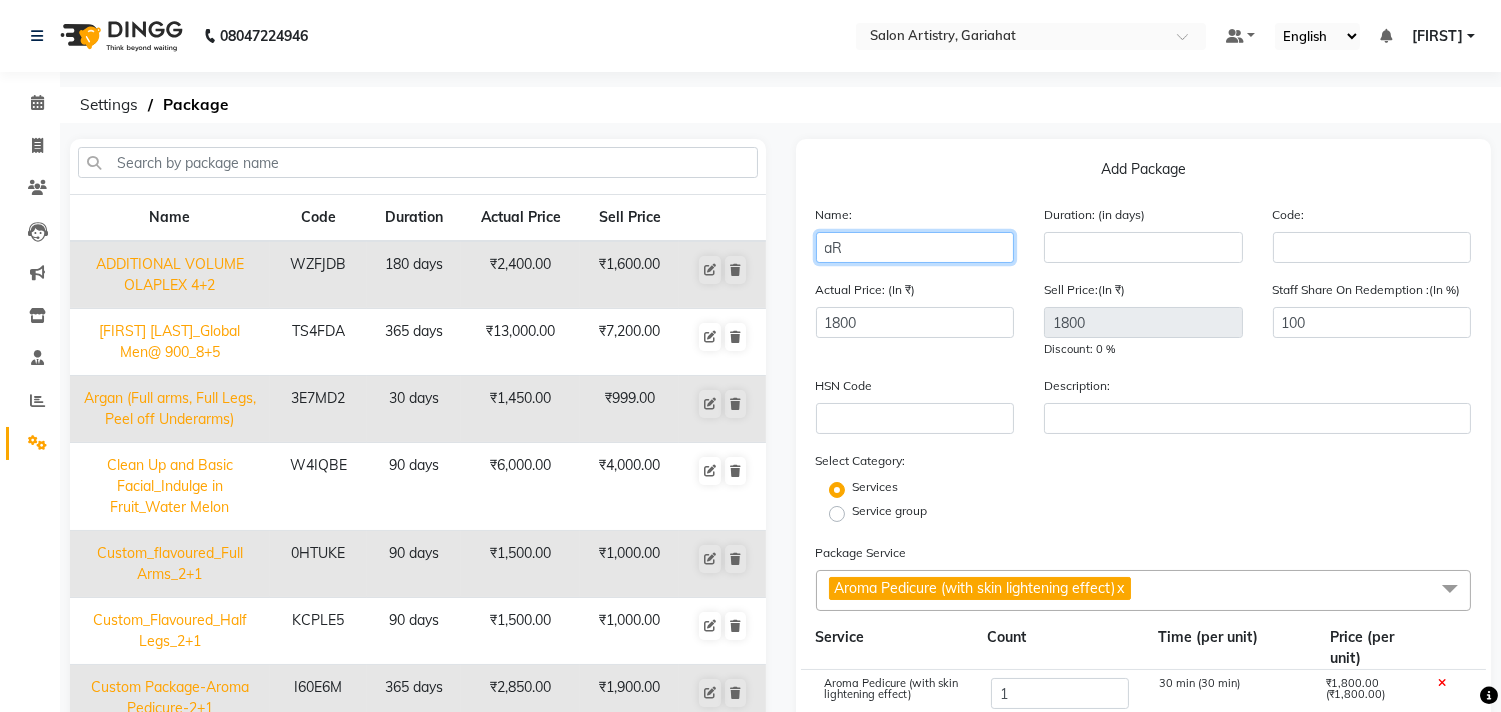 type on "a" 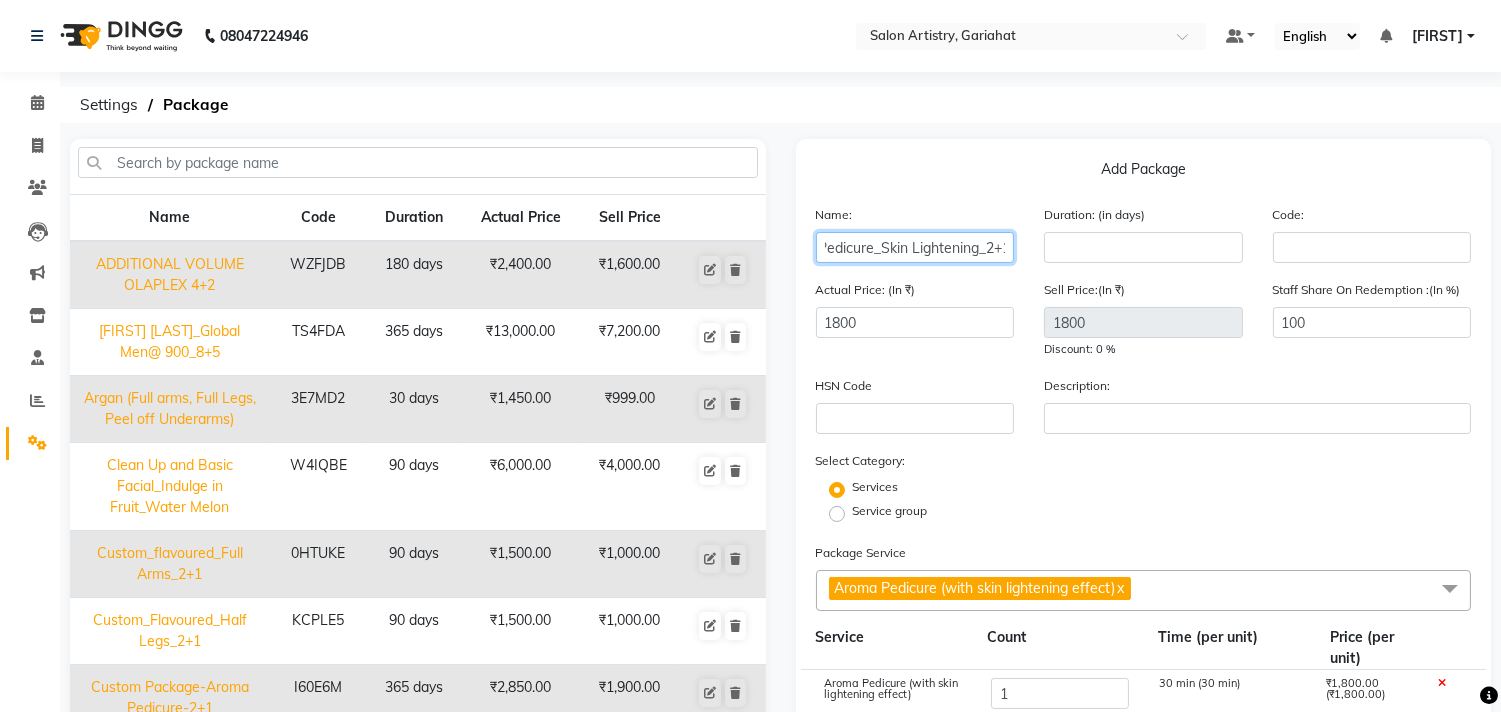 scroll, scrollTop: 0, scrollLeft: 62, axis: horizontal 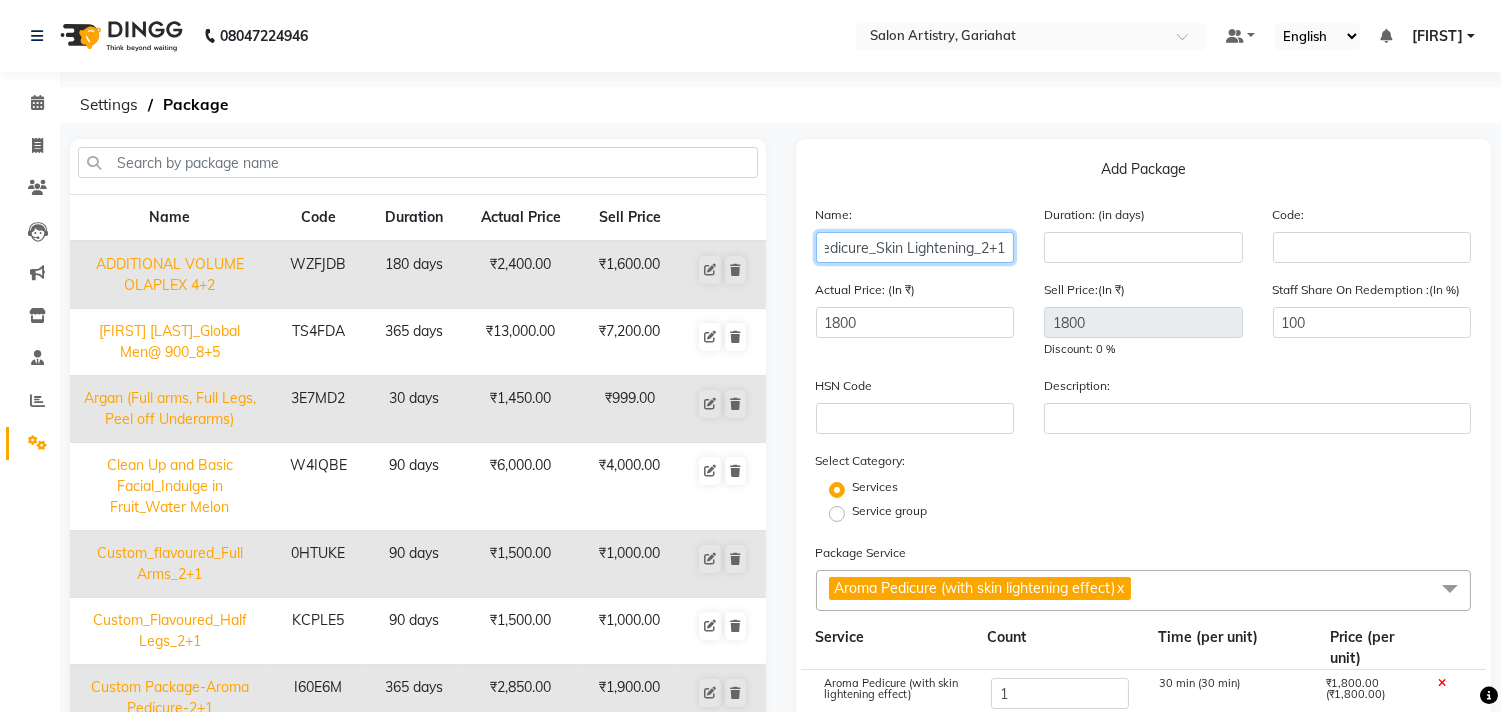type on "Aroma Pedicure_Skin Lightening_2+1" 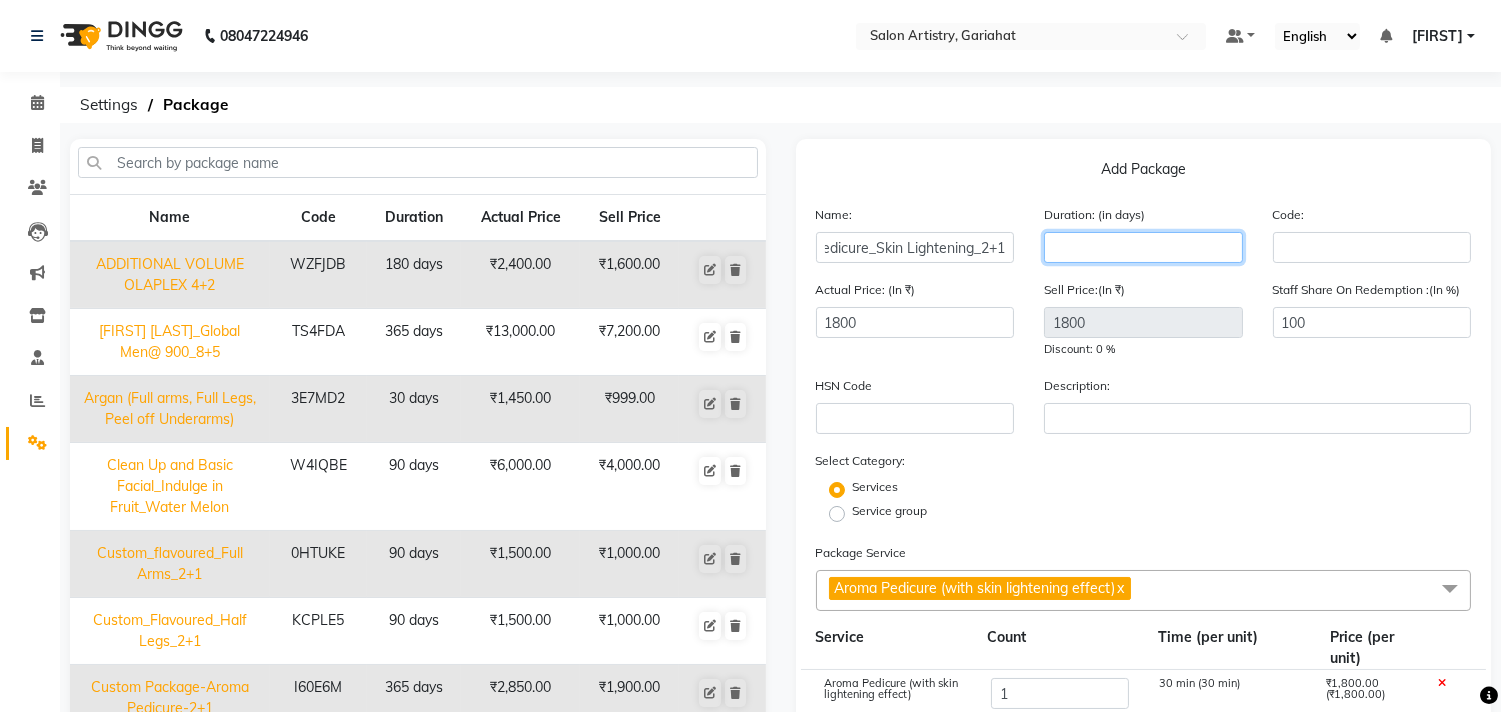 click 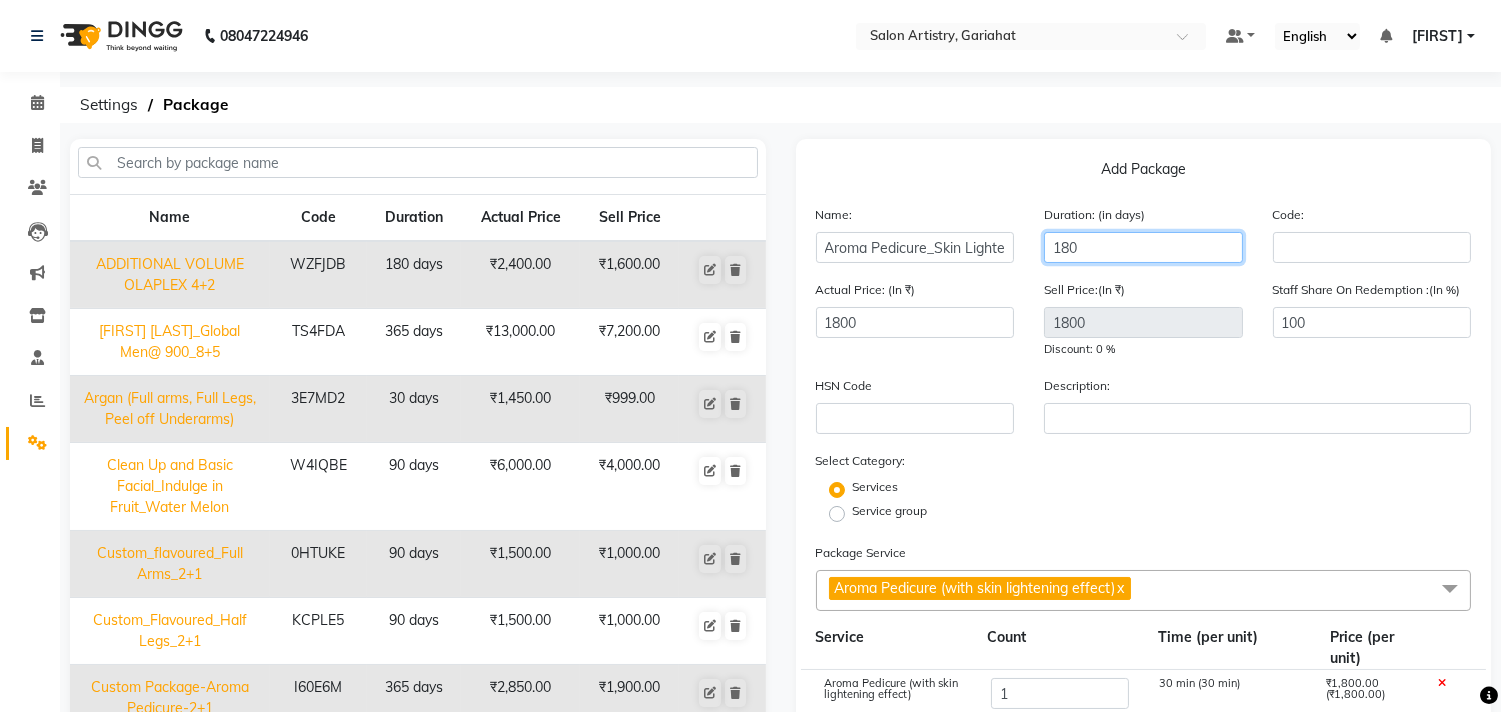 type on "180" 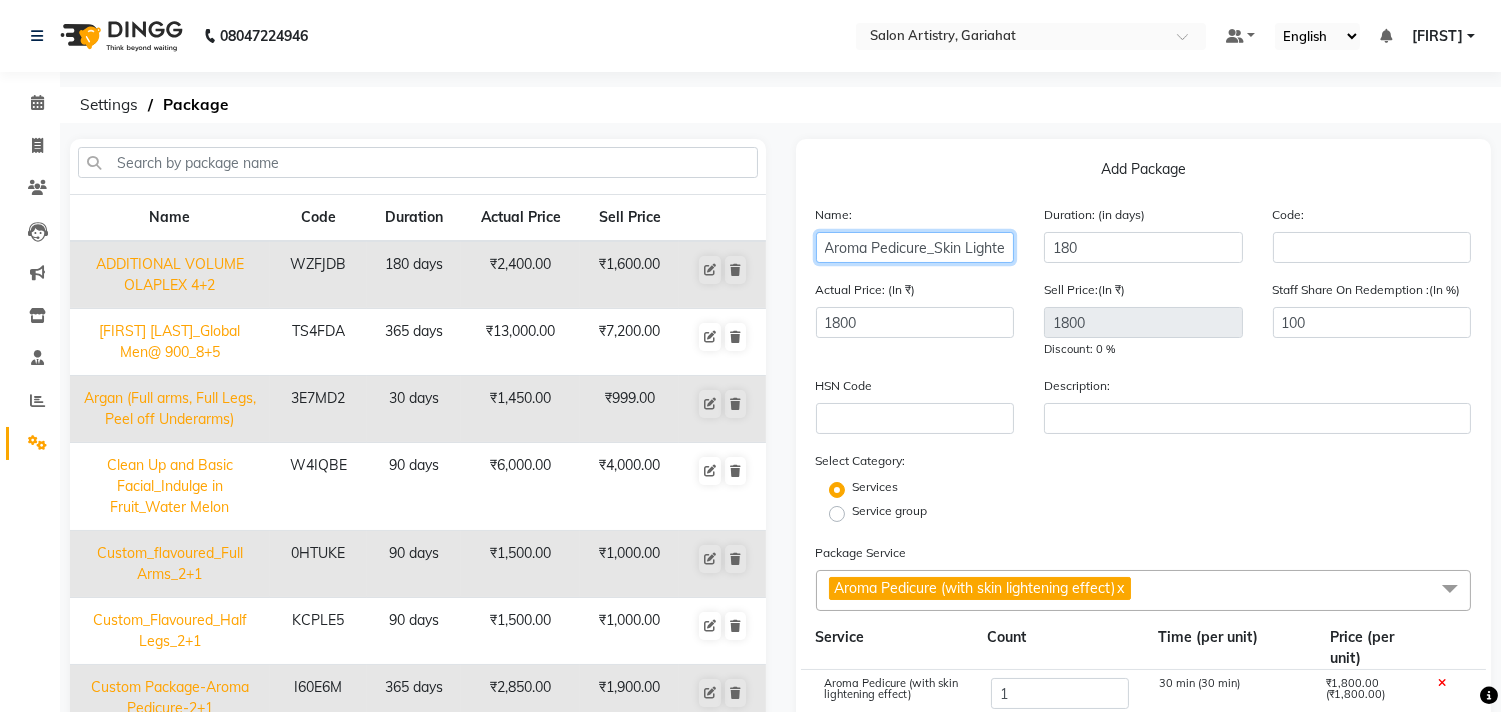 scroll, scrollTop: 0, scrollLeft: 62, axis: horizontal 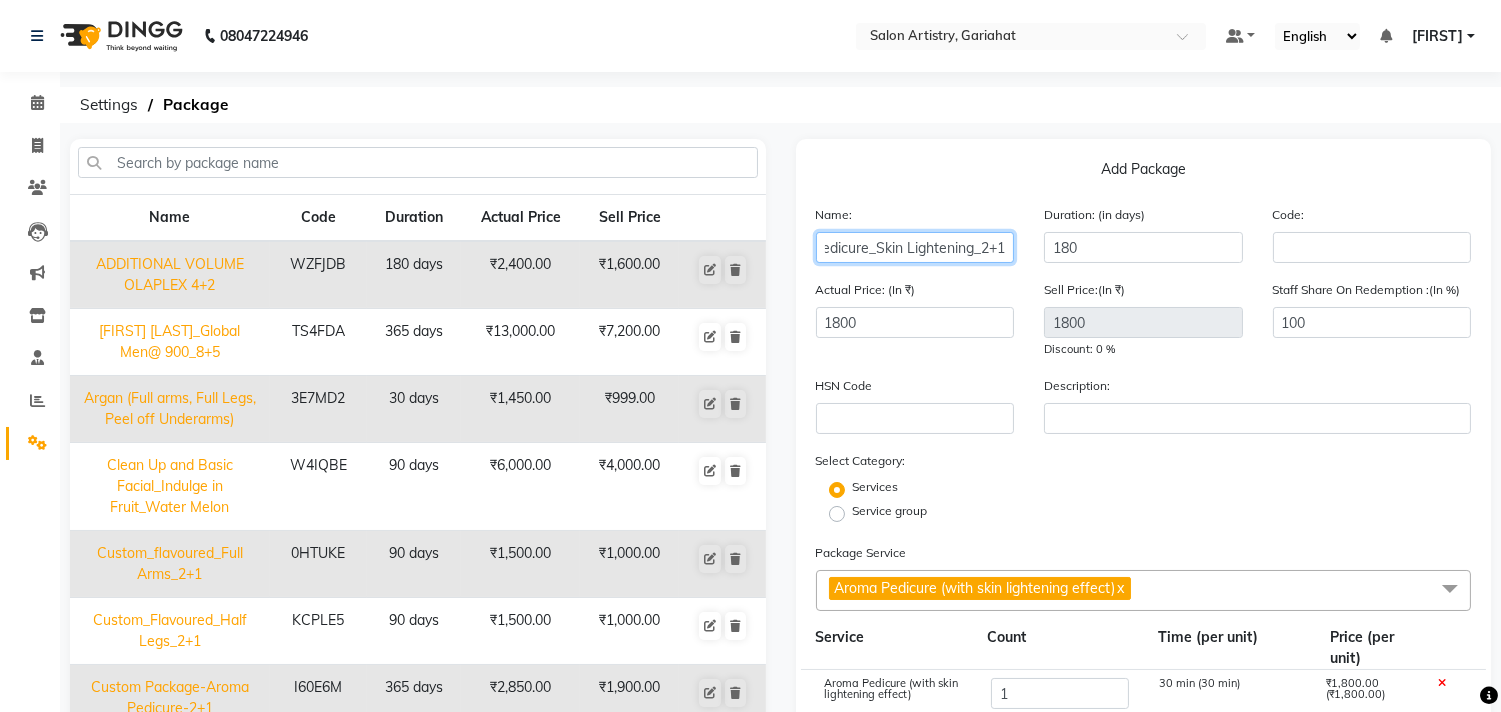 drag, startPoint x: 821, startPoint y: 245, endPoint x: 1106, endPoint y: 206, distance: 287.65604 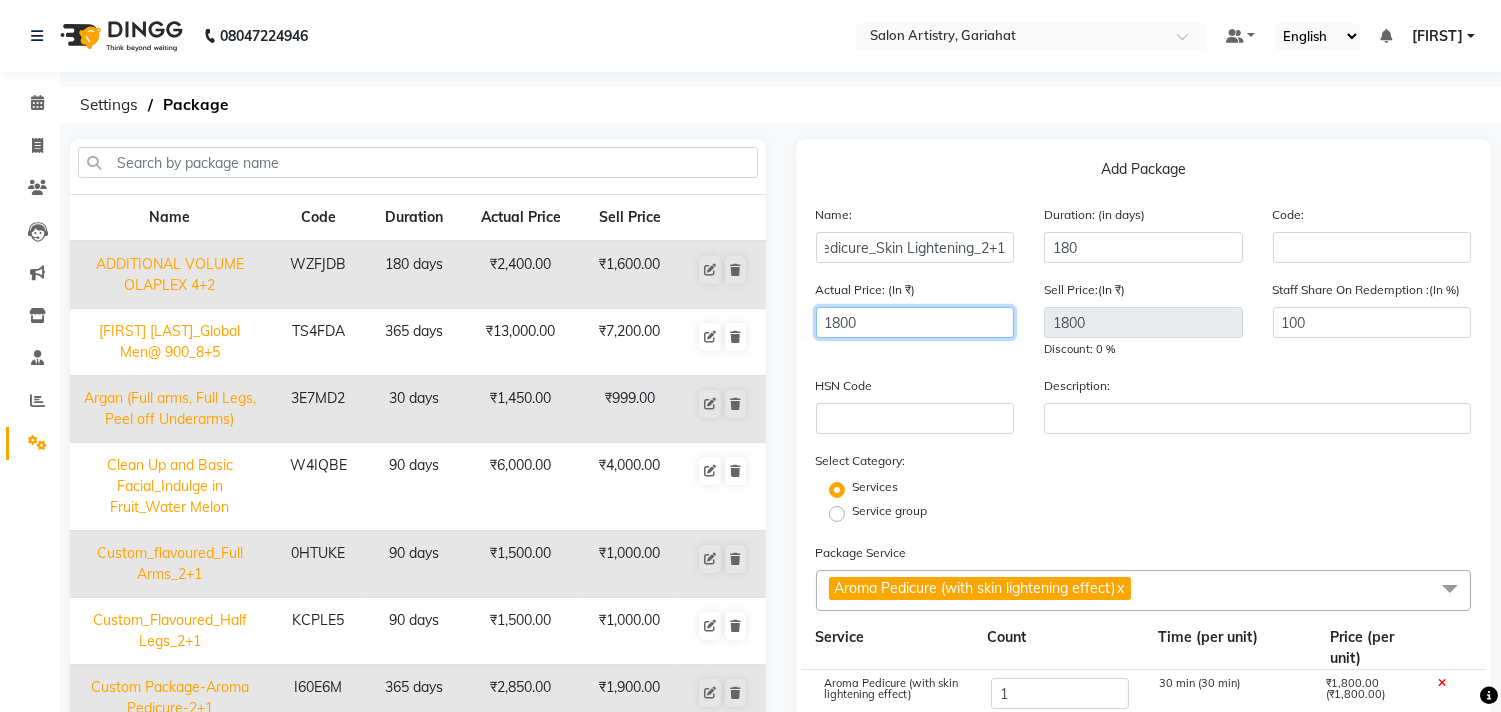scroll, scrollTop: 0, scrollLeft: 0, axis: both 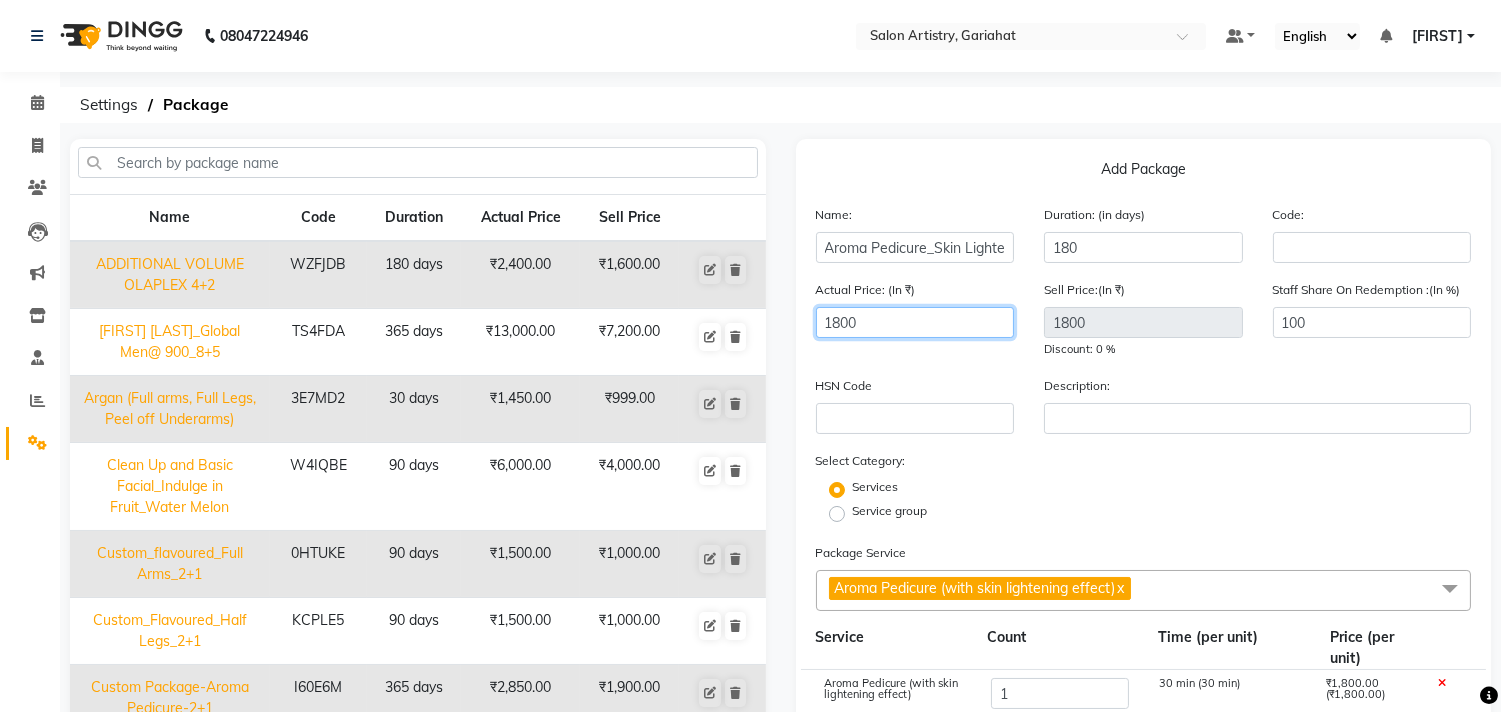 drag, startPoint x: 915, startPoint y: 326, endPoint x: 636, endPoint y: 327, distance: 279.0018 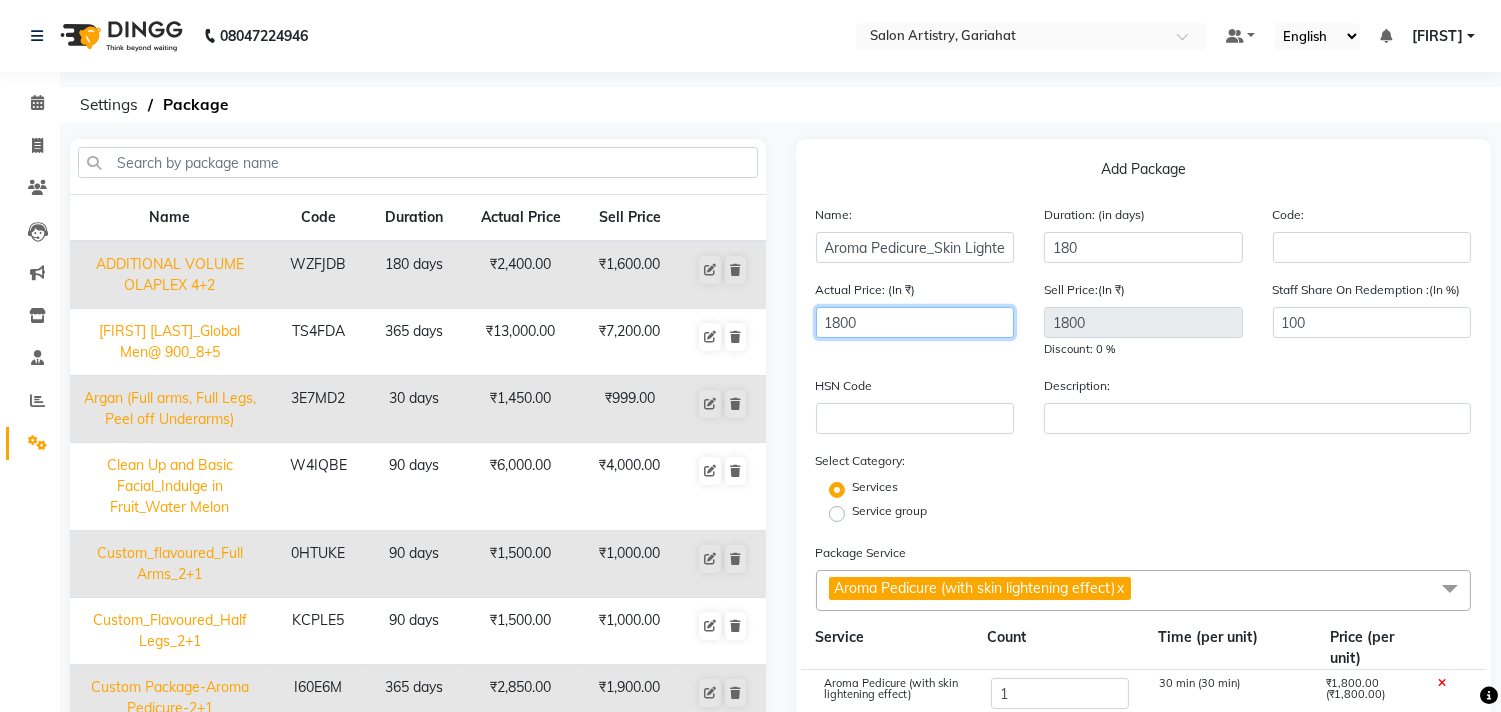 type 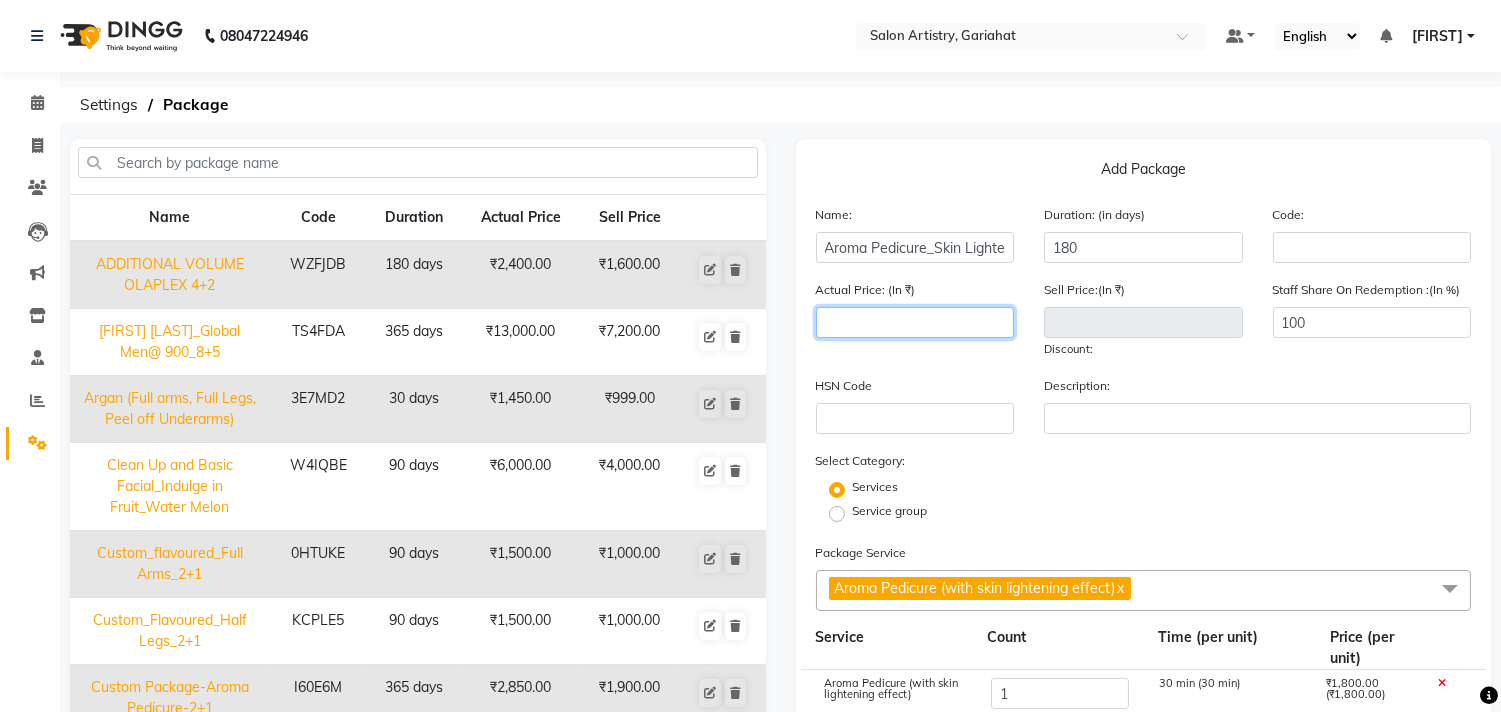 type on "5" 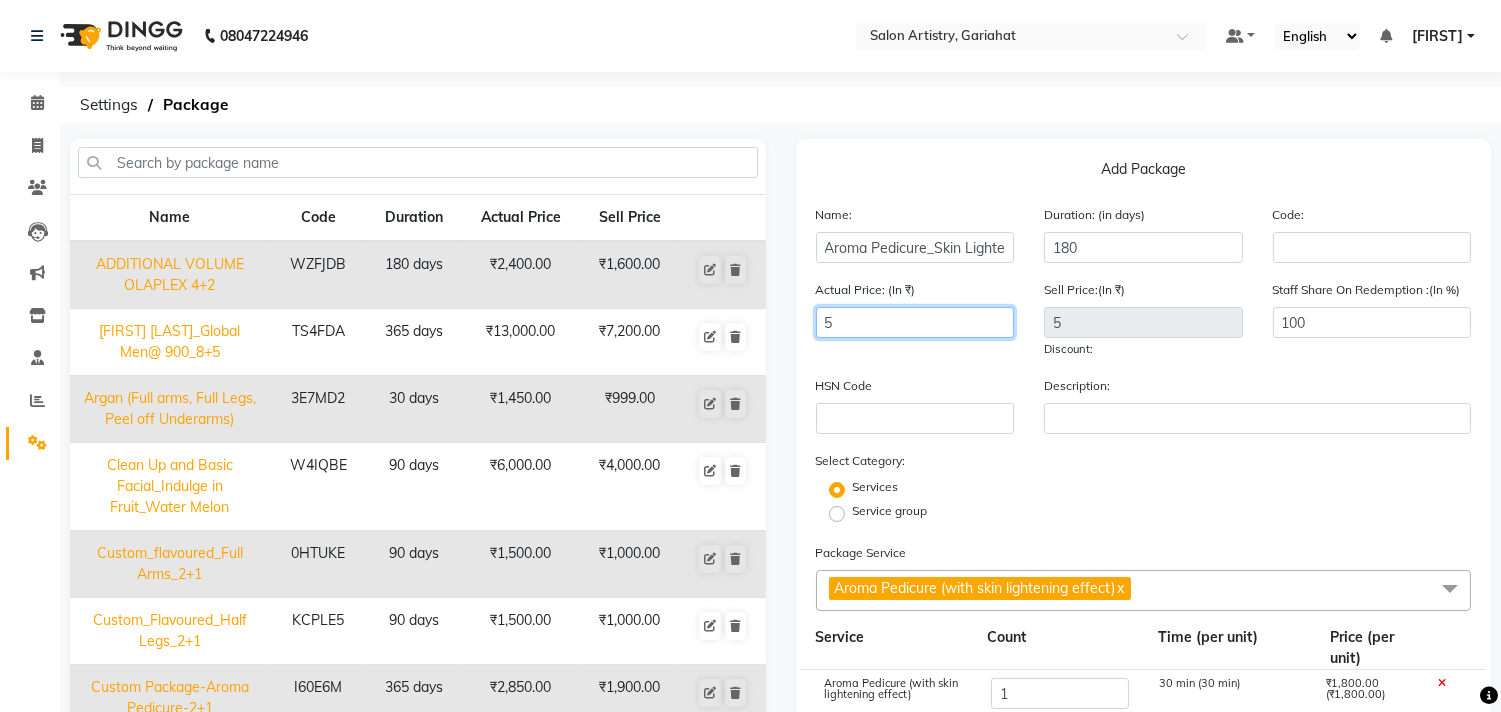type on "54" 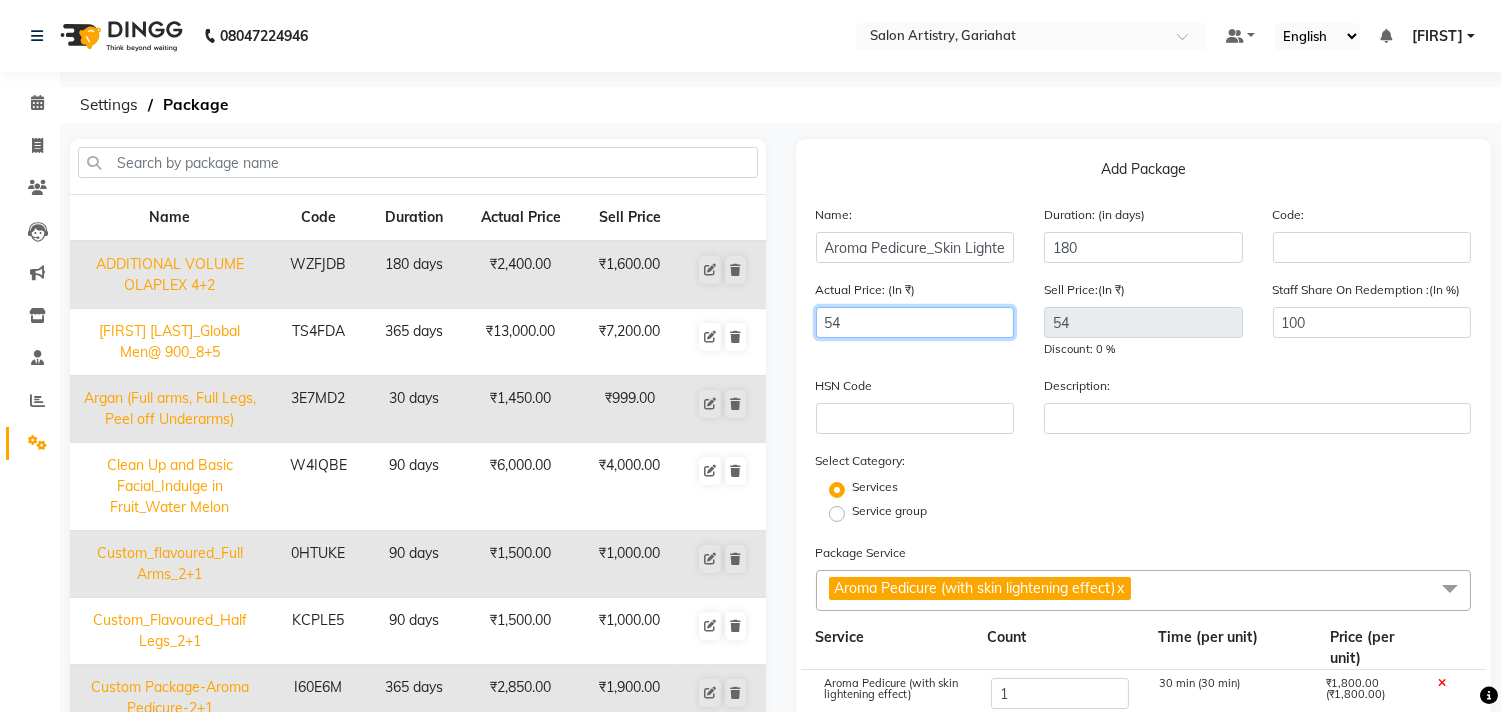 type on "540" 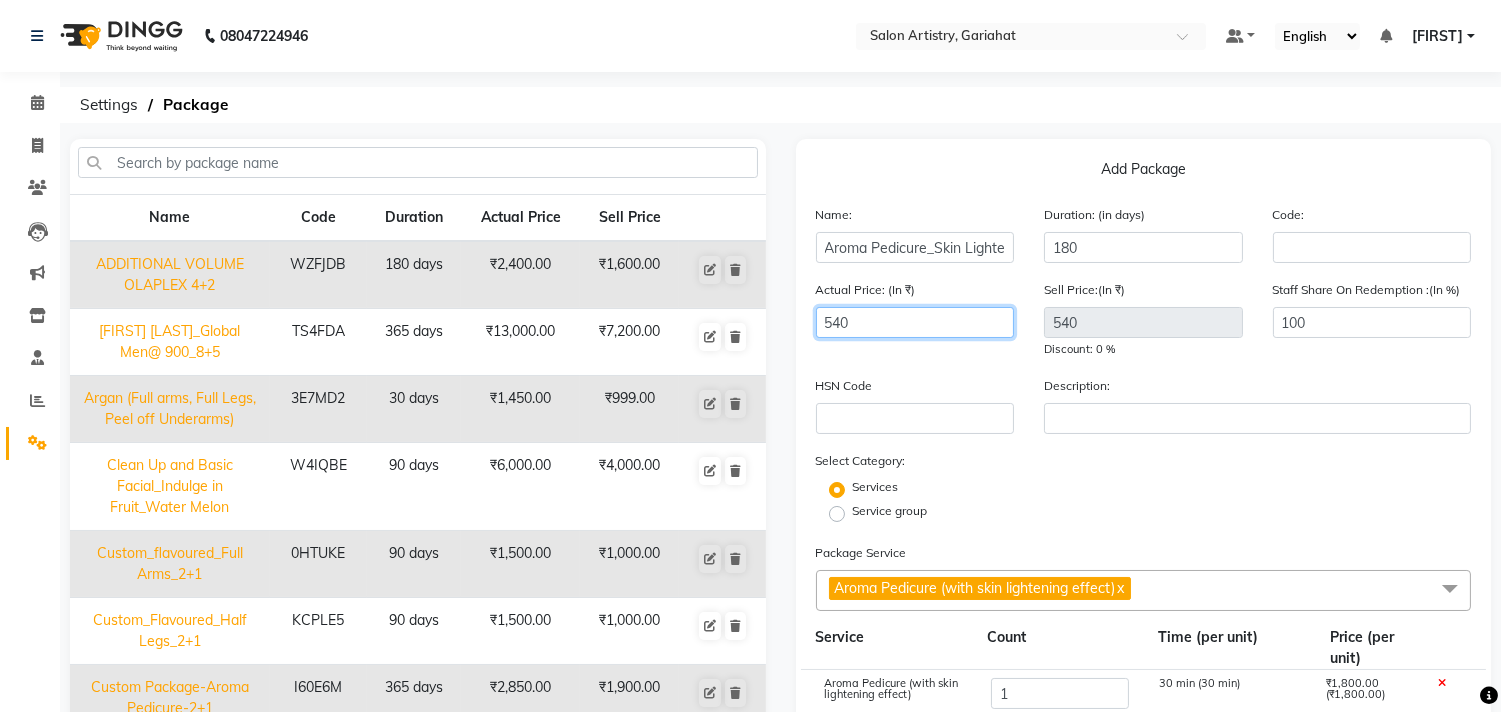 type on "5400" 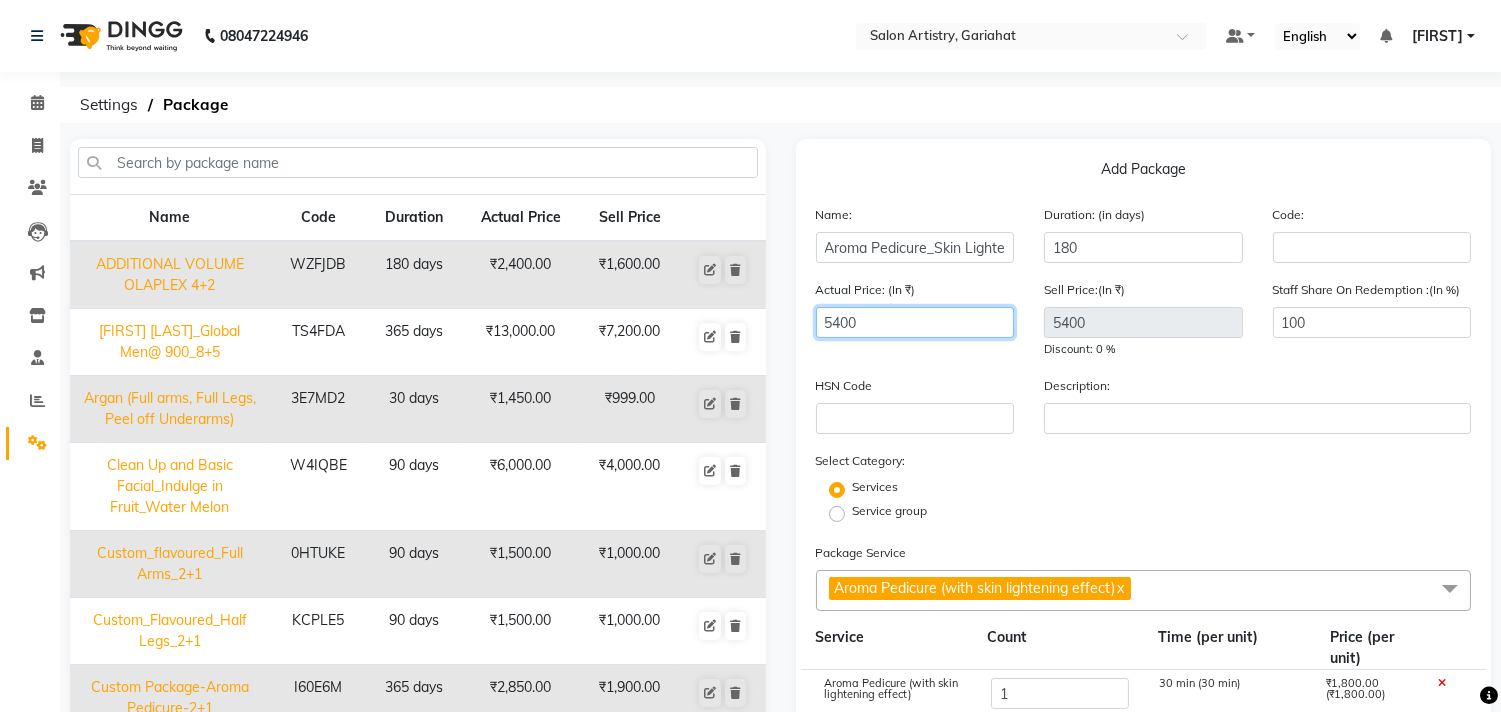 type on "5400" 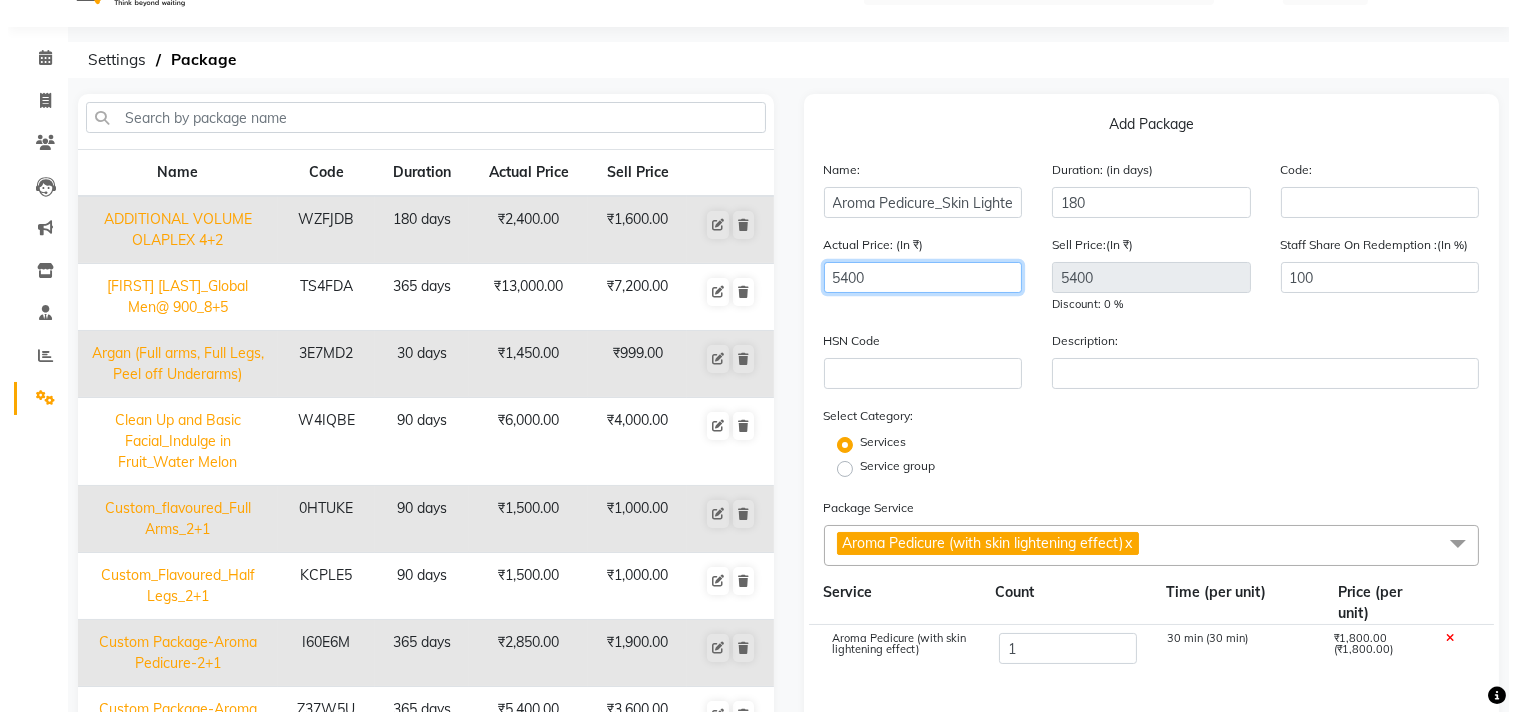 scroll, scrollTop: 0, scrollLeft: 0, axis: both 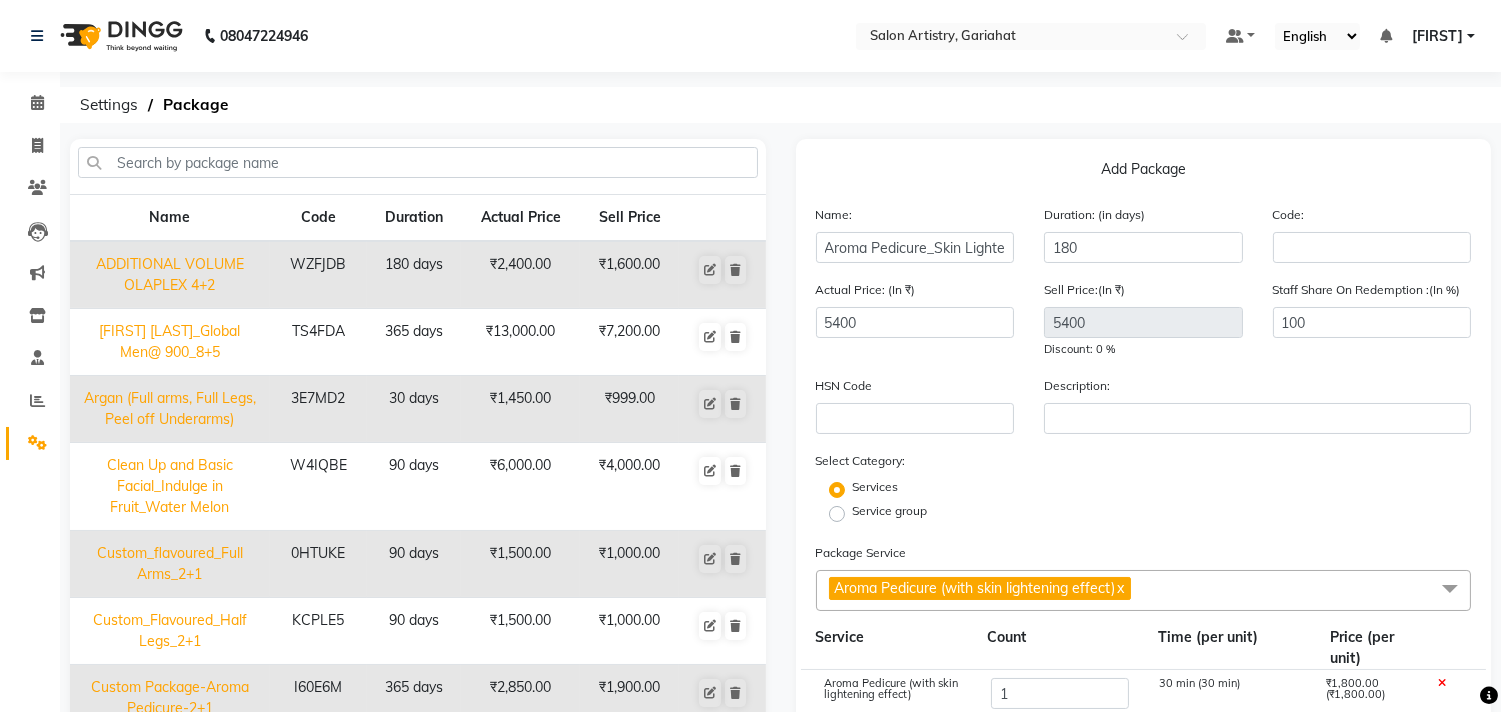 click on "[FIRST]" at bounding box center [1437, 36] 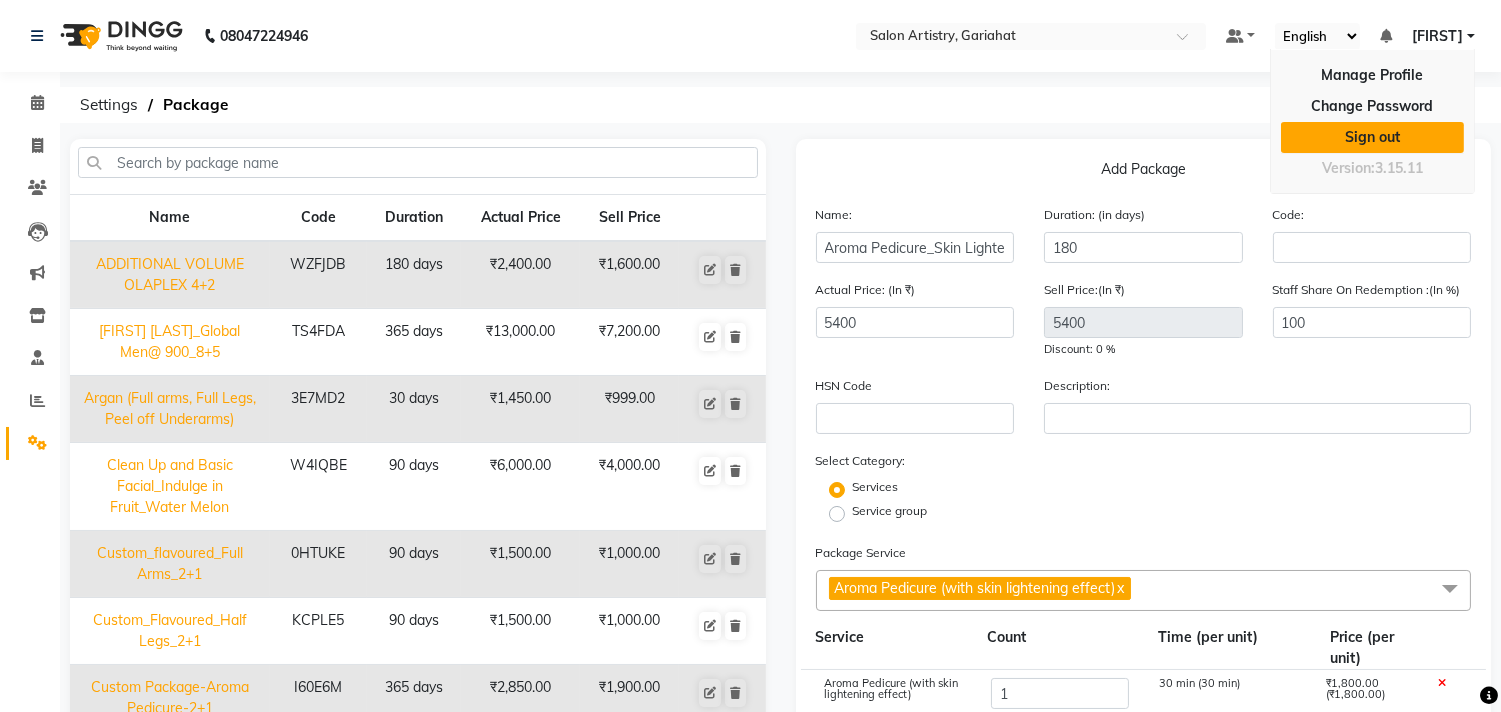click on "Sign out" at bounding box center [1372, 137] 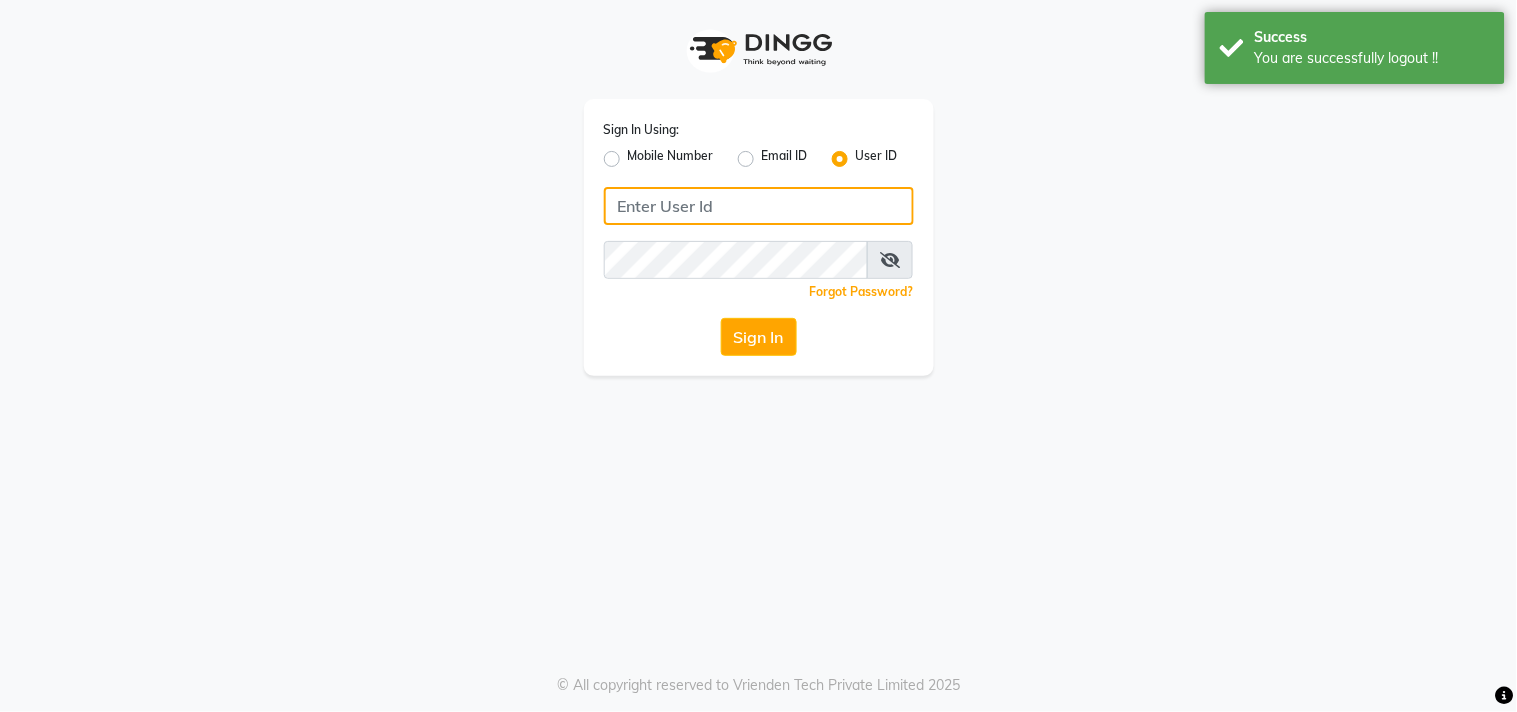click 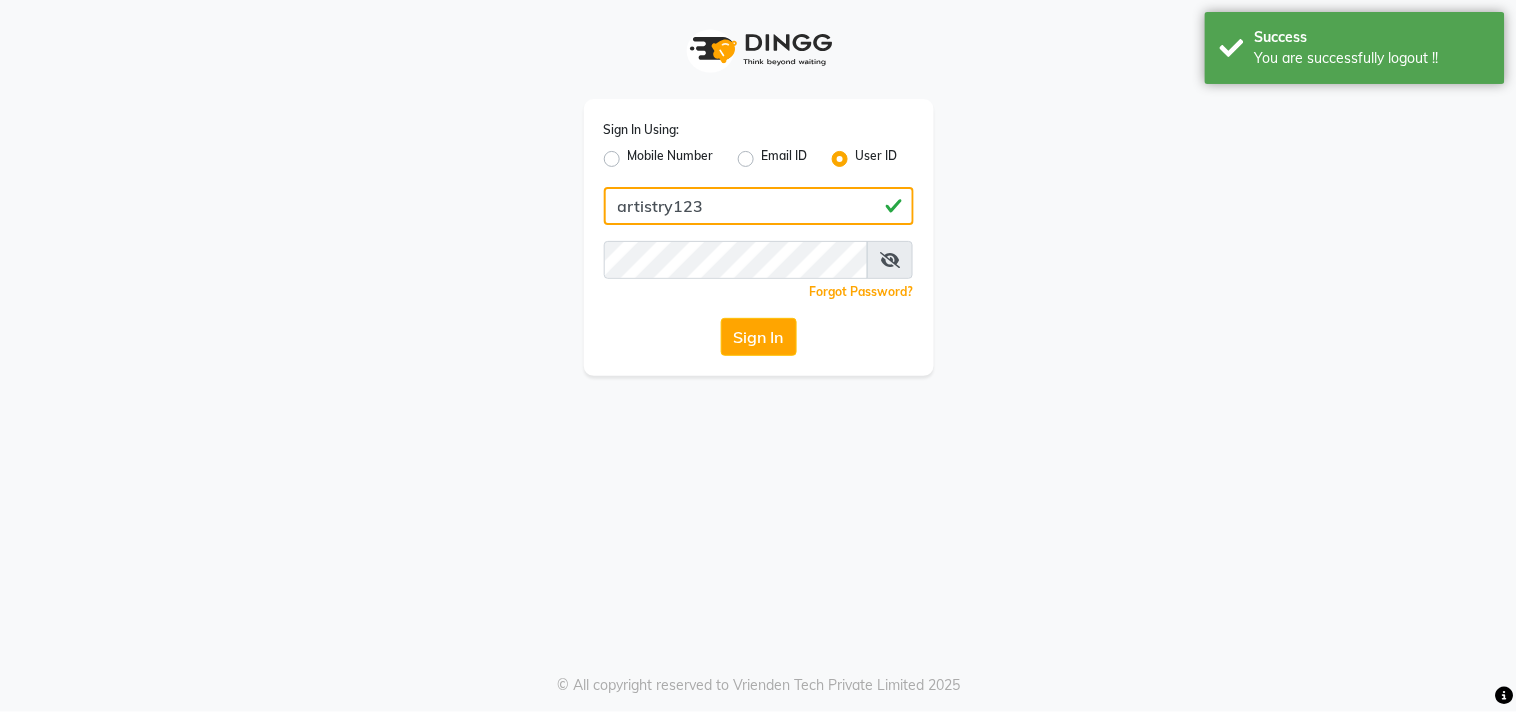 type on "artistry123" 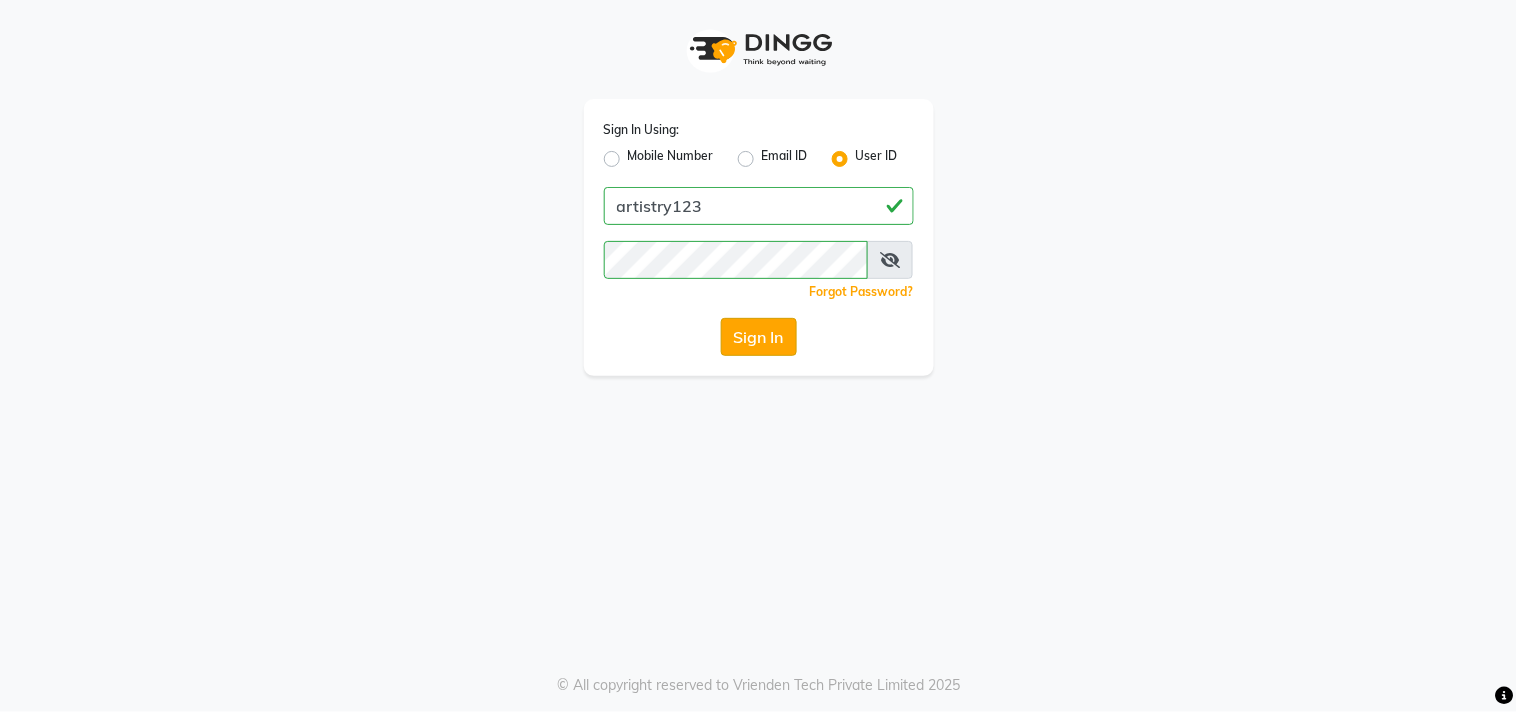 click on "Sign In" 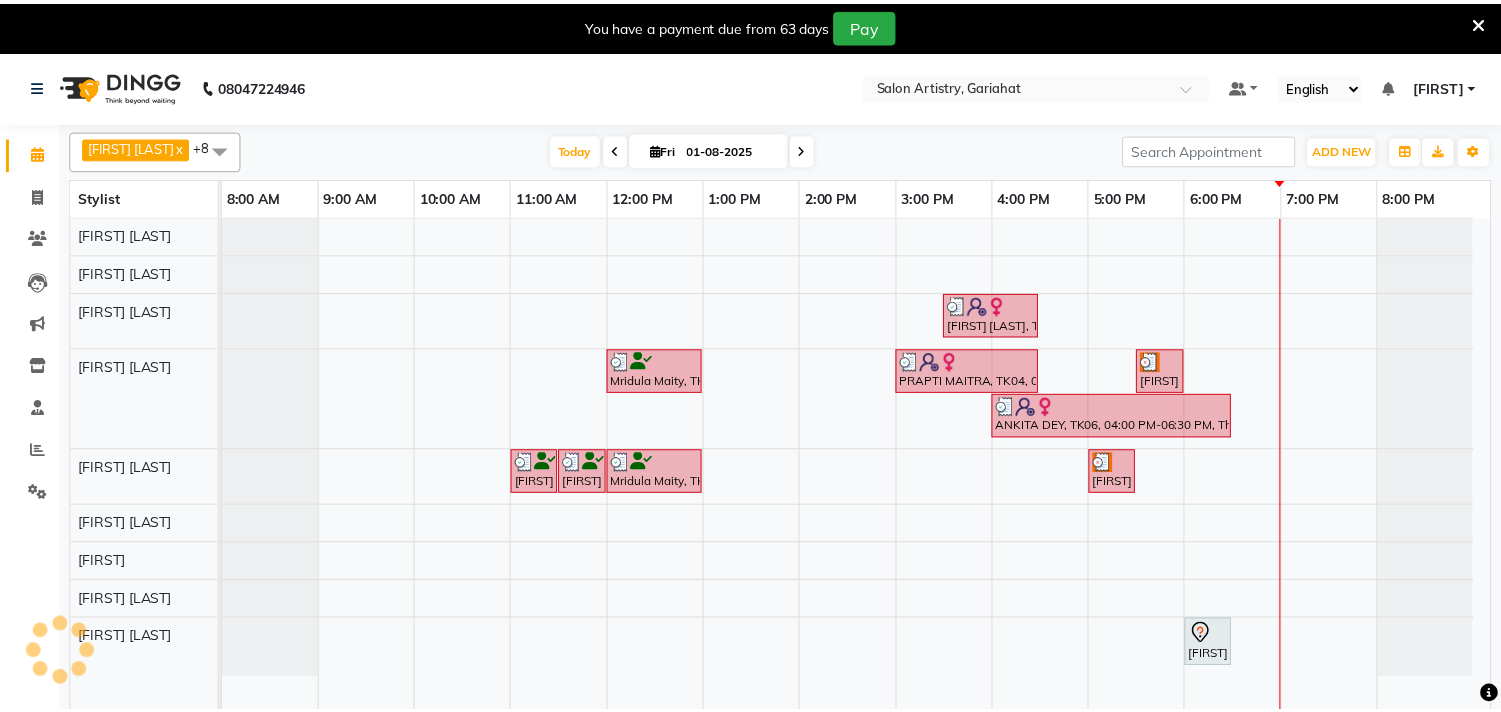 scroll, scrollTop: 0, scrollLeft: 0, axis: both 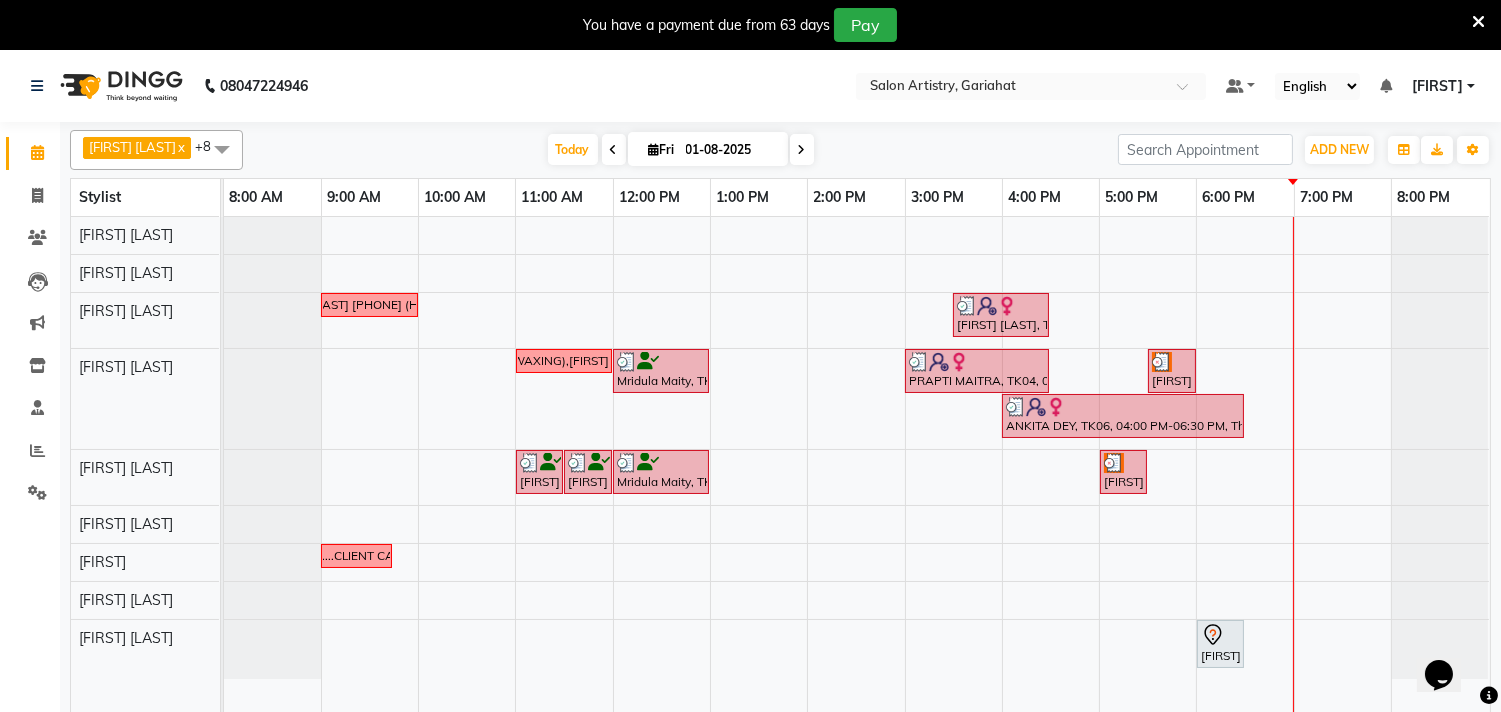 click at bounding box center [1478, 22] 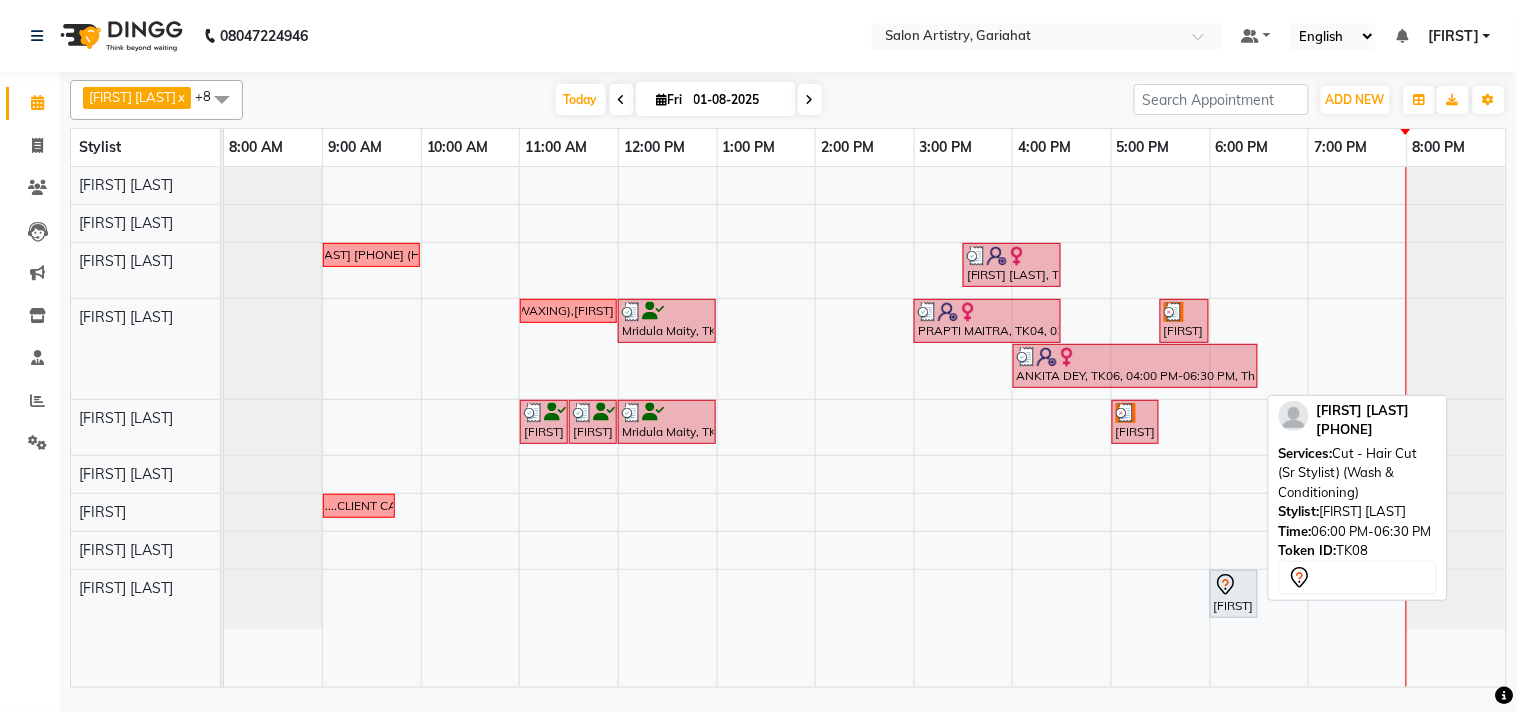 click on "[FIRST] [LAST], TK08, 06:00 PM-06:30 PM, Cut - Hair Cut (Sr Stylist) (Wash & Conditioning)" at bounding box center (1234, 594) 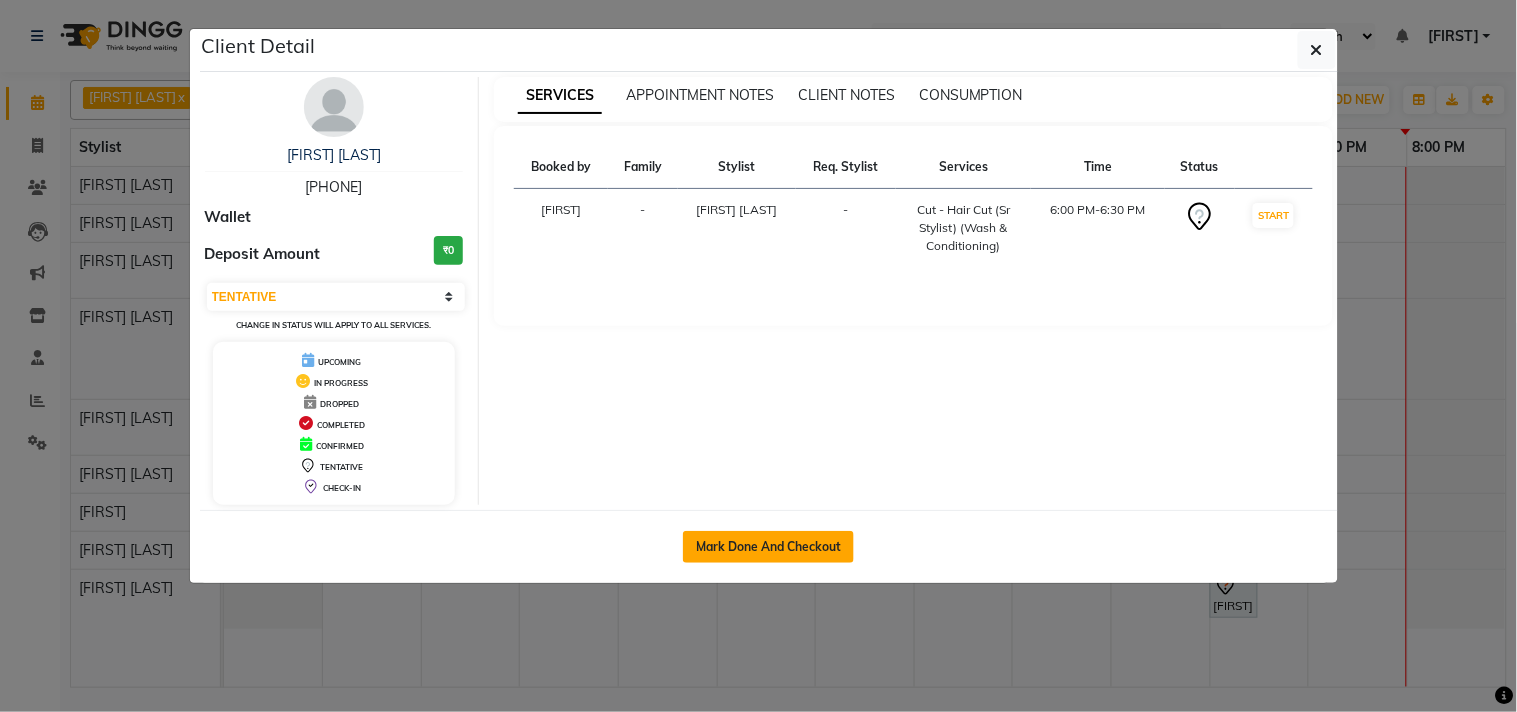click on "Mark Done And Checkout" 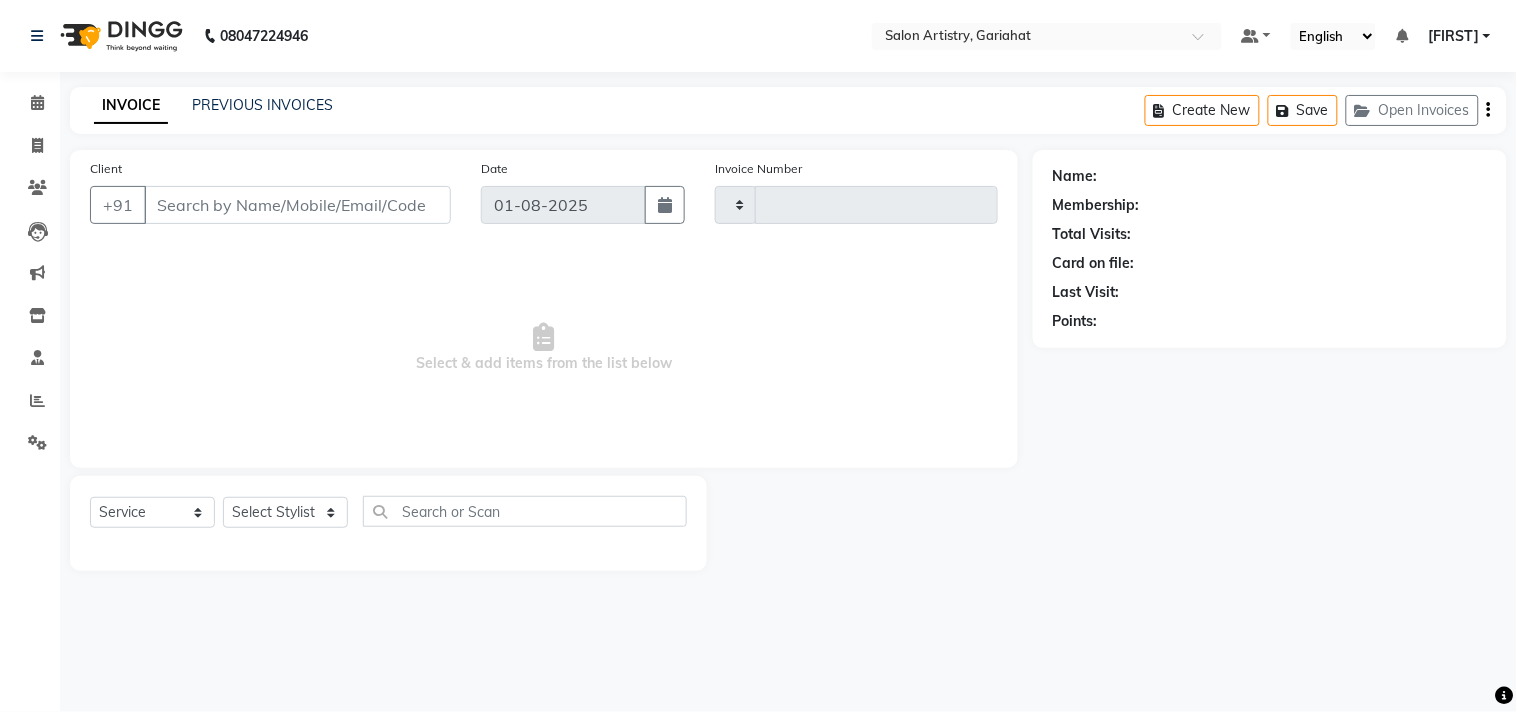 type on "0505" 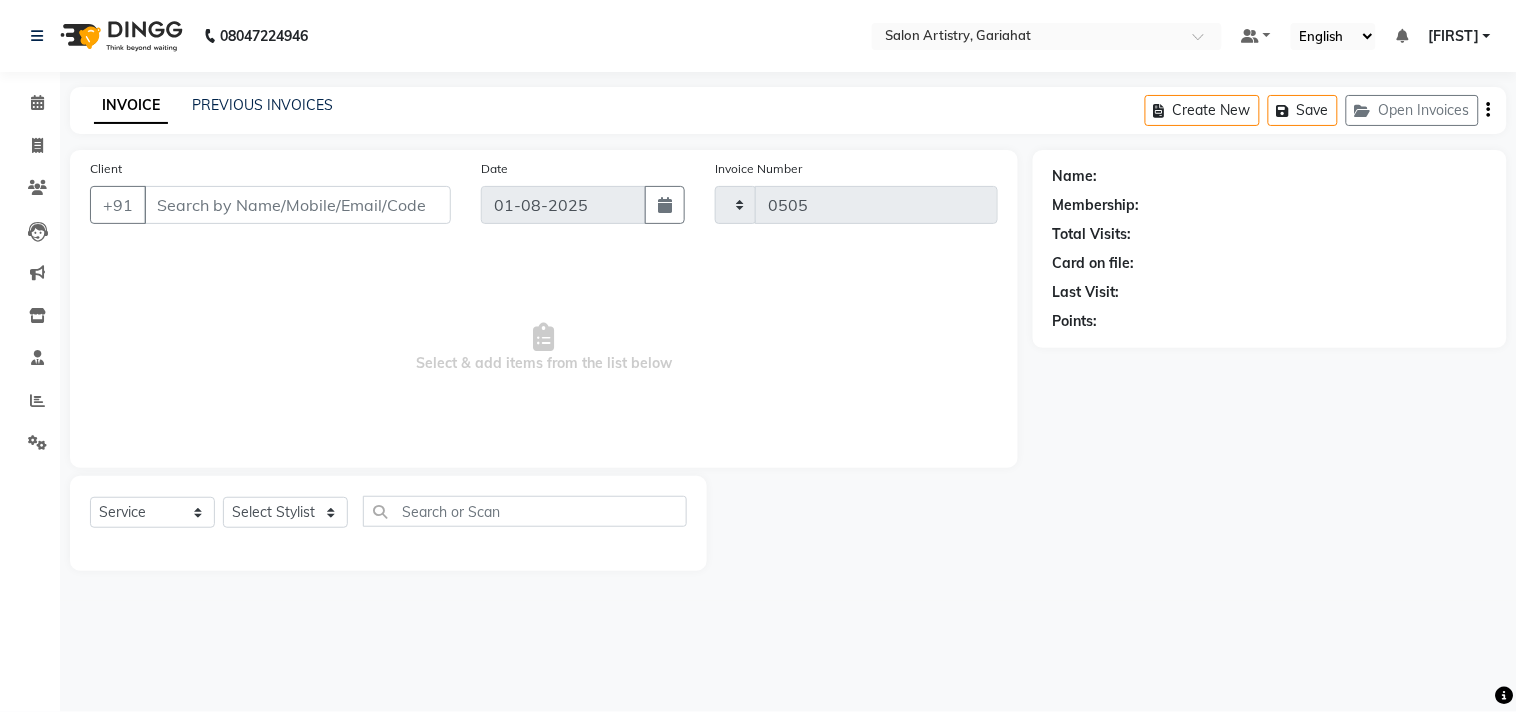 select on "8368" 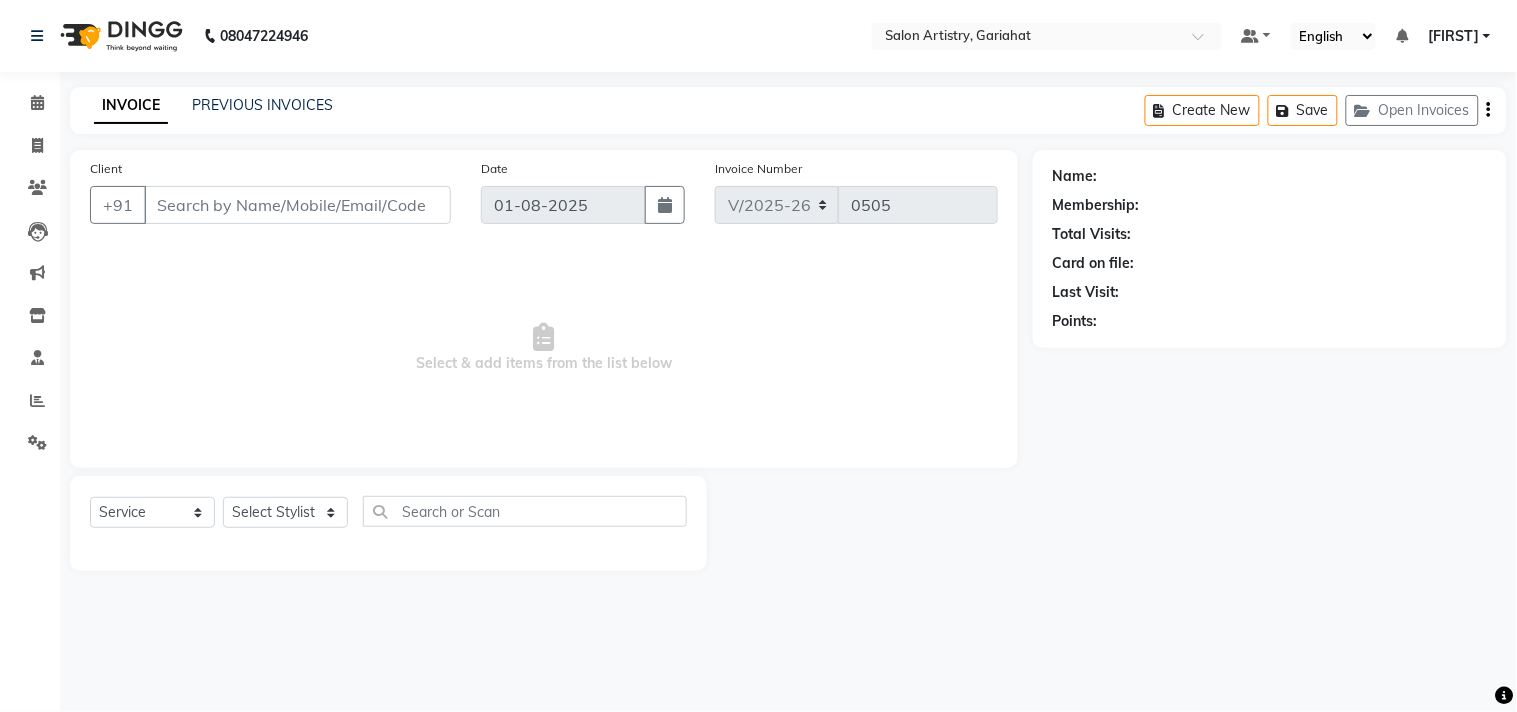 type on "[PHONE]" 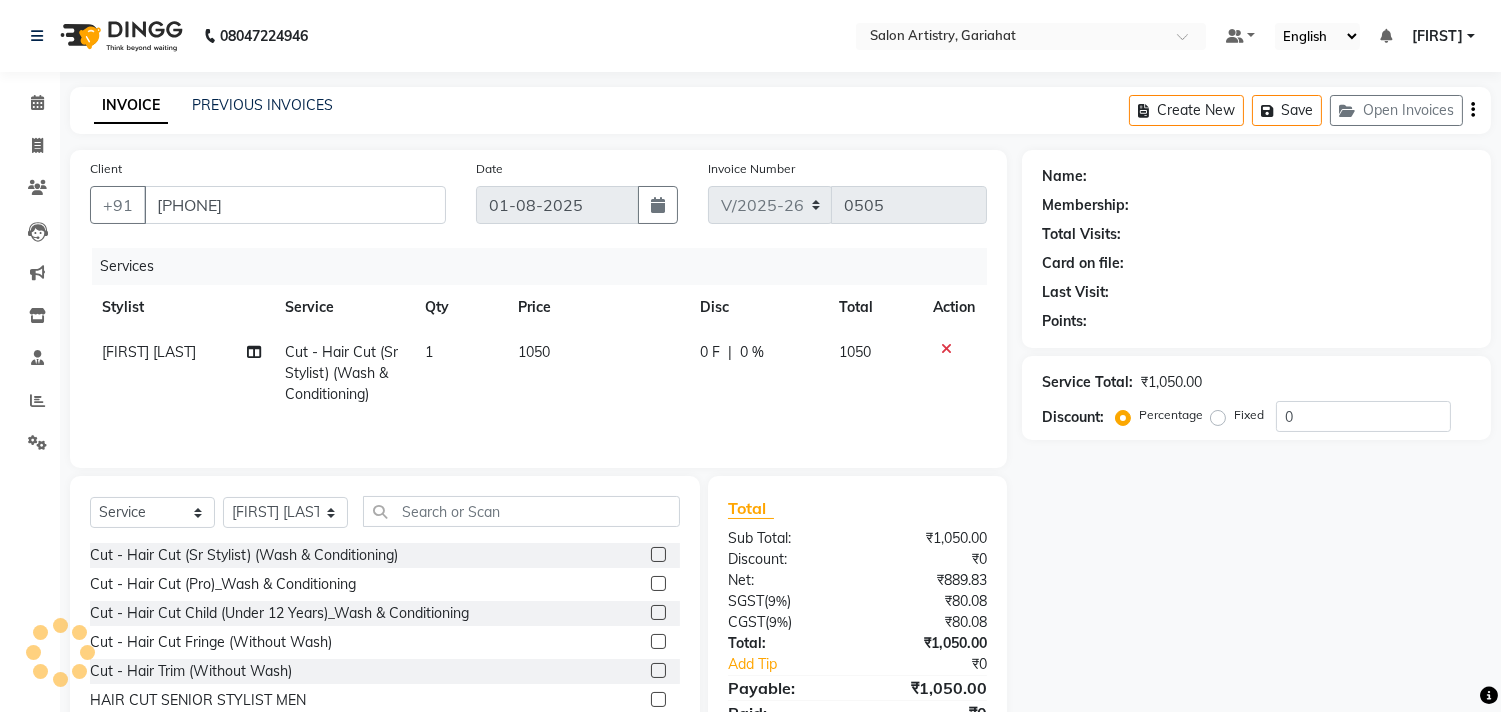select on "1: Object" 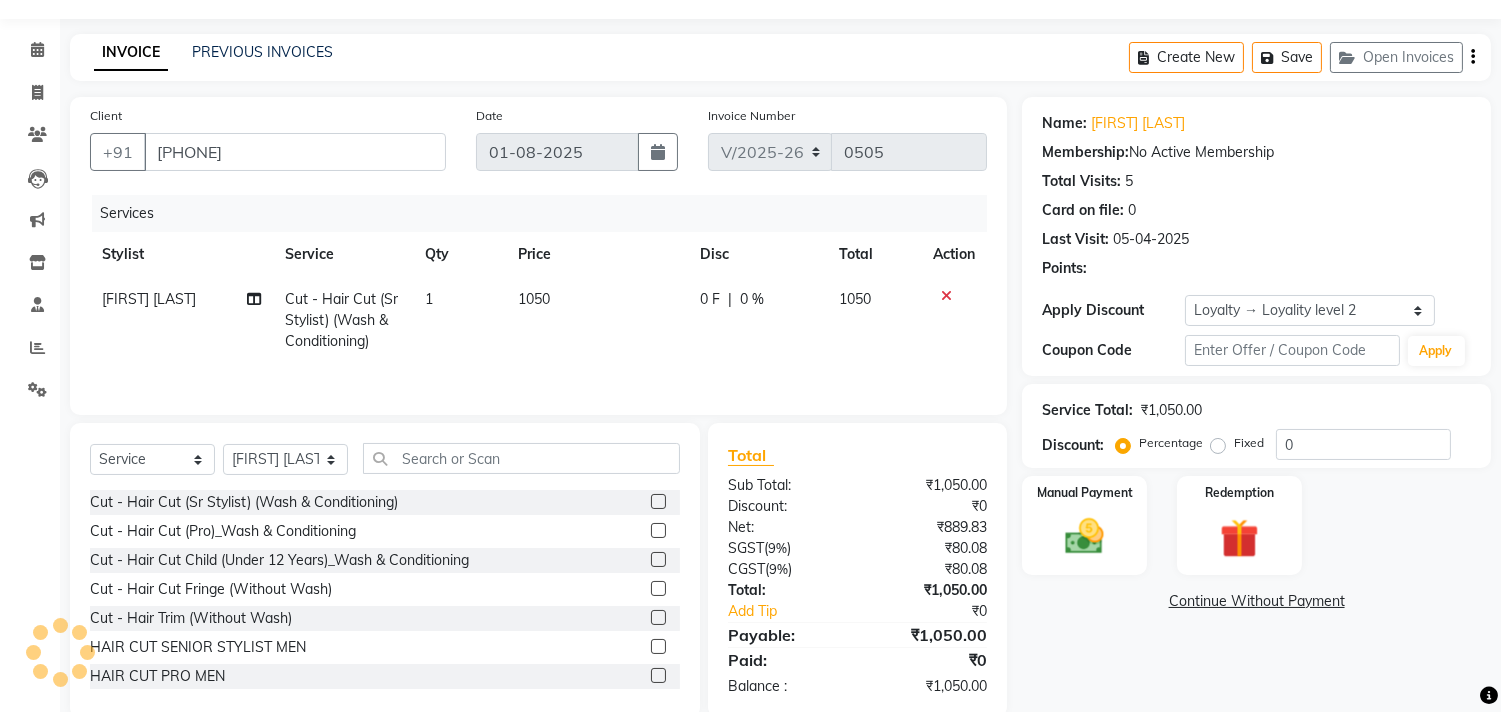 scroll, scrollTop: 91, scrollLeft: 0, axis: vertical 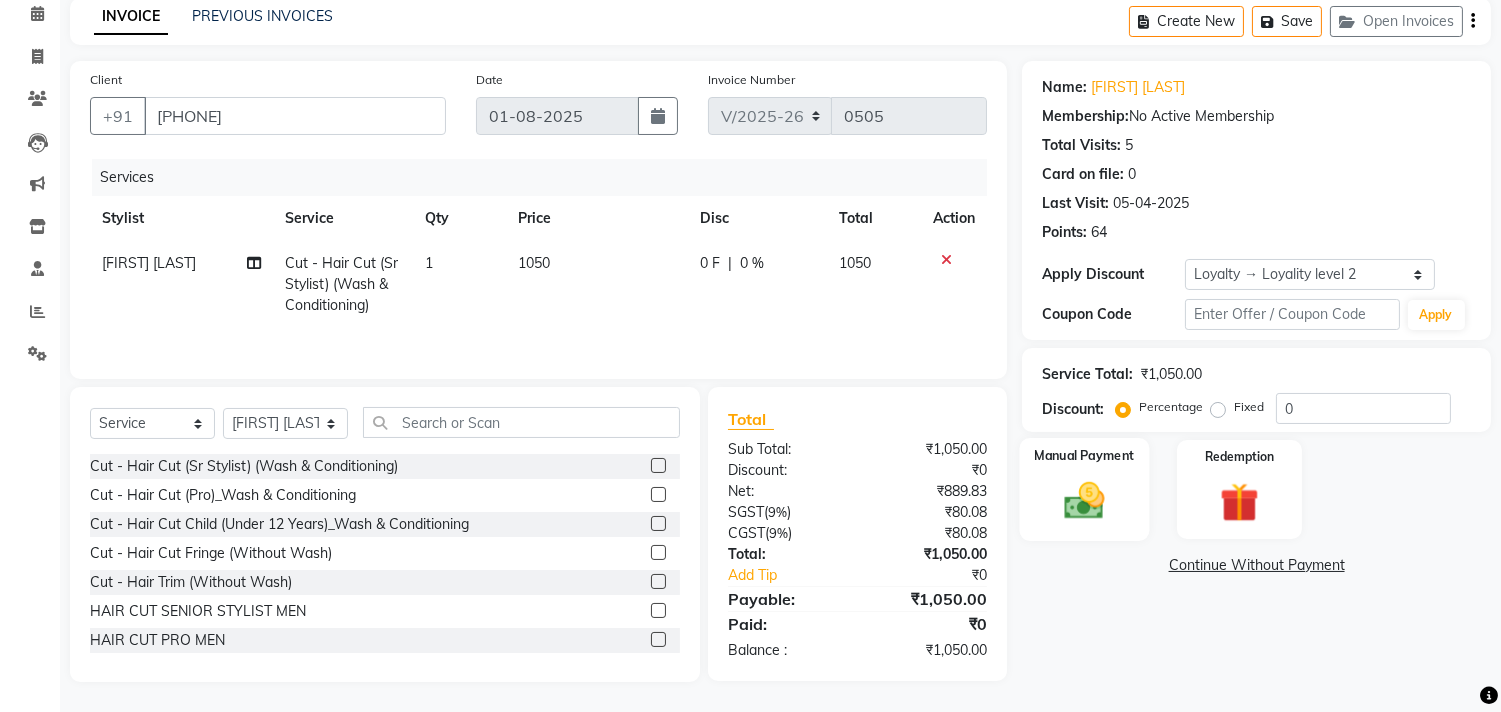 click 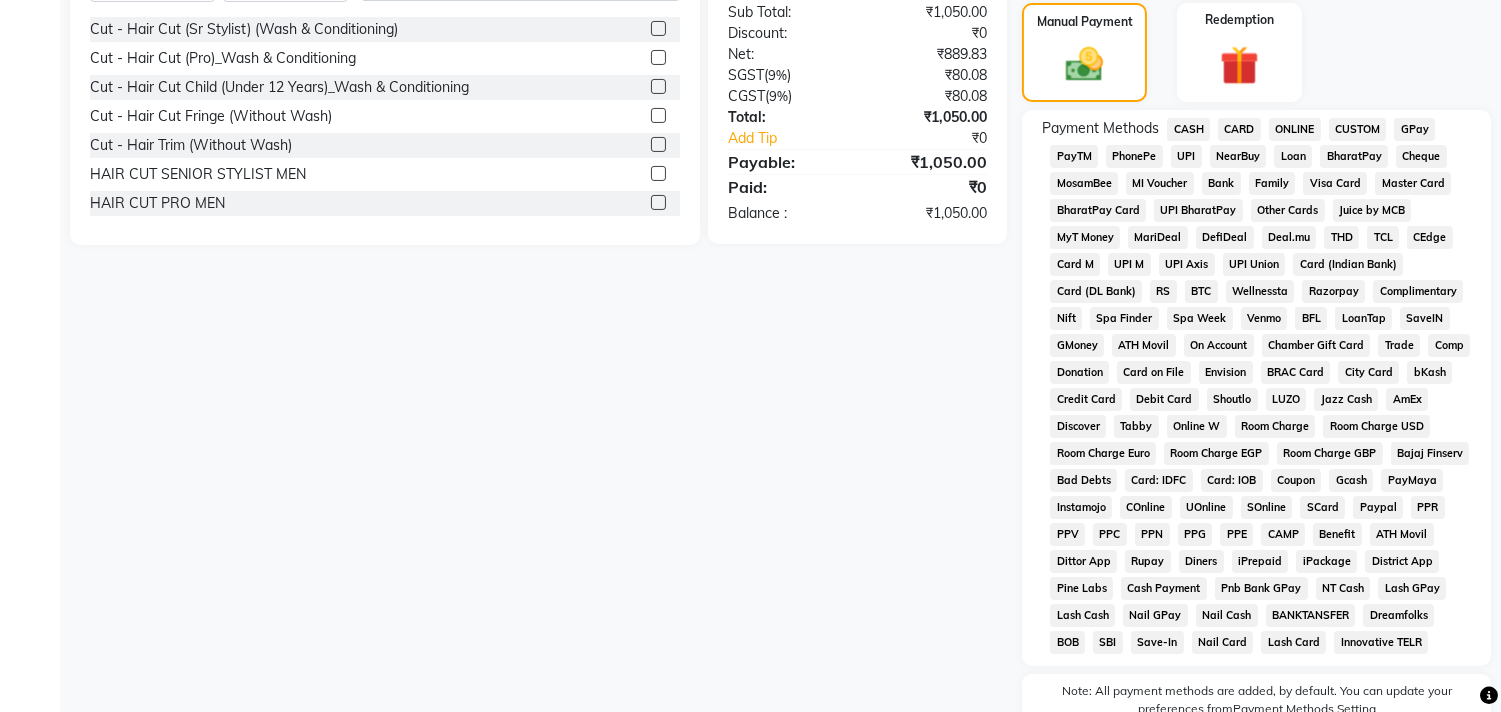 scroll, scrollTop: 535, scrollLeft: 0, axis: vertical 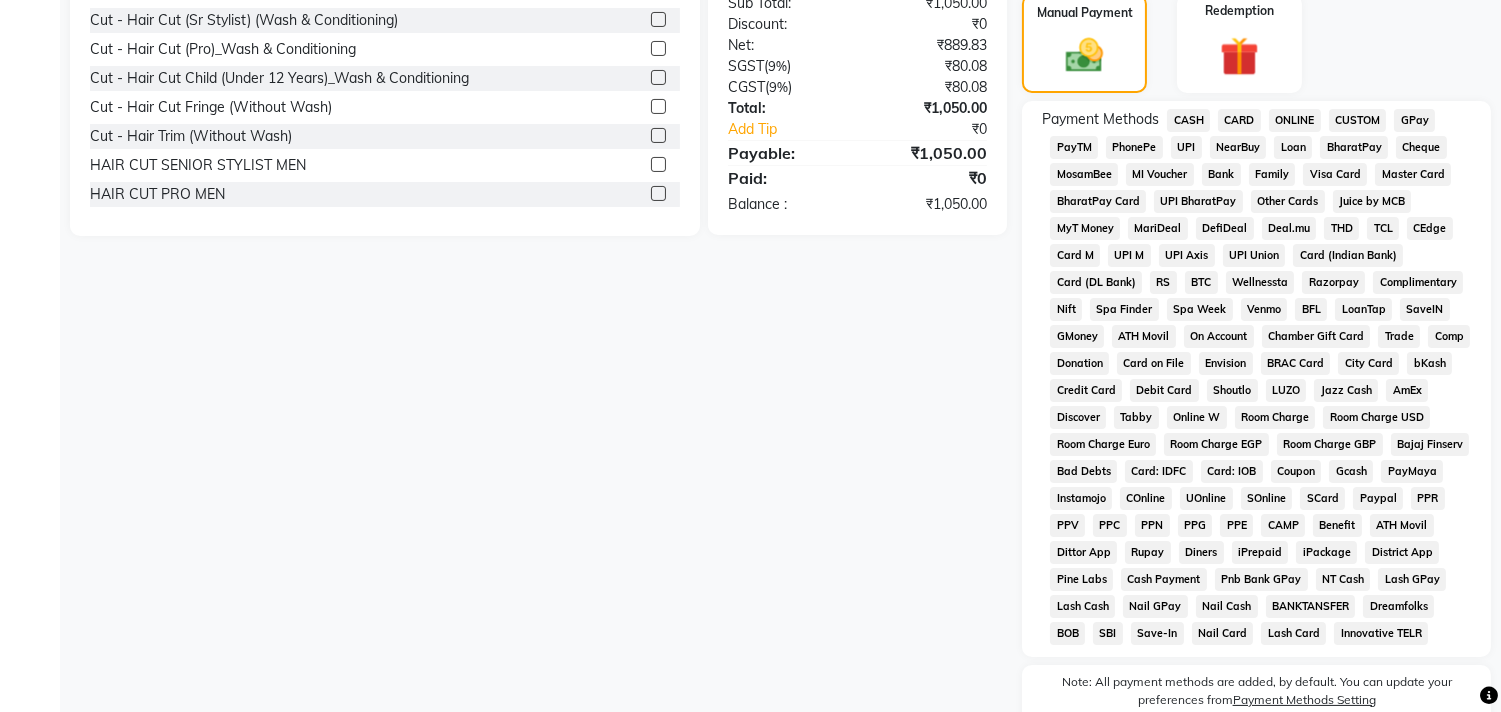 click on "CASH" 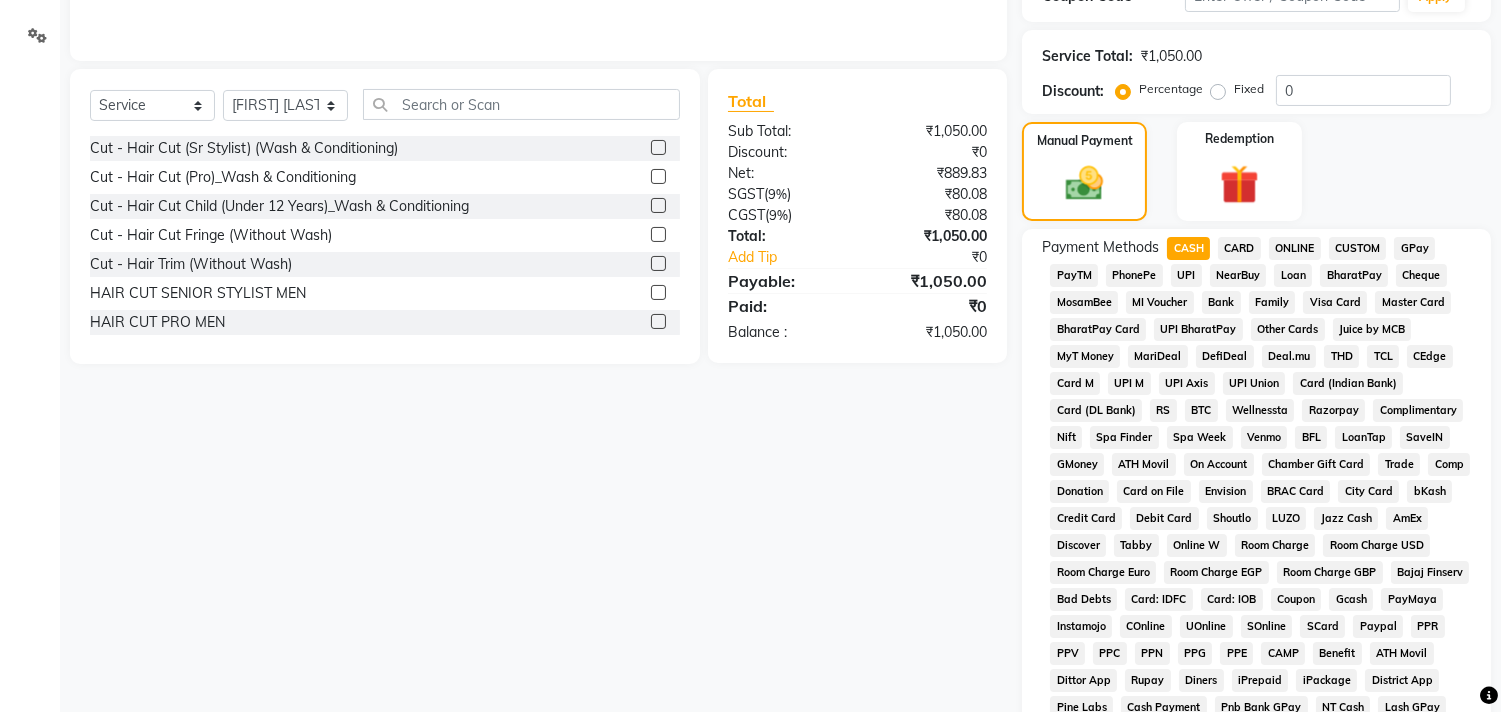 scroll, scrollTop: 293, scrollLeft: 0, axis: vertical 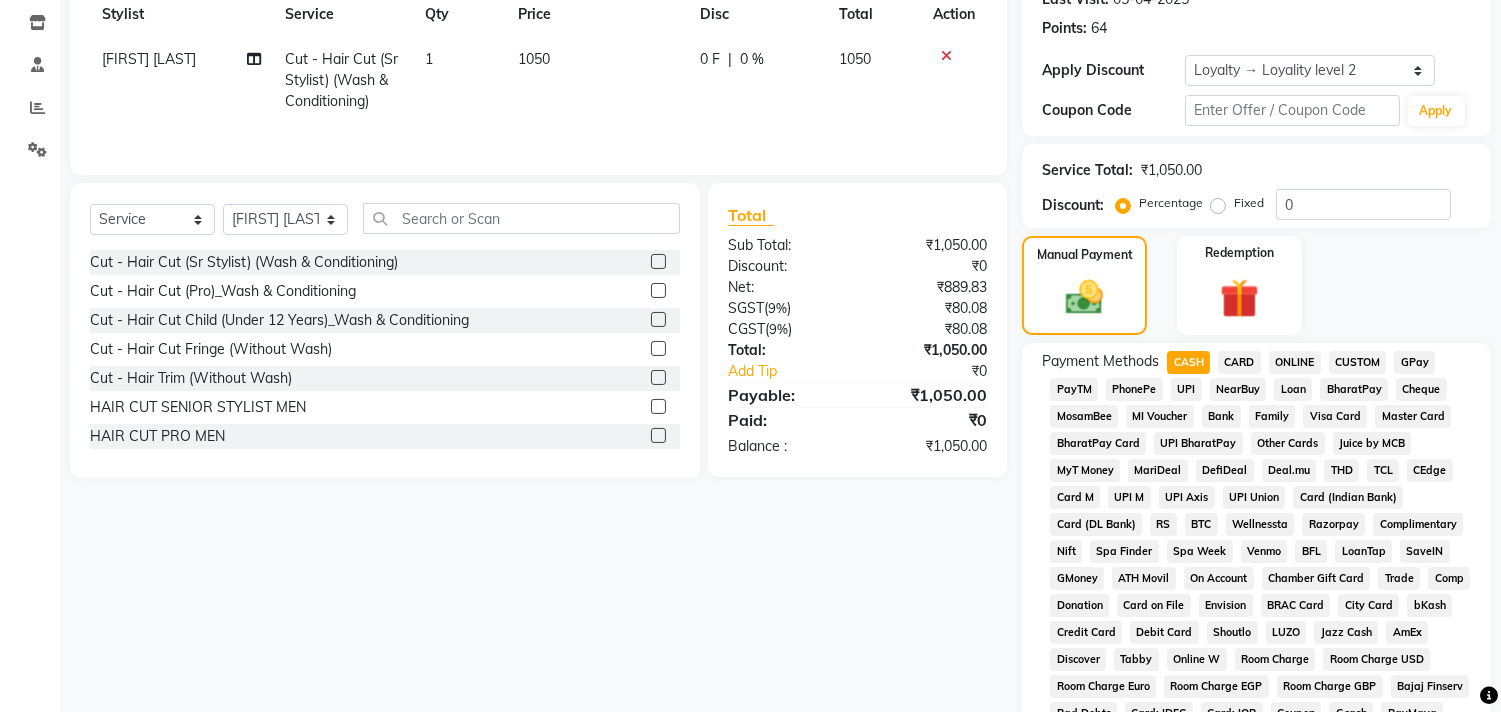 click on "GPay" 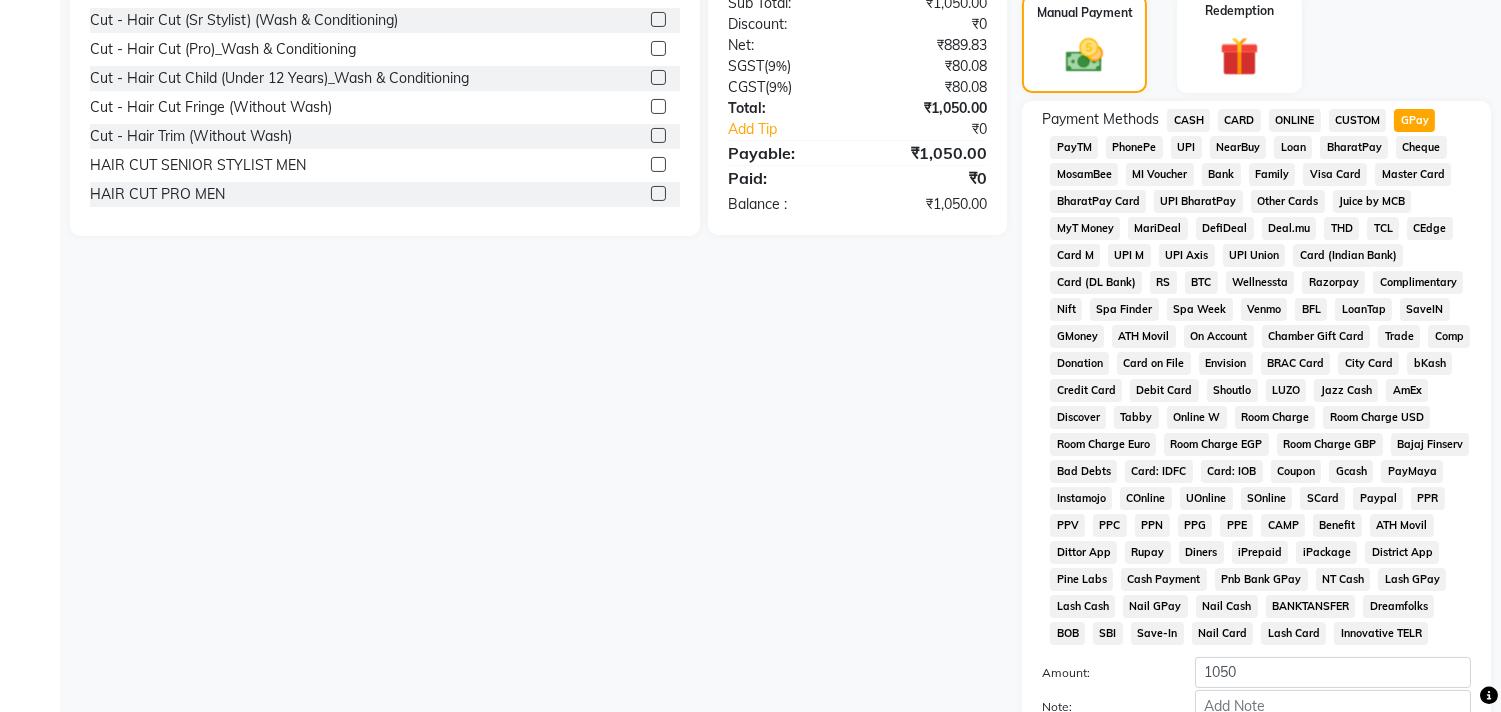scroll, scrollTop: 737, scrollLeft: 0, axis: vertical 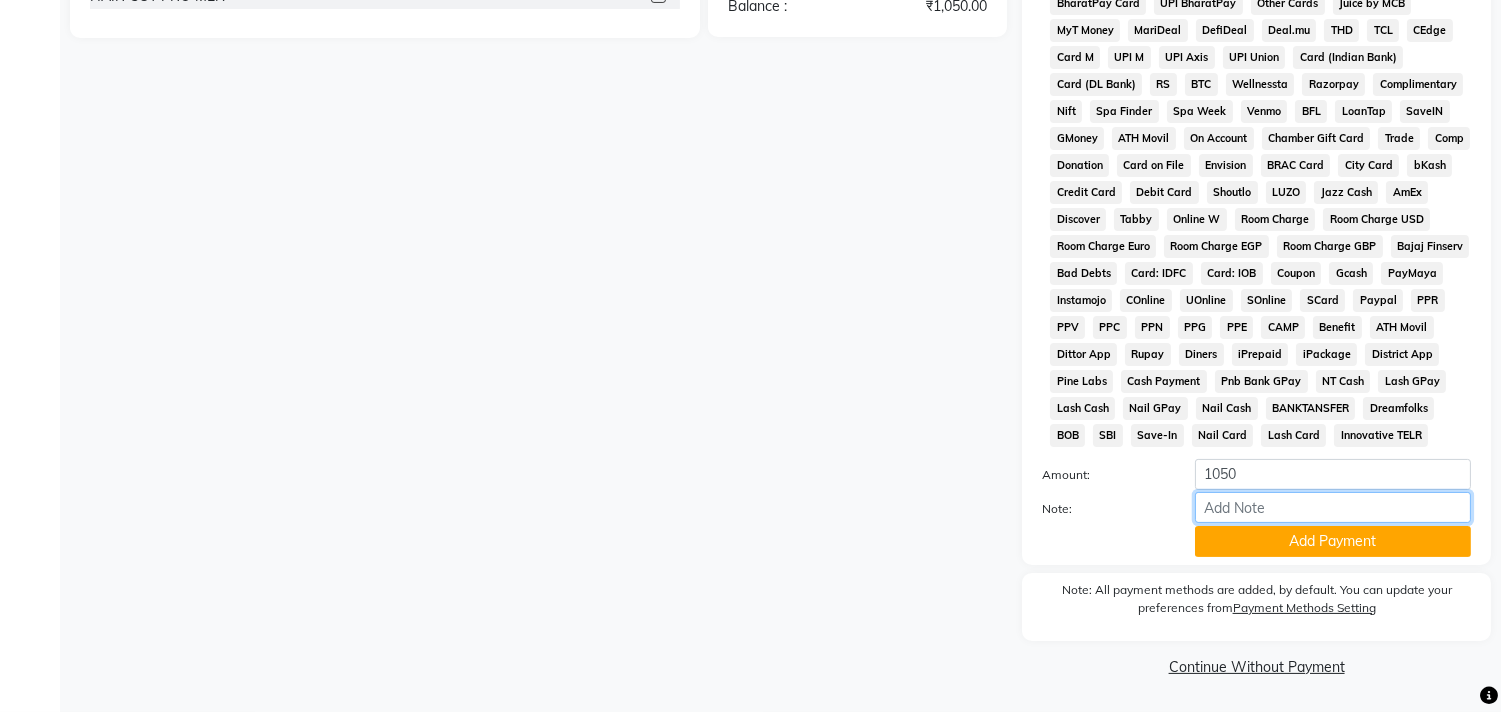 click on "Note:" at bounding box center [1333, 507] 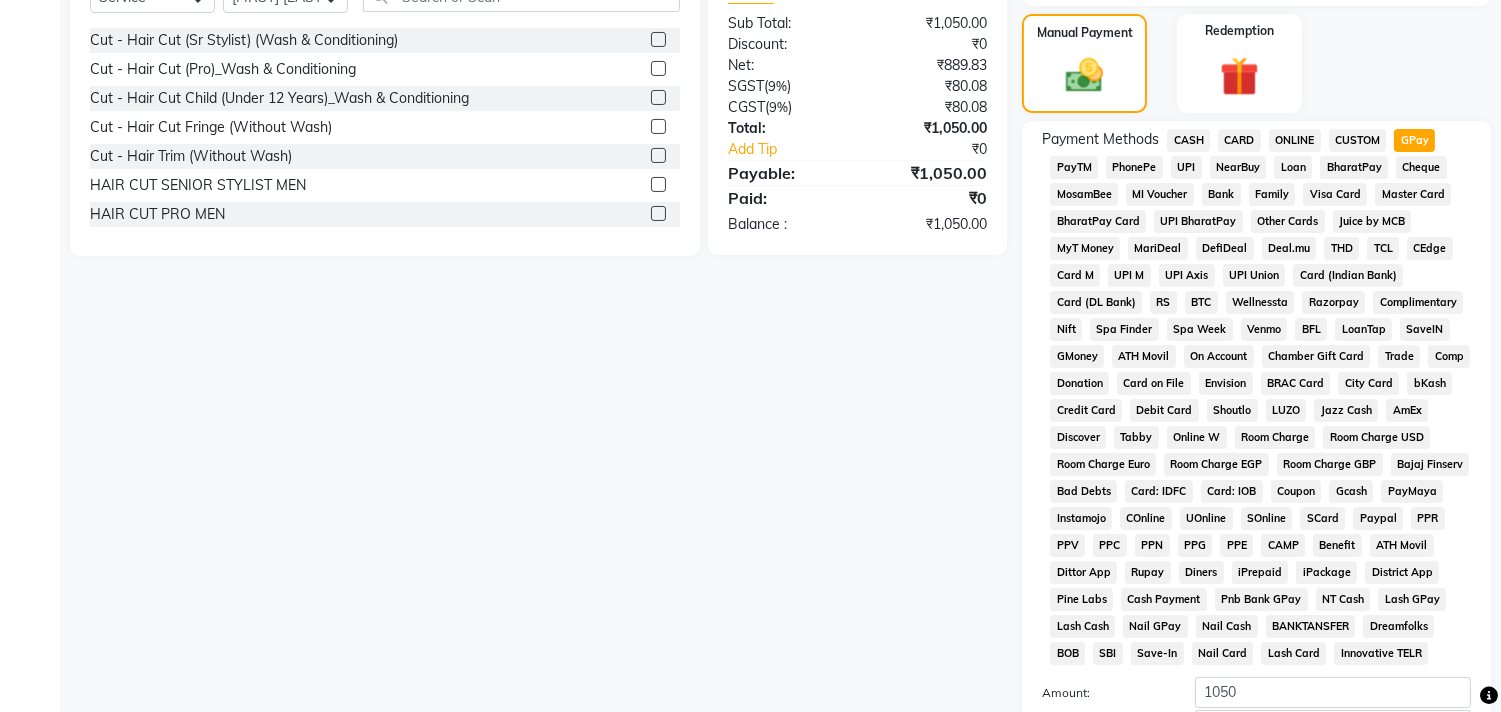 click on "Client +[COUNTRY_CODE] [PHONE] Date [DATE] Invoice Number V/[YEAR] V/[YEAR]-[YEAR] 0505 Services Stylist Service Qty Price Disc Total Action [FIRST] [LAST] Cut - Hair Cut (Sr Stylist) (Wash & Conditioning) 1 1050 0 F | 0 % 1050 Select  Service  Product  Membership  Package Voucher Prepaid Gift Card  Select Stylist [FIRST] [LAST] [FIRST]  [FIRST] [LAST] [FIRST] [LAST] [FIRST] [LAST] [FIRST] [LAST] [FIRST] [LAST] [FIRST] [LAST] [FIRST] [LAST] [FIRST] [LAST] [FIRST] [LAST] [FIRST] [LAST]  Cut - Hair Cut (Sr Stylist) (Wash & Conditioning)  Cut - Hair Cut (Pro)_Wash & Conditioning  Cut - Hair Cut Child (Under 12 Years)_Wash & Conditioning  Cut - Hair Cut Fringe (Without Wash)  Cut - Hair Trim (Without Wash)  HAIR CUT SENIOR STYLIST MEN  HAIR CUT PRO MEN  WASH & PLAIN DRY - MEN  UPGRADE FOR PREMIUM WASH - MEN  HAIR STYLING - MEN  EXPRESS SHAVE - MEN  CLASSIC SHAVE - MEN  HEAD SHAVE - MEN   PRE COLLAGEN EXPERT SHAVE - MEN  BEARD TRIM - MEN  BEARD TRIMMING AND SHAPING  BEARD TRIMMING OR SHAVING WITH FACE WASH  BEARD SPA MEN  PRE LIGHTENING-PER FOIL-MEN  Total ₹0" 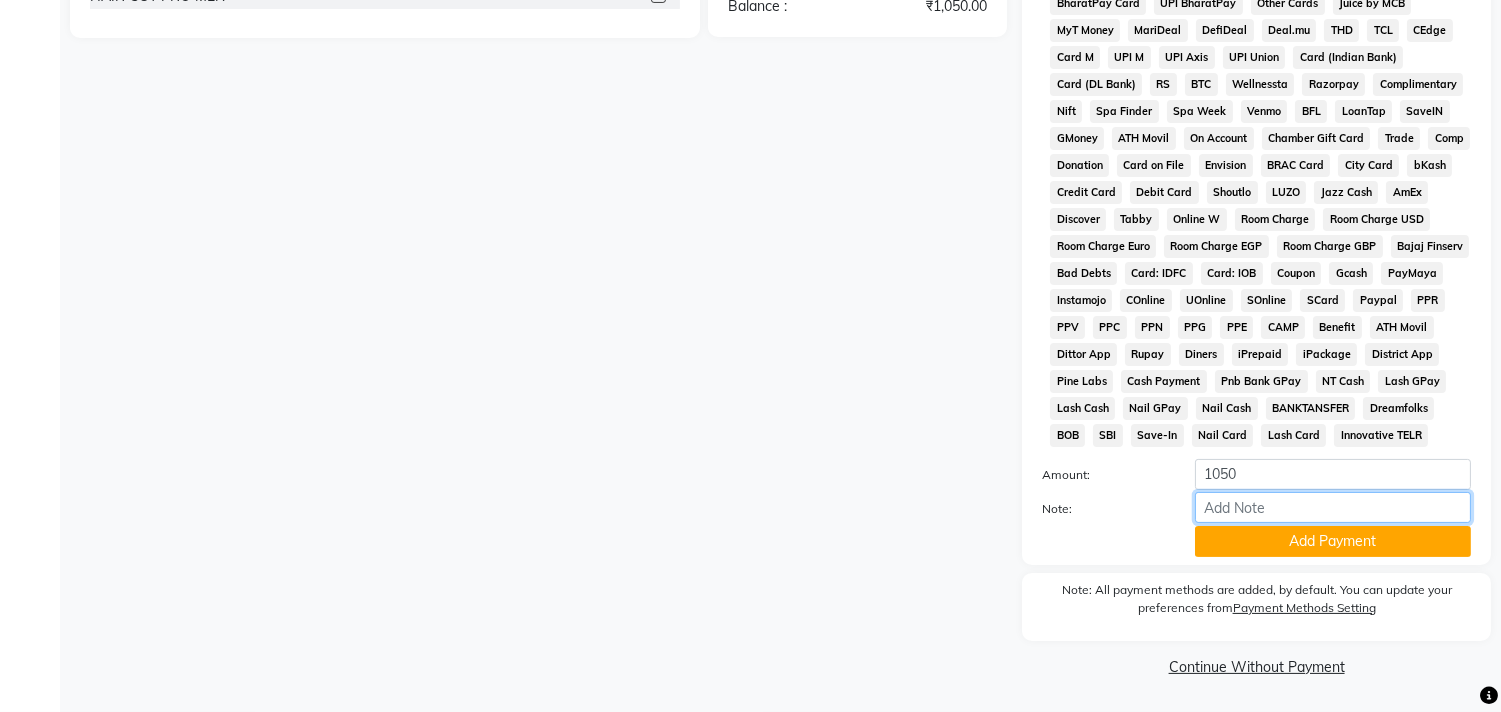 click on "Note:" at bounding box center [1333, 507] 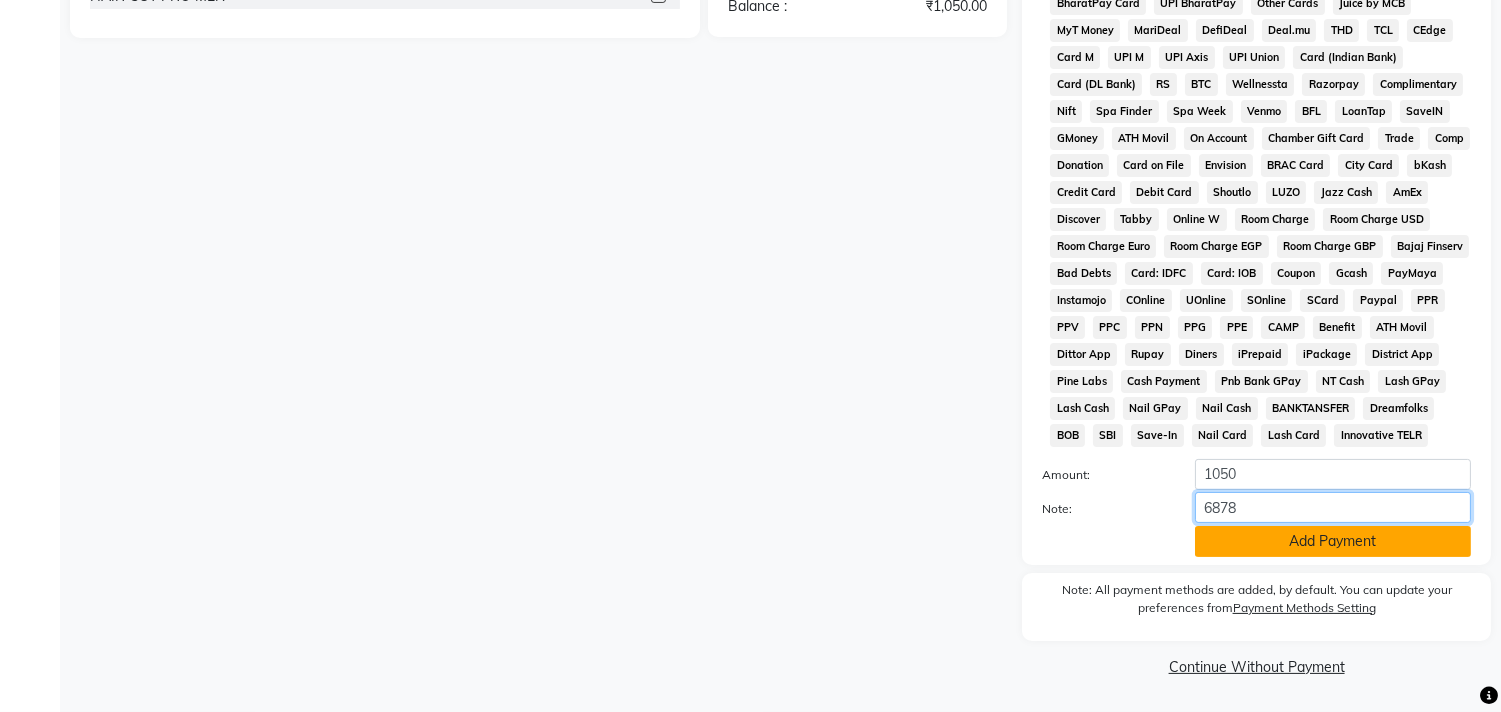 type on "6878" 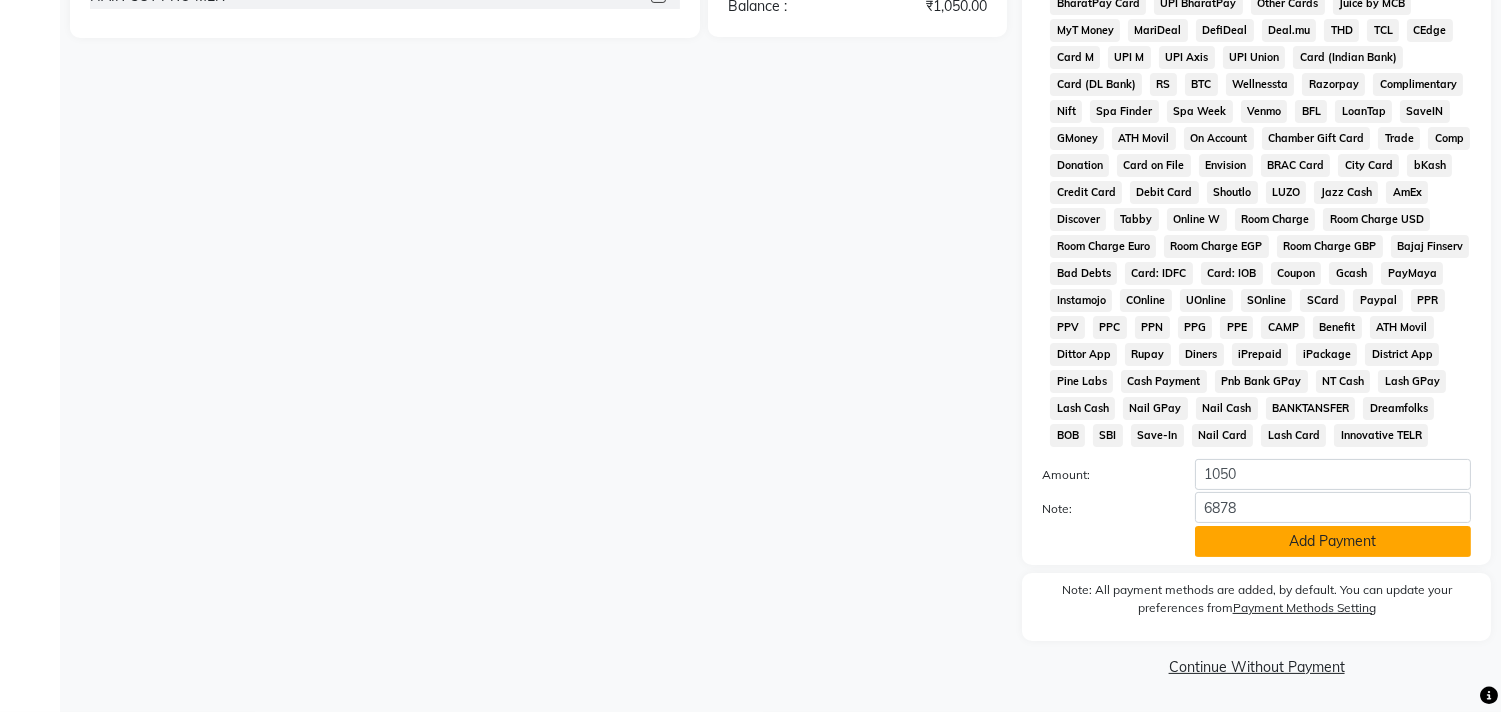click on "Add Payment" 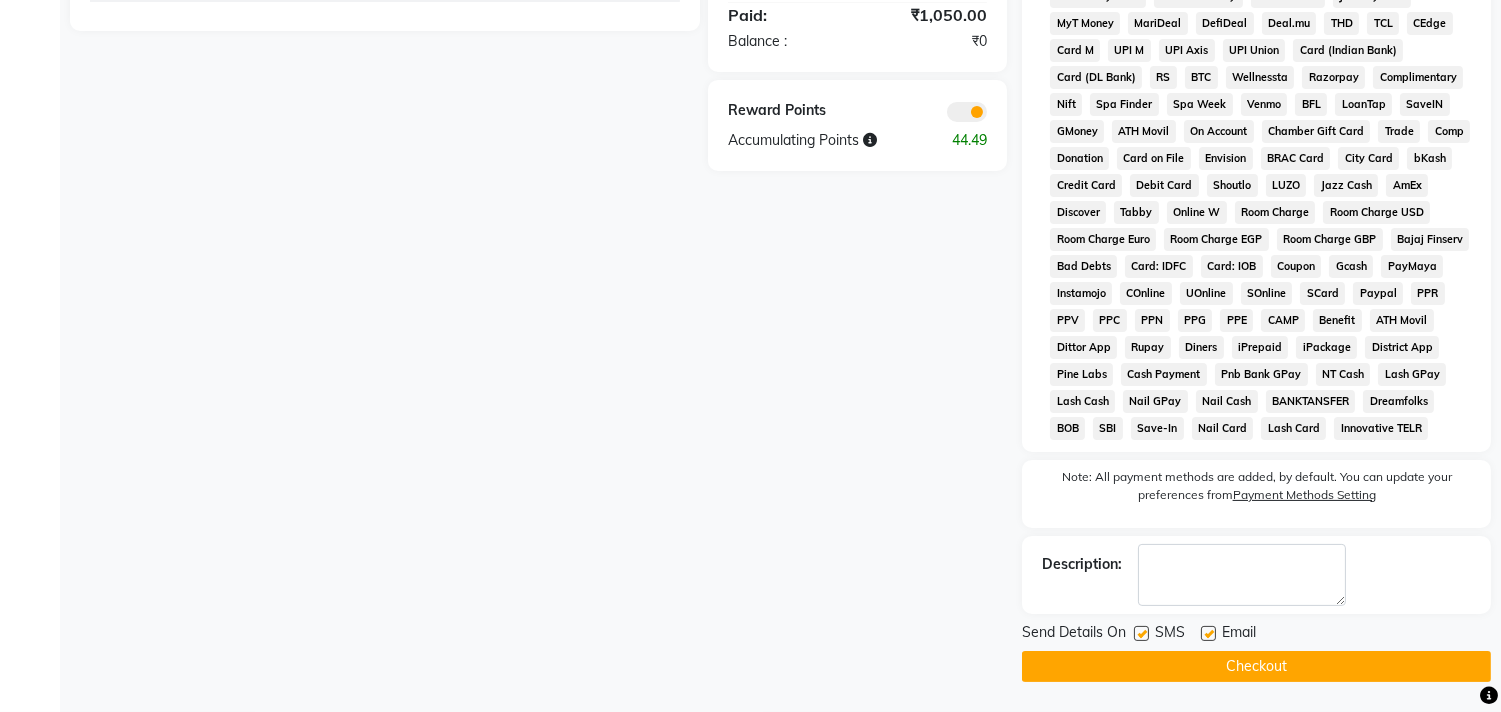 click on "Checkout" 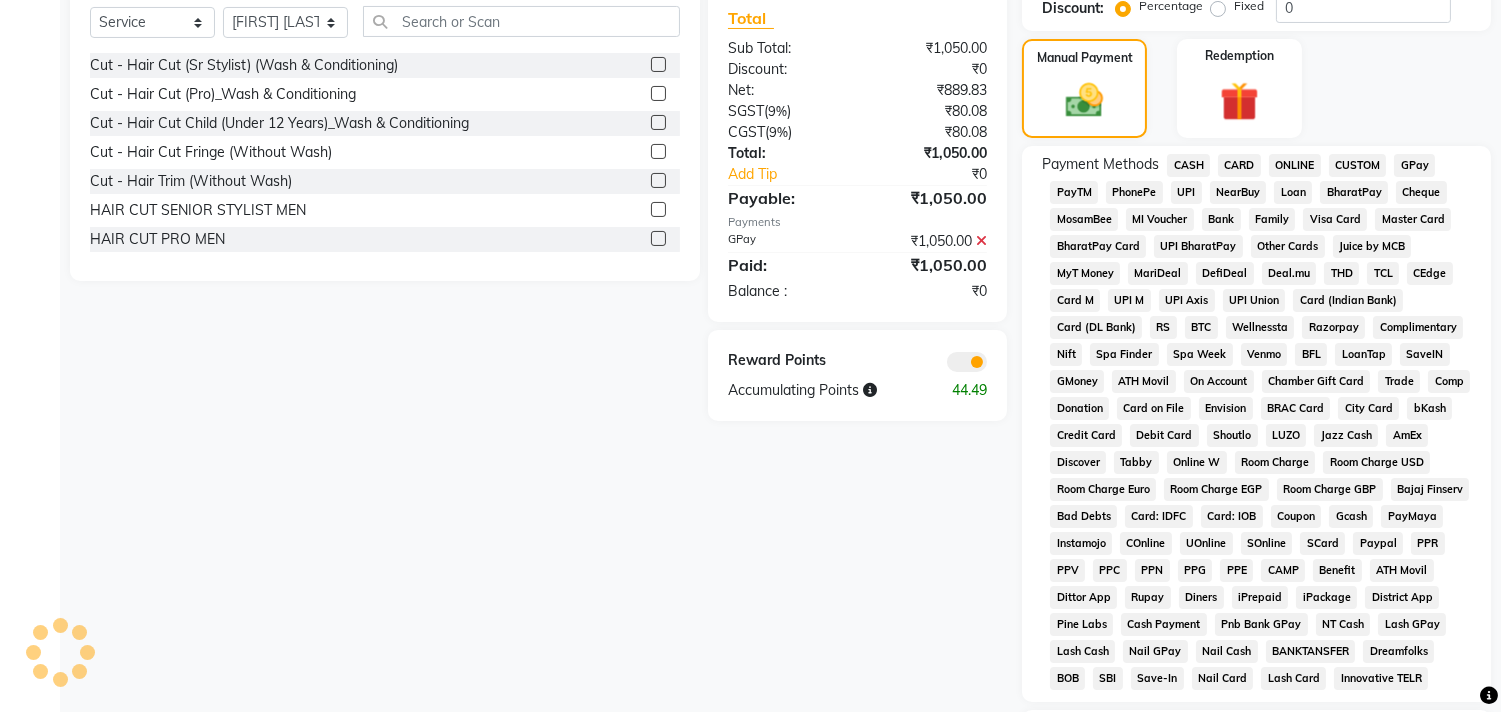 scroll, scrollTop: 300, scrollLeft: 0, axis: vertical 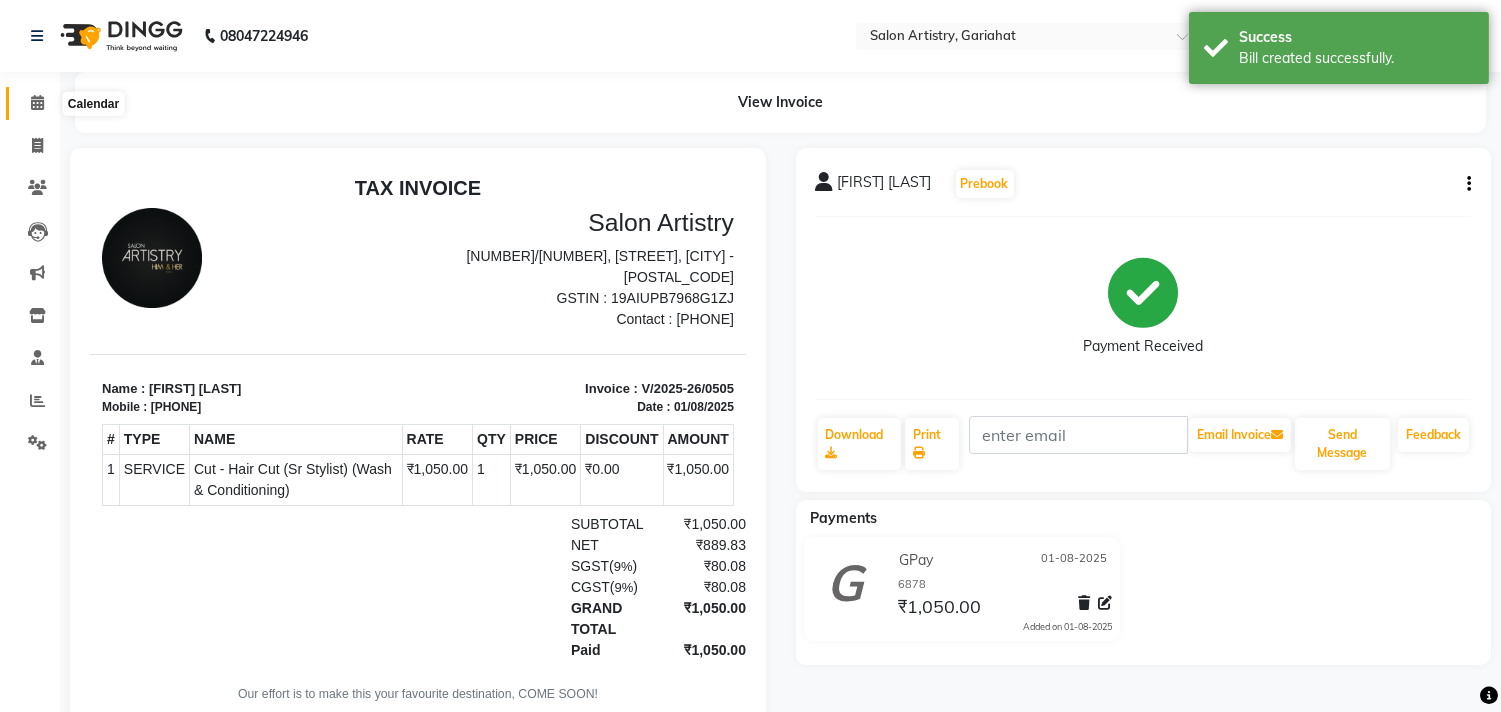 click 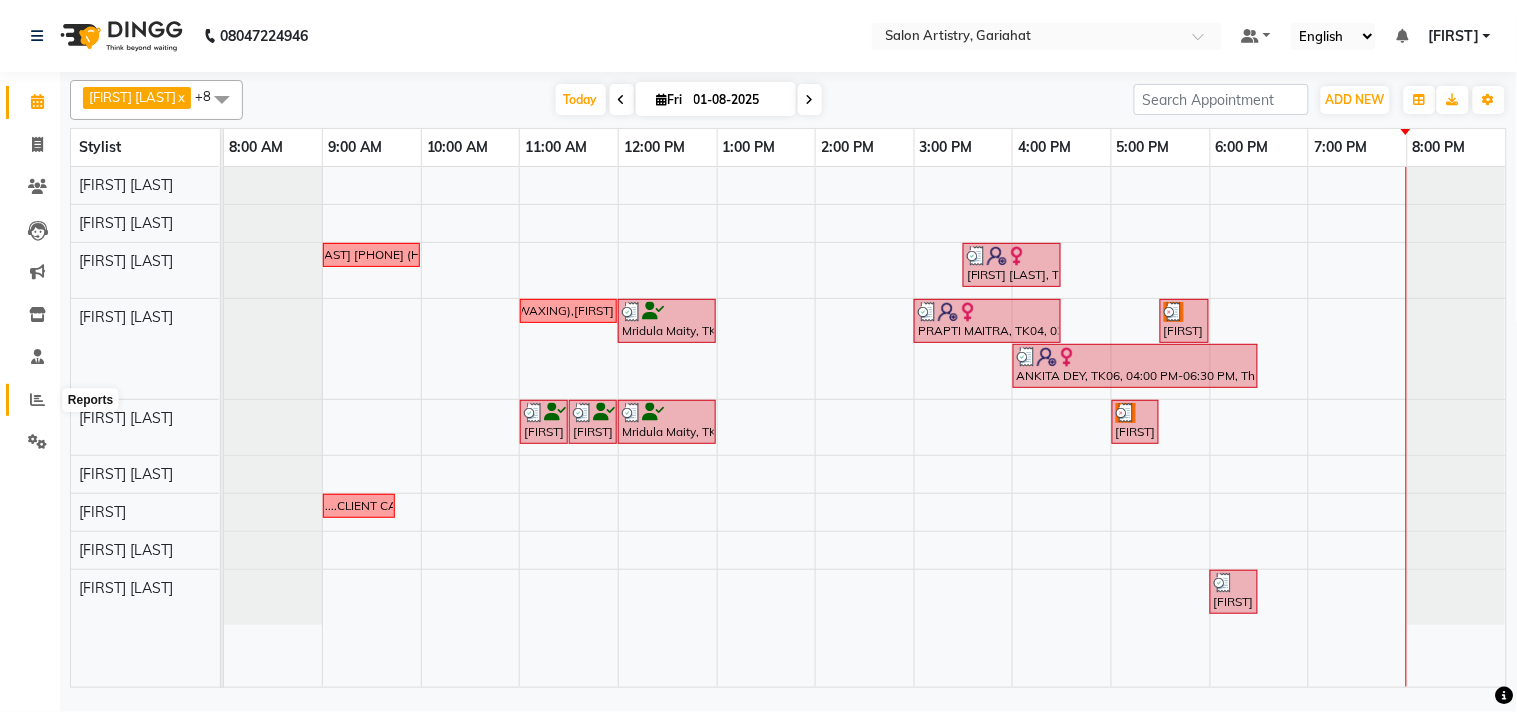 drag, startPoint x: 31, startPoint y: 391, endPoint x: 36, endPoint y: 401, distance: 11.18034 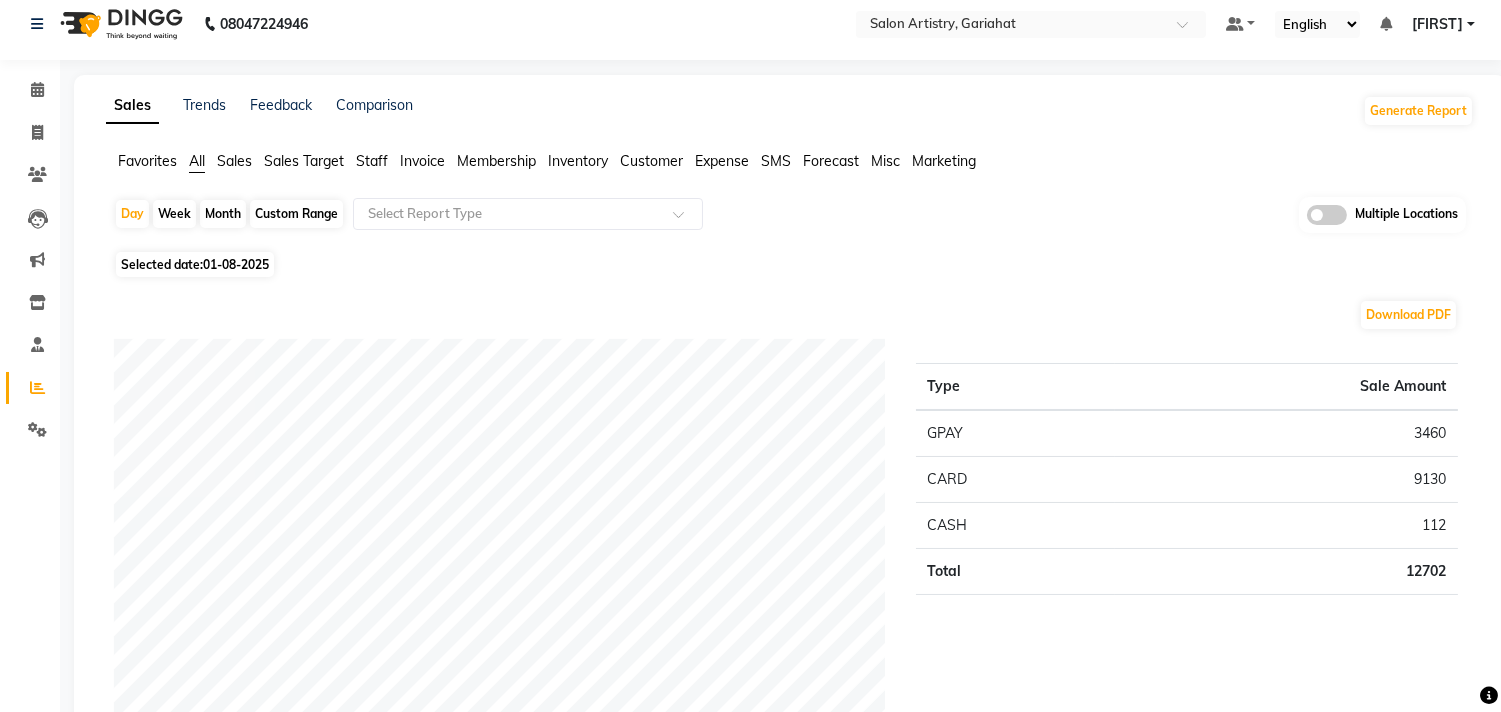 scroll, scrollTop: 0, scrollLeft: 0, axis: both 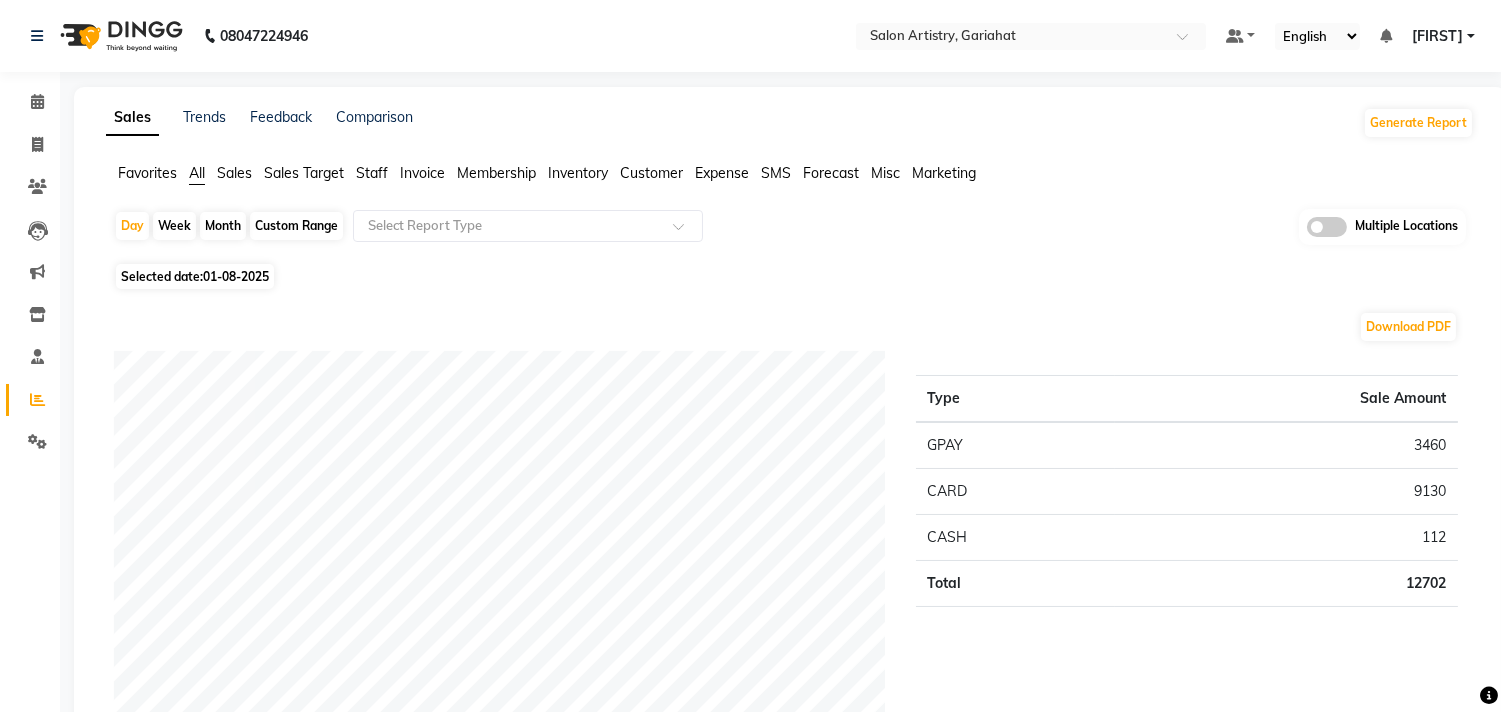 click on "Staff" 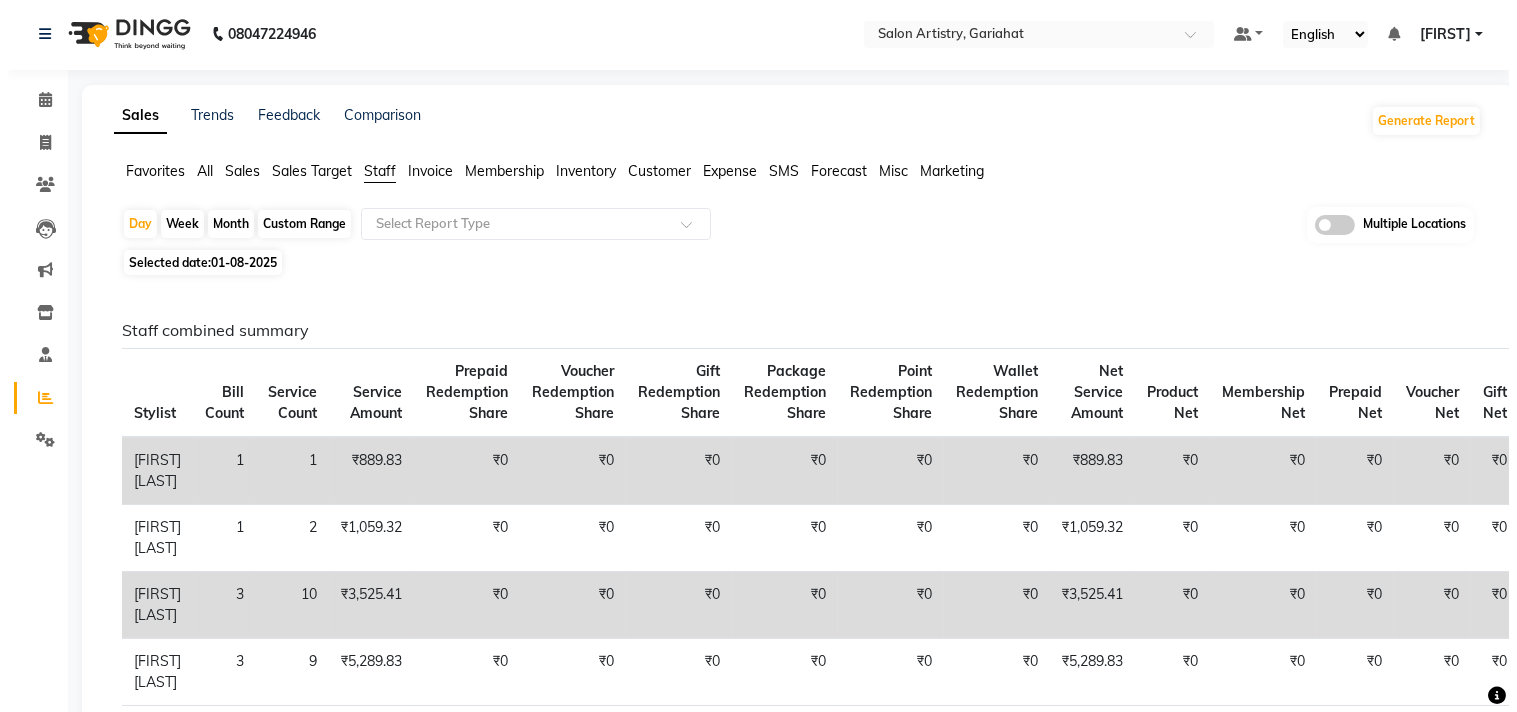 scroll, scrollTop: 0, scrollLeft: 0, axis: both 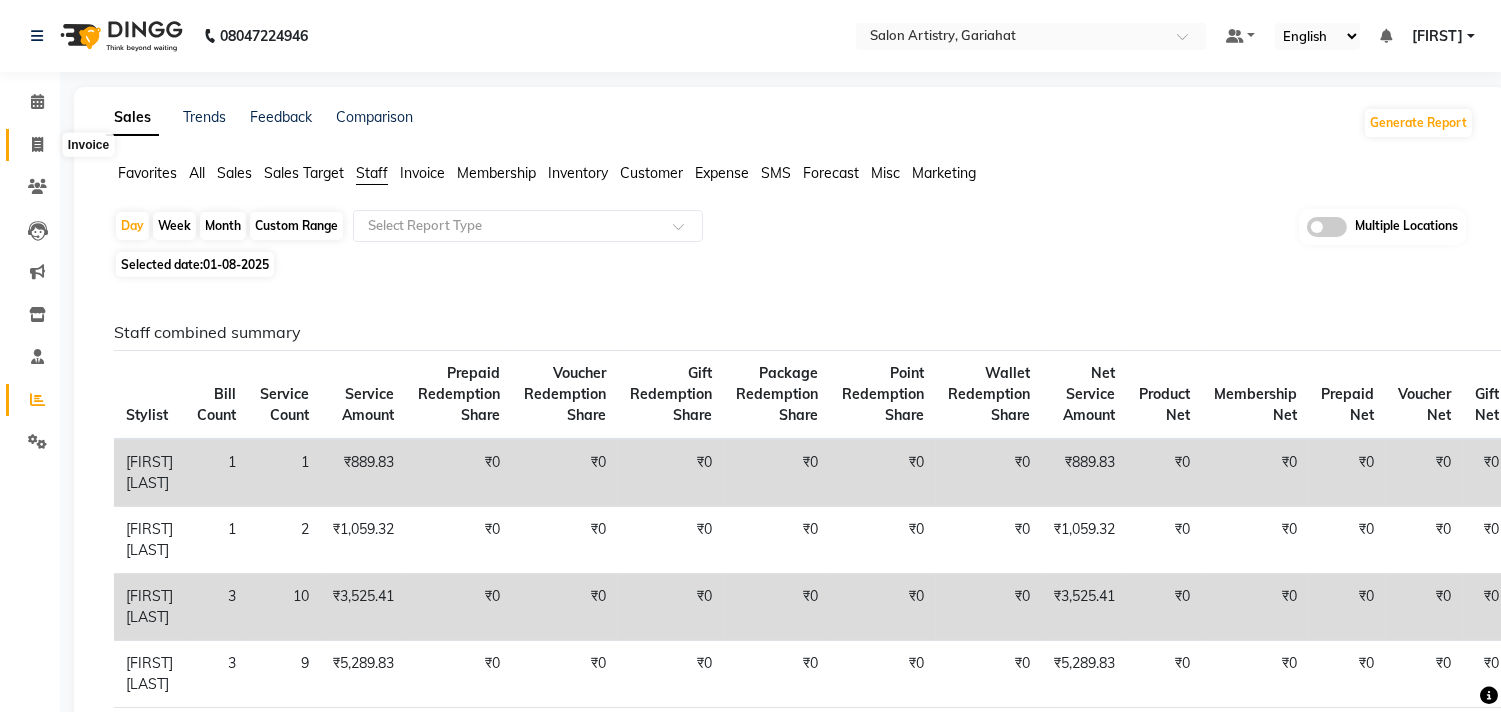 click 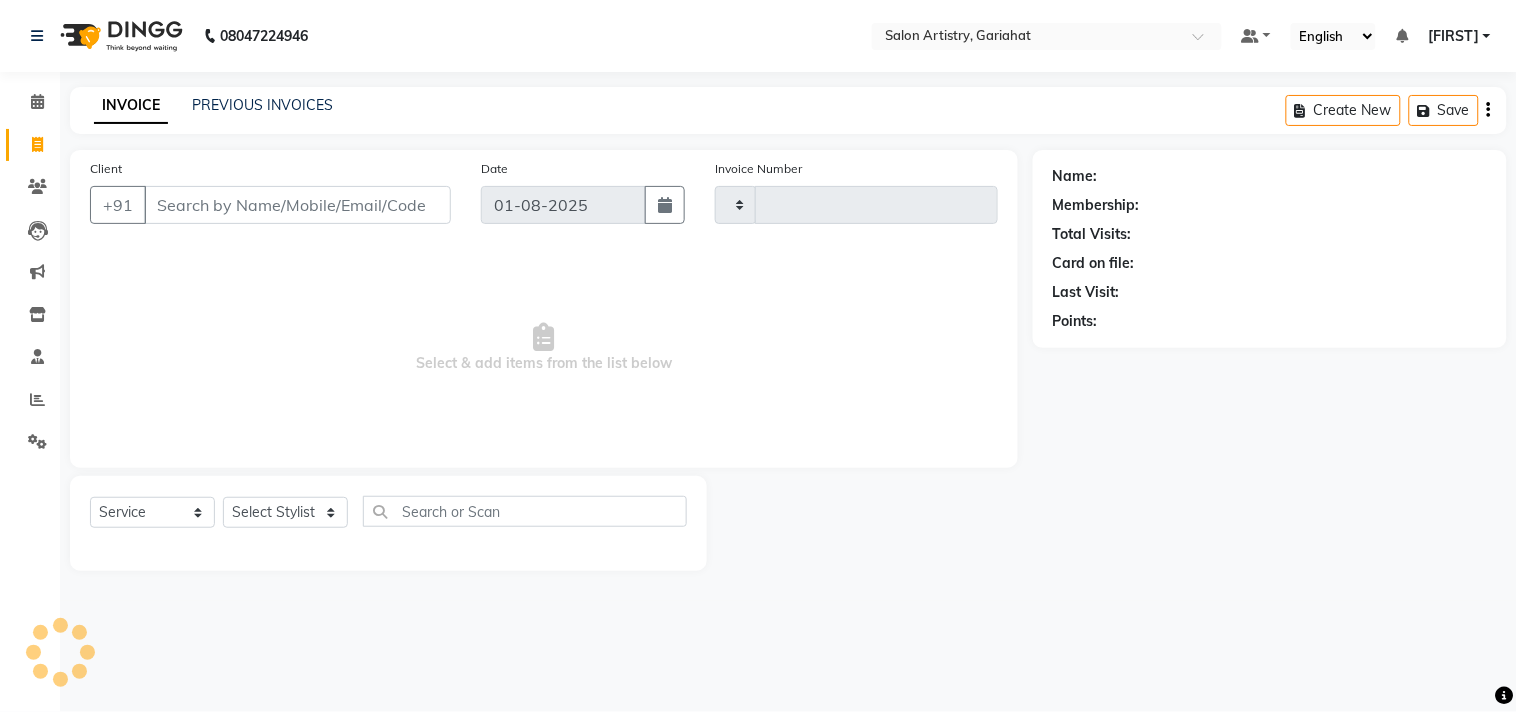 type on "0507" 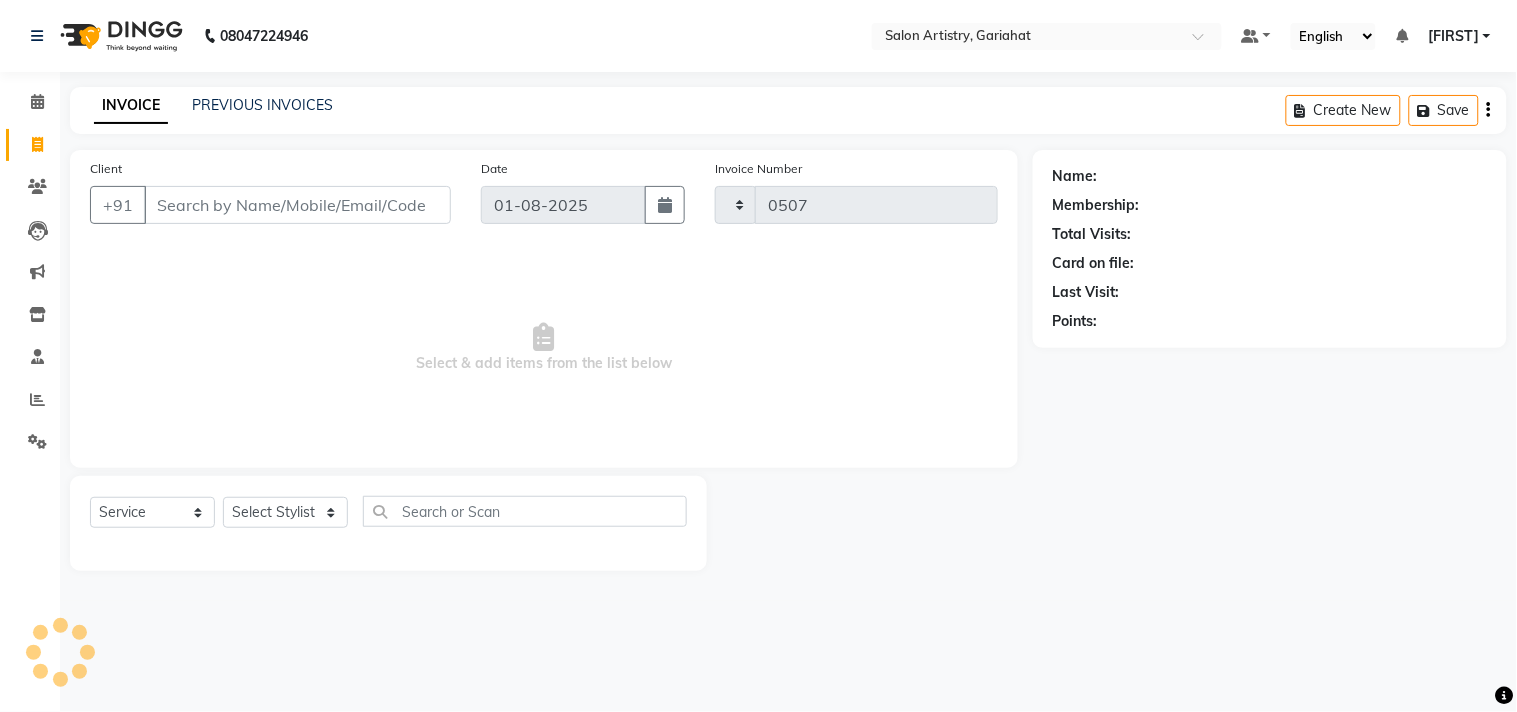select on "8368" 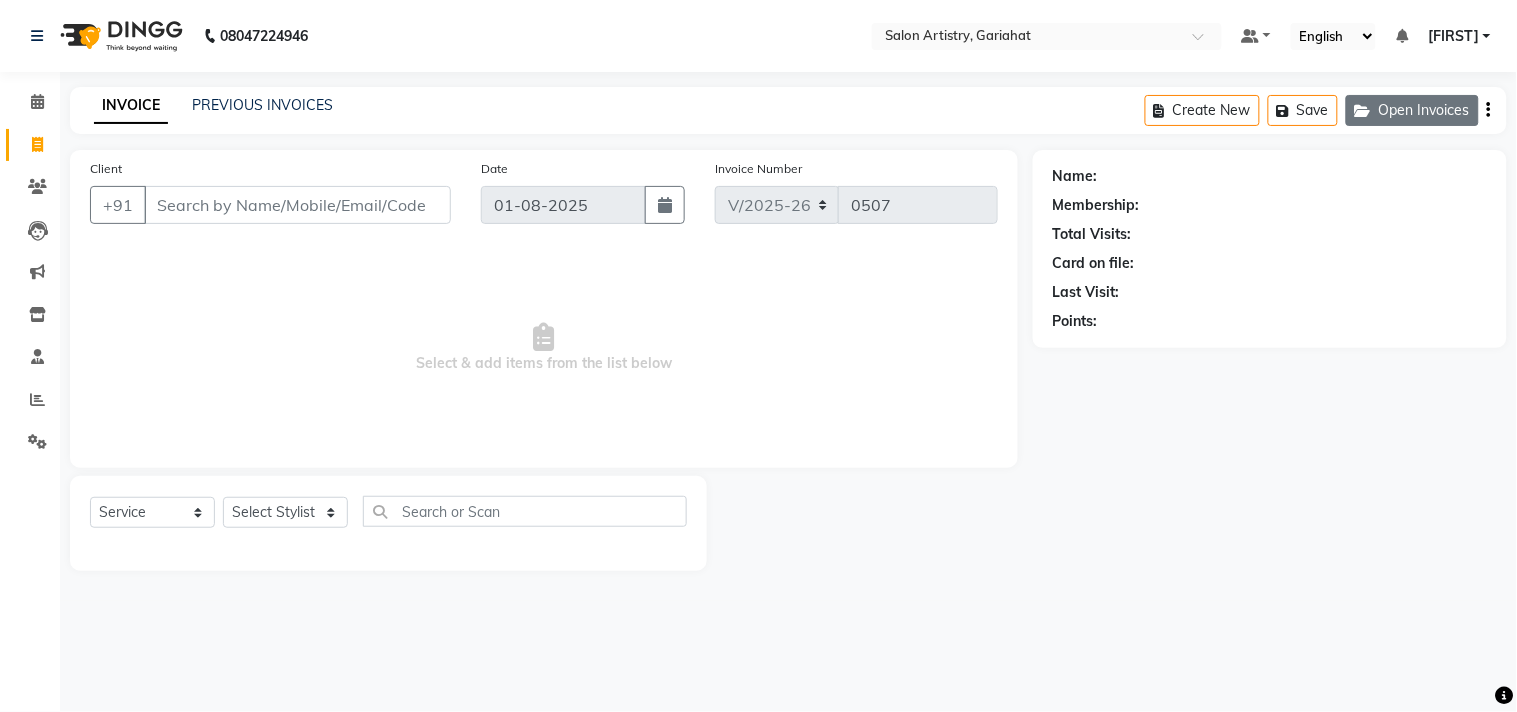 click 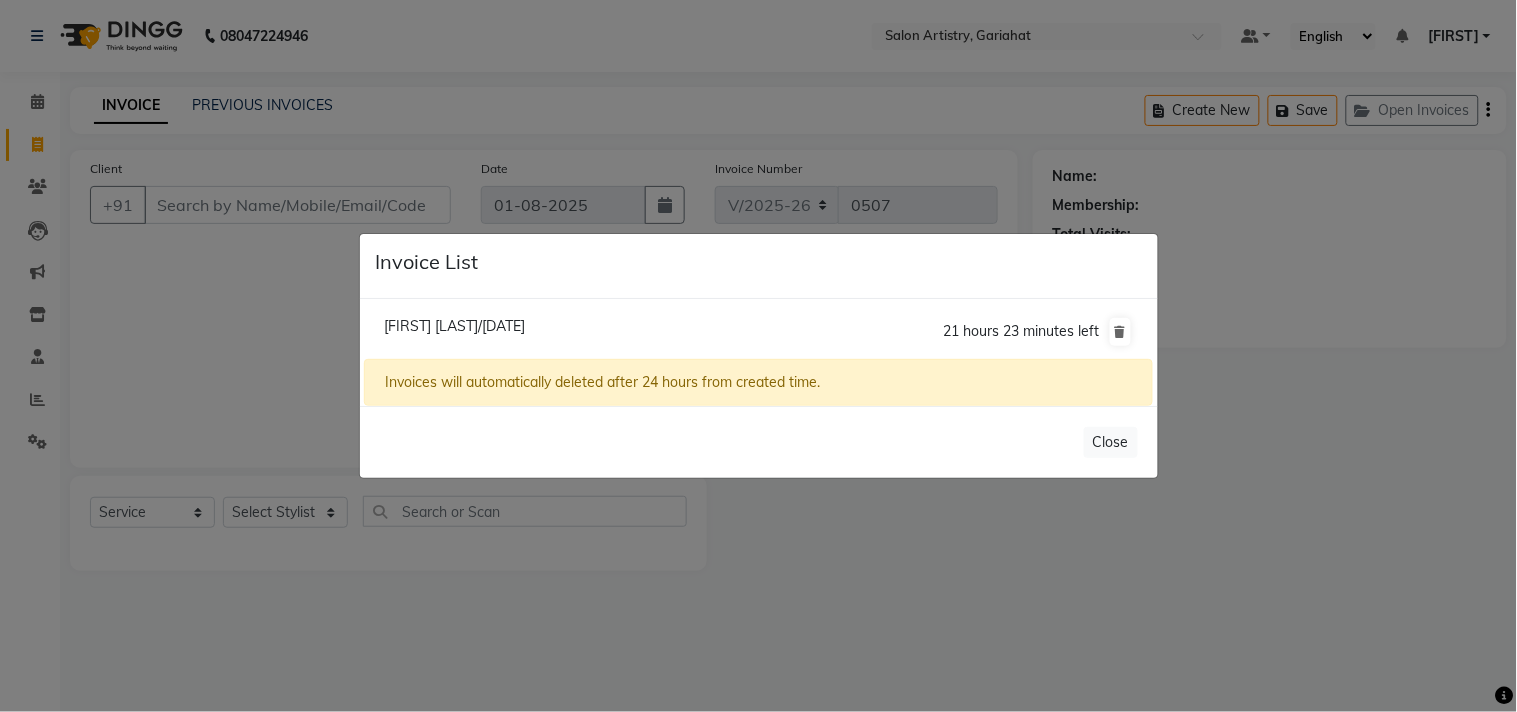 click on "[FIRST] [LAST]/[DATE]" 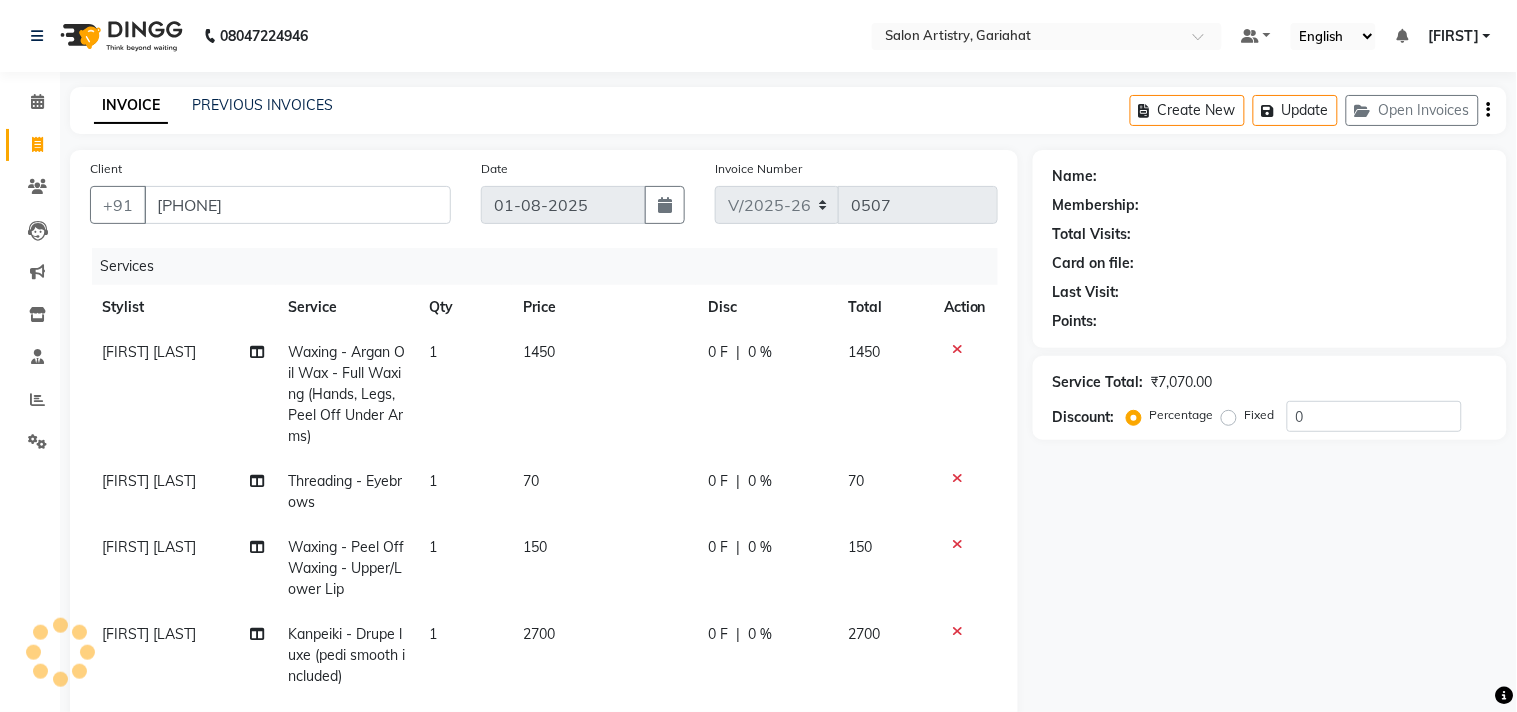 select on "1: Object" 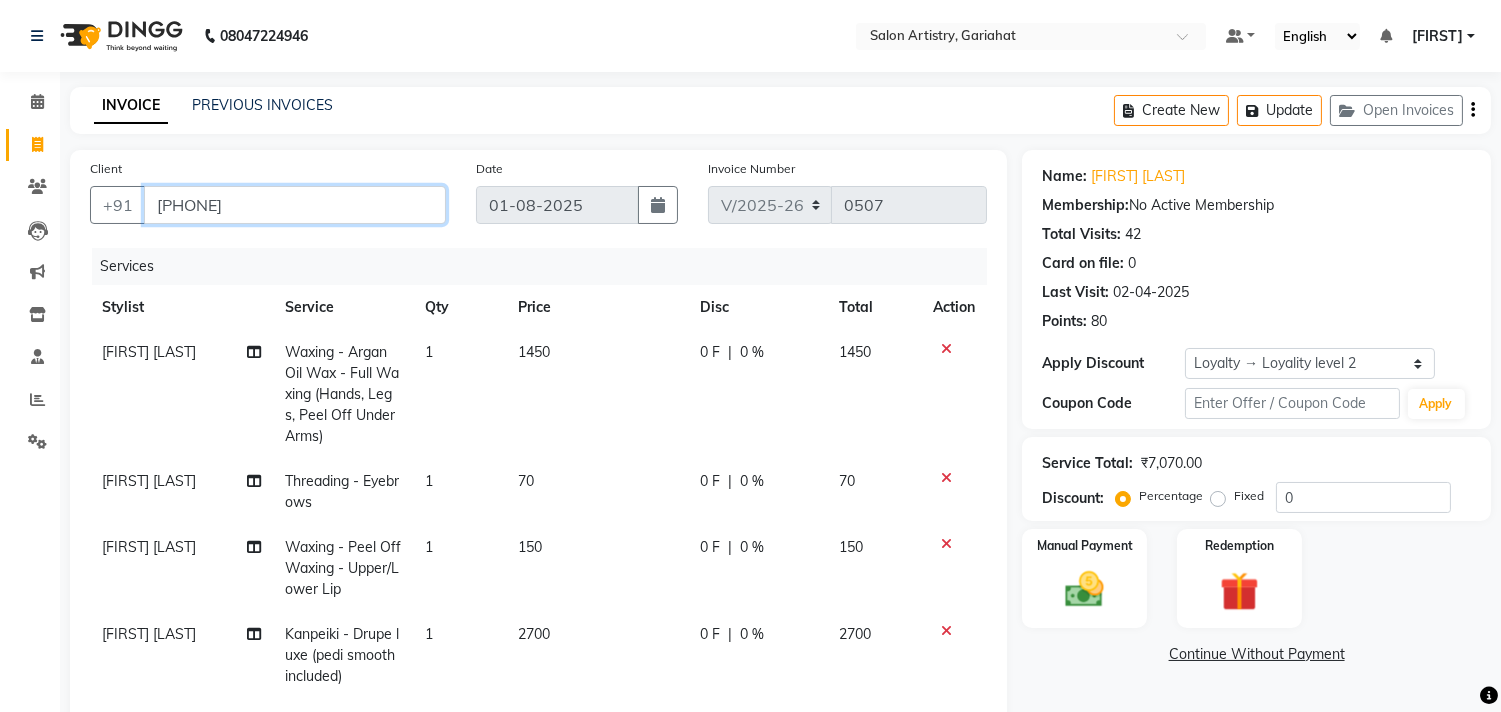 drag, startPoint x: 156, startPoint y: 201, endPoint x: 277, endPoint y: 233, distance: 125.1599 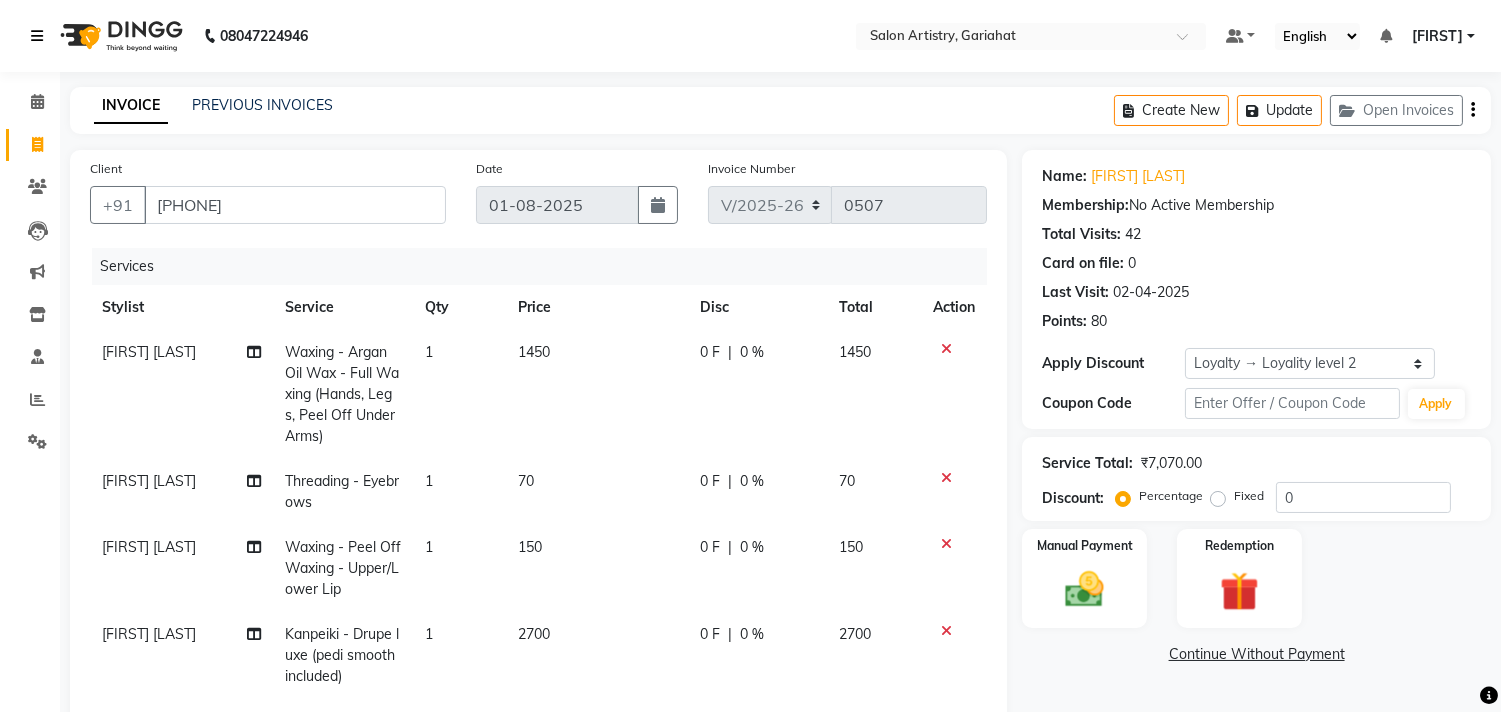 click at bounding box center (37, 36) 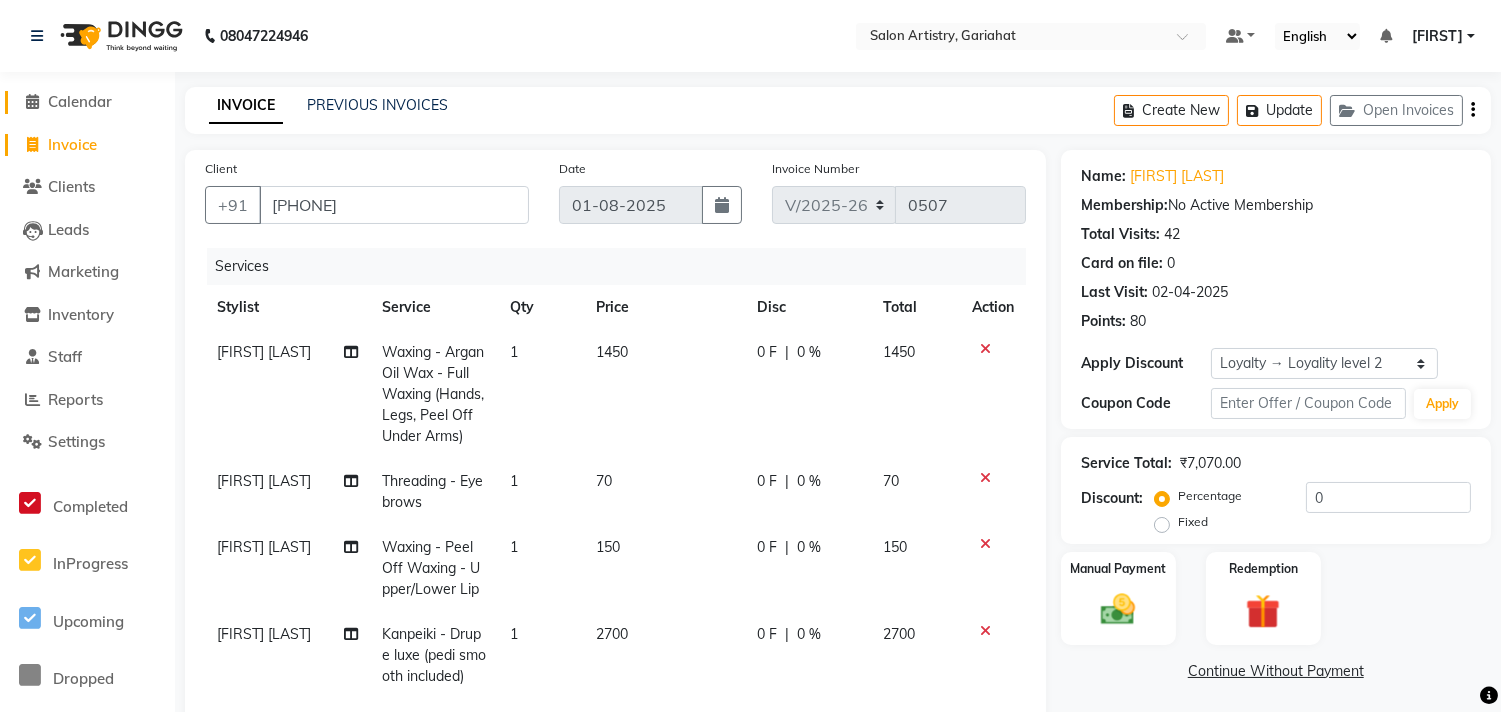 click 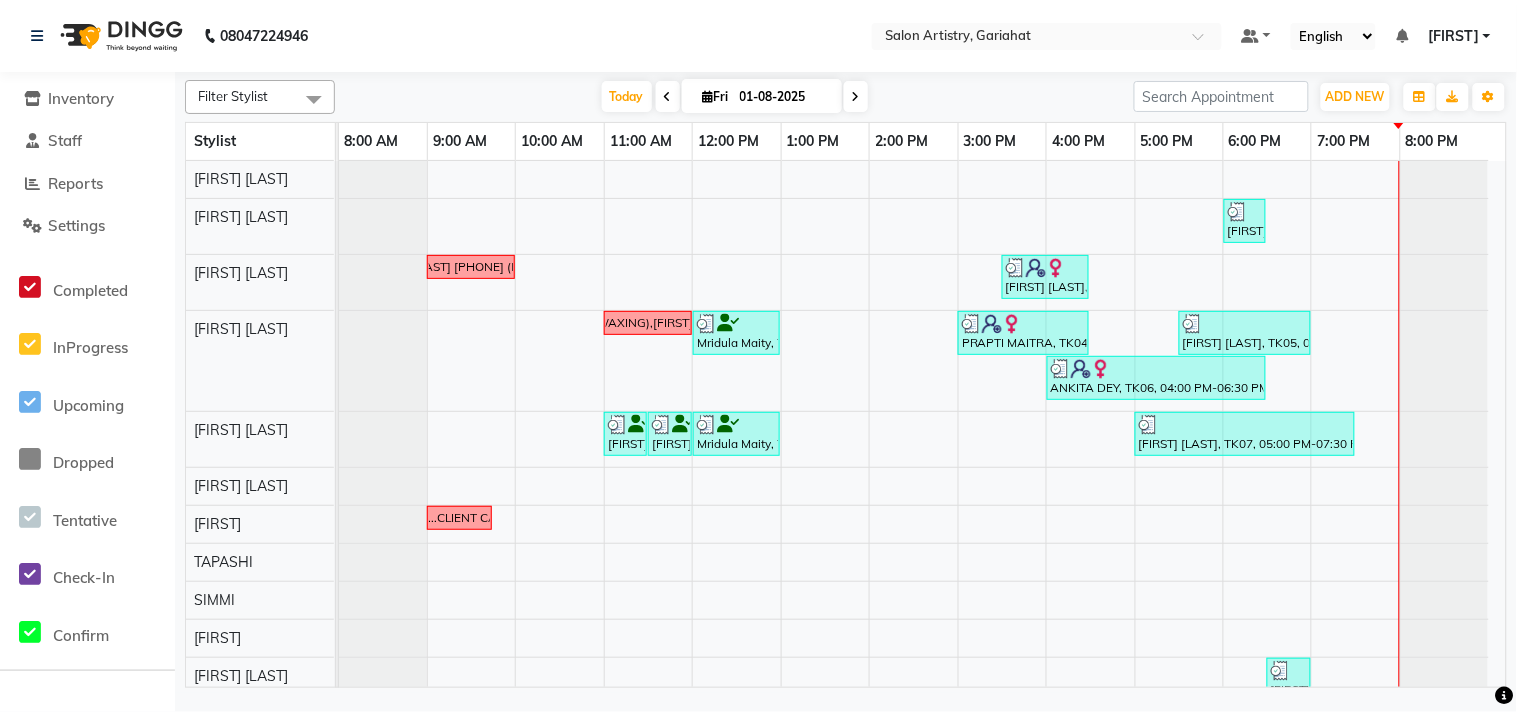 scroll, scrollTop: 222, scrollLeft: 0, axis: vertical 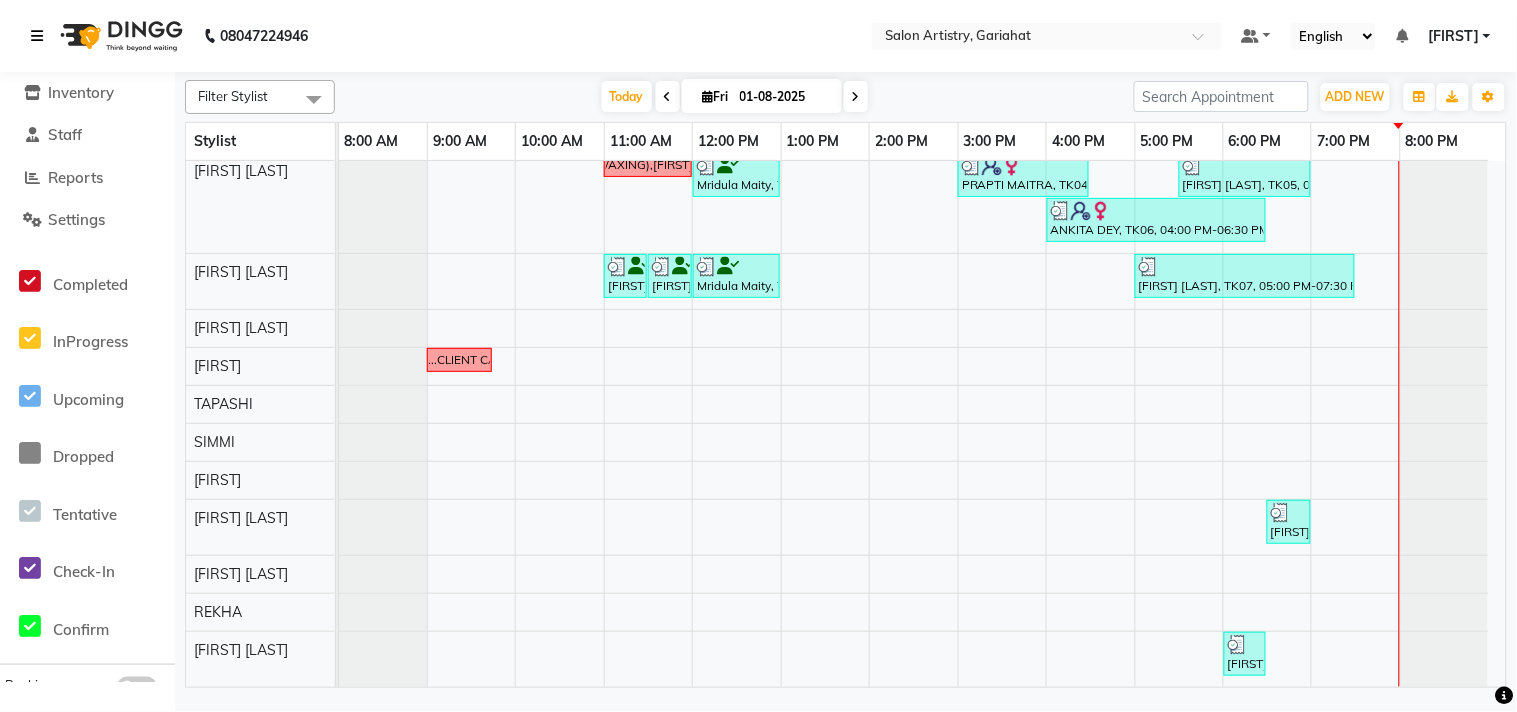 drag, startPoint x: 40, startPoint y: 38, endPoint x: 52, endPoint y: 40, distance: 12.165525 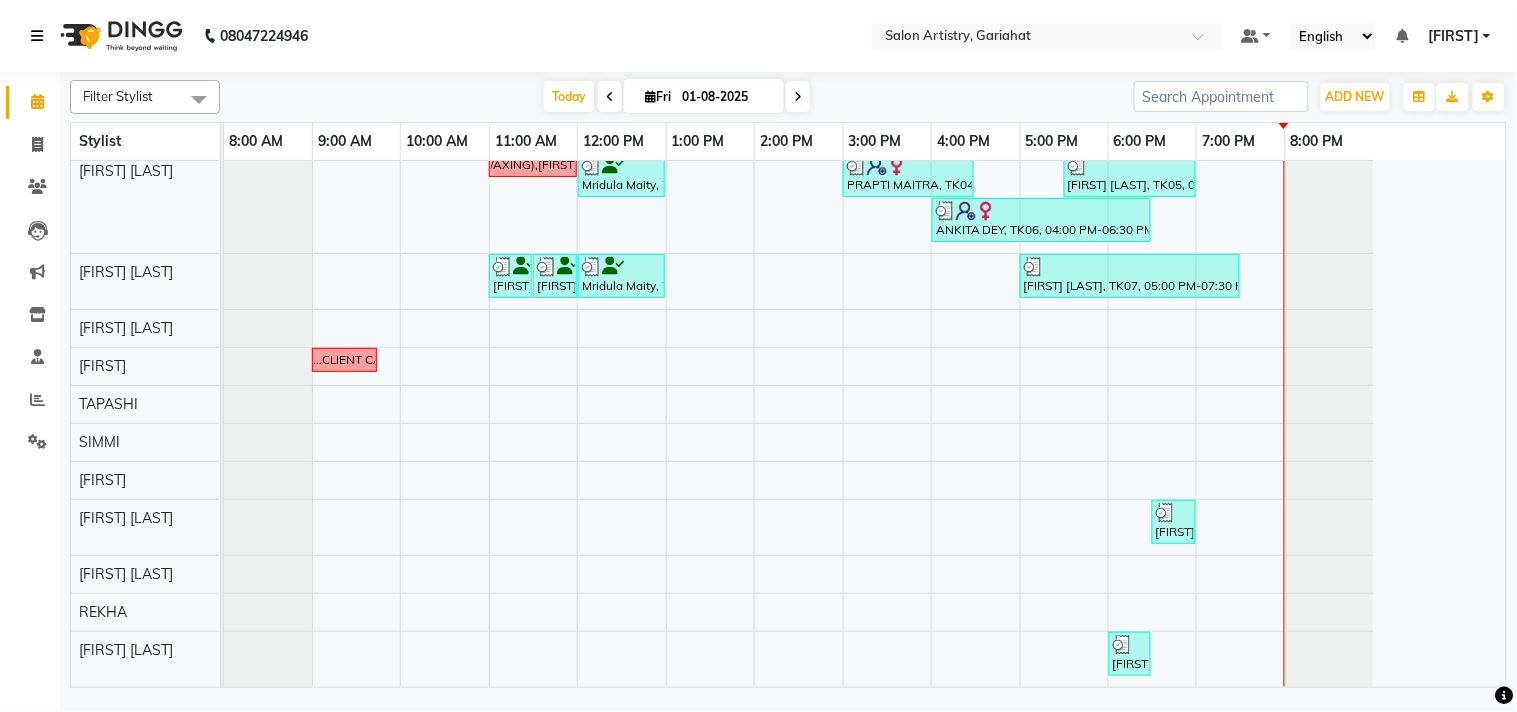 scroll, scrollTop: 0, scrollLeft: 0, axis: both 